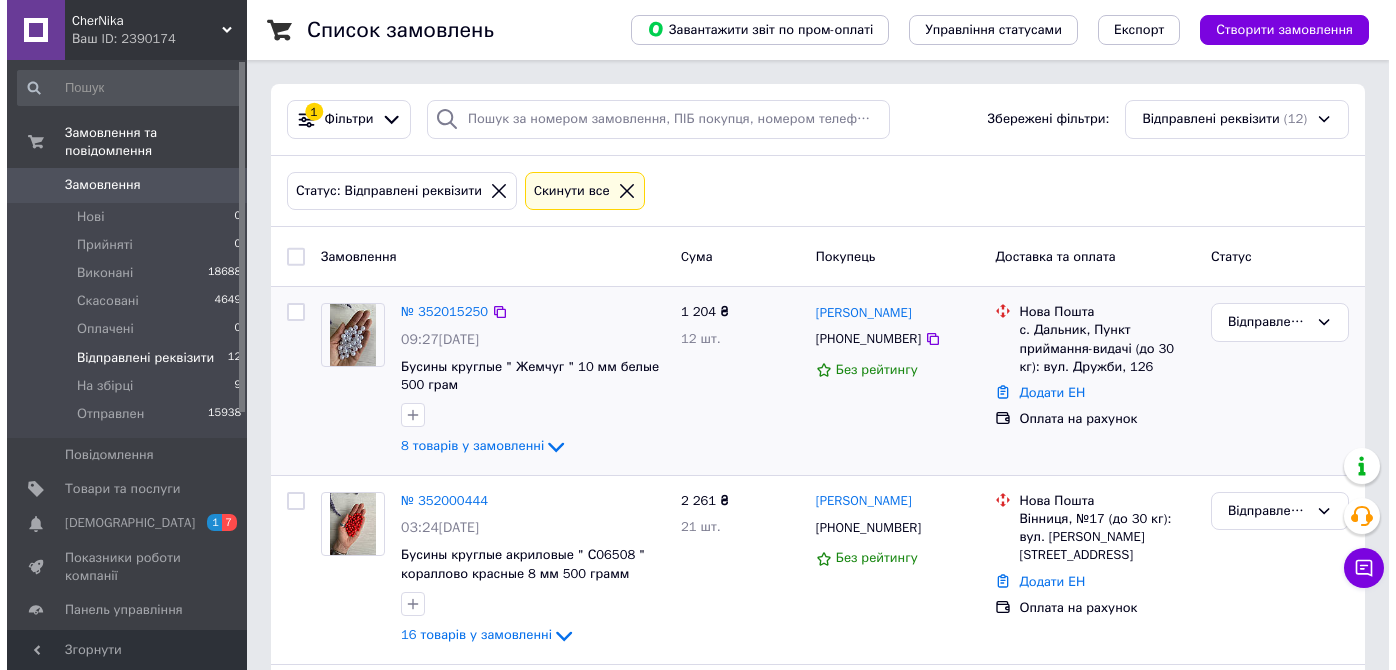 scroll, scrollTop: 0, scrollLeft: 0, axis: both 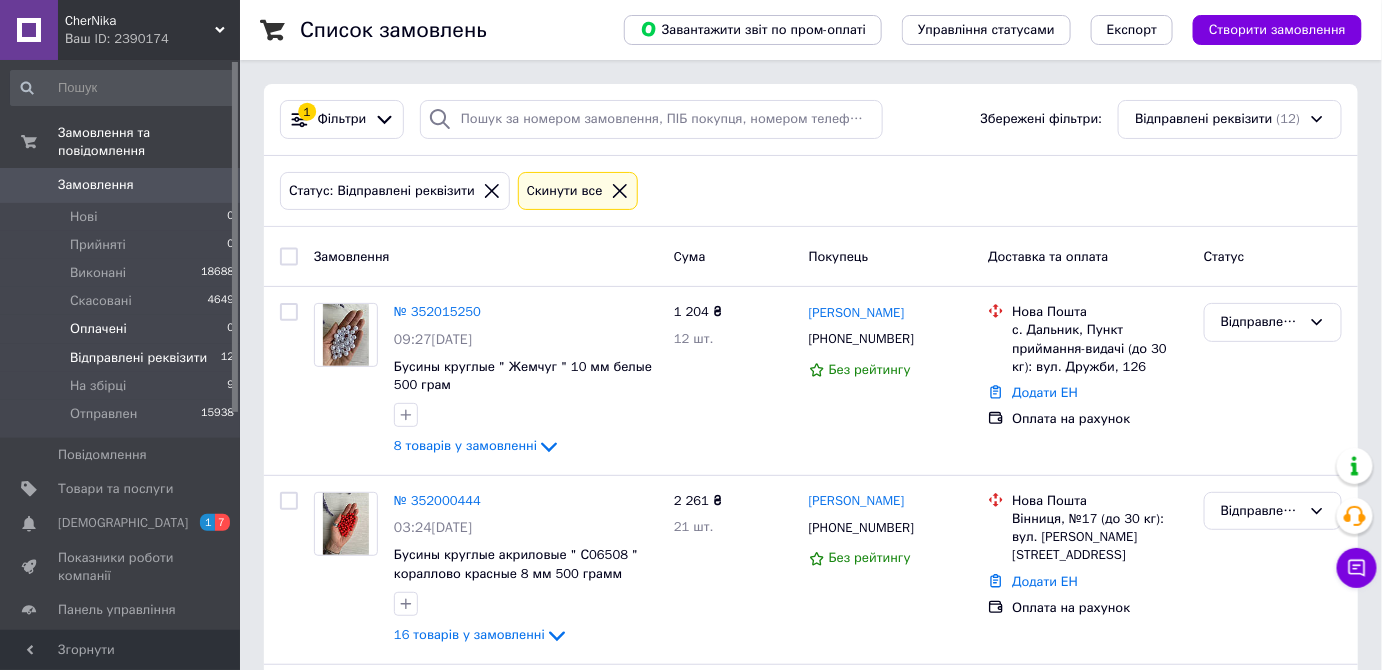 click on "Оплачені" at bounding box center [98, 329] 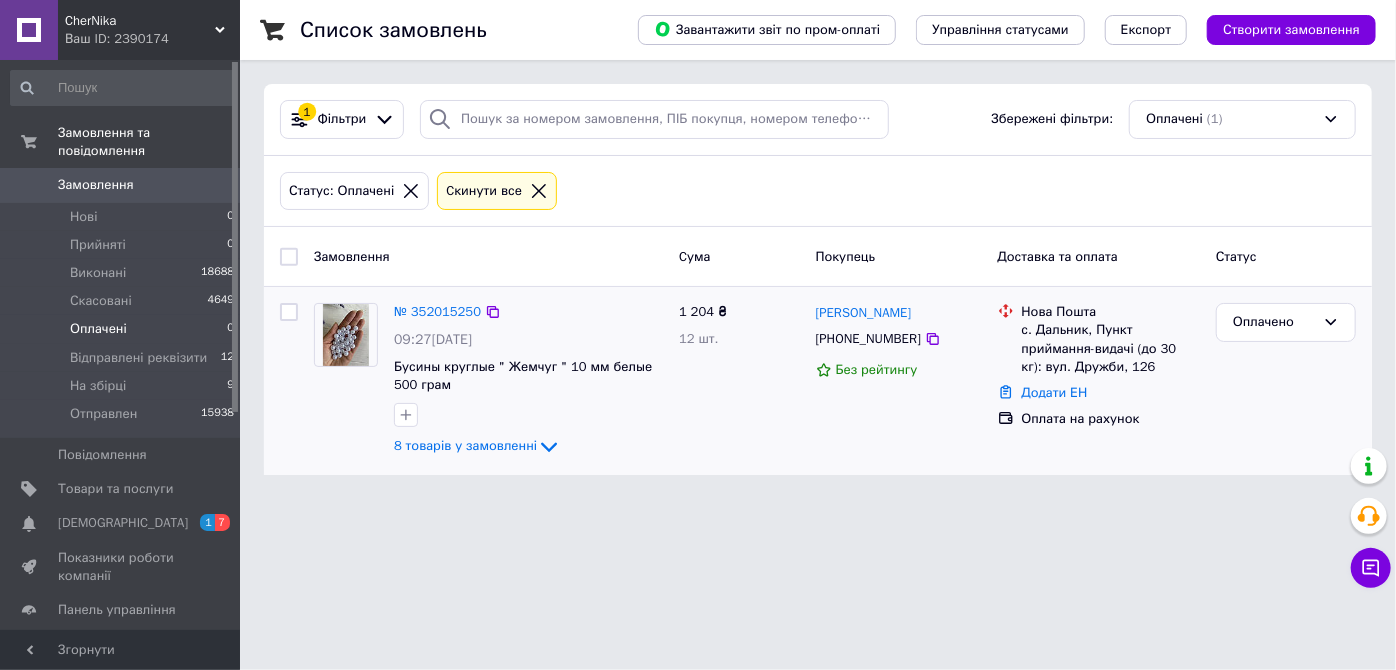 click at bounding box center [346, 335] 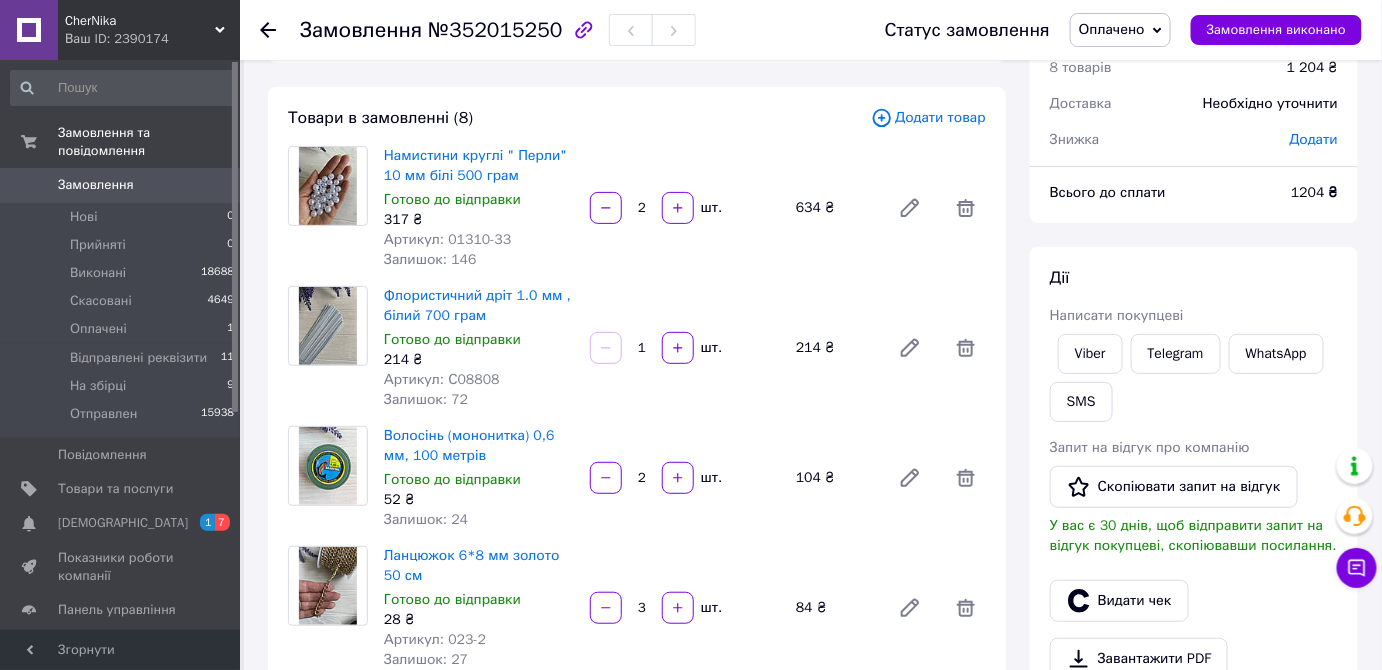 scroll, scrollTop: 272, scrollLeft: 0, axis: vertical 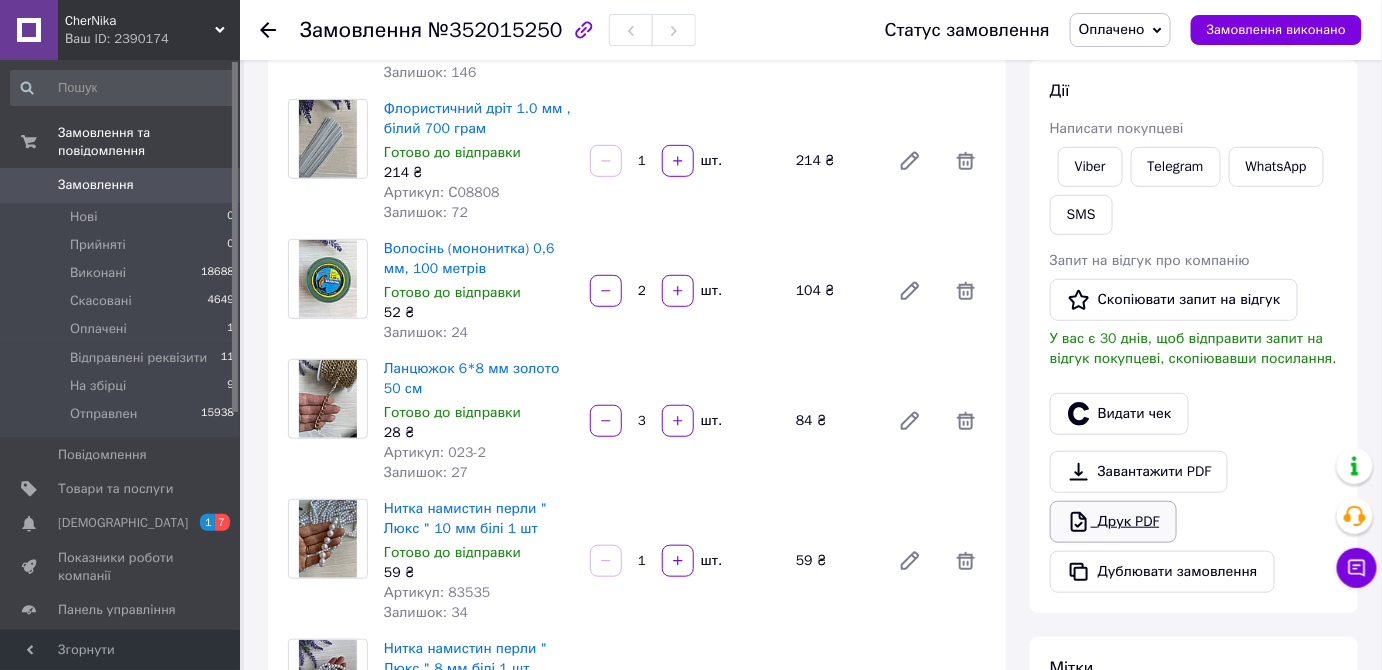 click on "Друк PDF" at bounding box center (1113, 522) 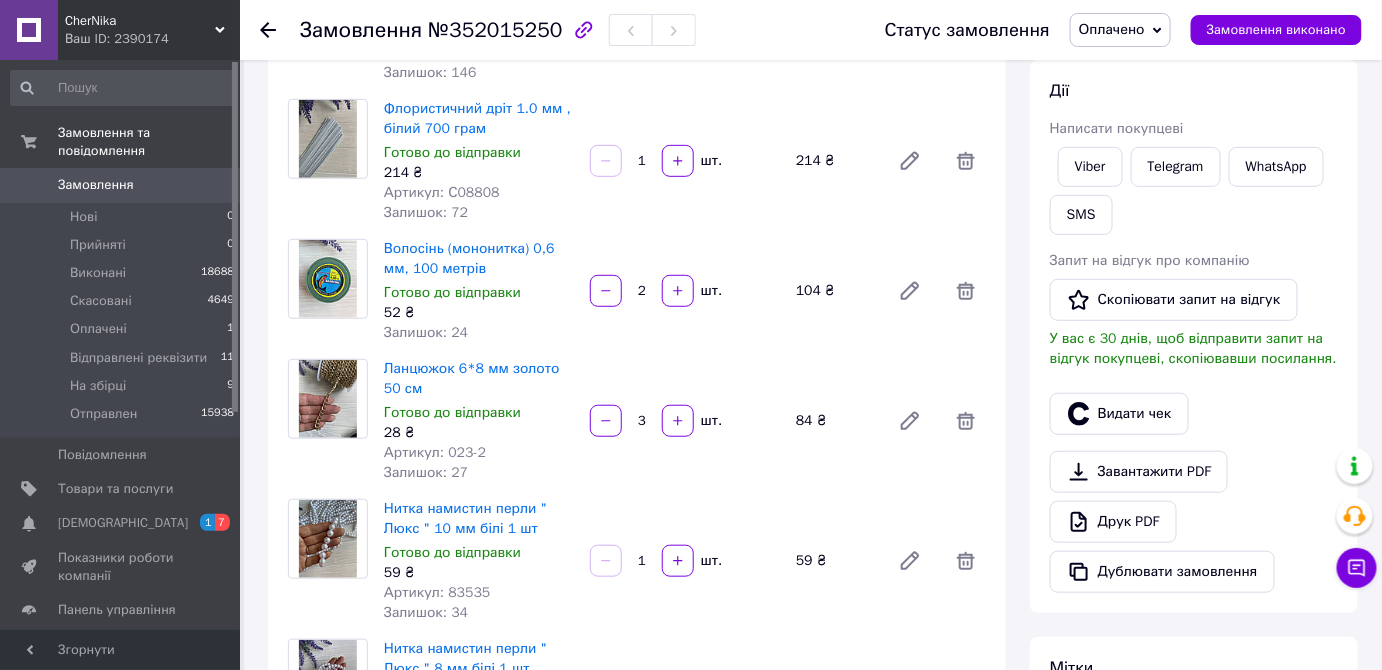 click on "Оплачено" at bounding box center (1112, 29) 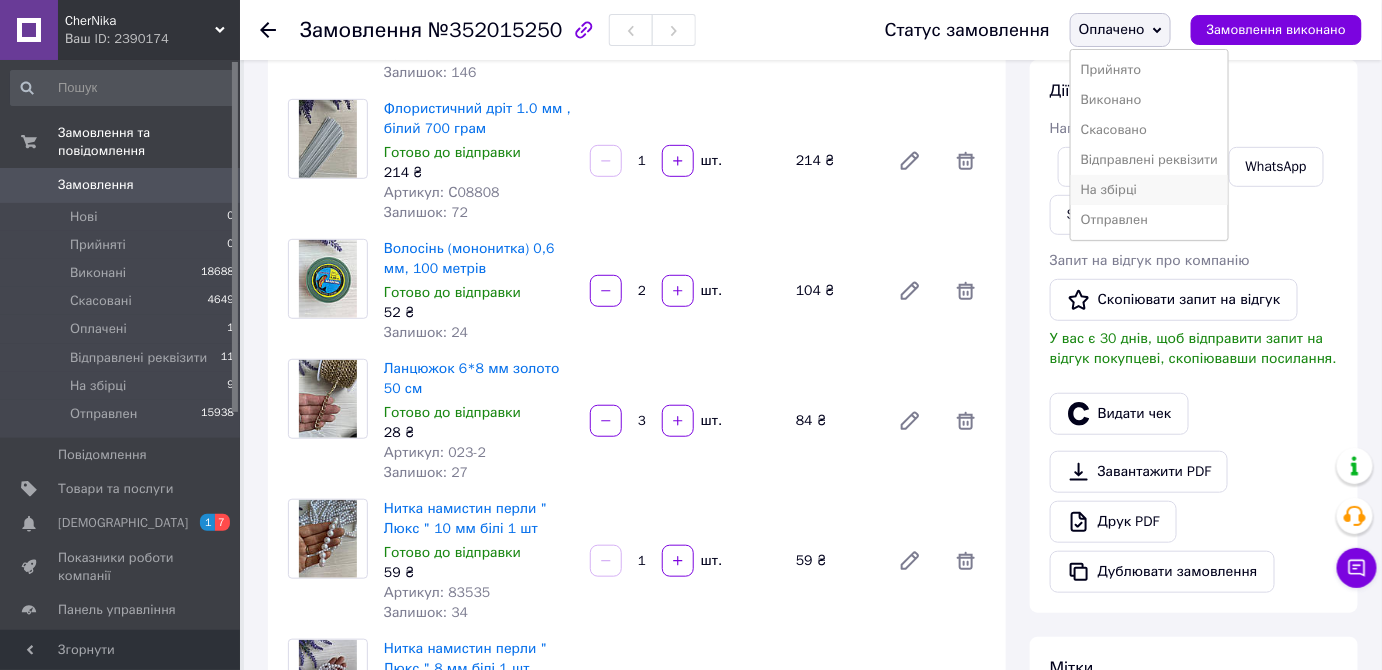 click on "На збірці" at bounding box center [1149, 190] 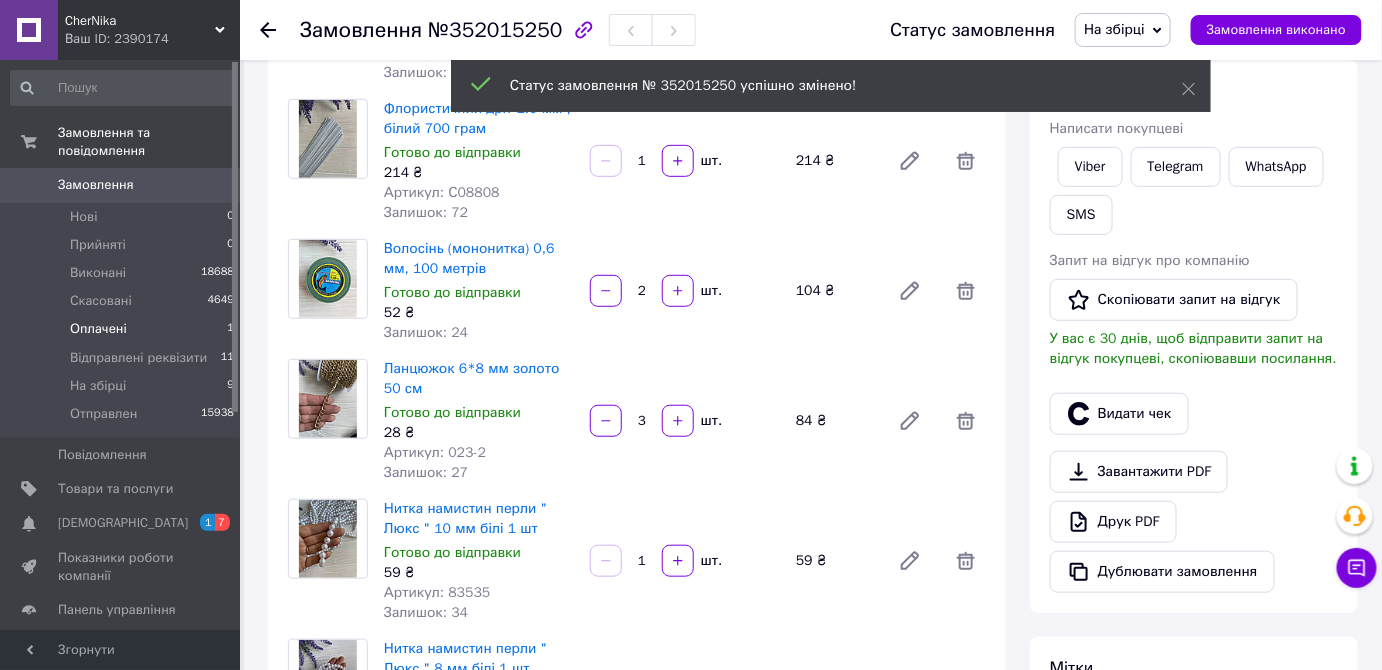 click on "Оплачені" at bounding box center [98, 329] 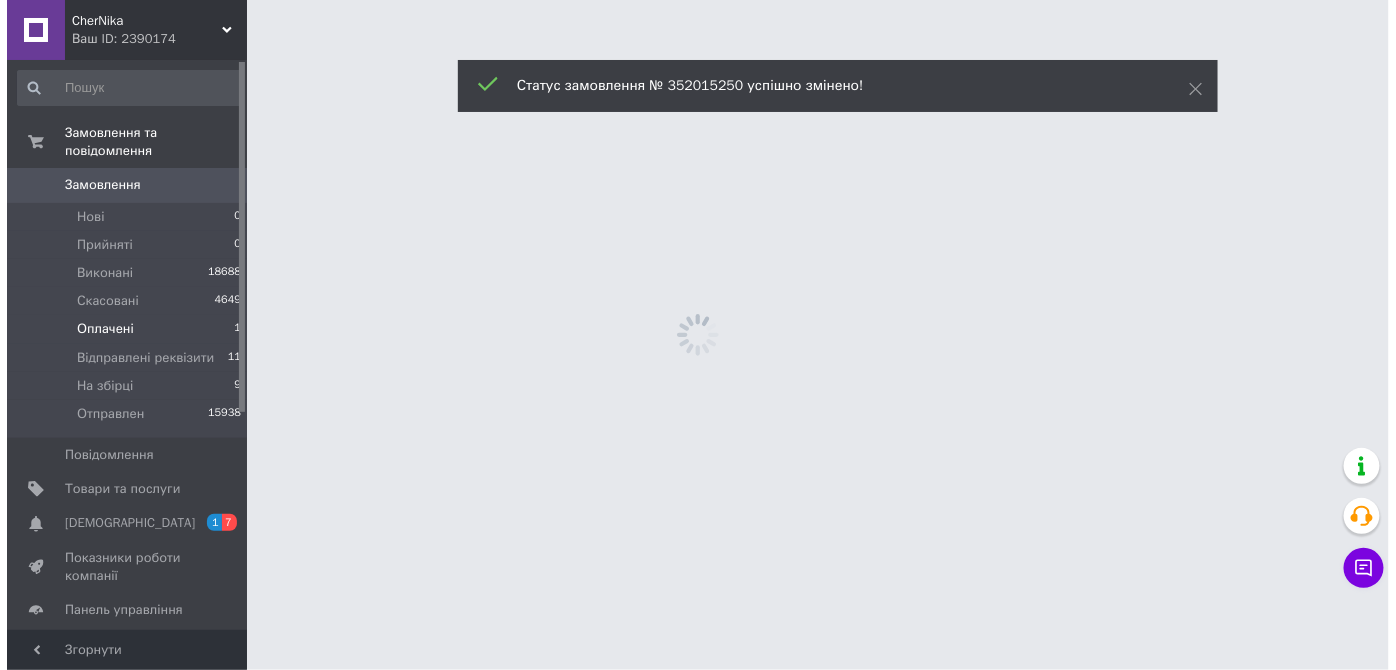 scroll, scrollTop: 0, scrollLeft: 0, axis: both 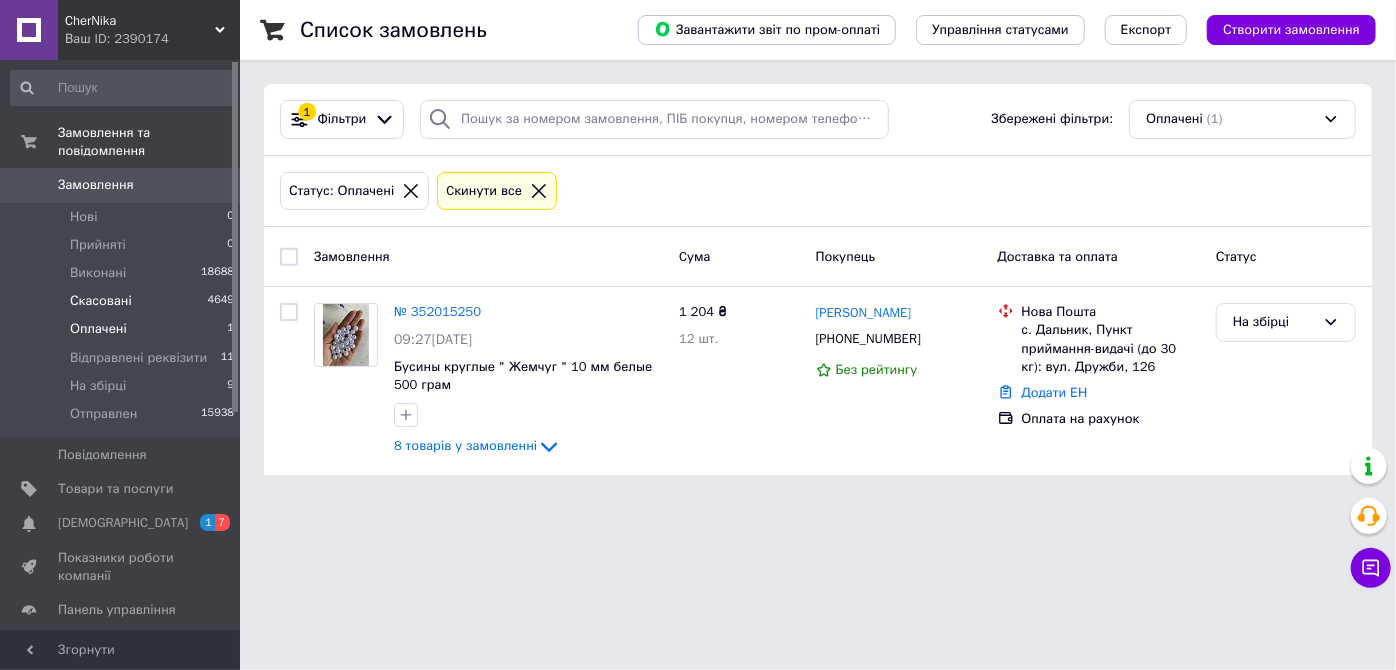 click on "Скасовані" at bounding box center [101, 301] 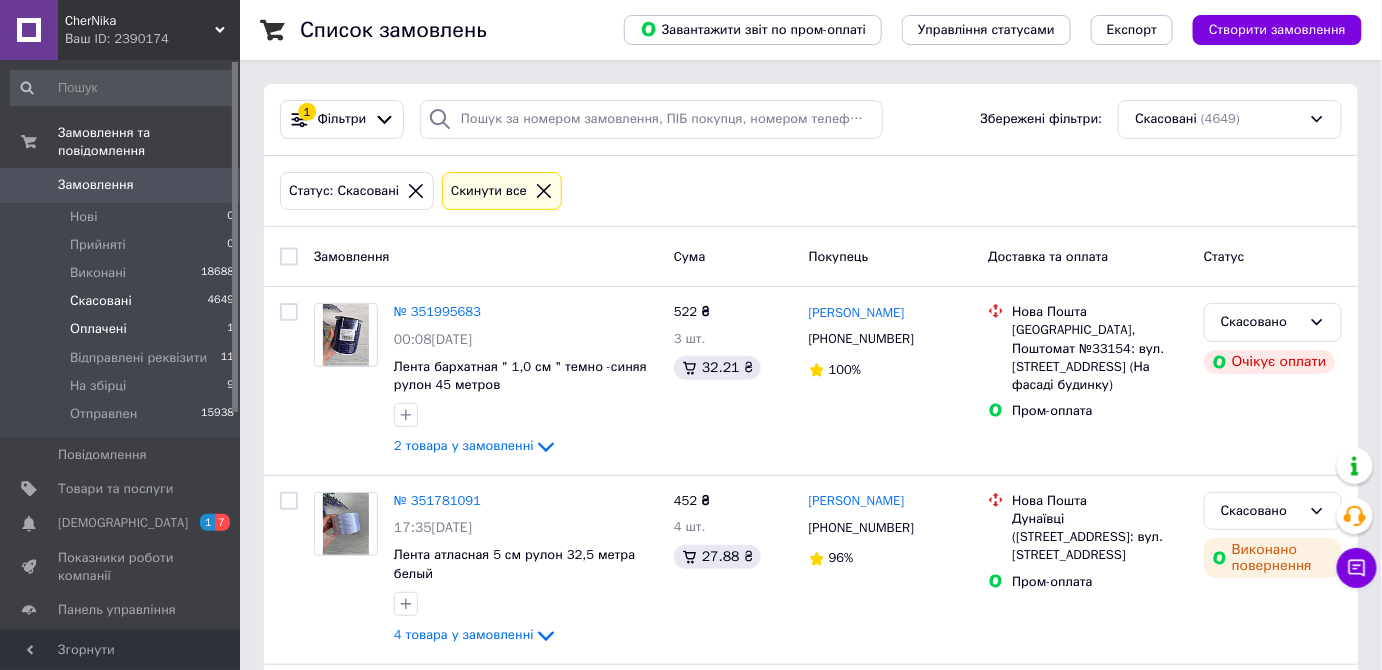 click on "Оплачені" at bounding box center [98, 329] 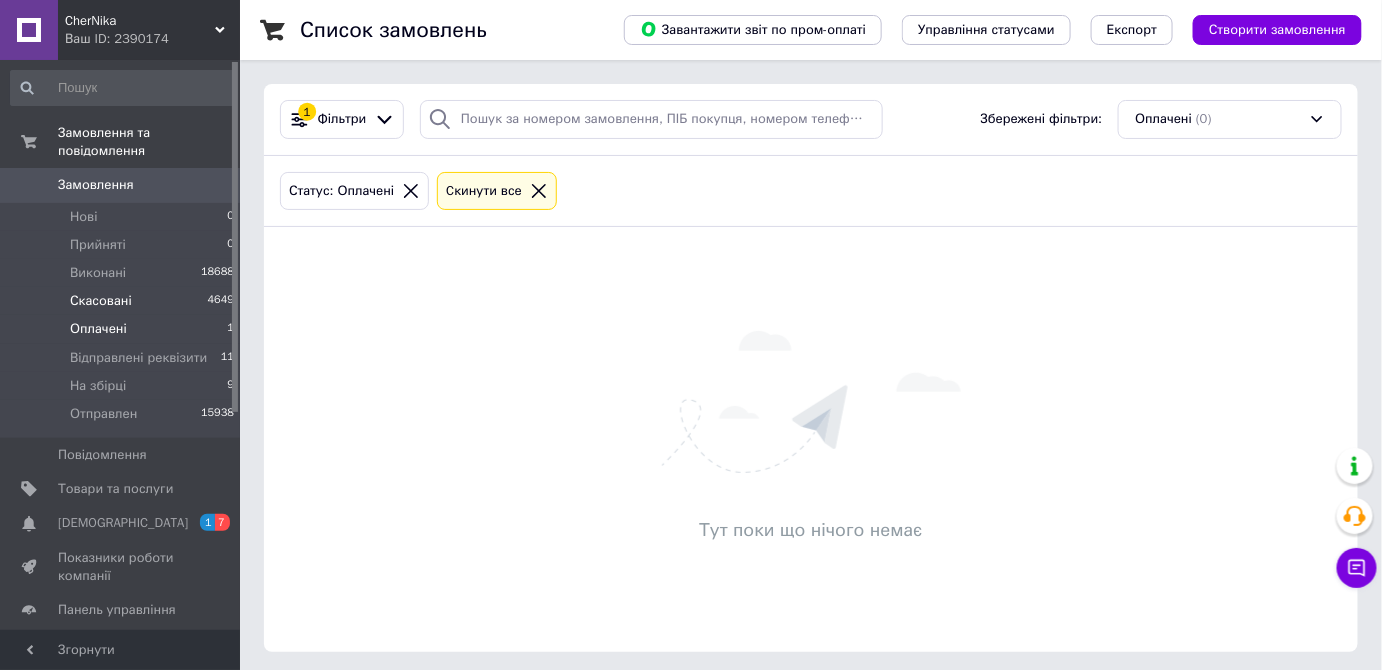 click on "Скасовані" at bounding box center (101, 301) 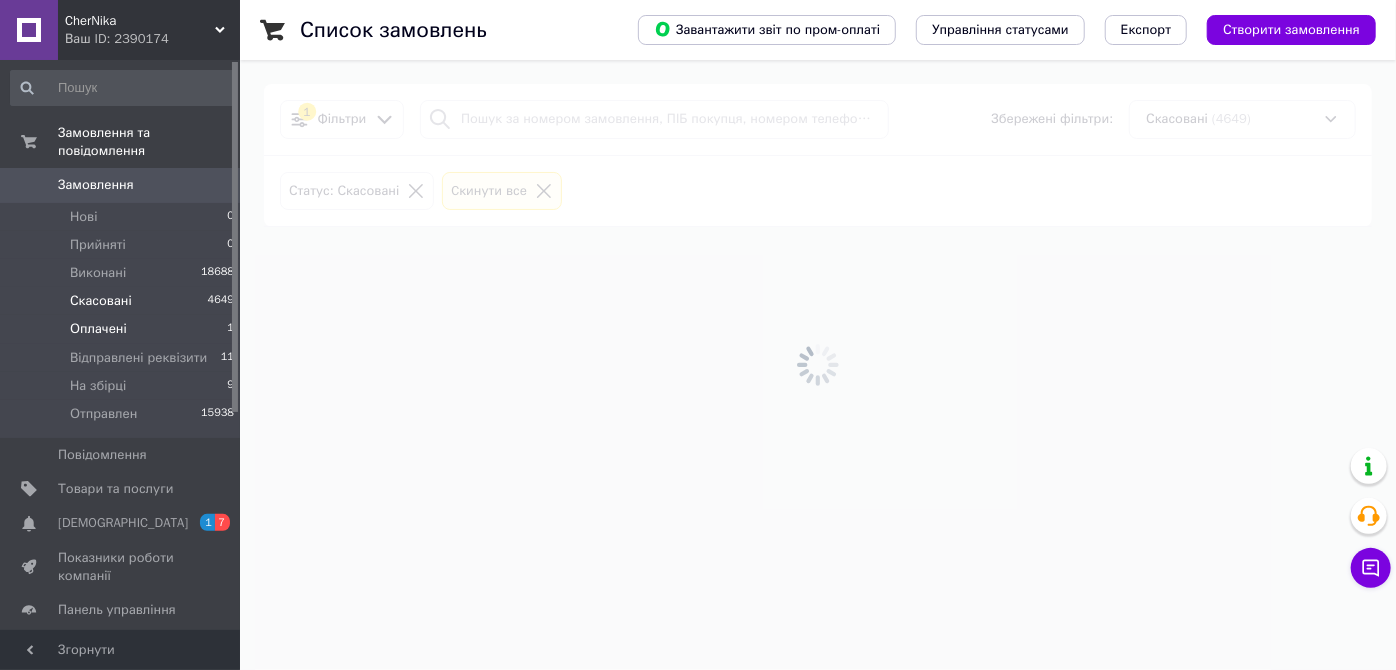 click on "Оплачені" at bounding box center [98, 329] 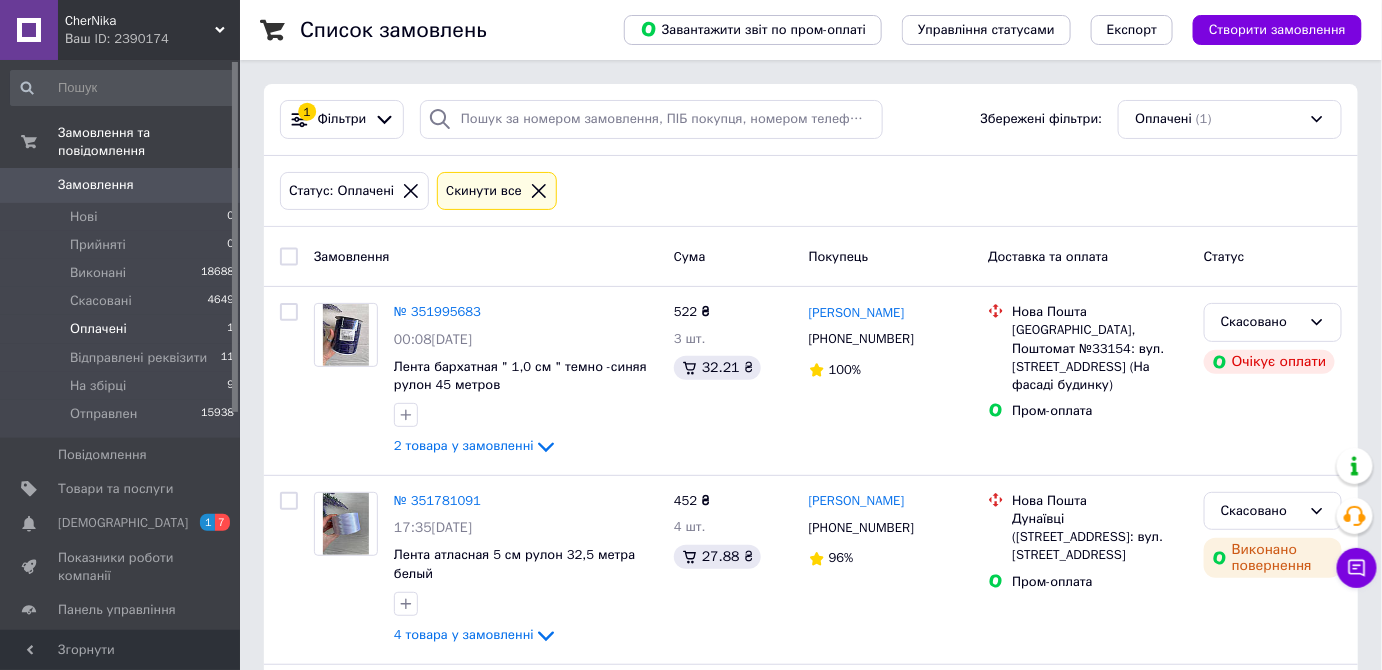 click on "Оплачені" at bounding box center [98, 329] 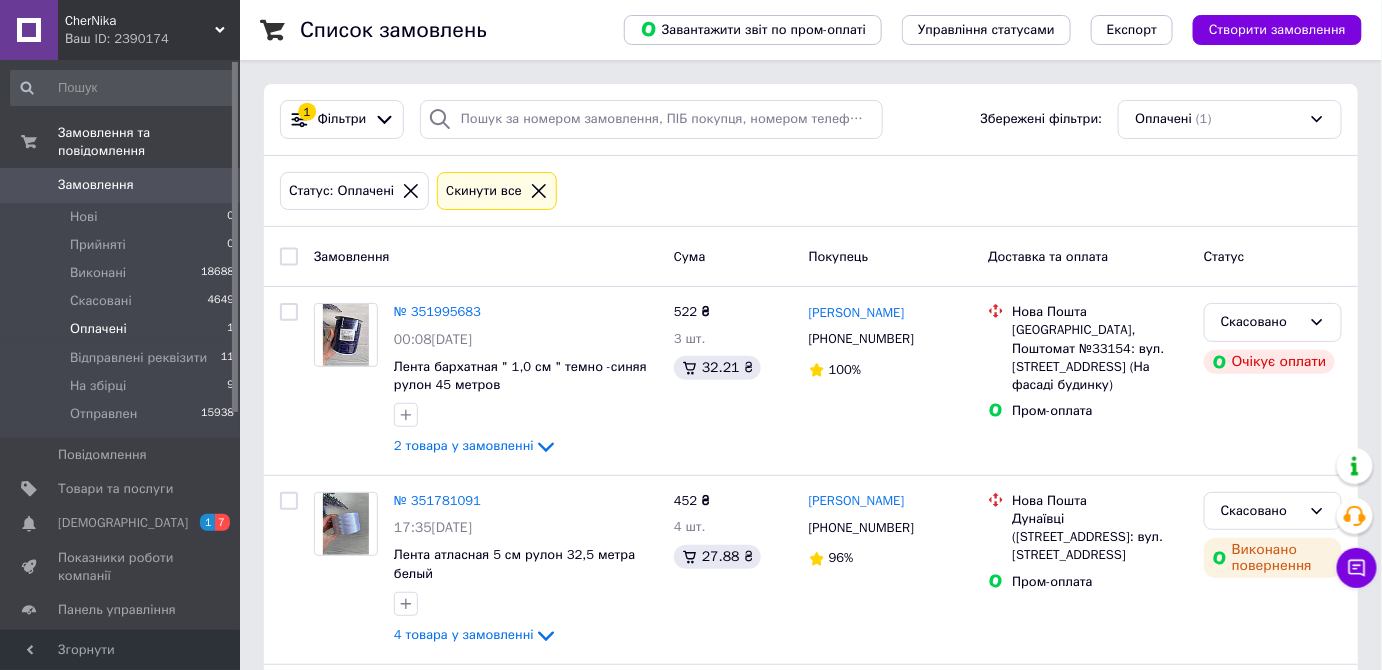 click on "Оплачені 1" at bounding box center (123, 329) 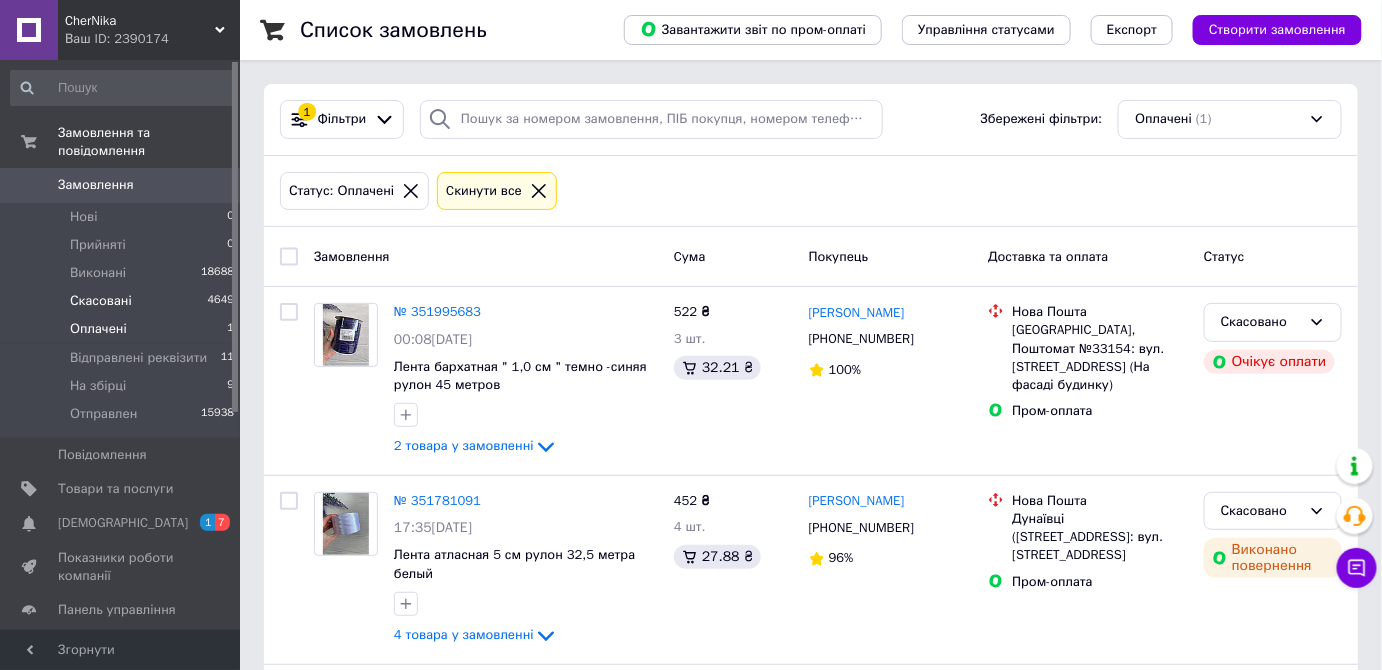 click on "Скасовані 4649" at bounding box center (123, 301) 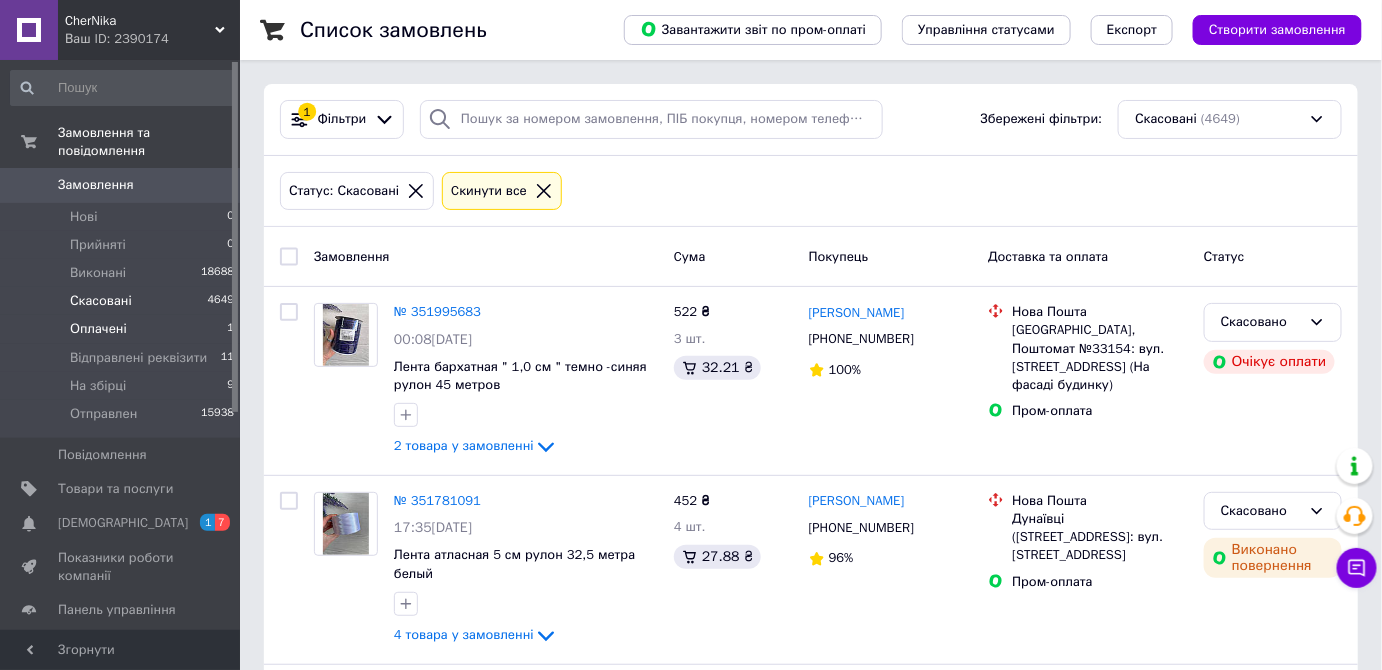 click on "Оплачені 1" at bounding box center [123, 329] 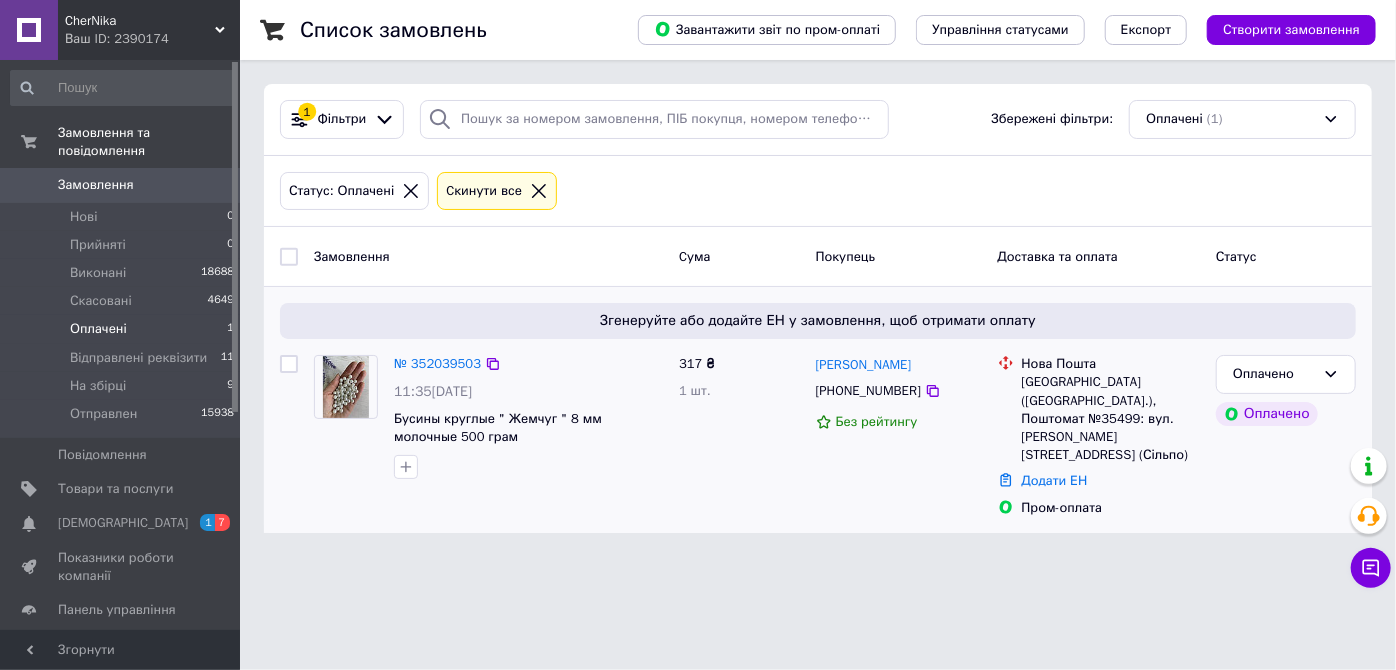 click at bounding box center (346, 387) 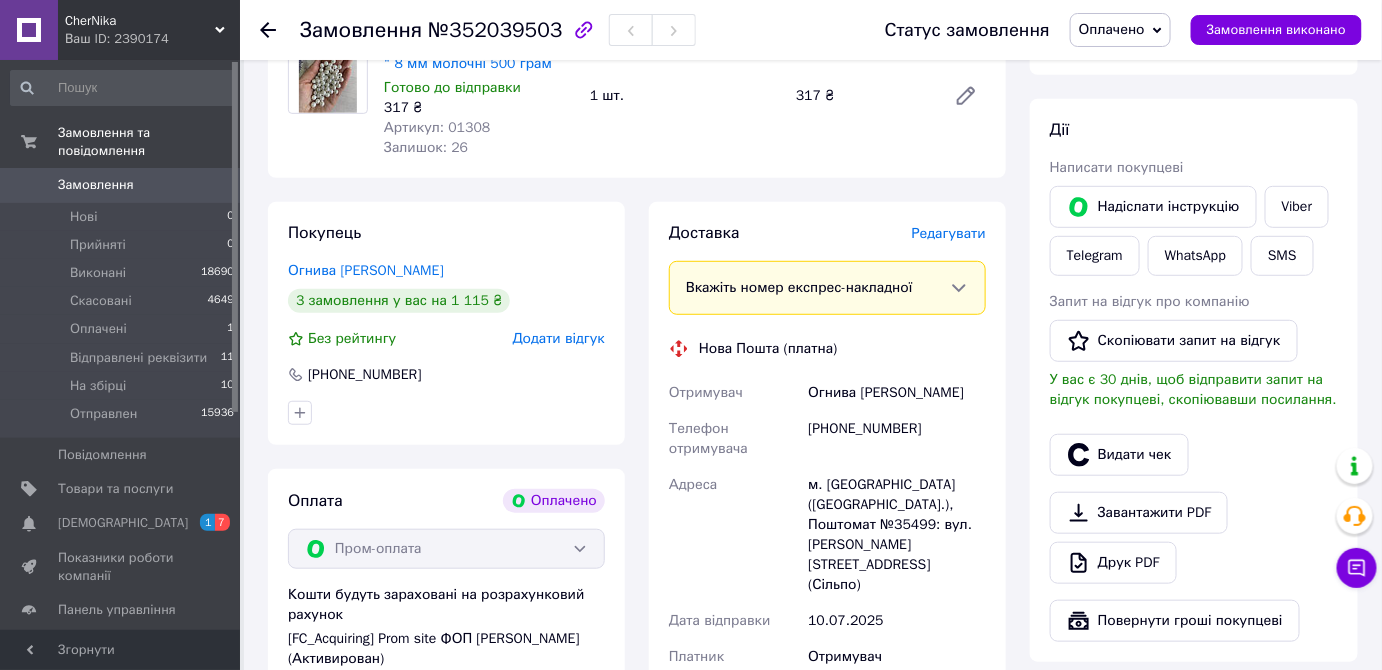 scroll, scrollTop: 272, scrollLeft: 0, axis: vertical 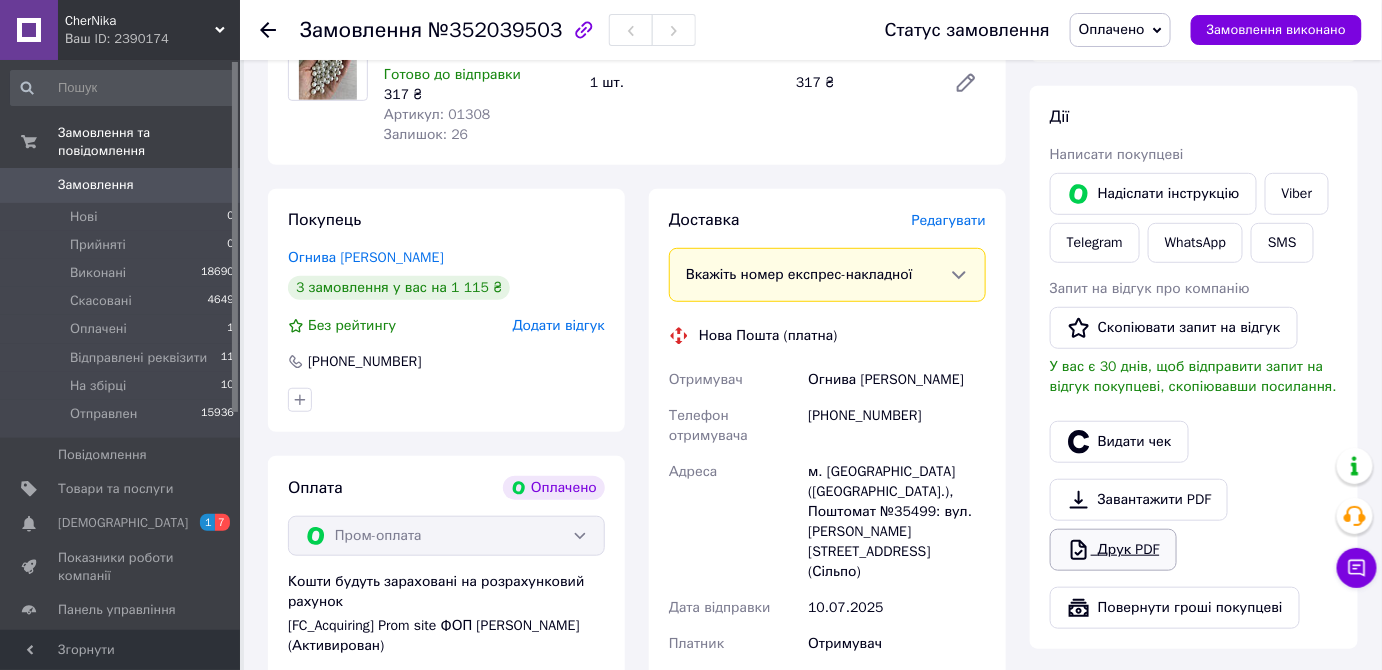 click on "Друк PDF" at bounding box center (1113, 550) 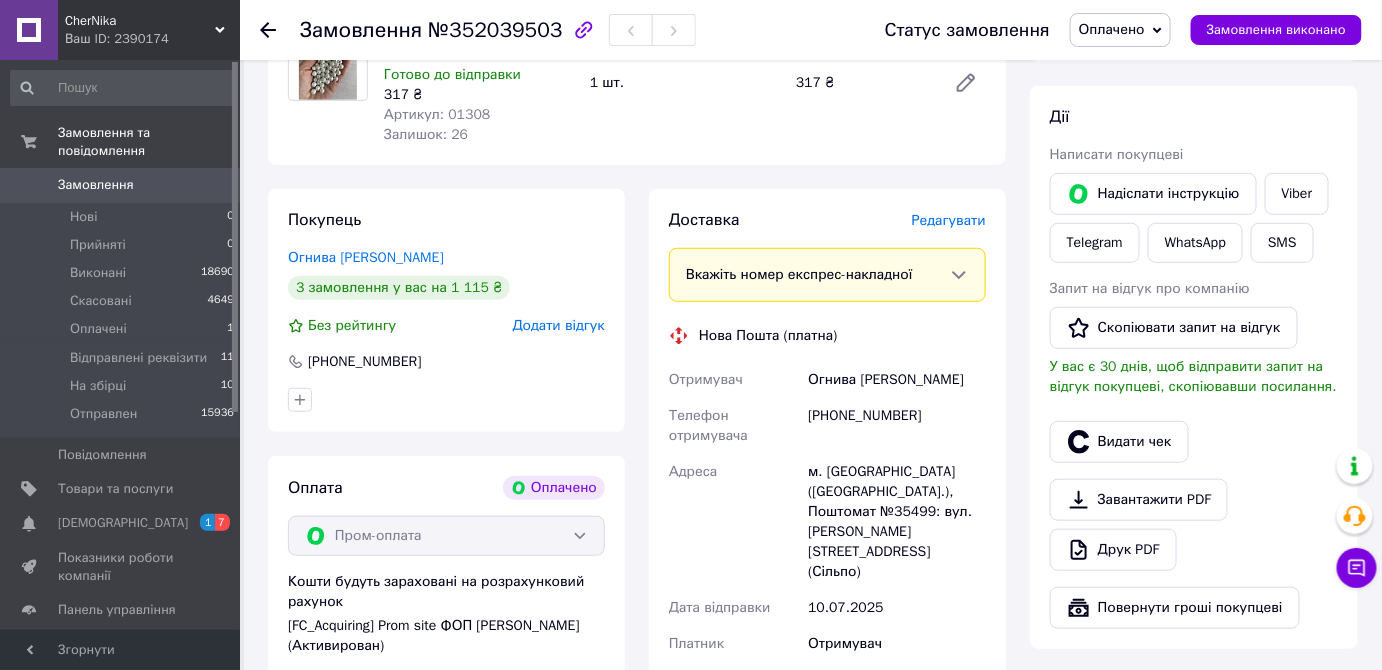 click on "Оплачено" at bounding box center (1112, 29) 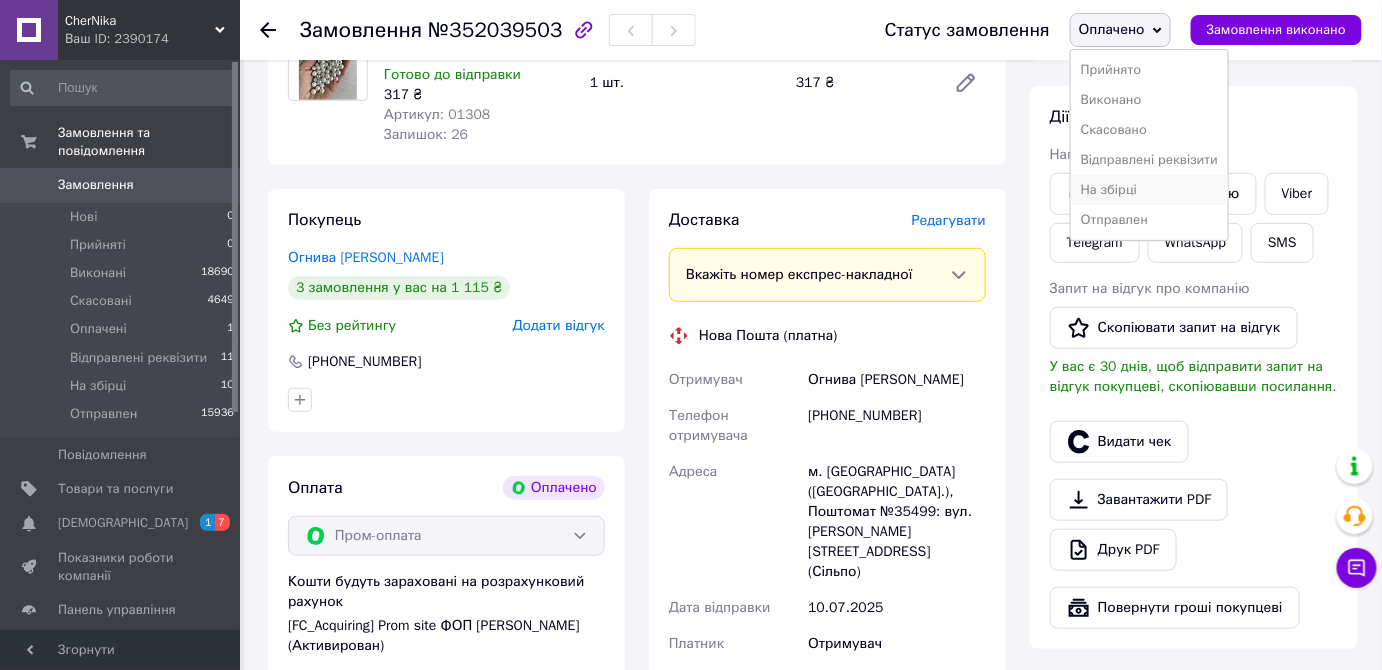 click on "На збірці" at bounding box center [1149, 190] 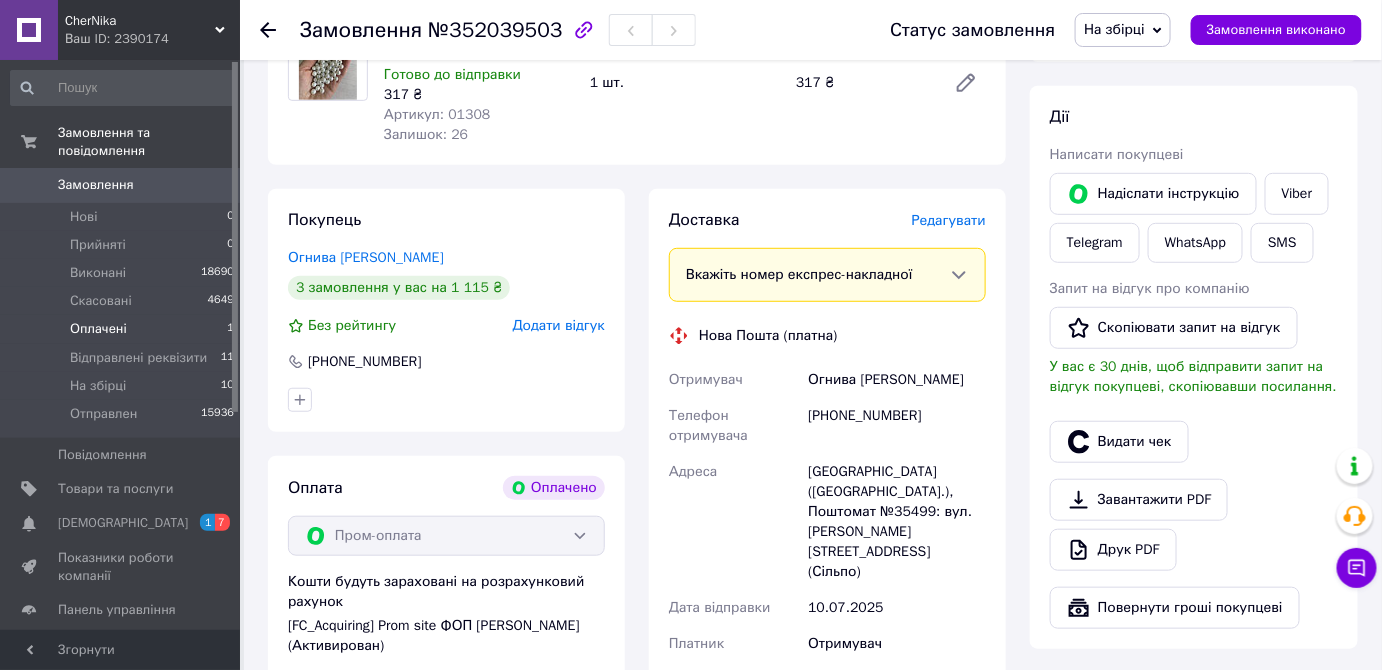 click on "Оплачені" at bounding box center [98, 329] 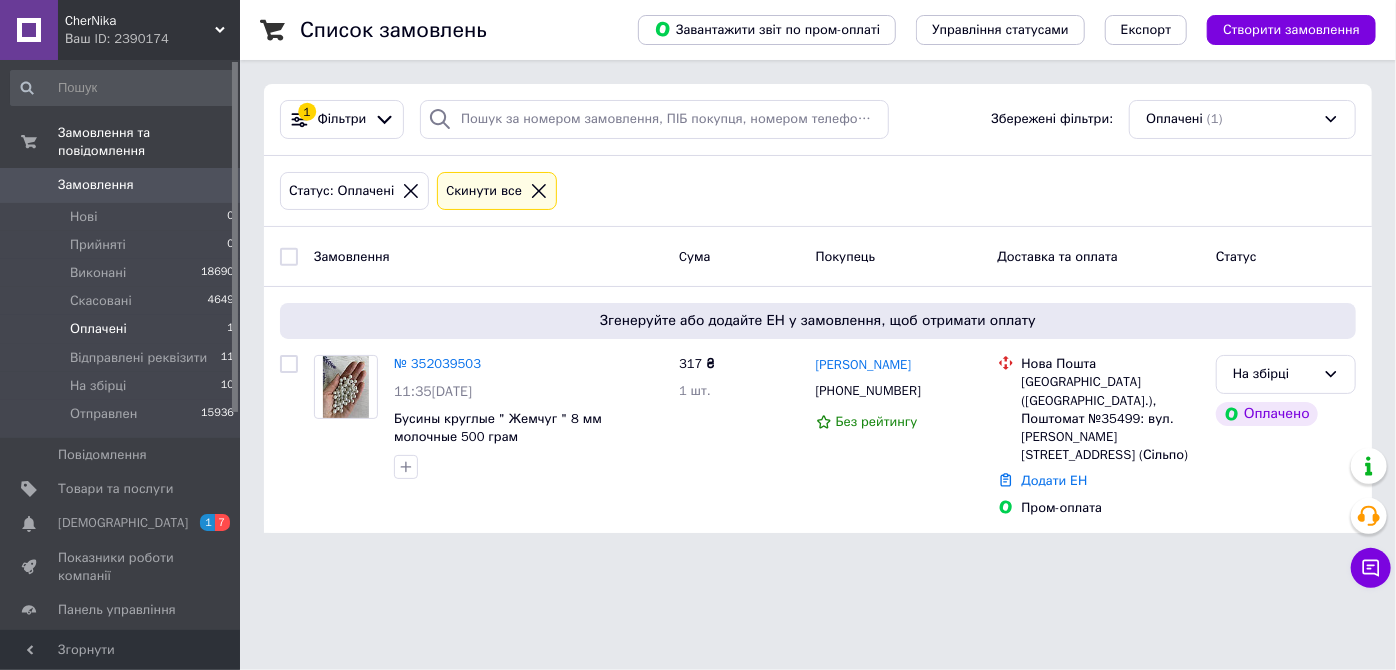 click on "Оплачені" at bounding box center [98, 329] 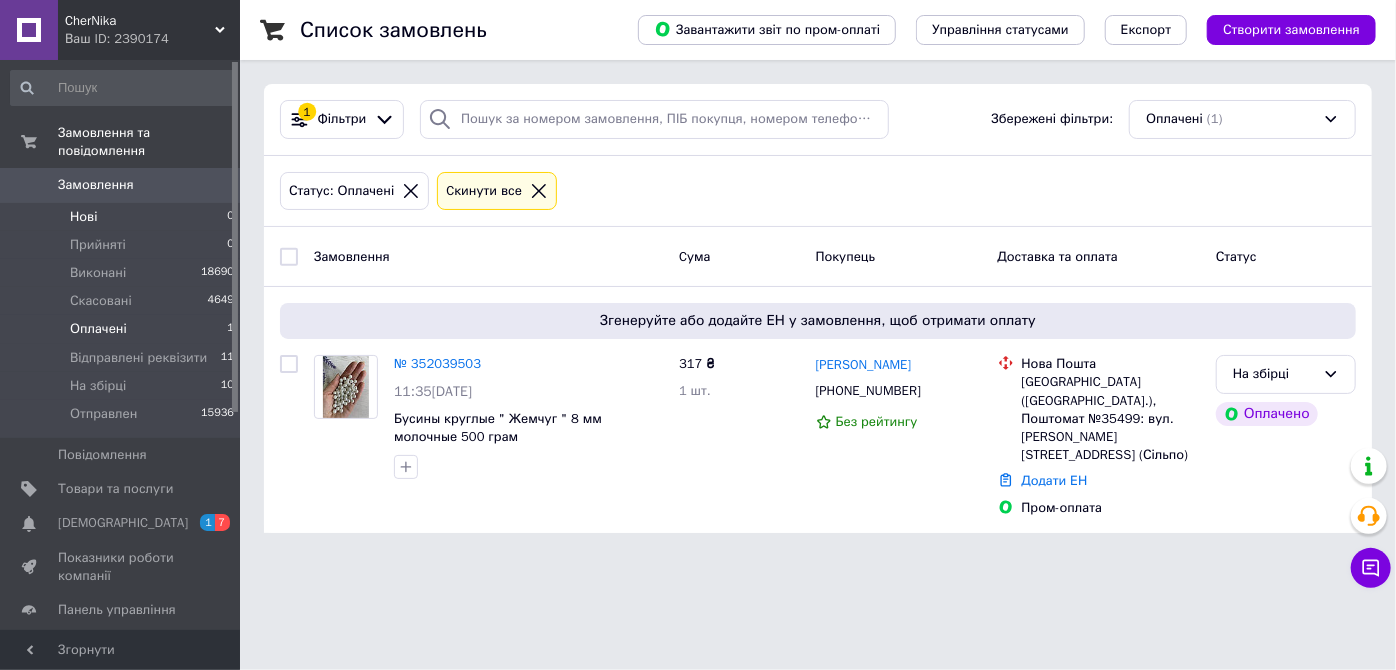 click on "Нові" at bounding box center [83, 217] 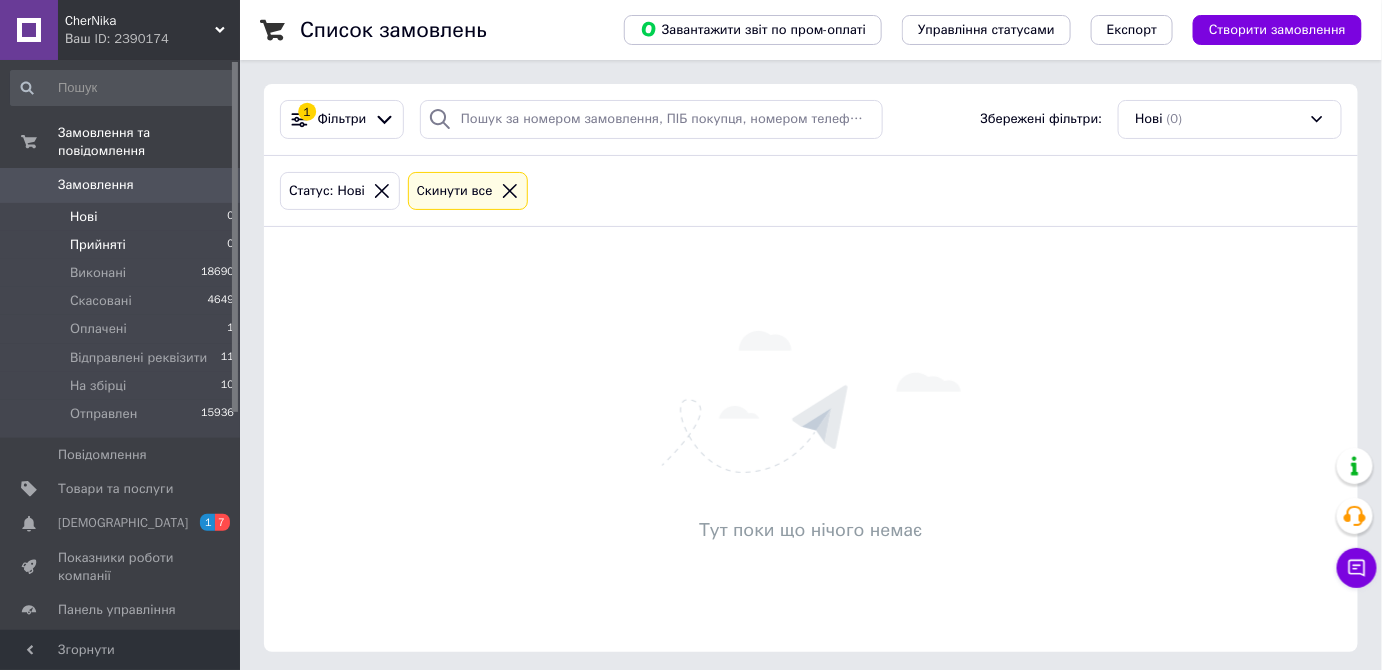 click on "Прийняті" at bounding box center (98, 245) 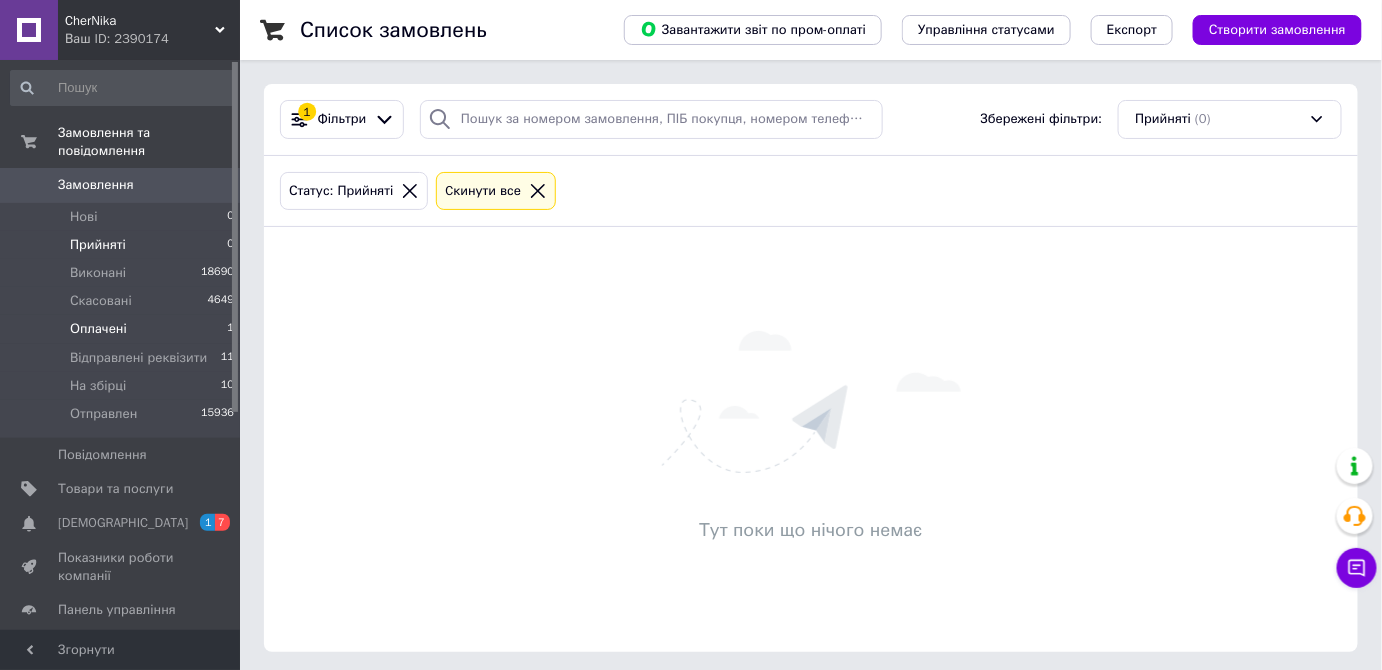click on "Оплачені" at bounding box center (98, 329) 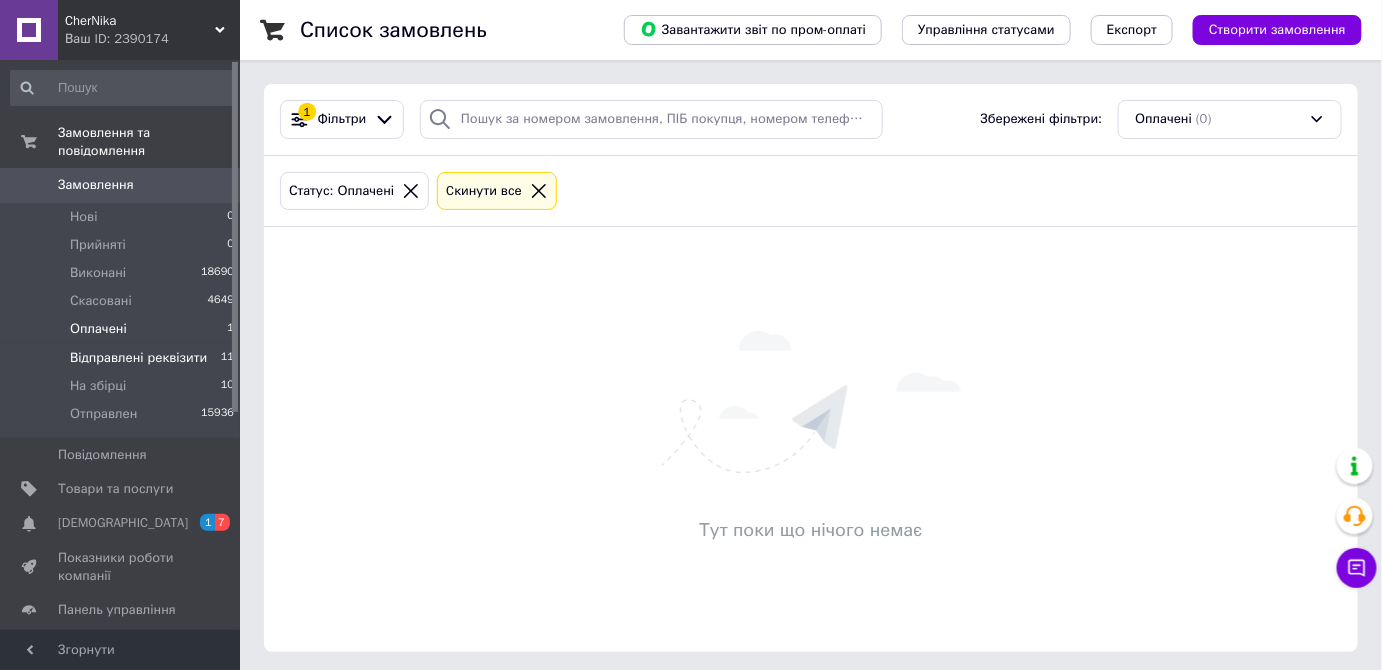 click on "Відправлені реквізити" at bounding box center [138, 358] 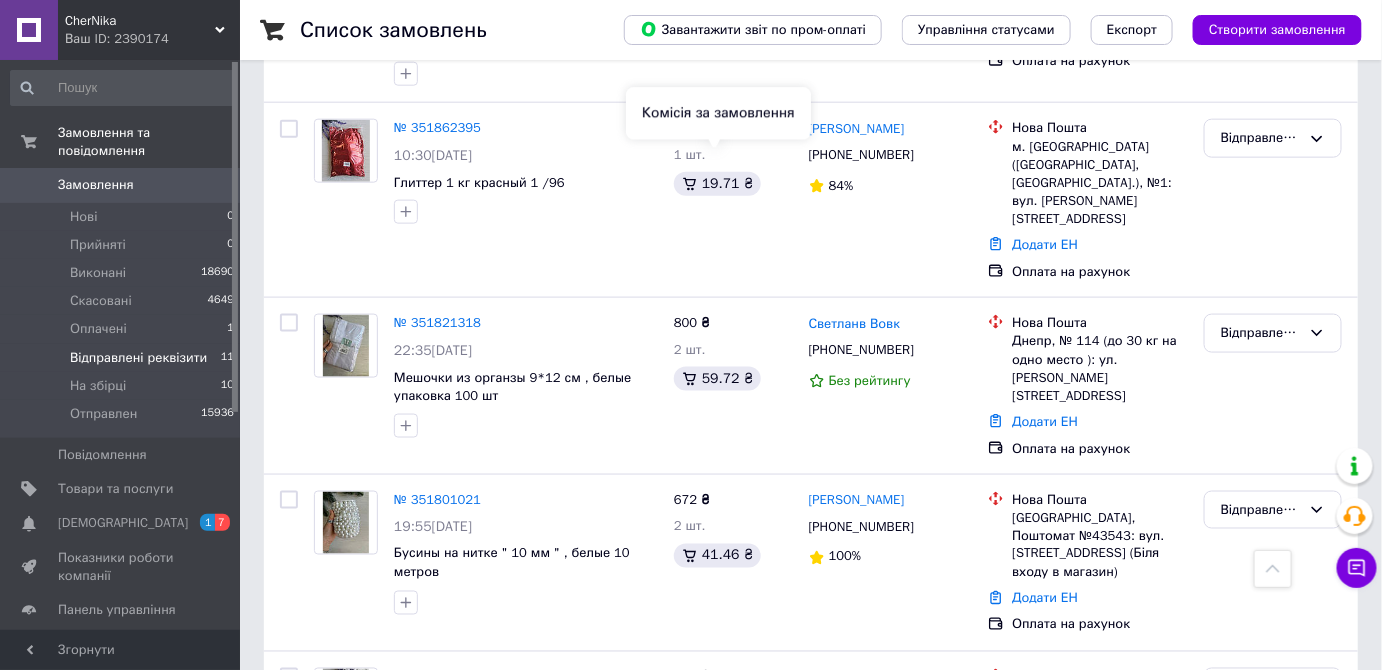 scroll, scrollTop: 727, scrollLeft: 0, axis: vertical 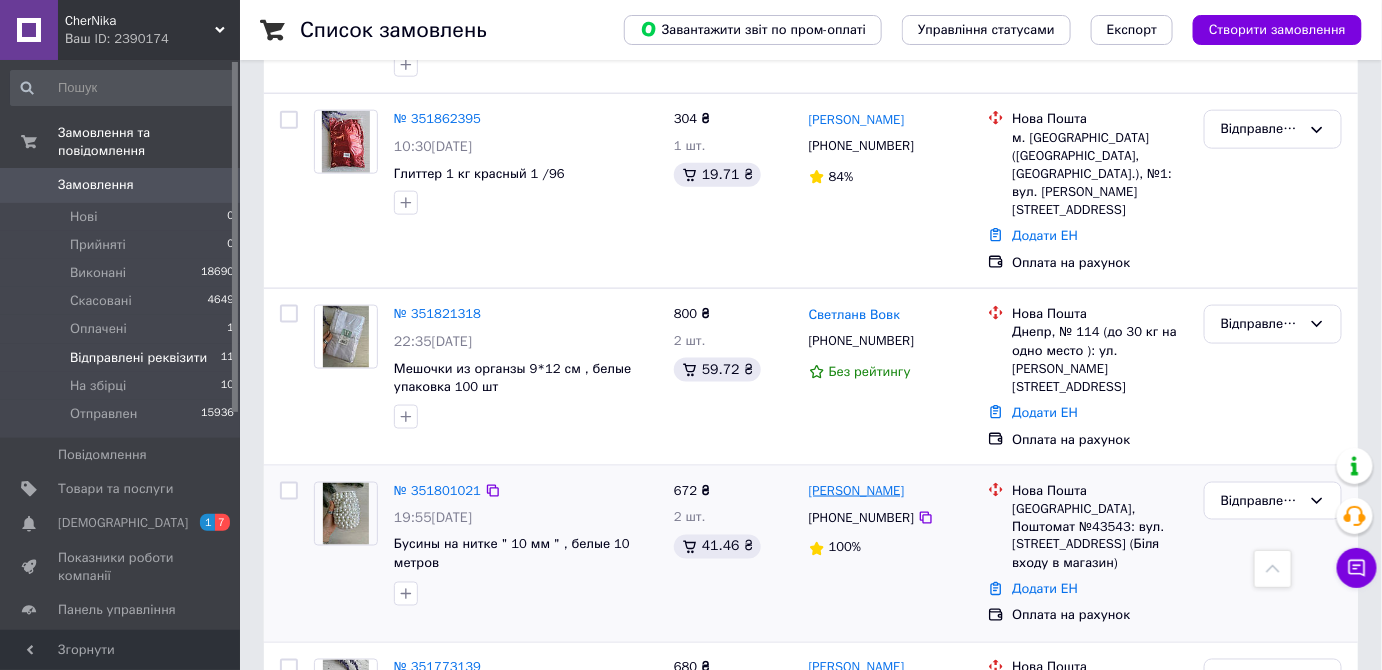 drag, startPoint x: 804, startPoint y: 433, endPoint x: 877, endPoint y: 435, distance: 73.02739 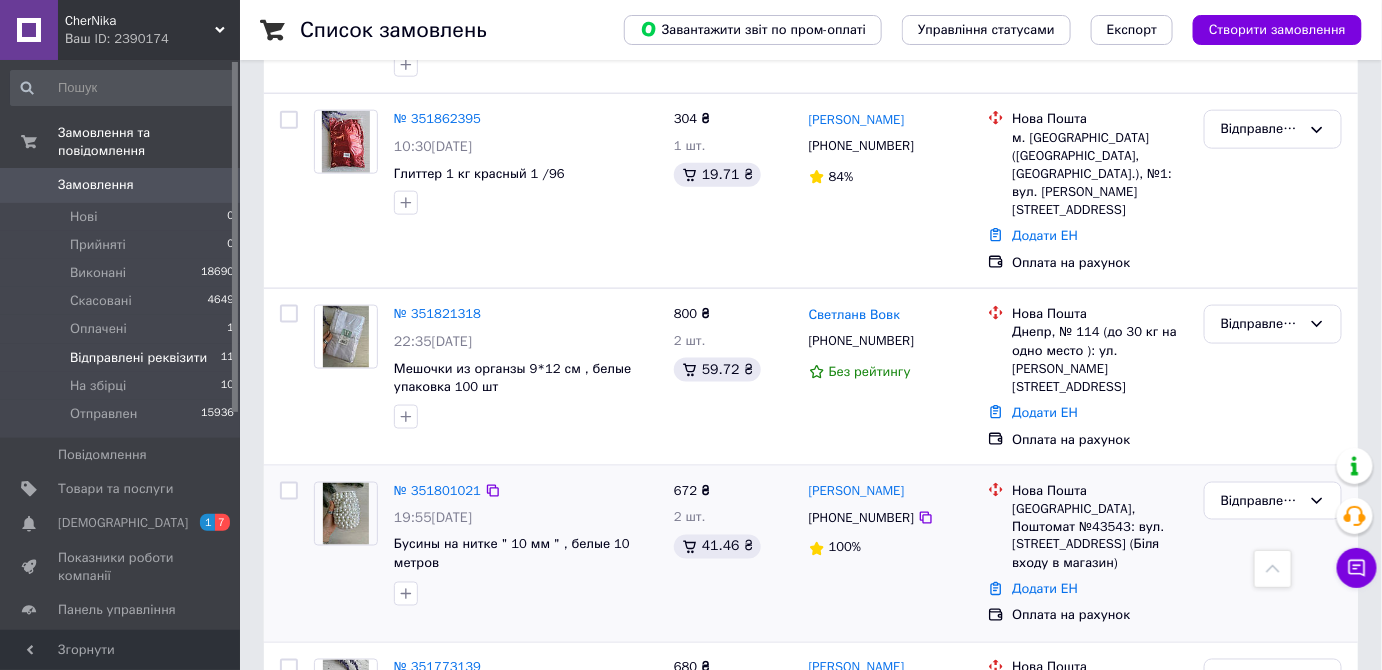 drag, startPoint x: 658, startPoint y: 436, endPoint x: 683, endPoint y: 437, distance: 25.019993 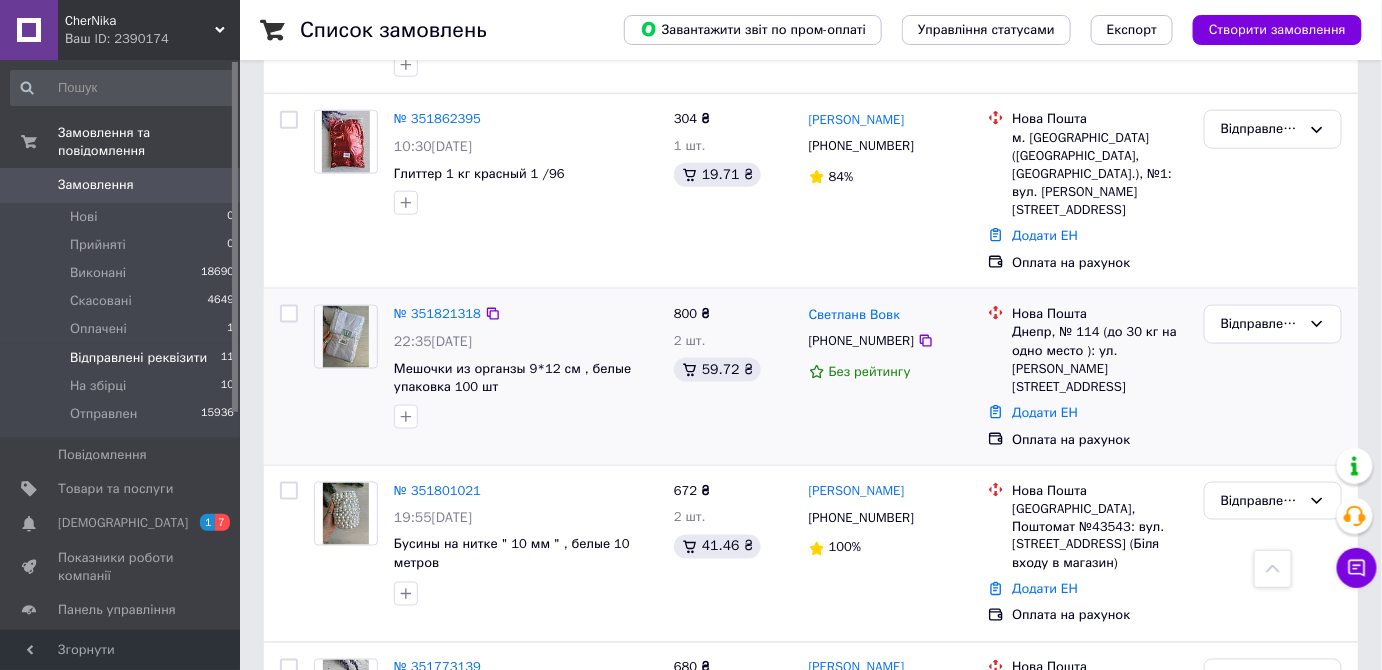 click on "№ 351821318 22:35, 08.07.2025 Мешочки из органзы 9*12 см  ,  белые    упаковка 100 шт 800 ₴ 2 шт. 59.72 ₴ Светланв Вовк +380968280866 Без рейтингу Нова Пошта Днепр, № 114 (до 30 кг на одно место ): ул. Марії Сокіл, 14 Додати ЕН Оплата на рахунок Відправлені реквізити" at bounding box center [811, 377] 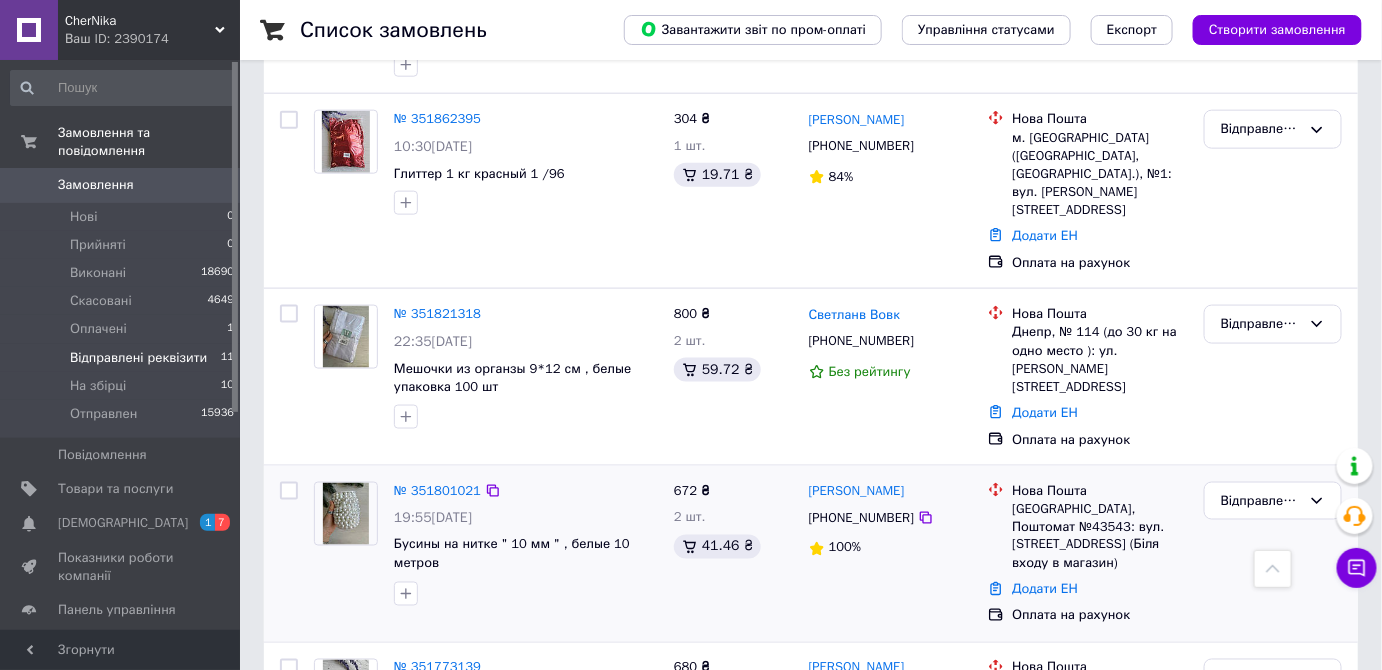 click on "672 ₴ 2 шт. 41.46 ₴" at bounding box center [733, 554] 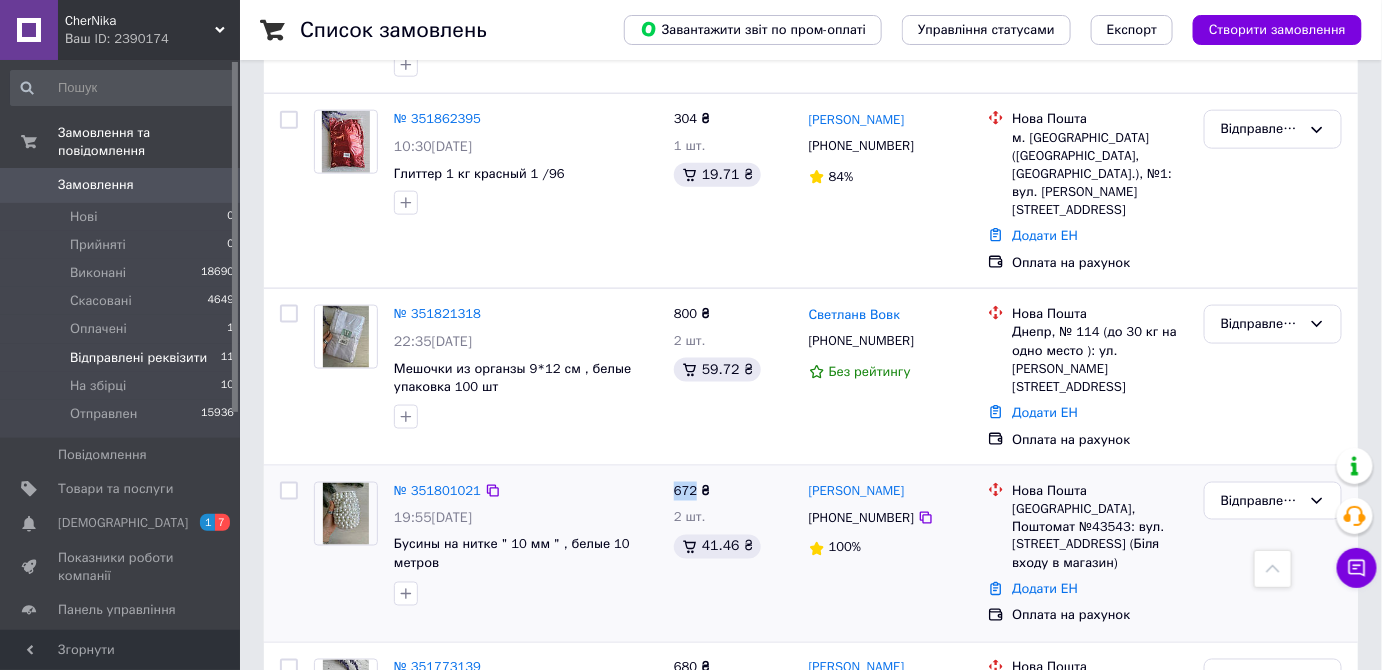 click on "672 ₴ 2 шт. 41.46 ₴" at bounding box center [733, 554] 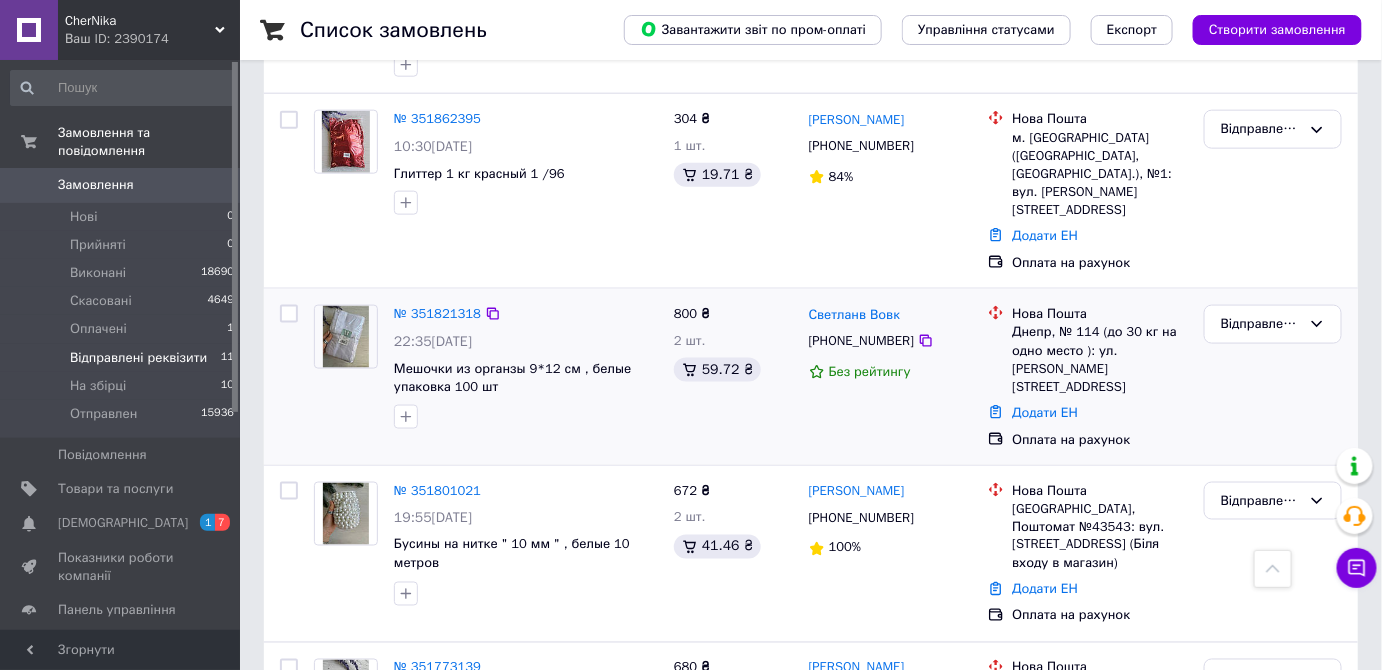 click on "№ 351821318 22:35, 08.07.2025 Мешочки из органзы 9*12 см  ,  белые    упаковка 100 шт 800 ₴ 2 шт. 59.72 ₴ Светланв Вовк +380968280866 Без рейтингу Нова Пошта Днепр, № 114 (до 30 кг на одно место ): ул. Марії Сокіл, 14 Додати ЕН Оплата на рахунок Відправлені реквізити" at bounding box center (811, 377) 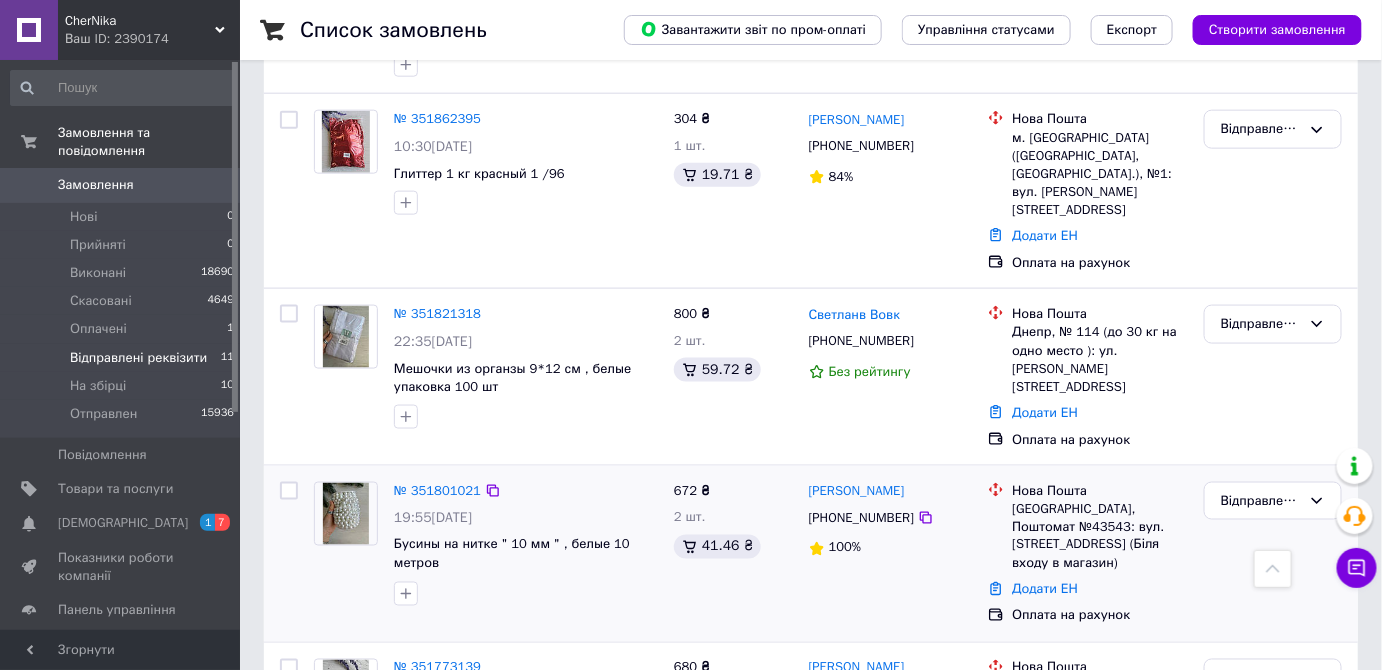 drag, startPoint x: 672, startPoint y: 435, endPoint x: 821, endPoint y: 416, distance: 150.20653 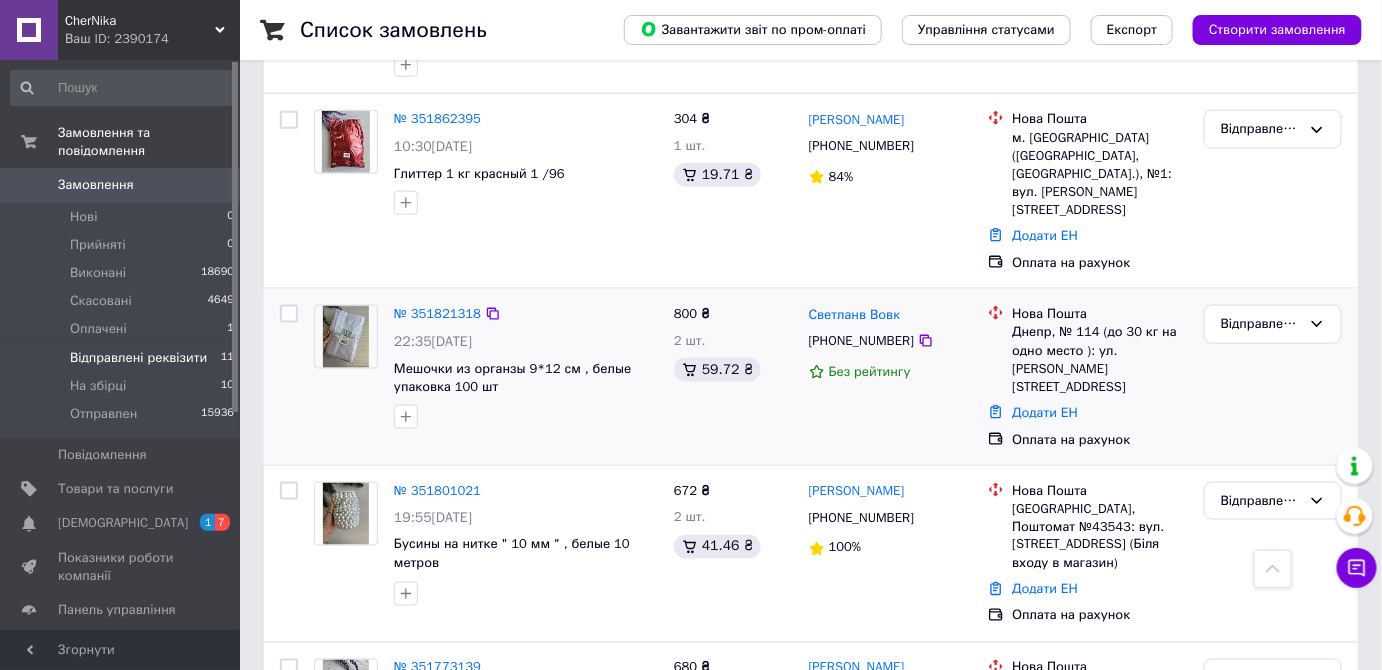 click on "№ 351821318 22:35, 08.07.2025 Мешочки из органзы 9*12 см  ,  белые    упаковка 100 шт" at bounding box center (526, 367) 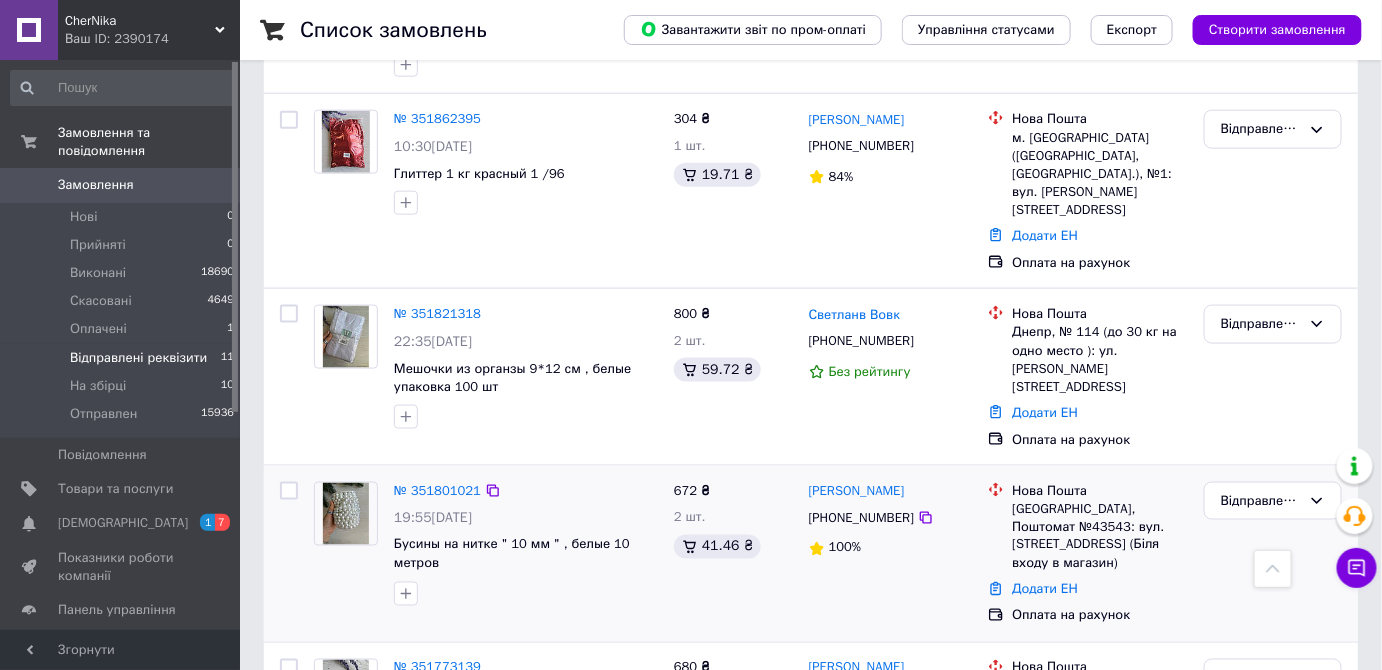 drag, startPoint x: 674, startPoint y: 428, endPoint x: 922, endPoint y: 432, distance: 248.03226 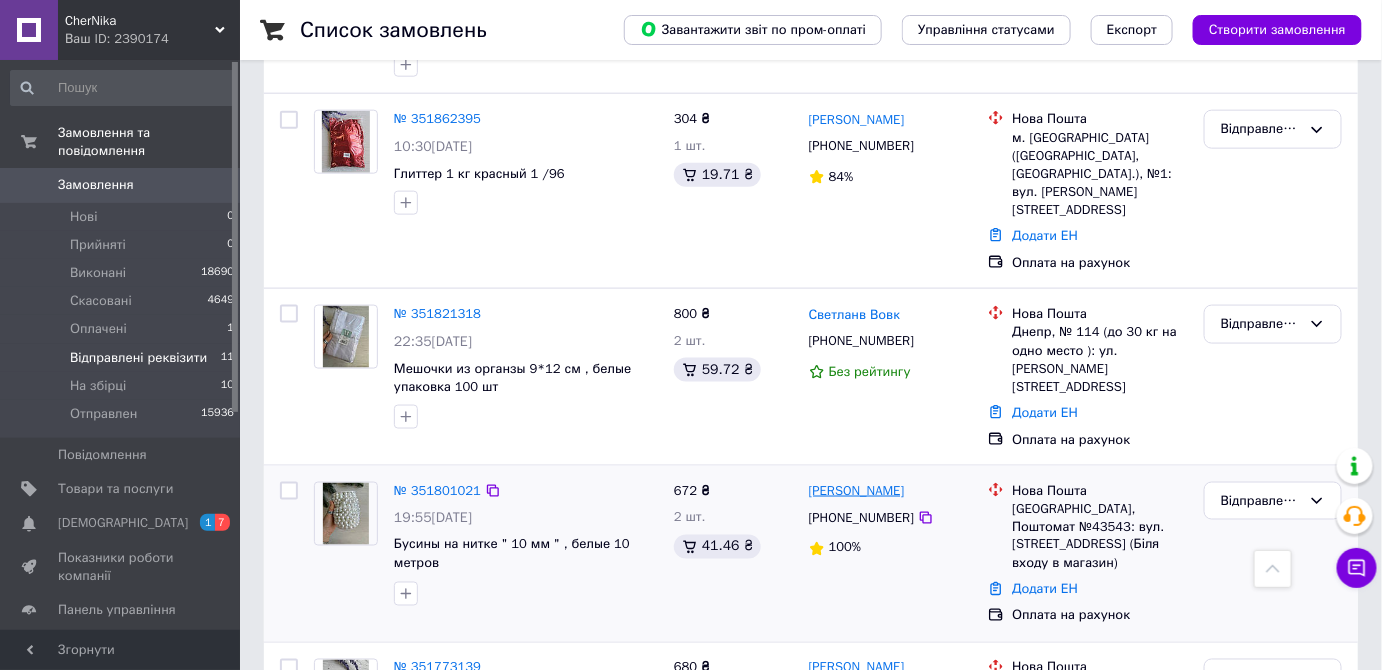 copy on "672 ₴ 2 шт. 41.46 ₴ Наталия Сергеева" 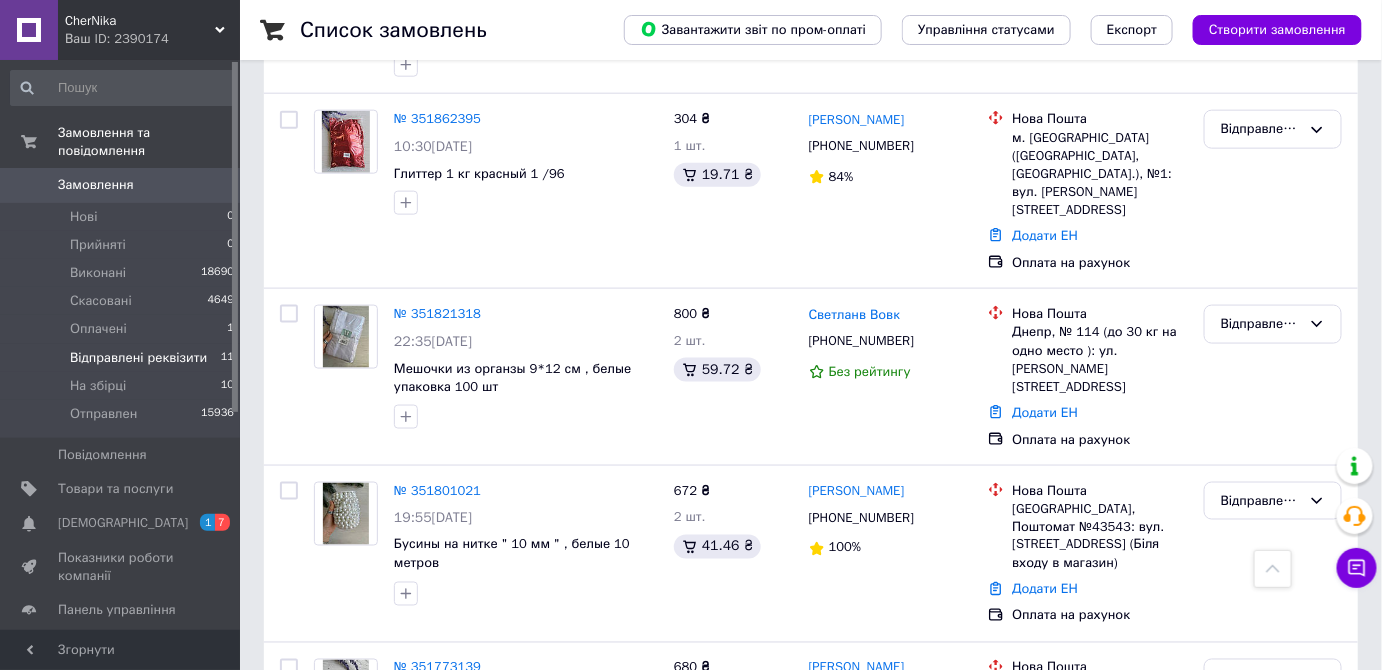 click on "Список замовлень   Завантажити звіт по пром-оплаті Управління статусами Експорт Створити замовлення 1 Фільтри Збережені фільтри: Відправлені реквізити (11) Статус: Відправлені реквізити Cкинути все Замовлення Cума Покупець Доставка та оплата Статус № 352000444 03:24, 10.07.2025 Бусины круглые акриловые  " С06508 "   кораллово красные  8 мм        500 грамм 16 товарів у замовленні 2 261 ₴ 21 шт. Наталія Карватко +380938129747 Без рейтингу Нова Пошта Вінниця, №17 (до 30 кг): вул. Василя Порика, 5а Додати ЕН Оплата на рахунок Відправлені реквізити № 351989567 22:56, 09.07.2025 8 товарів у замовленні 852 ₴ 94%" at bounding box center [811, 406] 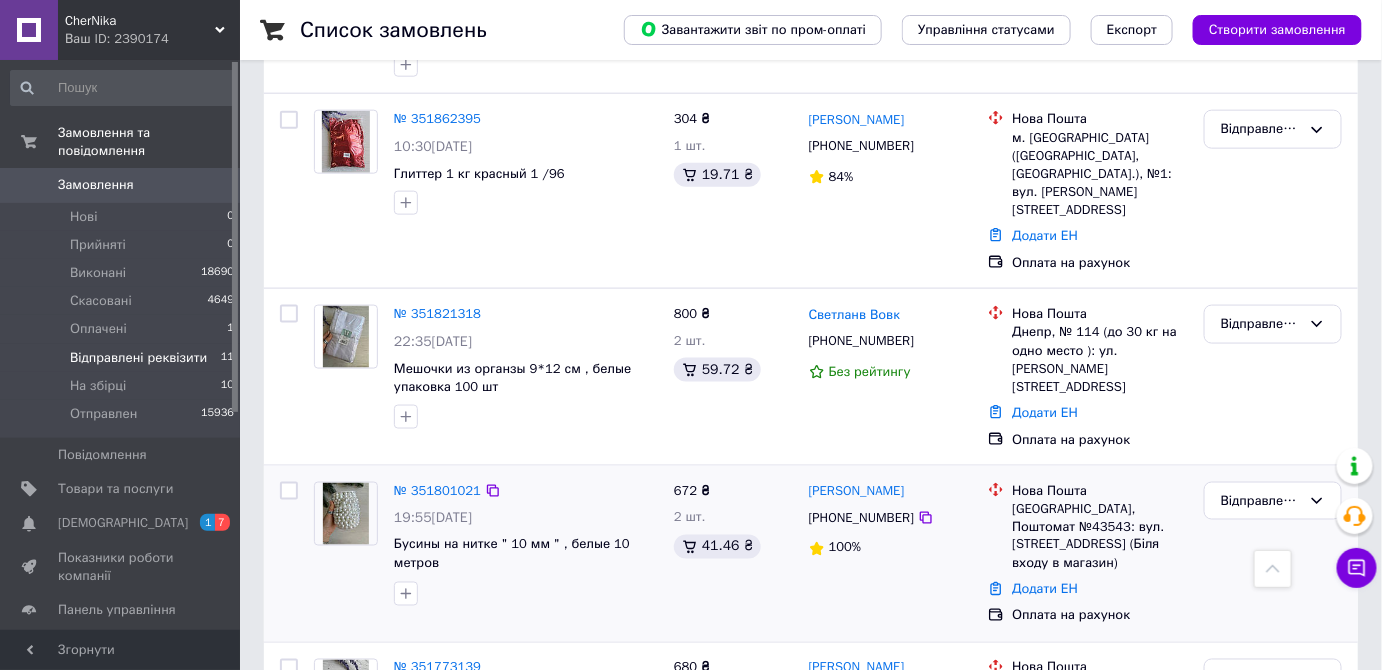 click at bounding box center (346, 514) 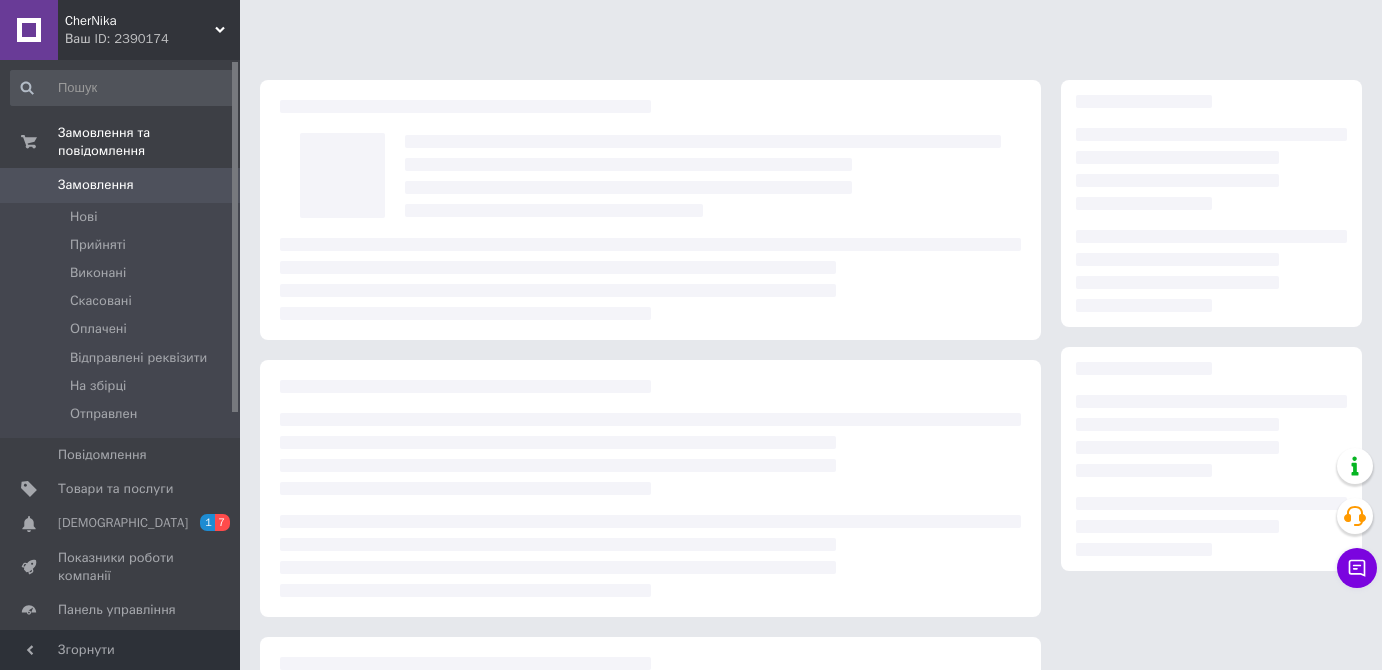 scroll, scrollTop: 0, scrollLeft: 0, axis: both 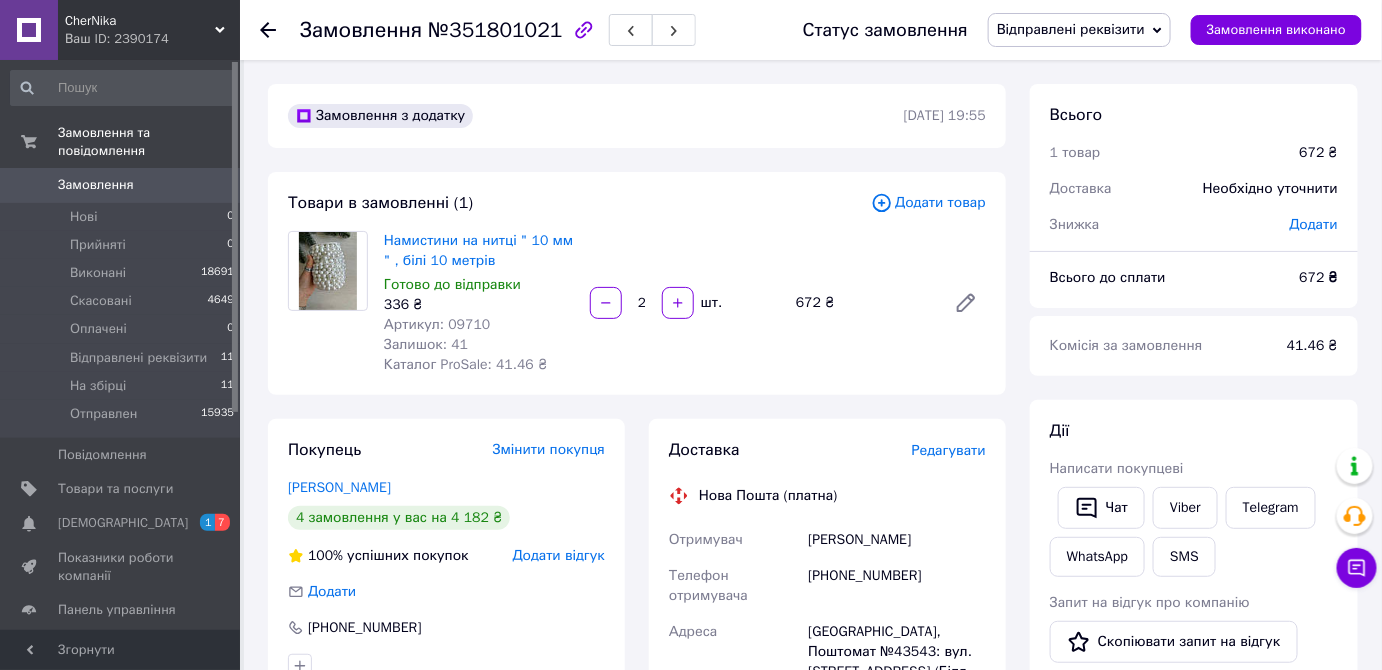 click on "Відправлені реквізити" at bounding box center [1071, 29] 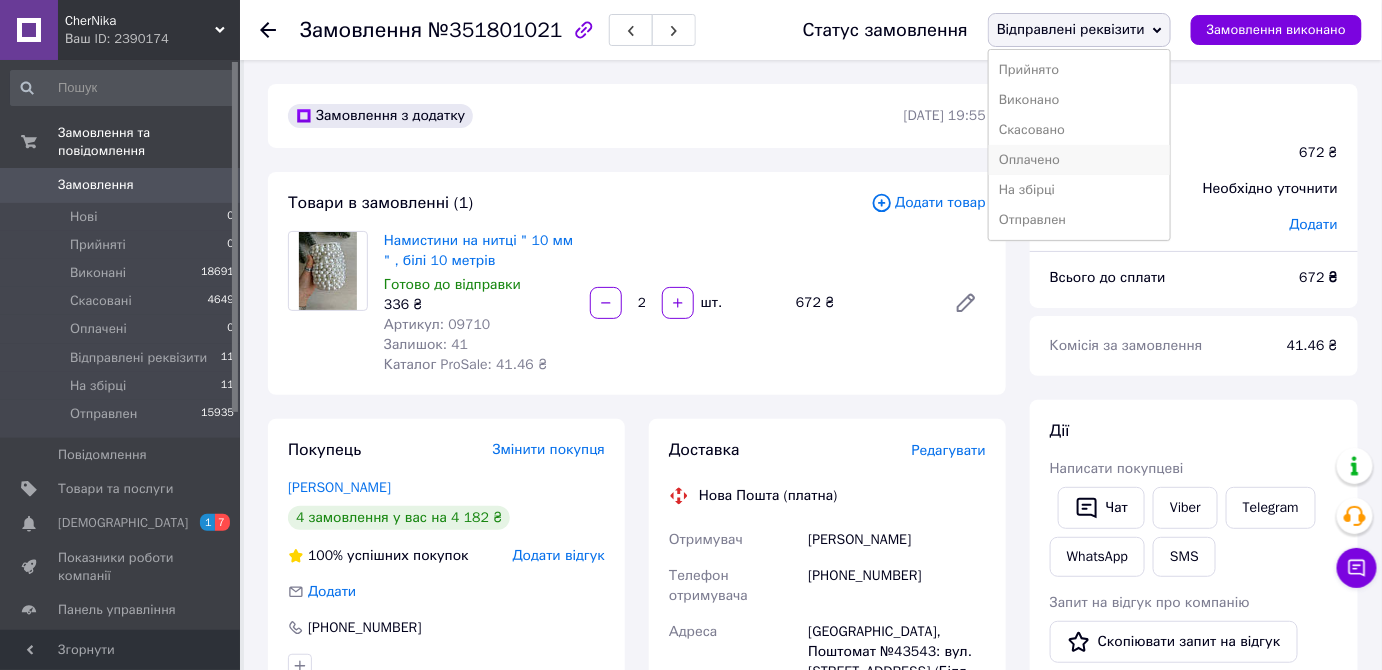 click on "Оплачено" at bounding box center (1079, 160) 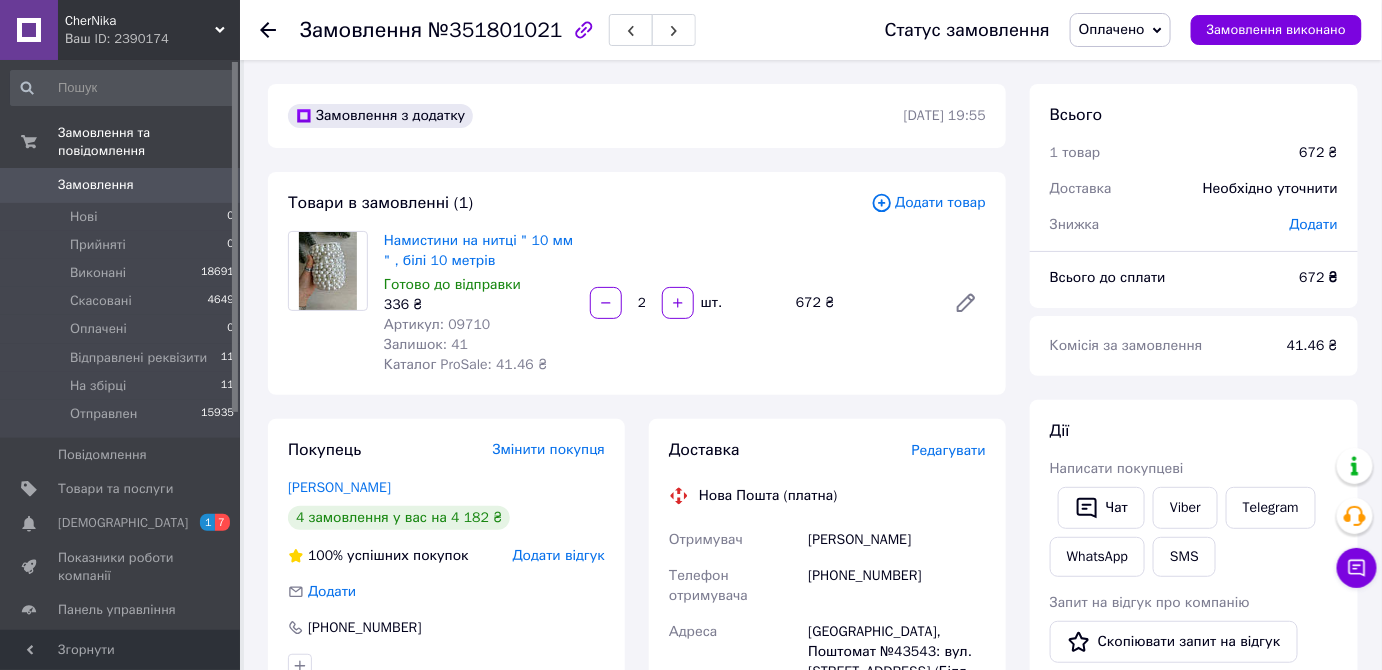 click on "Оплачено" at bounding box center [1112, 29] 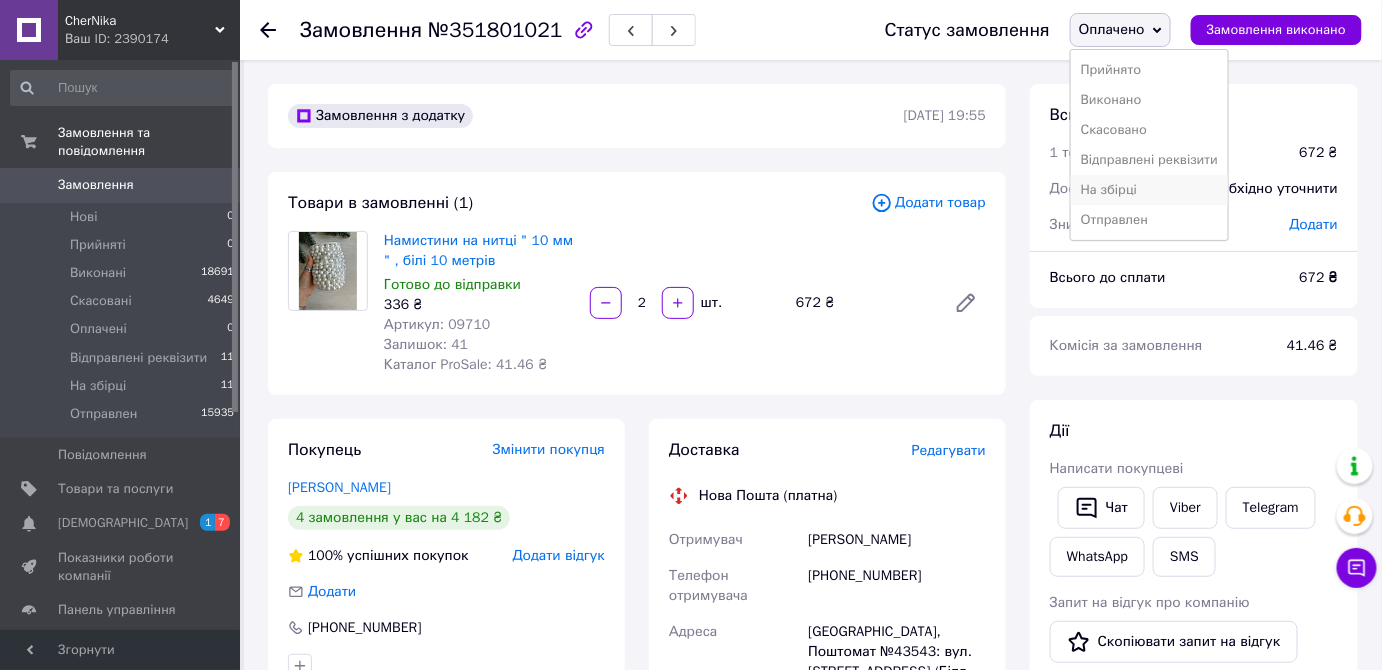 click on "На збірці" at bounding box center (1149, 190) 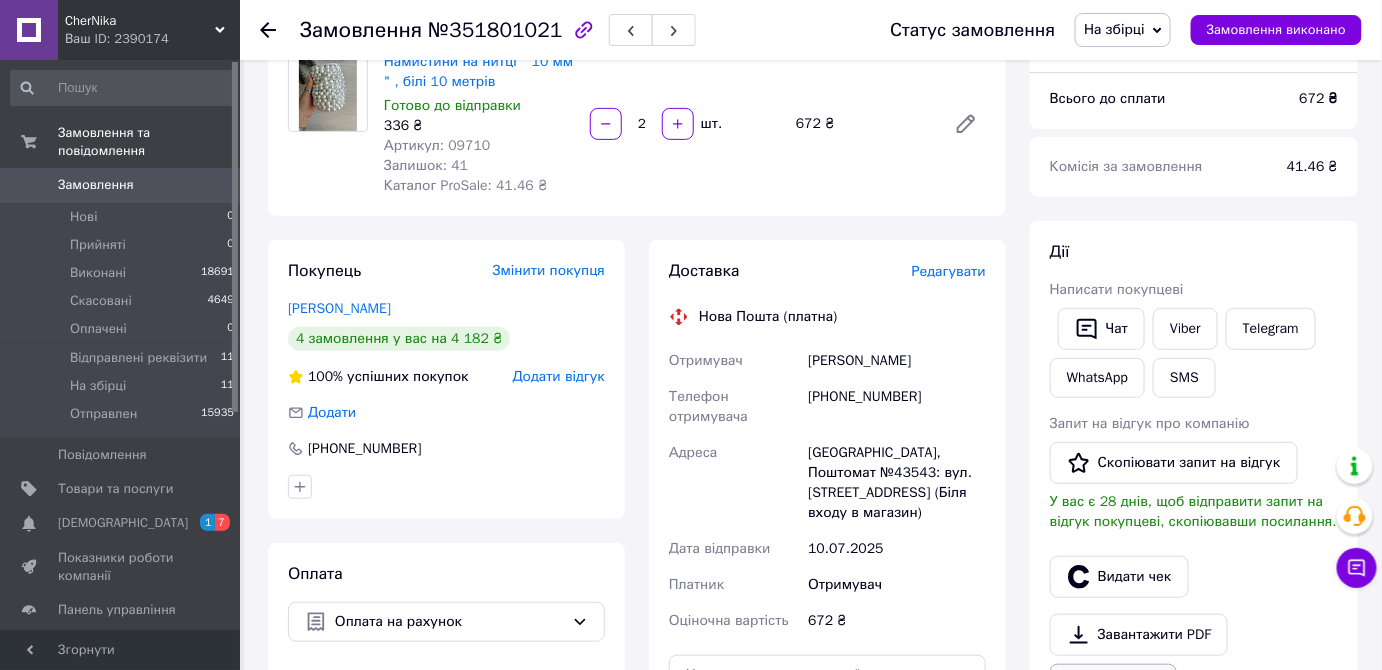 scroll, scrollTop: 272, scrollLeft: 0, axis: vertical 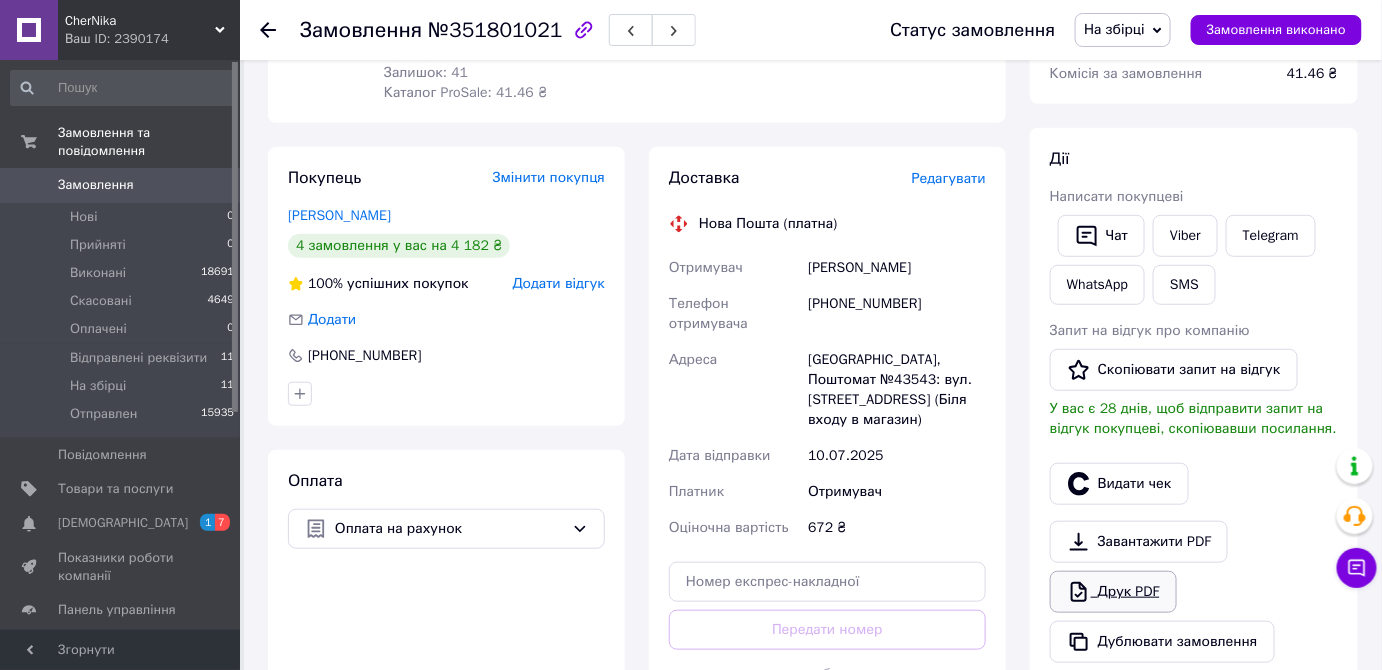 click on "Друк PDF" at bounding box center (1113, 592) 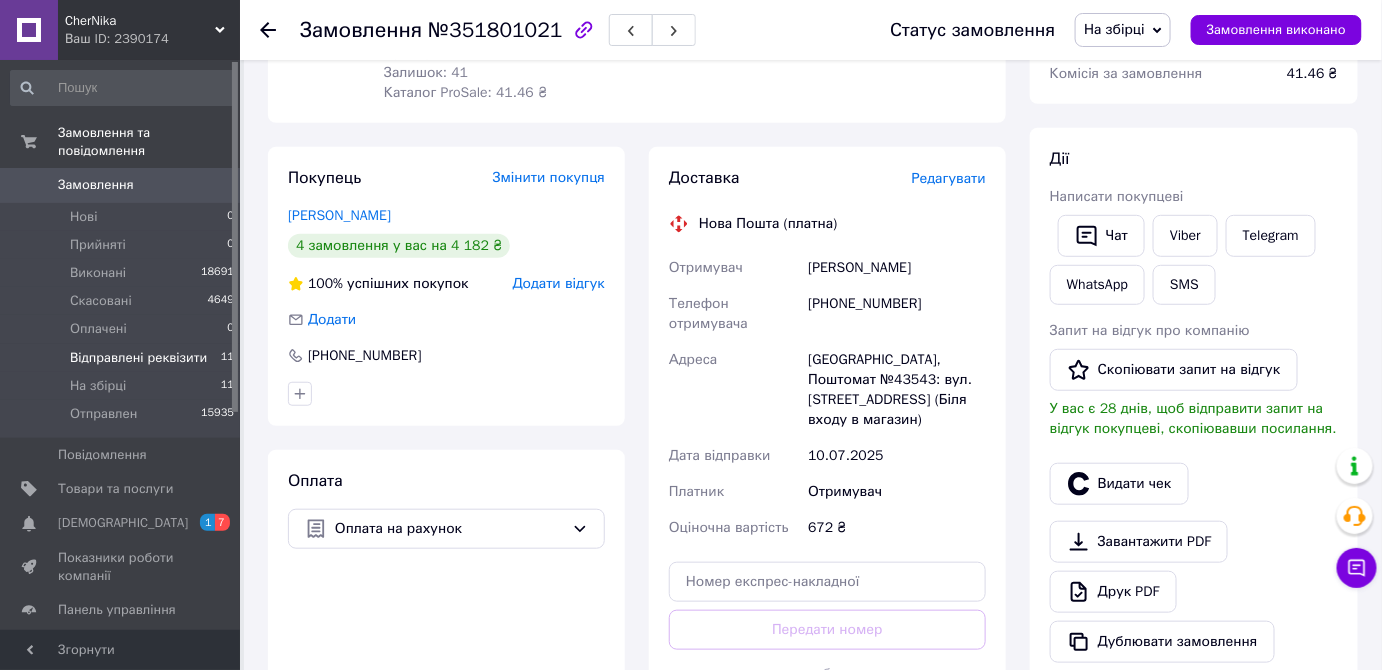 click on "Відправлені реквізити" at bounding box center [138, 358] 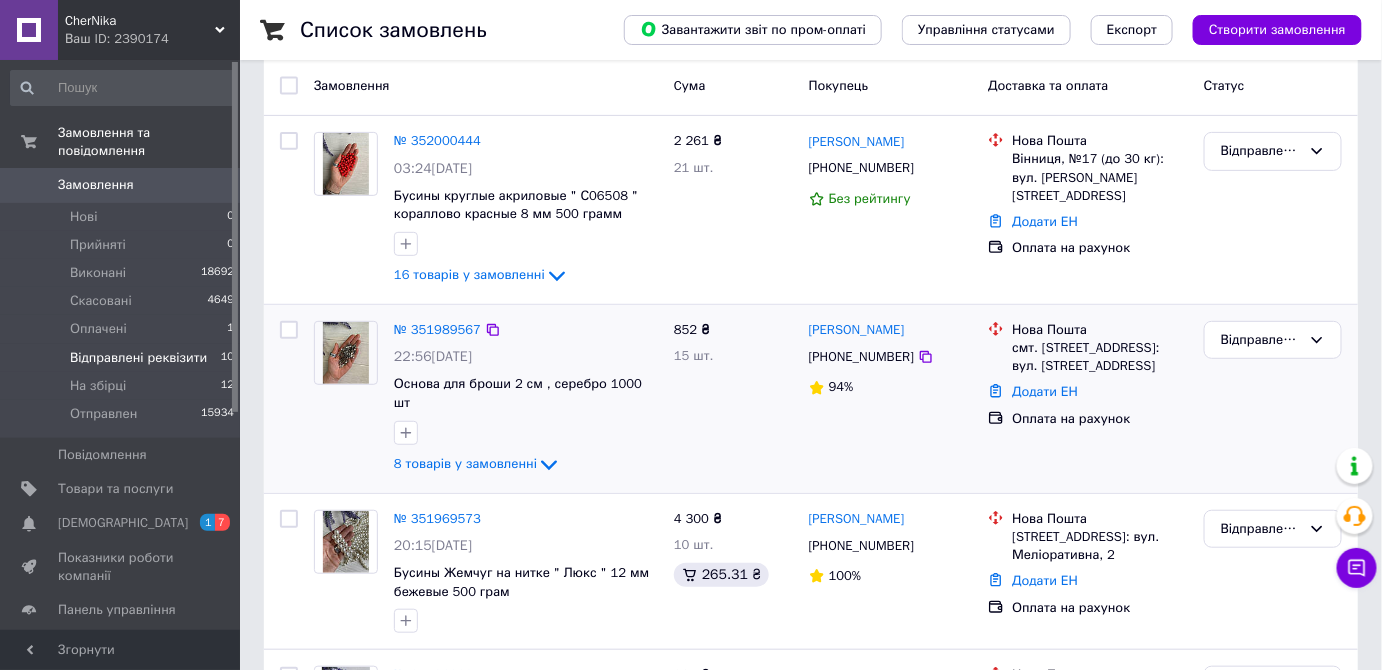 scroll, scrollTop: 181, scrollLeft: 0, axis: vertical 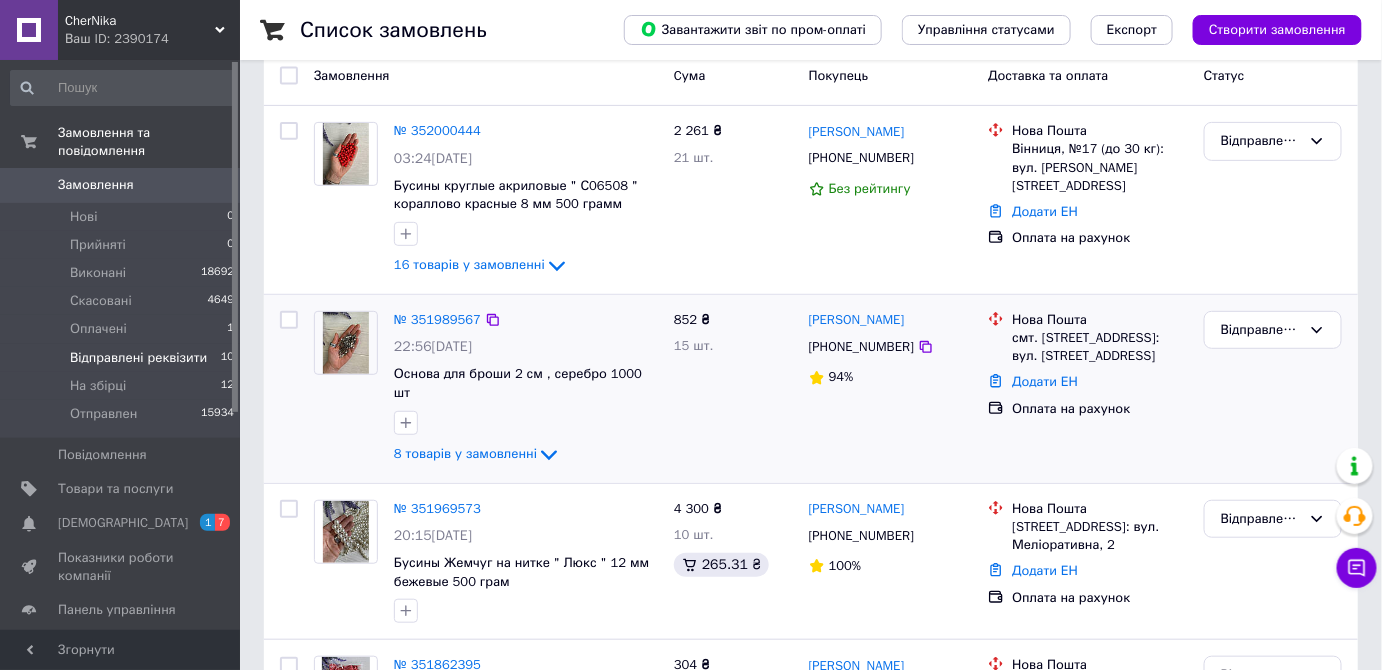 click at bounding box center (346, 343) 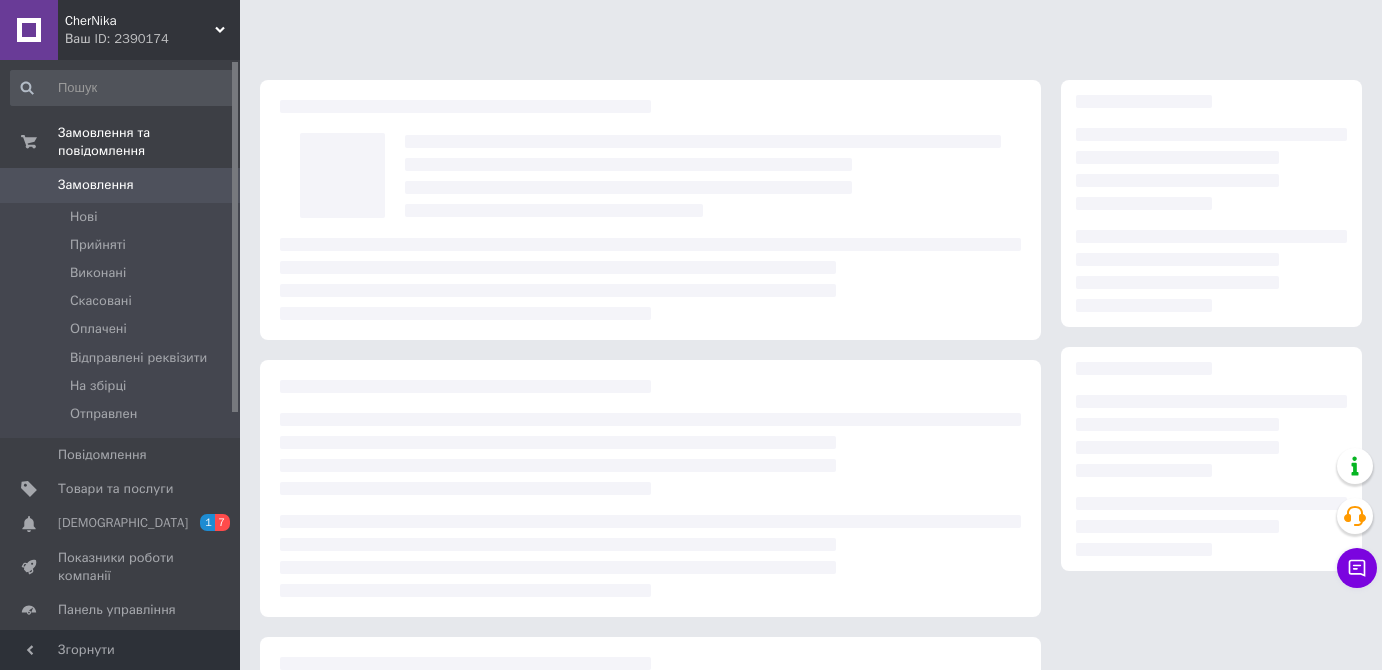 scroll, scrollTop: 0, scrollLeft: 0, axis: both 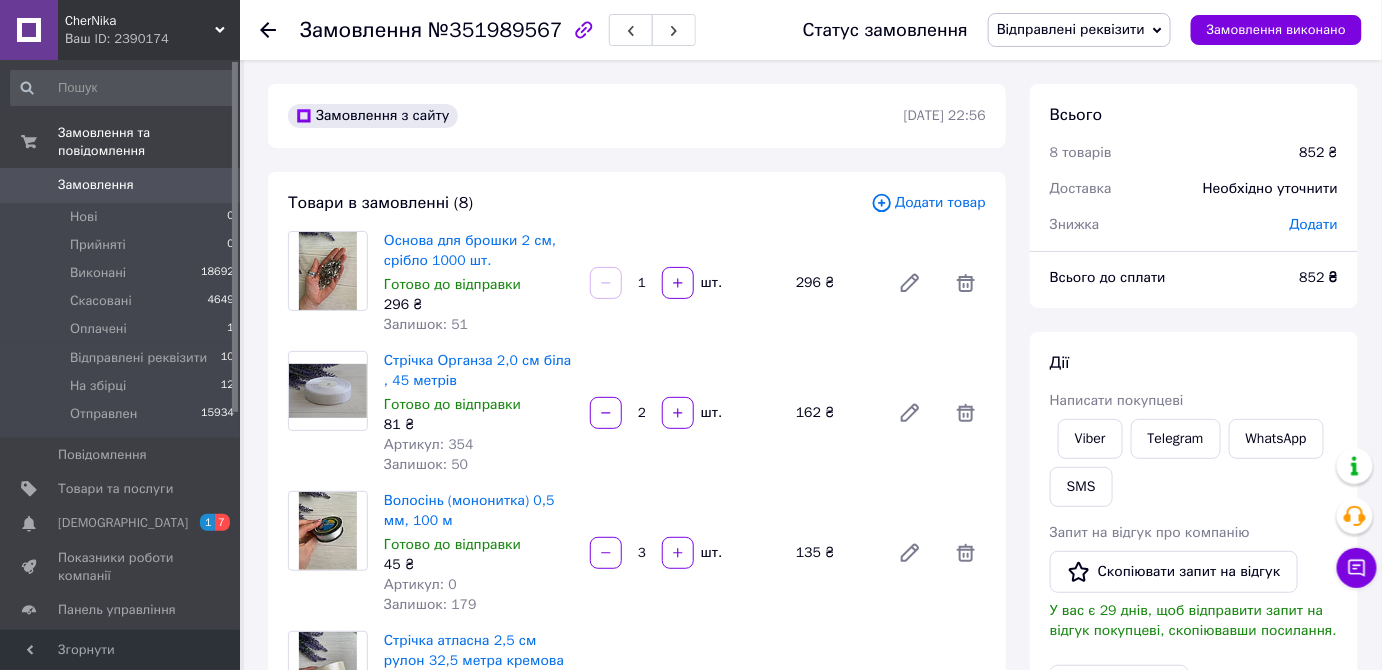 drag, startPoint x: 1113, startPoint y: 18, endPoint x: 1114, endPoint y: 30, distance: 12.0415945 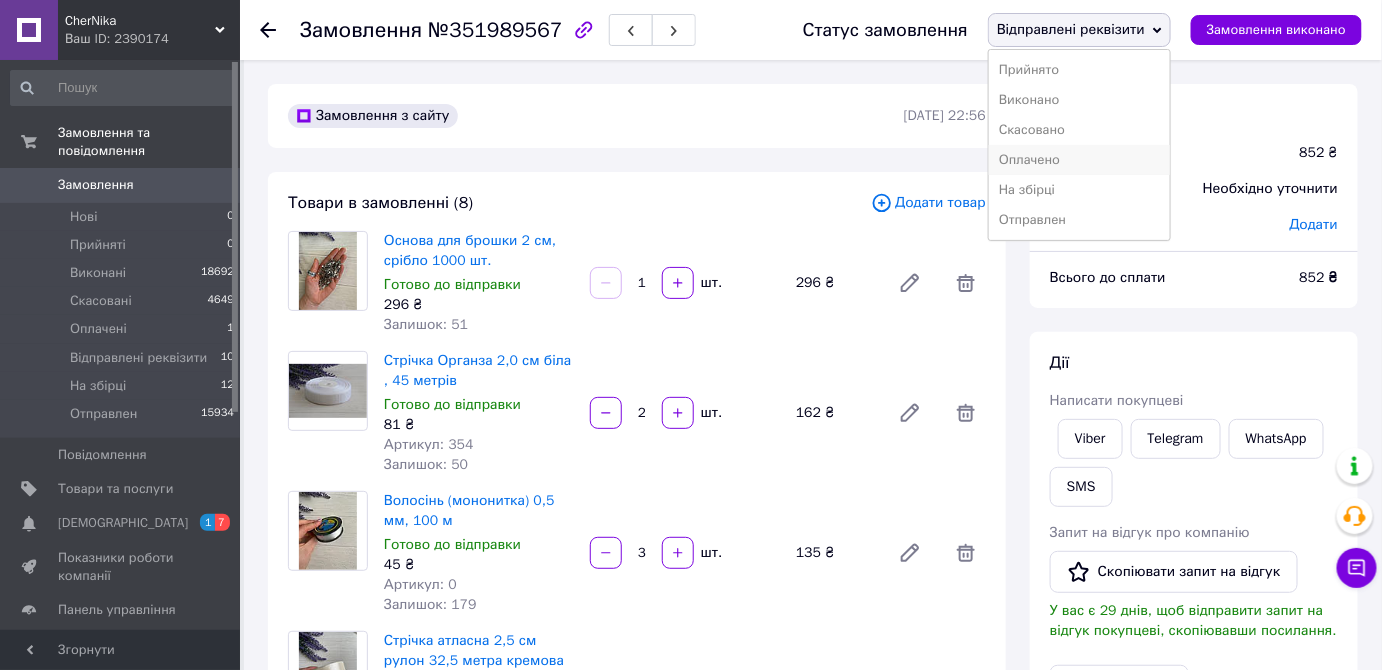 click on "Оплачено" at bounding box center (1079, 160) 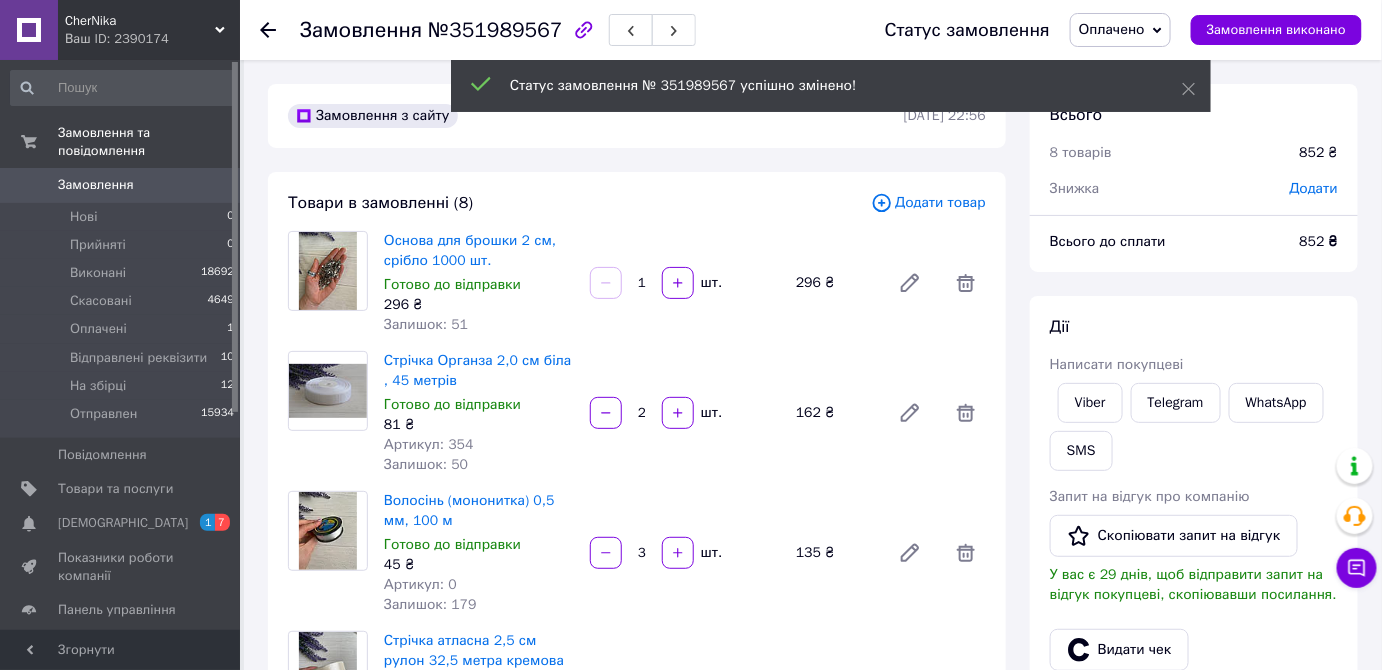 click on "Оплачено" at bounding box center [1112, 29] 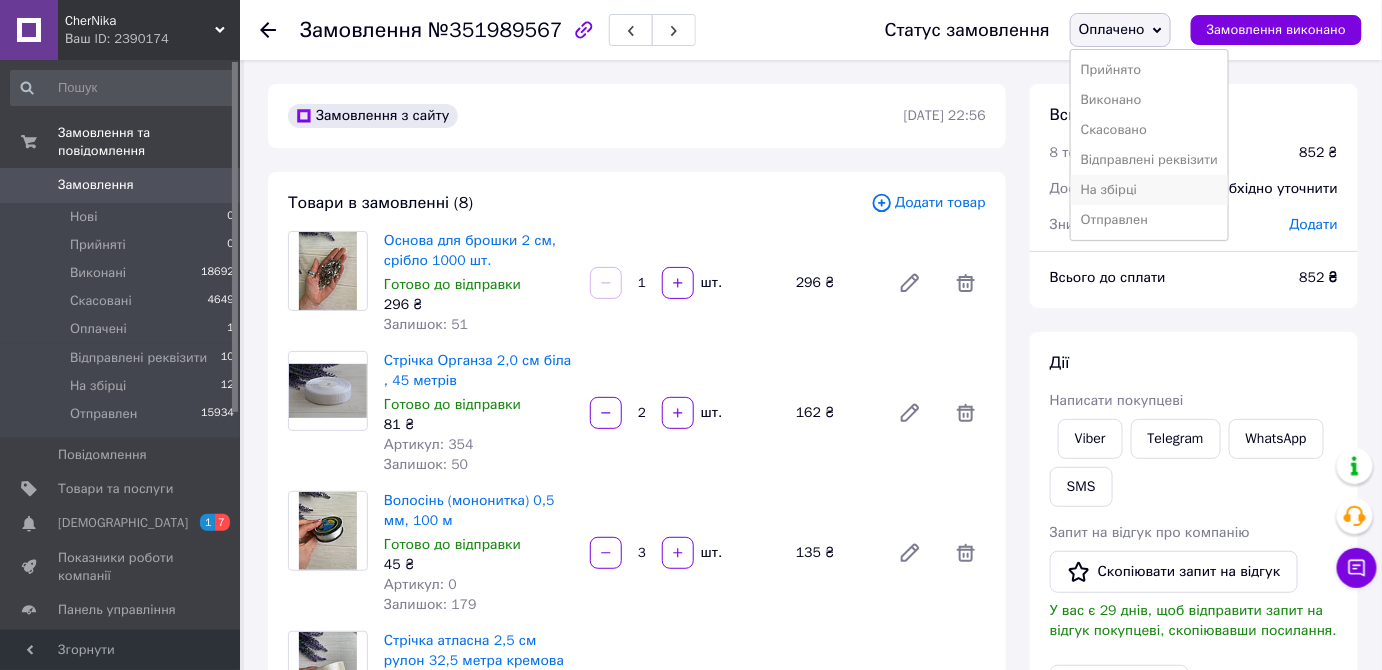 click on "На збірці" at bounding box center (1149, 190) 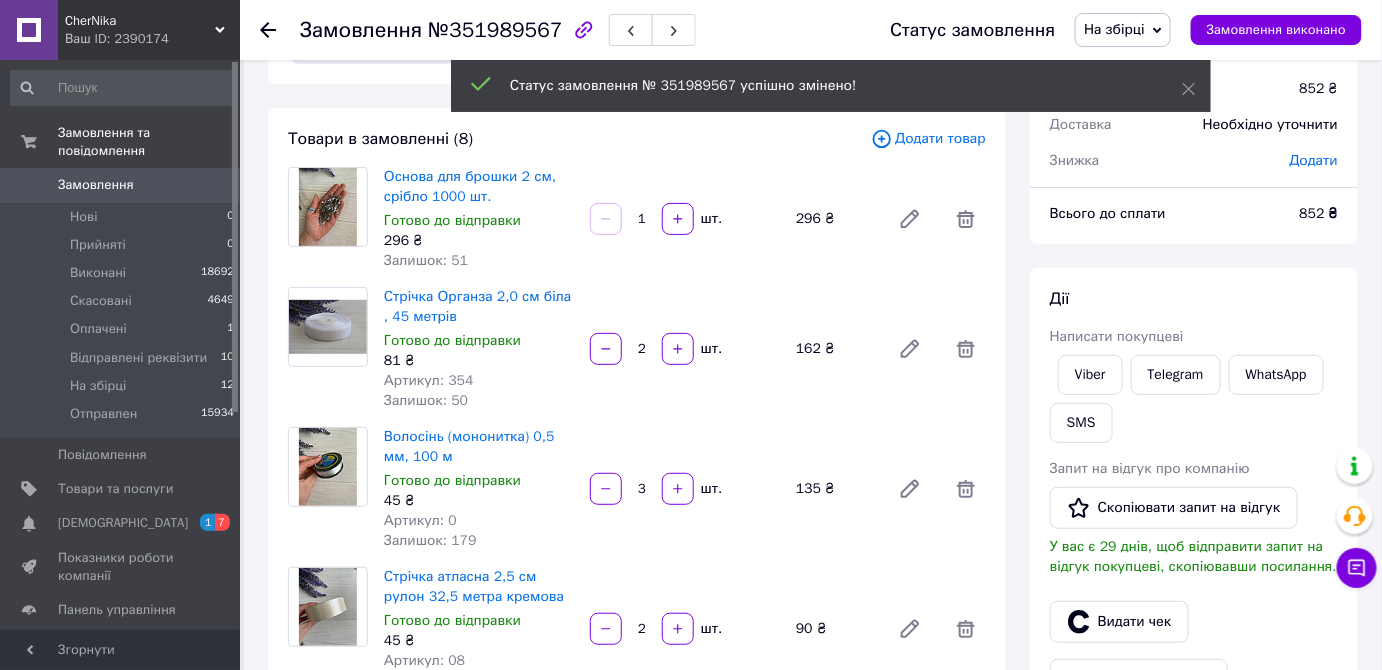 scroll, scrollTop: 181, scrollLeft: 0, axis: vertical 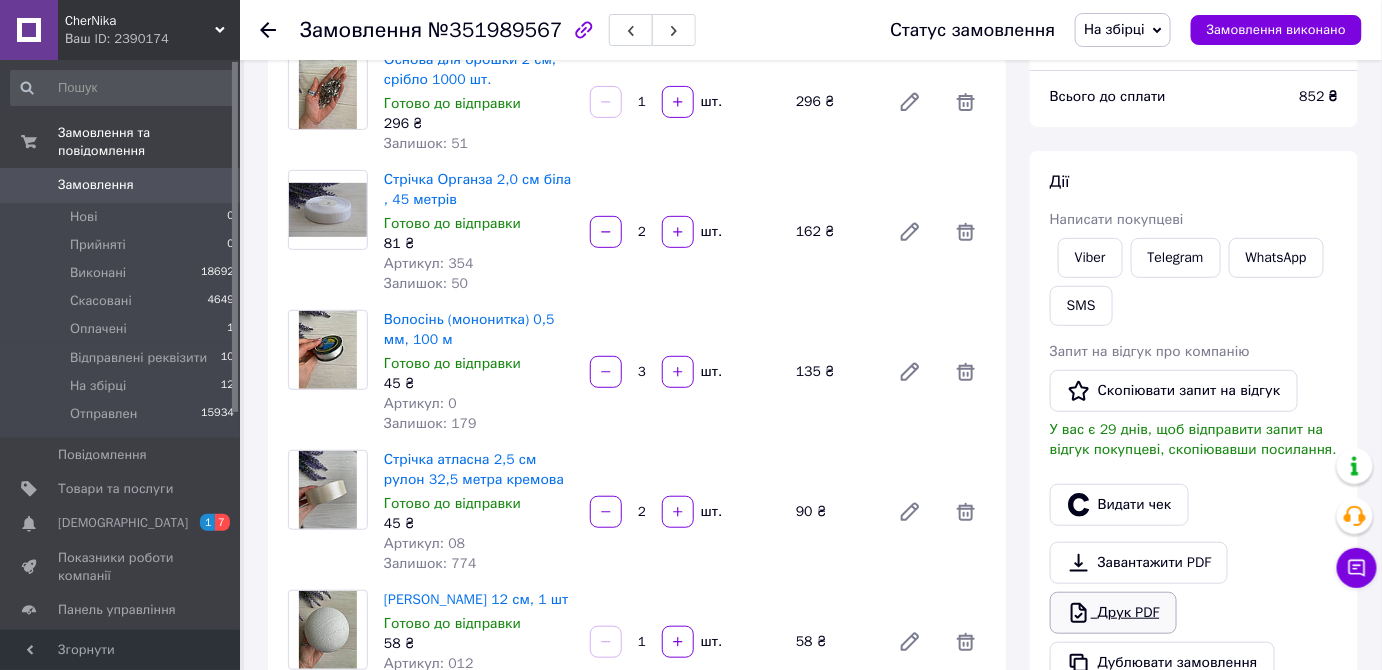 click on "Друк PDF" at bounding box center [1113, 613] 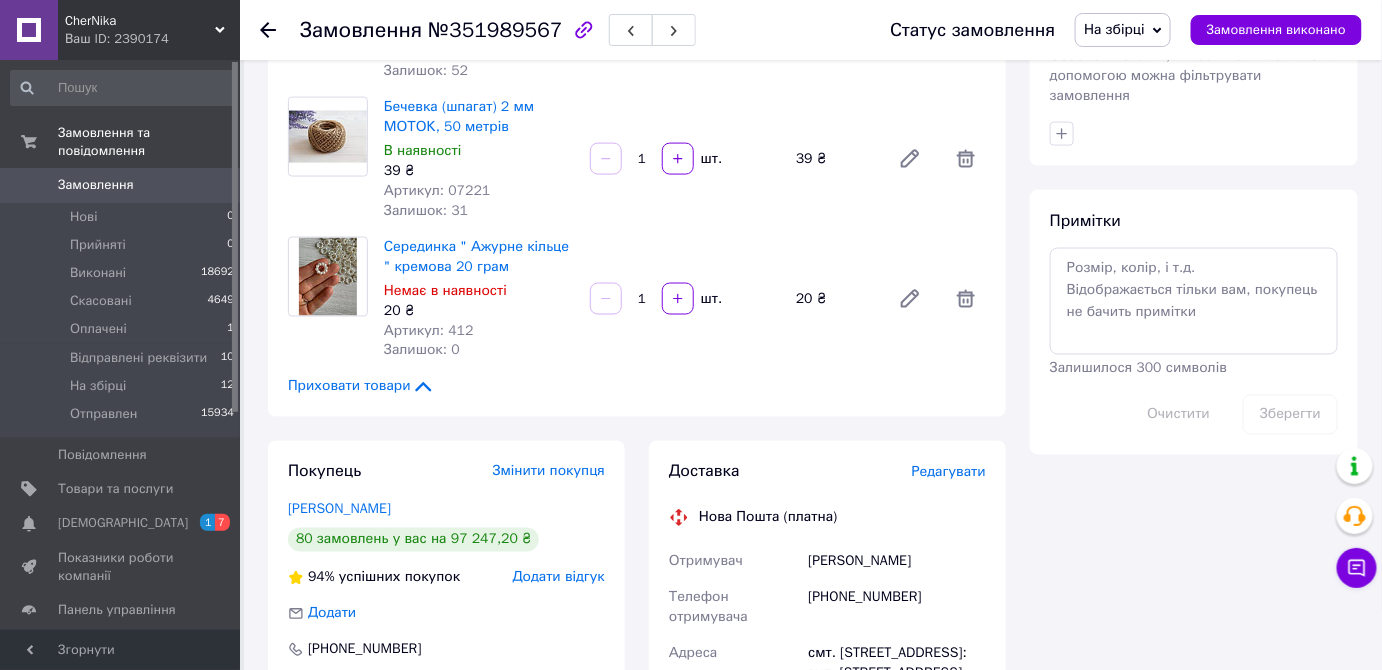 scroll, scrollTop: 1090, scrollLeft: 0, axis: vertical 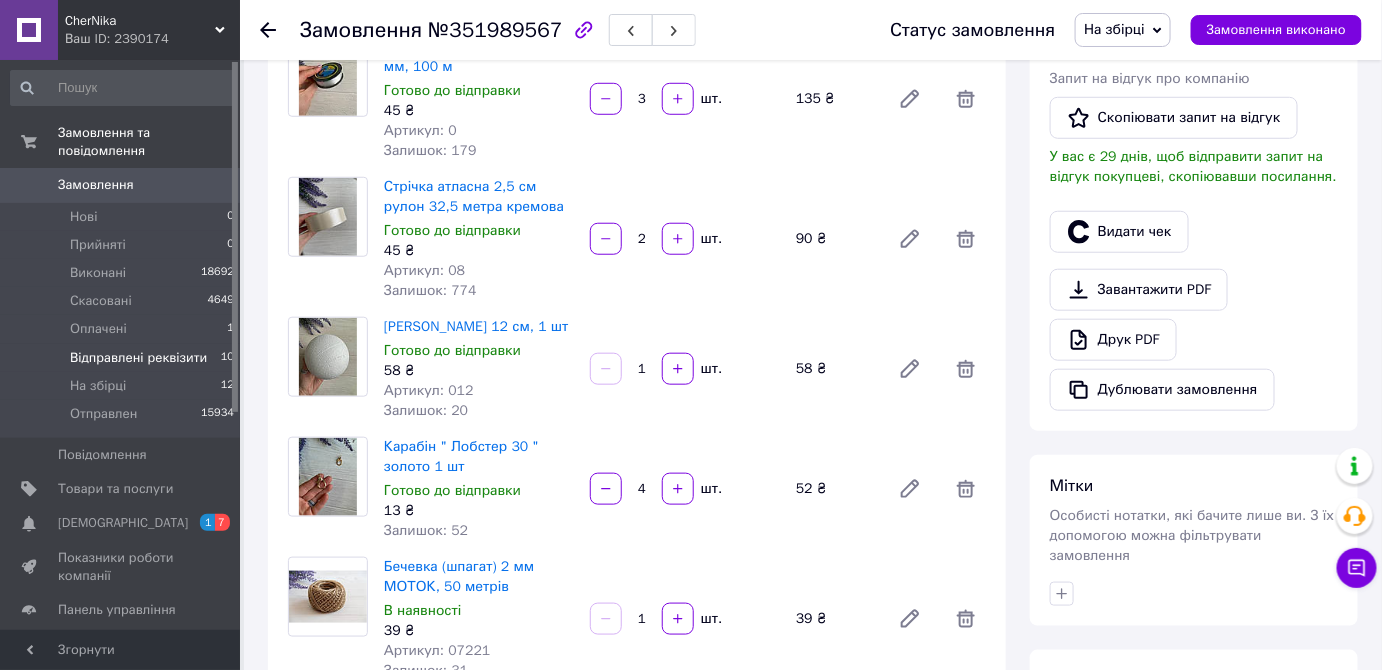click on "Відправлені реквізити" at bounding box center (138, 358) 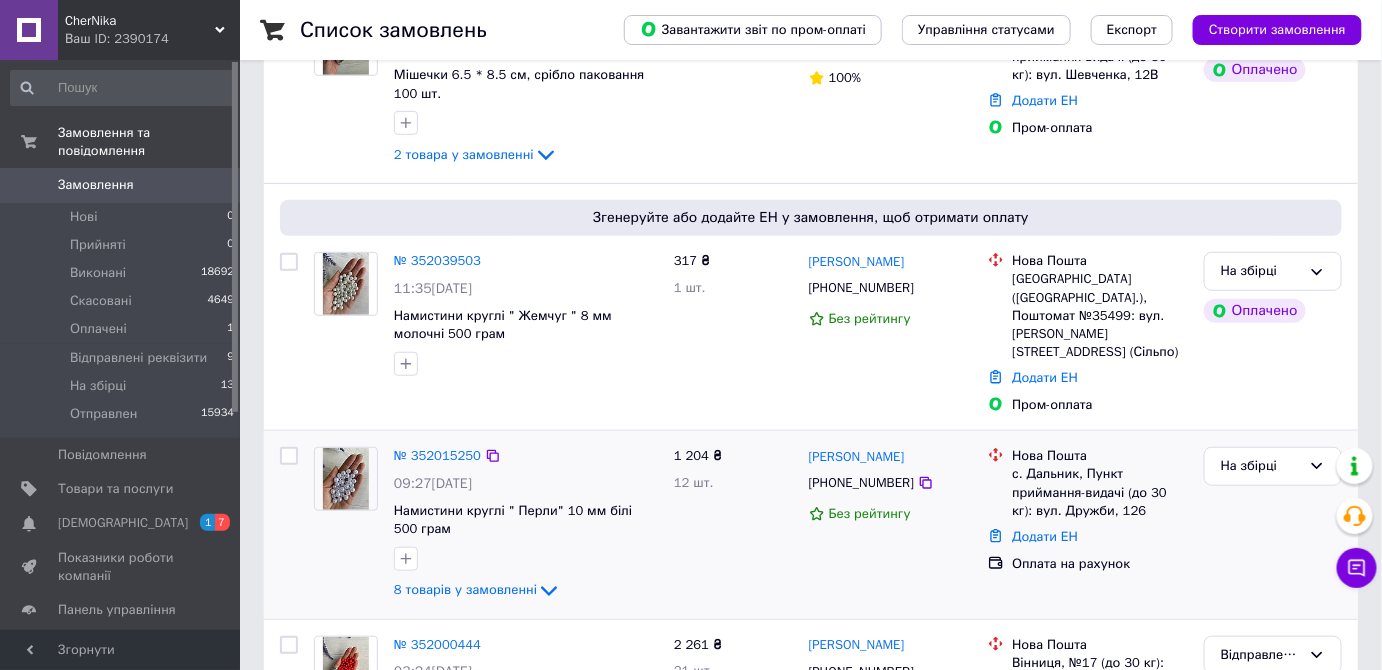 scroll, scrollTop: 363, scrollLeft: 0, axis: vertical 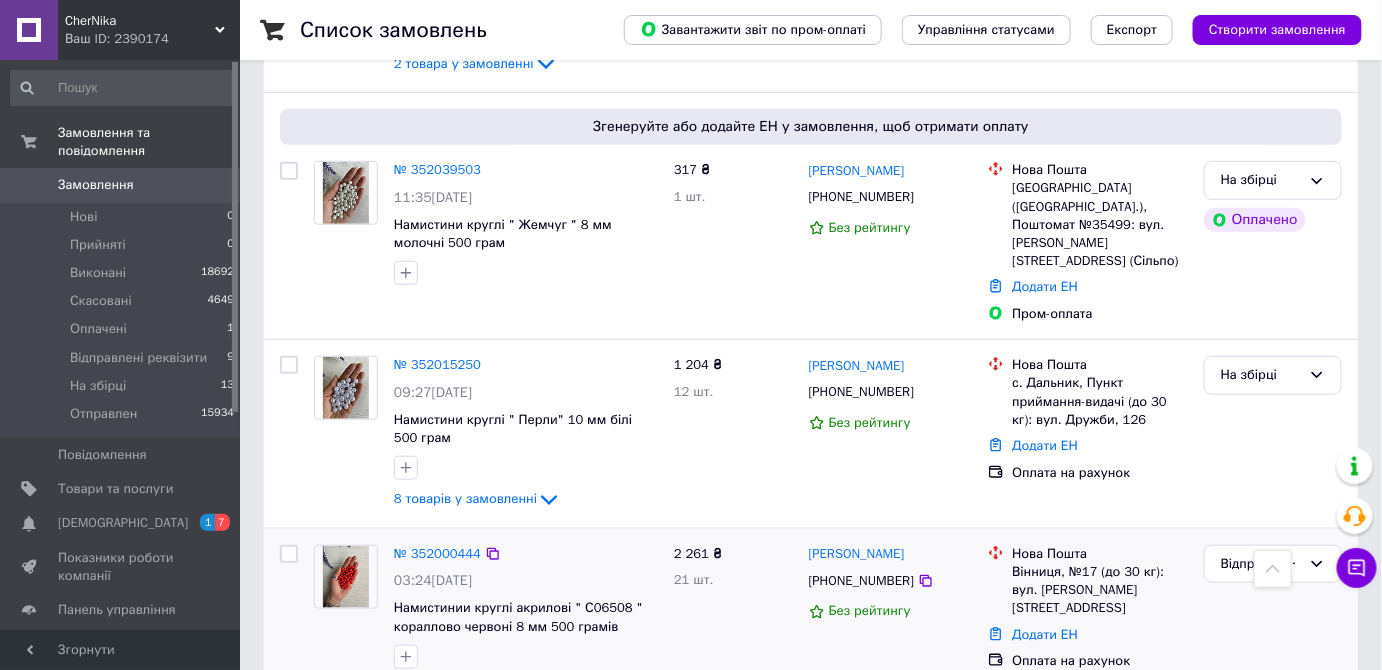 click at bounding box center (346, 577) 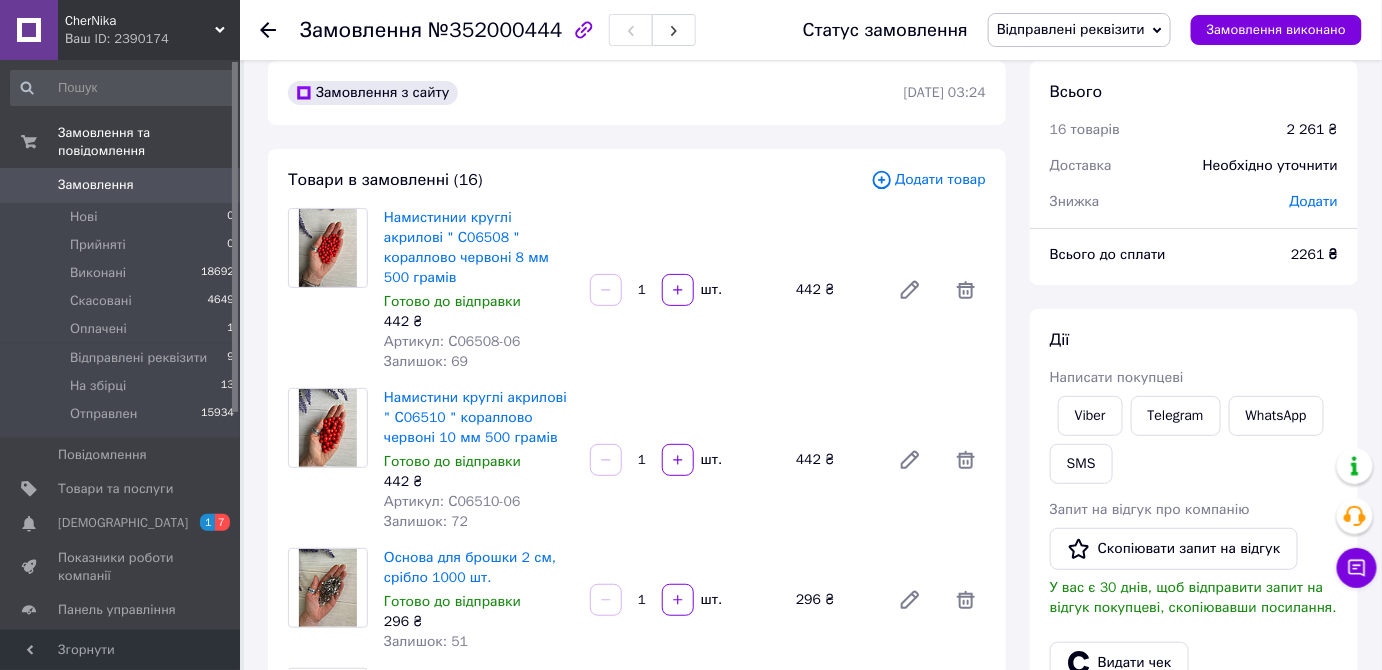 scroll, scrollTop: 0, scrollLeft: 0, axis: both 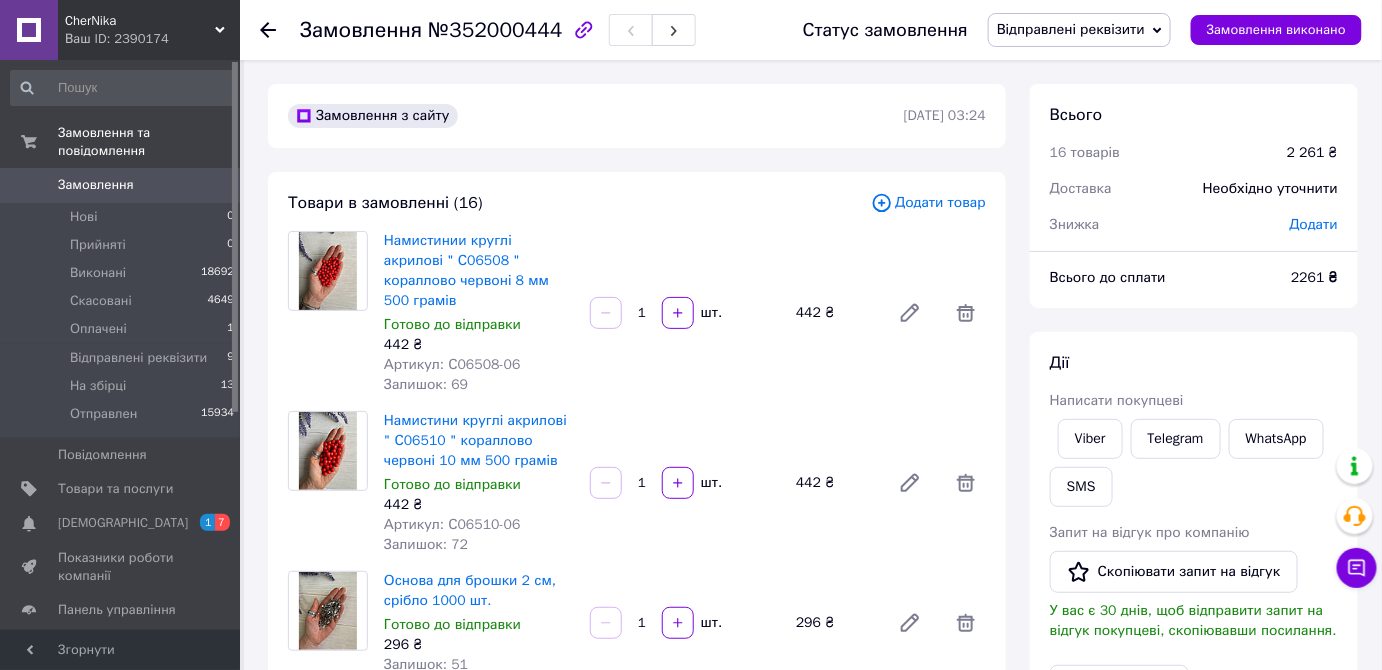 click on "Відправлені реквізити" at bounding box center (1071, 29) 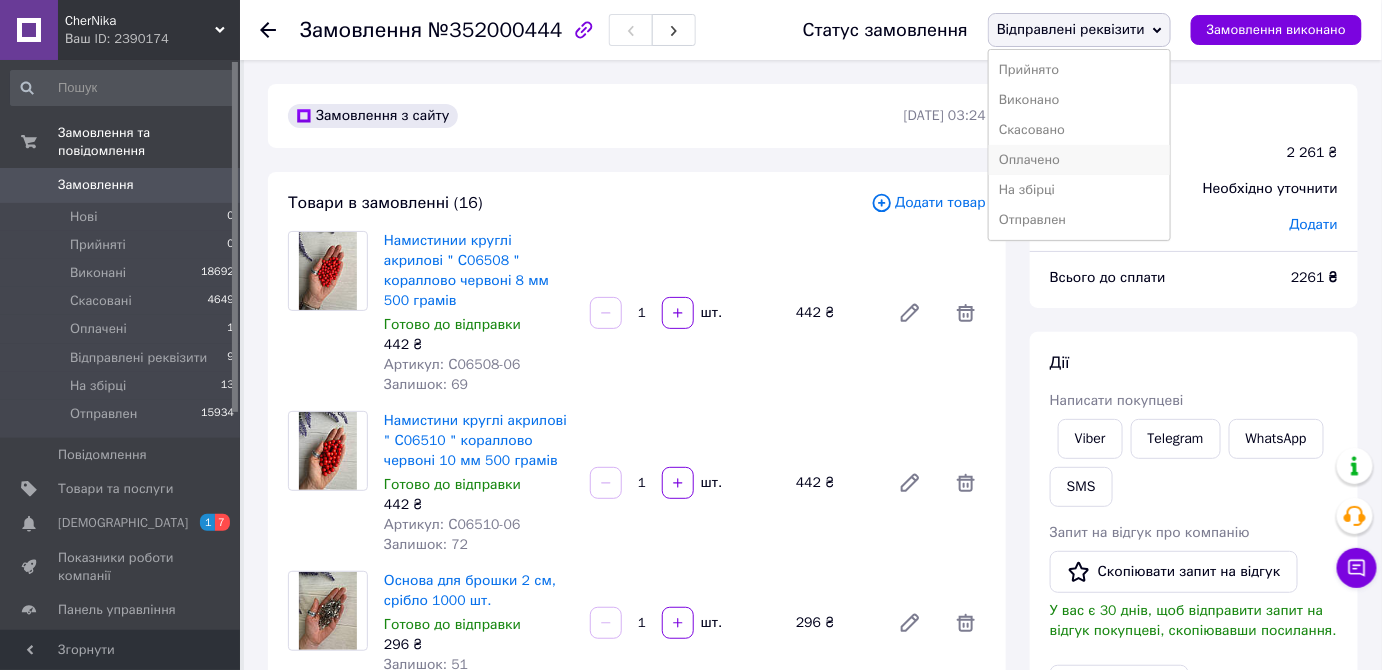 click on "Оплачено" at bounding box center (1079, 160) 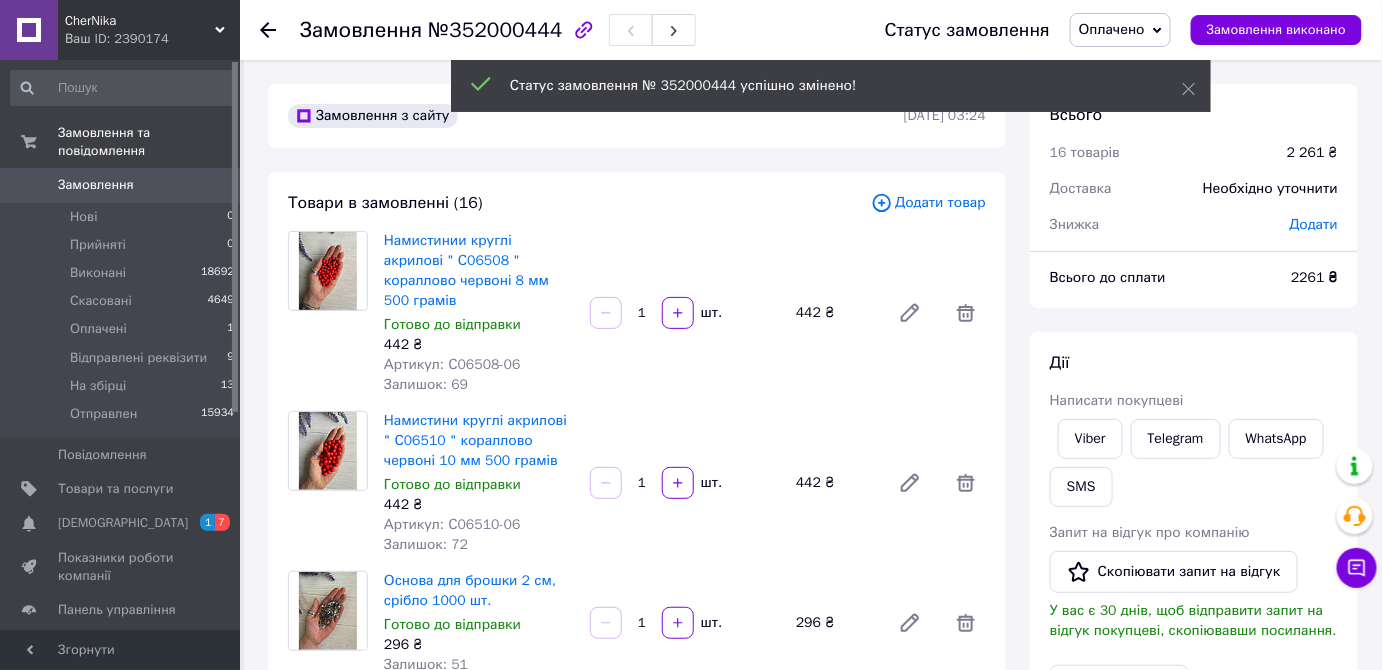 click on "Оплачено" at bounding box center [1112, 29] 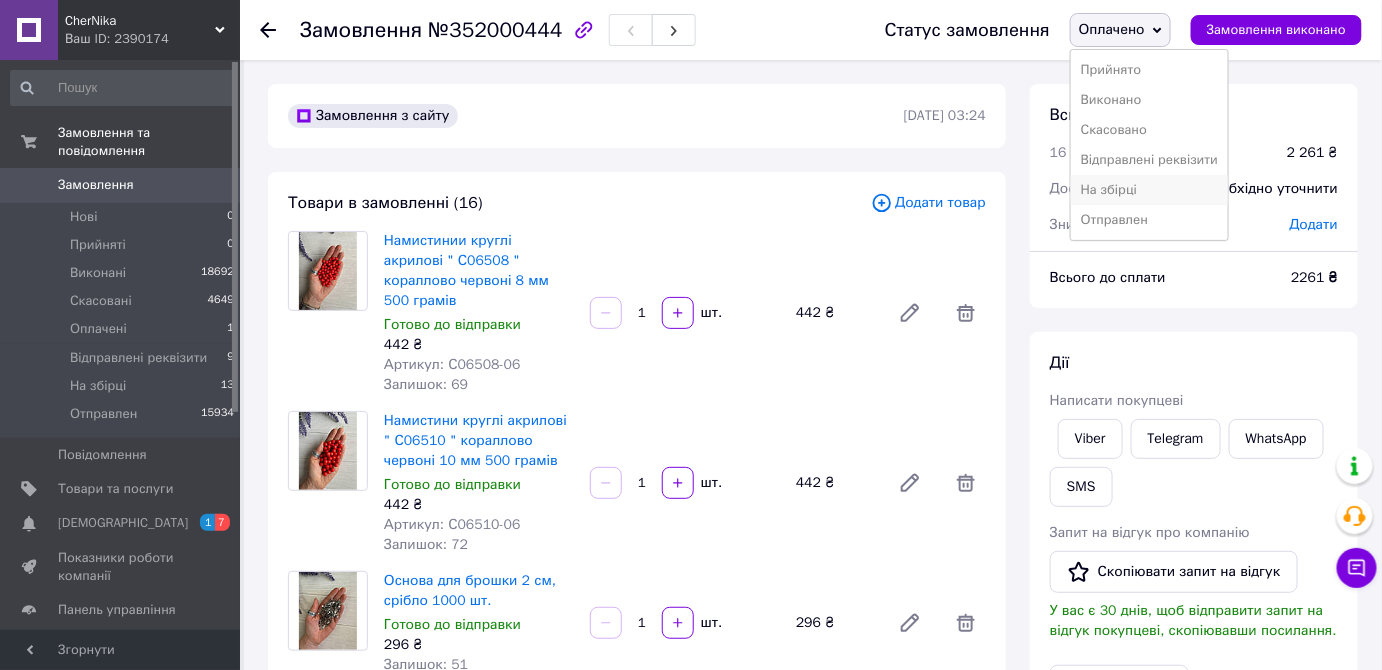 click on "На збірці" at bounding box center (1149, 190) 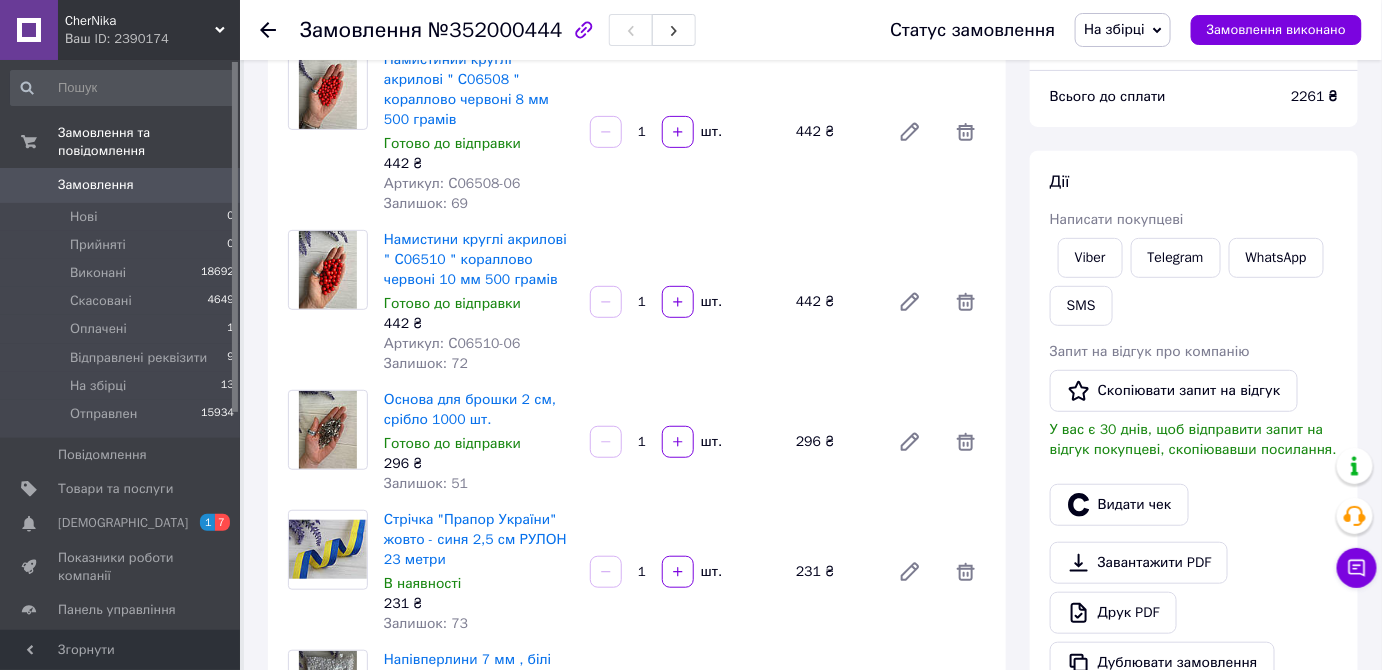 scroll, scrollTop: 272, scrollLeft: 0, axis: vertical 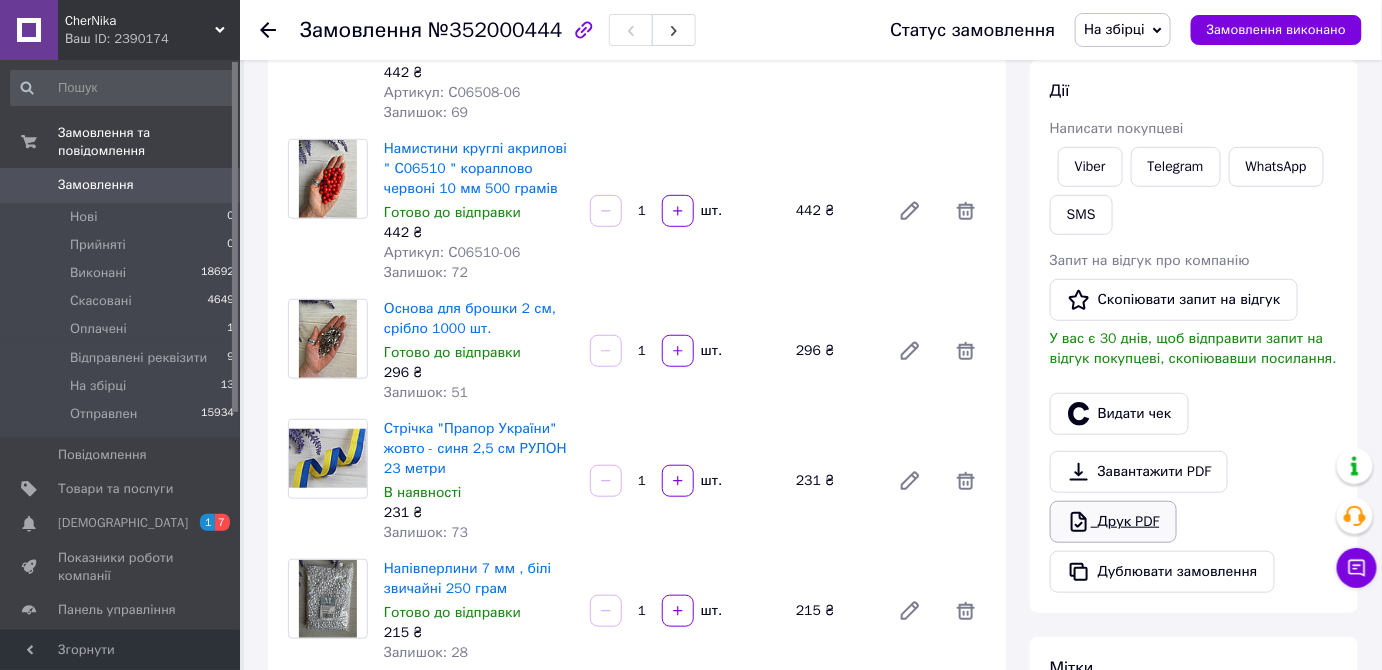 click on "Друк PDF" at bounding box center (1113, 522) 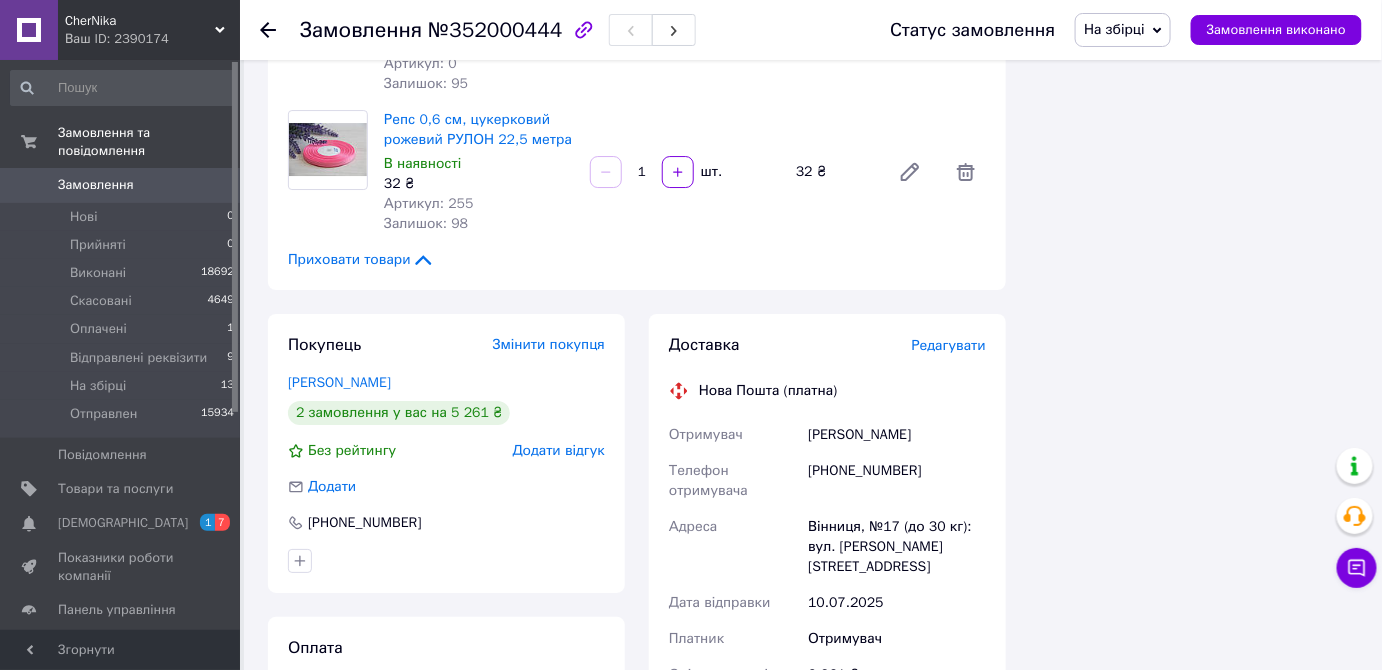 scroll, scrollTop: 2272, scrollLeft: 0, axis: vertical 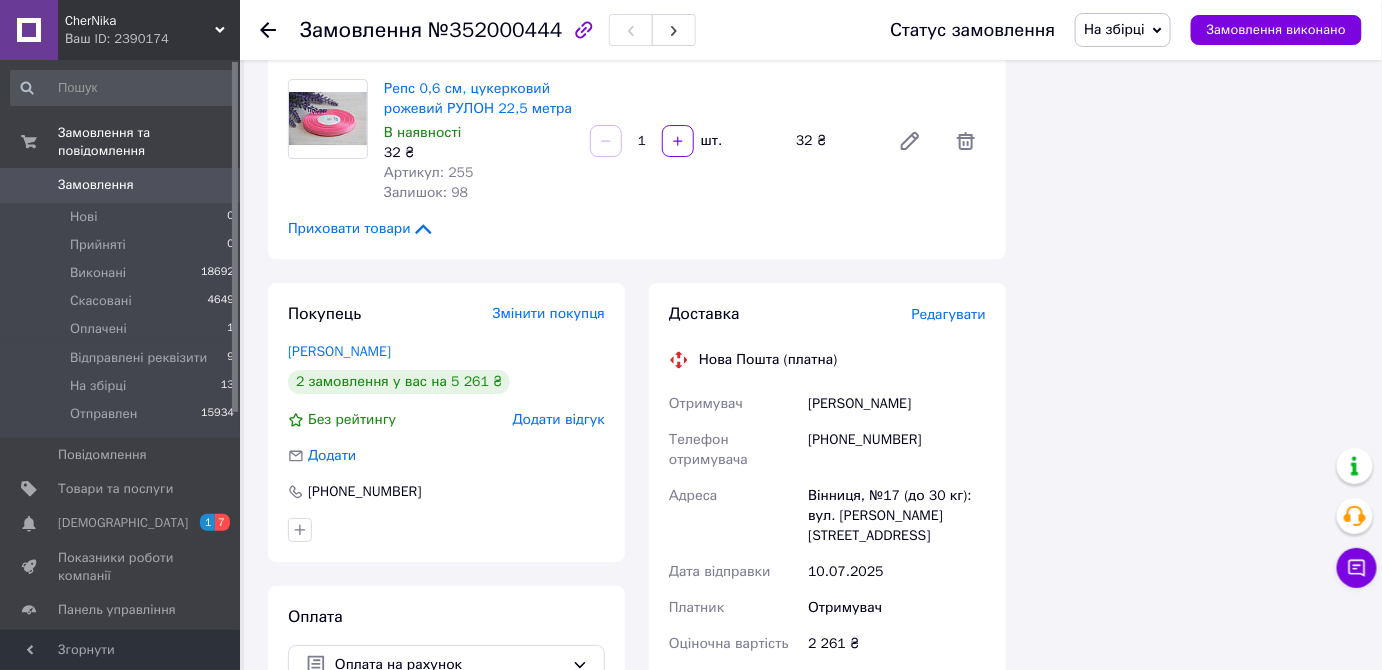 drag, startPoint x: 806, startPoint y: 345, endPoint x: 917, endPoint y: 352, distance: 111.220505 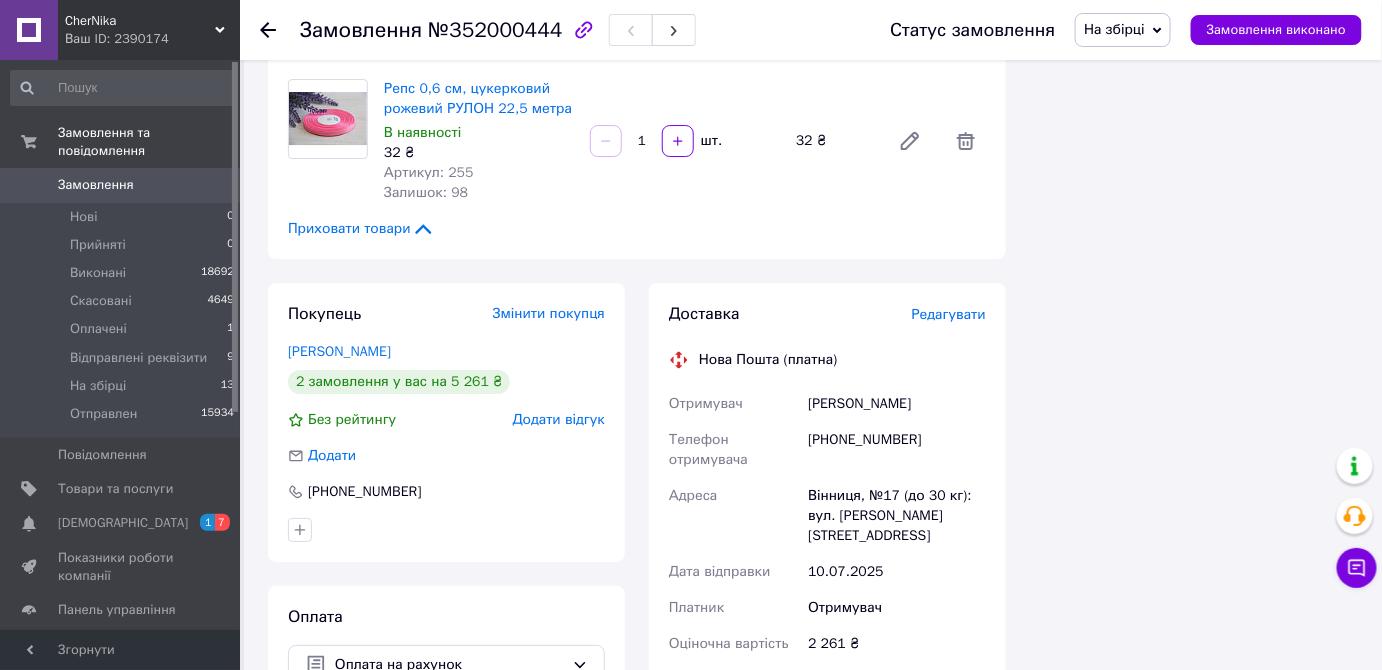 click on "Замовлення №352000444 Статус замовлення На збірці  Прийнято Виконано Скасовано Оплачено Відправлені реквізити Отправлен Замовлення виконано Замовлення з сайту 10.07.2025 | 03:24 Товари в замовленні (16) Додати товар Намистинии круглі акрилові  " С06508 "  кораллово червоні  8 мм 500 грамів Готово до відправки 442 ₴ Артикул: С06508-06 Залишок: 69 1   шт. 442 ₴ Намистини круглі акрилові  " С06510 " кораллово червоні 10 мм 500 грамів Готово до відправки 442 ₴ Артикул: С06510-06 Залишок: 72 1   шт. 442 ₴ Основа для брошки 2 см, срібло 1000 шт. Готово до відправки 296 ₴ Залишок: 51 1   шт. 296 ₴ В наявності 231 ₴ 1" at bounding box center [813, -489] 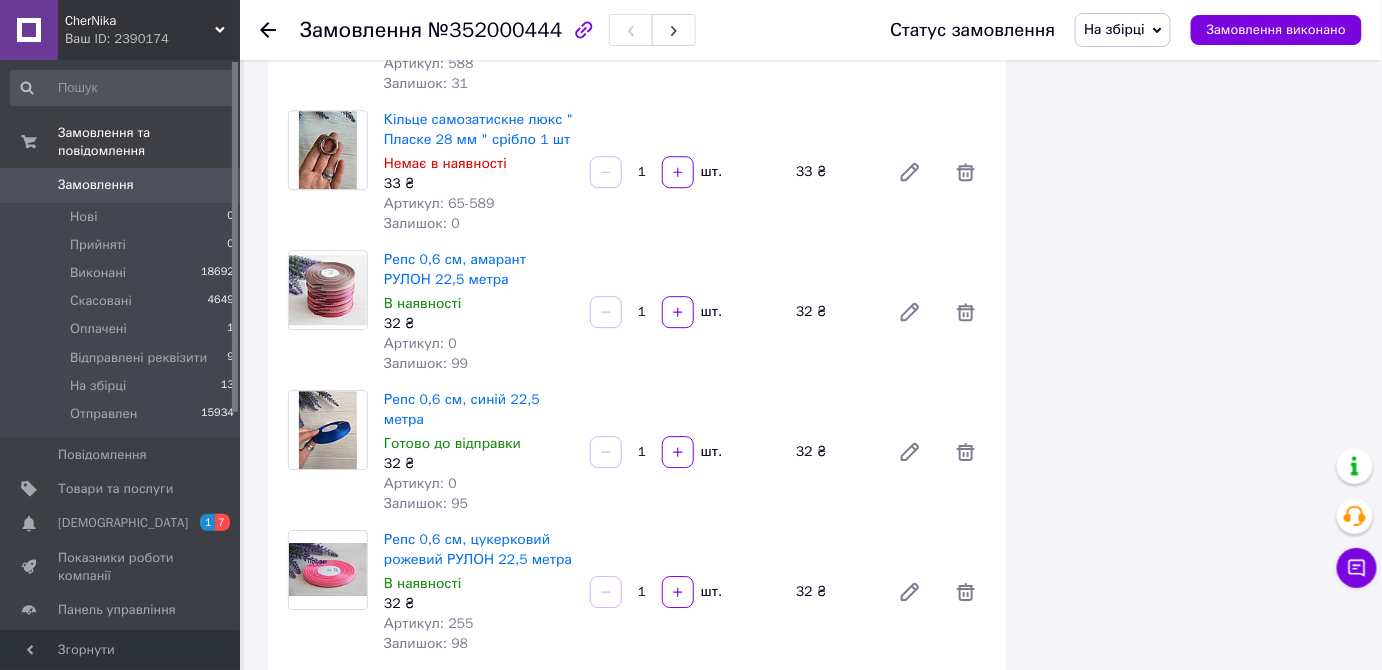 scroll, scrollTop: 1818, scrollLeft: 0, axis: vertical 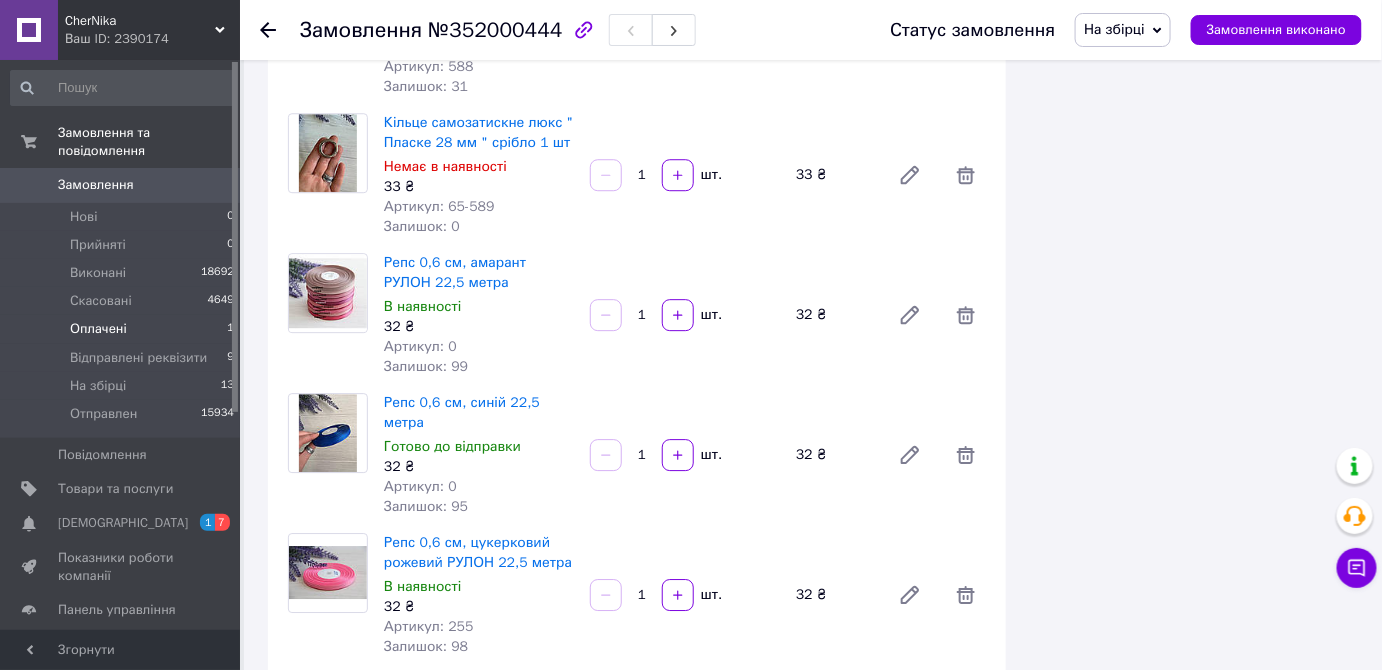 click on "Оплачені" at bounding box center [98, 329] 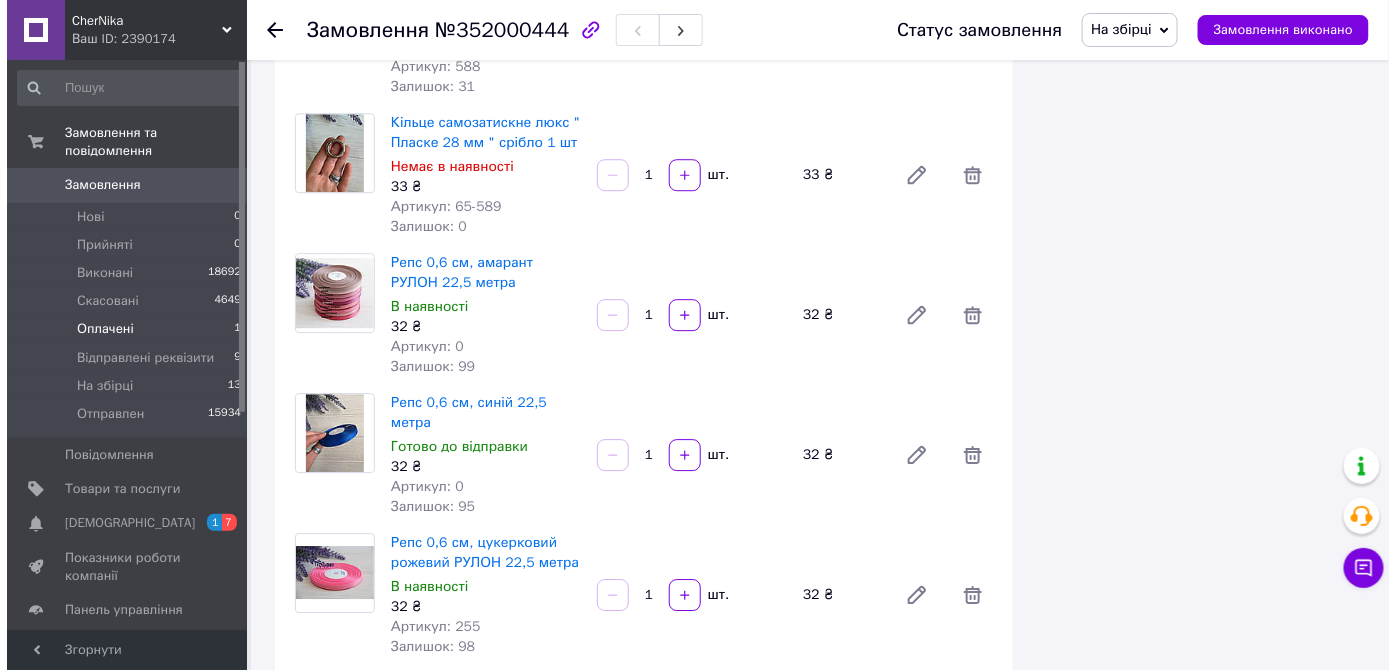 scroll, scrollTop: 0, scrollLeft: 0, axis: both 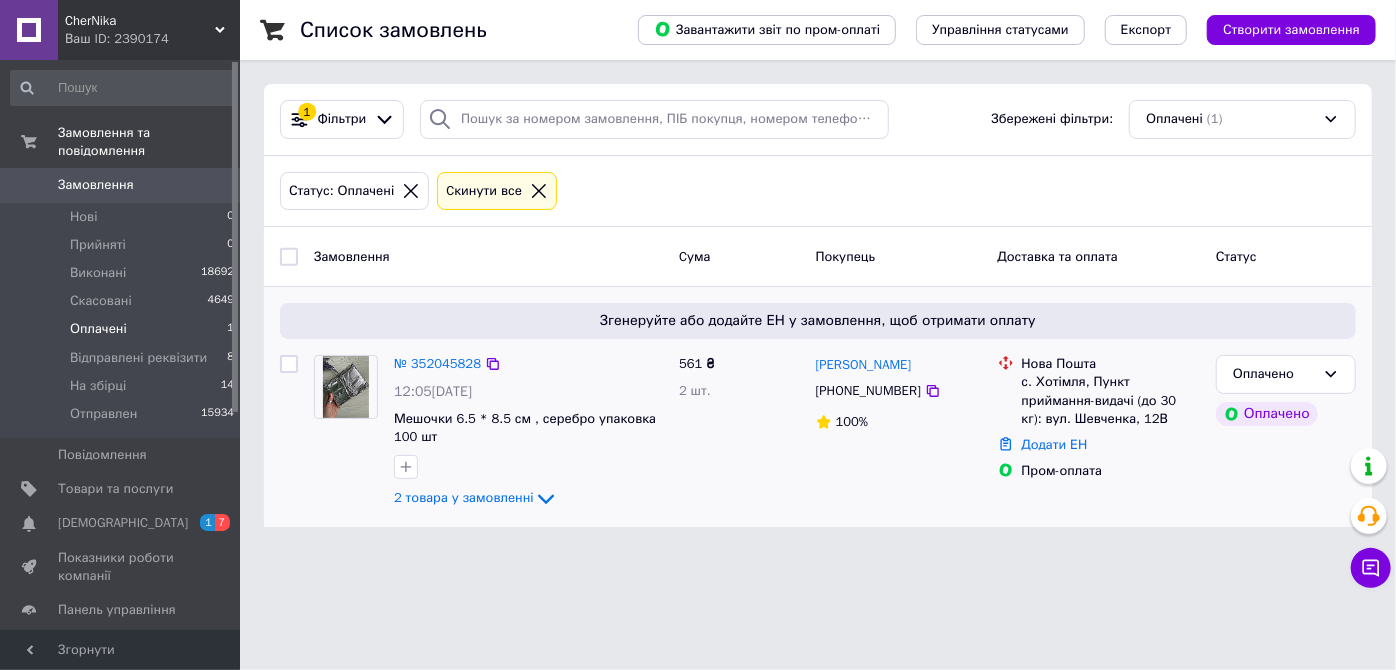 click at bounding box center [346, 387] 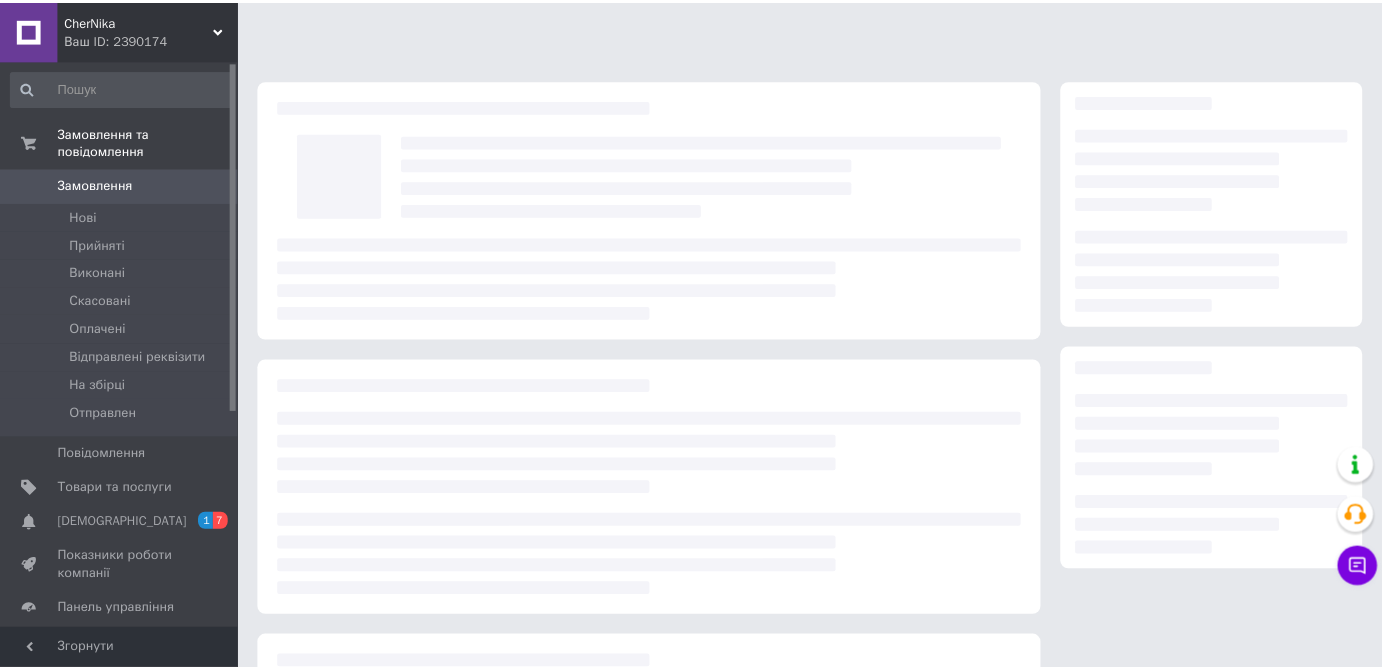 scroll, scrollTop: 0, scrollLeft: 0, axis: both 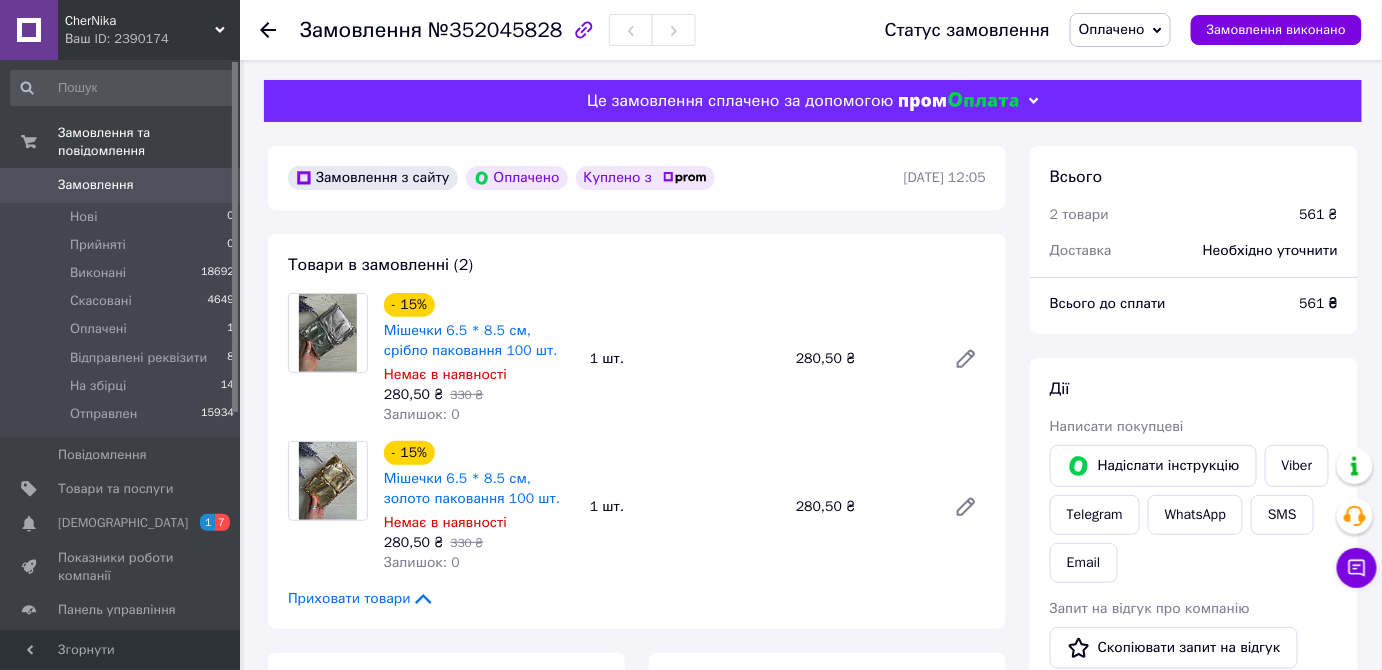 click on "Оплачено" at bounding box center [1112, 29] 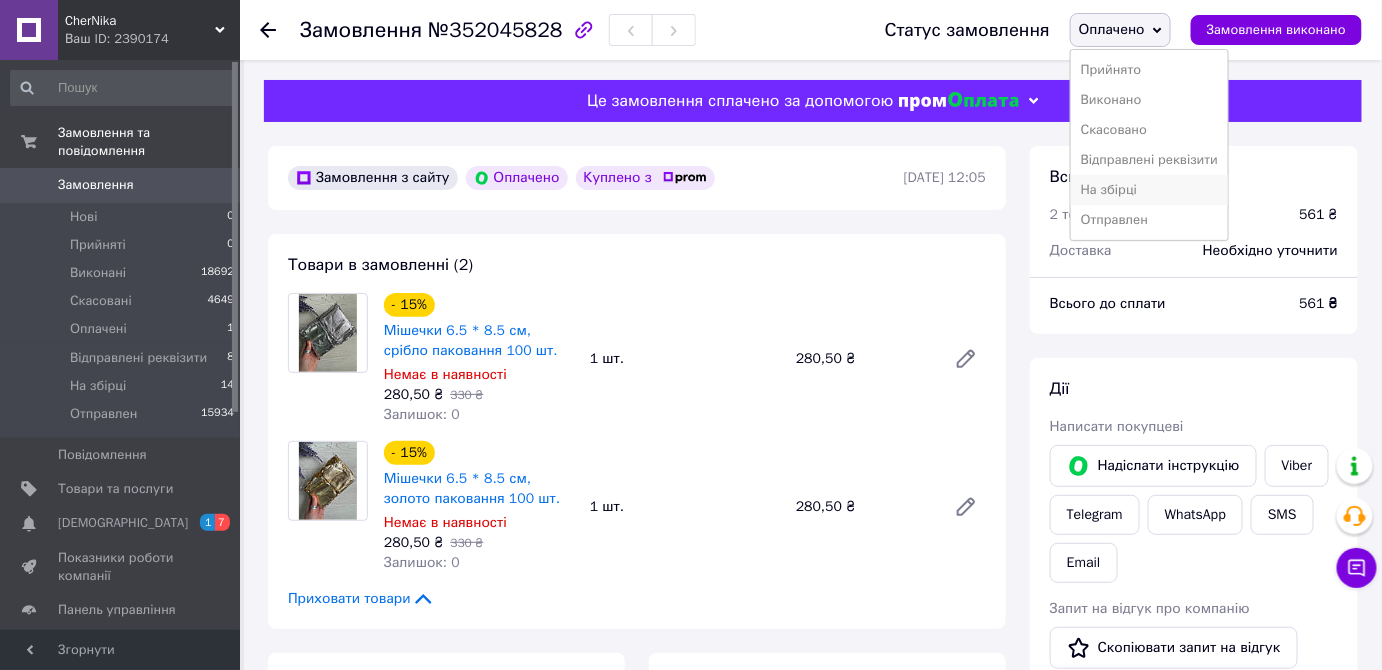 click on "На збірці" at bounding box center (1149, 190) 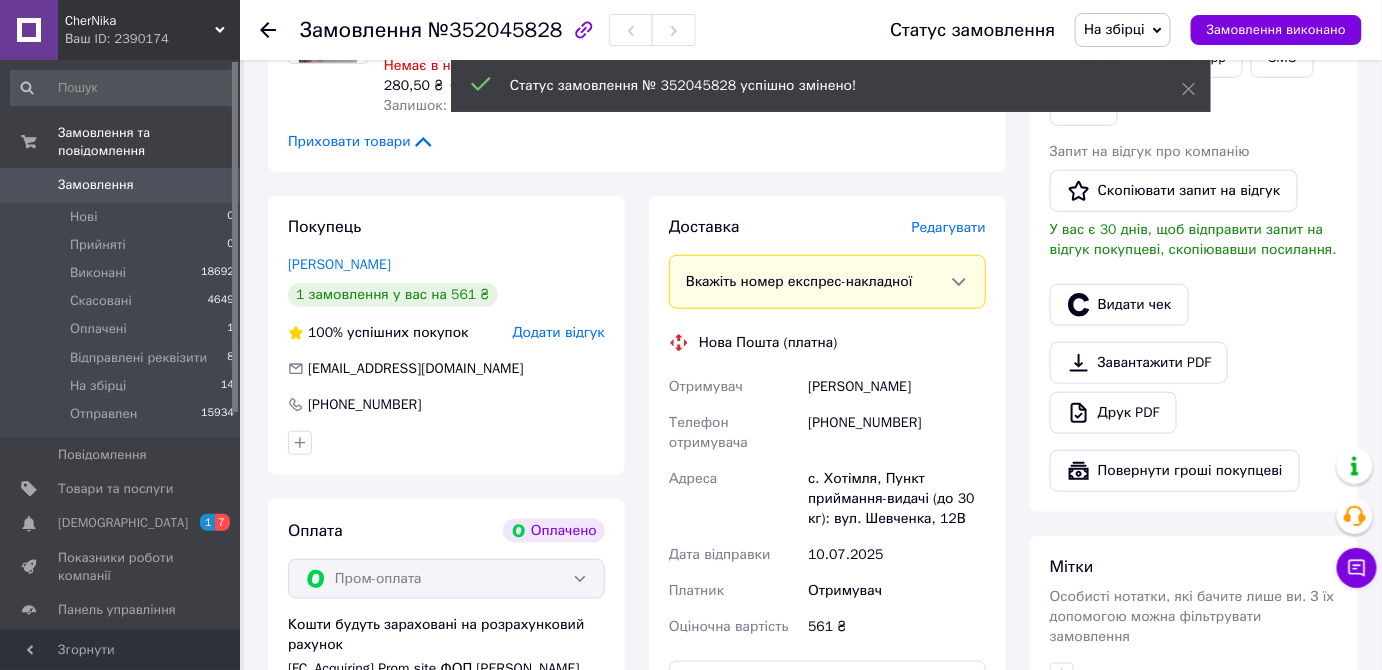 scroll, scrollTop: 545, scrollLeft: 0, axis: vertical 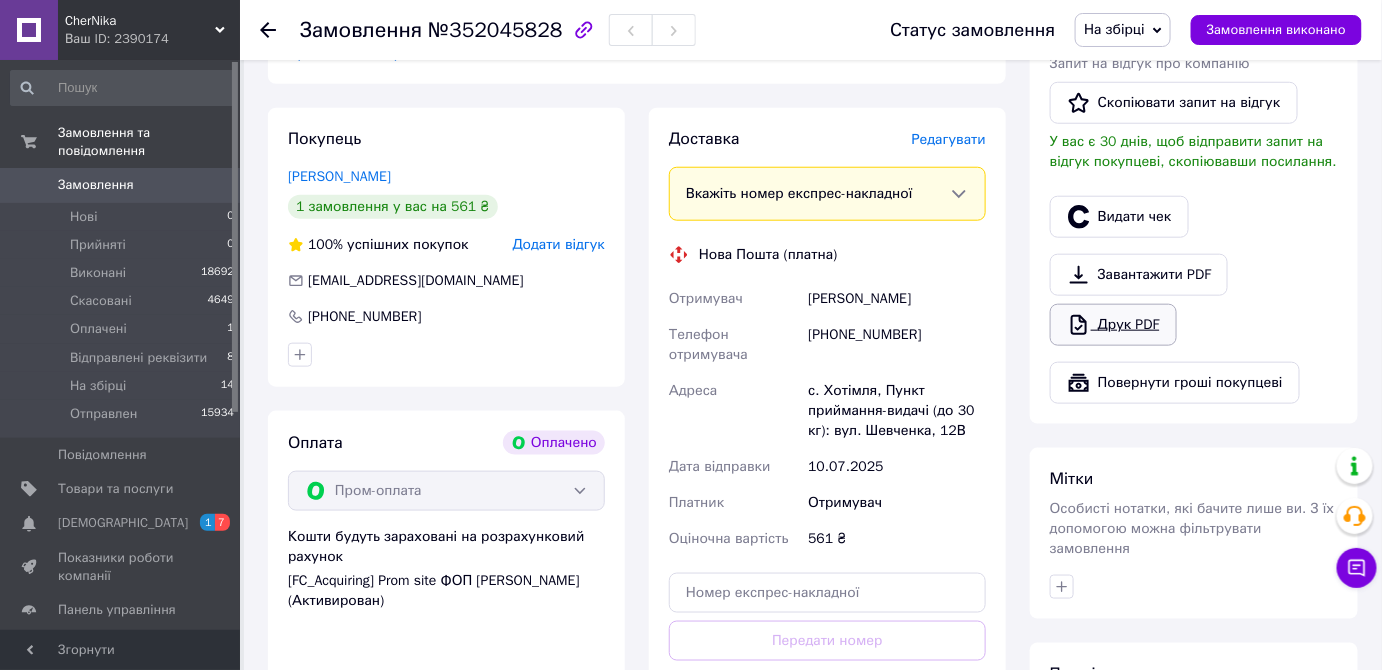 click on "Друк PDF" at bounding box center [1113, 325] 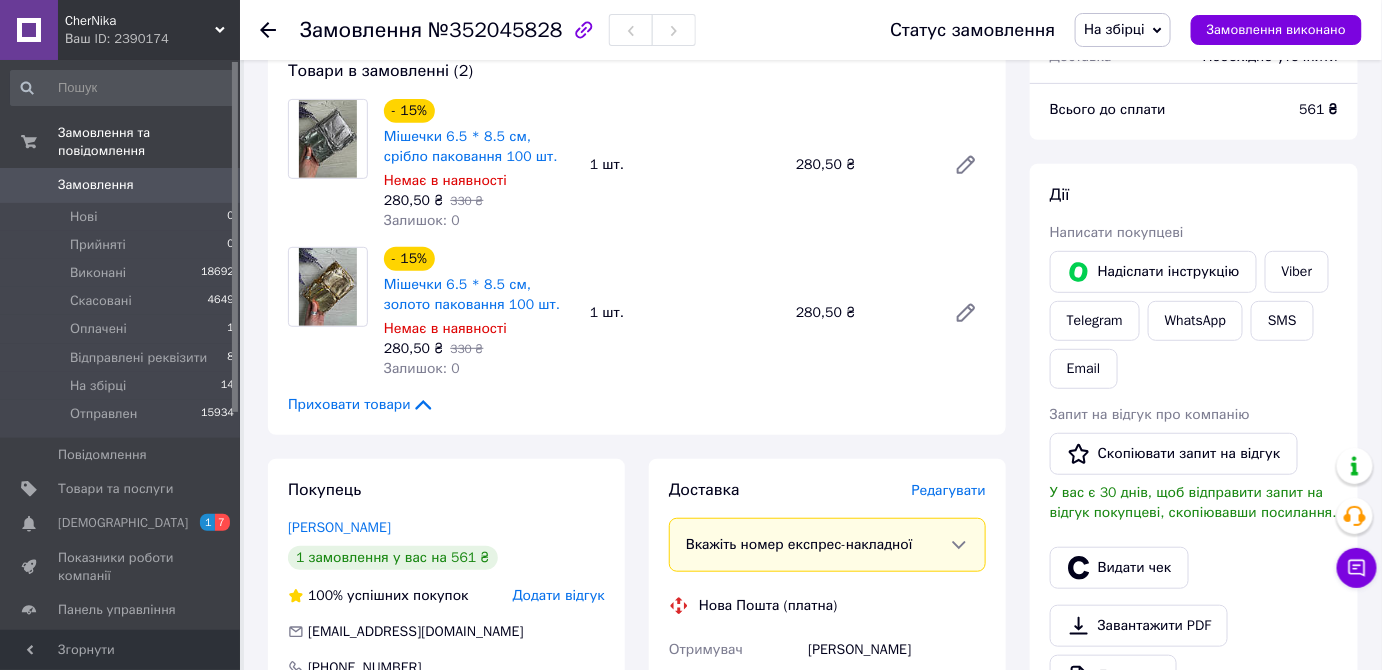 scroll, scrollTop: 90, scrollLeft: 0, axis: vertical 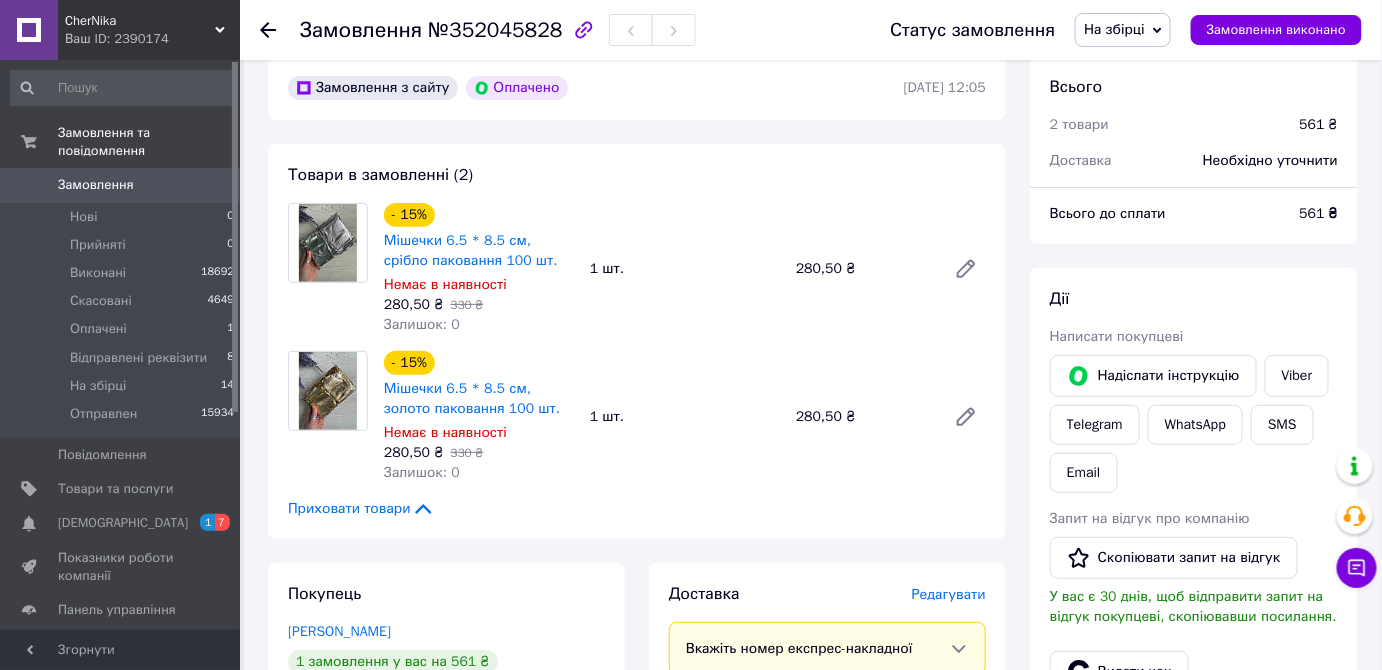 click on "На збірці" at bounding box center (1114, 29) 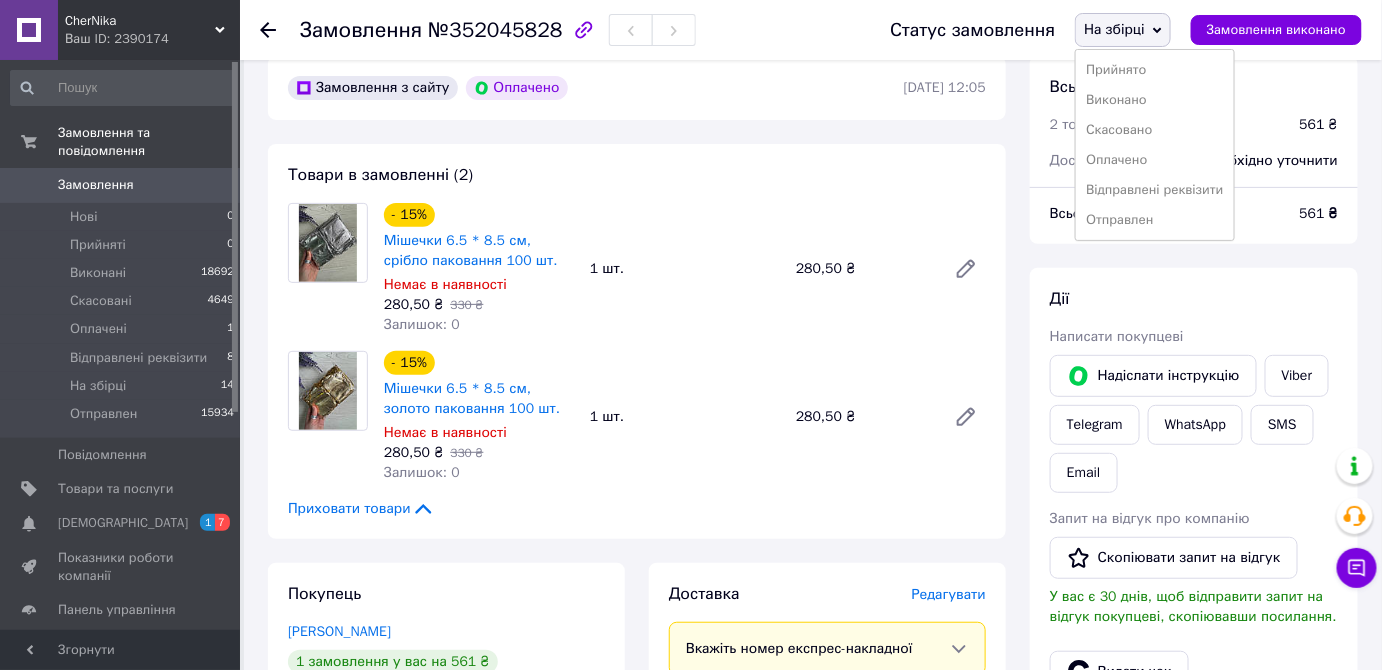 click on "Замовлення з сайту Оплачено [DATE] 12:05" at bounding box center (637, 88) 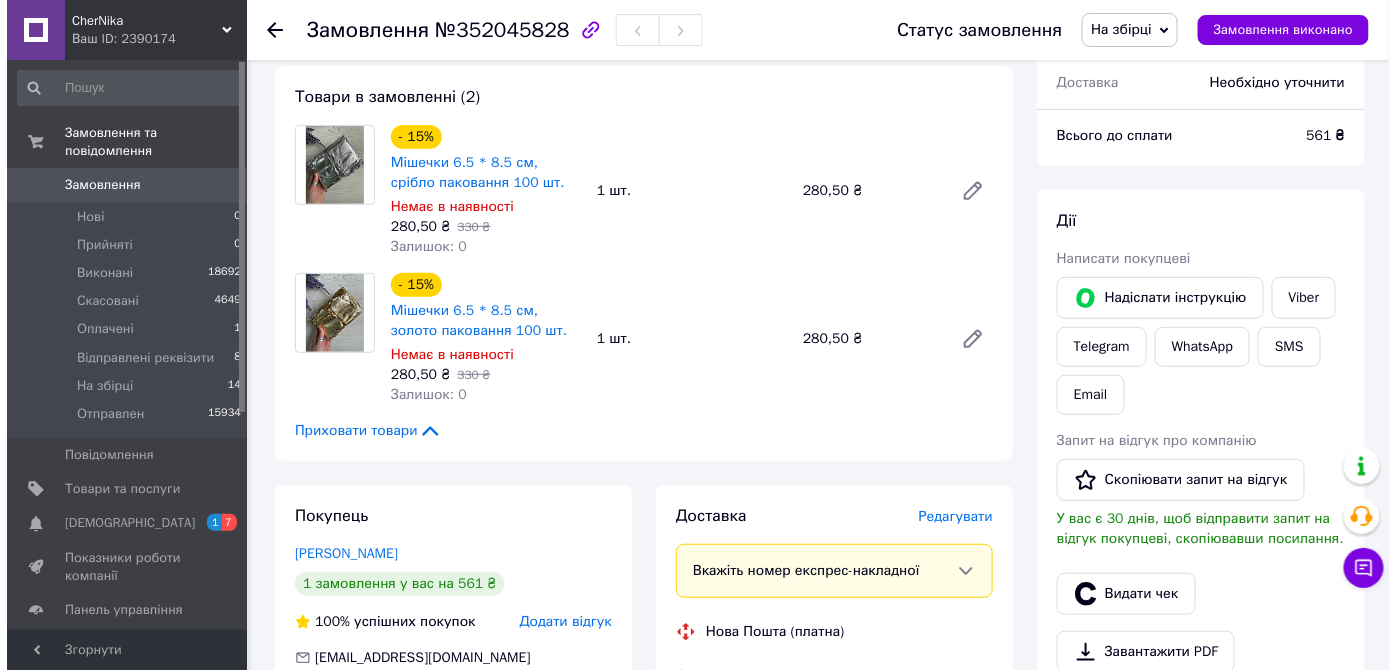 scroll, scrollTop: 363, scrollLeft: 0, axis: vertical 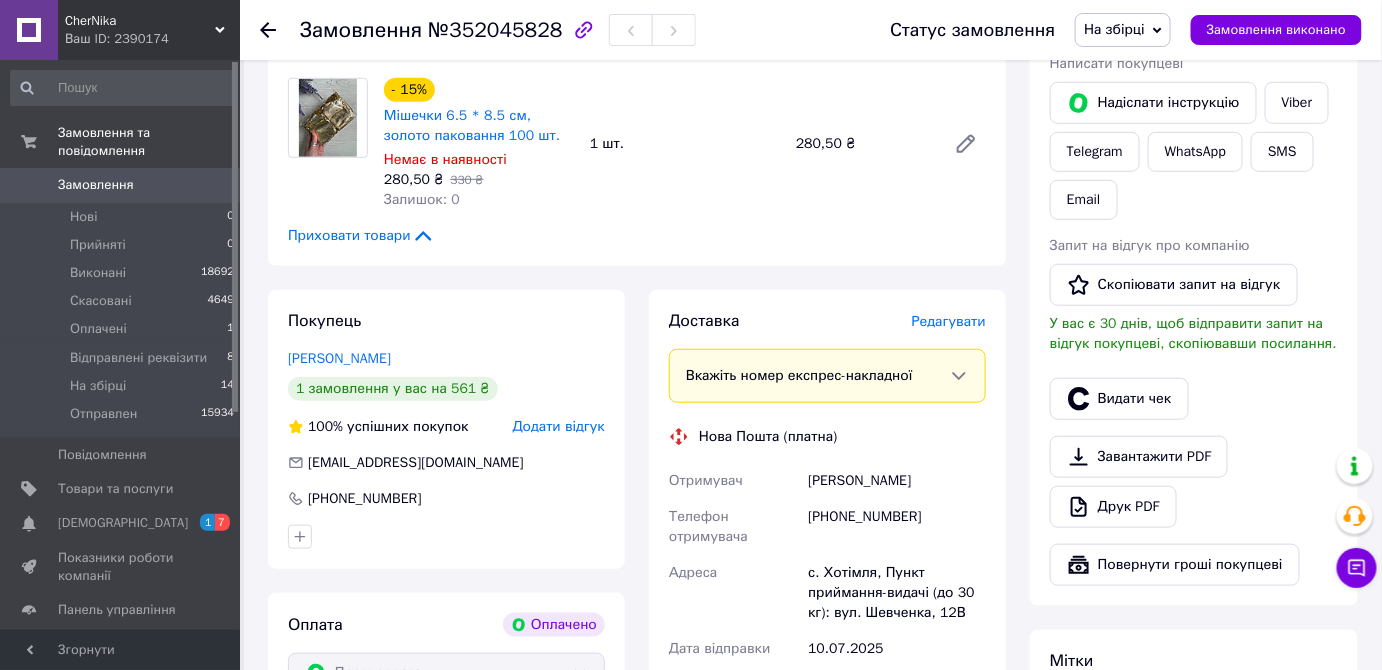 click on "Редагувати" at bounding box center [949, 321] 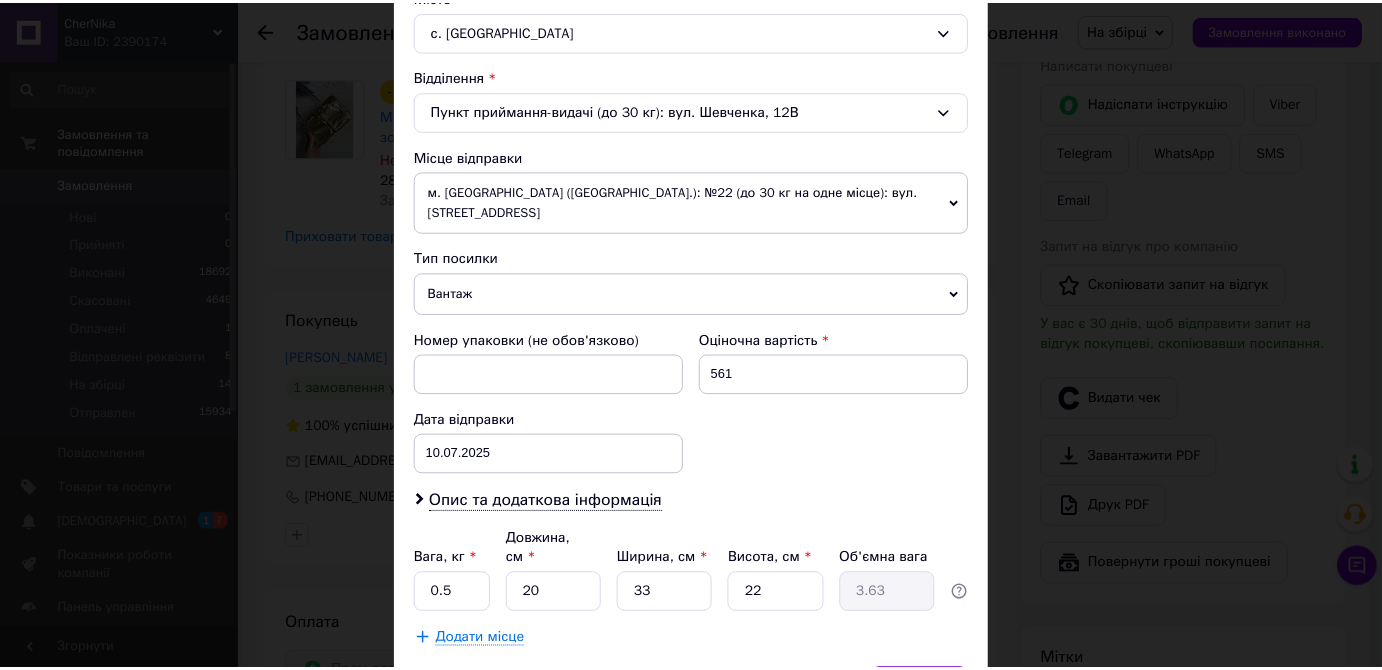scroll, scrollTop: 650, scrollLeft: 0, axis: vertical 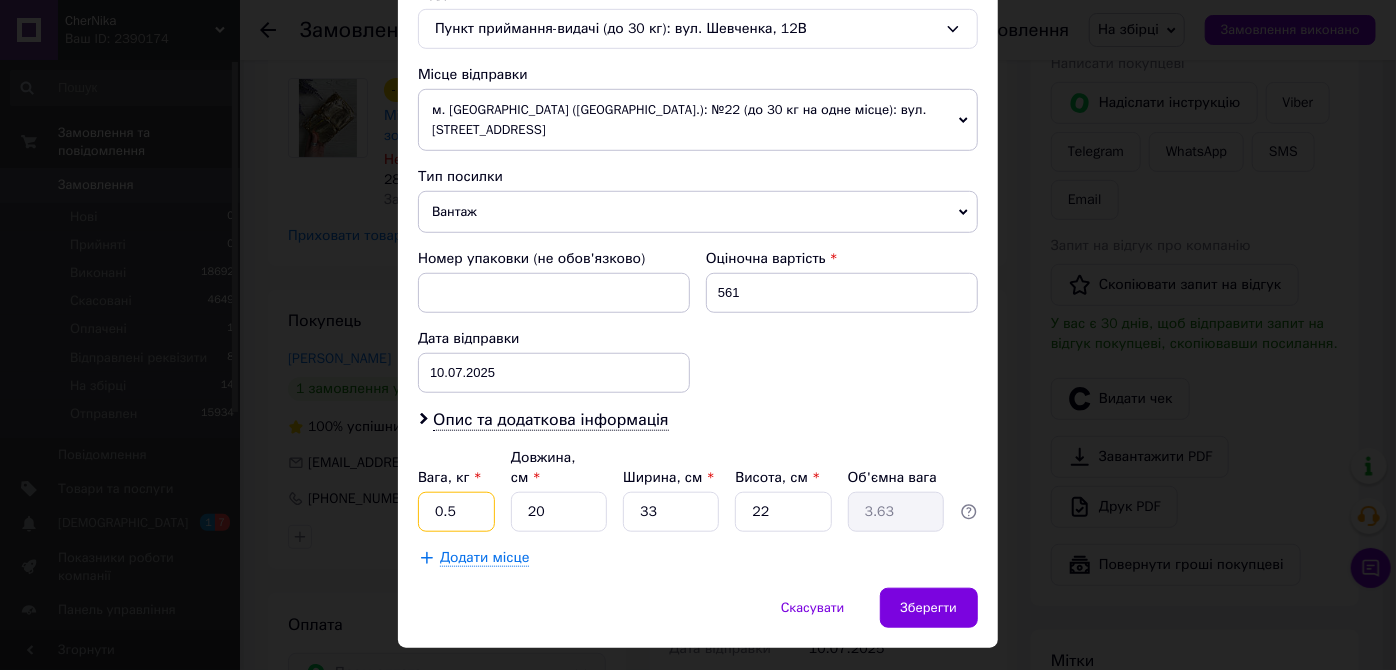 click on "0.5" at bounding box center [456, 512] 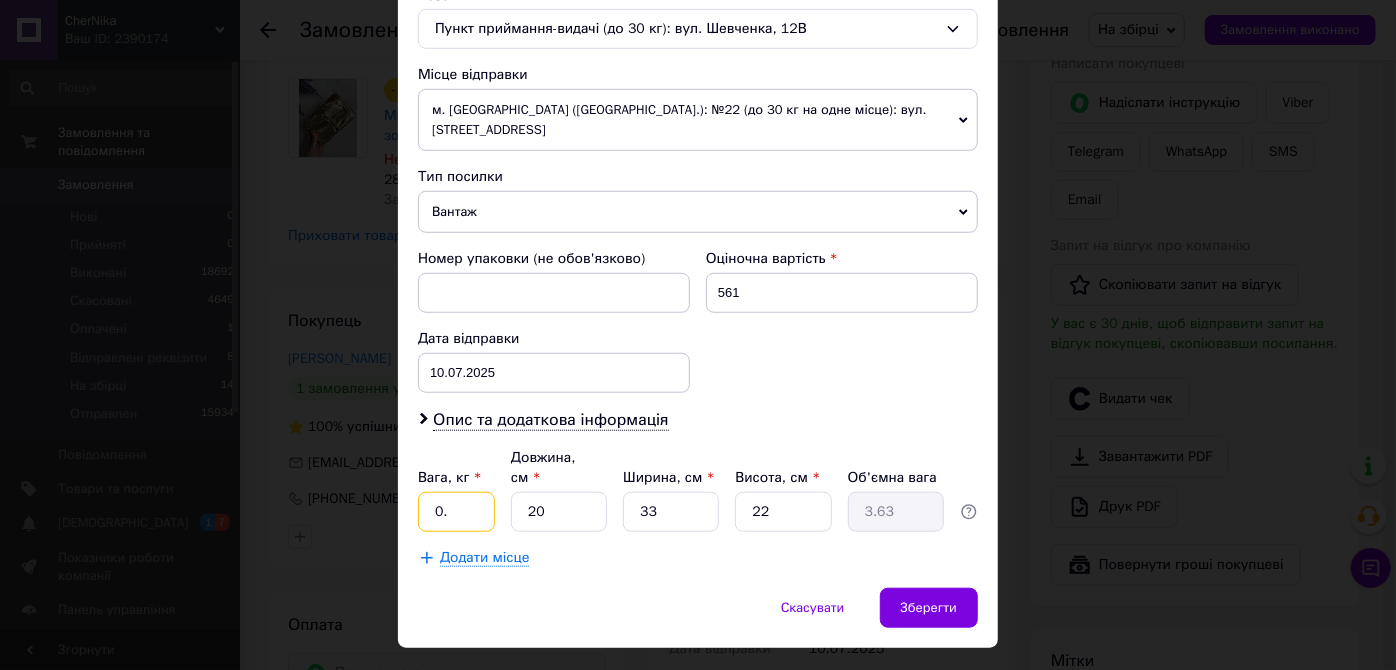 type on "0" 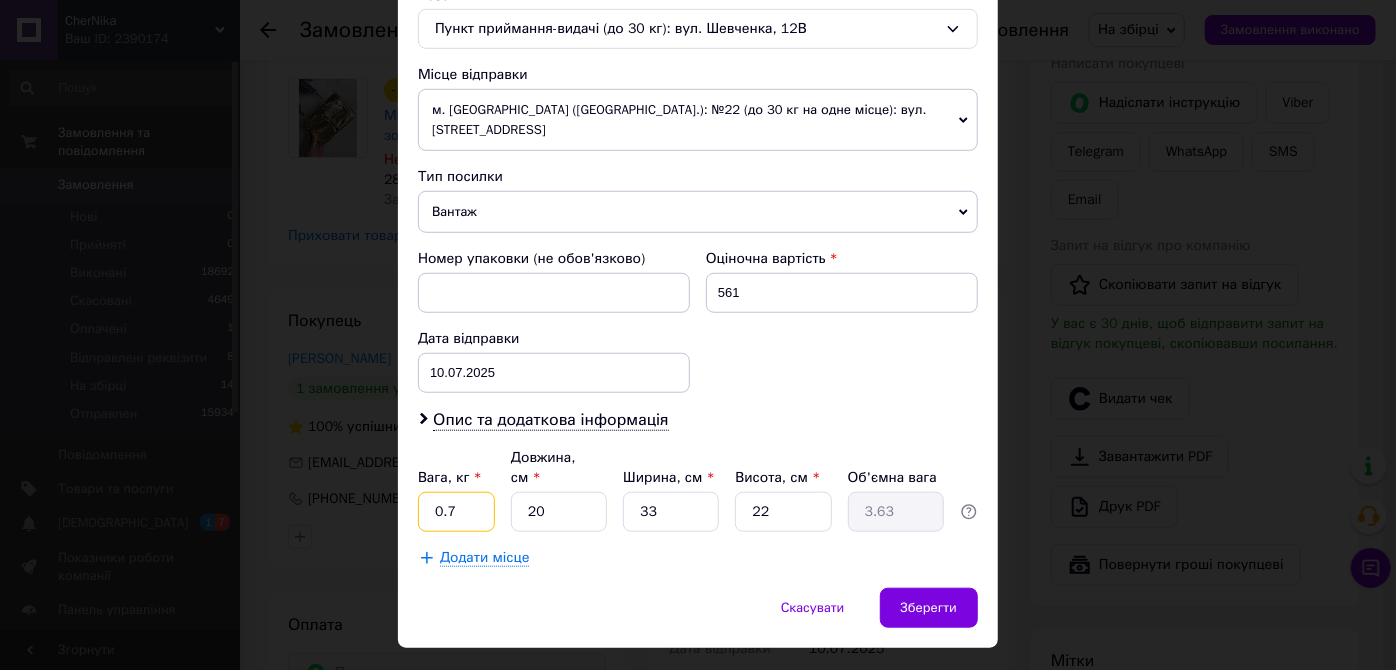 type on "0.7" 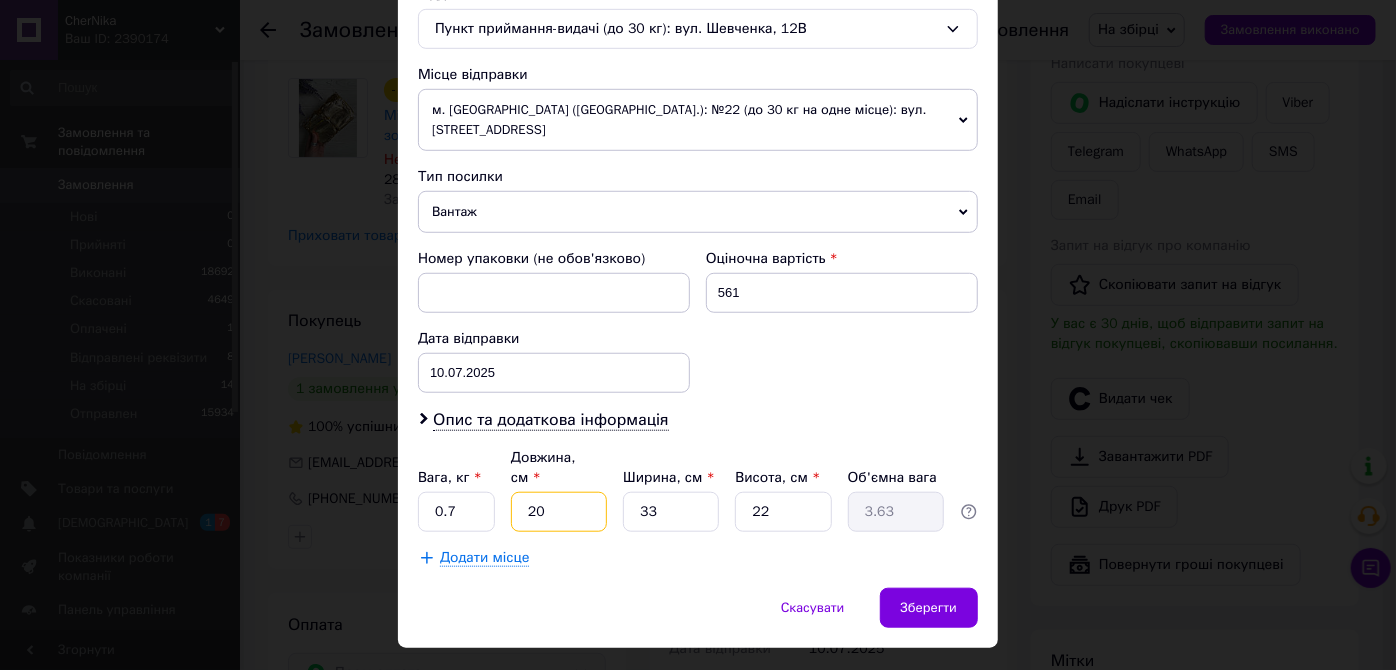 type on "3" 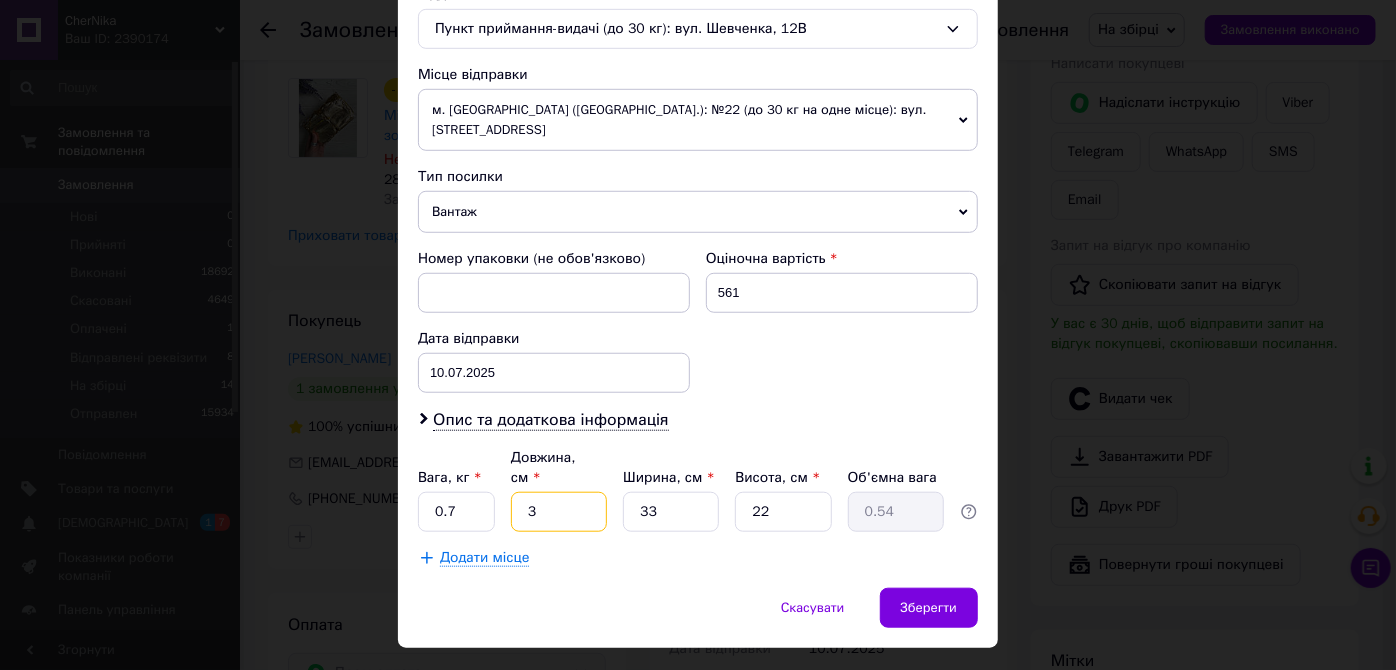 type on "30" 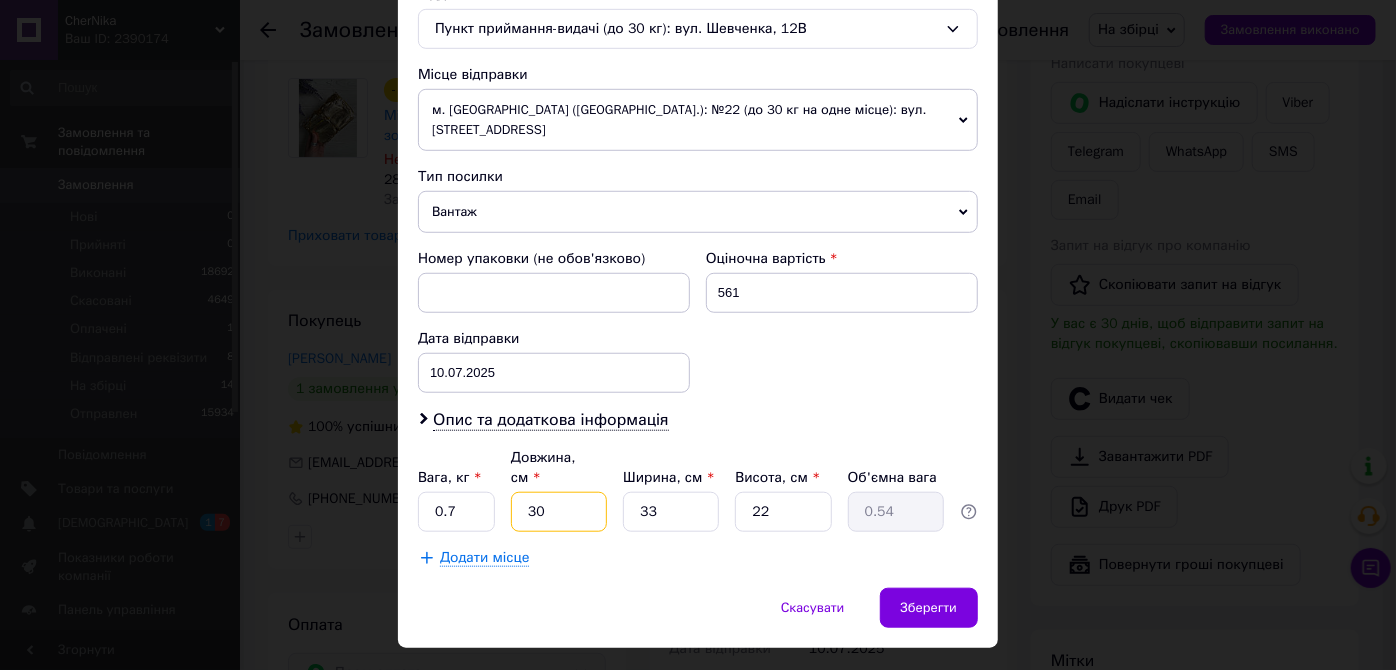 type on "5.45" 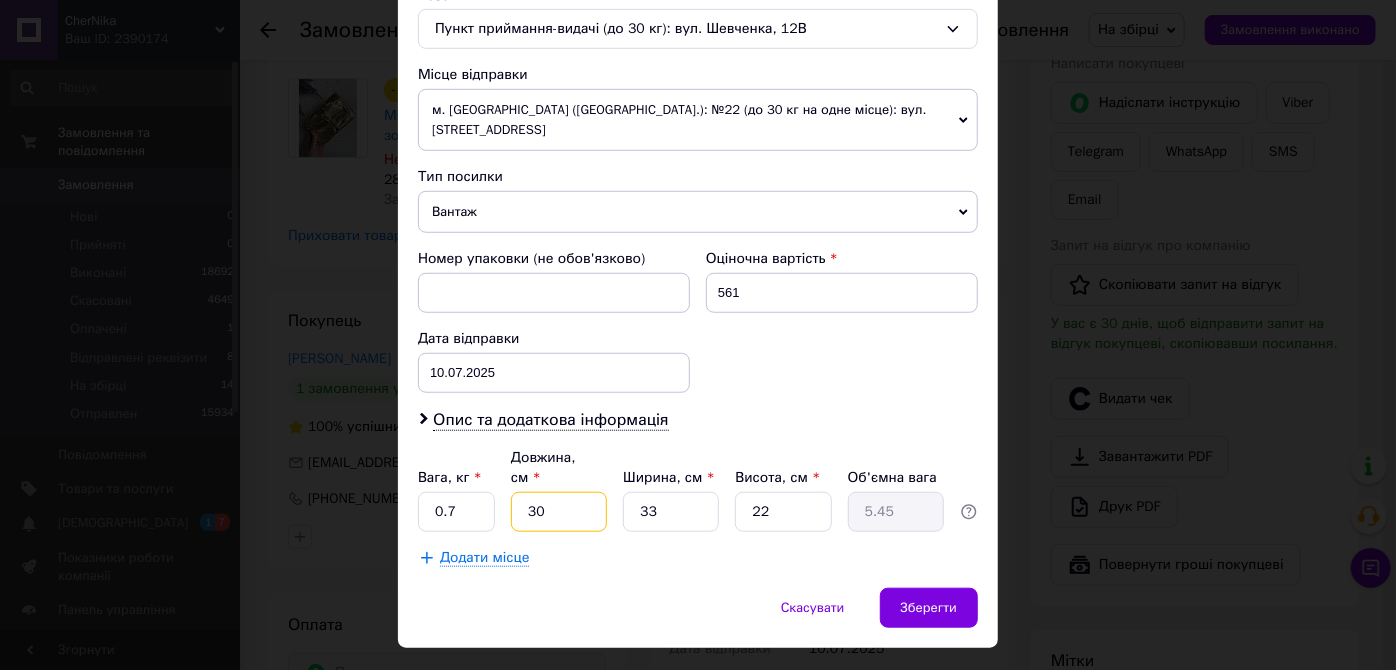 type on "30" 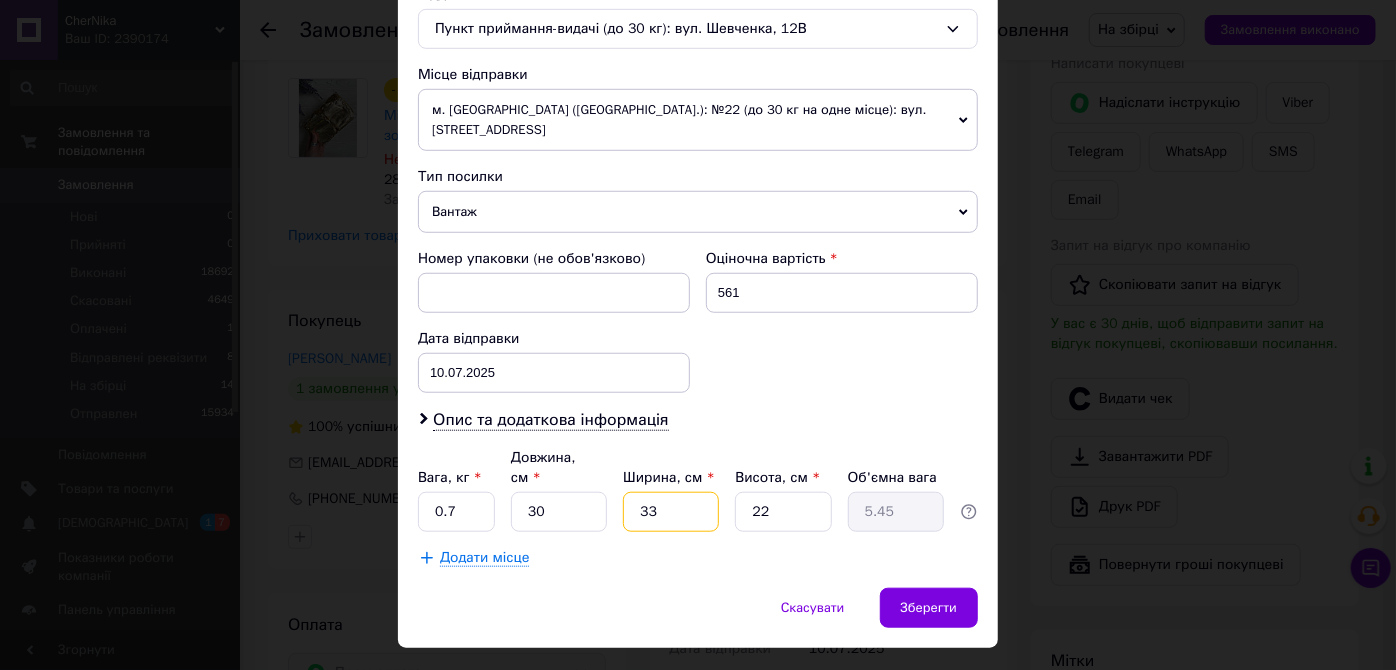 type on "2" 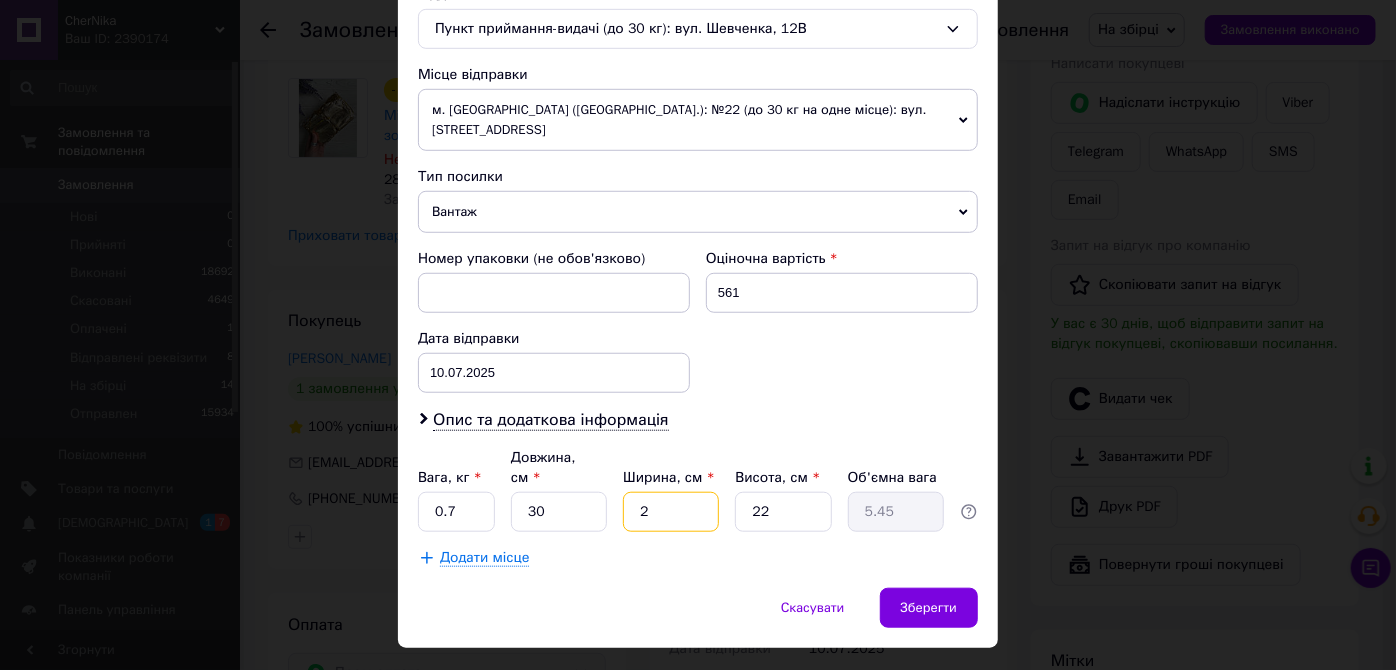 type on "0.33" 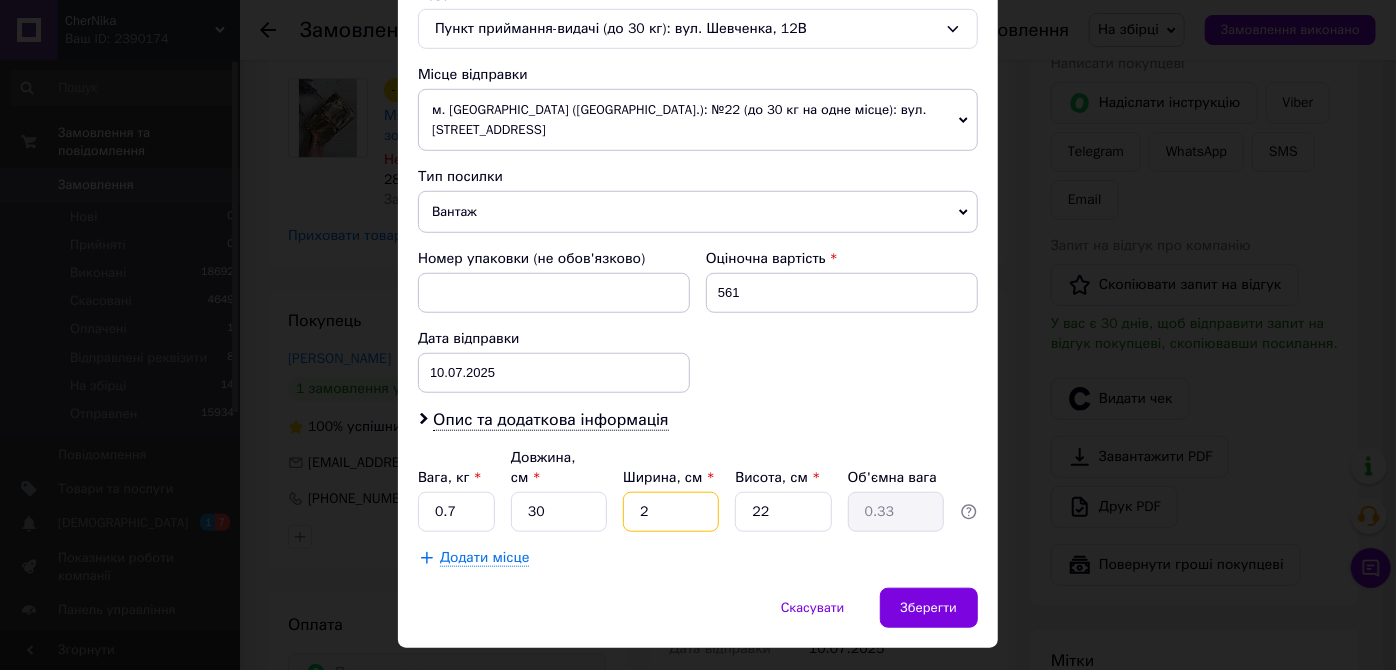 type on "25" 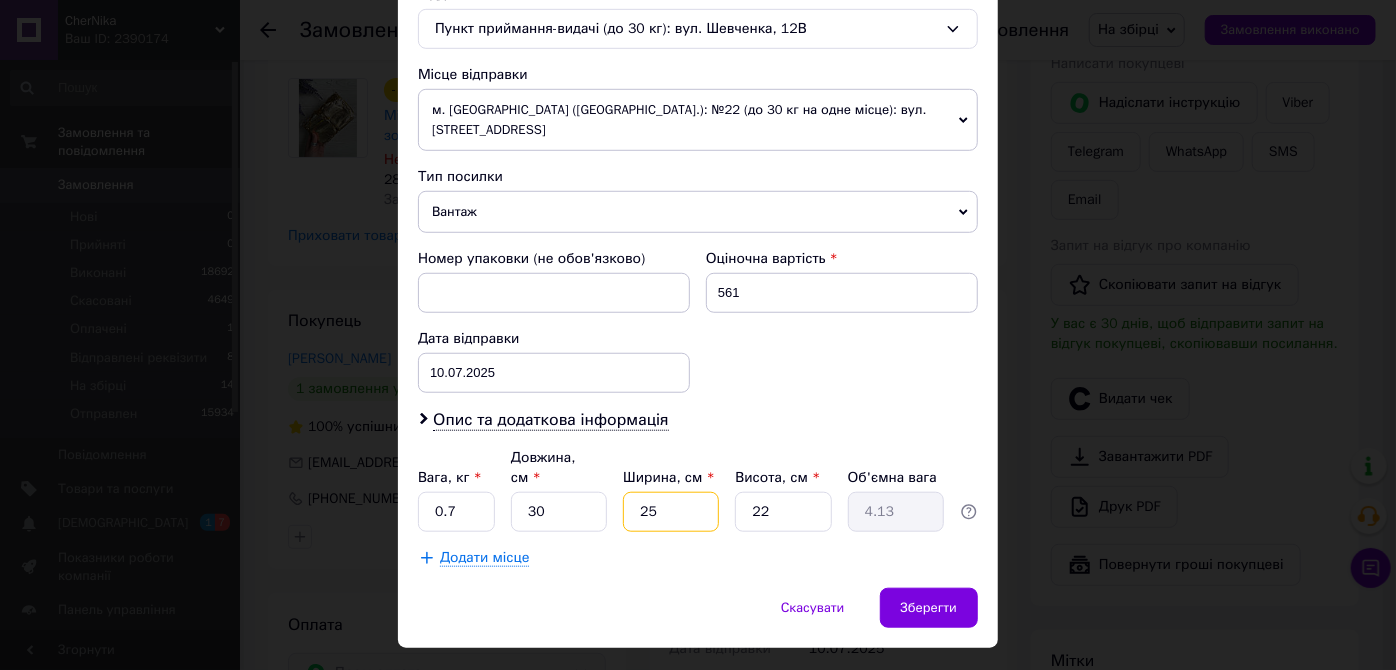 type on "25" 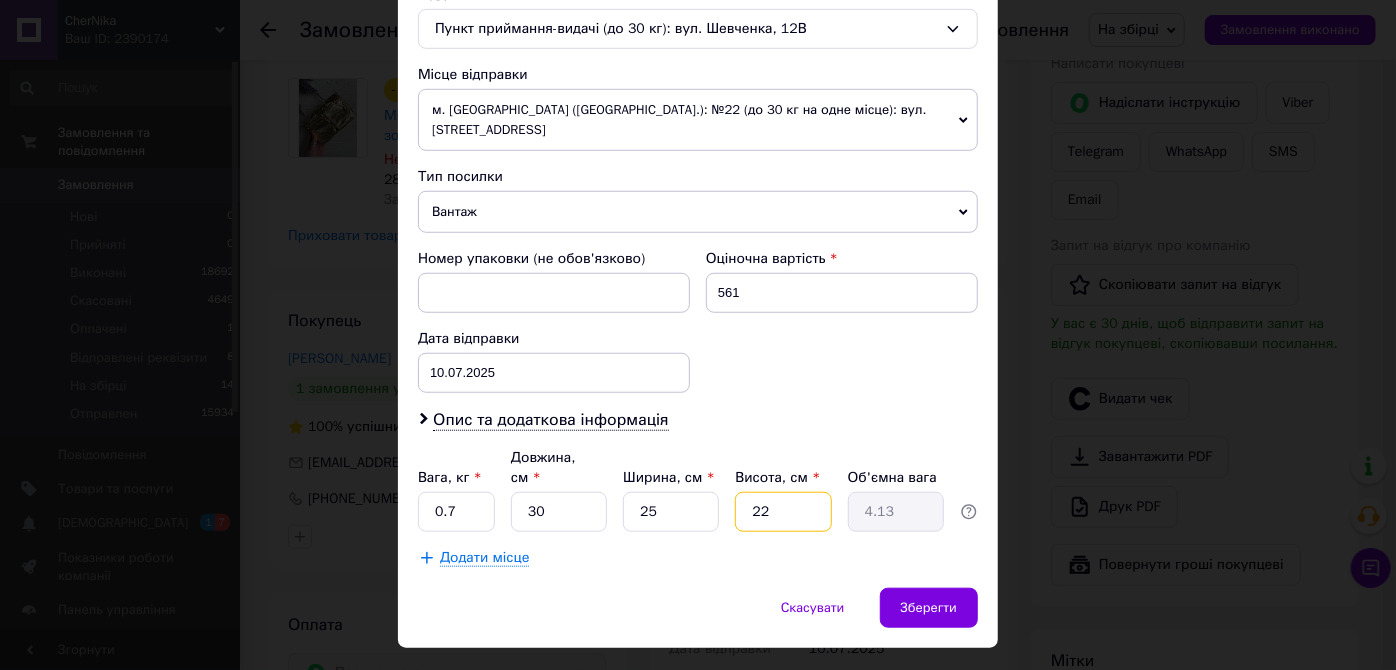 type on "8" 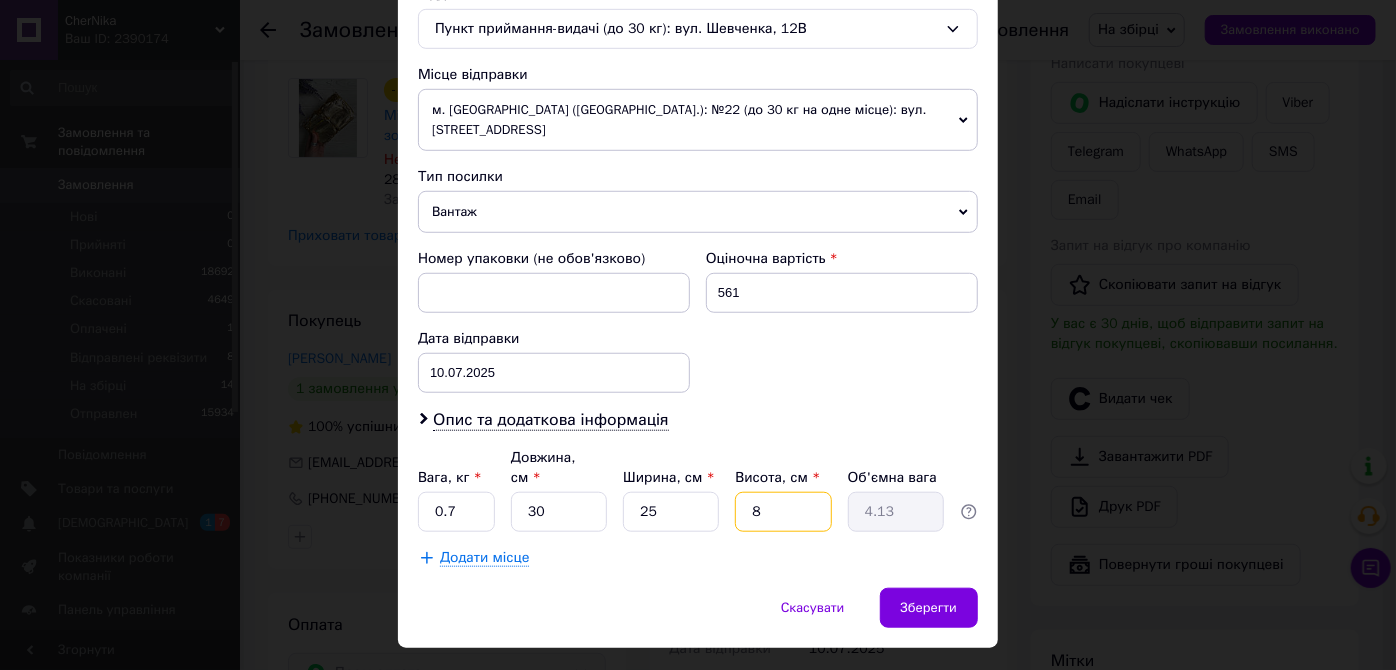 type on "1.5" 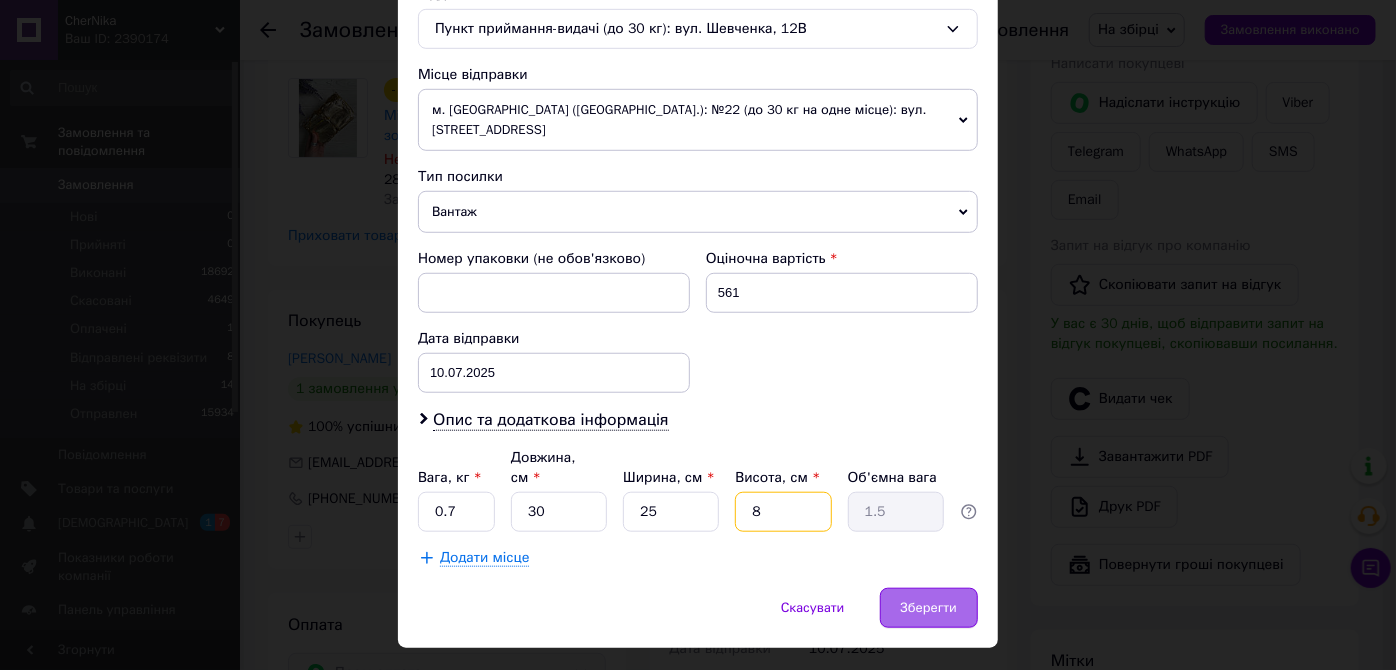 type 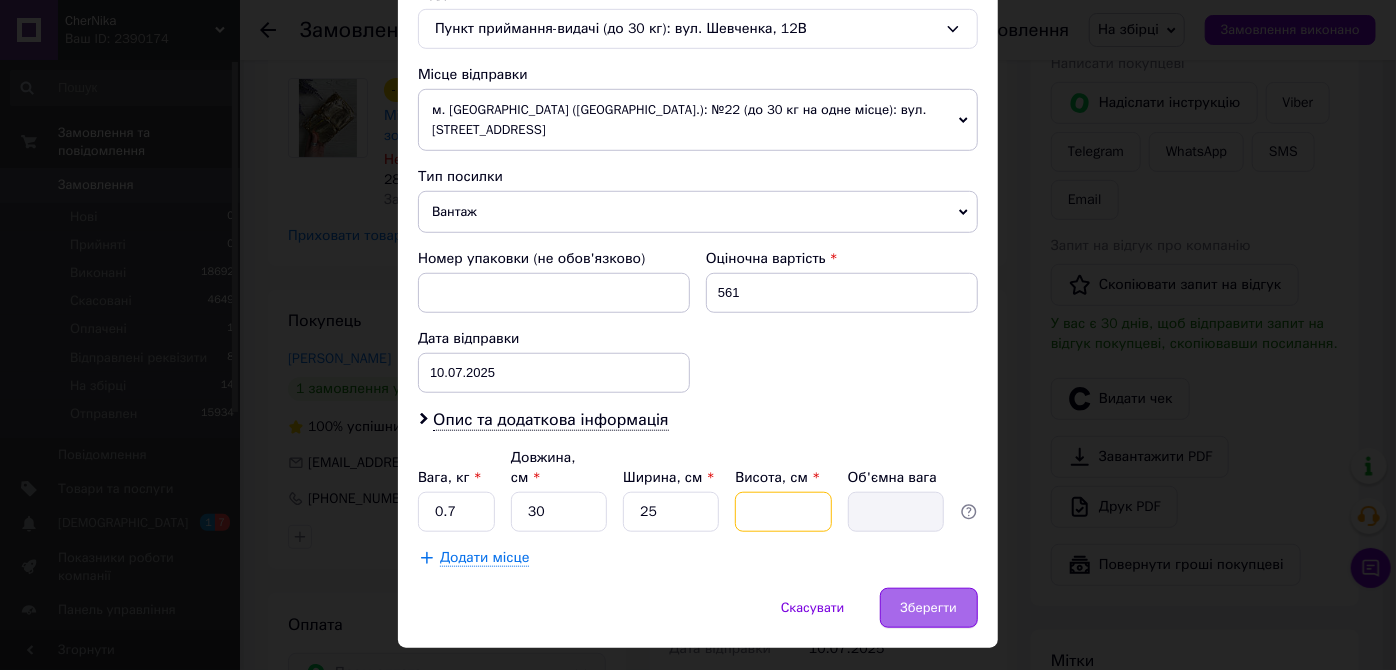 type on "7" 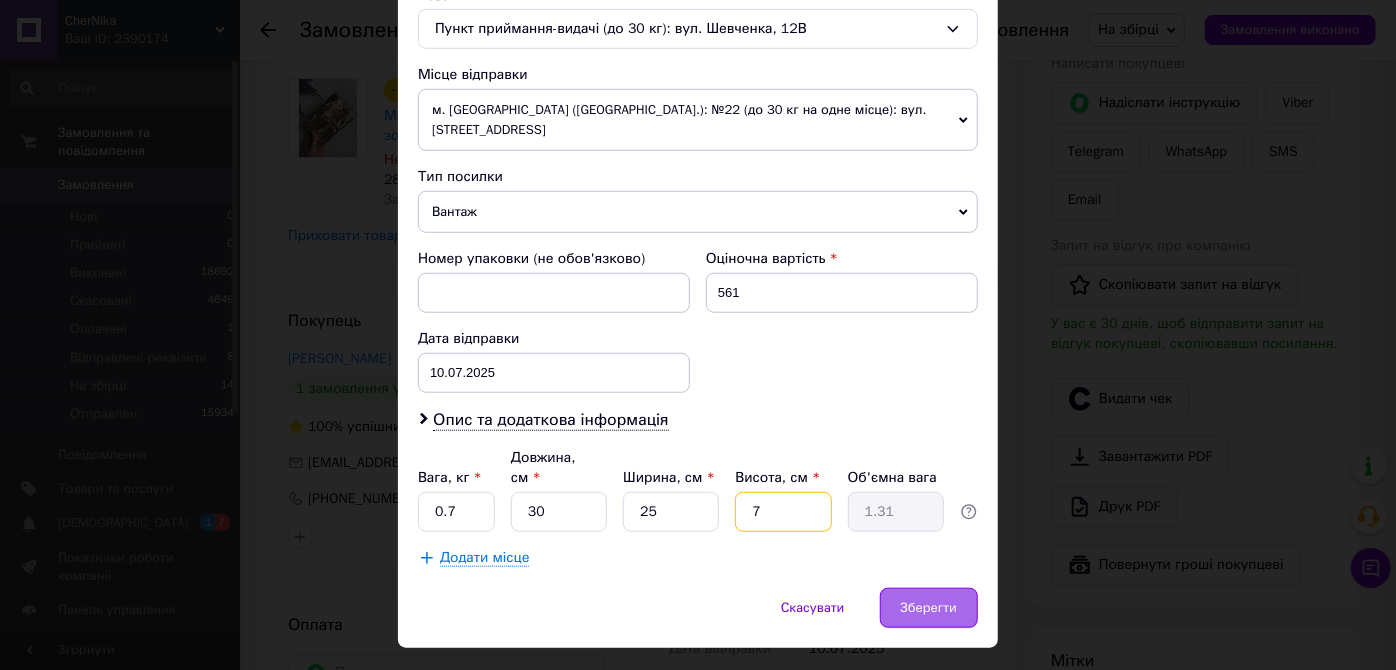 type on "7" 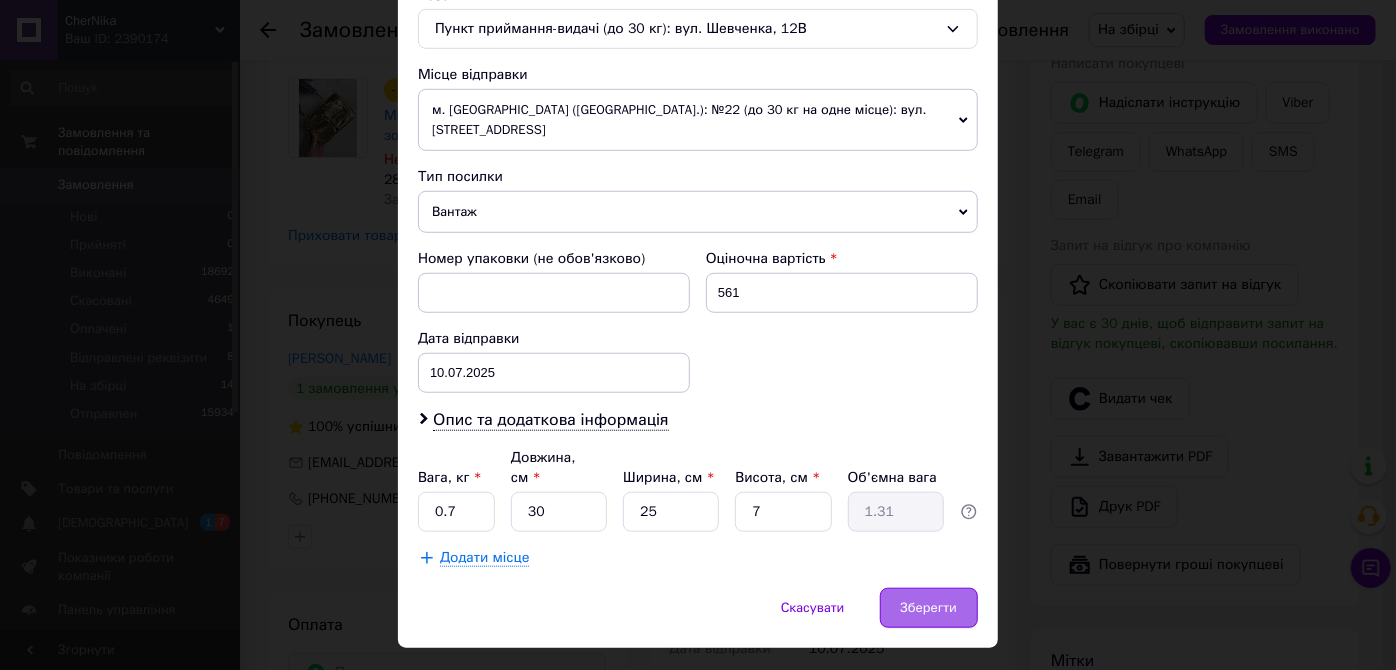 click on "Зберегти" at bounding box center (929, 608) 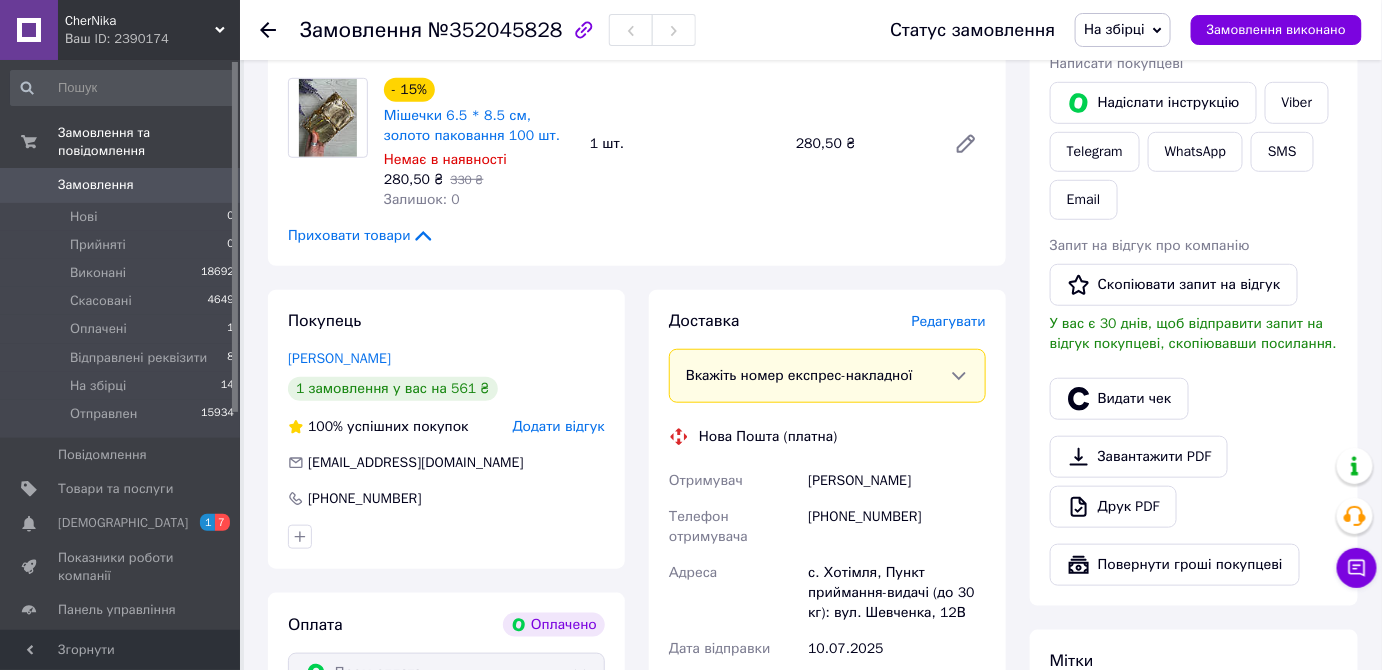 scroll, scrollTop: 636, scrollLeft: 0, axis: vertical 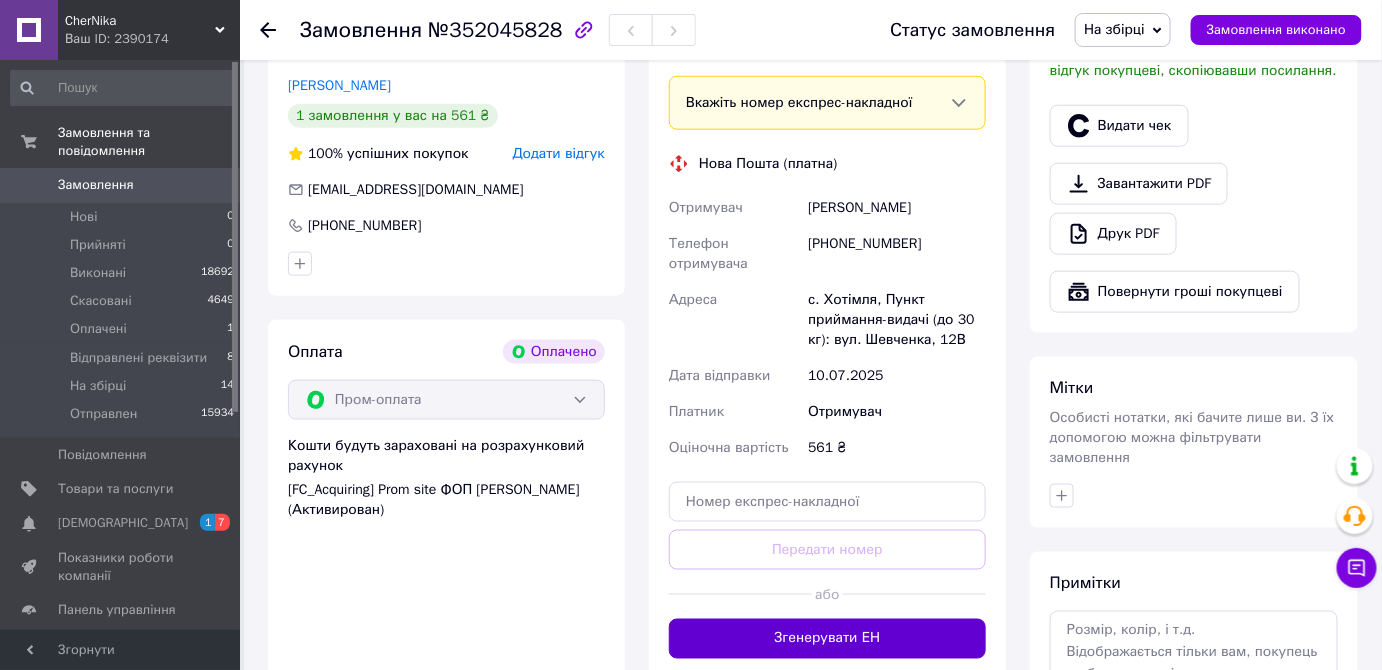 click on "Згенерувати ЕН" at bounding box center (827, 639) 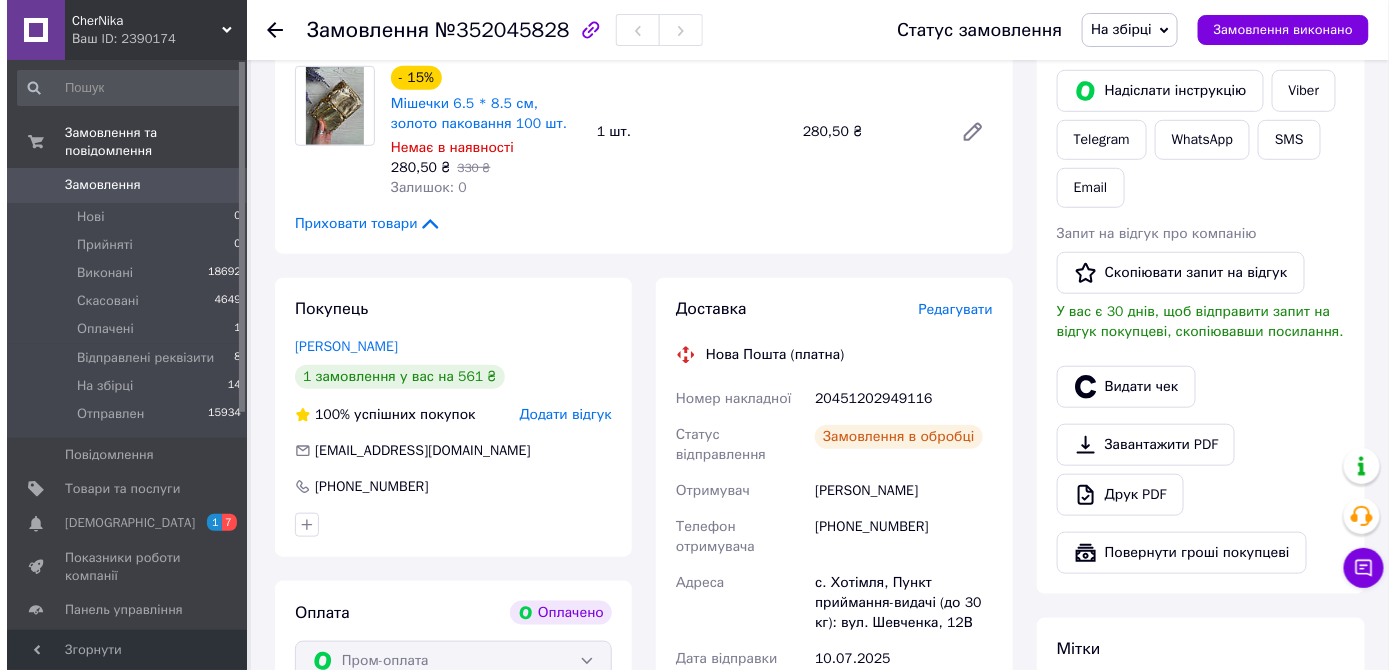 scroll, scrollTop: 363, scrollLeft: 0, axis: vertical 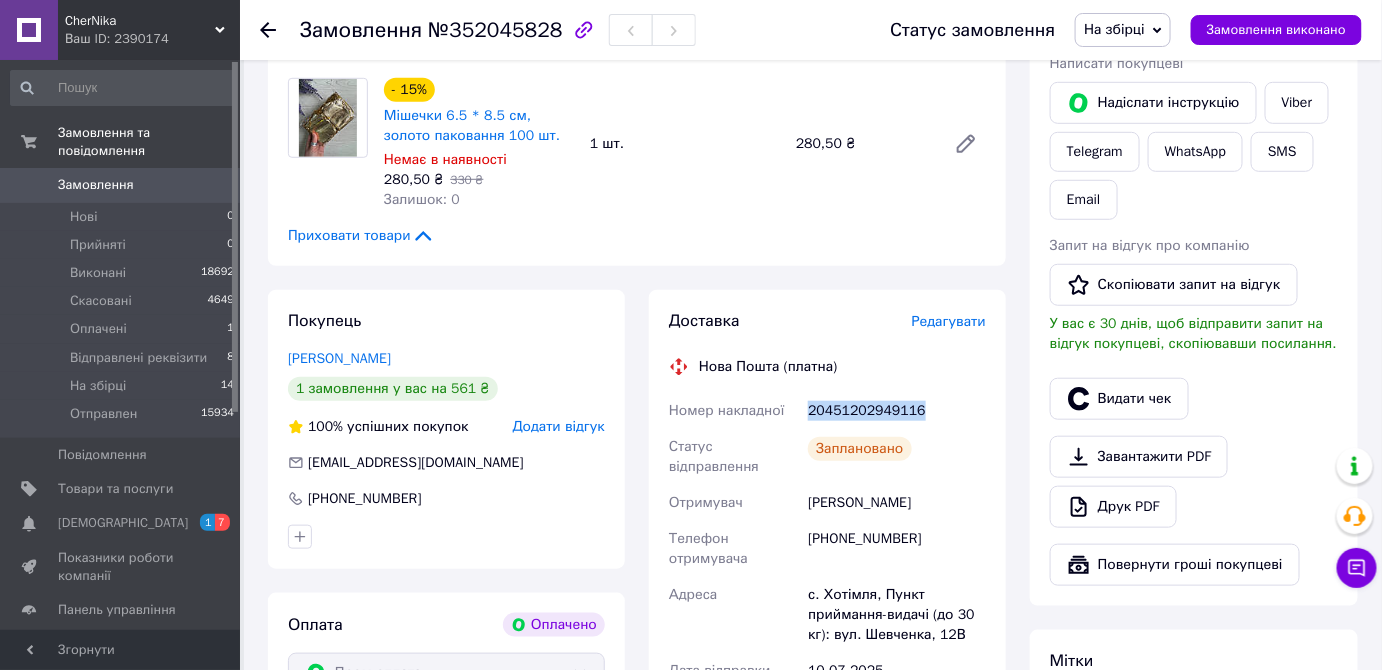drag, startPoint x: 802, startPoint y: 412, endPoint x: 920, endPoint y: 408, distance: 118.06778 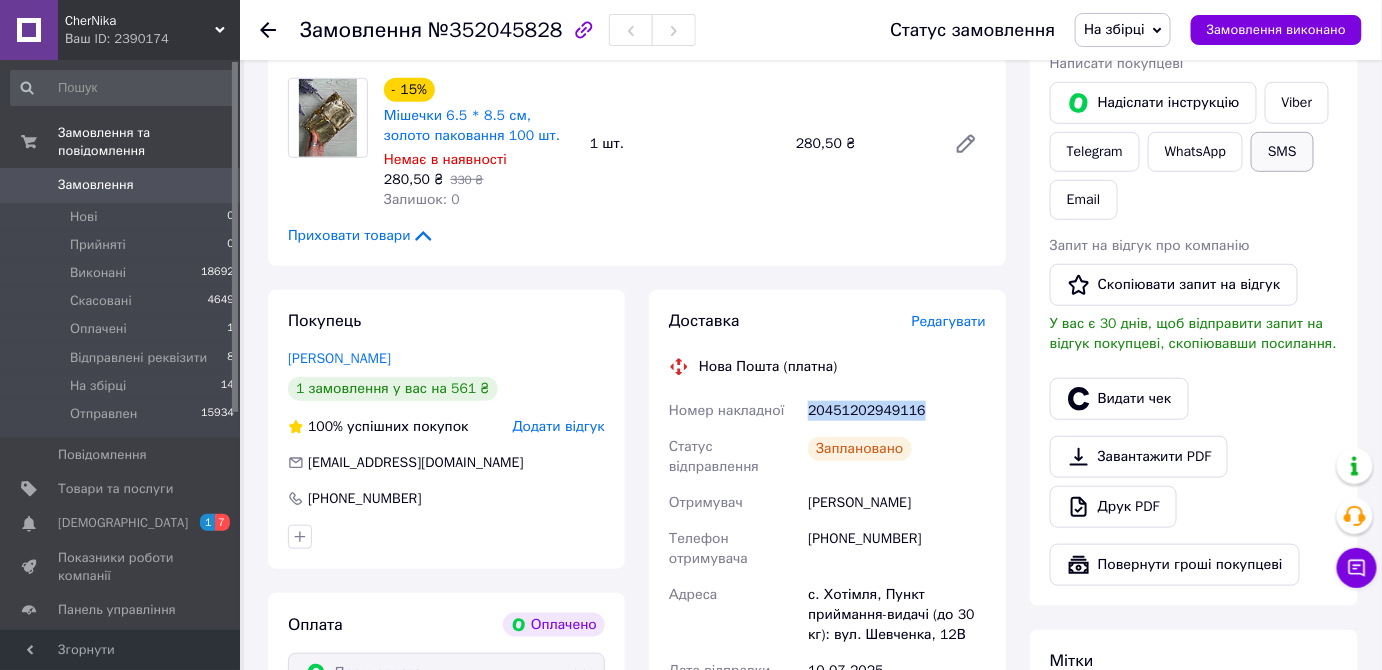 click on "SMS" at bounding box center [1282, 152] 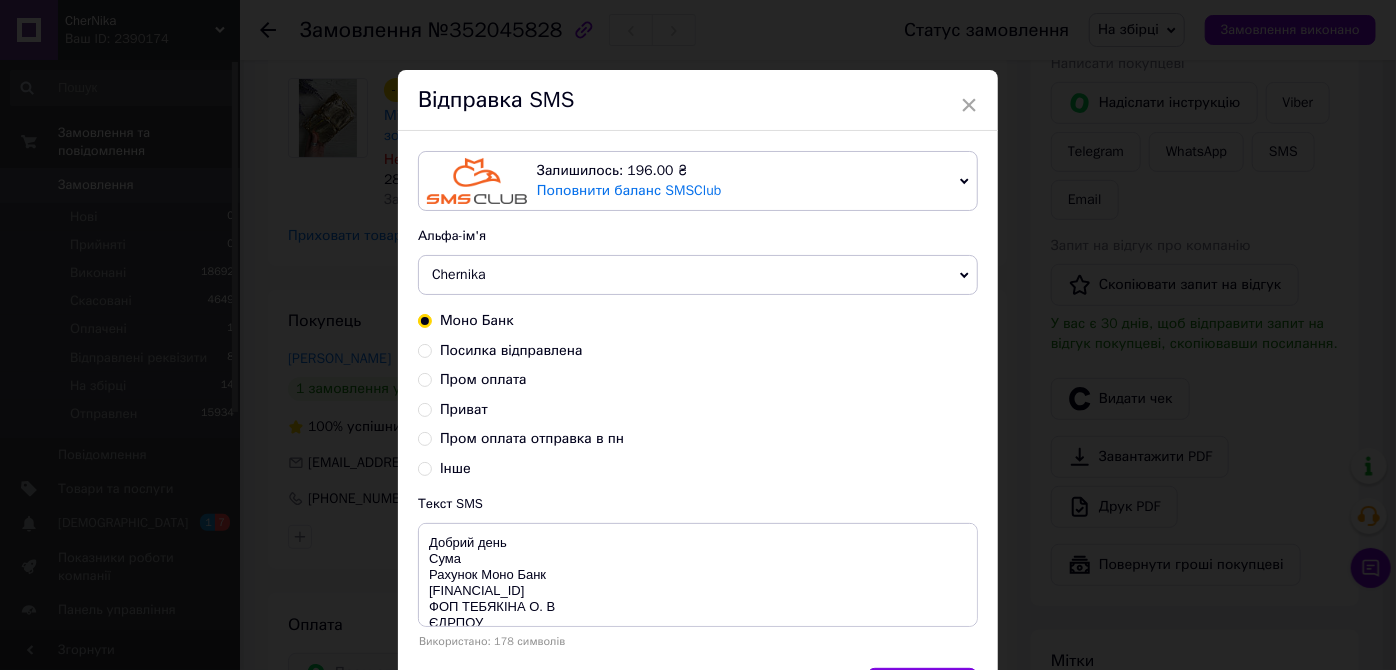 click on "Пром оплата" at bounding box center (425, 378) 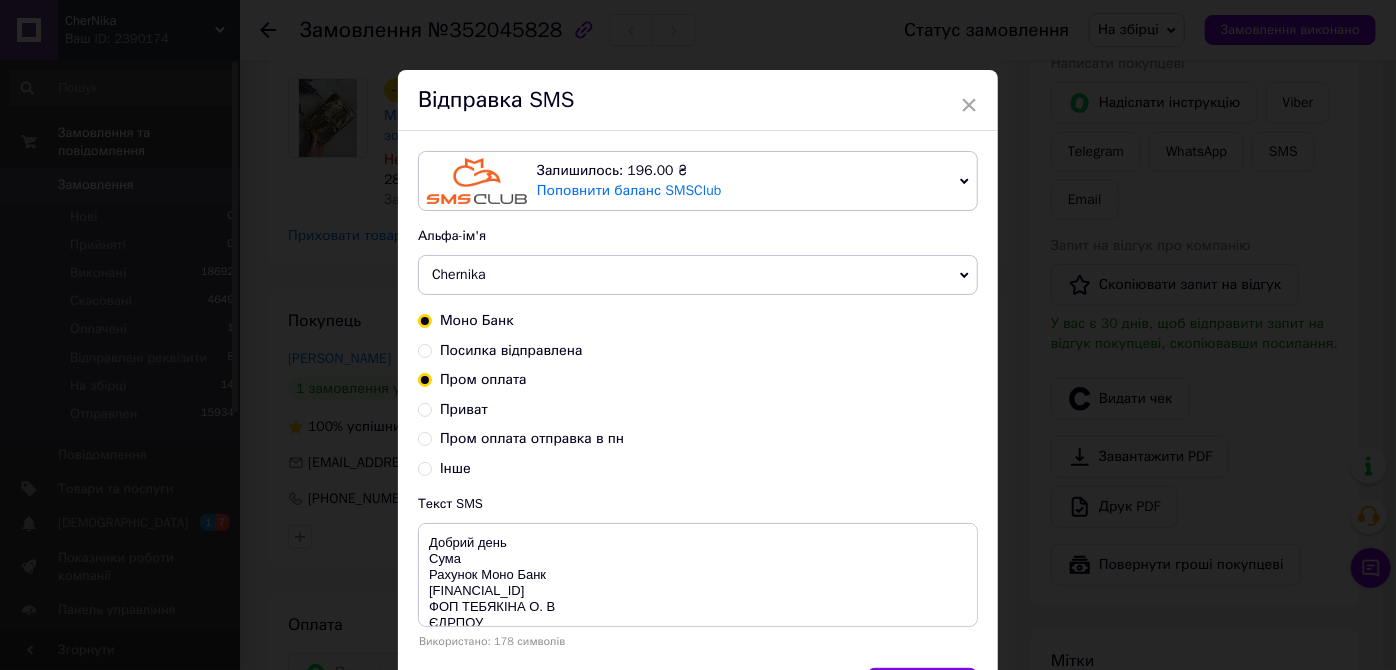 radio on "true" 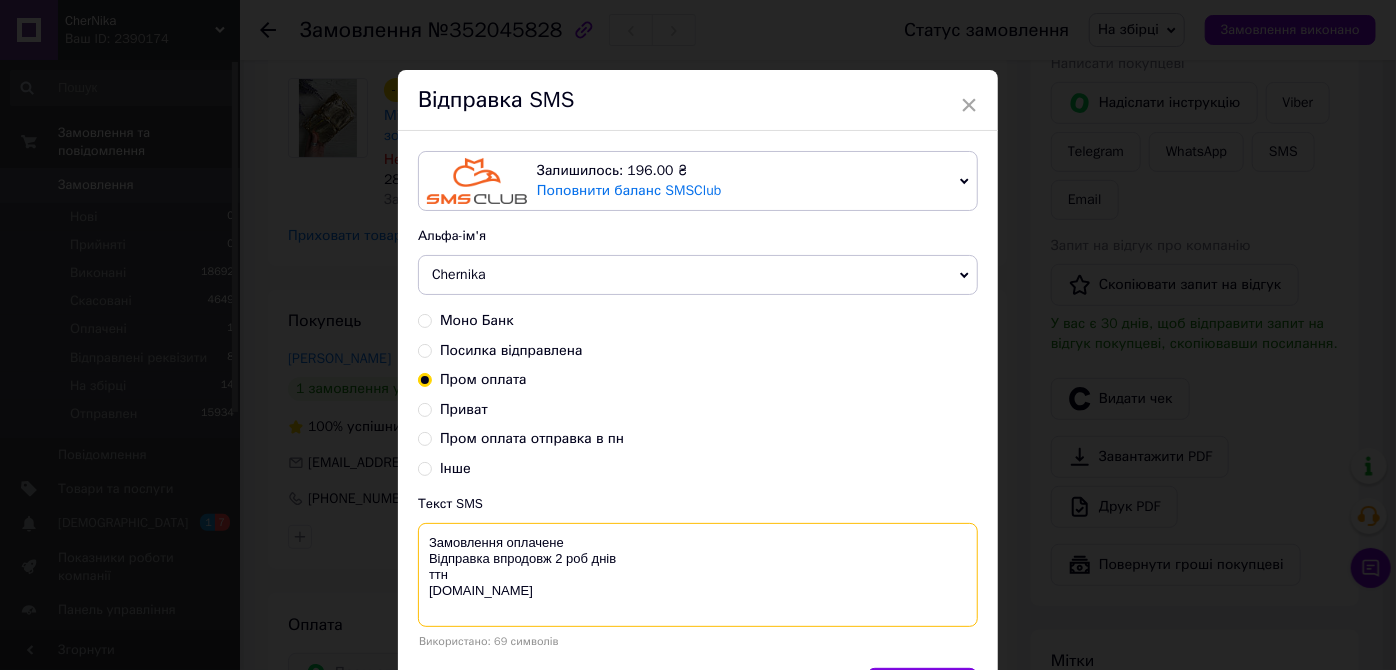 click on "Замовлення оплачене
Відправка впродовж 2 роб днів
ттн
chernika.in" at bounding box center [698, 575] 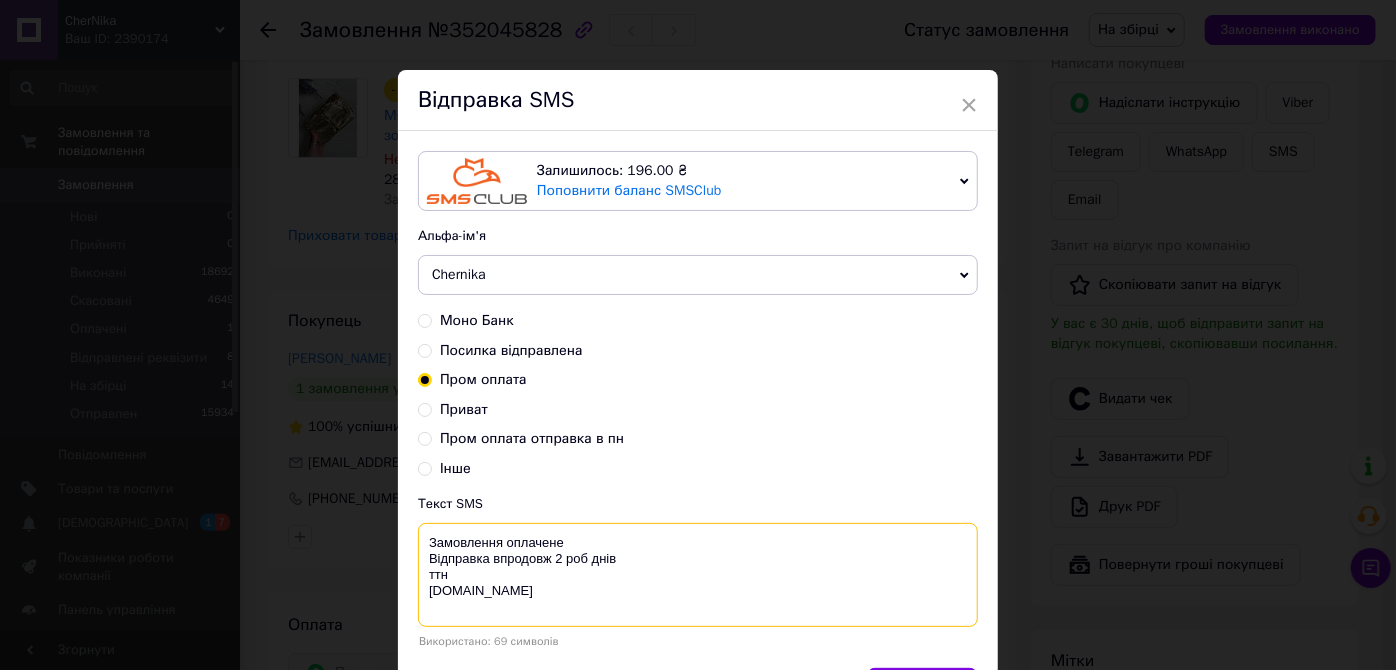 paste on "20451202949116" 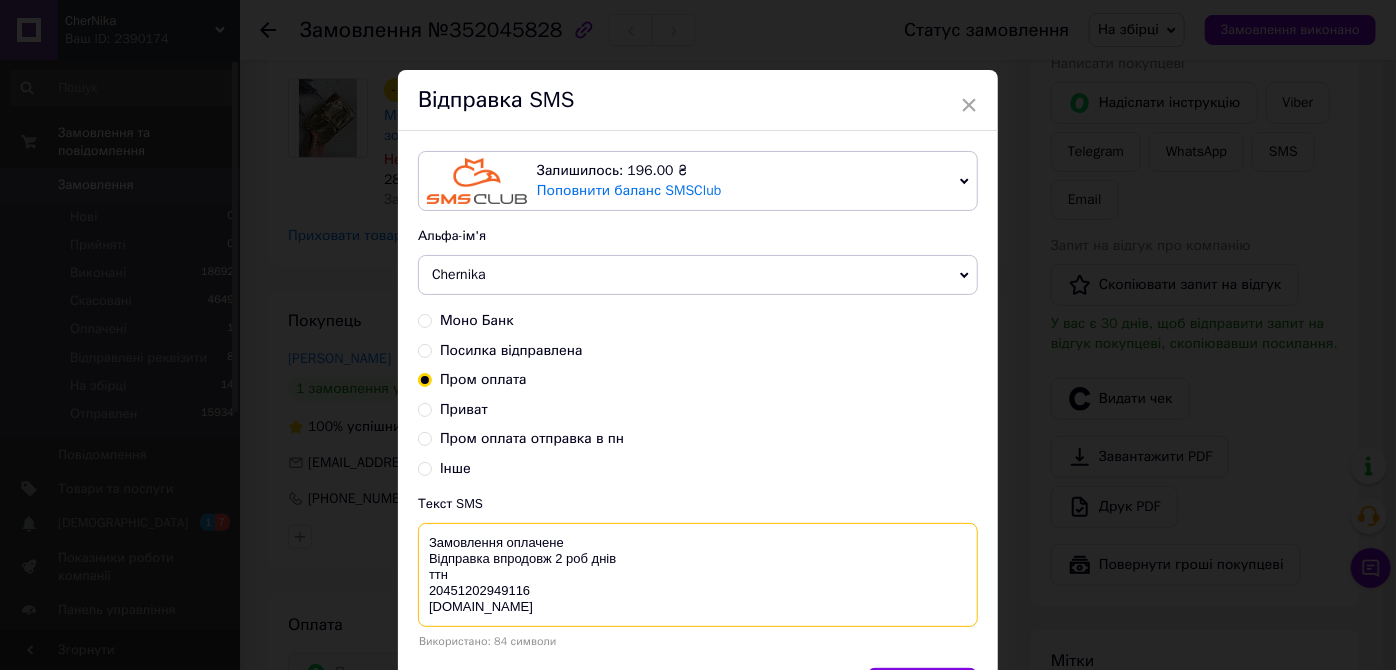 click on "Замовлення оплачене
Відправка впродовж 2 роб днів
ттн
20451202949116
chernika.in" at bounding box center [698, 575] 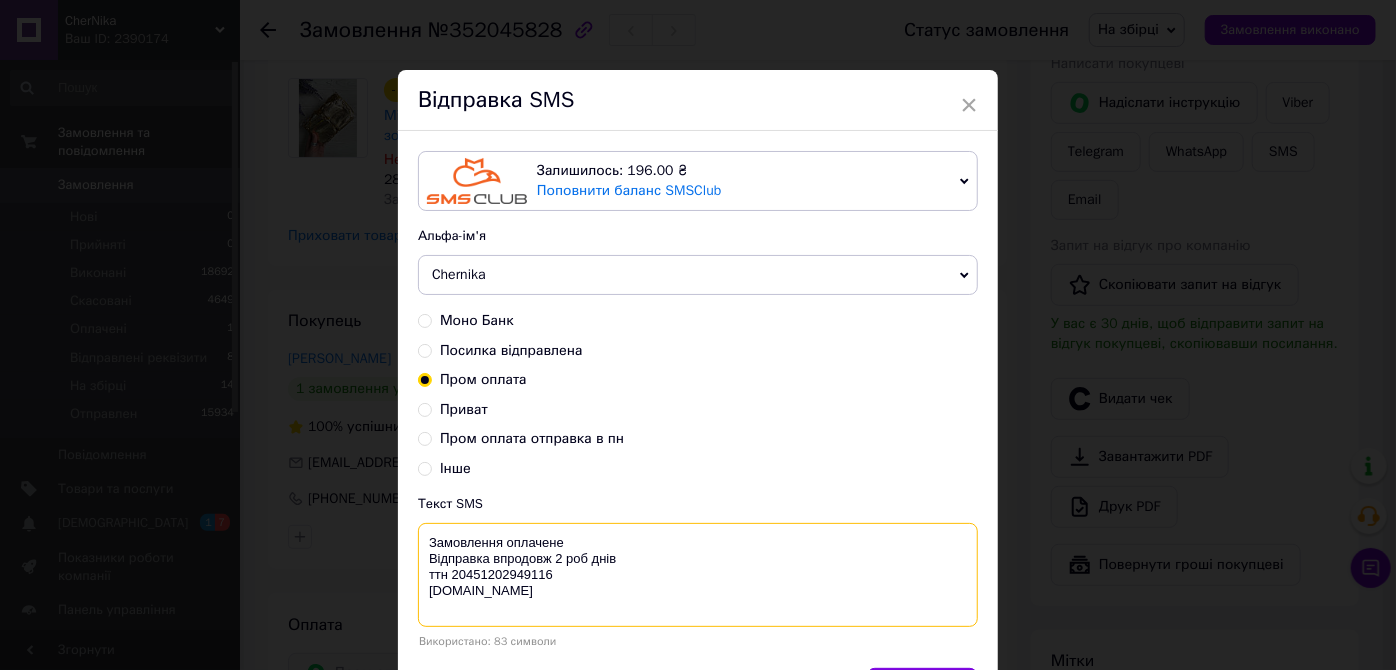 drag, startPoint x: 618, startPoint y: 555, endPoint x: 424, endPoint y: 558, distance: 194.0232 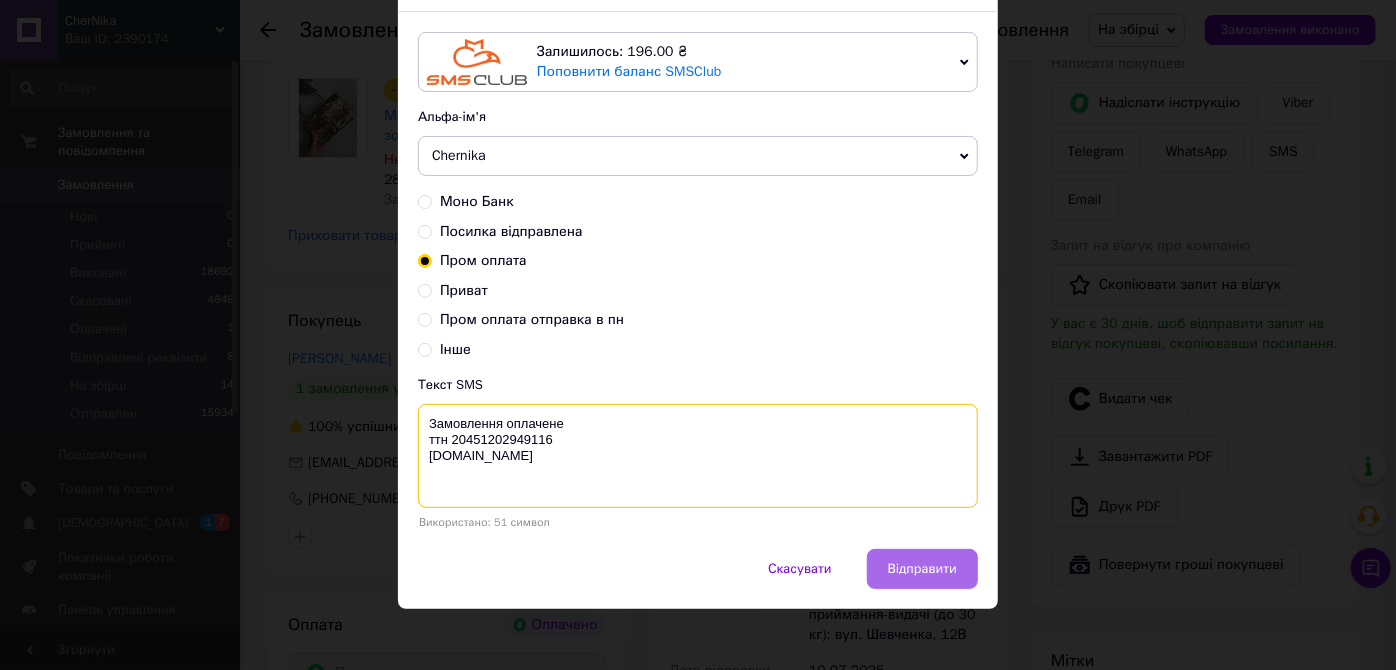 scroll, scrollTop: 122, scrollLeft: 0, axis: vertical 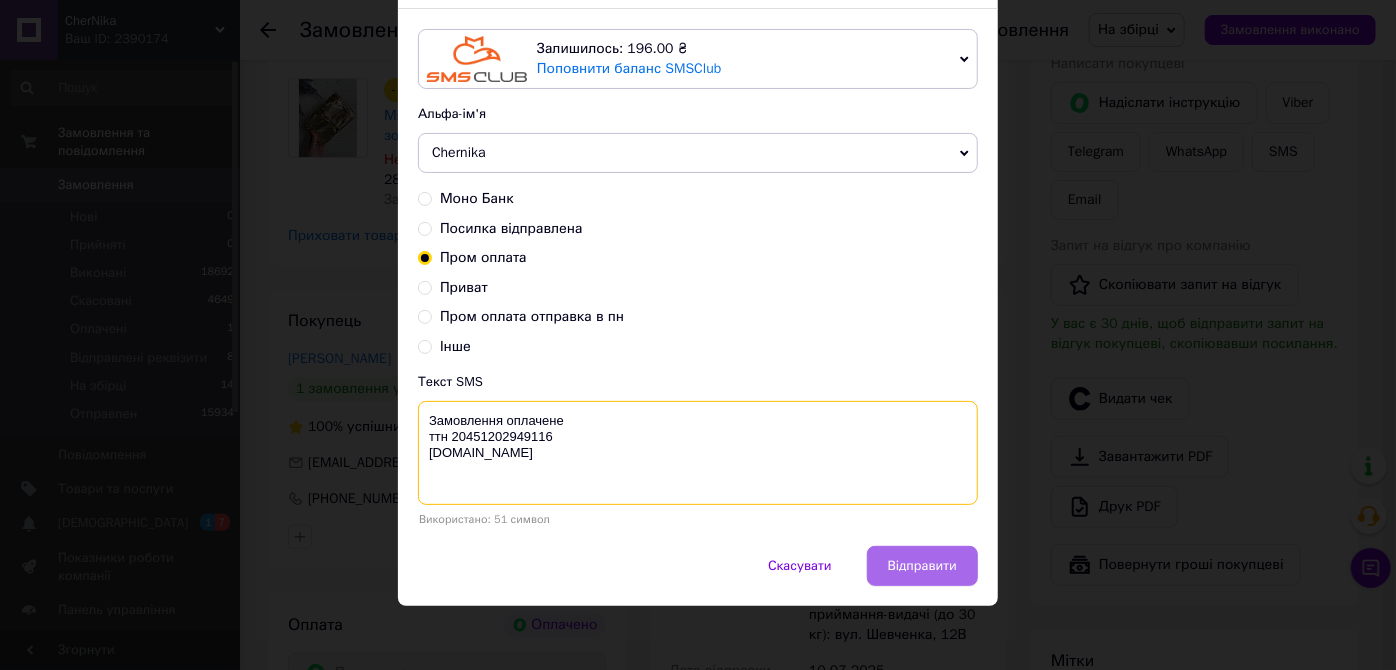 type on "Замовлення оплачене
ттн 20451202949116
chernika.in" 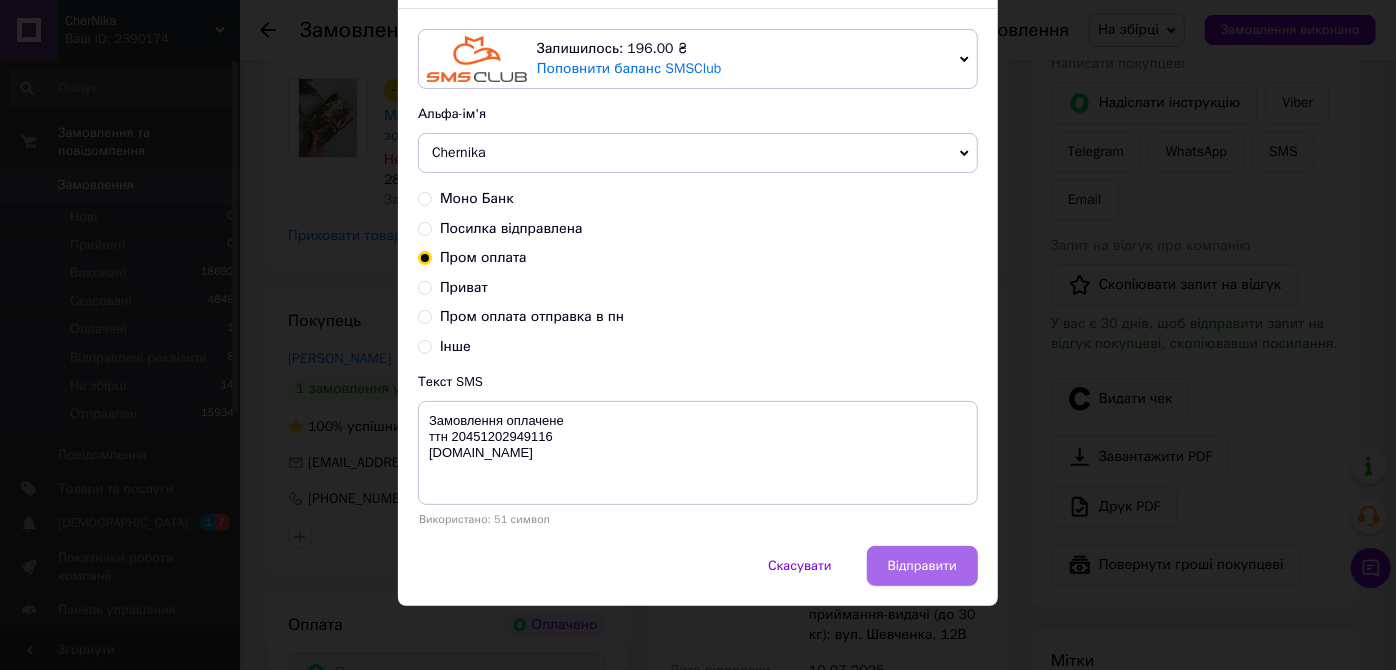 click on "Відправити" at bounding box center (922, 566) 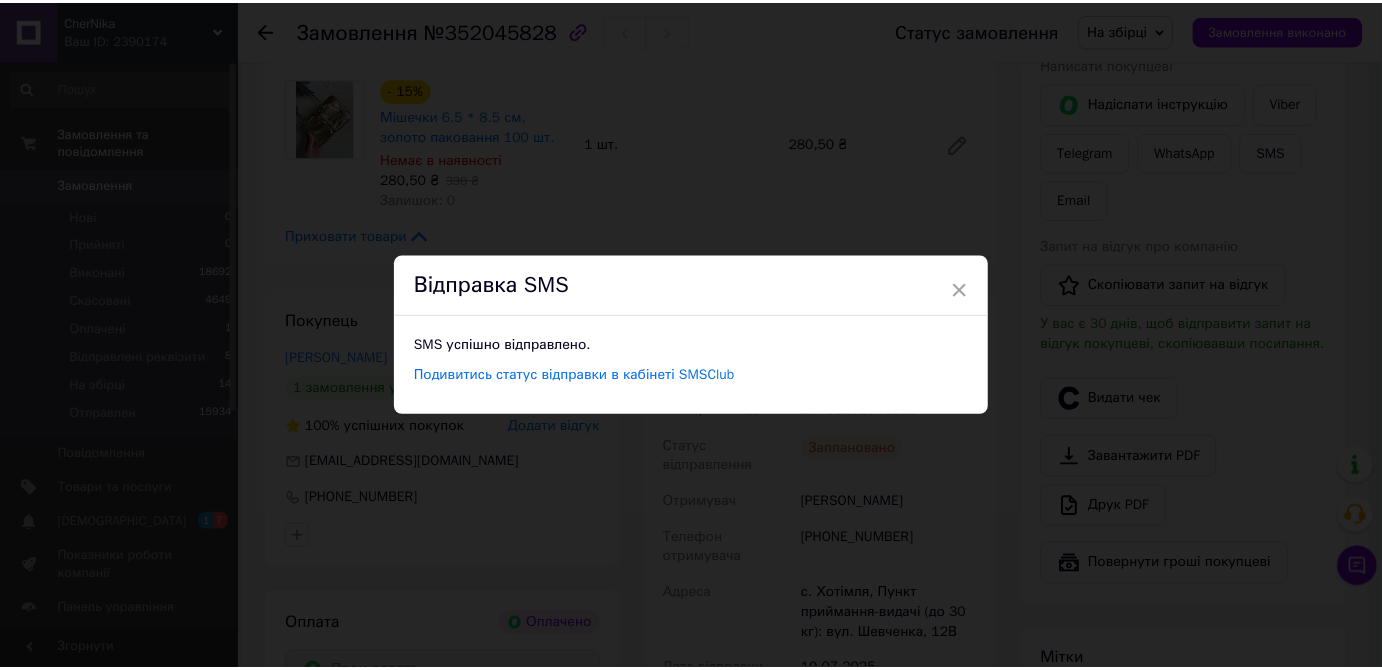scroll, scrollTop: 0, scrollLeft: 0, axis: both 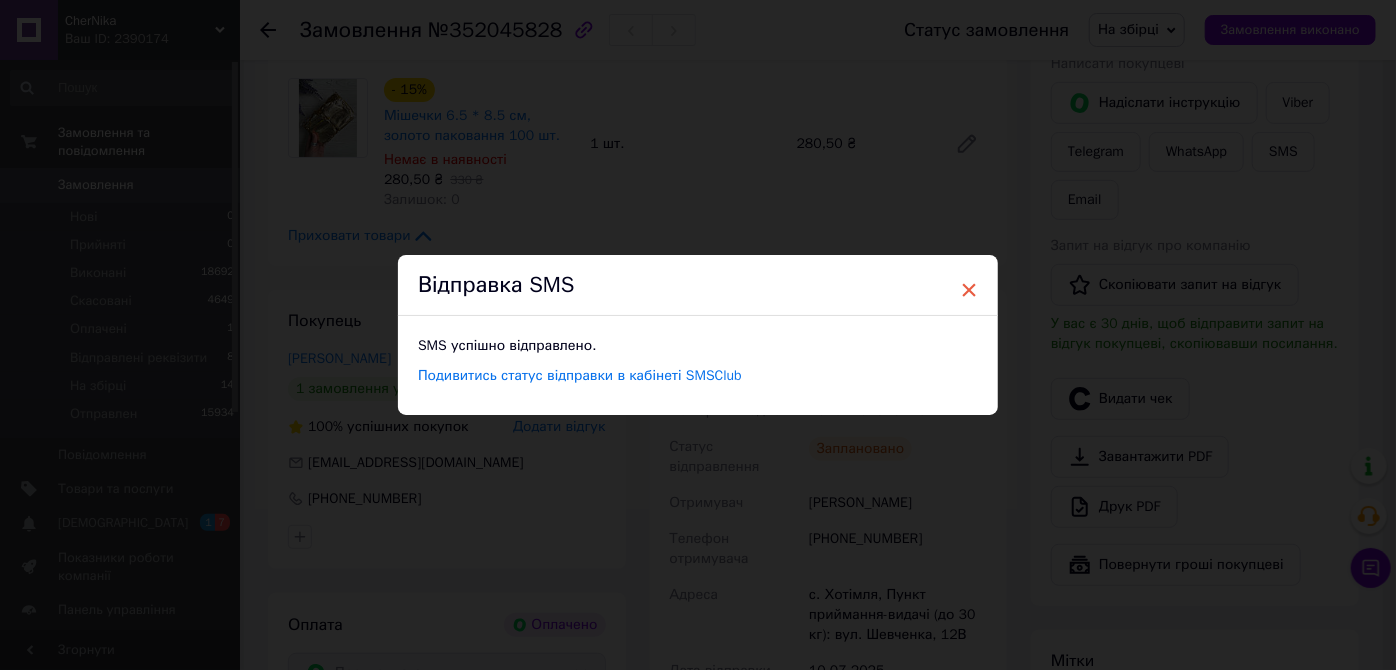 click on "×" at bounding box center (969, 290) 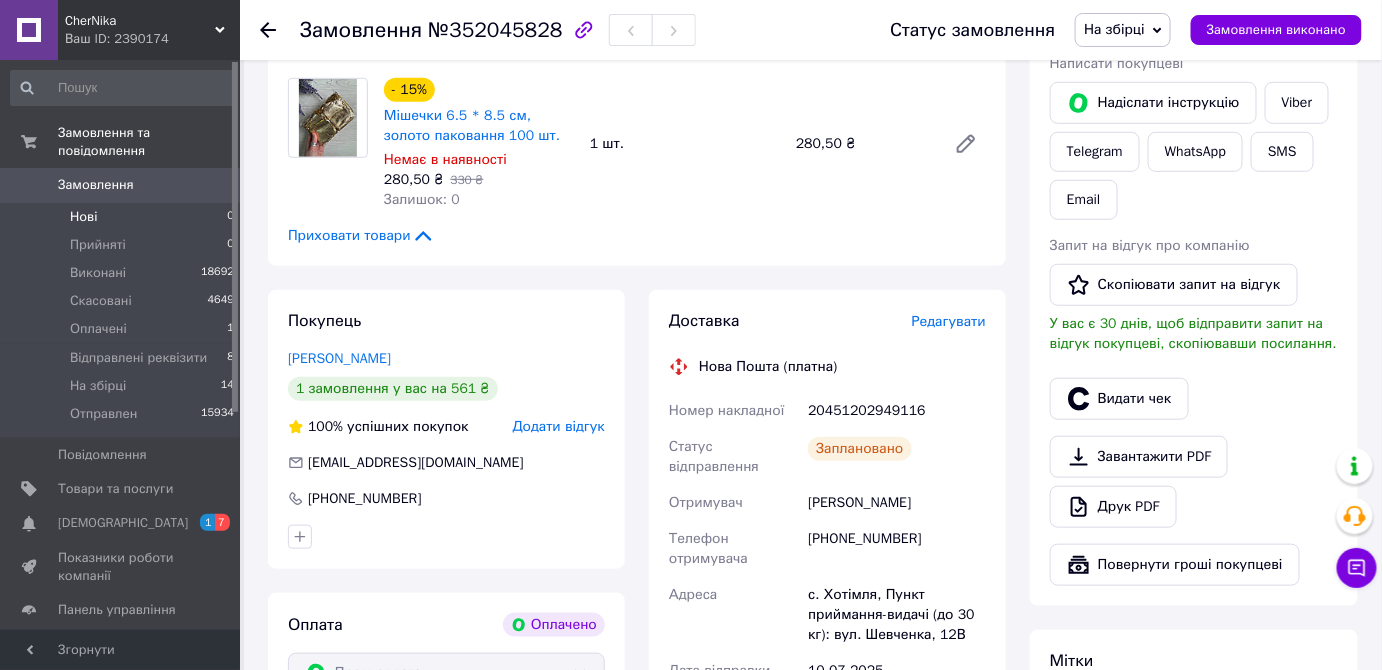 click on "Нові" at bounding box center (83, 217) 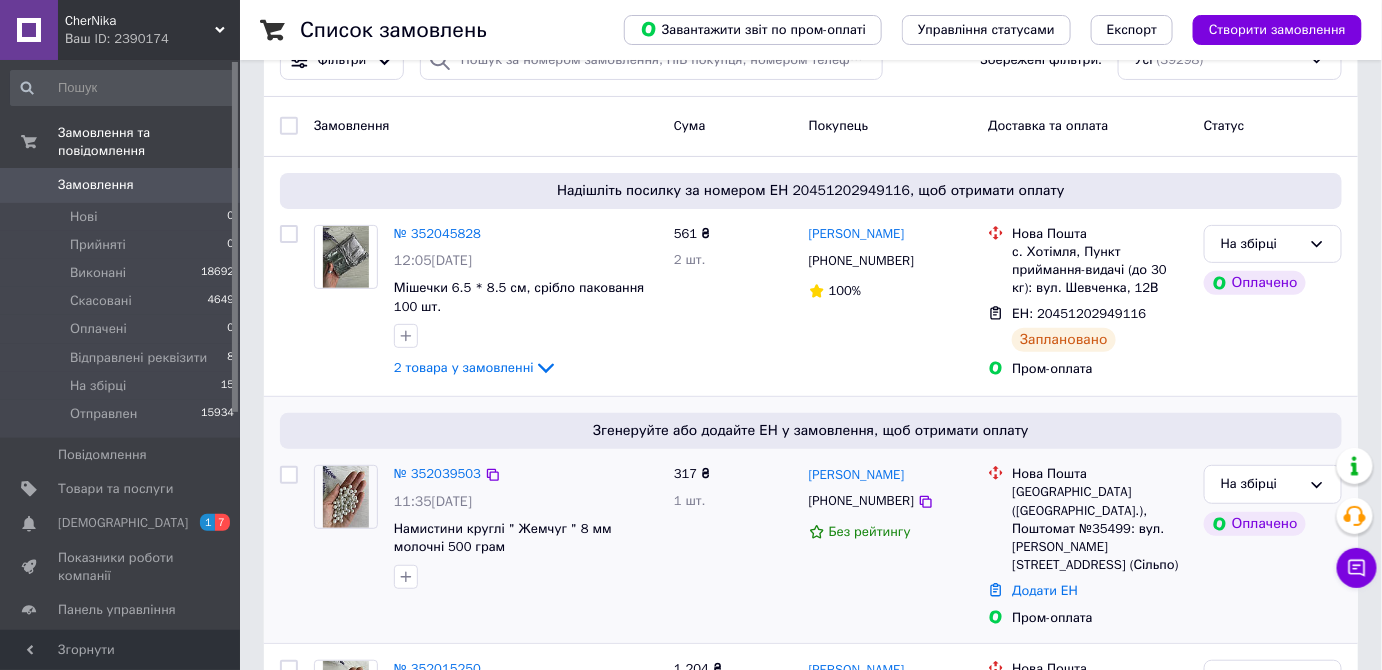 scroll, scrollTop: 90, scrollLeft: 0, axis: vertical 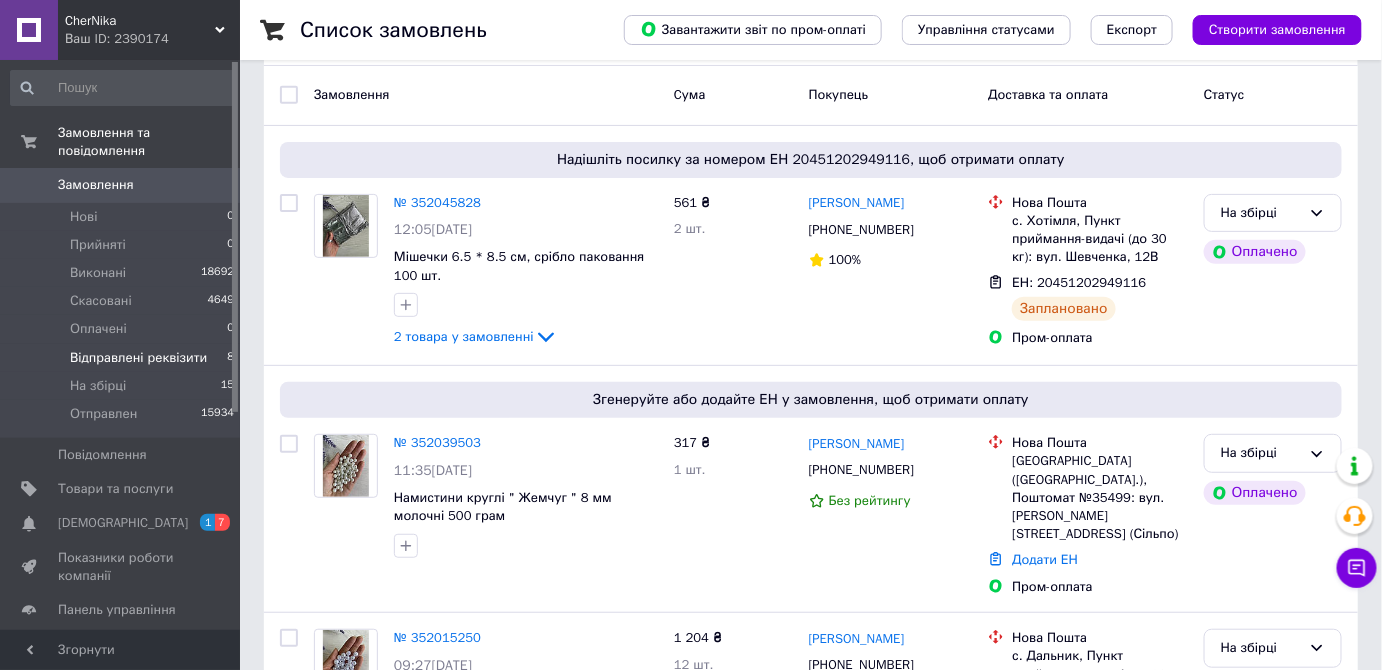 click on "Відправлені реквізити" at bounding box center [138, 358] 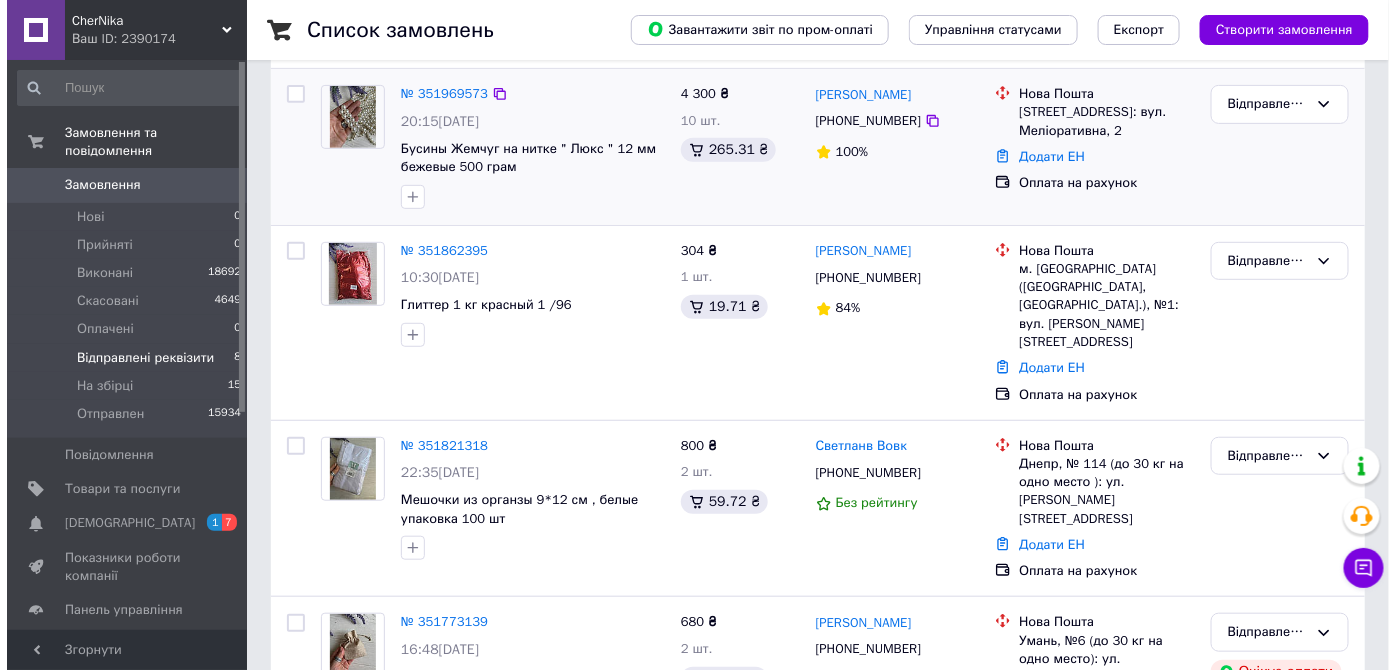 scroll, scrollTop: 0, scrollLeft: 0, axis: both 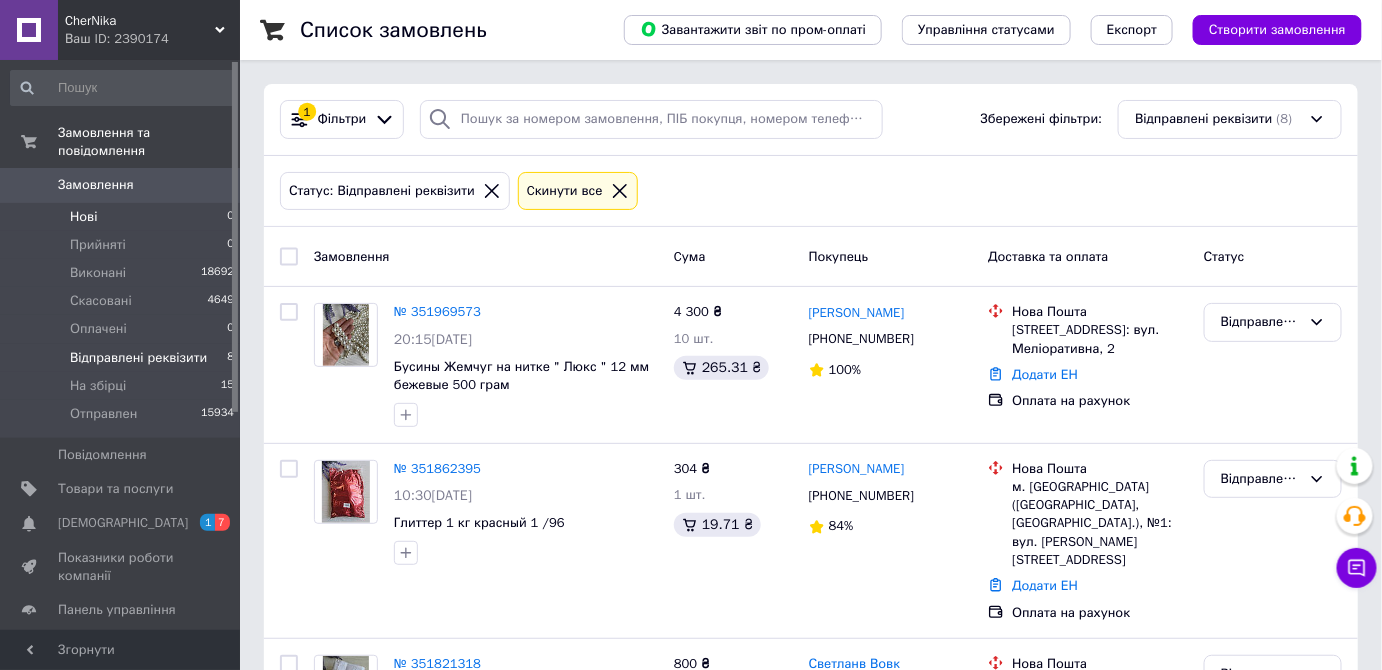 click on "Нові" at bounding box center (83, 217) 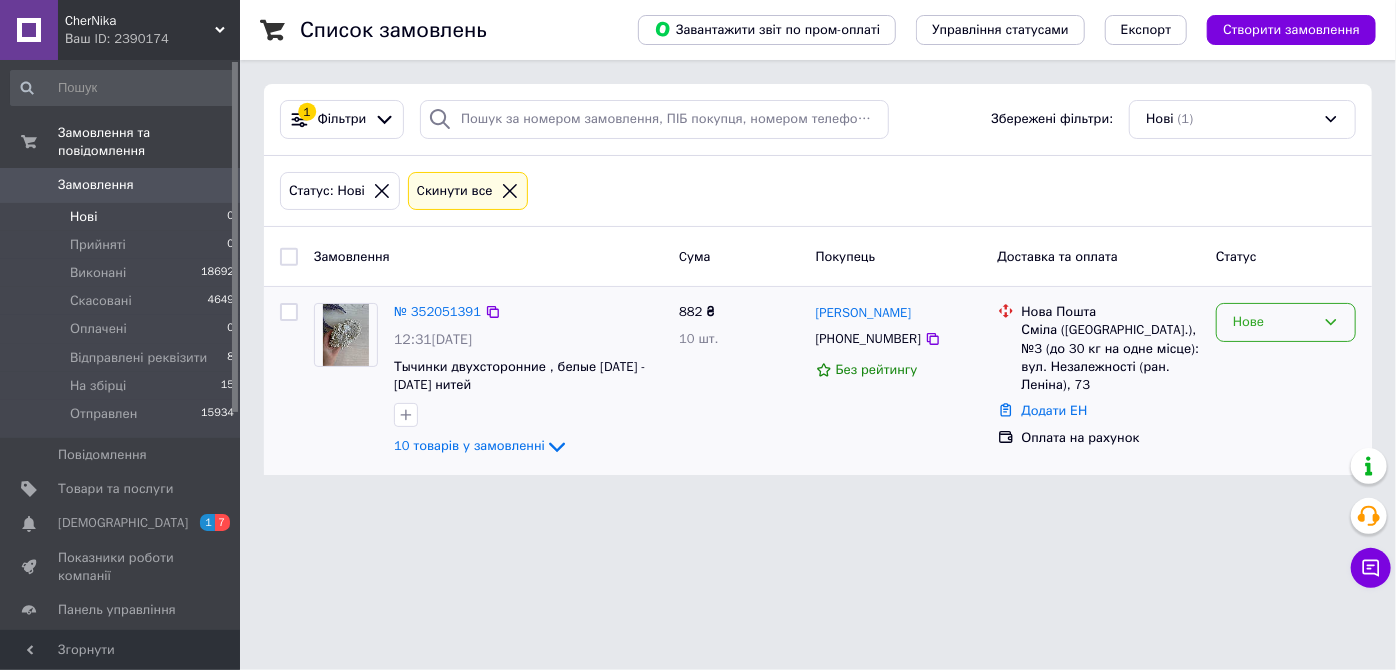 click on "Нове" at bounding box center [1286, 322] 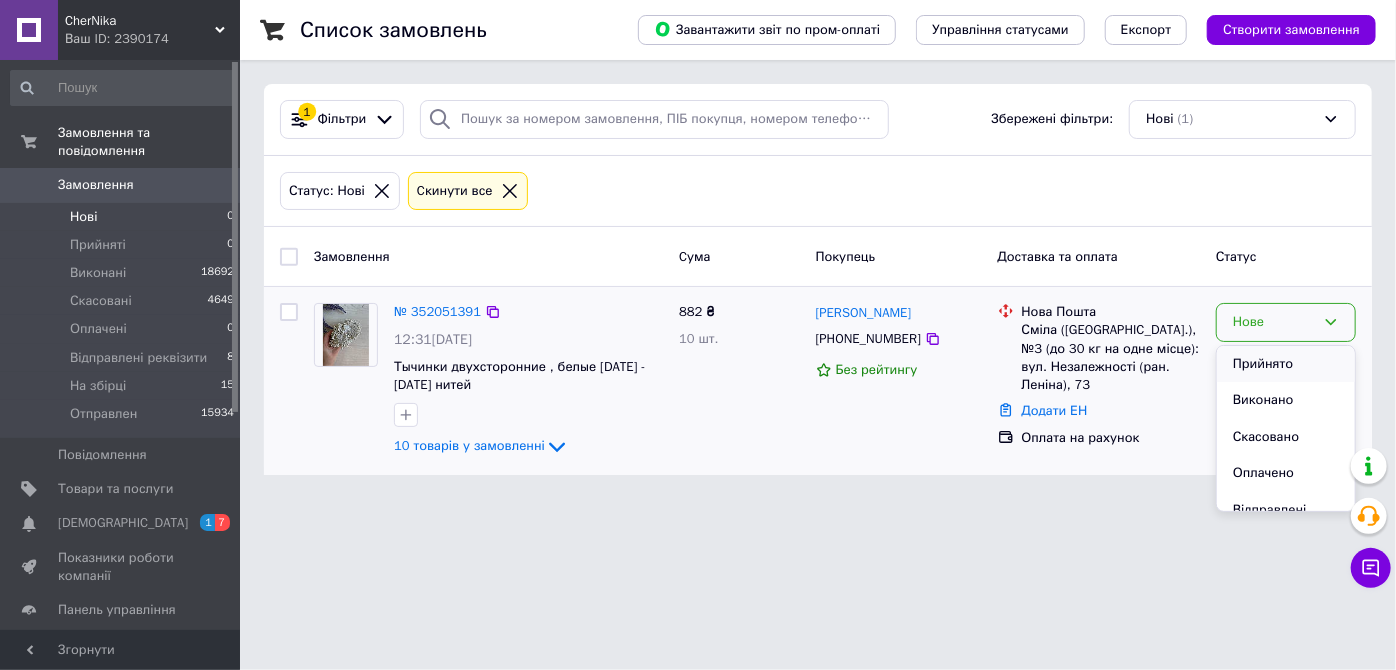 click on "Прийнято" at bounding box center [1286, 364] 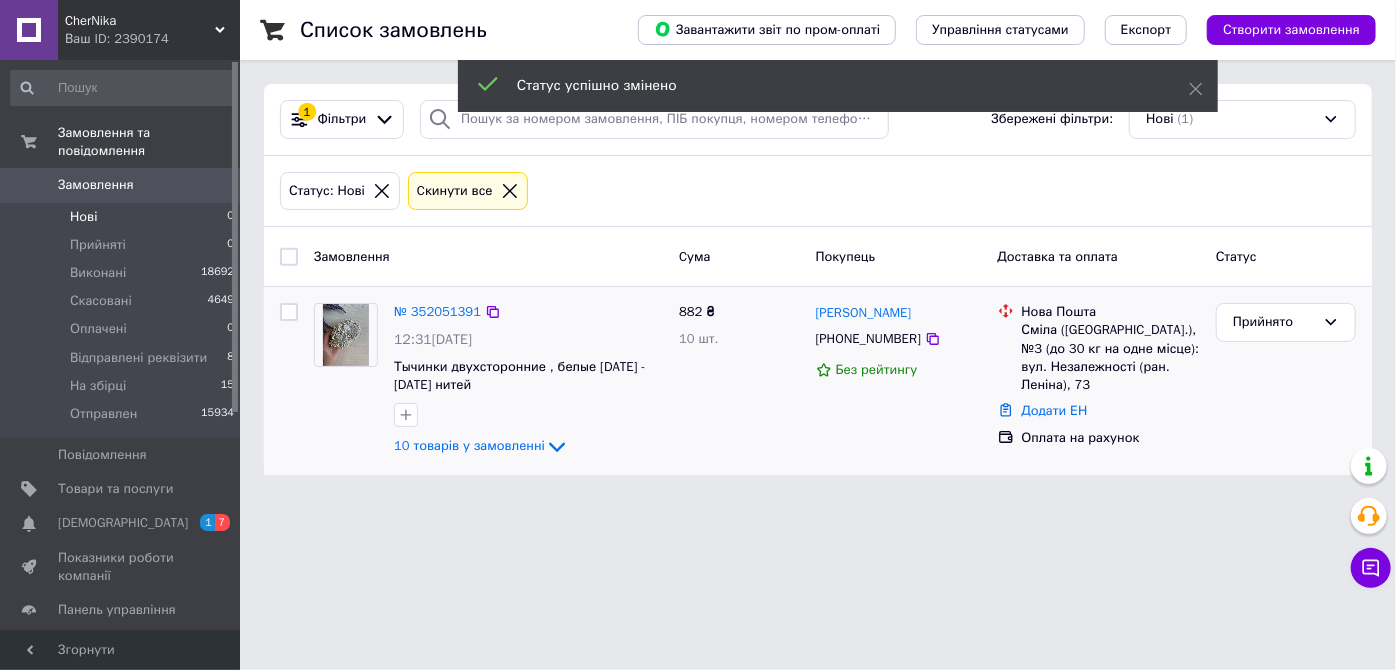 click at bounding box center [346, 335] 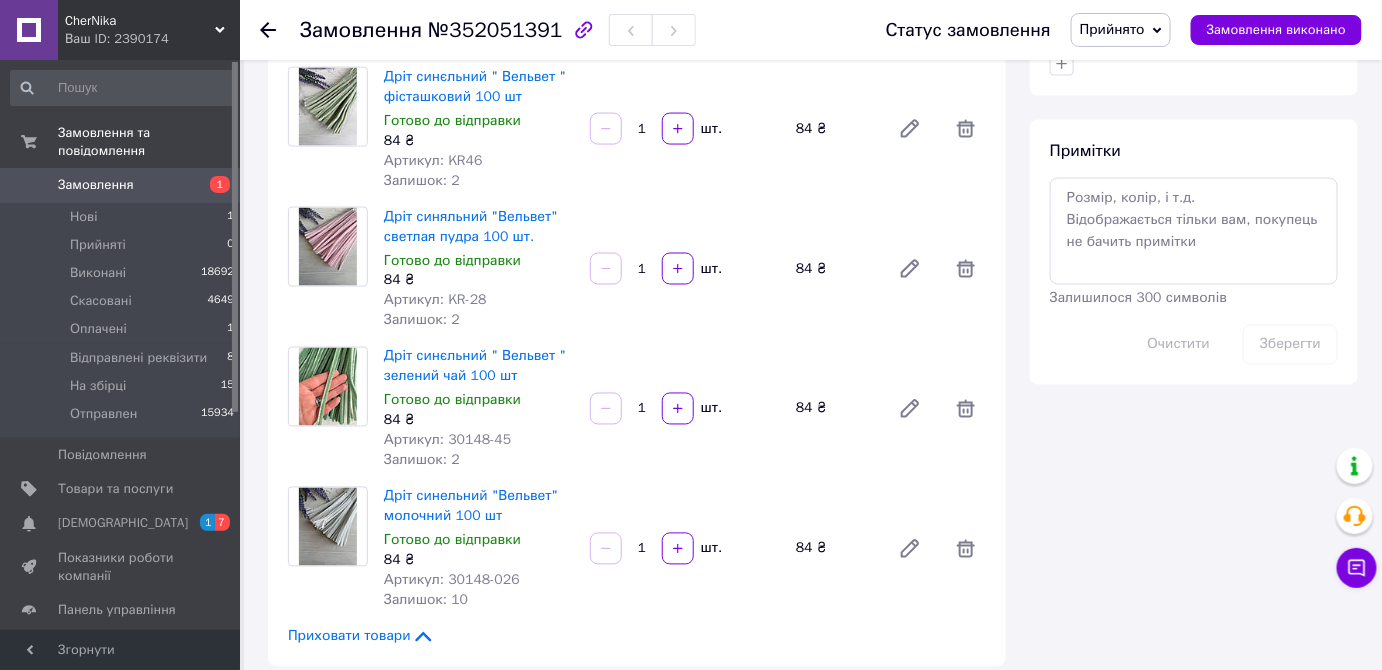 scroll, scrollTop: 909, scrollLeft: 0, axis: vertical 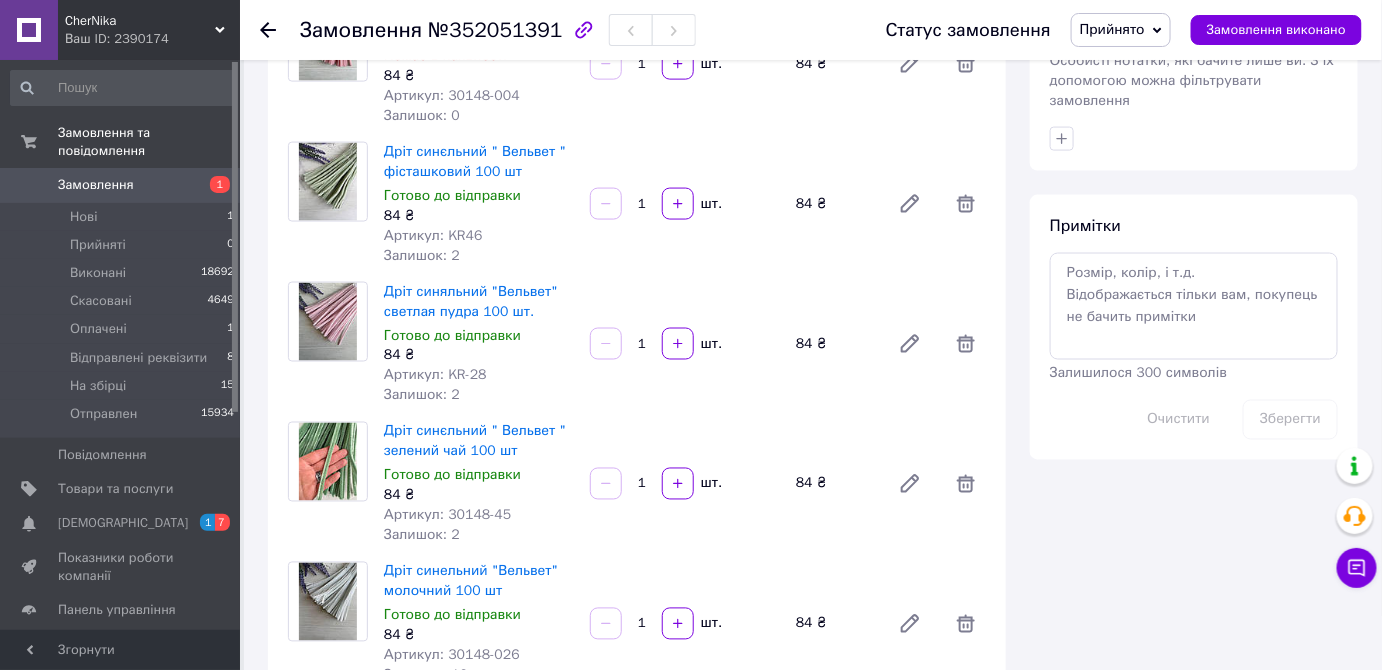 click on "Прийнято" at bounding box center [1112, 29] 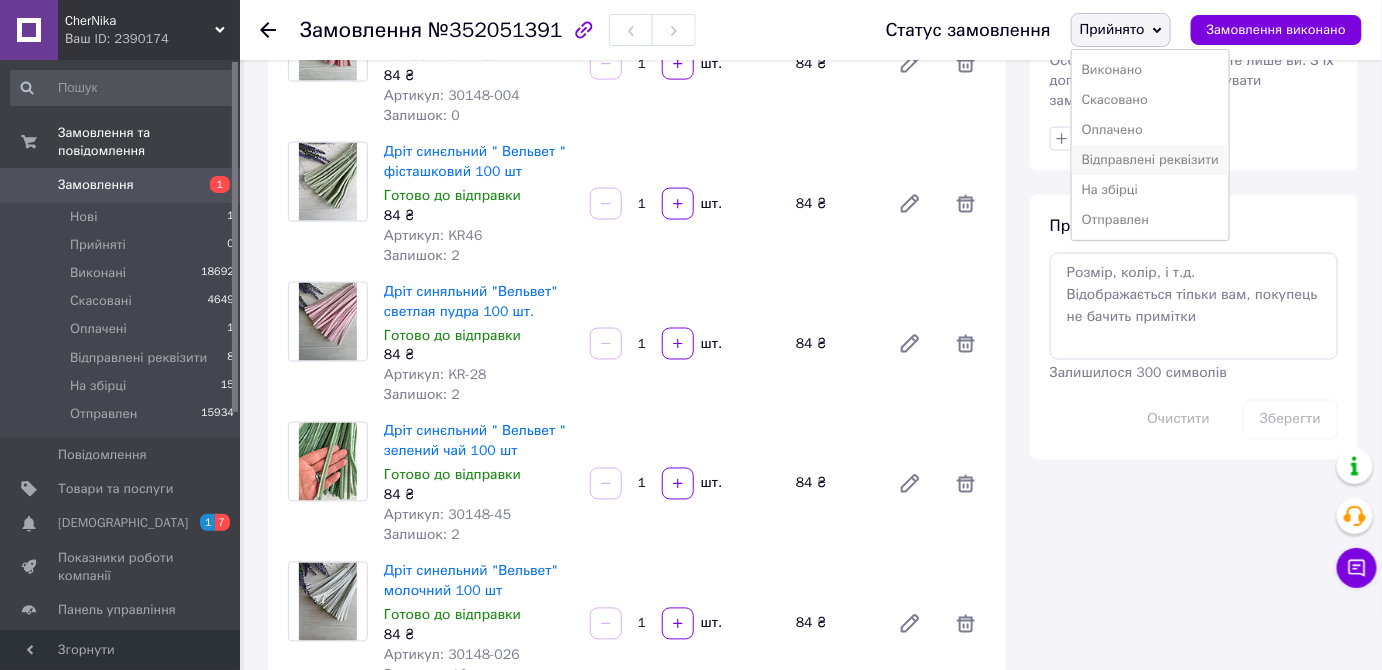 click on "Відправлені реквізити" at bounding box center (1150, 160) 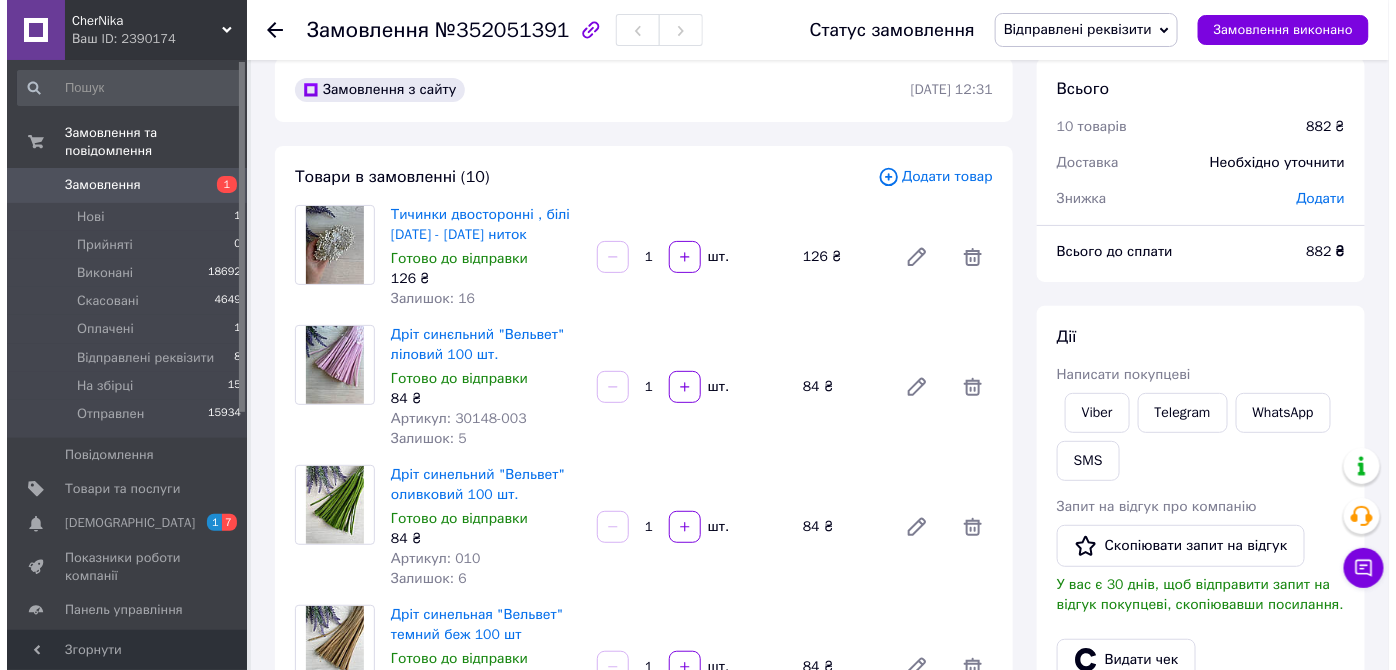 scroll, scrollTop: 0, scrollLeft: 0, axis: both 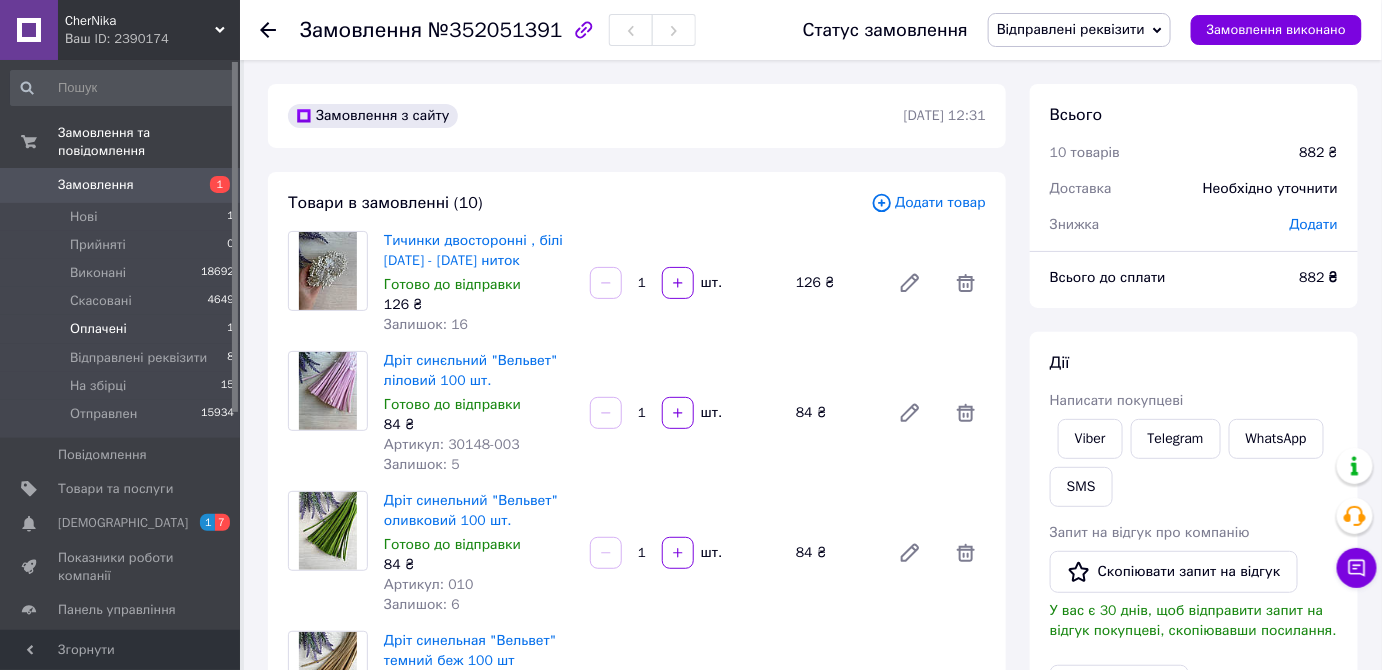 click on "Оплачені" at bounding box center [98, 329] 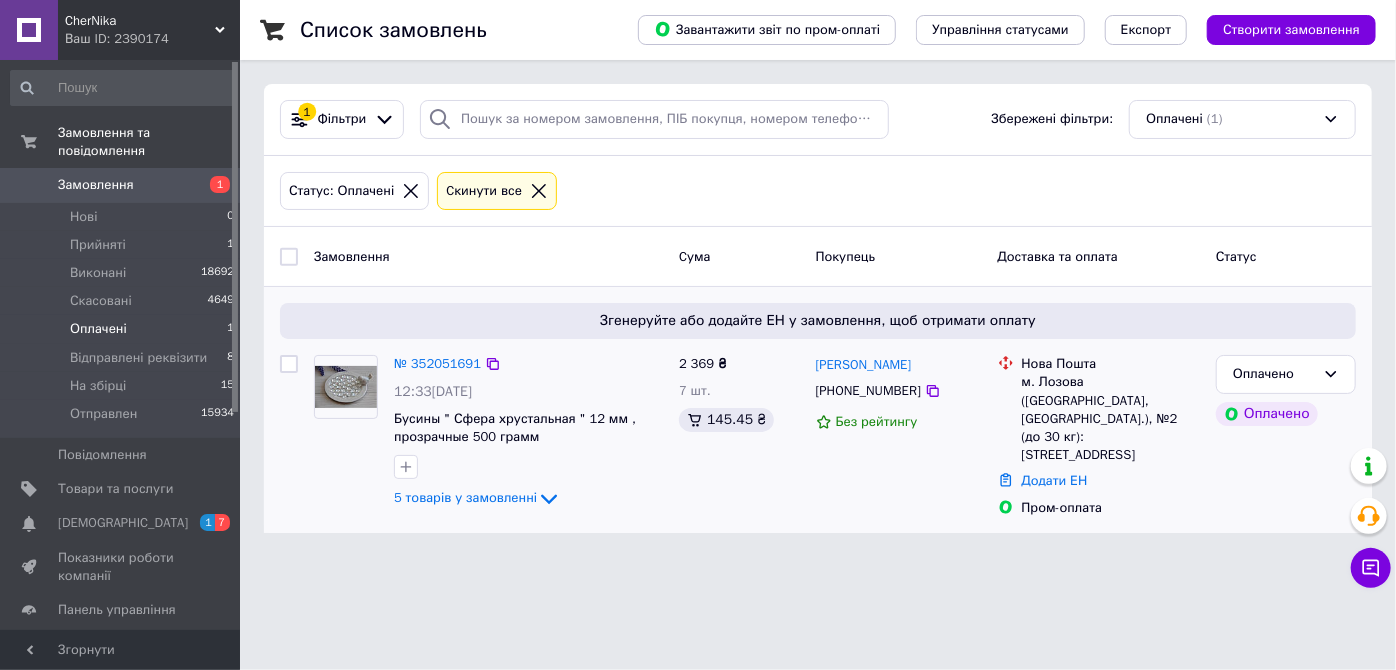 click at bounding box center (346, 387) 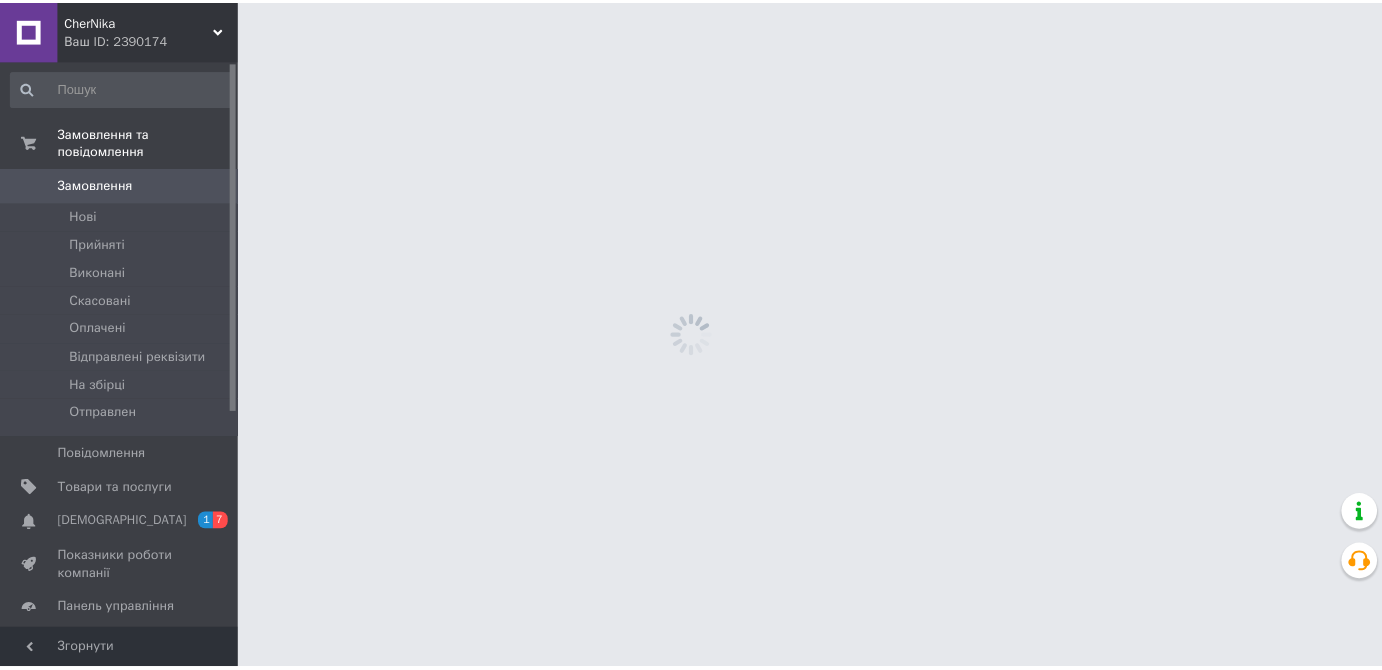 scroll, scrollTop: 0, scrollLeft: 0, axis: both 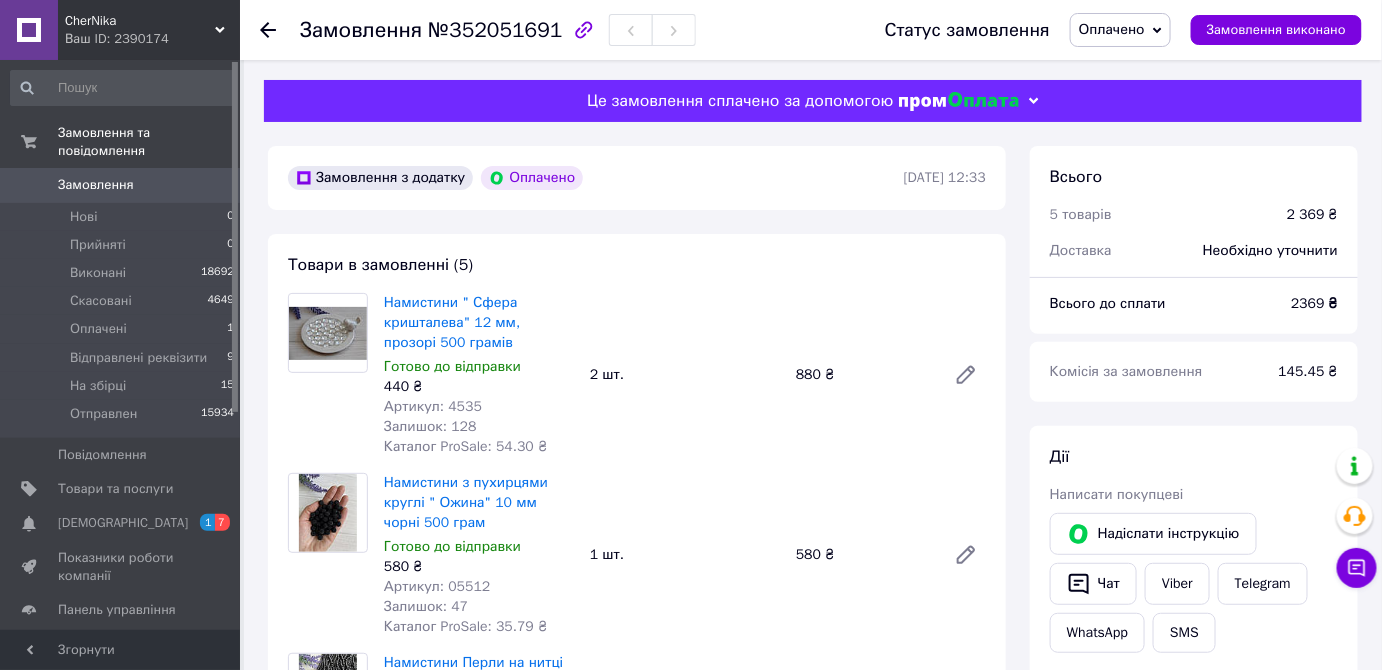 click on "Оплачено" at bounding box center [1112, 29] 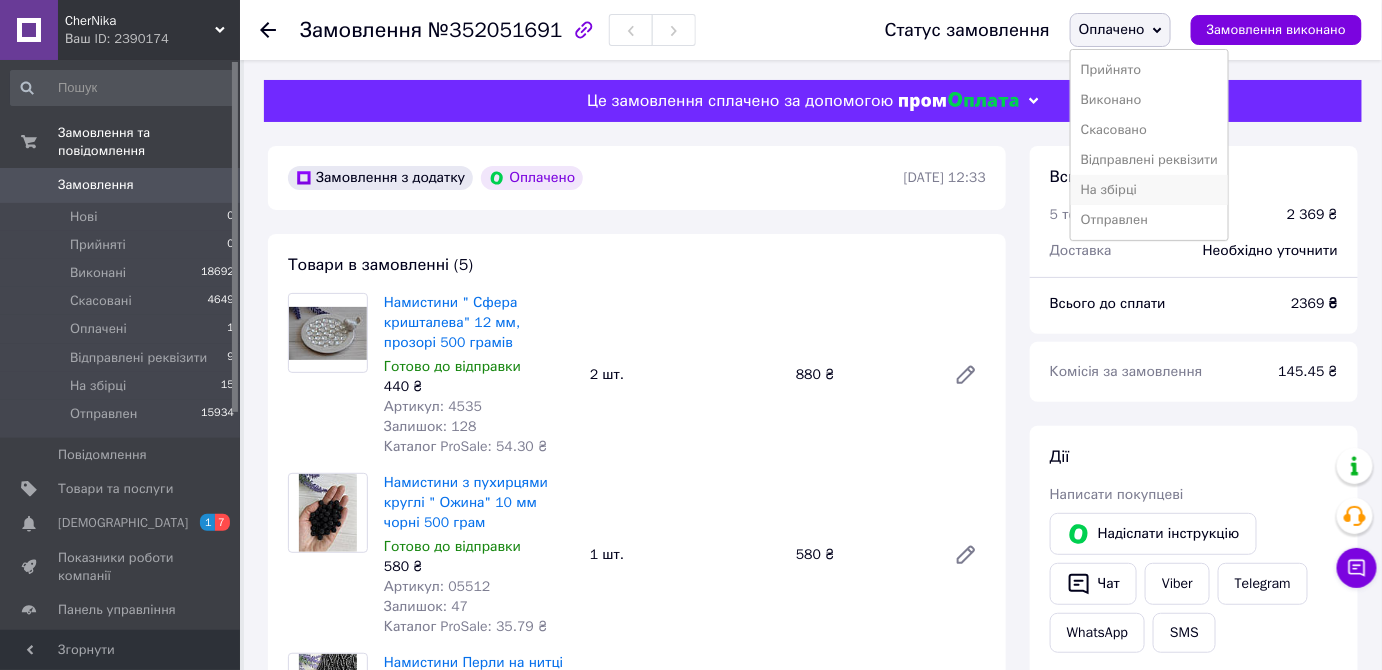 click on "На збірці" at bounding box center (1149, 190) 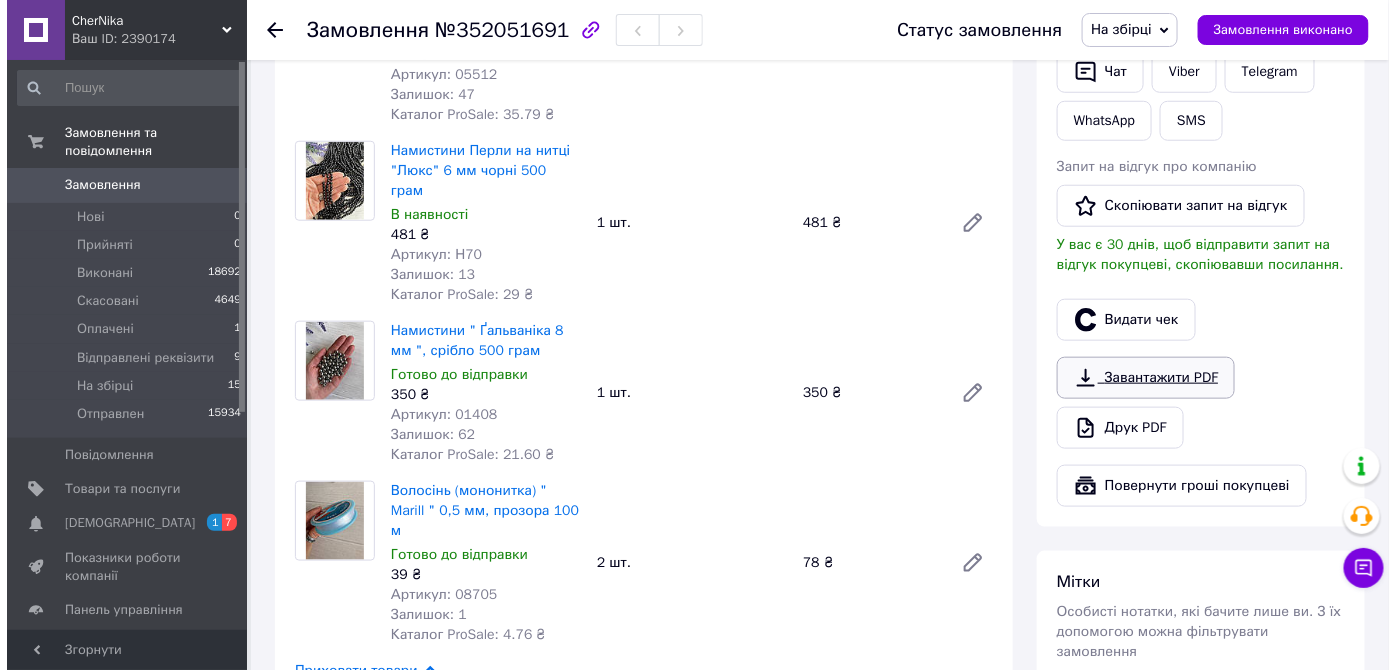 scroll, scrollTop: 363, scrollLeft: 0, axis: vertical 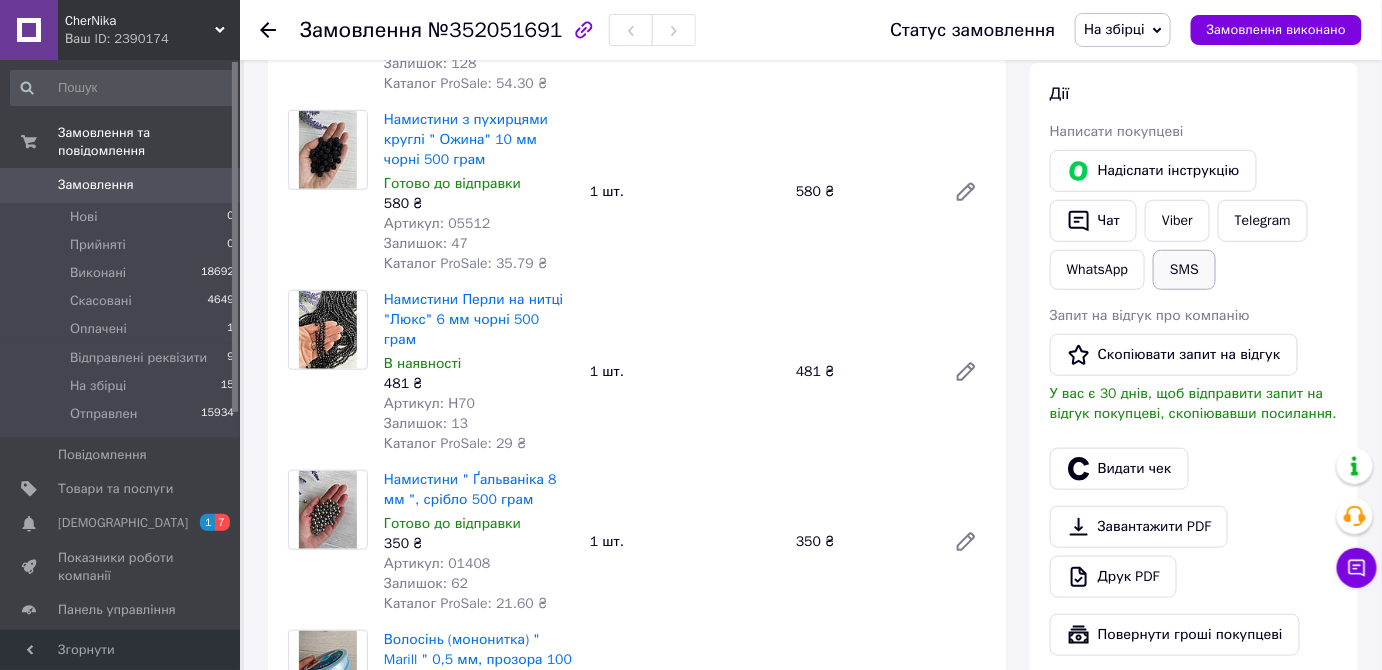 click on "SMS" at bounding box center (1184, 270) 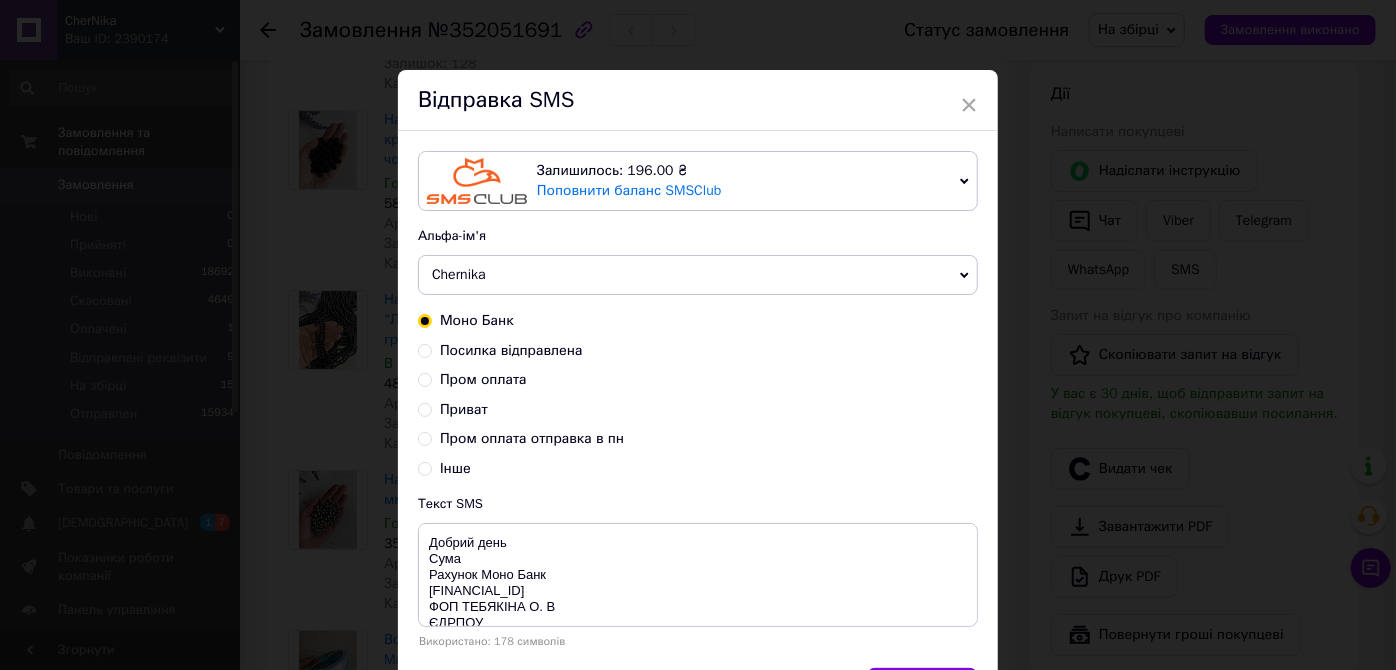click on "Пром оплата" at bounding box center (425, 378) 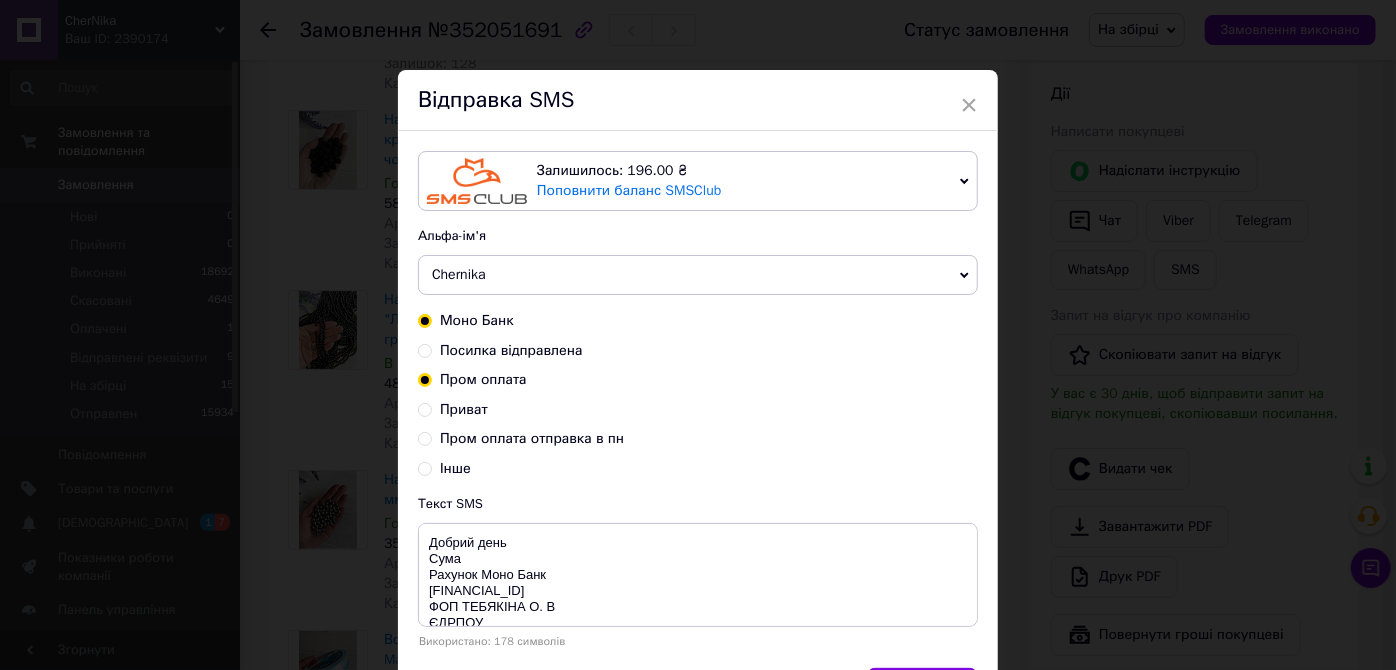 radio on "true" 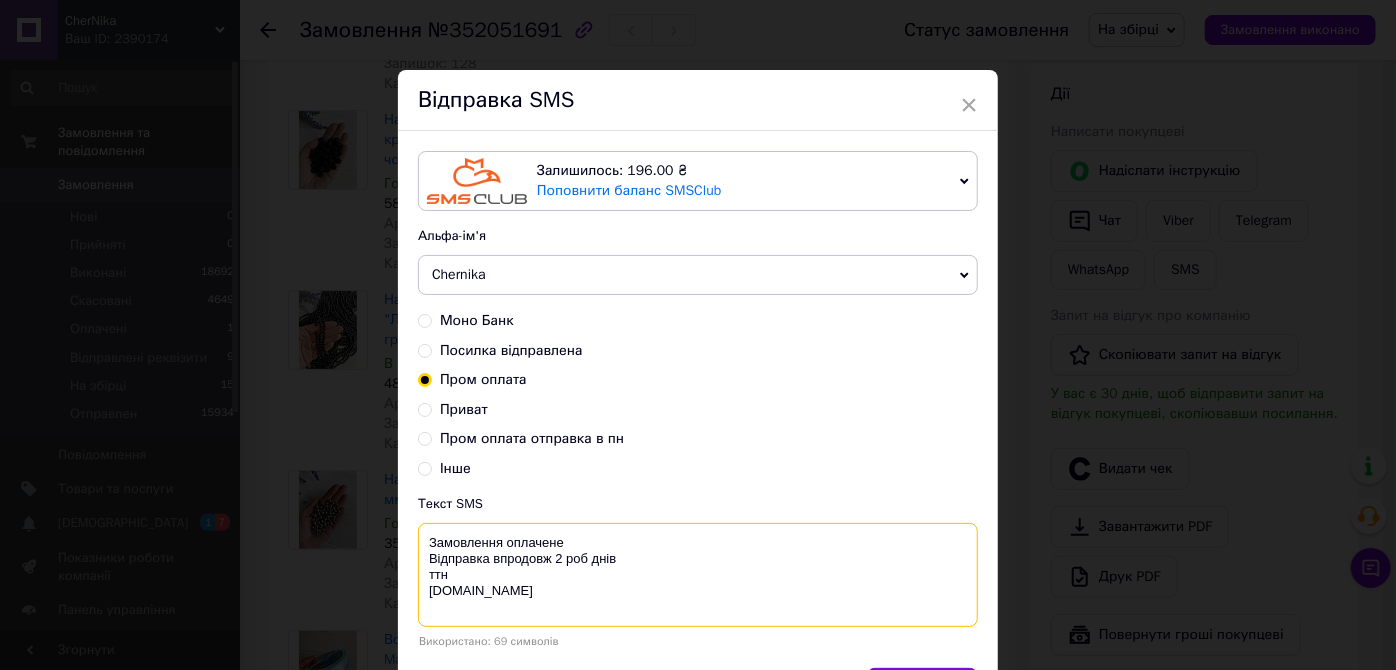 click on "Замовлення оплачене
Відправка впродовж 2 роб днів
ттн
chernika.in" at bounding box center [698, 575] 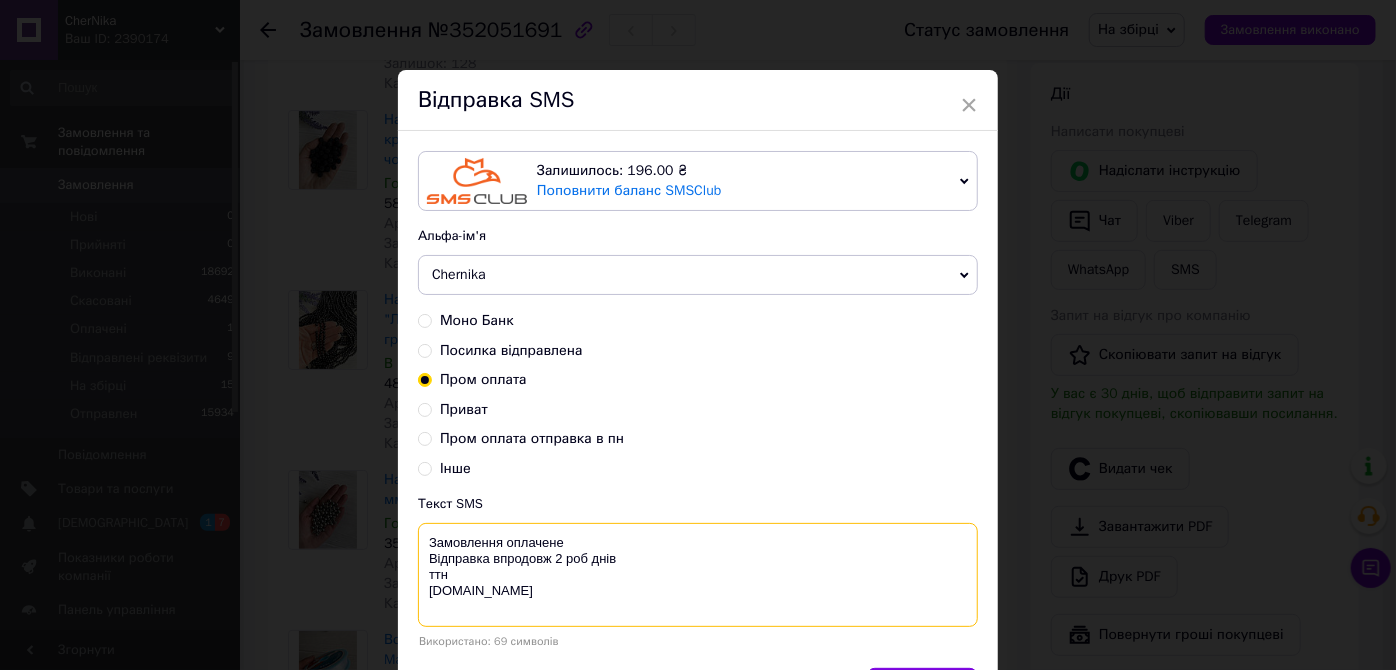 drag, startPoint x: 456, startPoint y: 571, endPoint x: 542, endPoint y: 593, distance: 88.76936 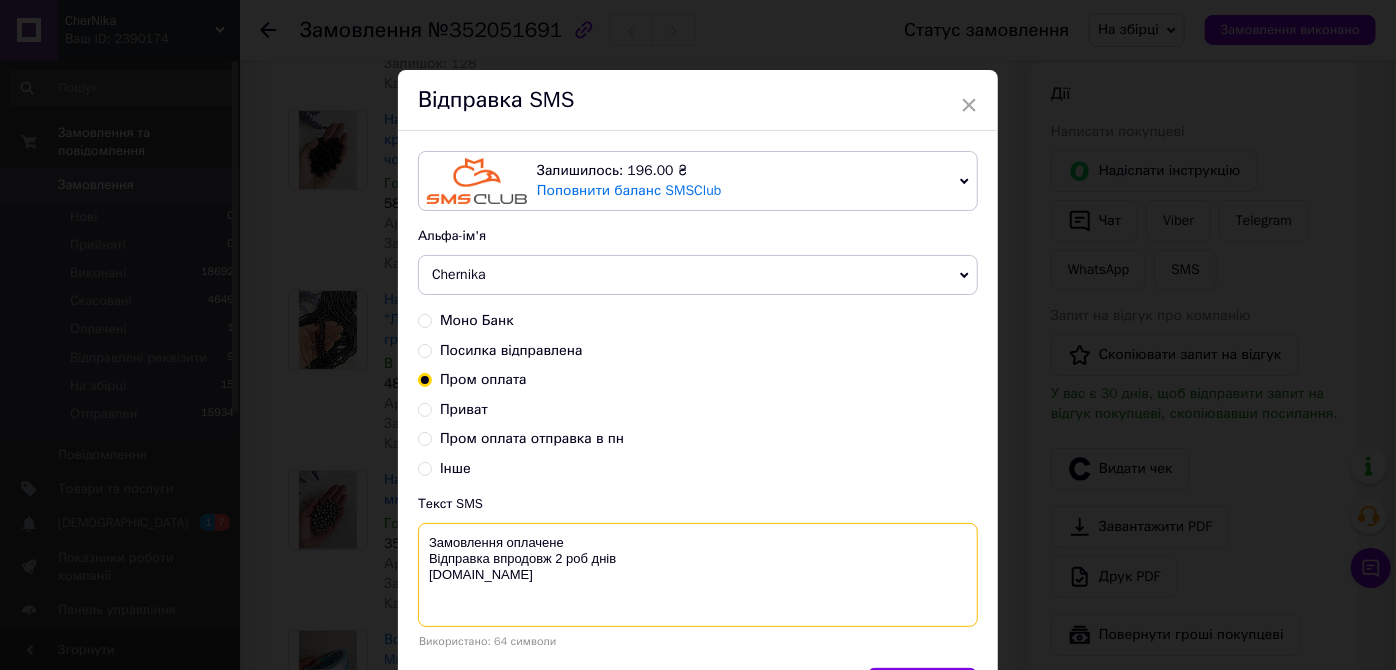 drag, startPoint x: 422, startPoint y: 543, endPoint x: 512, endPoint y: 579, distance: 96.93297 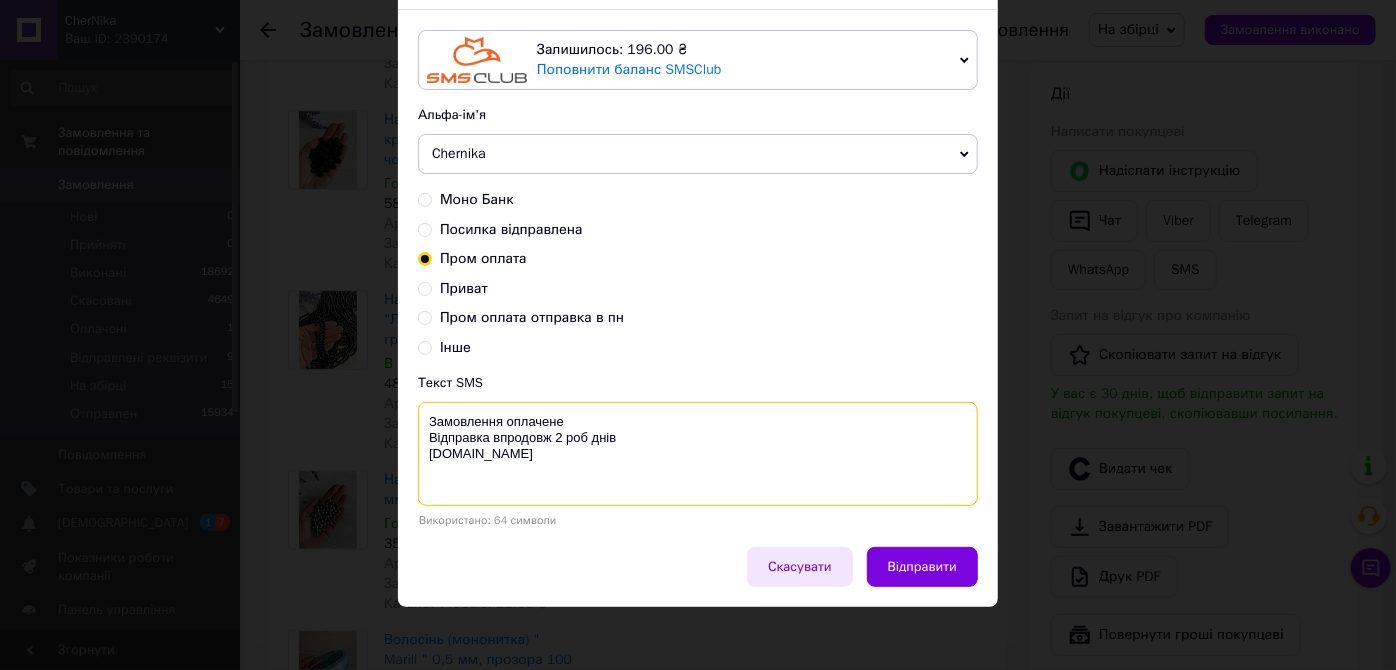 scroll, scrollTop: 122, scrollLeft: 0, axis: vertical 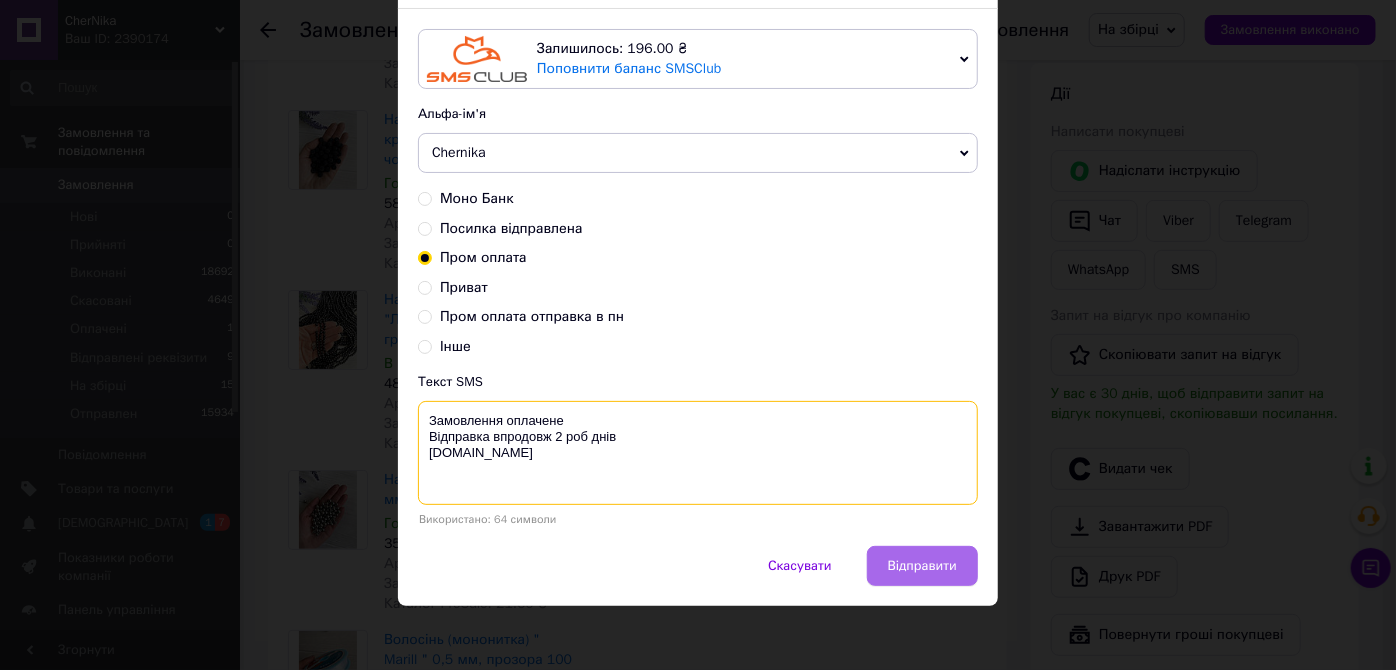 type on "Замовлення оплачене
Відправка впродовж 2 роб днів
chernika.in" 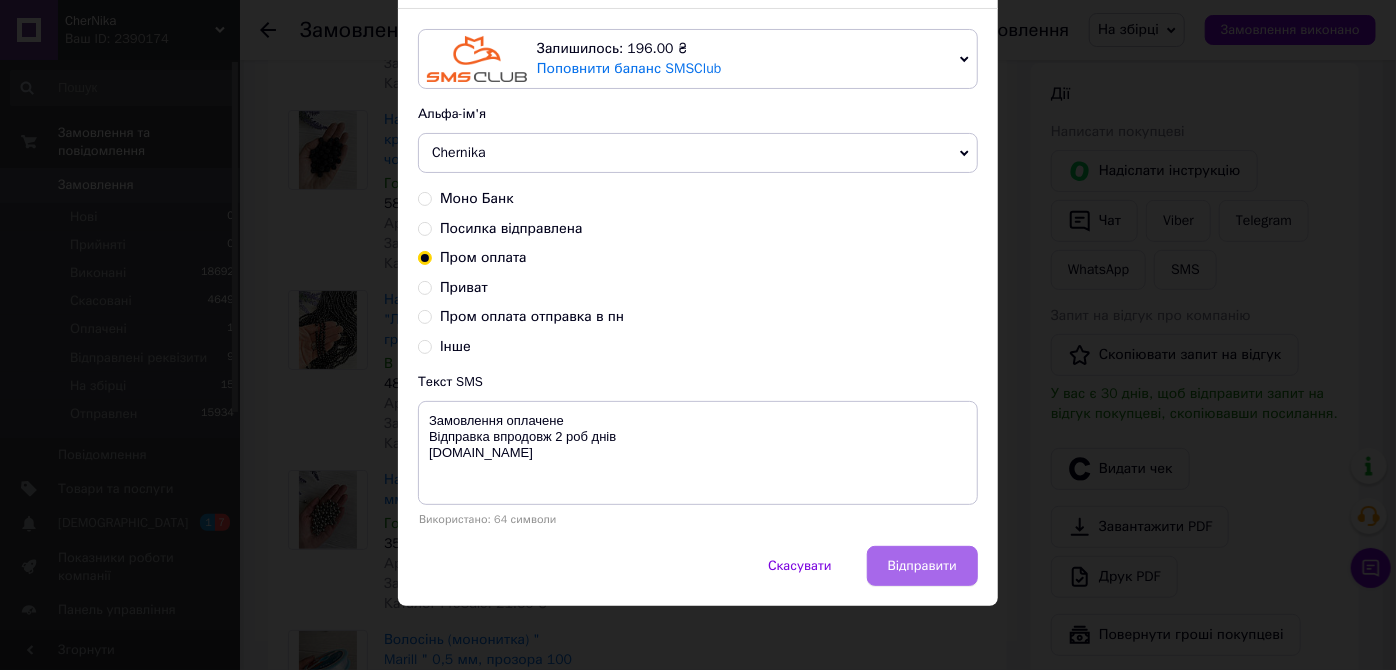 click on "Відправити" at bounding box center [922, 566] 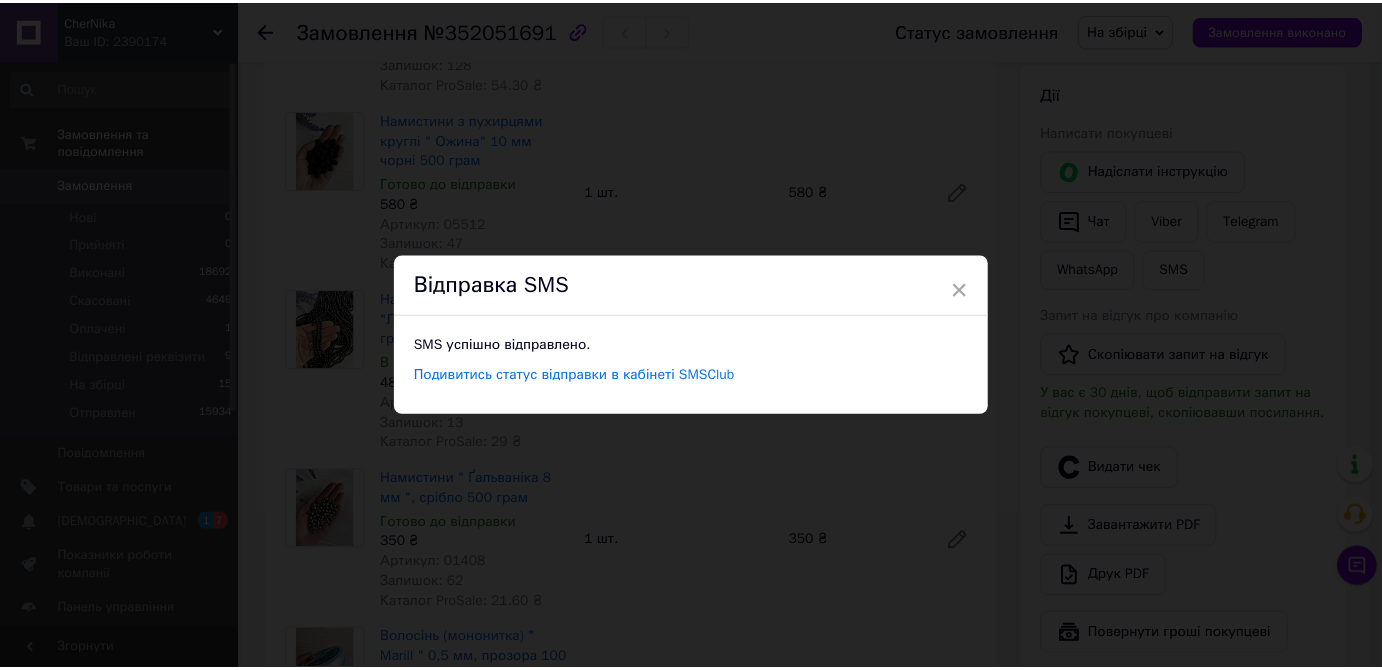 scroll, scrollTop: 0, scrollLeft: 0, axis: both 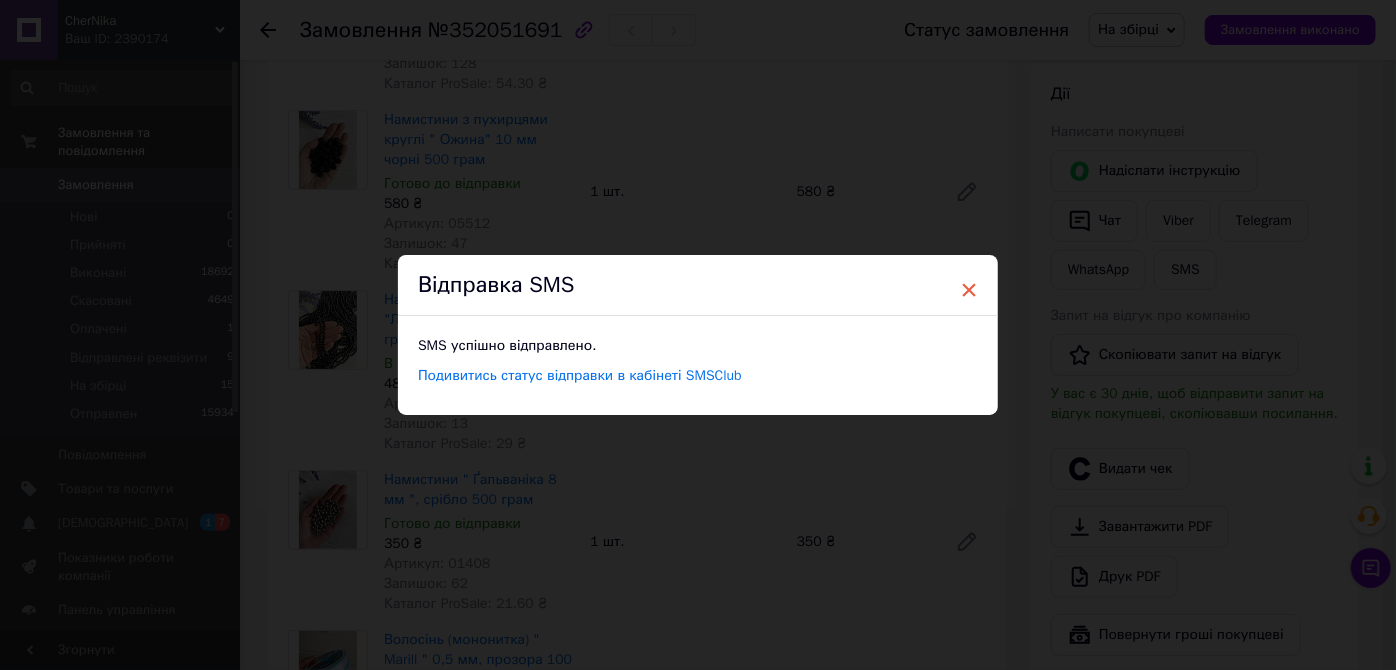 click on "×" at bounding box center [969, 290] 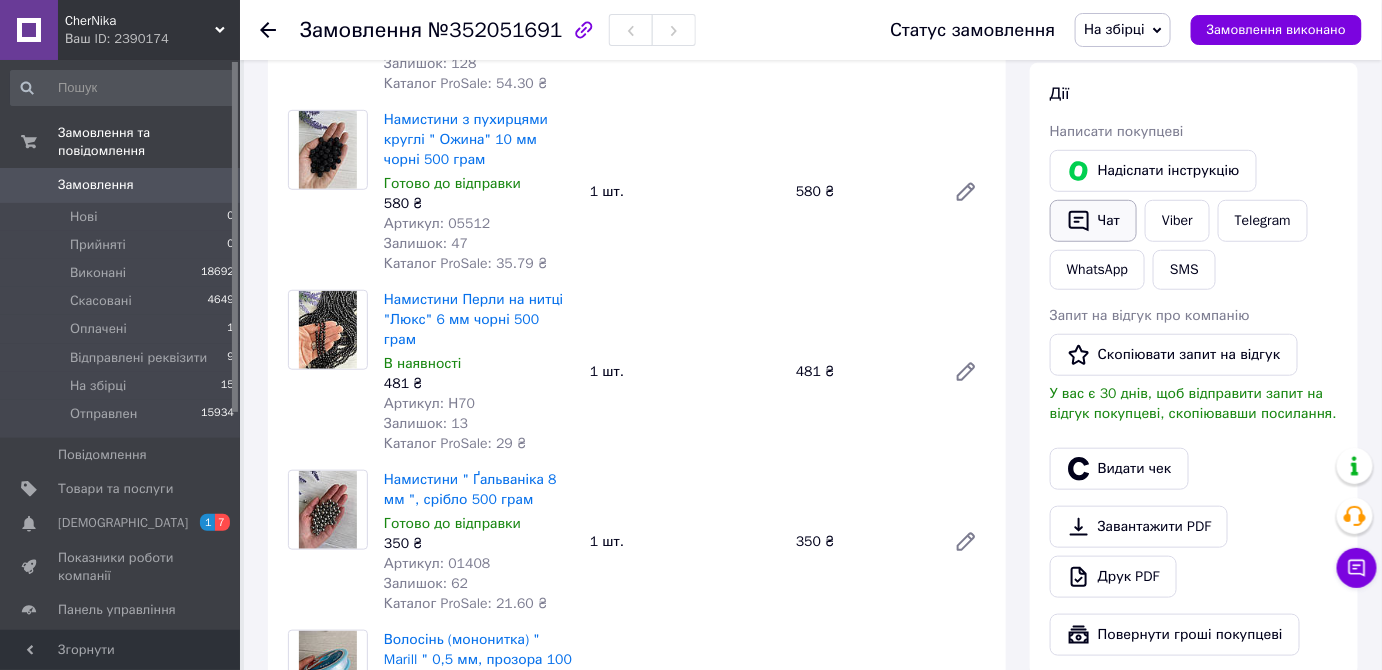 click on "Чат" at bounding box center [1093, 221] 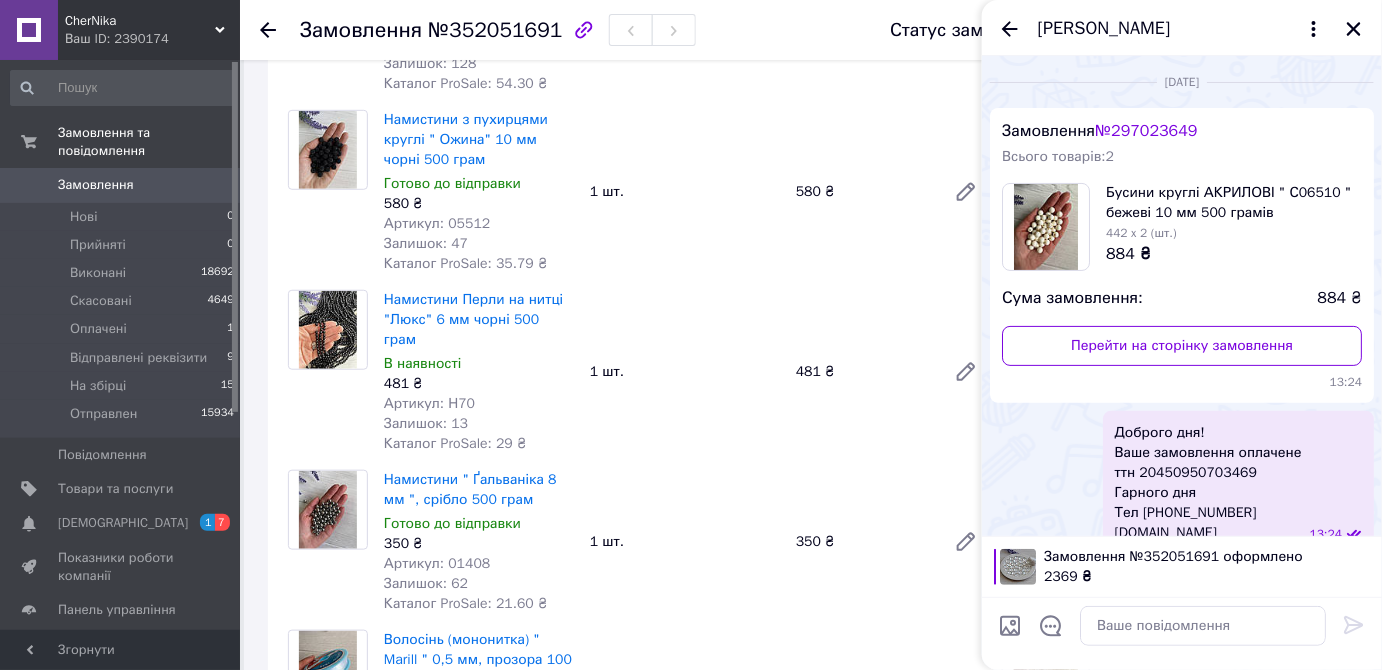 scroll, scrollTop: 241, scrollLeft: 0, axis: vertical 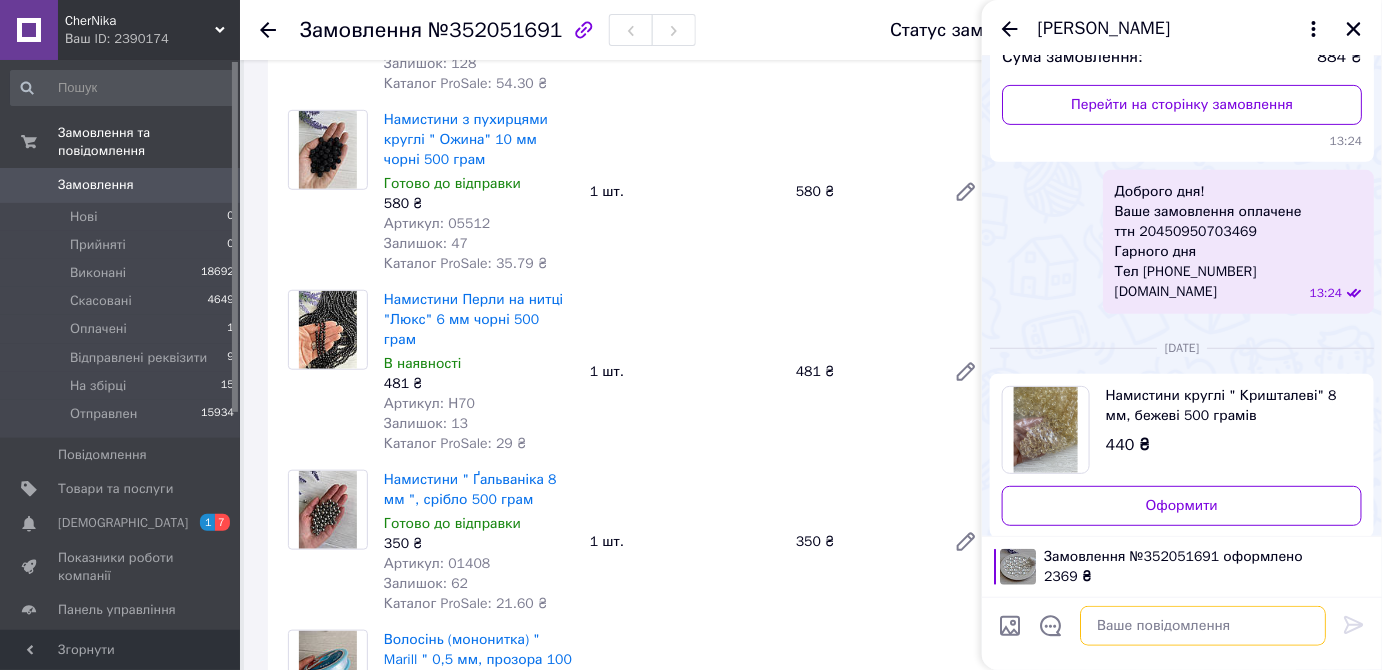 paste on "Замовлення оплачене
Відправка впродовж 2 роб днів
chernika.in" 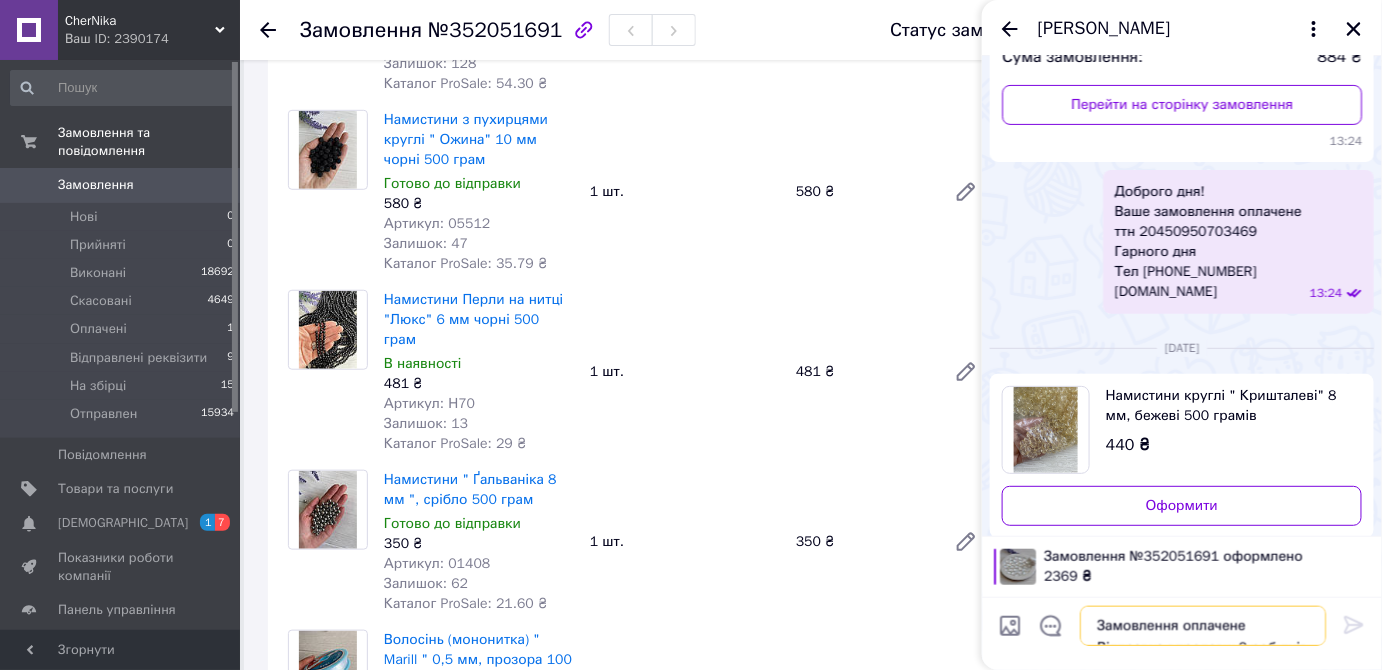 scroll, scrollTop: 14, scrollLeft: 0, axis: vertical 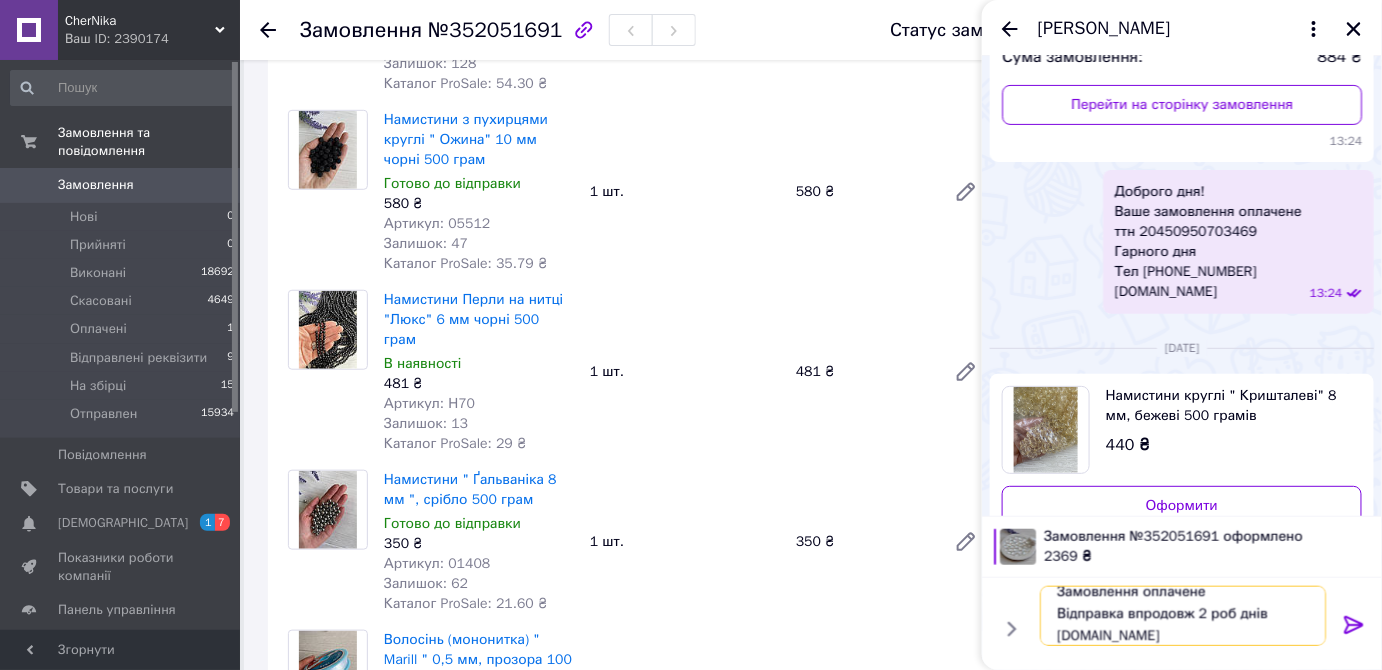 type 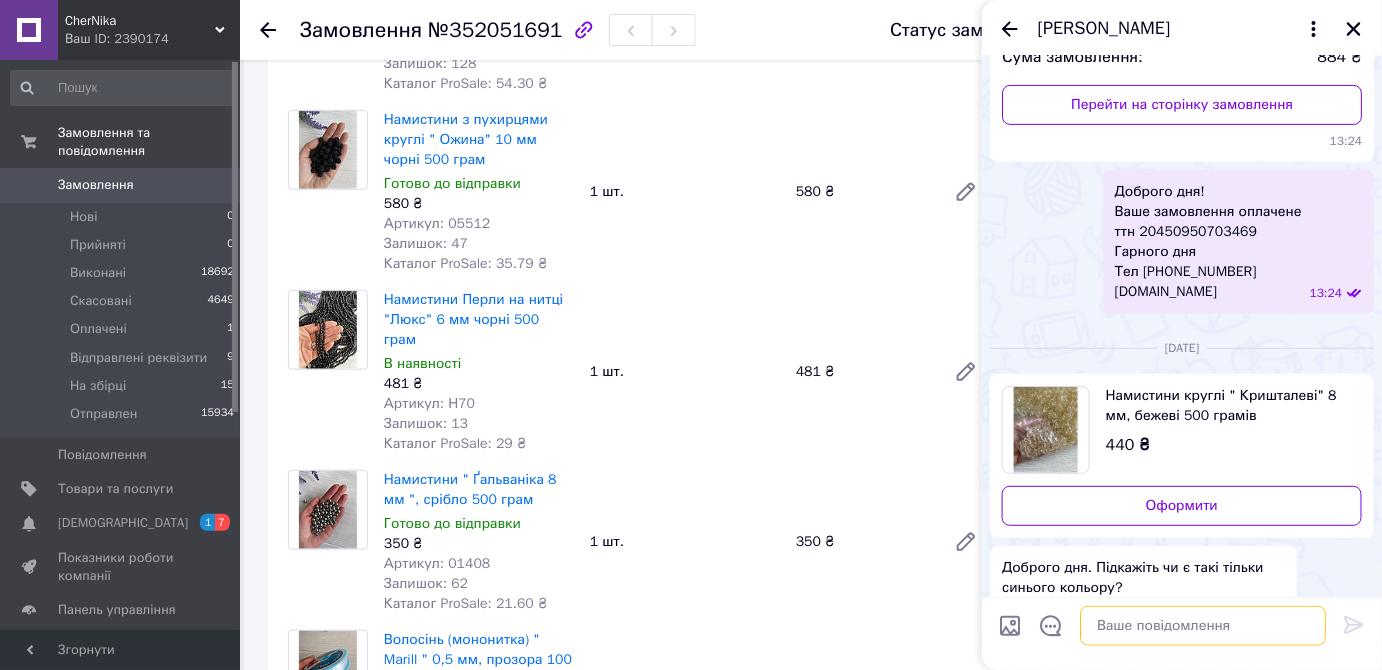 scroll, scrollTop: 0, scrollLeft: 0, axis: both 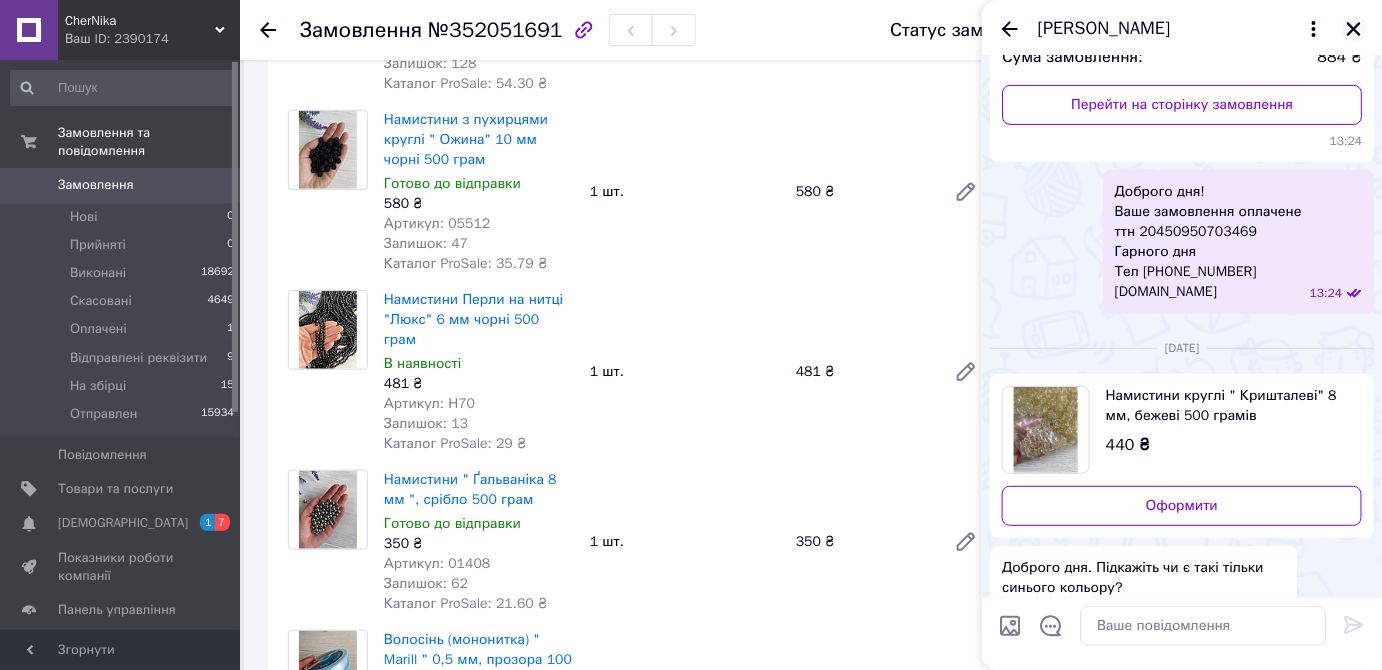 click 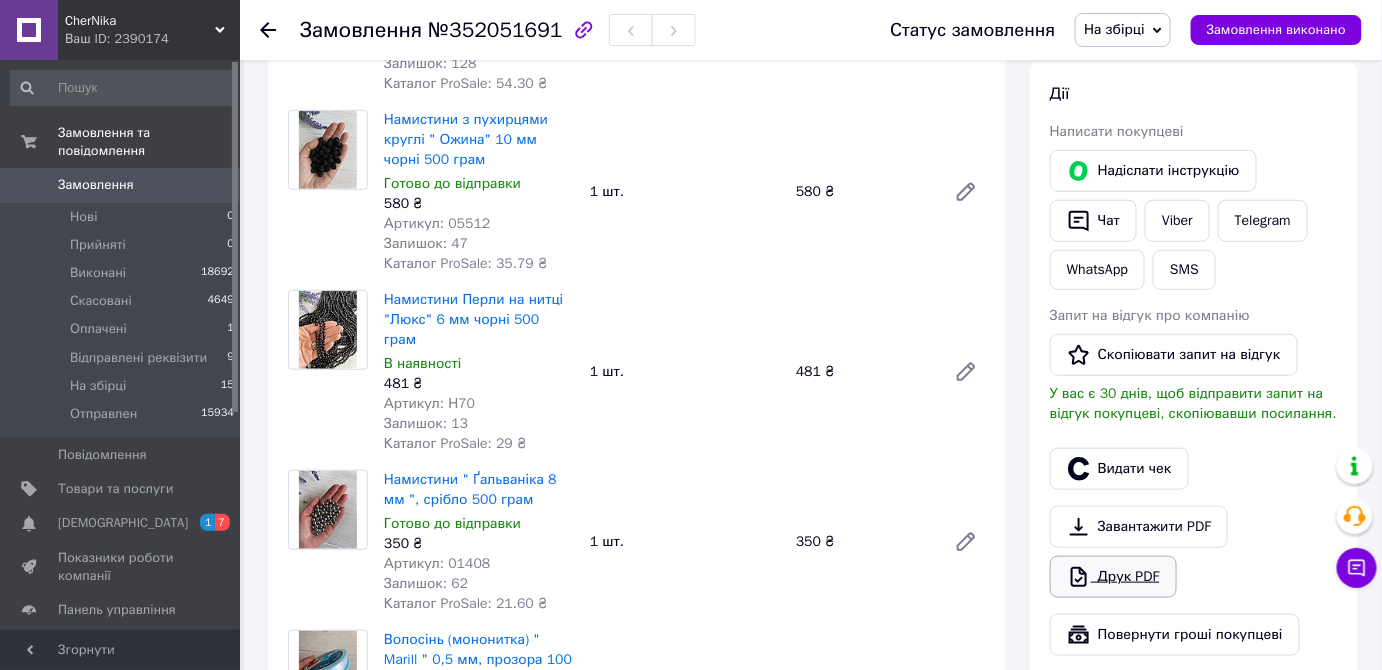click on "Друк PDF" at bounding box center [1113, 577] 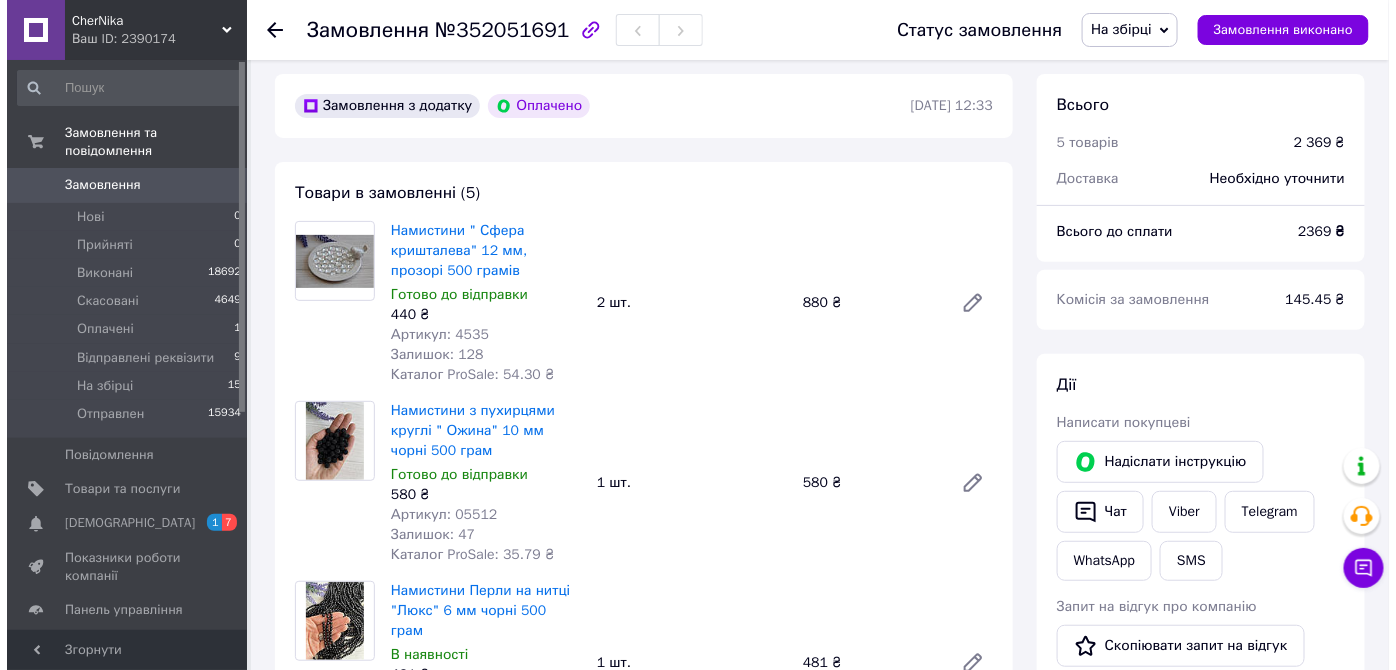 scroll, scrollTop: 0, scrollLeft: 0, axis: both 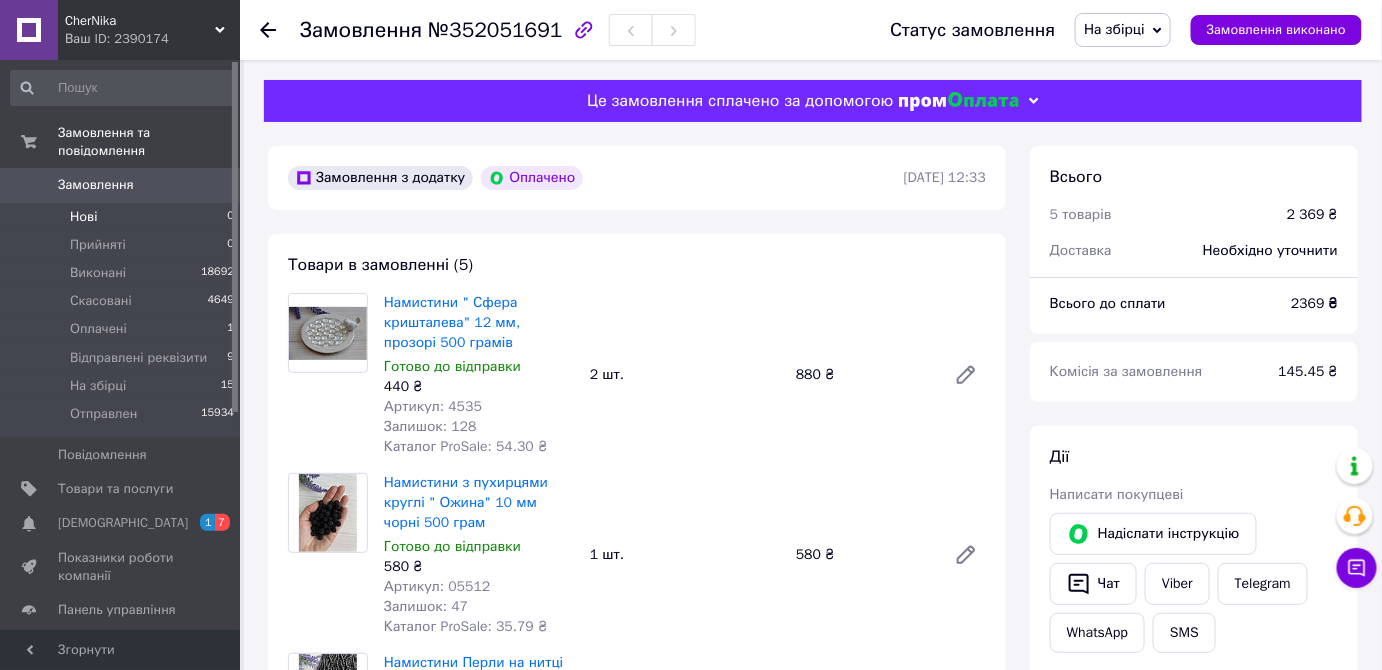 click on "Нові 0" at bounding box center (123, 217) 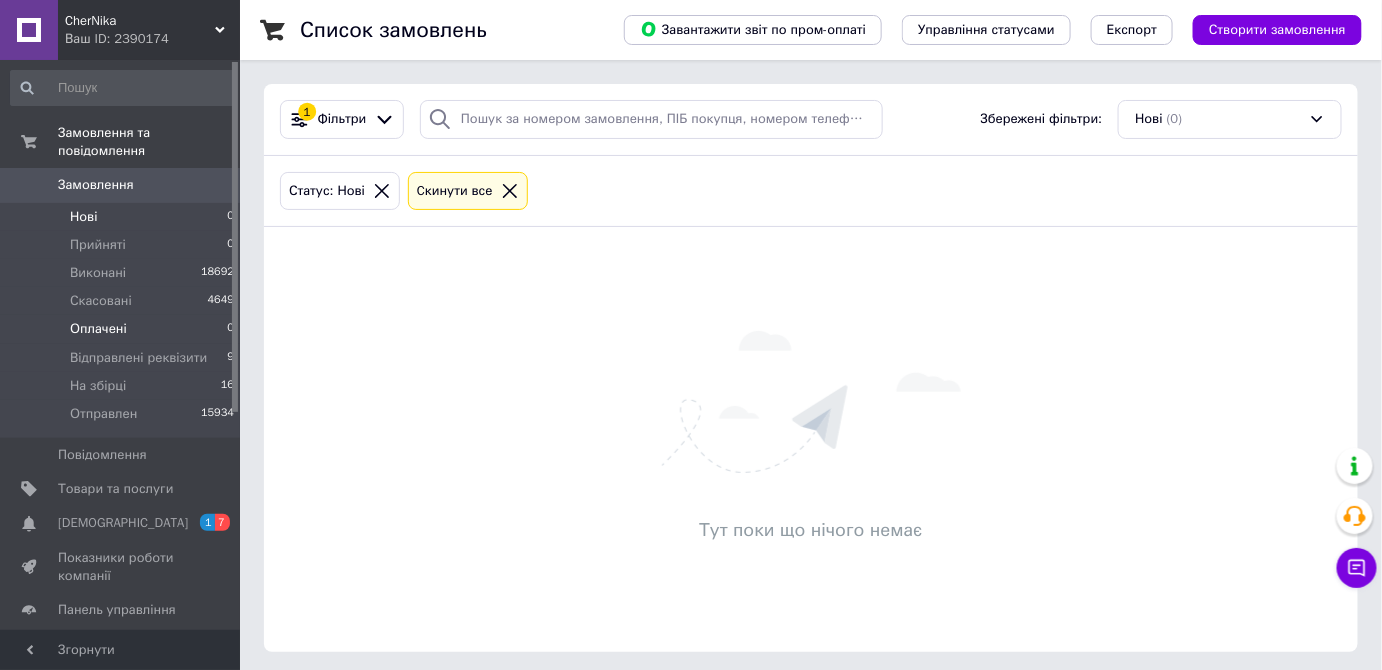 click on "Оплачені" at bounding box center (98, 329) 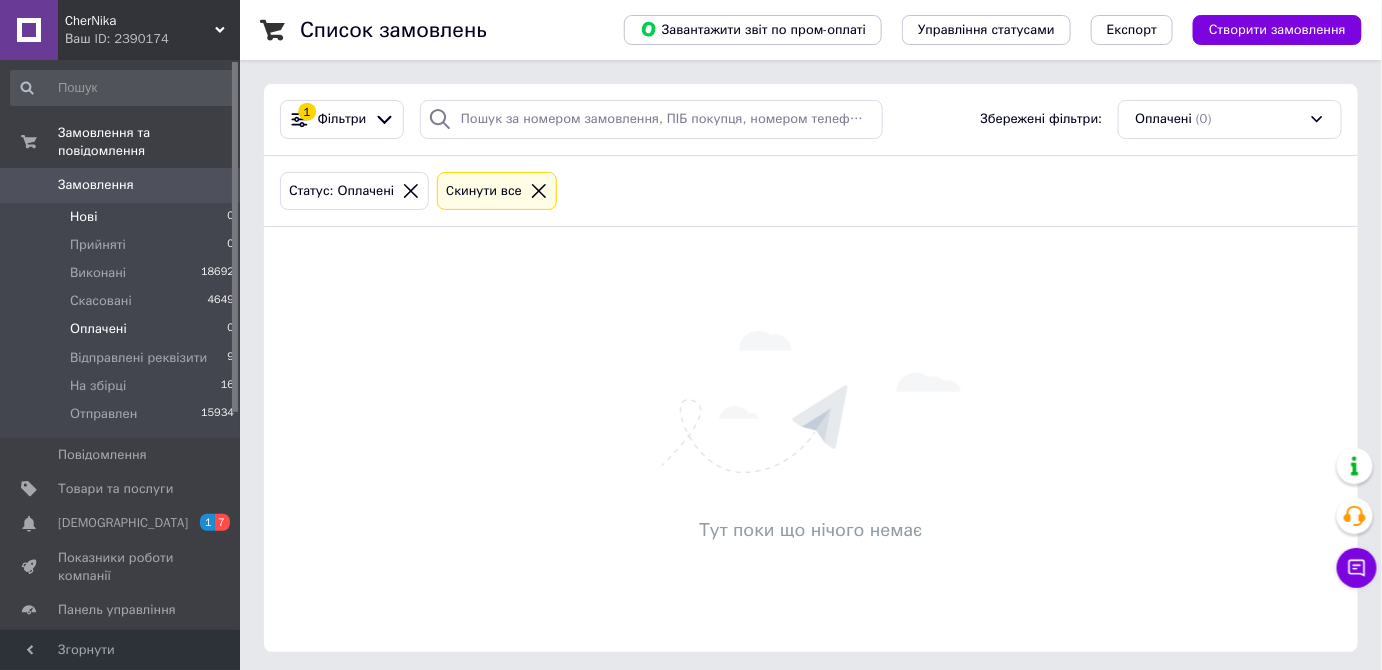 click on "Нові 0" at bounding box center (123, 217) 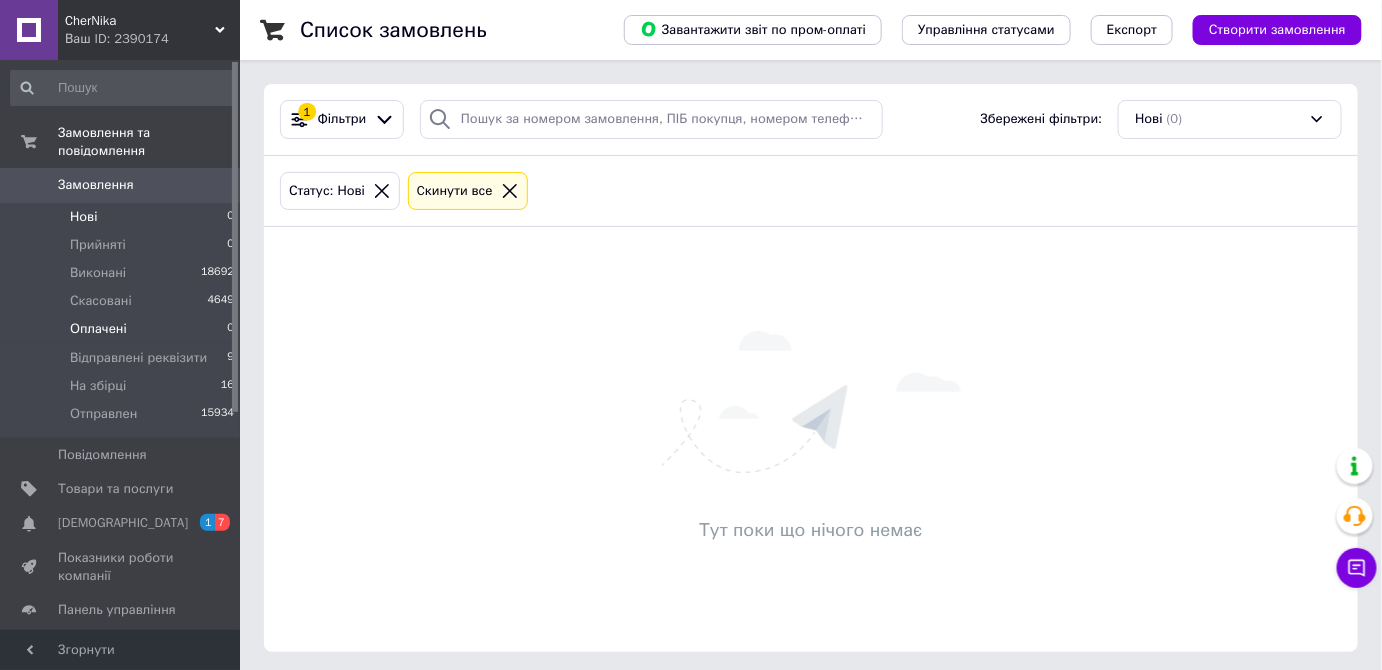 click on "Оплачені" at bounding box center [98, 329] 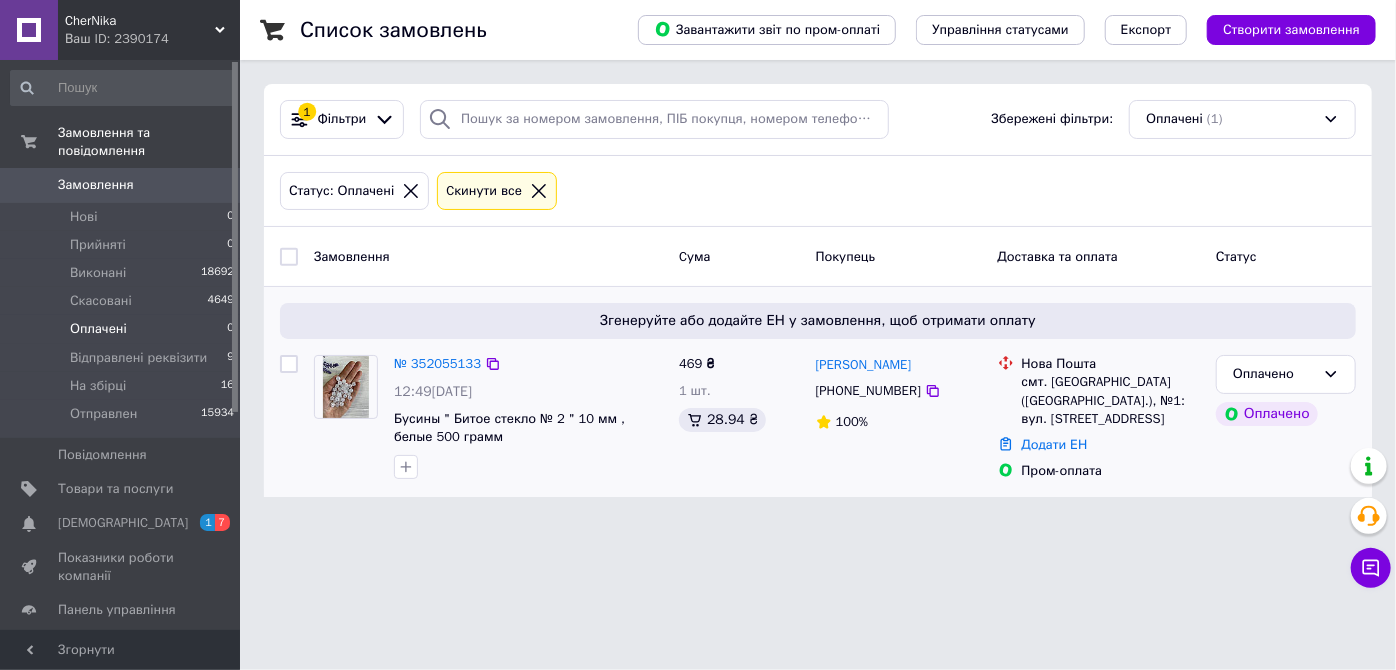 click at bounding box center (346, 387) 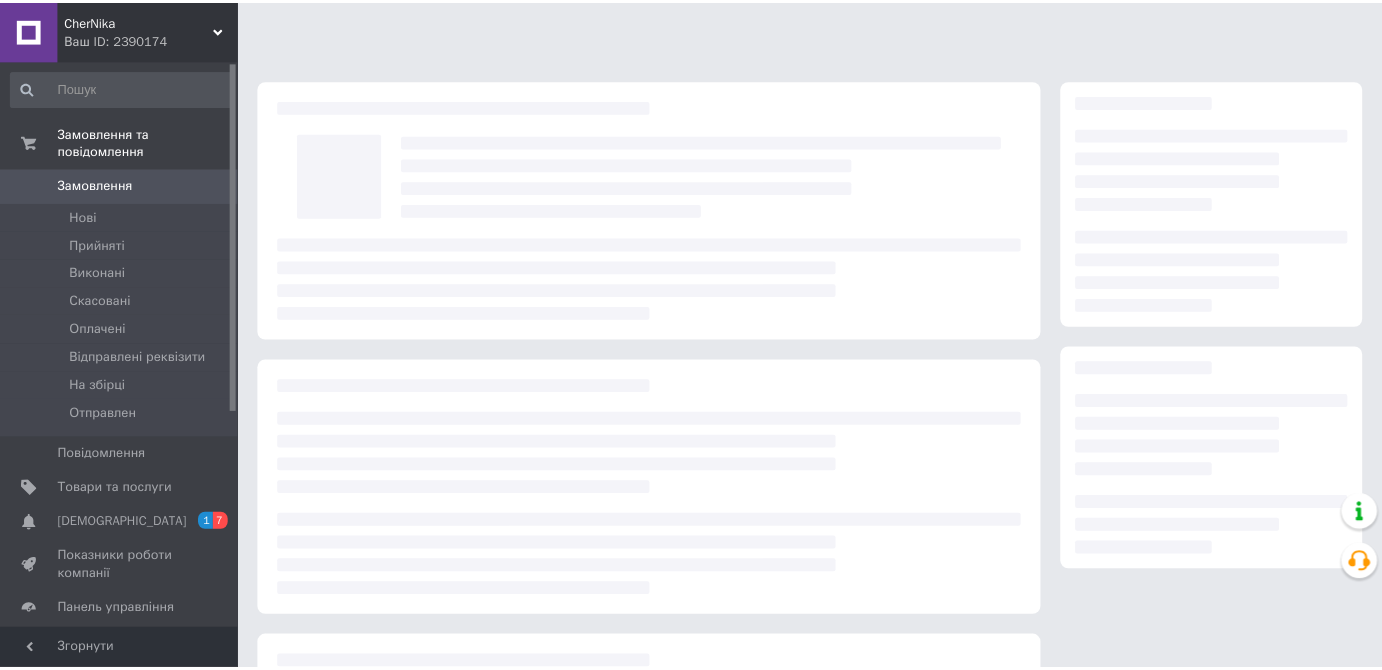 scroll, scrollTop: 0, scrollLeft: 0, axis: both 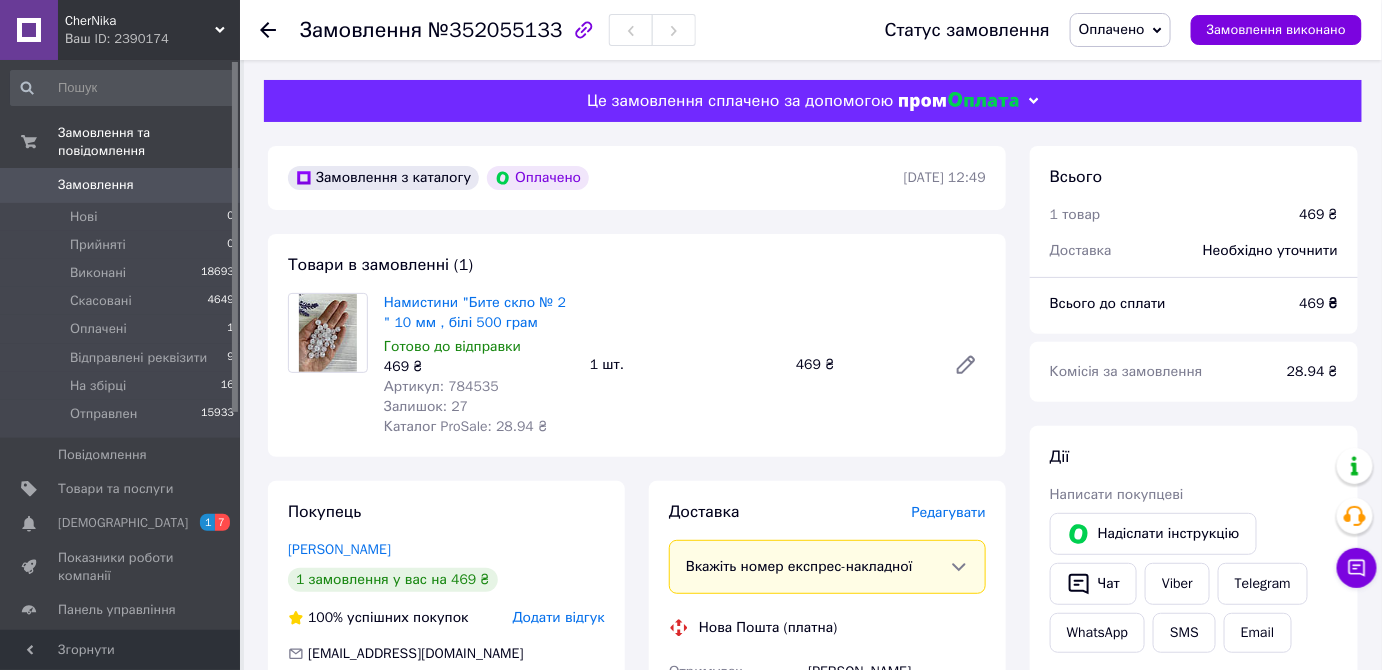 click on "Оплачено" at bounding box center (1120, 30) 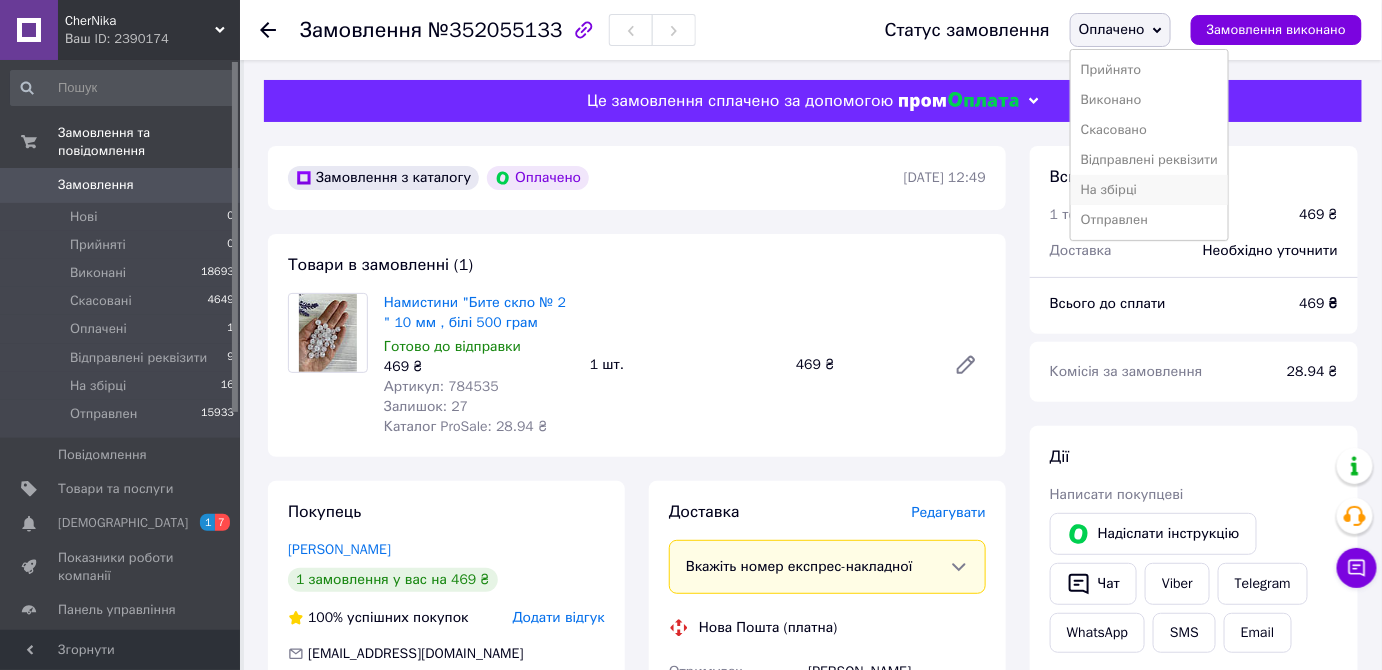 click on "На збірці" at bounding box center (1149, 190) 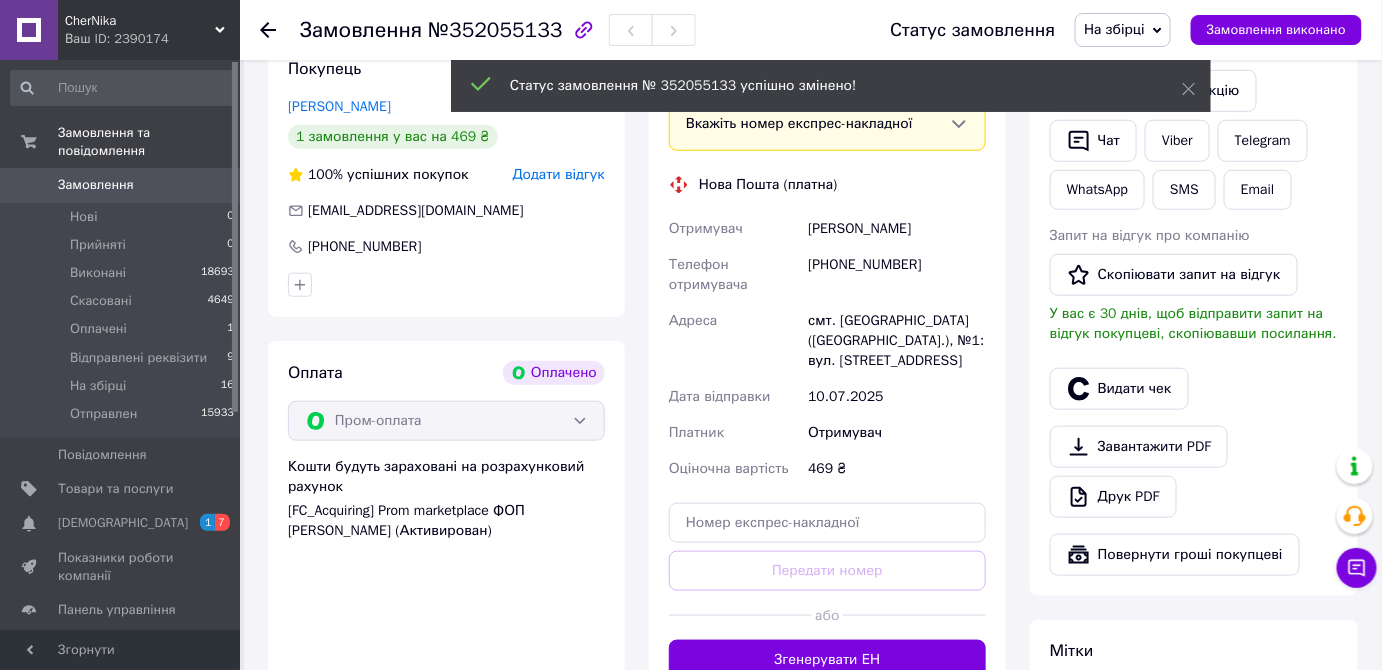 scroll, scrollTop: 454, scrollLeft: 0, axis: vertical 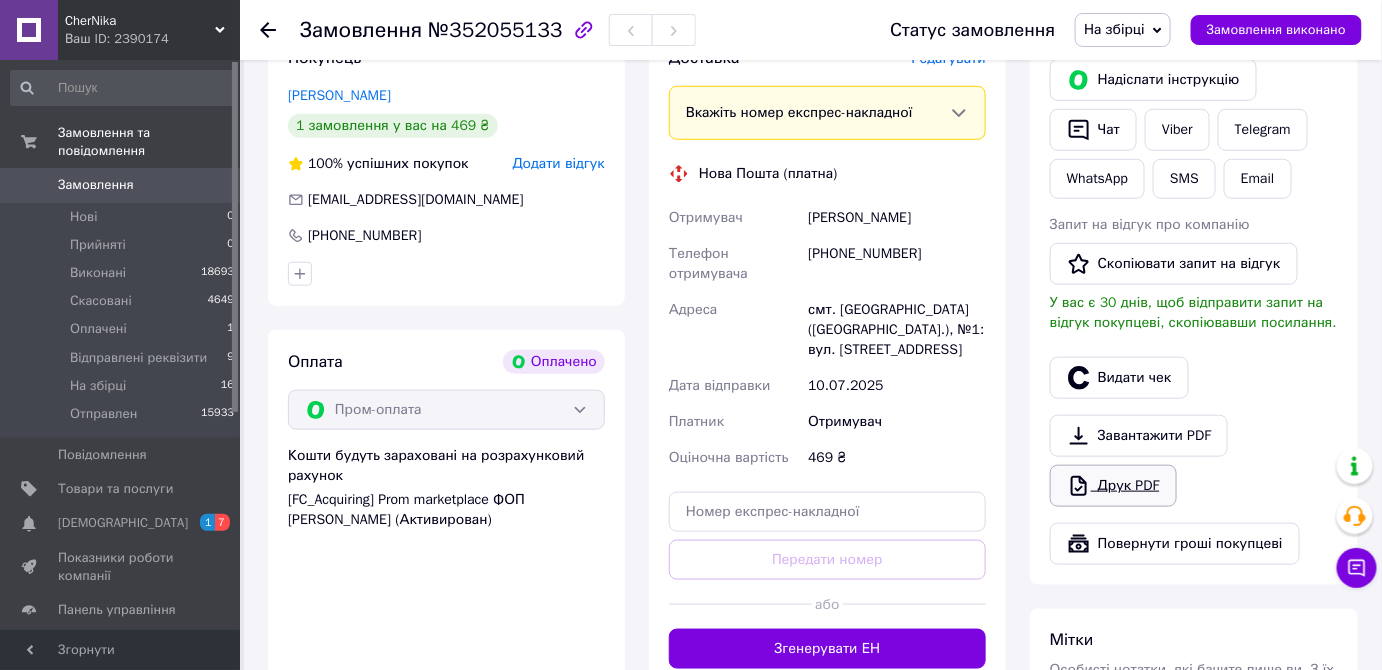 click on "Друк PDF" at bounding box center (1113, 486) 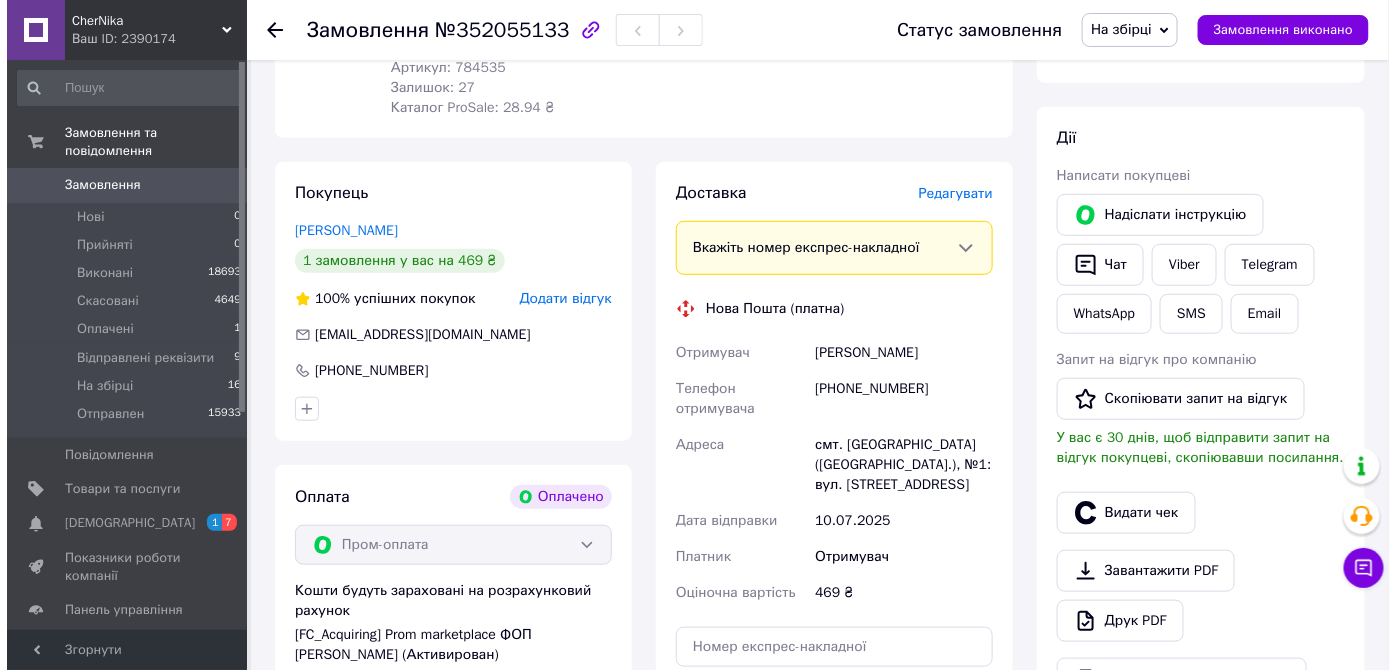 scroll, scrollTop: 181, scrollLeft: 0, axis: vertical 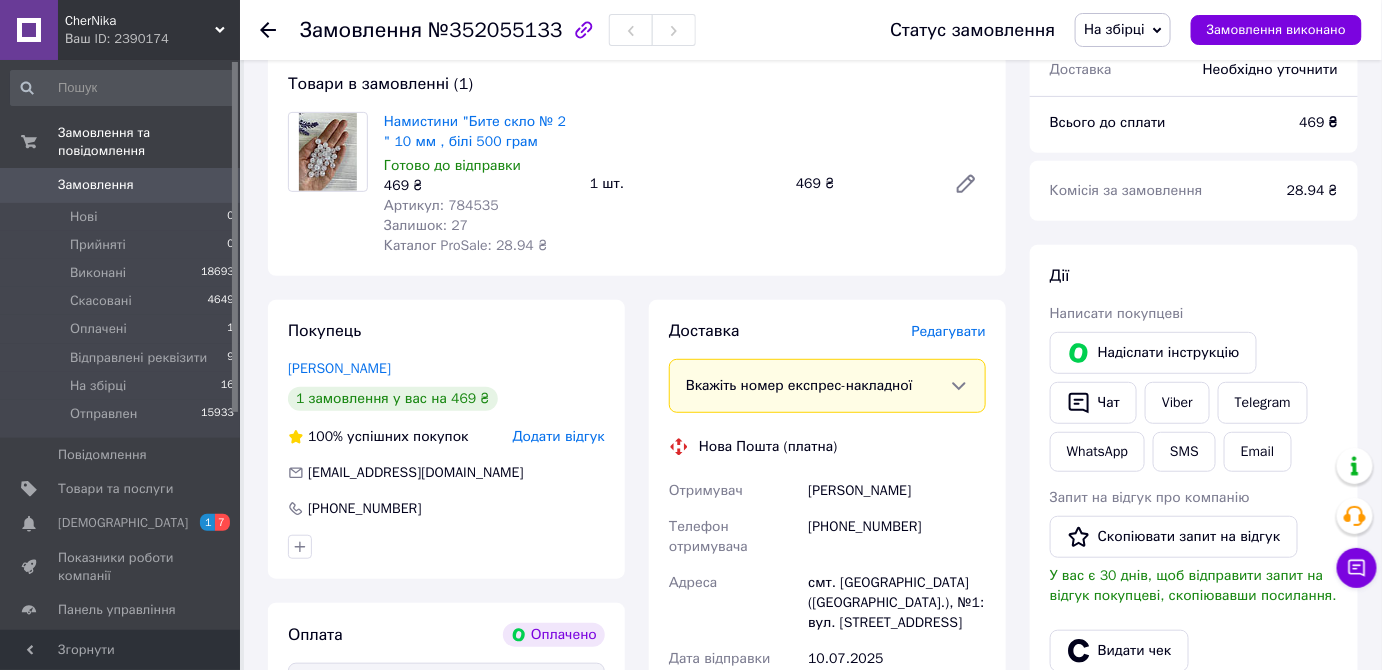 click on "Редагувати" at bounding box center [949, 331] 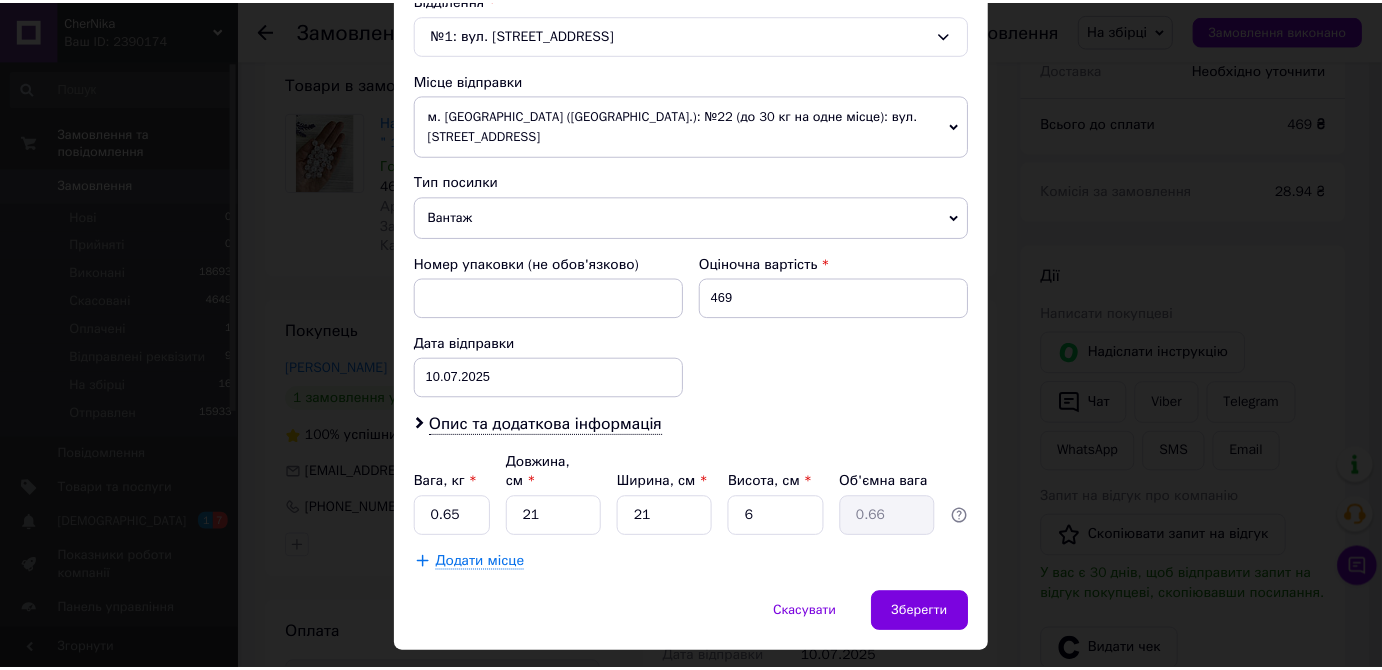 scroll, scrollTop: 650, scrollLeft: 0, axis: vertical 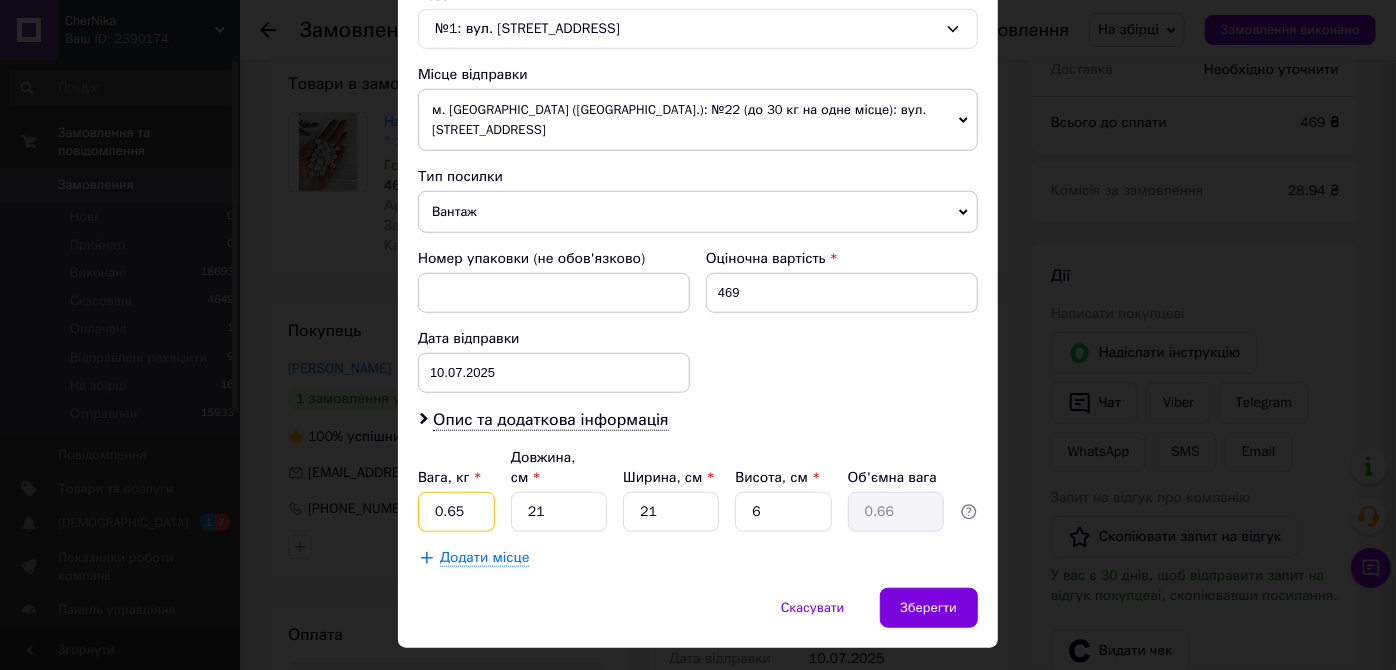 click on "0.65" at bounding box center [456, 512] 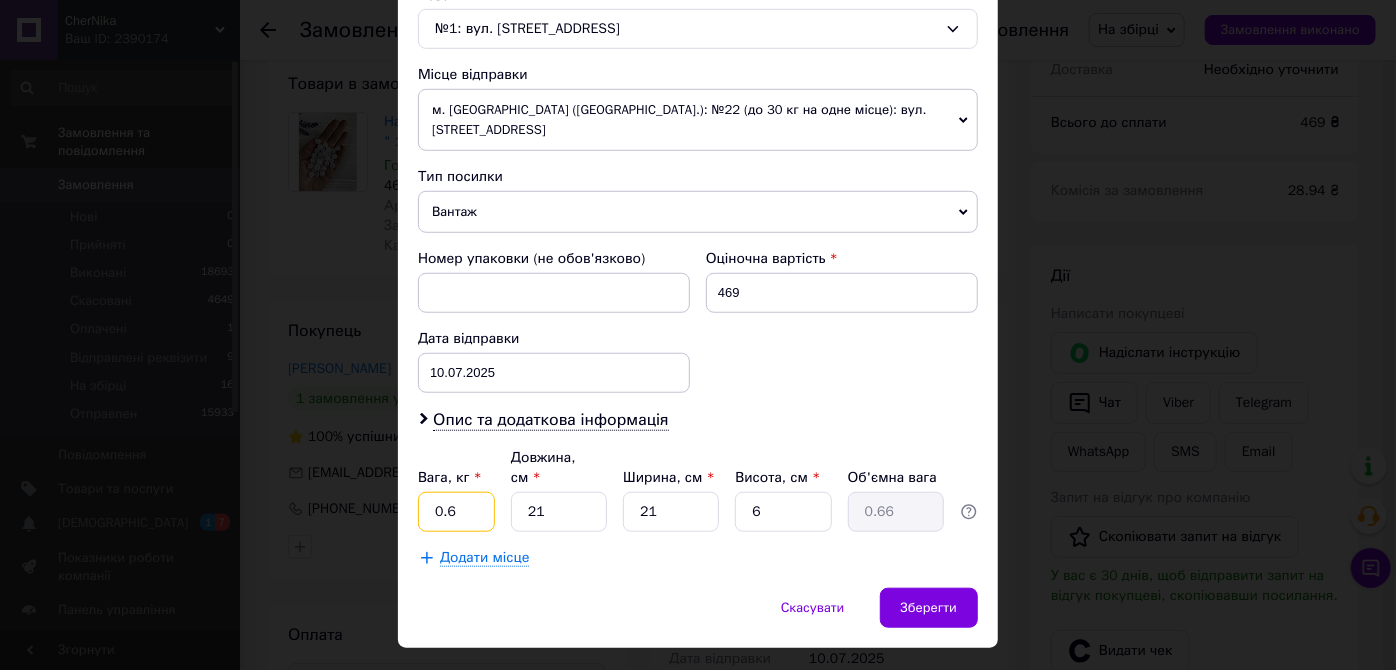 type on "0.6" 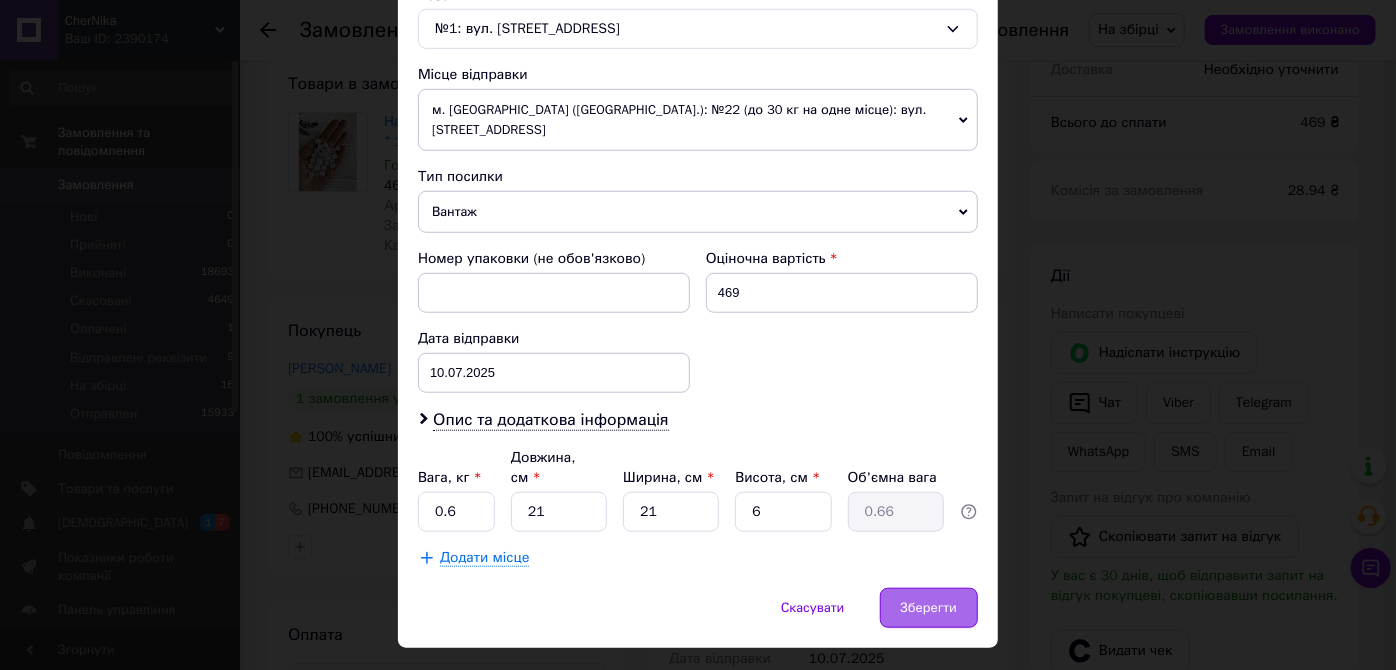 click on "Зберегти" at bounding box center (929, 608) 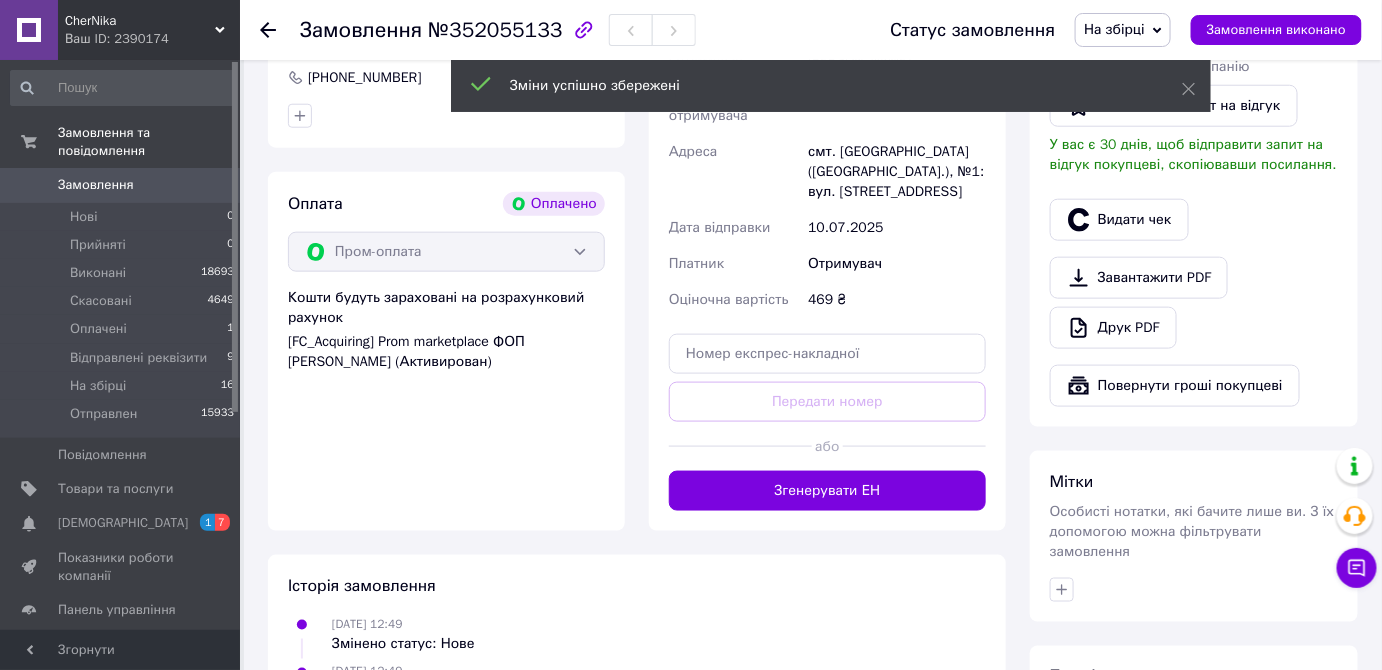 scroll, scrollTop: 636, scrollLeft: 0, axis: vertical 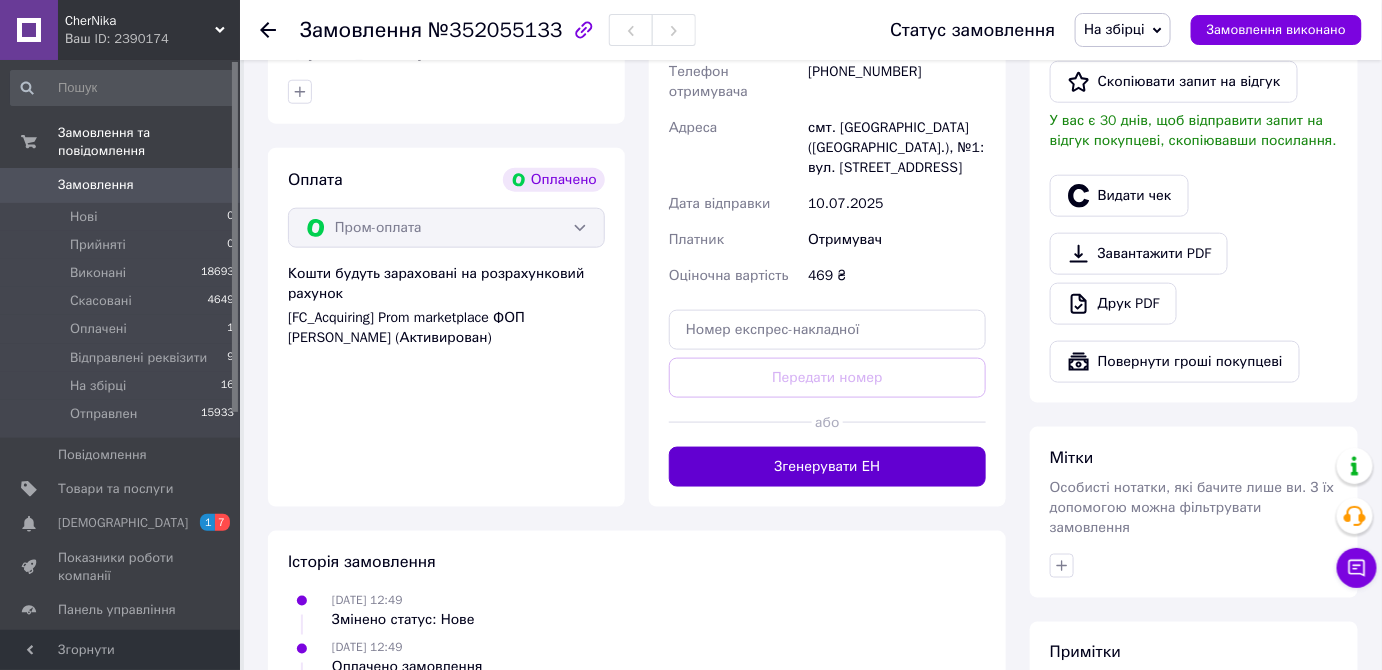 click on "Згенерувати ЕН" at bounding box center [827, 467] 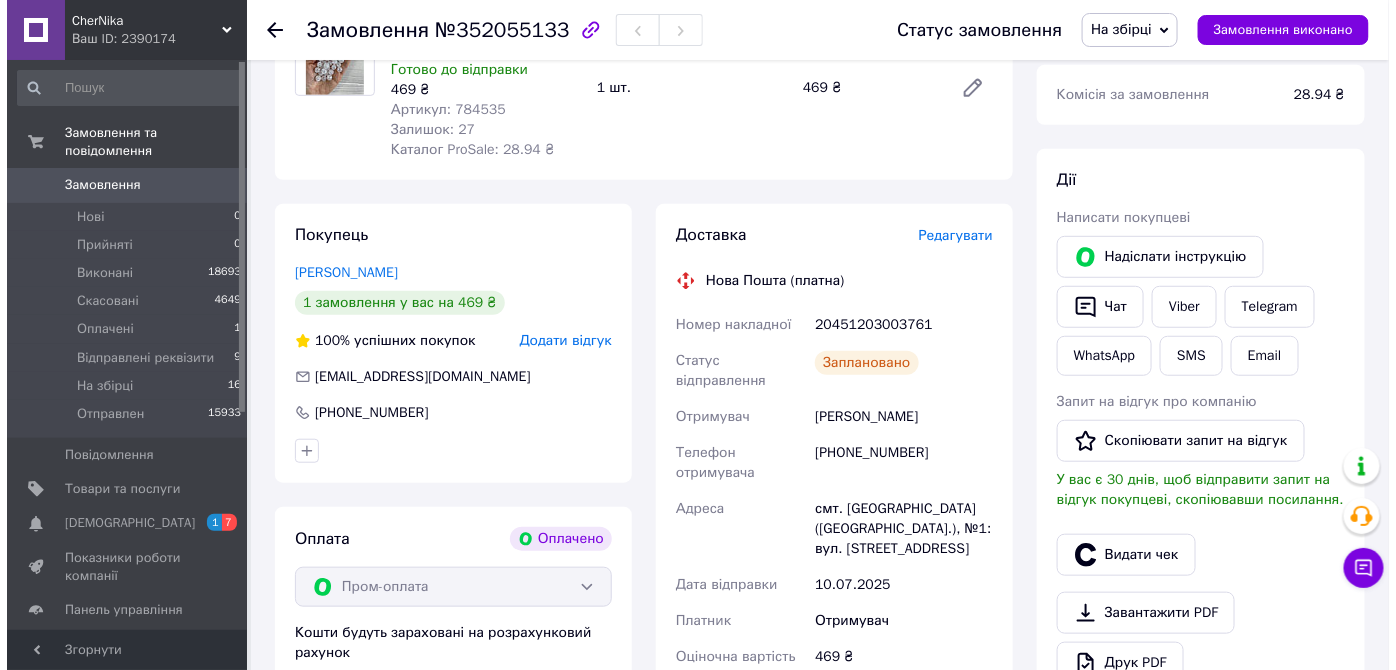 scroll, scrollTop: 272, scrollLeft: 0, axis: vertical 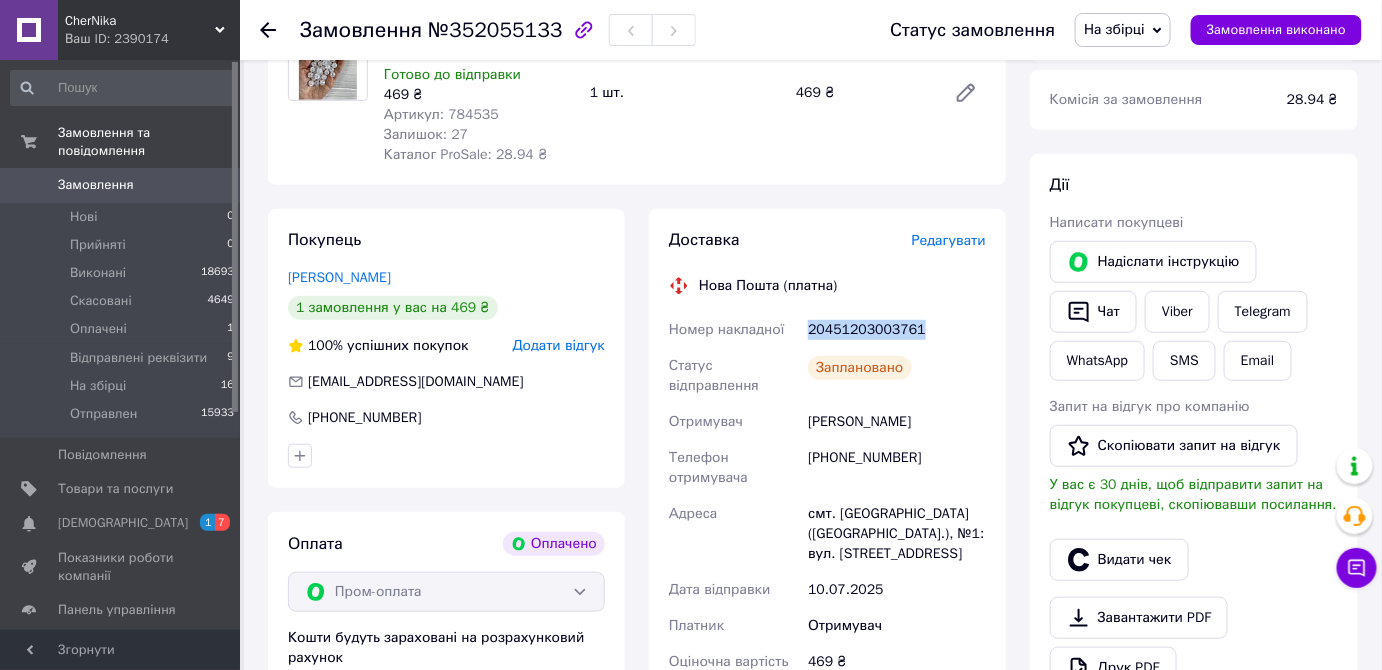 drag, startPoint x: 797, startPoint y: 337, endPoint x: 964, endPoint y: 322, distance: 167.6723 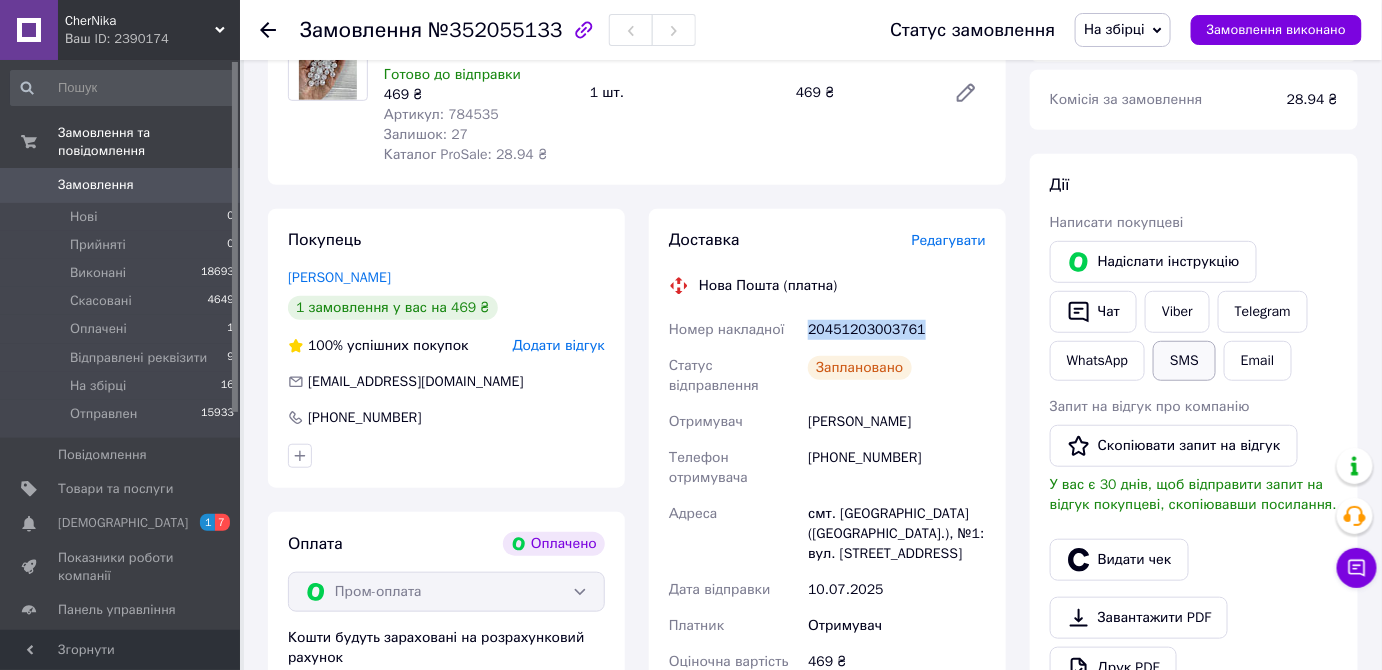 click on "SMS" at bounding box center [1184, 361] 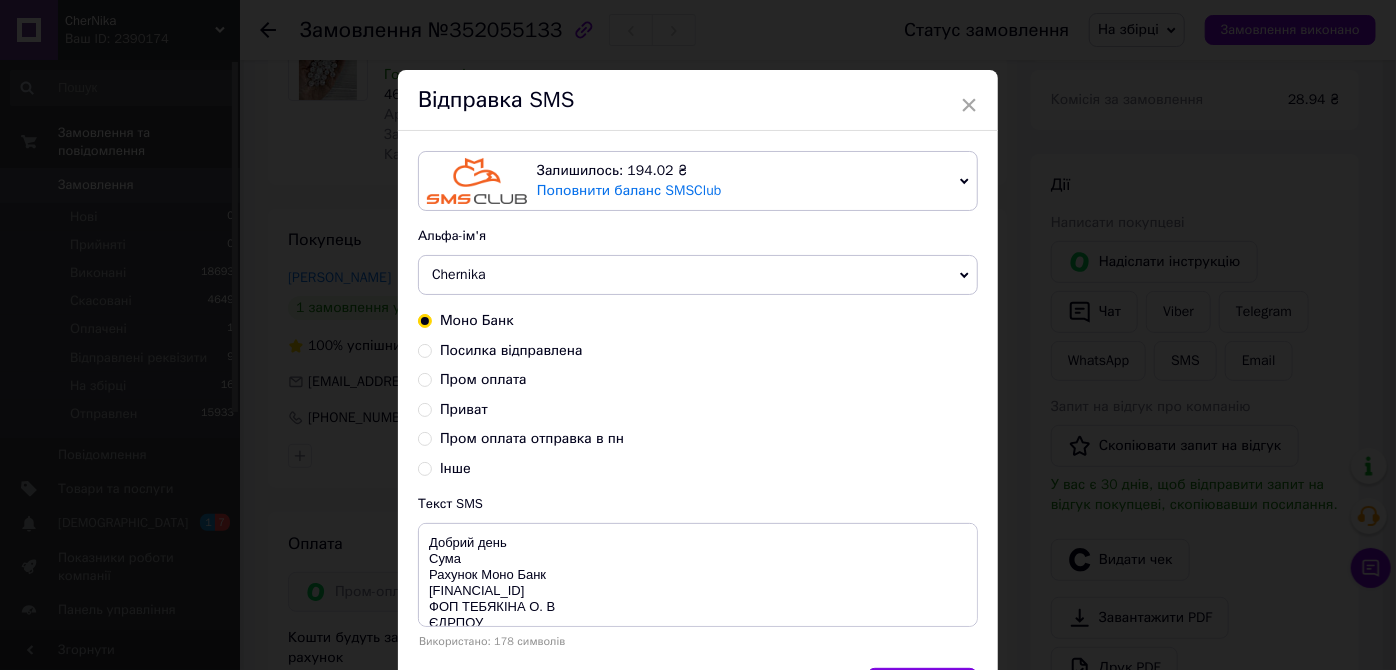 click on "Посилка відправлена" at bounding box center (425, 349) 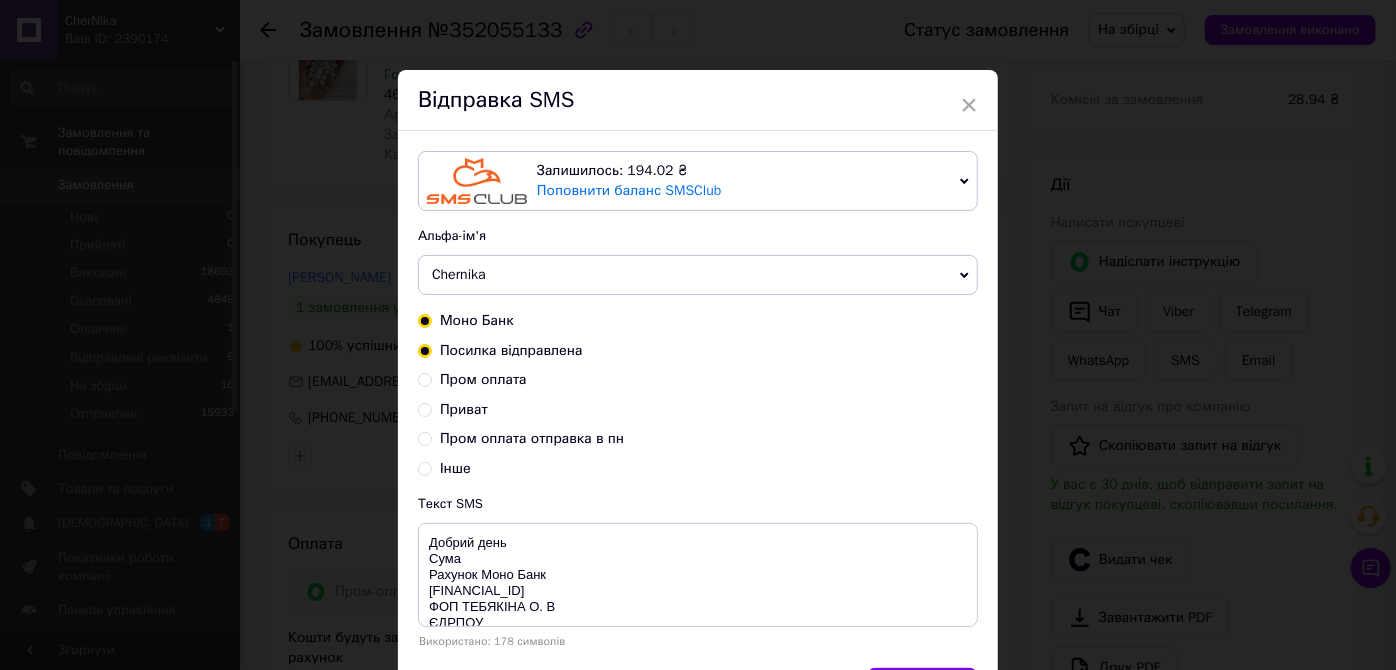 radio on "true" 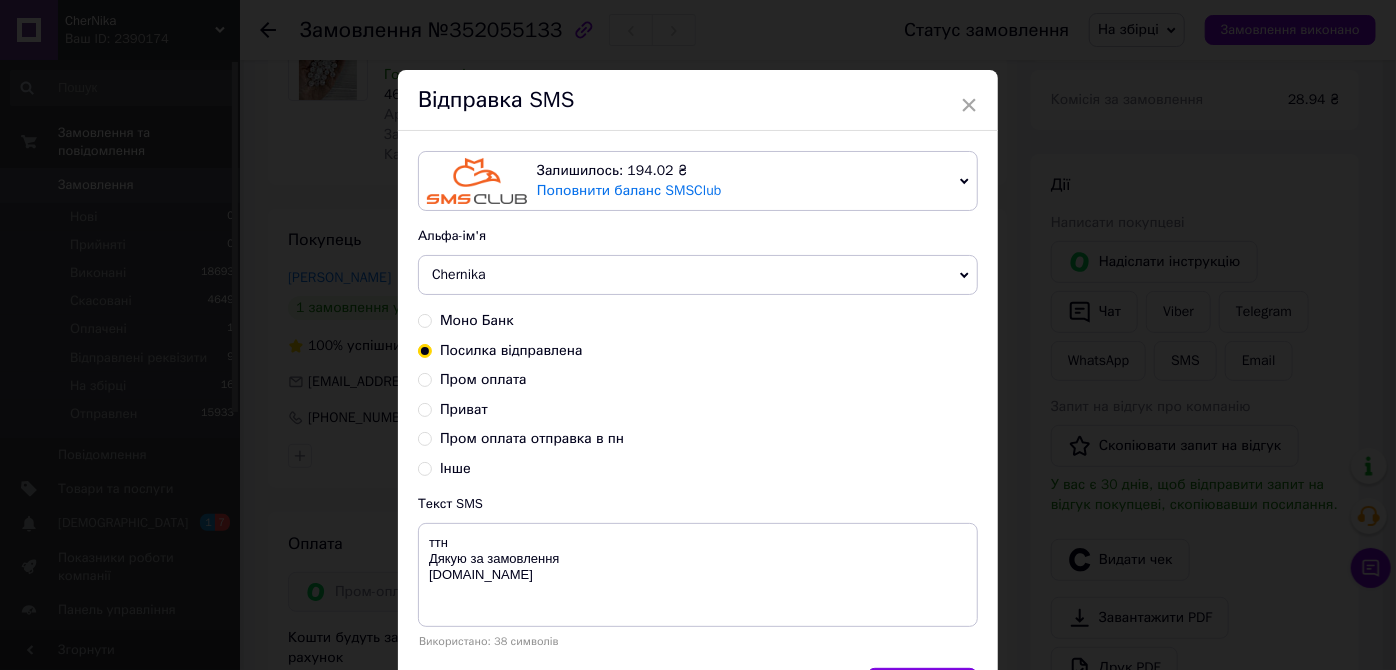 click on "Пром оплата" at bounding box center (425, 378) 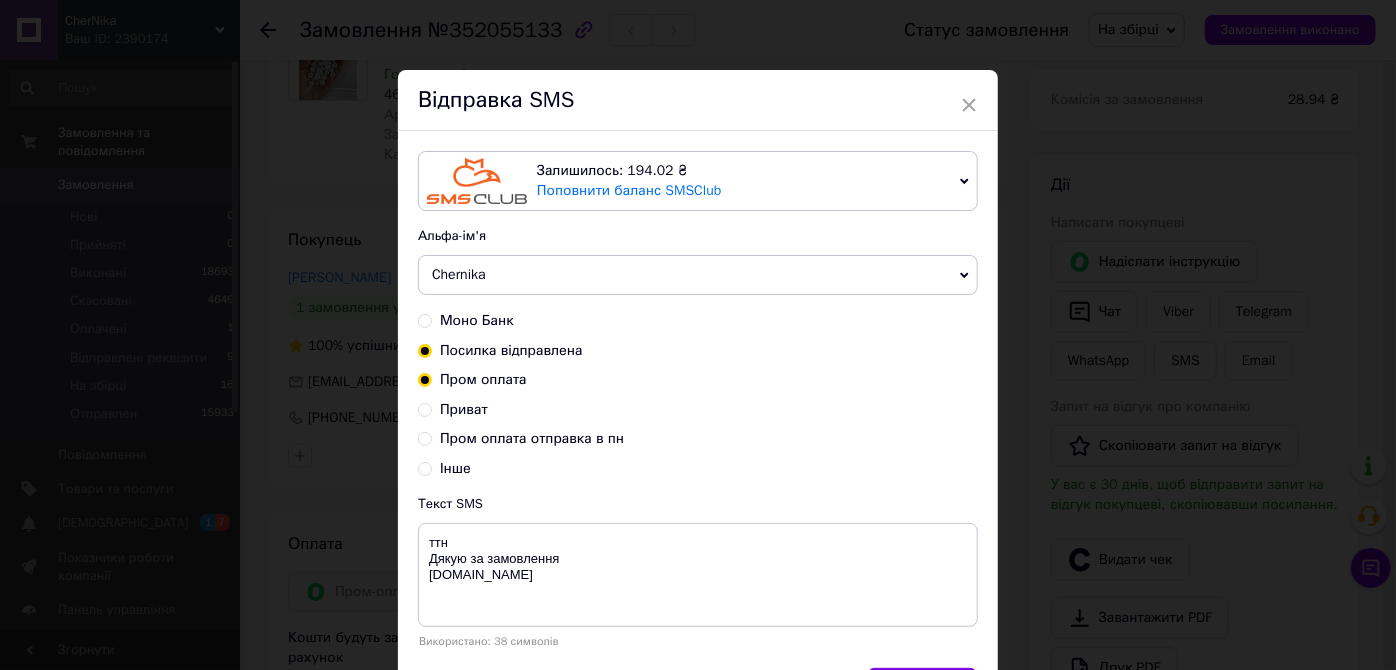 radio on "true" 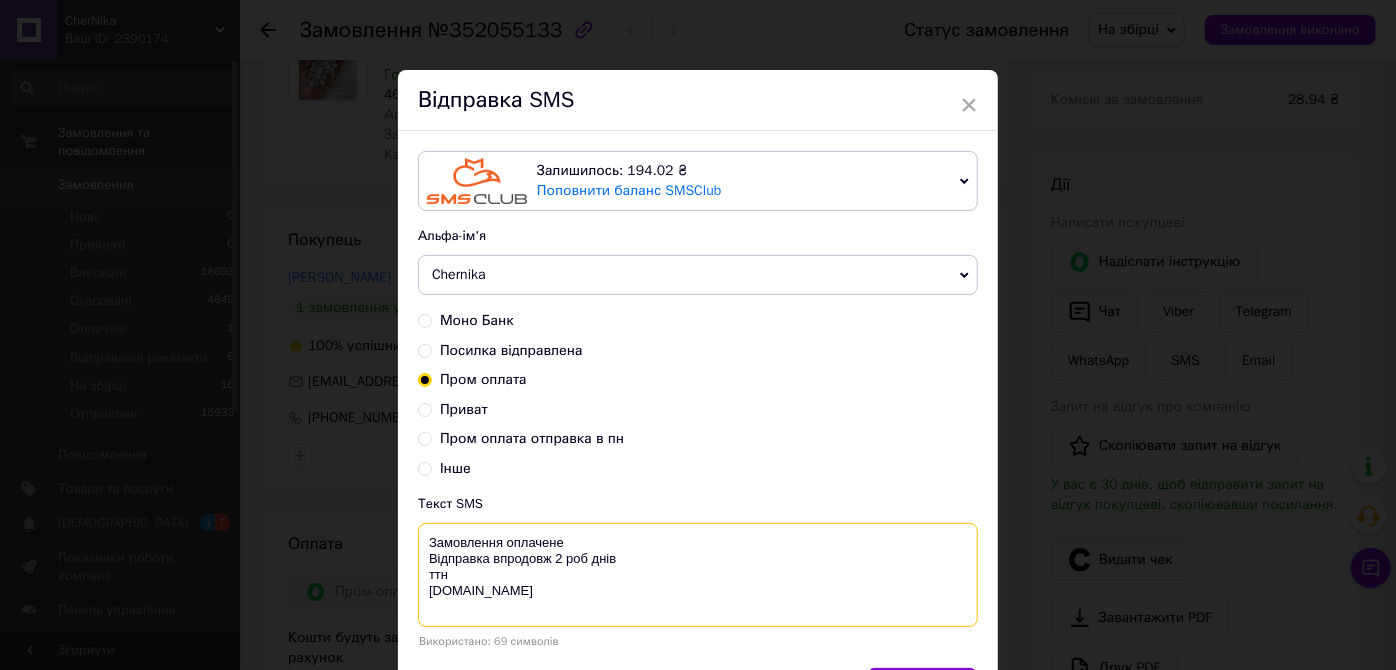 click on "Замовлення оплачене
Відправка впродовж 2 роб днів
ттн
chernika.in" at bounding box center [698, 575] 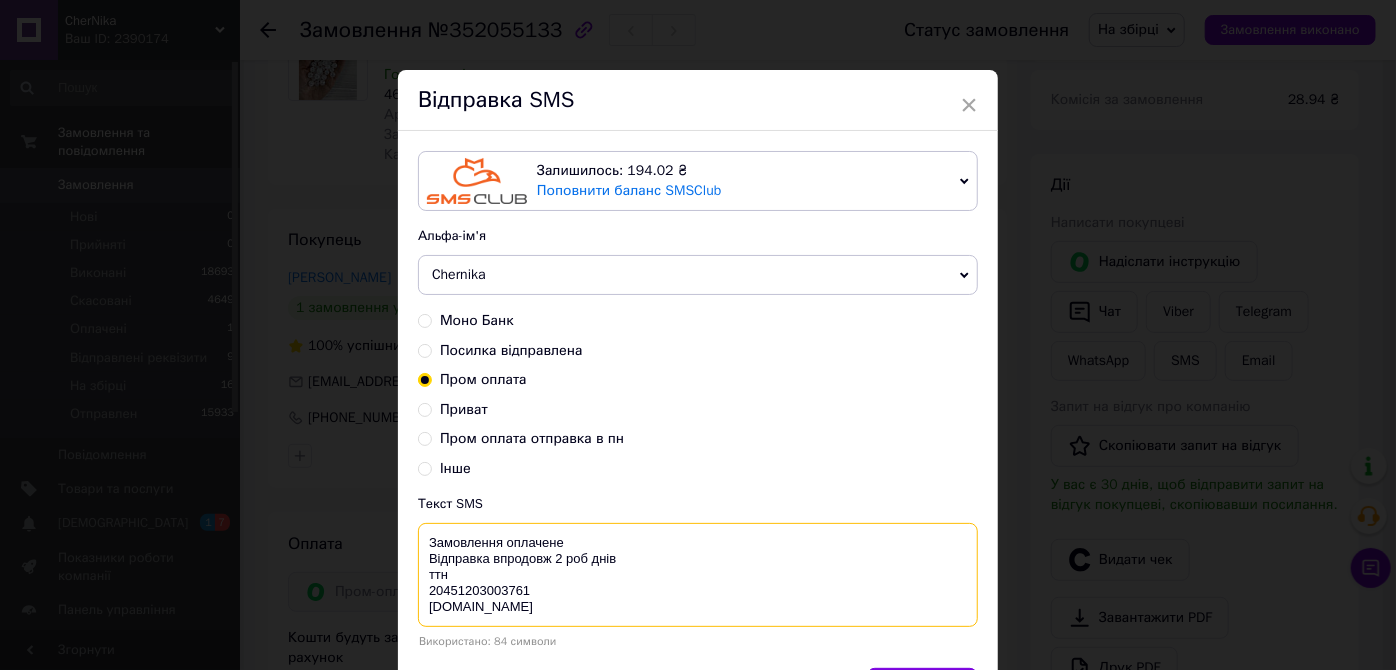 click on "Замовлення оплачене
Відправка впродовж 2 роб днів
ттн
20451203003761
chernika.in" at bounding box center (698, 575) 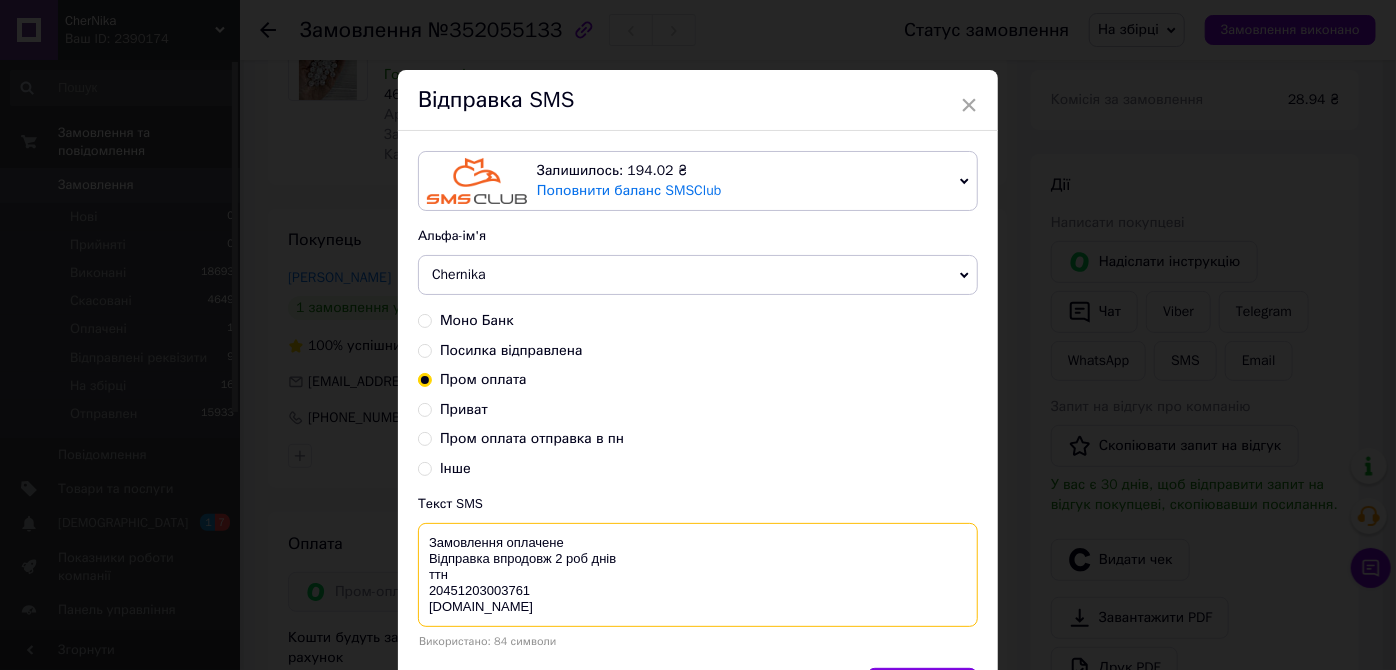 click on "Замовлення оплачене
Відправка впродовж 2 роб днів
ттн
20451203003761
chernika.in" at bounding box center (698, 575) 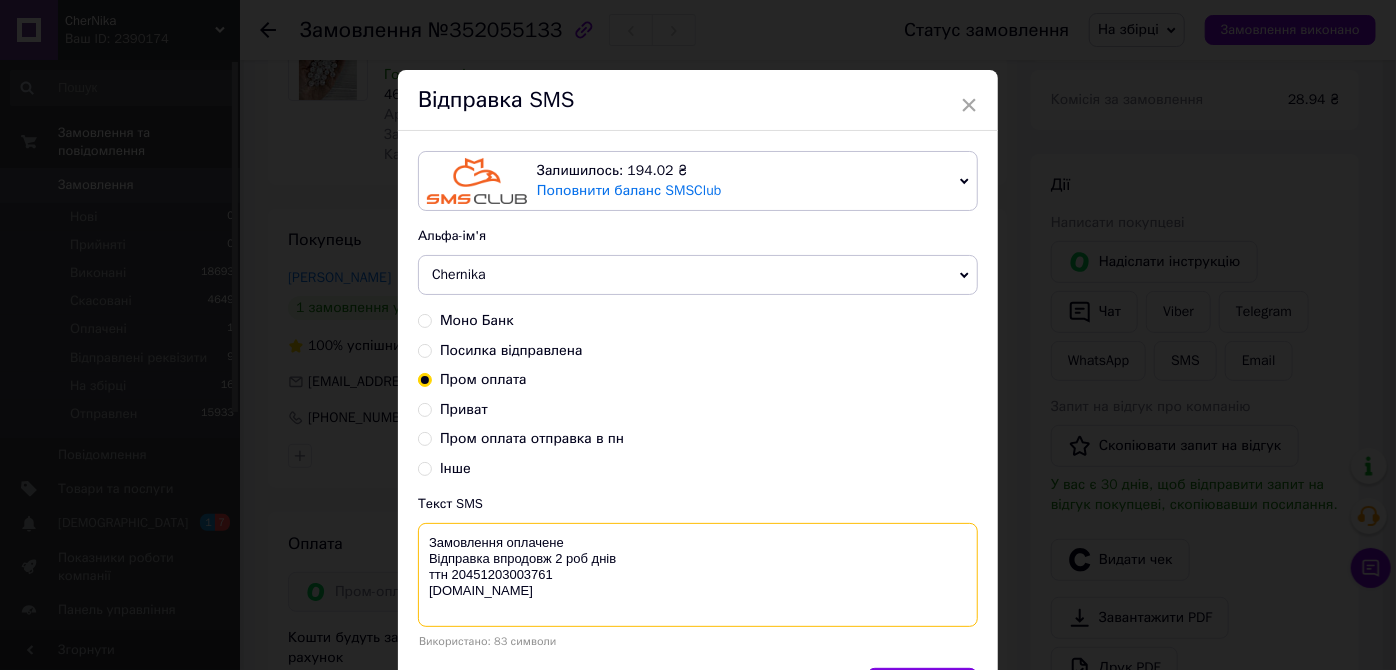 drag, startPoint x: 618, startPoint y: 551, endPoint x: 416, endPoint y: 553, distance: 202.0099 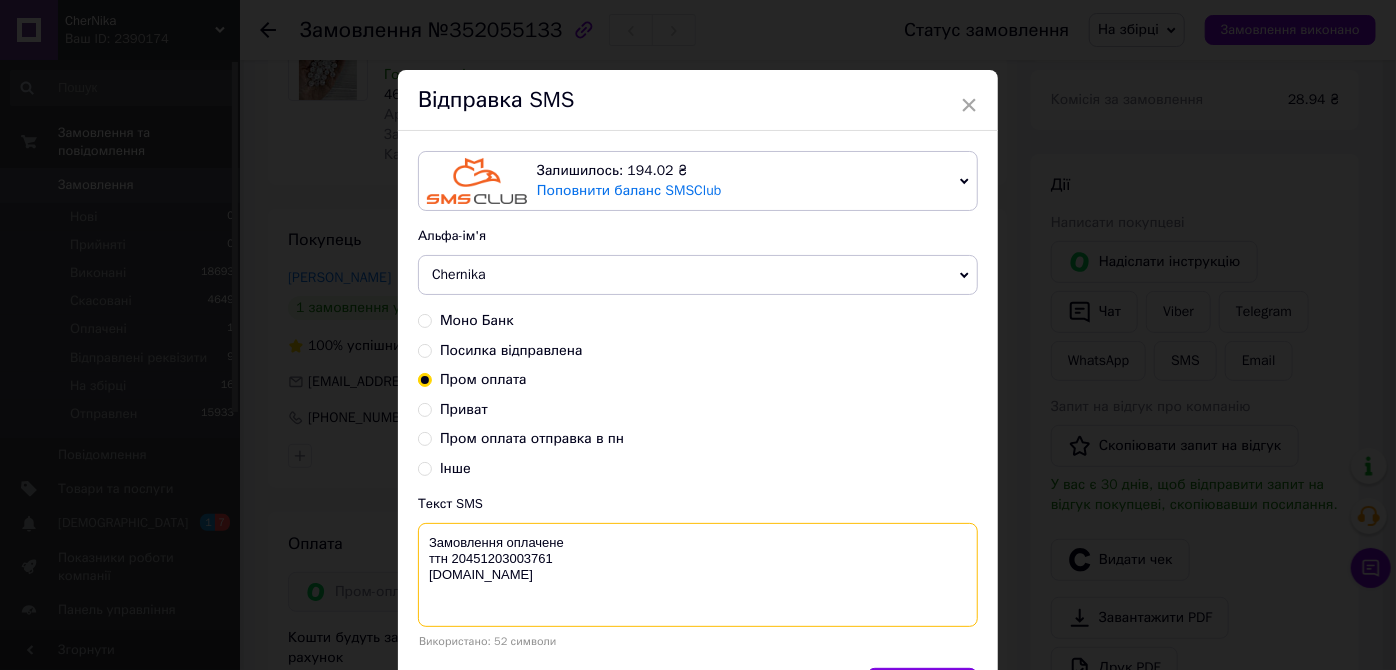 drag, startPoint x: 427, startPoint y: 541, endPoint x: 522, endPoint y: 570, distance: 99.32774 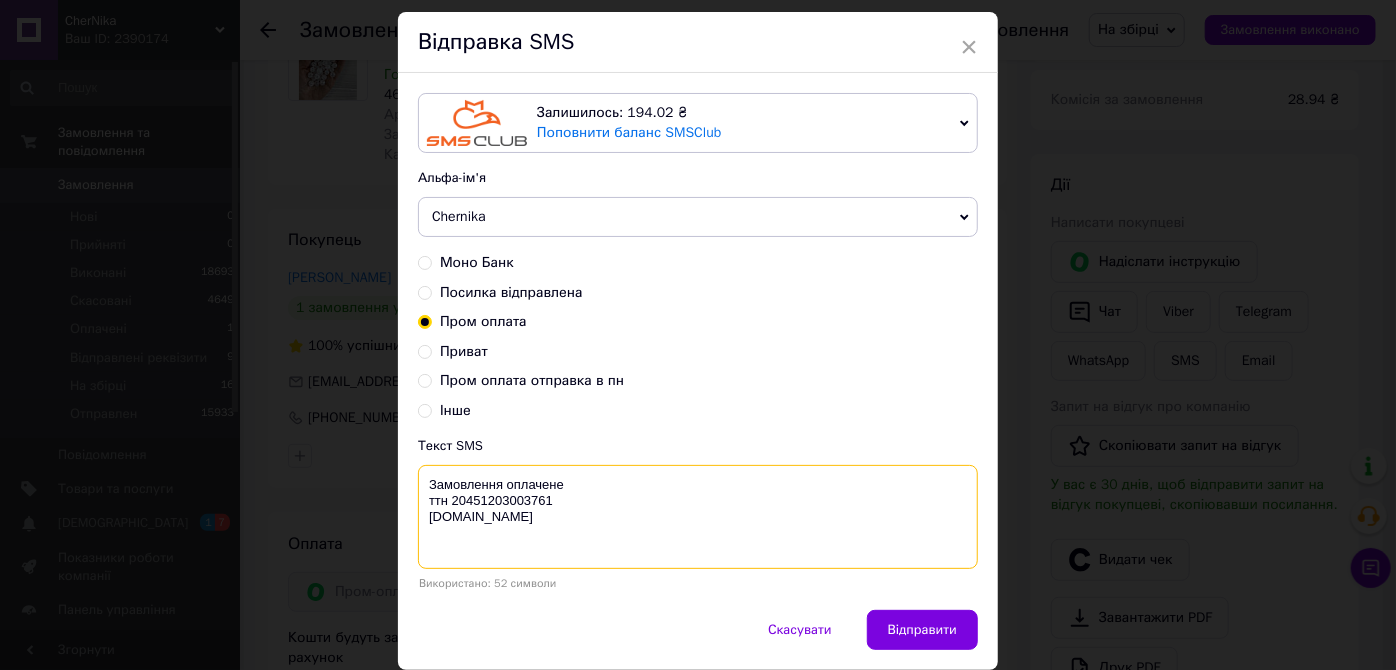 scroll, scrollTop: 122, scrollLeft: 0, axis: vertical 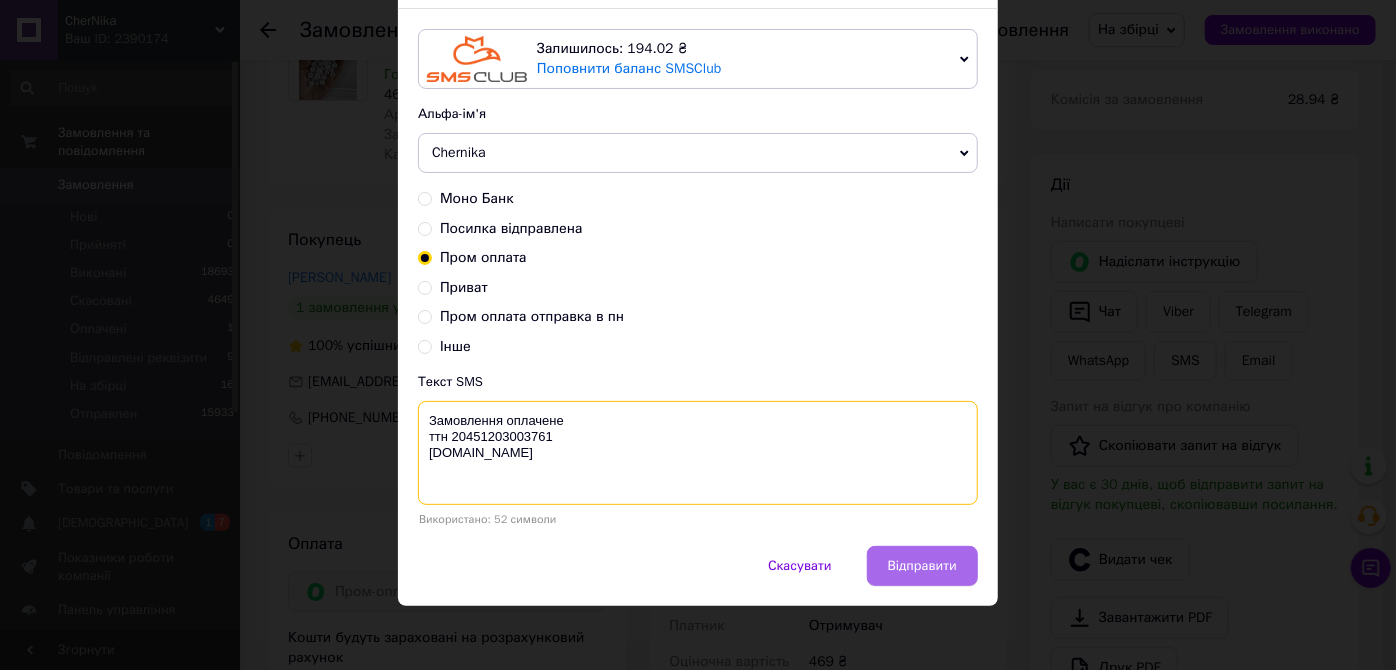 type on "Замовлення оплачене
ттн 20451203003761
chernika.in" 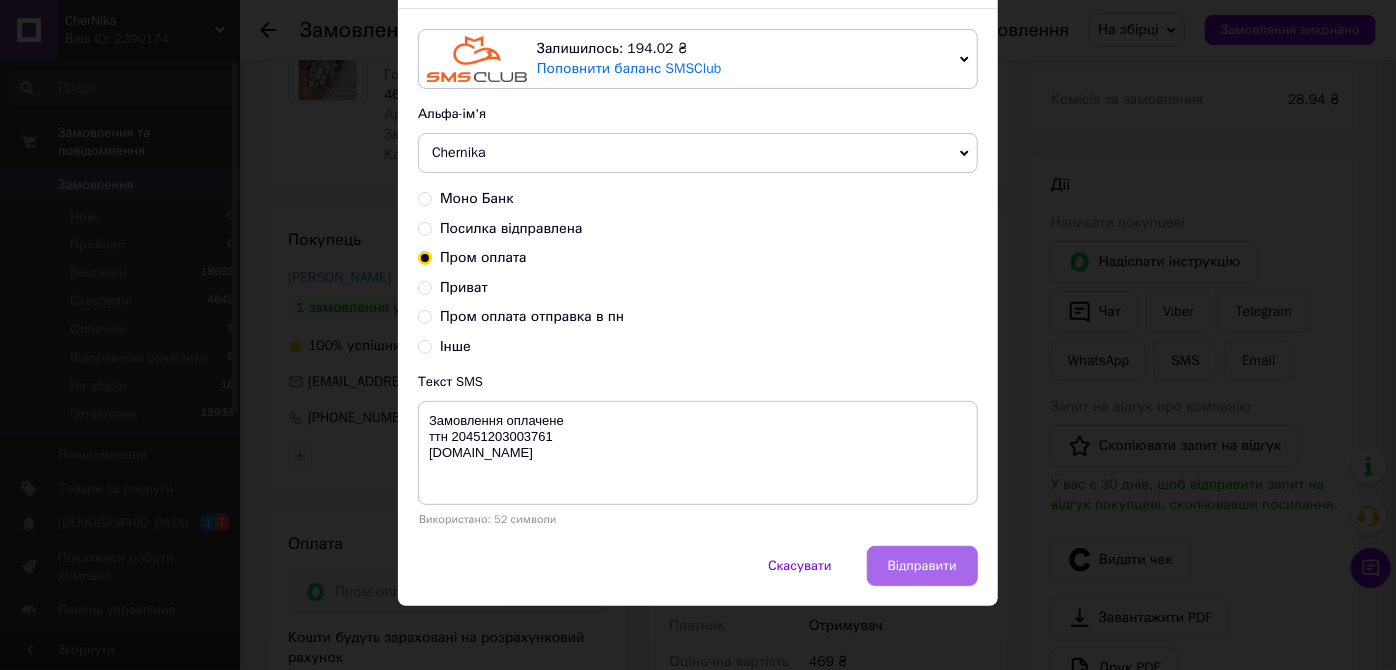 click on "Відправити" at bounding box center (922, 566) 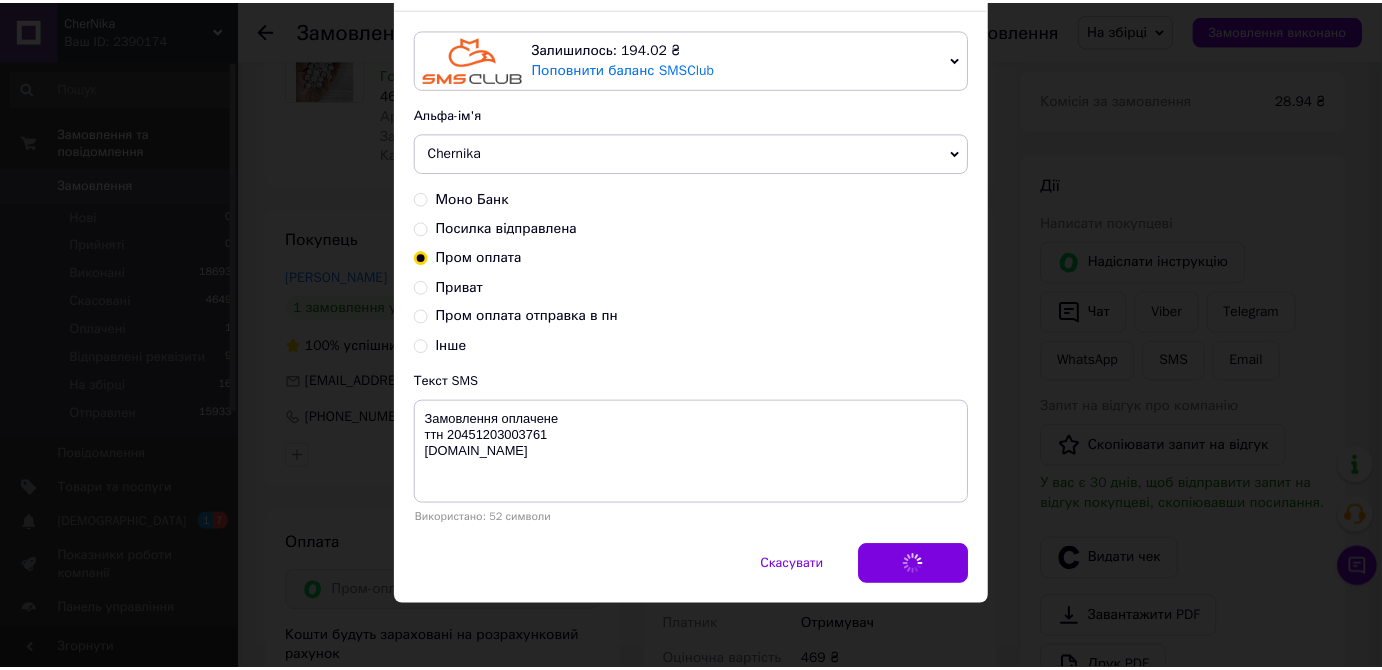 scroll, scrollTop: 0, scrollLeft: 0, axis: both 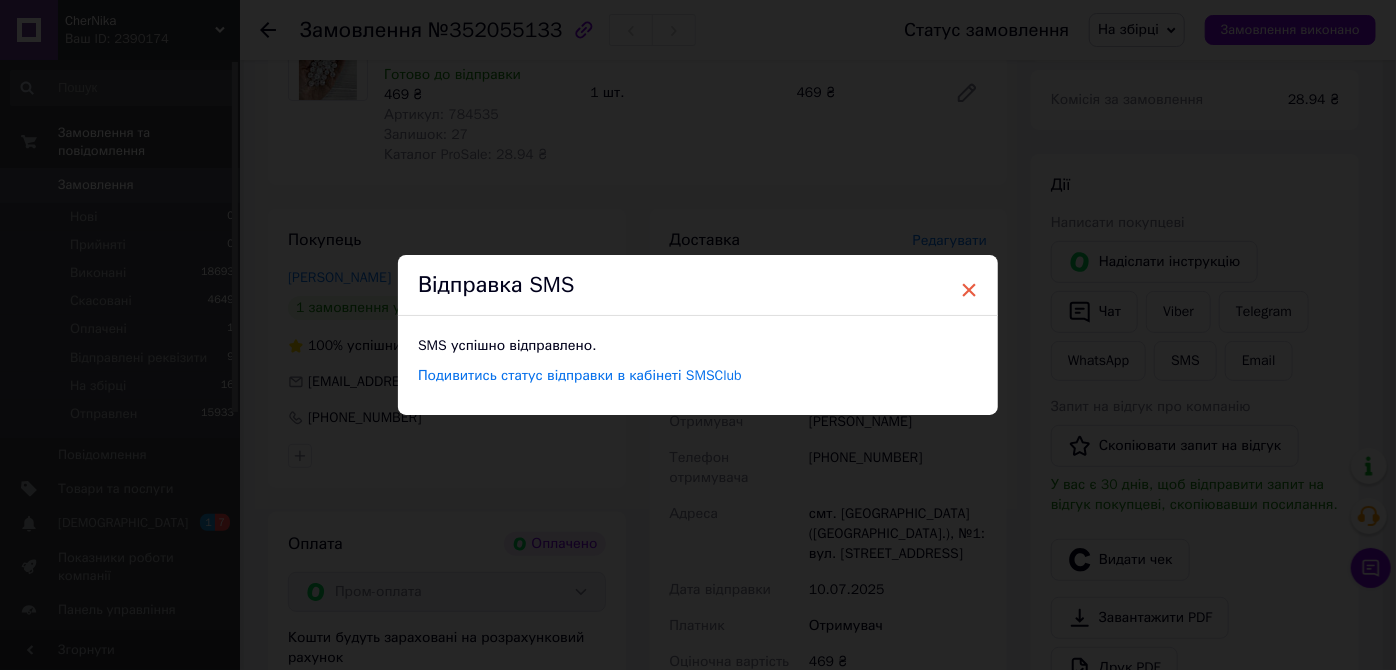 click on "×" at bounding box center (969, 290) 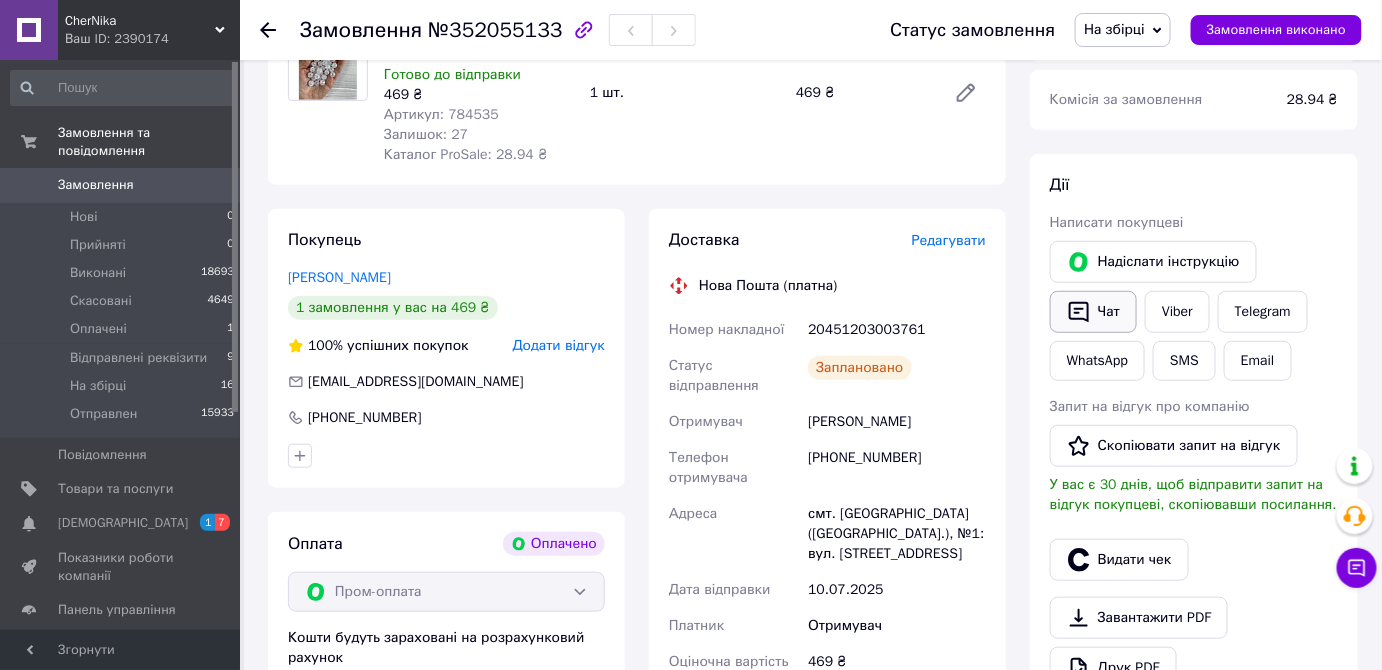 click on "Чат" at bounding box center [1093, 312] 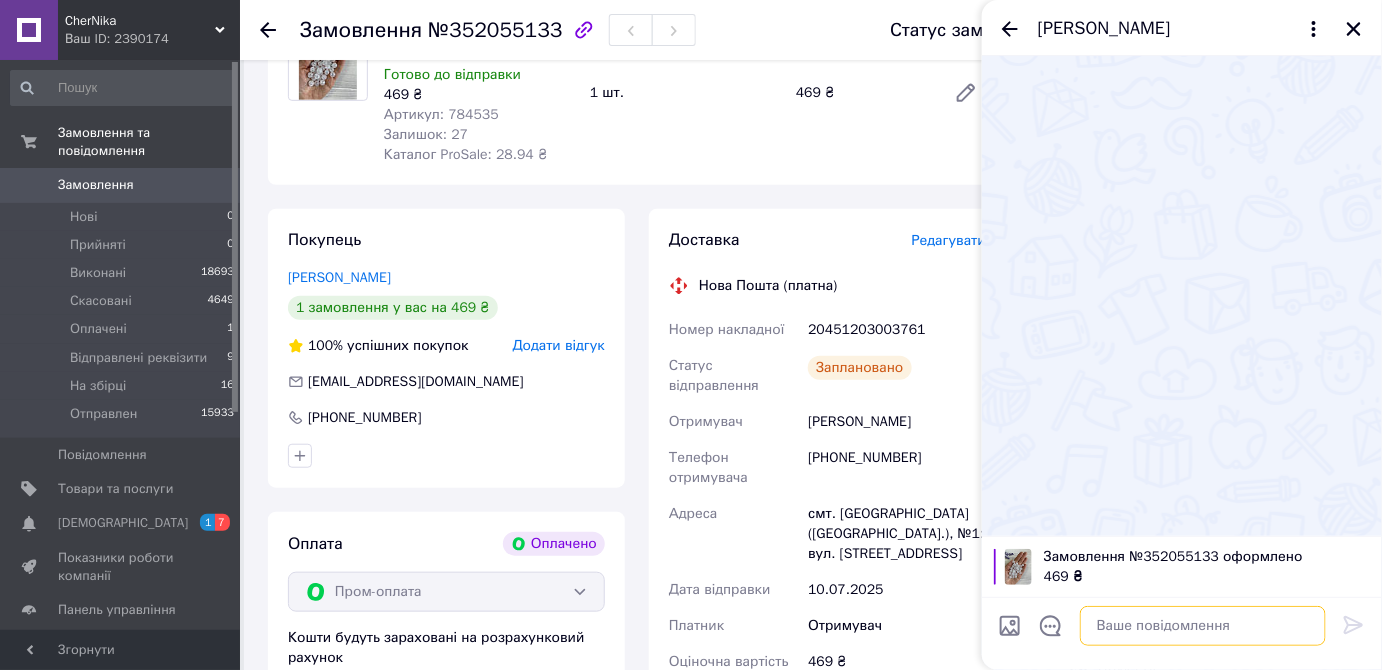 click at bounding box center [1203, 626] 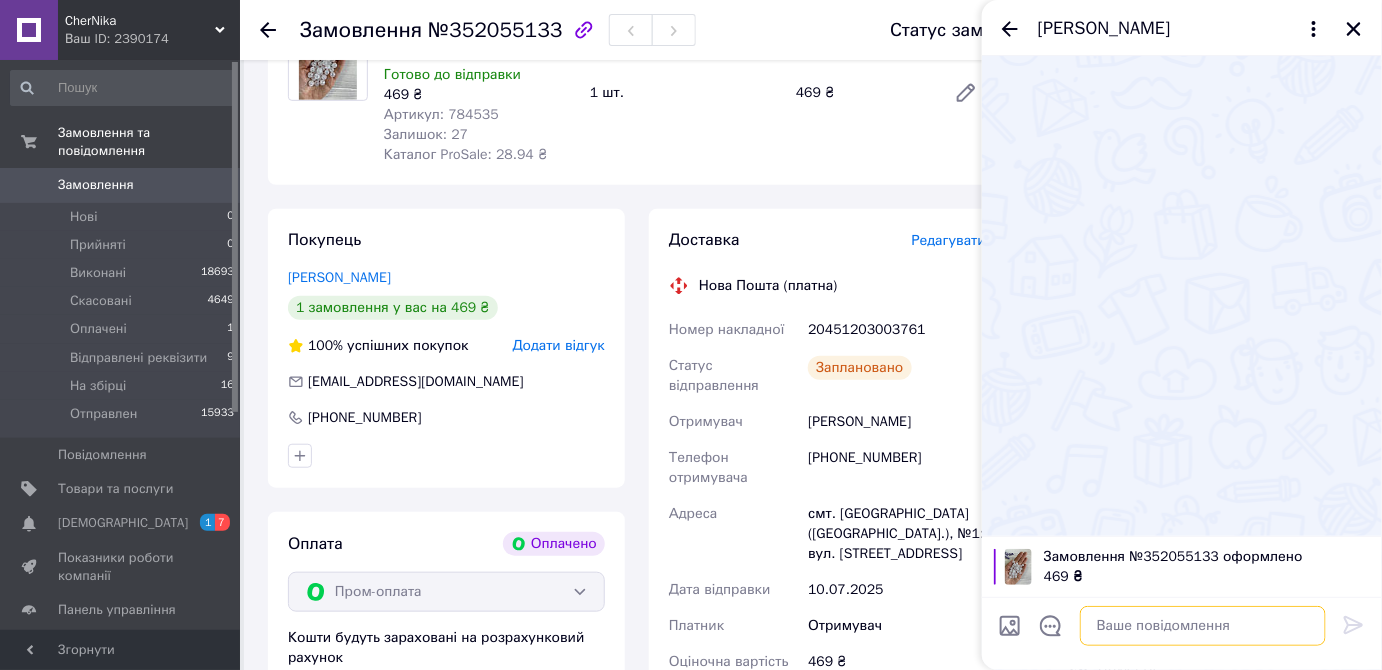 paste on "Замовлення оплачене
ттн 20451203003761
chernika.in" 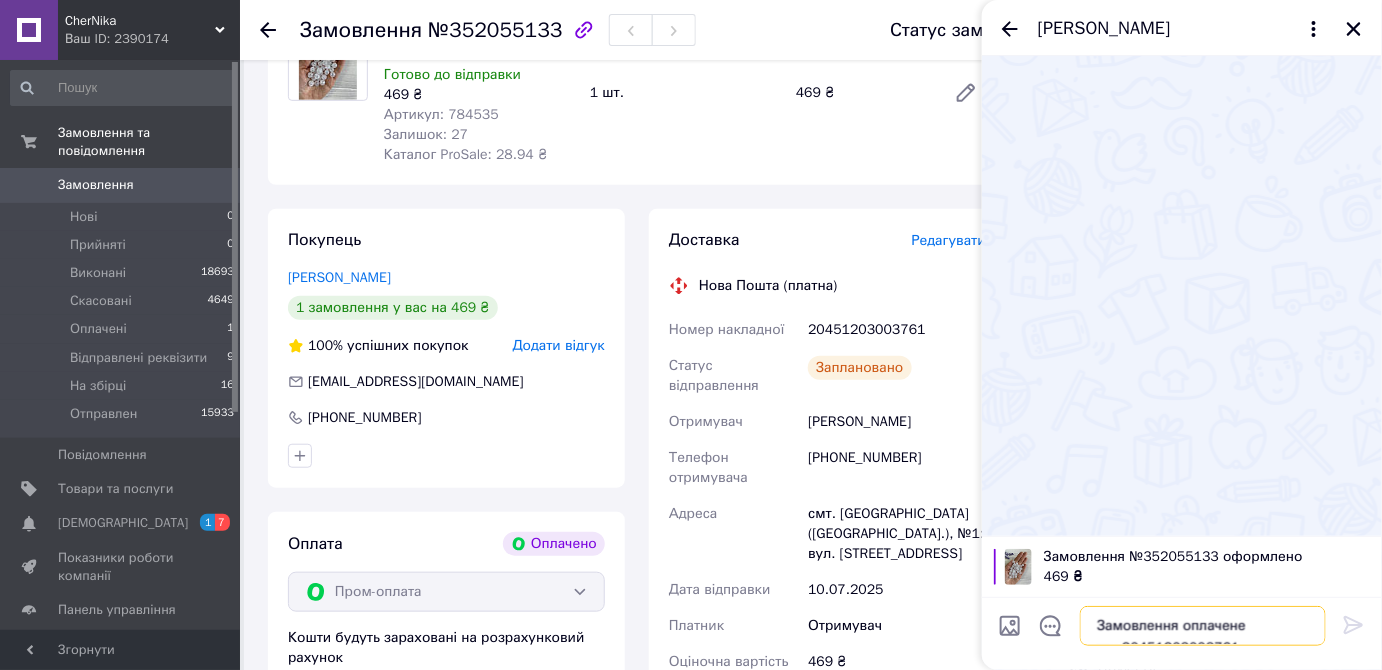 scroll, scrollTop: 14, scrollLeft: 0, axis: vertical 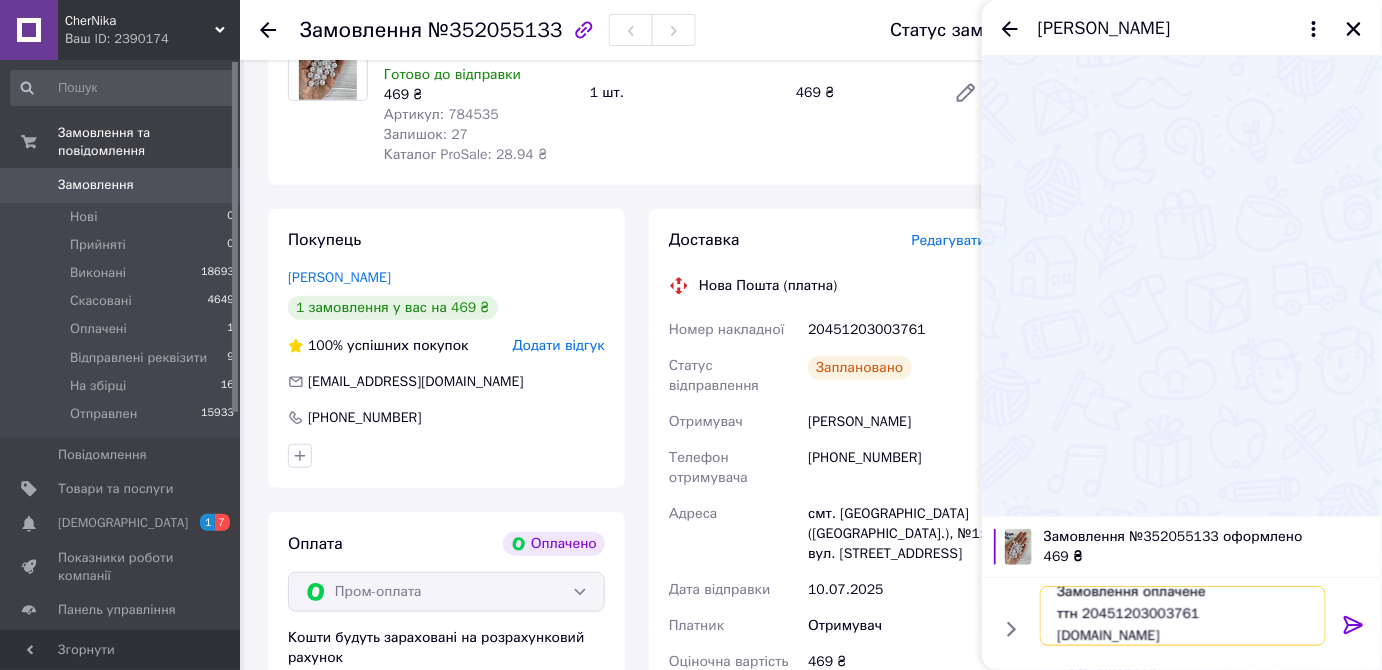 type on "Замовлення оплачене
ттн 20451203003761
chernika.in" 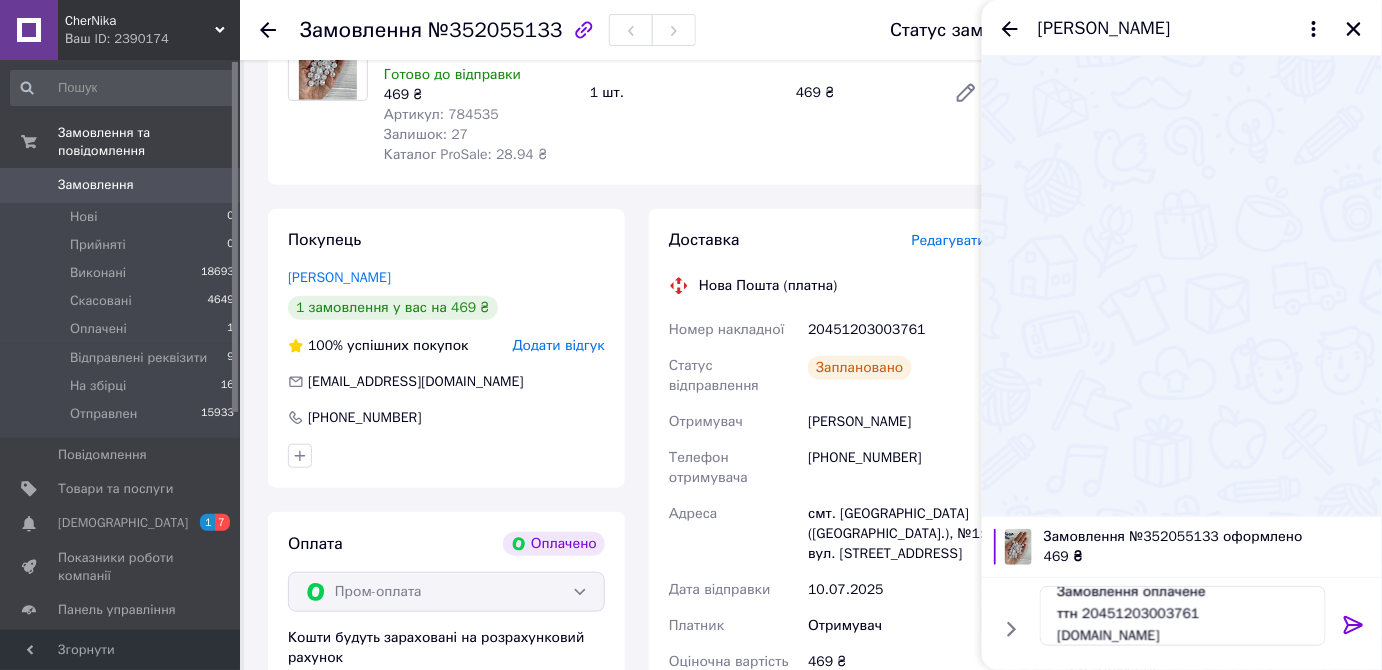 click 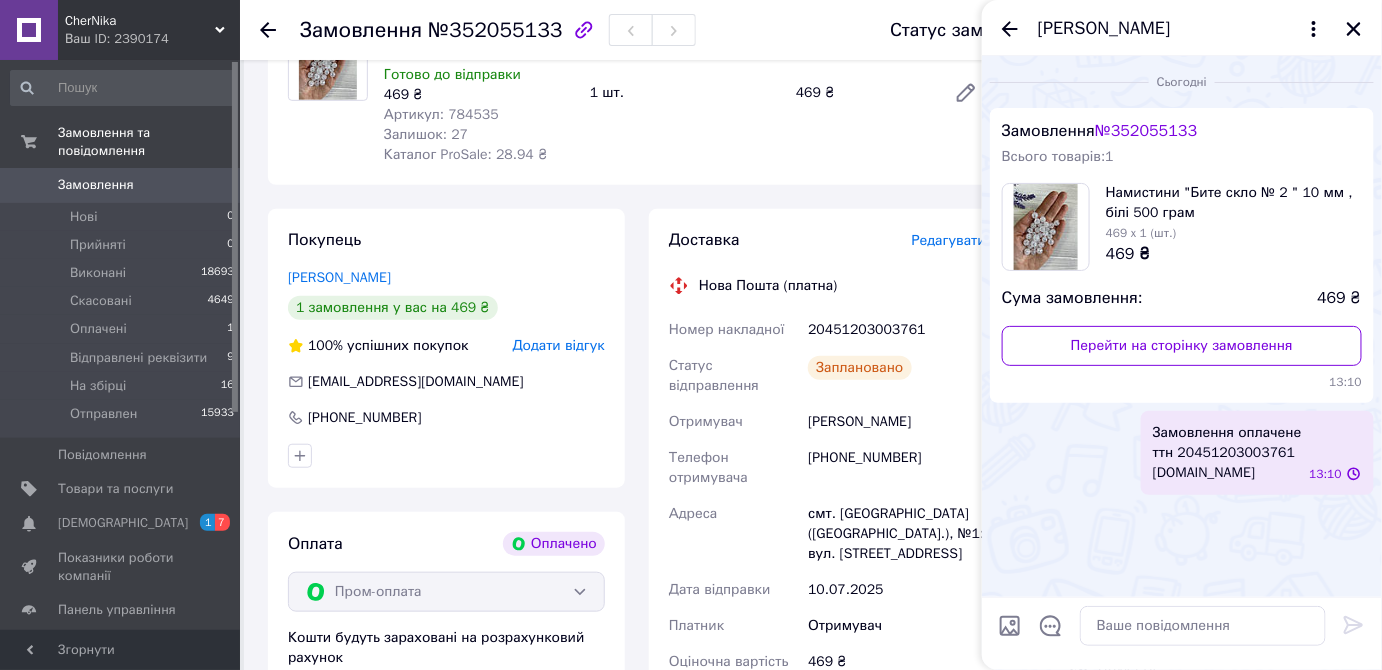 scroll, scrollTop: 0, scrollLeft: 0, axis: both 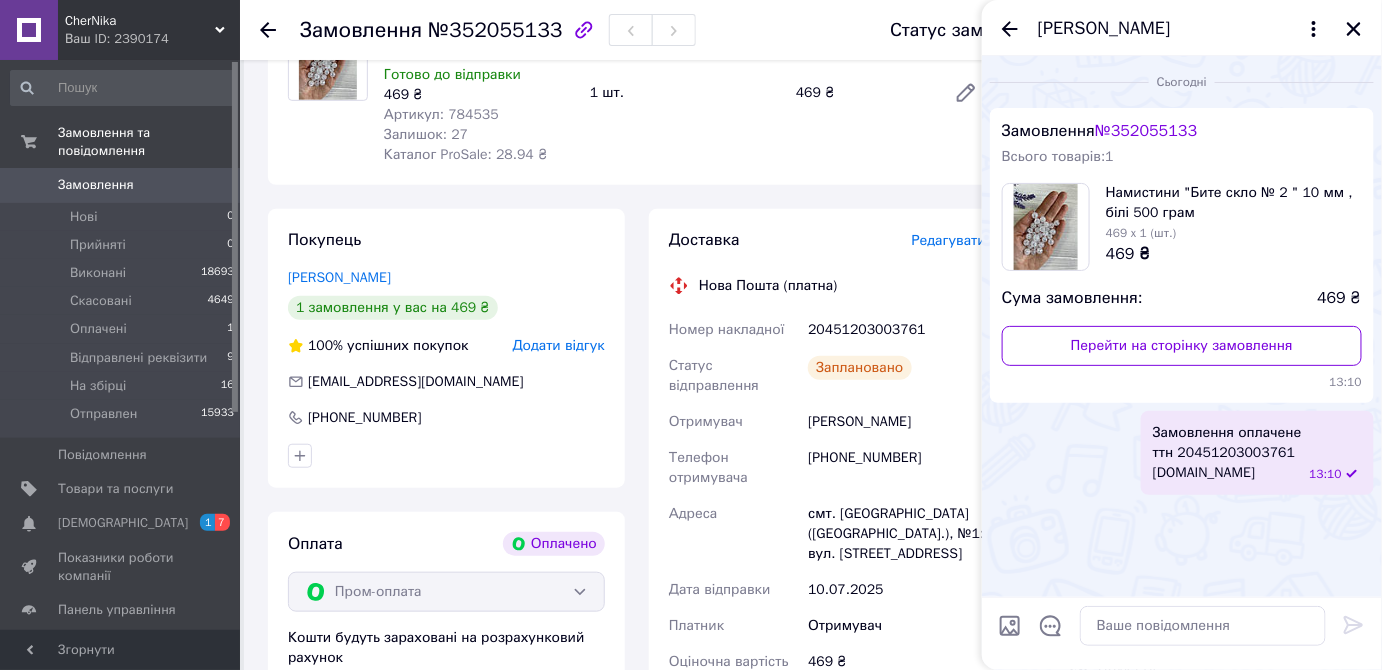 click on "Євген  Гоменюк" at bounding box center [1182, 28] 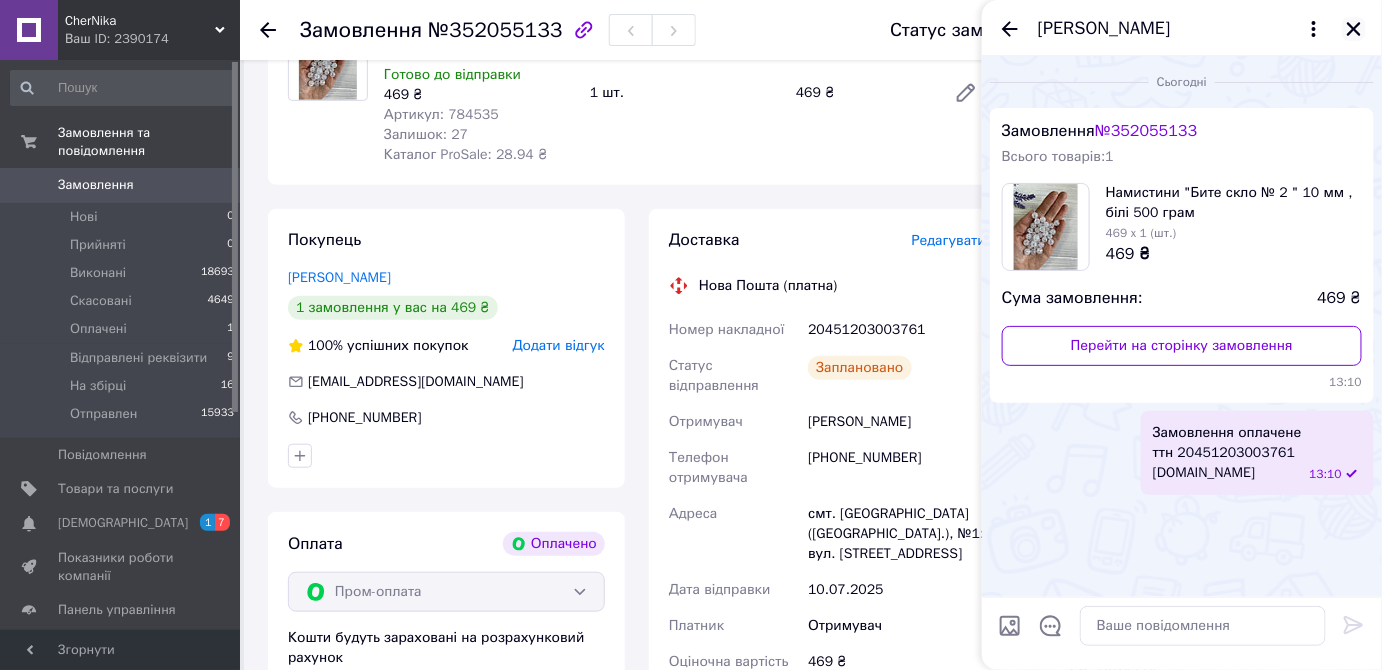 click 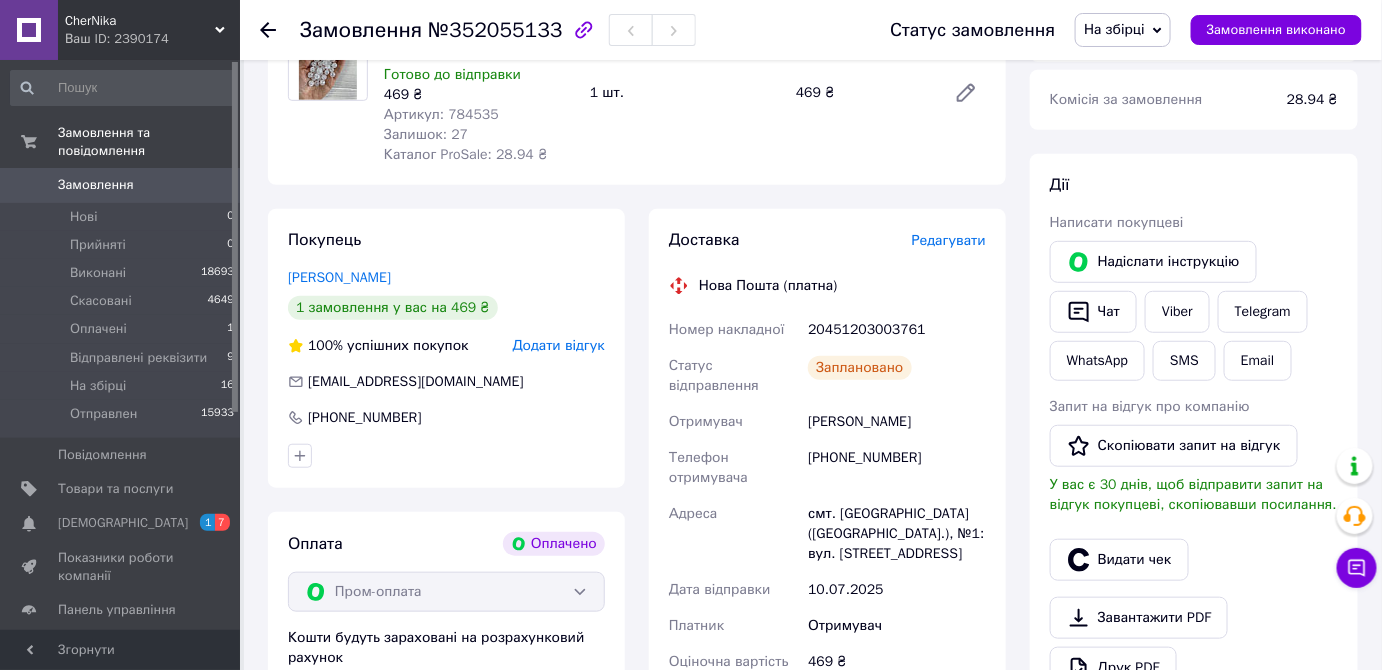 click on "На збірці" at bounding box center [1114, 29] 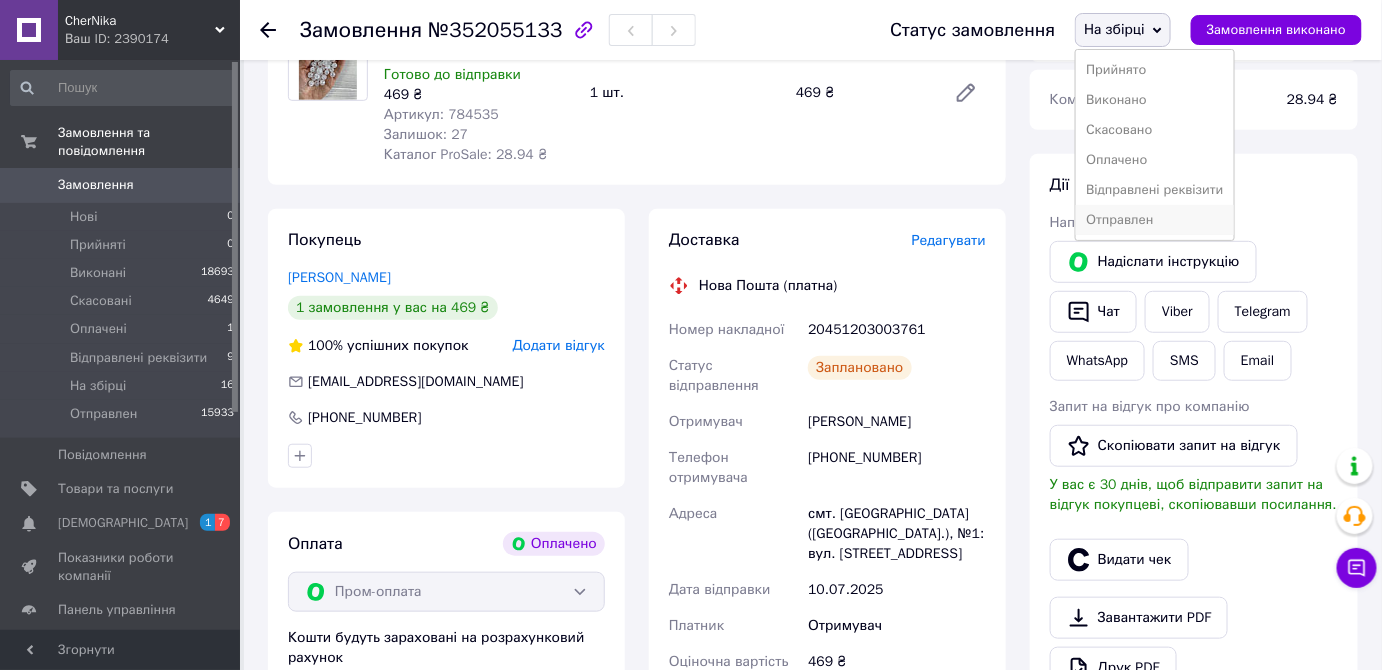 click on "Отправлен" at bounding box center [1154, 220] 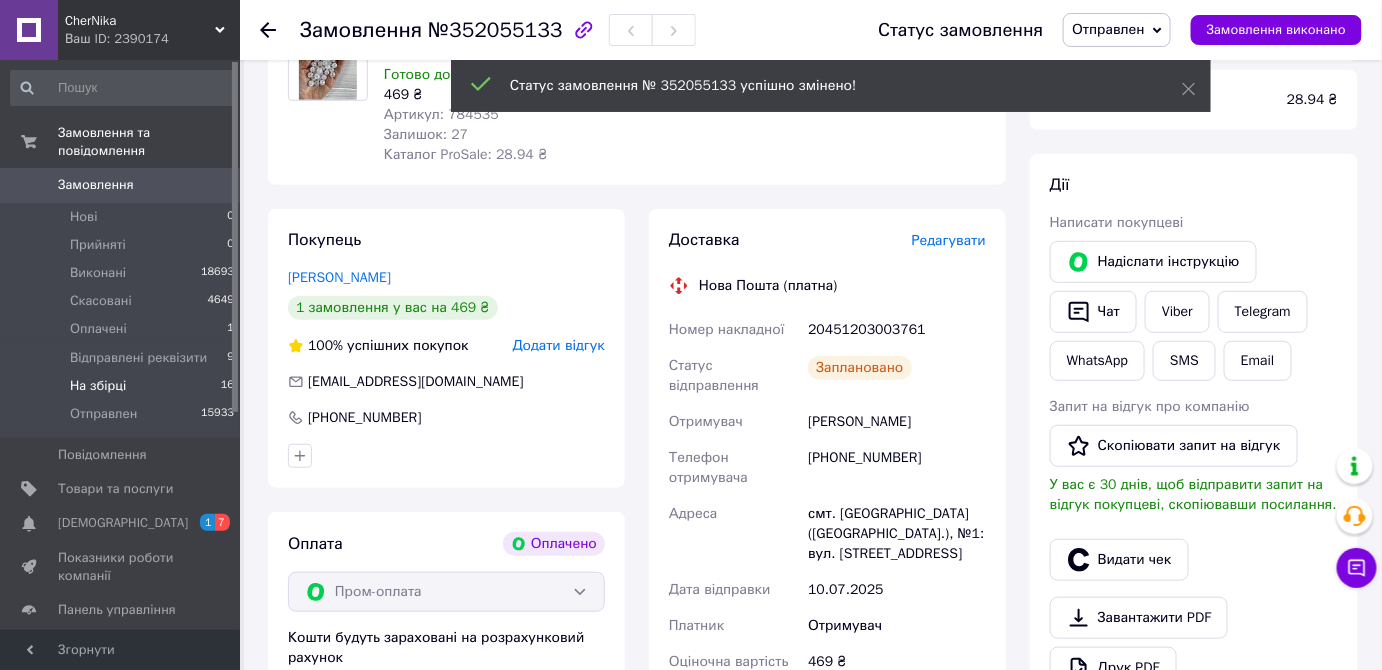 click on "На збірці" at bounding box center [98, 386] 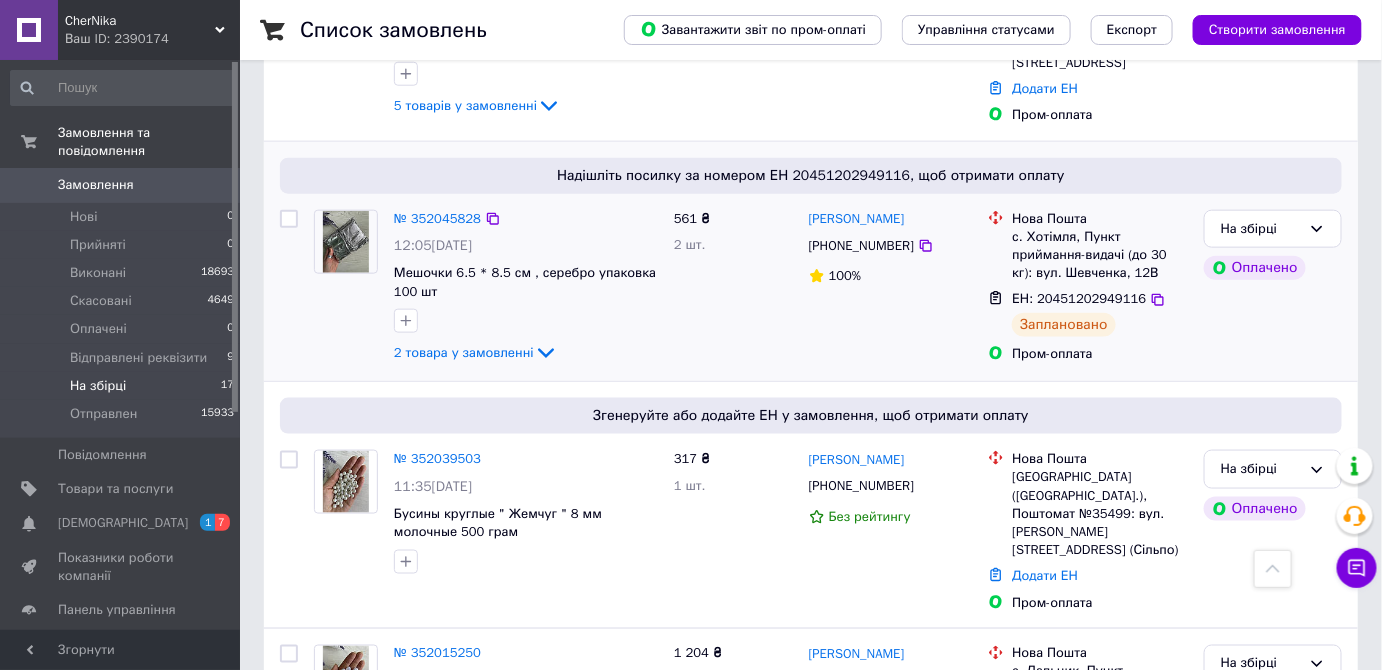 scroll, scrollTop: 636, scrollLeft: 0, axis: vertical 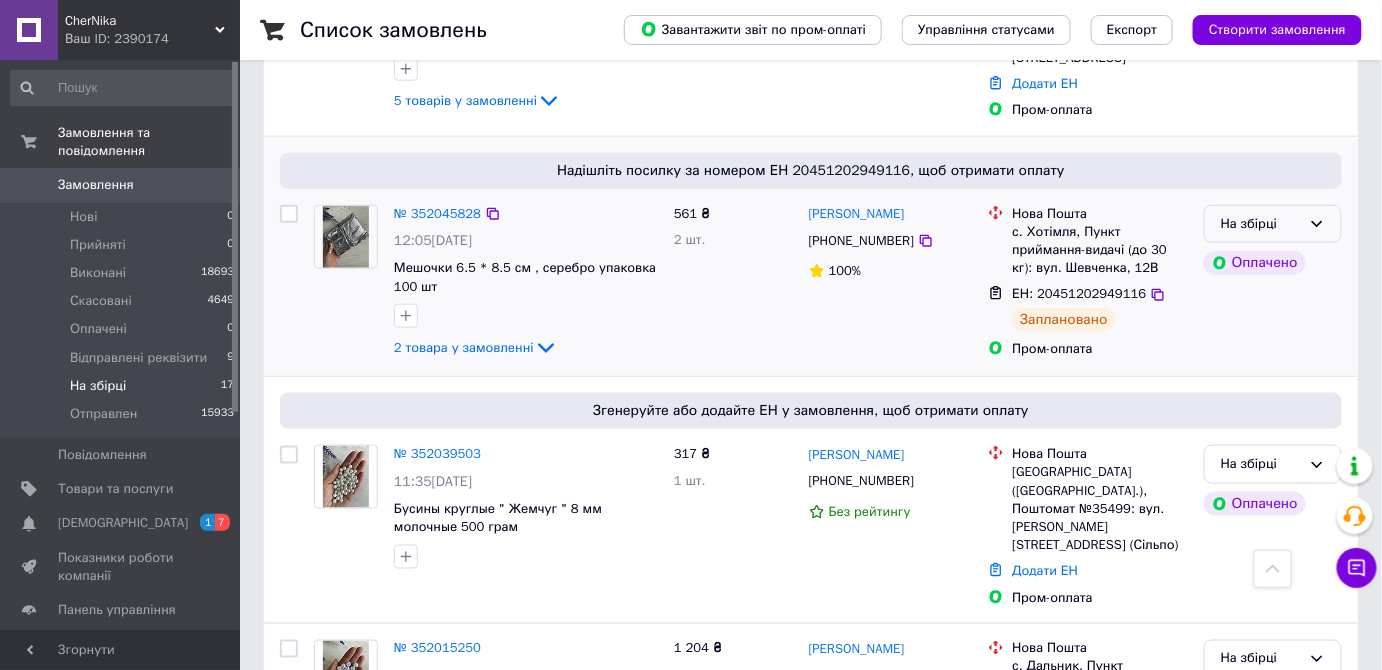click 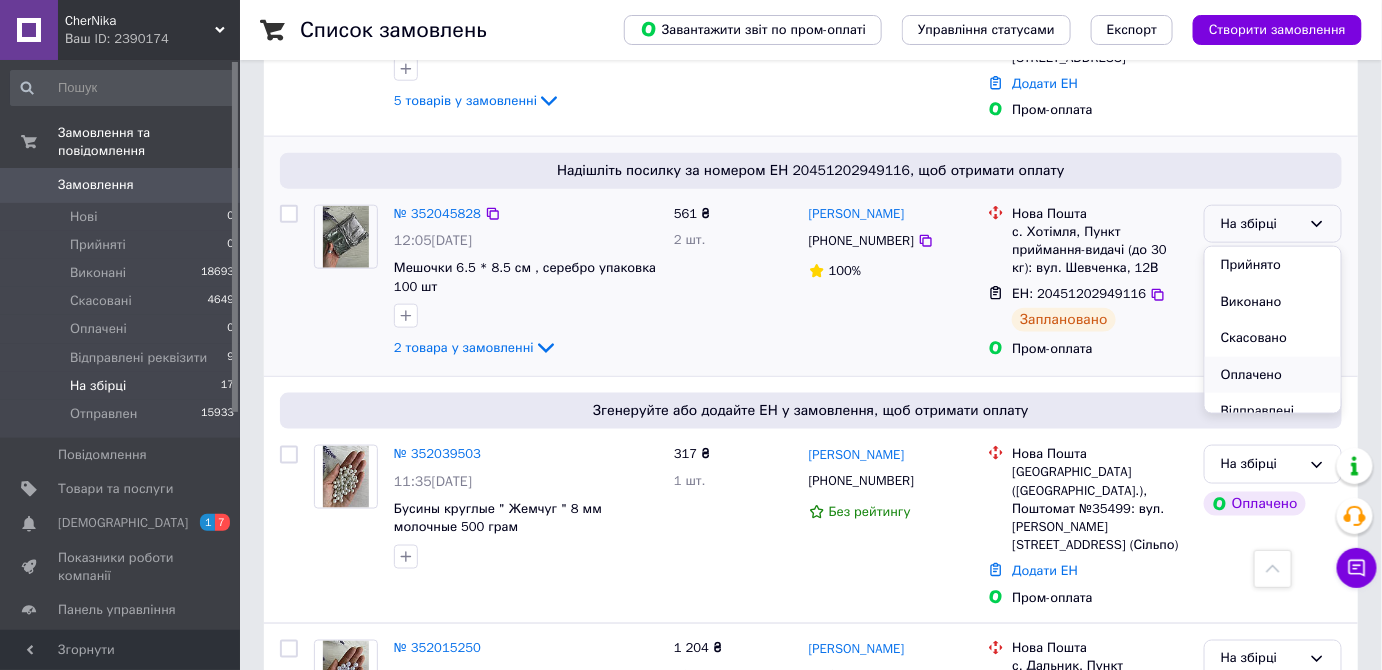 scroll, scrollTop: 74, scrollLeft: 0, axis: vertical 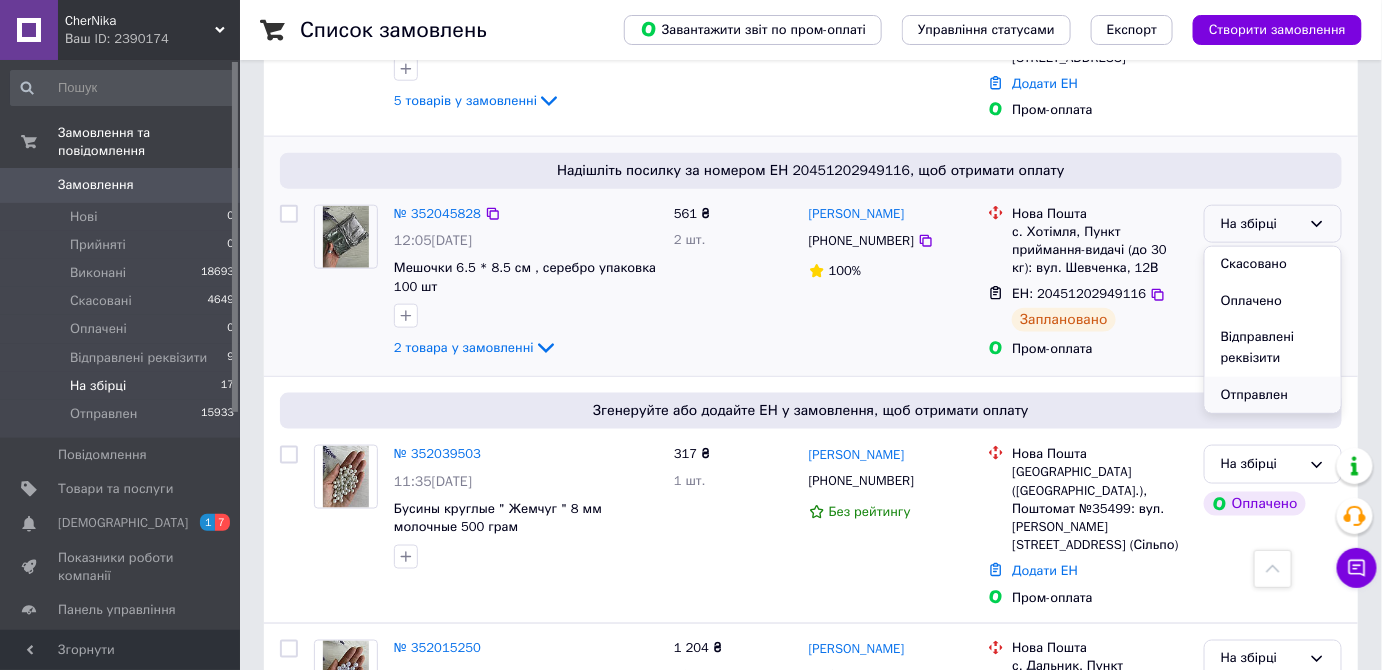click on "Отправлен" at bounding box center (1273, 395) 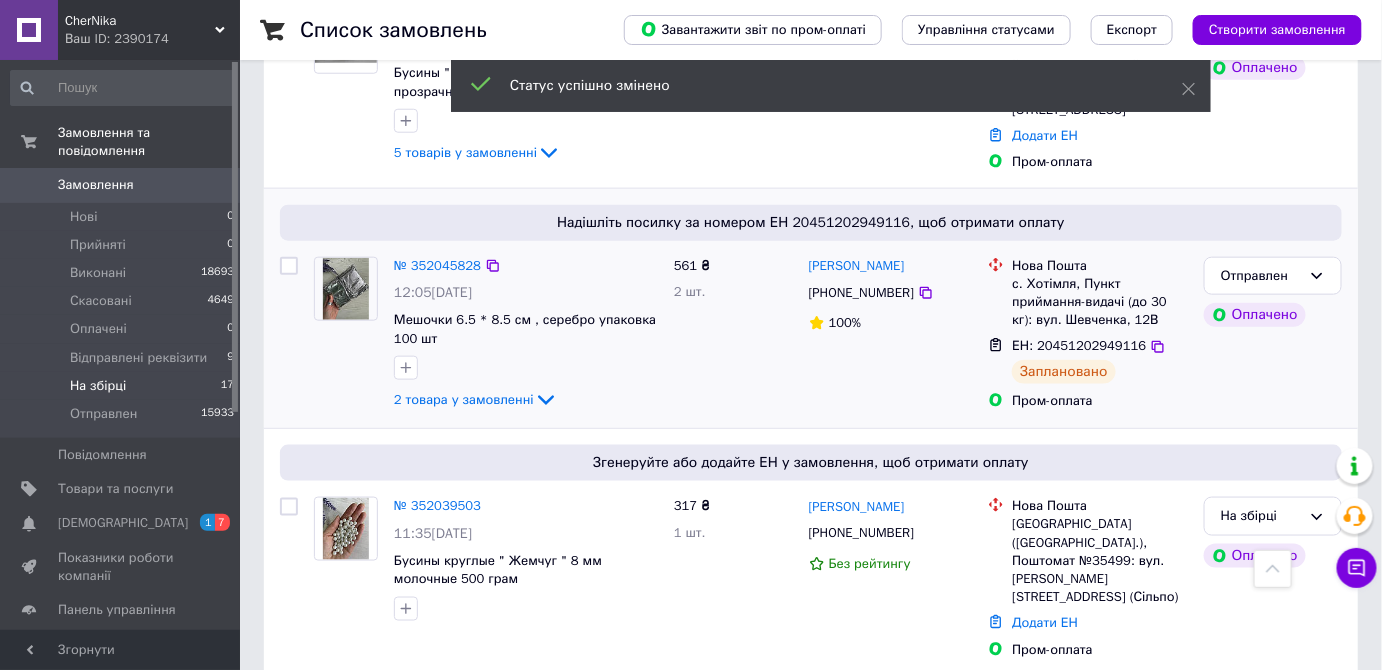 scroll, scrollTop: 636, scrollLeft: 0, axis: vertical 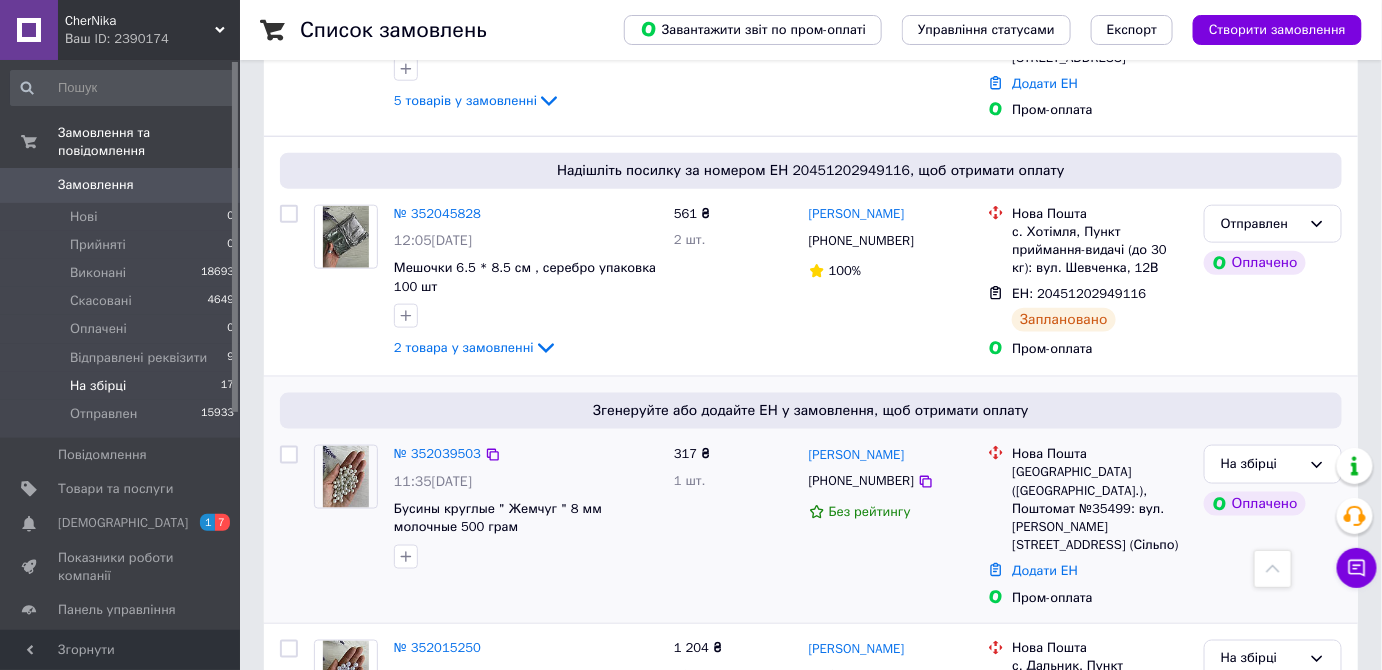 click at bounding box center (346, 477) 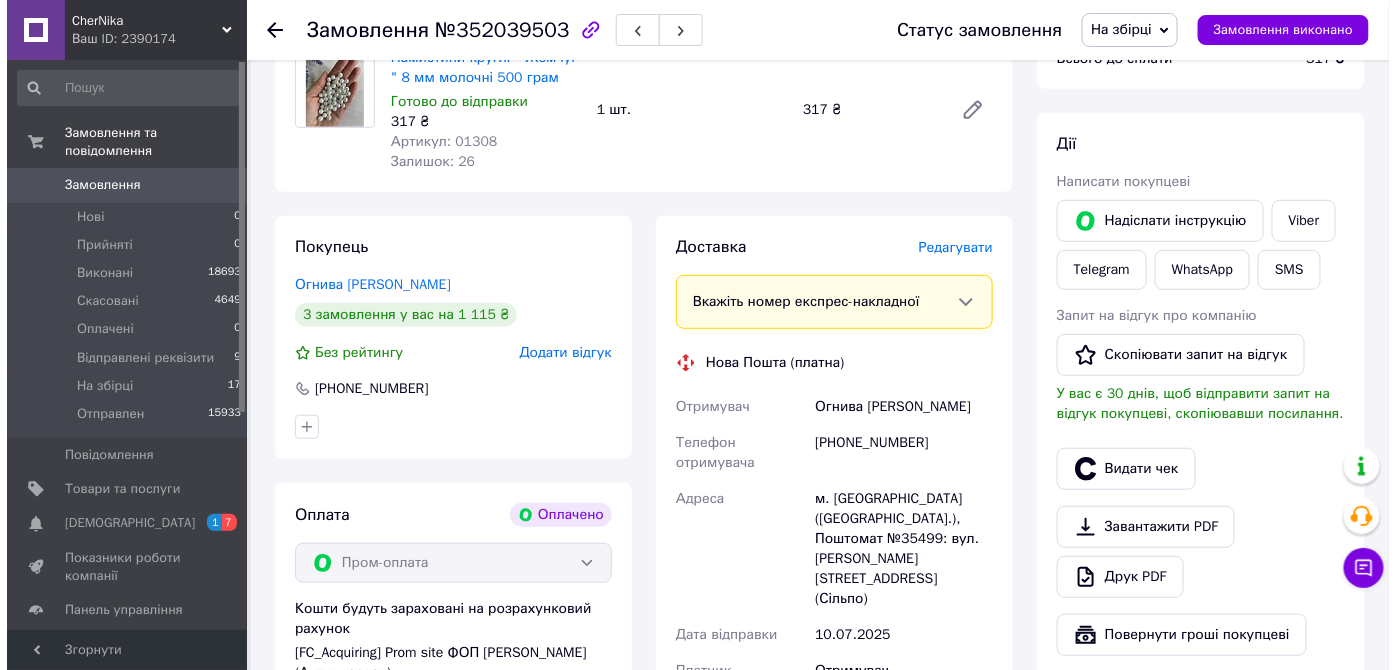 scroll, scrollTop: 236, scrollLeft: 0, axis: vertical 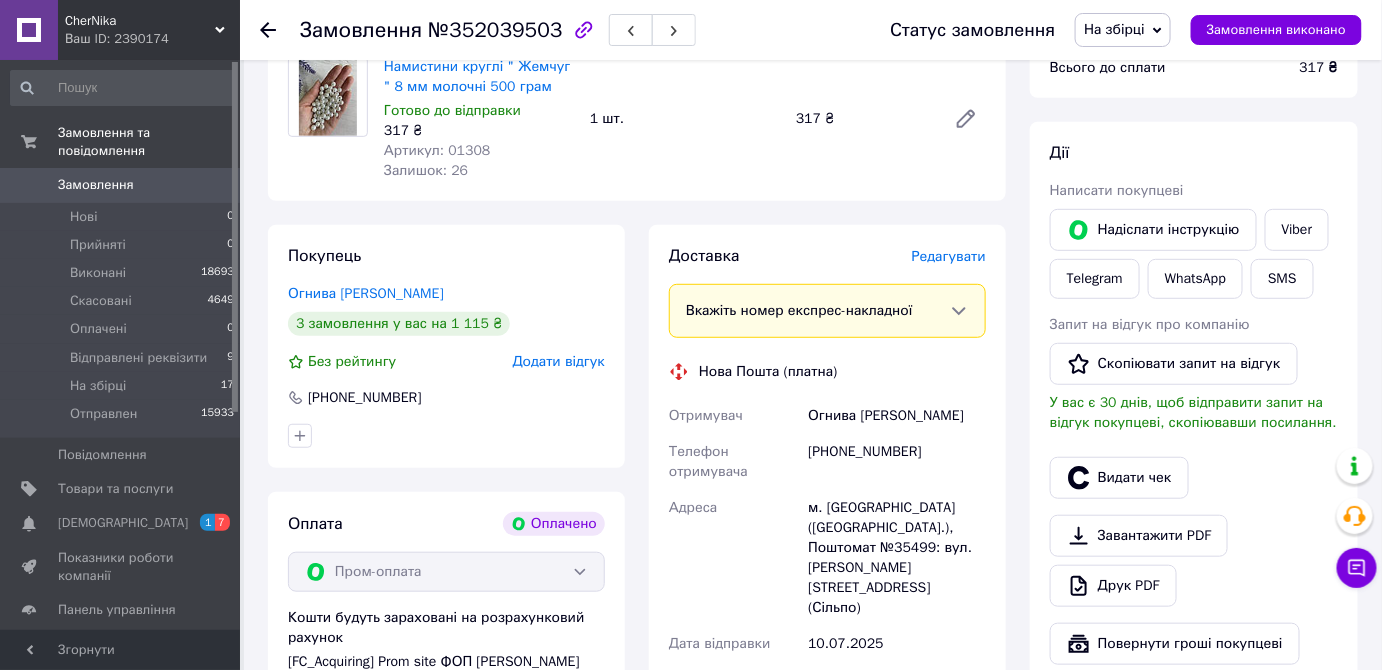 click on "Редагувати" at bounding box center (949, 256) 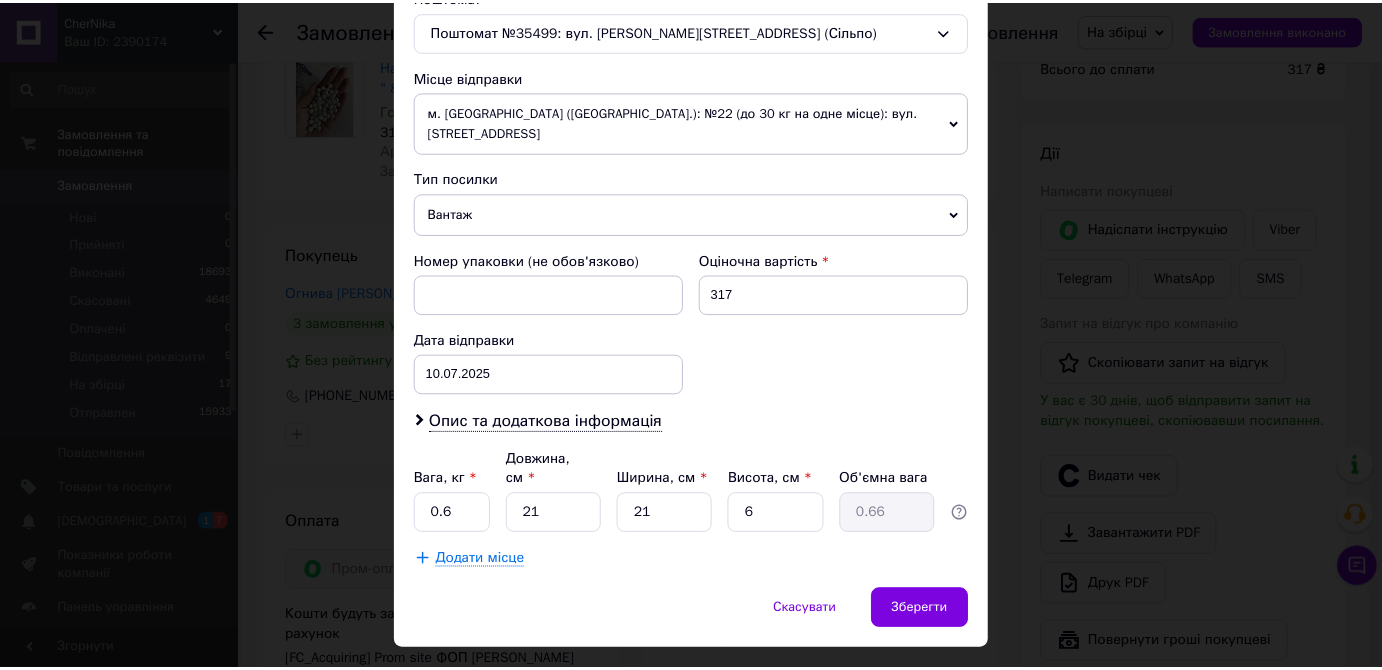 scroll, scrollTop: 650, scrollLeft: 0, axis: vertical 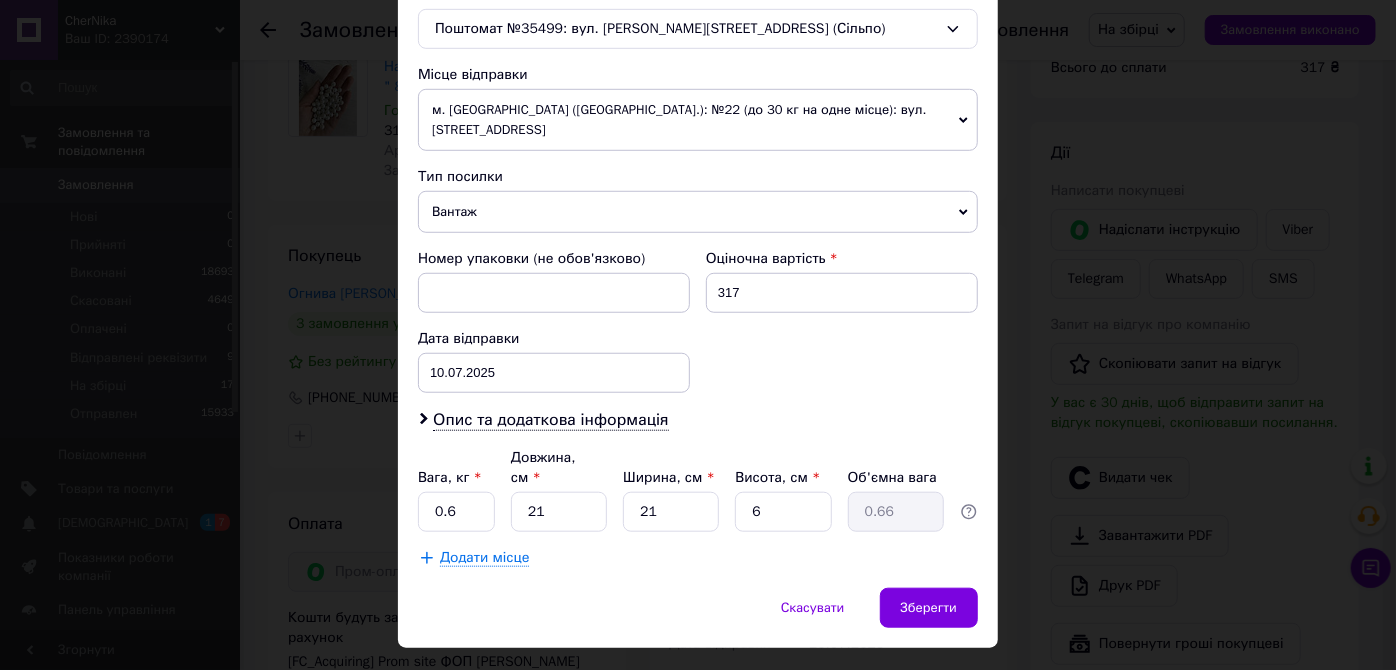 click on "Скасувати   Зберегти" at bounding box center [698, 618] 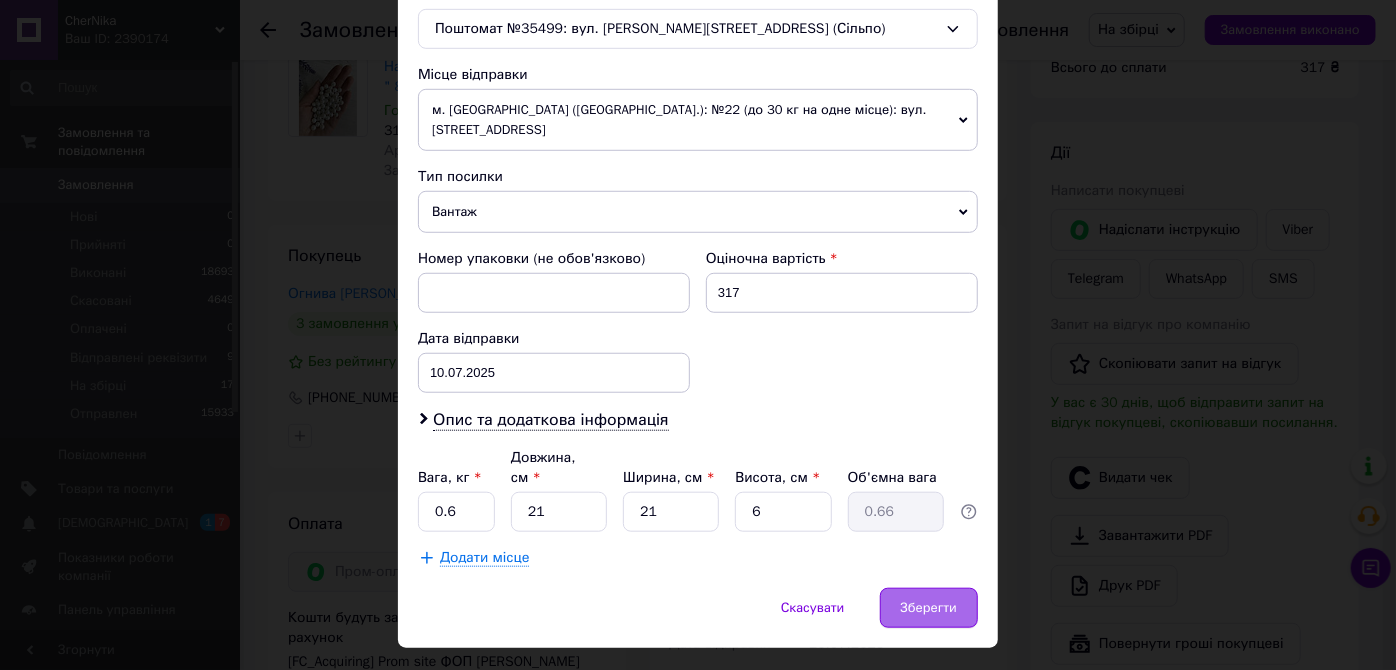 click on "Зберегти" at bounding box center (929, 608) 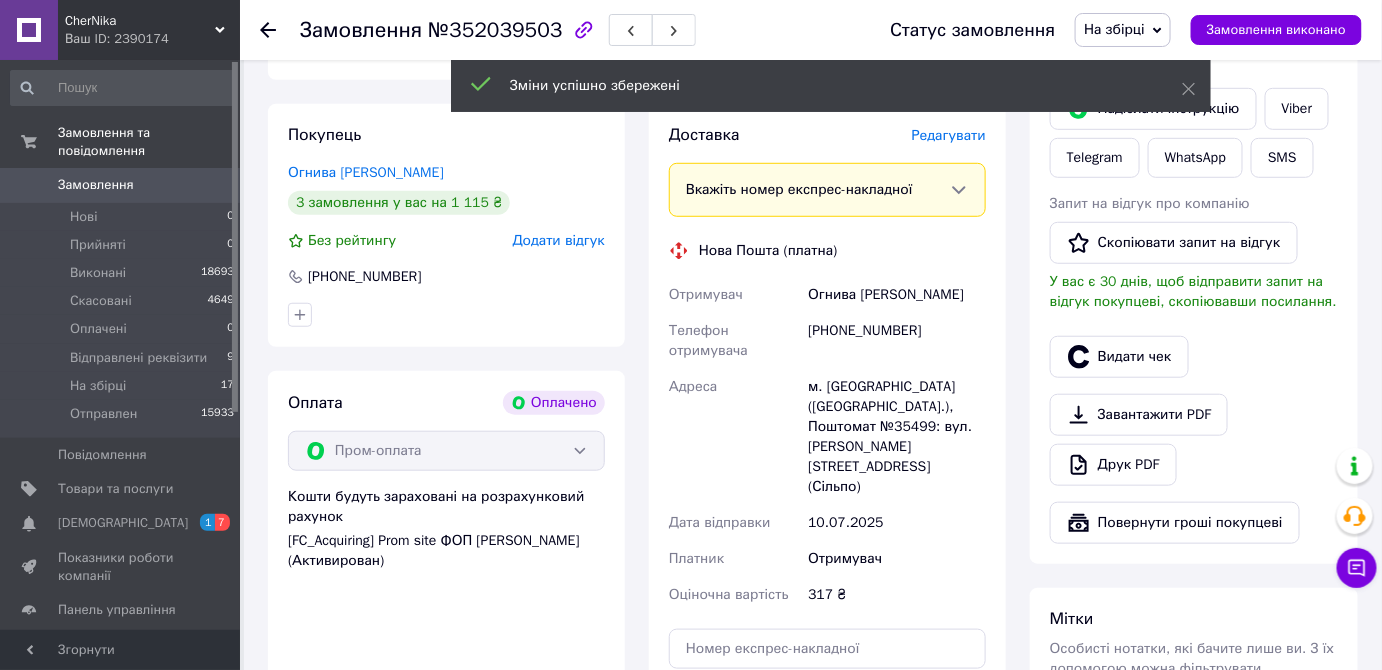 scroll, scrollTop: 600, scrollLeft: 0, axis: vertical 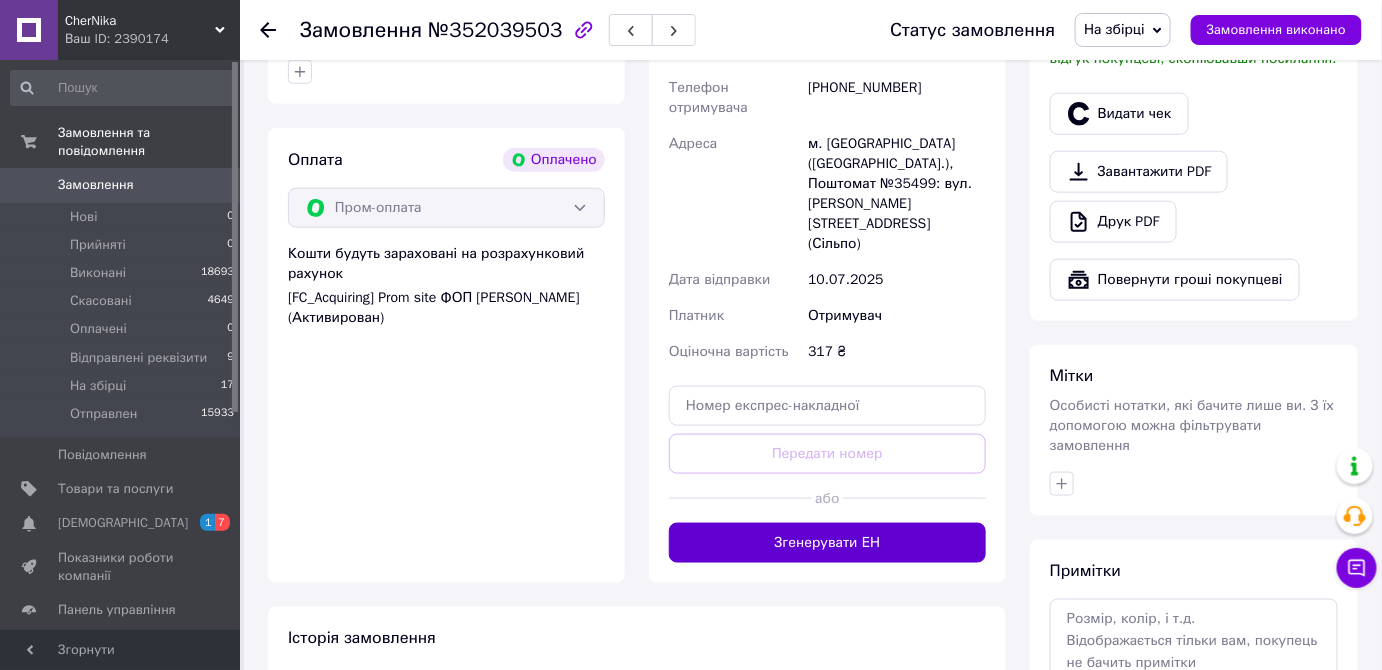 click on "Згенерувати ЕН" at bounding box center (827, 543) 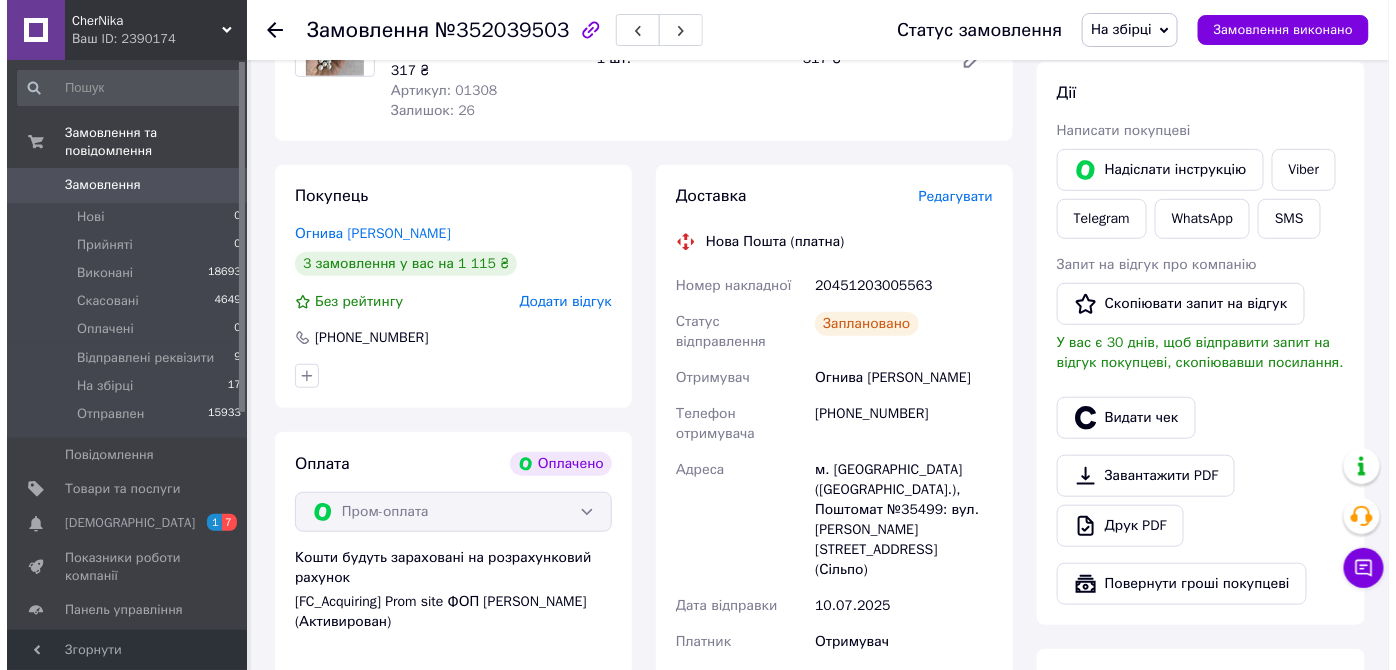 scroll, scrollTop: 236, scrollLeft: 0, axis: vertical 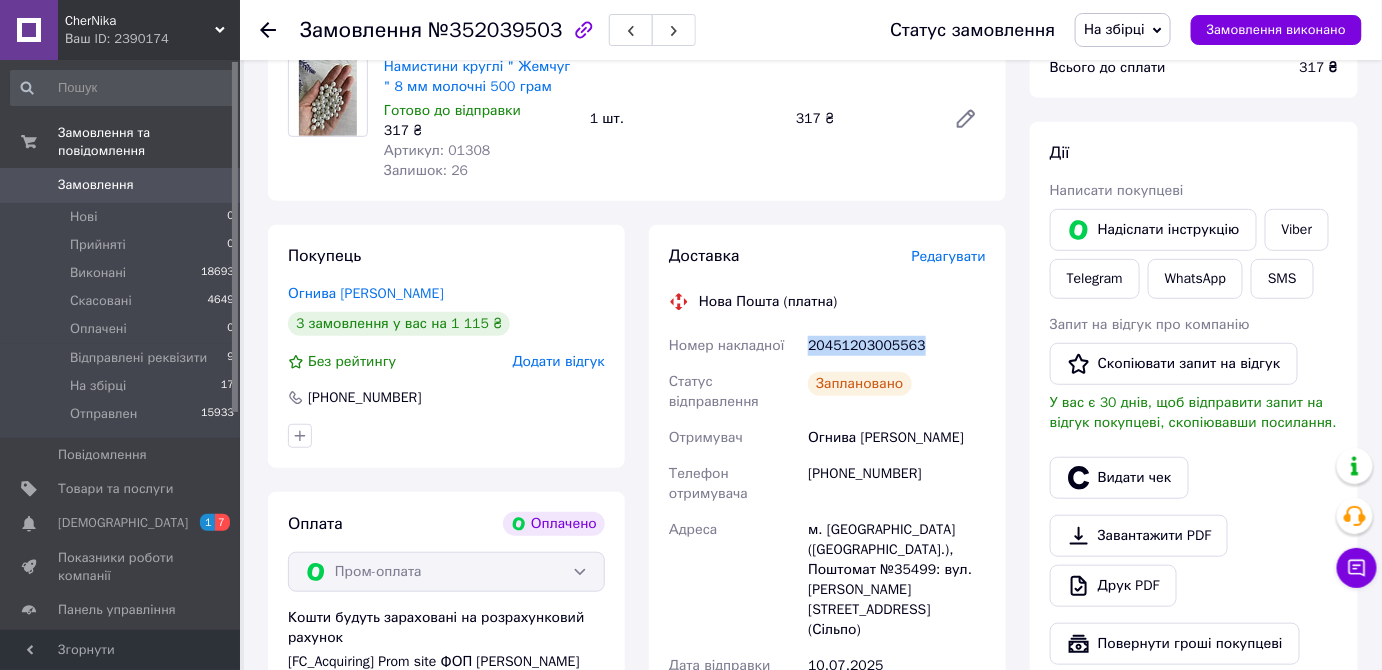 drag, startPoint x: 807, startPoint y: 348, endPoint x: 923, endPoint y: 353, distance: 116.10771 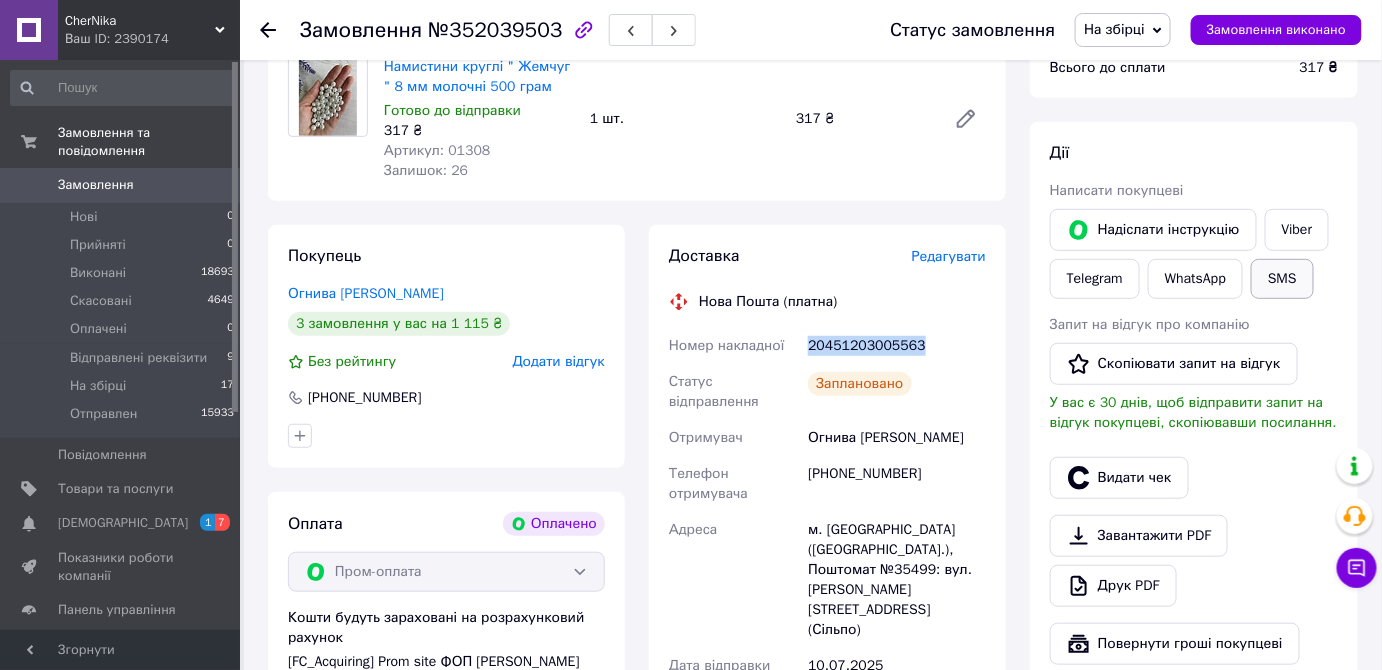 click on "SMS" at bounding box center (1282, 279) 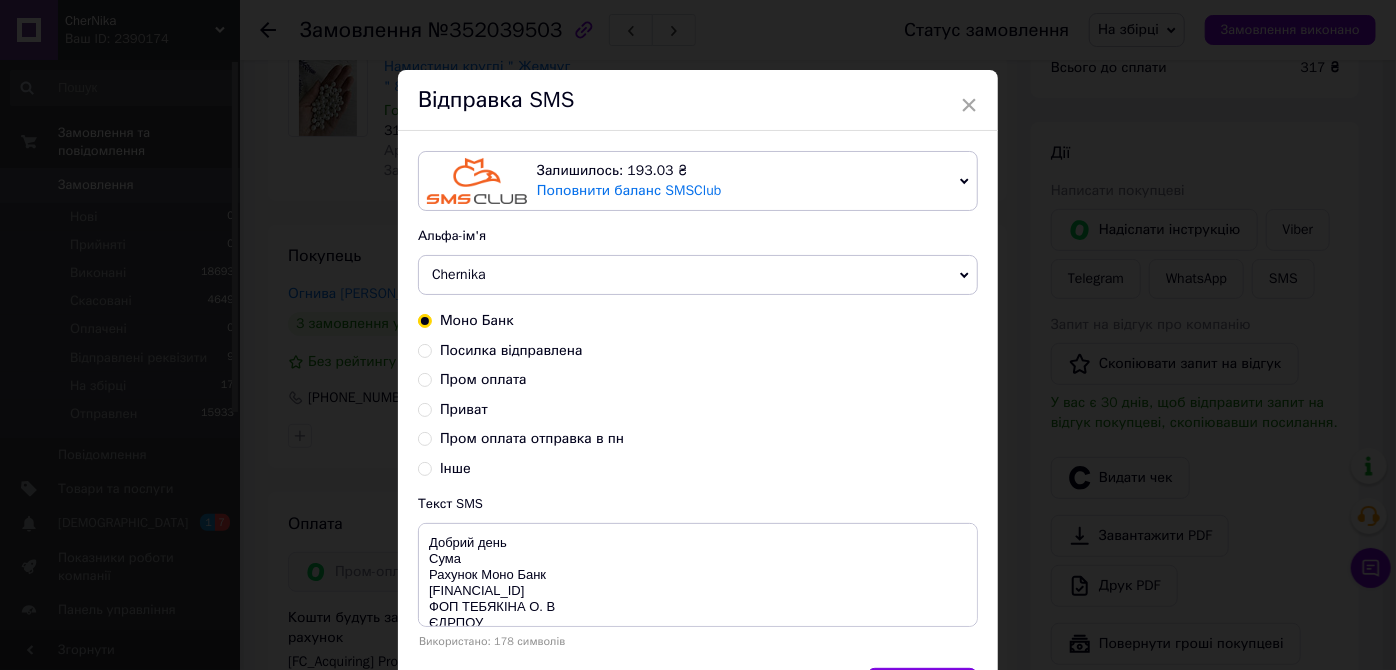 click on "Посилка відправлена" at bounding box center [425, 349] 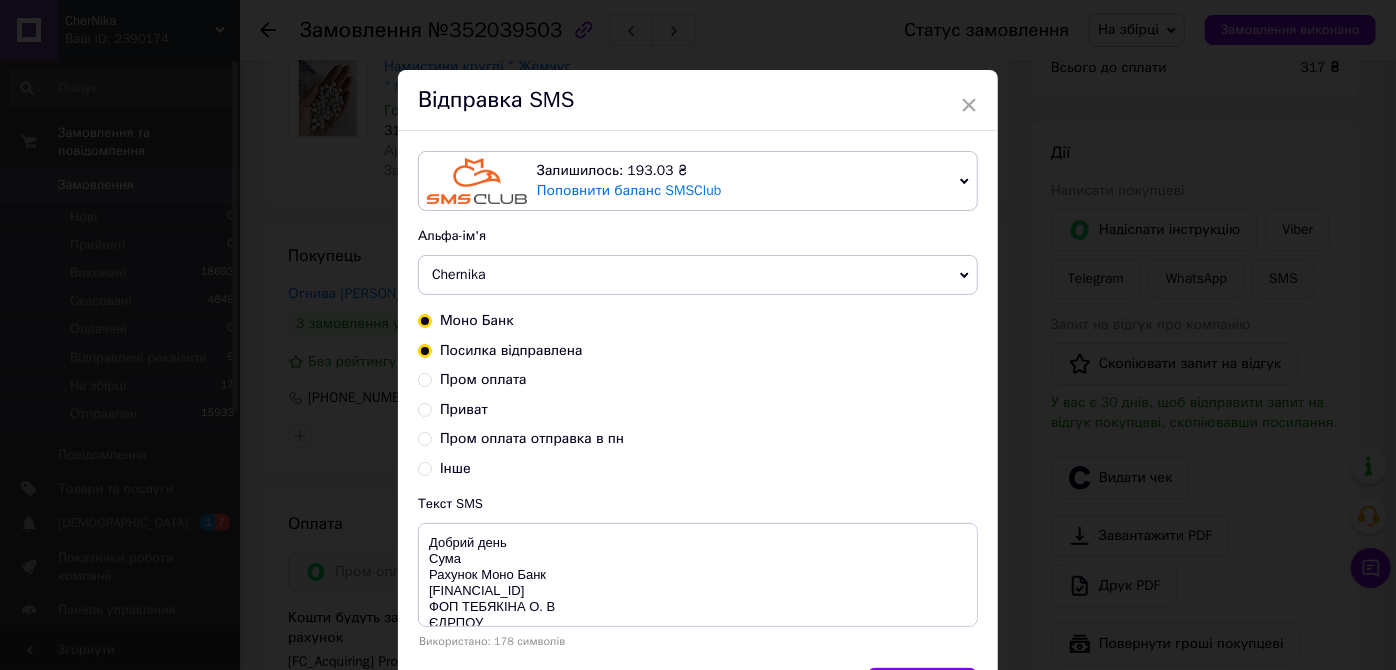 radio on "true" 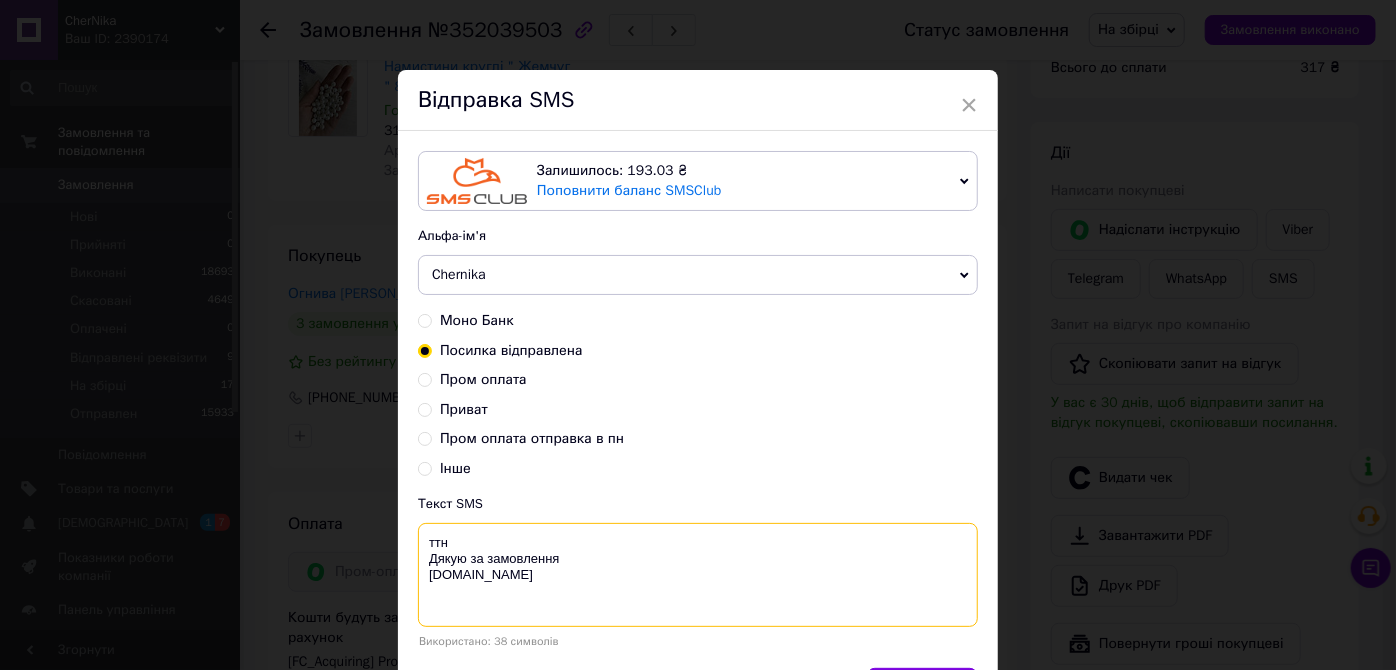 click on "ттн
Дякую за замовлення
[DOMAIN_NAME]" at bounding box center (698, 575) 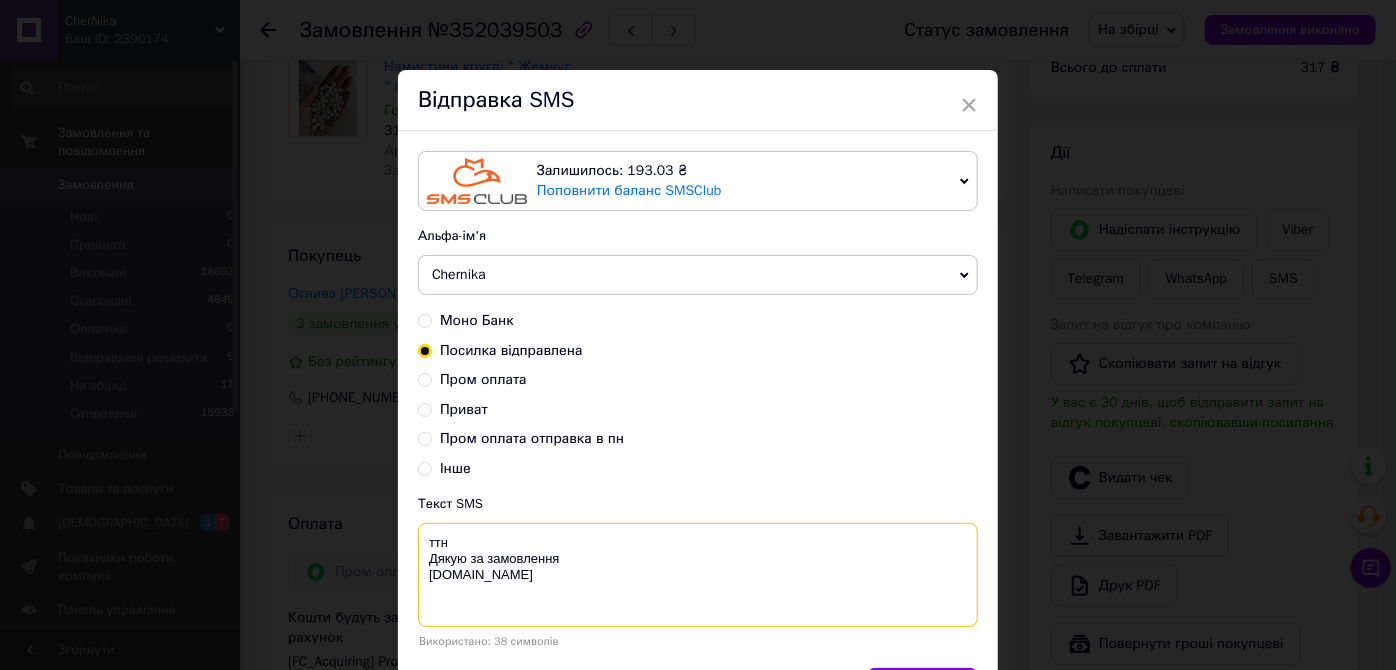 paste on "20451203005563" 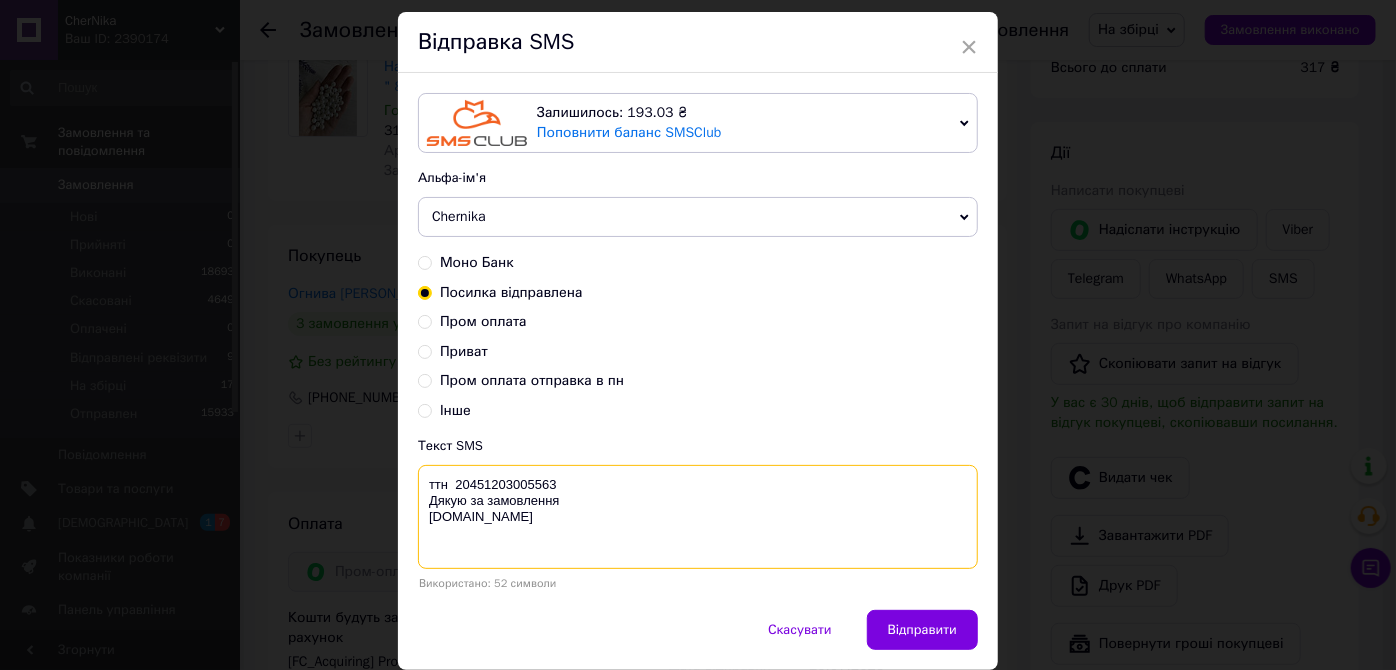 scroll, scrollTop: 122, scrollLeft: 0, axis: vertical 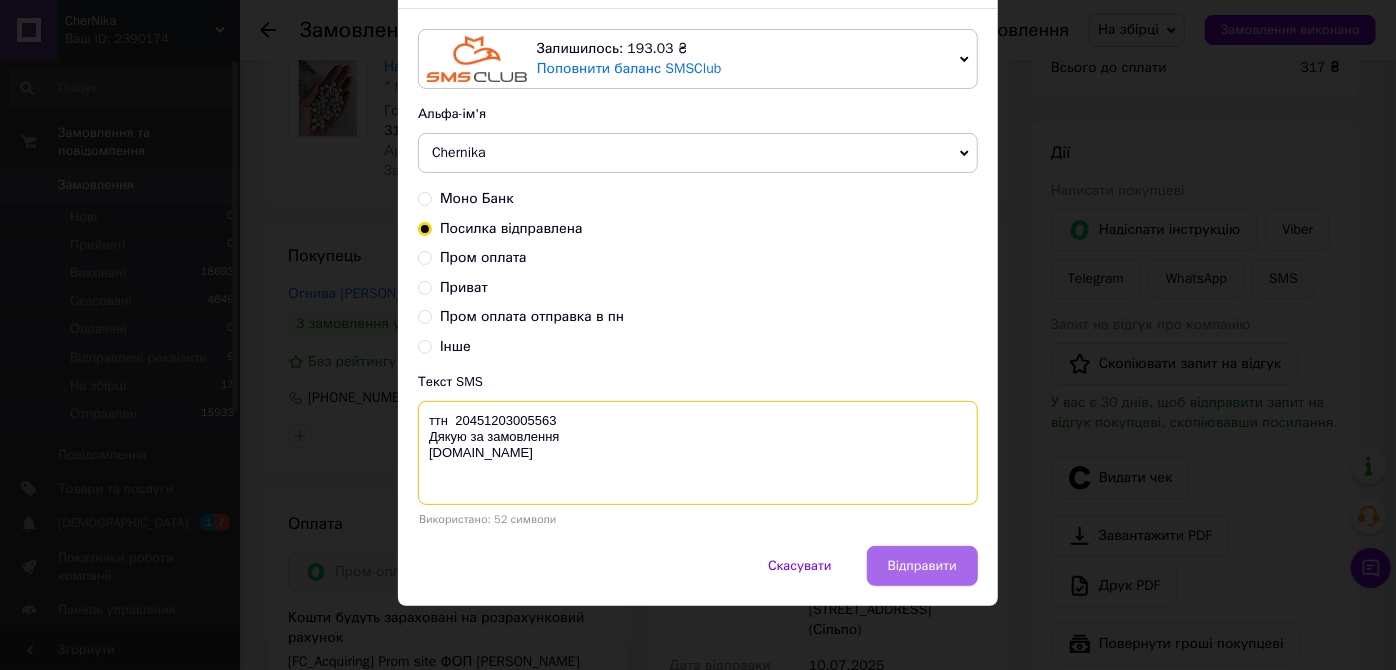 type on "ттн  20451203005563
Дякую за замовлення
[DOMAIN_NAME]" 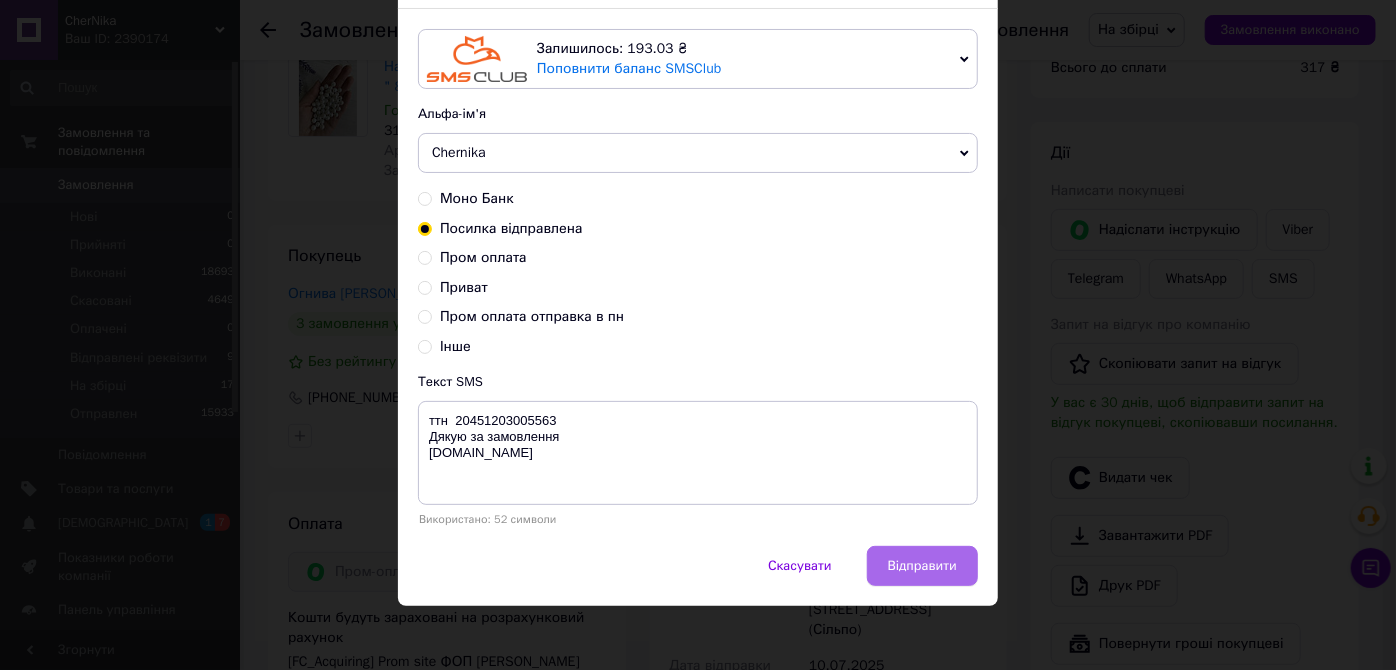 click on "Відправити" at bounding box center (922, 566) 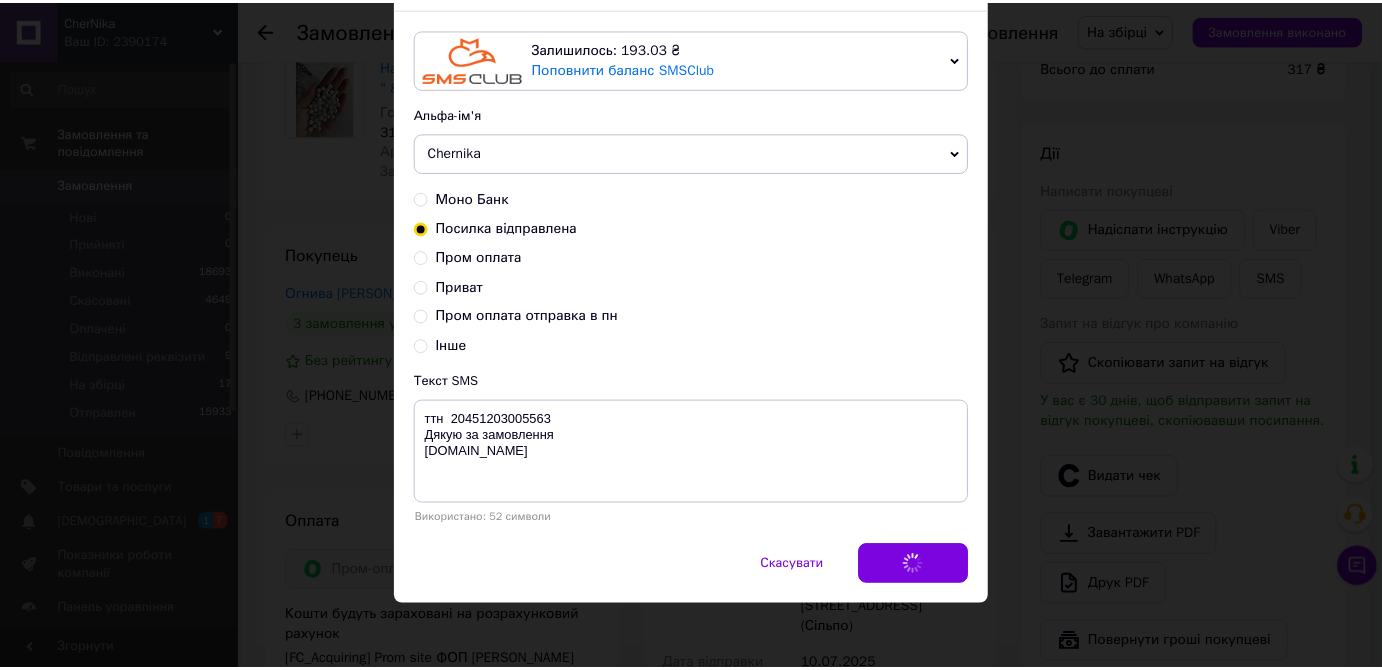 scroll, scrollTop: 0, scrollLeft: 0, axis: both 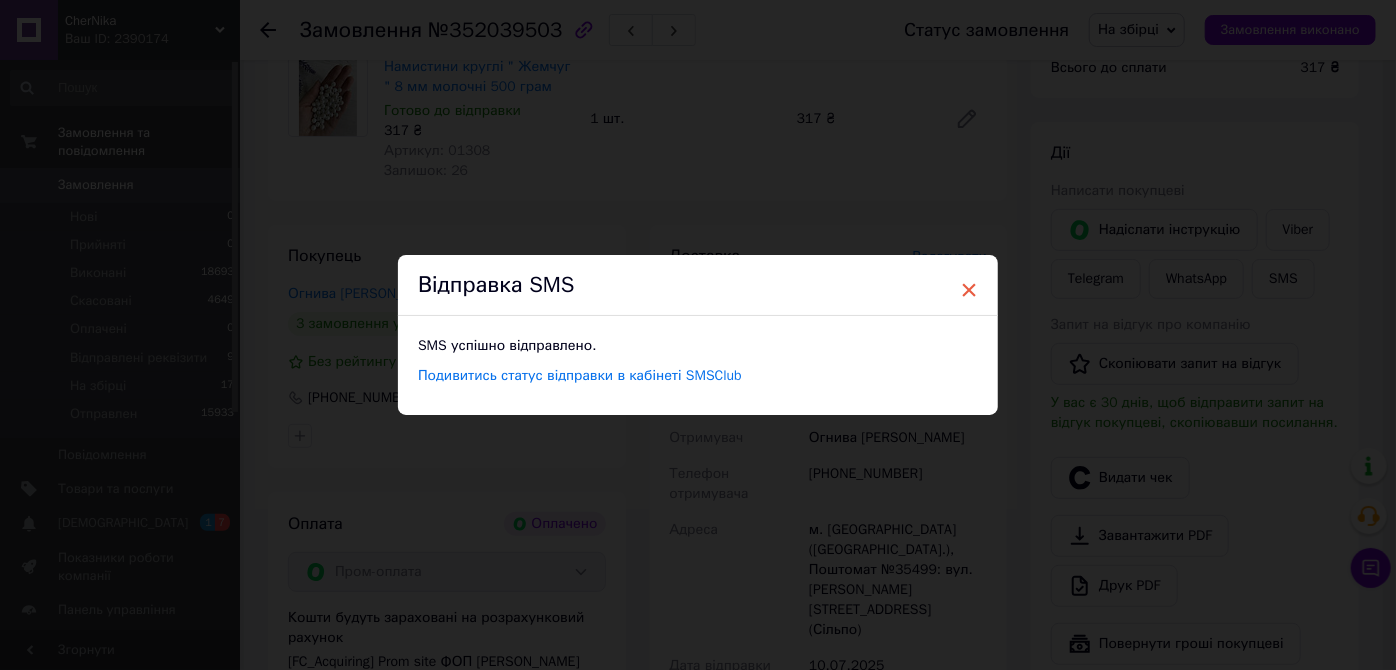 click on "×" at bounding box center (969, 290) 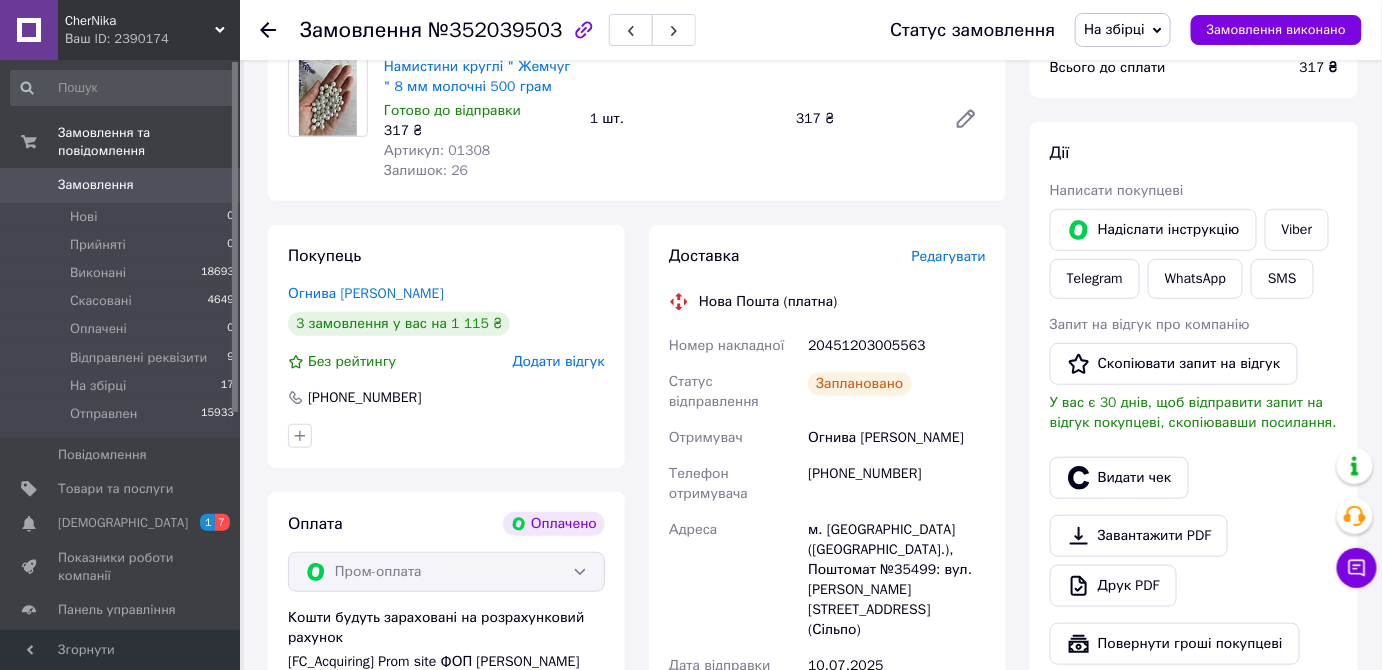 click on "На збірці" at bounding box center (1114, 29) 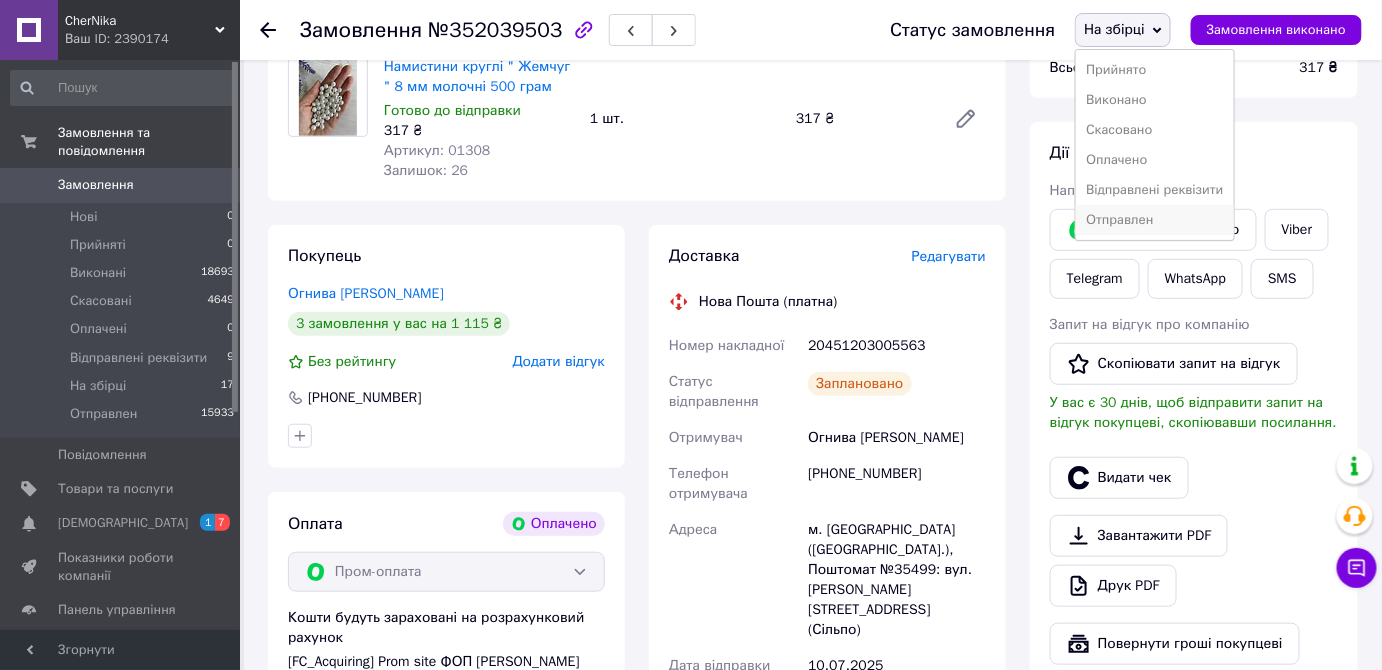 click on "Отправлен" at bounding box center [1154, 220] 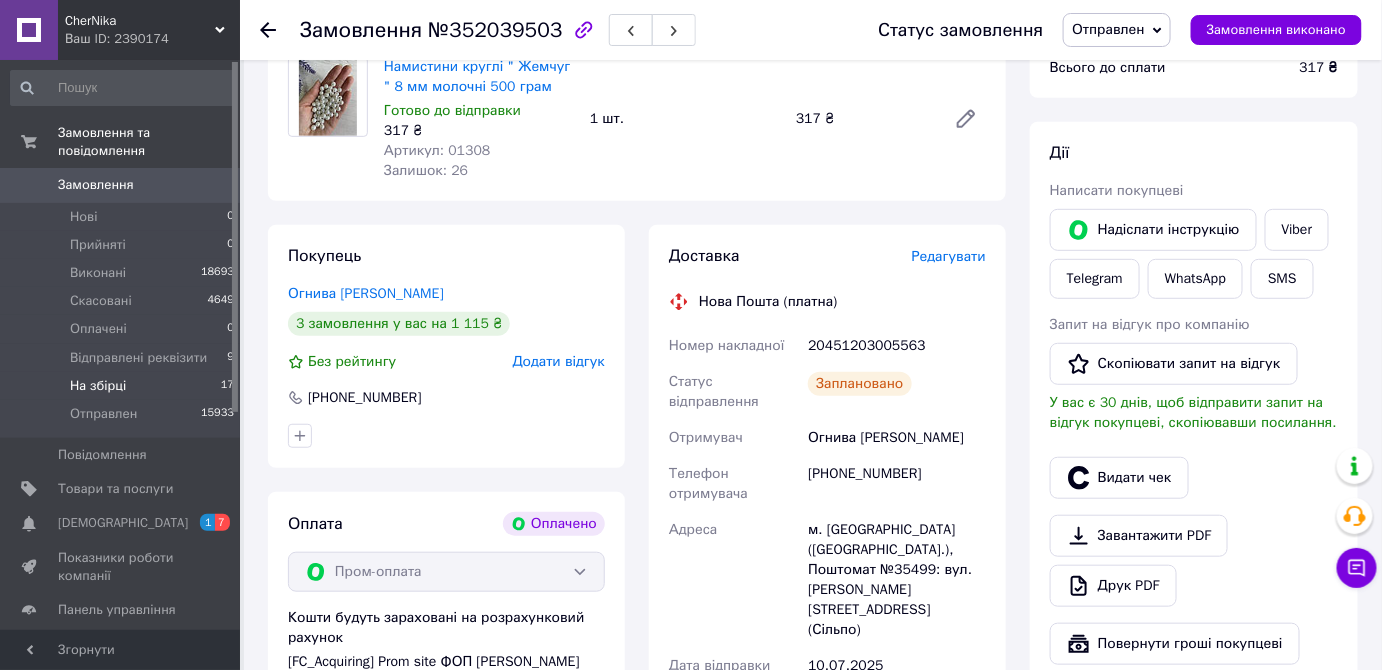 click on "На збірці" at bounding box center (98, 386) 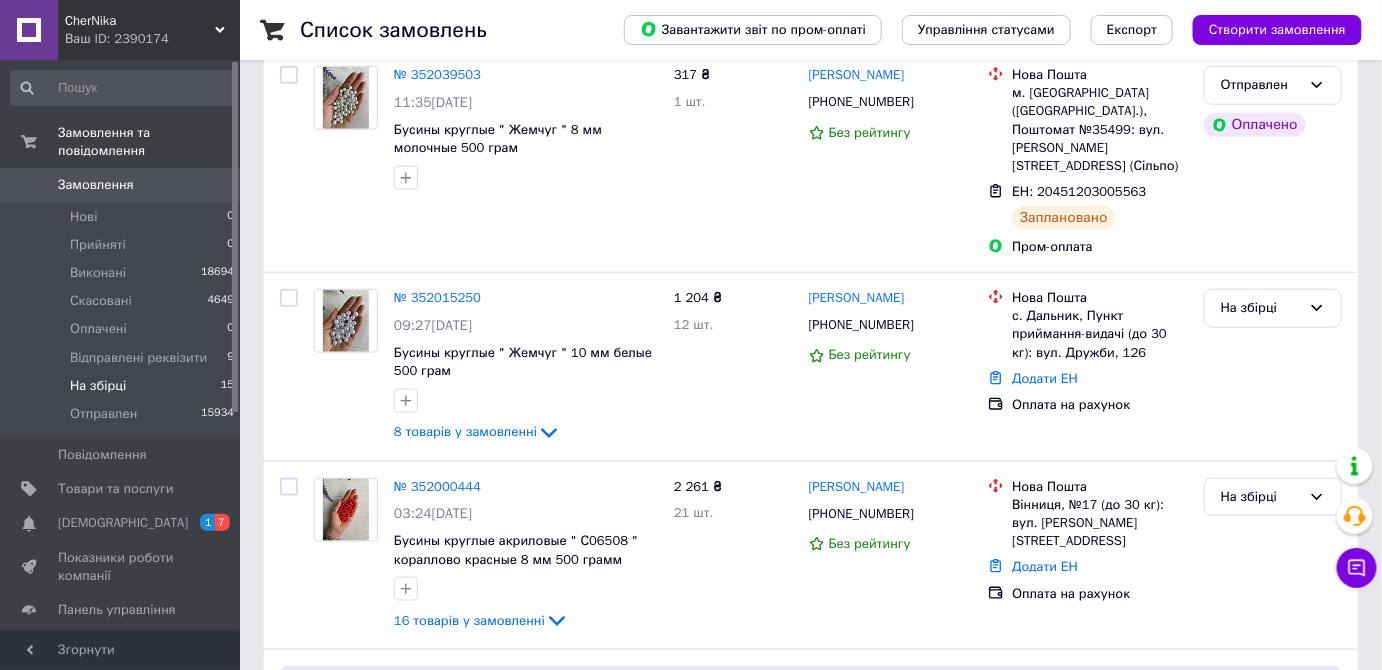 scroll, scrollTop: 545, scrollLeft: 0, axis: vertical 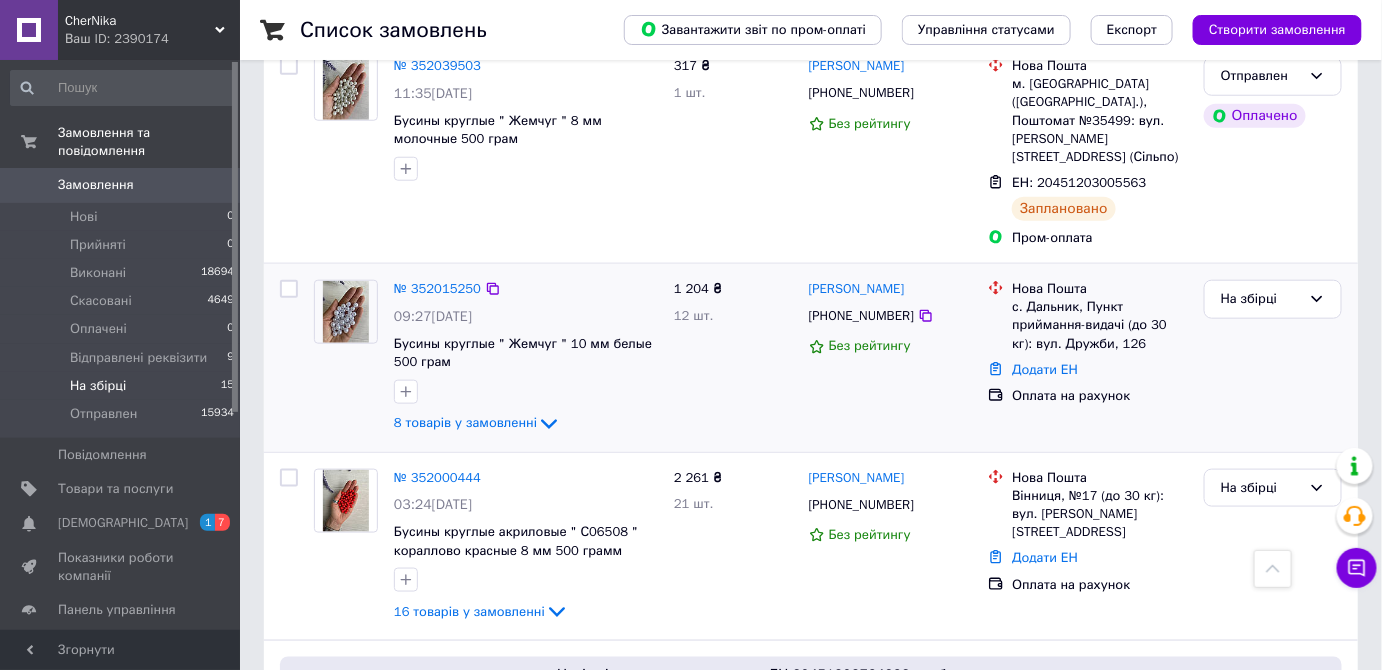 click at bounding box center [346, 312] 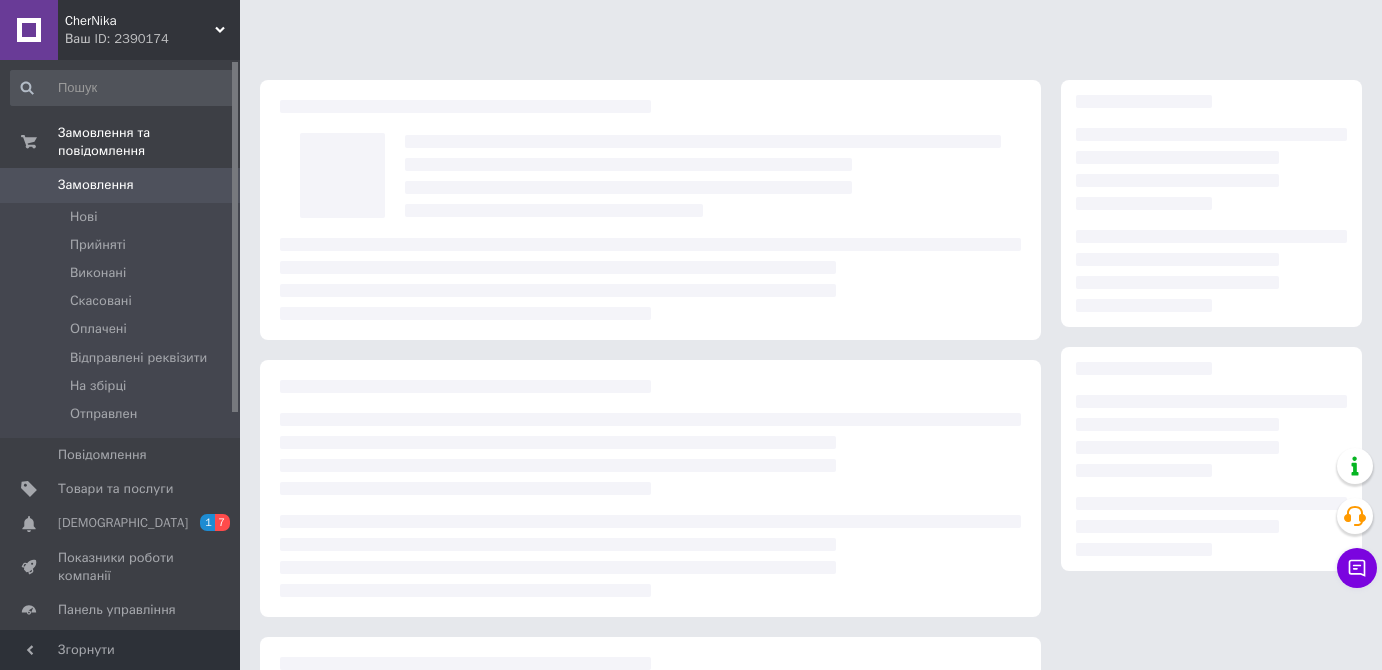 scroll, scrollTop: 0, scrollLeft: 0, axis: both 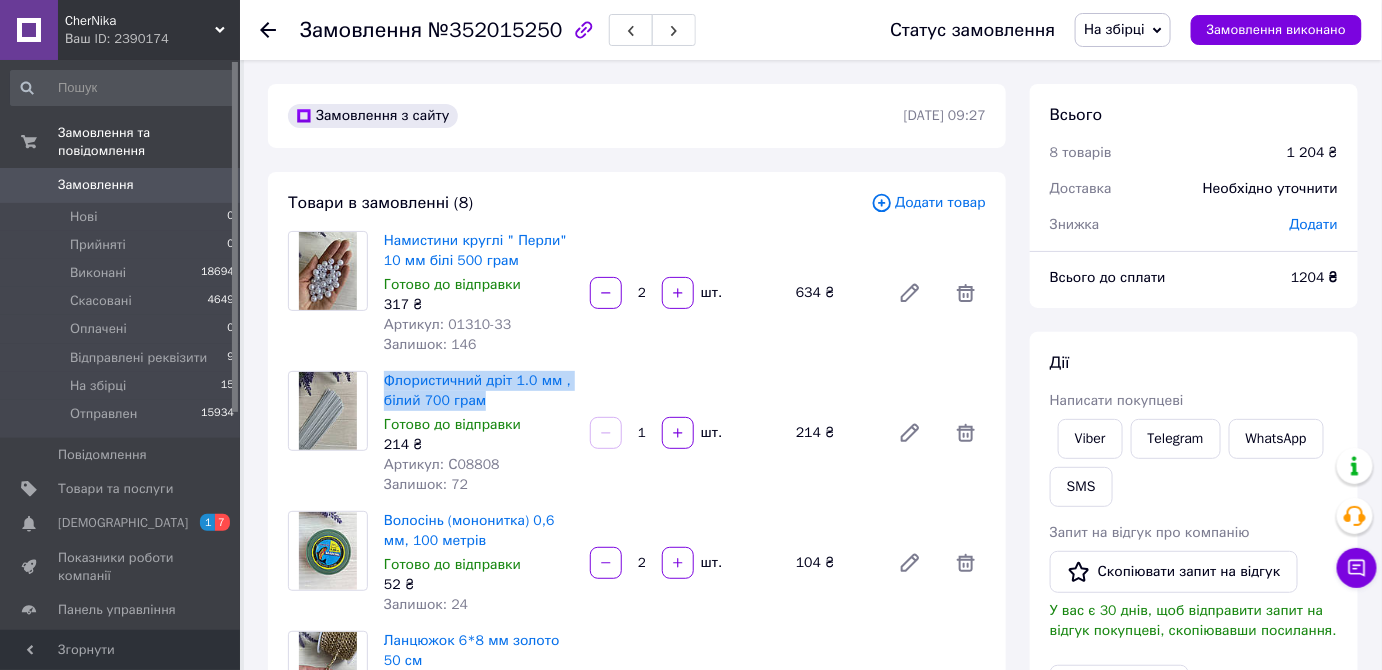 drag, startPoint x: 381, startPoint y: 374, endPoint x: 493, endPoint y: 397, distance: 114.33722 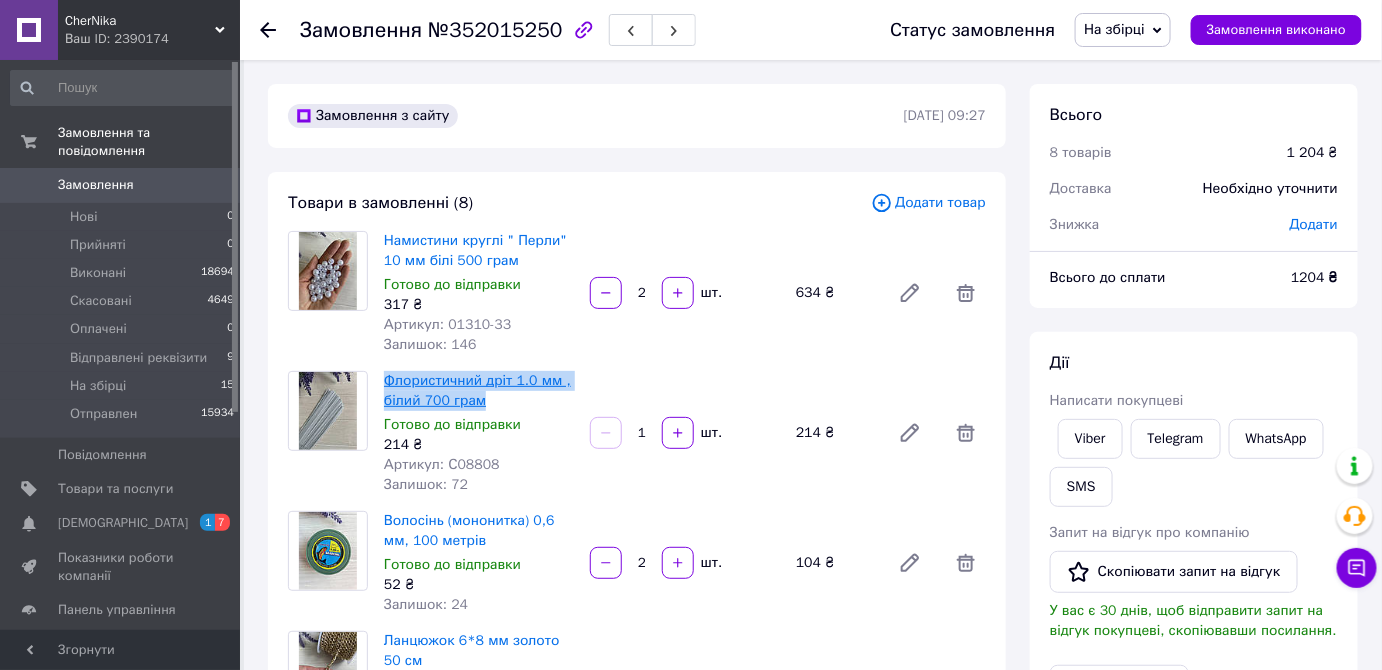 copy on "Флористичний дріт 1.0  мм  , білий    700 грам" 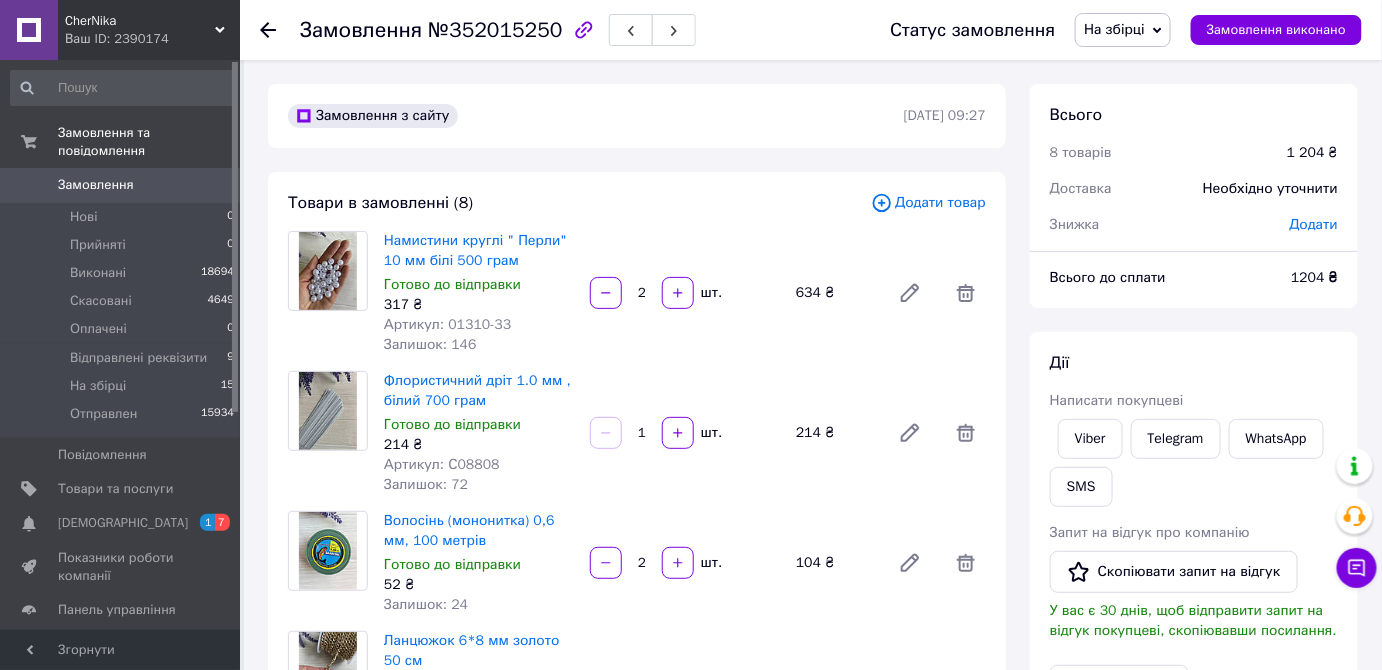 click on "Ланцюжок 6*8 мм золото 50 см Готово до відправки 28 ₴ Артикул: 023-2 Залишок: 27 3   шт. 84 ₴" at bounding box center [685, 693] 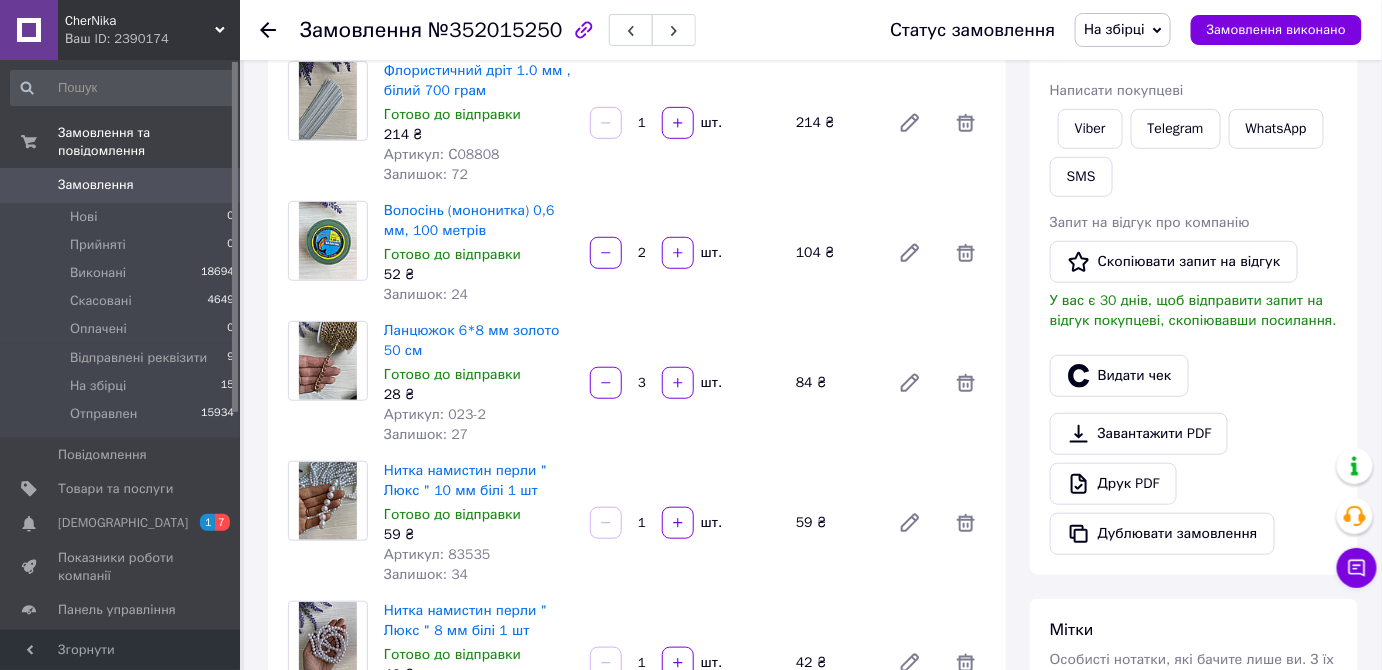 scroll, scrollTop: 181, scrollLeft: 0, axis: vertical 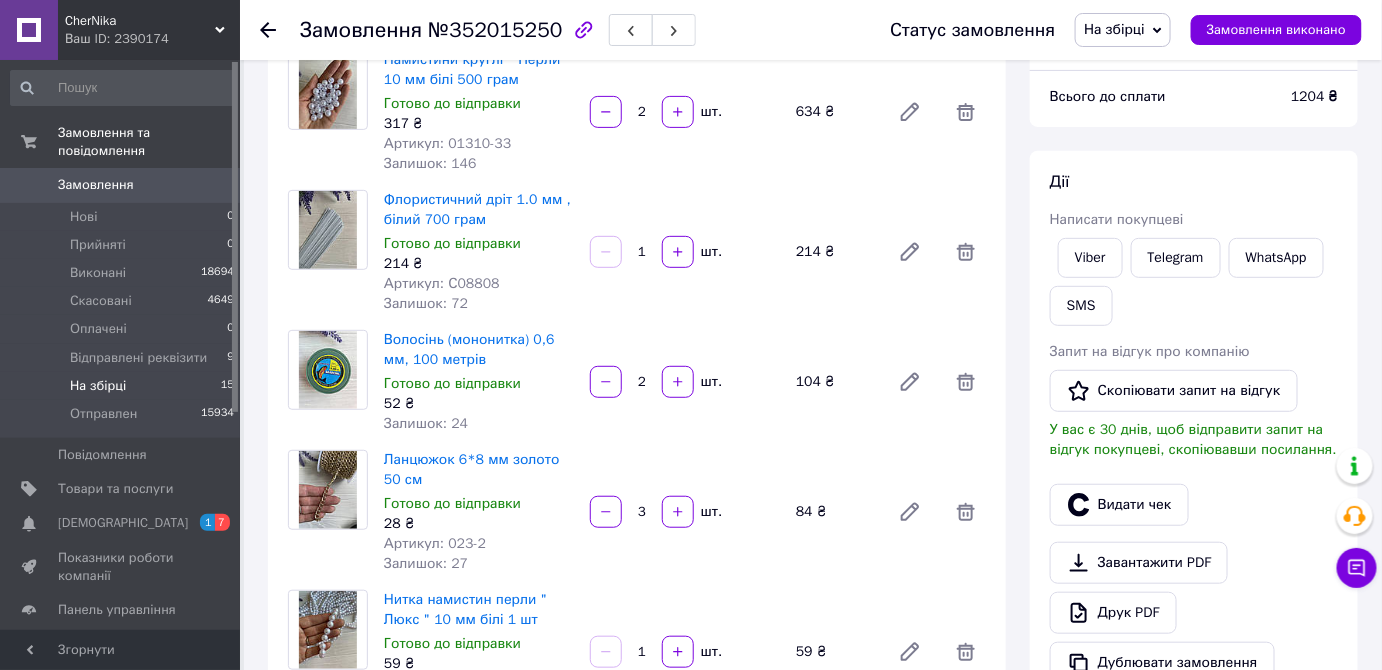 click on "На збірці" at bounding box center [98, 386] 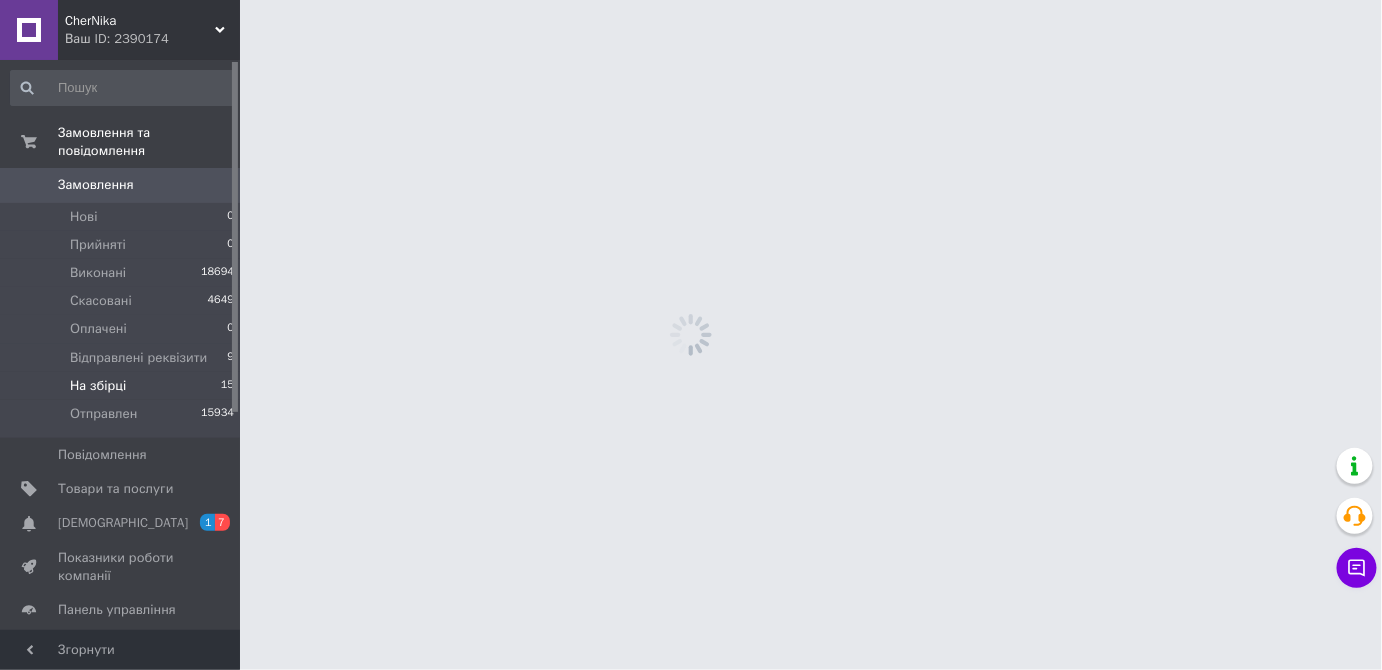 scroll, scrollTop: 0, scrollLeft: 0, axis: both 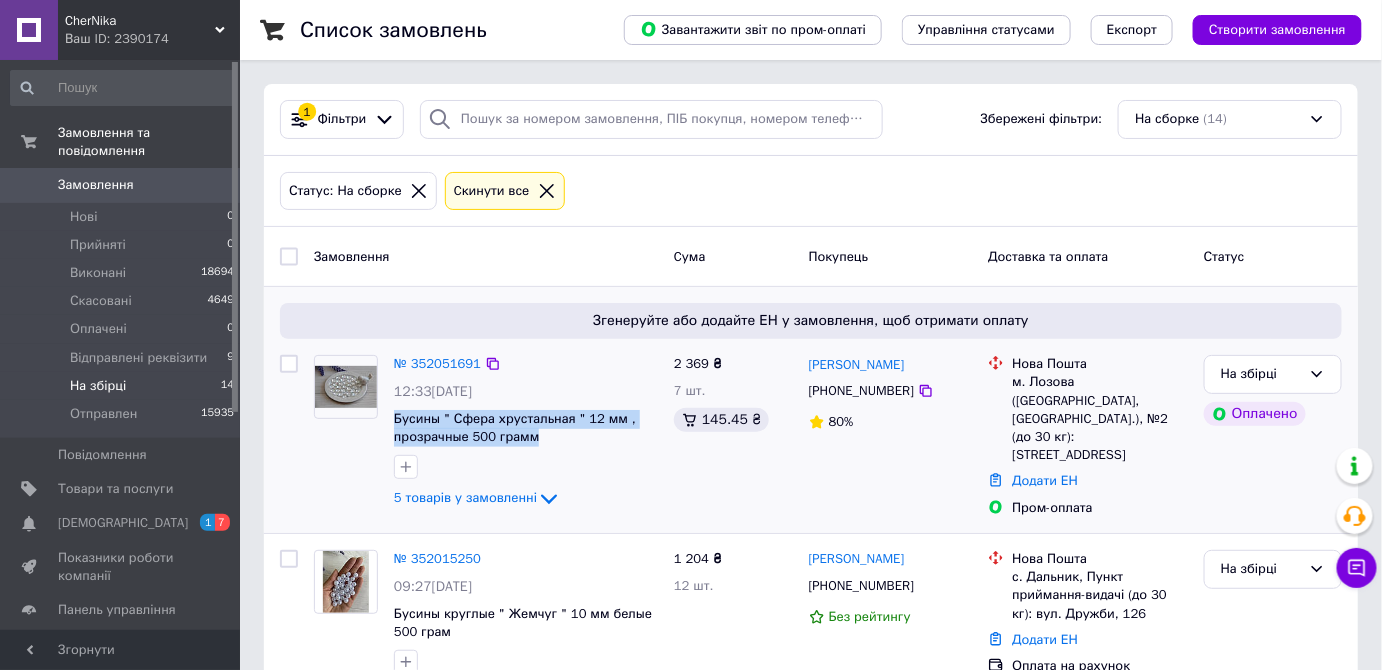 drag, startPoint x: 389, startPoint y: 416, endPoint x: 543, endPoint y: 435, distance: 155.16765 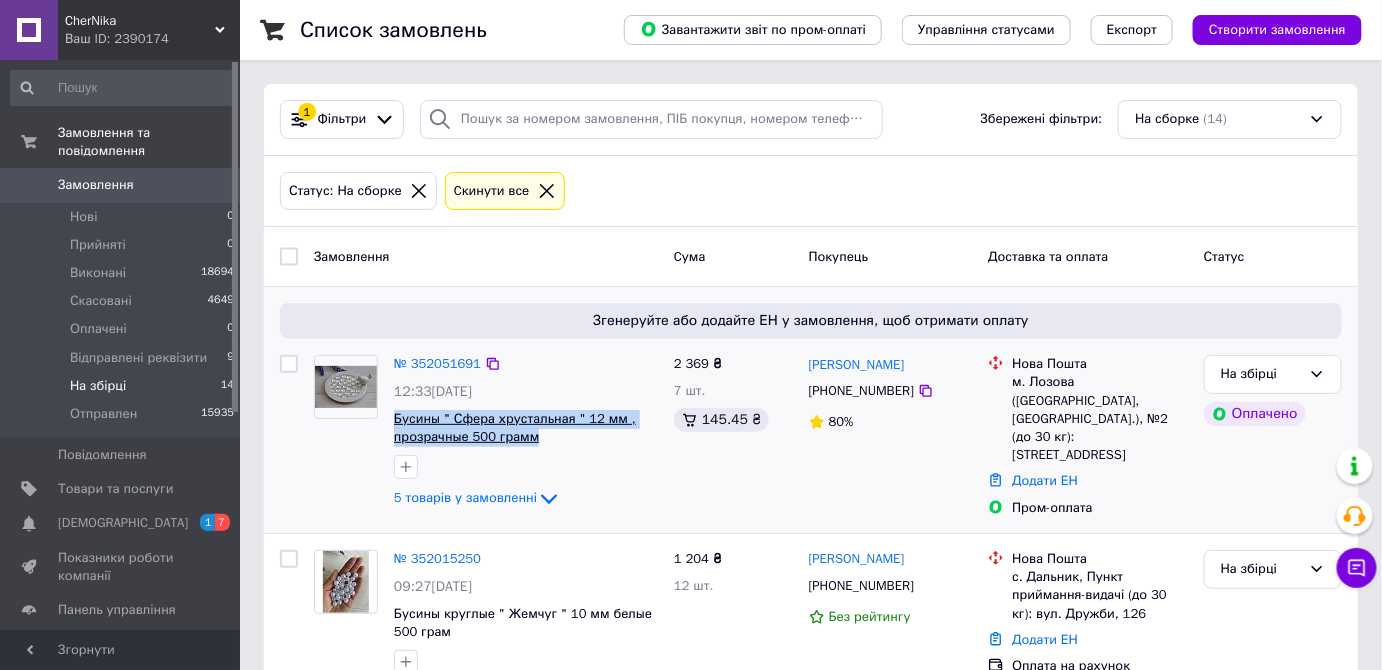 copy on "Бусины  " Сфера хрустальная  "  12 мм ,  прозрачные      500 грамм" 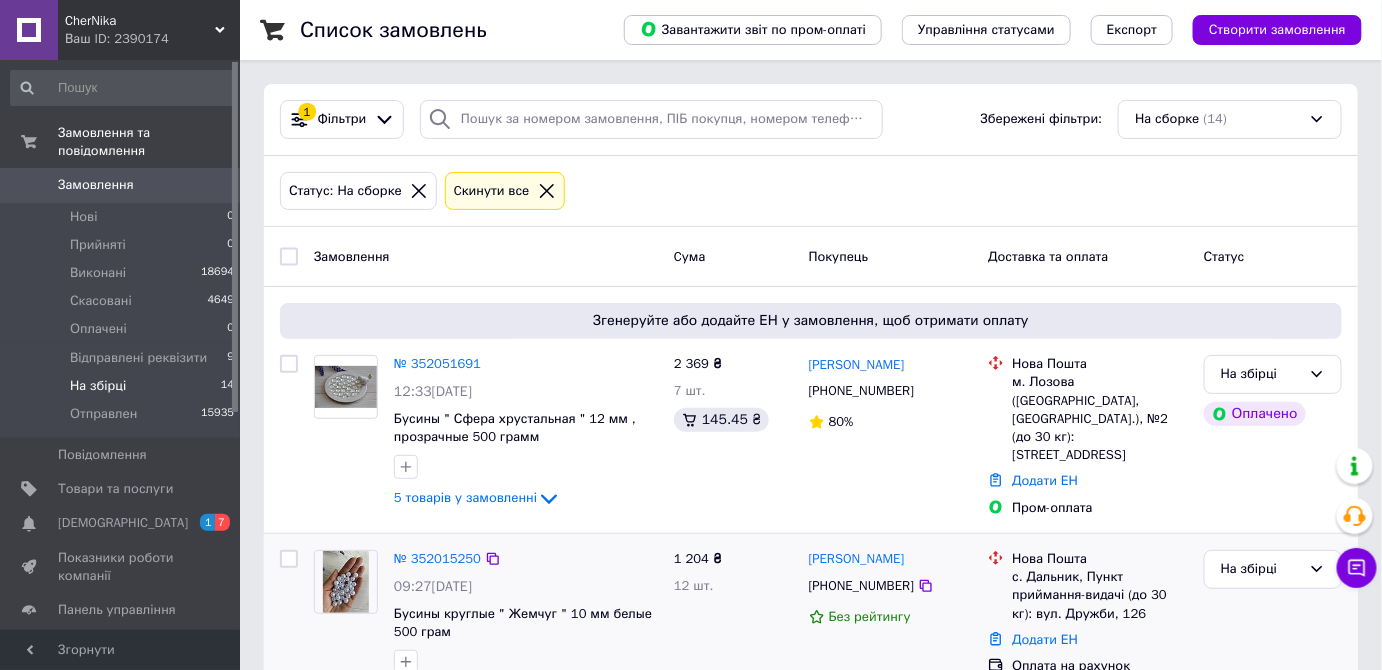 click on "Бусины круглые " Жемчуг " 10 мм белые   500 грам" at bounding box center [526, 623] 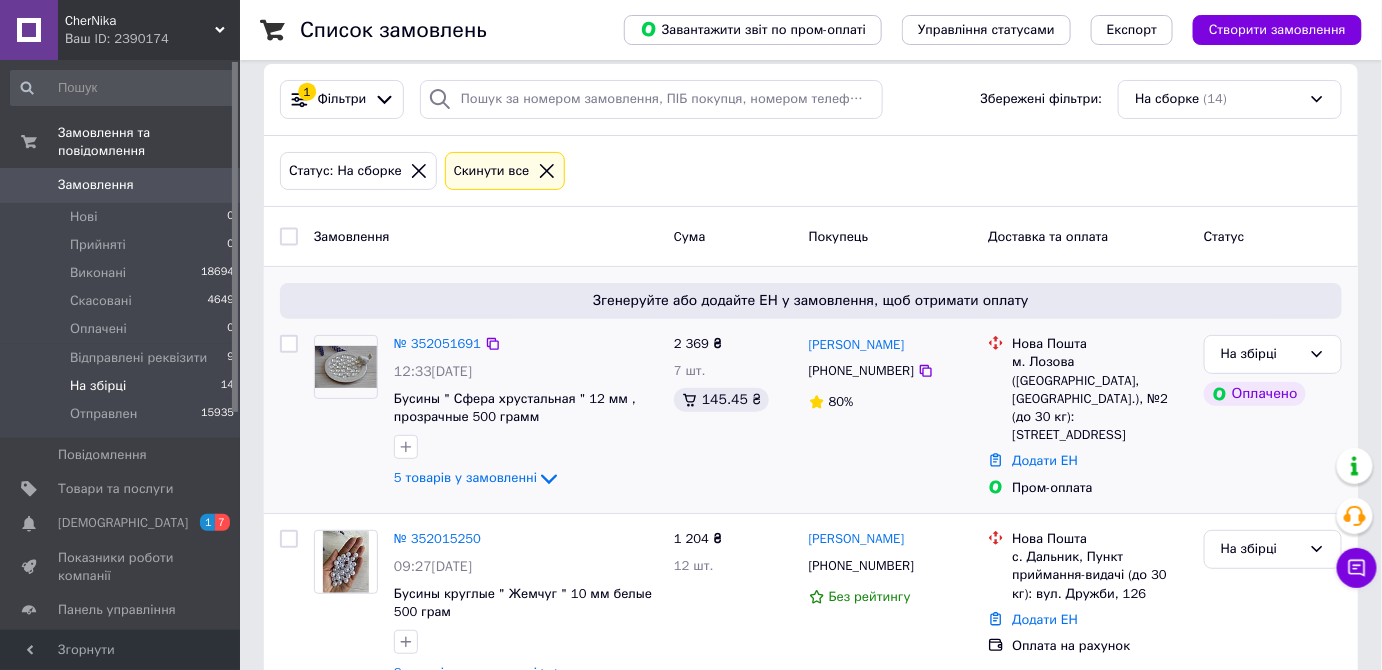 scroll, scrollTop: 0, scrollLeft: 0, axis: both 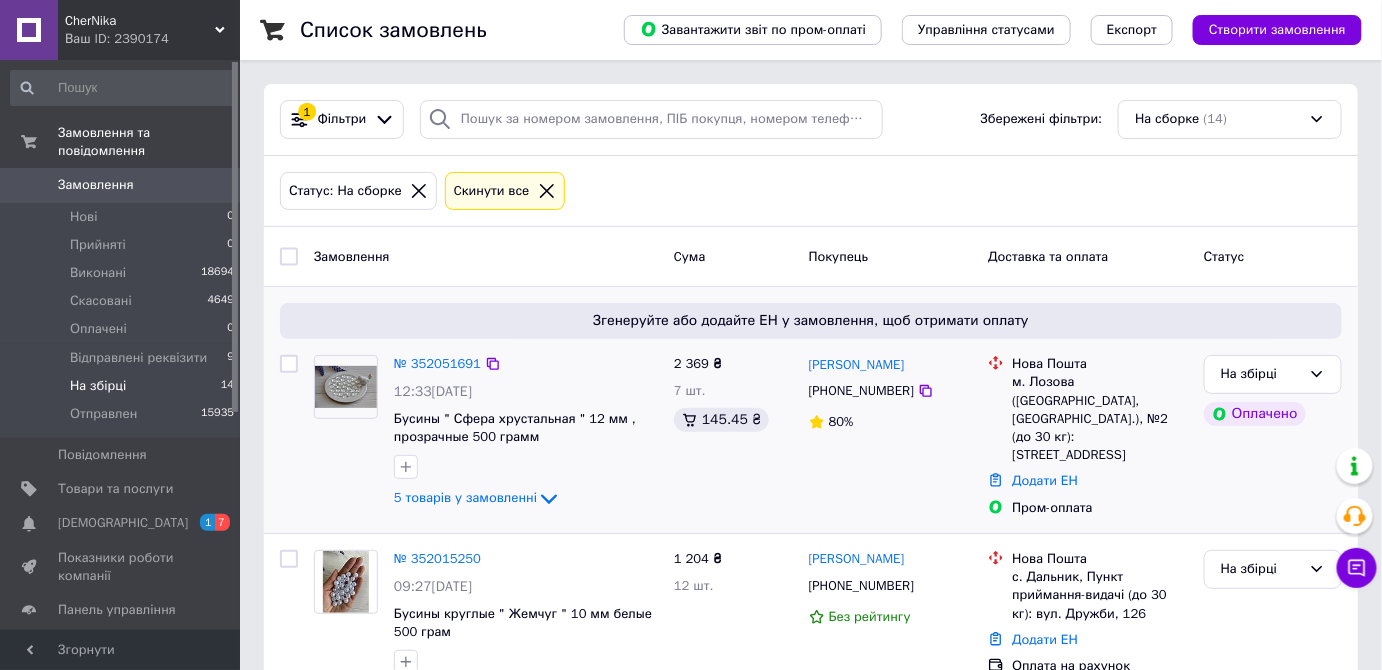 click at bounding box center [346, 387] 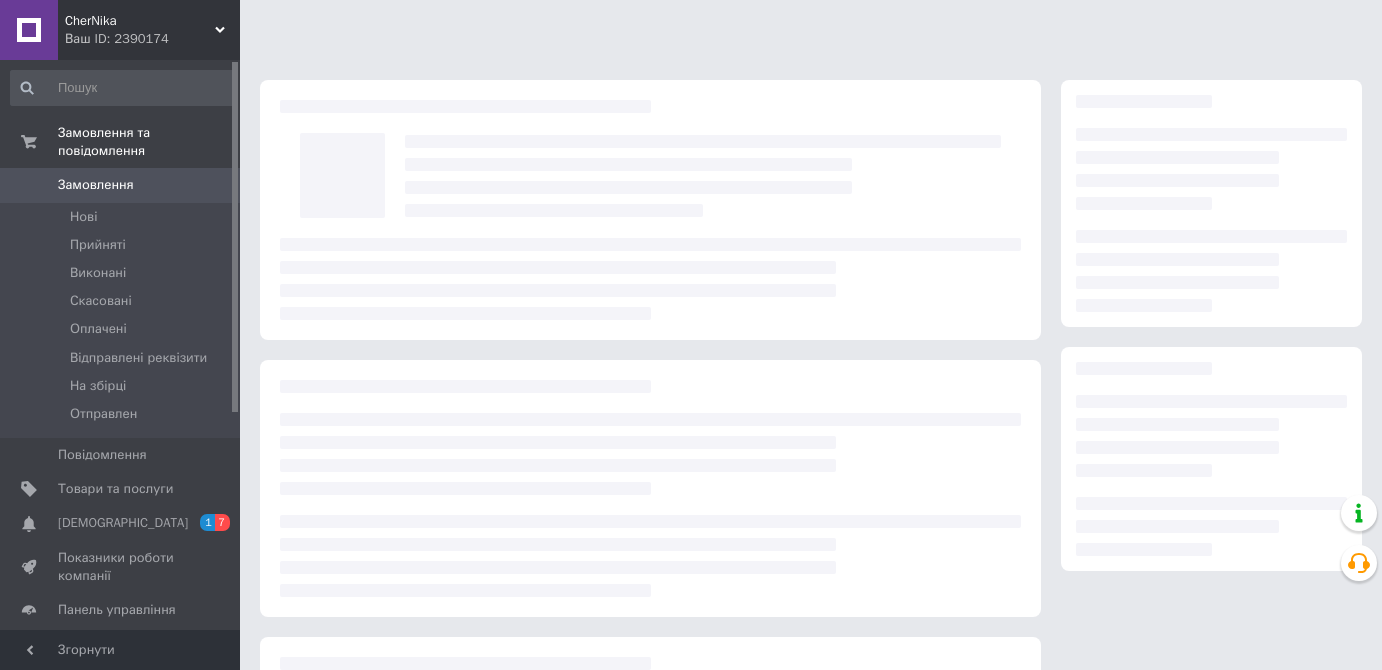 scroll, scrollTop: 0, scrollLeft: 0, axis: both 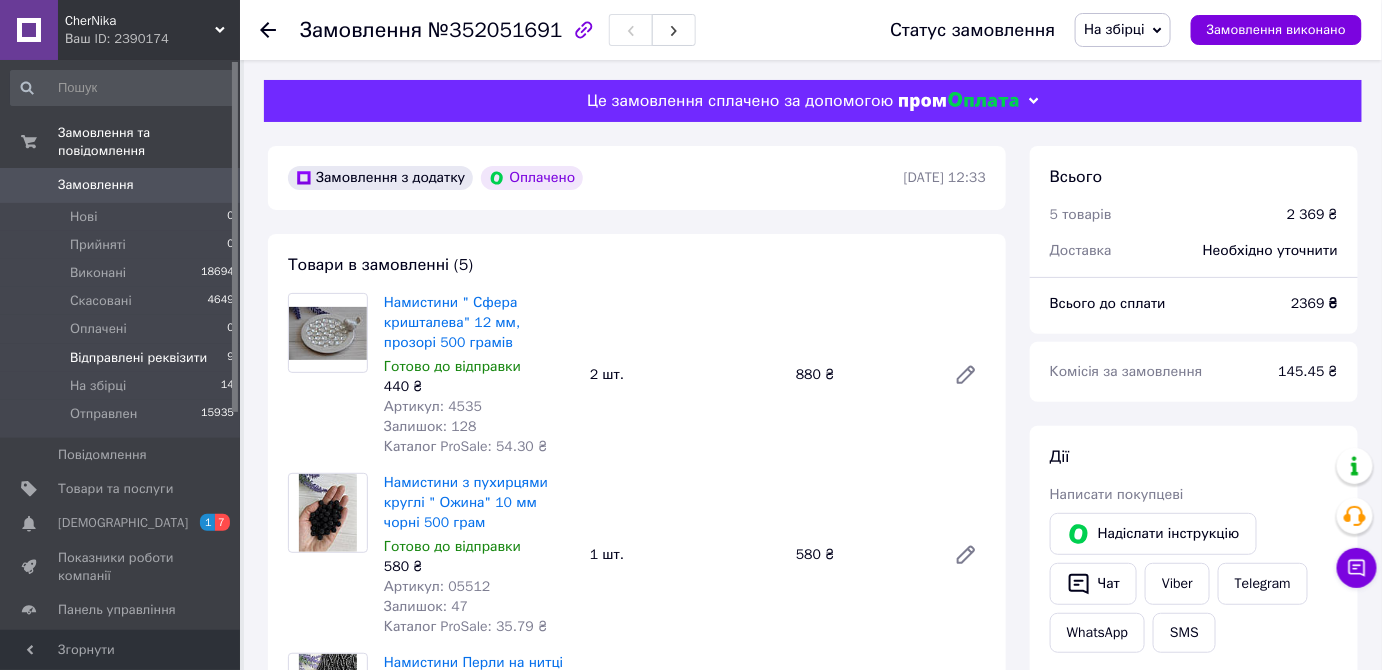 click on "Відправлені реквізити" at bounding box center [138, 358] 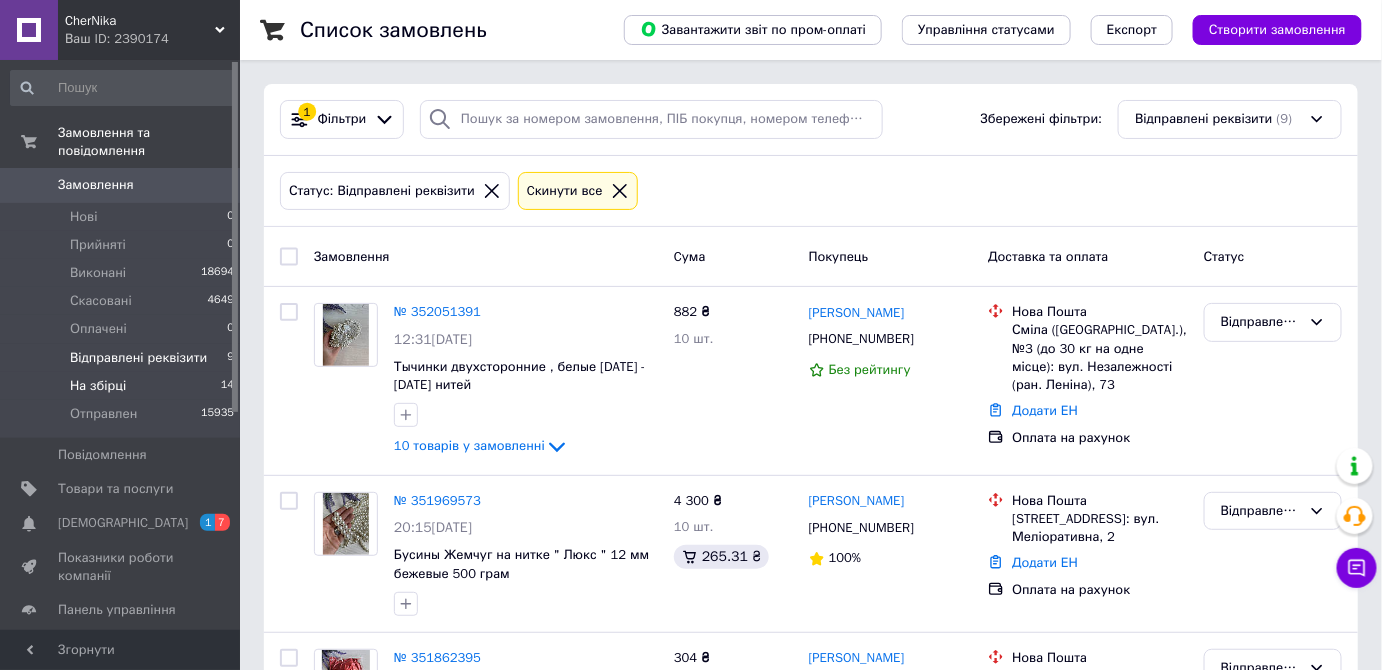 click on "На збірці" at bounding box center (98, 386) 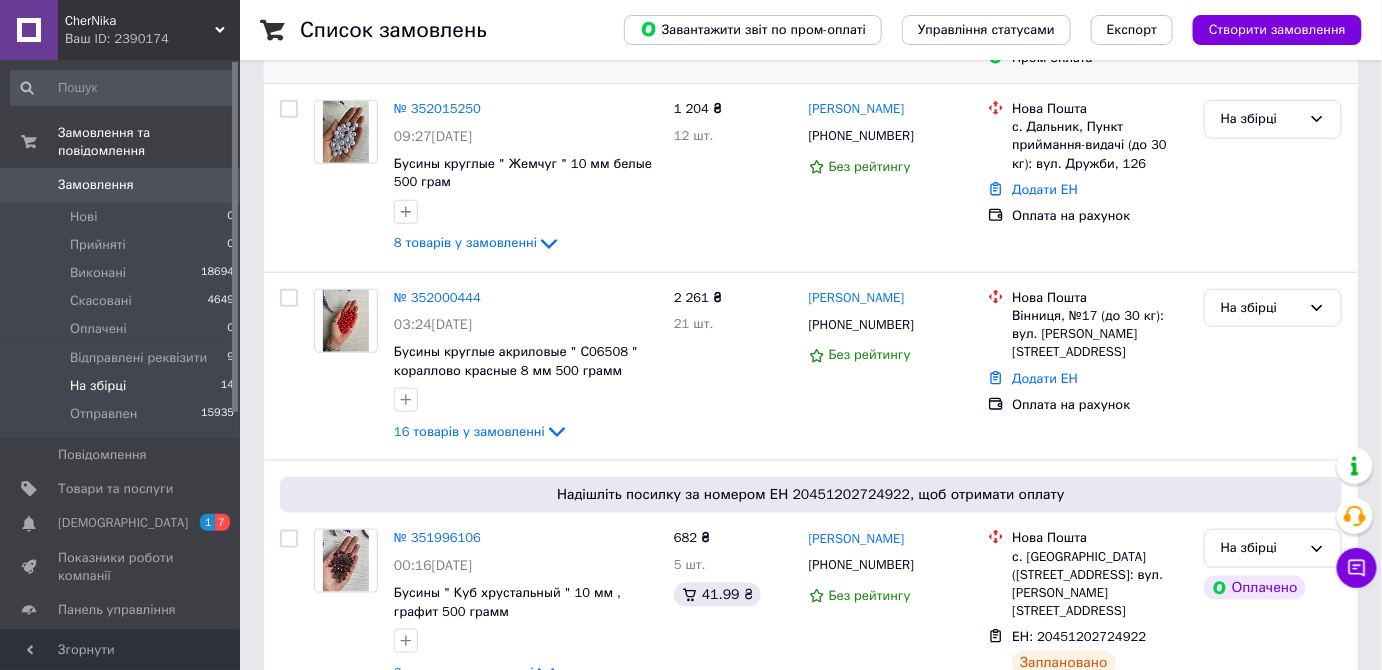 scroll, scrollTop: 454, scrollLeft: 0, axis: vertical 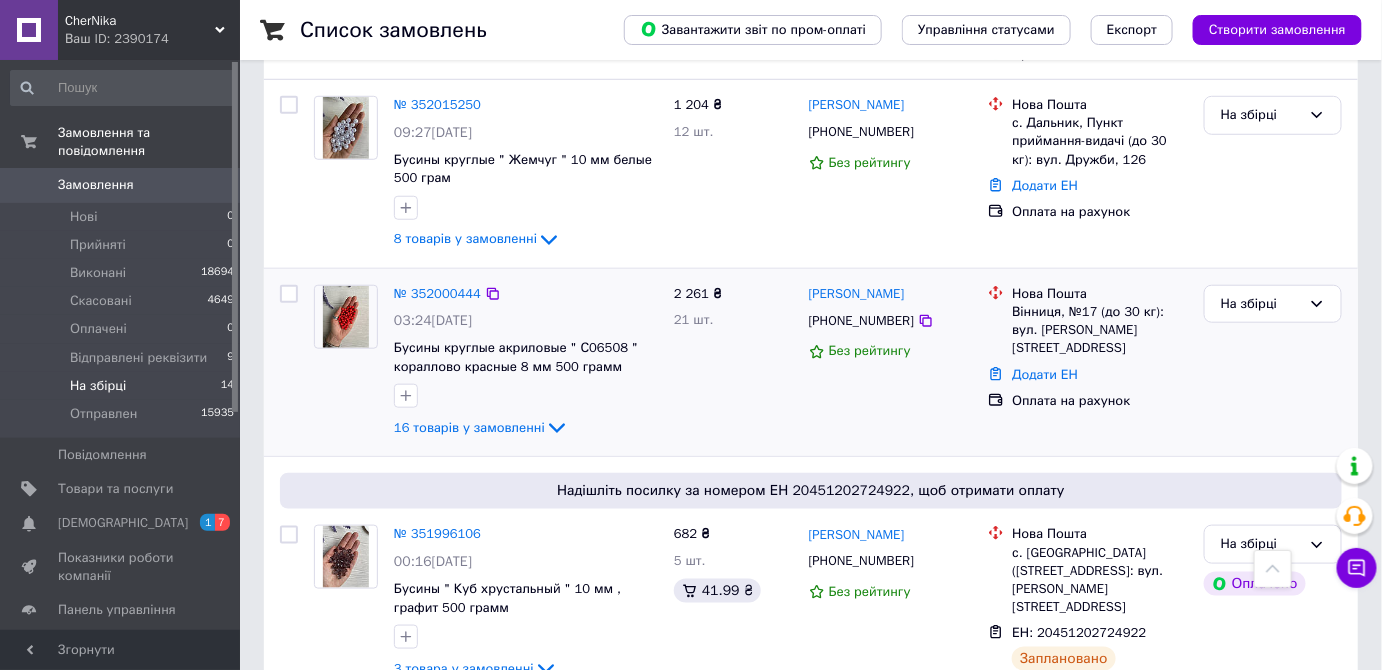 click at bounding box center [346, 317] 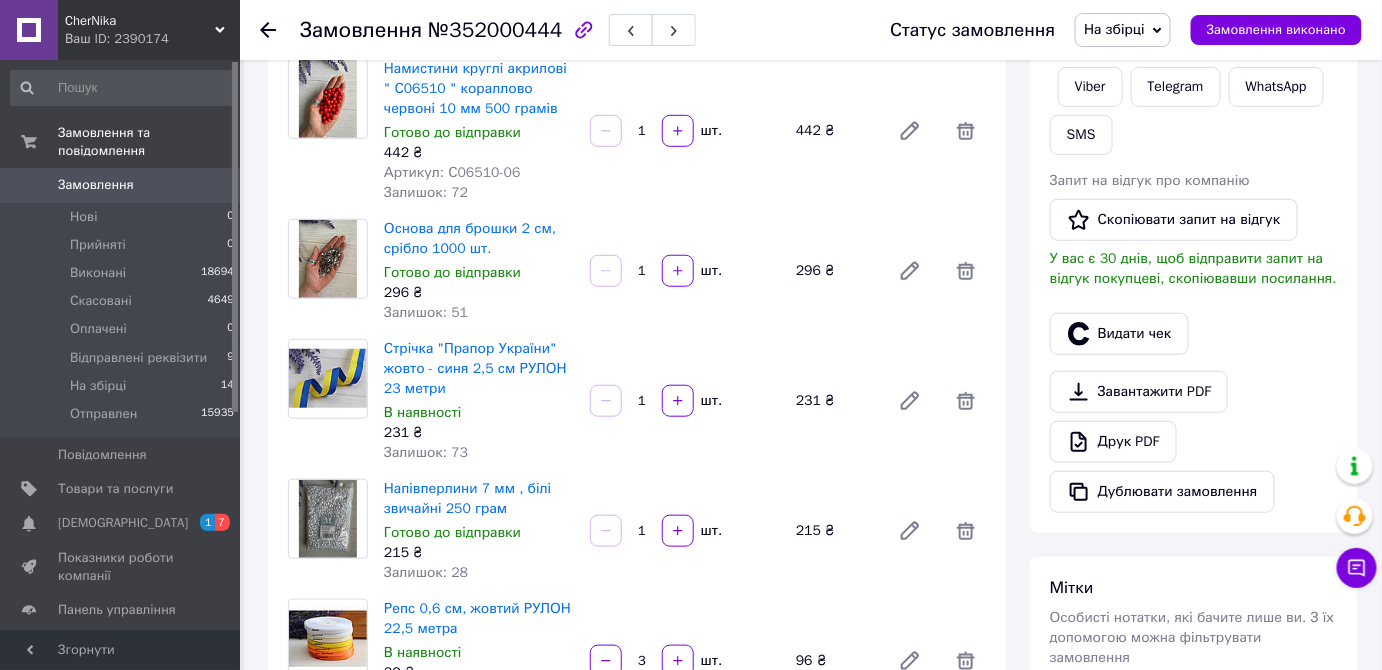 scroll, scrollTop: 545, scrollLeft: 0, axis: vertical 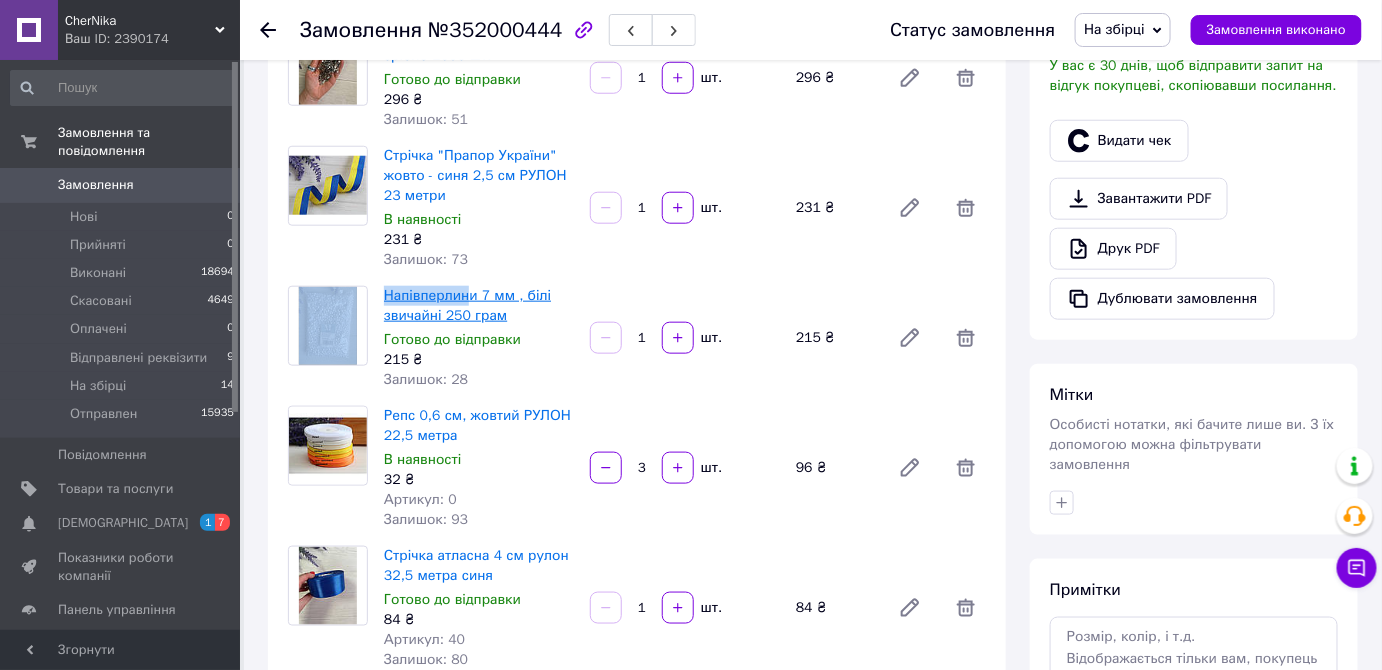 drag, startPoint x: 375, startPoint y: 269, endPoint x: 468, endPoint y: 282, distance: 93.904205 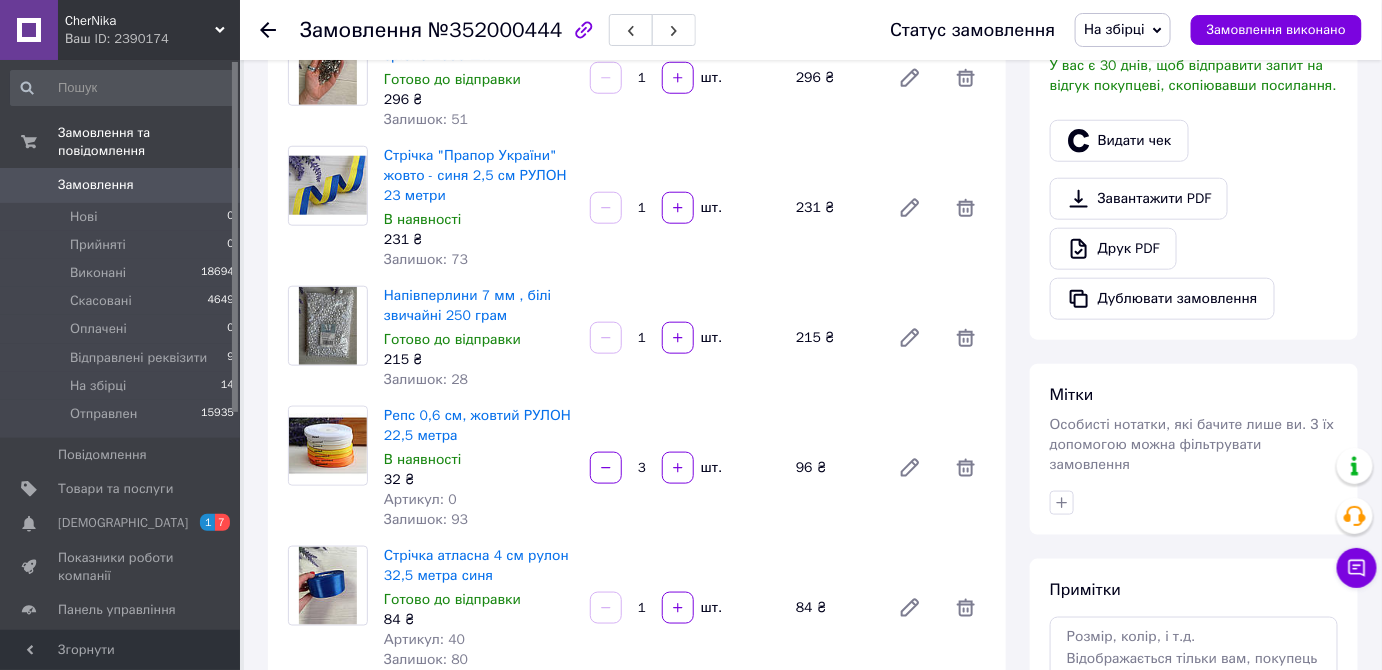 click on "Залишок: 73" at bounding box center (479, 260) 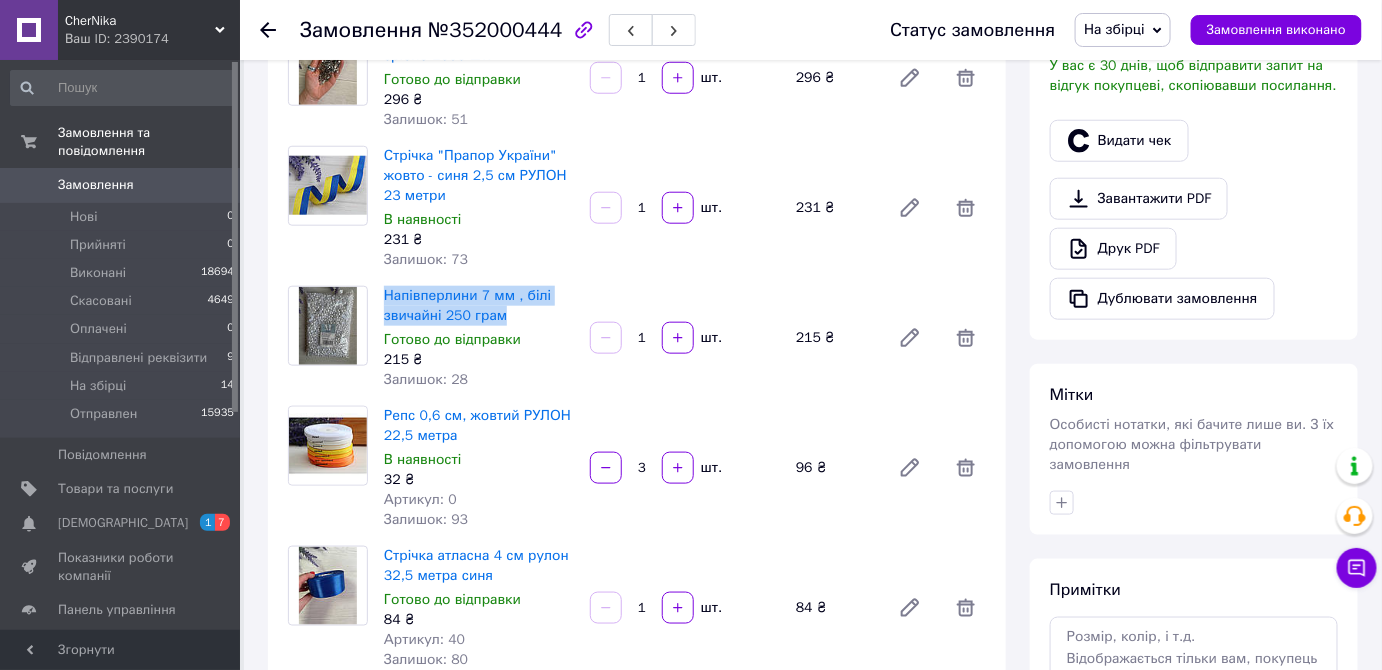 drag, startPoint x: 381, startPoint y: 276, endPoint x: 504, endPoint y: 304, distance: 126.146736 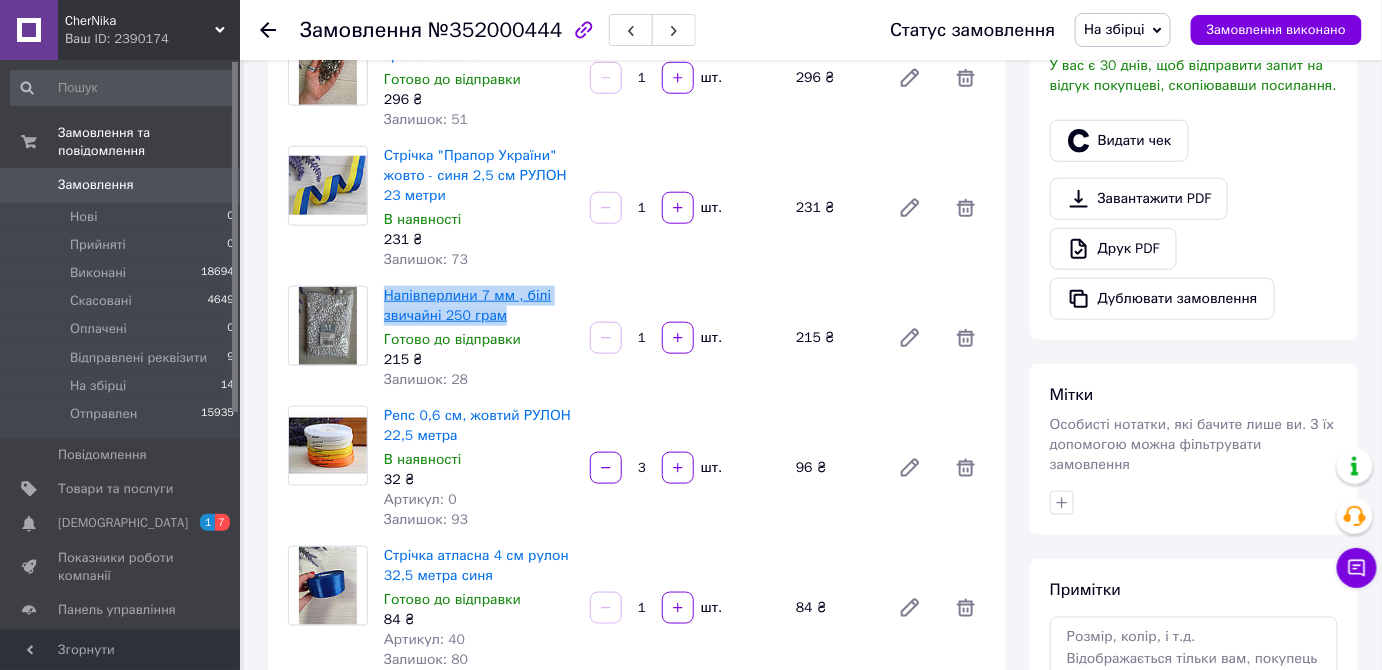 copy on "Напівперлини 7 мм , білі звичайні   250 грам" 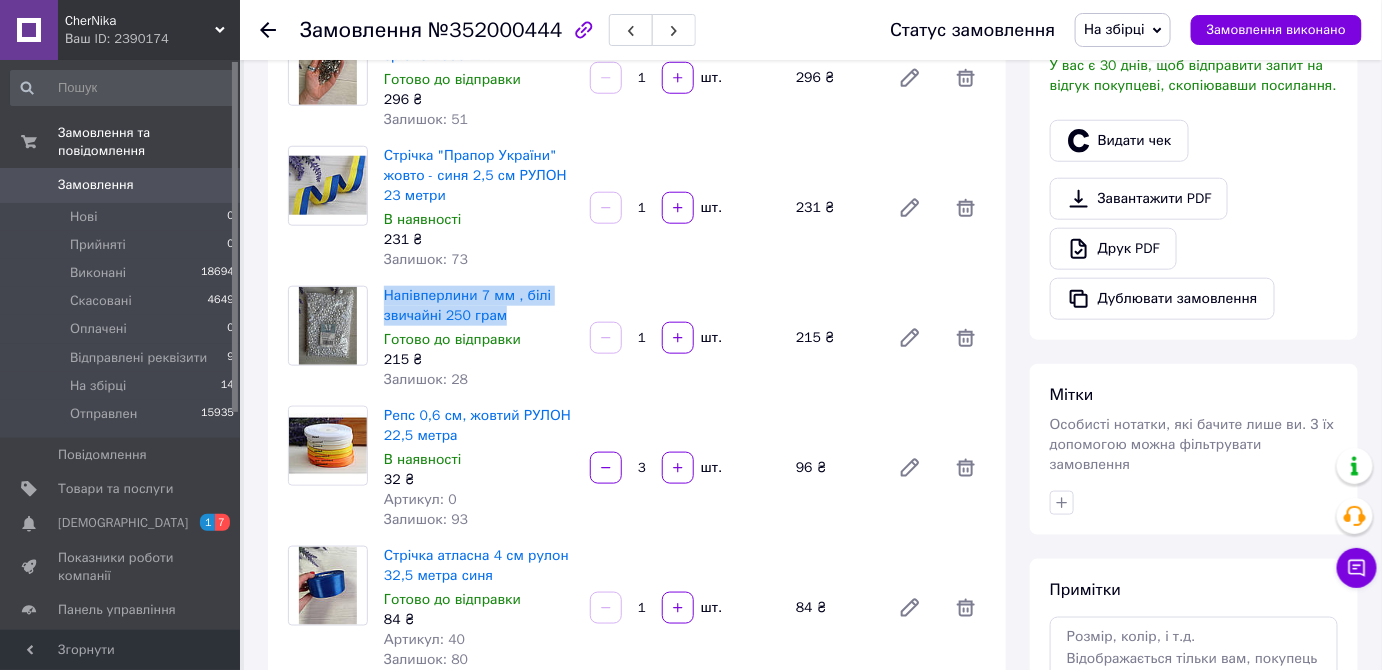 click on "Стрічка атласна 4 см рулон 32,5 метра синя Готово до відправки 84 ₴ Артикул: 40 Залишок: 80 1   шт. 84 ₴" at bounding box center (685, 608) 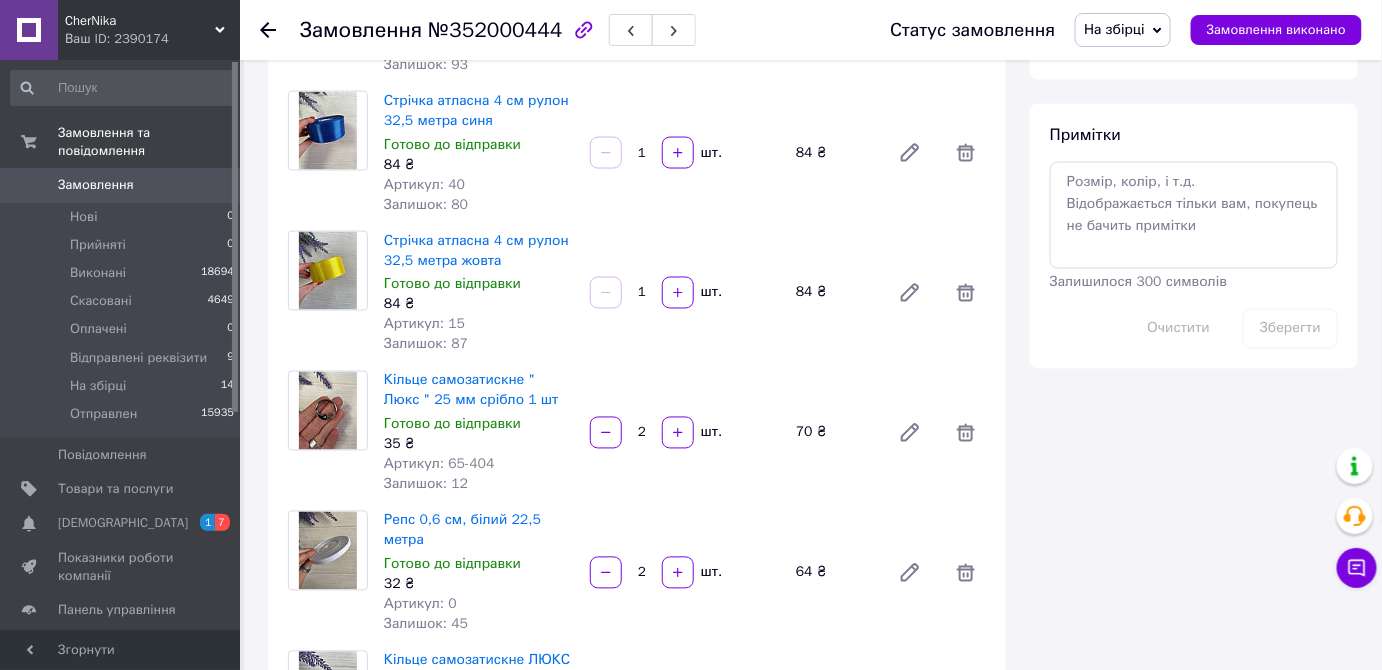 scroll, scrollTop: 363, scrollLeft: 0, axis: vertical 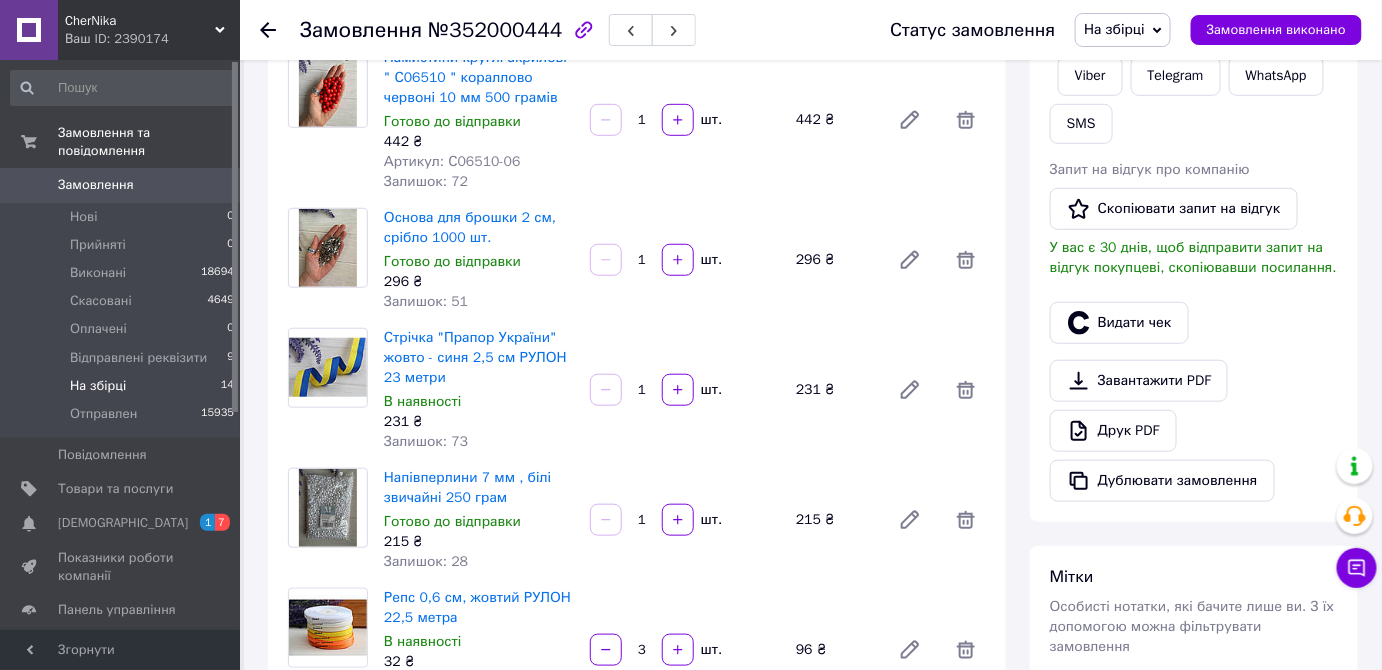 click on "На збірці" at bounding box center (98, 386) 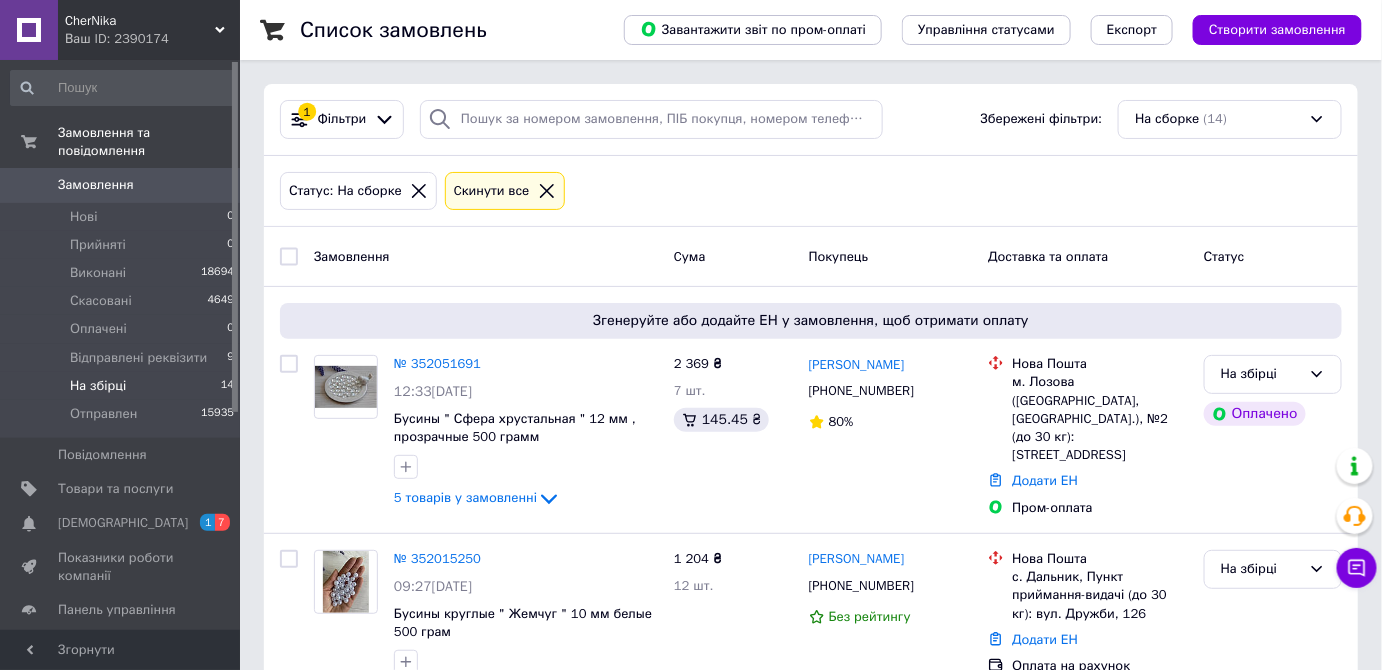 click on "Список замовлень   Завантажити звіт по пром-оплаті Управління статусами Експорт Створити замовлення 1 Фільтри Збережені фільтри: На сборке  (14) Статус: На сборке  Cкинути все Замовлення Cума Покупець Доставка та оплата Статус Згенеруйте або додайте ЕН у замовлення, щоб отримати оплату № 352051691 12:33, 10.07.2025 Бусины  " Сфера хрустальная  "  12 мм ,  прозрачные      500 грамм 5 товарів у замовленні 2 369 ₴ 7 шт. 145.45 ₴ Оксана Замай +380951124131 80% Нова Пошта м. Лозова (Харківська обл., Лозівський р-н.), №2 (до 30 кг): вул. 1-й мікрорайон, 17/4 Додати ЕН Пром-оплата На збірці  Оплачено № 352015250" at bounding box center (811, 1735) 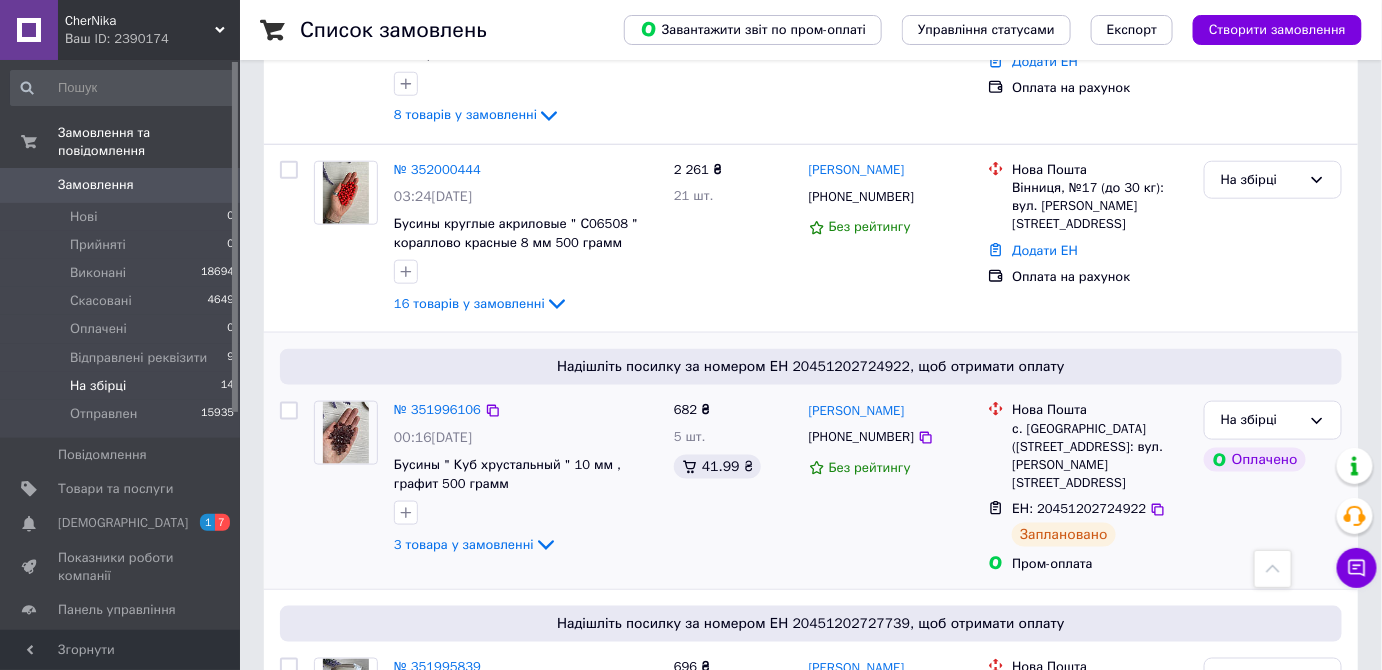 scroll, scrollTop: 636, scrollLeft: 0, axis: vertical 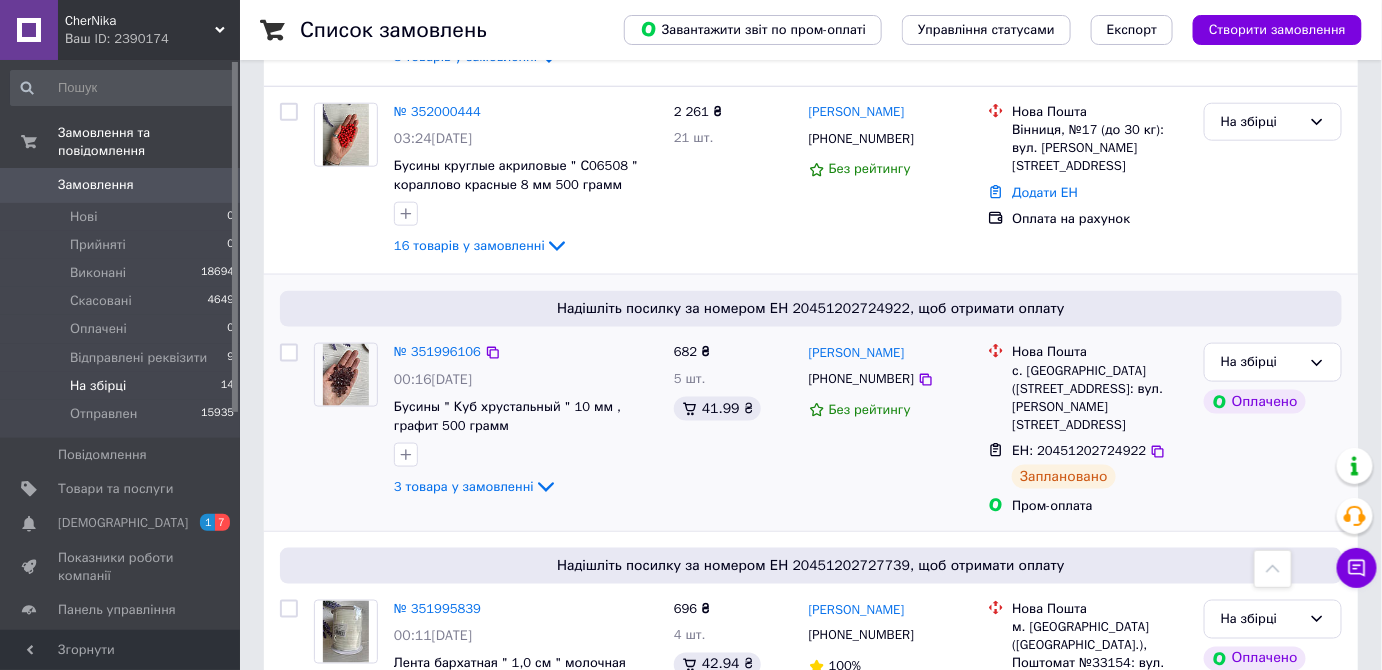 click at bounding box center (346, 375) 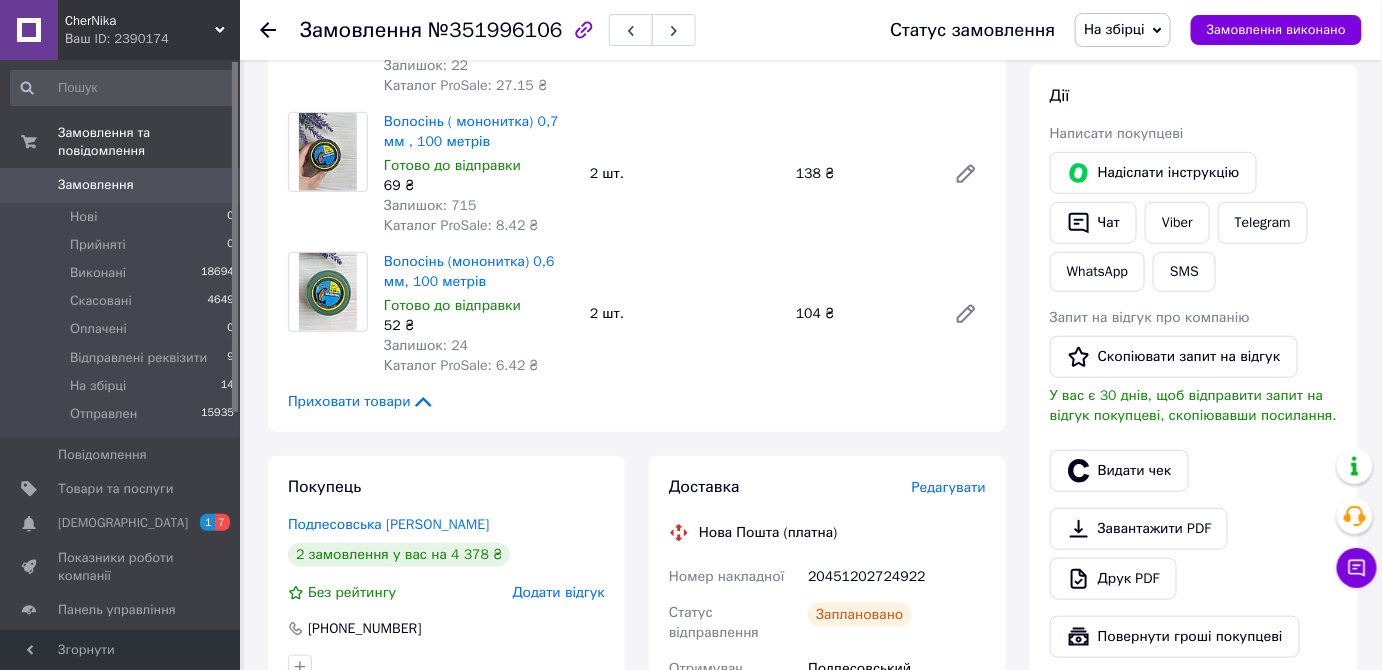 scroll, scrollTop: 363, scrollLeft: 0, axis: vertical 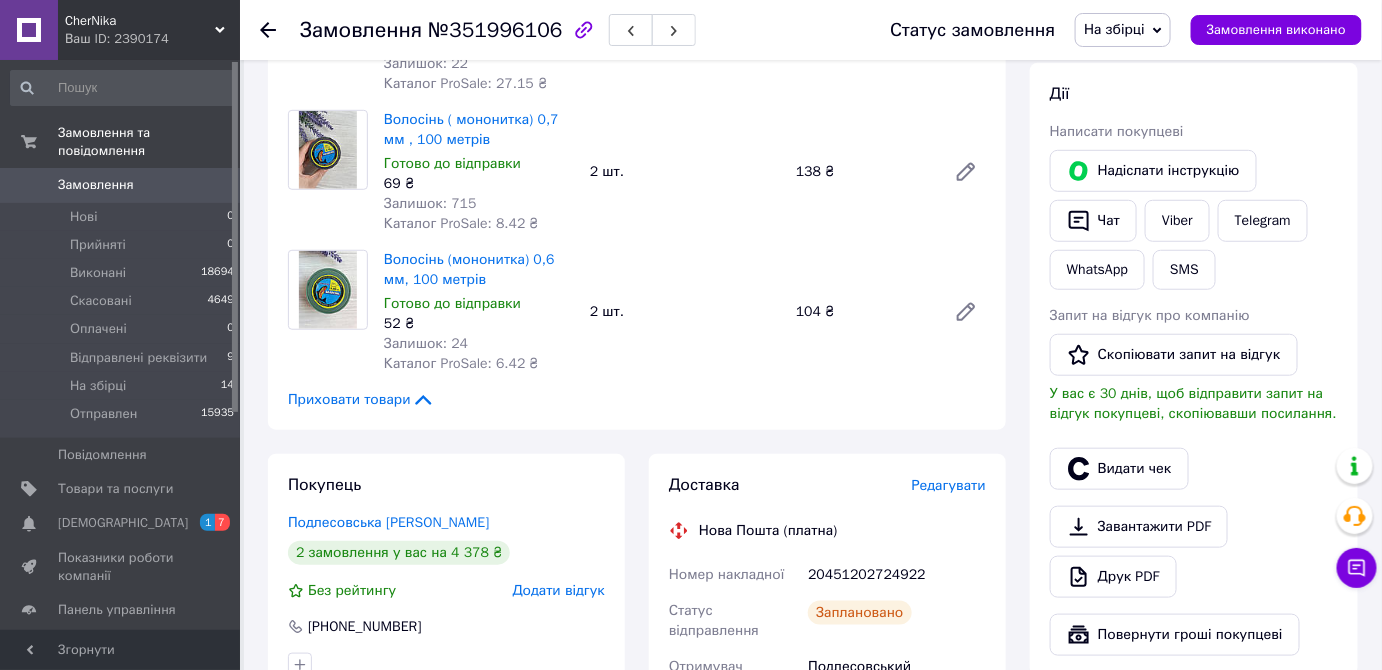 click on "На збірці" at bounding box center [1114, 29] 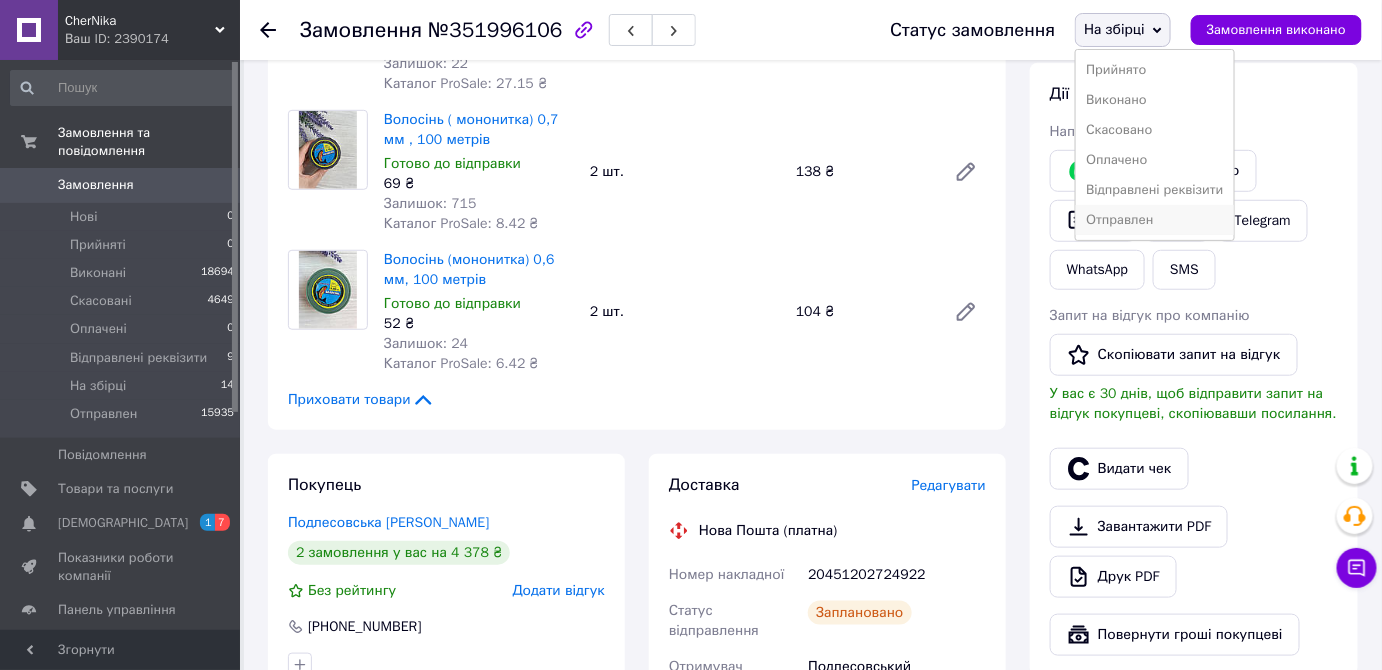 click on "Отправлен" at bounding box center (1154, 220) 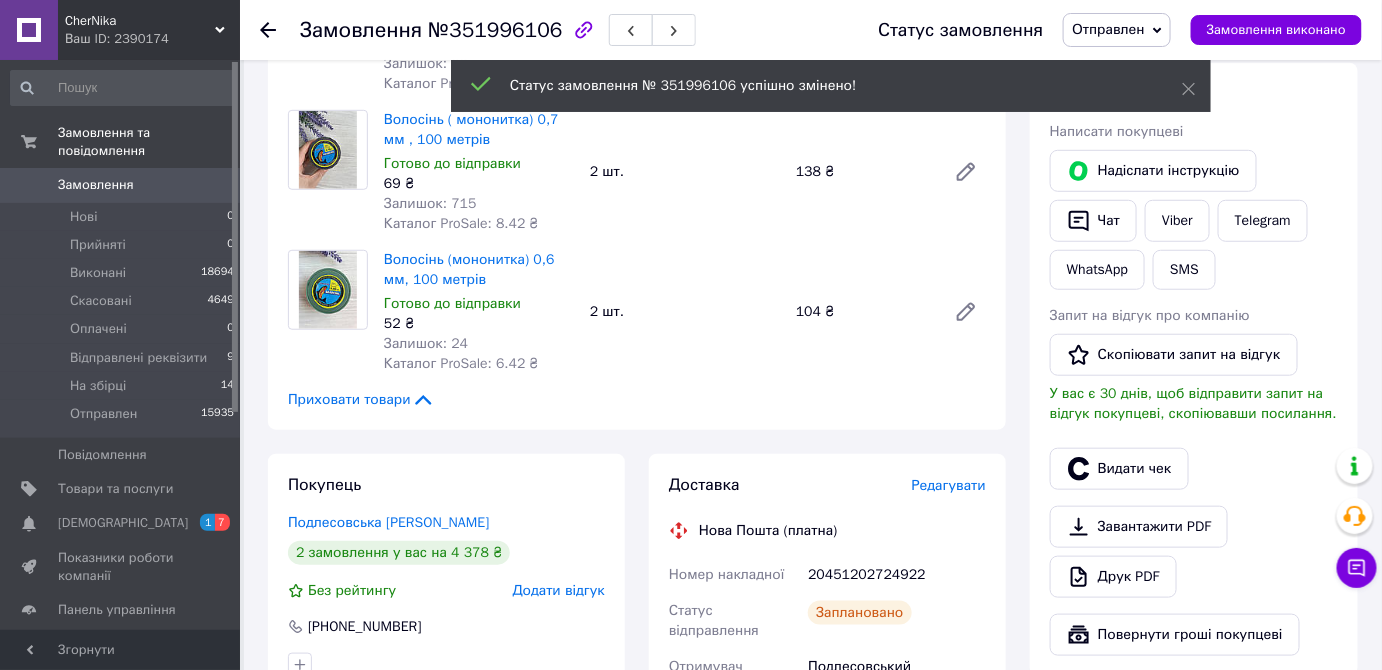 click on "На збірці" at bounding box center [98, 386] 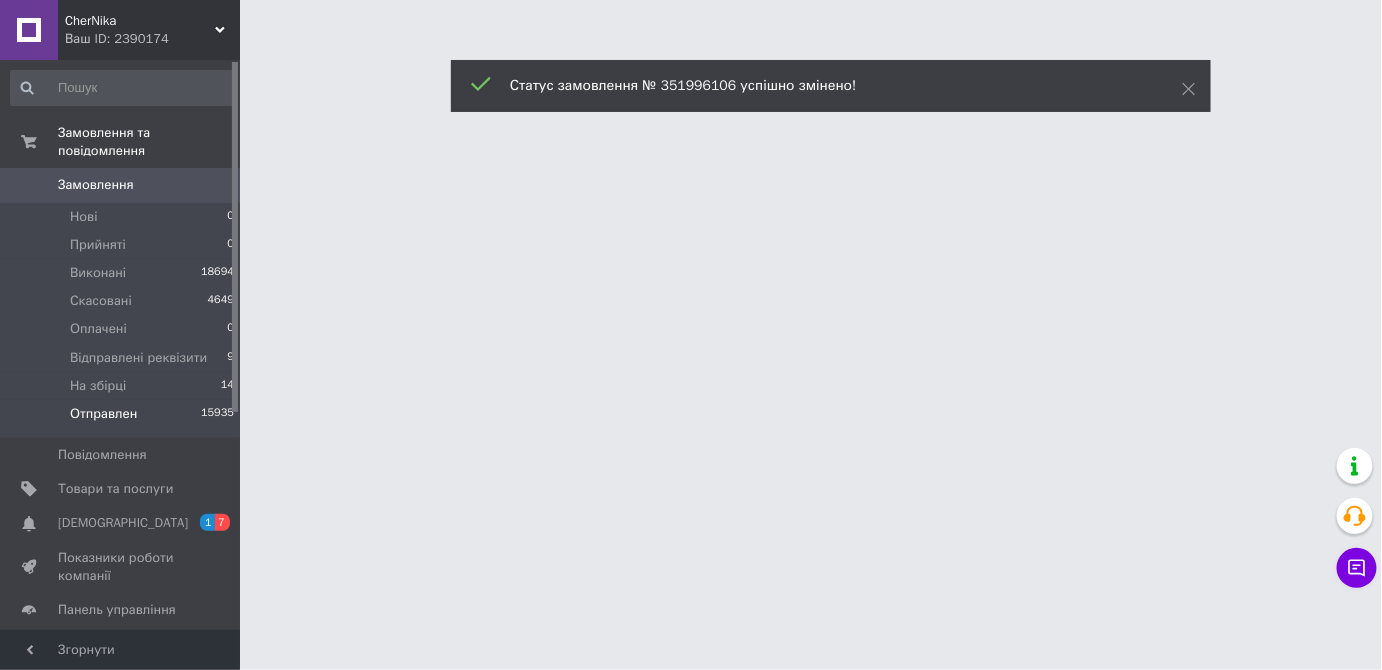 scroll, scrollTop: 0, scrollLeft: 0, axis: both 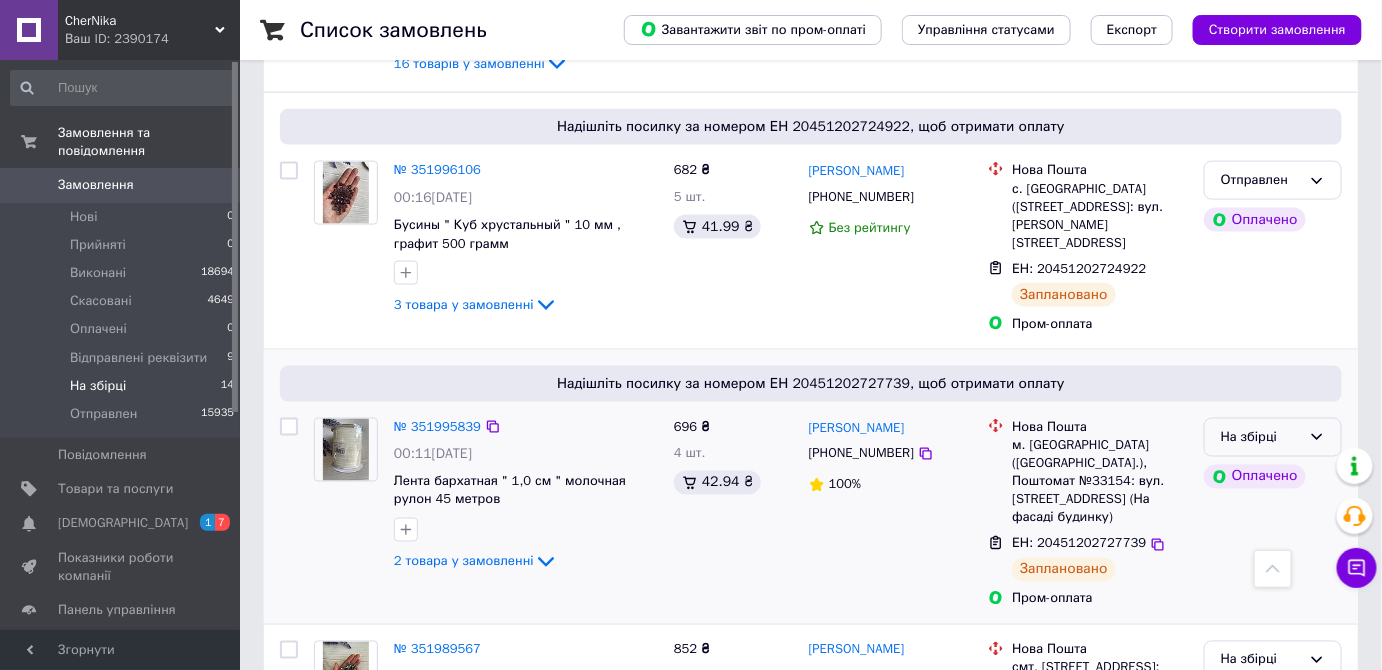 click on "На збірці" at bounding box center [1261, 437] 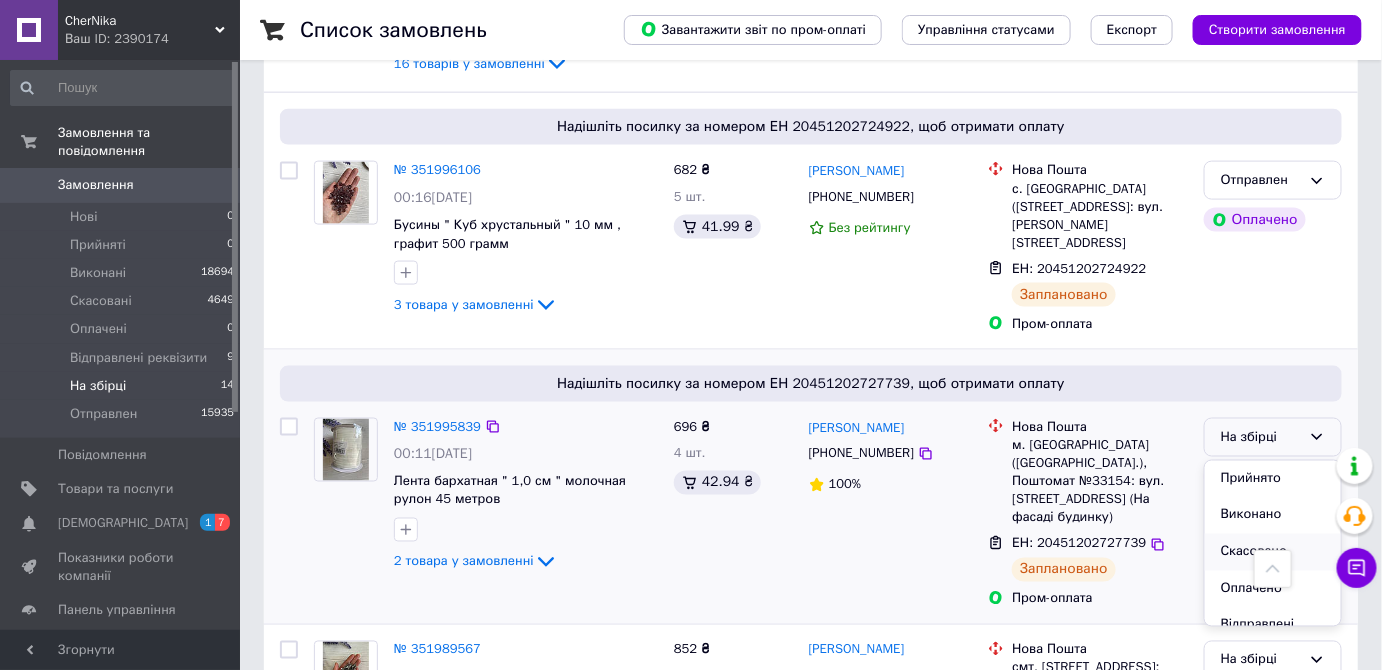 scroll, scrollTop: 74, scrollLeft: 0, axis: vertical 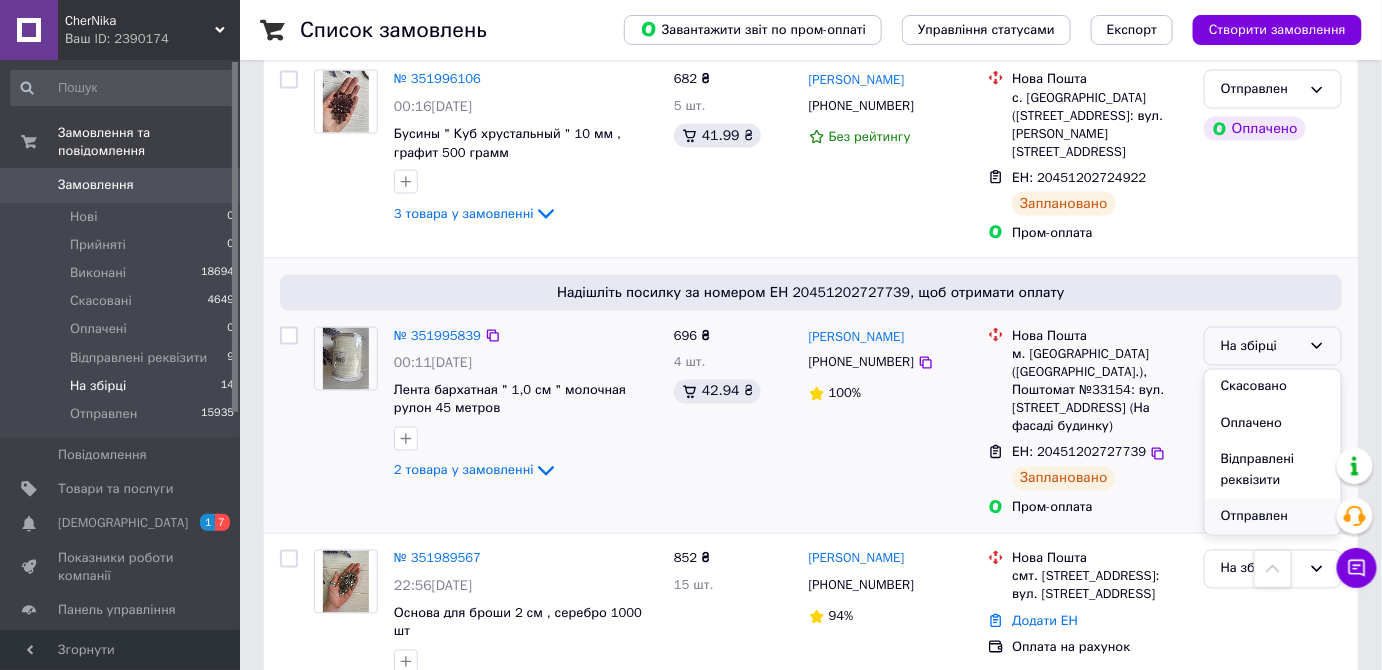 click on "Отправлен" at bounding box center [1273, 517] 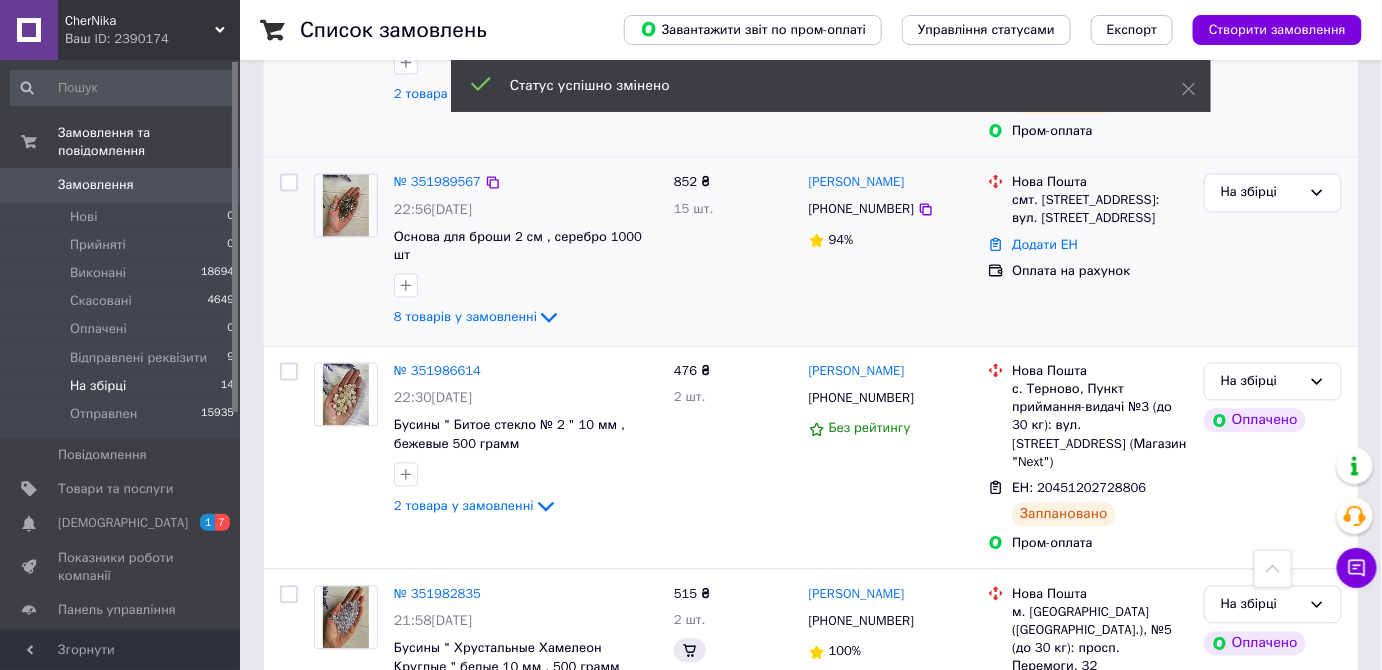 scroll, scrollTop: 1181, scrollLeft: 0, axis: vertical 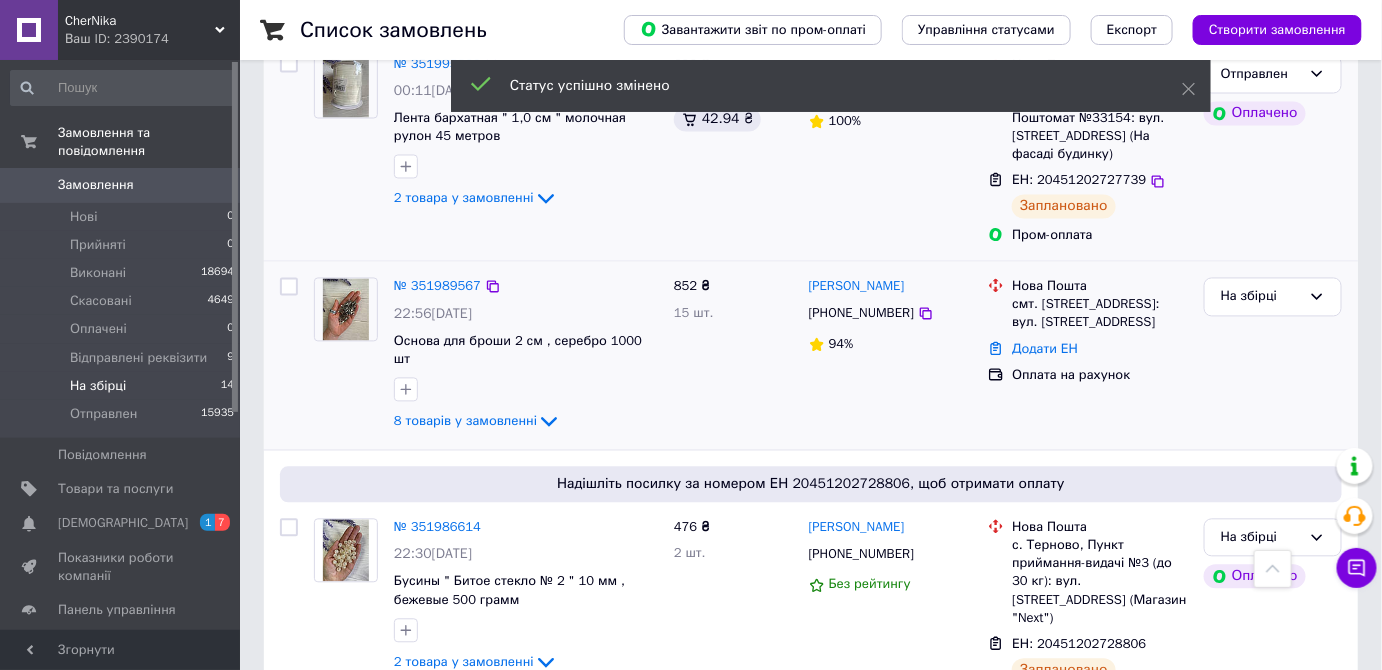 click at bounding box center (346, 310) 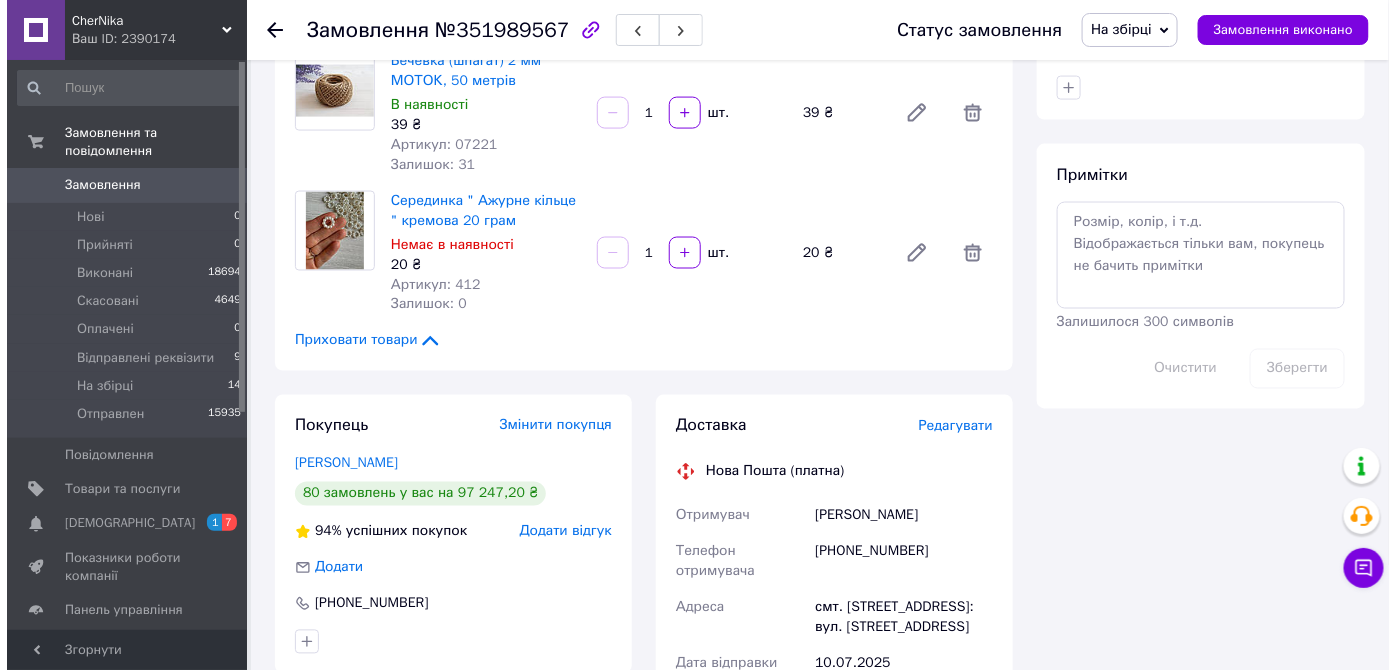 scroll, scrollTop: 1000, scrollLeft: 0, axis: vertical 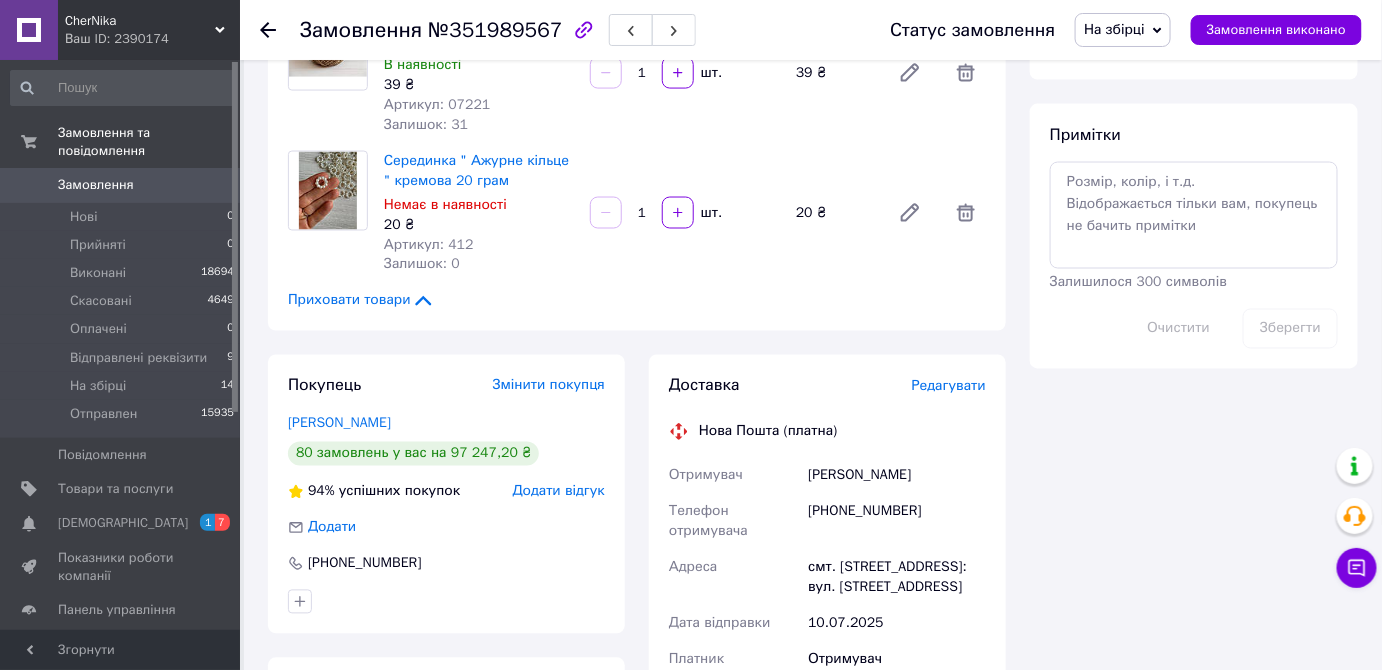 click on "Редагувати" at bounding box center [949, 386] 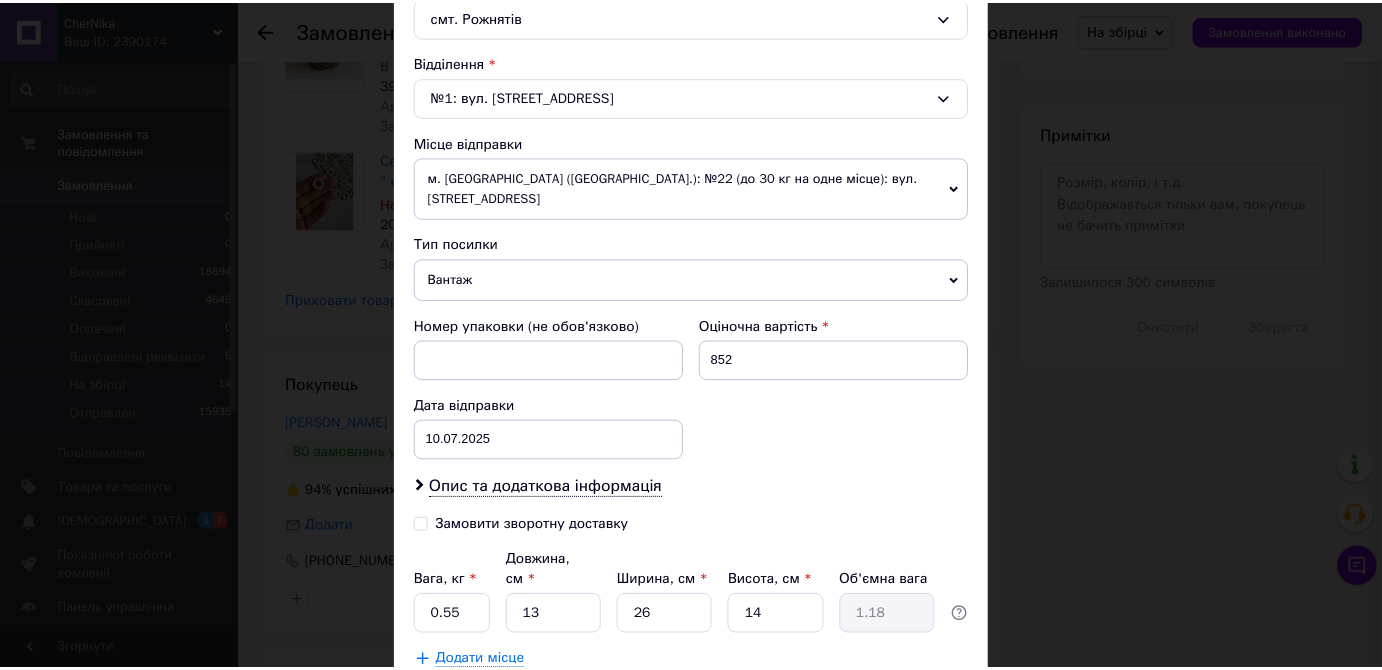 scroll, scrollTop: 686, scrollLeft: 0, axis: vertical 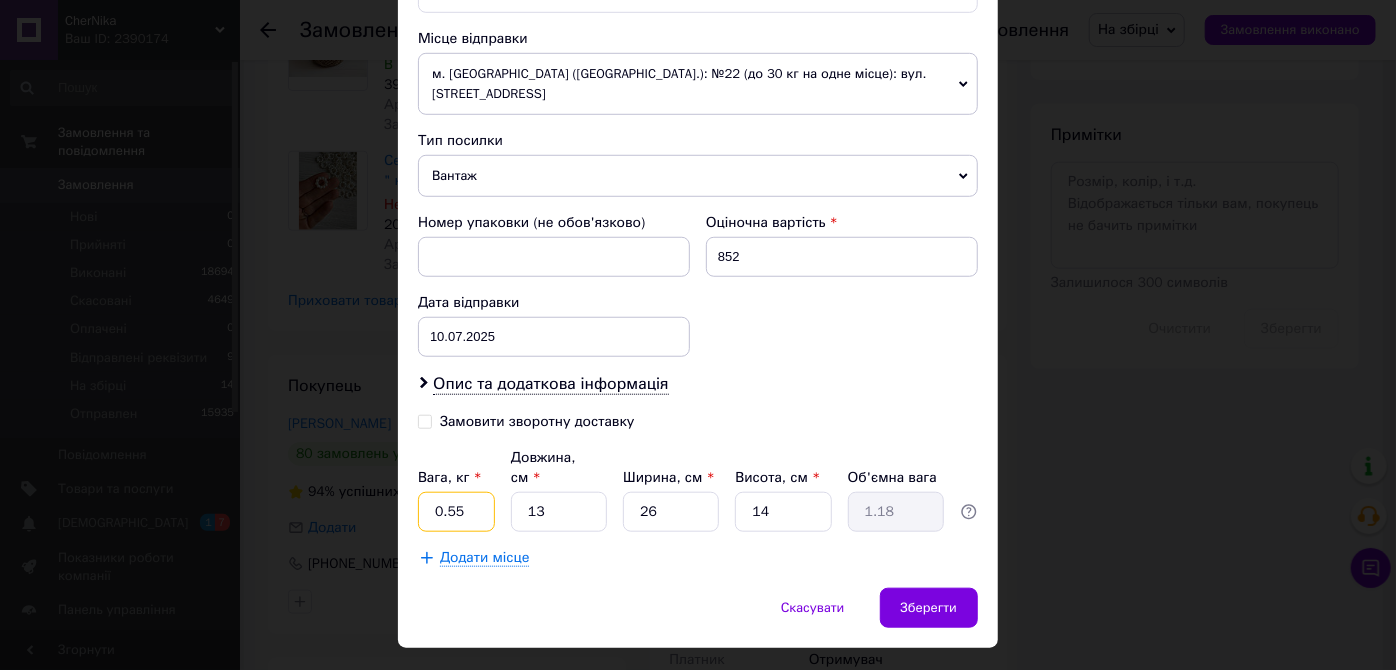 click on "0.55" at bounding box center (456, 512) 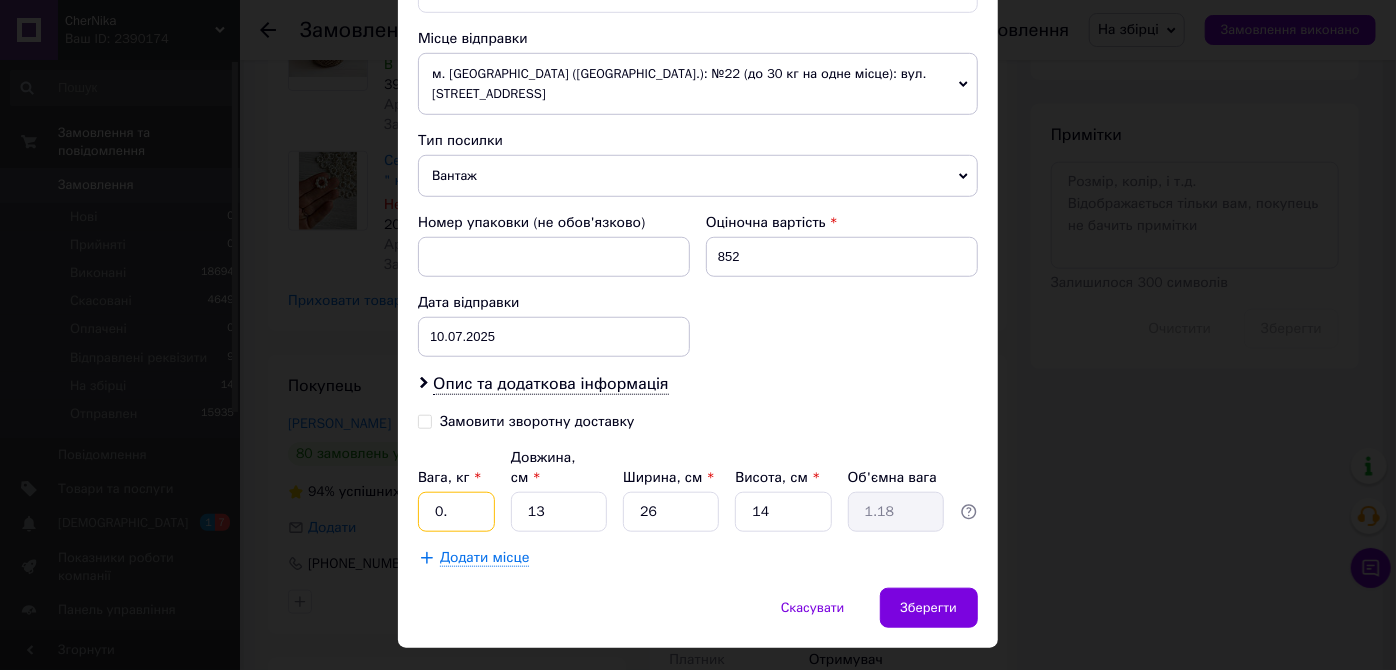 type on "0" 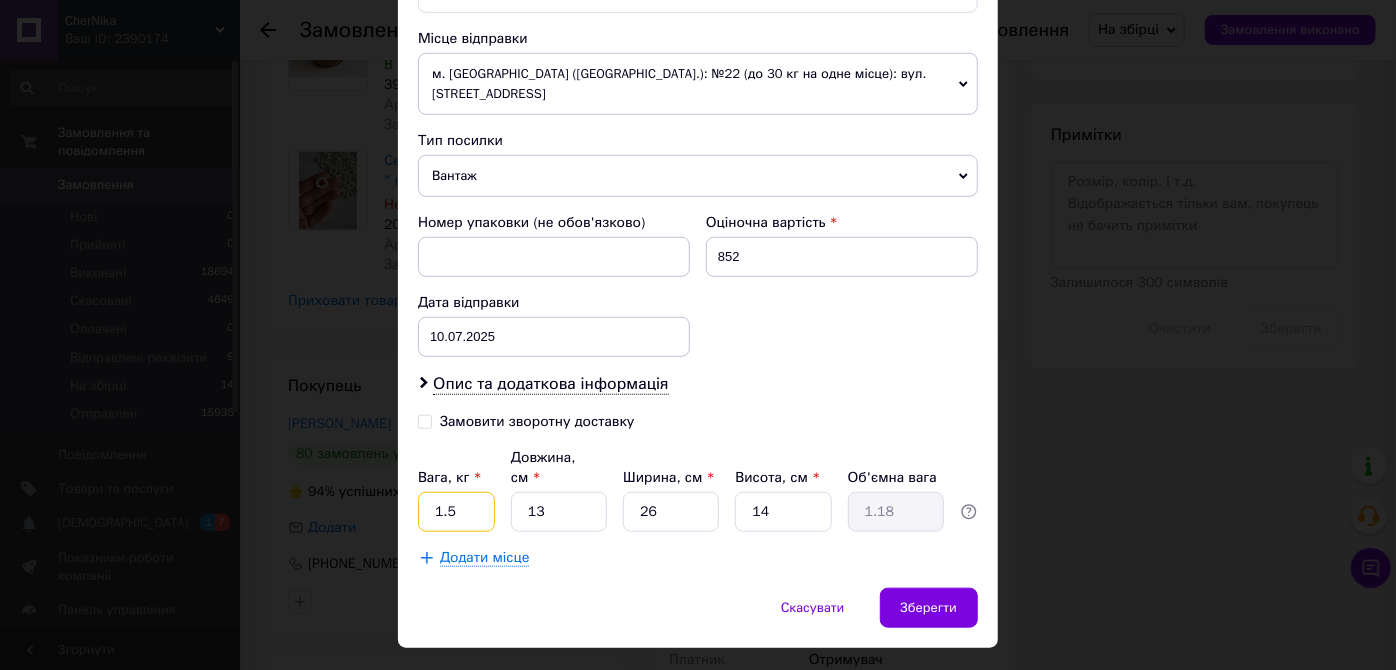 type on "1.5" 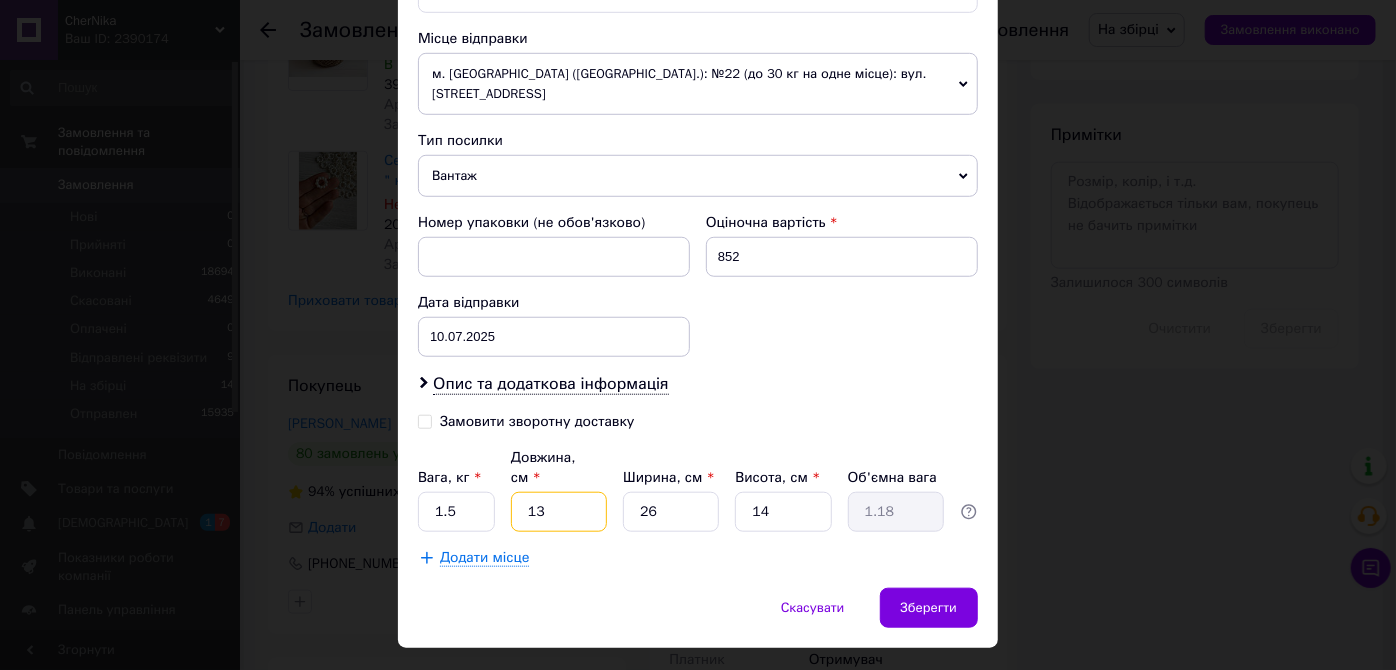 type on "2" 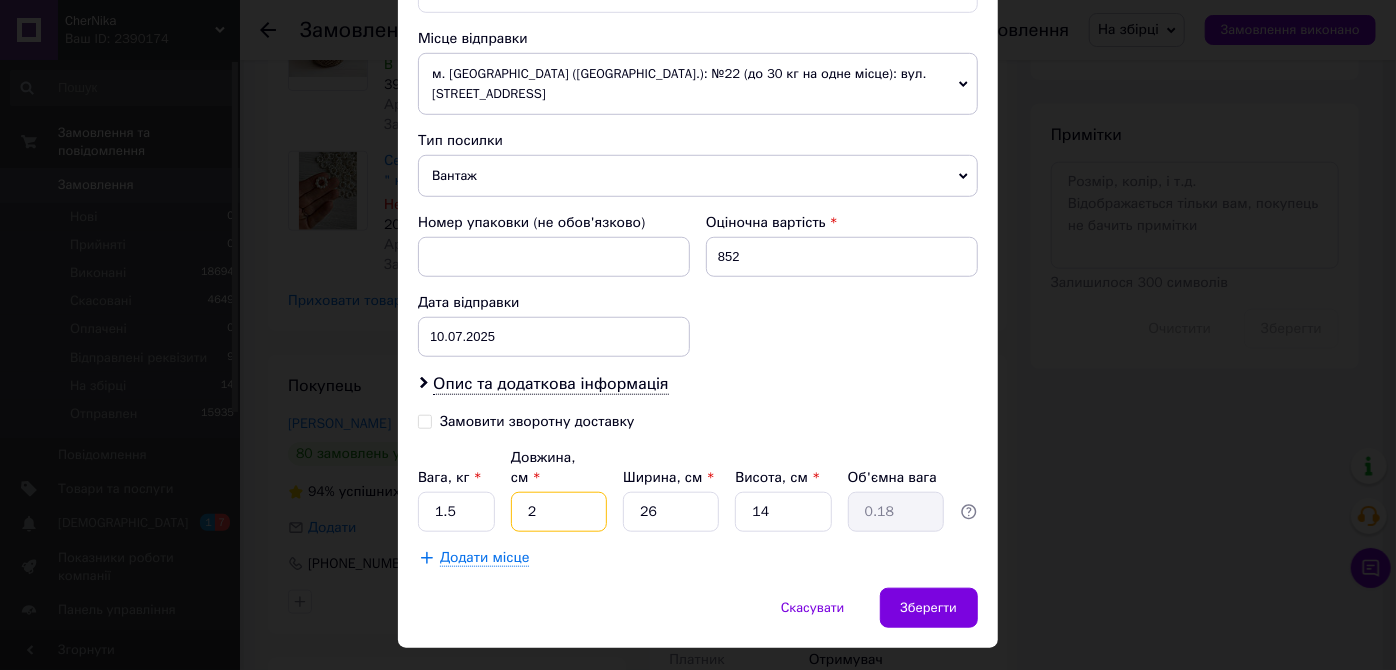 type on "24" 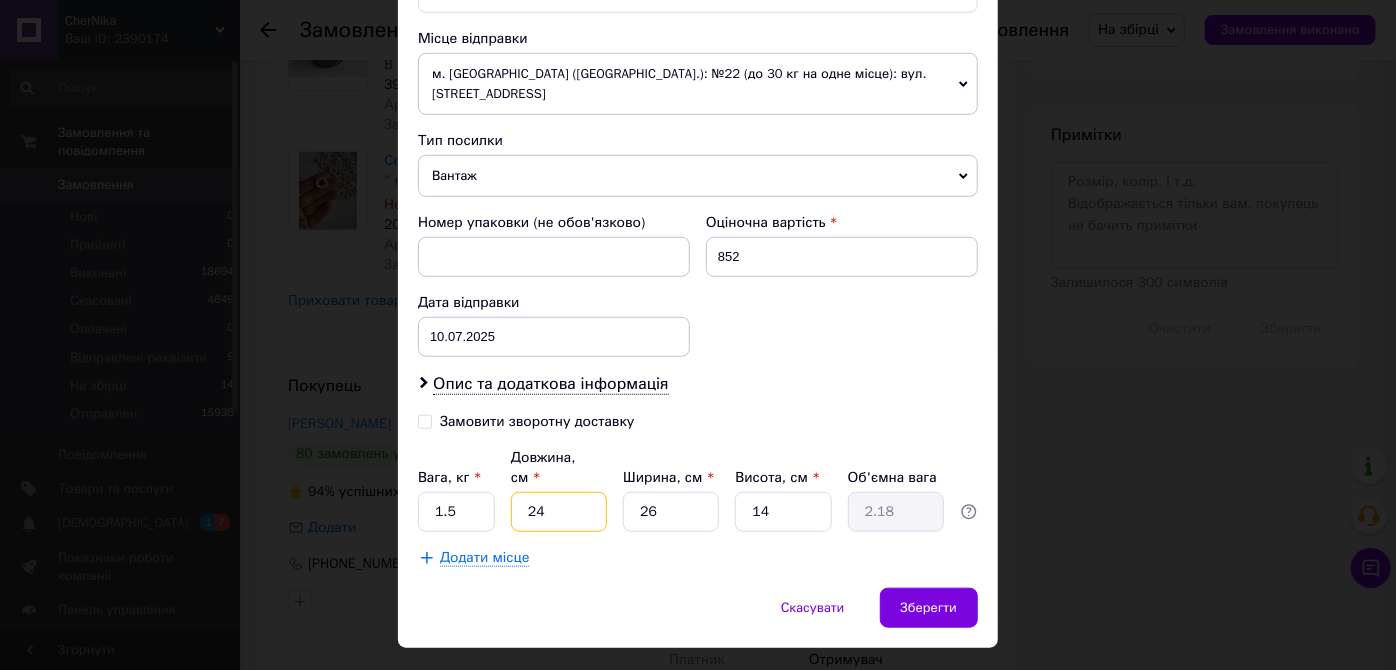 type on "24" 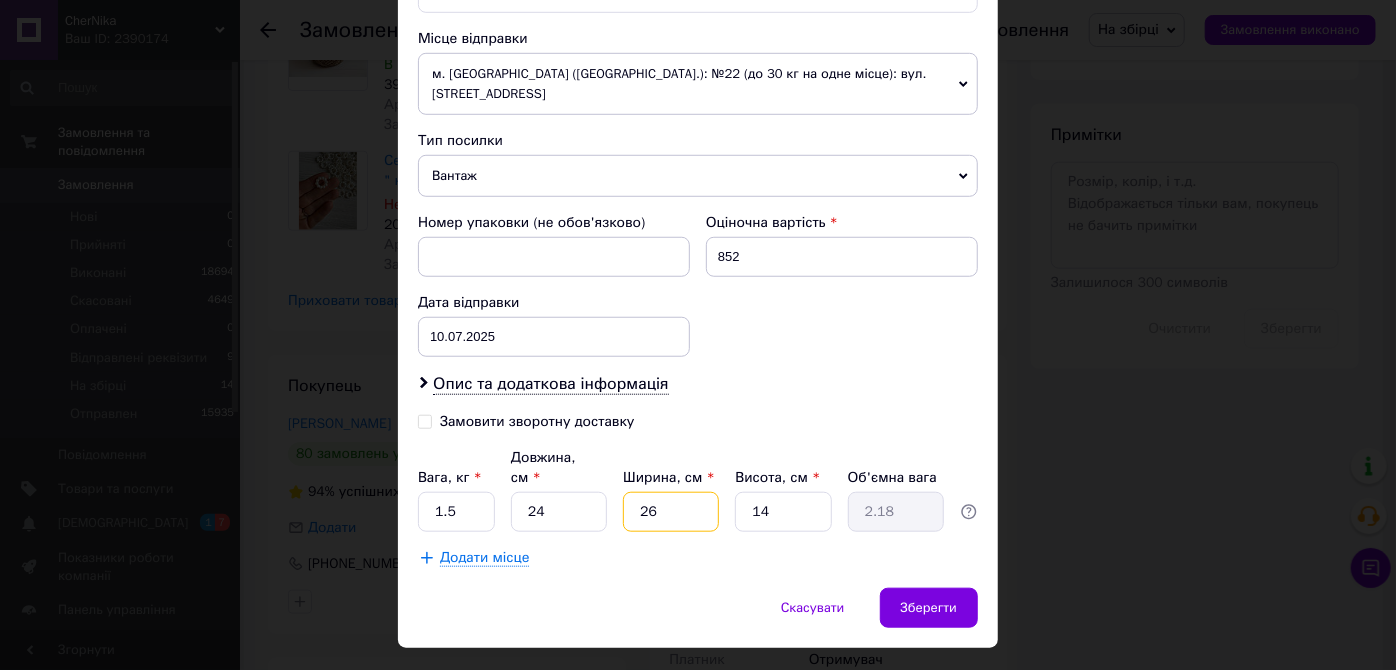 type on "2" 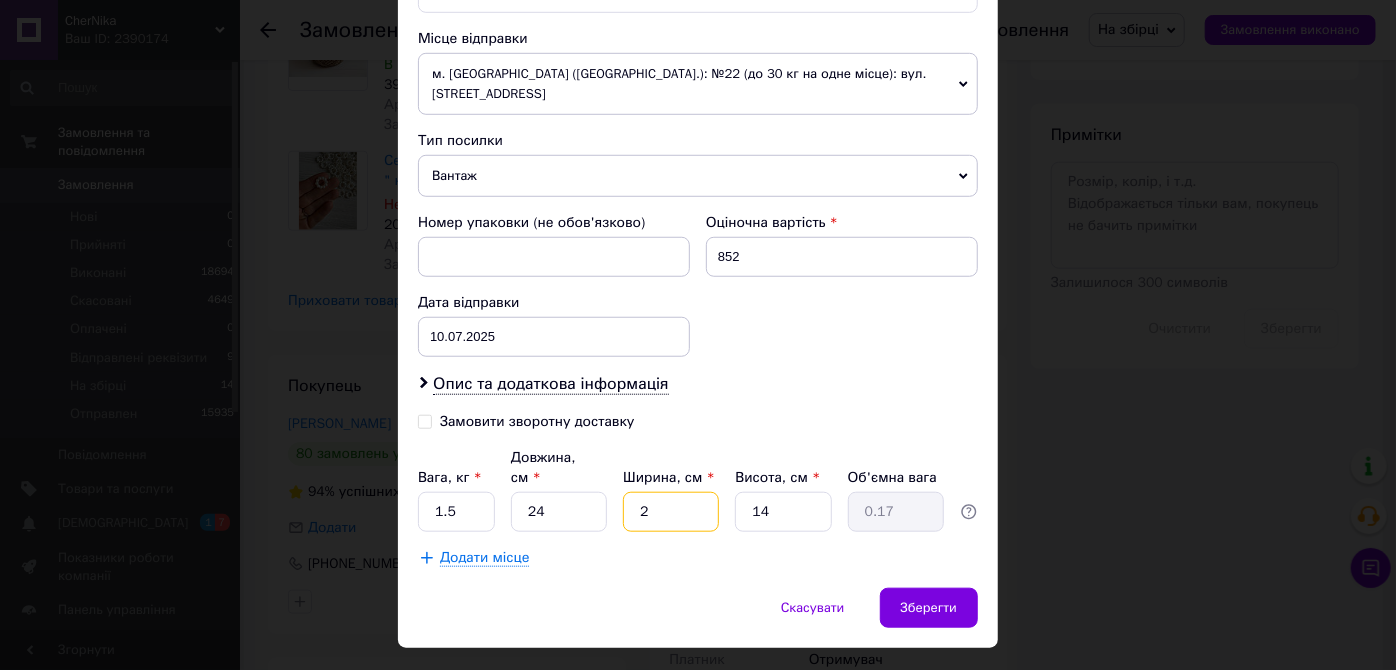 type on "20" 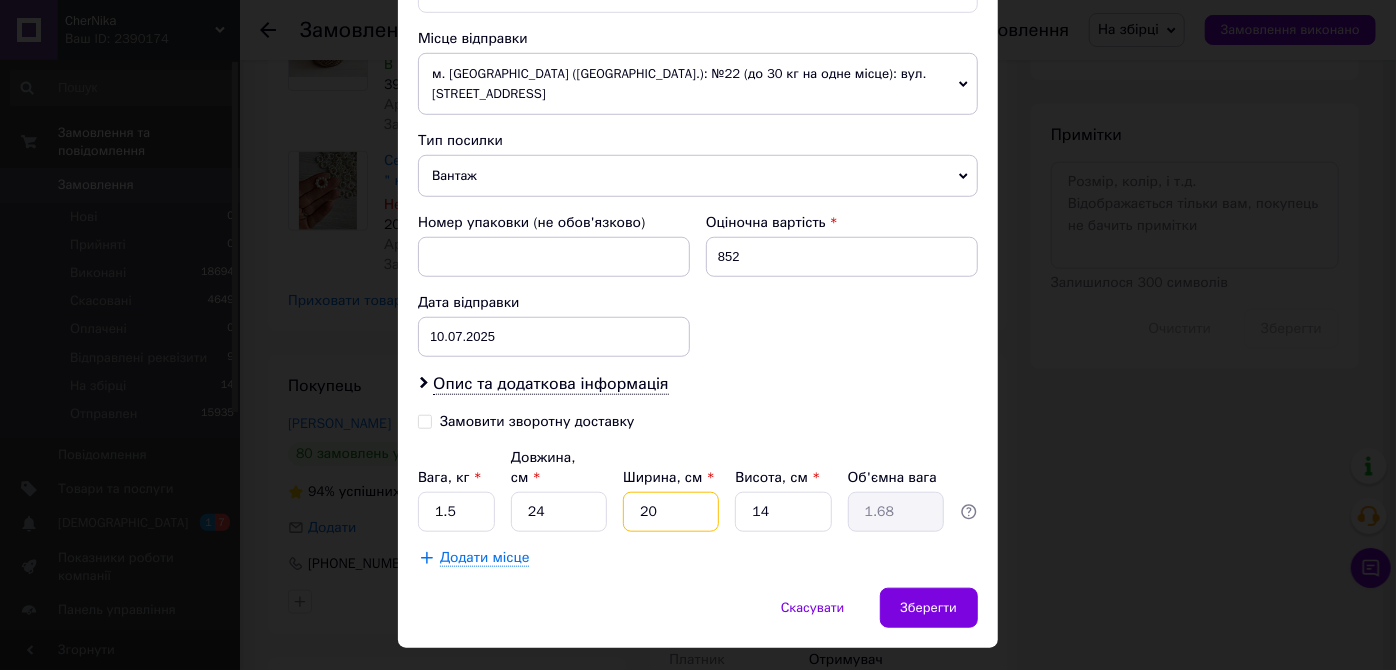 type on "20" 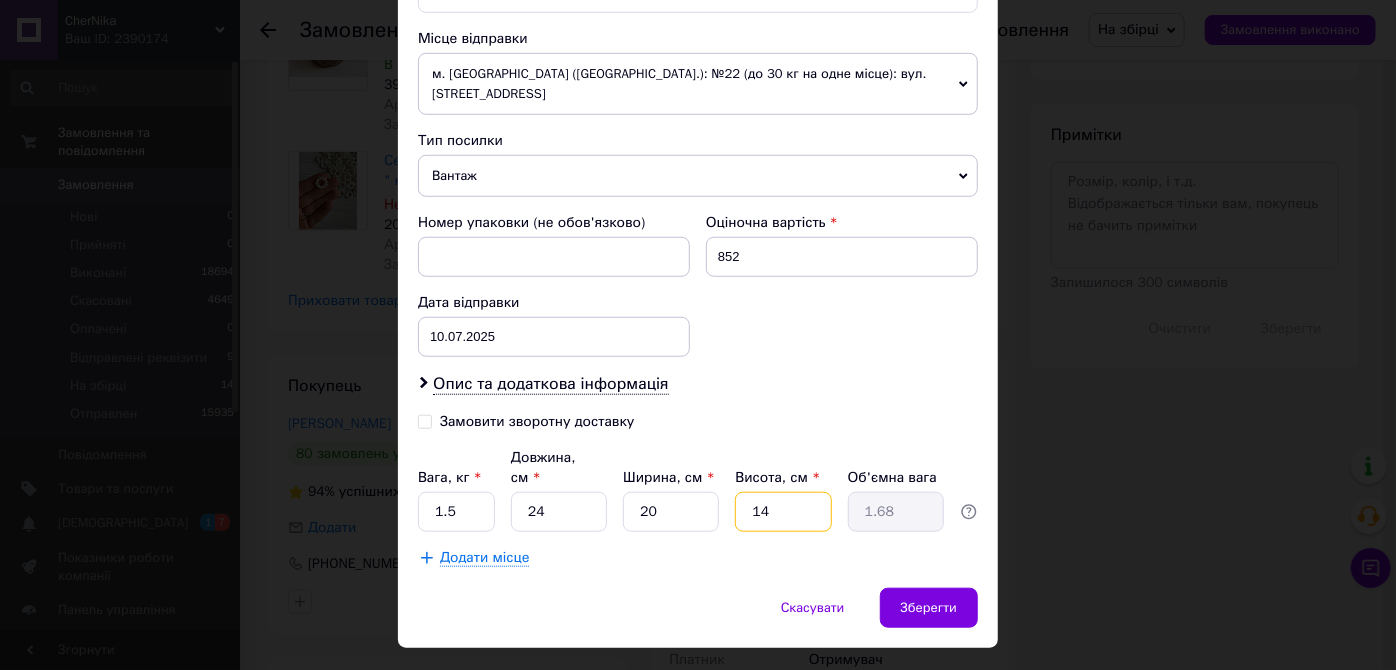 type on "1" 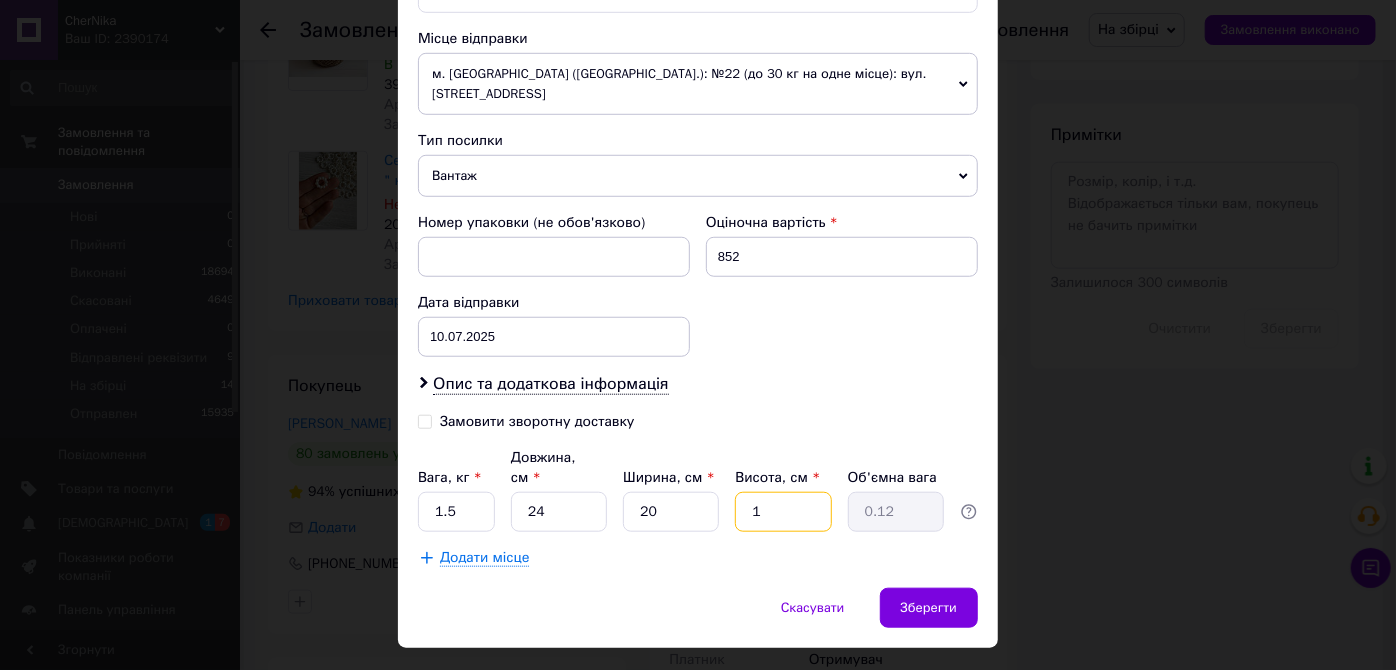 type on "16" 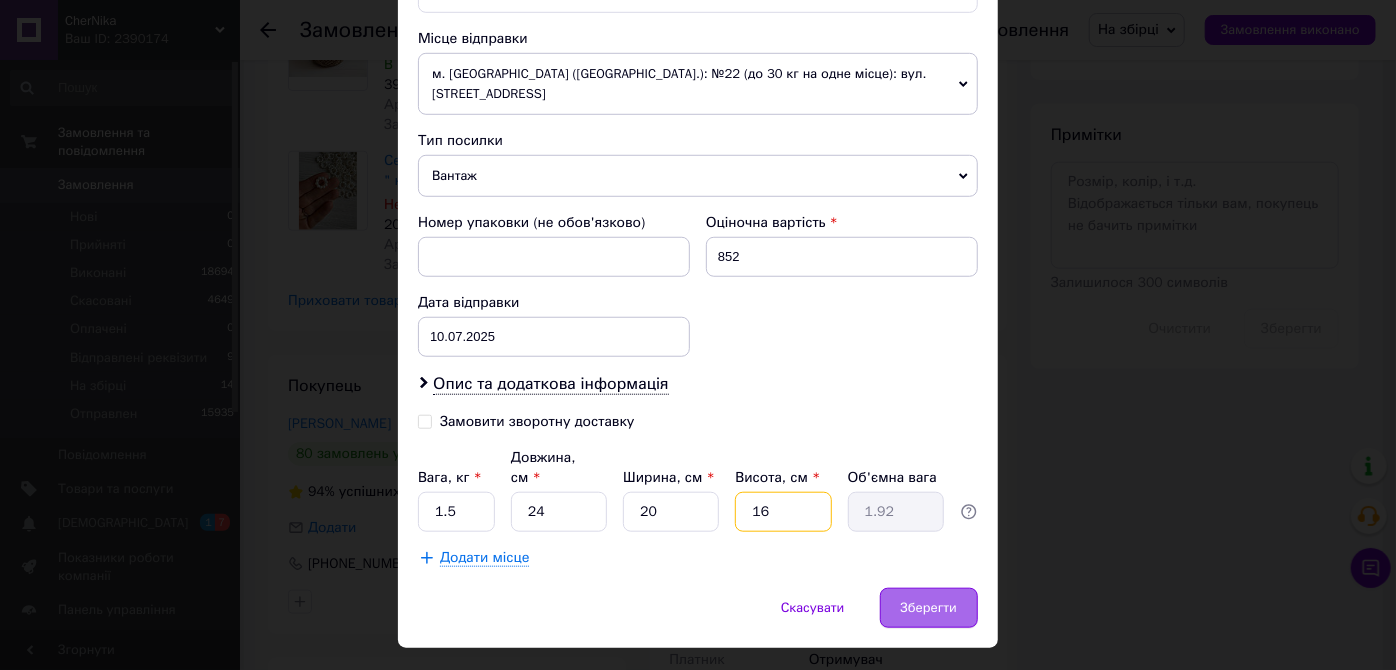 type on "16" 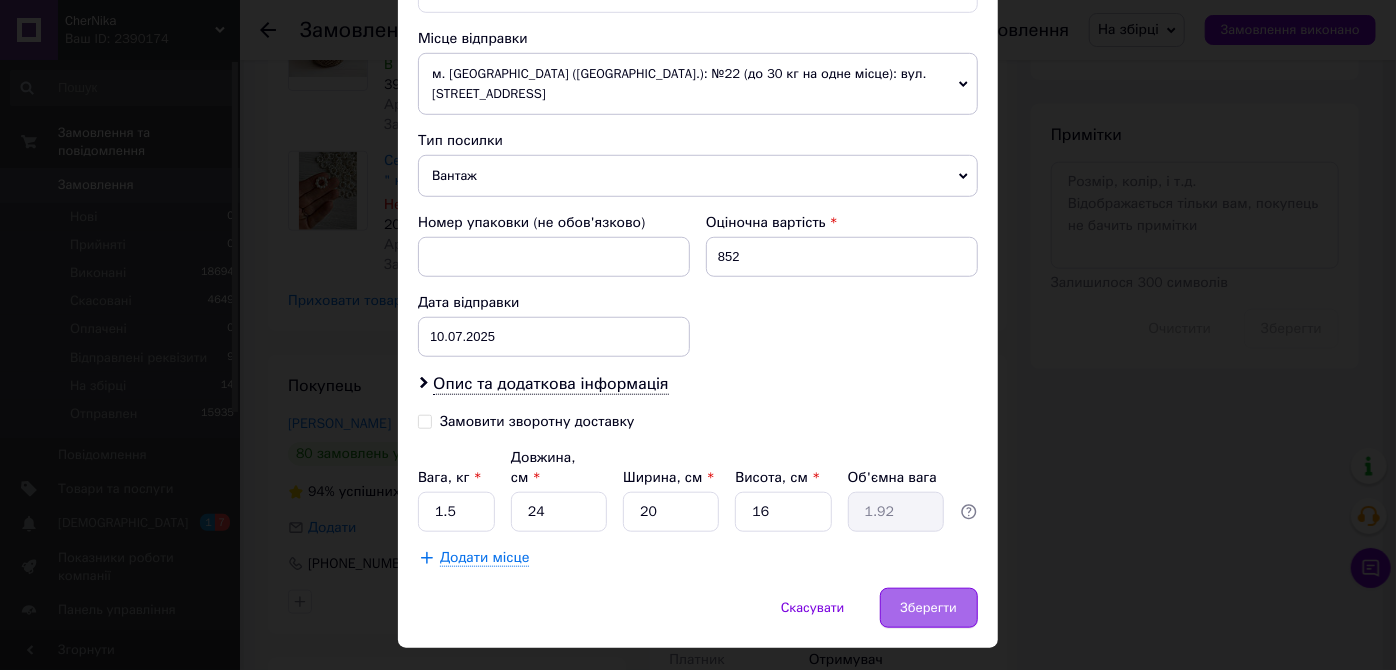 click on "Зберегти" at bounding box center [929, 608] 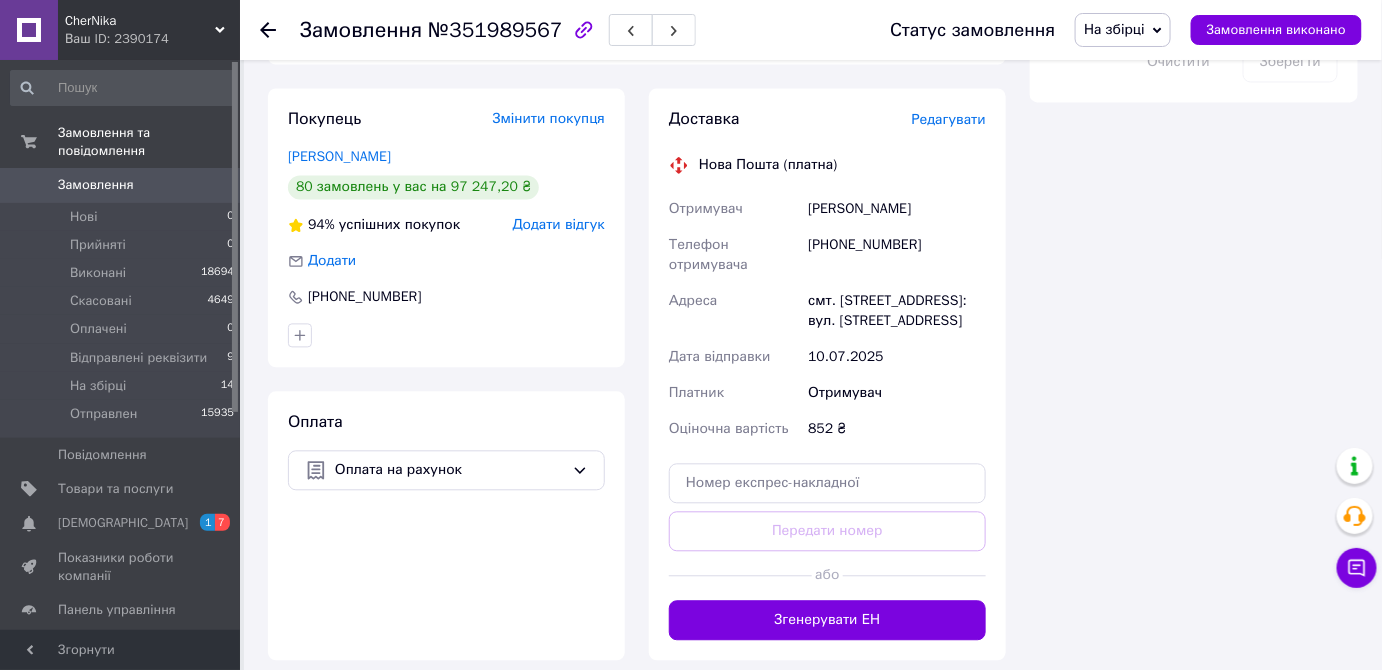 scroll, scrollTop: 1363, scrollLeft: 0, axis: vertical 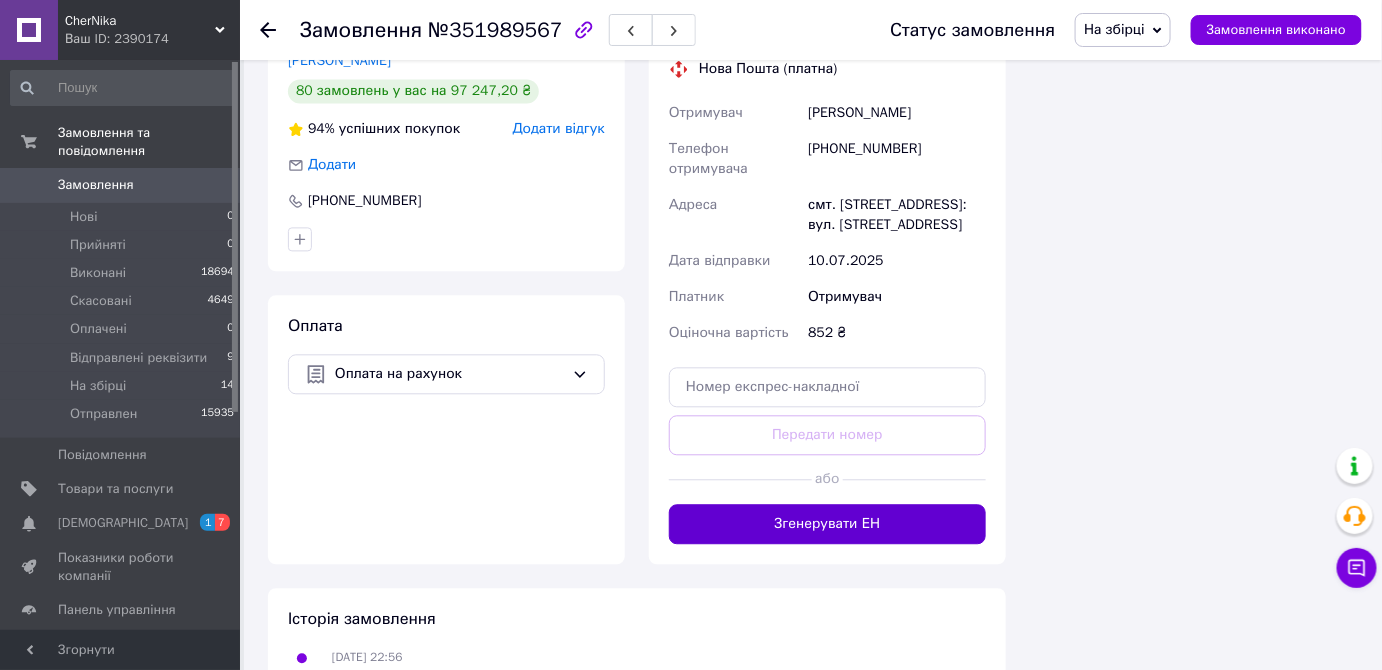 click on "Згенерувати ЕН" at bounding box center [827, 524] 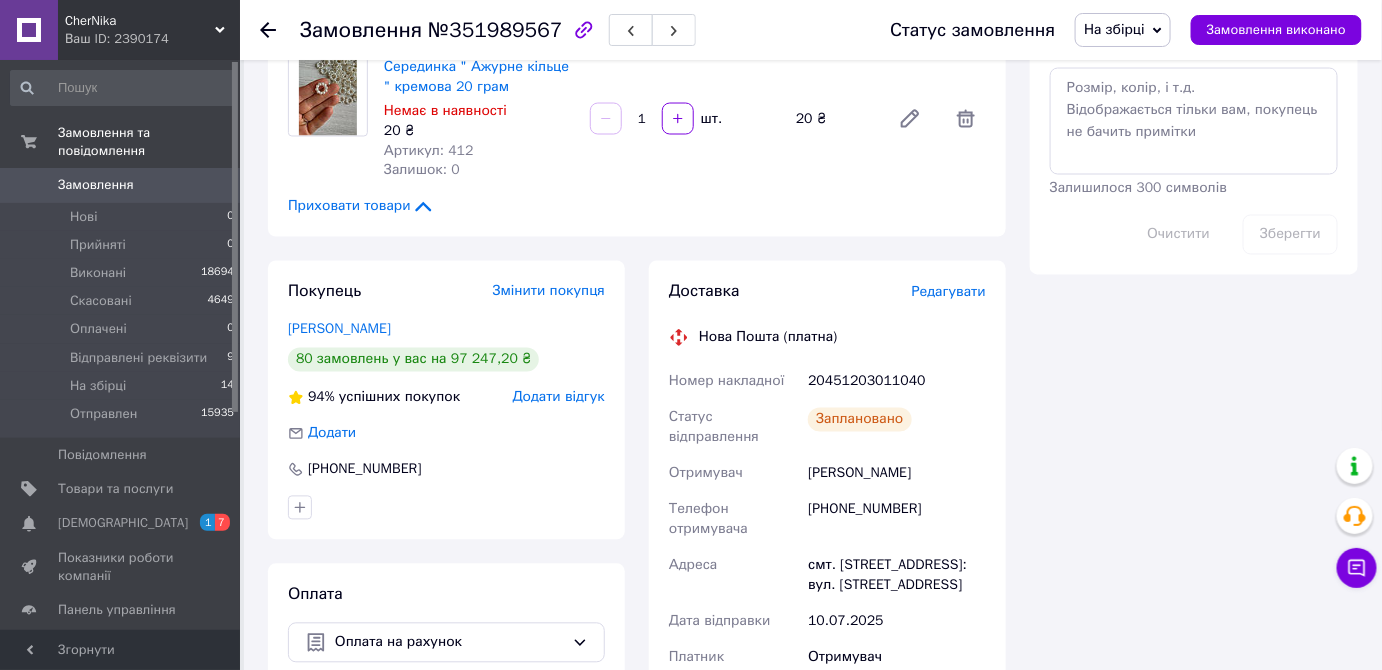 scroll, scrollTop: 1090, scrollLeft: 0, axis: vertical 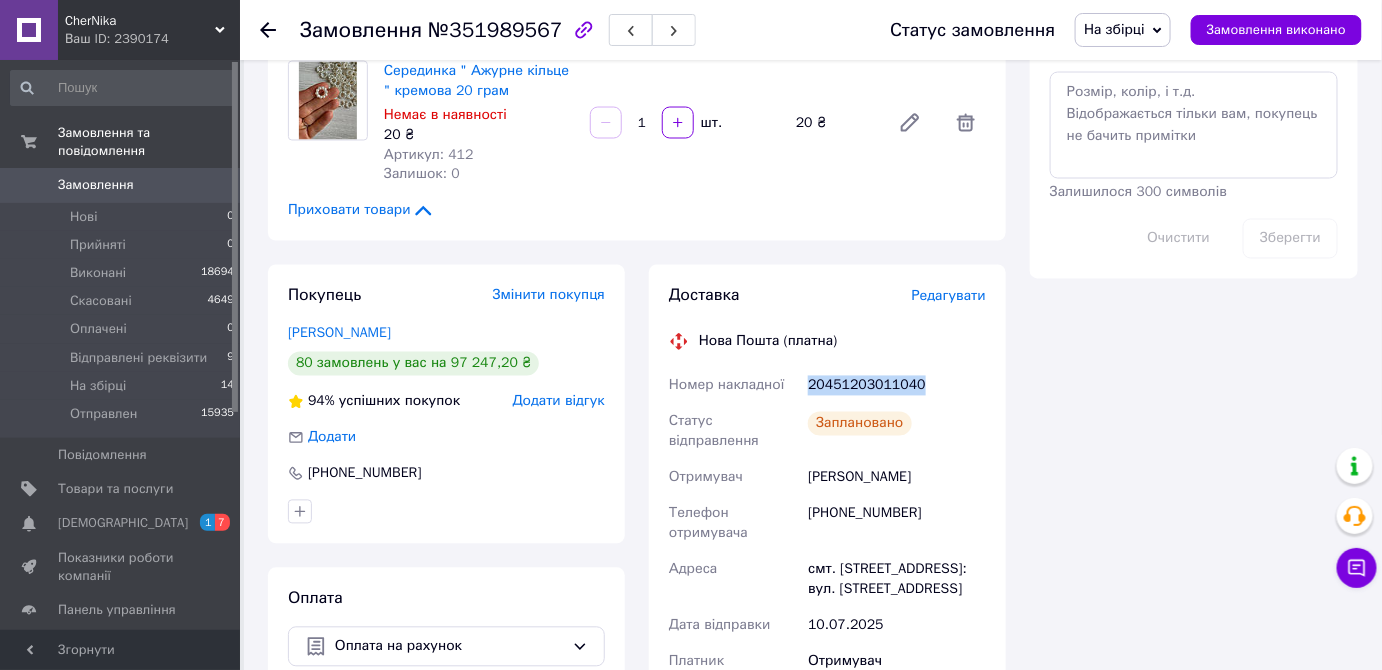 drag, startPoint x: 804, startPoint y: 408, endPoint x: 929, endPoint y: 407, distance: 125.004 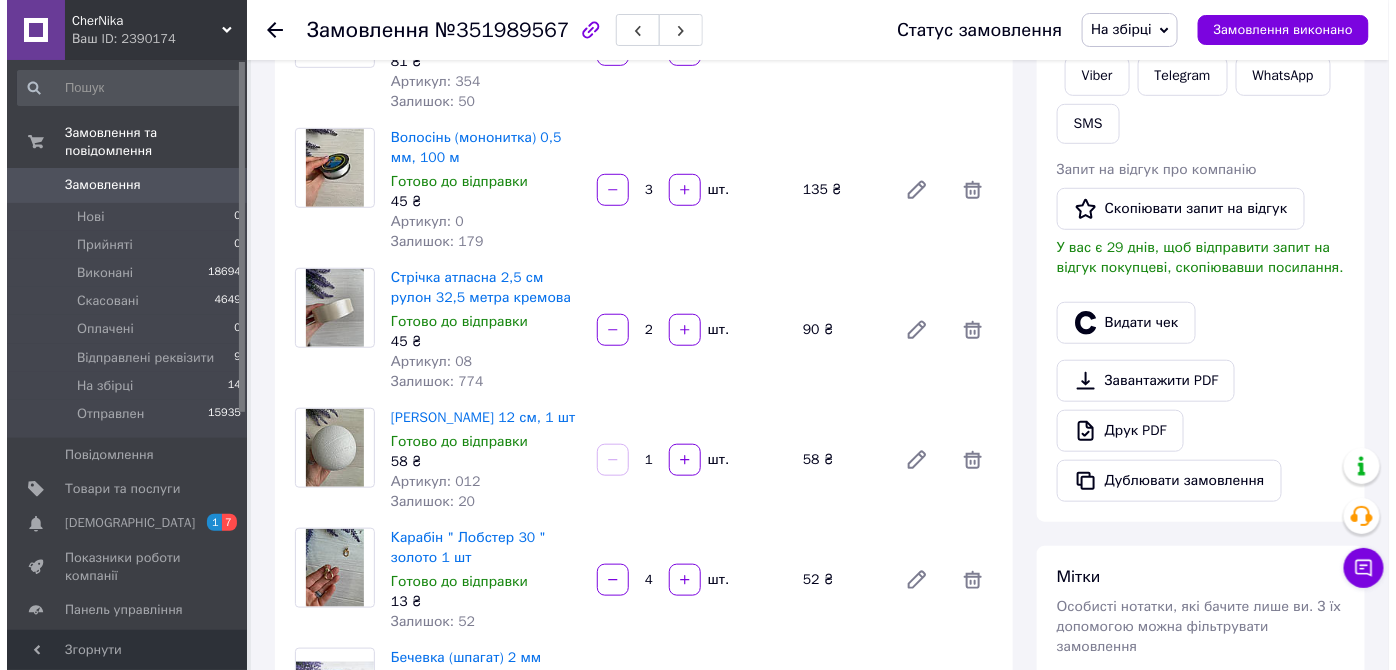 scroll, scrollTop: 90, scrollLeft: 0, axis: vertical 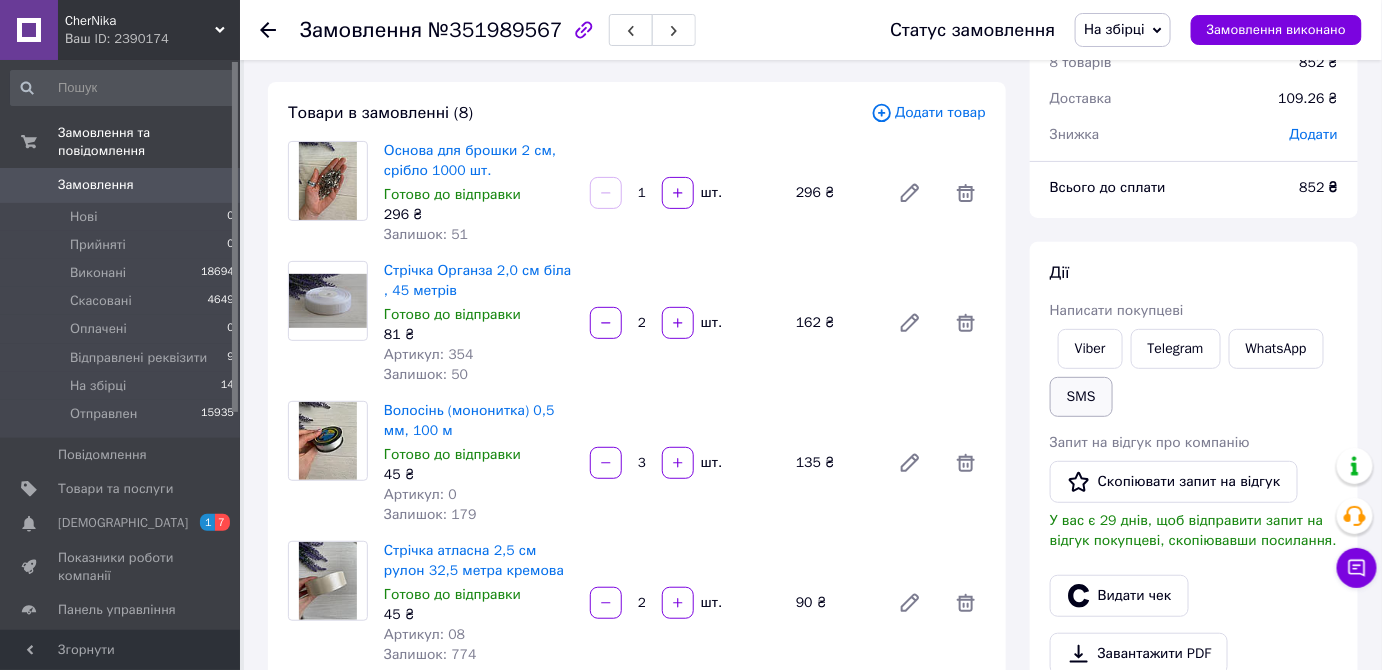 click on "SMS" at bounding box center [1081, 397] 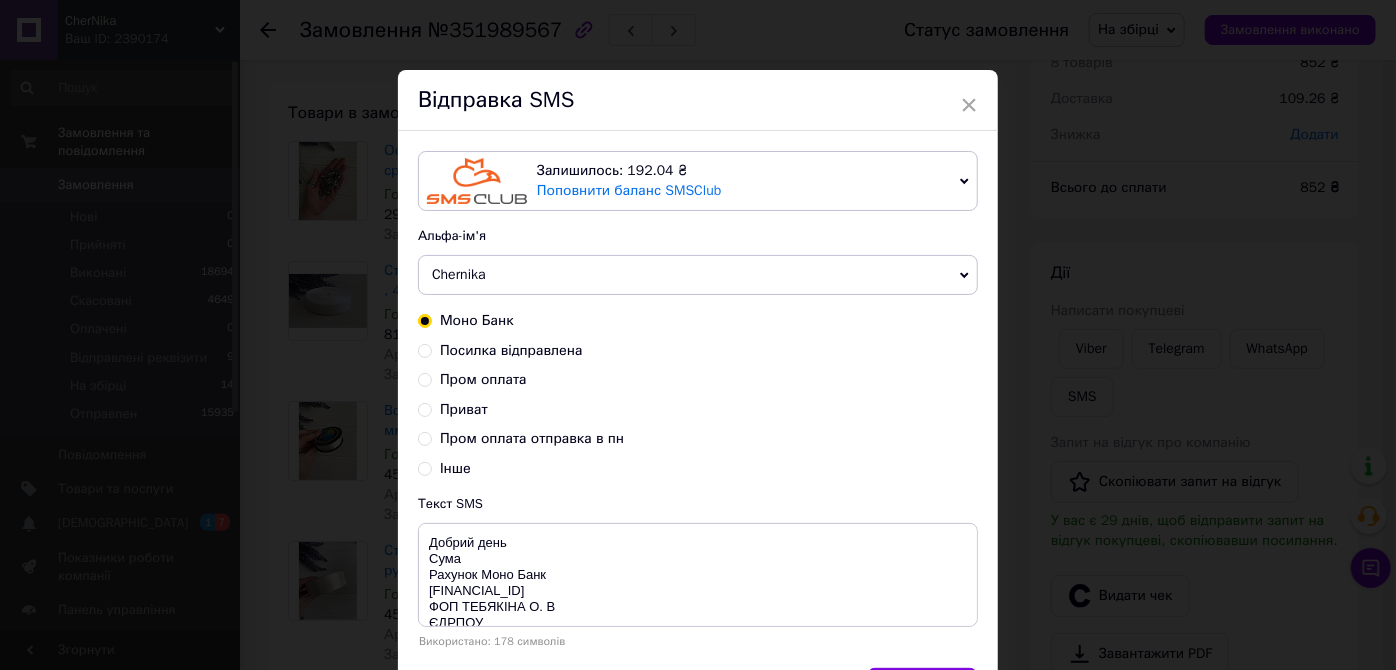 click on "Посилка відправлена" at bounding box center [425, 349] 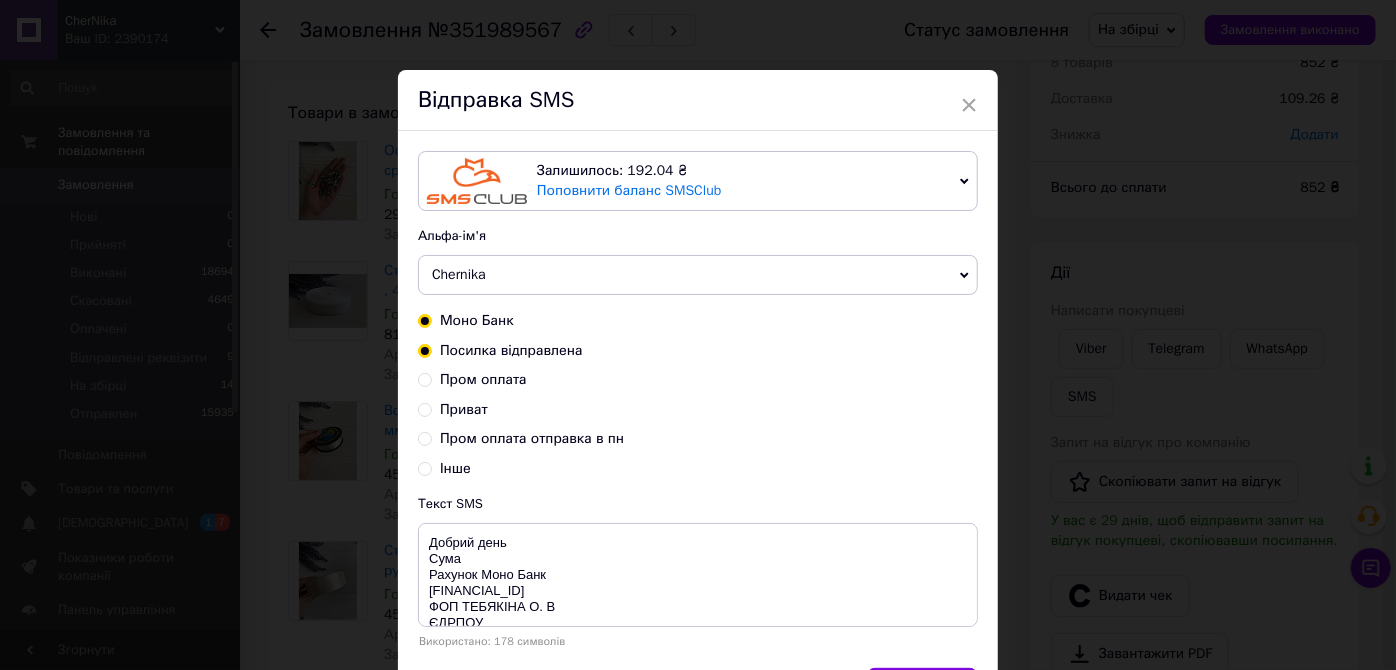 radio on "true" 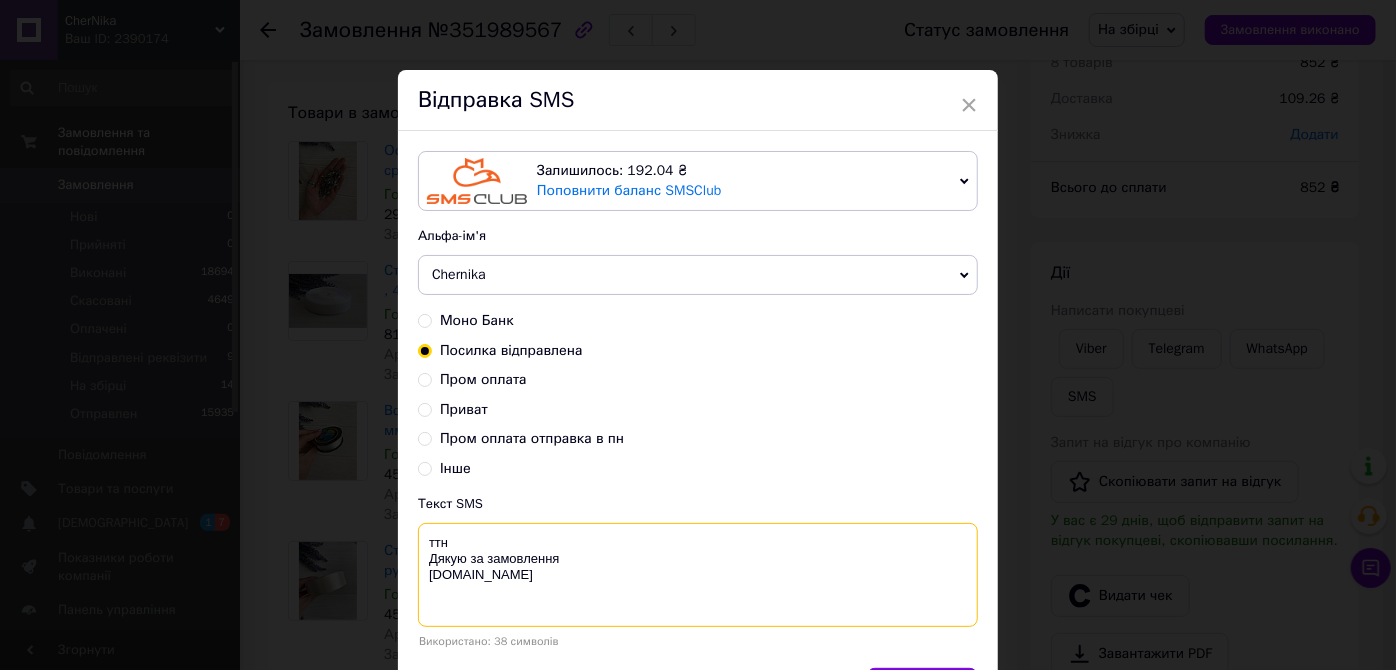 click on "ттн
Дякую за замовлення
chernika.in" at bounding box center (698, 575) 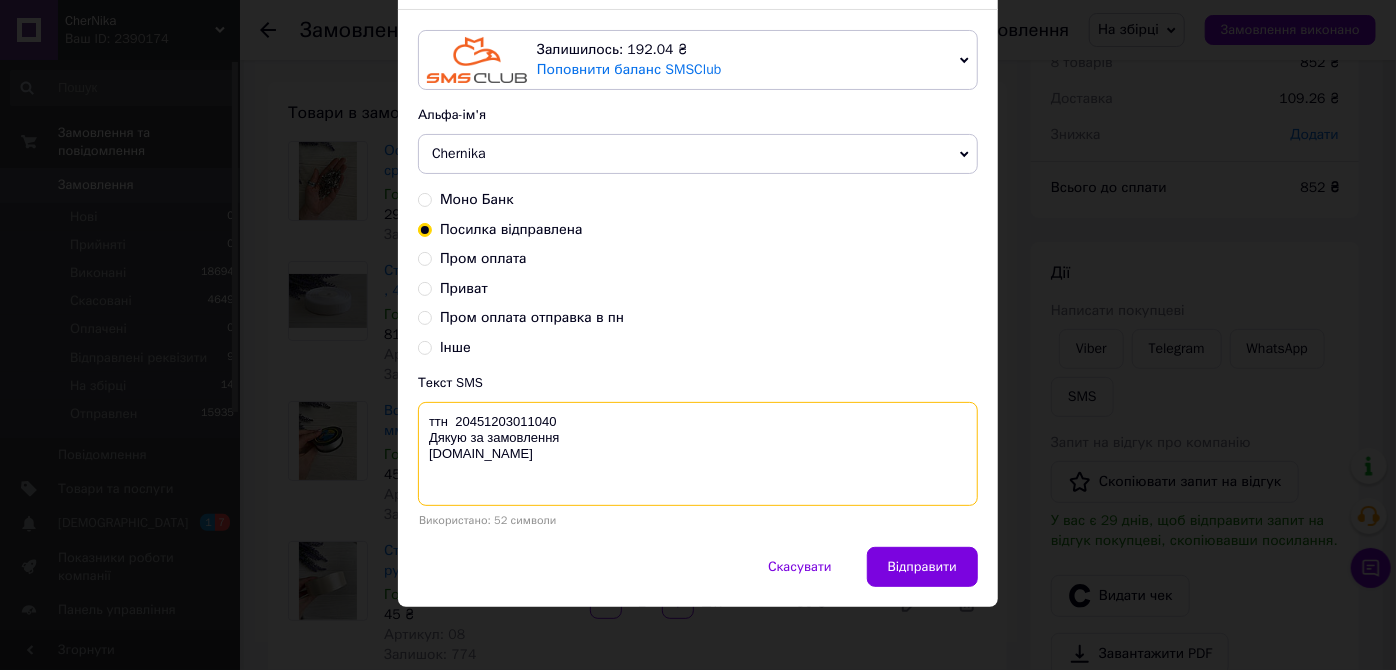 scroll, scrollTop: 122, scrollLeft: 0, axis: vertical 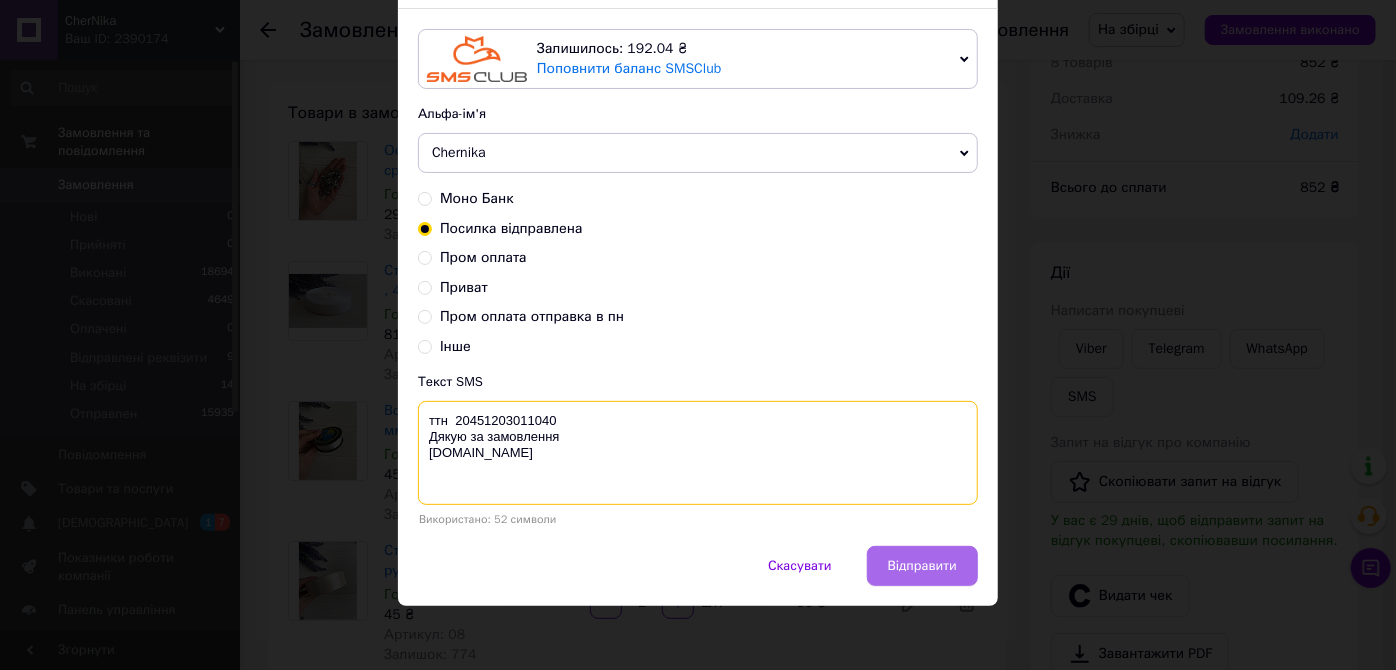 type on "ттн  20451203011040
Дякую за замовлення
chernika.in" 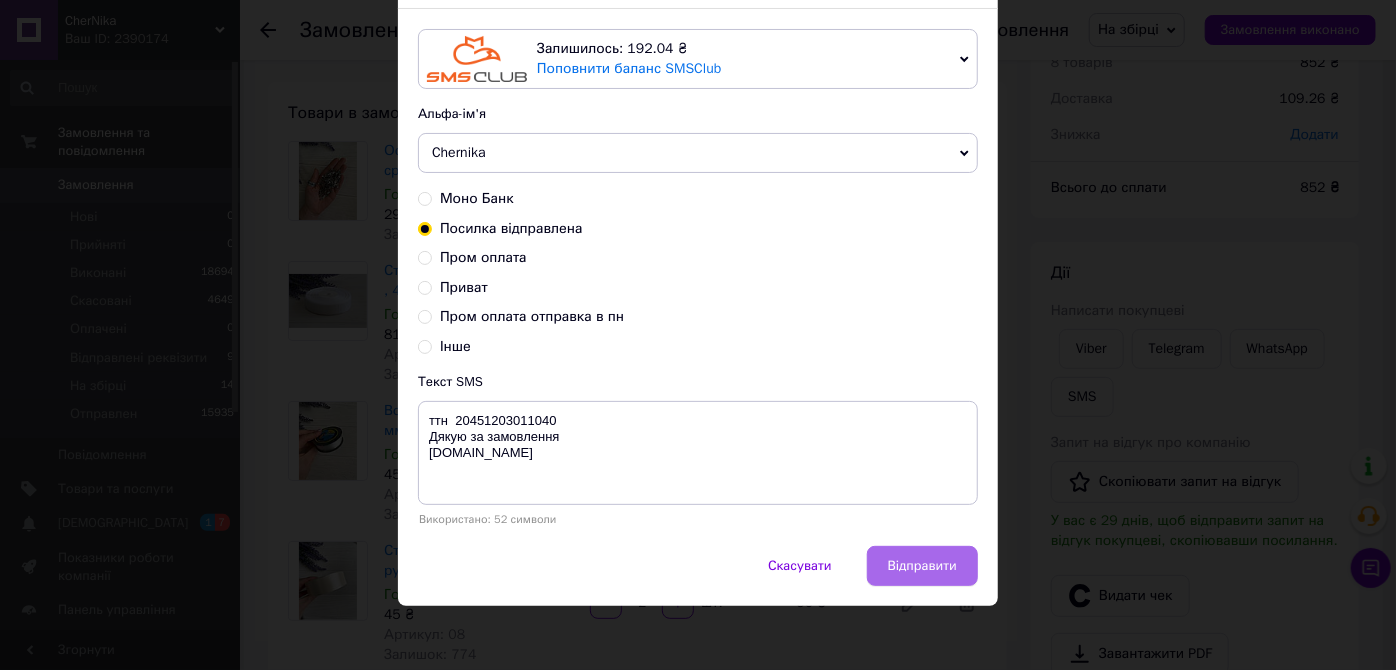 click on "Відправити" at bounding box center (922, 566) 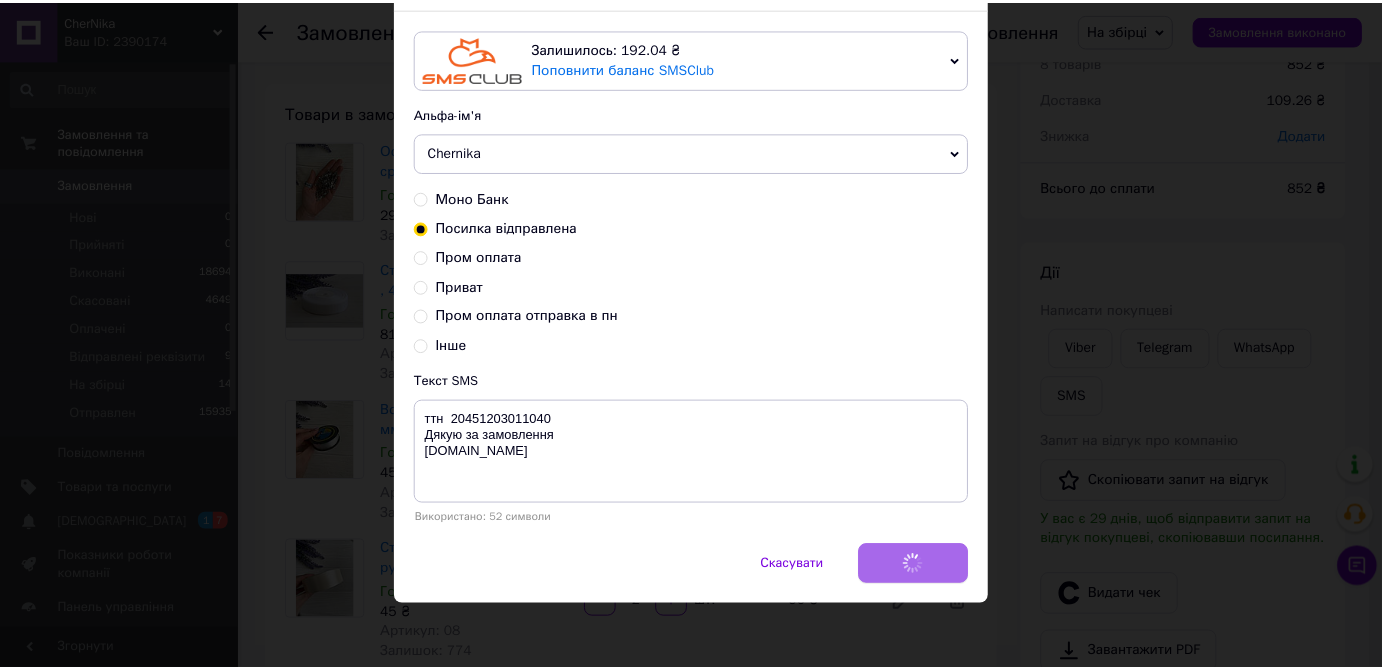 scroll, scrollTop: 0, scrollLeft: 0, axis: both 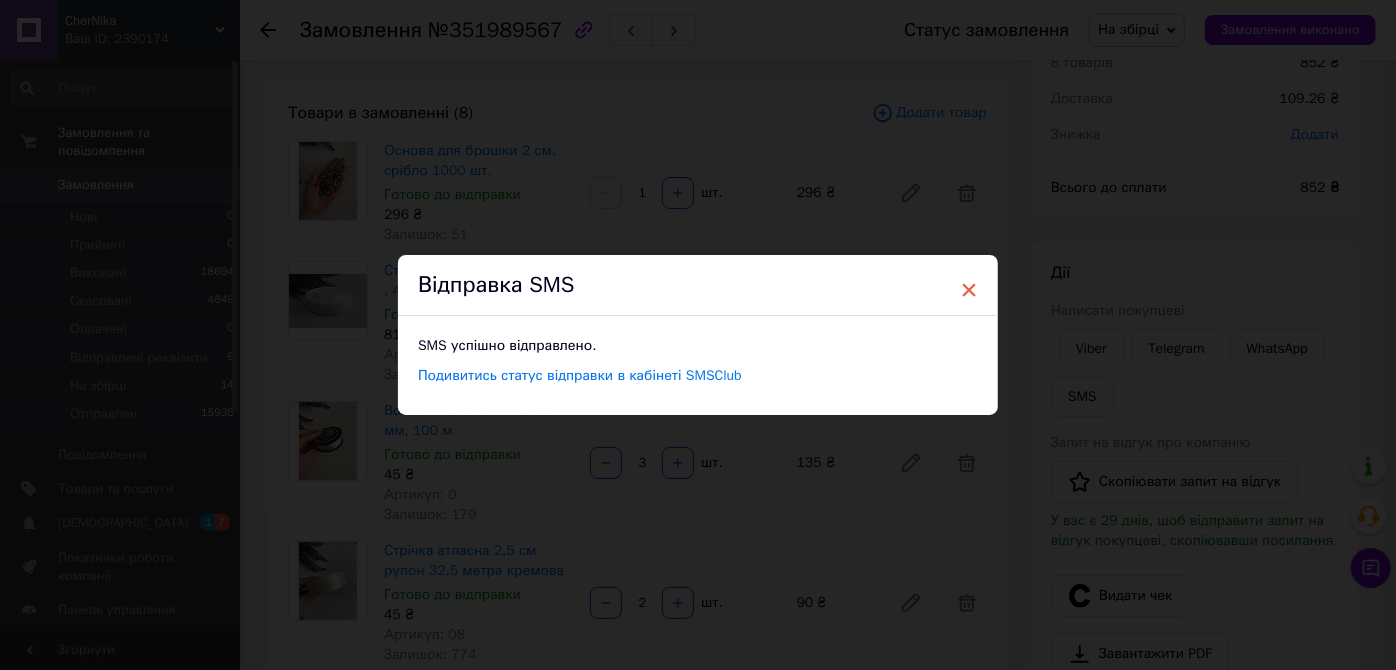 click on "×" at bounding box center [969, 290] 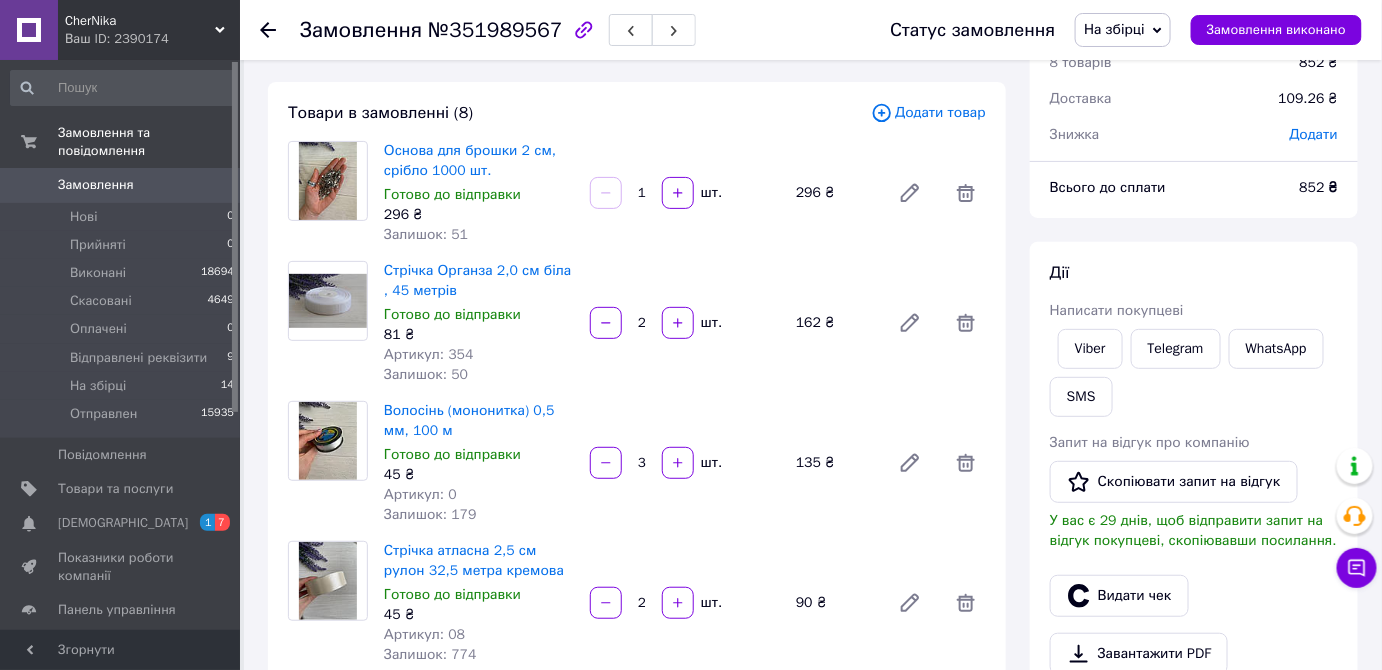 click on "На збірці" at bounding box center (1123, 30) 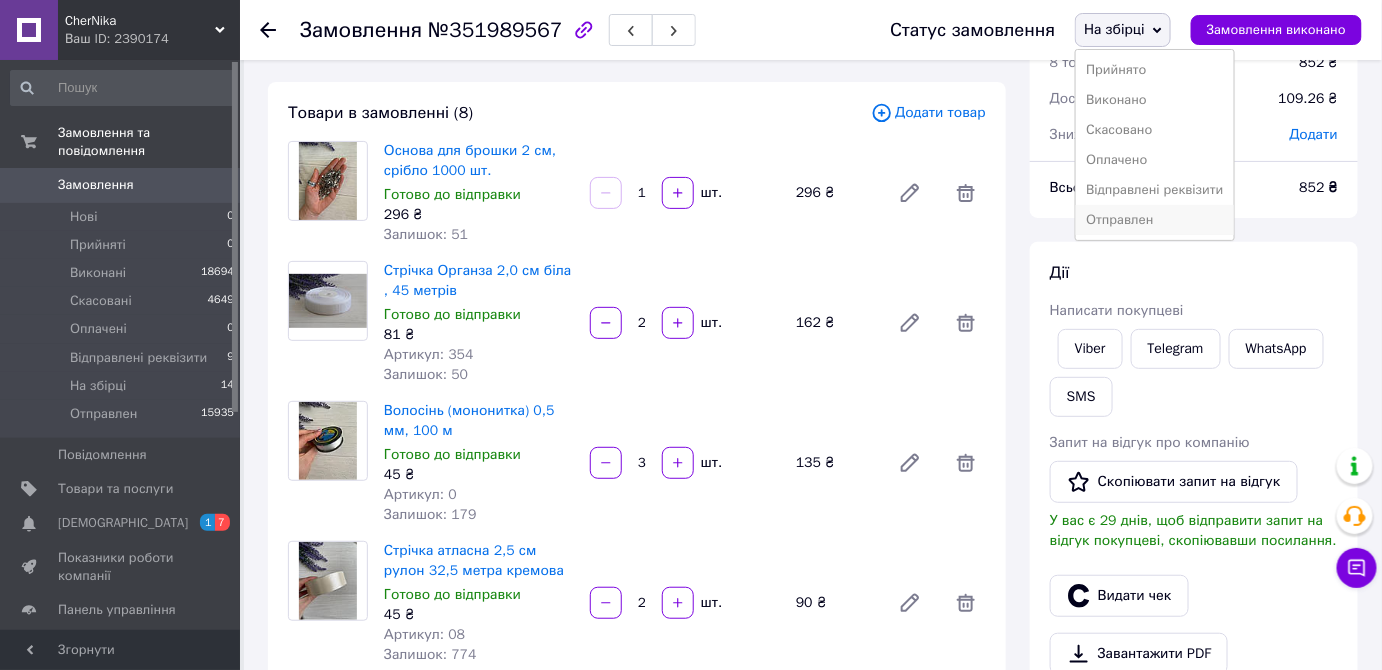 click on "Отправлен" at bounding box center [1154, 220] 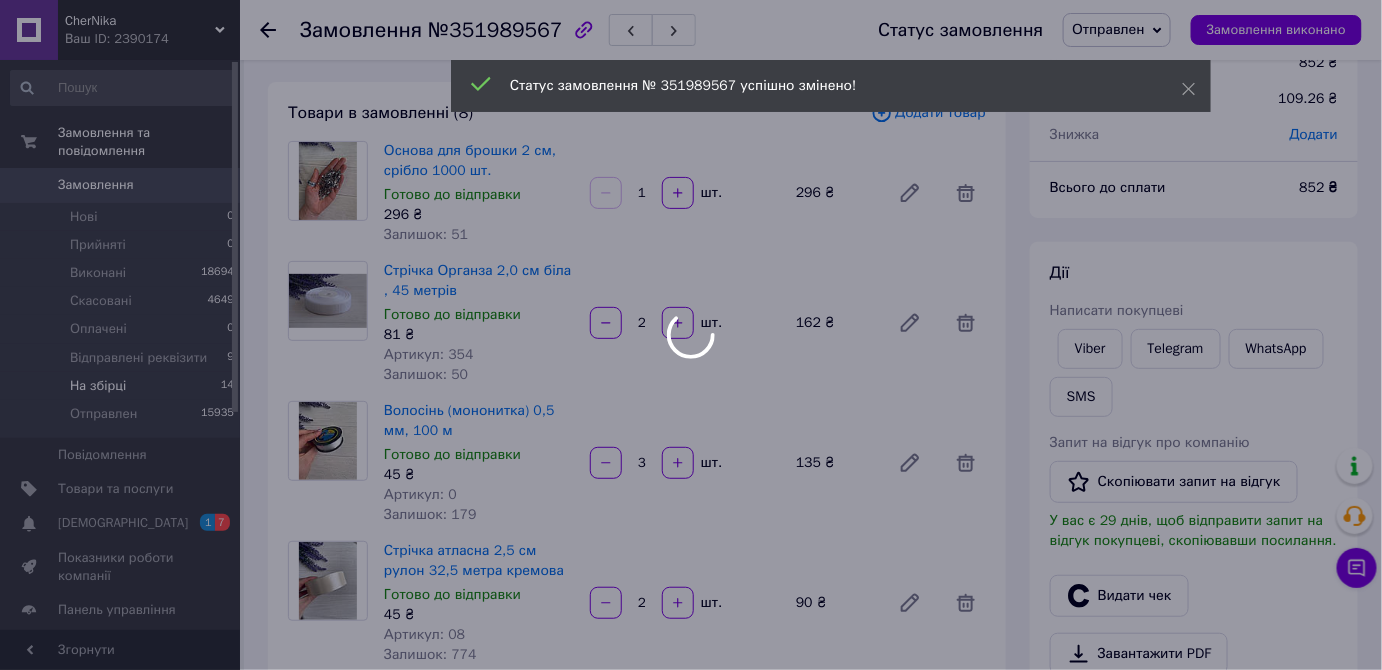 click at bounding box center (691, 335) 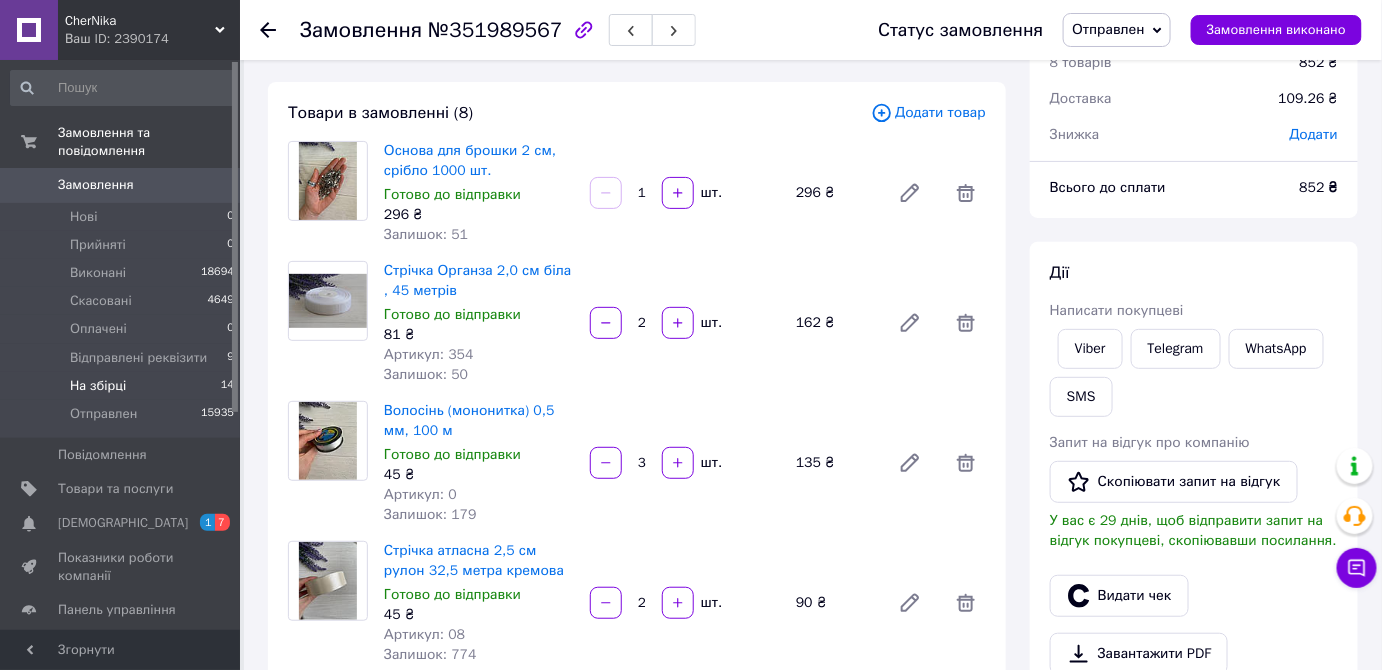 click on "На збірці" at bounding box center [98, 386] 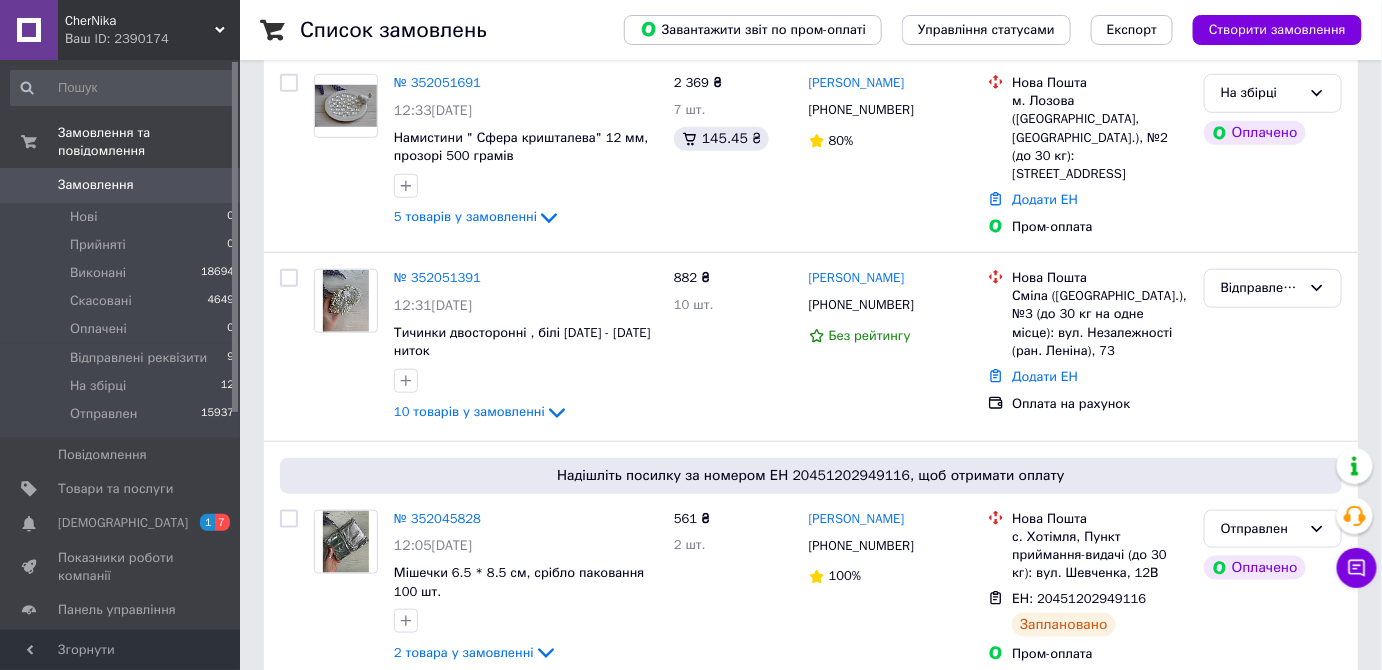 scroll, scrollTop: 545, scrollLeft: 0, axis: vertical 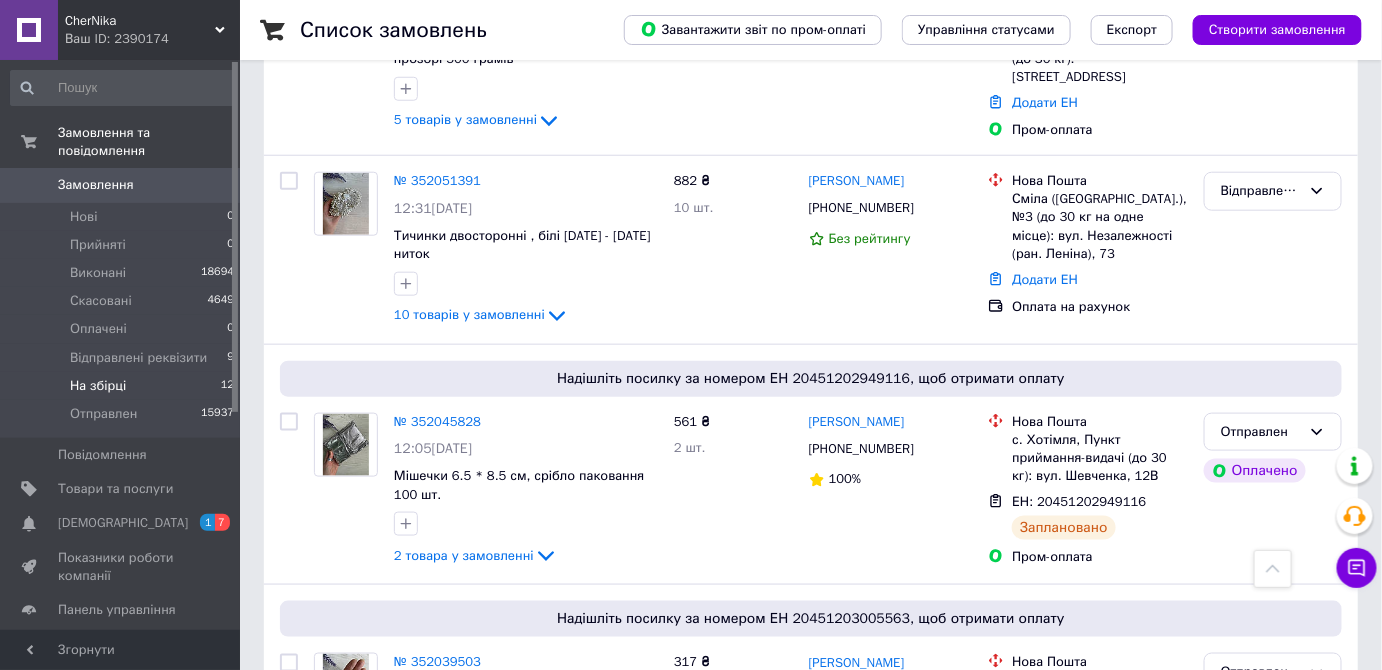 click on "На збірці" at bounding box center (98, 386) 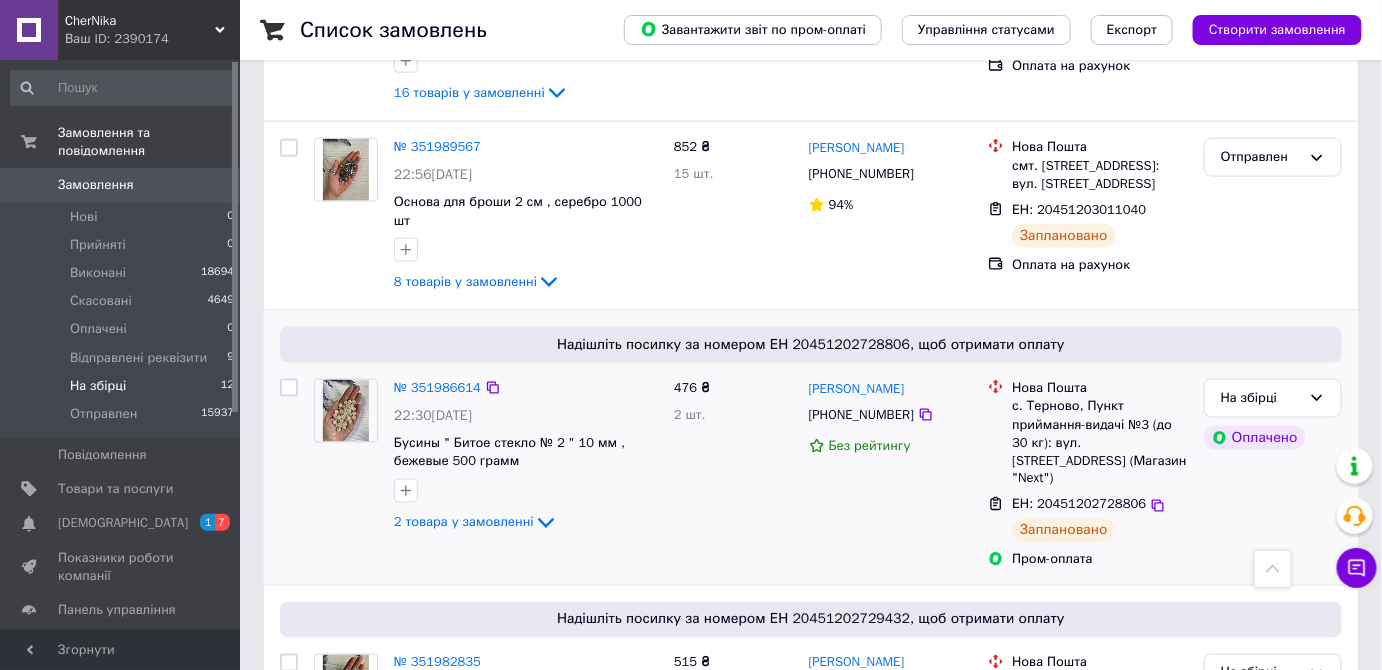 scroll, scrollTop: 818, scrollLeft: 0, axis: vertical 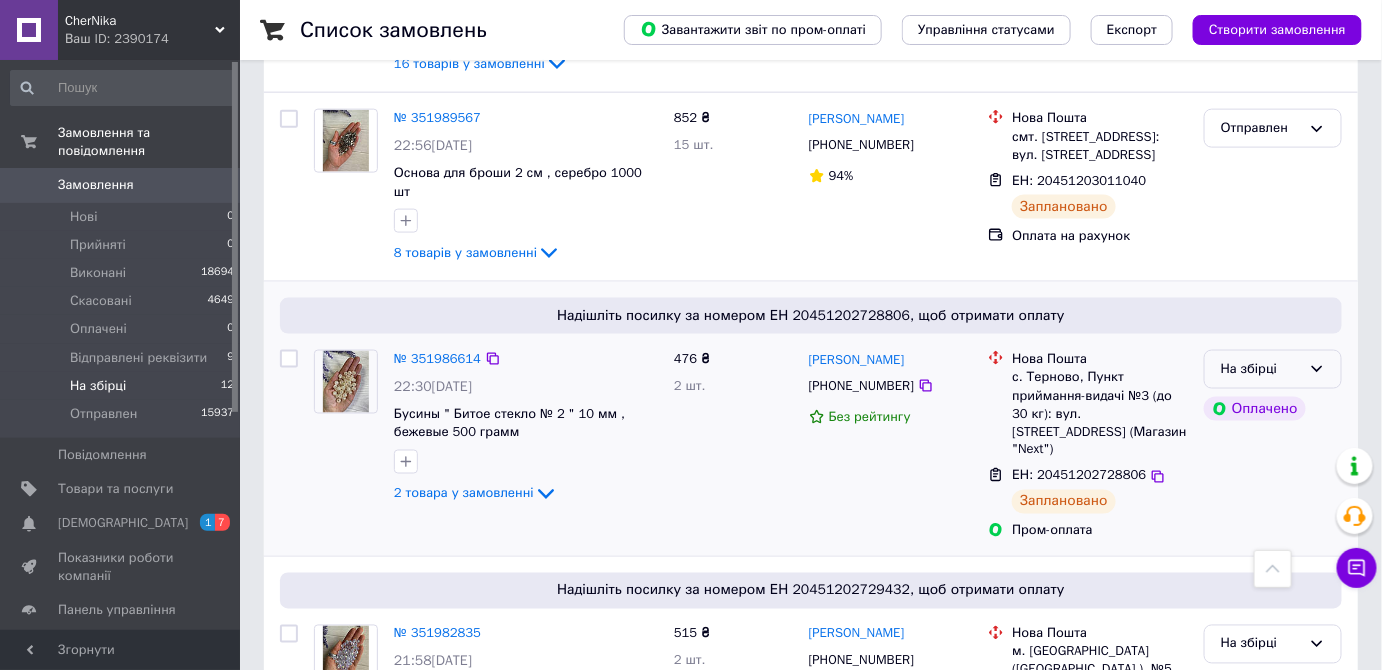 click on "На збірці" at bounding box center (1273, 369) 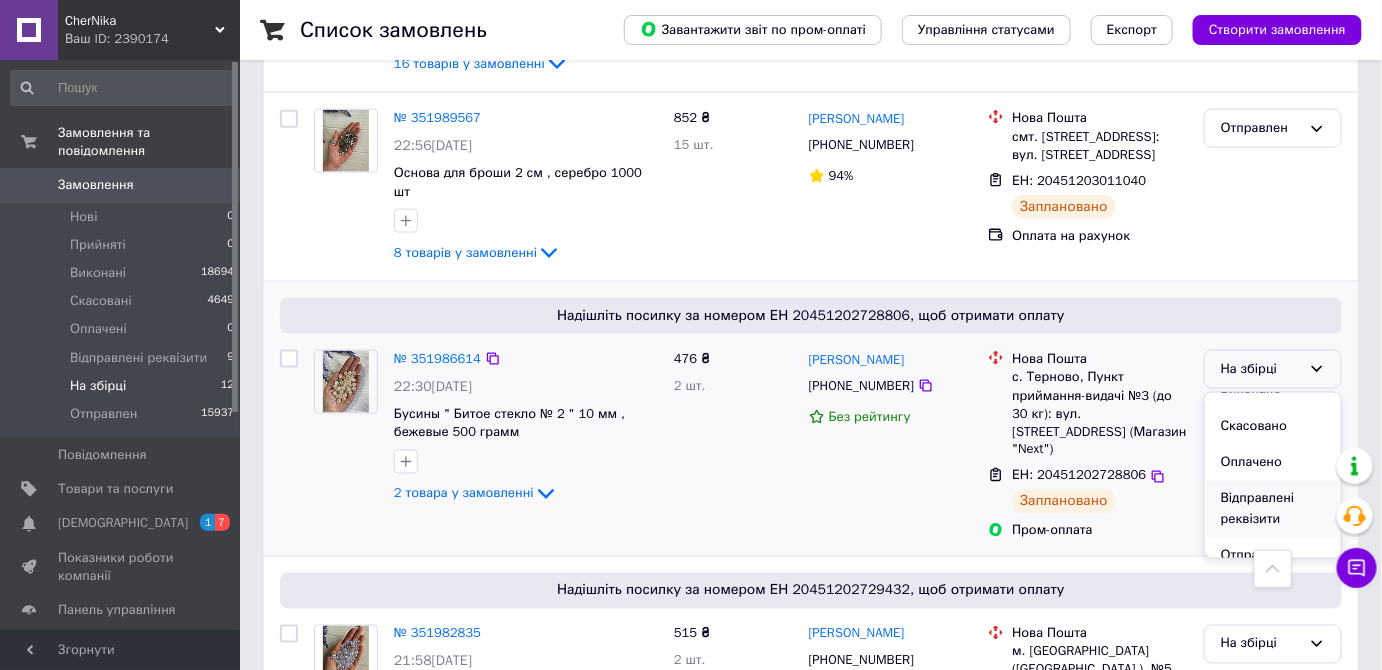 scroll, scrollTop: 74, scrollLeft: 0, axis: vertical 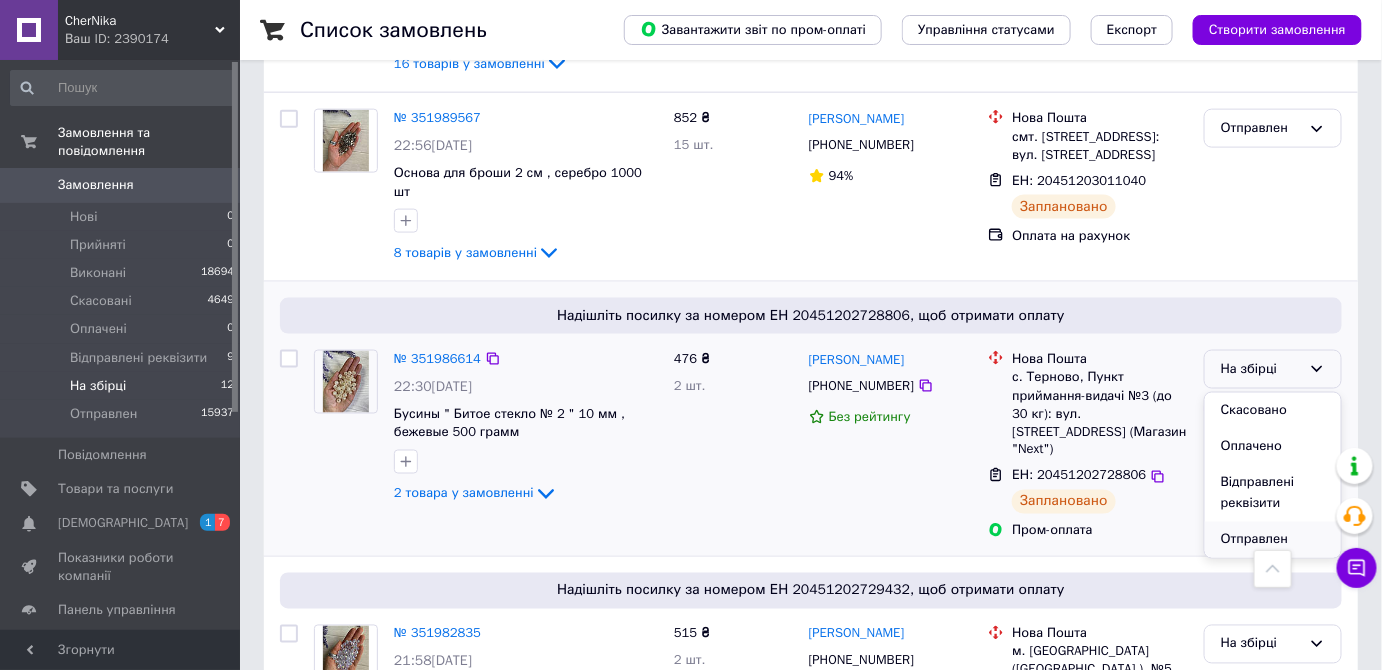 click on "Отправлен" at bounding box center (1273, 540) 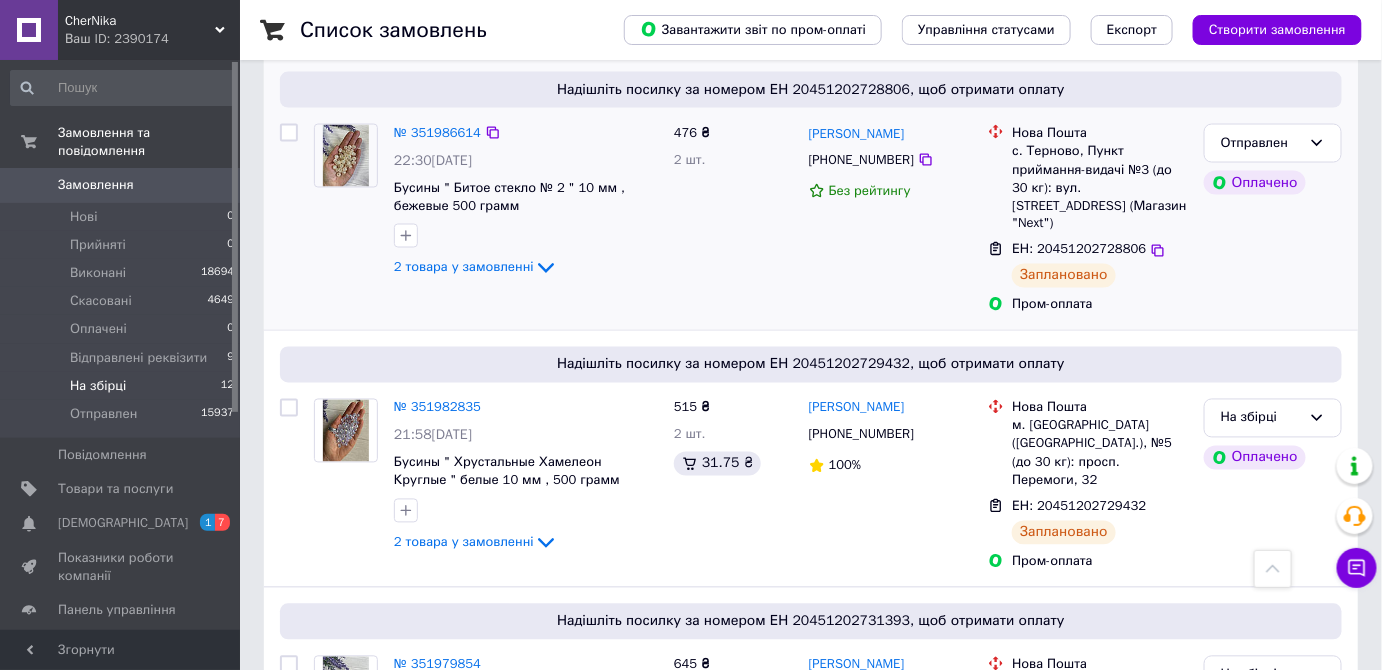 scroll, scrollTop: 1090, scrollLeft: 0, axis: vertical 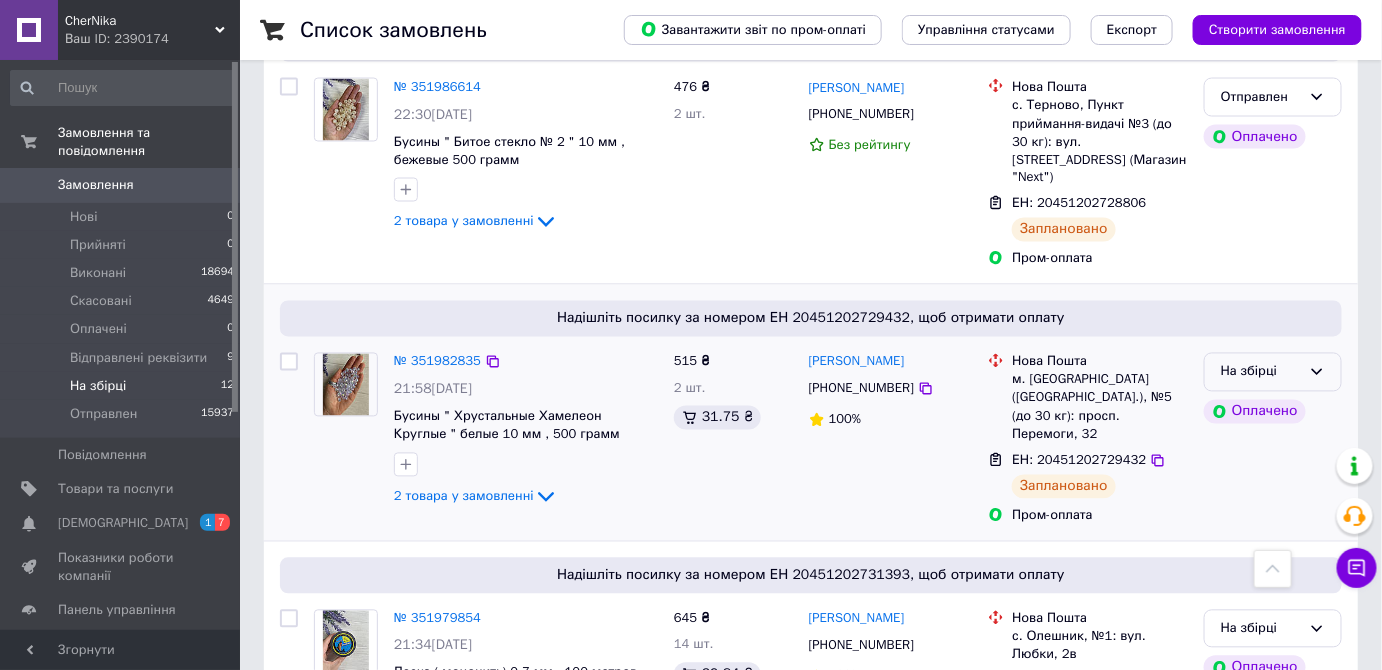 click 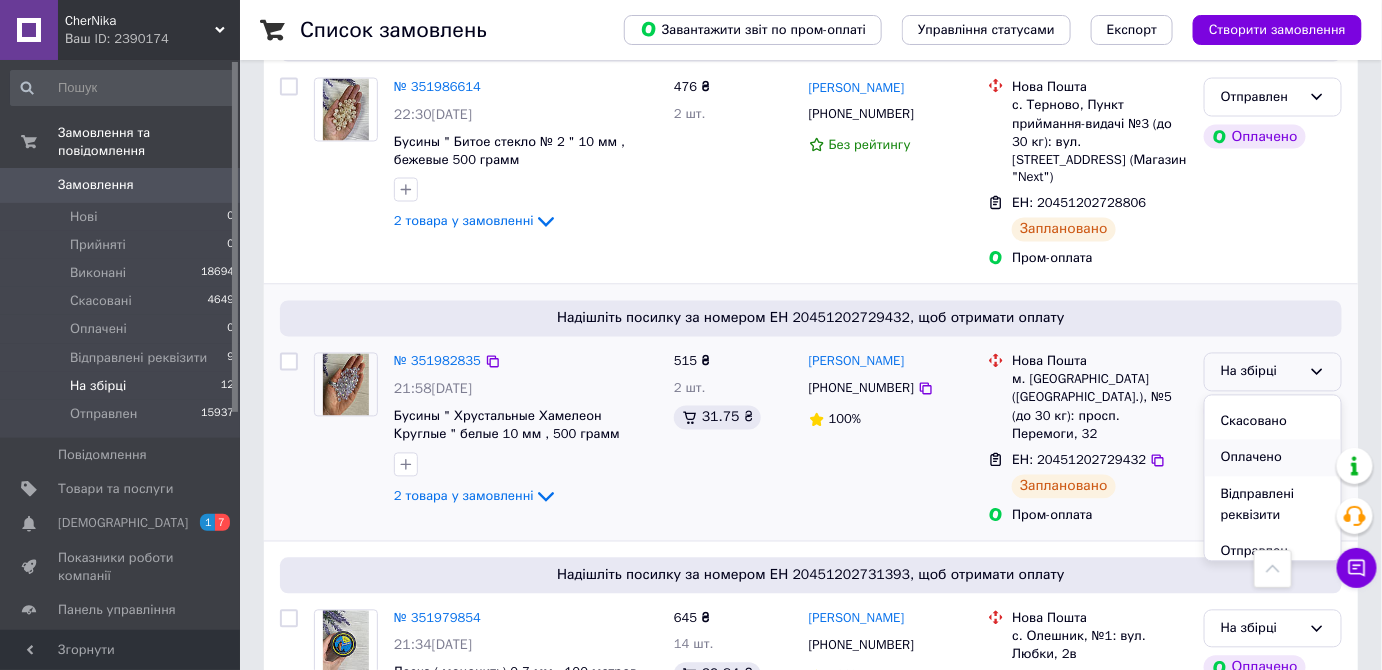 scroll, scrollTop: 74, scrollLeft: 0, axis: vertical 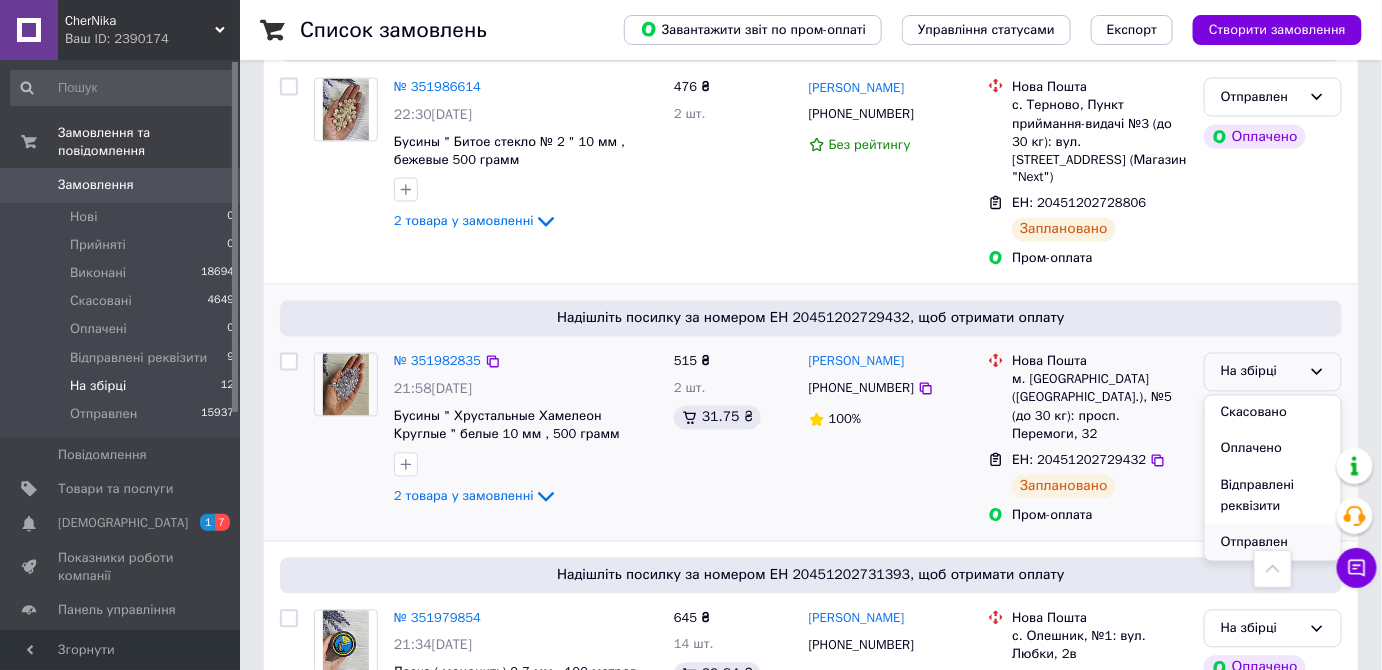 click on "Отправлен" at bounding box center [1273, 543] 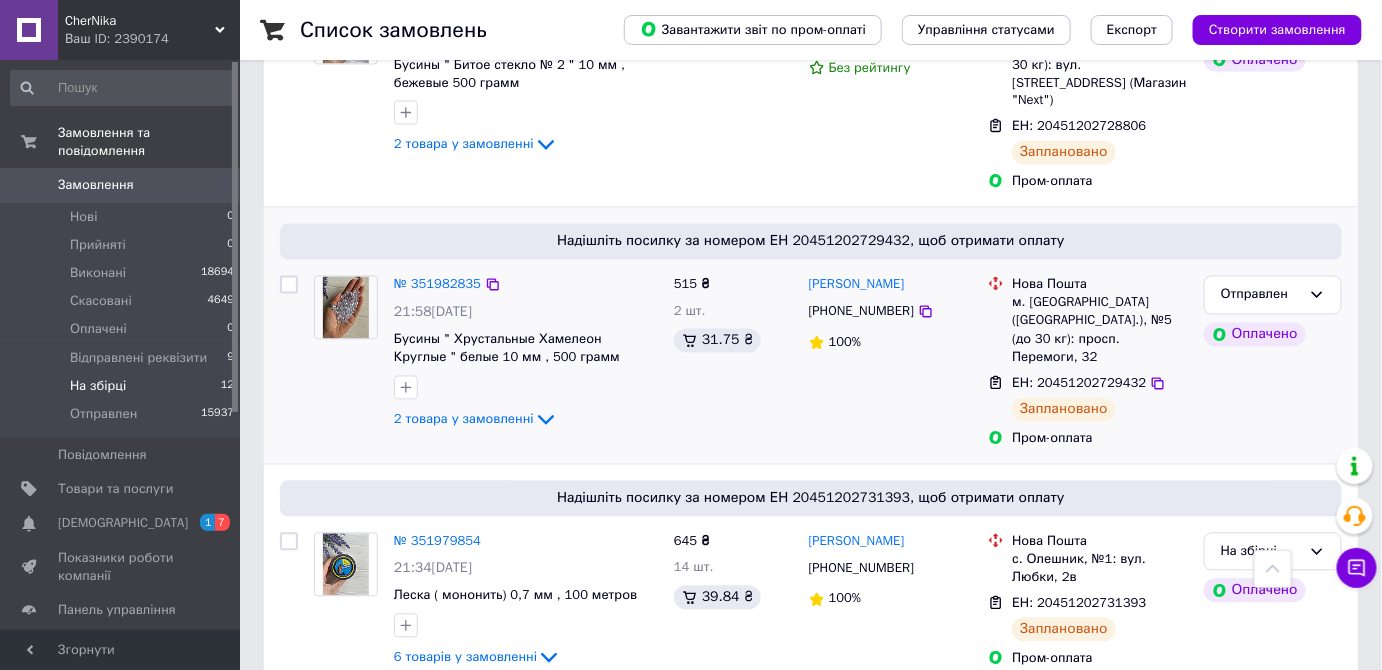 scroll, scrollTop: 1272, scrollLeft: 0, axis: vertical 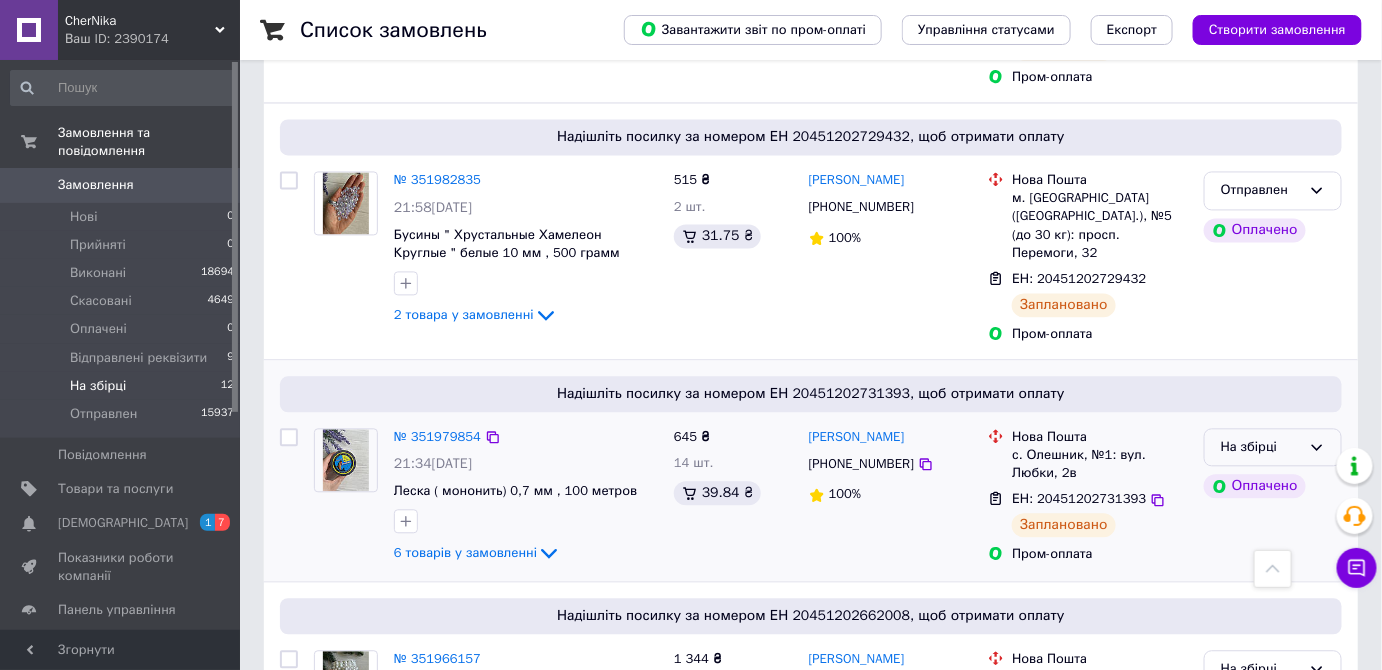 click 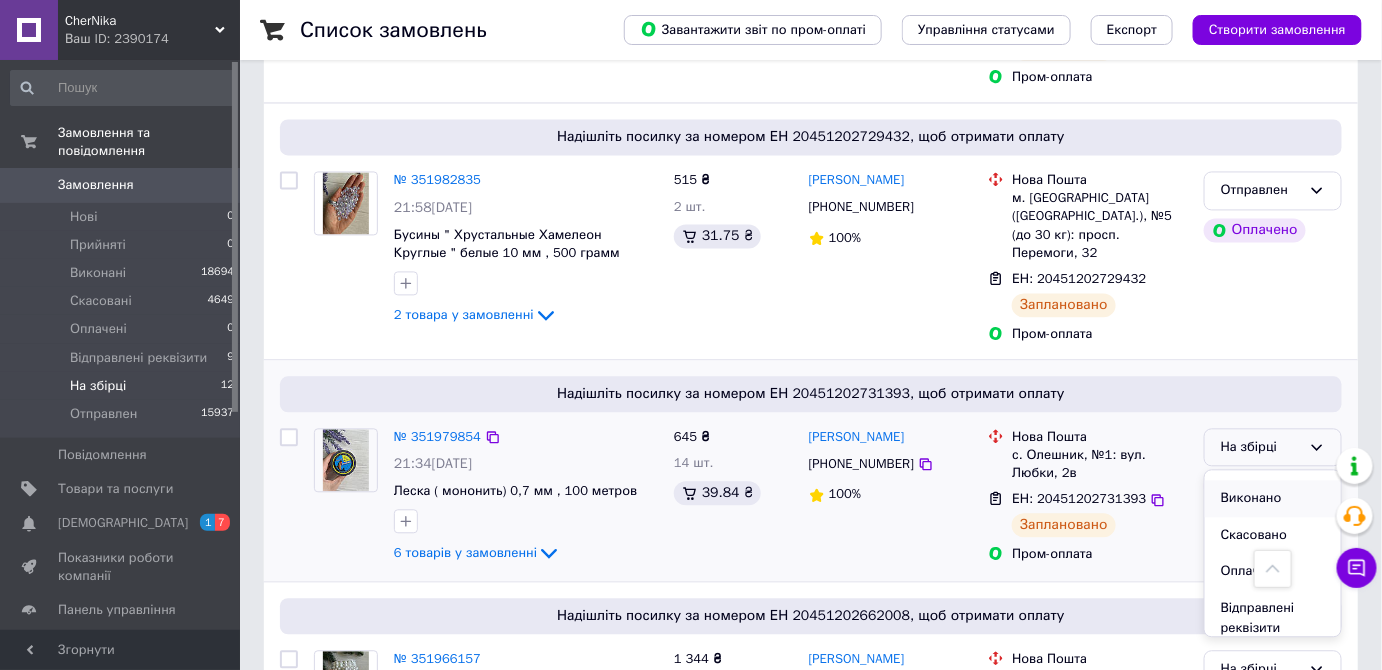 scroll, scrollTop: 74, scrollLeft: 0, axis: vertical 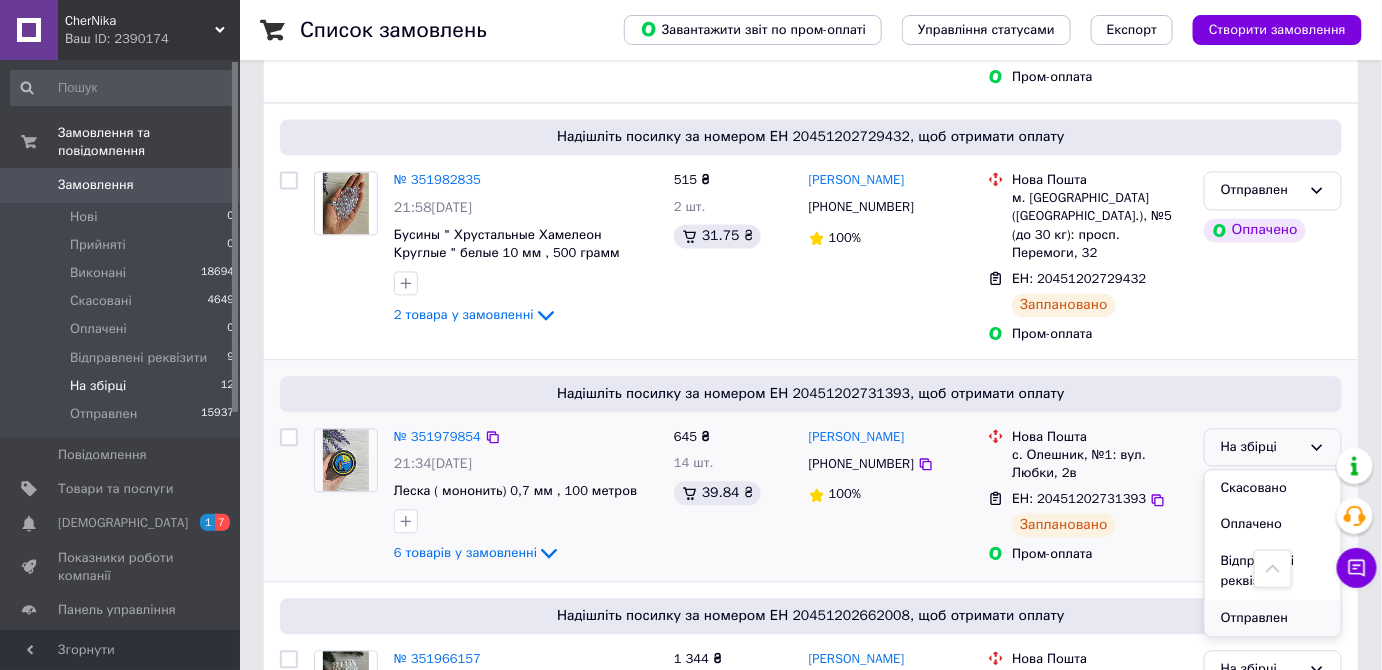 click on "Отправлен" at bounding box center [1273, 618] 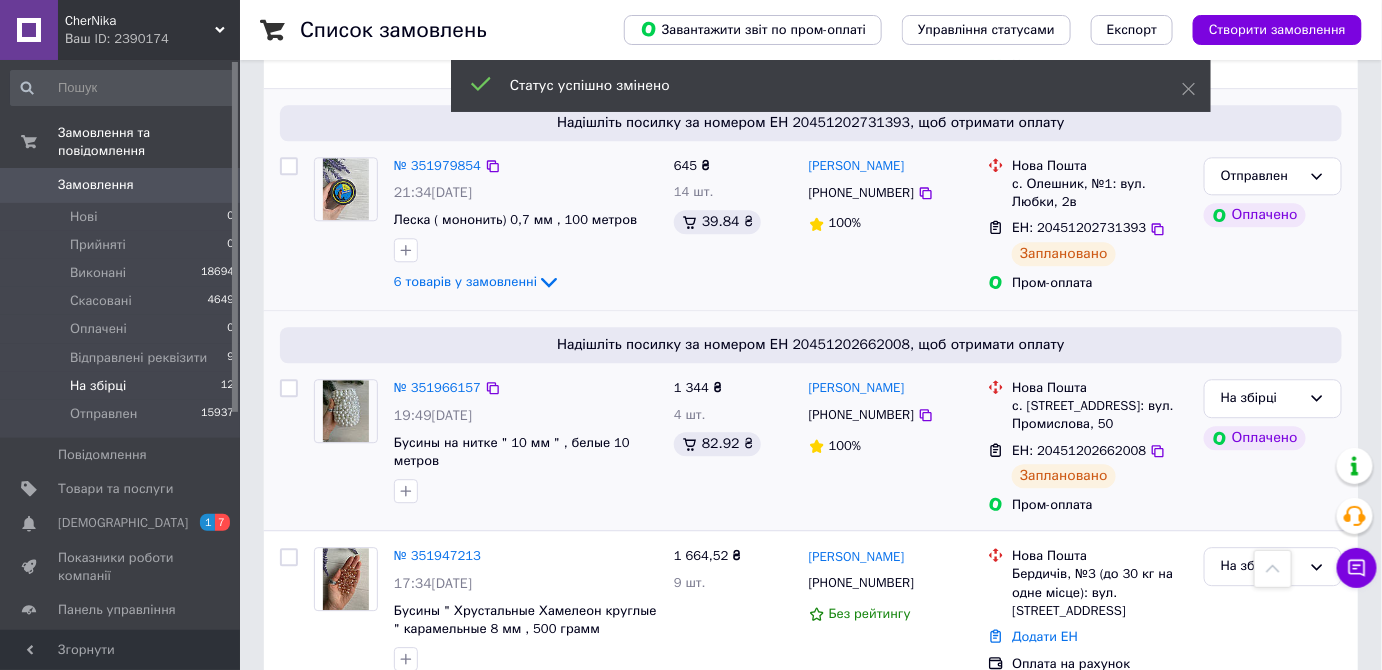 scroll, scrollTop: 1545, scrollLeft: 0, axis: vertical 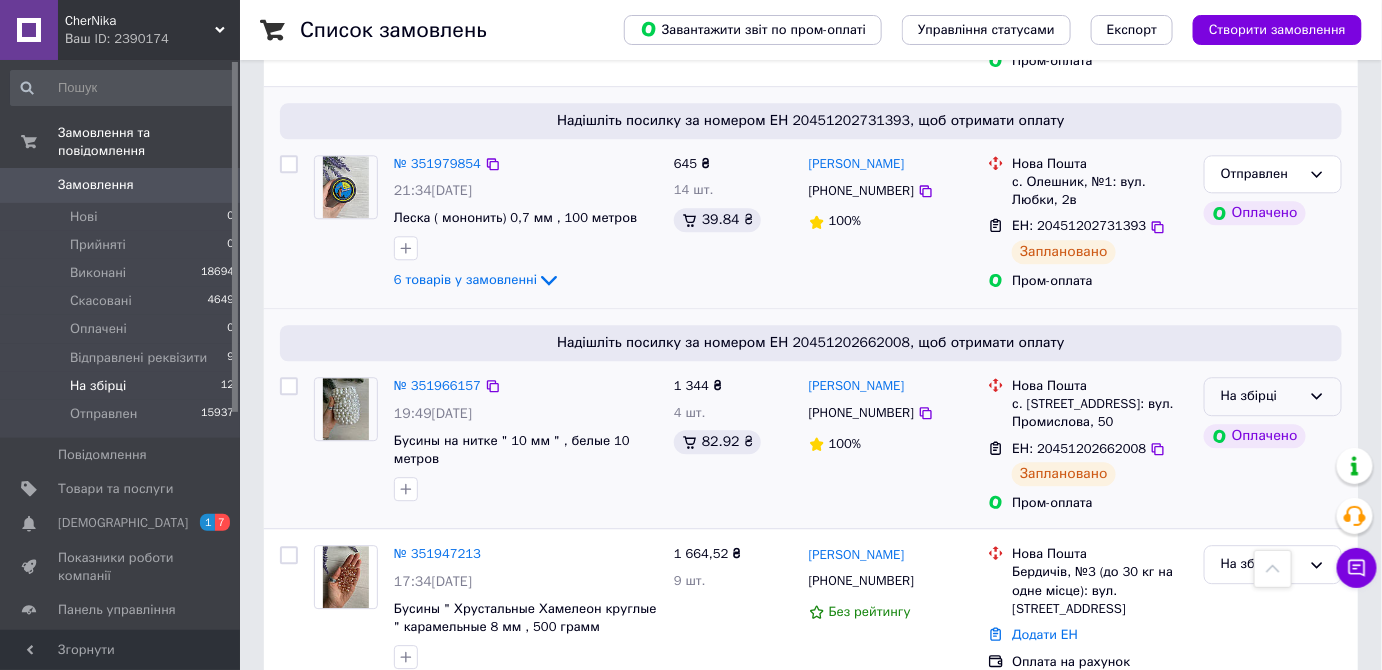 click on "На збірці" at bounding box center (1273, 396) 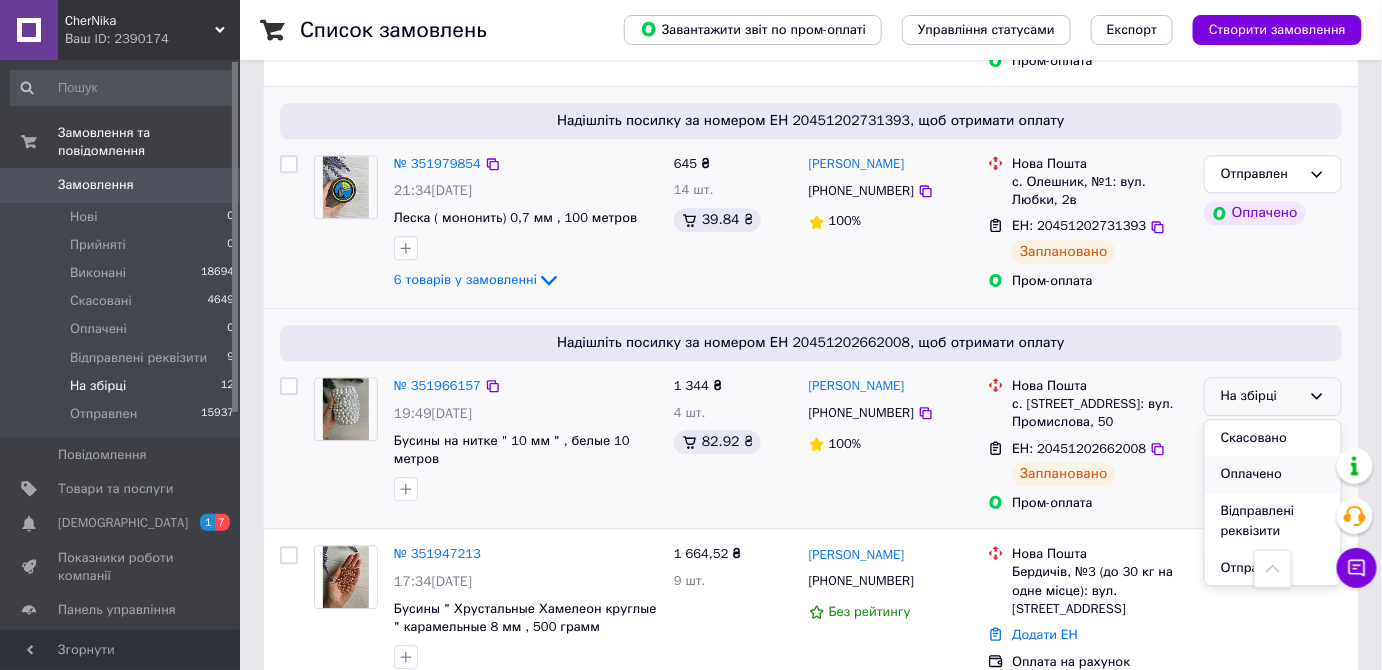 scroll, scrollTop: 74, scrollLeft: 0, axis: vertical 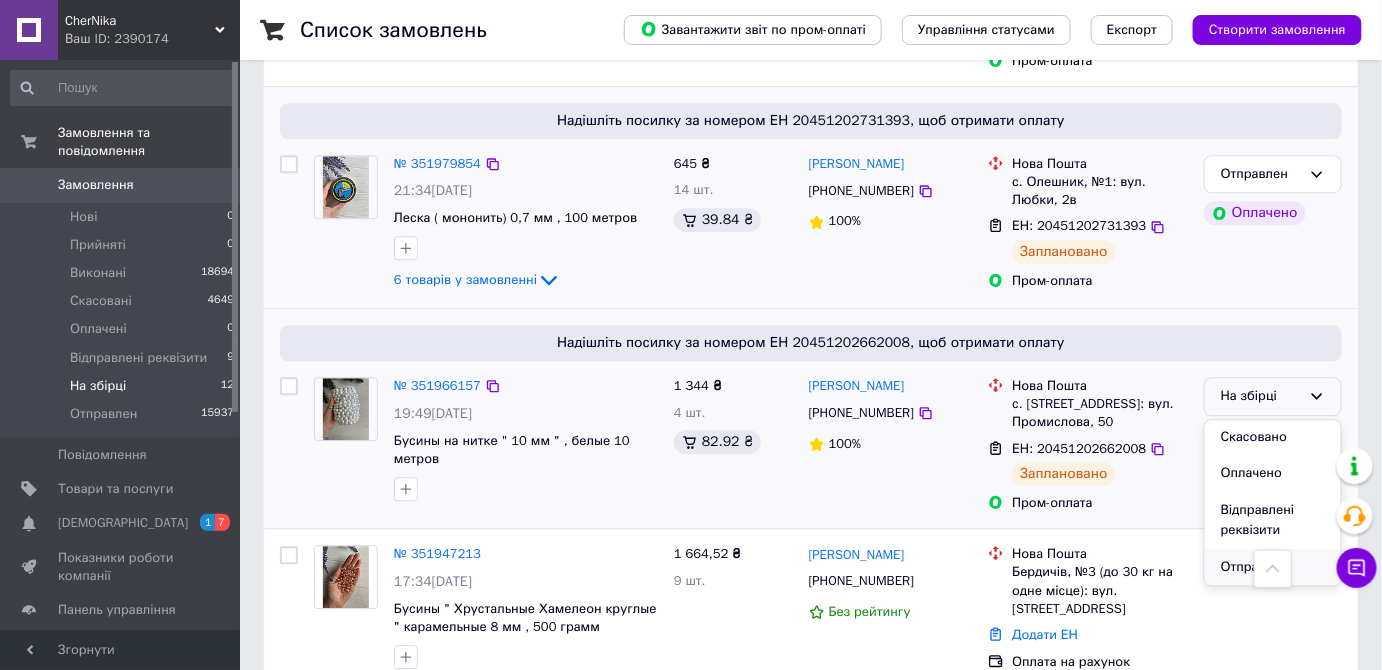 click on "Отправлен" at bounding box center (1273, 567) 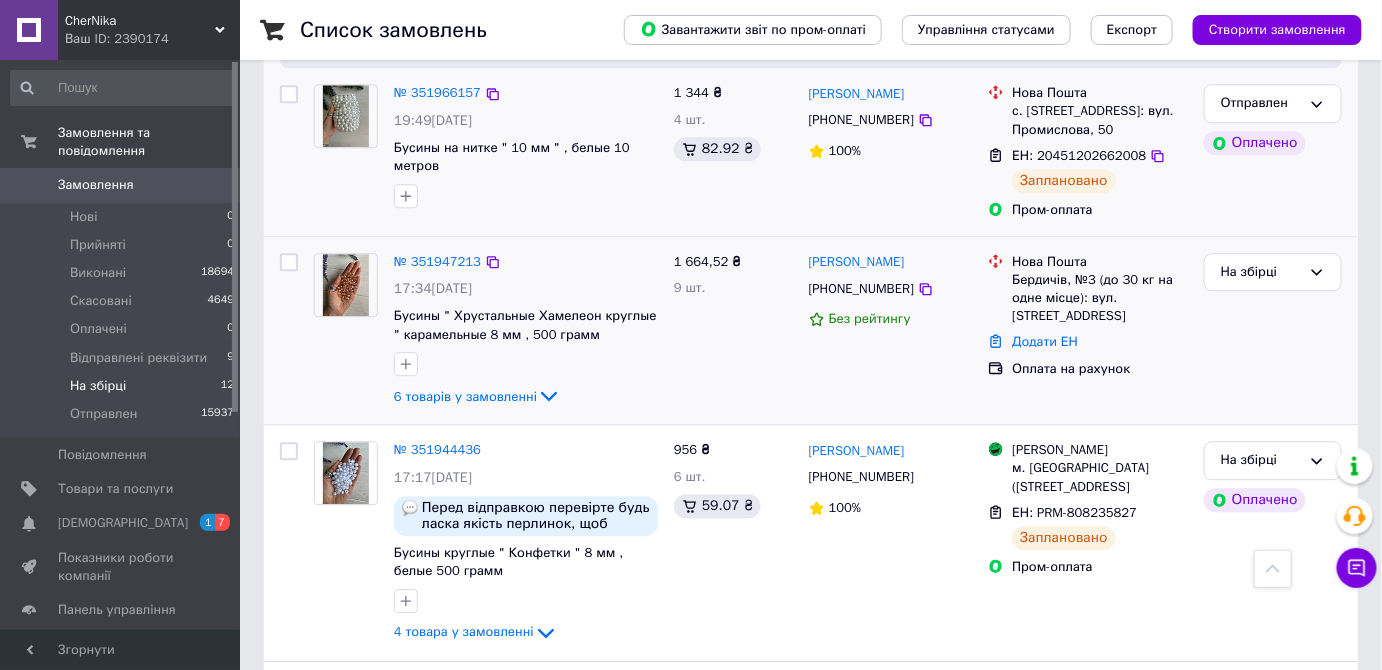 scroll, scrollTop: 1648, scrollLeft: 0, axis: vertical 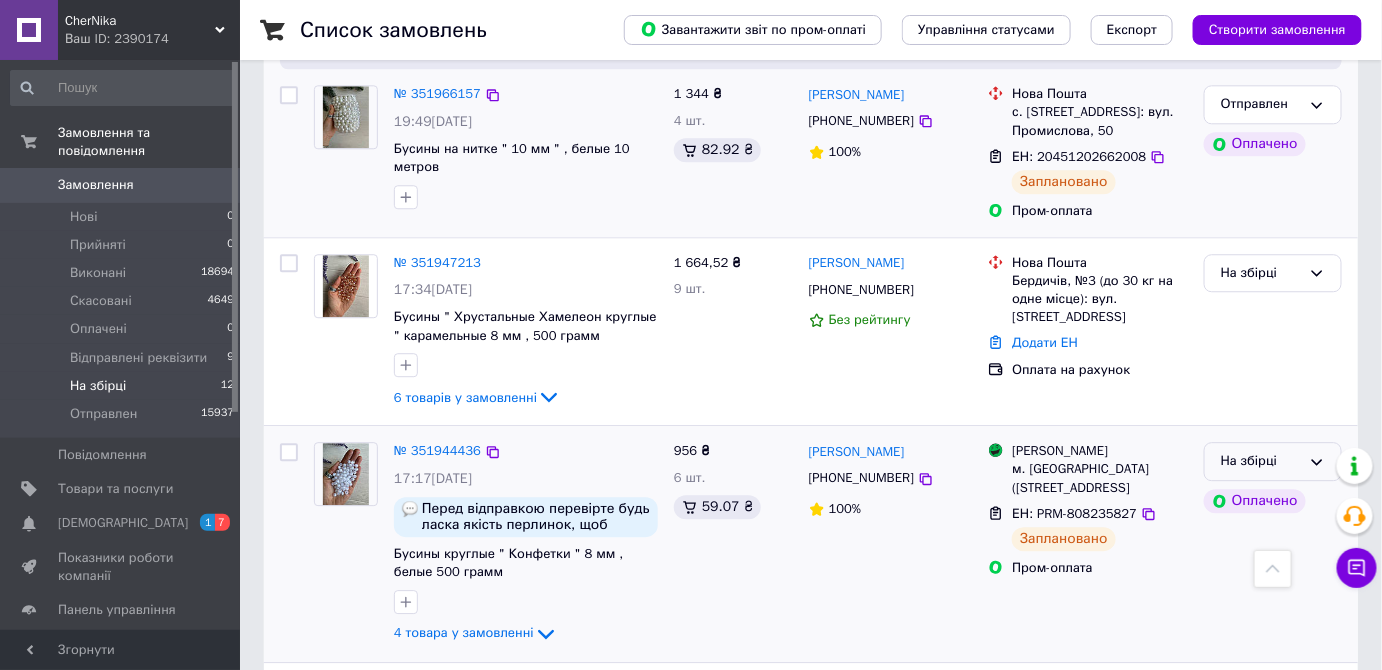 click 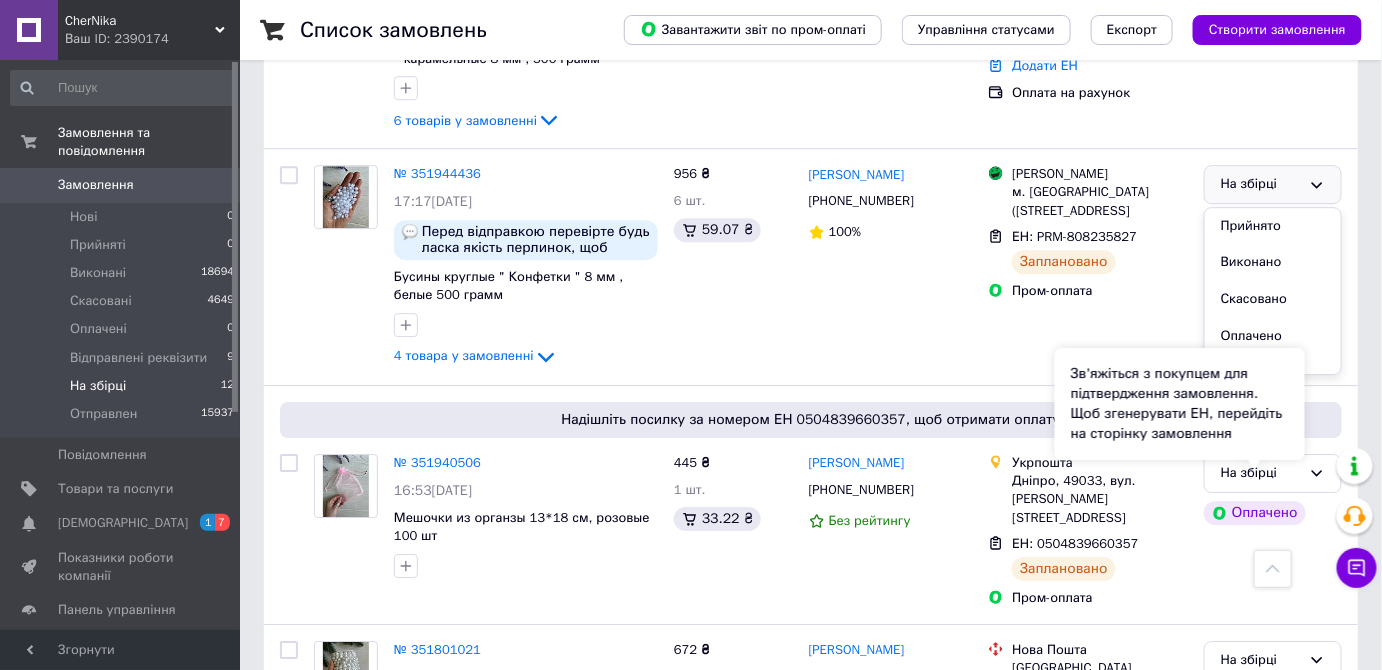 scroll, scrollTop: 1832, scrollLeft: 0, axis: vertical 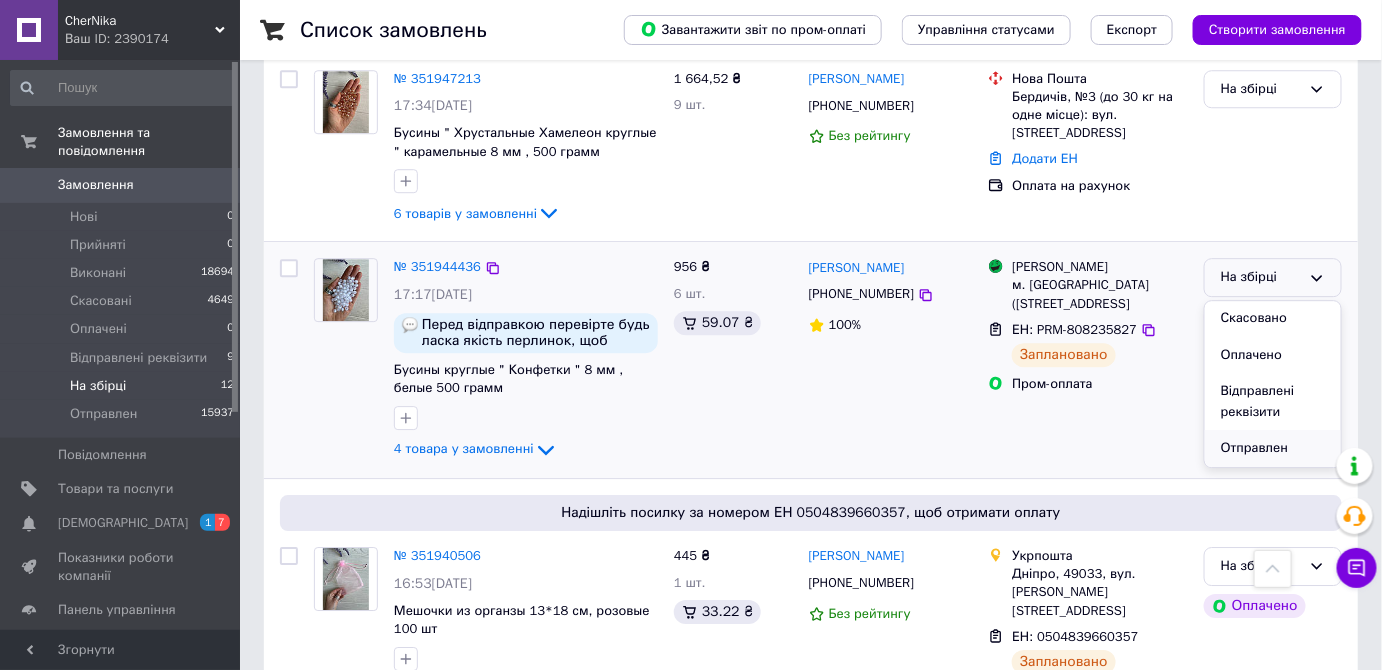 click on "Отправлен" at bounding box center (1273, 448) 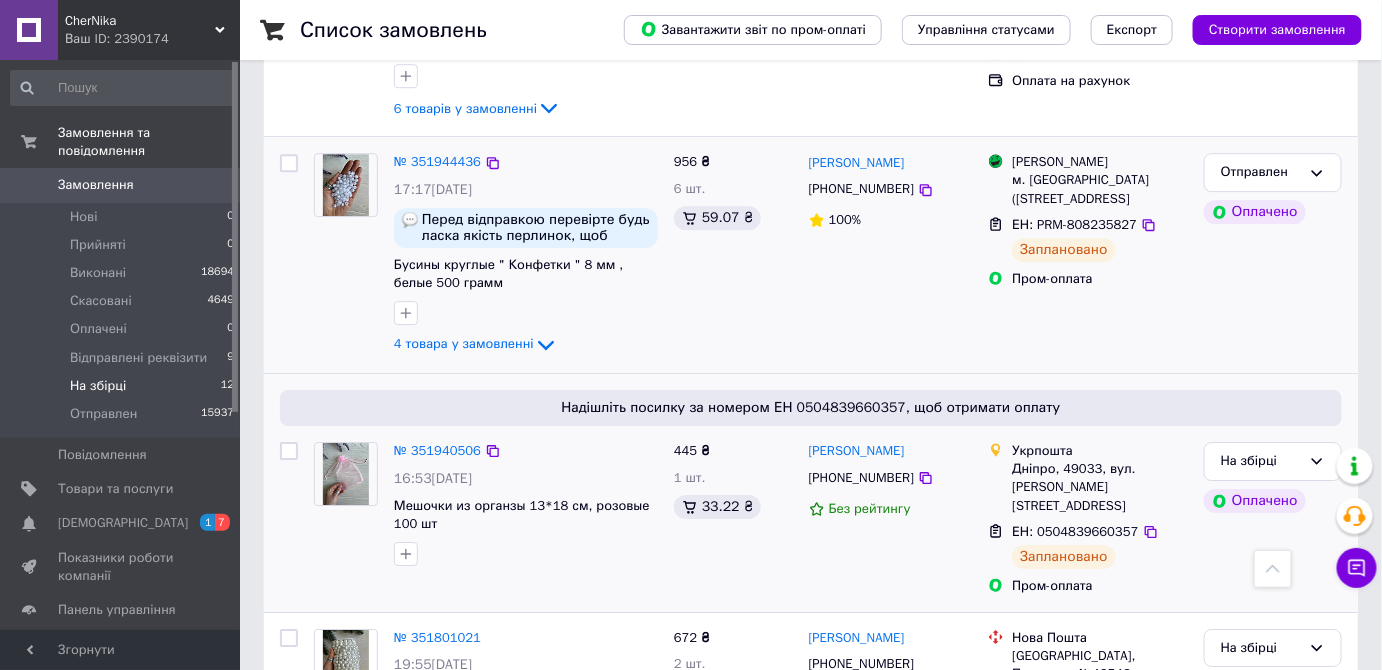 scroll, scrollTop: 2013, scrollLeft: 0, axis: vertical 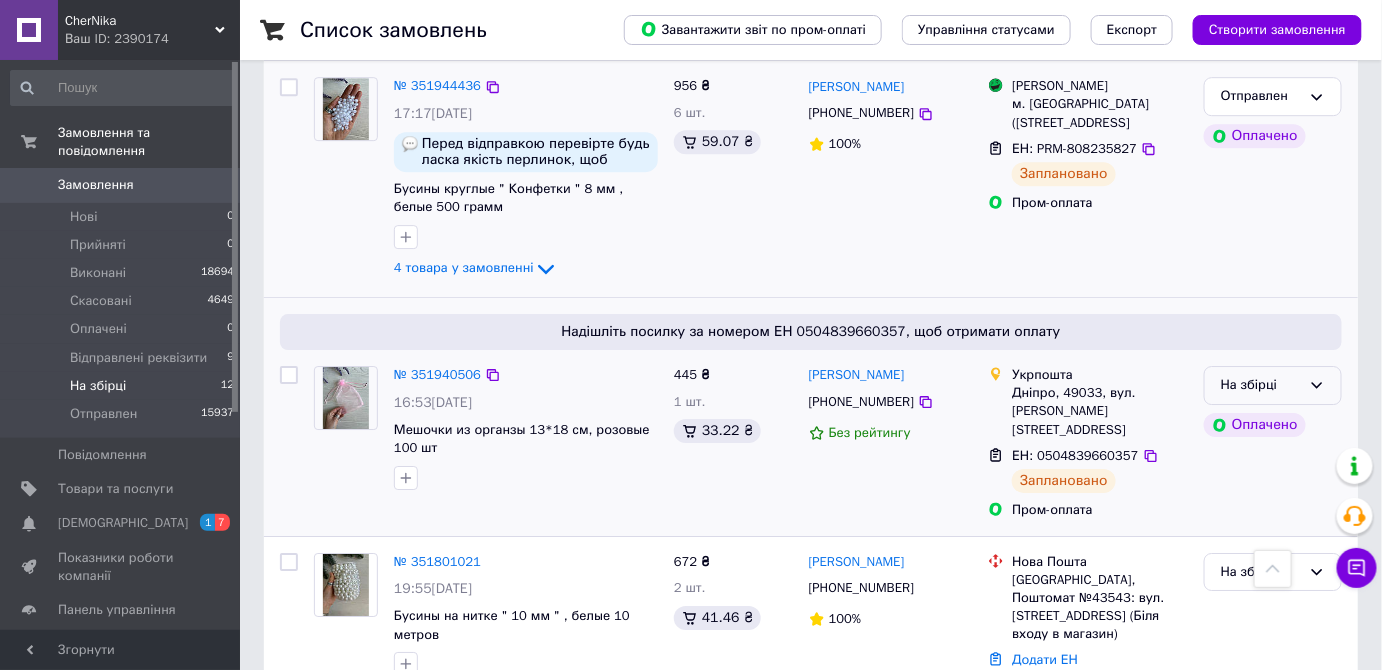 click on "На збірці" at bounding box center [1273, 385] 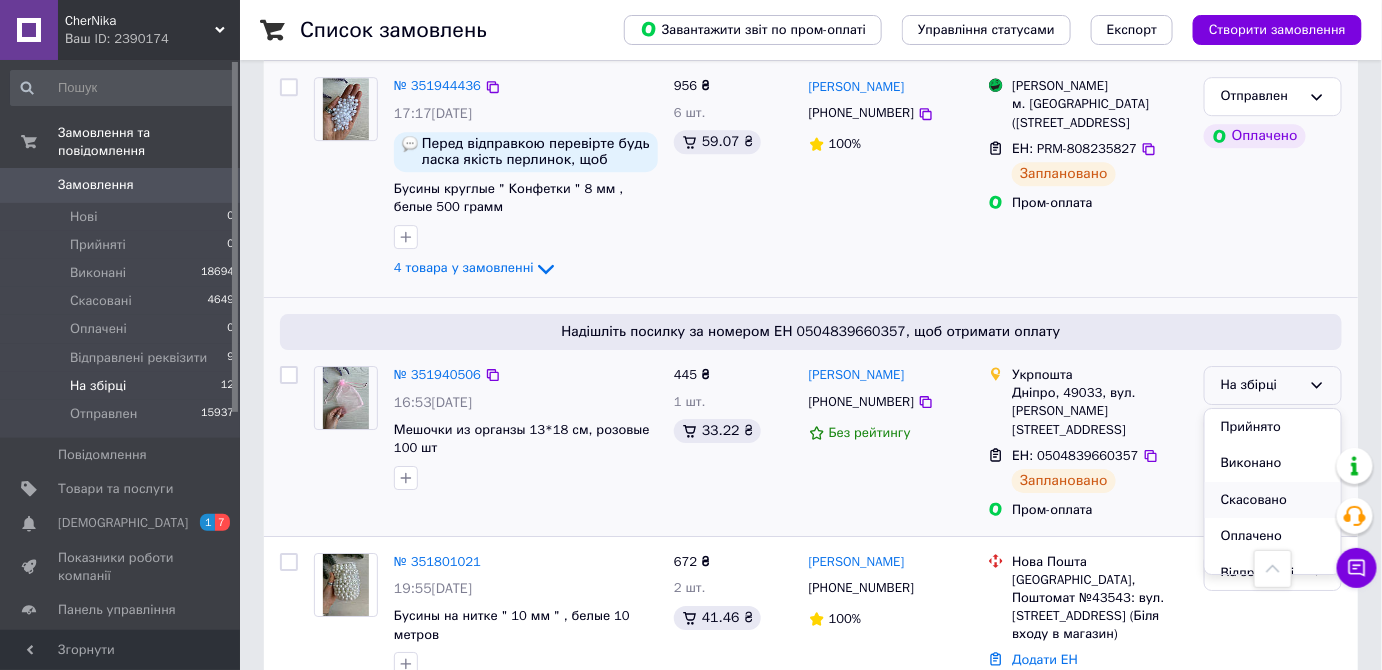 scroll, scrollTop: 74, scrollLeft: 0, axis: vertical 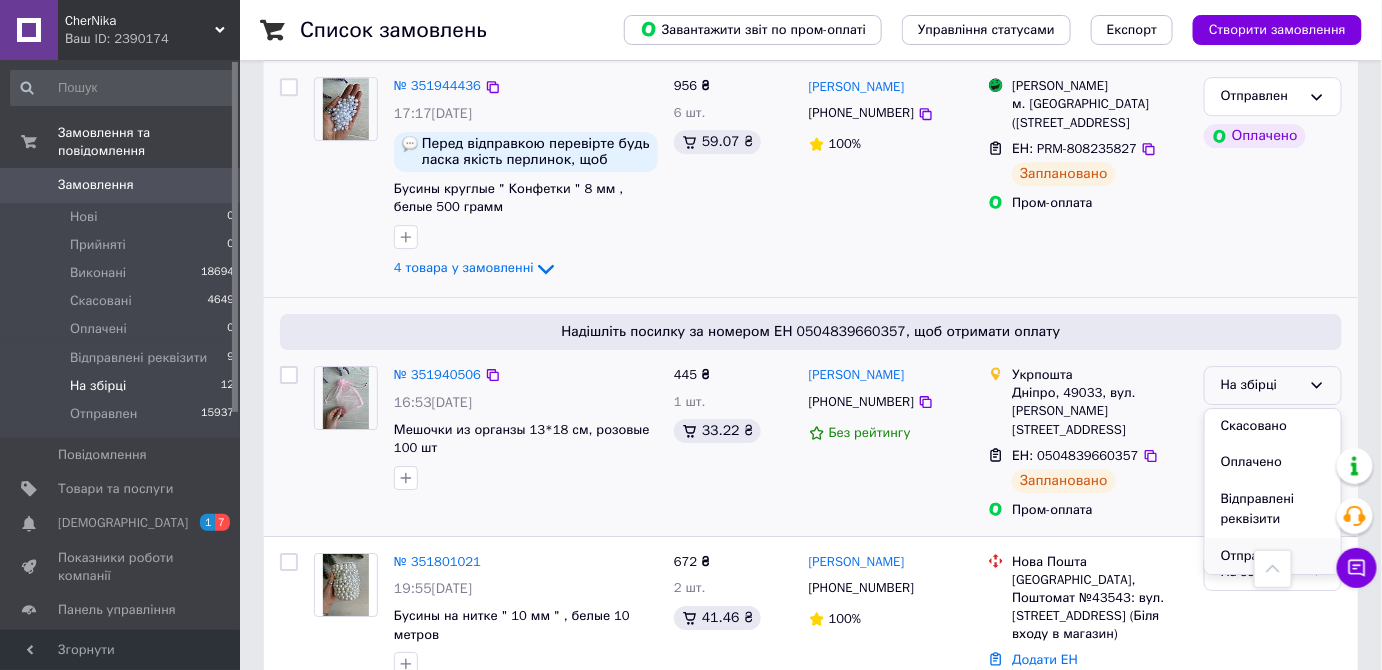 click on "Отправлен" at bounding box center [1273, 556] 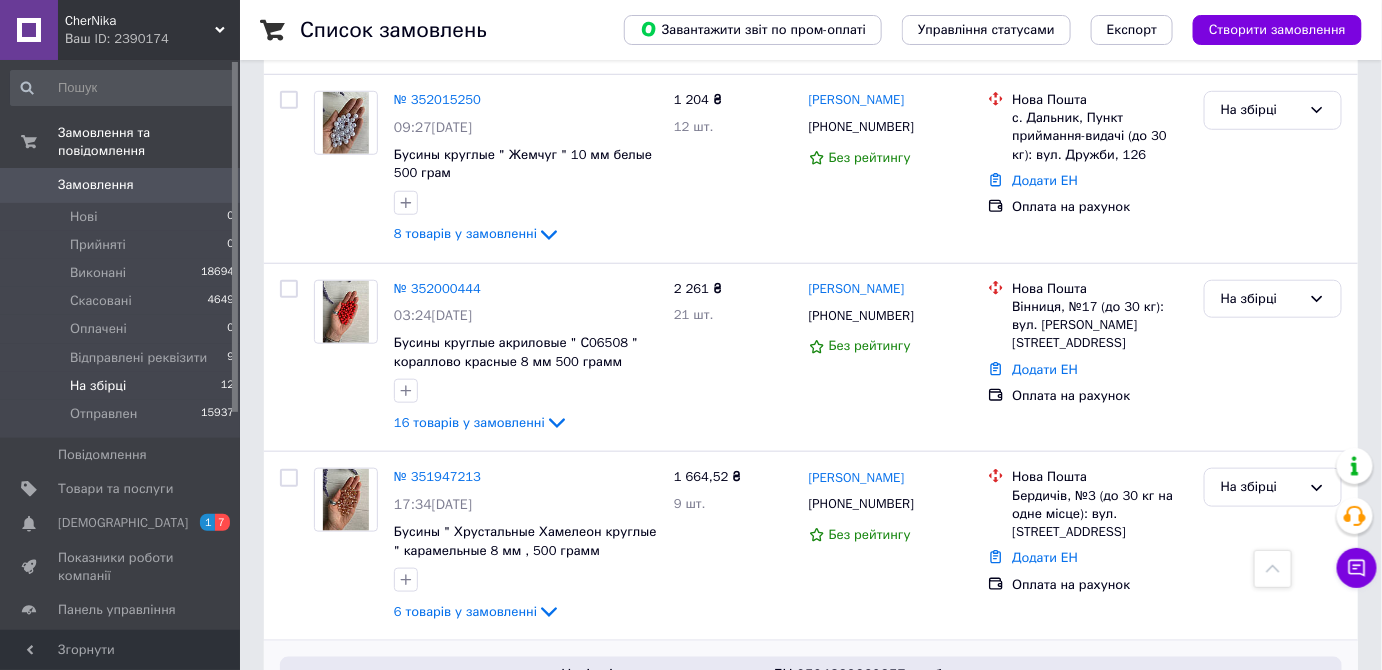 scroll, scrollTop: 458, scrollLeft: 0, axis: vertical 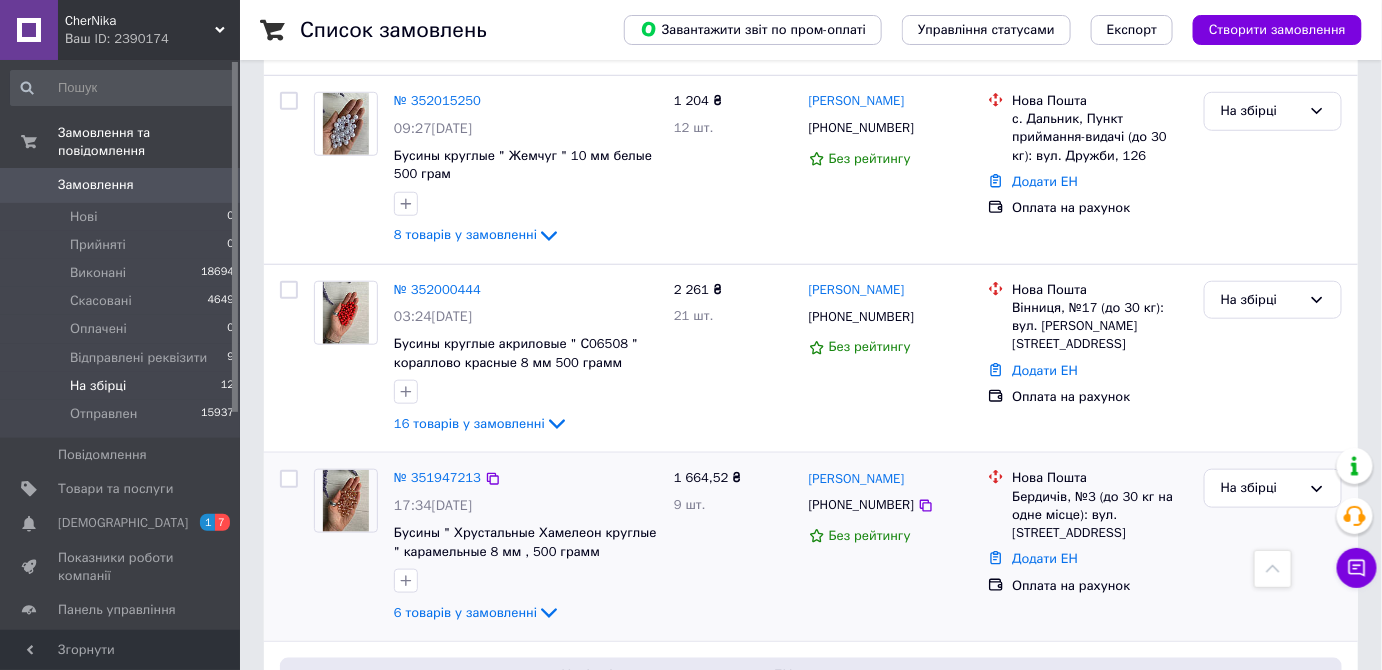 click at bounding box center (346, 501) 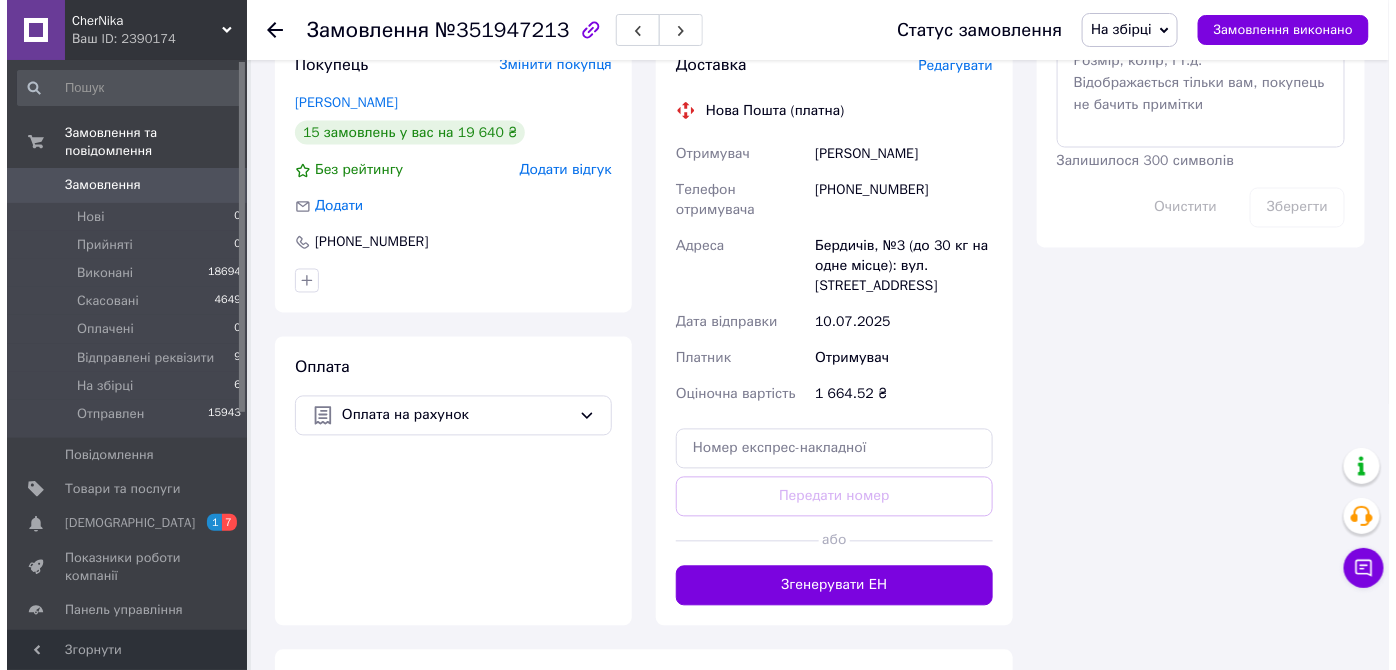 scroll, scrollTop: 1000, scrollLeft: 0, axis: vertical 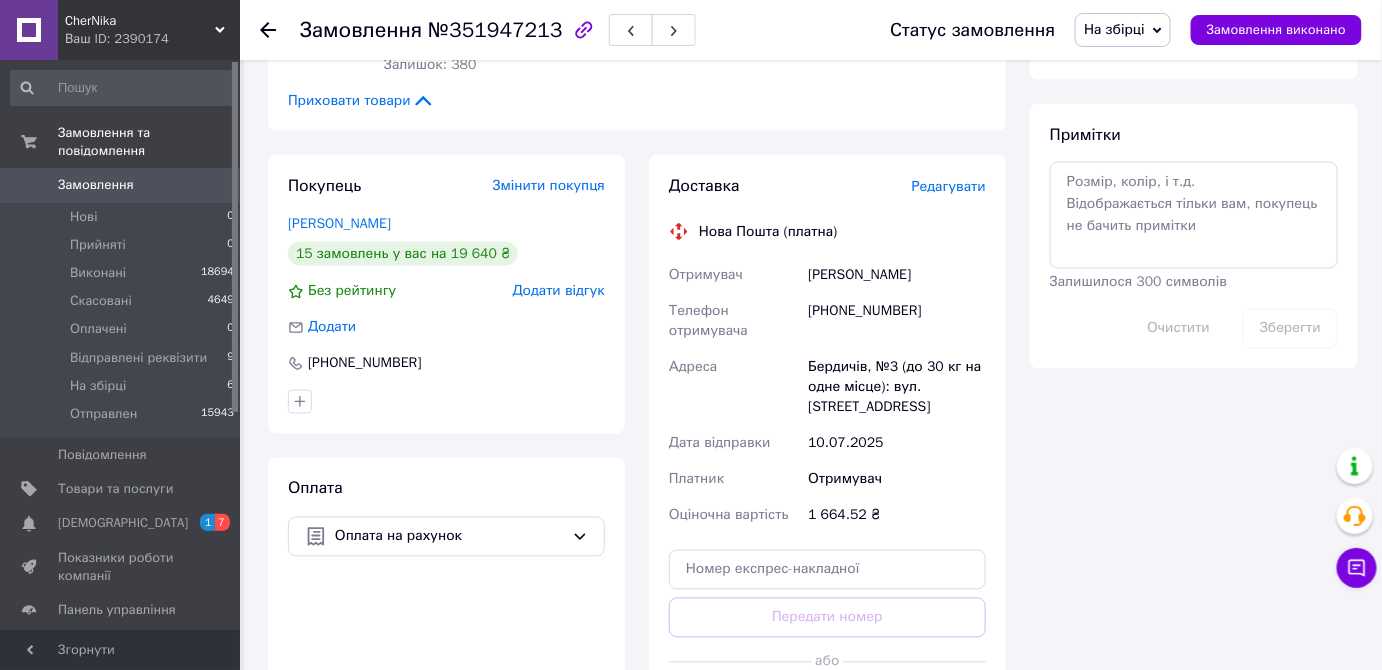 click on "Редагувати" at bounding box center [949, 186] 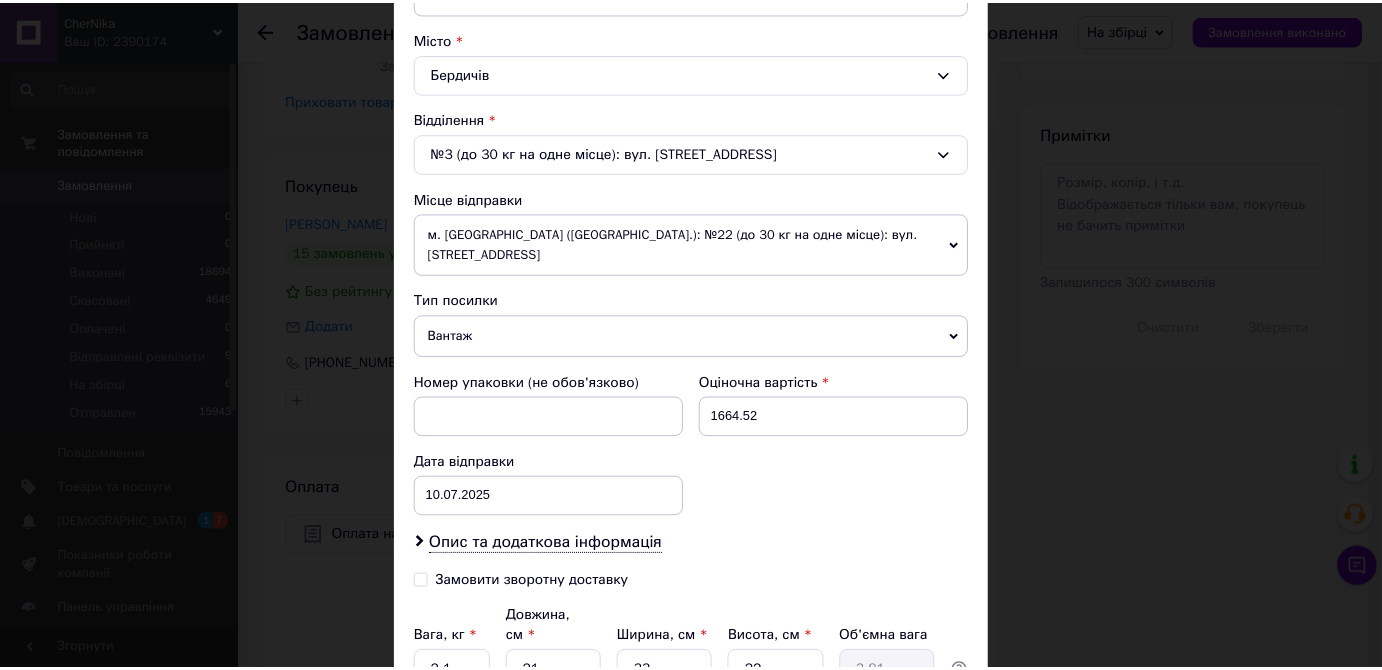 scroll, scrollTop: 686, scrollLeft: 0, axis: vertical 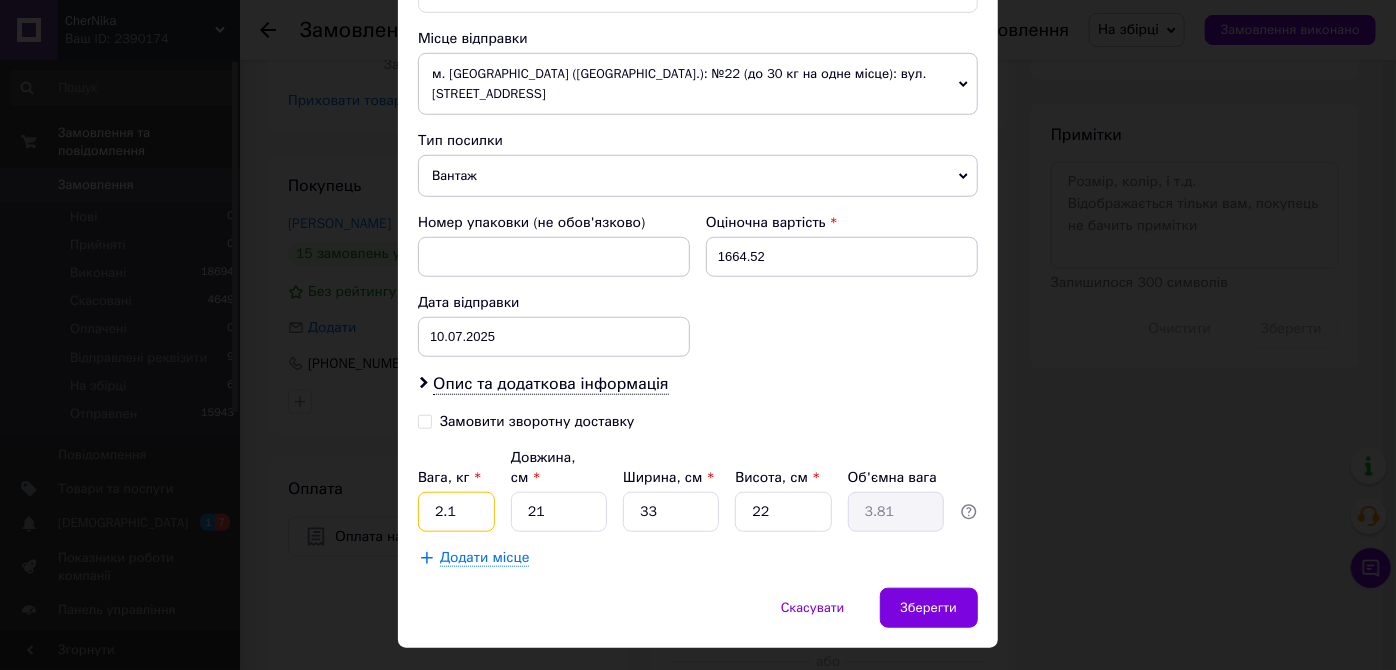click on "2.1" at bounding box center [456, 512] 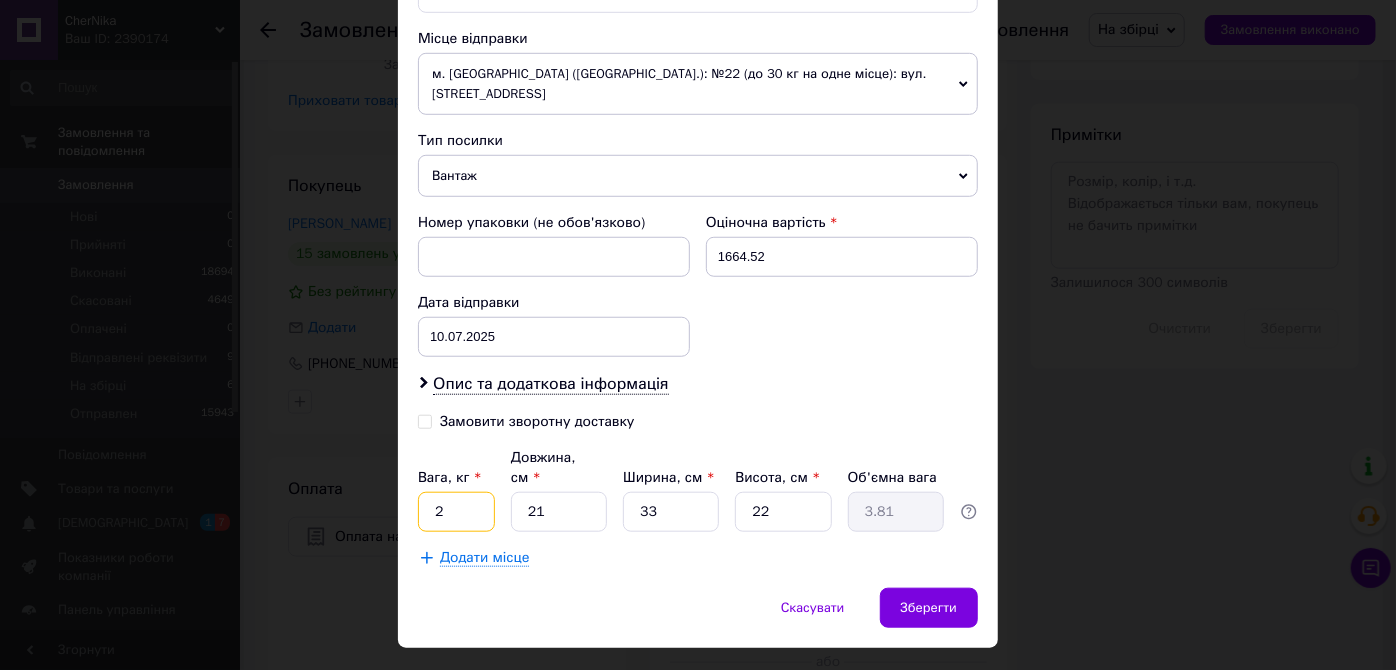 type on "2" 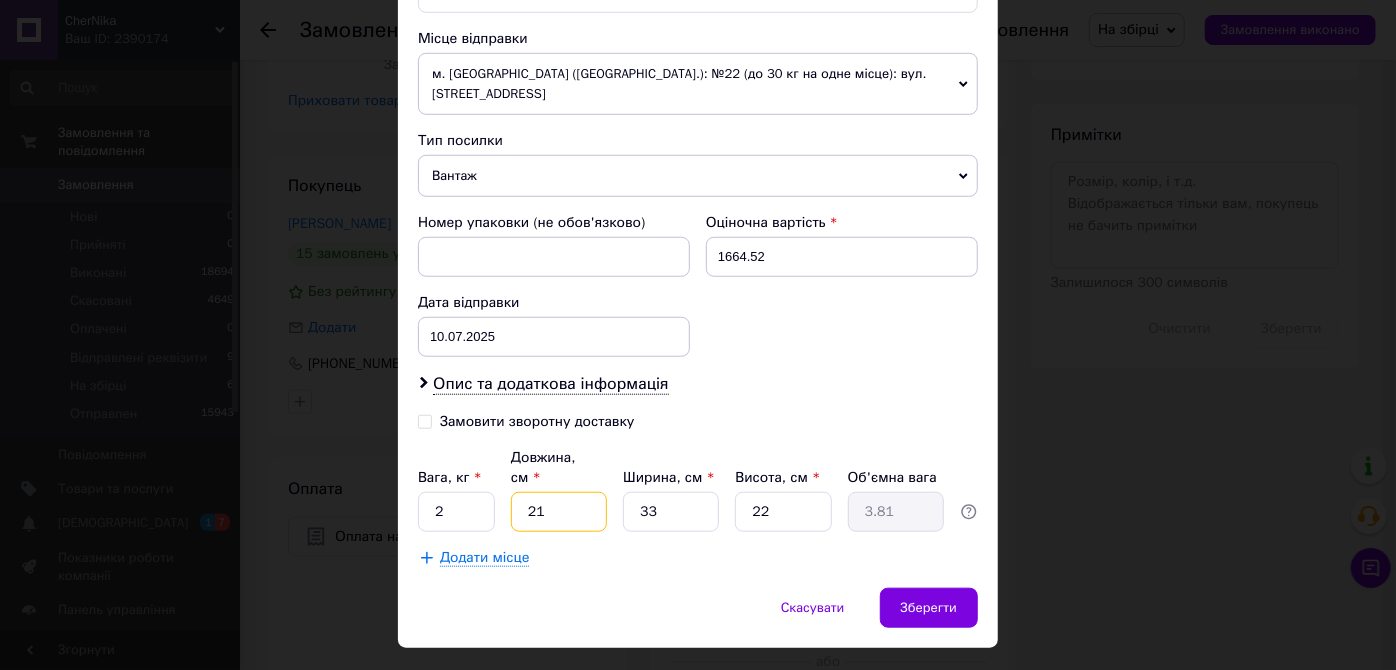 type on "2" 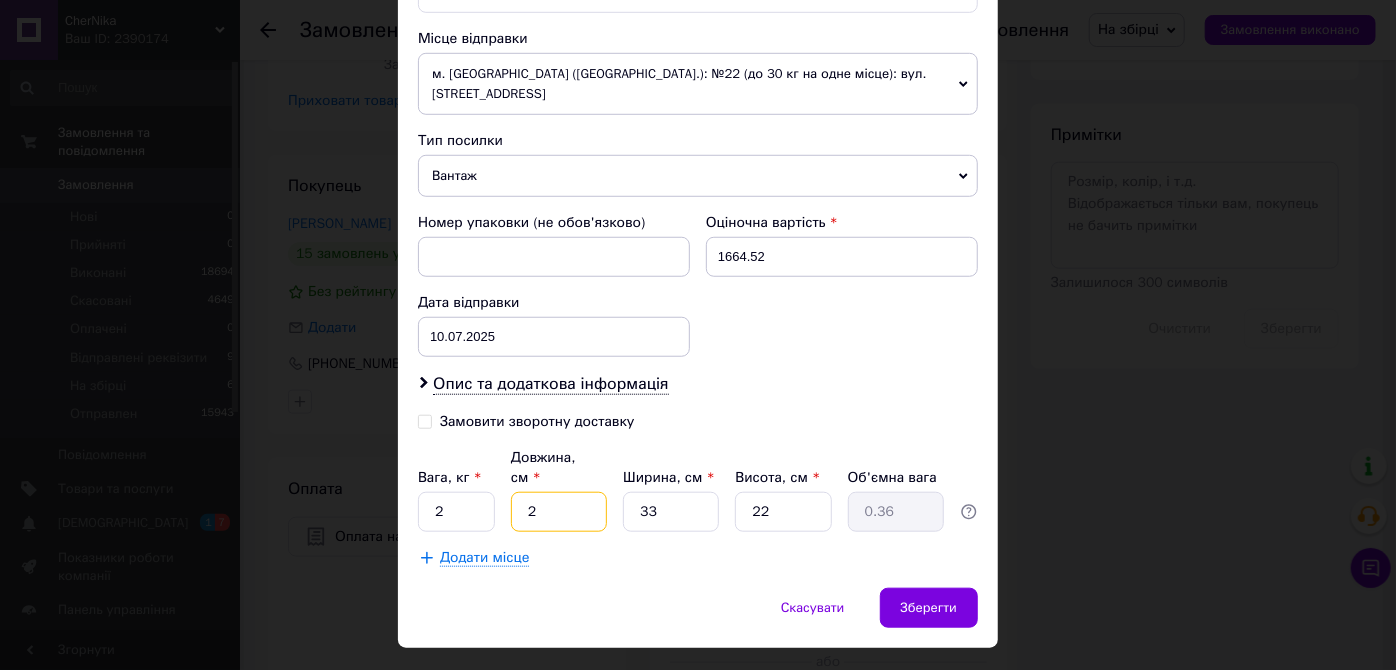 type on "24" 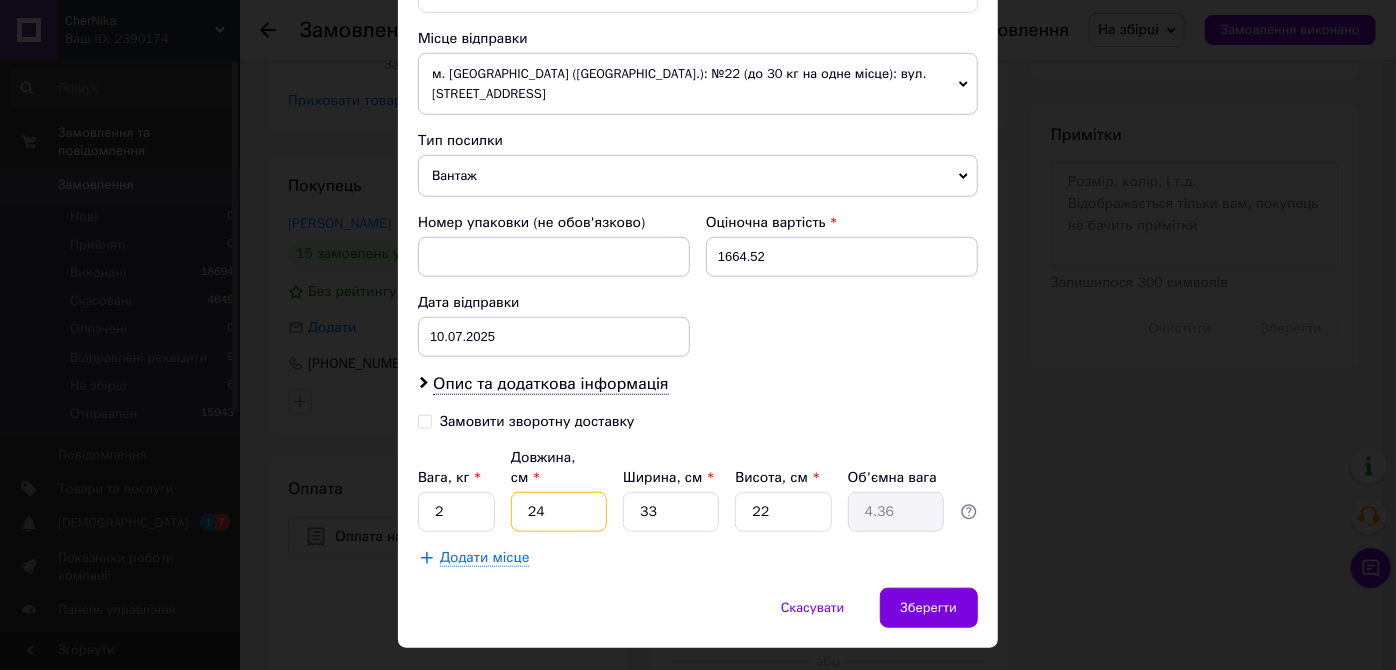 type on "24" 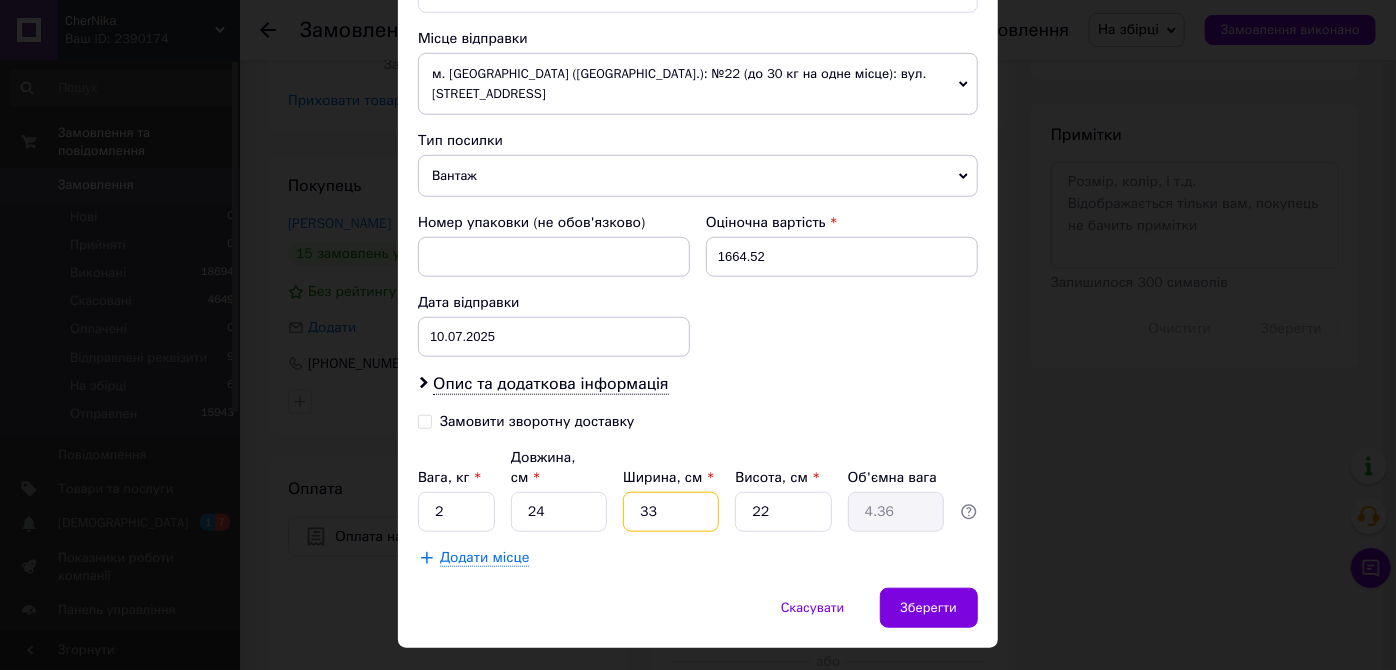 type on "1" 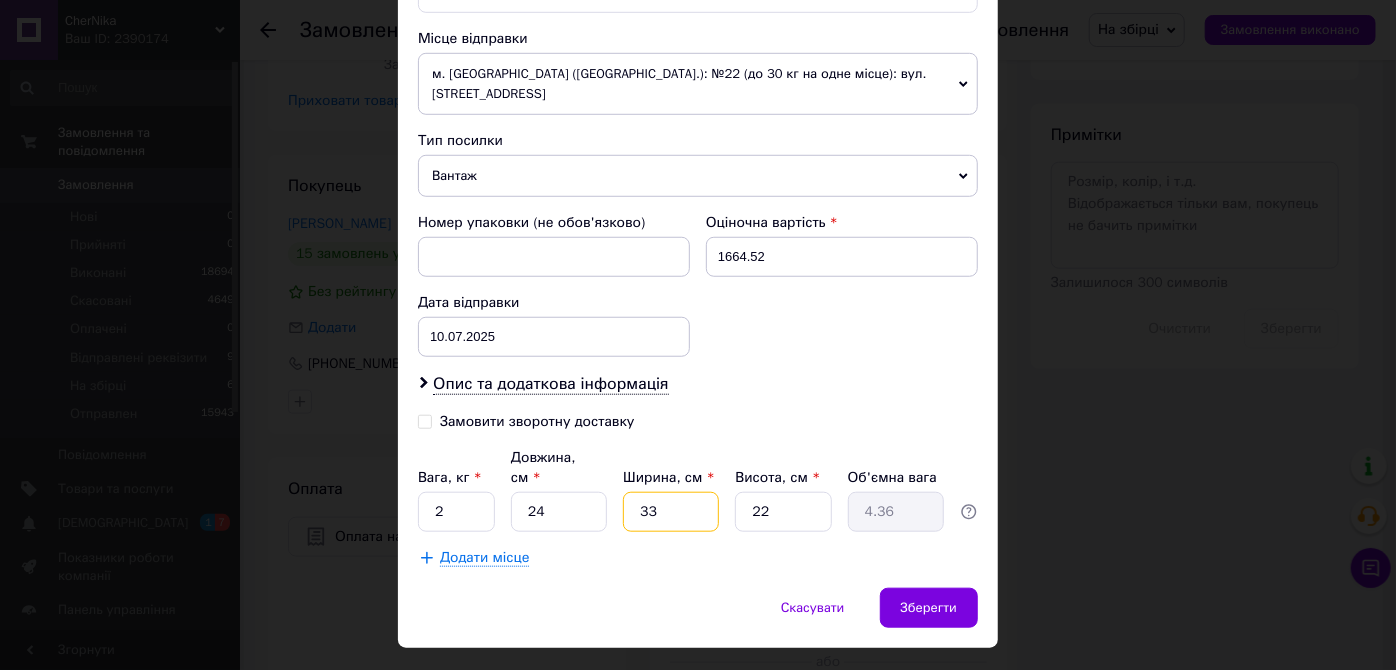 type on "0.13" 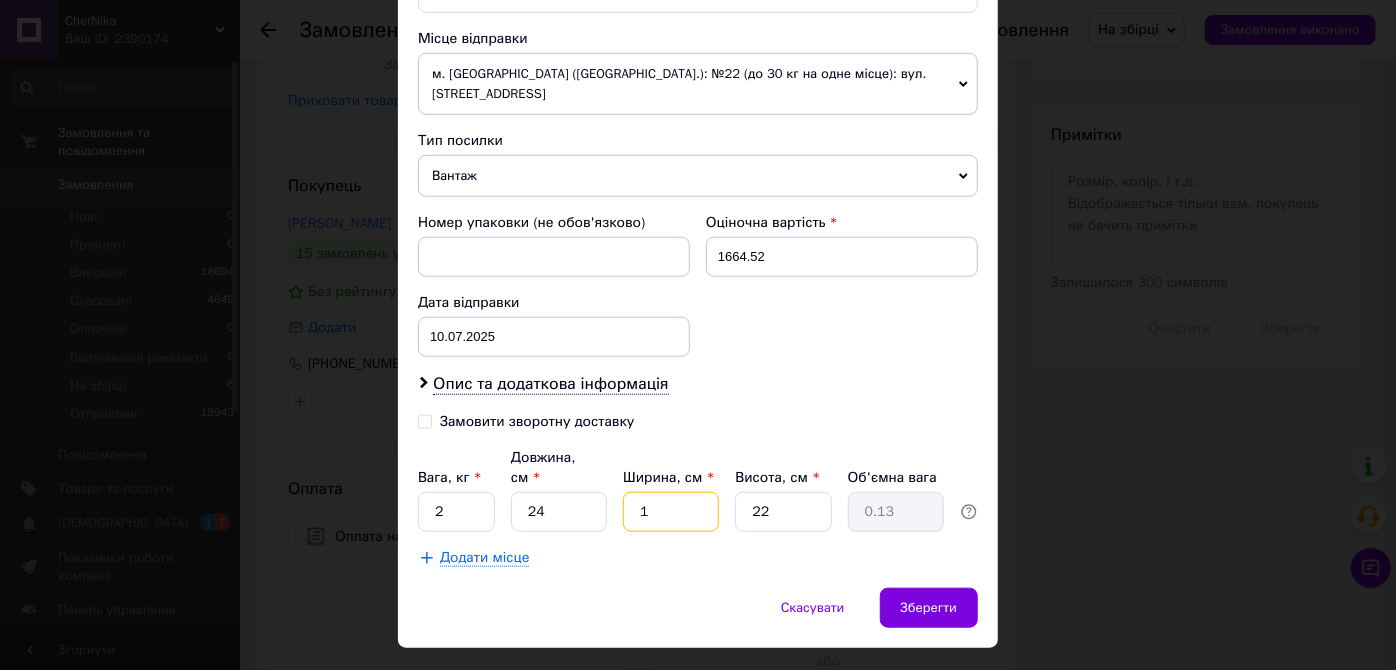 type on "17" 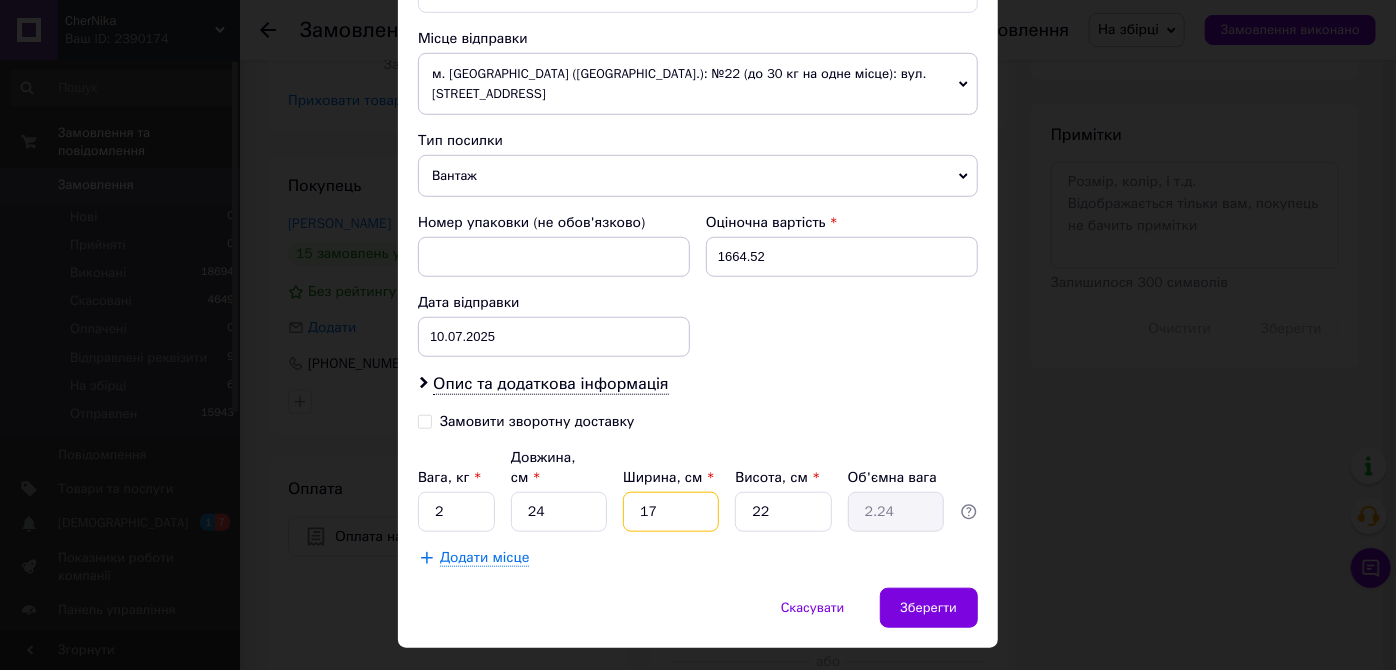 type on "17" 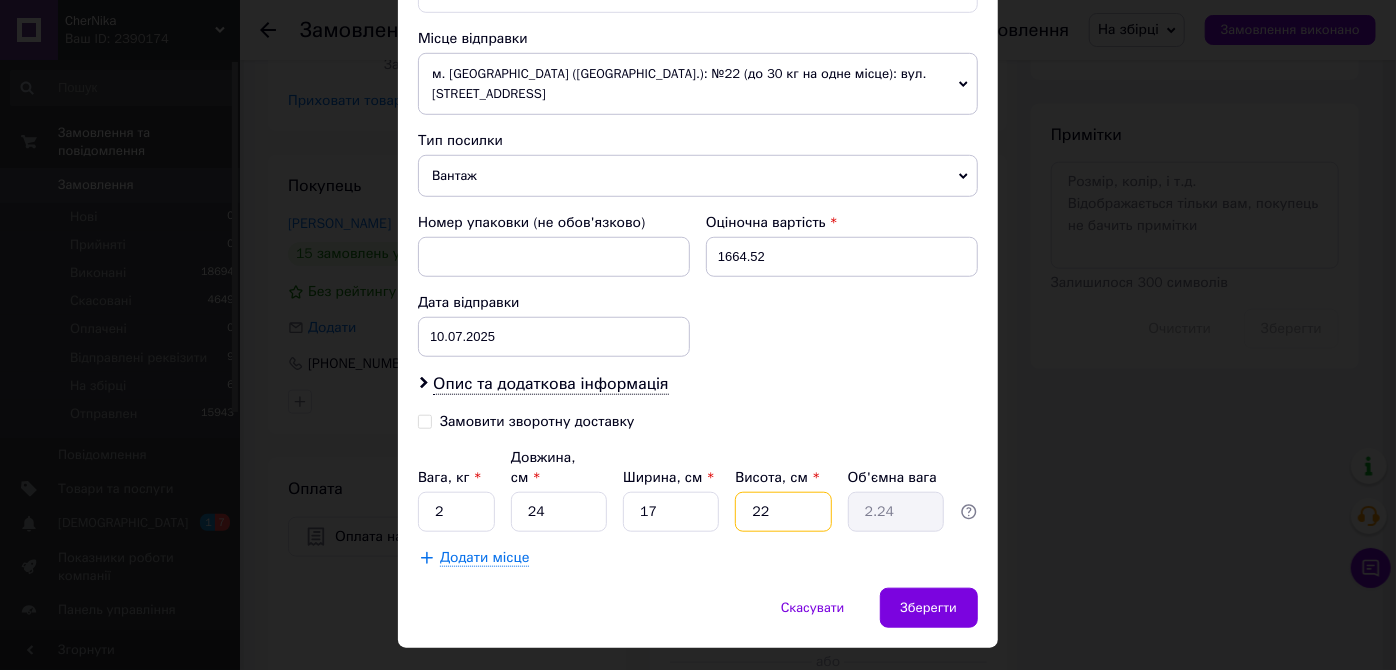 type on "1" 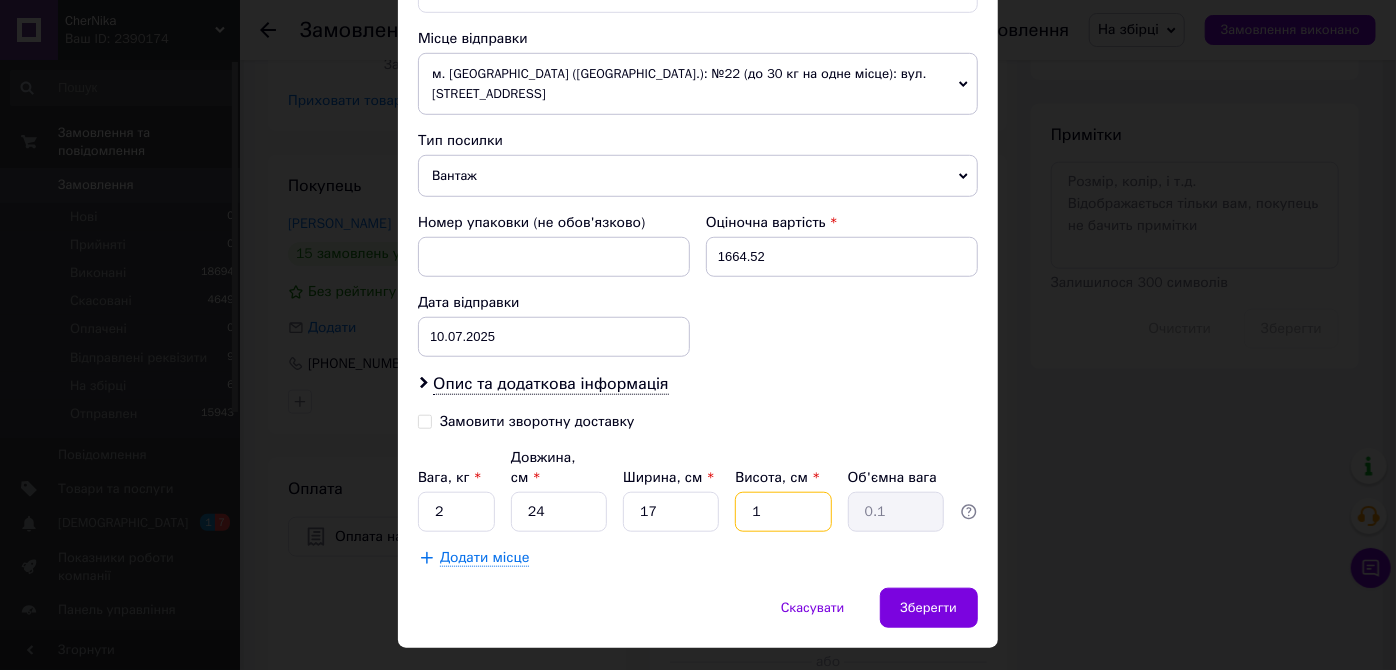 type on "10" 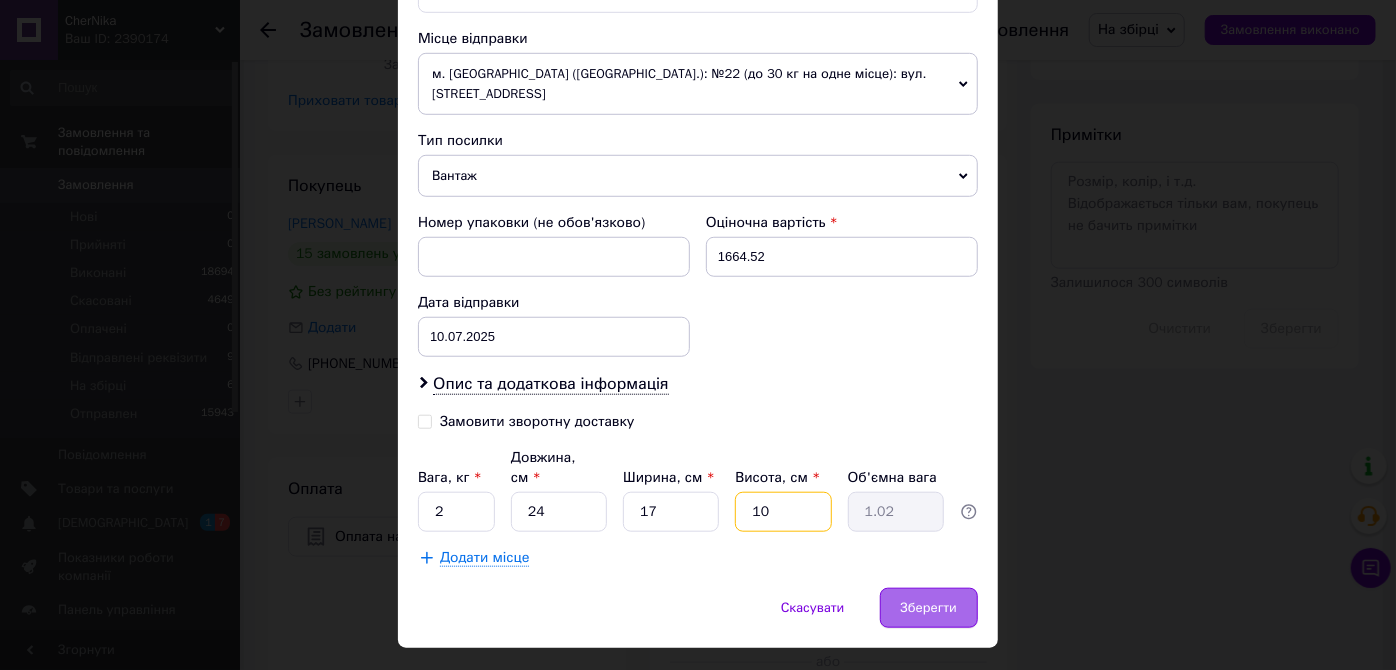 type on "10" 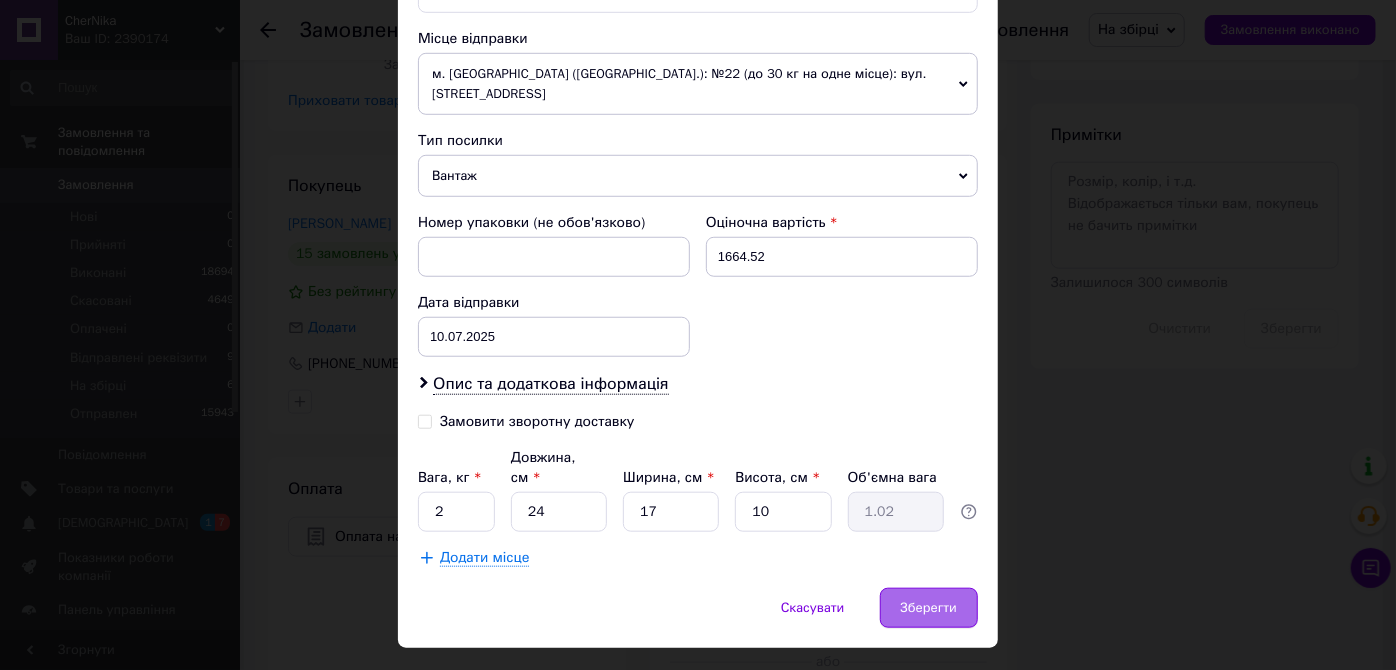 click on "Зберегти" at bounding box center (929, 608) 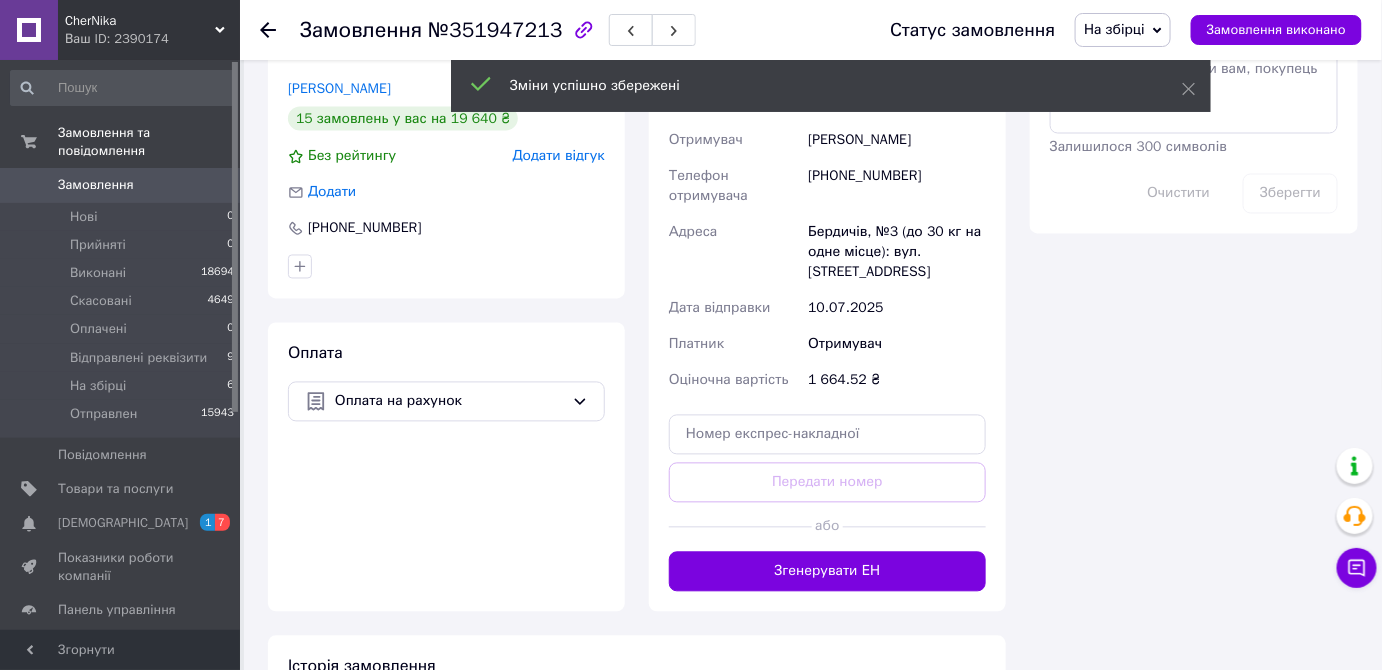 scroll, scrollTop: 1363, scrollLeft: 0, axis: vertical 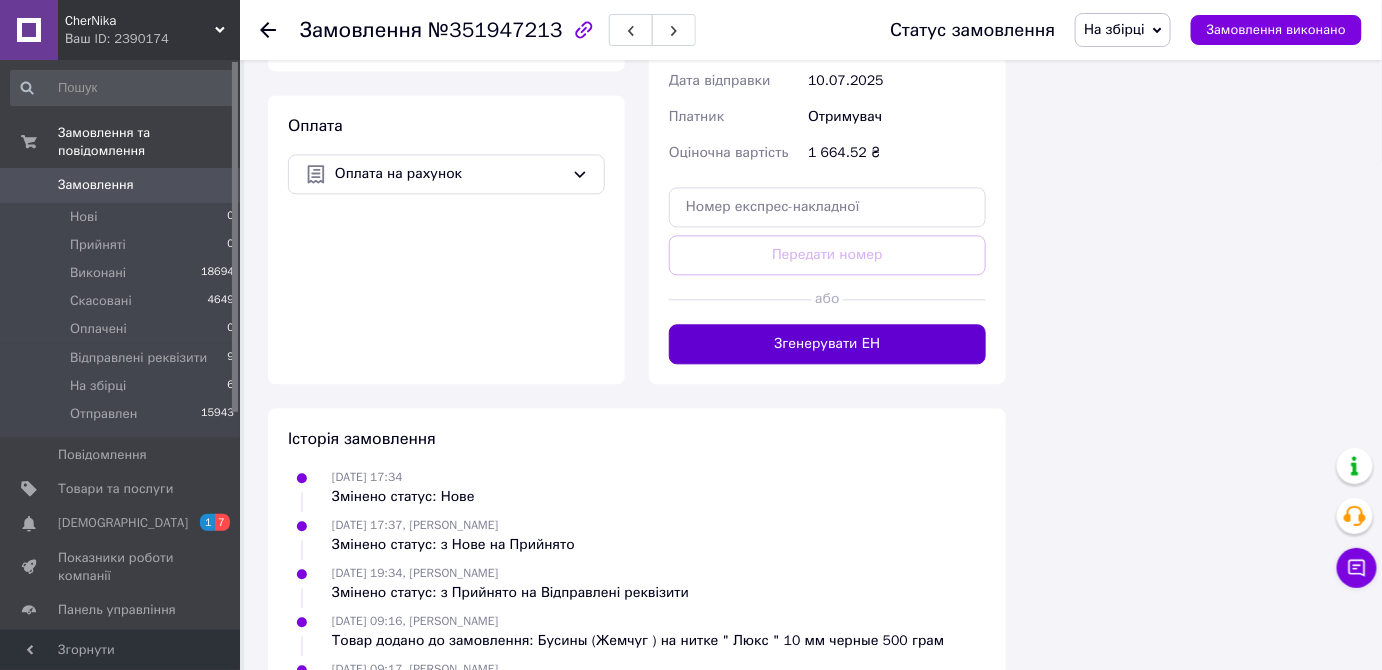 click on "Згенерувати ЕН" at bounding box center (827, 344) 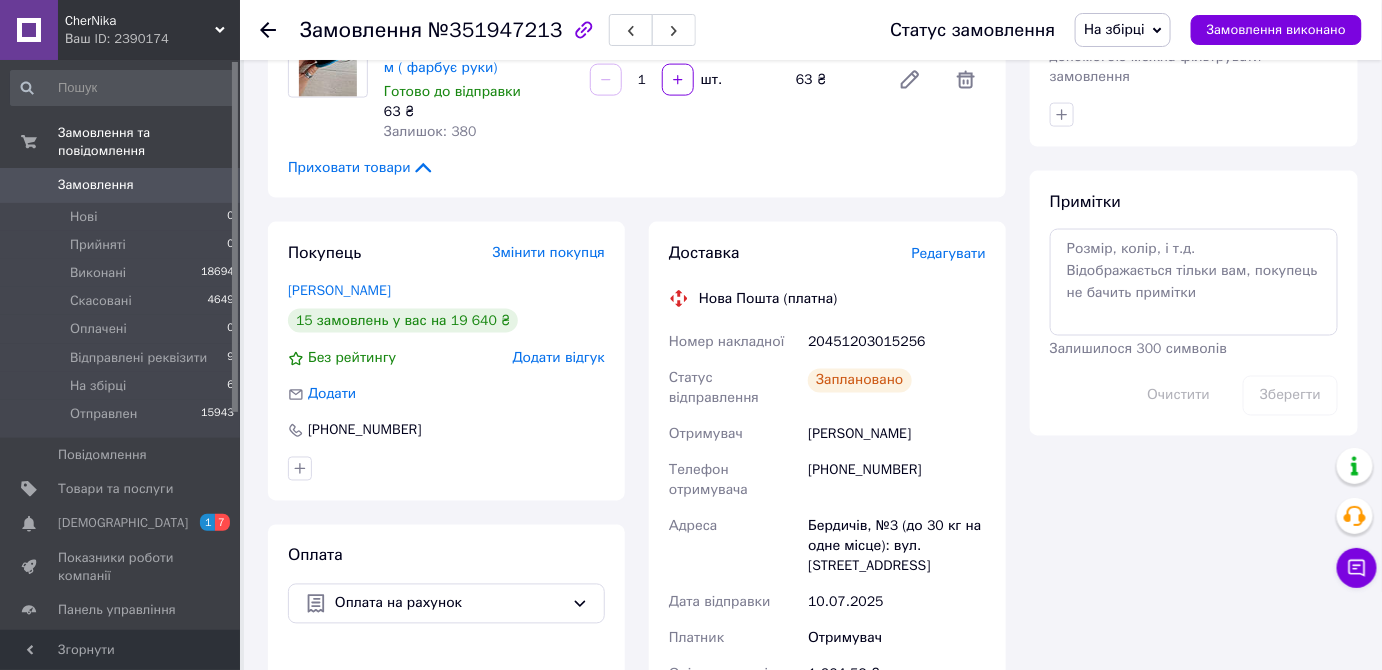 scroll, scrollTop: 909, scrollLeft: 0, axis: vertical 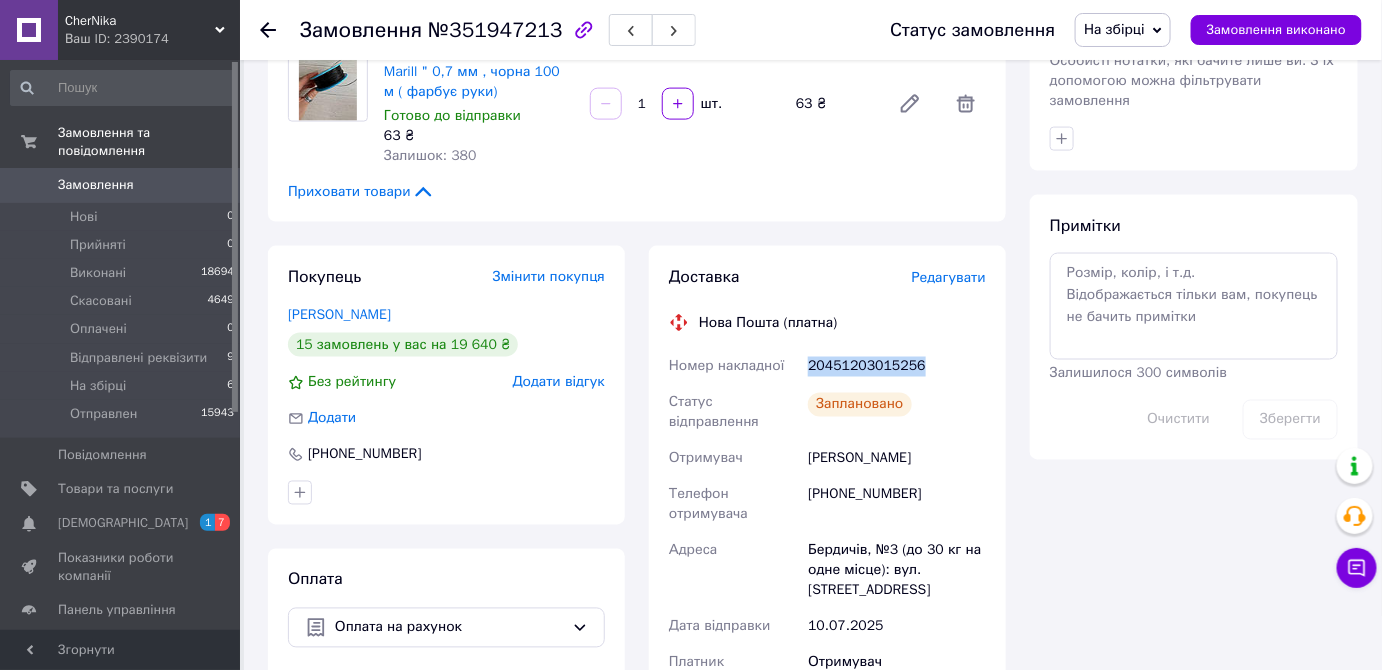 drag, startPoint x: 796, startPoint y: 366, endPoint x: 946, endPoint y: 366, distance: 150 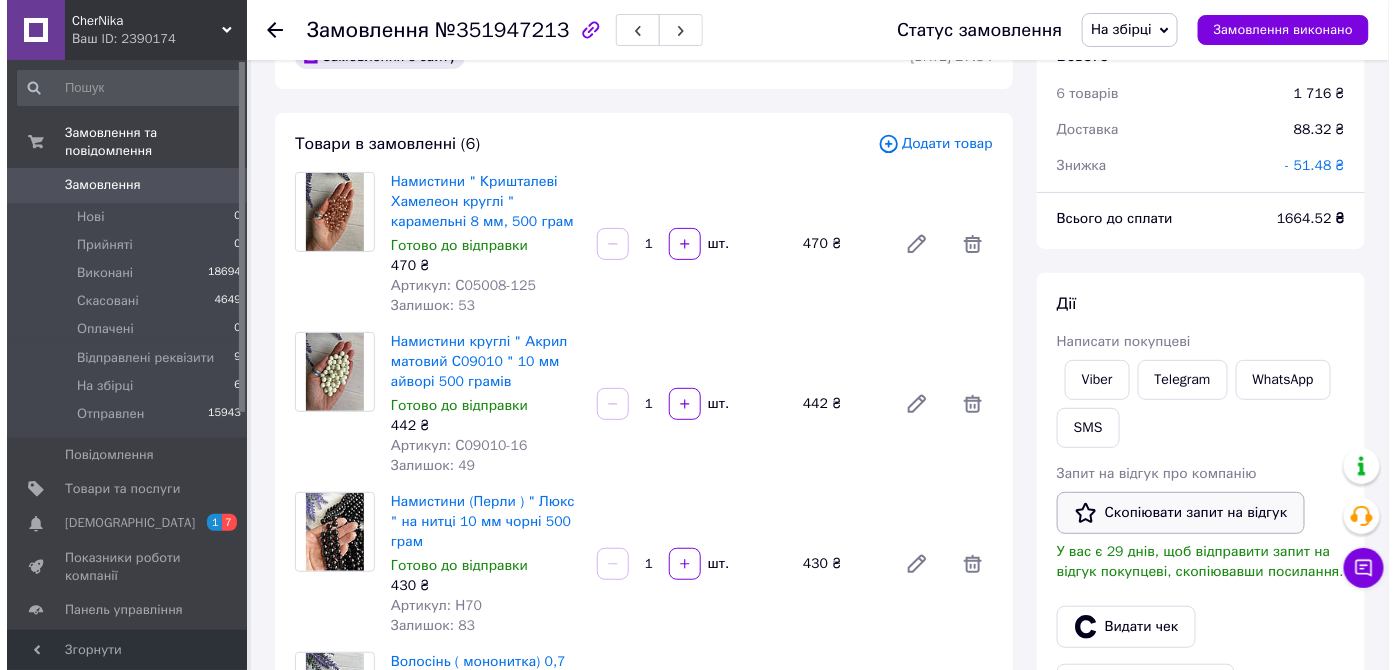 scroll, scrollTop: 90, scrollLeft: 0, axis: vertical 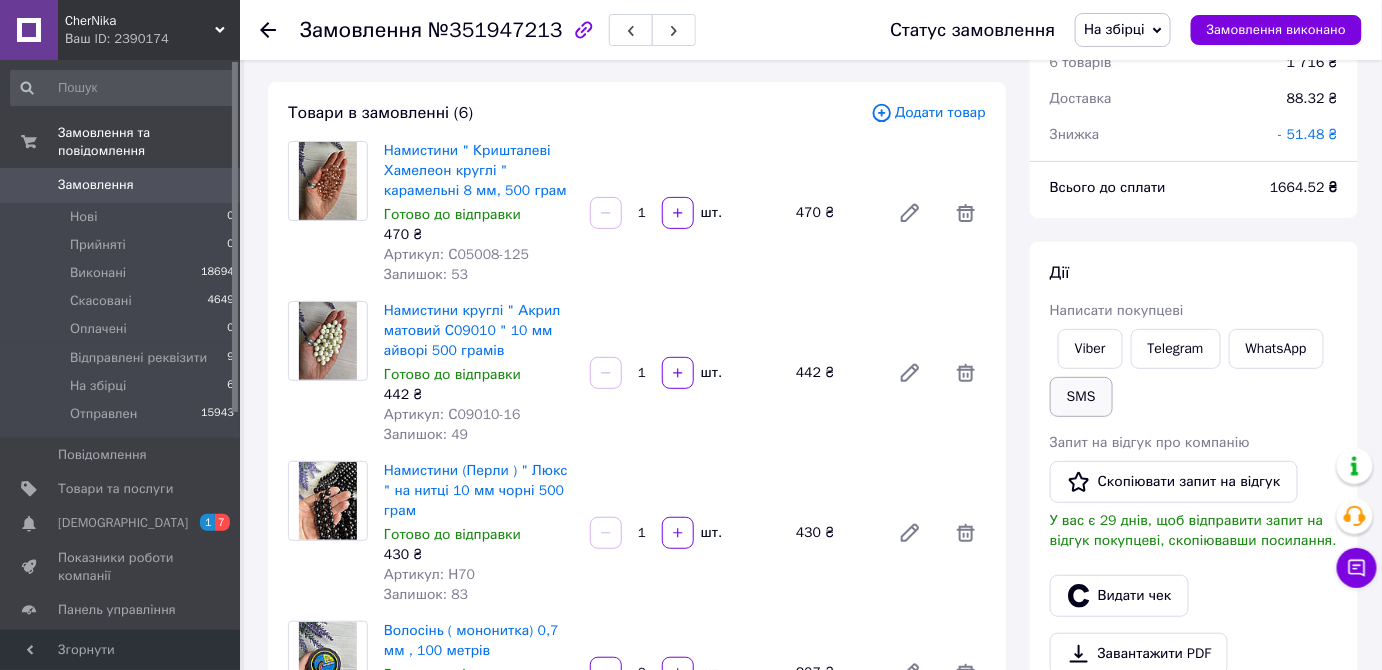 click on "SMS" at bounding box center (1081, 397) 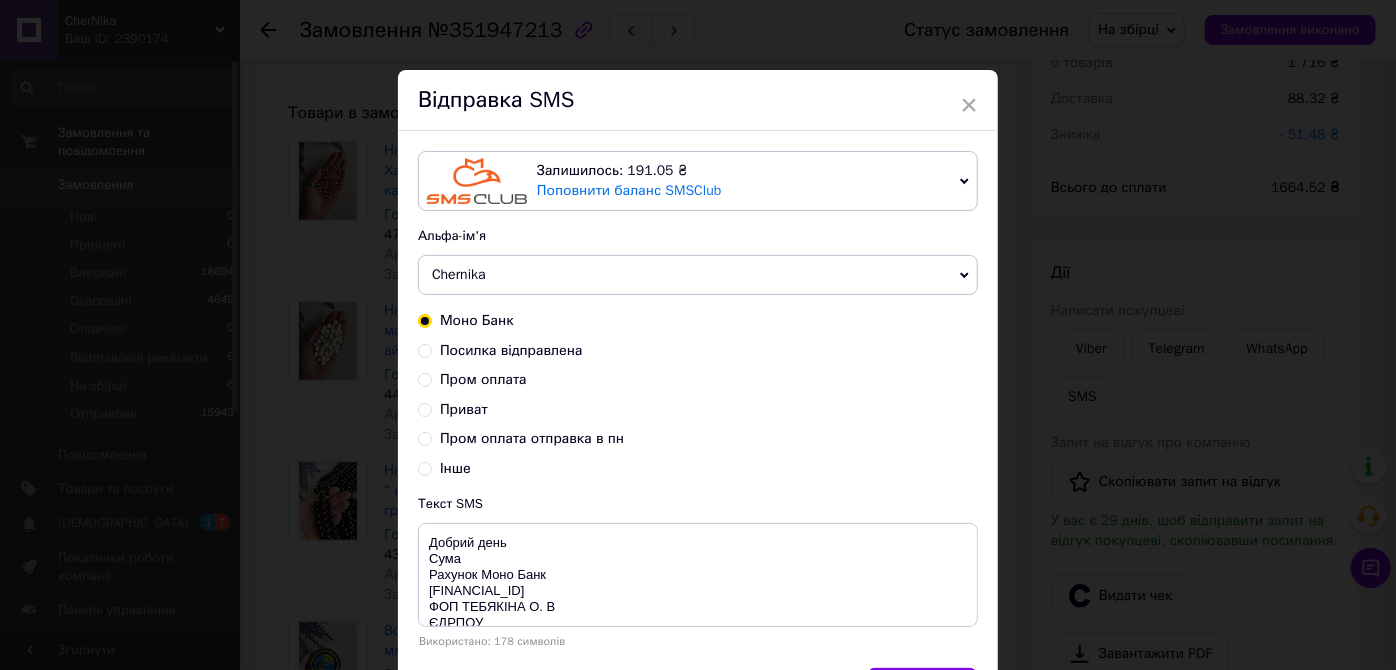 click on "Посилка відправлена" at bounding box center [425, 349] 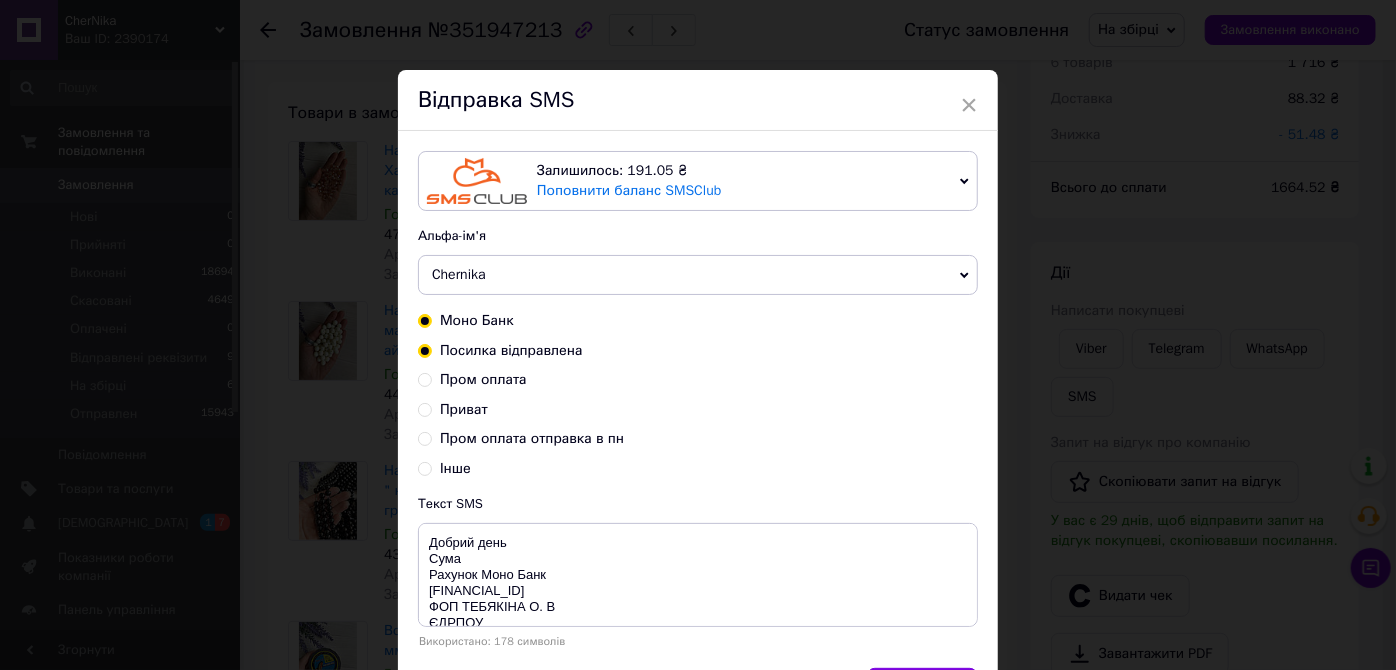 radio on "true" 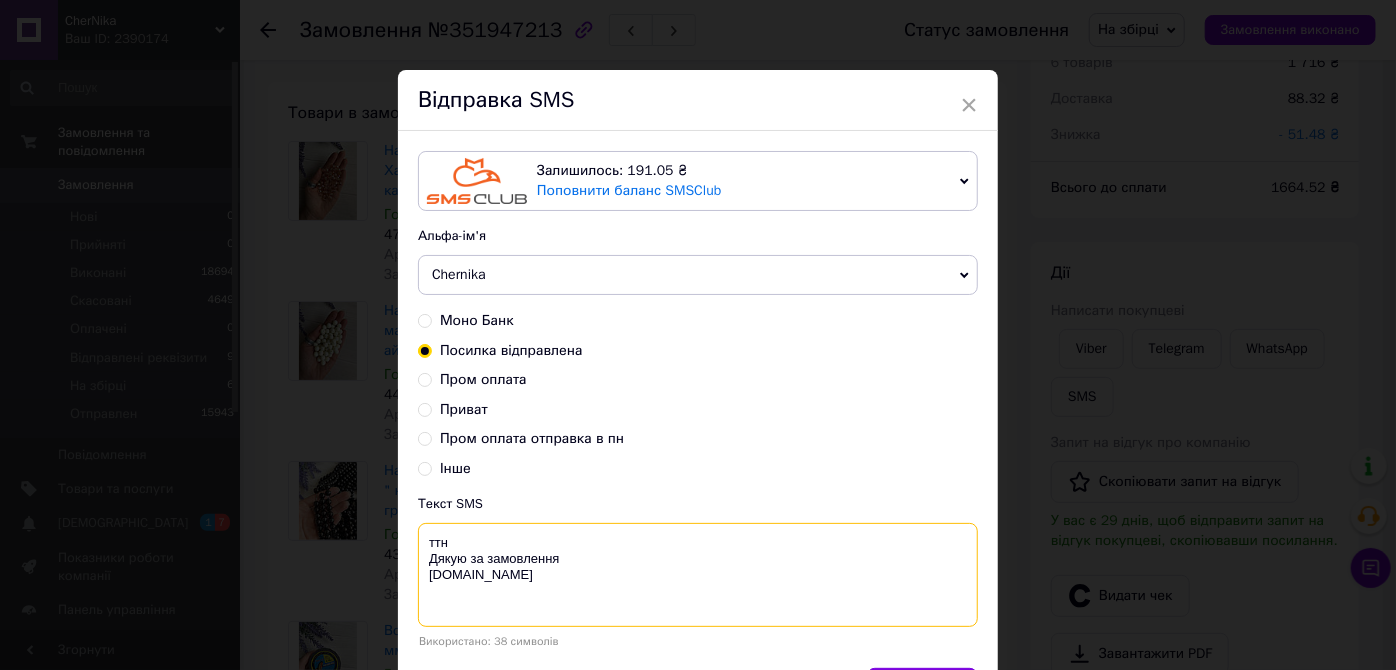 click on "ттн
Дякую за замовлення
[DOMAIN_NAME]" at bounding box center [698, 575] 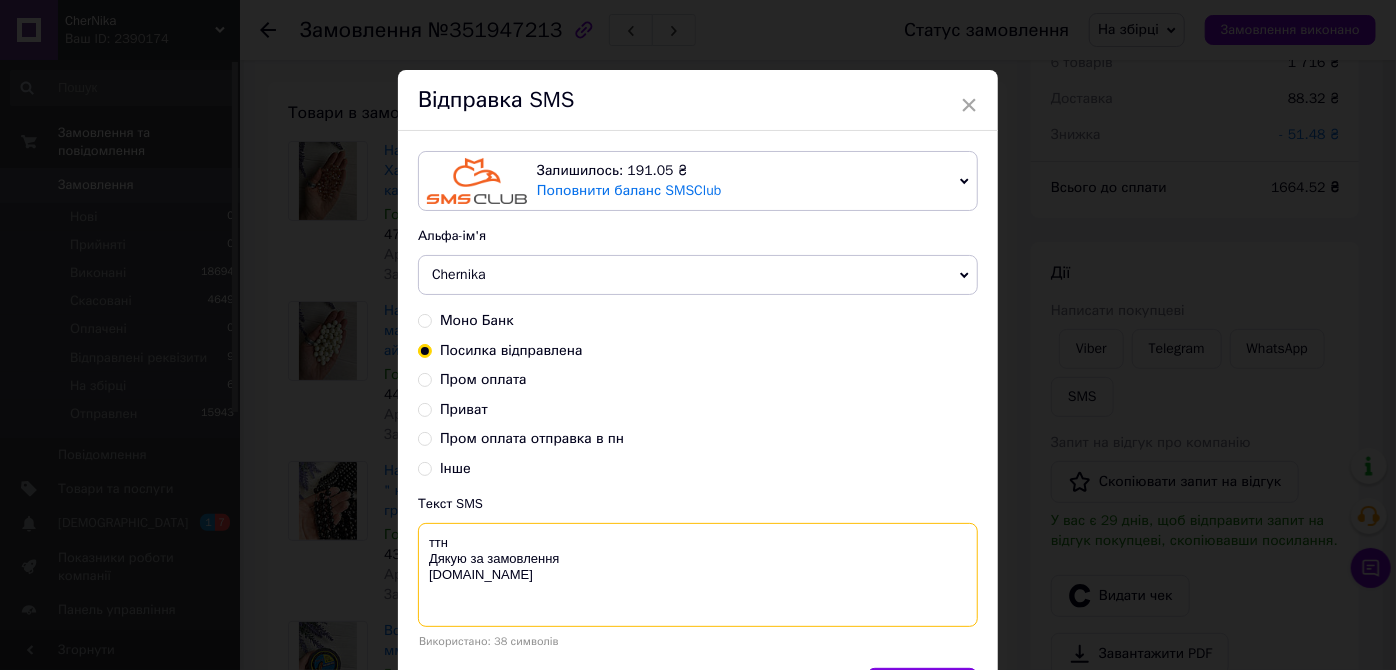 paste on "20451203015256" 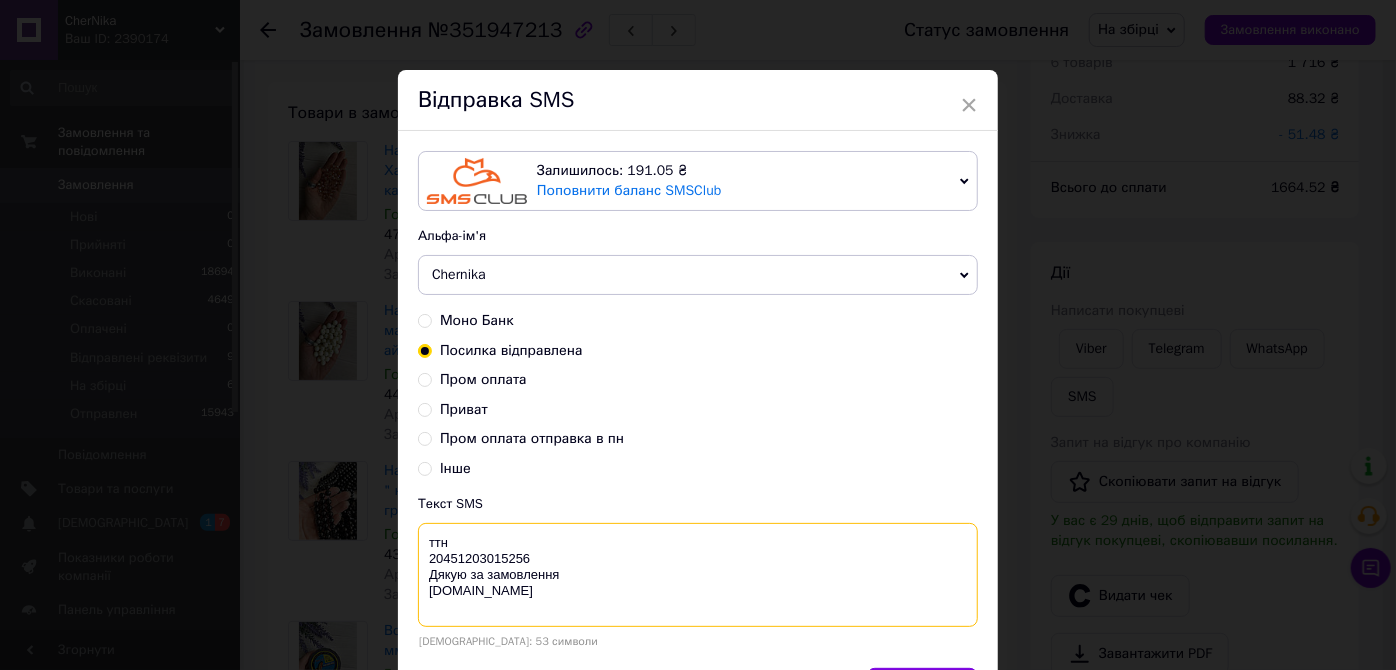 click on "ттн
20451203015256
Дякую за замовлення
chernika.in" at bounding box center [698, 575] 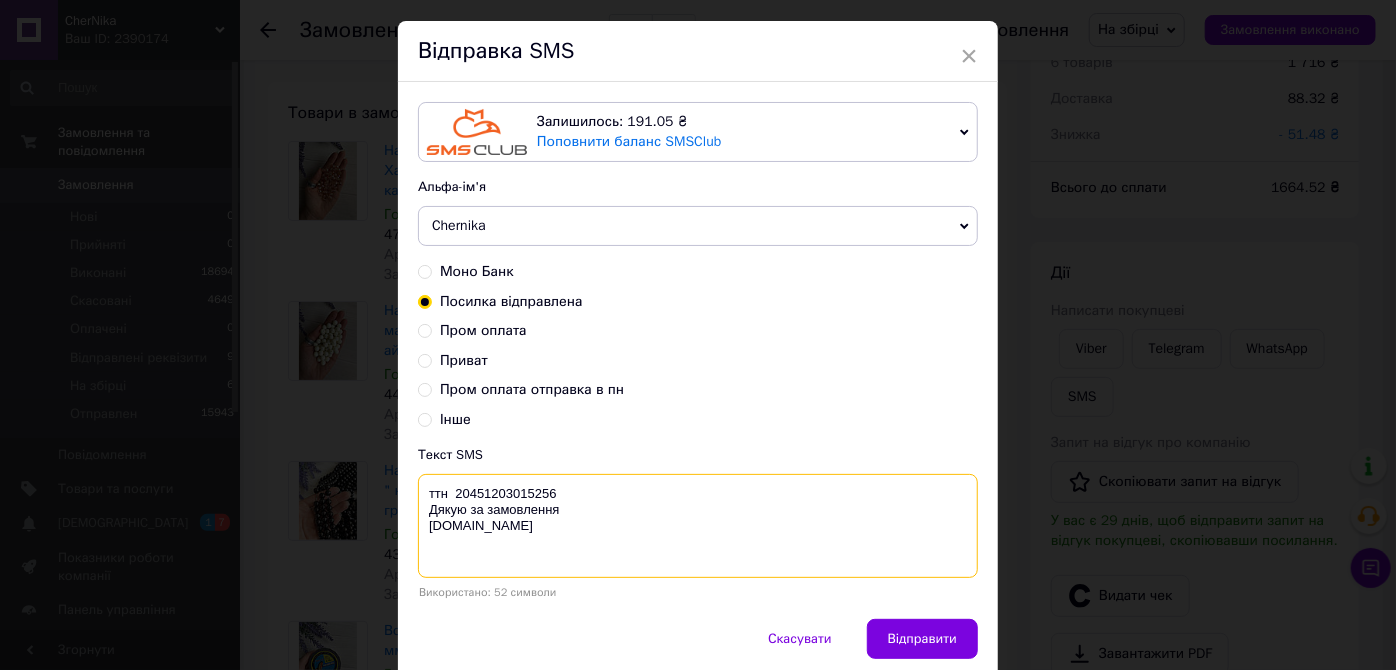 scroll, scrollTop: 122, scrollLeft: 0, axis: vertical 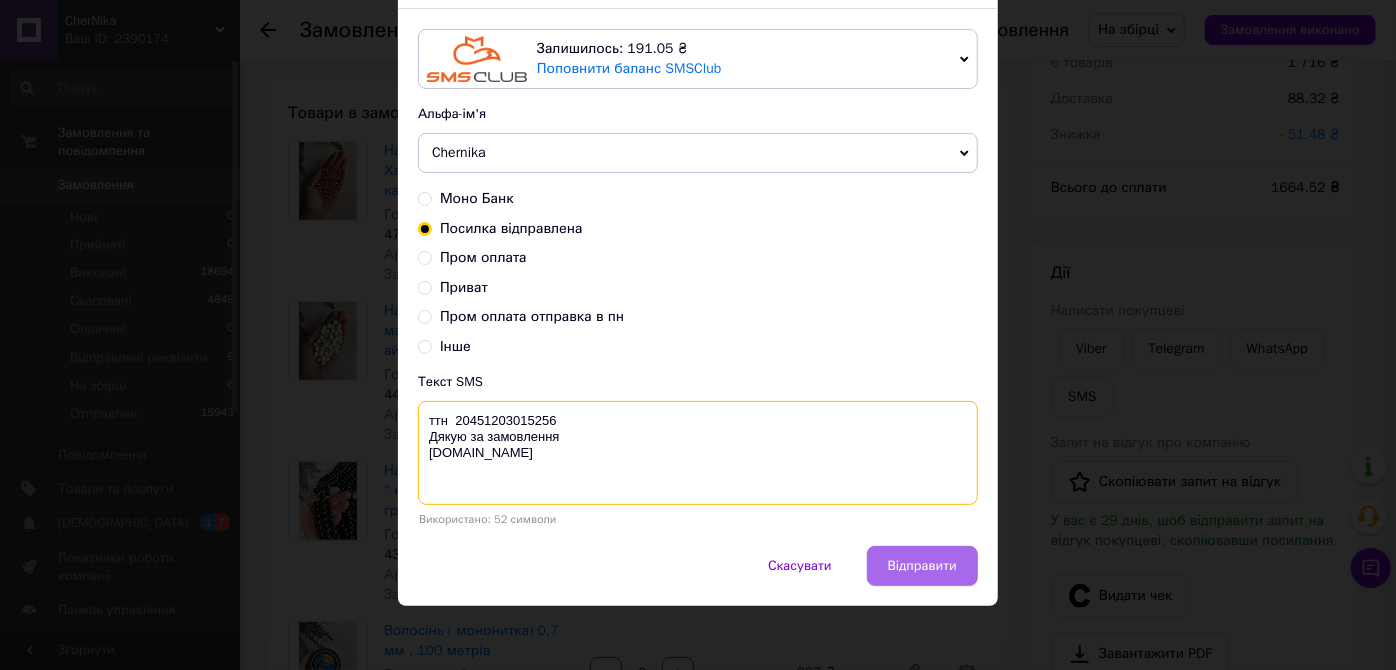 type on "ттн  20451203015256
Дякую за замовлення
chernika.in" 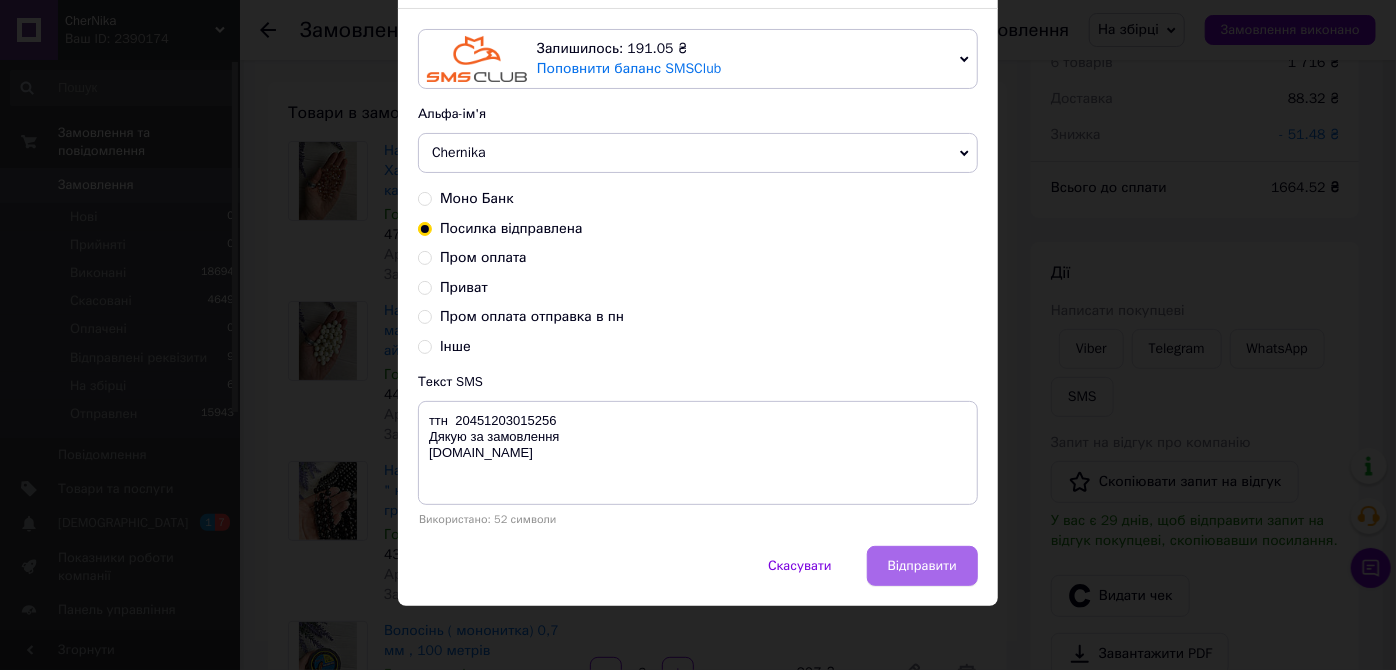 click on "Відправити" at bounding box center (922, 566) 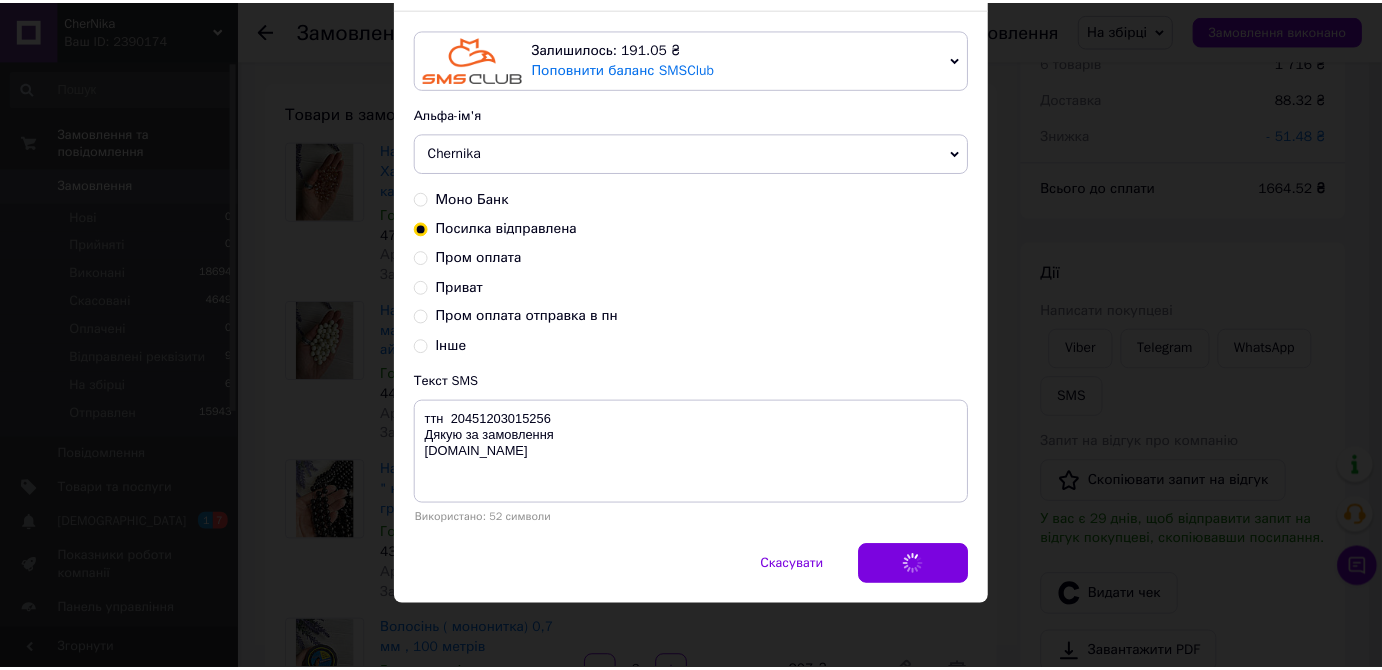 scroll, scrollTop: 0, scrollLeft: 0, axis: both 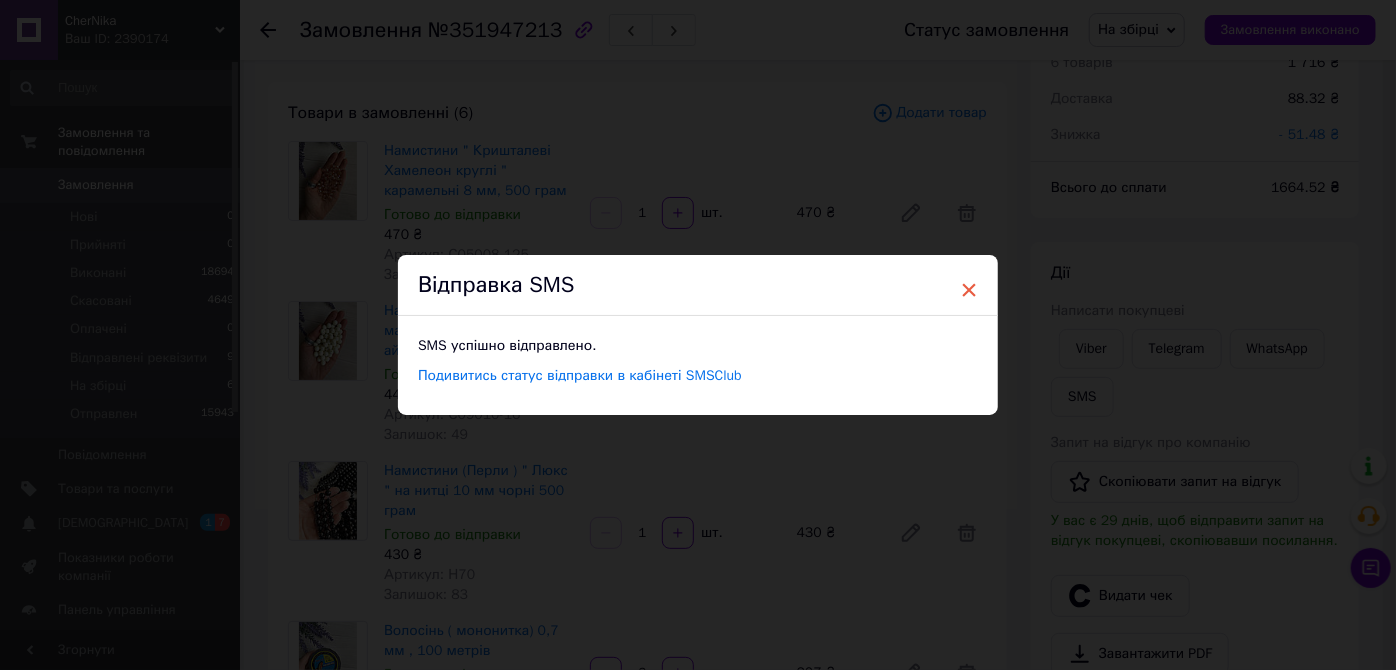 click on "×" at bounding box center [969, 290] 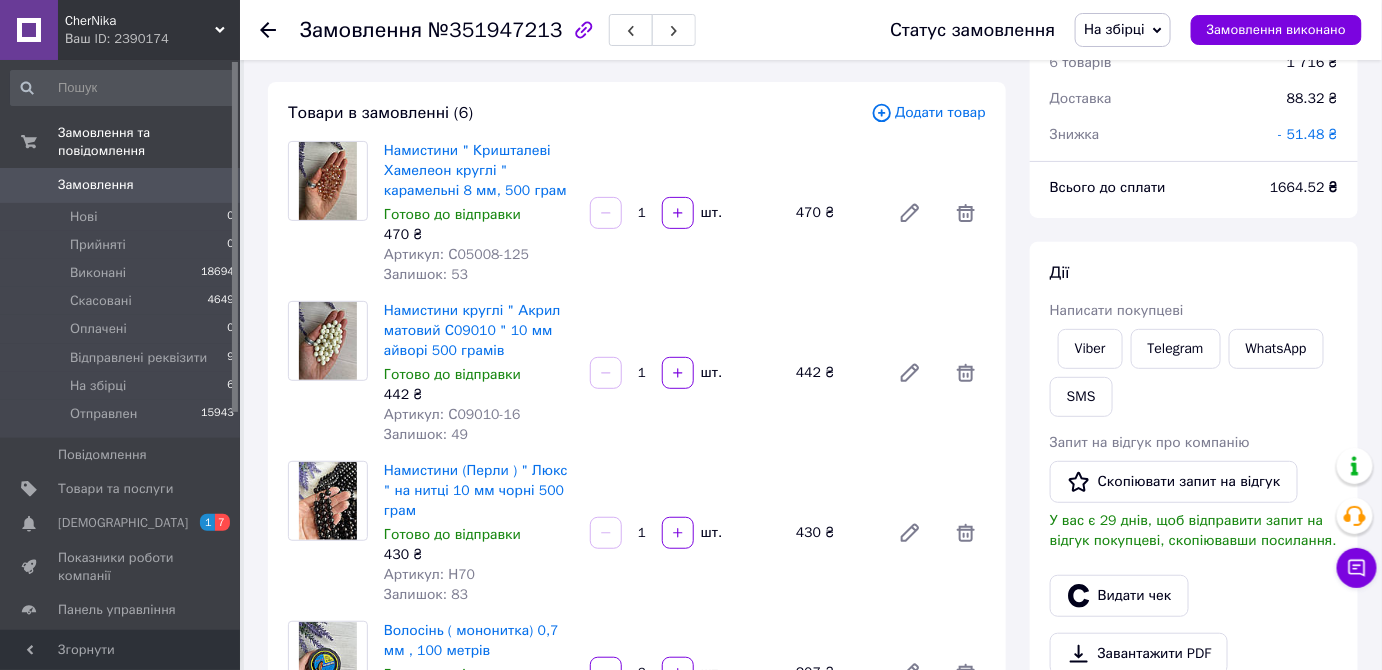 click on "На збірці" at bounding box center (1114, 29) 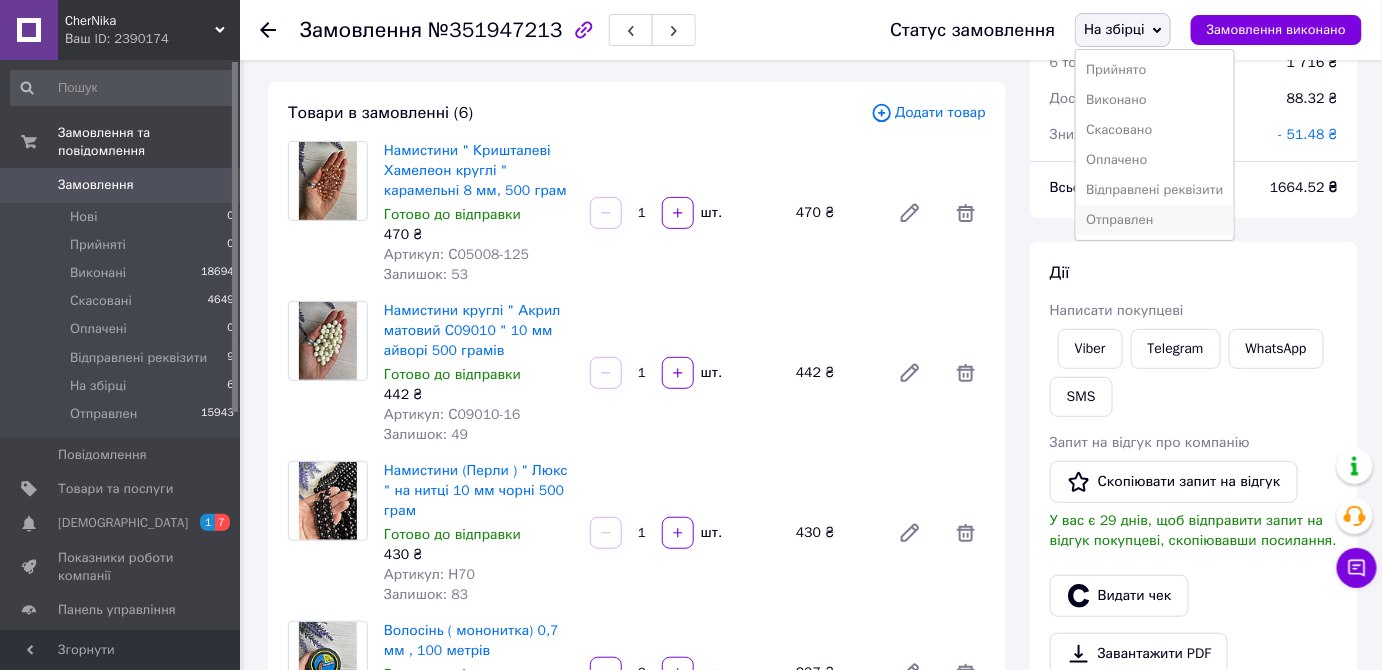 click on "Отправлен" at bounding box center [1154, 220] 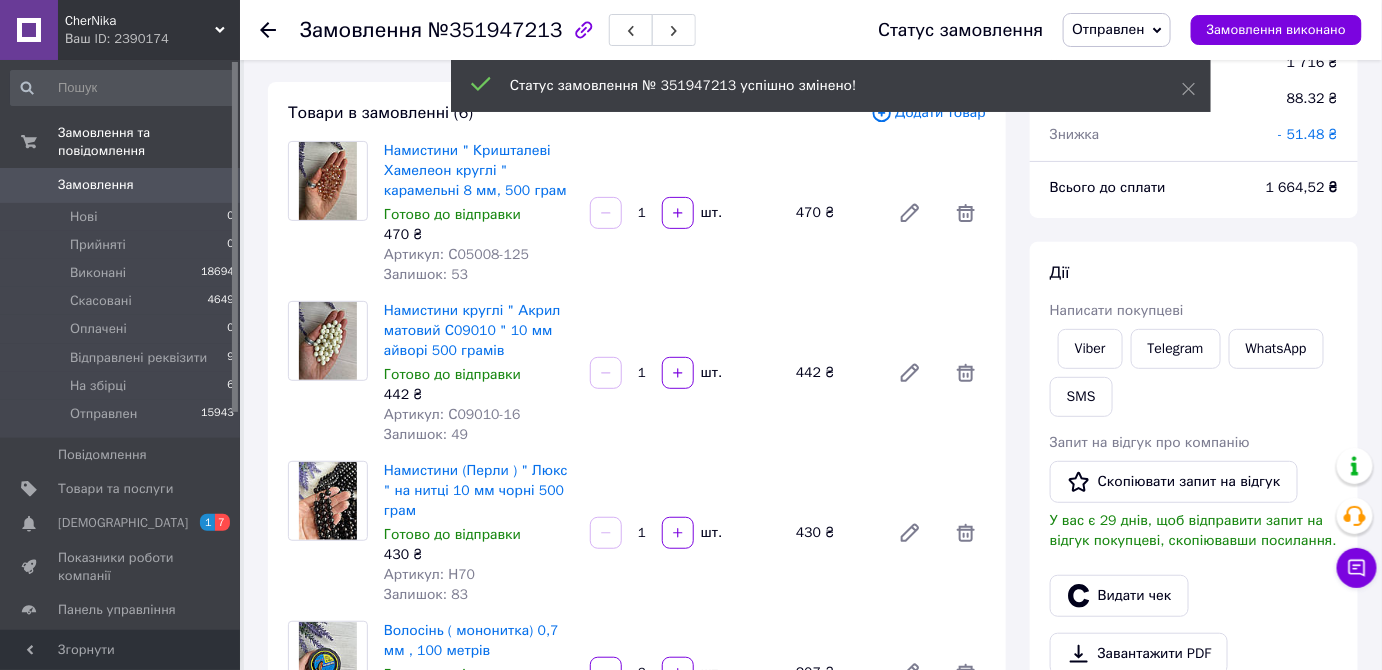 scroll, scrollTop: 68, scrollLeft: 0, axis: vertical 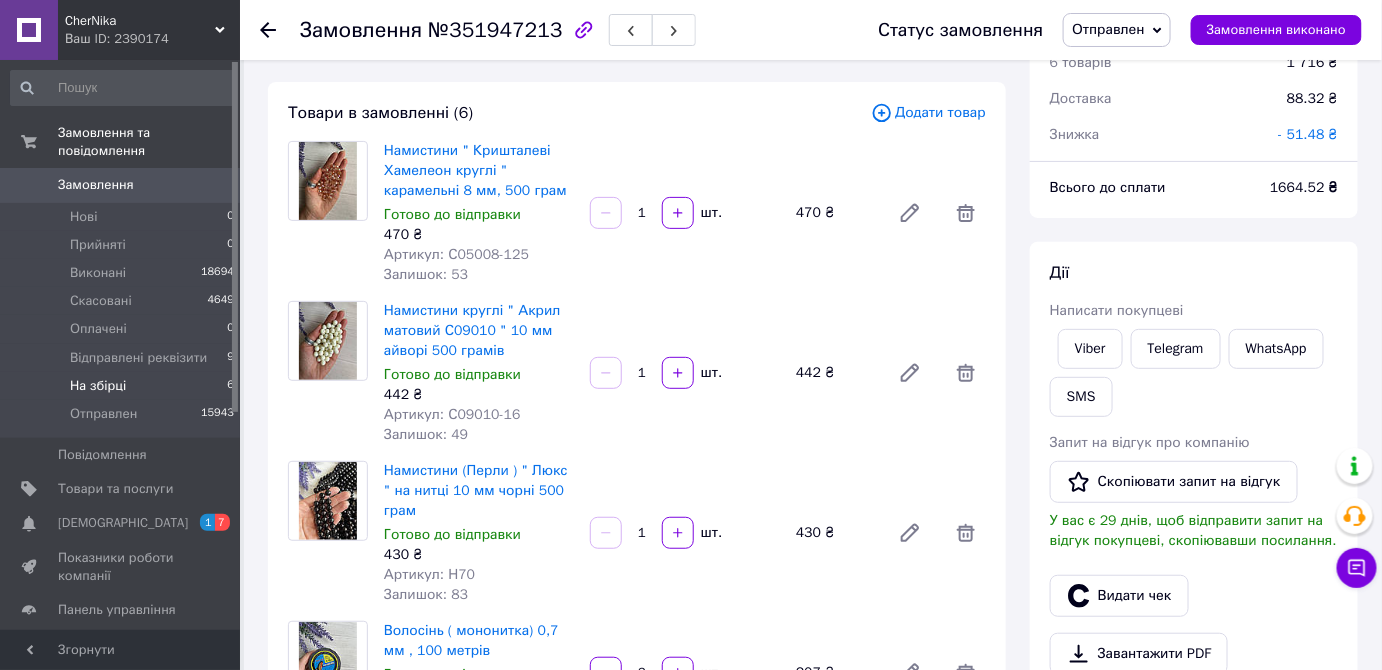 click on "На збірці" at bounding box center [98, 386] 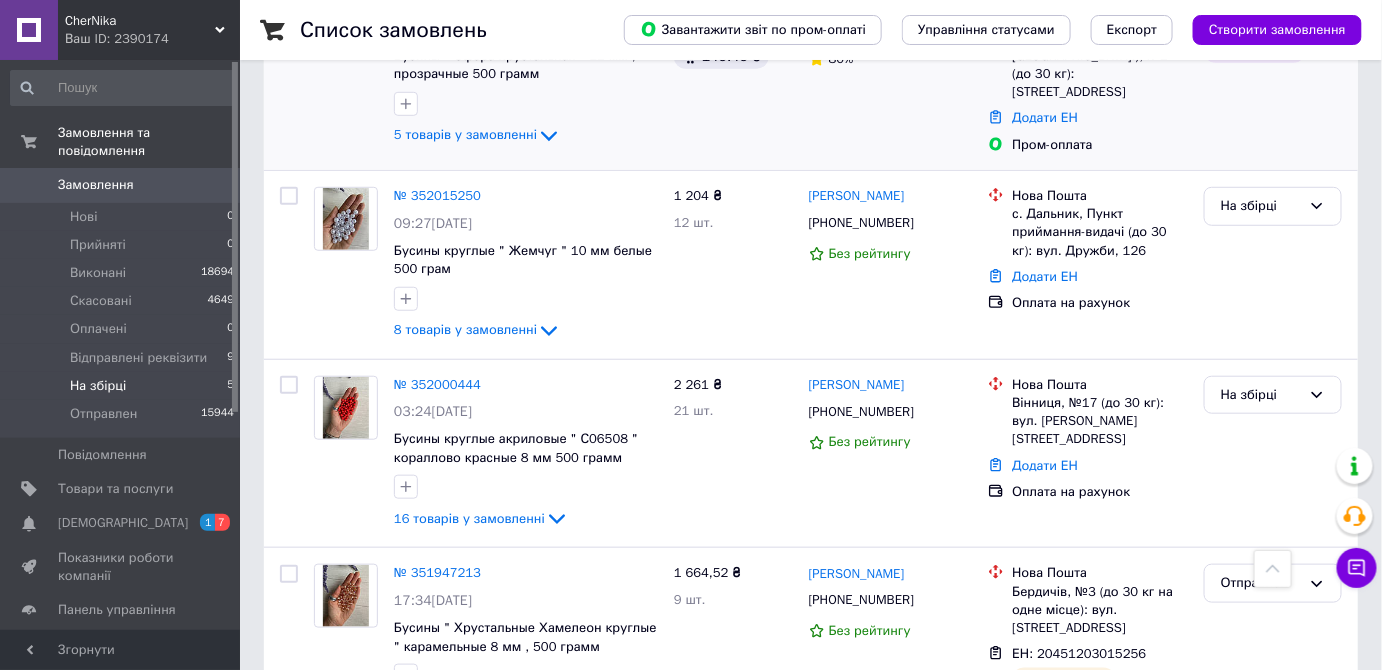 scroll, scrollTop: 602, scrollLeft: 0, axis: vertical 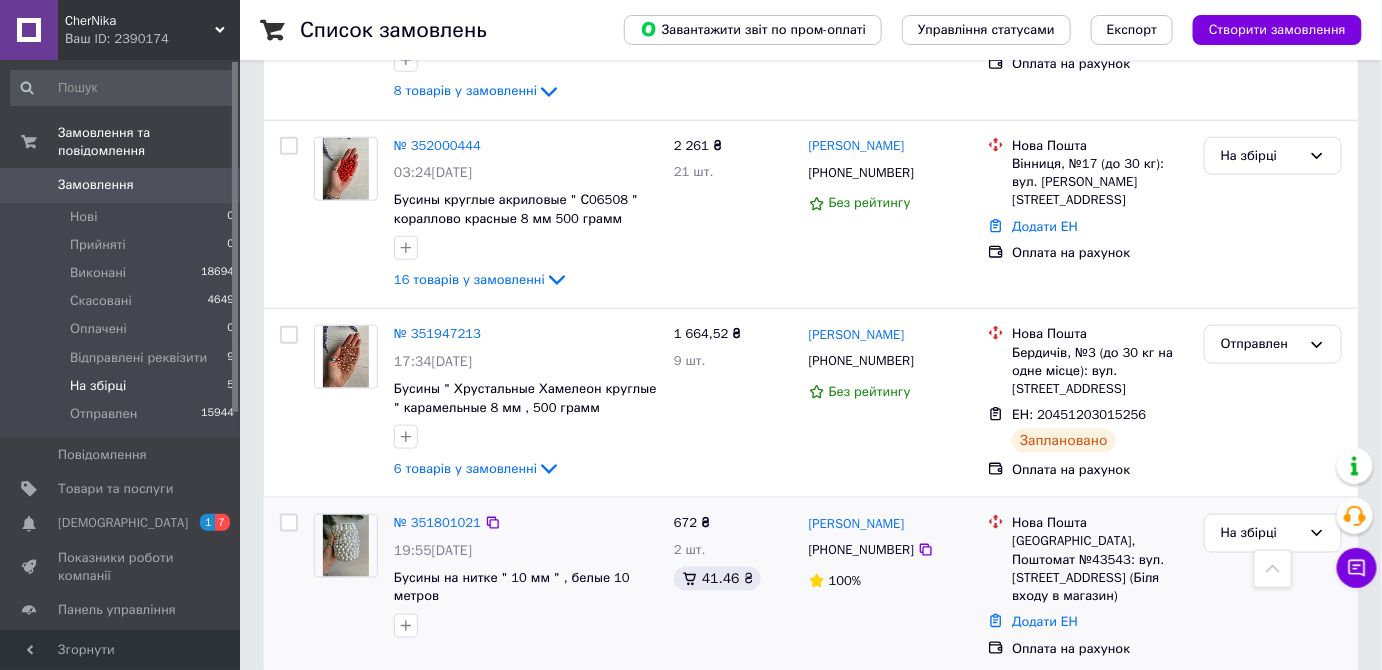 click at bounding box center (346, 546) 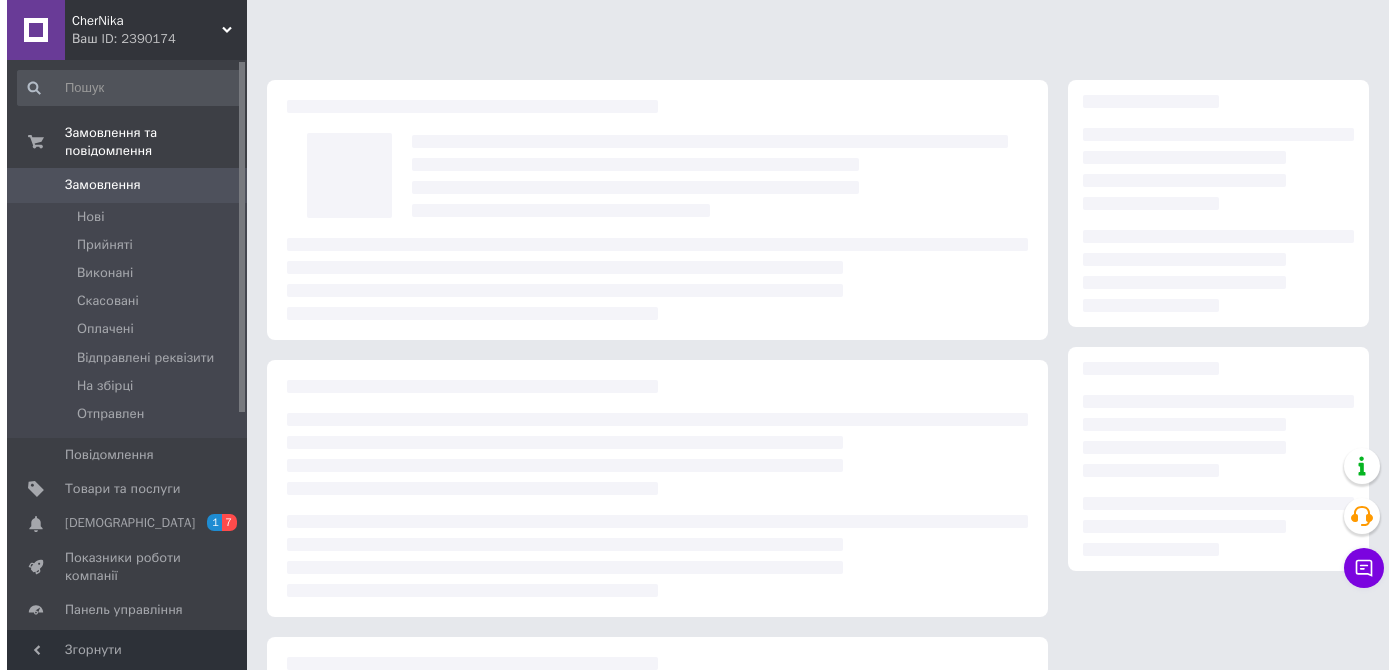 scroll, scrollTop: 0, scrollLeft: 0, axis: both 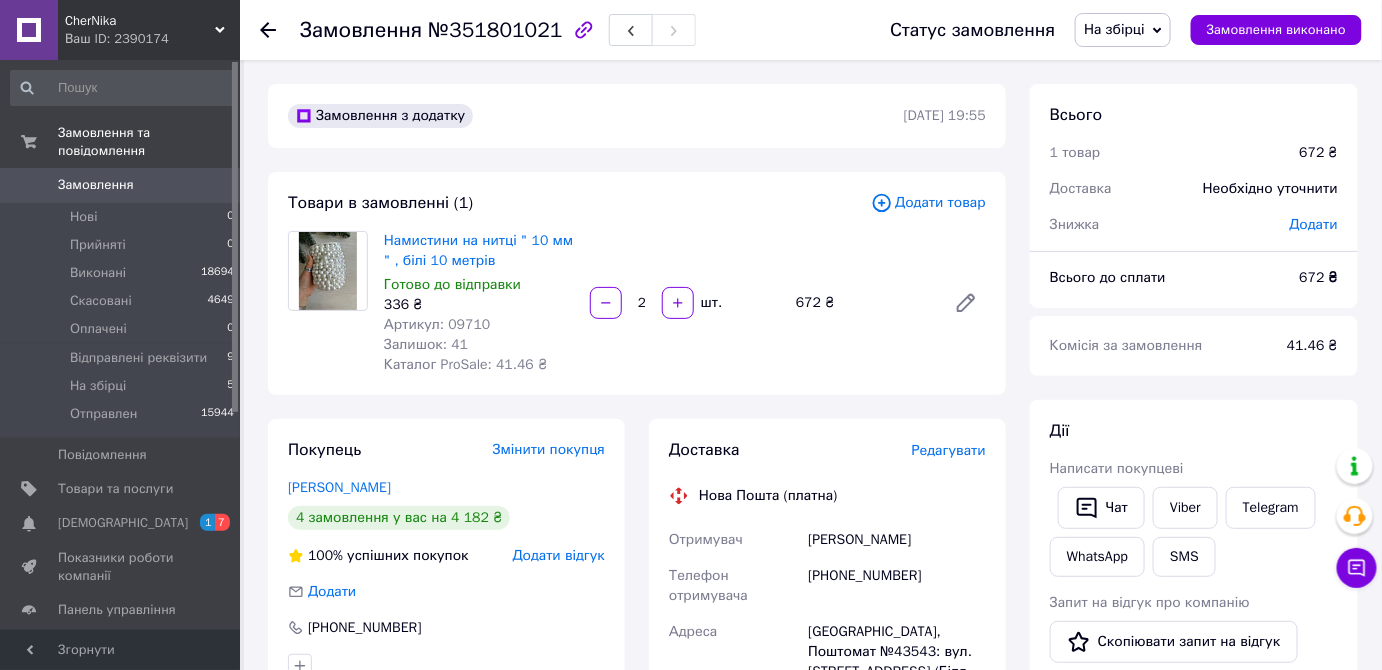 click on "Редагувати" at bounding box center [949, 450] 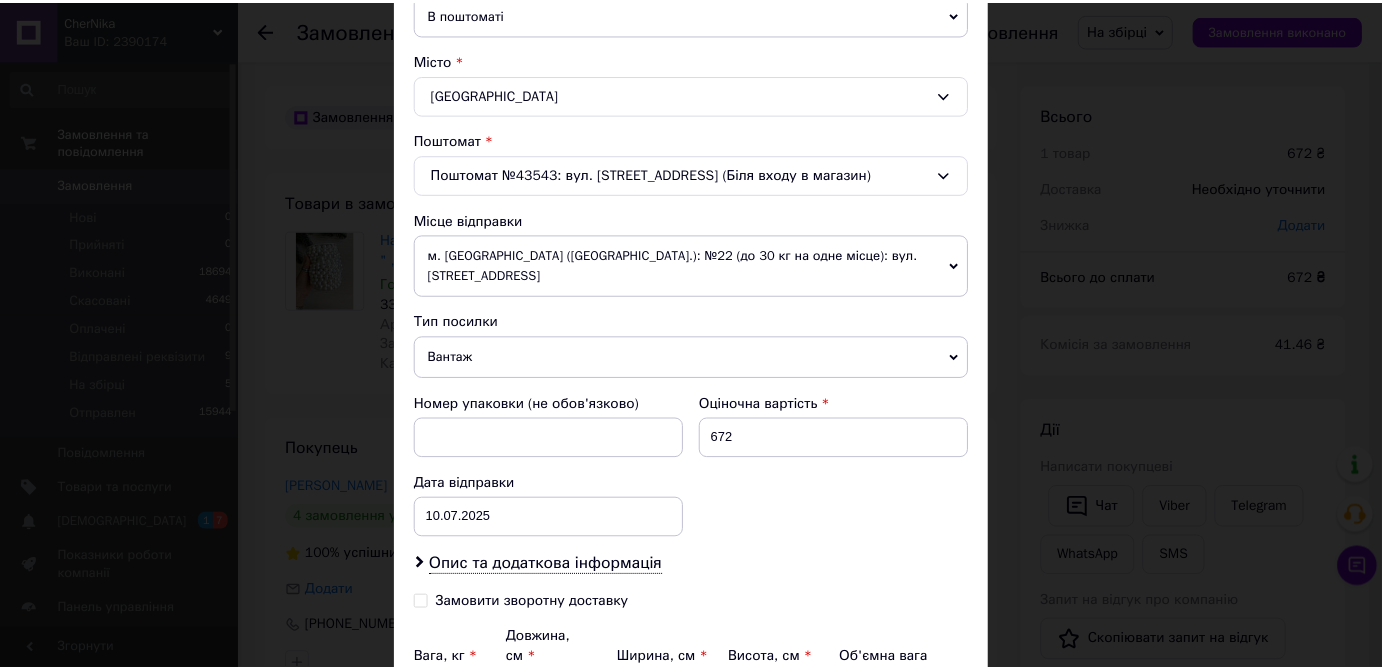 scroll, scrollTop: 686, scrollLeft: 0, axis: vertical 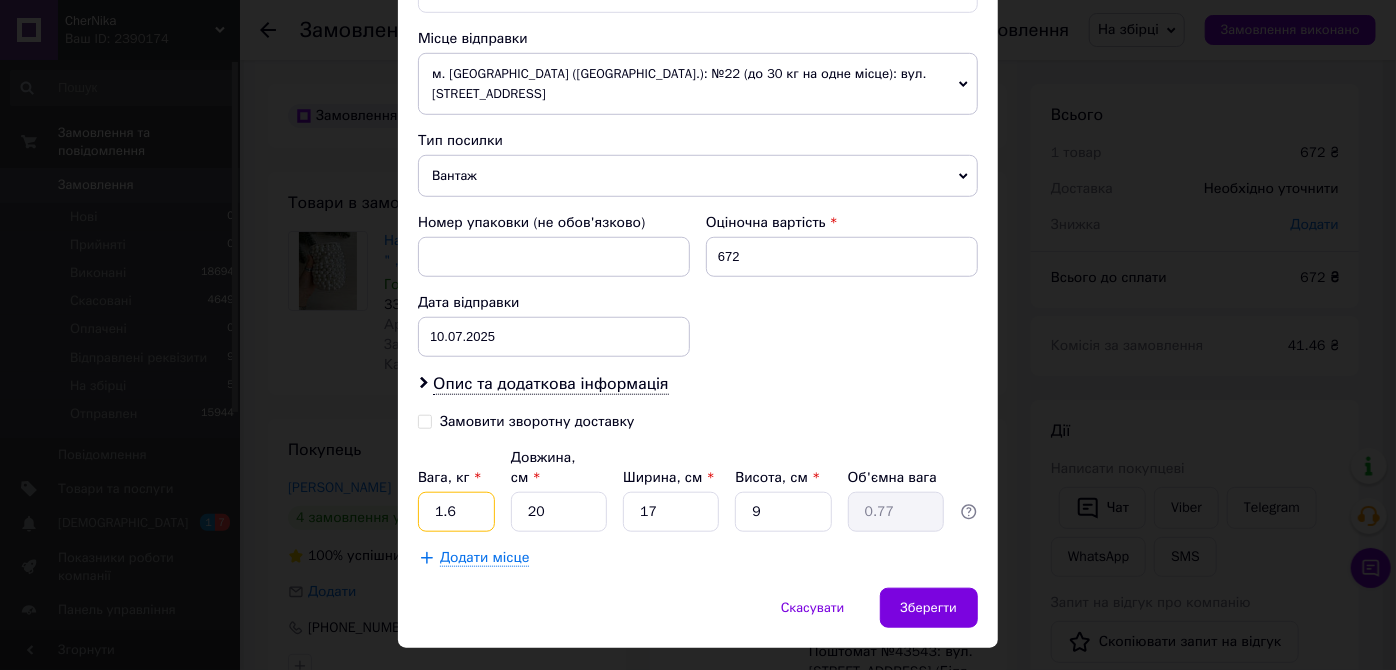 click on "1.6" at bounding box center (456, 512) 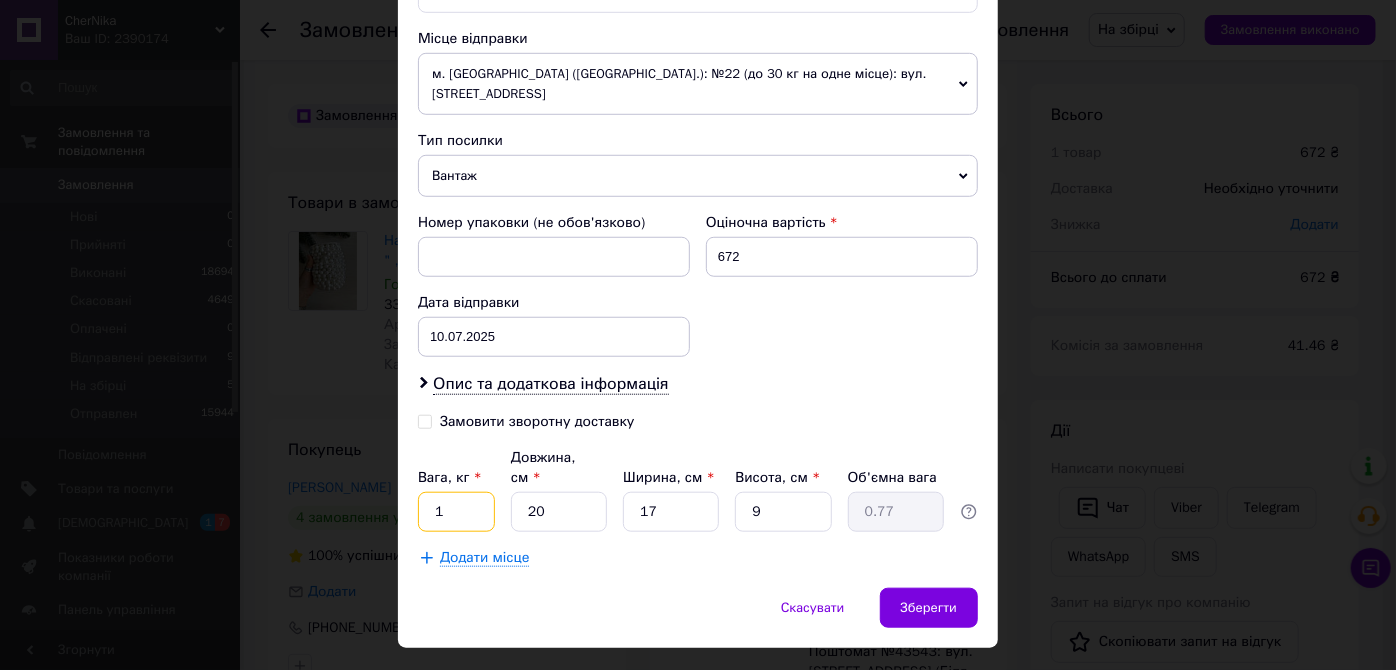 type on "1" 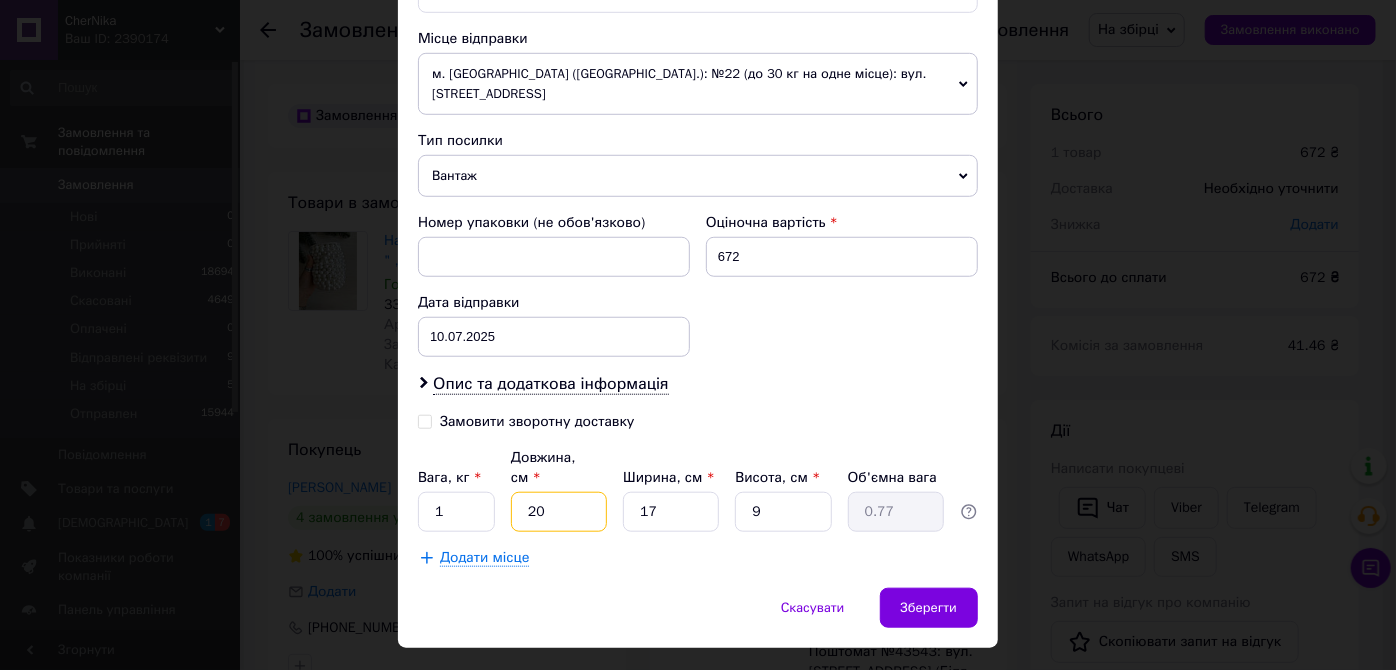 type on "2" 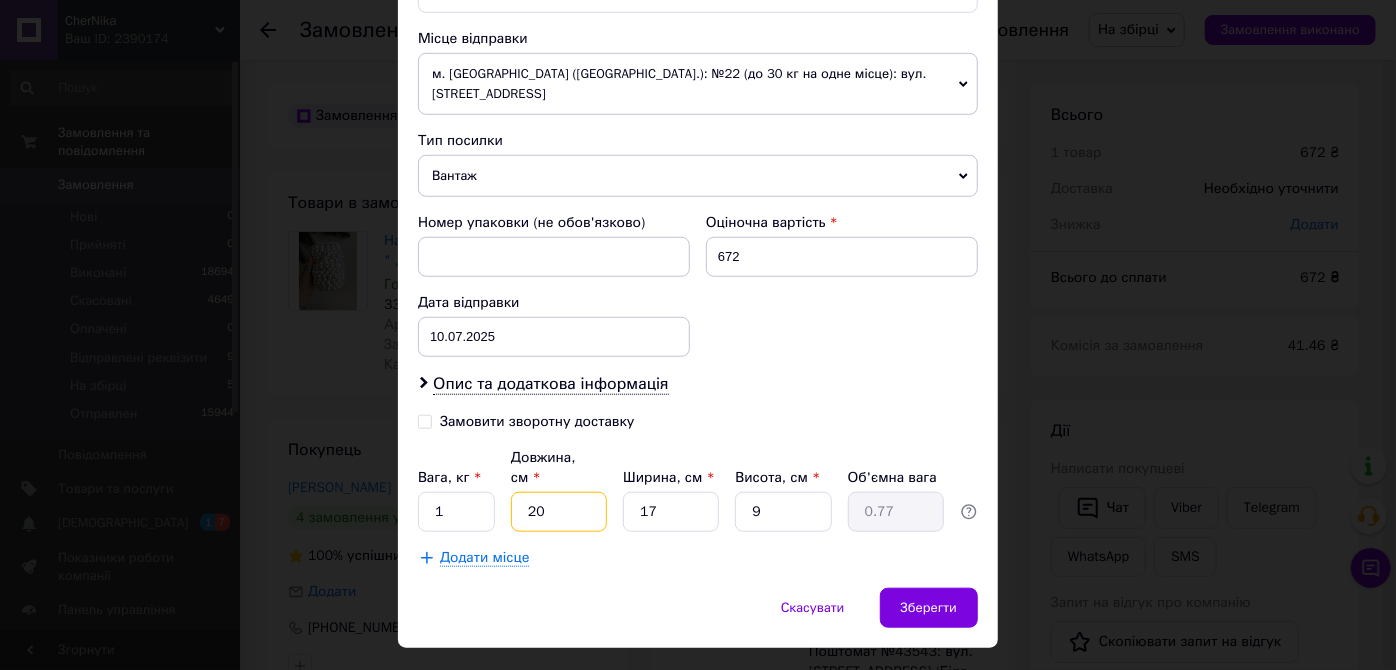 type on "0.1" 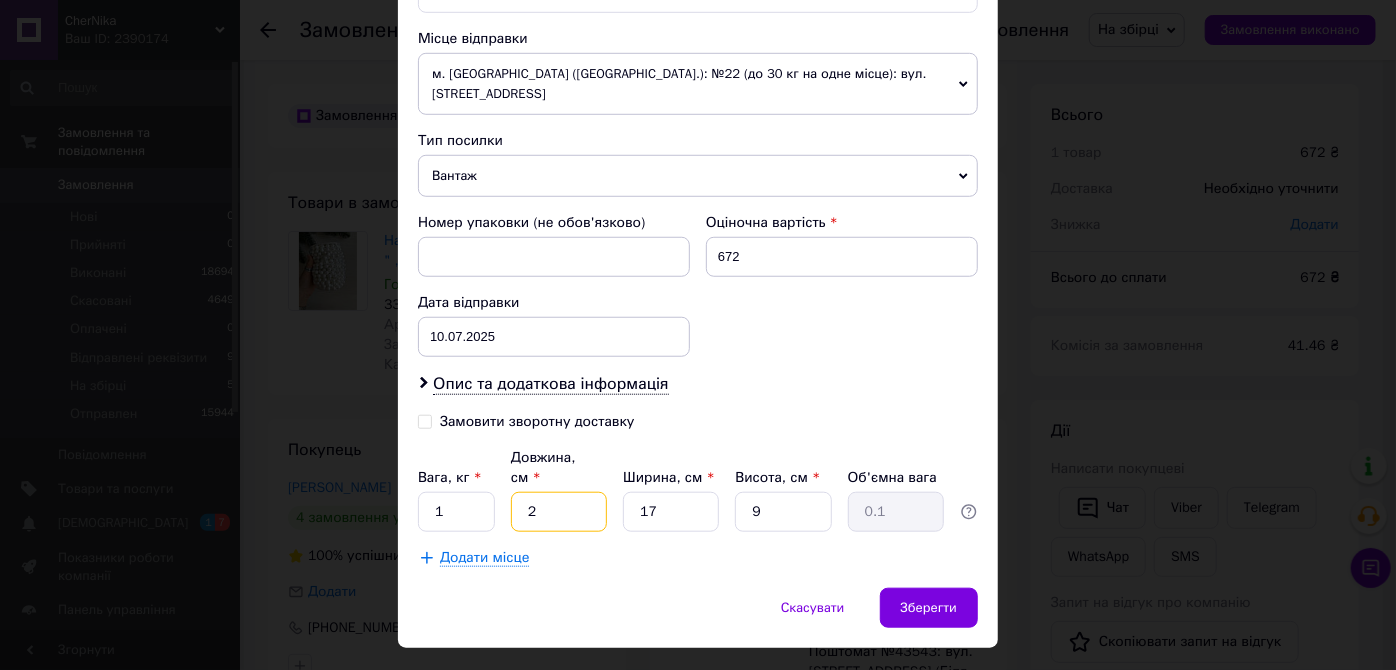 type on "21" 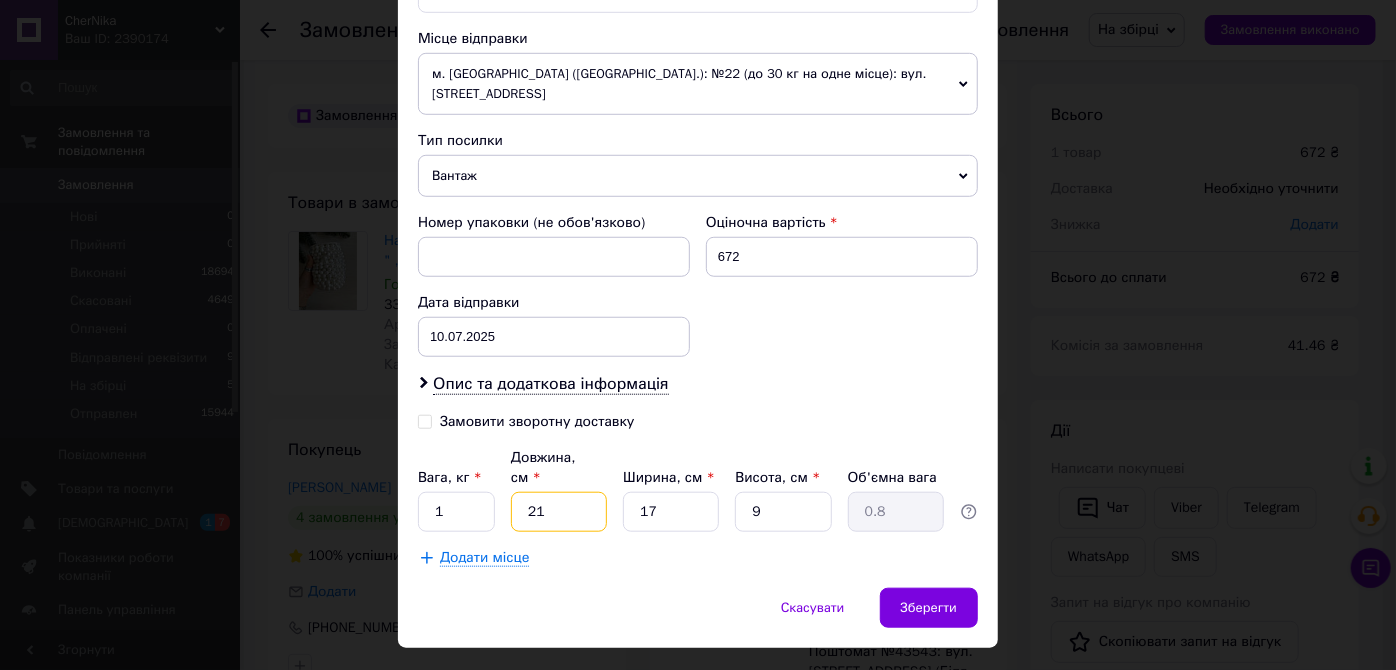 type on "21" 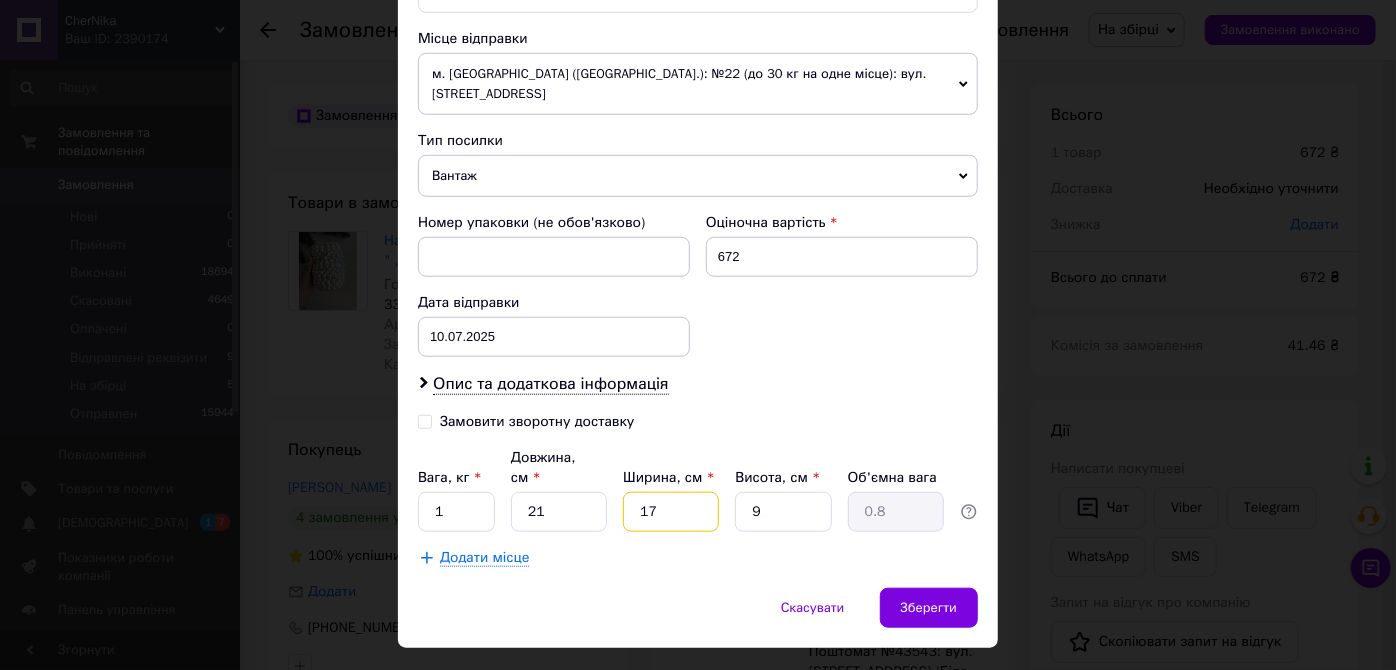 type on "1" 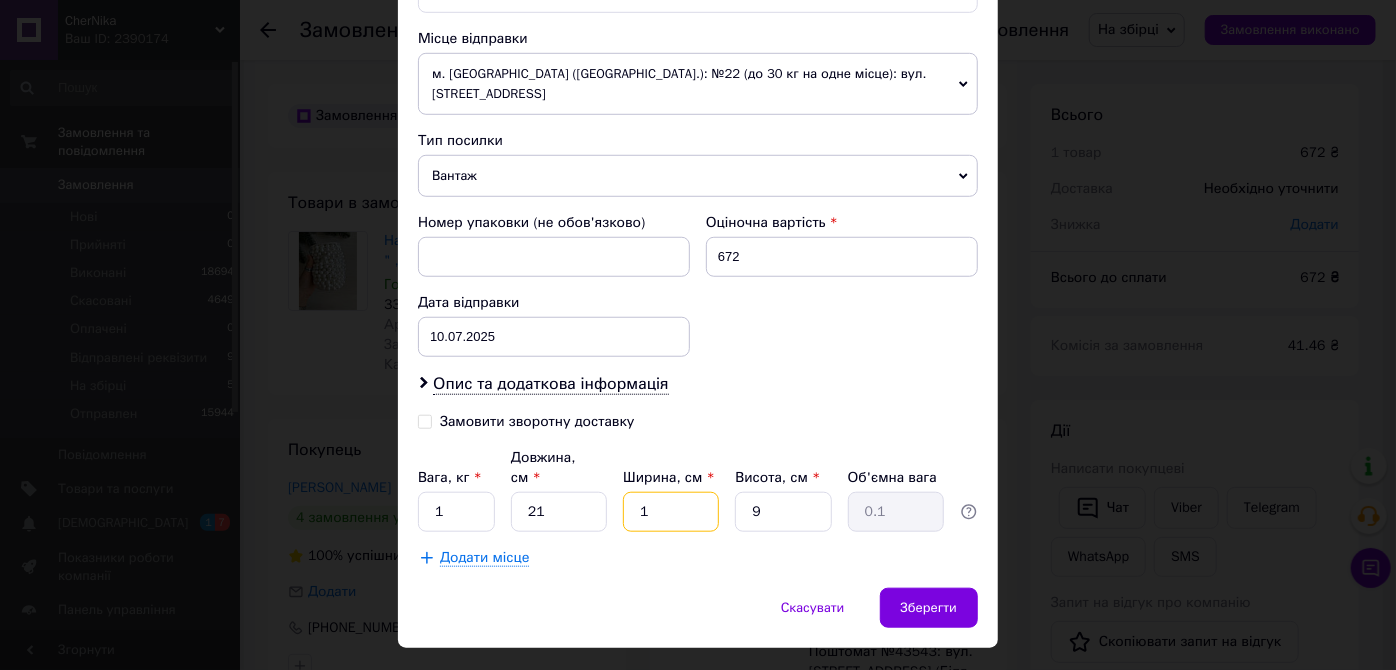 type on "17" 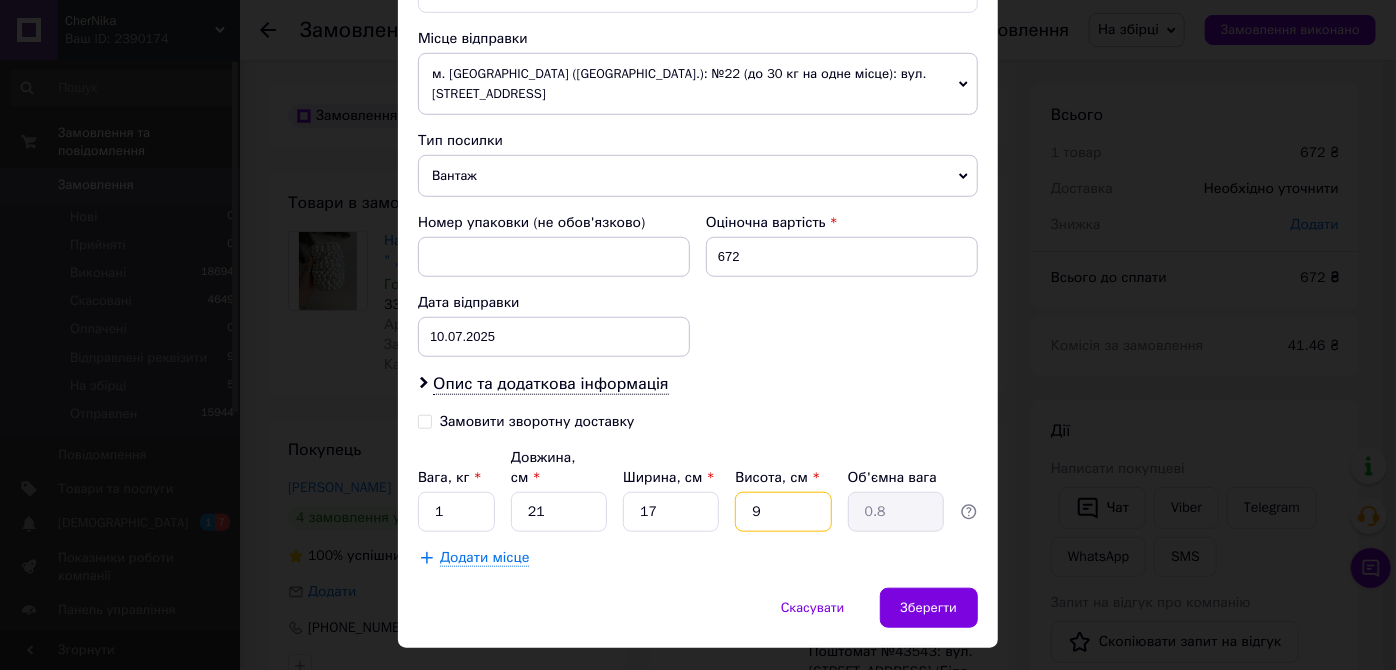 type 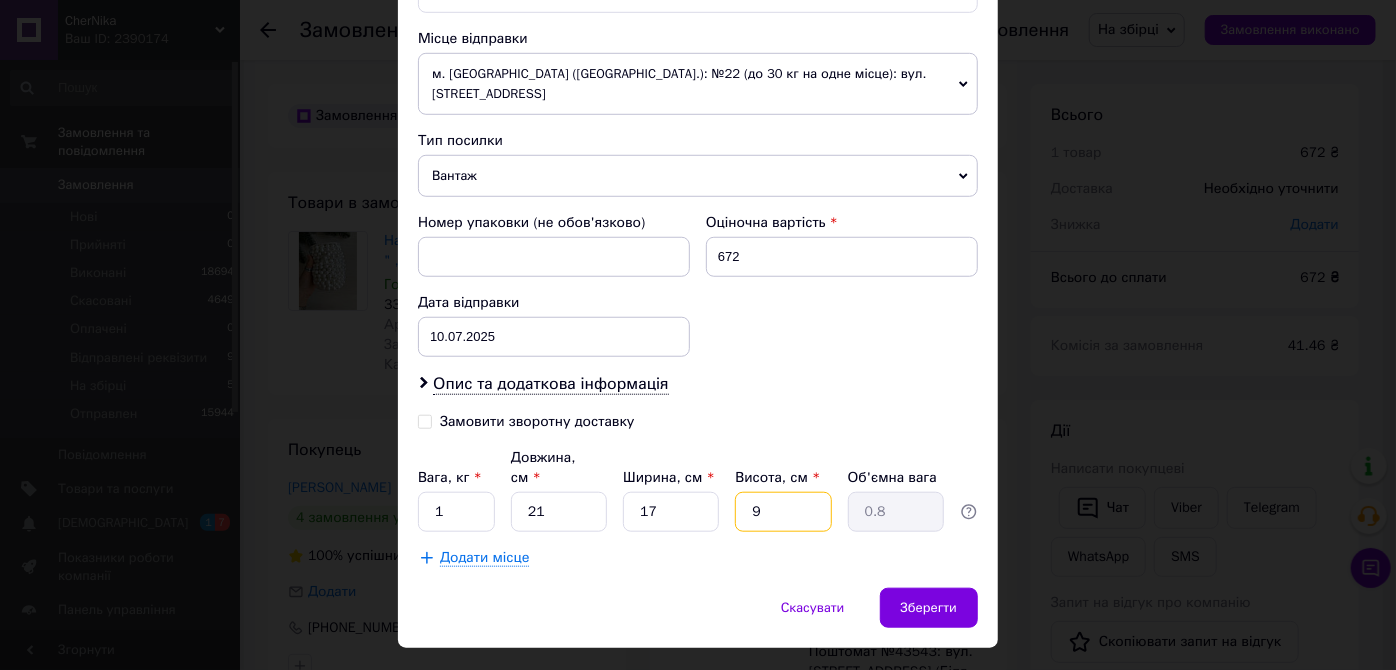 type 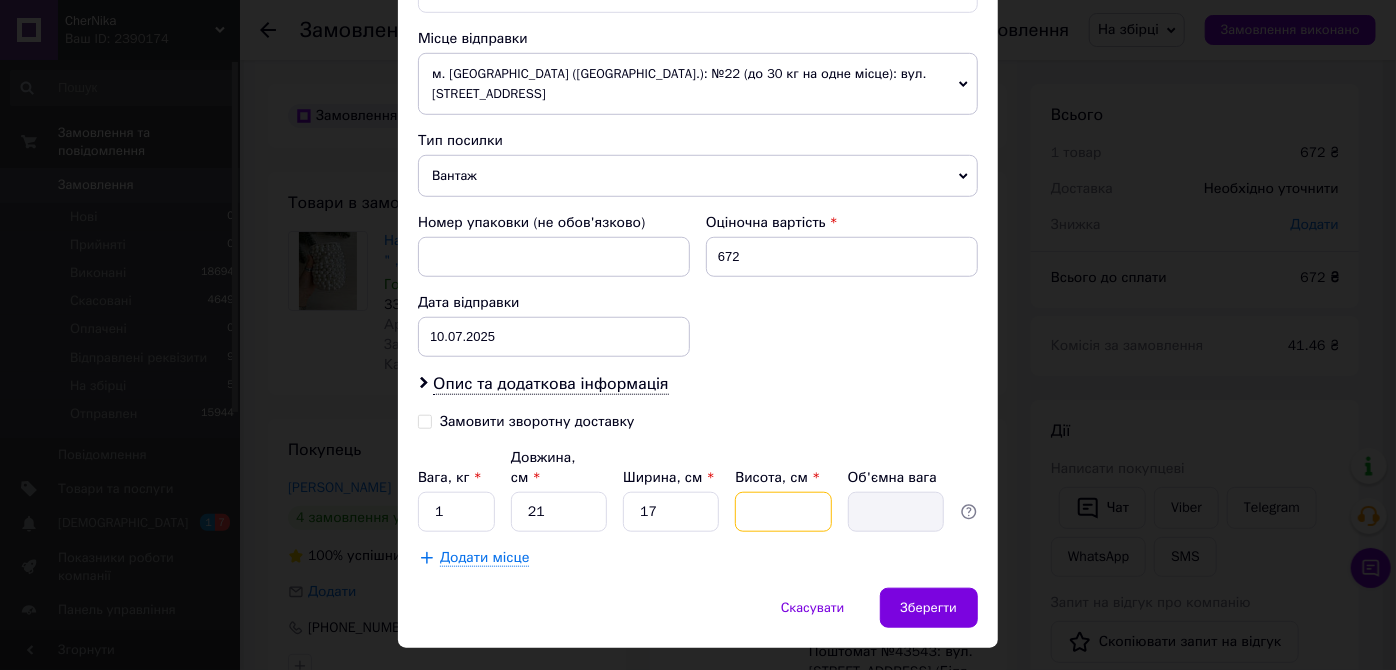 type on "1" 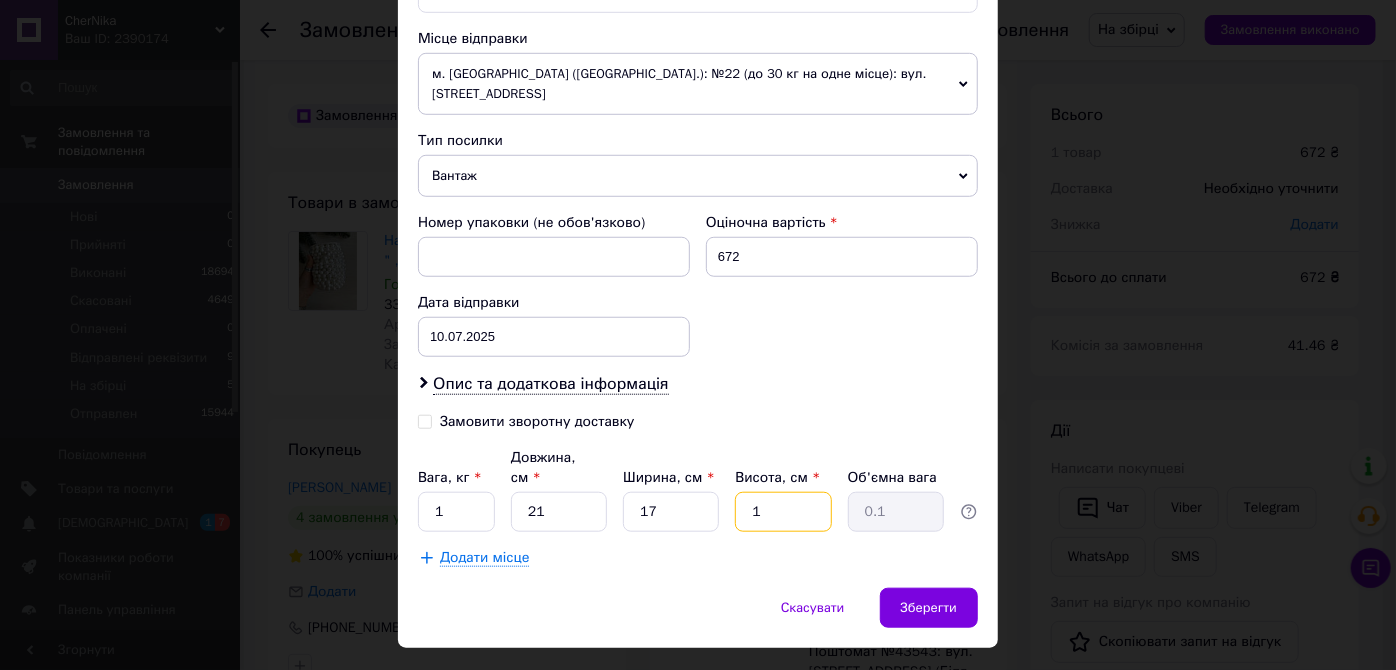 type on "10" 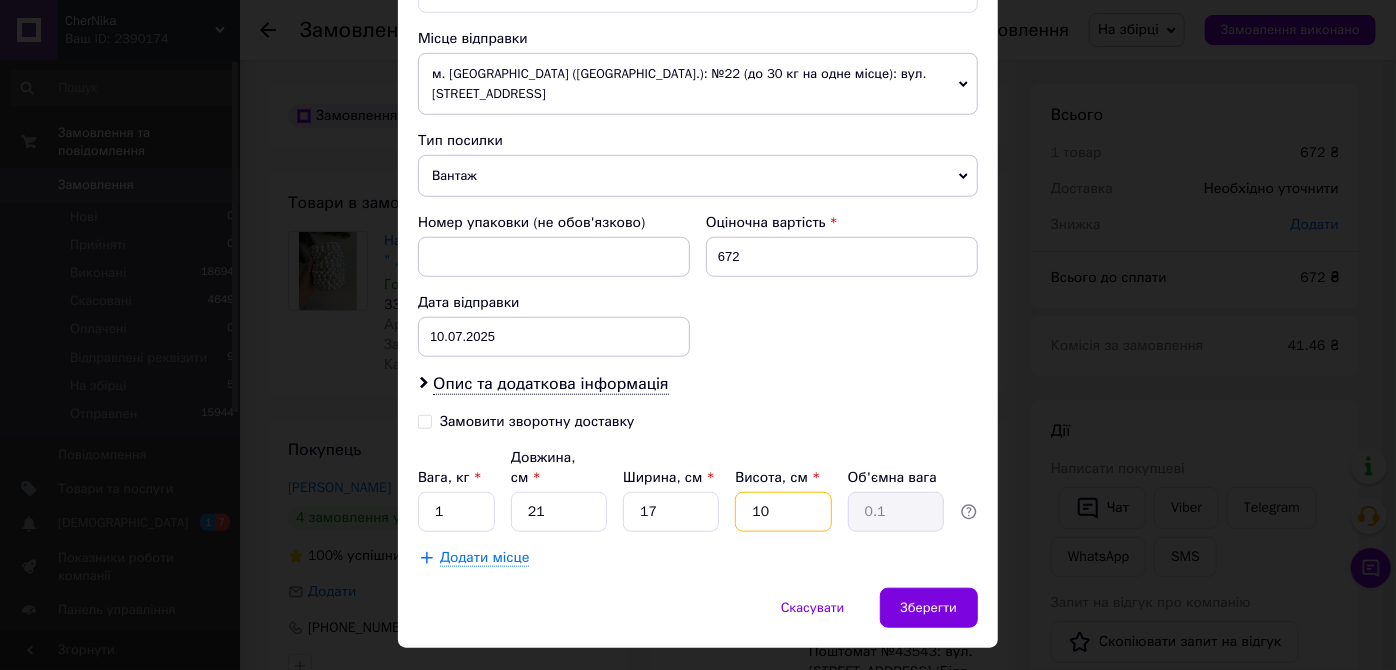 type on "0.89" 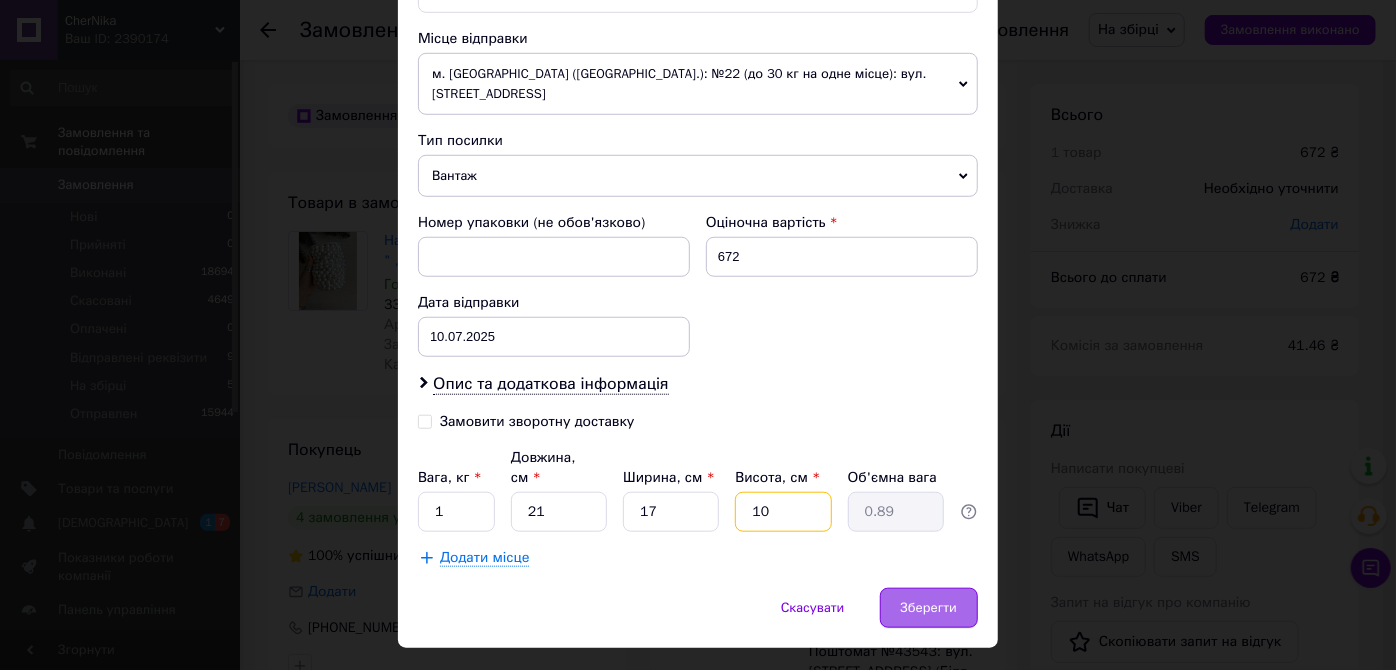 type on "10" 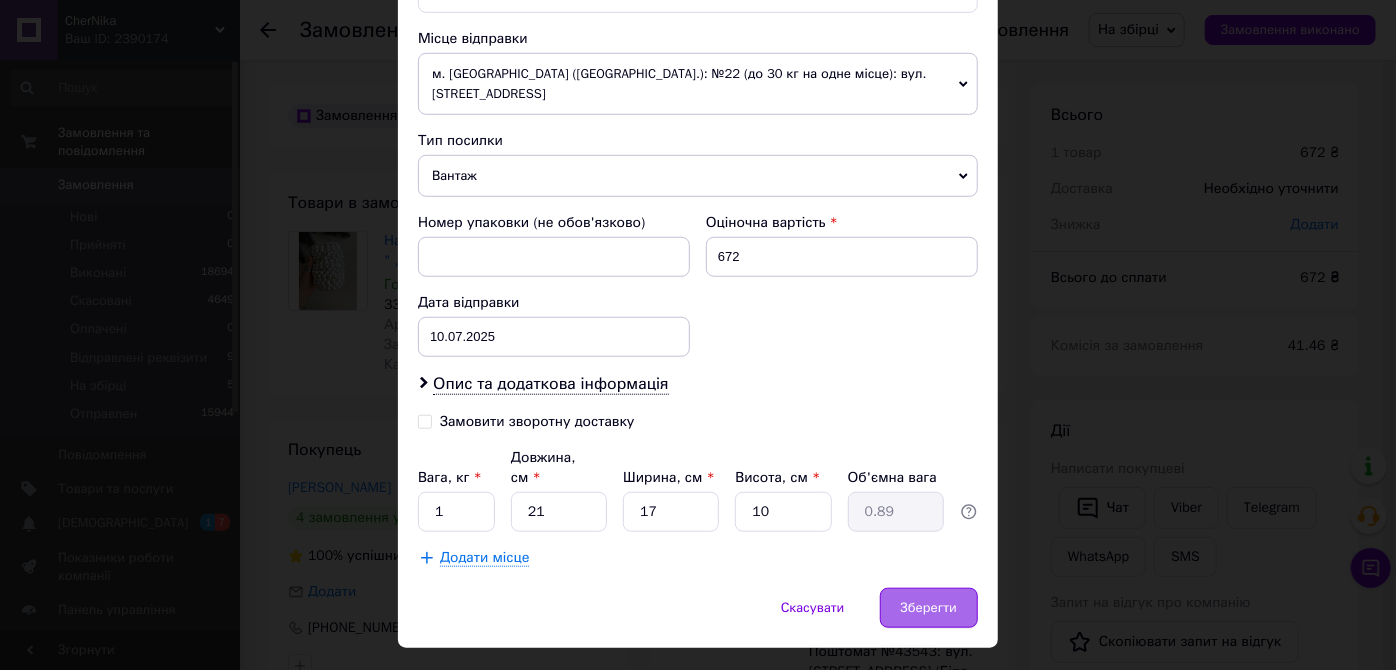 click on "Зберегти" at bounding box center (929, 608) 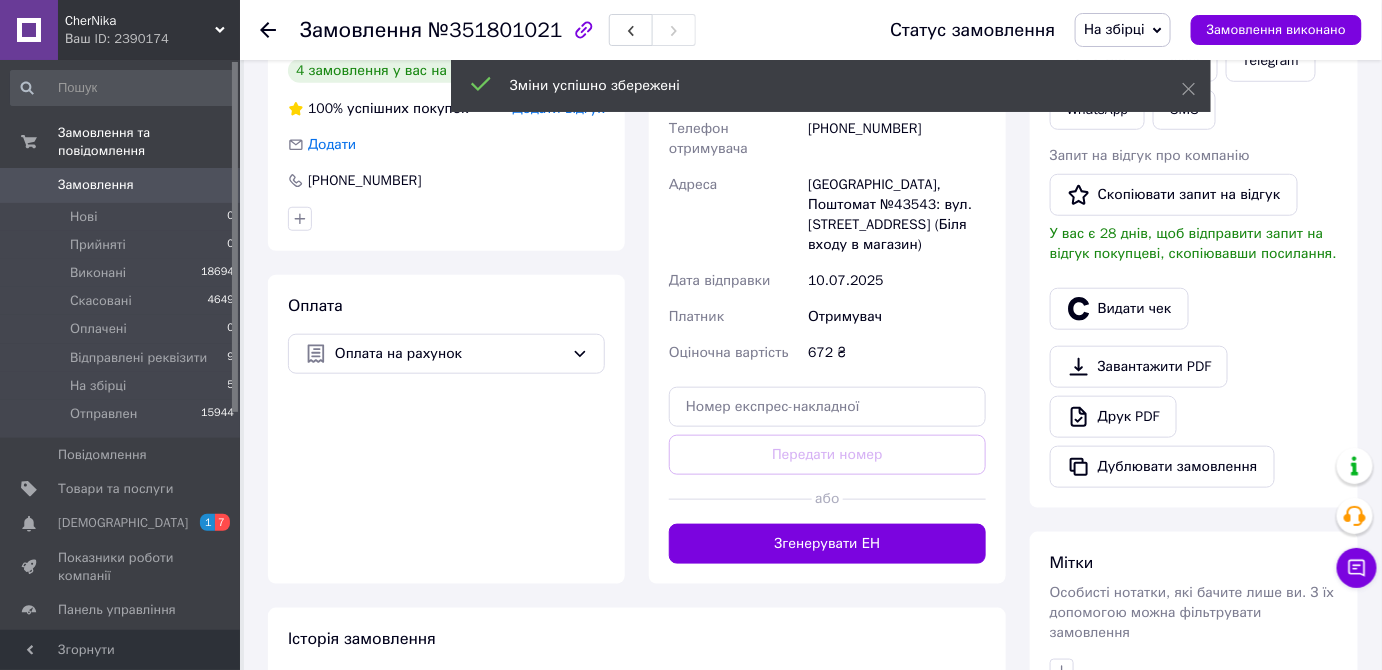 scroll, scrollTop: 454, scrollLeft: 0, axis: vertical 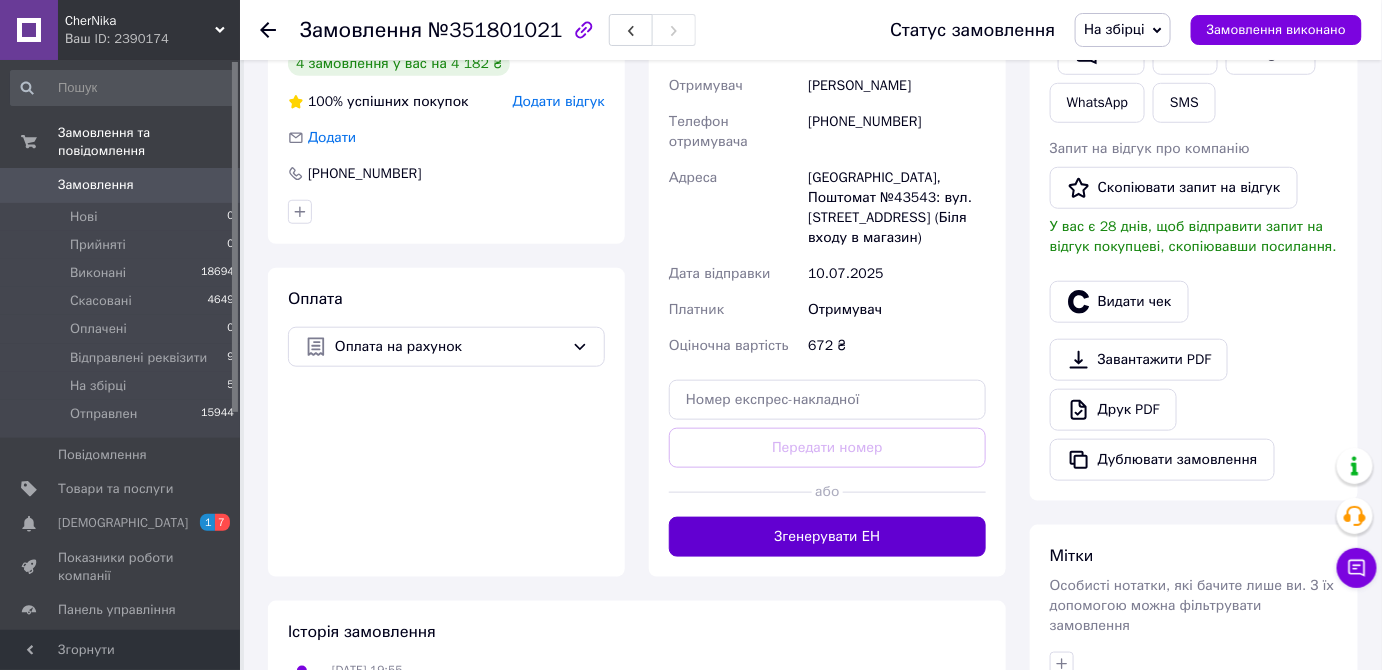 click on "Згенерувати ЕН" at bounding box center [827, 537] 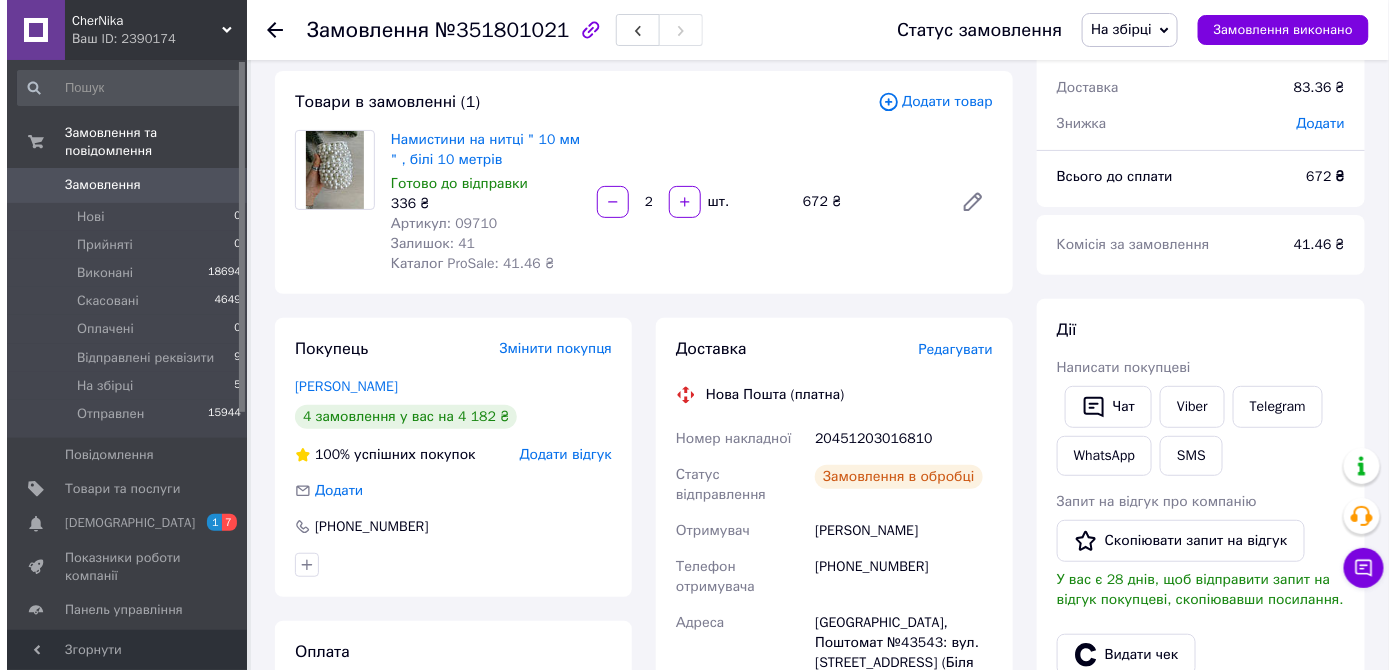 scroll, scrollTop: 90, scrollLeft: 0, axis: vertical 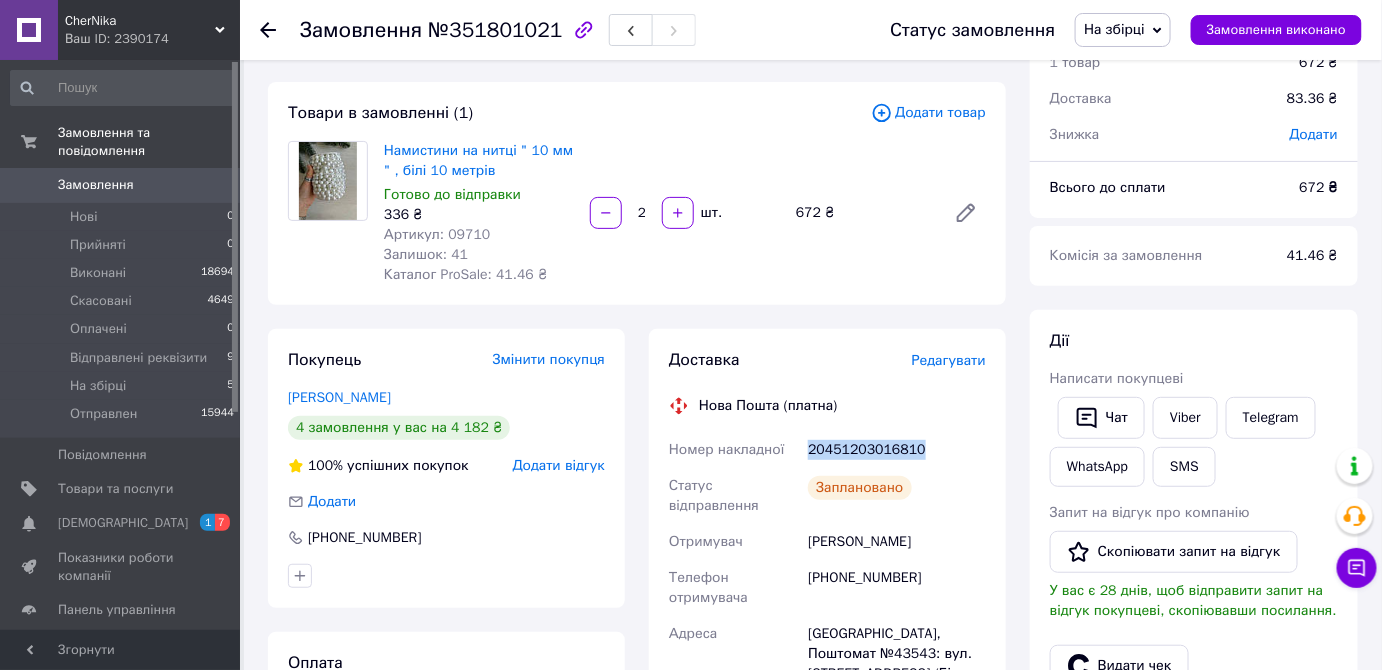 drag, startPoint x: 804, startPoint y: 448, endPoint x: 914, endPoint y: 445, distance: 110.0409 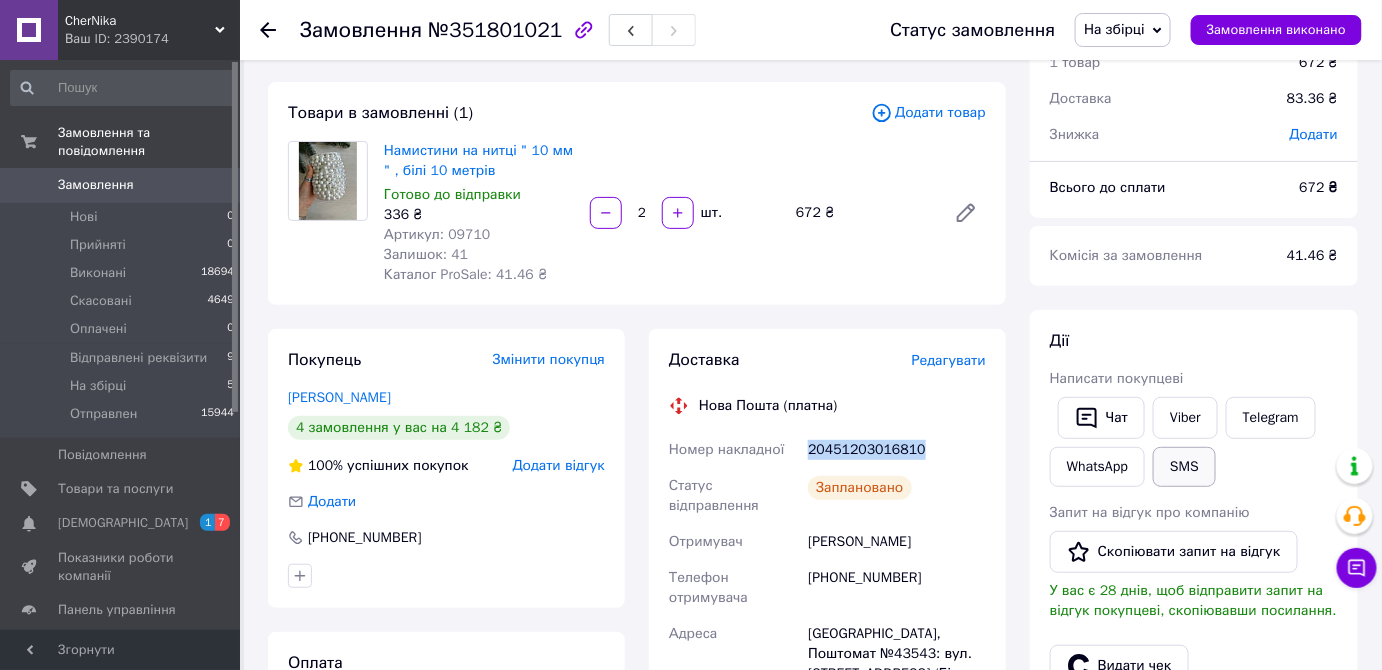 click on "SMS" at bounding box center [1184, 467] 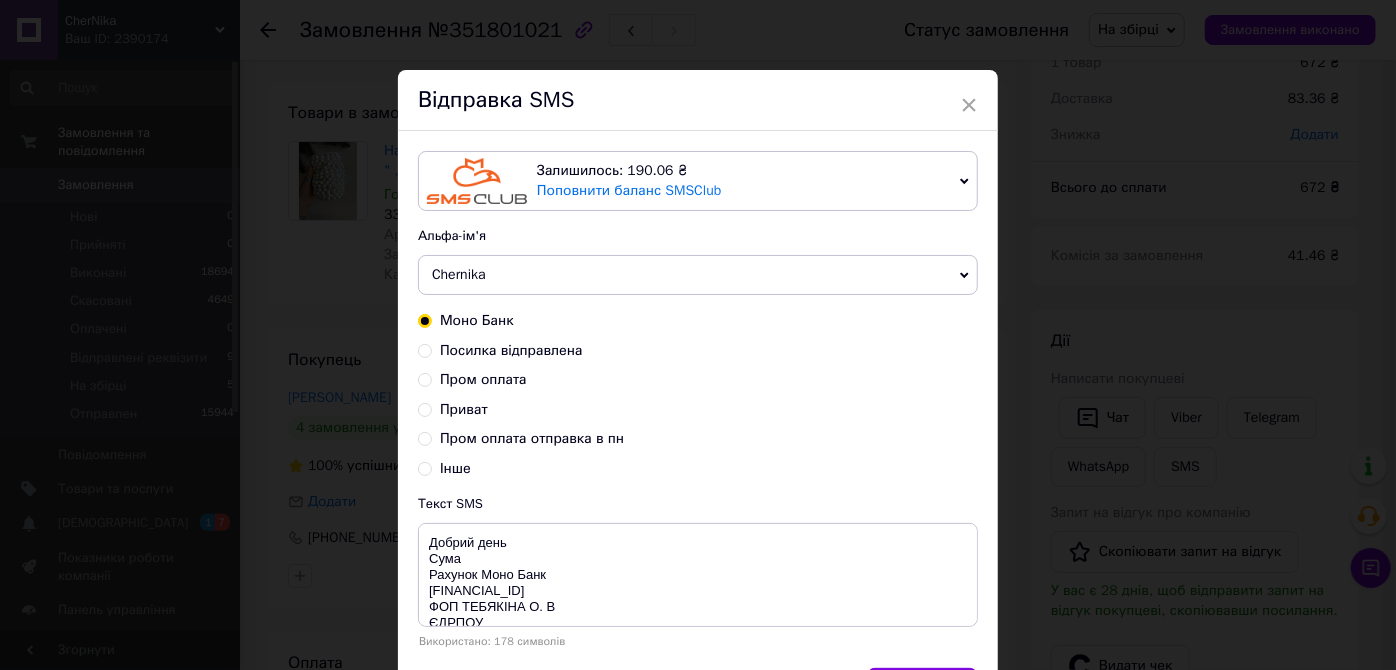 click on "Посилка відправлена" at bounding box center [425, 349] 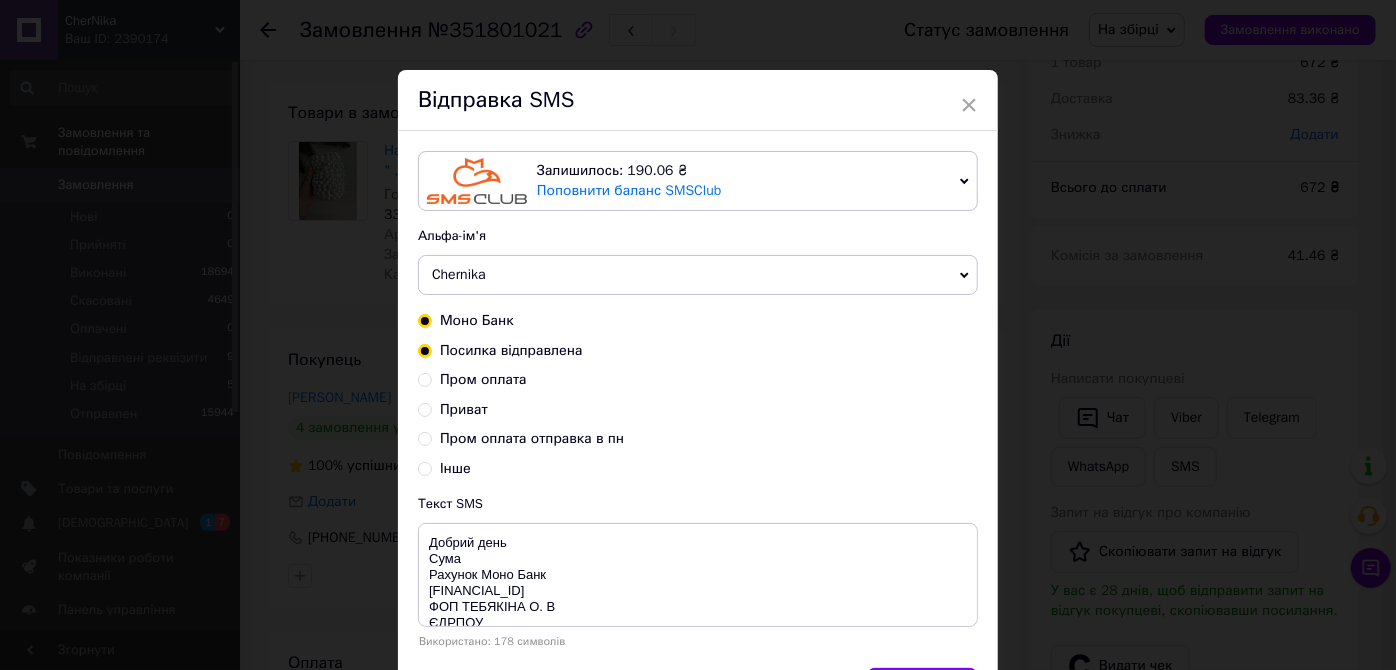 radio on "true" 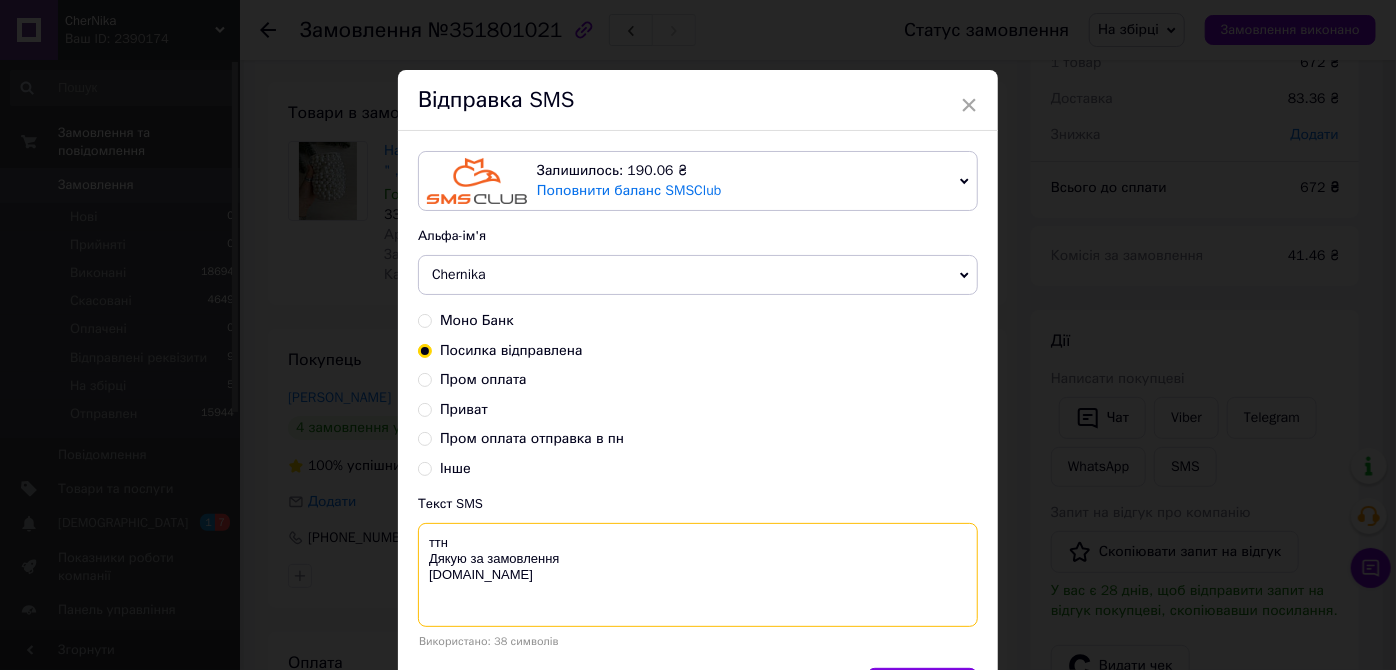 click on "ттн
Дякую за замовлення
chernika.in" at bounding box center [698, 575] 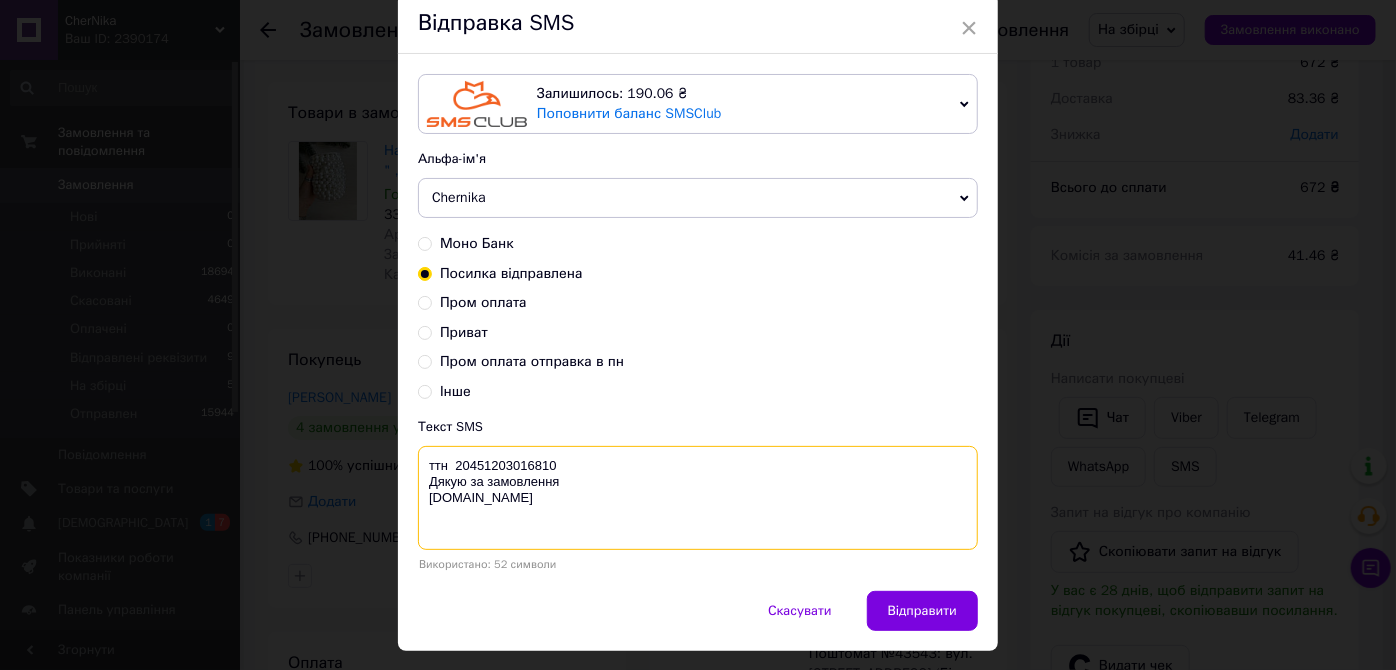 scroll, scrollTop: 122, scrollLeft: 0, axis: vertical 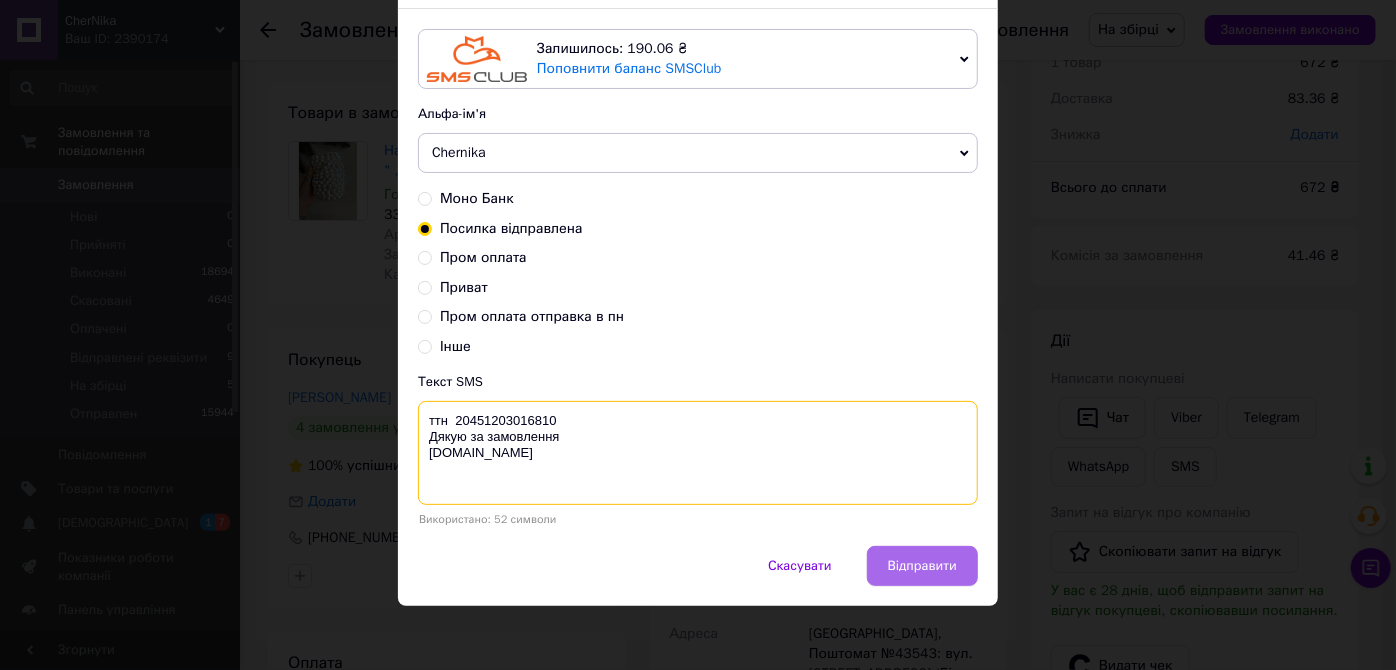 type on "ттн  20451203016810
Дякую за замовлення
chernika.in" 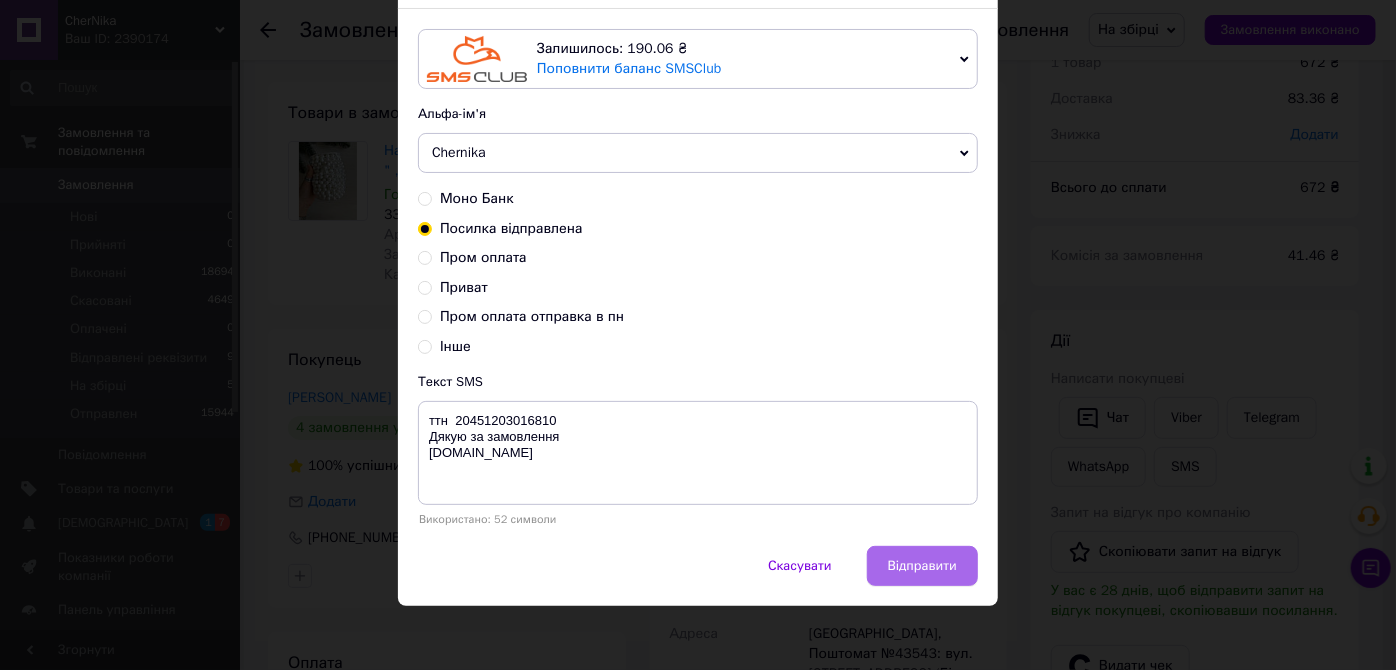 click on "Відправити" at bounding box center (922, 566) 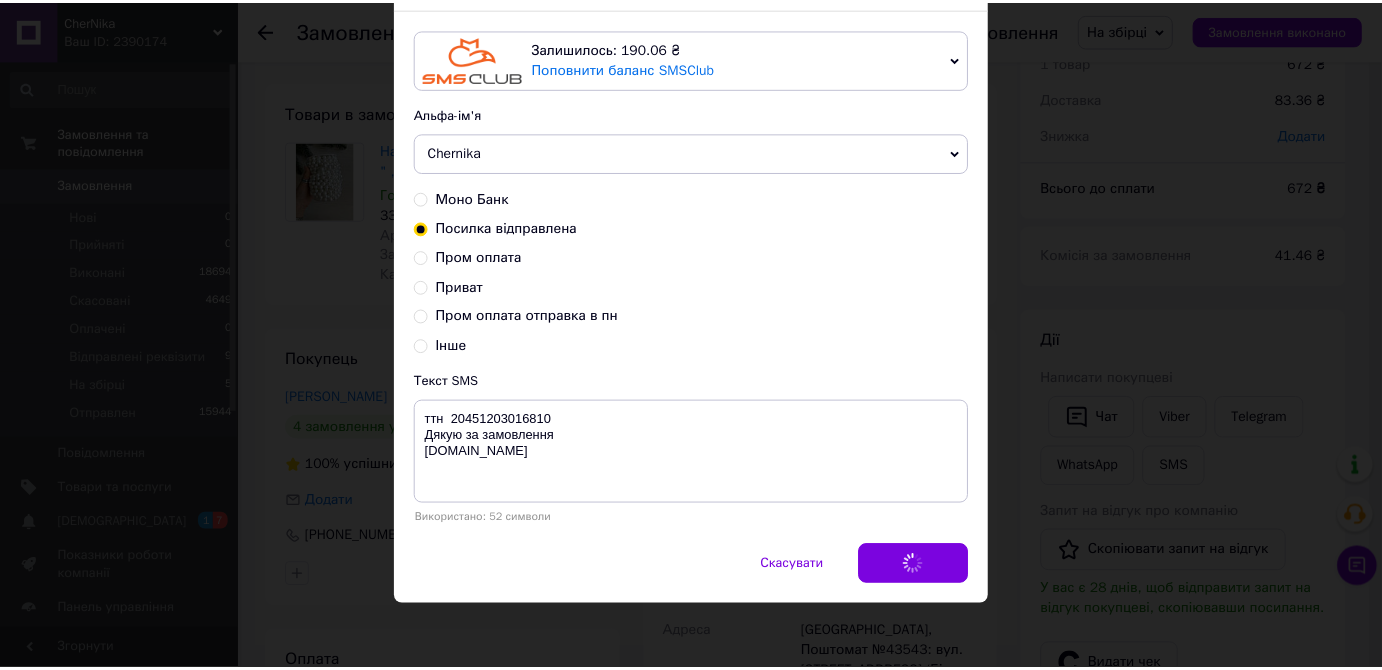 scroll, scrollTop: 0, scrollLeft: 0, axis: both 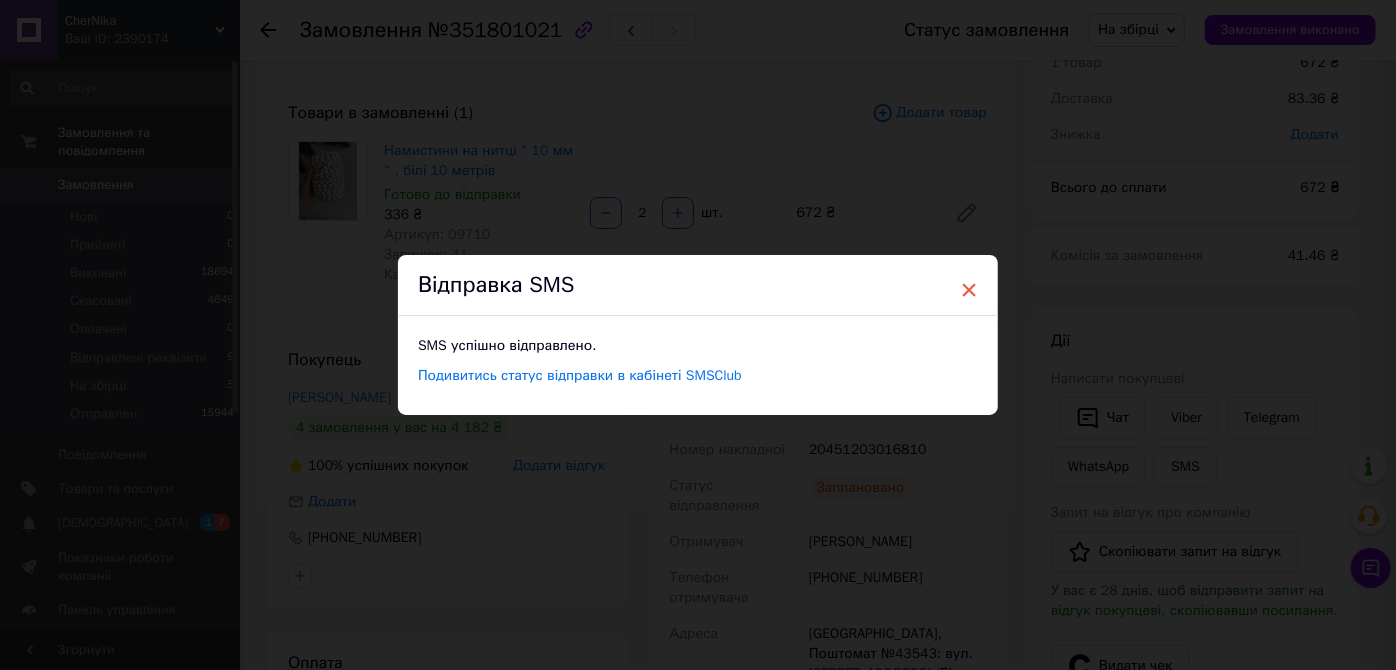 click on "×" at bounding box center (969, 290) 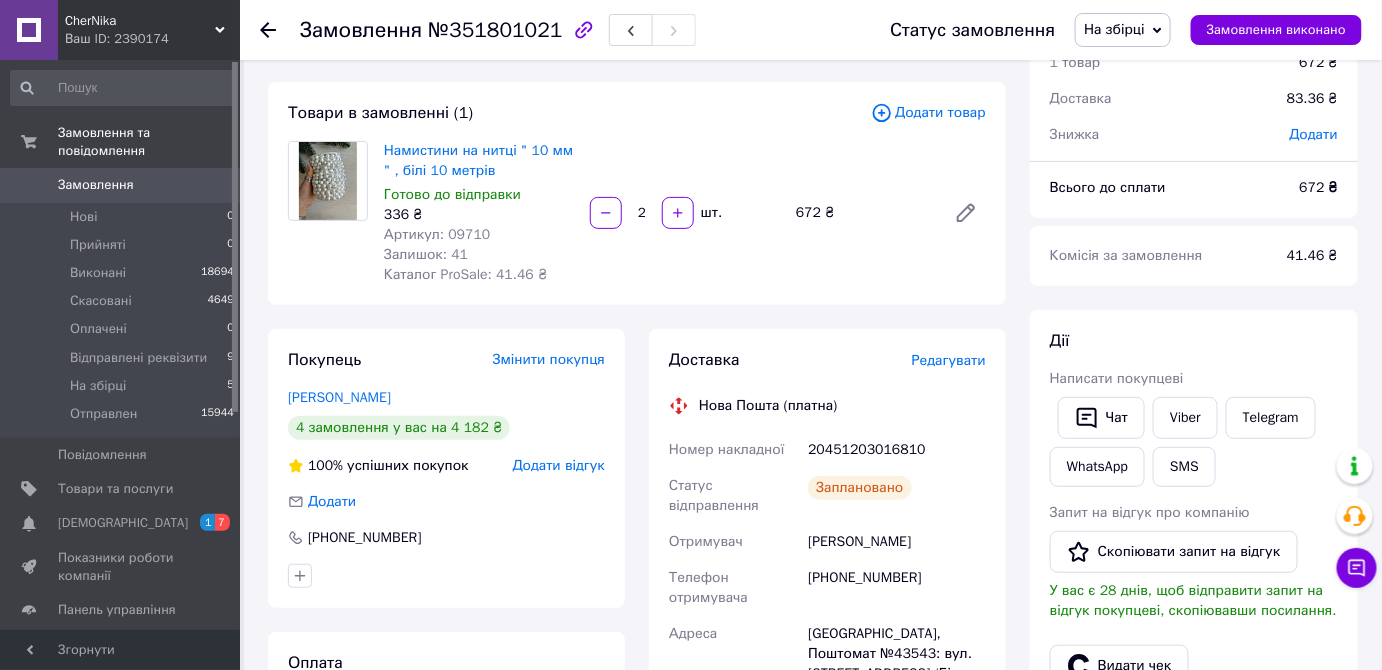 click on "На збірці" at bounding box center (1114, 29) 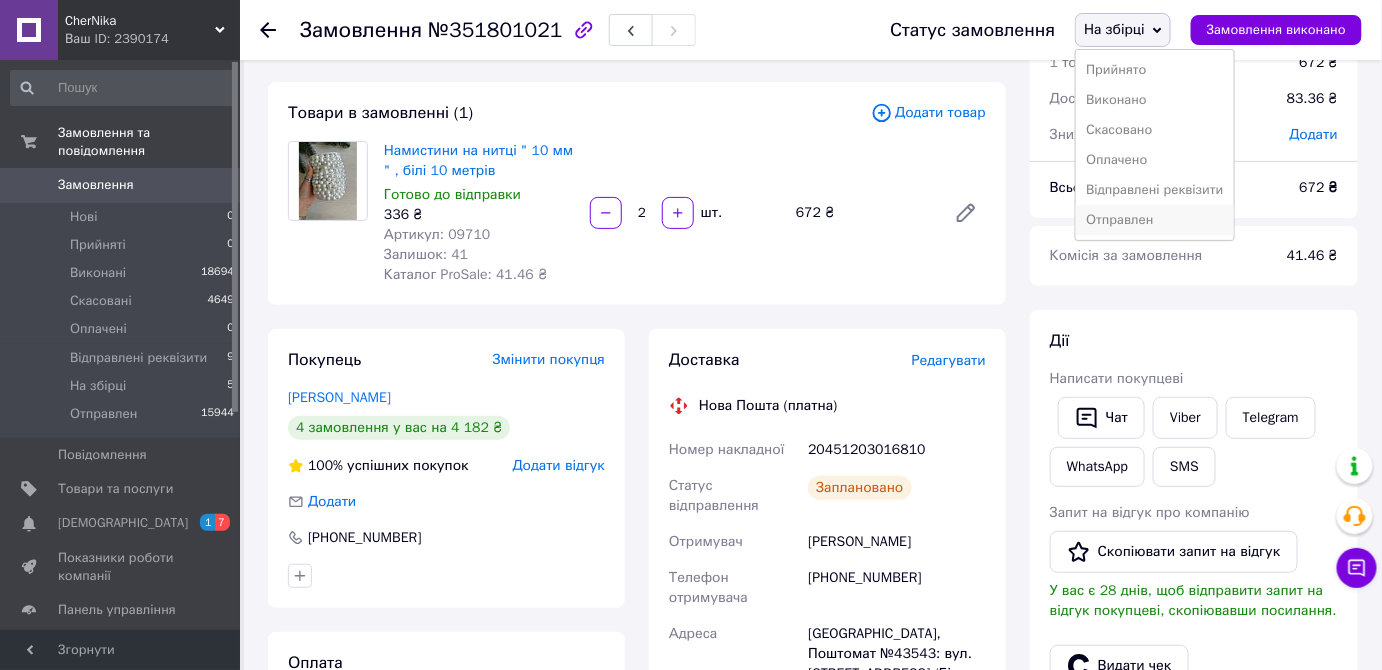 click on "Отправлен" at bounding box center [1154, 220] 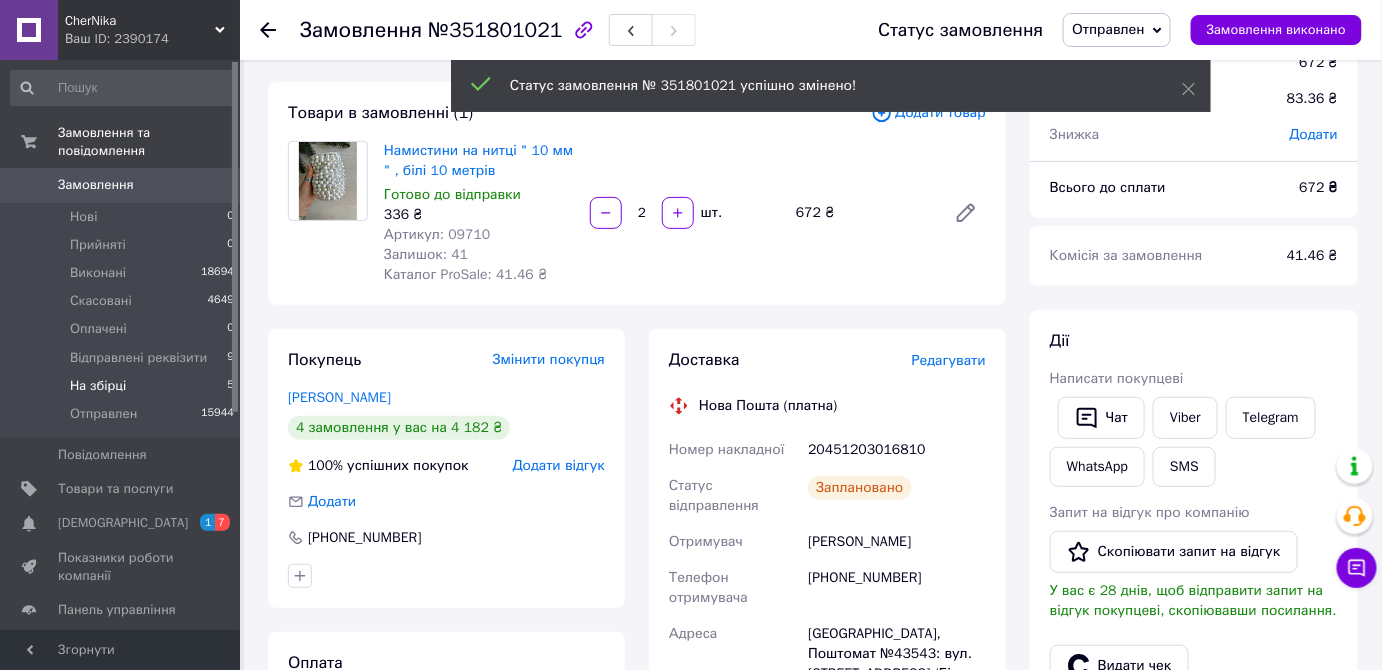 click on "На збірці" at bounding box center (98, 386) 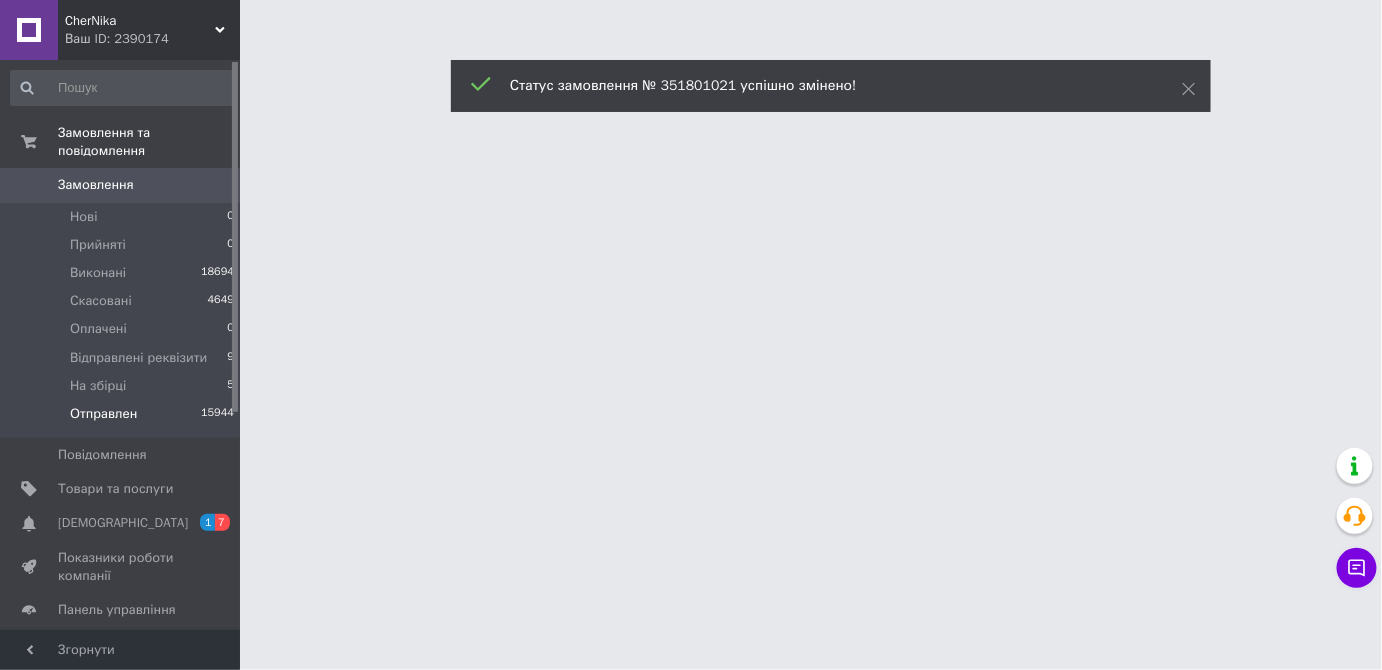 scroll, scrollTop: 0, scrollLeft: 0, axis: both 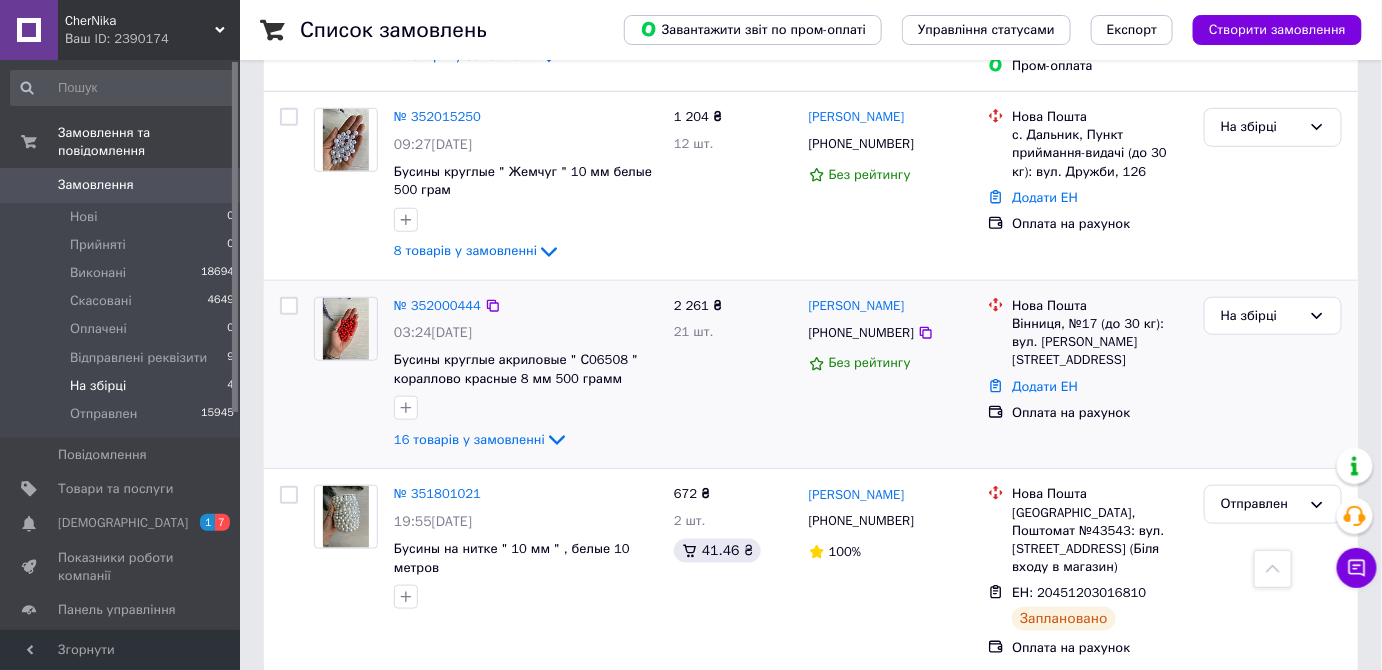 click at bounding box center [346, 329] 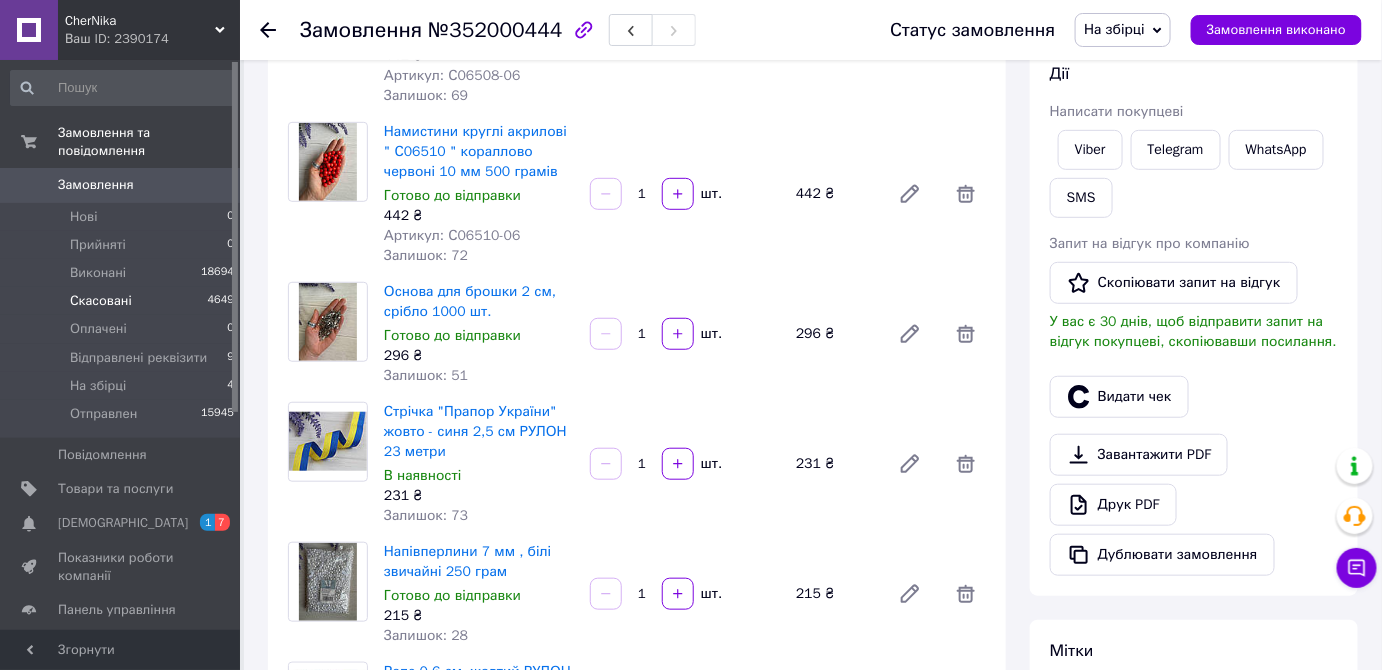 scroll, scrollTop: 272, scrollLeft: 0, axis: vertical 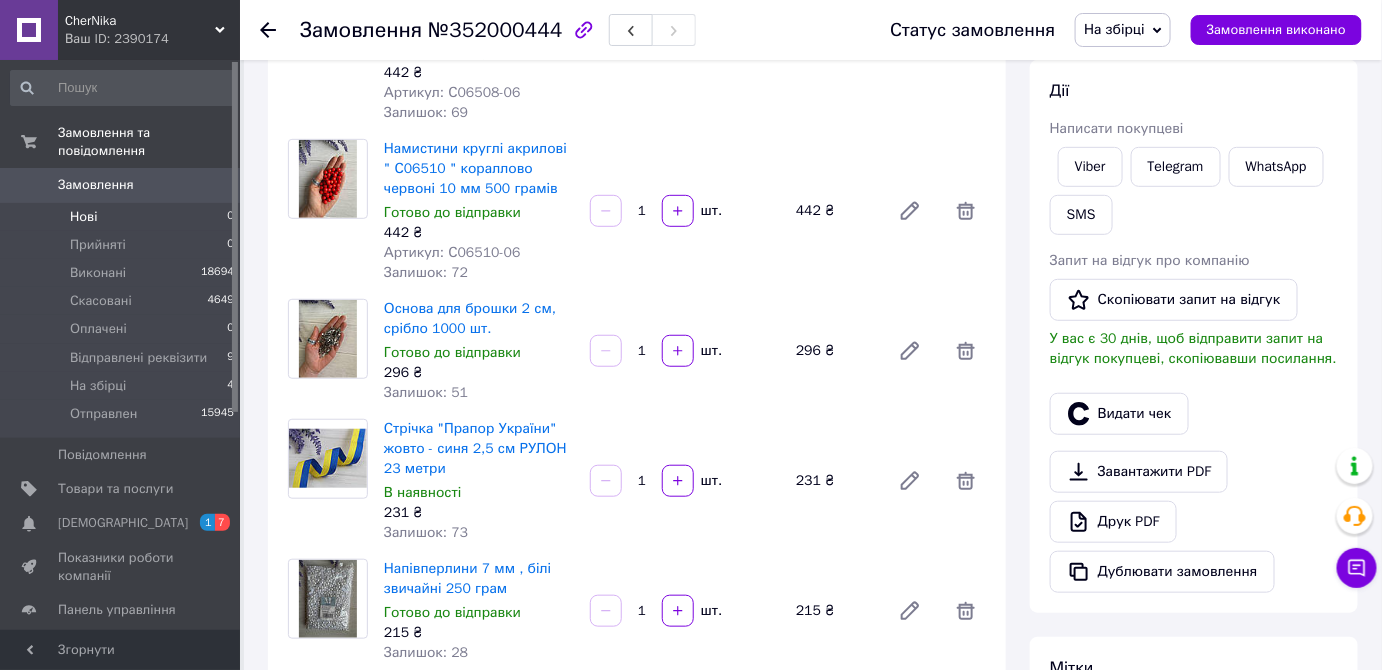 click on "Нові" at bounding box center (83, 217) 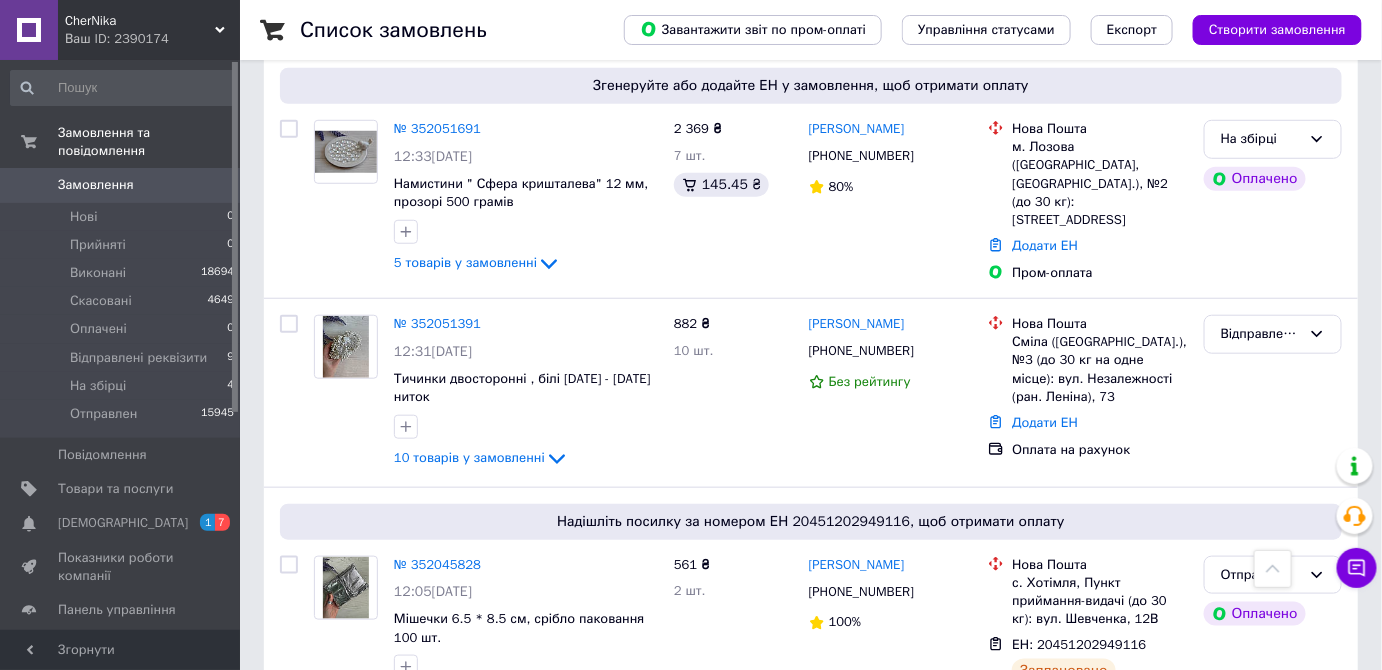 scroll, scrollTop: 363, scrollLeft: 0, axis: vertical 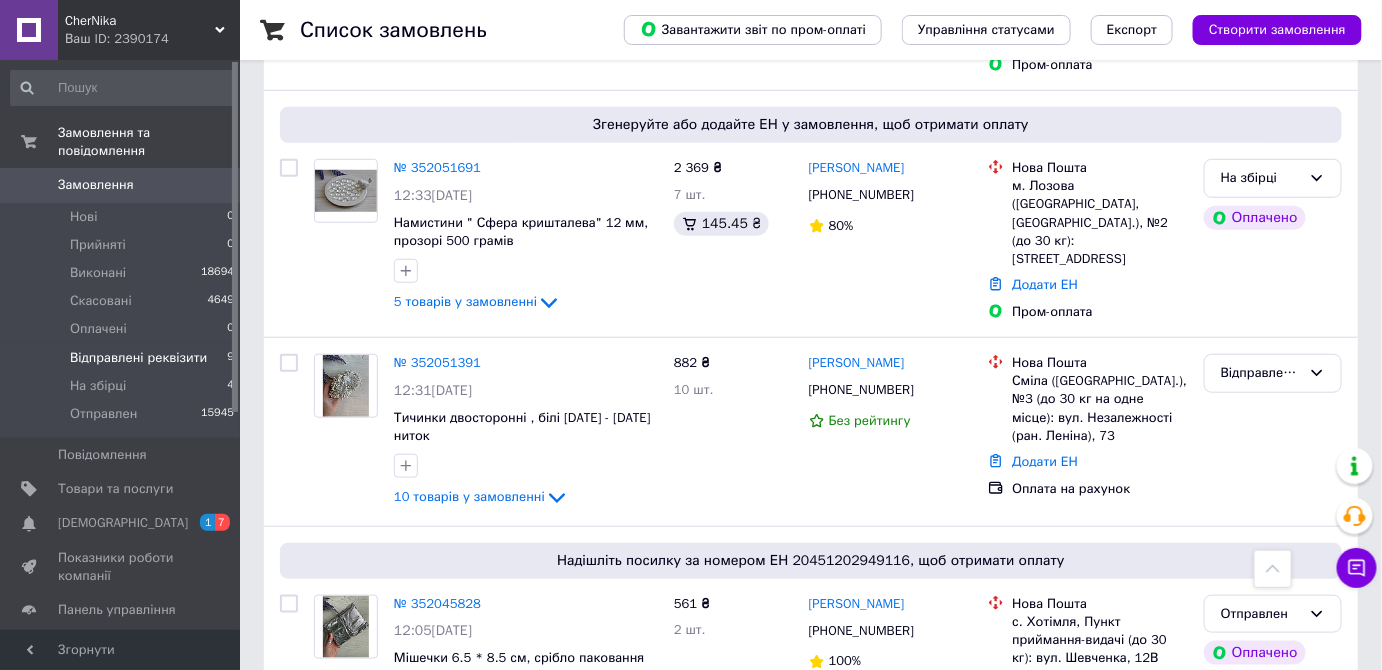 click on "Відправлені реквізити" at bounding box center [138, 358] 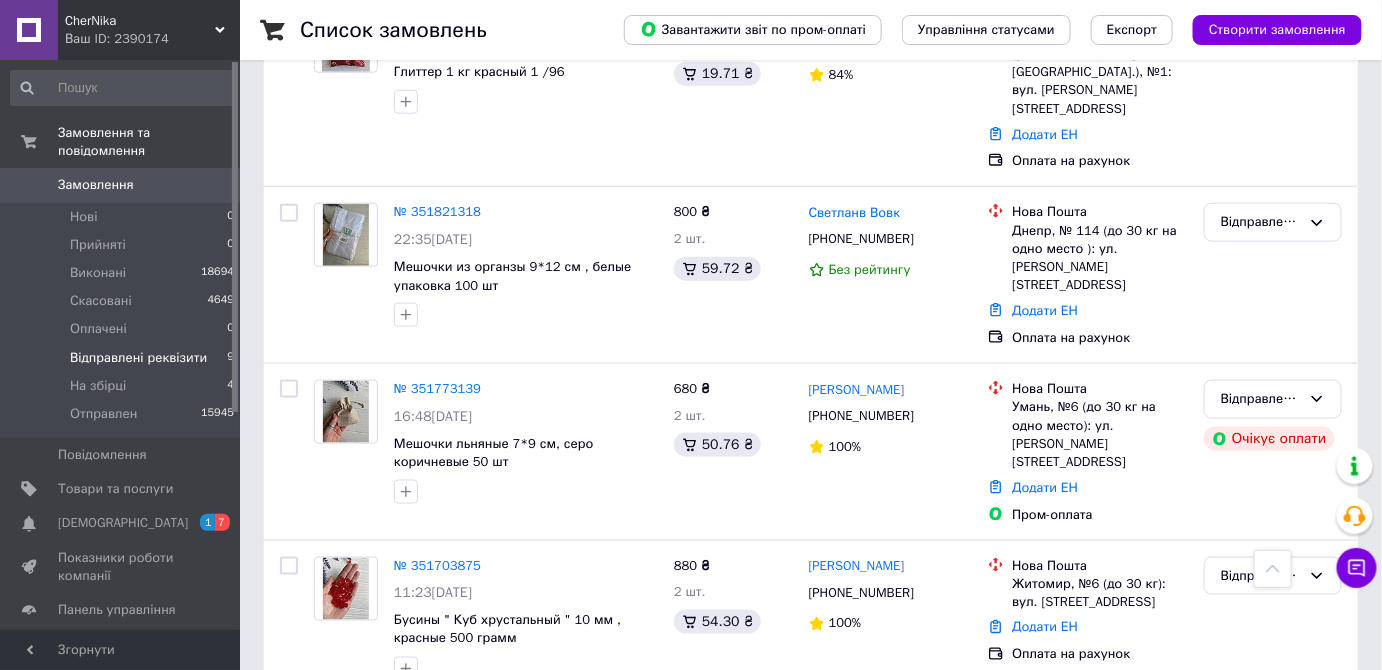 scroll, scrollTop: 624, scrollLeft: 0, axis: vertical 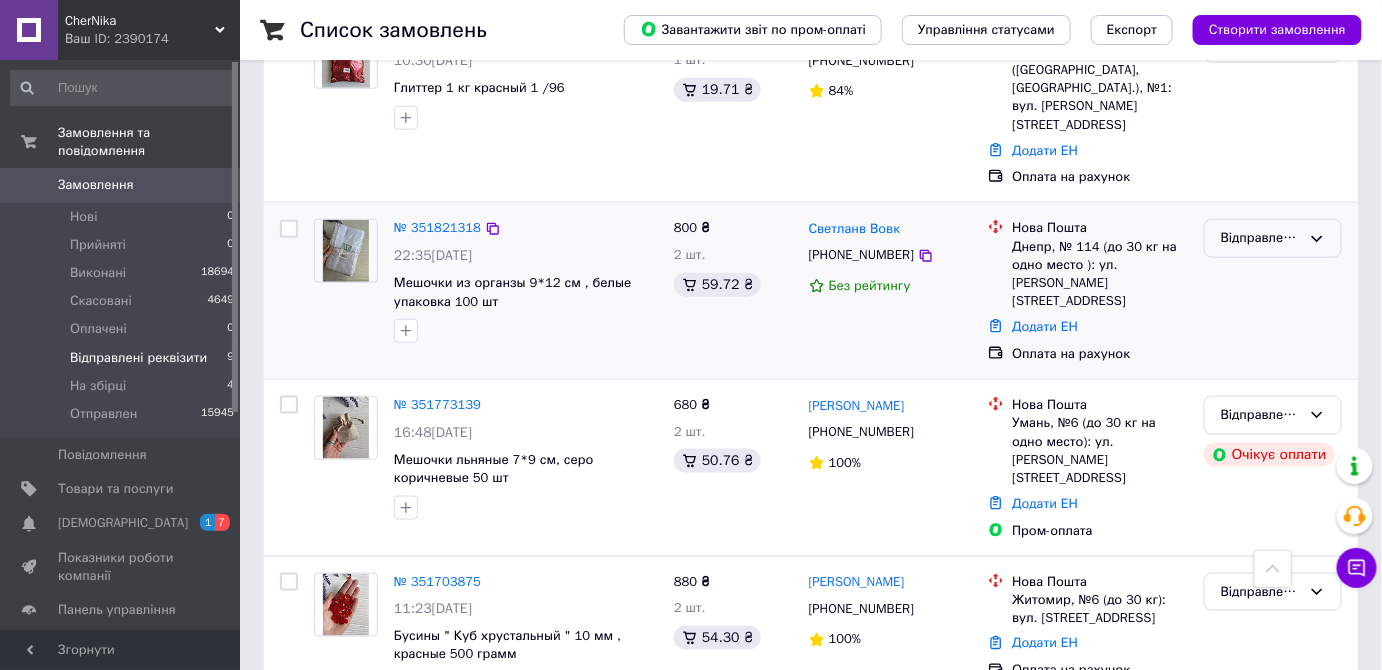 click on "Відправлені реквізити" at bounding box center (1273, 238) 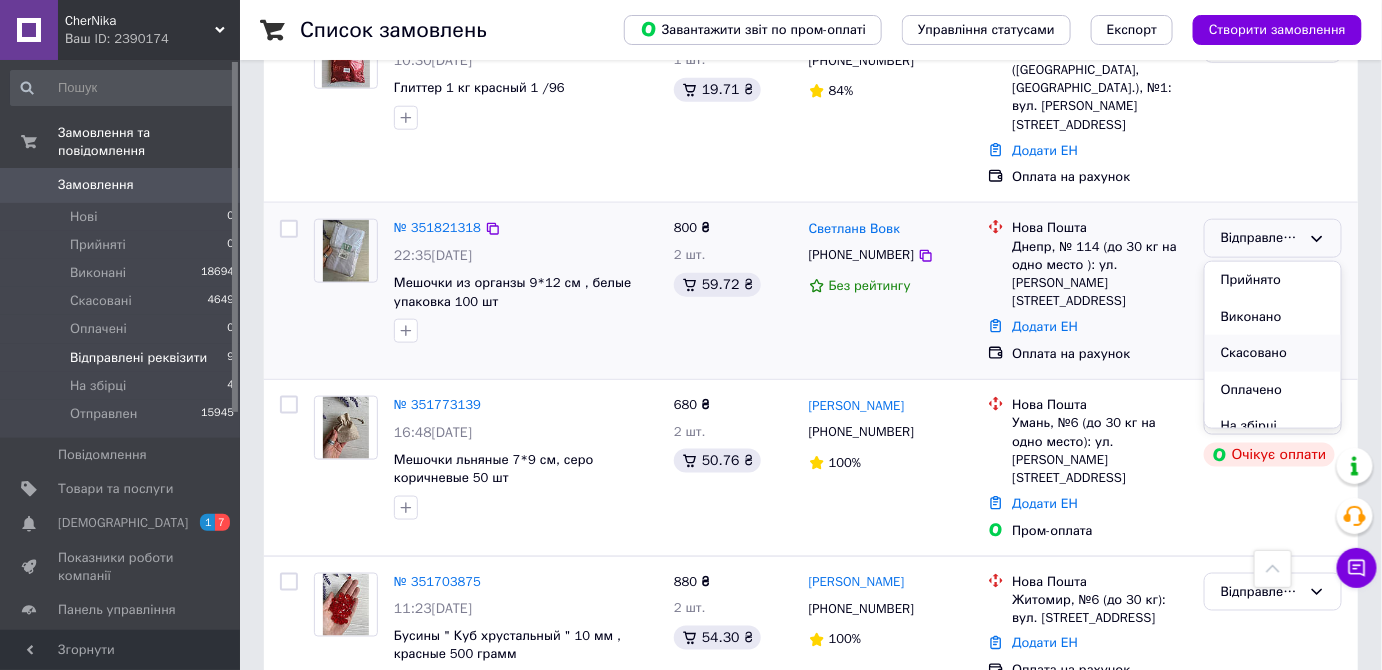 click on "Скасовано" at bounding box center [1273, 353] 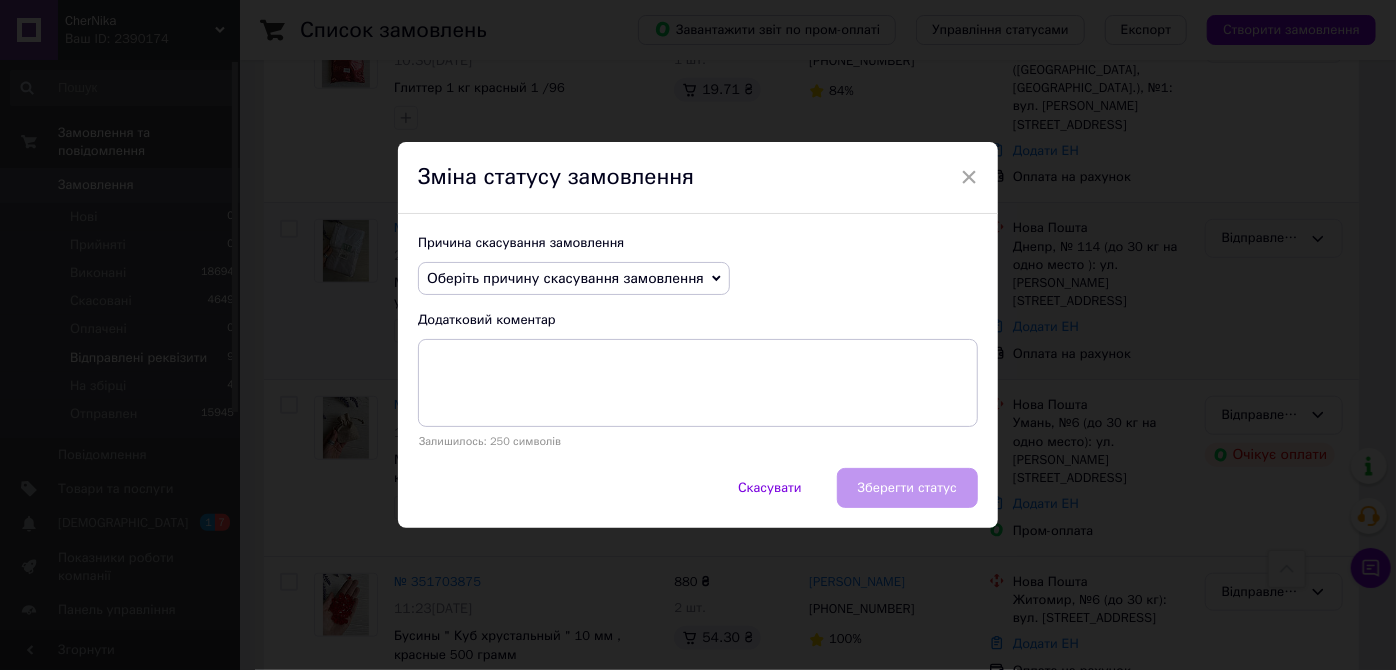 click on "Оберіть причину скасування замовлення" at bounding box center (574, 279) 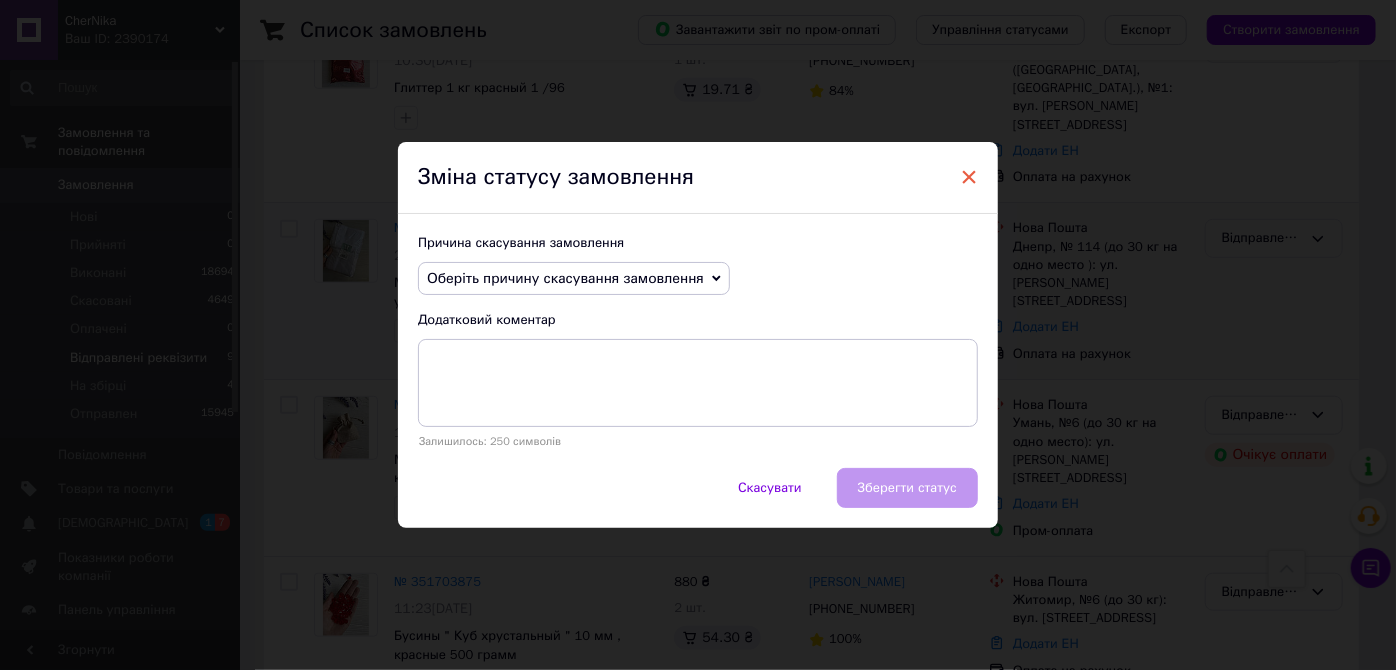 click on "×" at bounding box center (969, 177) 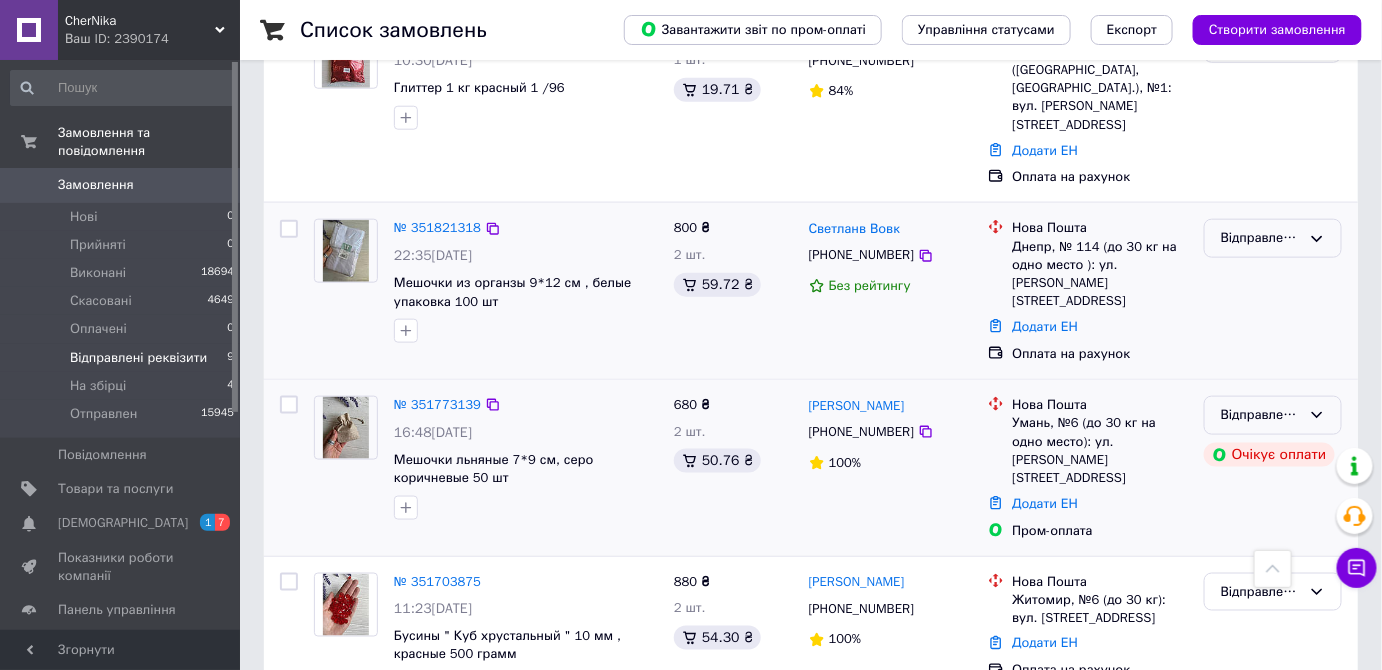 scroll, scrollTop: 533, scrollLeft: 0, axis: vertical 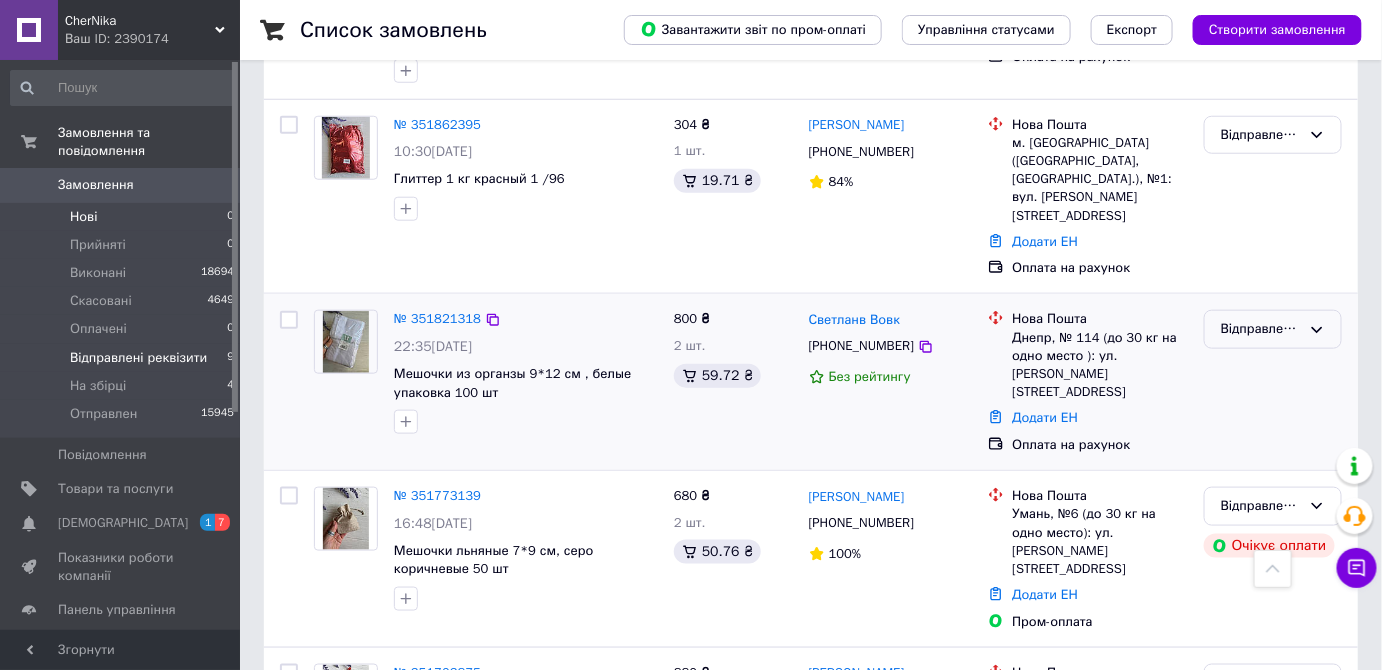click on "Нові" at bounding box center (83, 217) 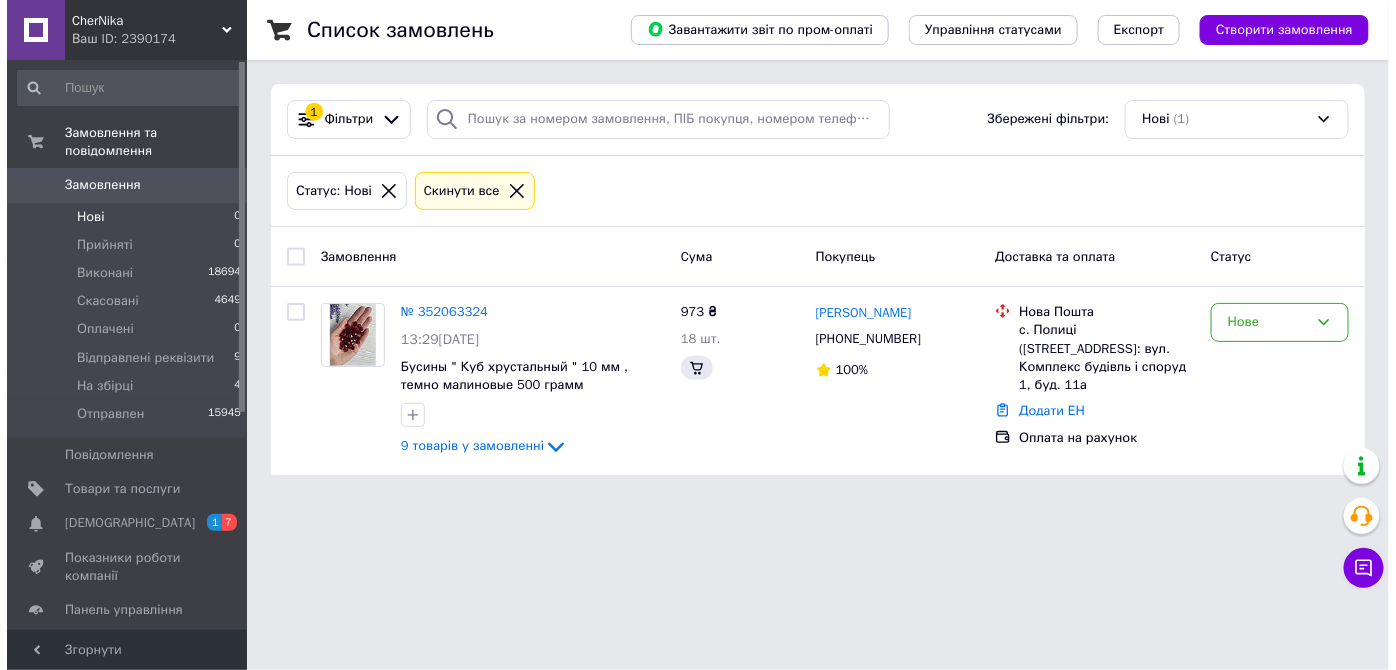 scroll, scrollTop: 0, scrollLeft: 0, axis: both 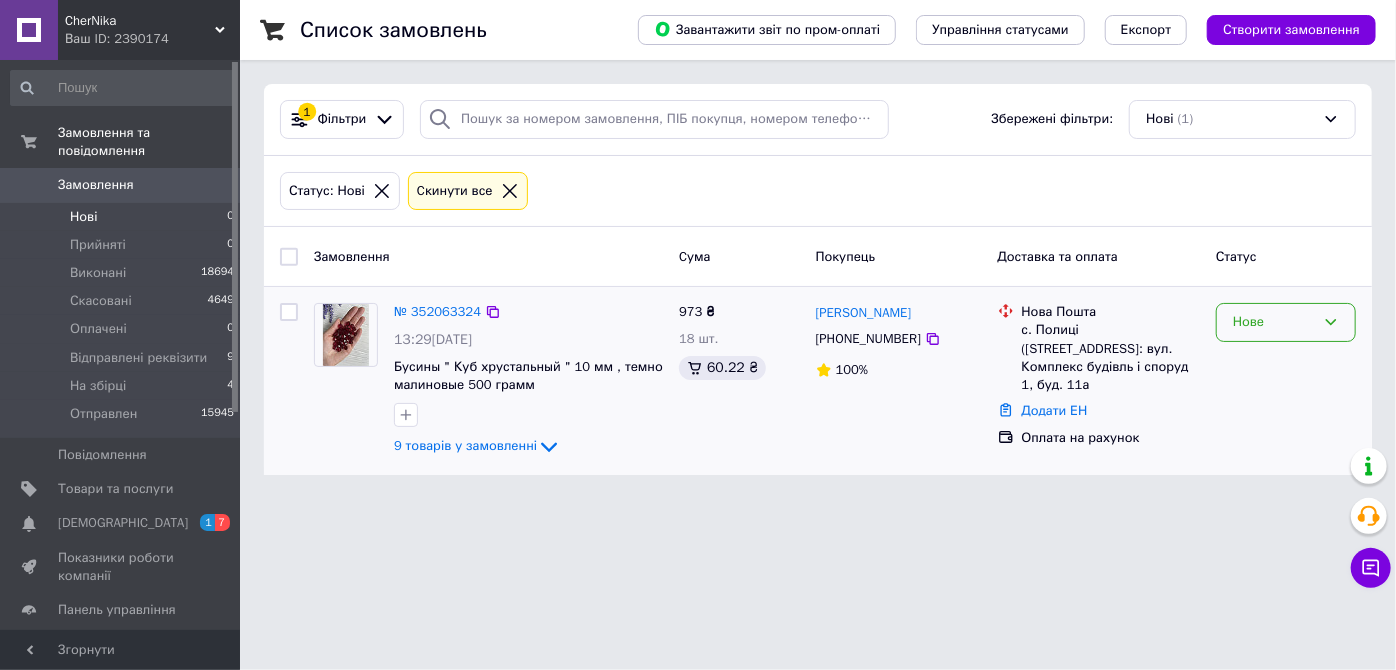click 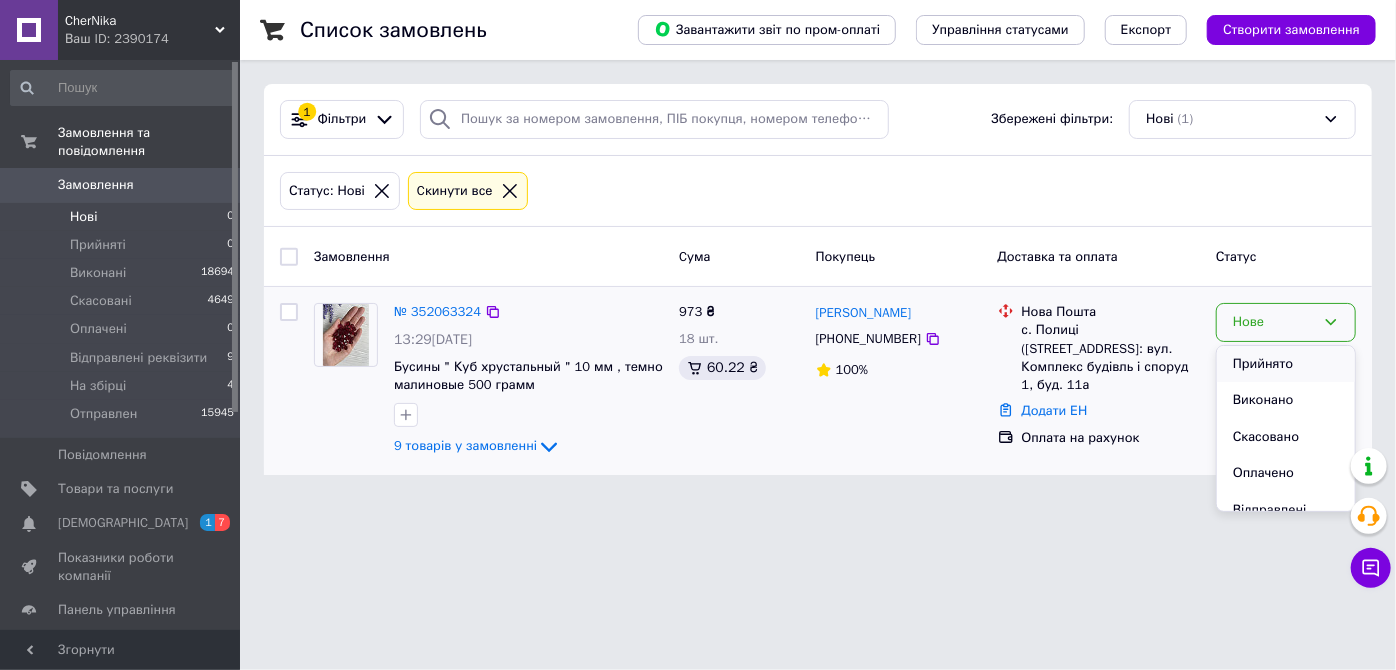 click on "Прийнято" at bounding box center [1286, 364] 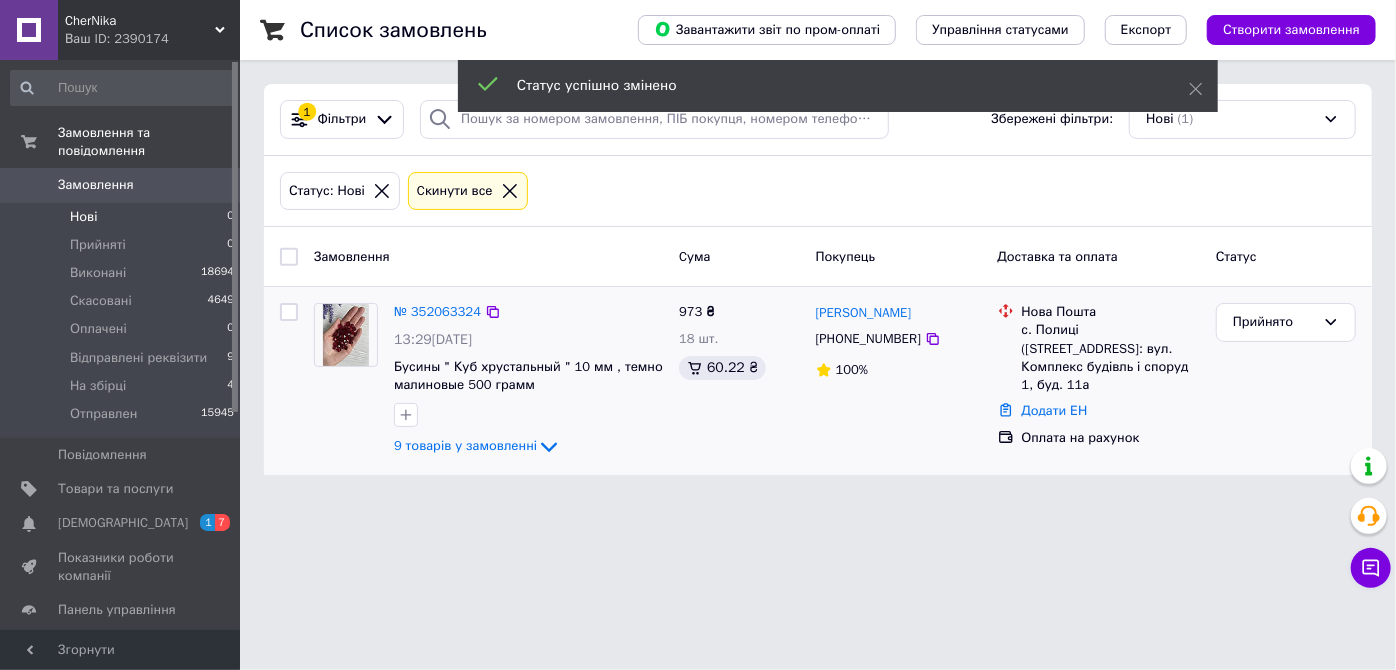 click at bounding box center (346, 335) 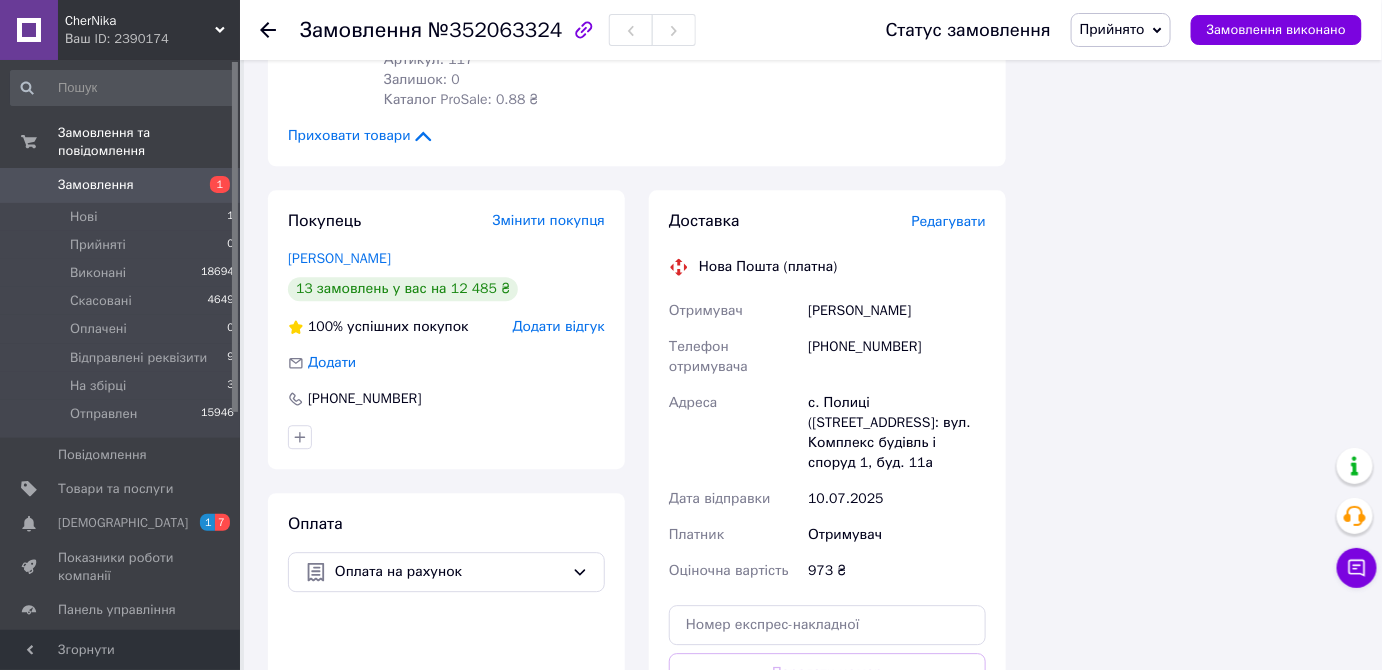 scroll, scrollTop: 1636, scrollLeft: 0, axis: vertical 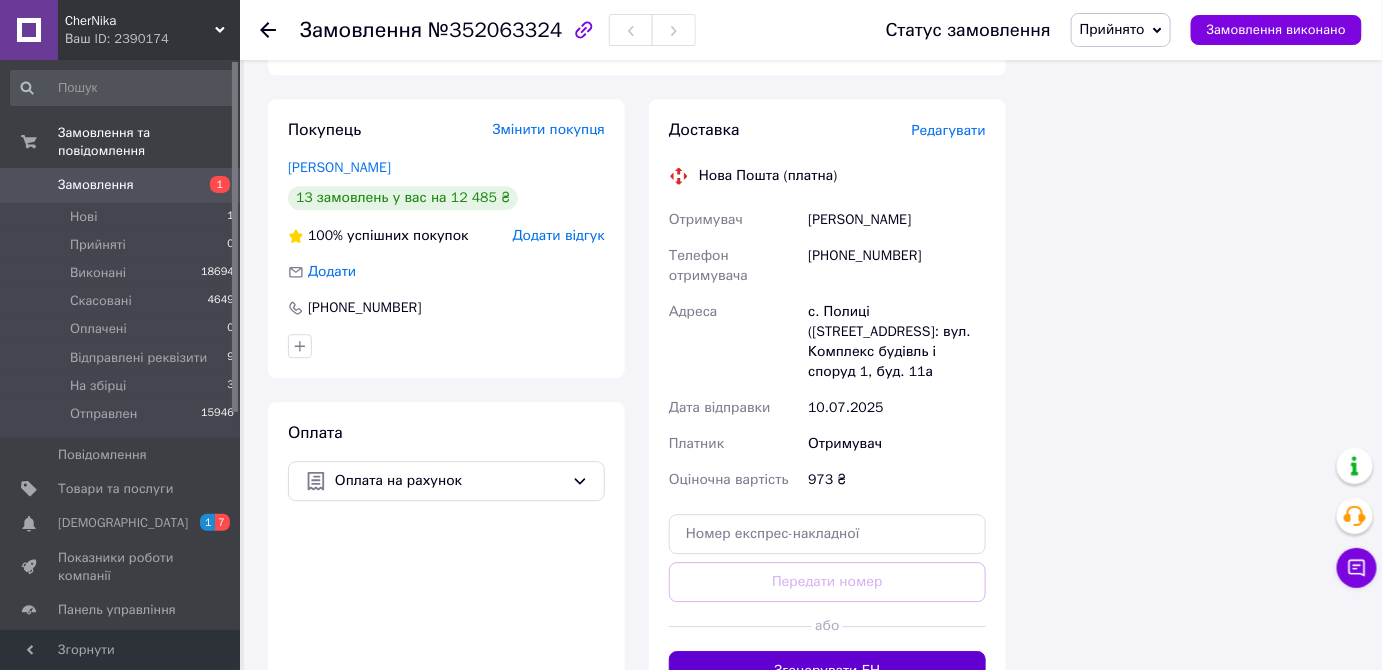 click on "Згенерувати ЕН" at bounding box center (827, 671) 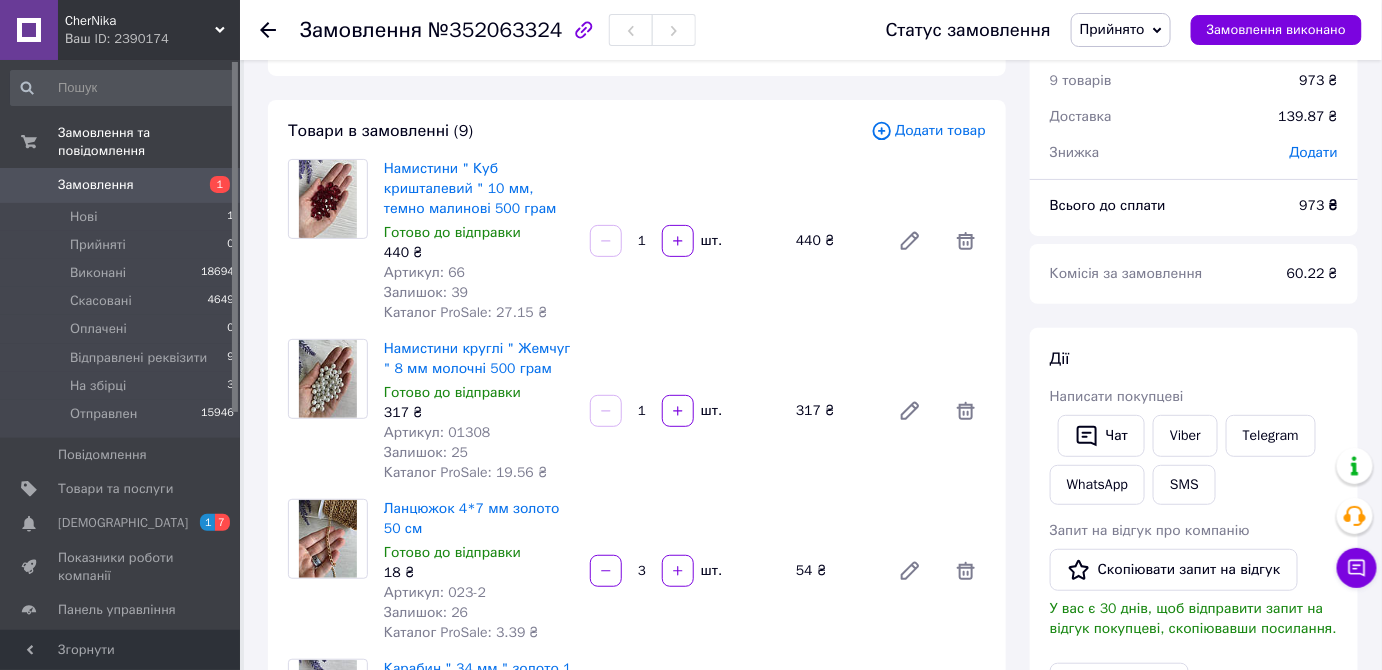 scroll, scrollTop: 0, scrollLeft: 0, axis: both 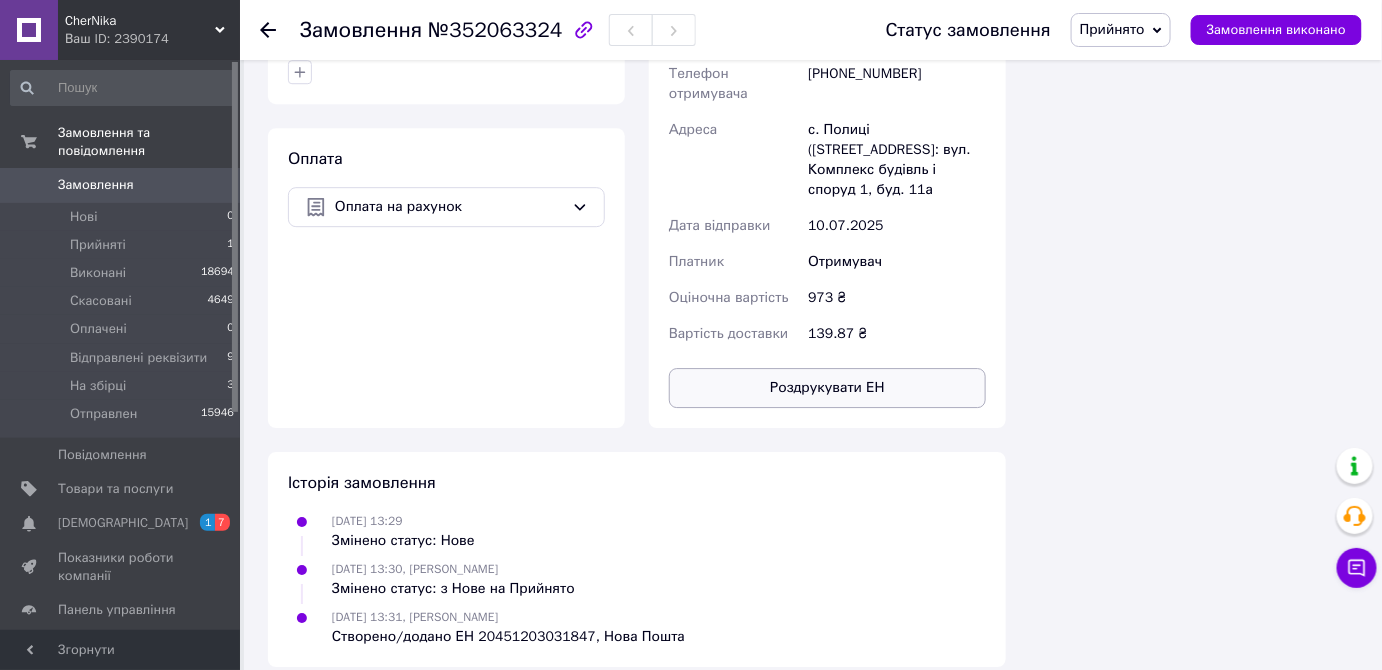 click on "Роздрукувати ЕН" at bounding box center [827, 388] 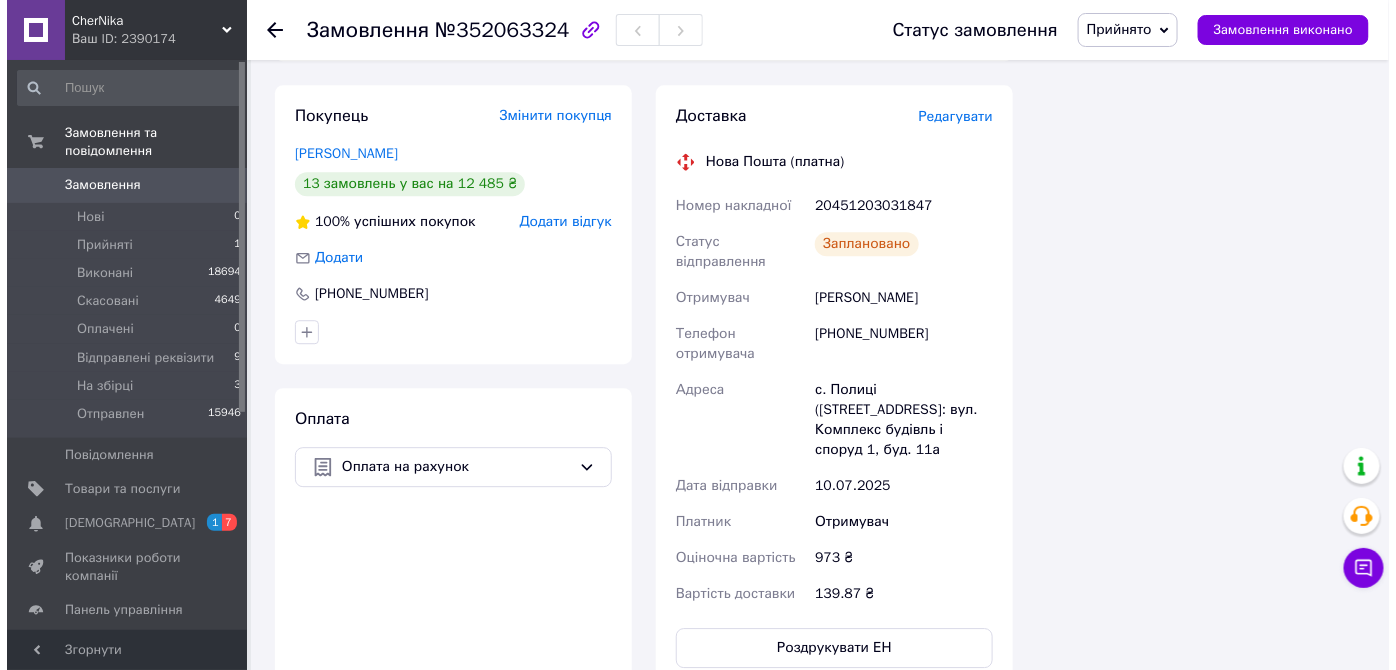 scroll, scrollTop: 1546, scrollLeft: 0, axis: vertical 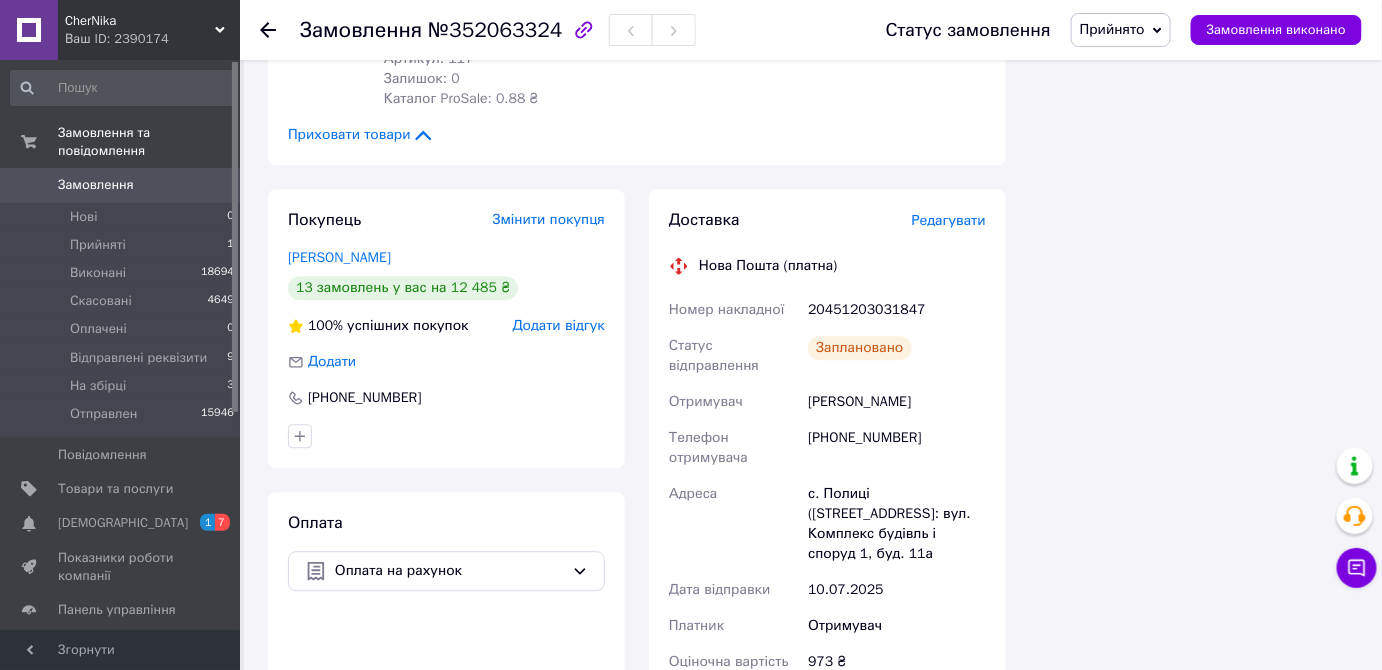 click on "Редагувати" at bounding box center (949, 220) 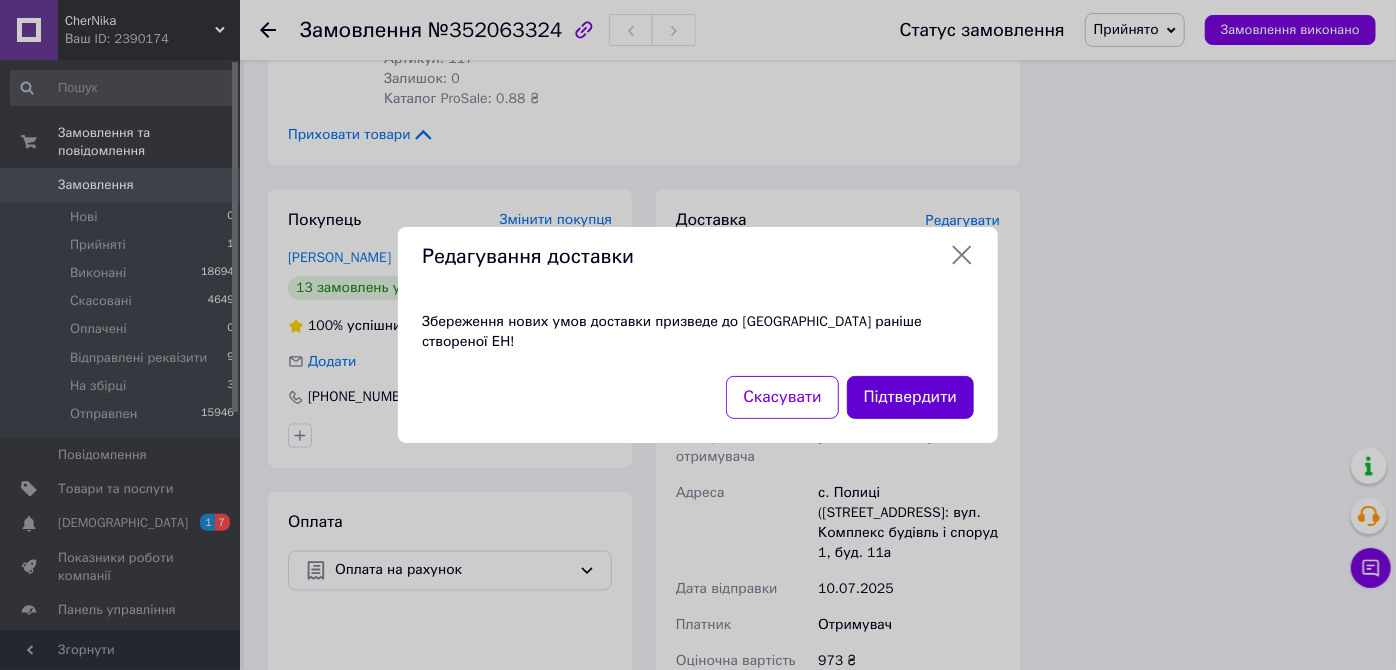 click on "Підтвердити" at bounding box center [910, 397] 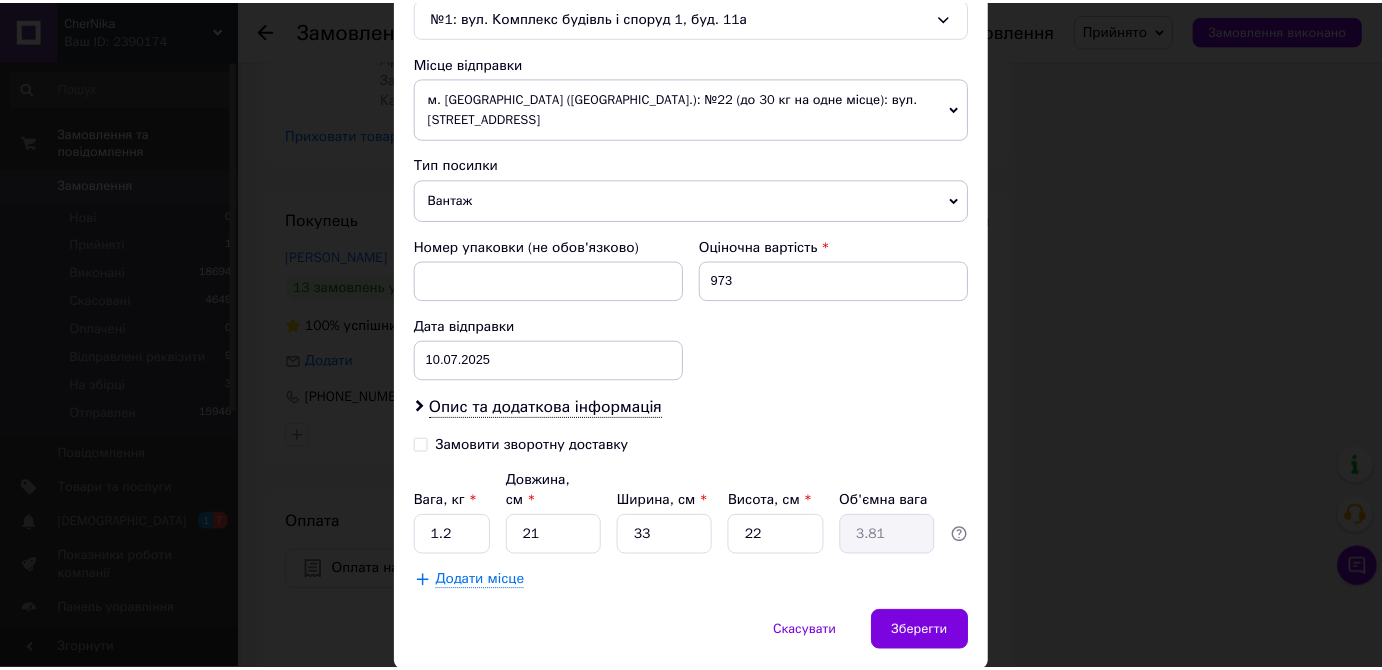 scroll, scrollTop: 686, scrollLeft: 0, axis: vertical 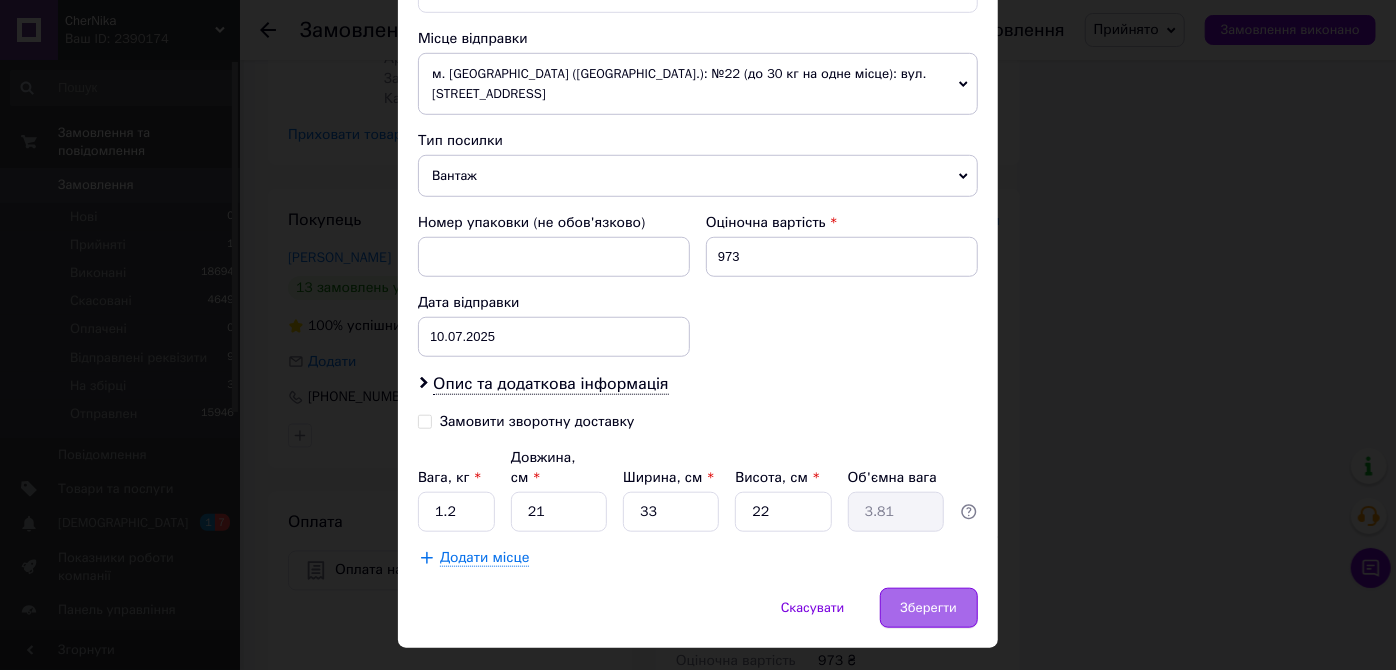 click on "Зберегти" at bounding box center (929, 608) 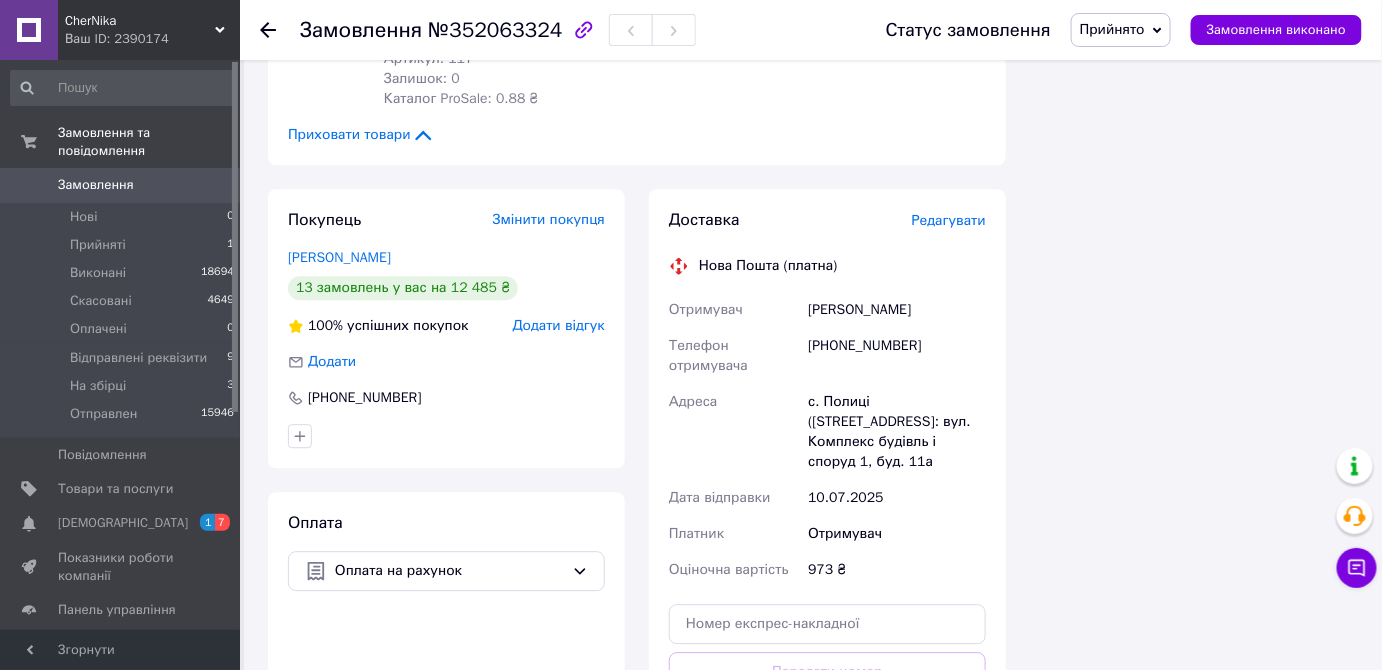 click on "Прийнято" at bounding box center (1121, 30) 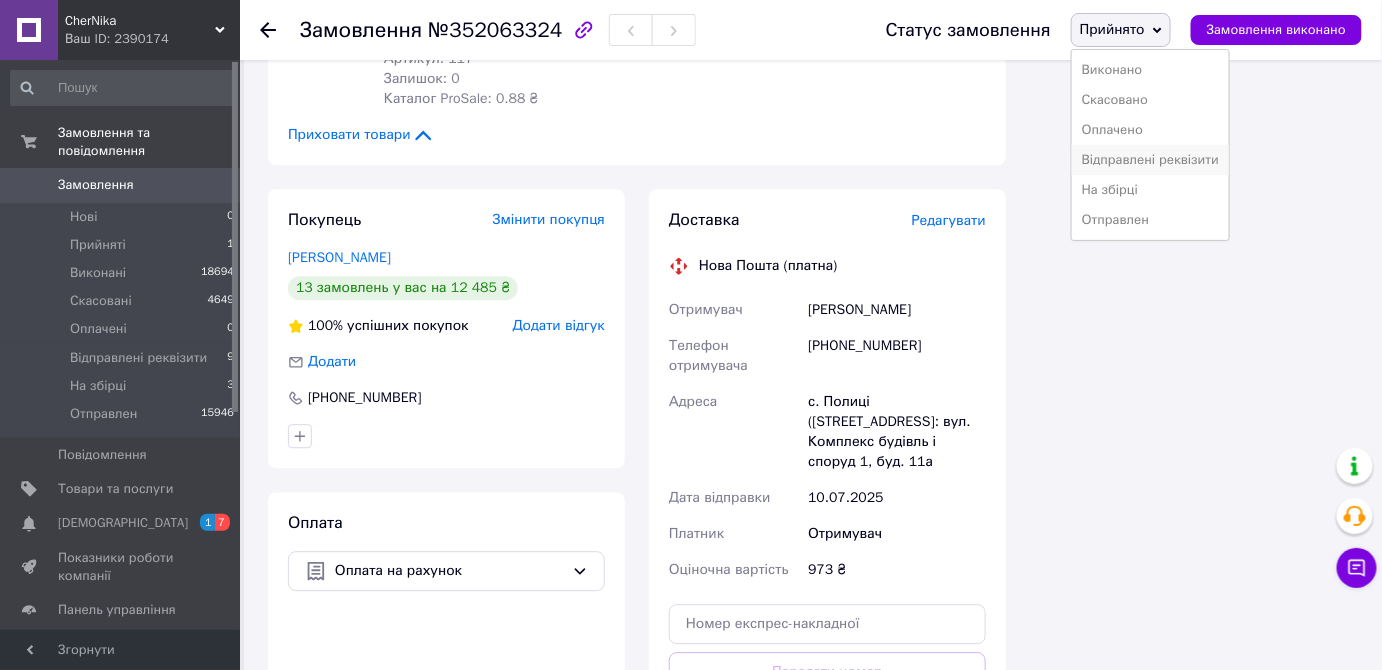 click on "Відправлені реквізити" at bounding box center [1150, 160] 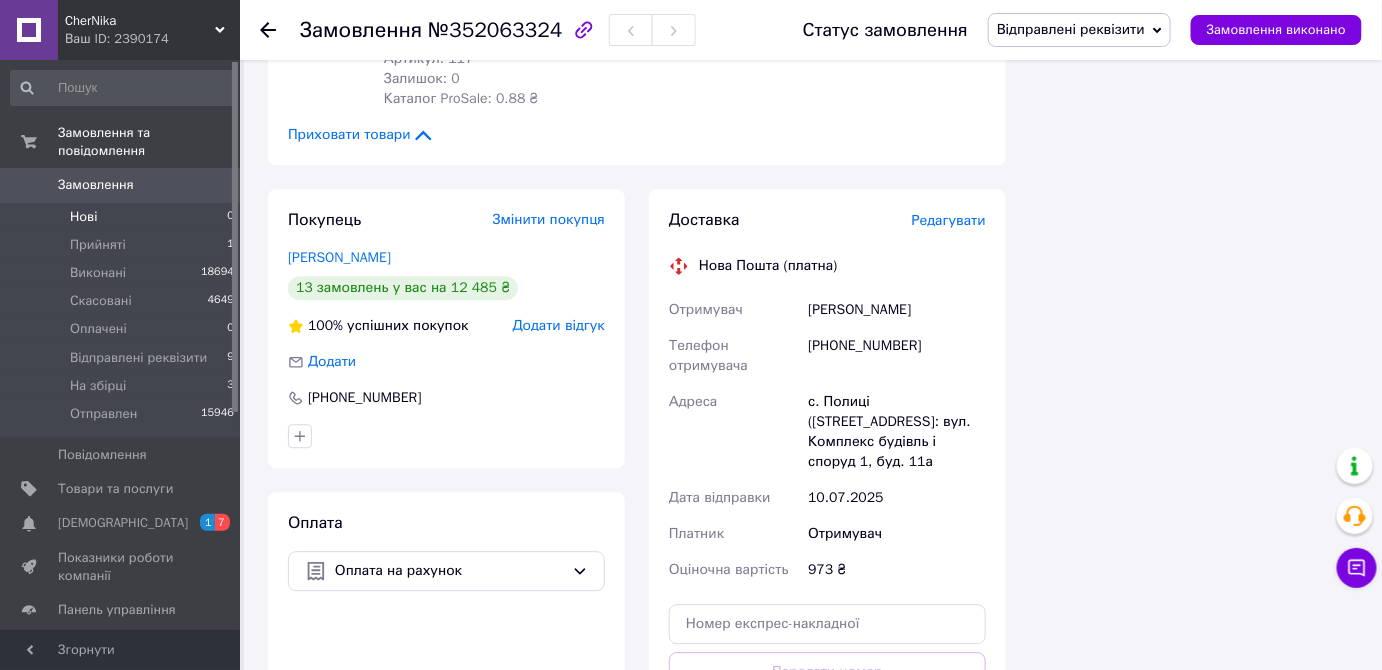 click on "Нові" at bounding box center [83, 217] 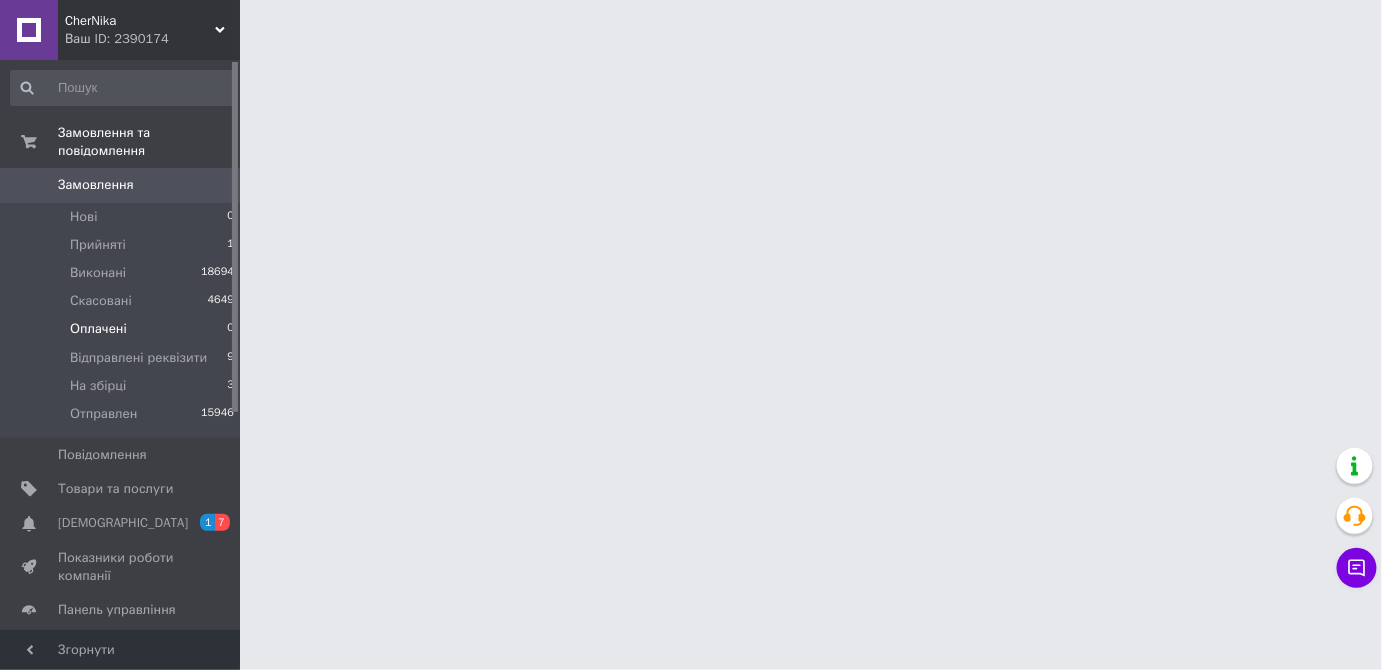 scroll, scrollTop: 0, scrollLeft: 0, axis: both 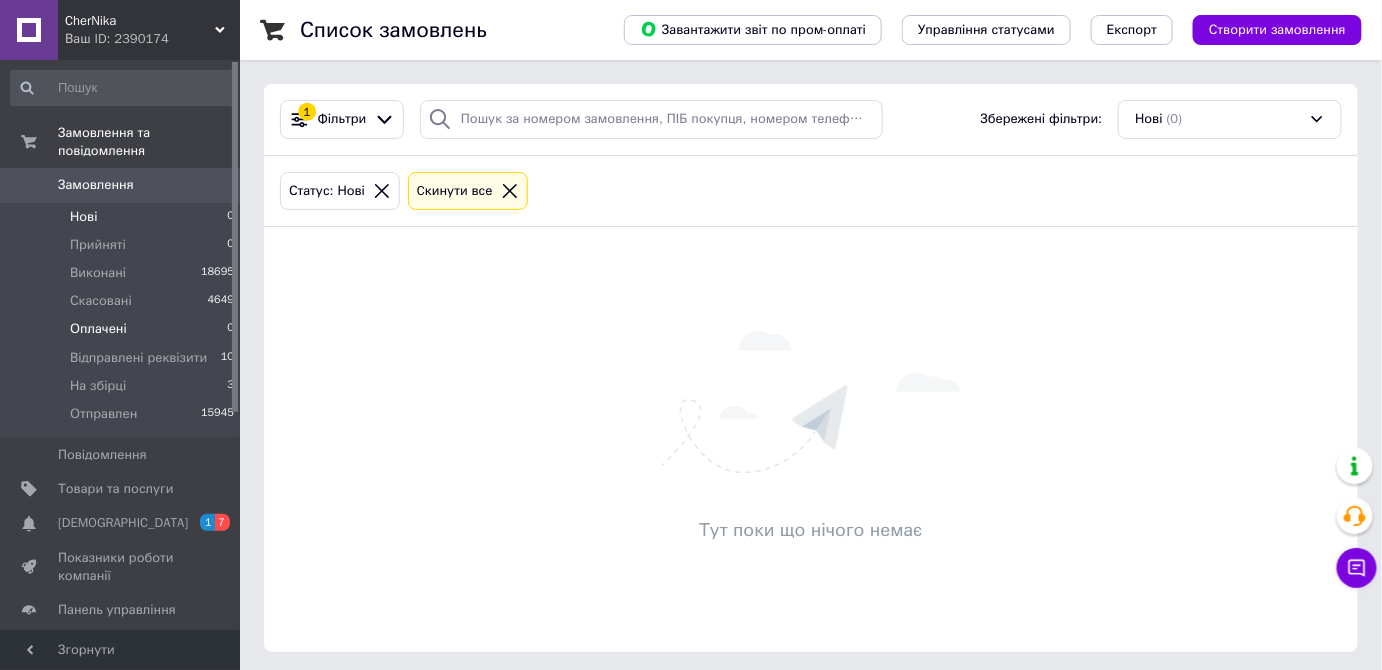 click on "Оплачені" at bounding box center (98, 329) 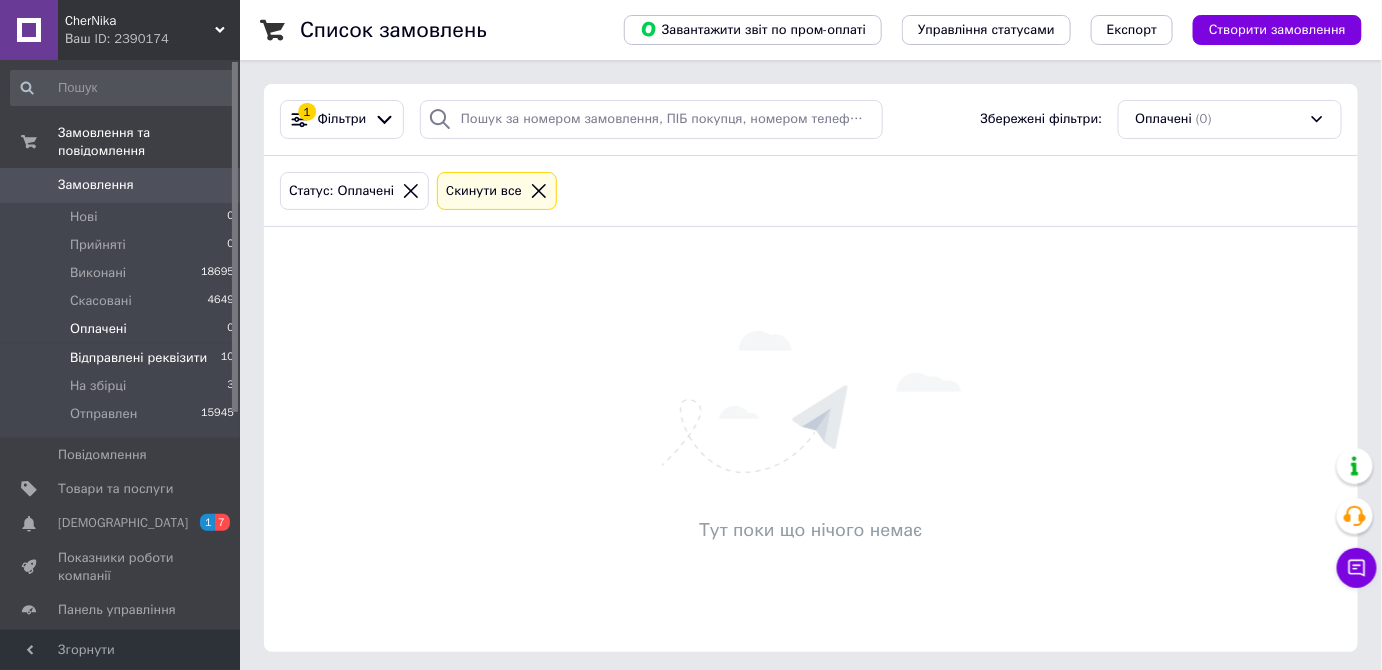 click on "Відправлені реквізити" at bounding box center (138, 358) 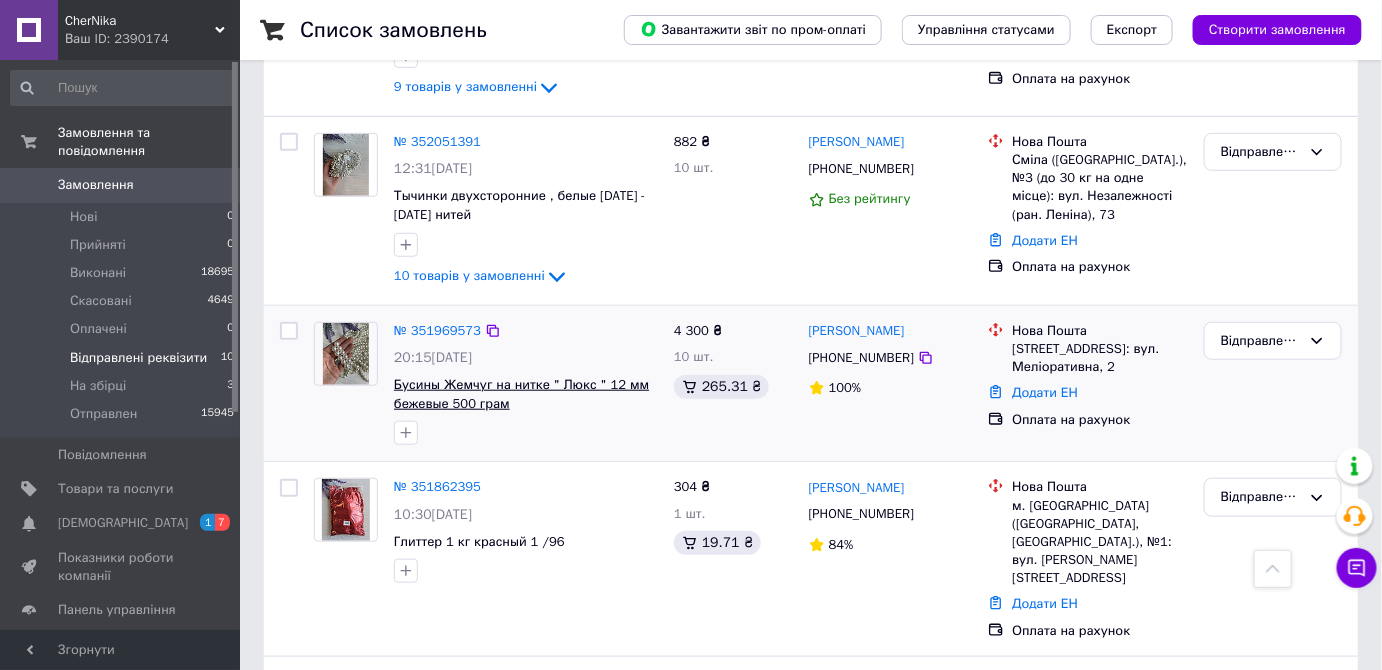 scroll, scrollTop: 0, scrollLeft: 0, axis: both 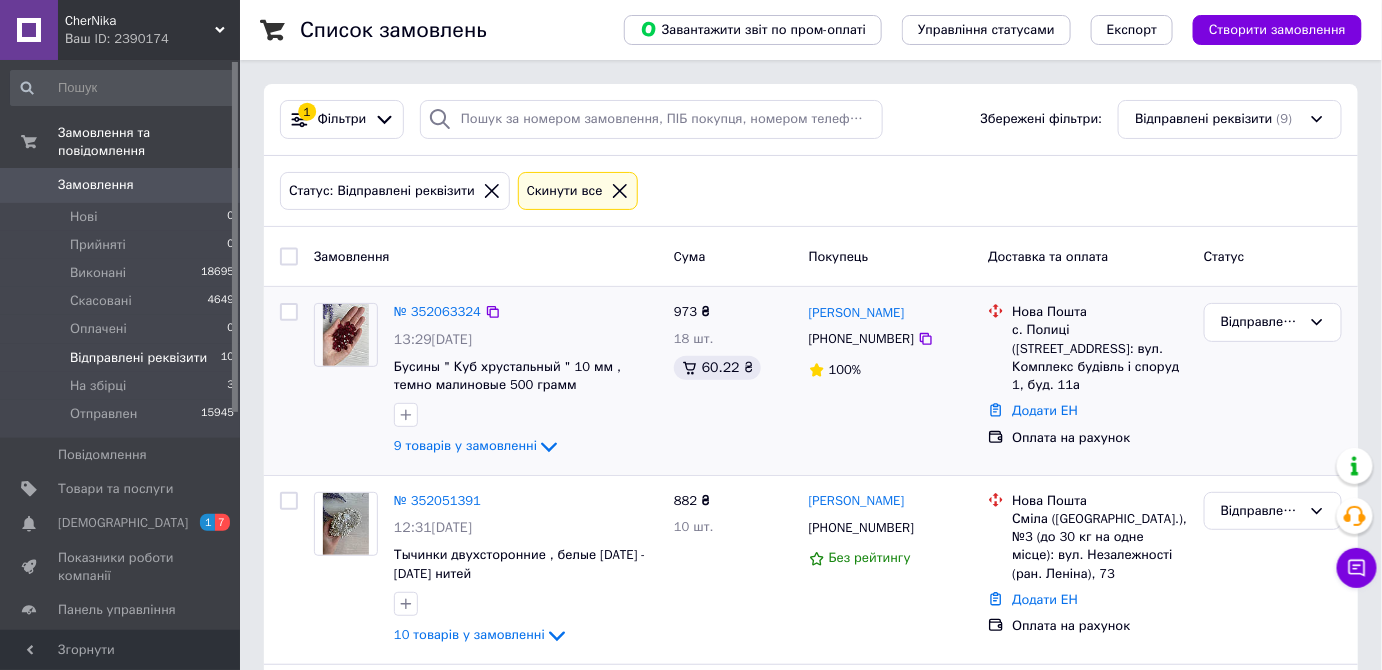 click at bounding box center [346, 335] 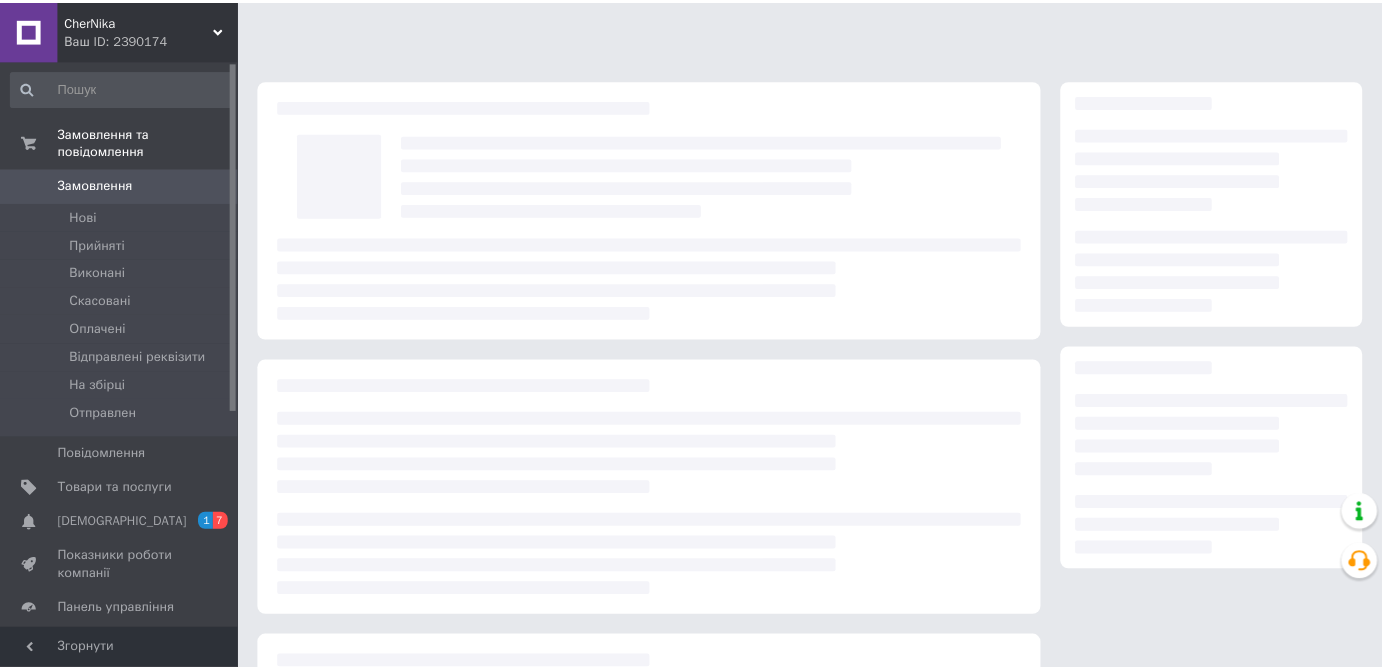 scroll, scrollTop: 0, scrollLeft: 0, axis: both 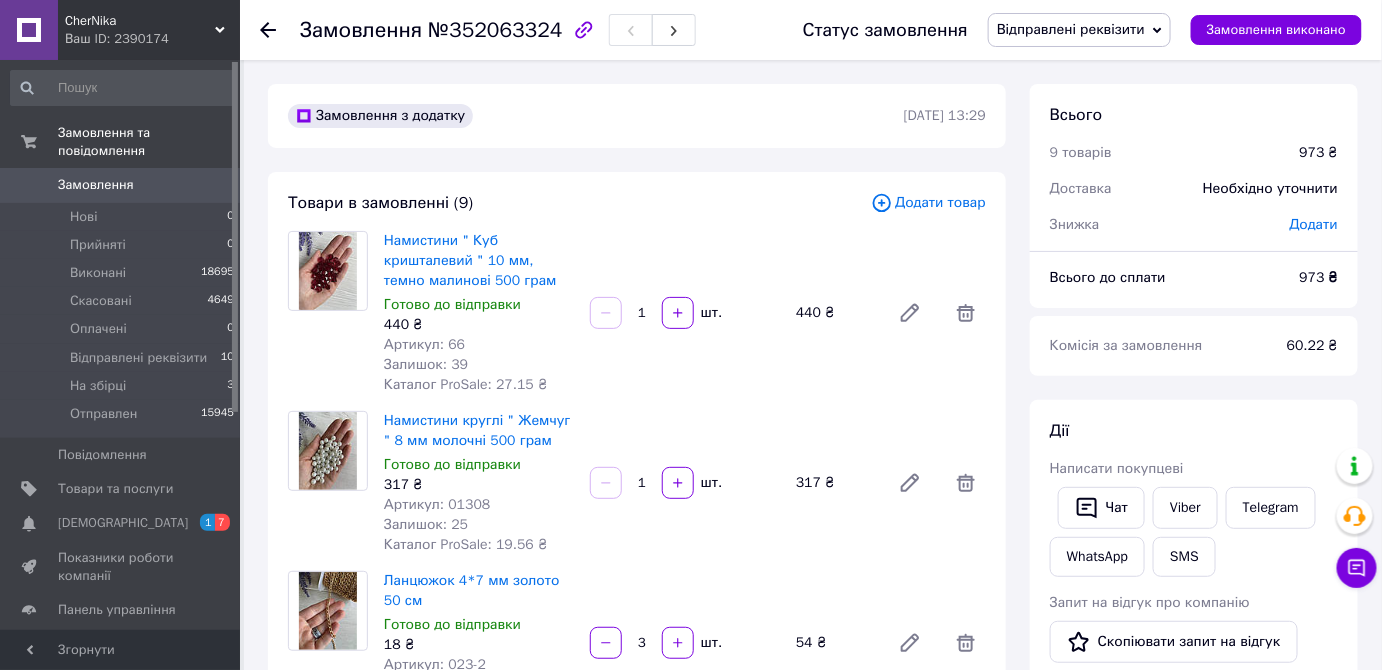 click on "Відправлені реквізити" at bounding box center (1071, 29) 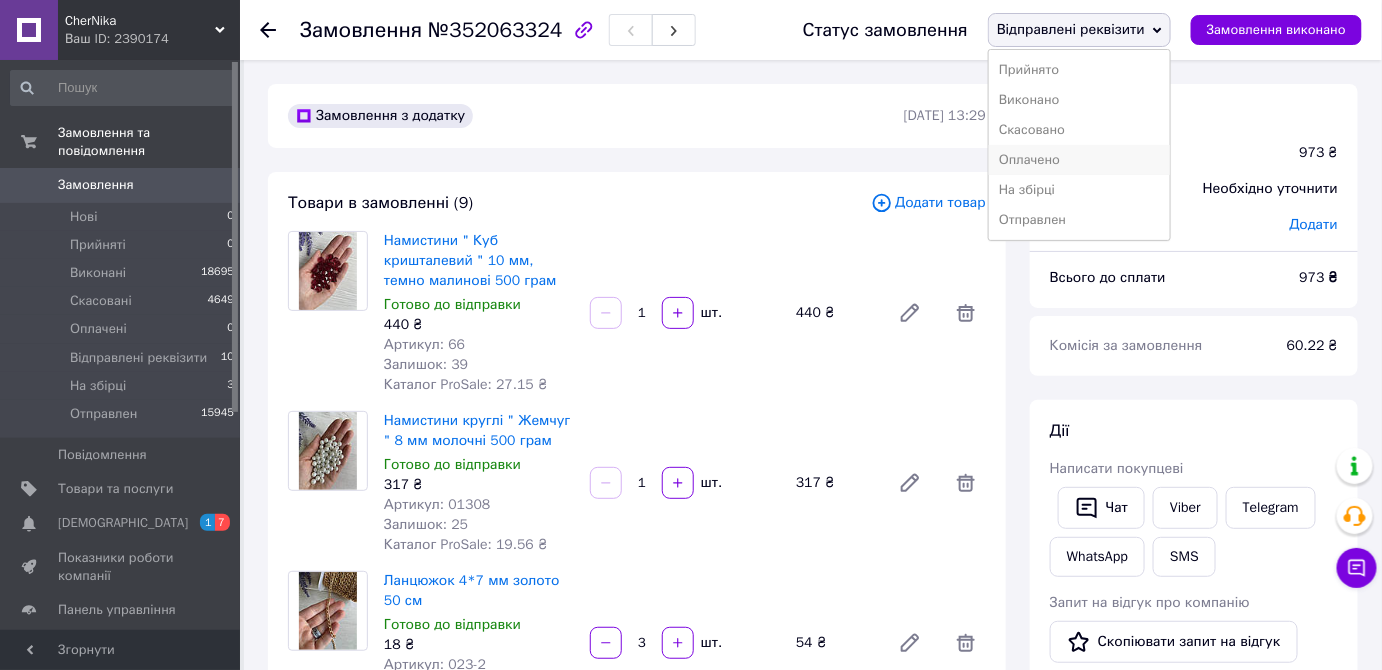 click on "Оплачено" at bounding box center (1079, 160) 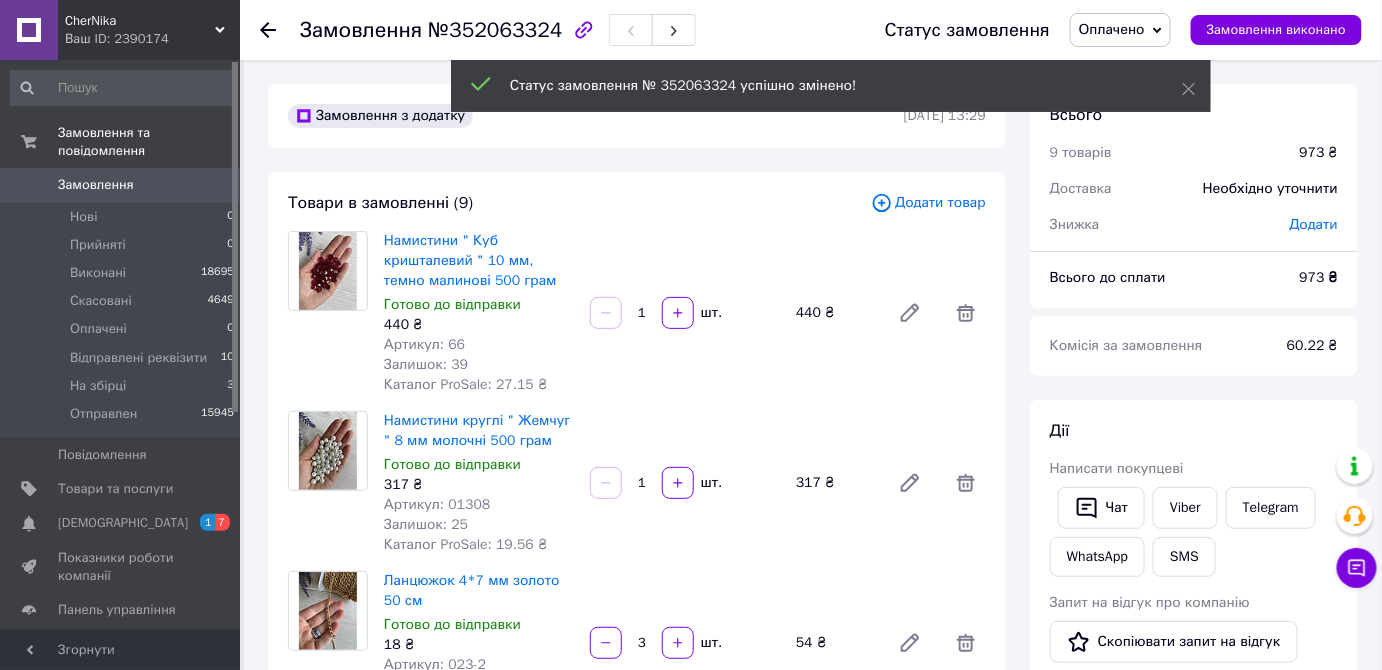 click on "Оплачено" at bounding box center (1112, 29) 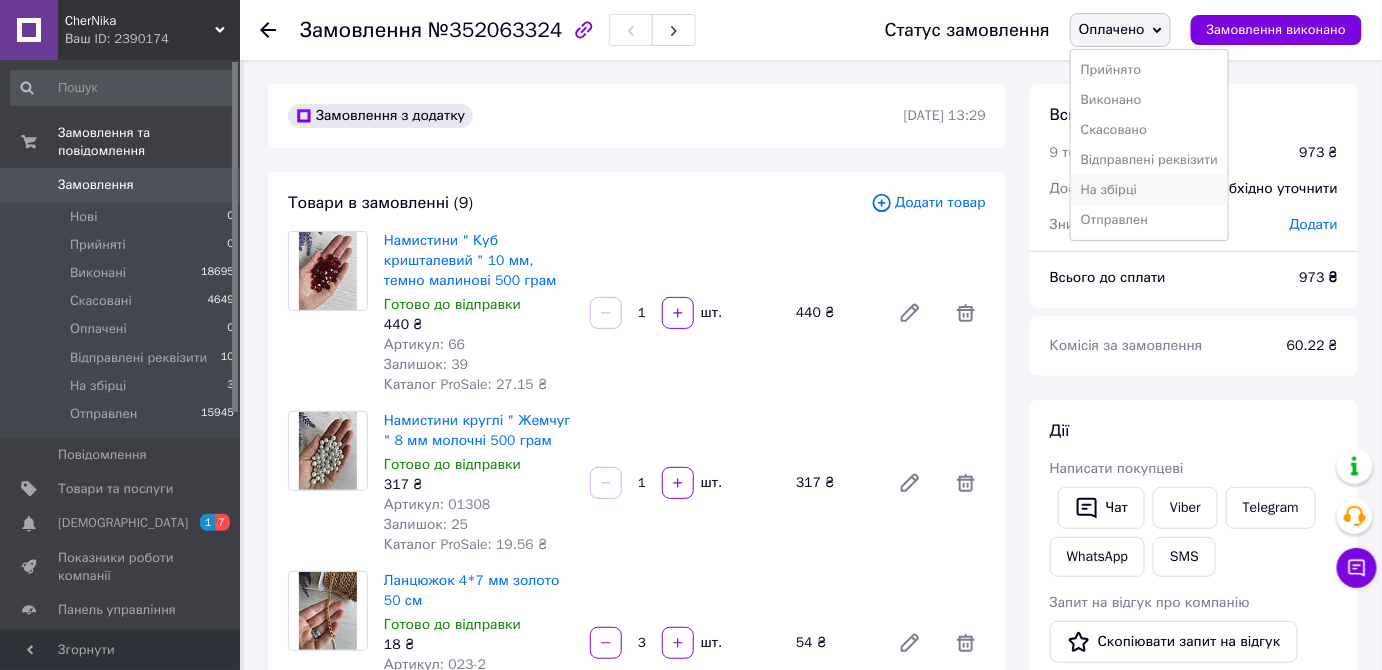 click on "На збірці" at bounding box center (1149, 190) 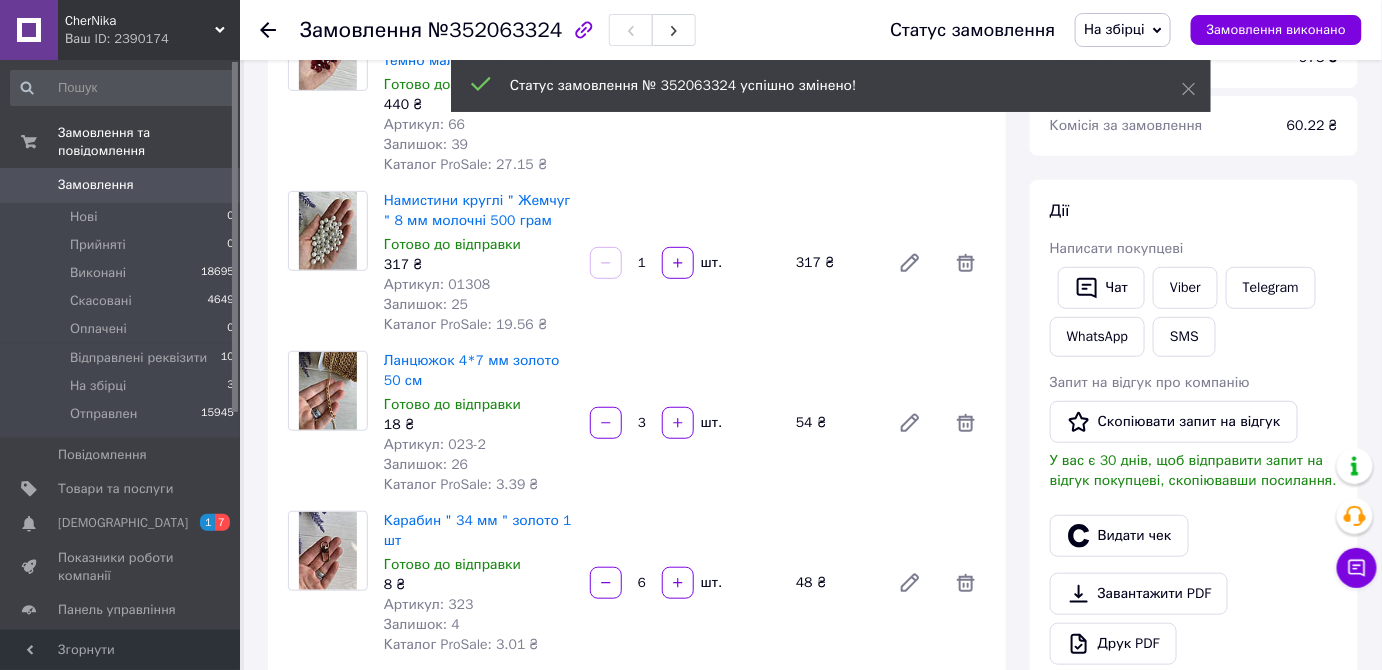 scroll, scrollTop: 363, scrollLeft: 0, axis: vertical 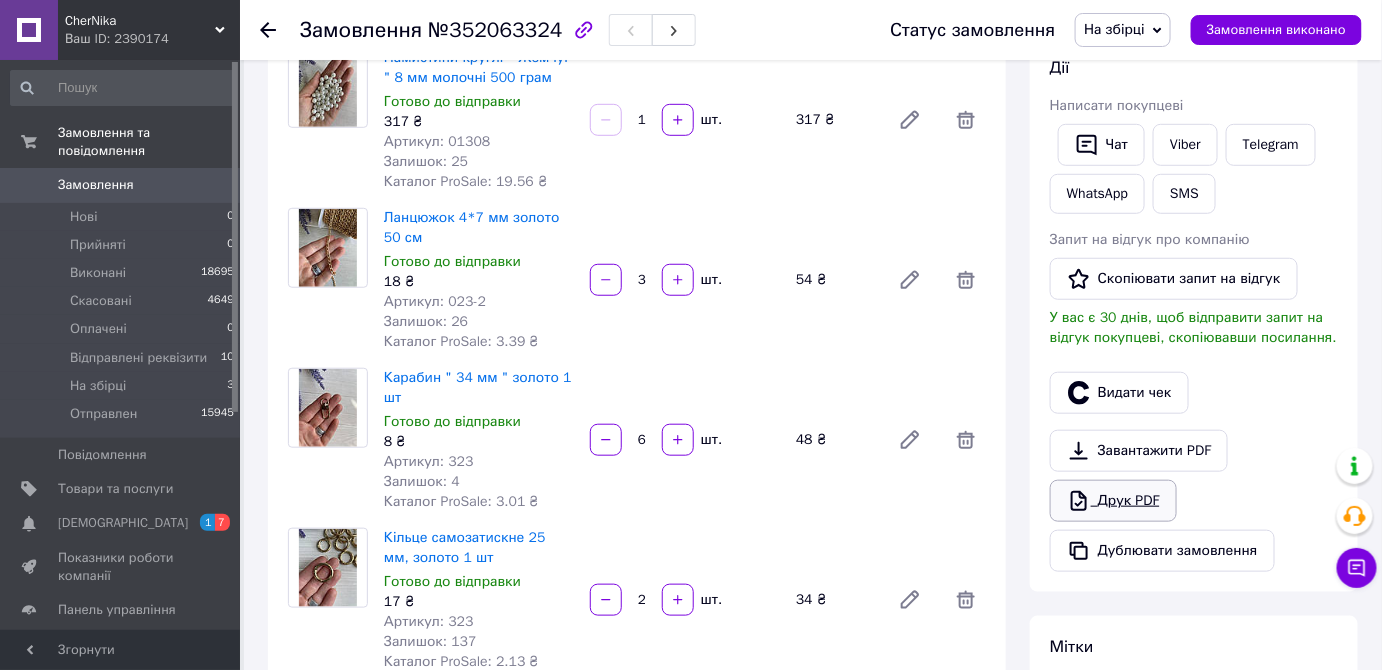 click on "Друк PDF" at bounding box center [1113, 501] 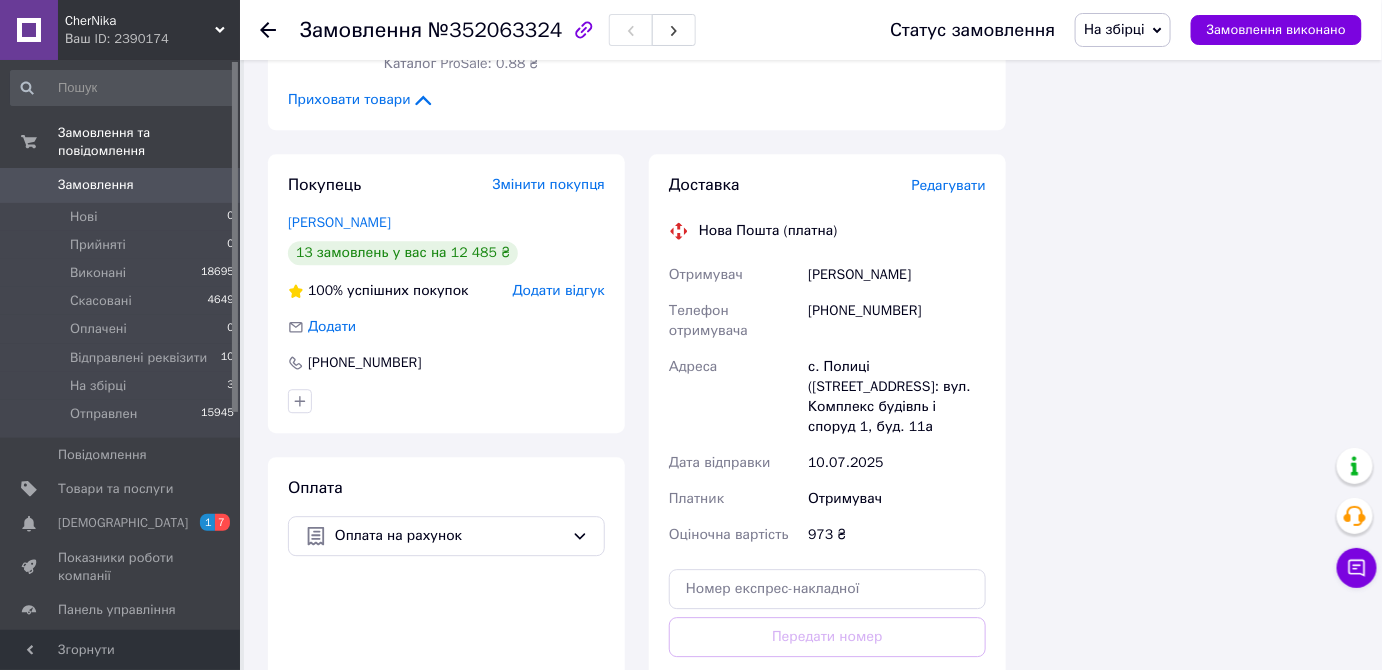 scroll, scrollTop: 1636, scrollLeft: 0, axis: vertical 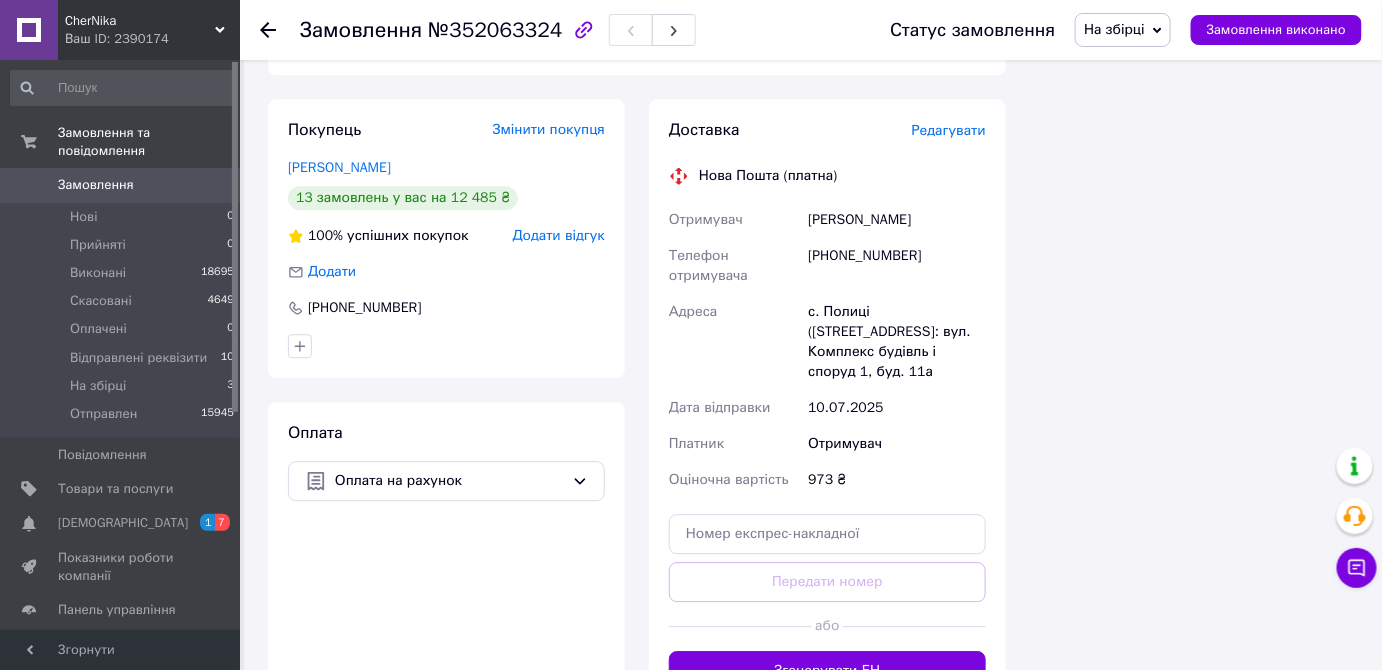 drag, startPoint x: 793, startPoint y: 219, endPoint x: 929, endPoint y: 219, distance: 136 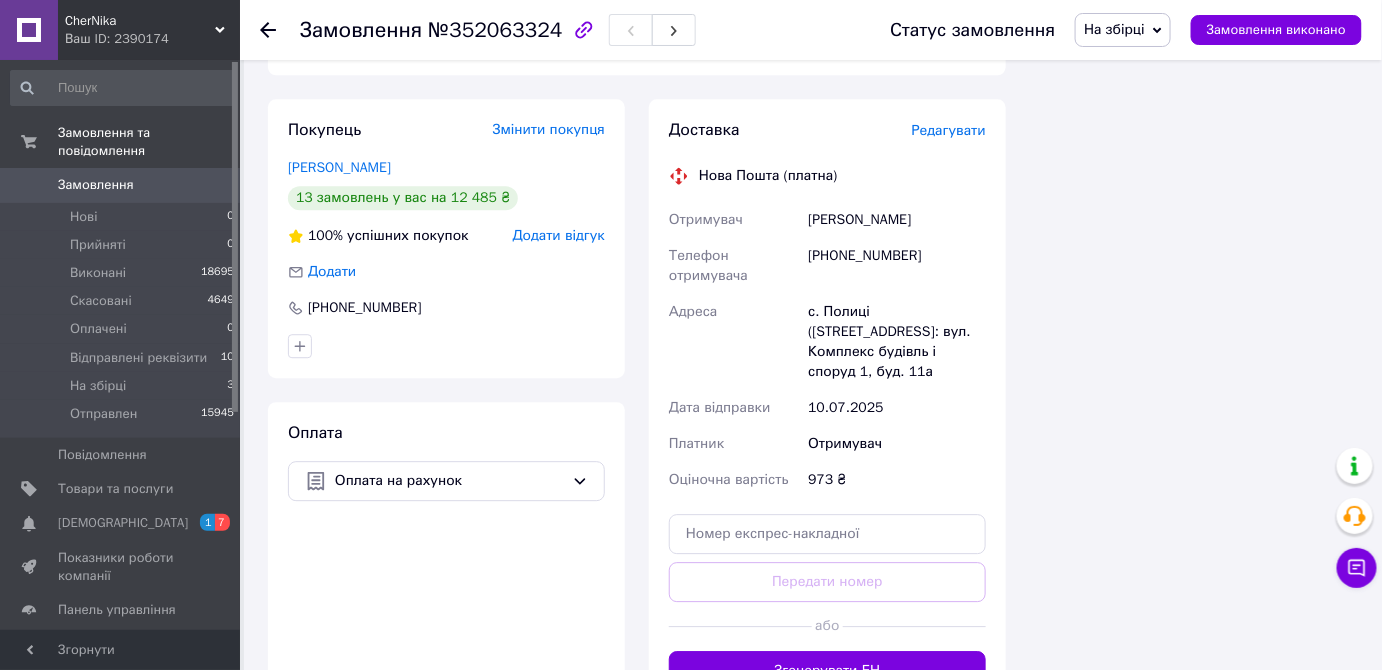 click on "Доставка Редагувати Нова Пошта (платна) Отримувач Оверчук Василина Телефон отримувача +380980827375 Адреса с. Полиці (Рівненська обл.), №1: вул. Комплекс будівль і споруд 1, буд. 11а Дата відправки 10.07.2025 Платник Отримувач Оціночна вартість 973 ₴ Передати номер або Згенерувати ЕН Платник Отримувач Відправник Прізвище отримувача Оверчук Ім'я отримувача Василина По батькові отримувача Телефон отримувача +380980827375 Тип доставки У відділенні Кур'єром В поштоматі Місто -- Не обрано -- Відділення №1: вул. Комплекс будівль і споруд 1, буд. 11а Місце відправки Тип посилки Вантаж" at bounding box center [827, 405] 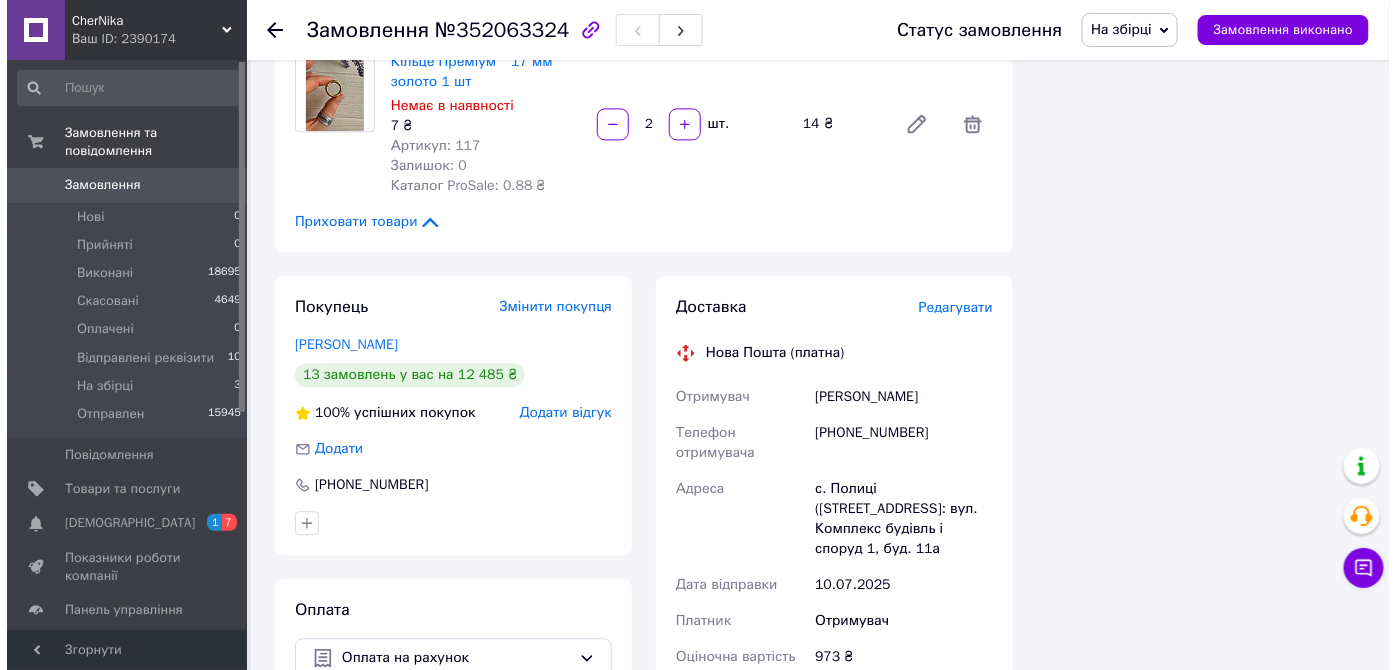 scroll, scrollTop: 1636, scrollLeft: 0, axis: vertical 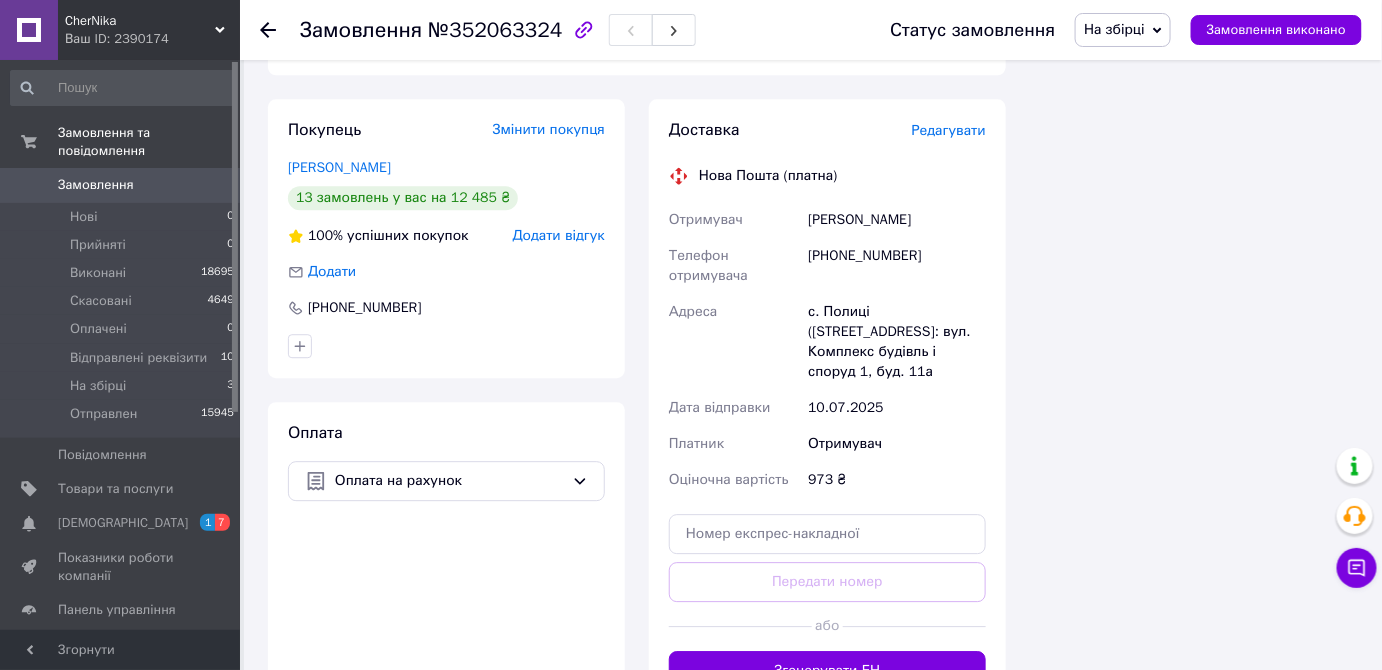 click on "Редагувати" at bounding box center (949, 130) 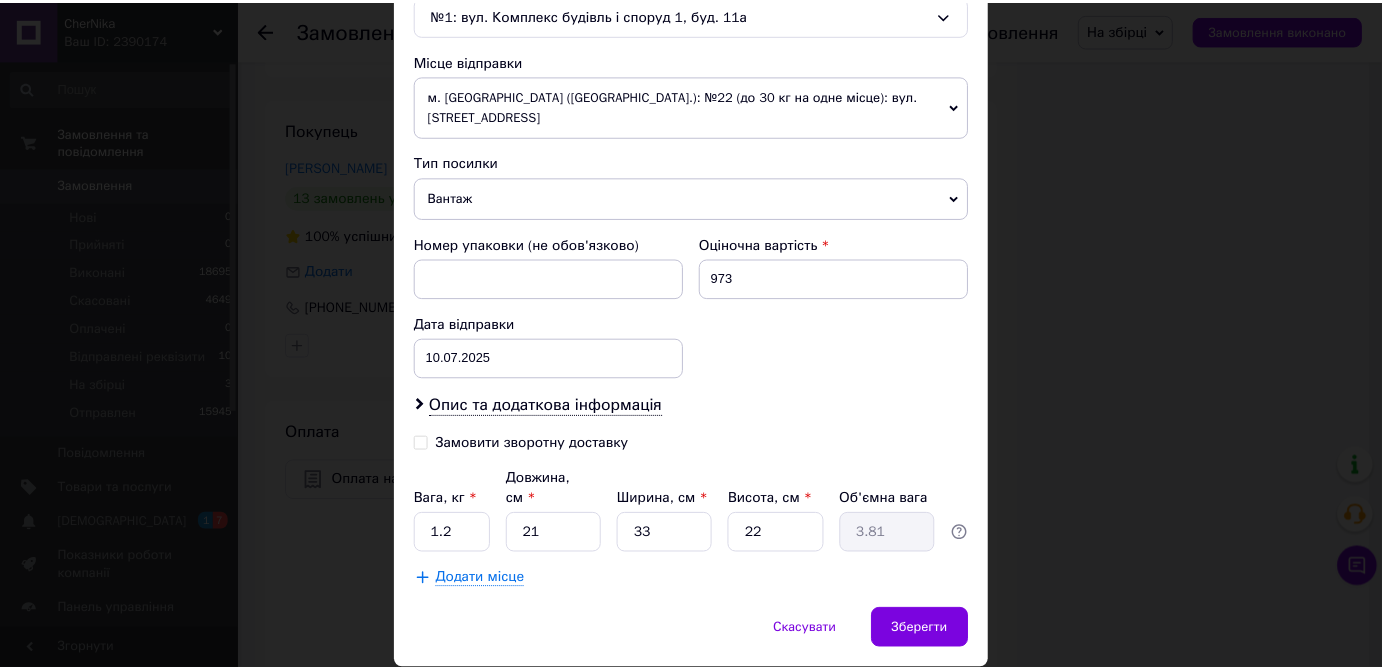 scroll, scrollTop: 686, scrollLeft: 0, axis: vertical 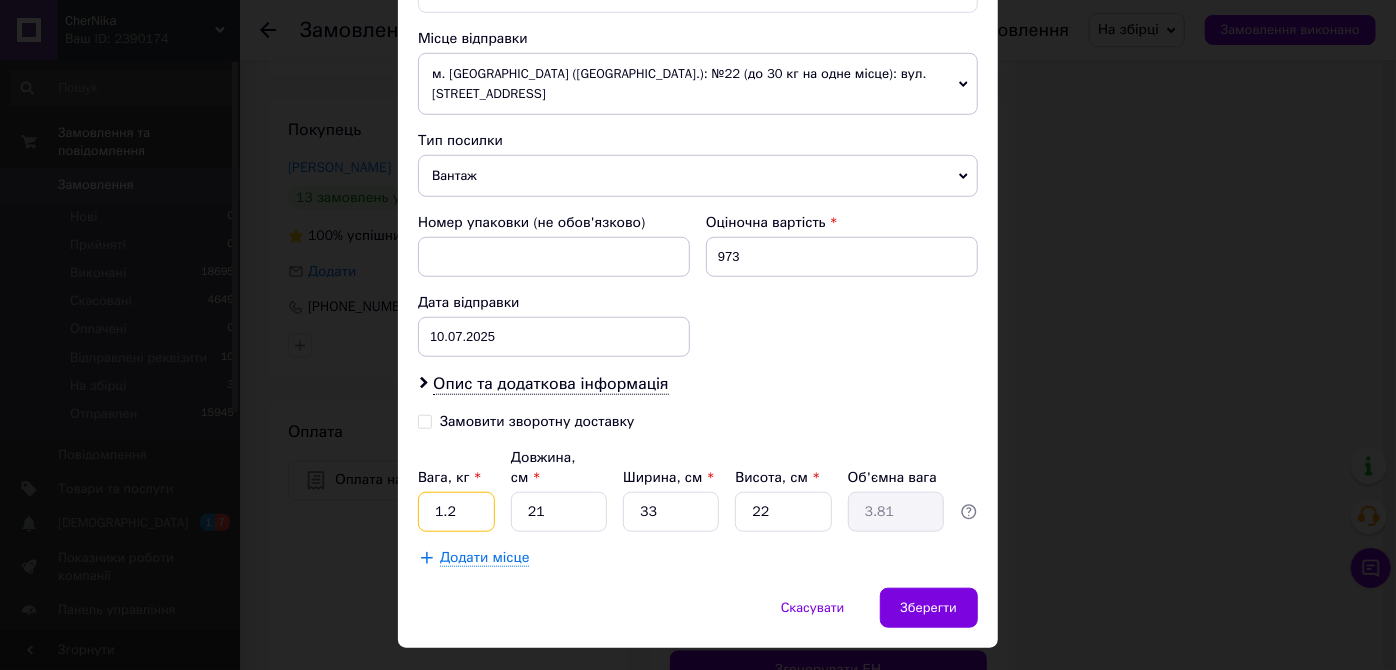click on "1.2" at bounding box center (456, 512) 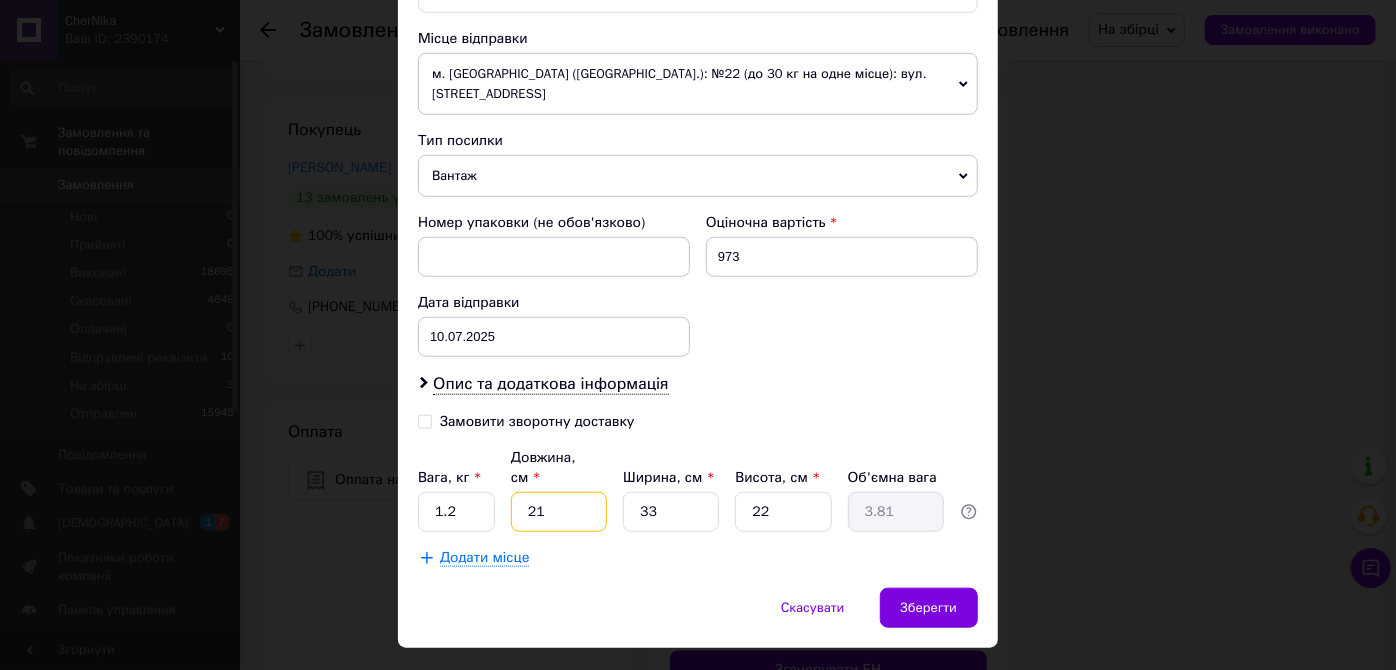 type on "2" 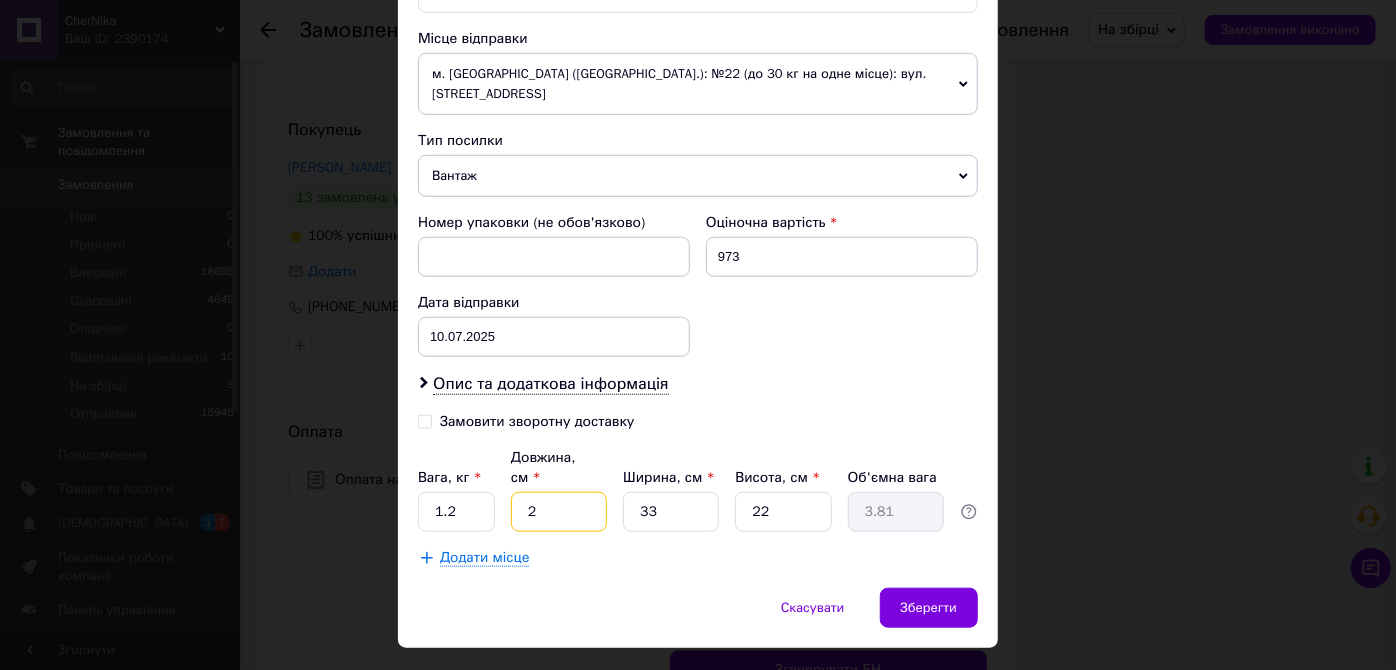 type on "0.36" 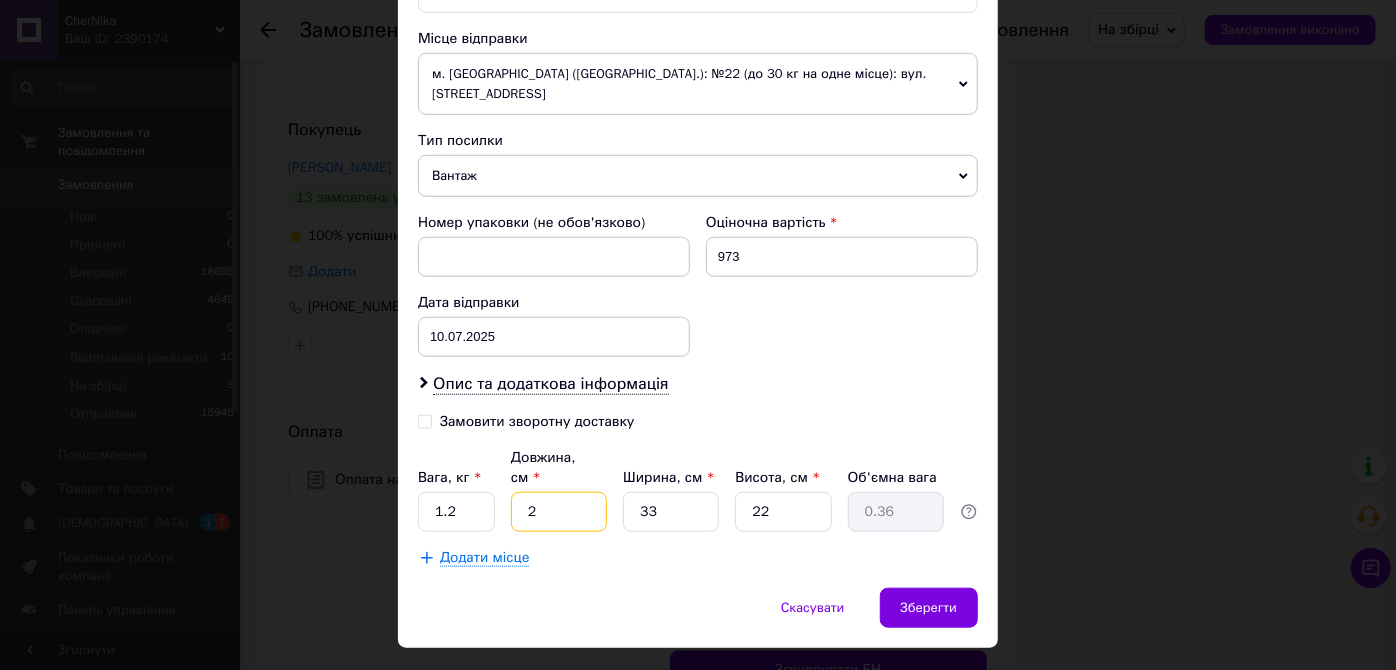 type on "25" 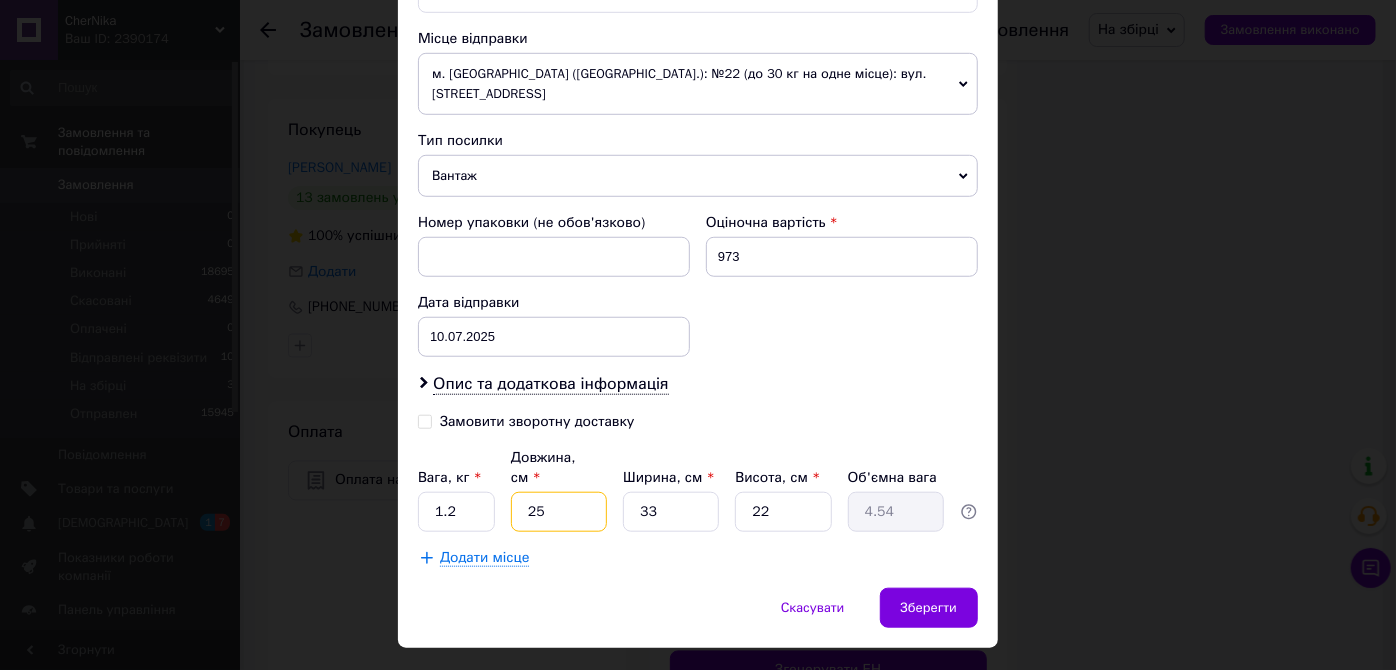 type on "25" 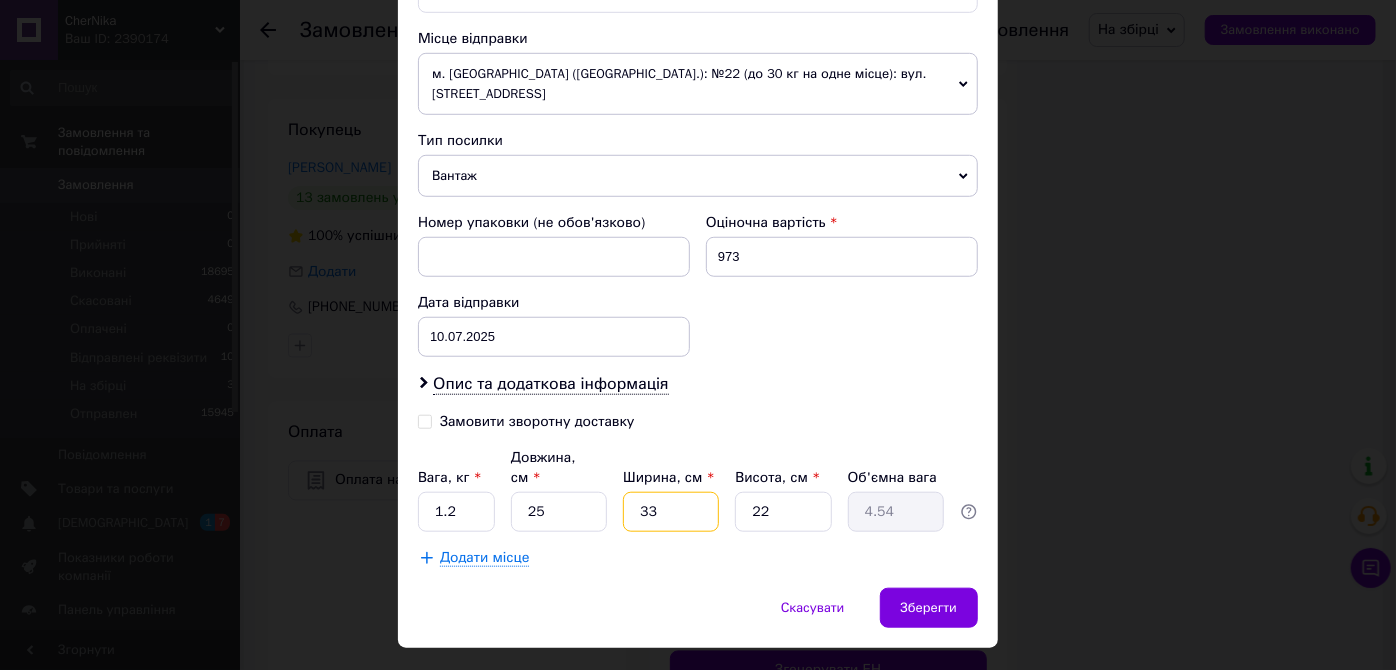 type on "2" 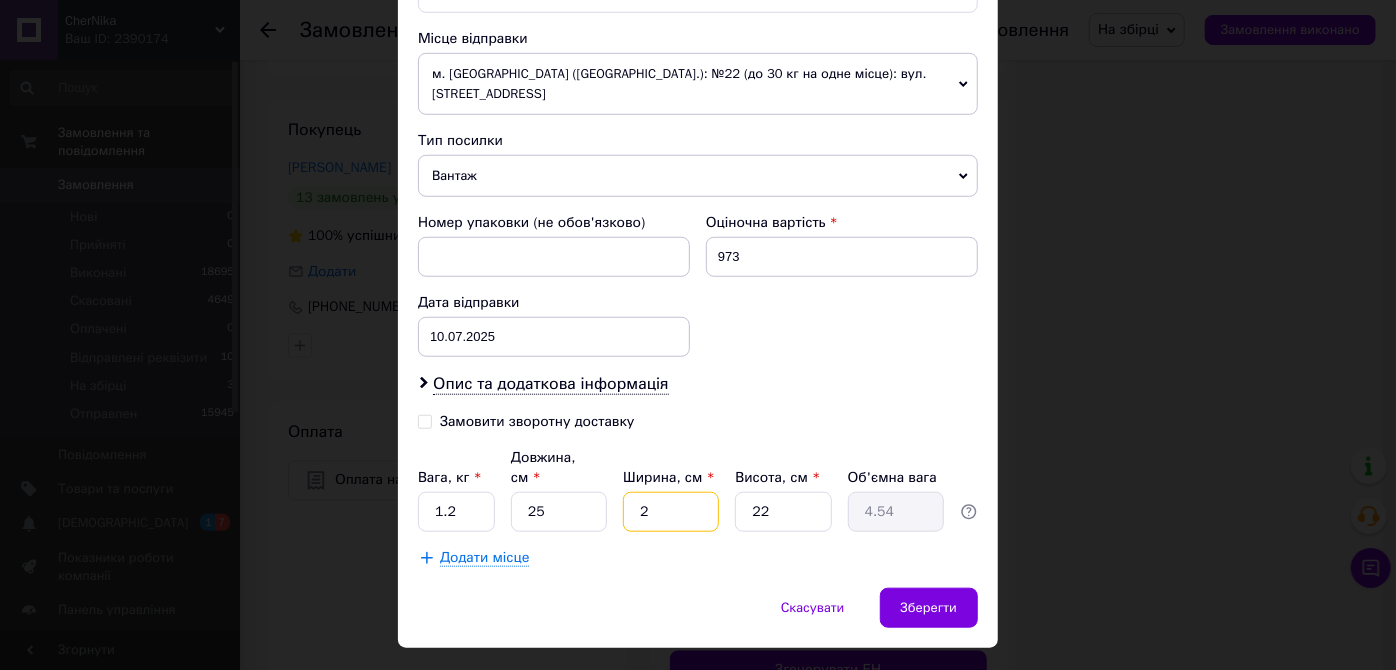 type on "0.28" 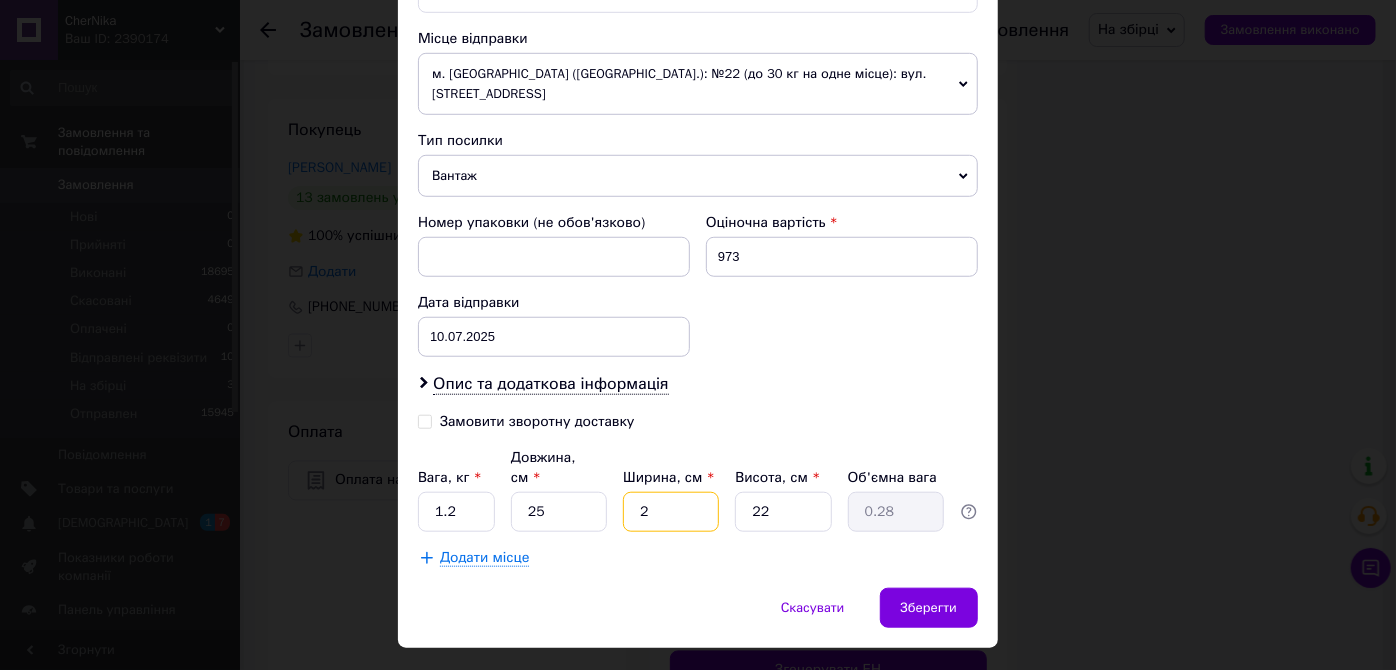 type on "25" 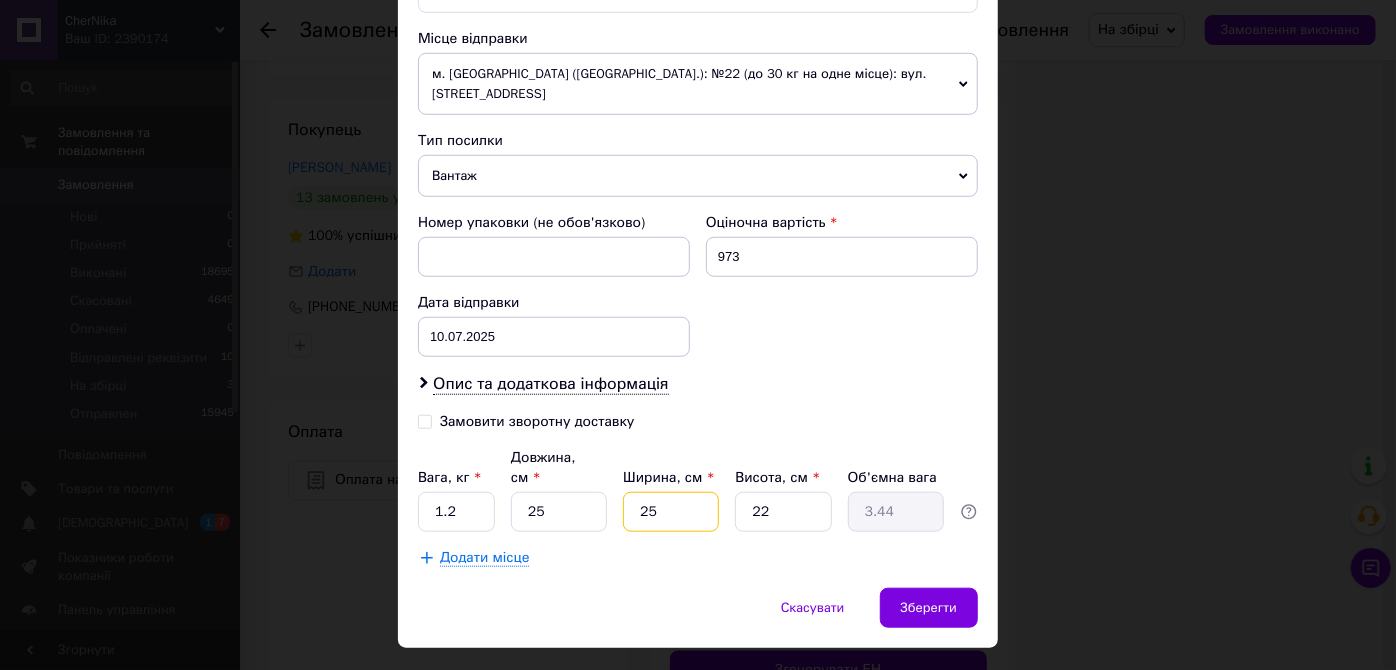 type on "25" 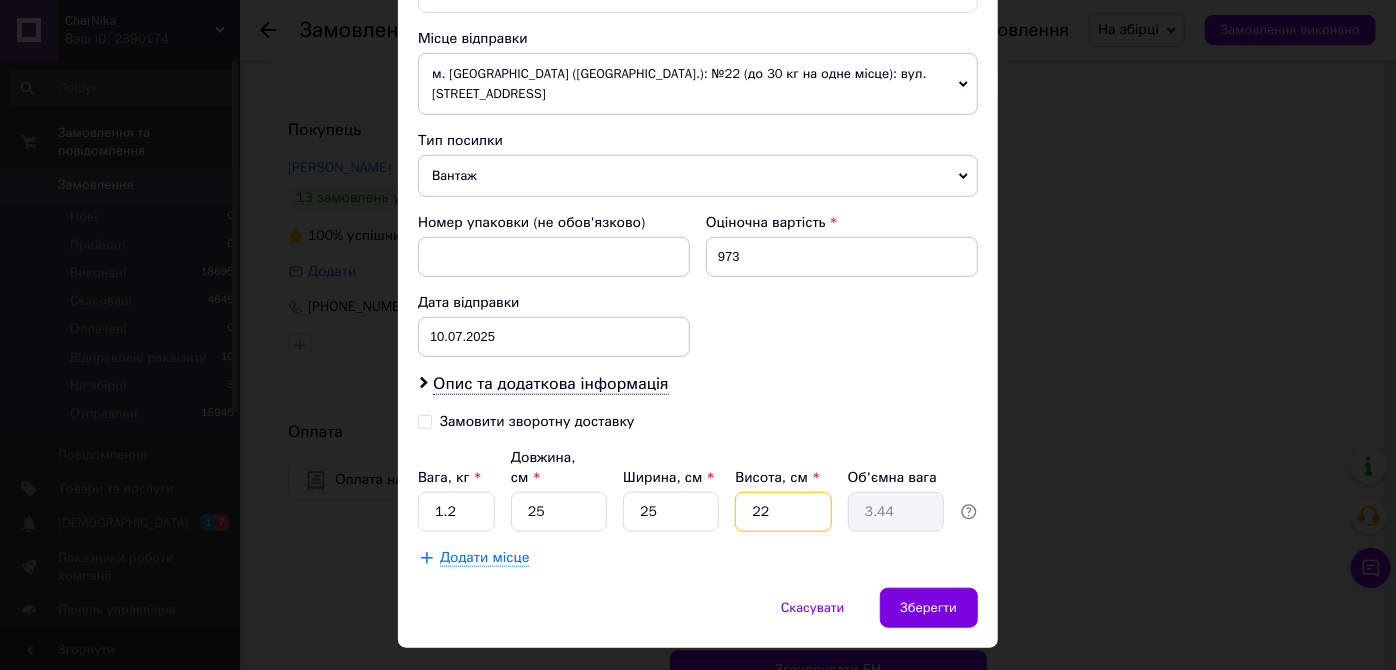 type on "6" 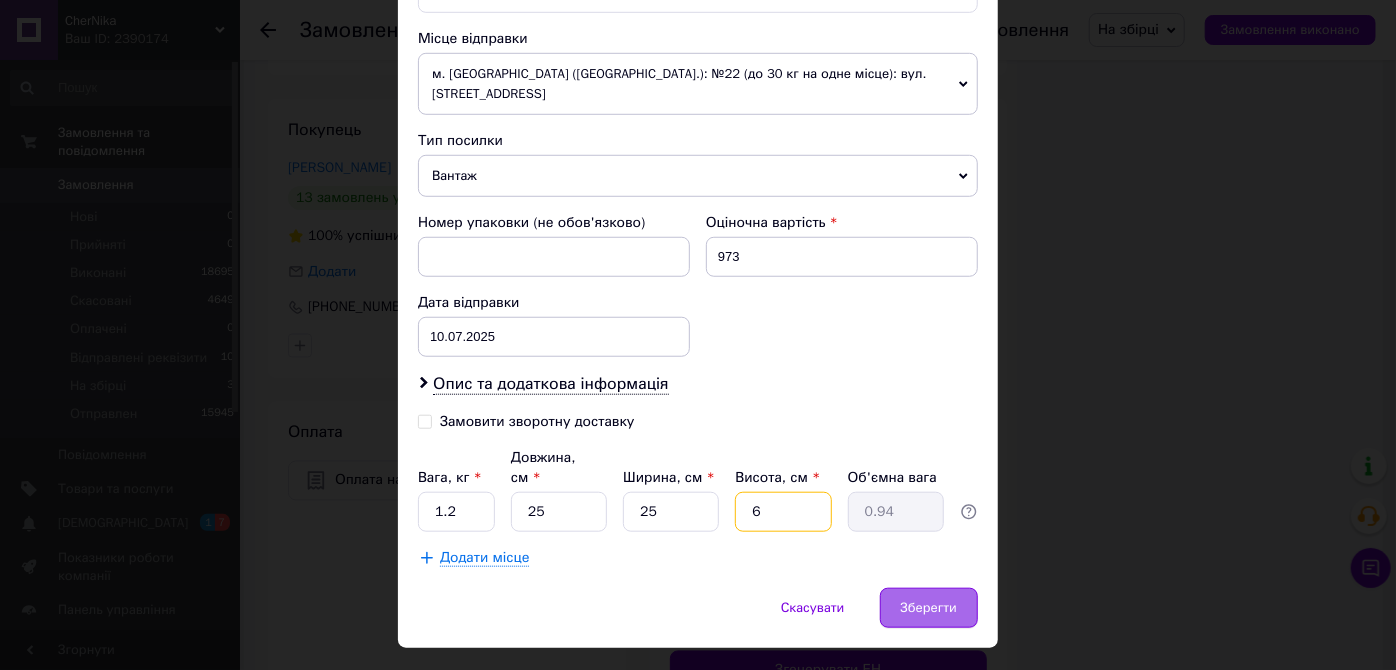 type on "6" 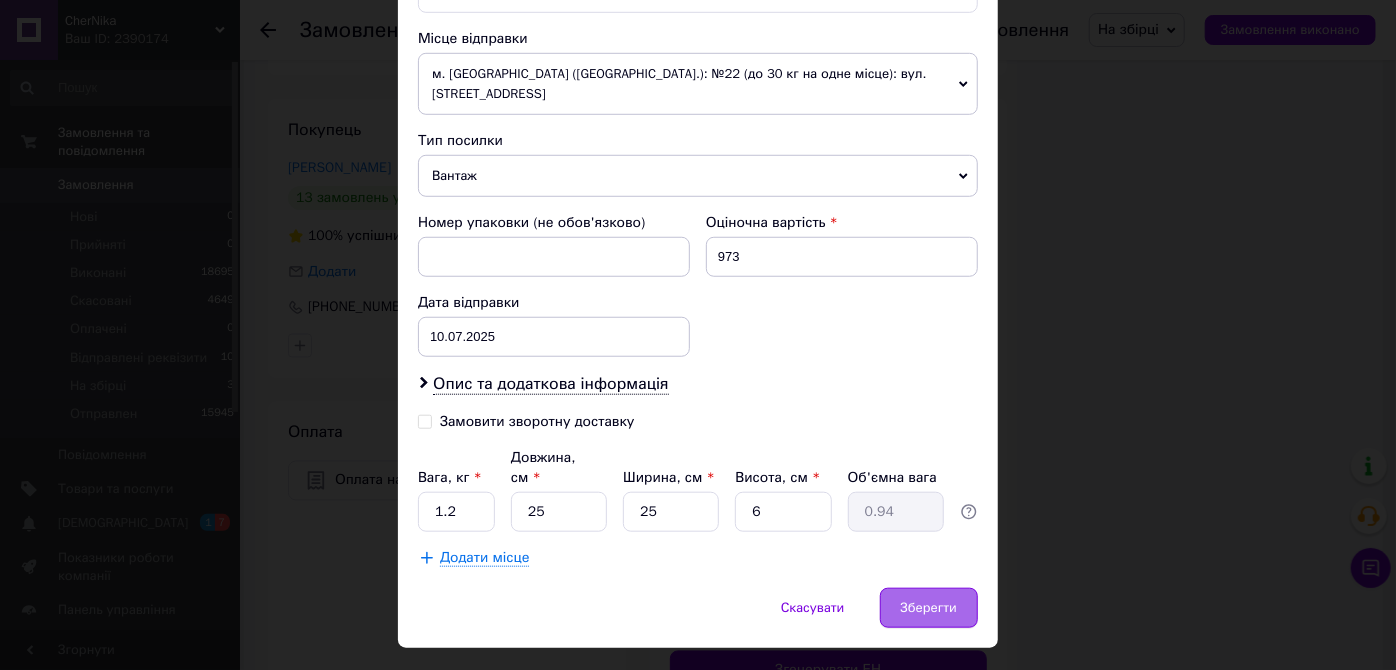 click on "Зберегти" at bounding box center [929, 608] 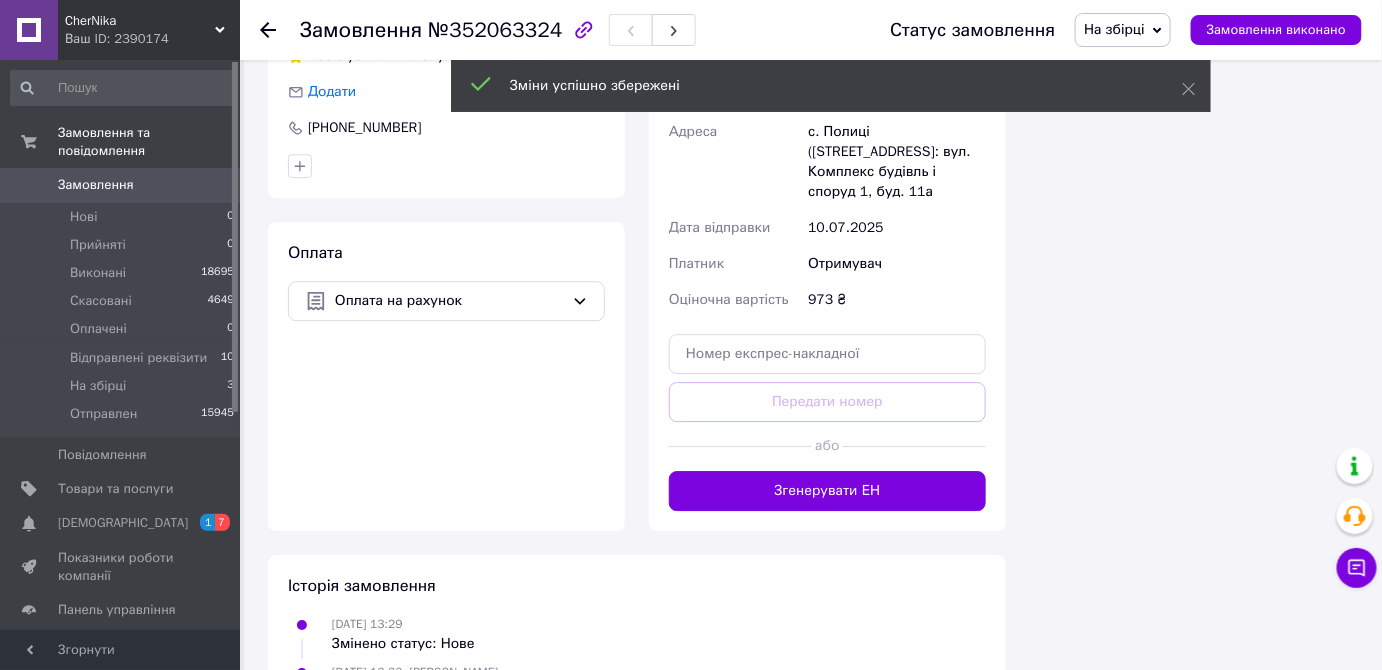 scroll, scrollTop: 1909, scrollLeft: 0, axis: vertical 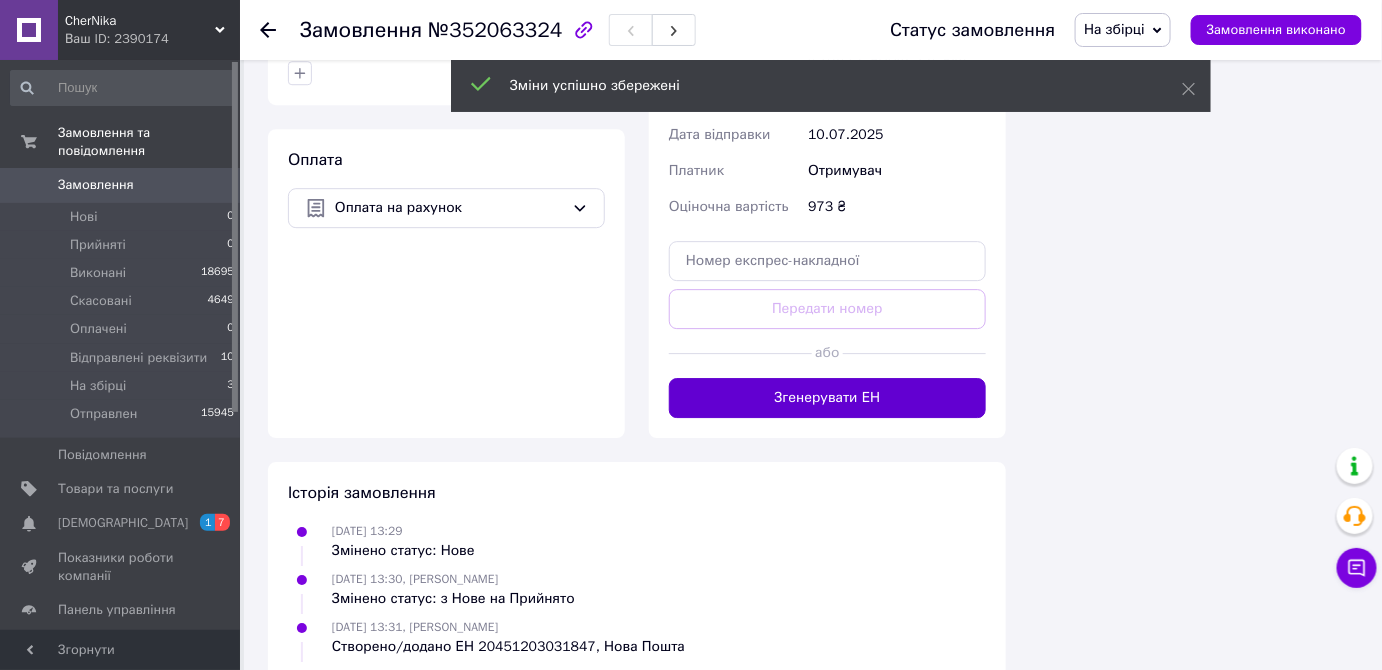 click on "Згенерувати ЕН" at bounding box center [827, 398] 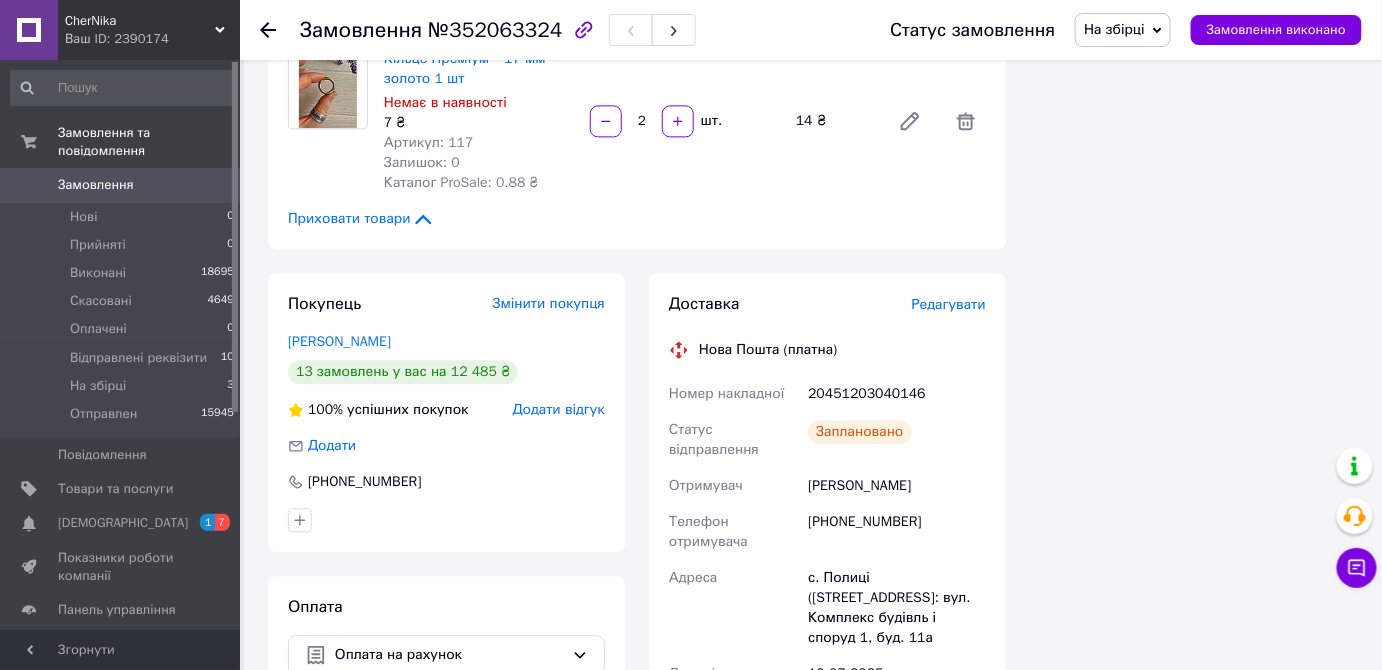scroll, scrollTop: 1454, scrollLeft: 0, axis: vertical 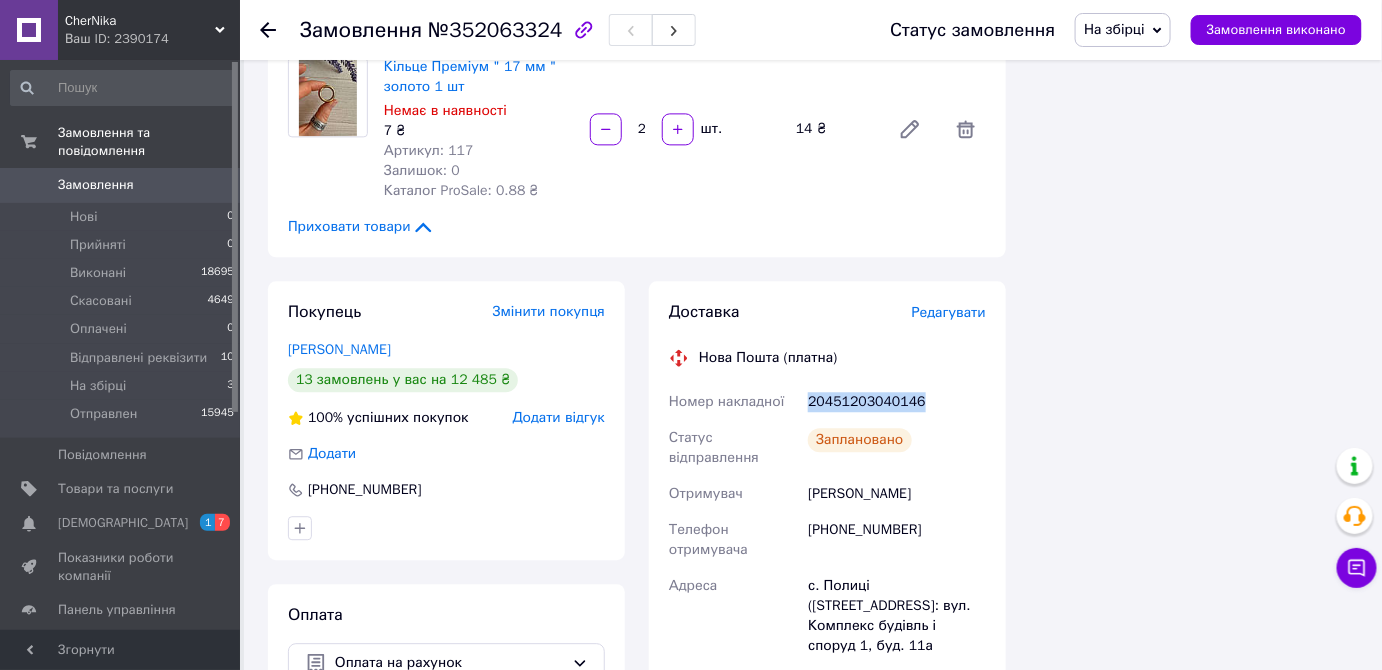 drag, startPoint x: 807, startPoint y: 406, endPoint x: 922, endPoint y: 406, distance: 115 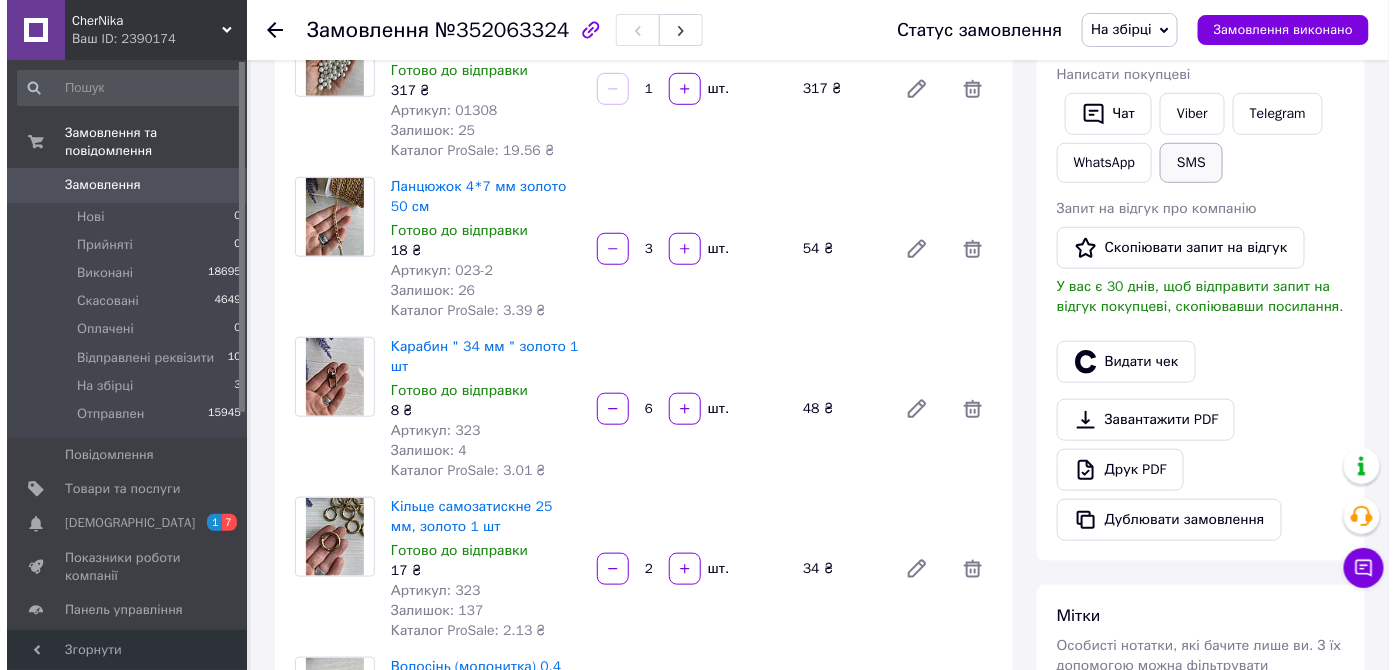 scroll, scrollTop: 363, scrollLeft: 0, axis: vertical 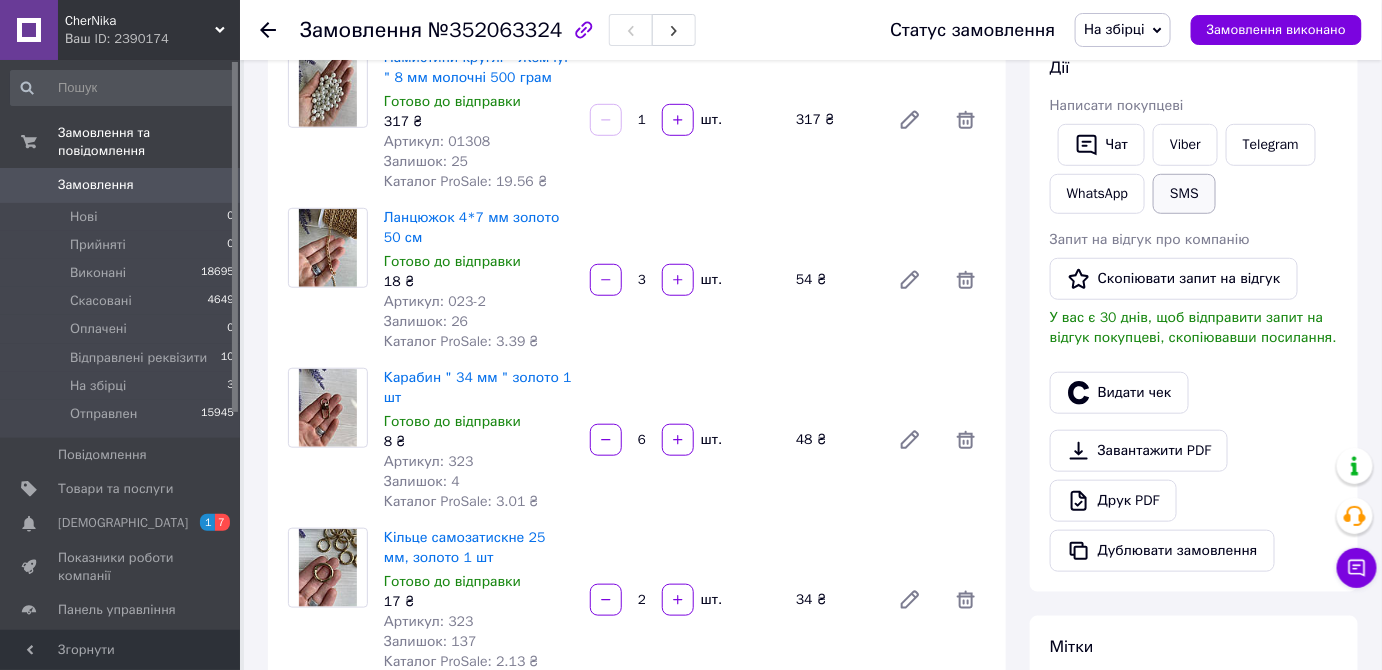 click on "SMS" at bounding box center (1184, 194) 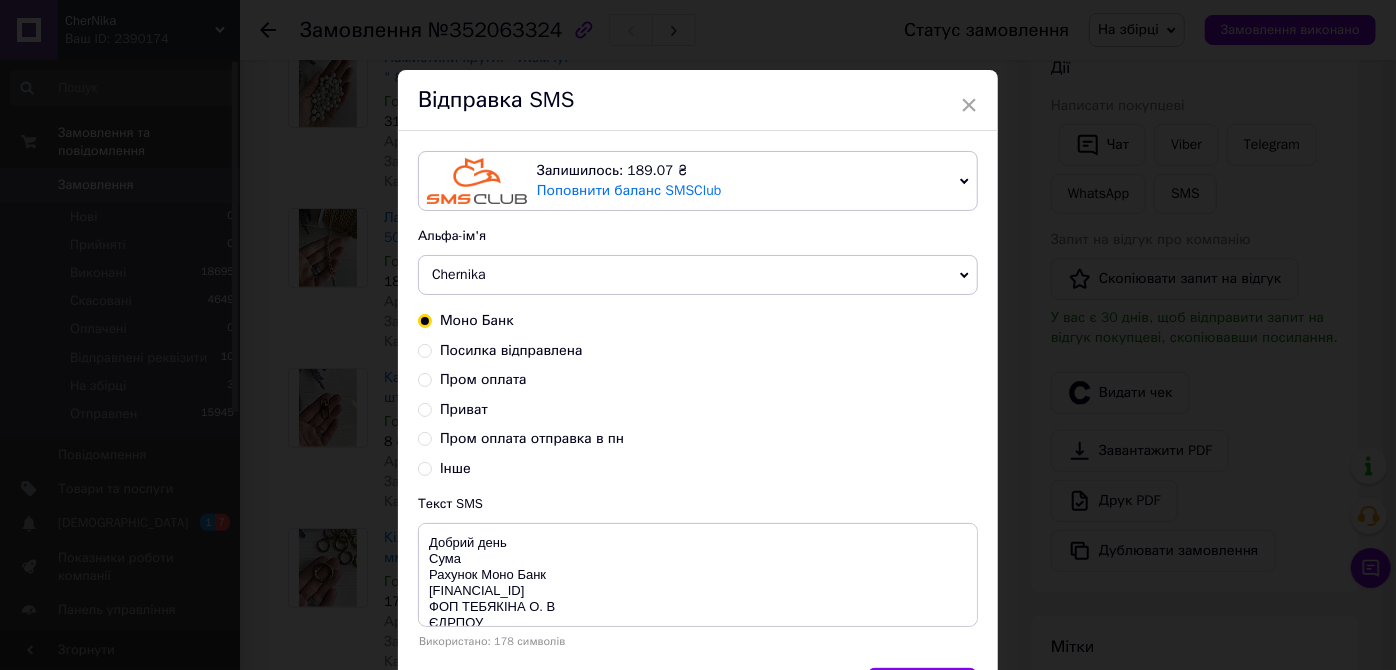 click on "Посилка відправлена" at bounding box center [425, 349] 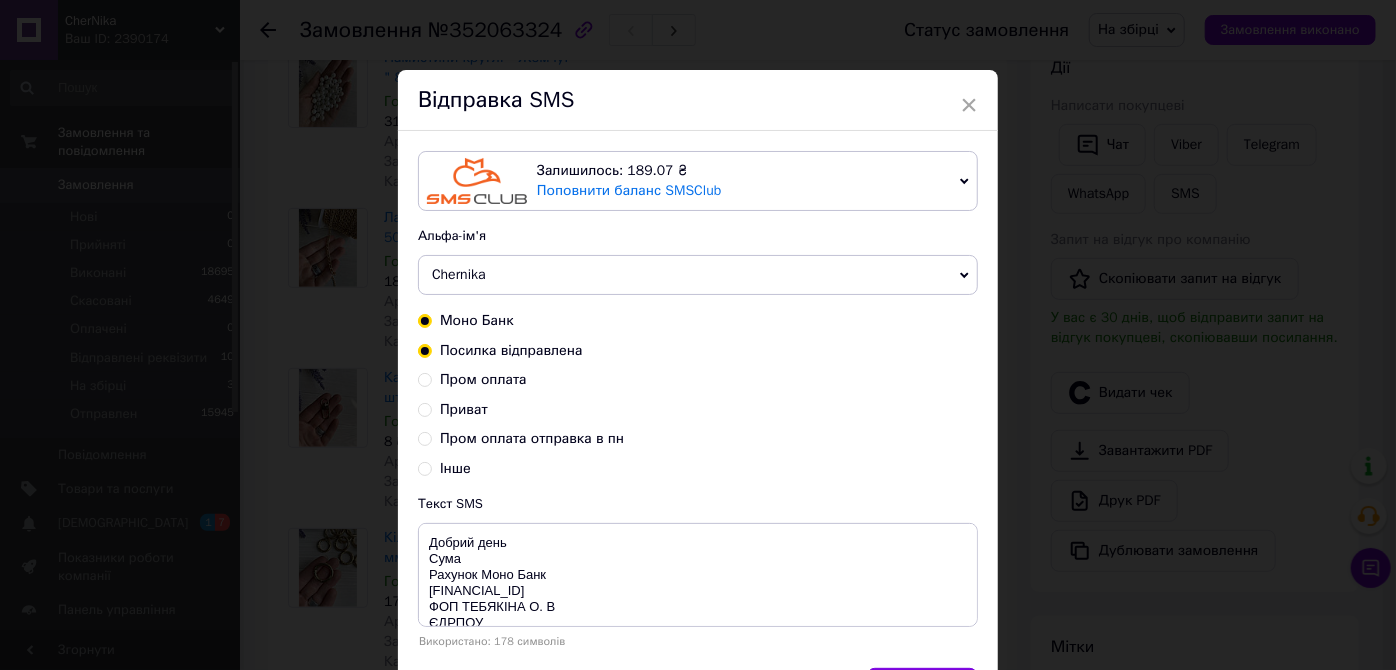 radio on "true" 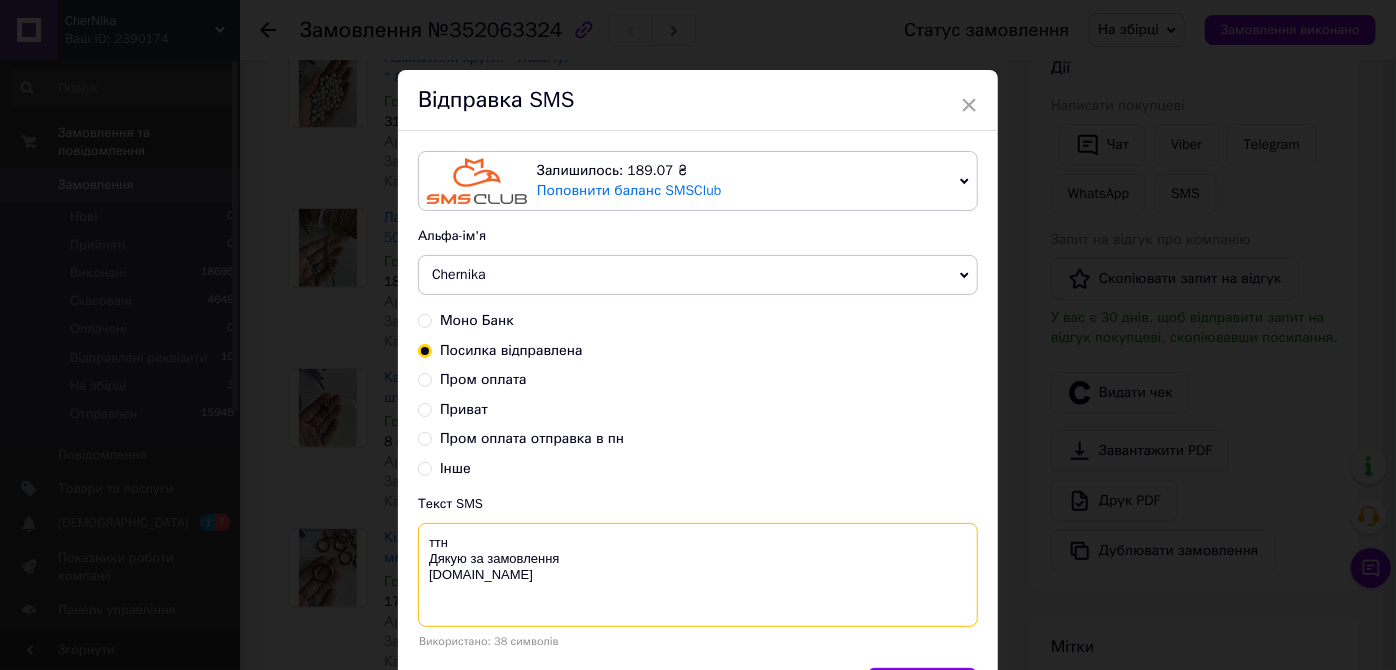 click on "ттн
Дякую за замовлення
chernika.in" at bounding box center [698, 575] 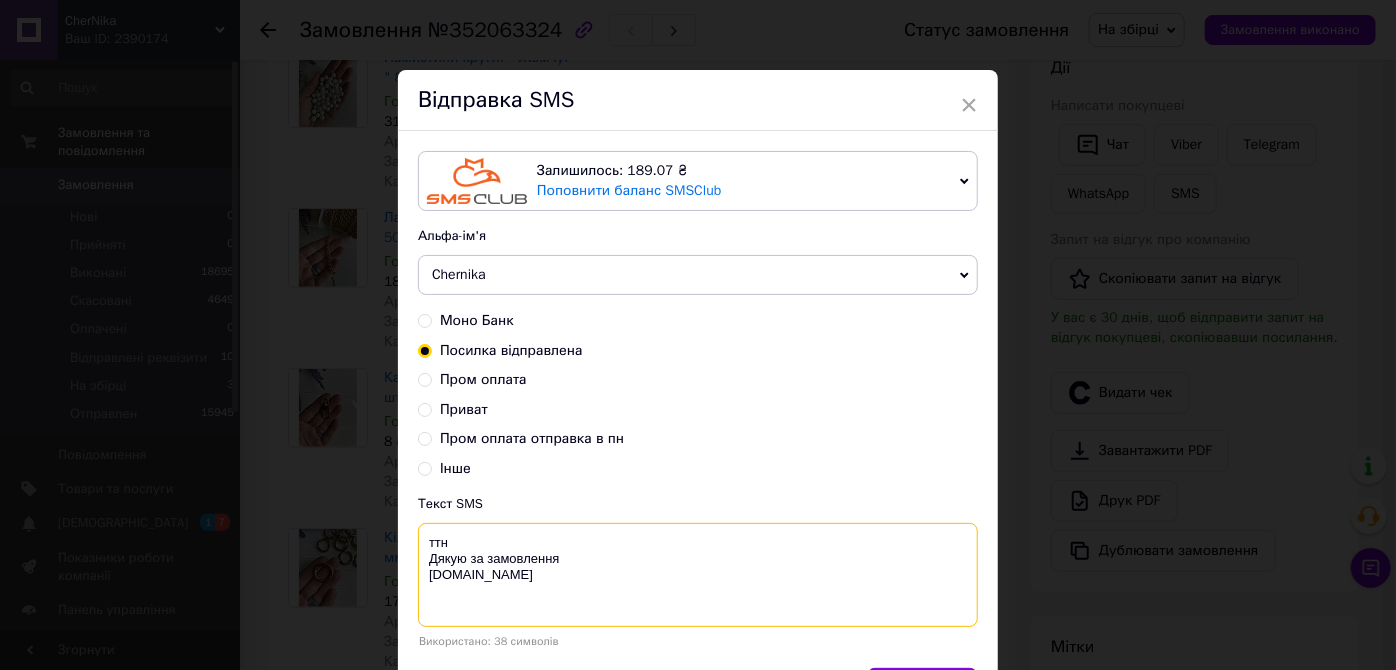paste on "20451203040146" 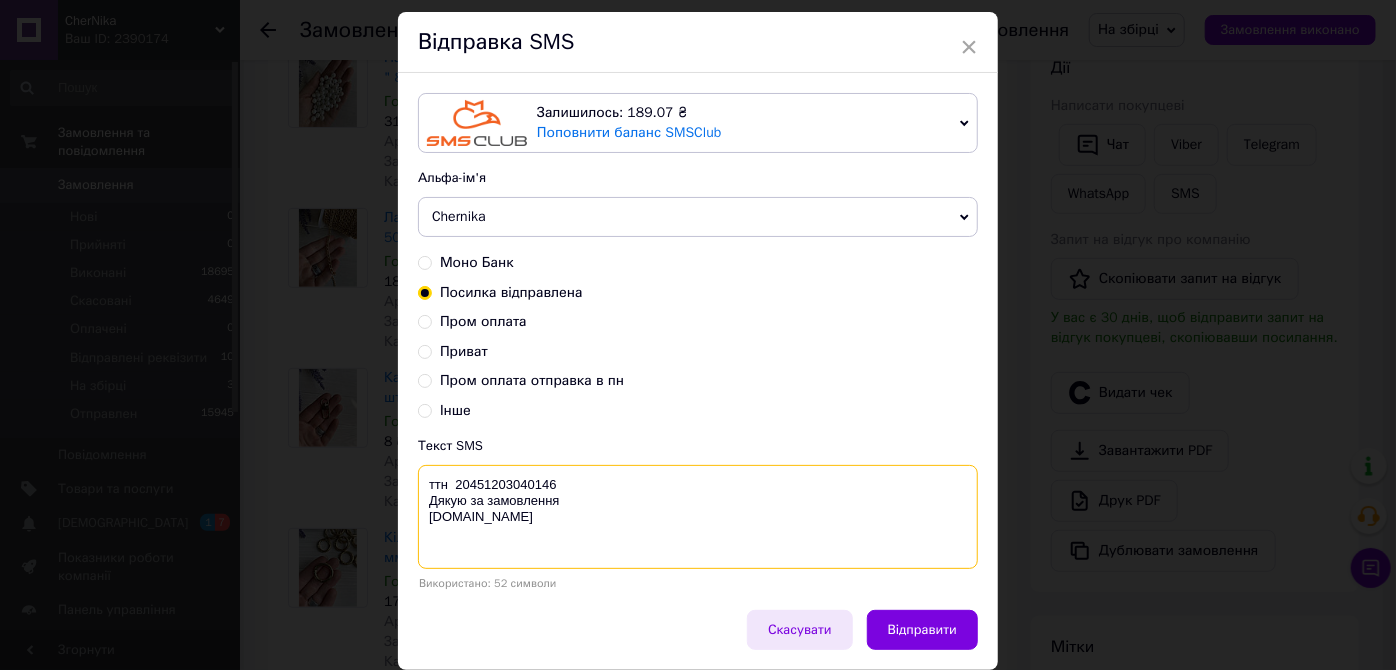 scroll, scrollTop: 122, scrollLeft: 0, axis: vertical 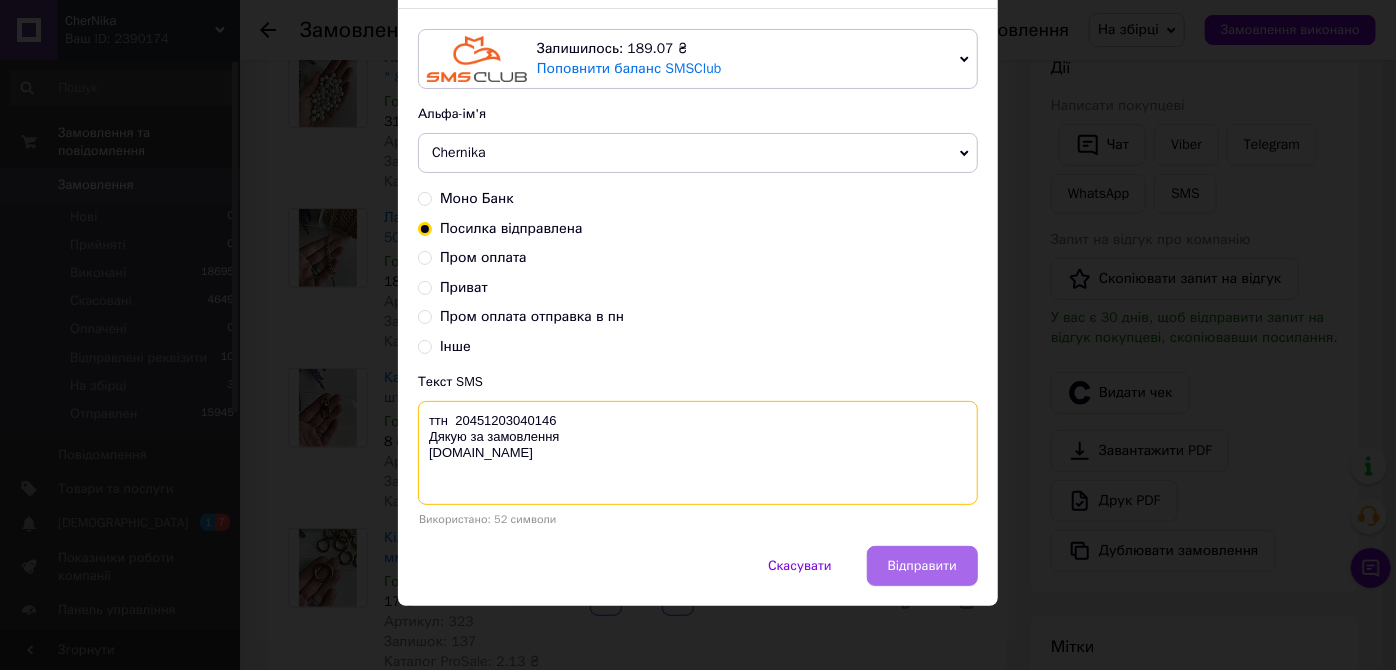 type on "ттн  20451203040146
Дякую за замовлення
chernika.in" 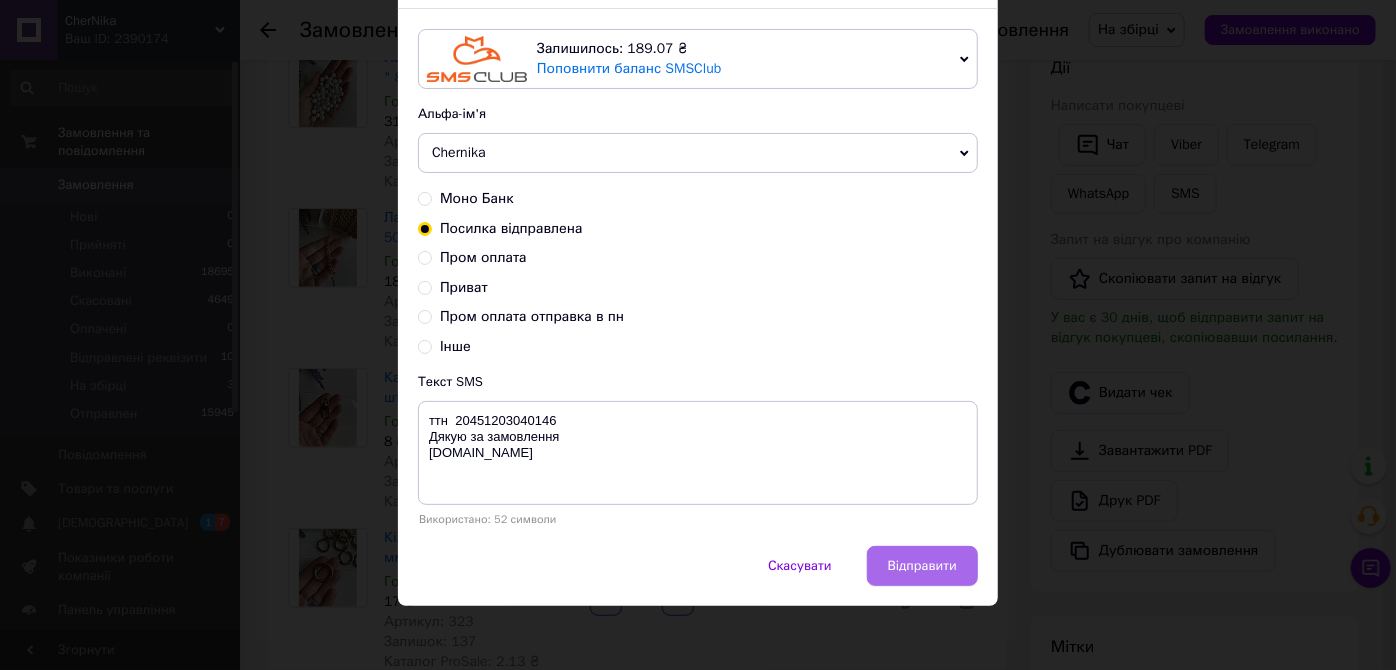 click on "Відправити" at bounding box center [922, 566] 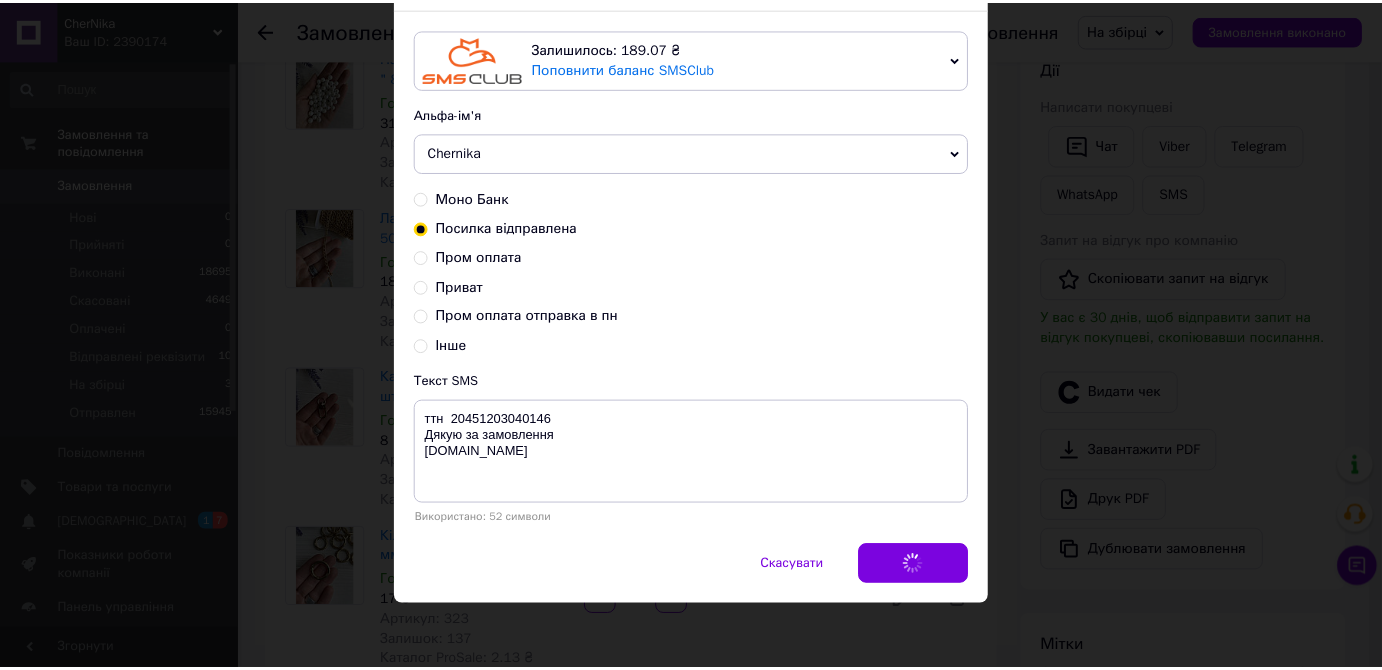 scroll, scrollTop: 0, scrollLeft: 0, axis: both 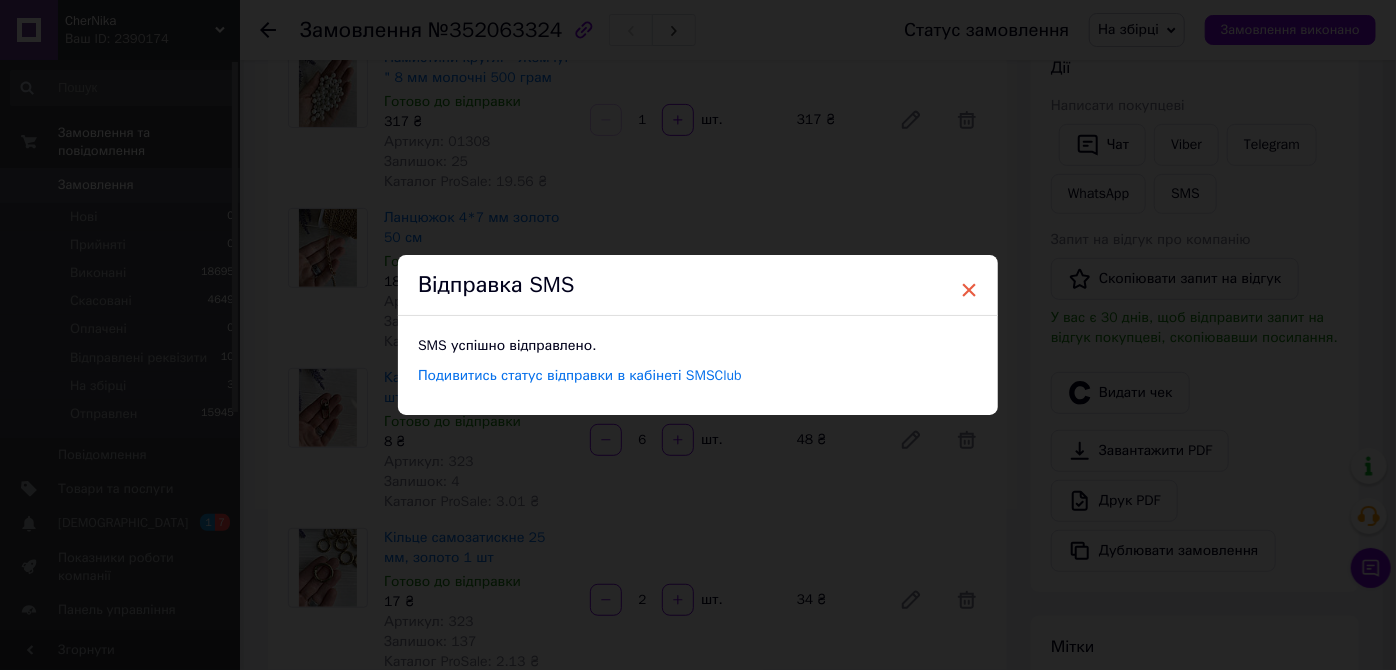 click on "×" at bounding box center (969, 290) 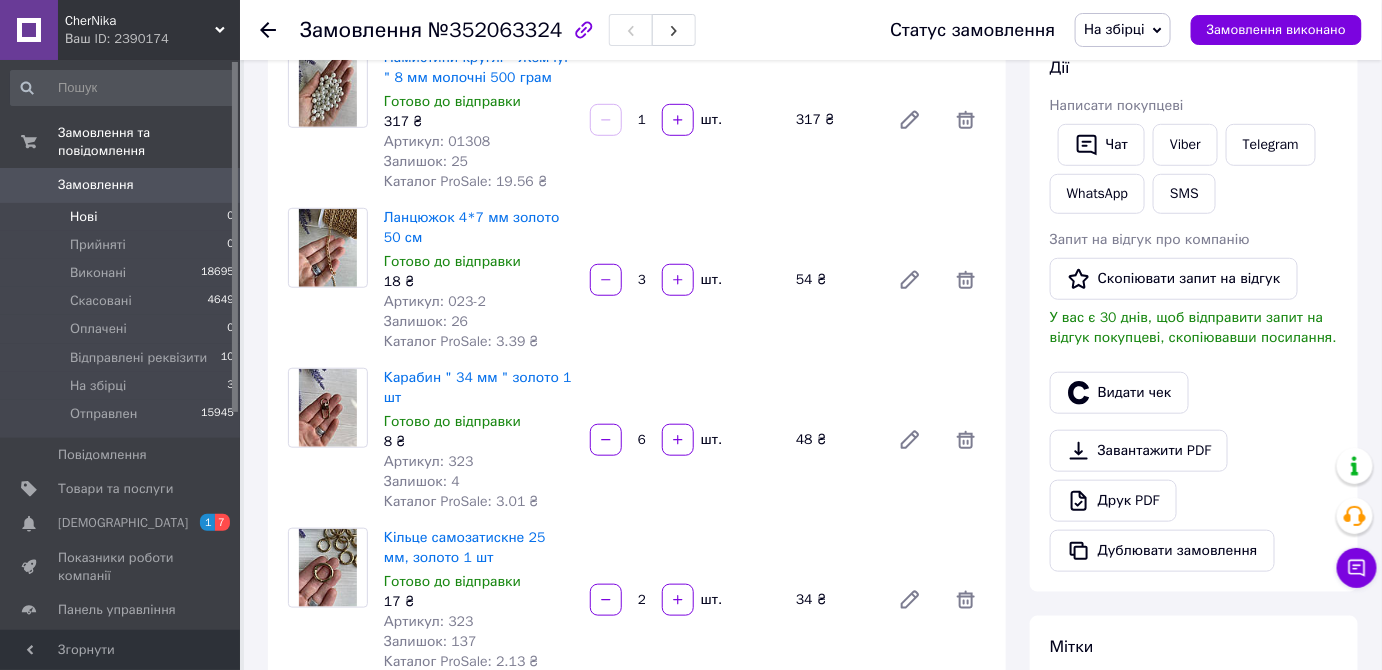 click on "Нові 0" at bounding box center (123, 217) 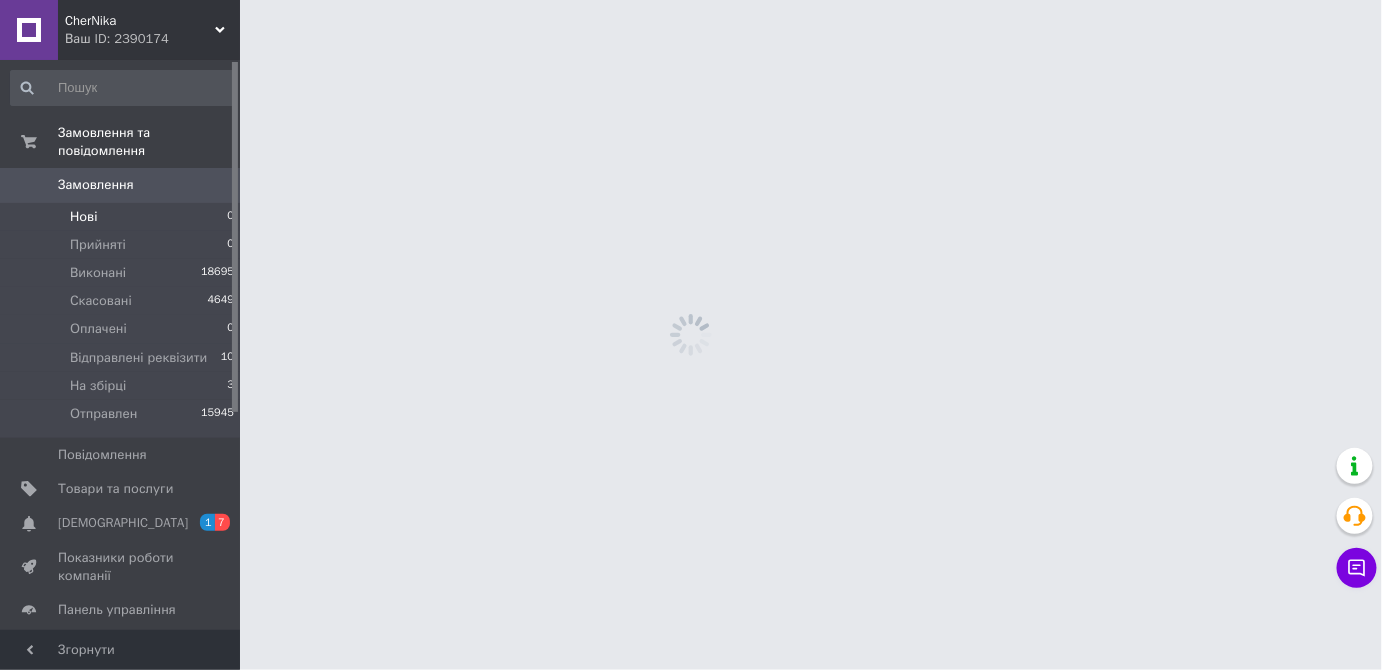 scroll, scrollTop: 0, scrollLeft: 0, axis: both 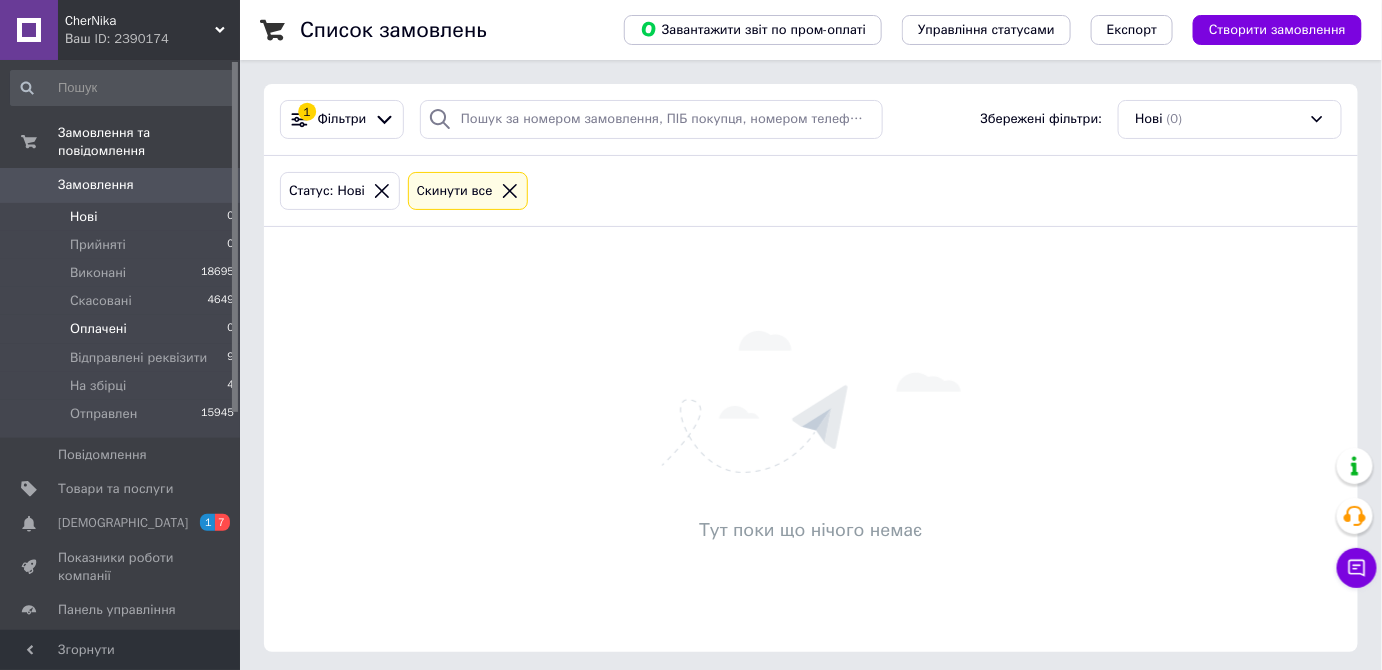 click on "Оплачені" at bounding box center [98, 329] 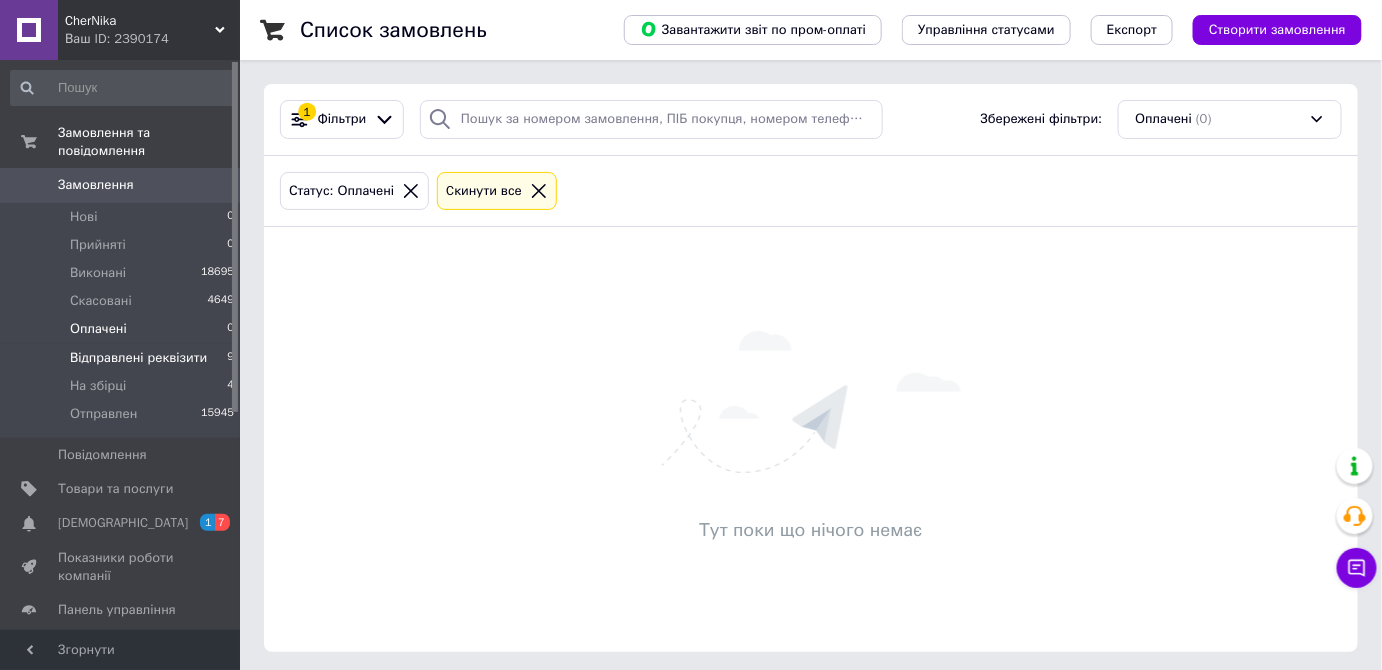 click on "Відправлені реквізити" at bounding box center [138, 358] 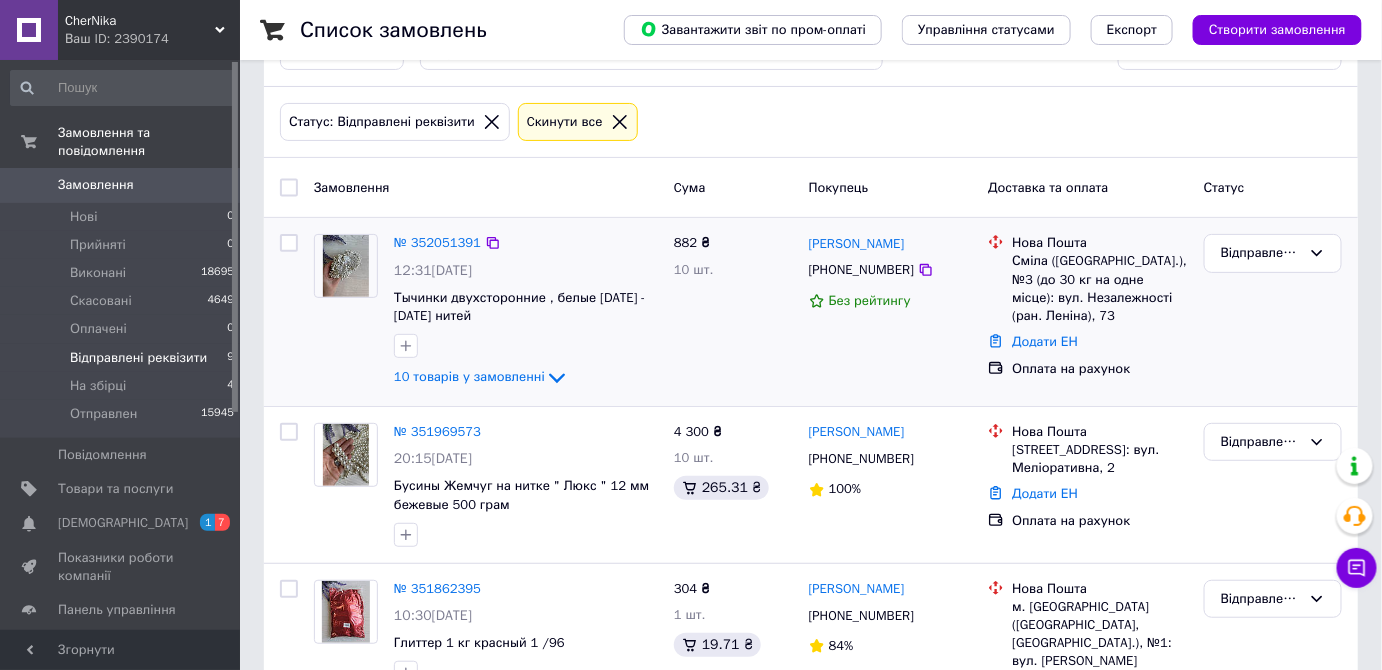 scroll, scrollTop: 181, scrollLeft: 0, axis: vertical 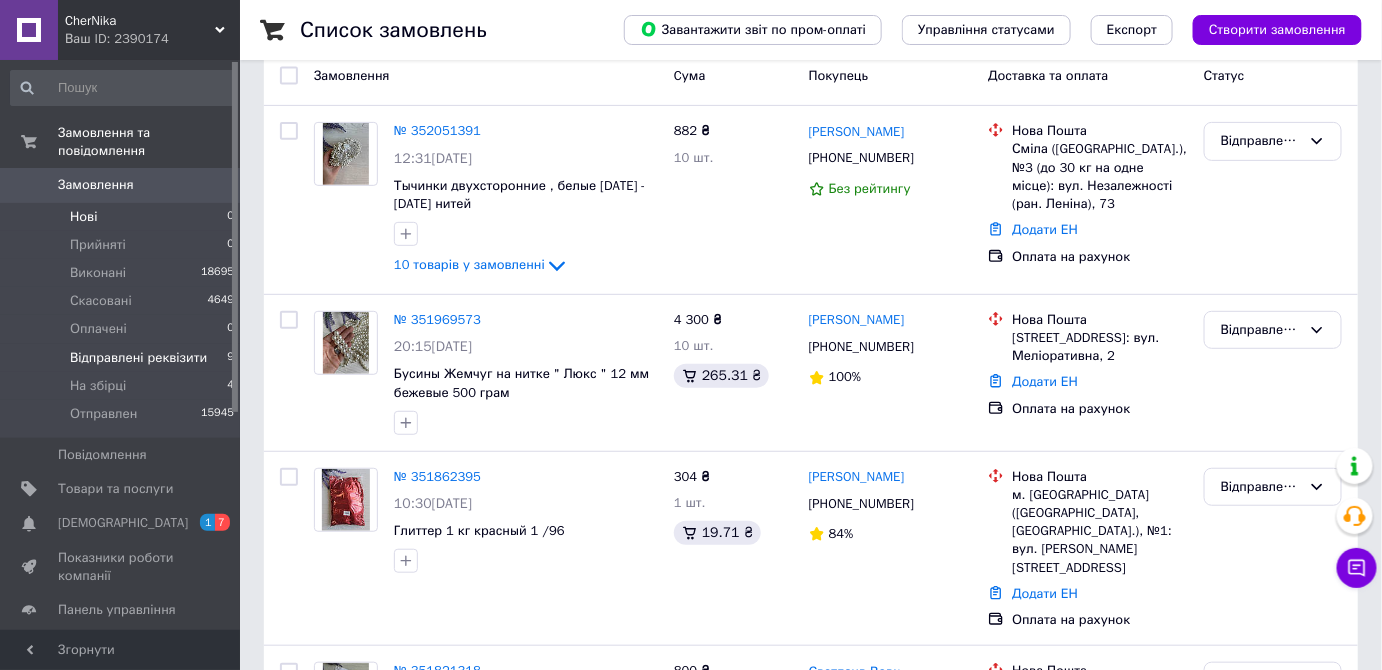 click on "Нові" at bounding box center (83, 217) 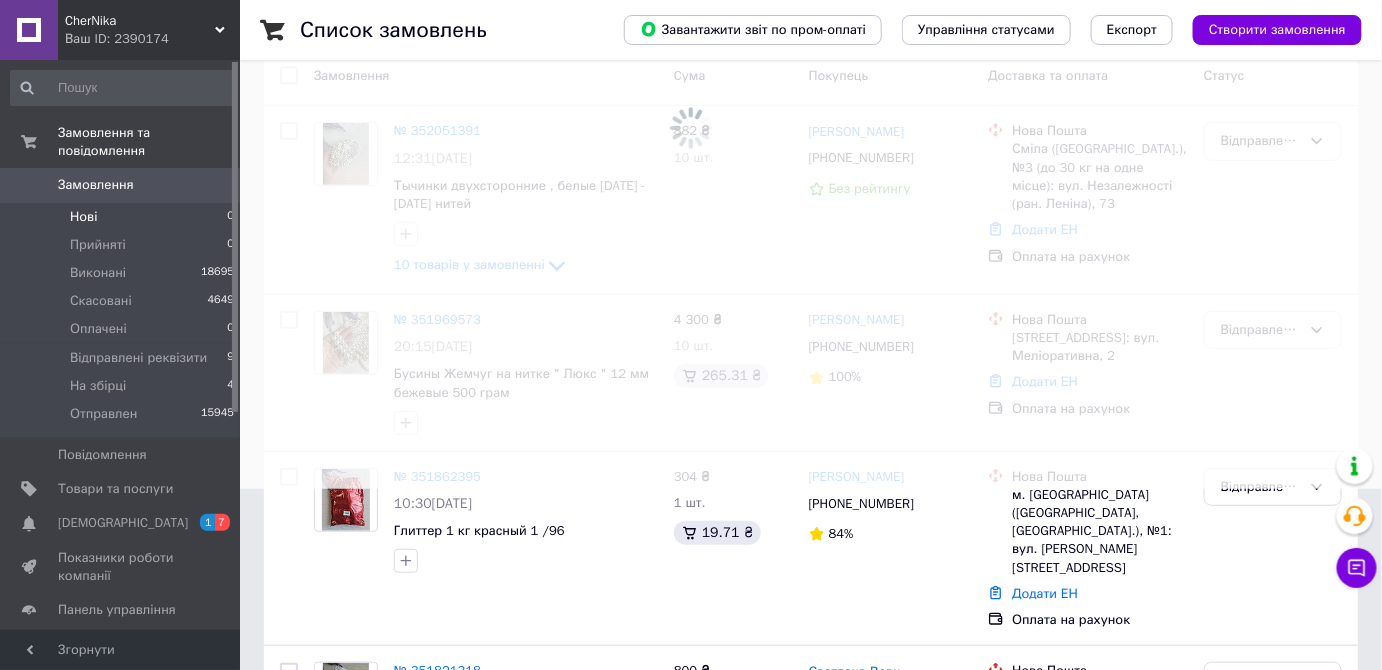 scroll, scrollTop: 0, scrollLeft: 0, axis: both 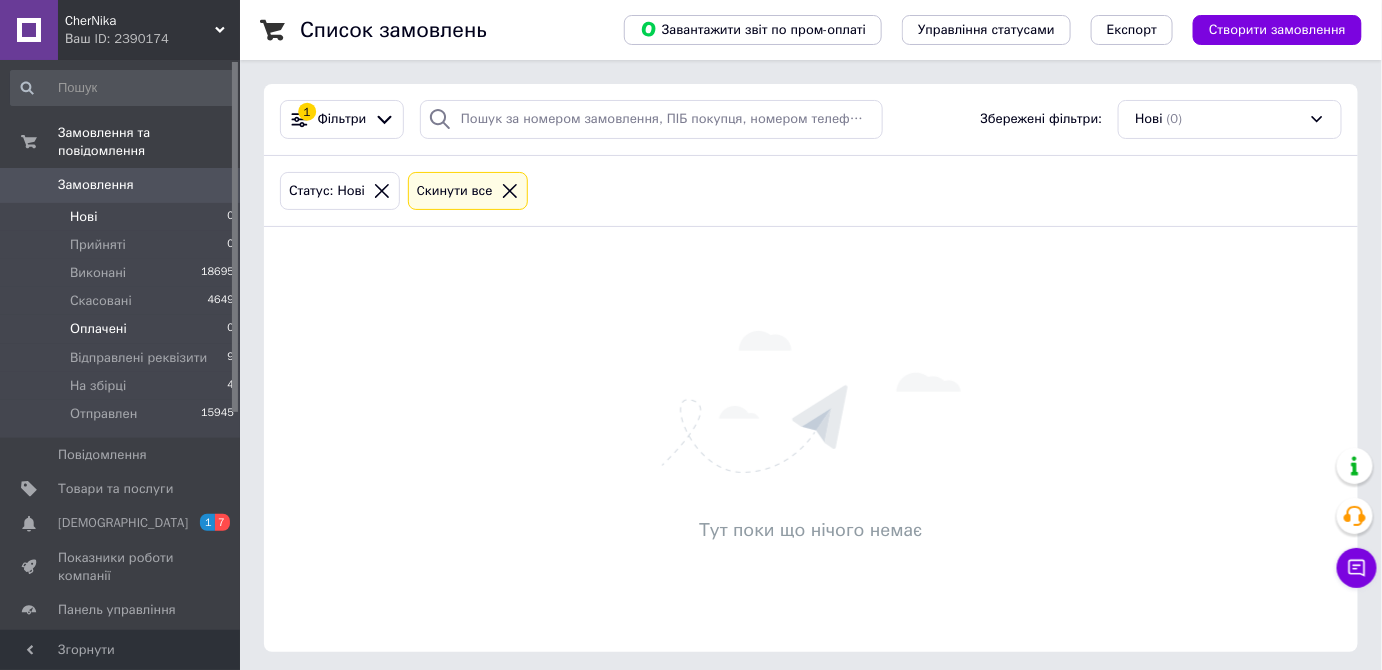 click on "Оплачені" at bounding box center (98, 329) 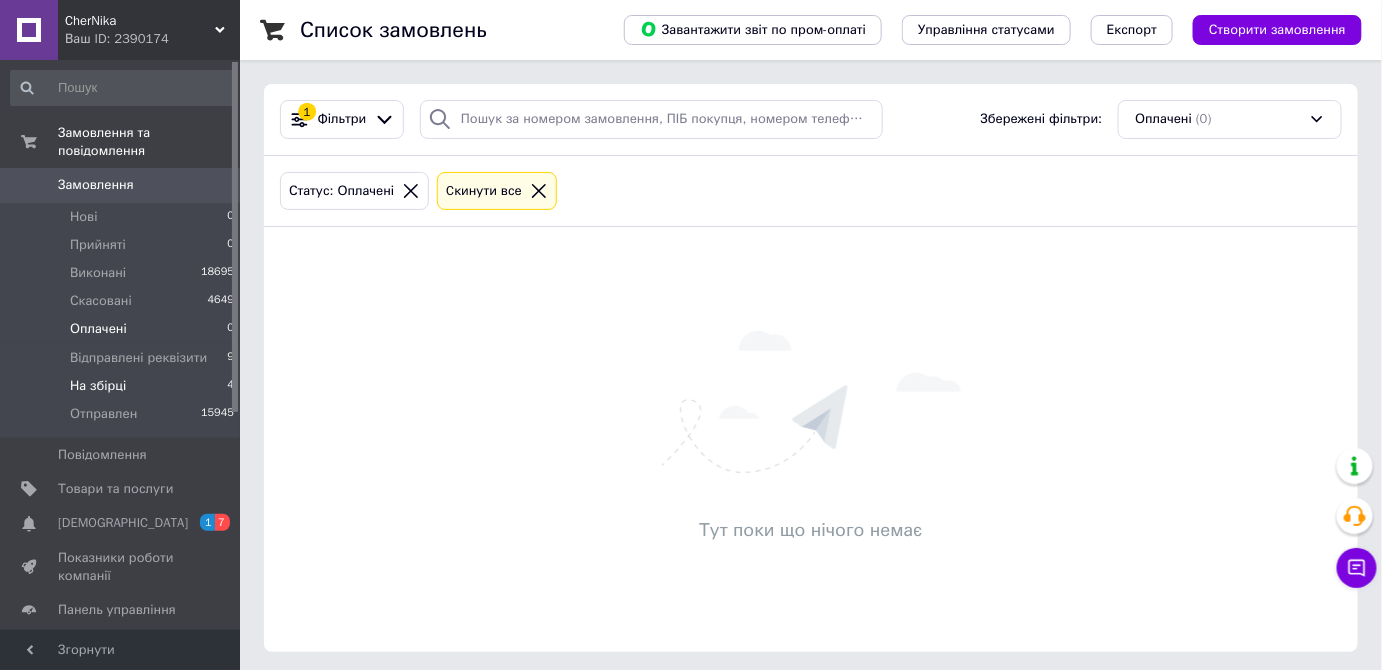 click on "На збірці" at bounding box center [98, 386] 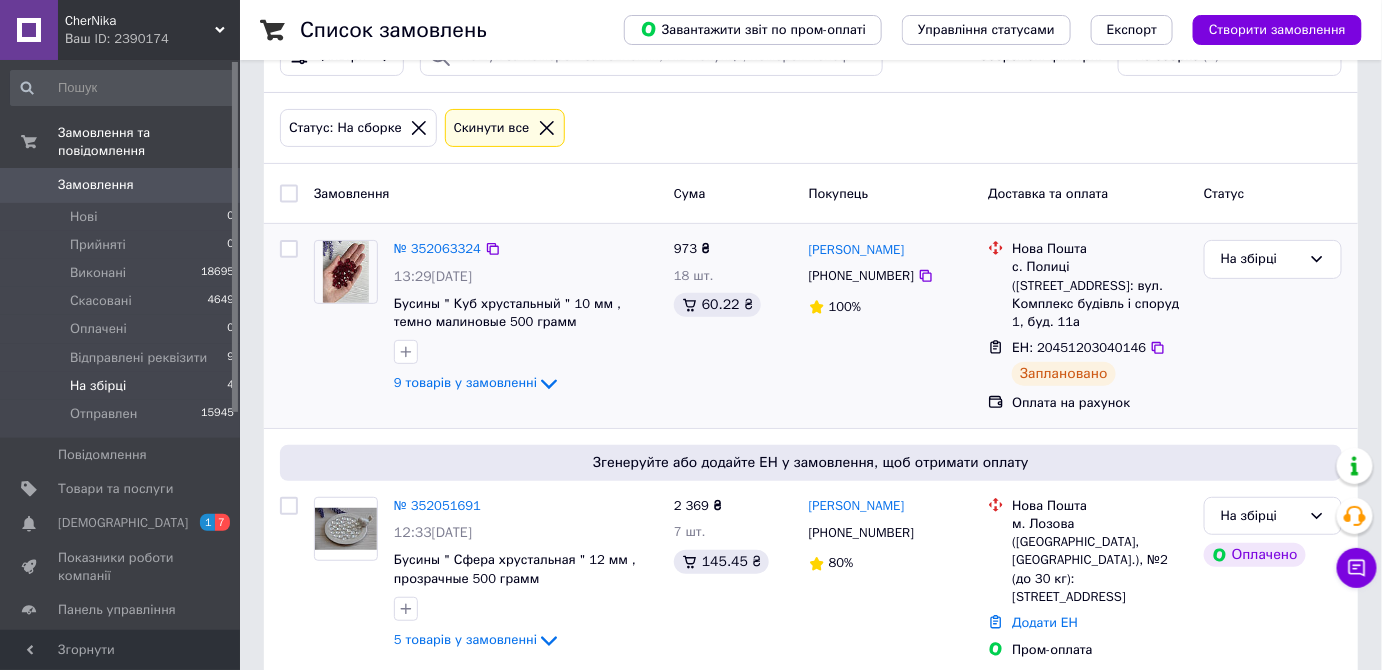 scroll, scrollTop: 90, scrollLeft: 0, axis: vertical 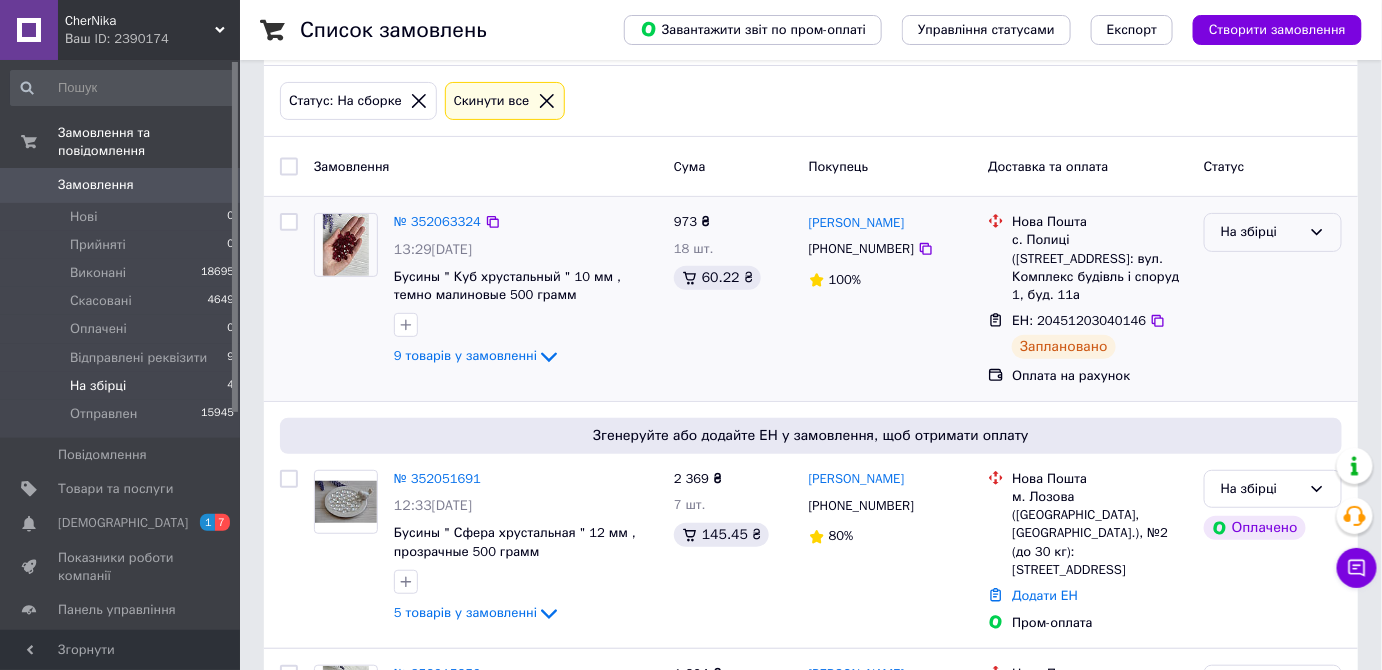 click 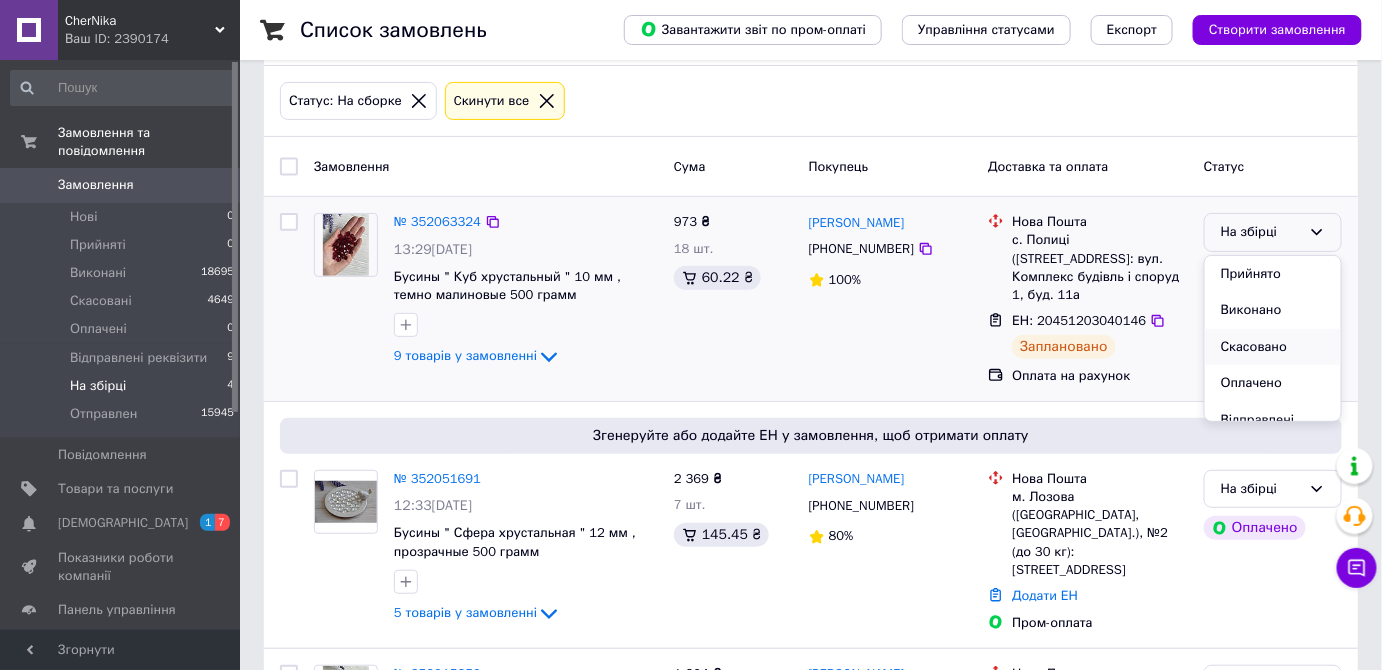 scroll, scrollTop: 74, scrollLeft: 0, axis: vertical 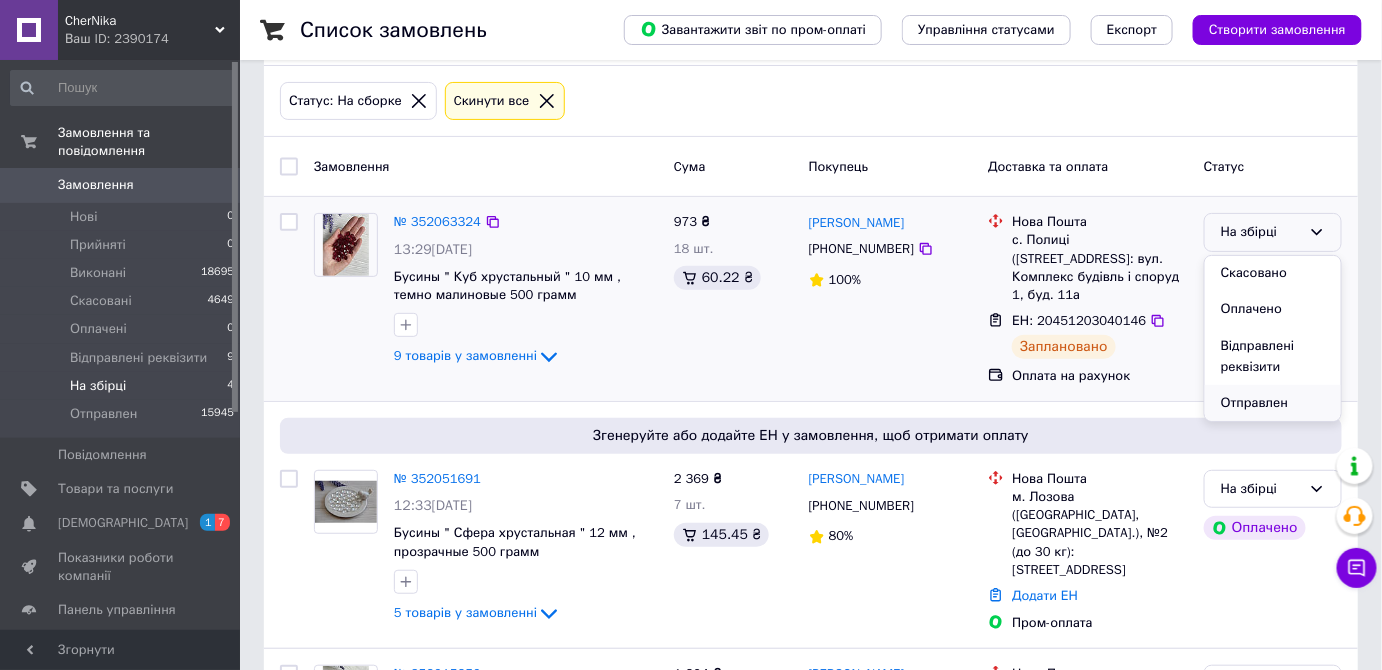 click on "Отправлен" at bounding box center [1273, 403] 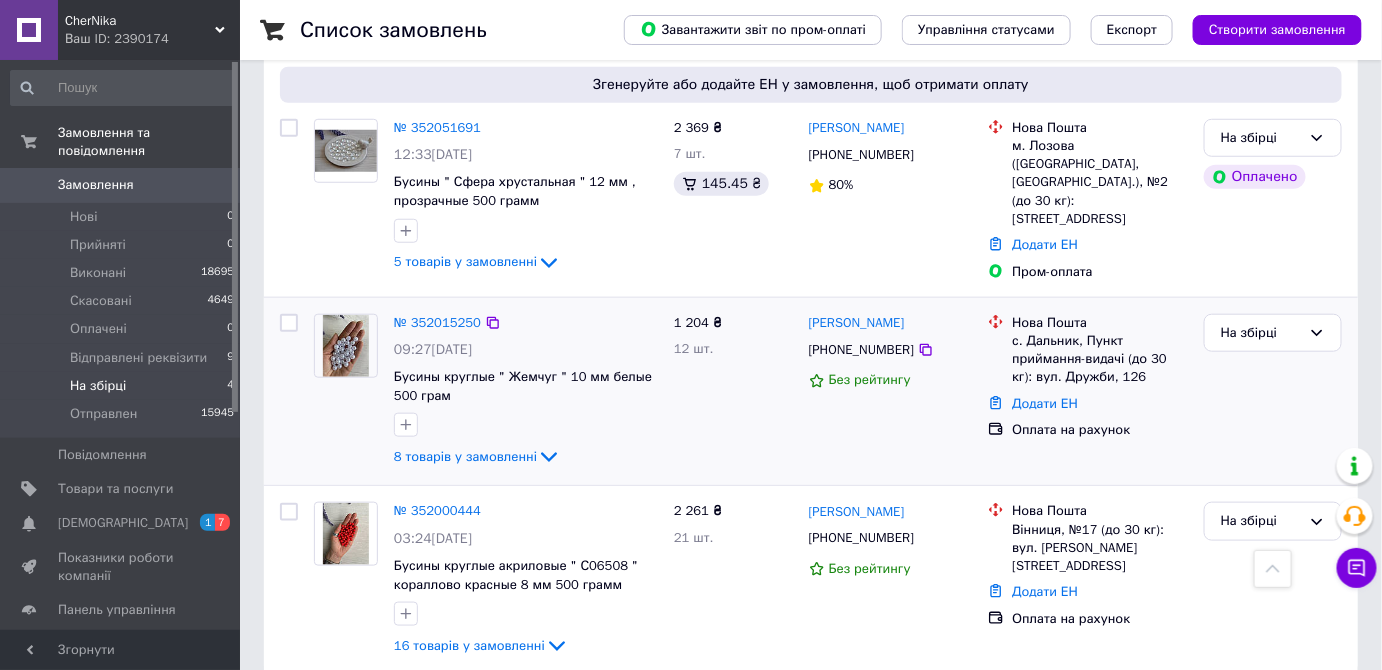 scroll, scrollTop: 444, scrollLeft: 0, axis: vertical 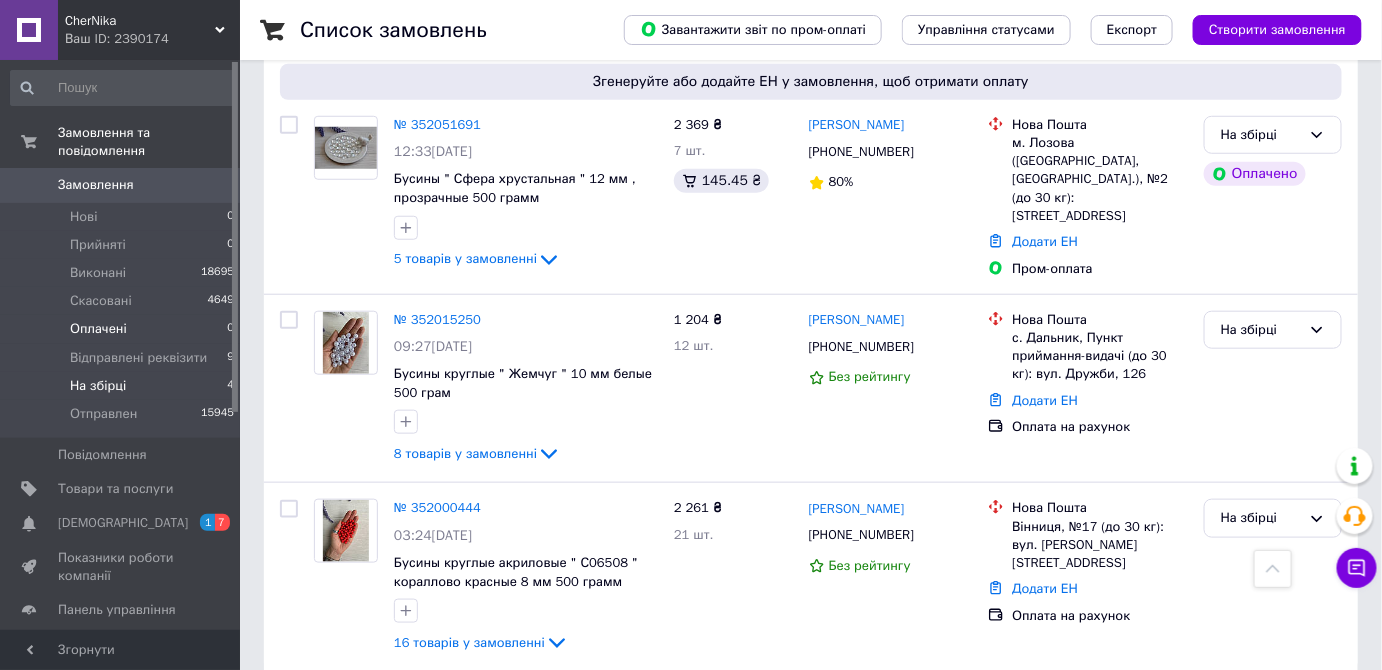 click on "Оплачені" at bounding box center (98, 329) 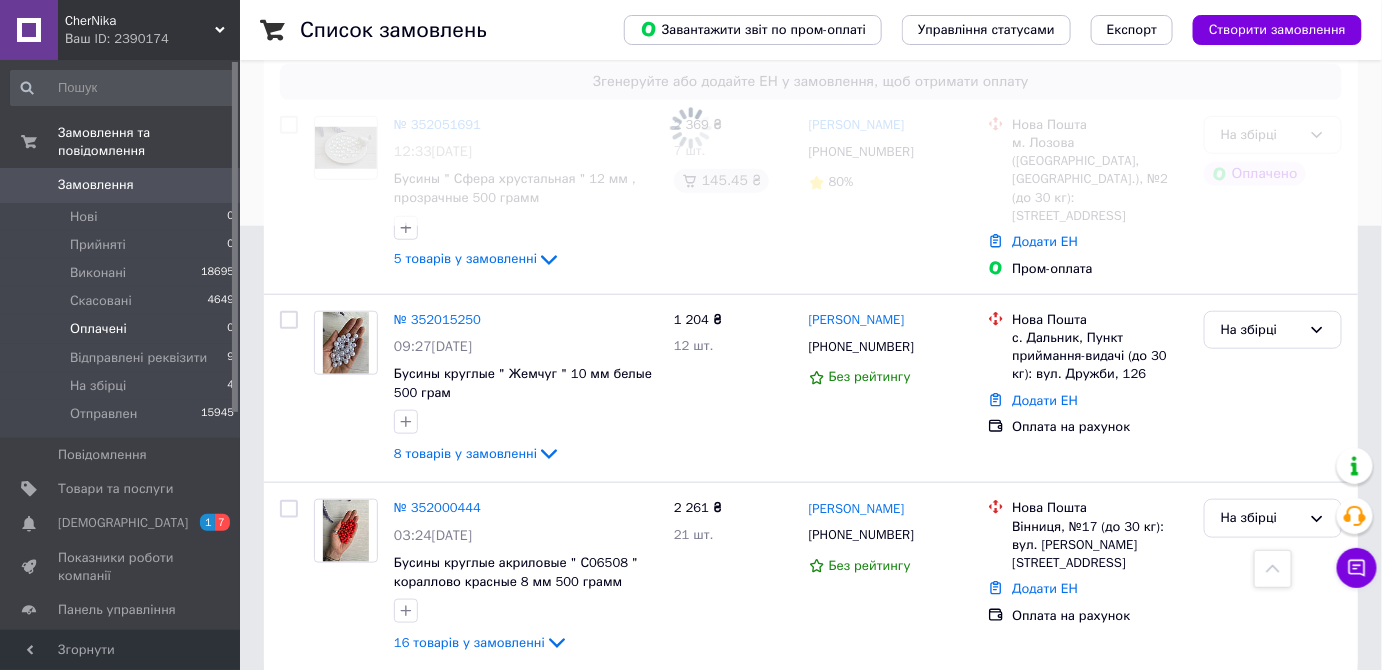 scroll, scrollTop: 0, scrollLeft: 0, axis: both 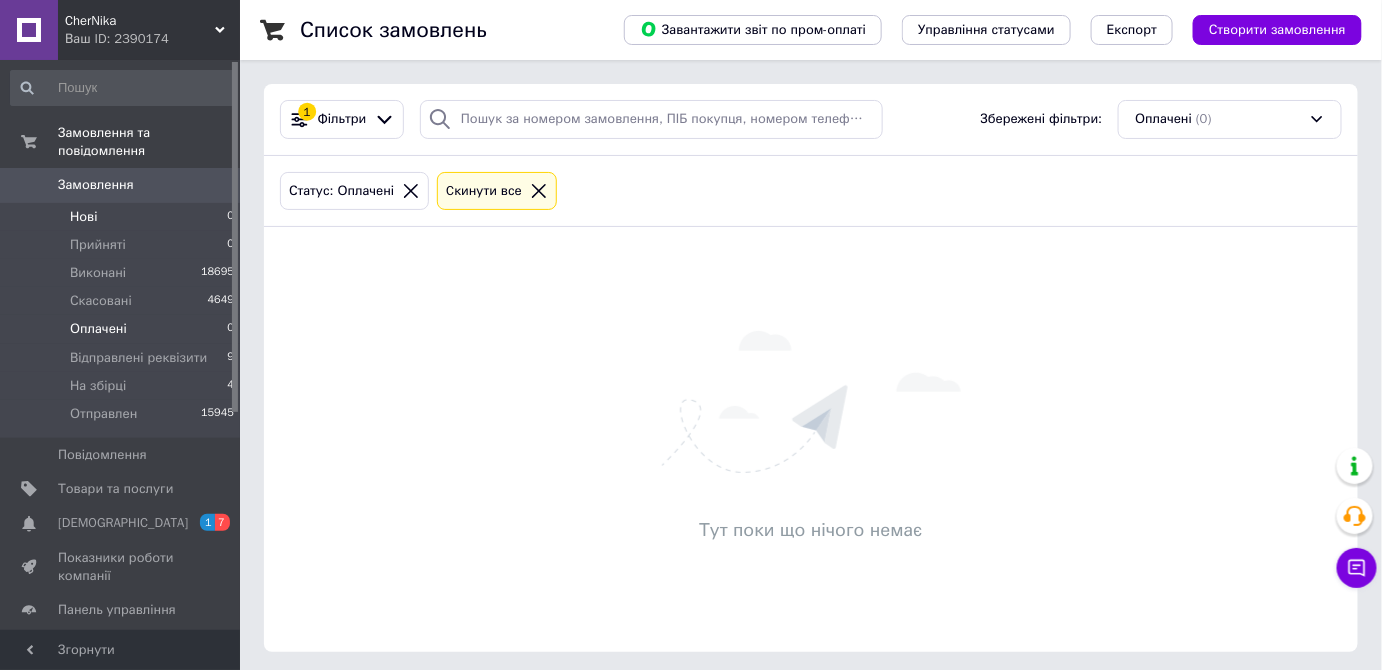 click on "Нові" at bounding box center (83, 217) 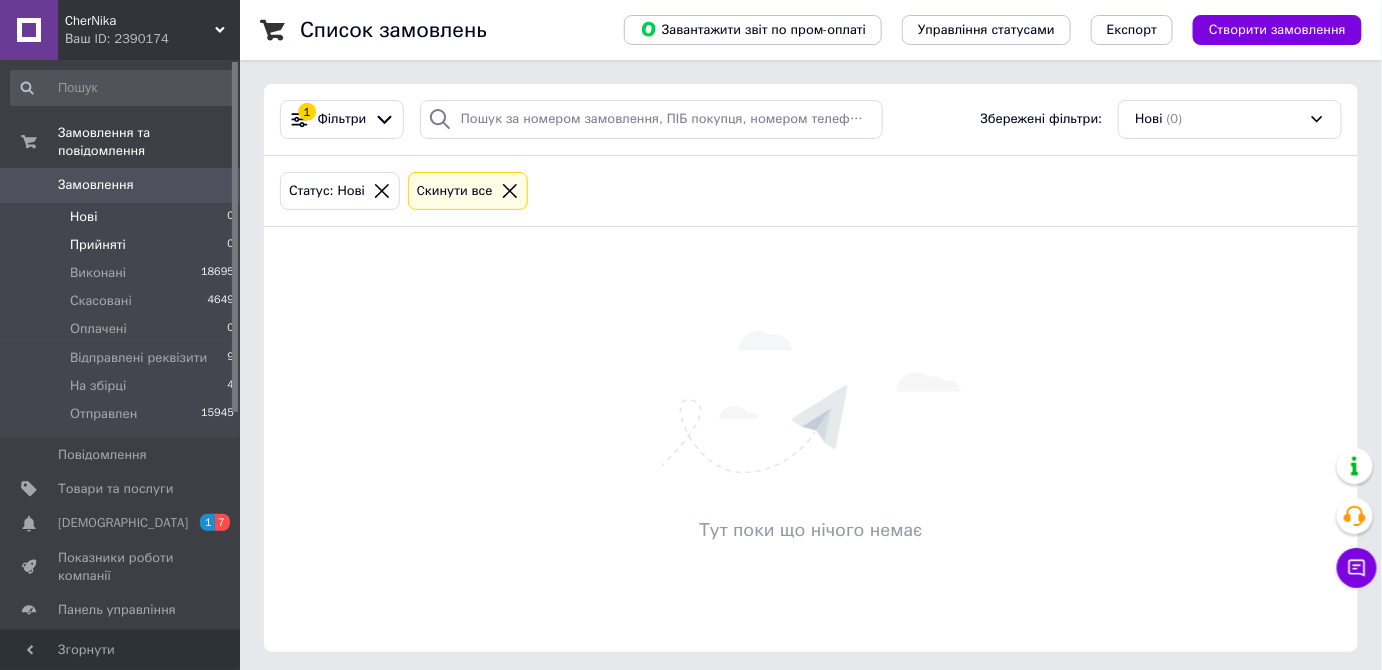 click on "Прийняті" at bounding box center [98, 245] 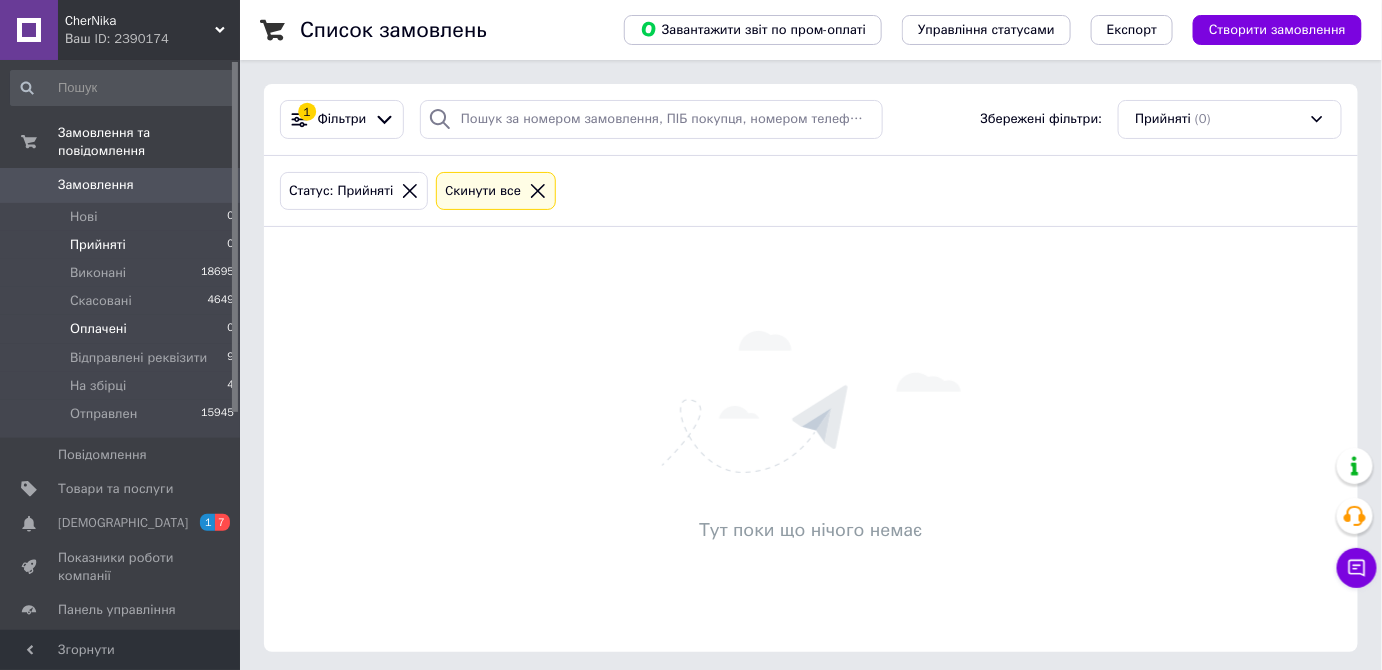 click on "Оплачені" at bounding box center [98, 329] 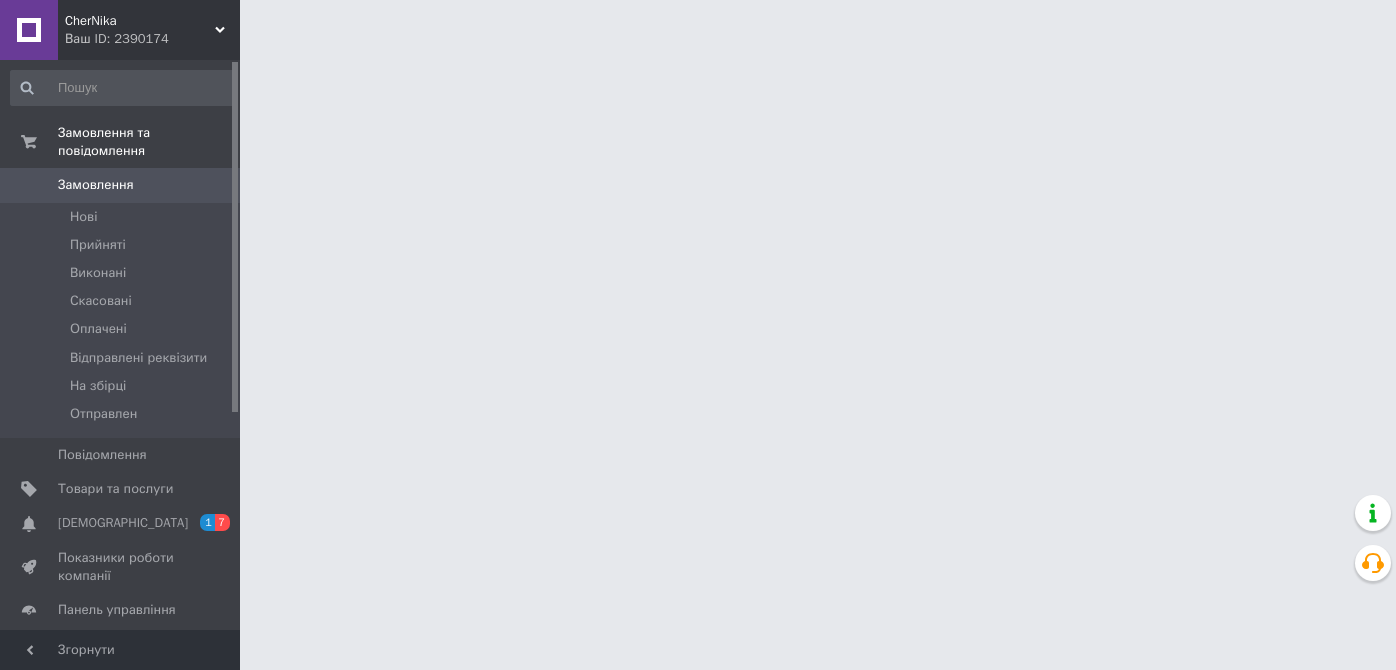 scroll, scrollTop: 0, scrollLeft: 0, axis: both 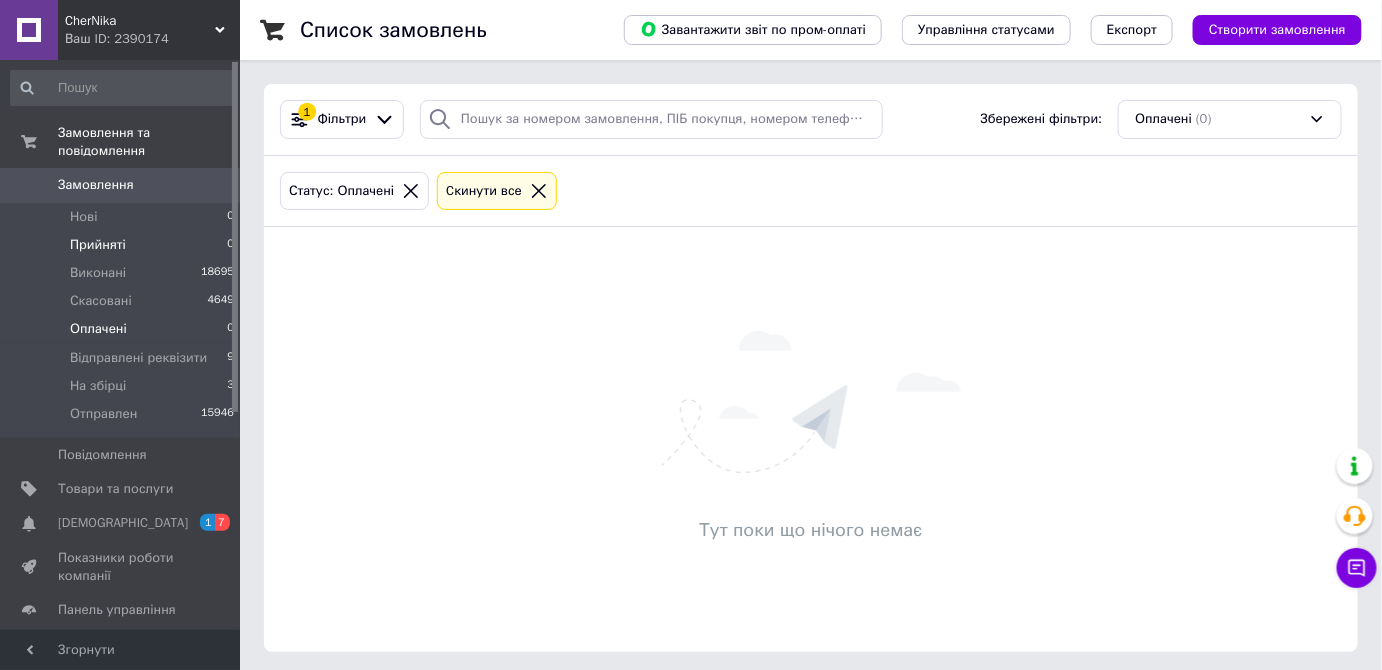 click on "Прийняті" at bounding box center (98, 245) 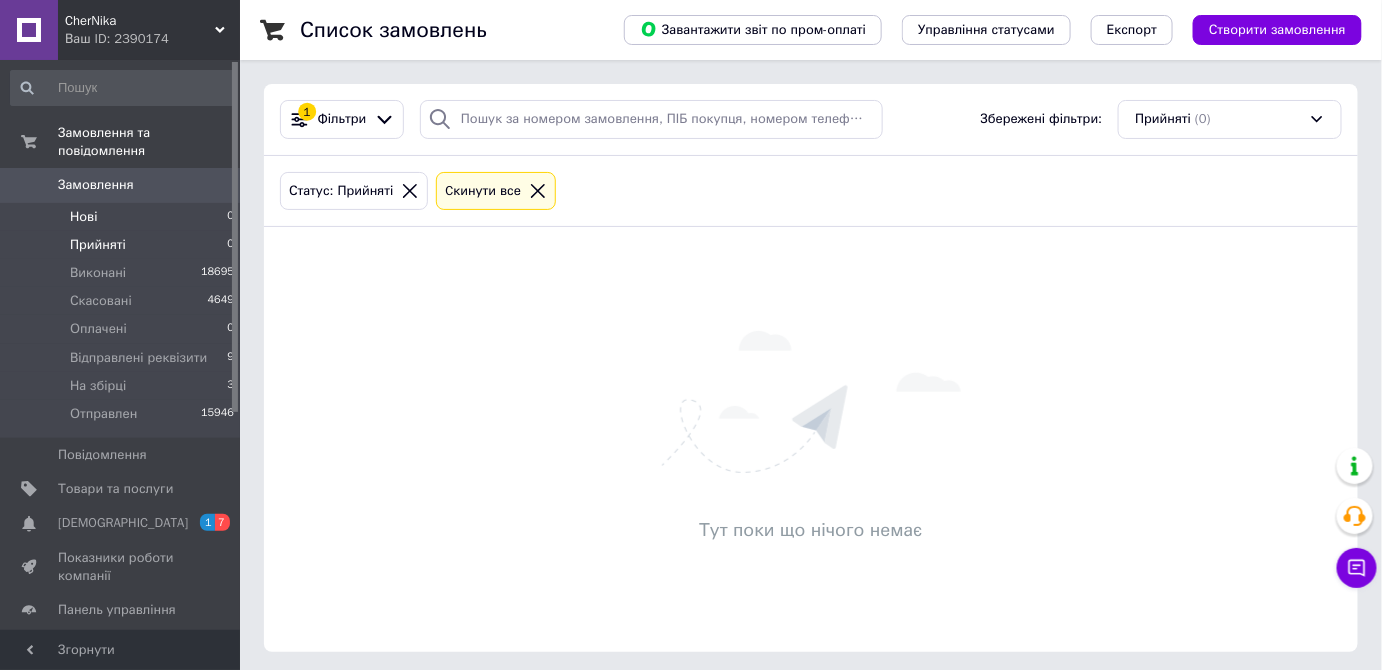 click on "Нові" at bounding box center (83, 217) 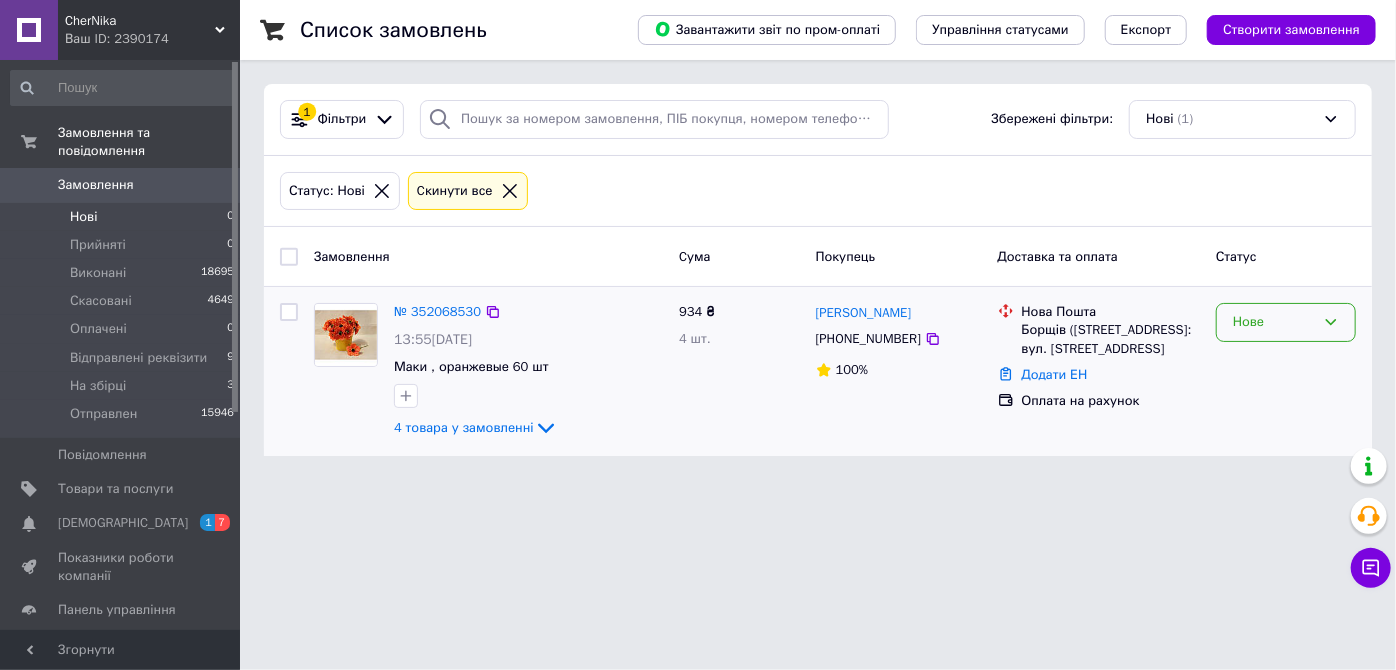 click on "Нове" at bounding box center [1286, 322] 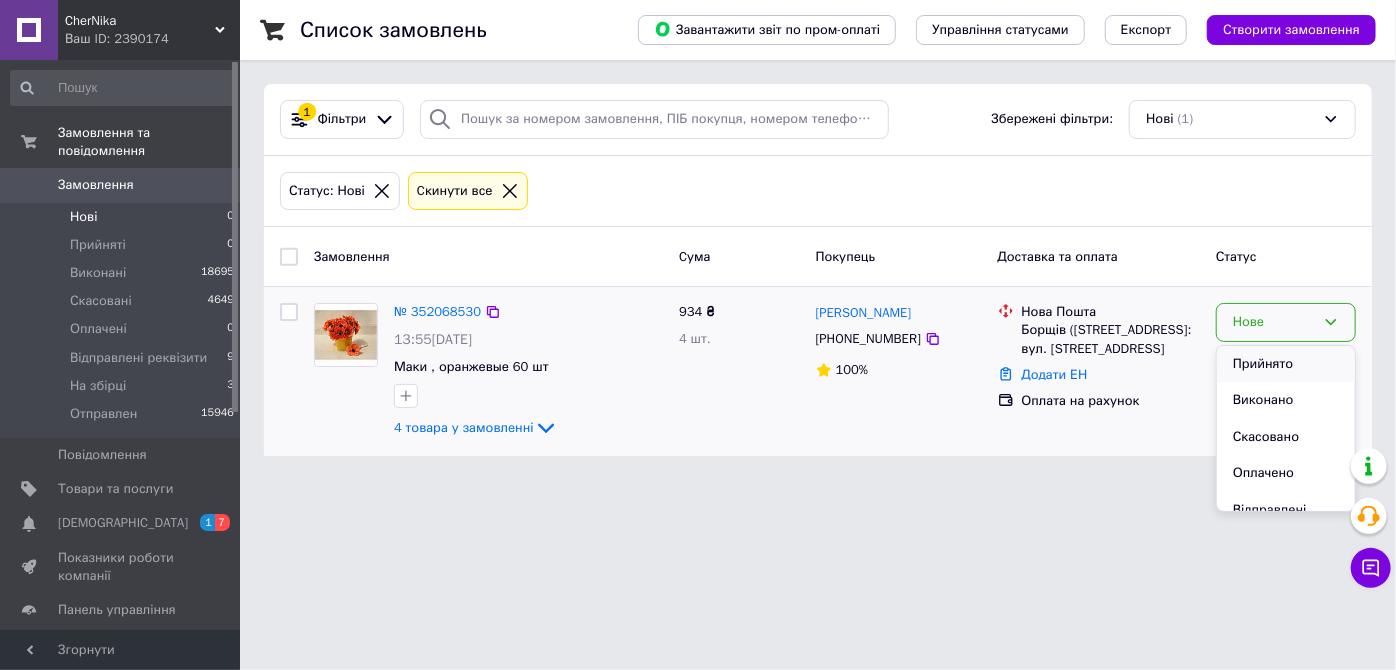 click on "Прийнято" at bounding box center (1286, 364) 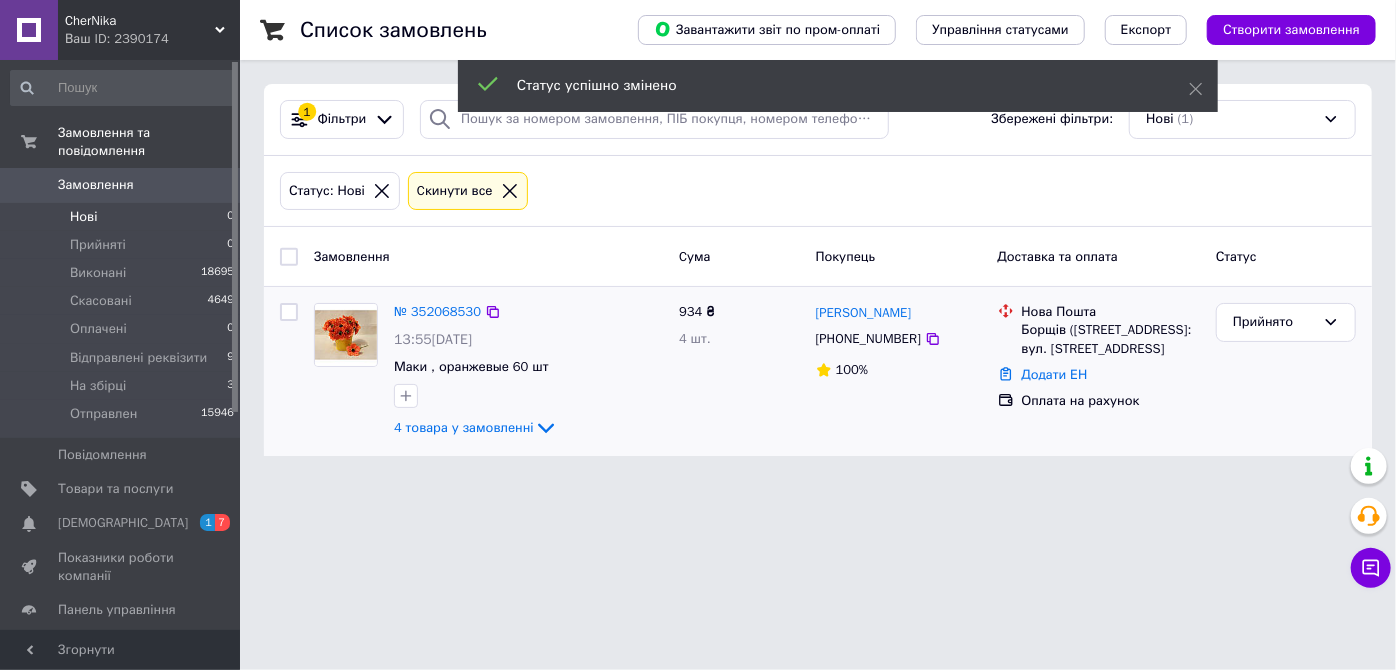 click at bounding box center [346, 335] 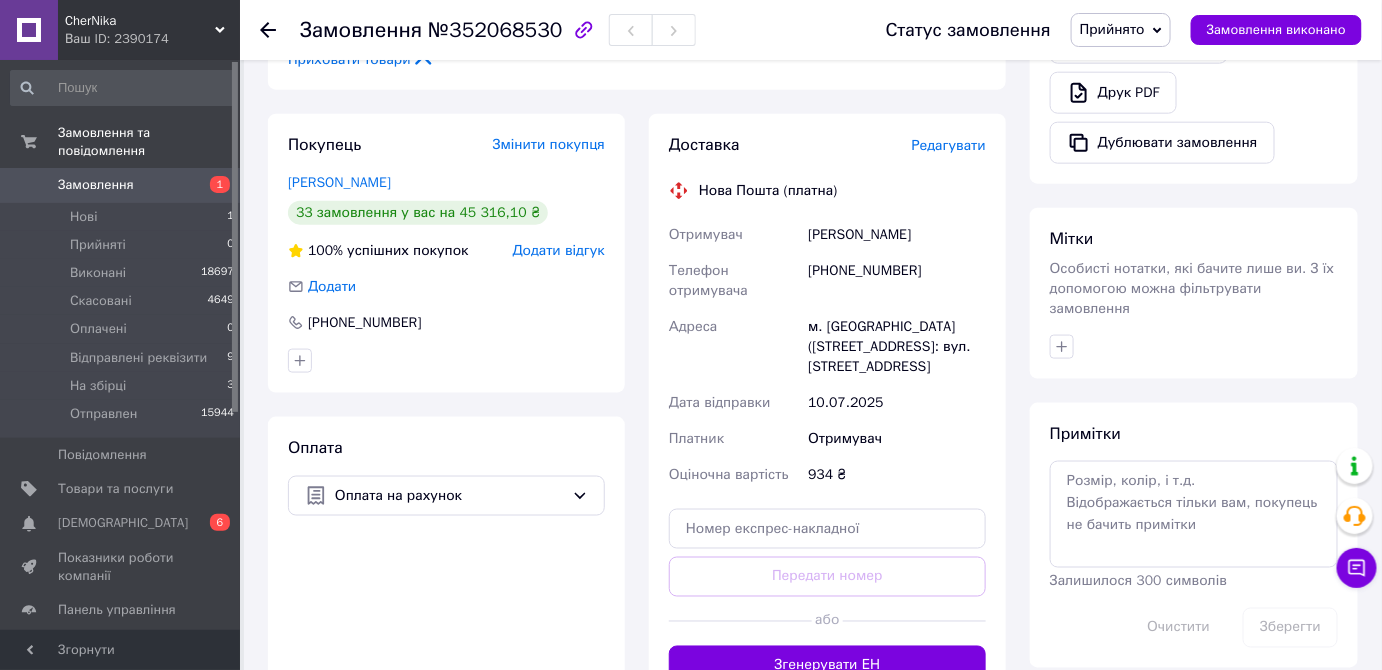 scroll, scrollTop: 727, scrollLeft: 0, axis: vertical 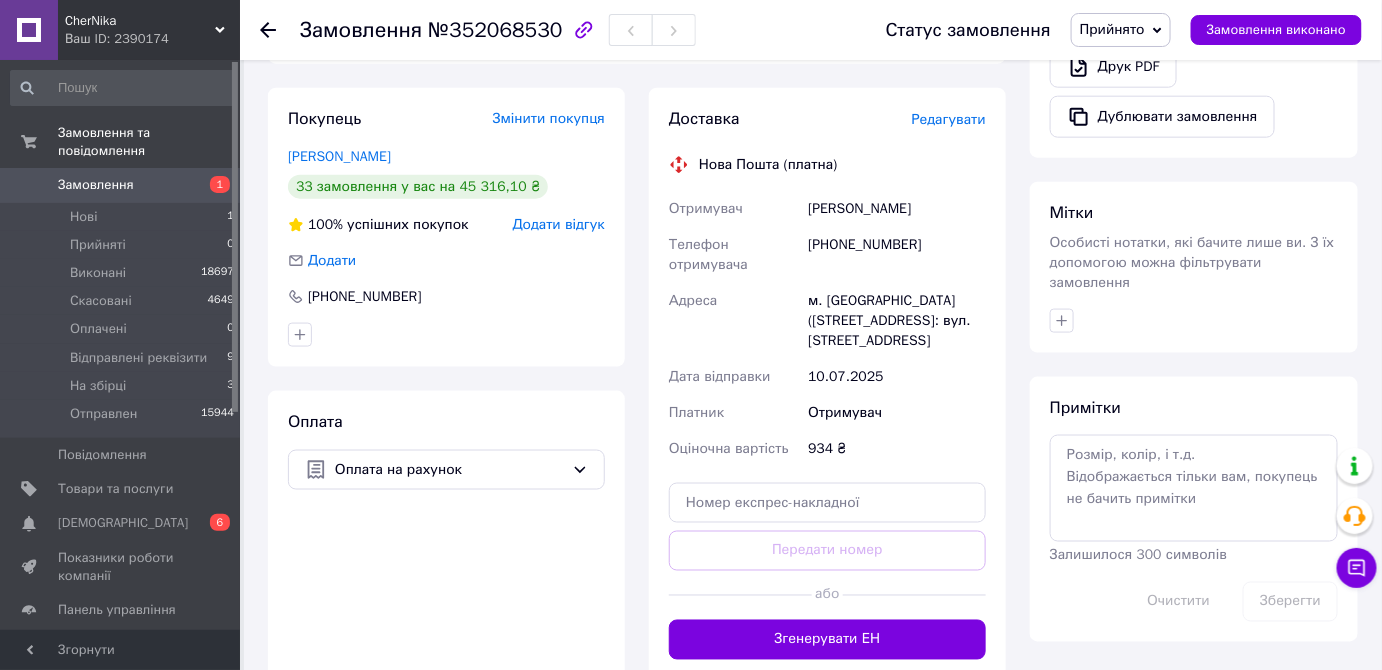 click on "Прийнято" at bounding box center (1112, 29) 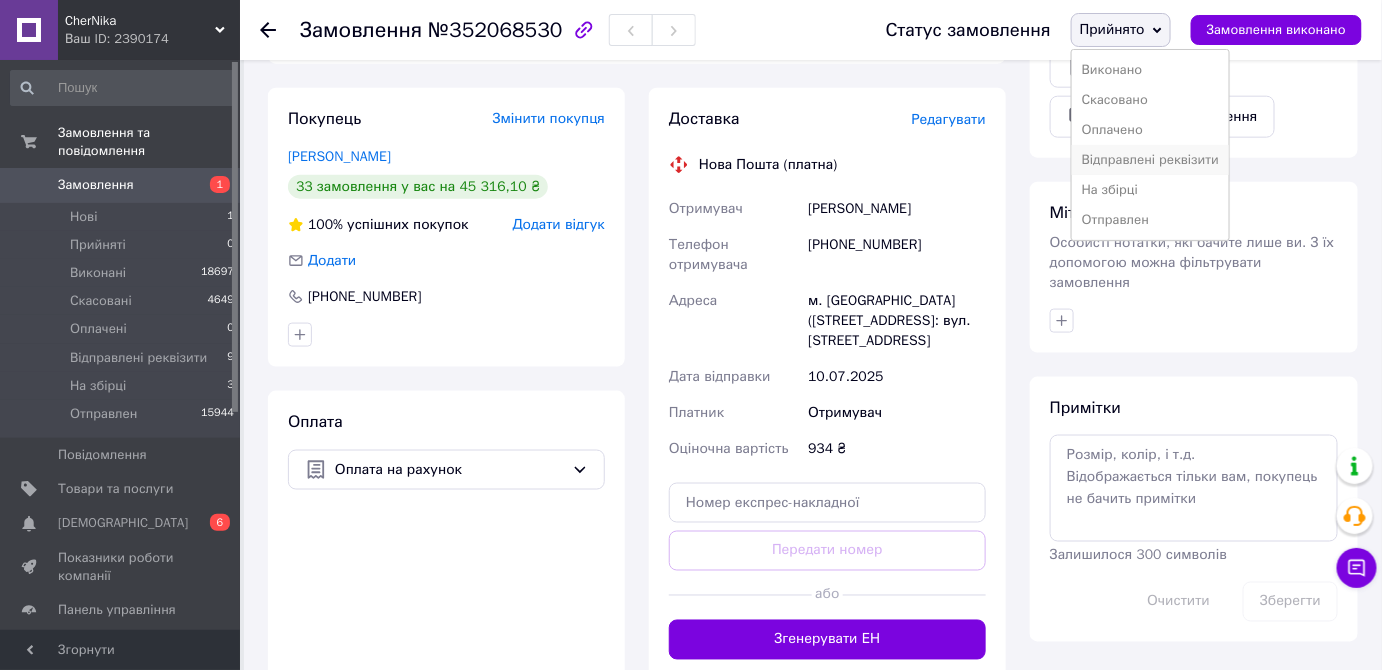 click on "Відправлені реквізити" at bounding box center [1150, 160] 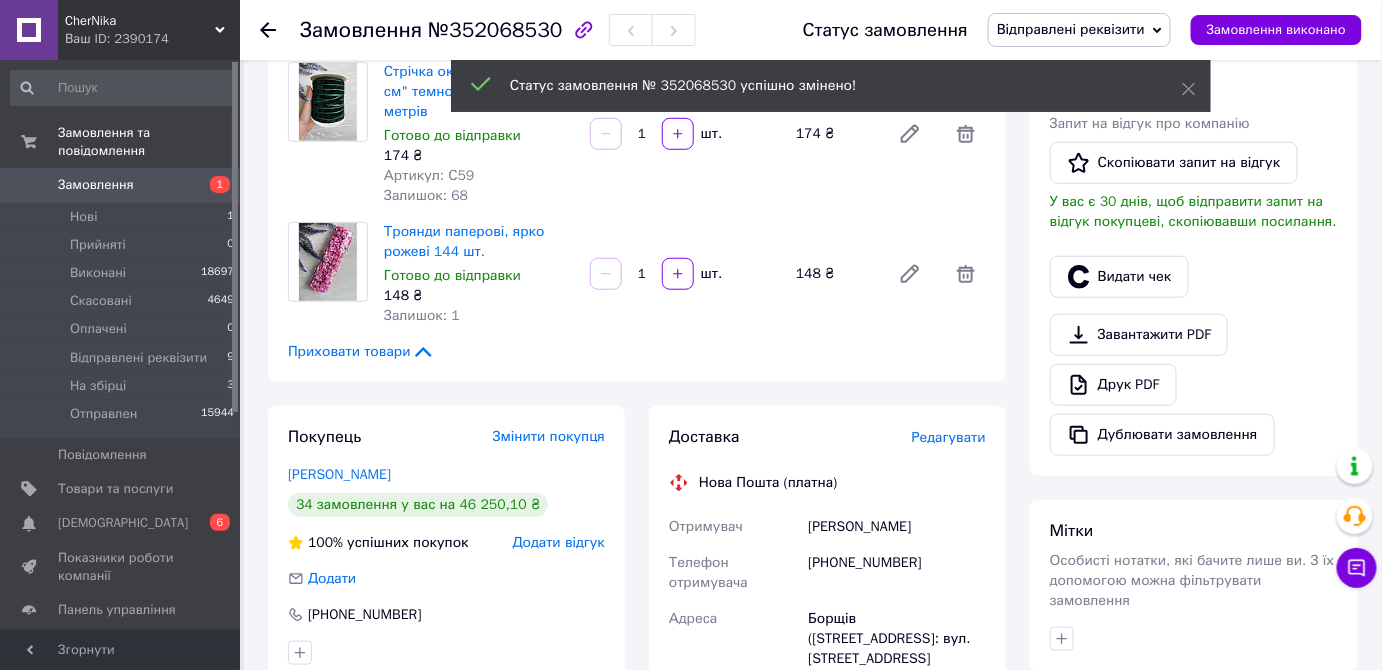 scroll, scrollTop: 363, scrollLeft: 0, axis: vertical 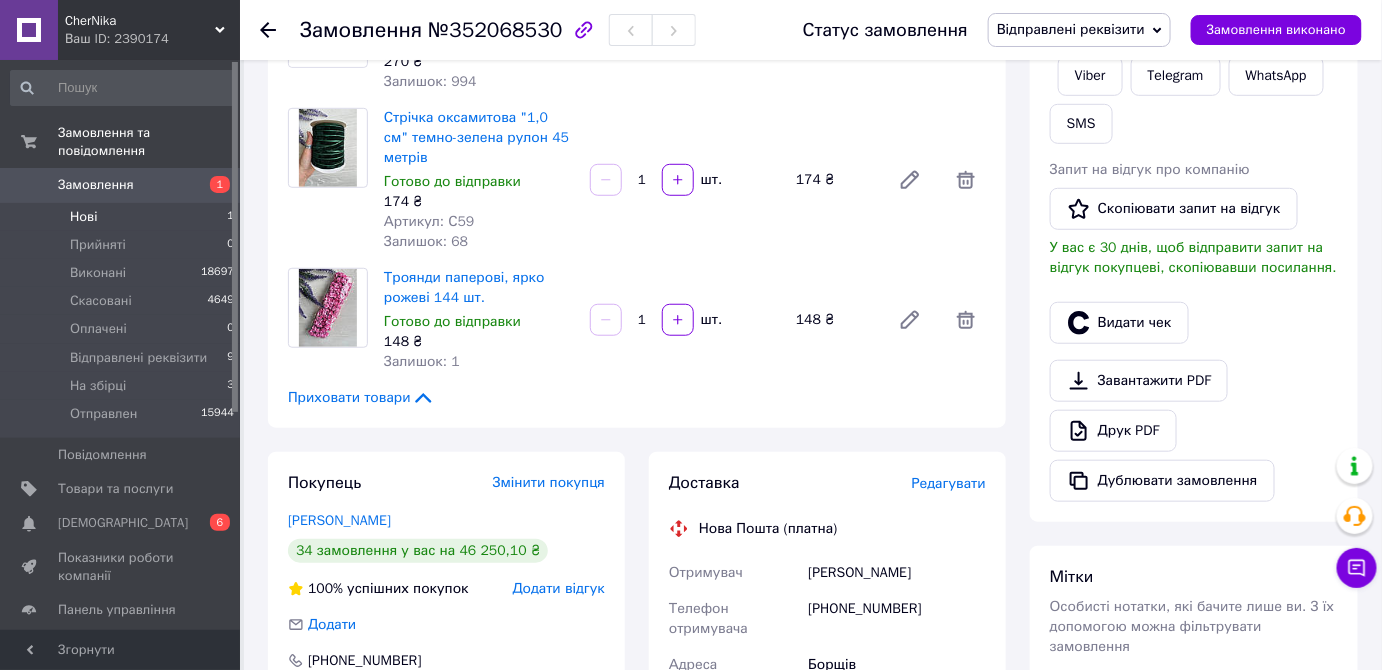 click on "Нові" at bounding box center (83, 217) 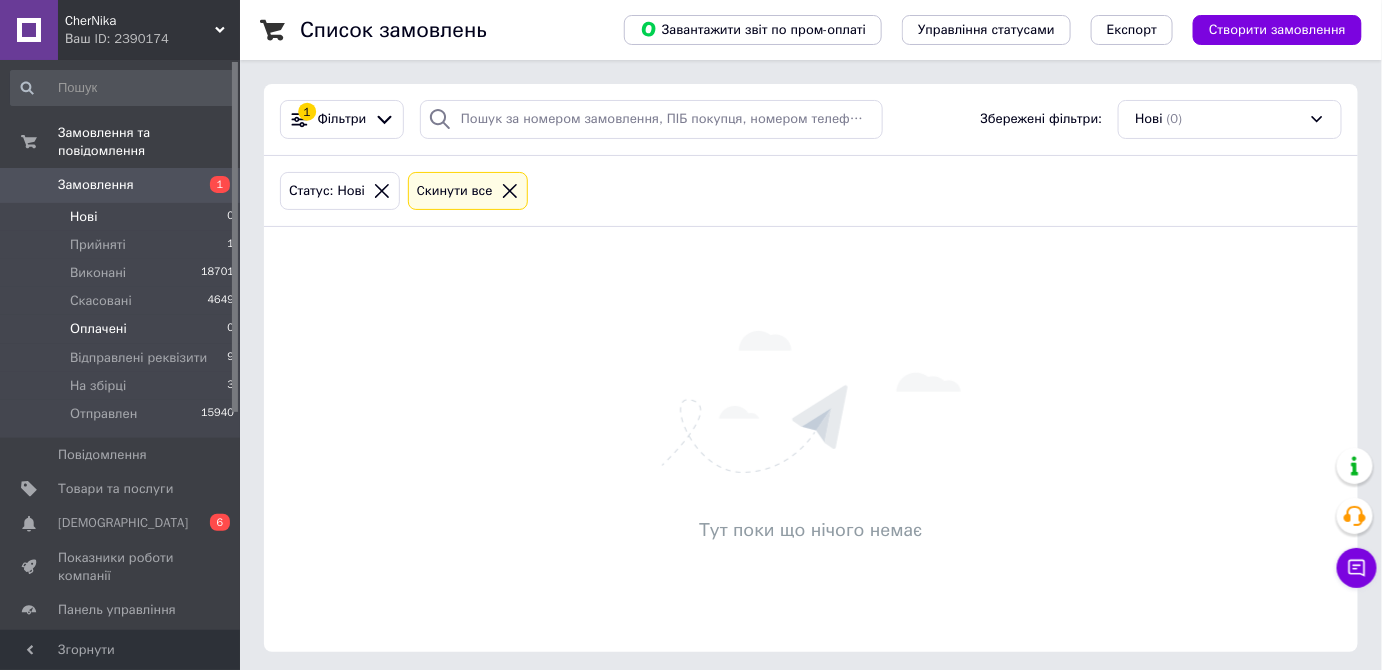 click on "Оплачені" at bounding box center (98, 329) 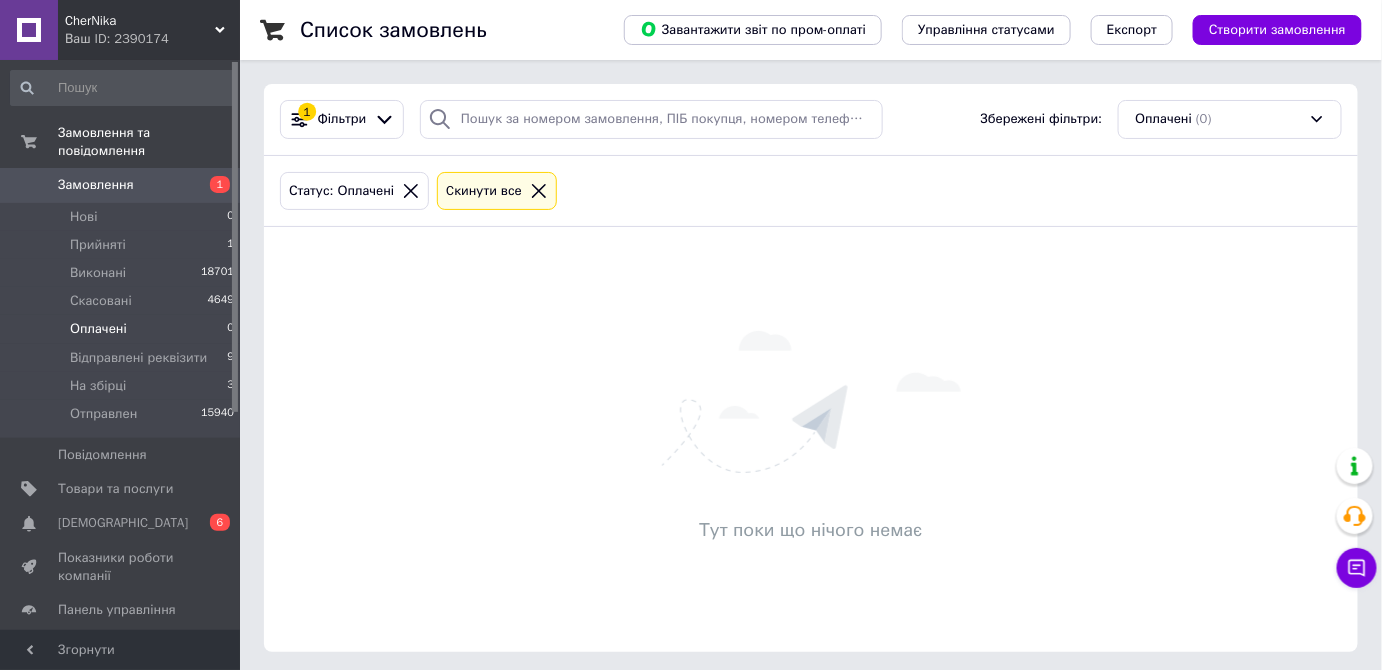 click on "Оплачені" at bounding box center [98, 329] 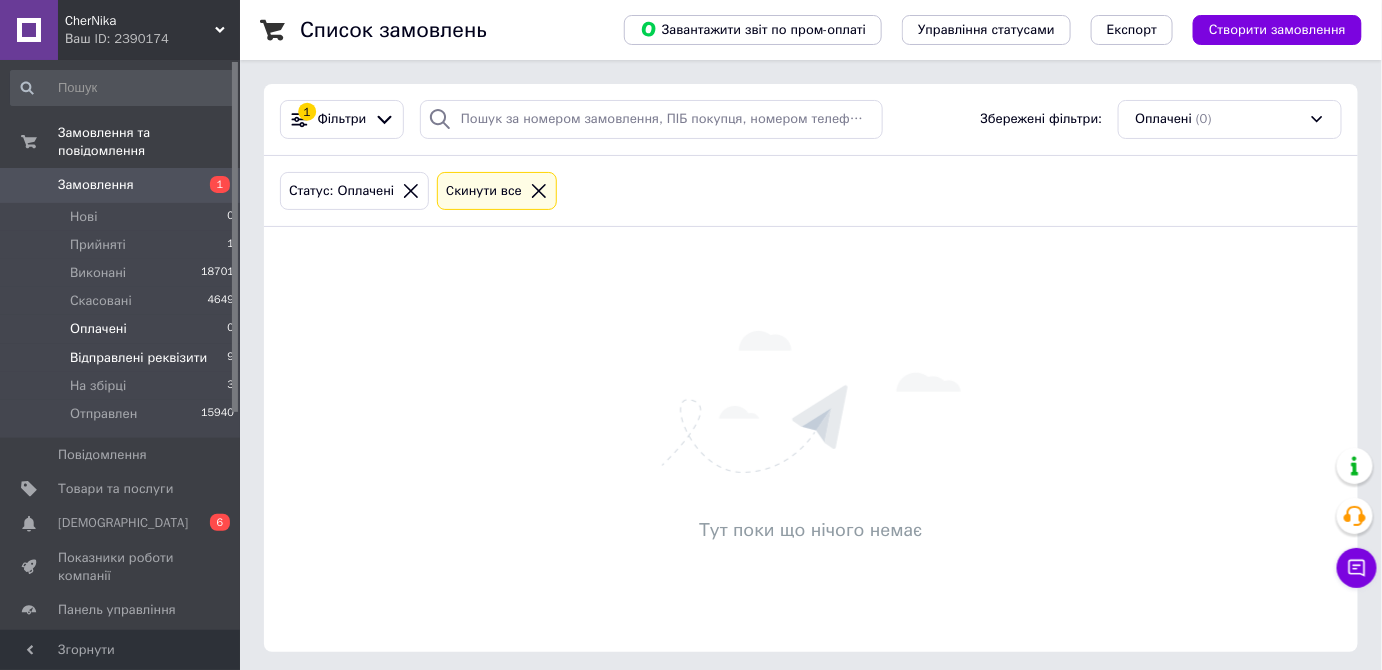 click on "Відправлені реквізити" at bounding box center (138, 358) 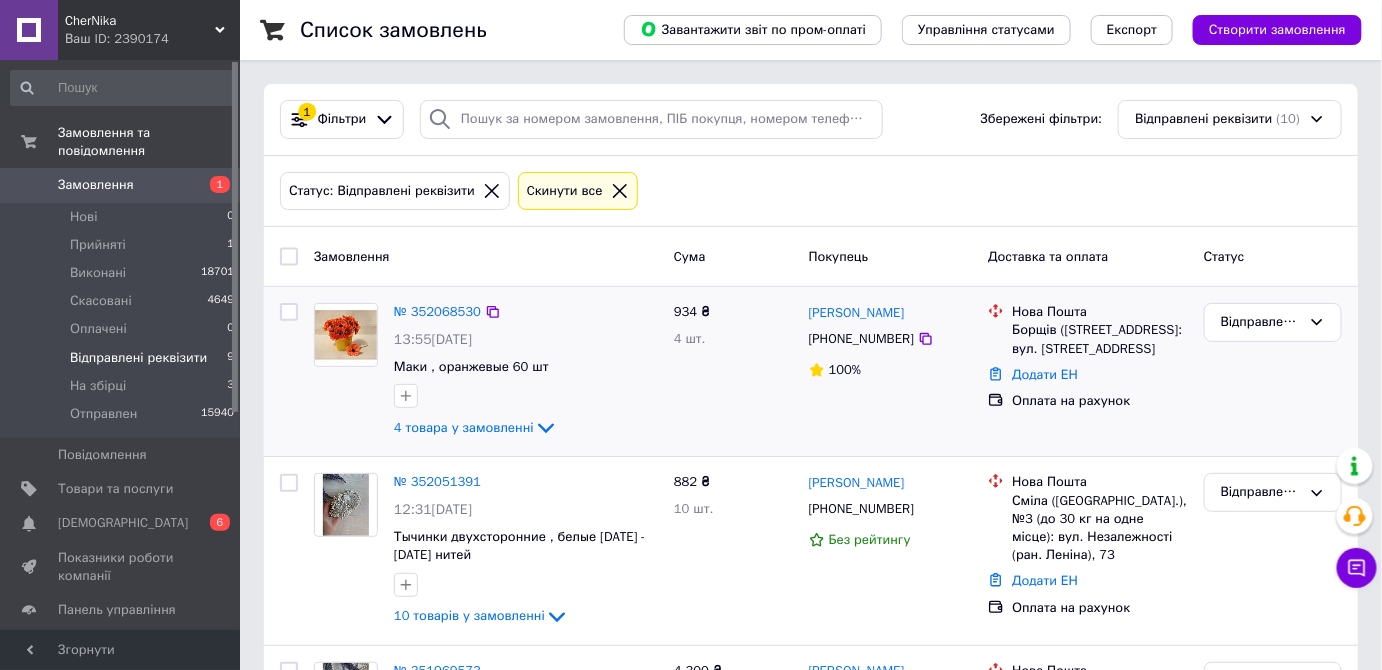 click at bounding box center (346, 335) 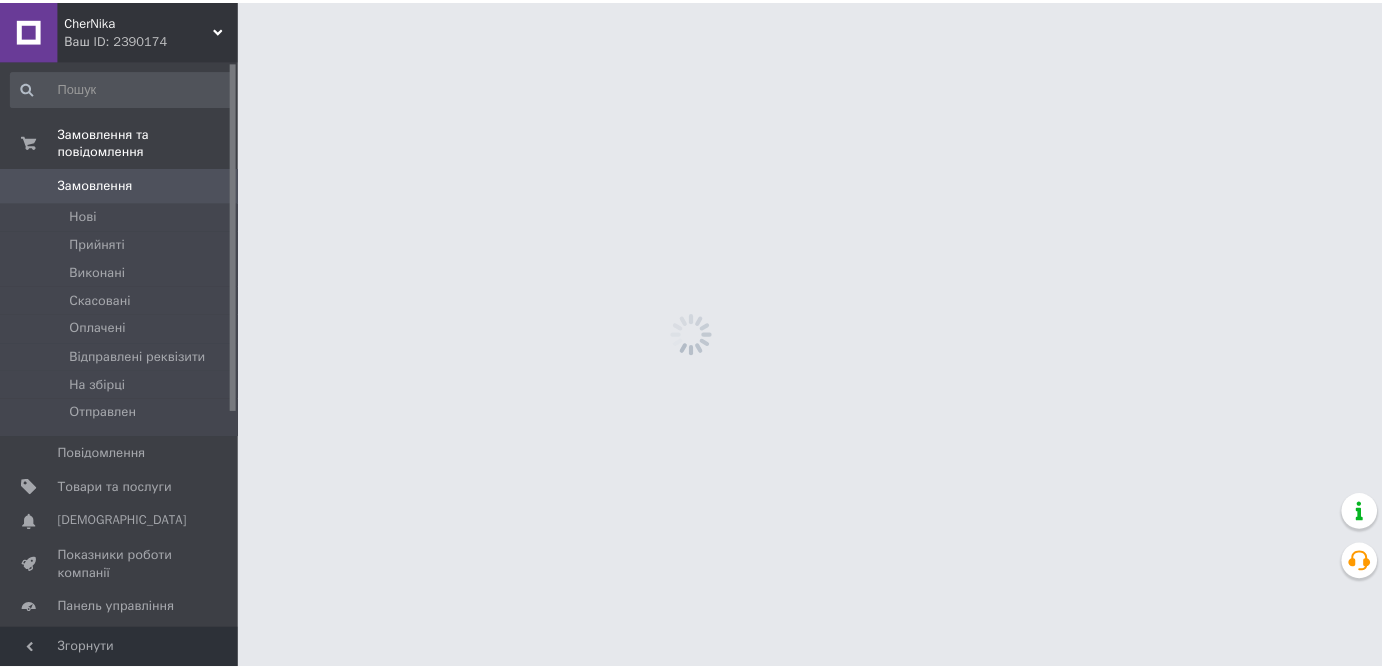 scroll, scrollTop: 0, scrollLeft: 0, axis: both 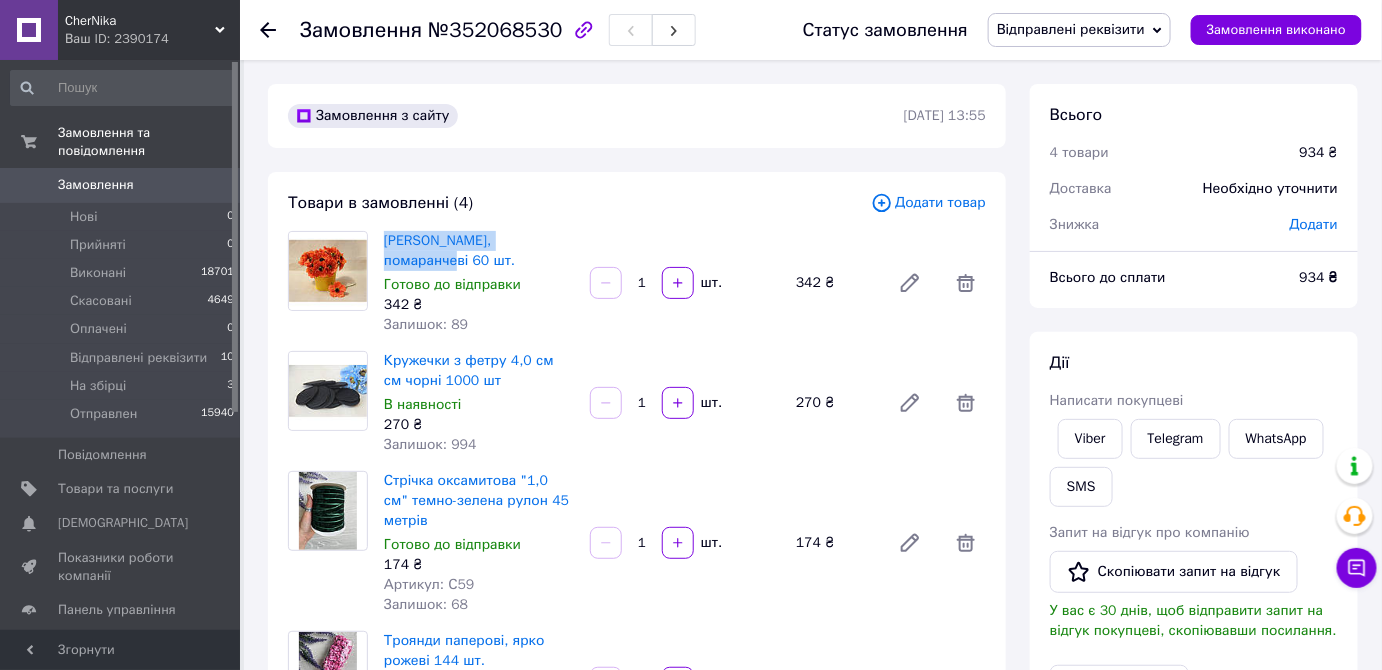 drag, startPoint x: 381, startPoint y: 230, endPoint x: 562, endPoint y: 243, distance: 181.46625 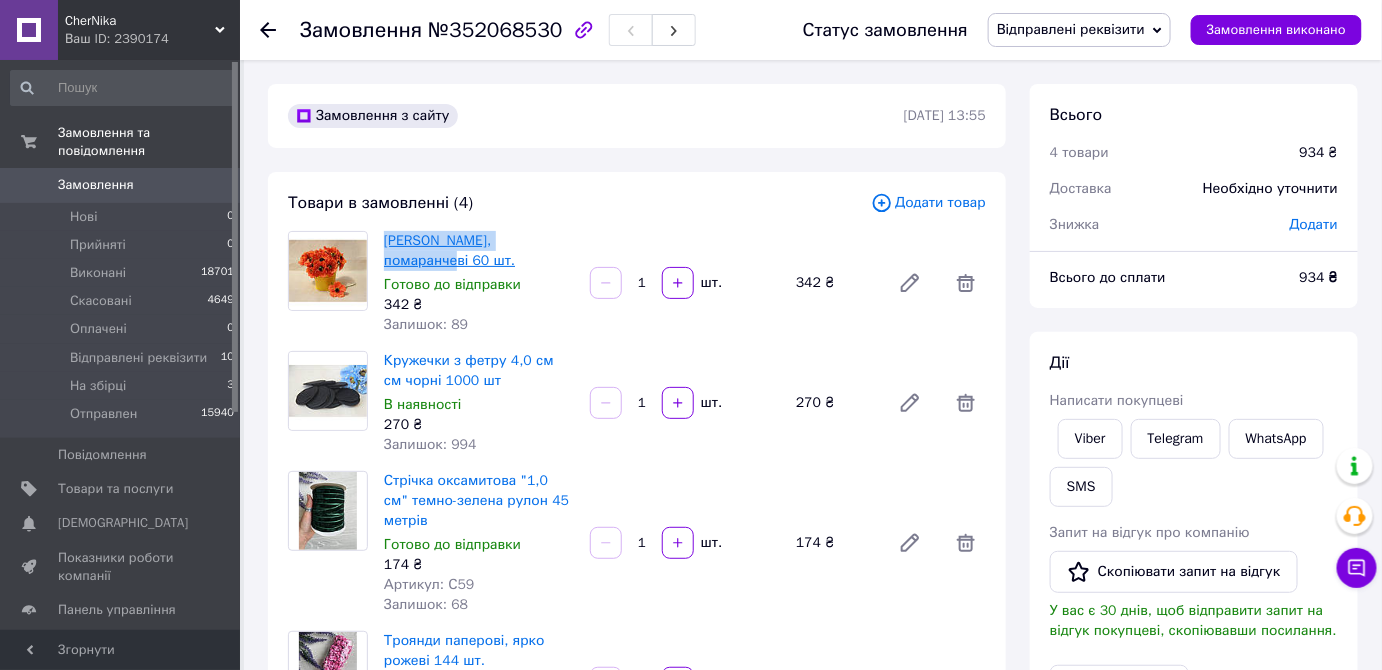 copy on "[PERSON_NAME], помаранчеві 60 шт." 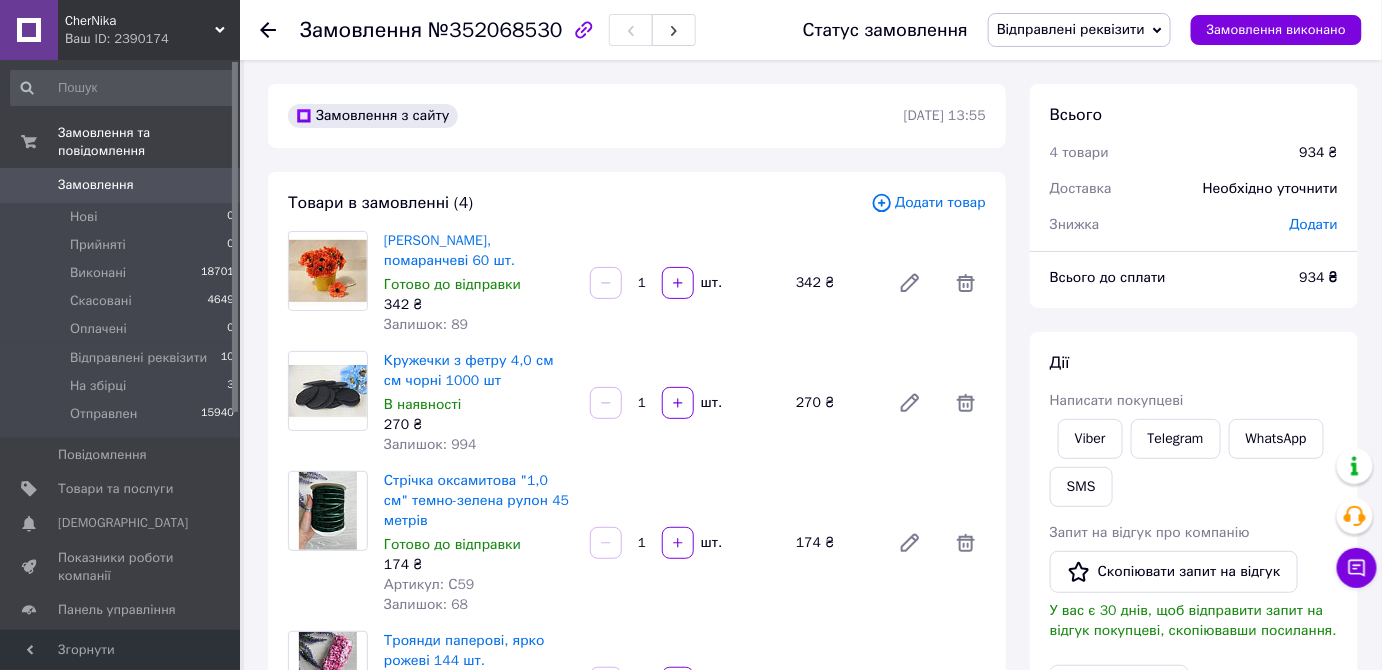 click on "Троянди паперові, ярко рожеві 144 шт. Готово до відправки 148 ₴ Залишок: 1 1   шт. 148 ₴" at bounding box center (685, 683) 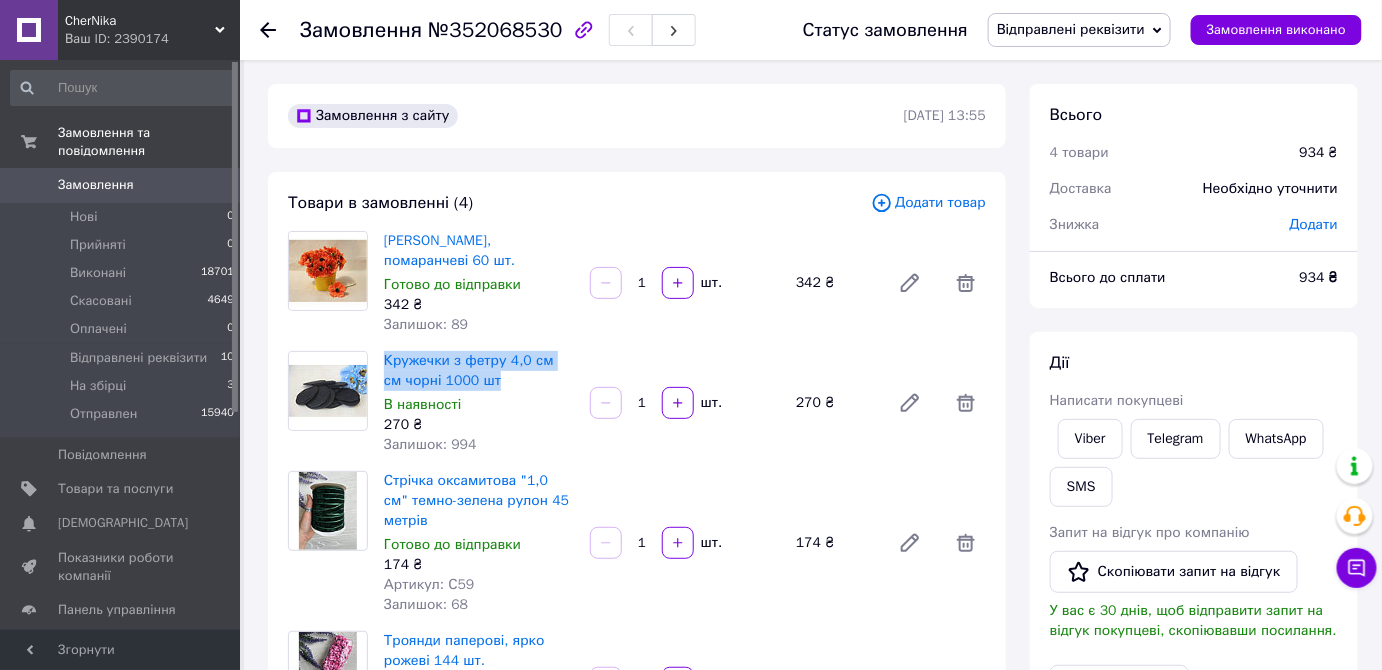 drag, startPoint x: 378, startPoint y: 336, endPoint x: 483, endPoint y: 370, distance: 110.36757 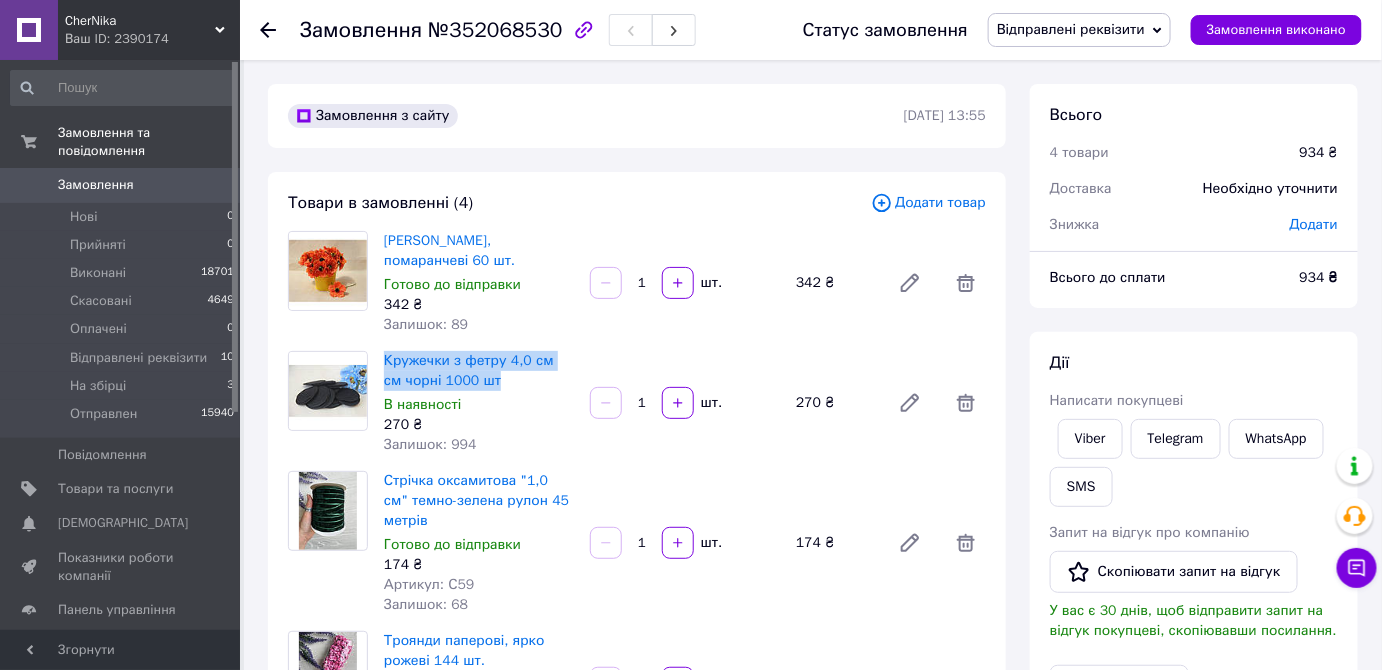 copy on "Кружечки з фетру 4,0 см см чорні  1000 шт" 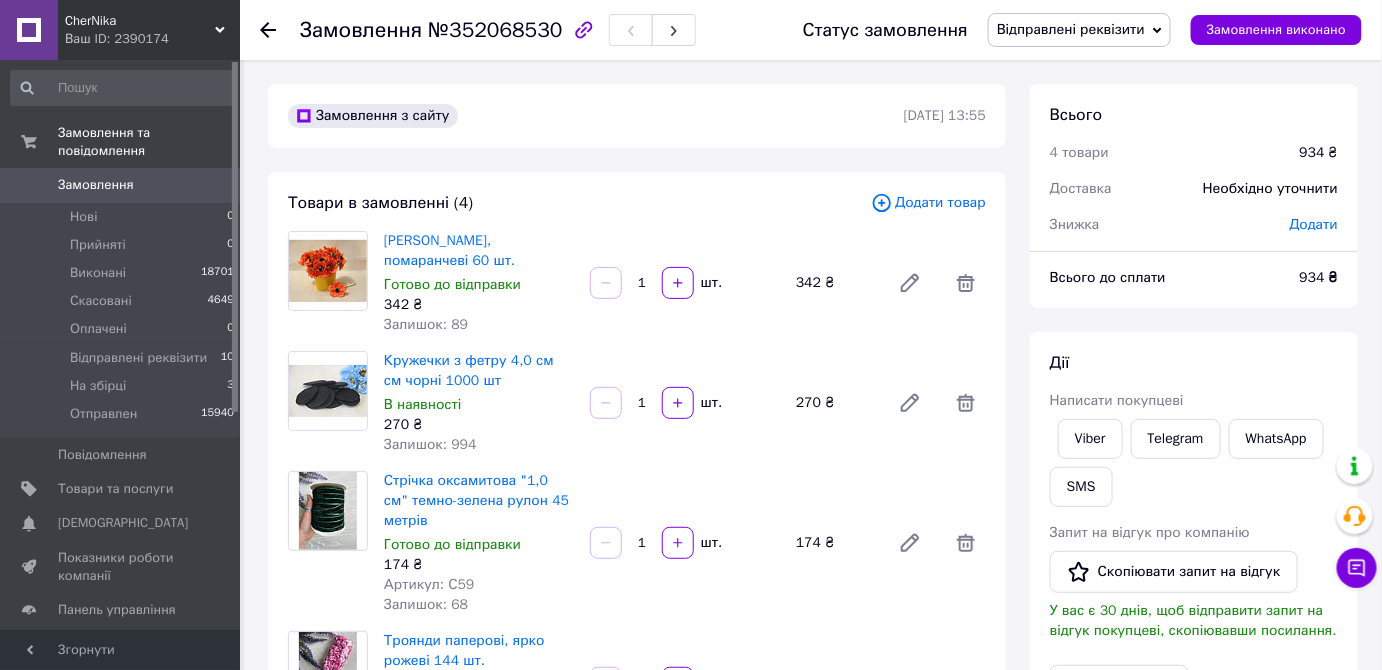 click on "Троянди паперові, ярко рожеві 144 шт. Готово до відправки 148 ₴ Залишок: 1 1   шт. 148 ₴" at bounding box center [685, 683] 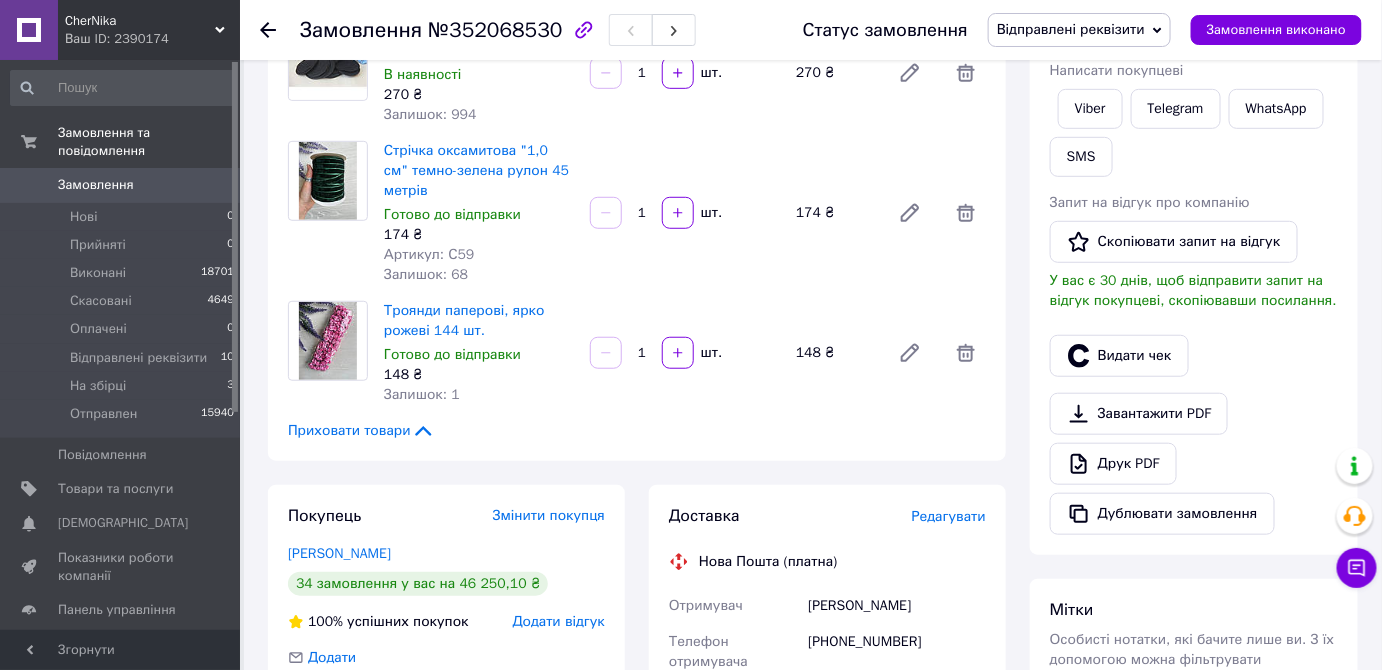 scroll, scrollTop: 363, scrollLeft: 0, axis: vertical 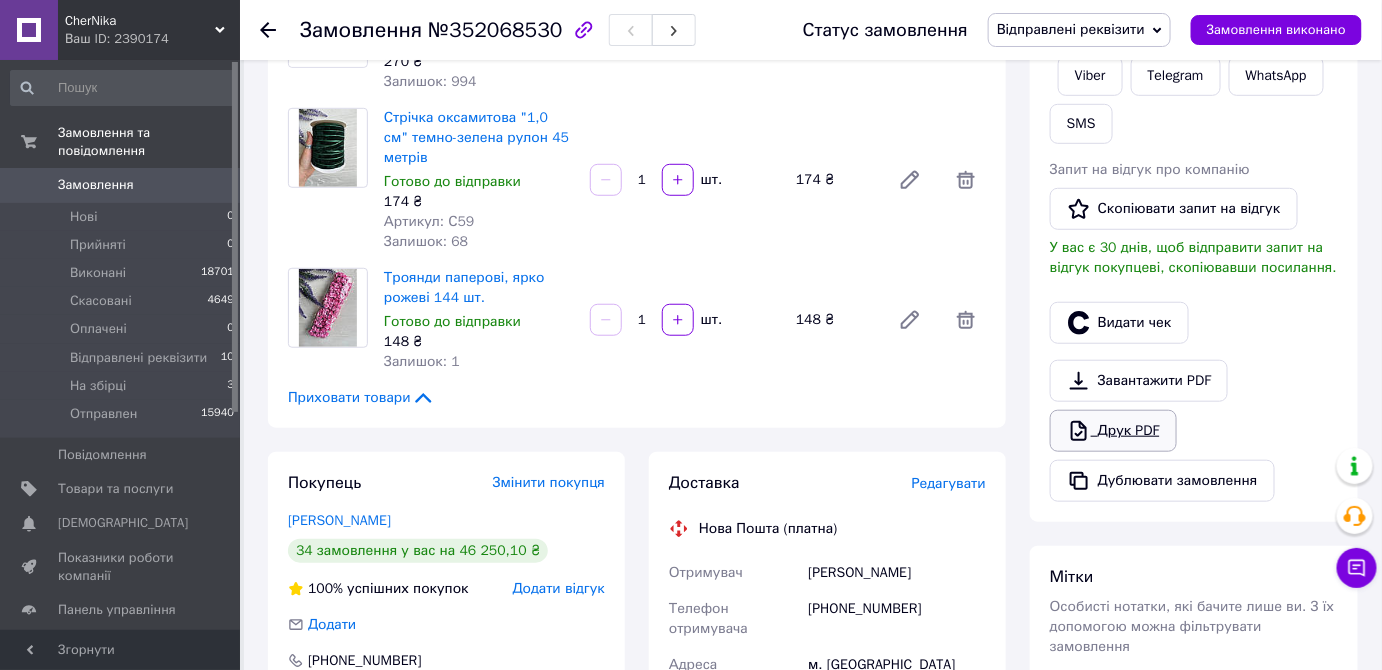 click on "Друк PDF" at bounding box center (1113, 431) 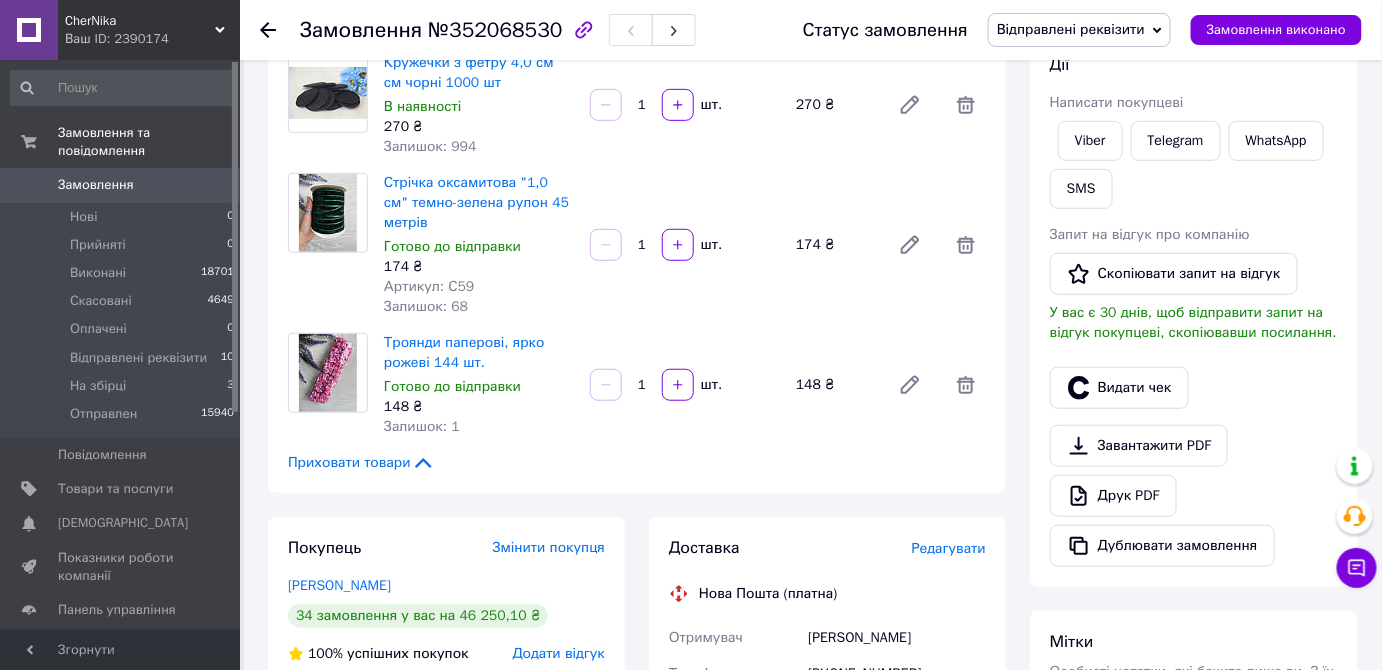 scroll, scrollTop: 272, scrollLeft: 0, axis: vertical 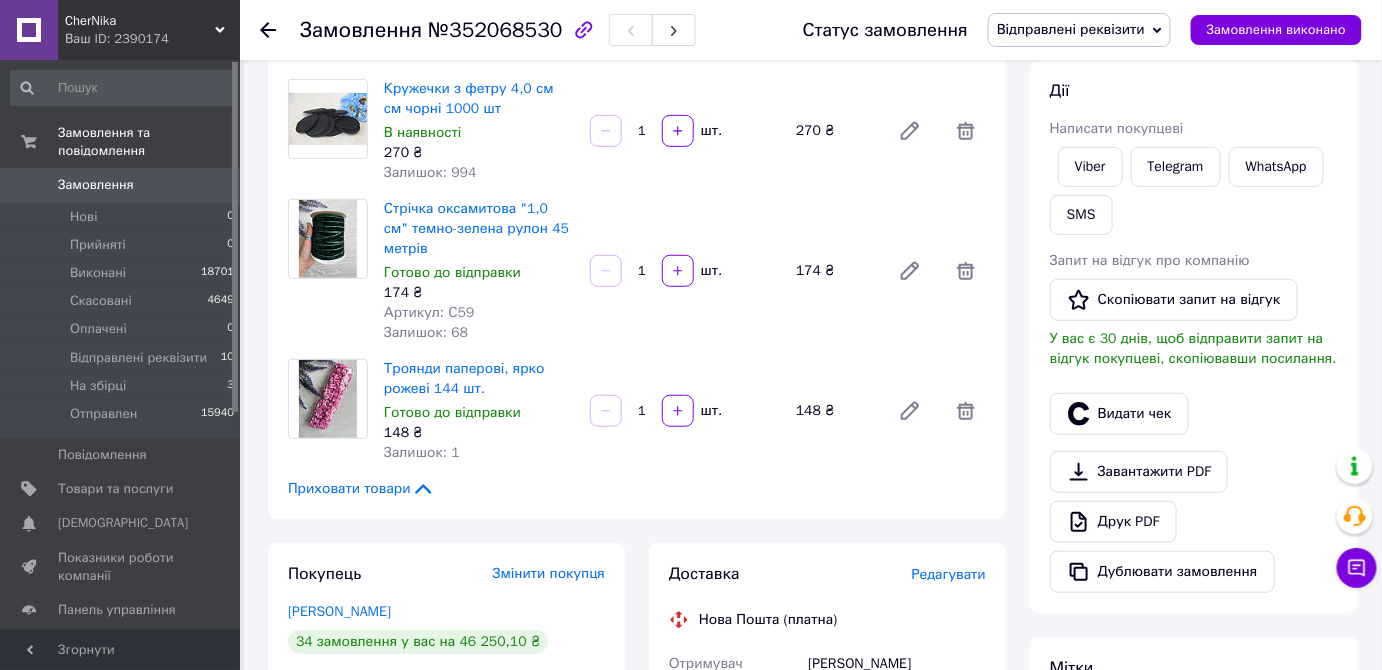 click on "Відправлені реквізити" at bounding box center [1079, 30] 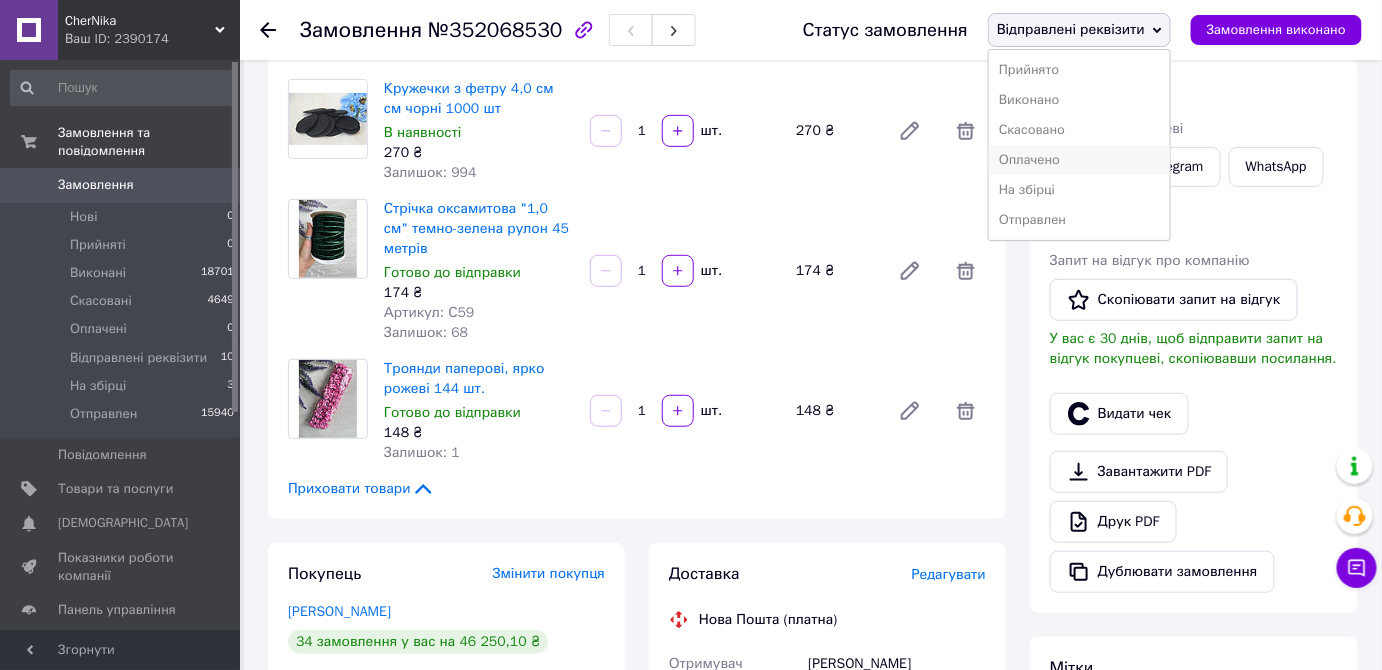click on "Оплачено" at bounding box center [1079, 160] 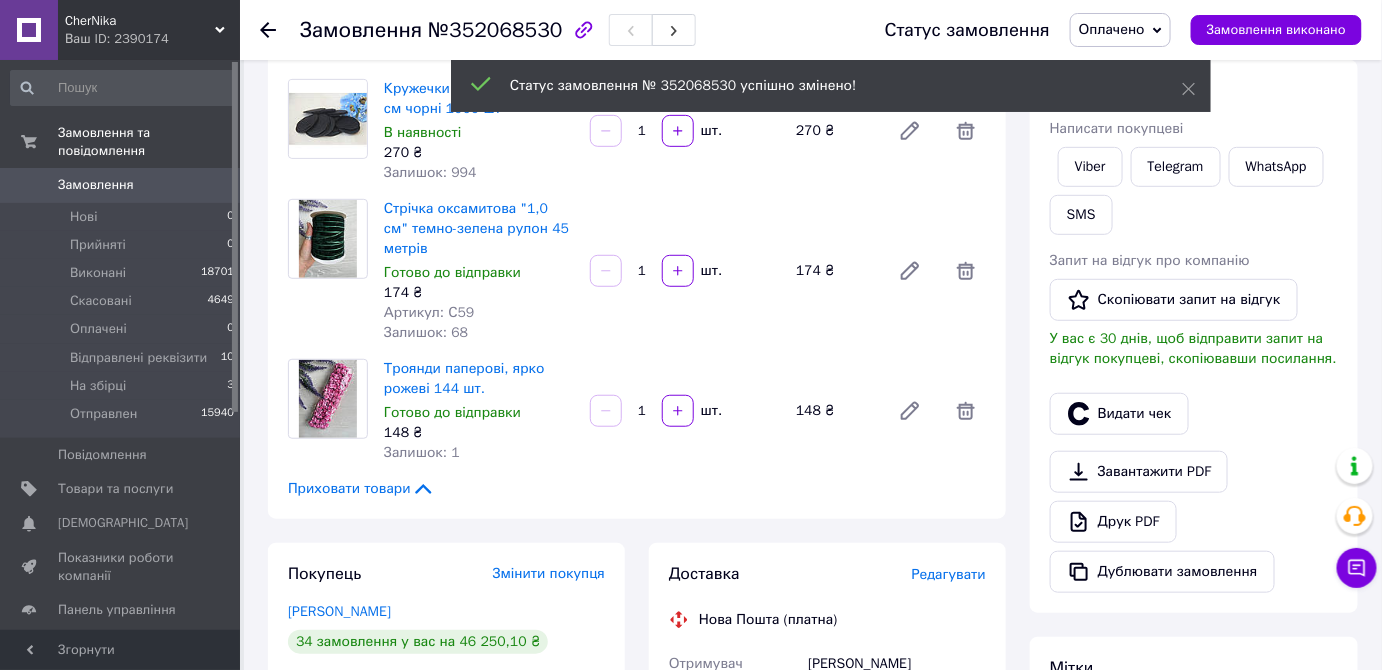 click on "Оплачено" at bounding box center (1120, 30) 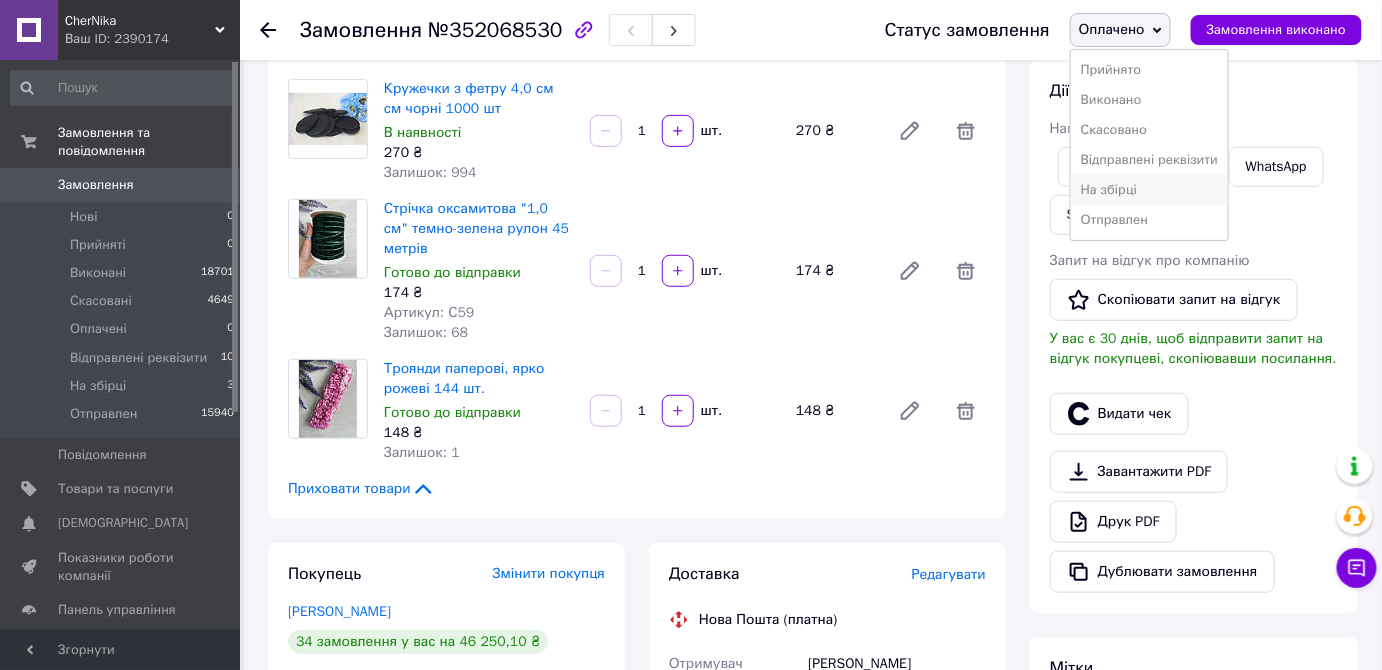 click on "На збірці" at bounding box center (1149, 190) 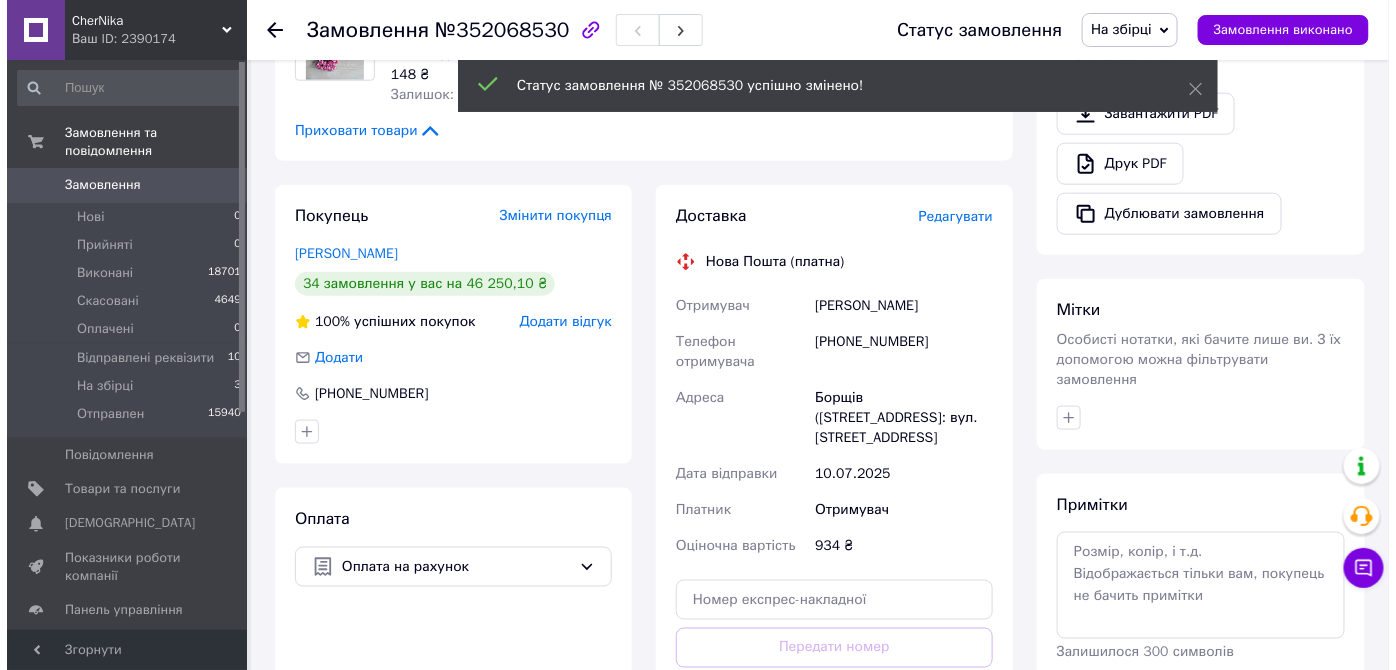 scroll, scrollTop: 636, scrollLeft: 0, axis: vertical 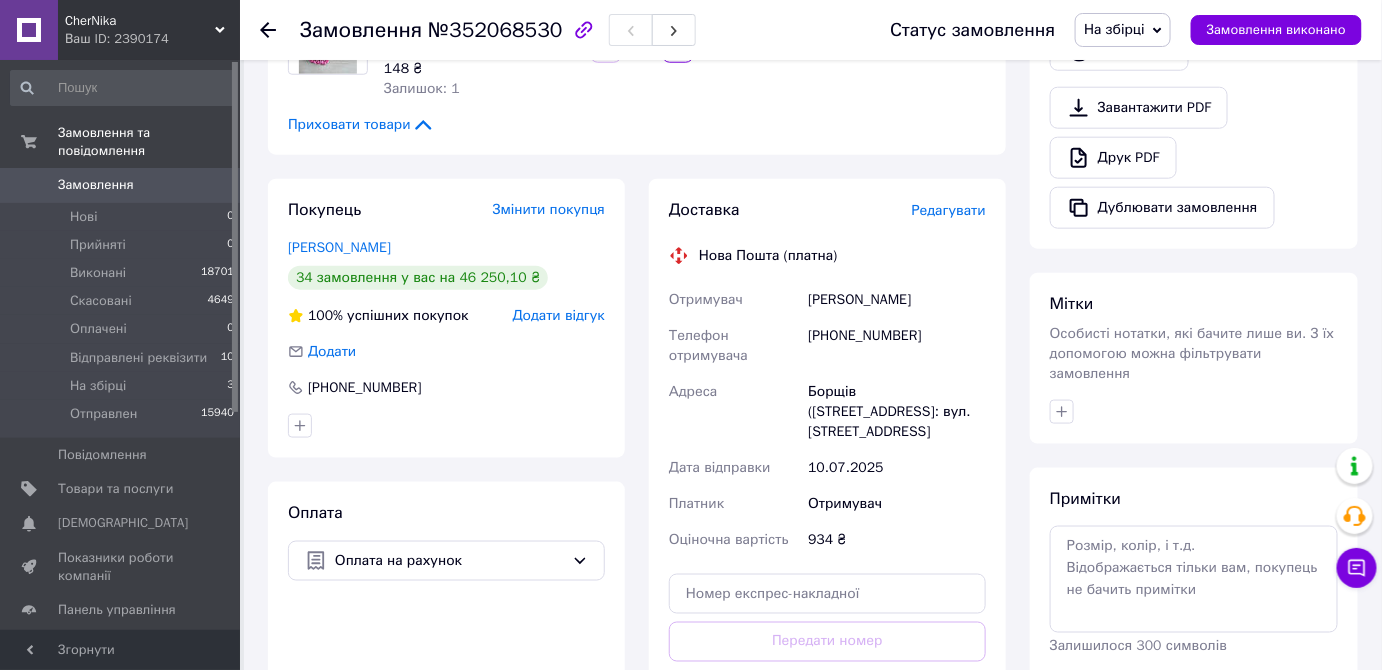 click on "Редагувати" at bounding box center [949, 210] 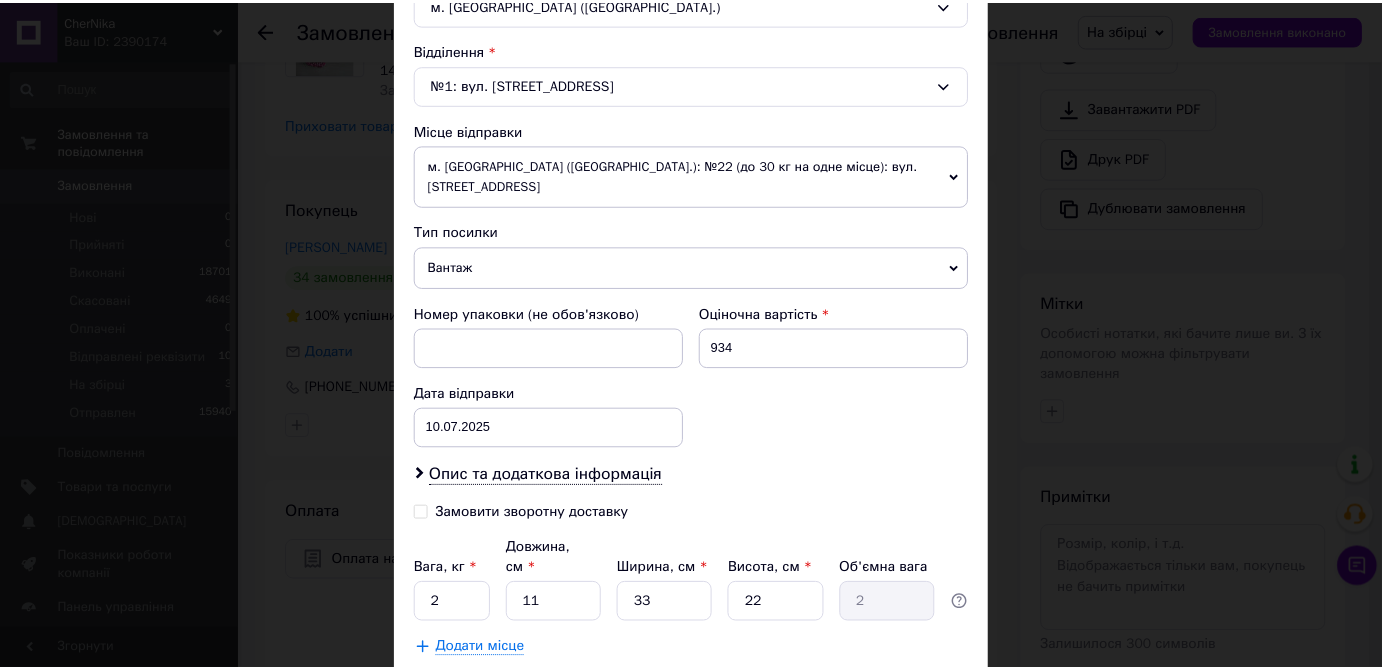 scroll, scrollTop: 595, scrollLeft: 0, axis: vertical 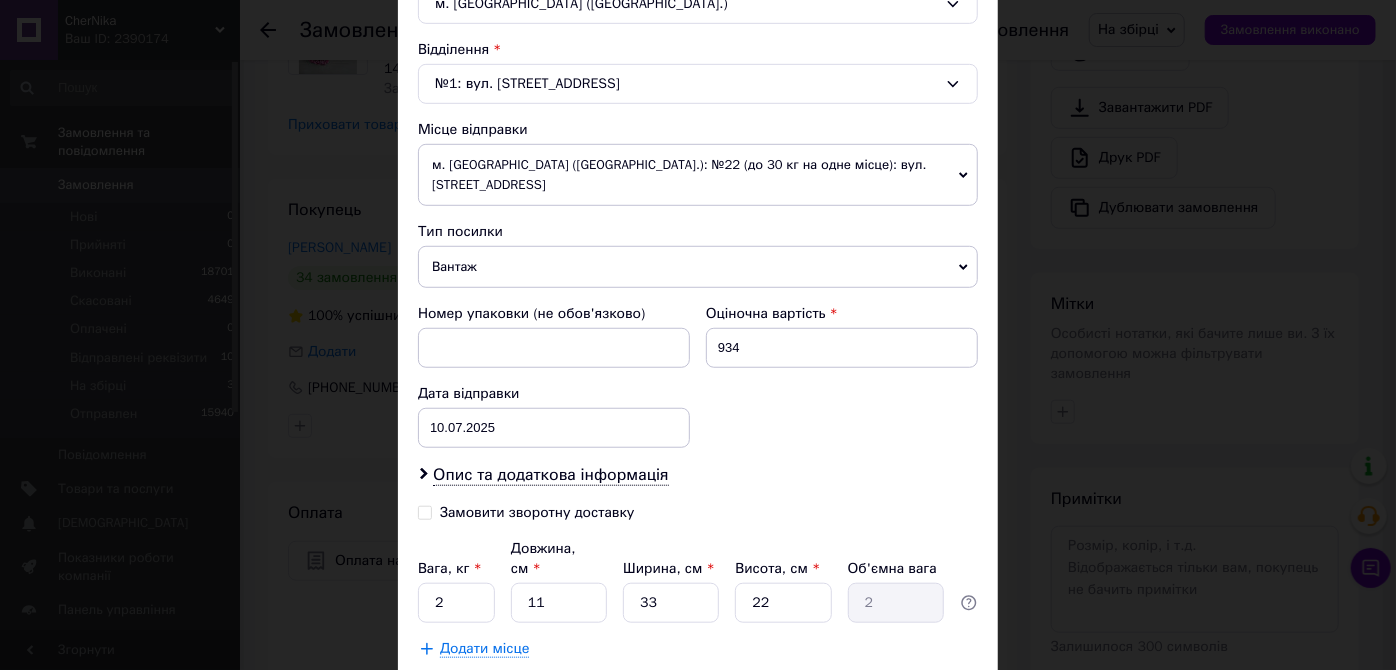 click on "Зберегти" at bounding box center [929, 699] 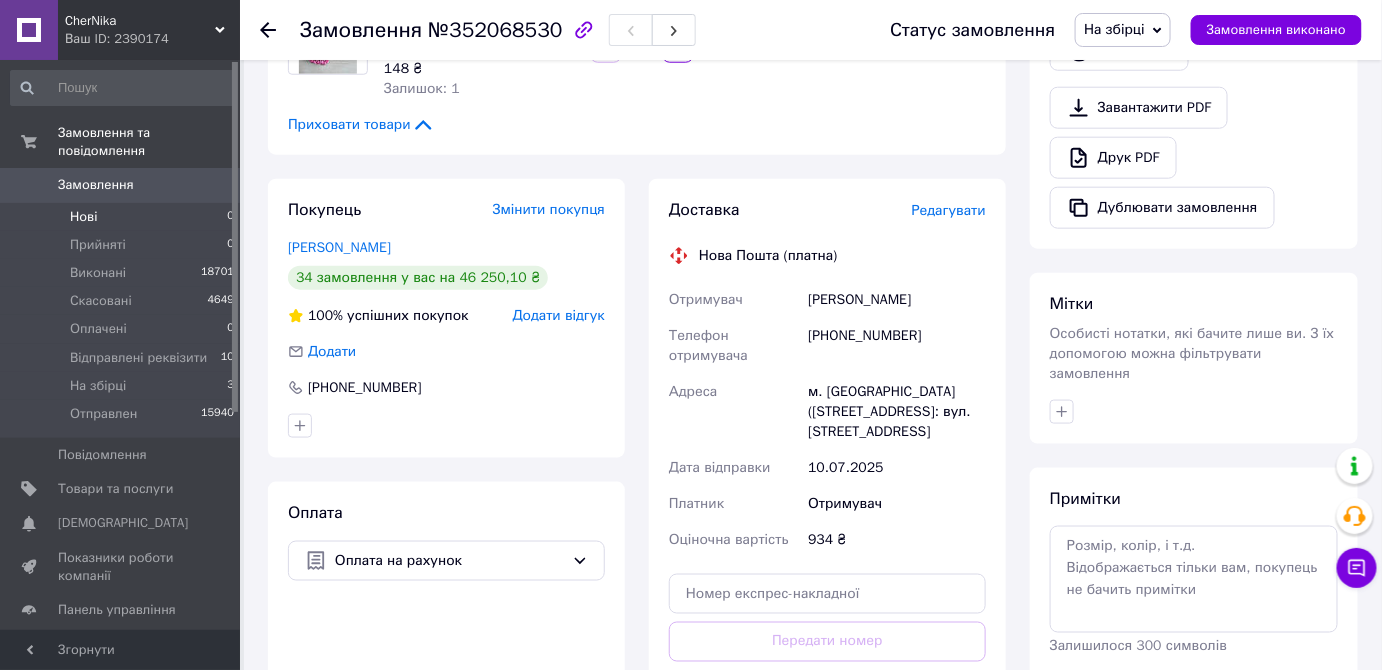 click on "Нові" at bounding box center (83, 217) 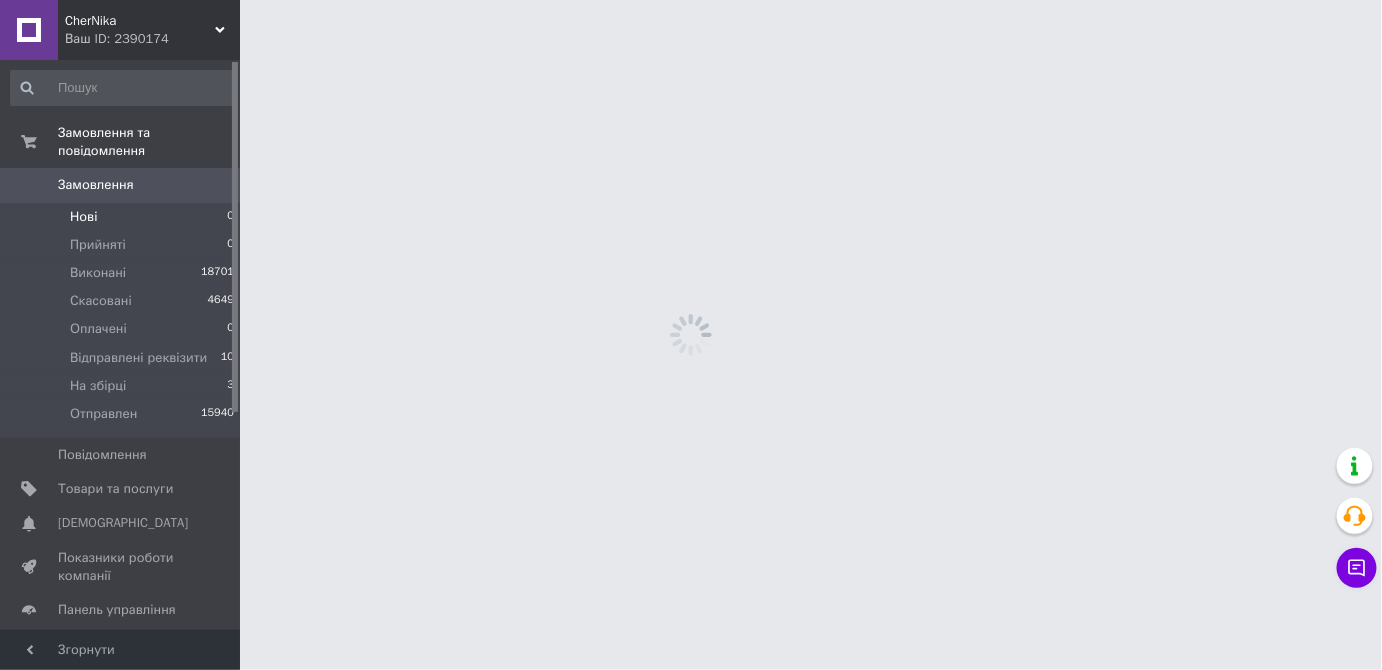 scroll, scrollTop: 0, scrollLeft: 0, axis: both 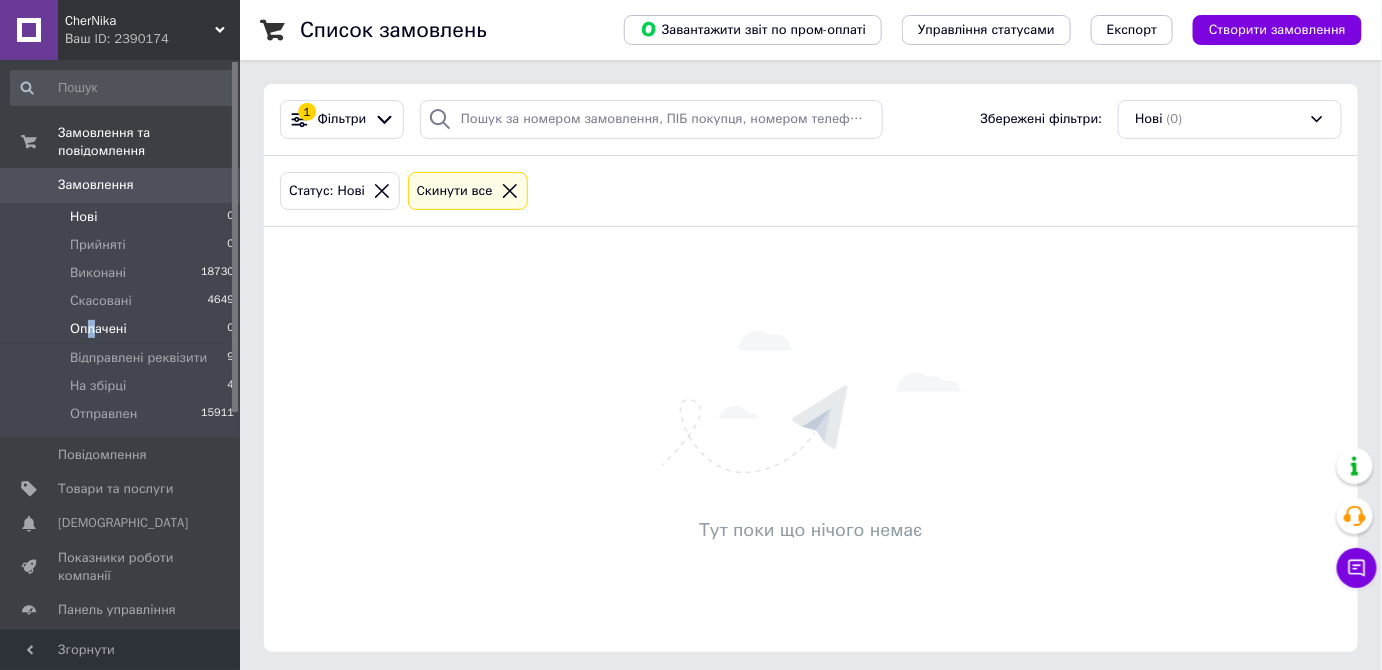 click on "Оплачені" at bounding box center (98, 329) 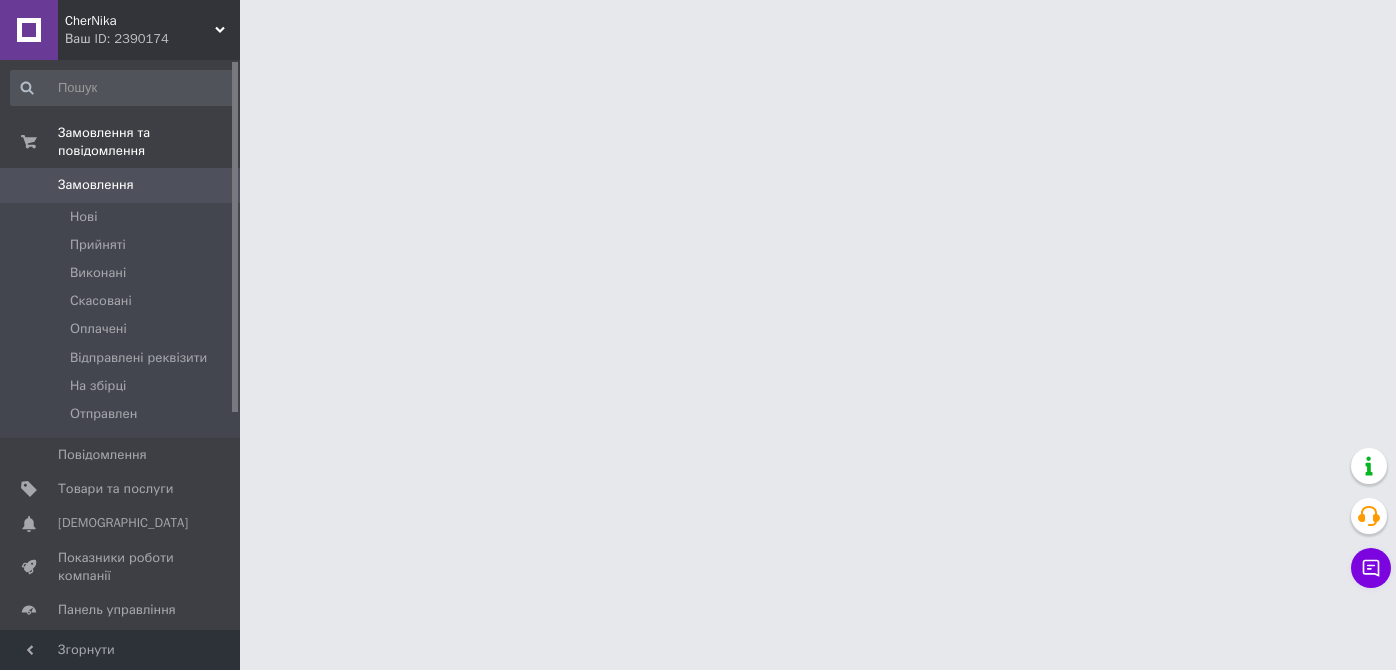 scroll, scrollTop: 0, scrollLeft: 0, axis: both 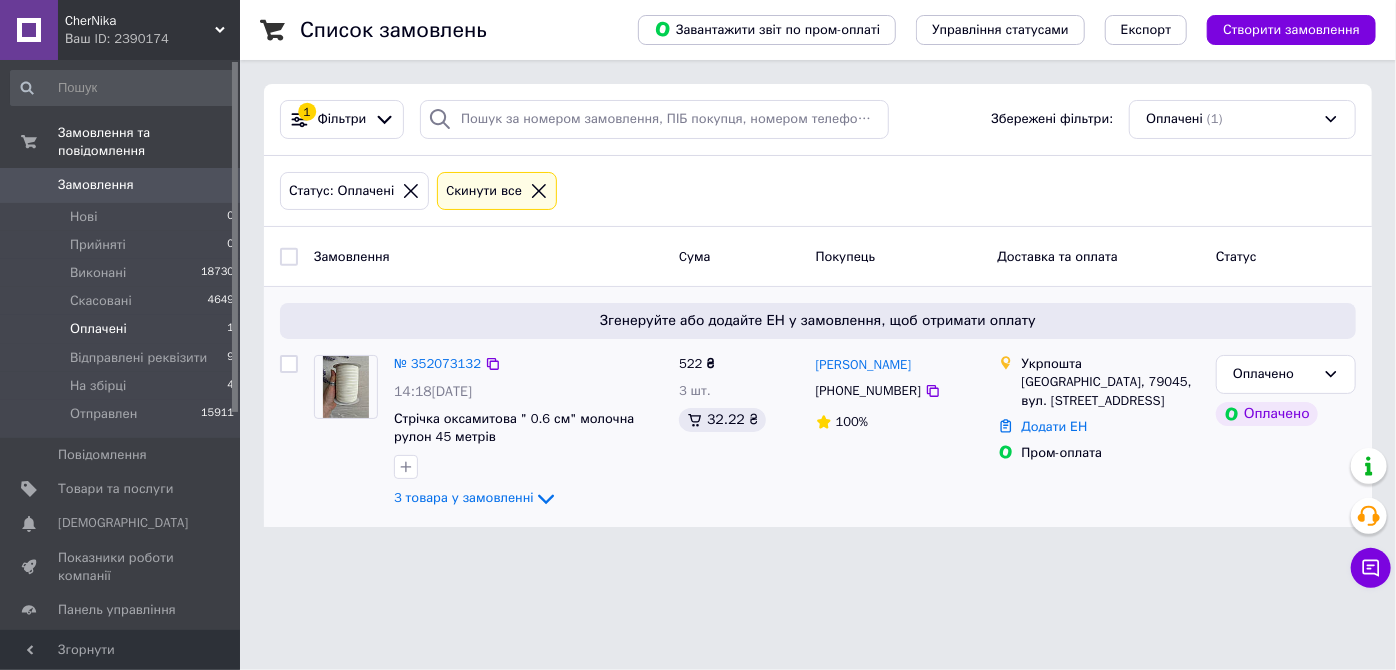 click at bounding box center [346, 387] 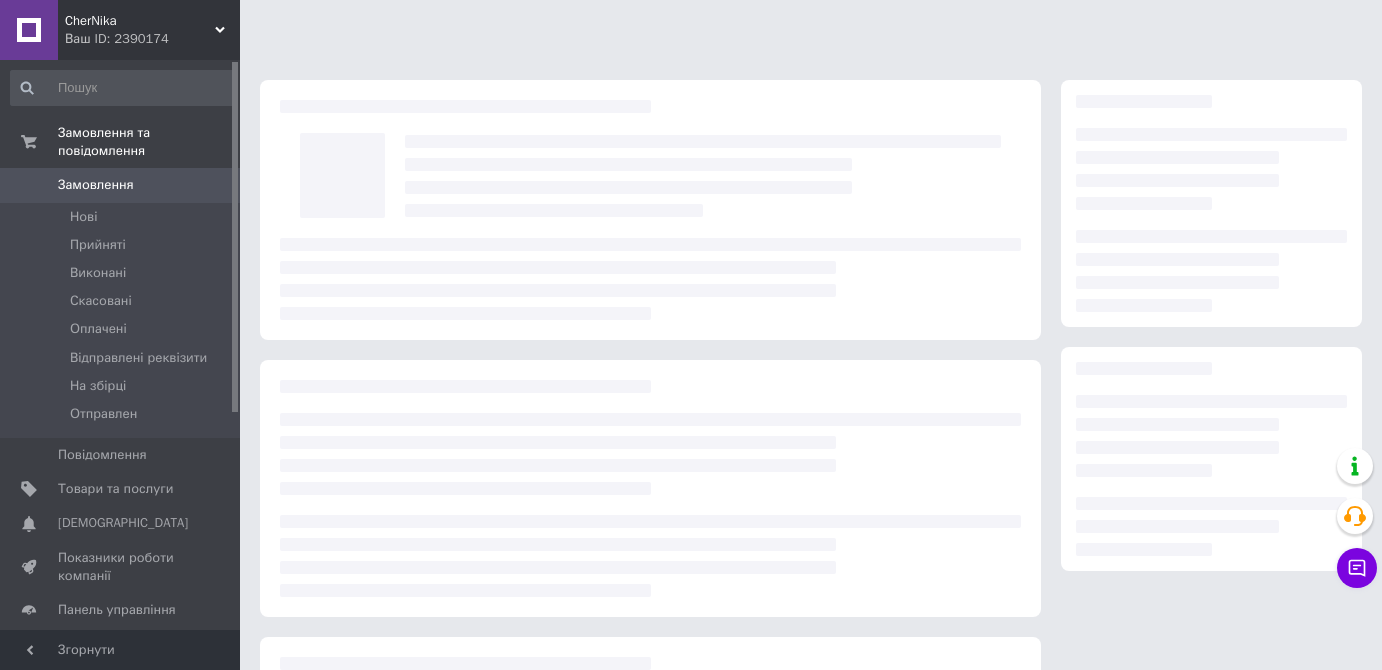 scroll, scrollTop: 0, scrollLeft: 0, axis: both 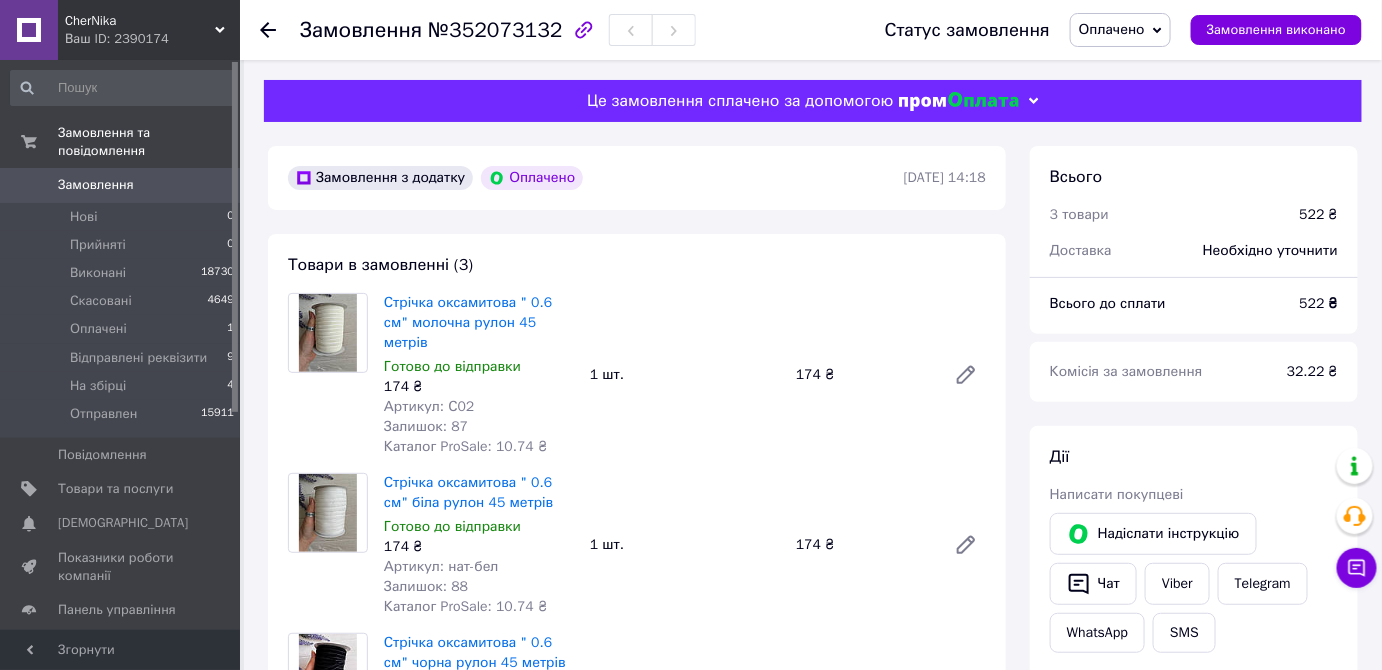 click on "Оплачено" at bounding box center (1120, 30) 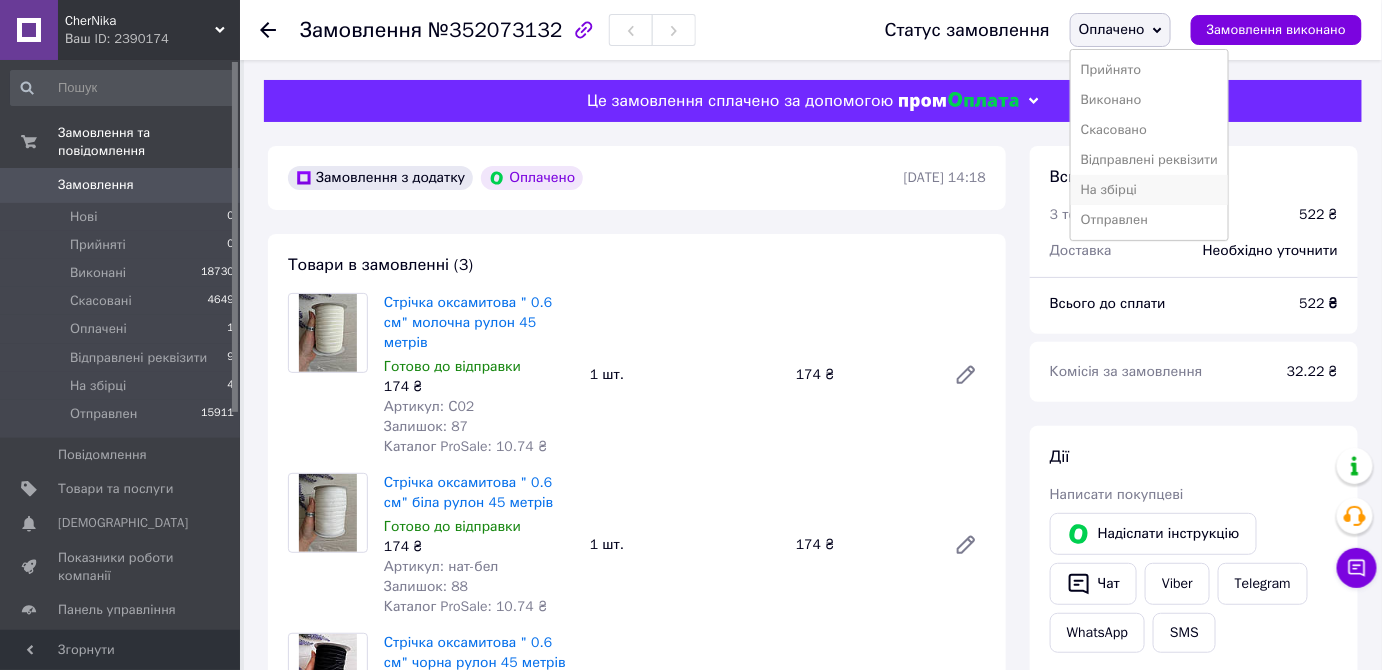 click on "На збірці" at bounding box center (1149, 190) 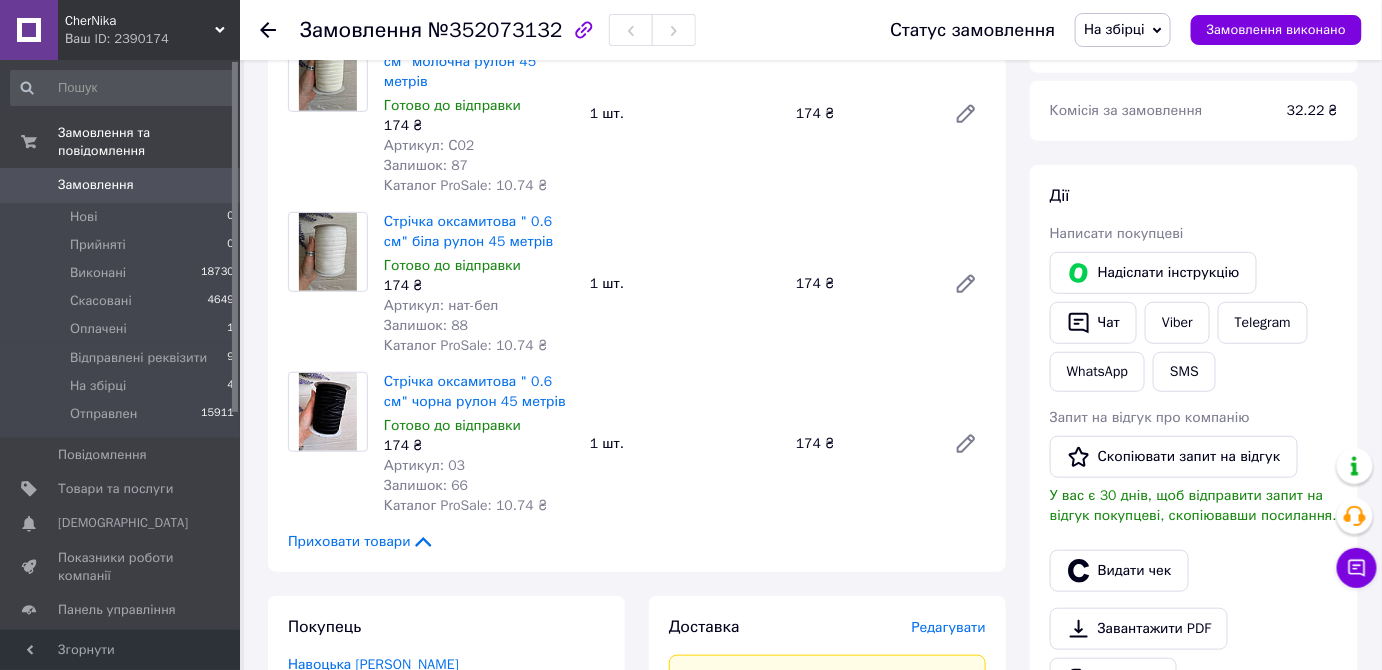 scroll, scrollTop: 363, scrollLeft: 0, axis: vertical 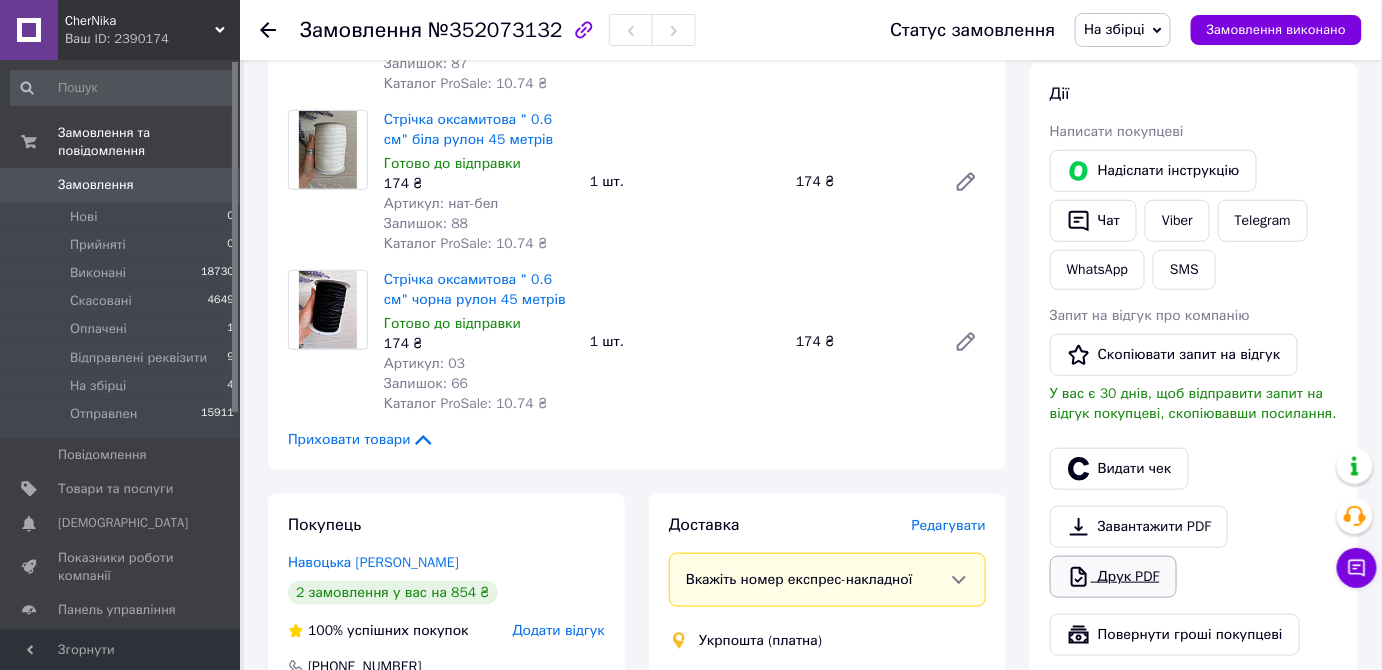 click on "Друк PDF" at bounding box center [1113, 577] 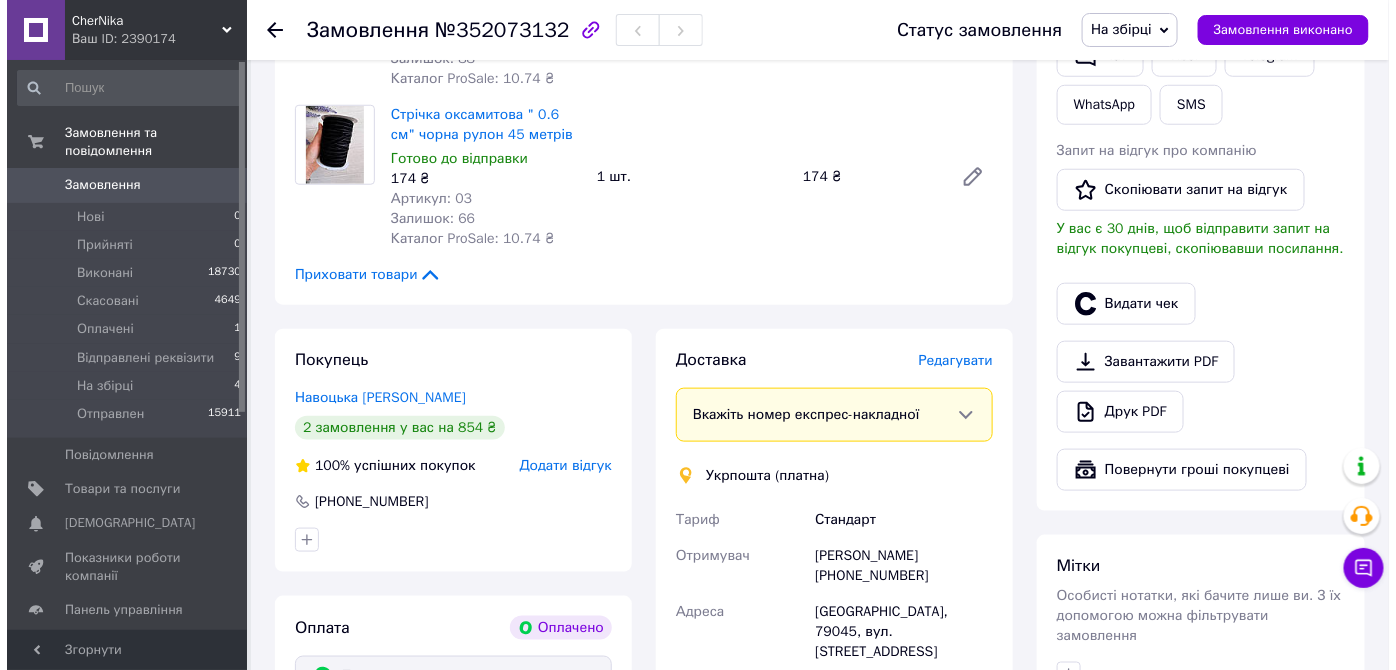scroll, scrollTop: 545, scrollLeft: 0, axis: vertical 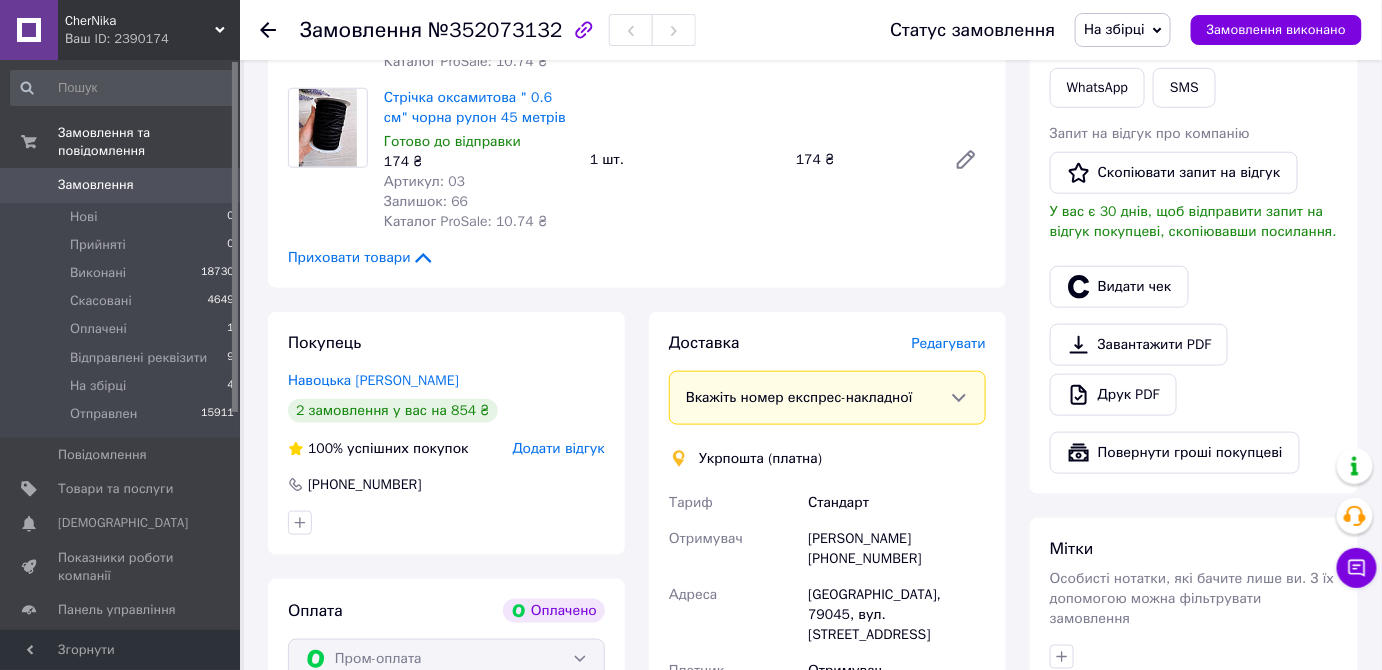 click on "Редагувати" at bounding box center (949, 343) 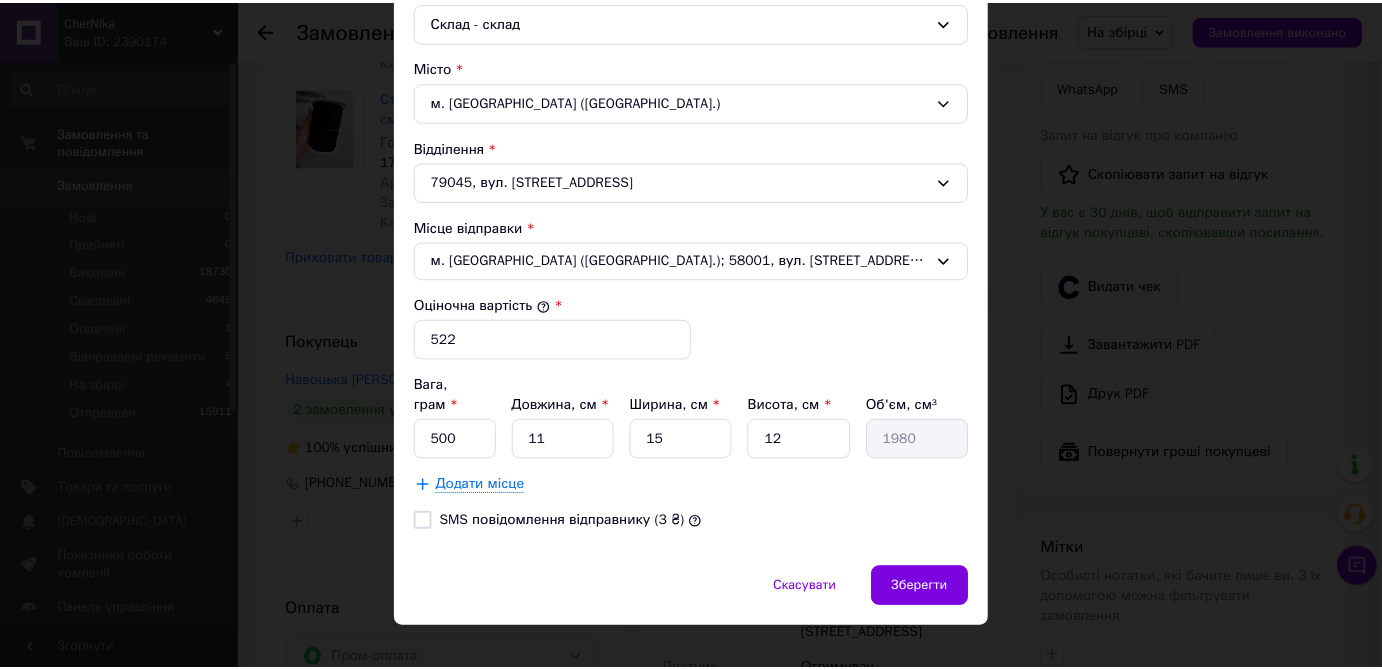 scroll, scrollTop: 573, scrollLeft: 0, axis: vertical 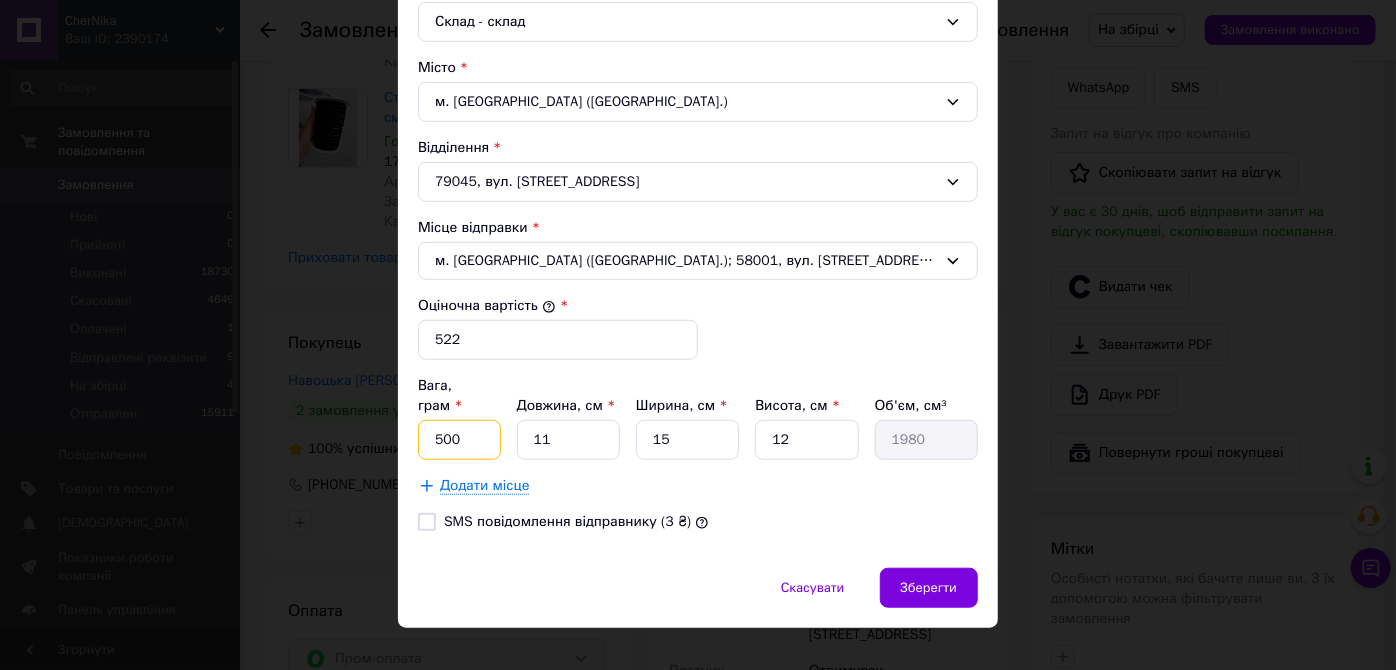 drag, startPoint x: 466, startPoint y: 412, endPoint x: 398, endPoint y: 424, distance: 69.050705 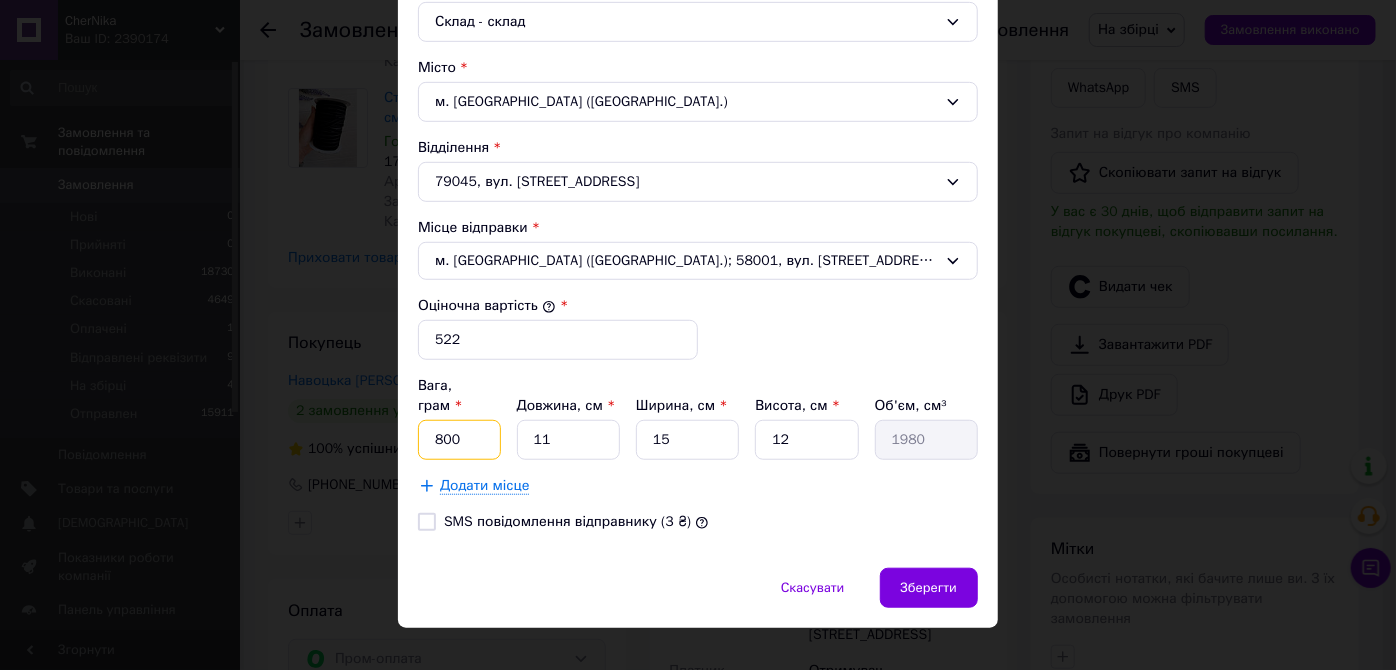 type on "800" 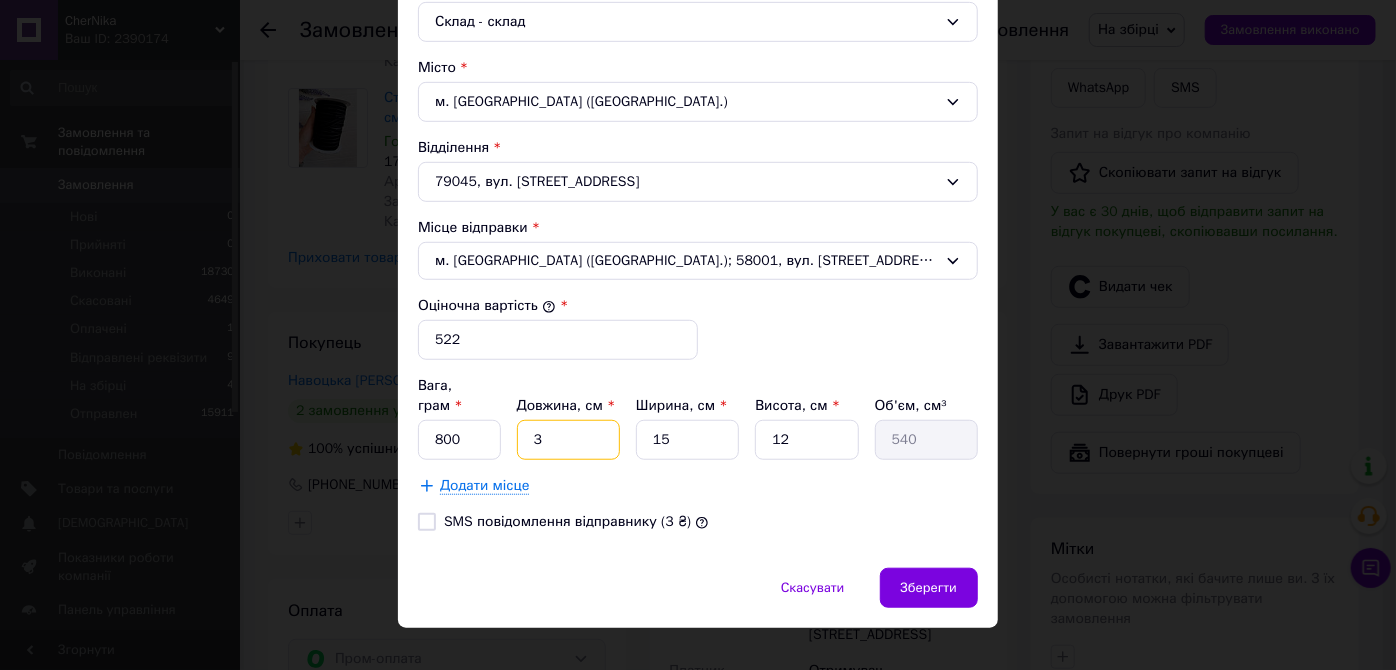 type on "3" 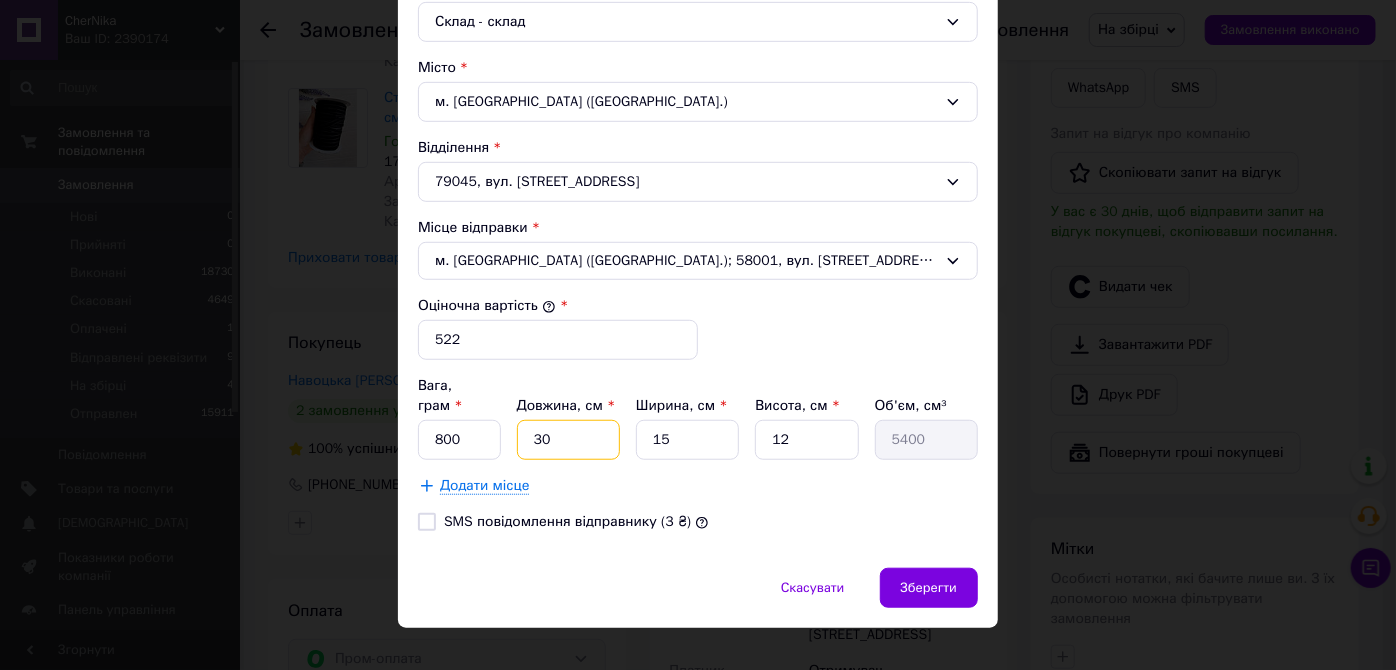 type on "30" 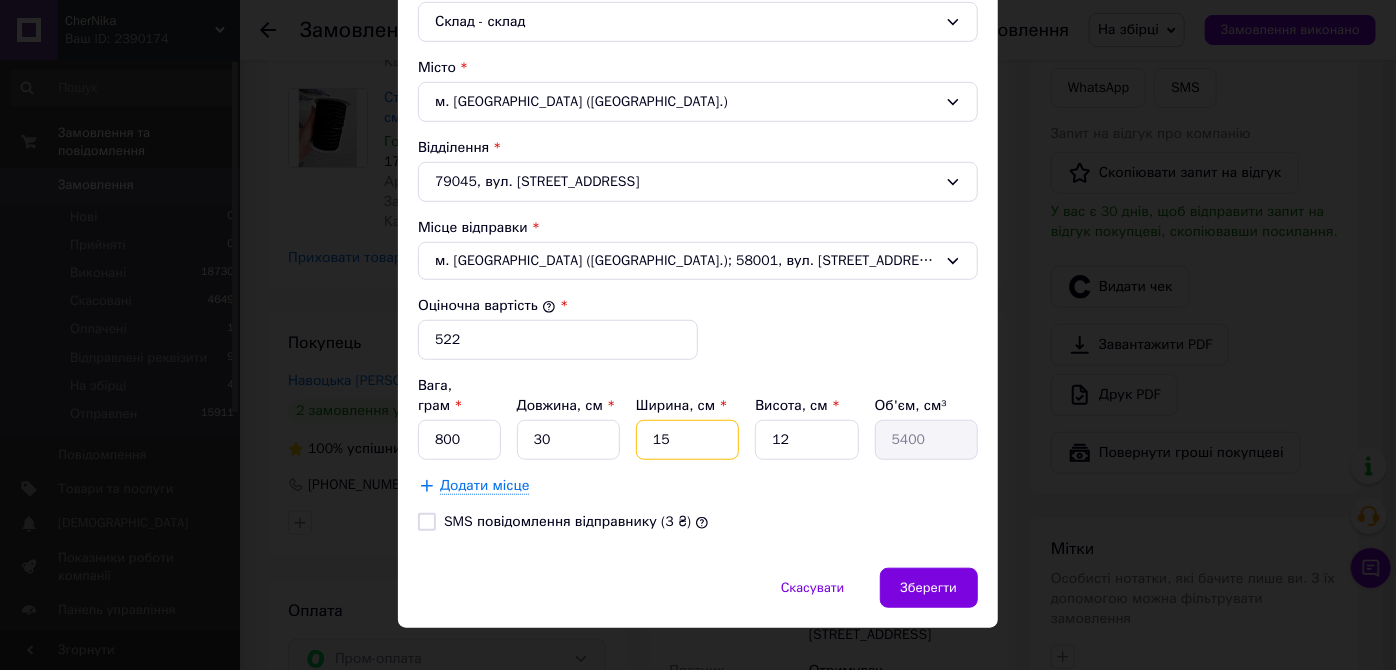 type on "2" 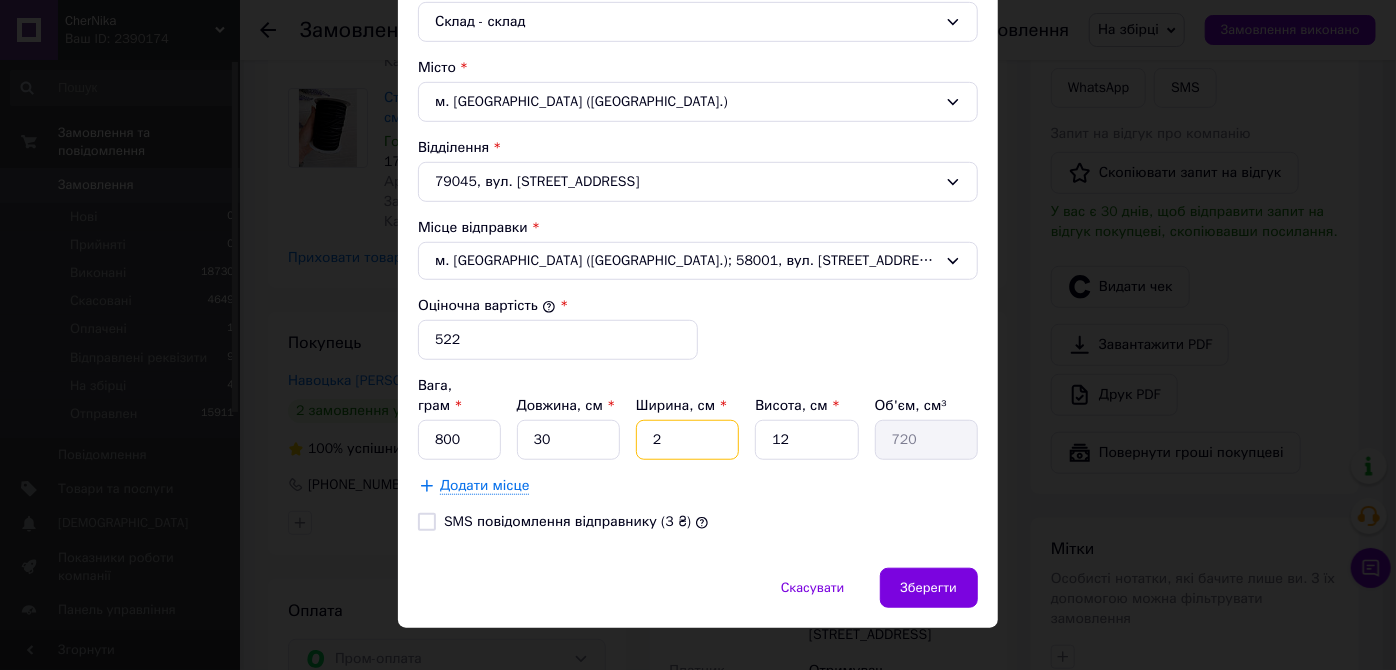 type on "25" 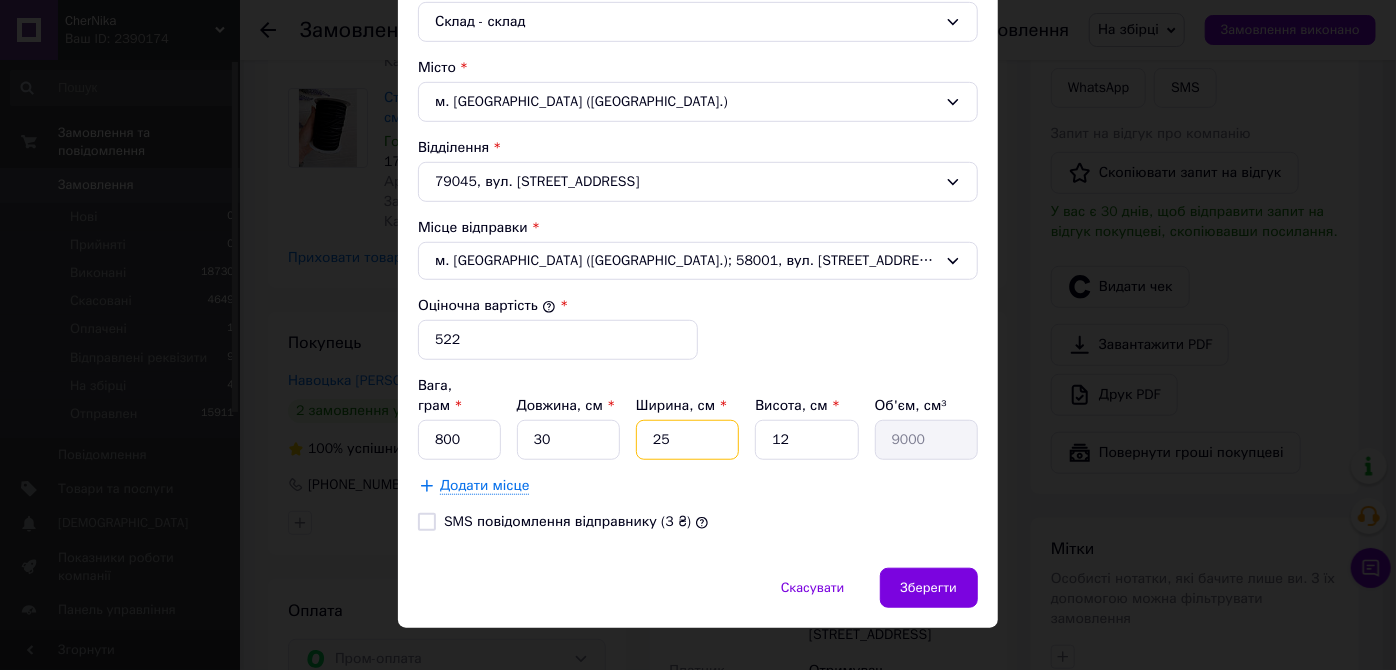 type on "25" 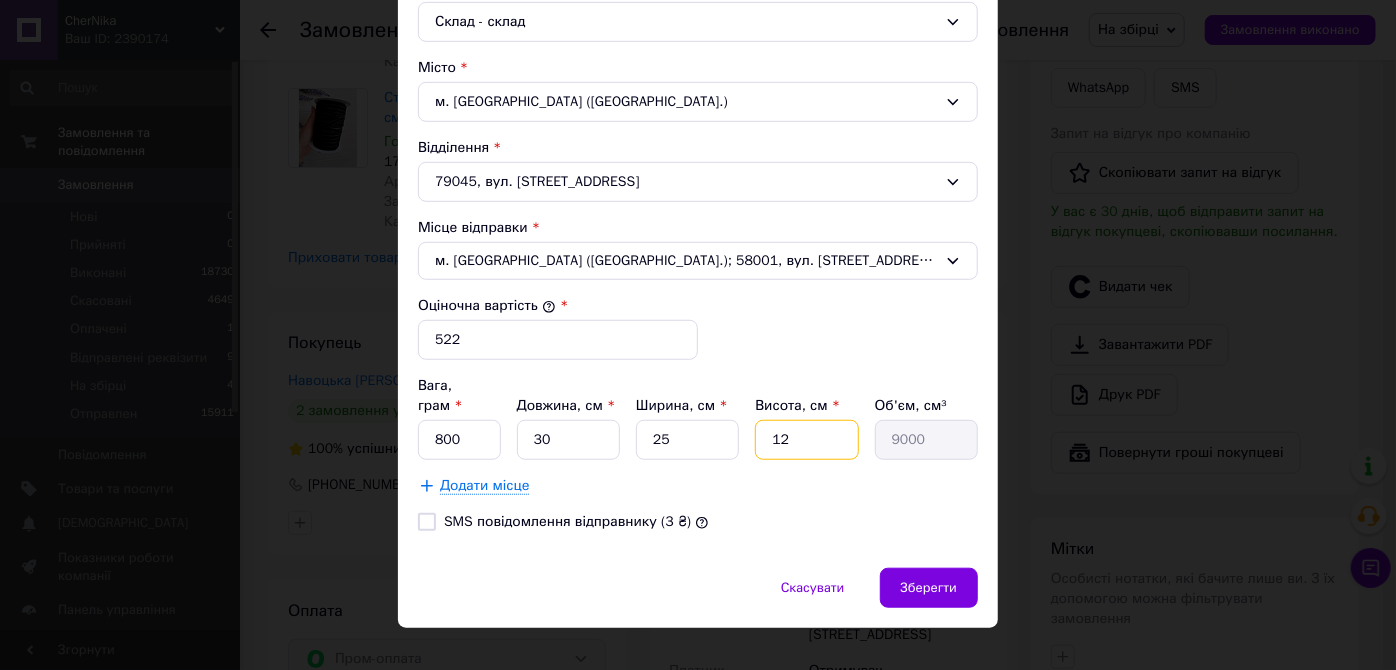 type on "7" 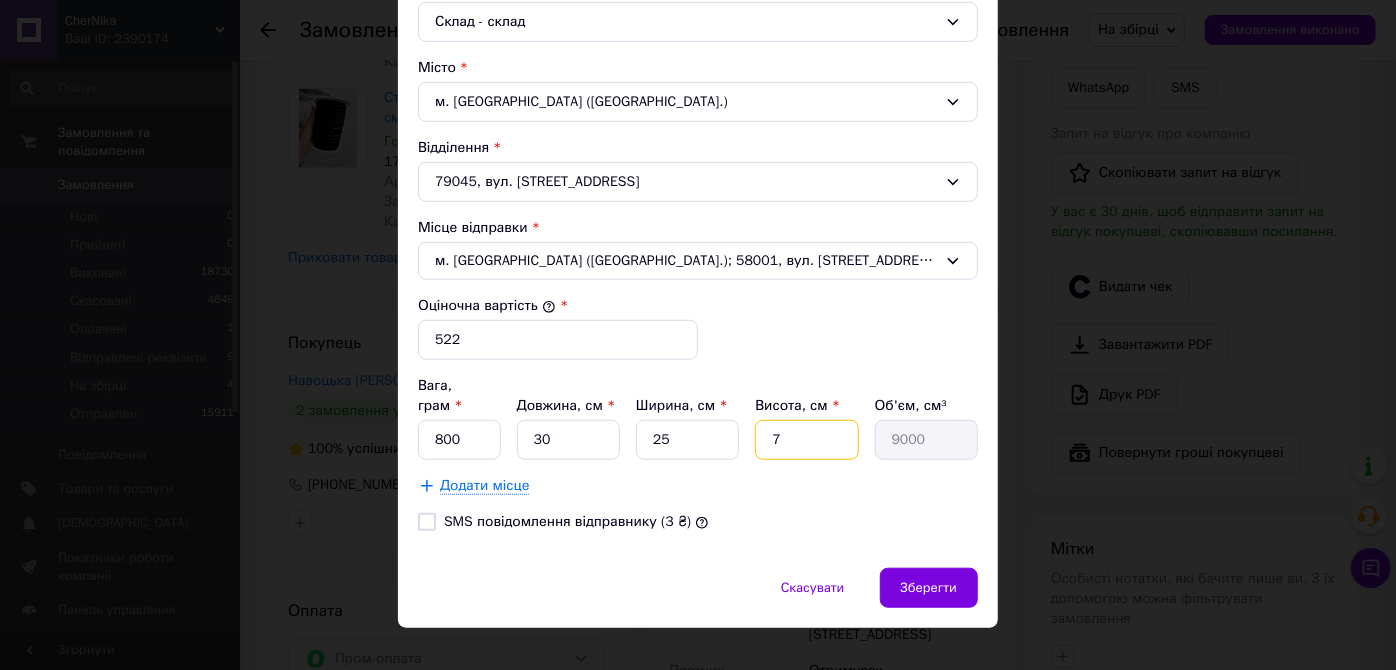 type on "5250" 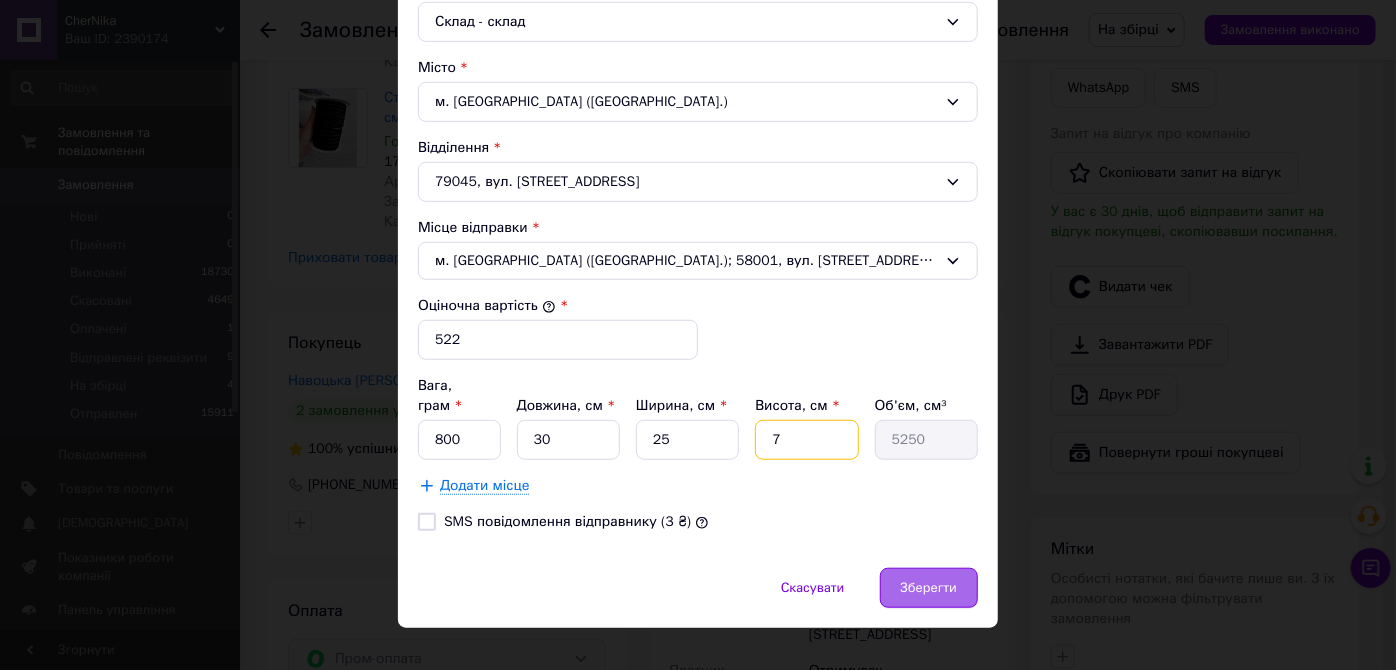type on "7" 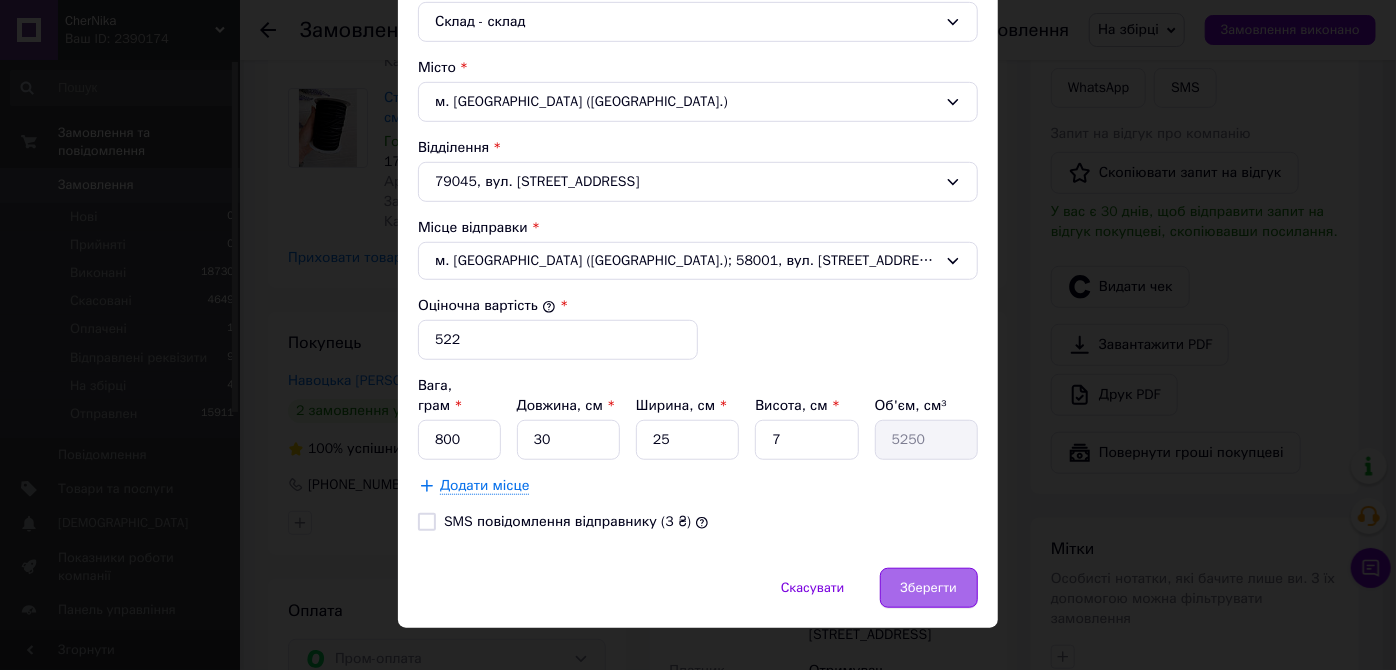 click on "Зберегти" at bounding box center (929, 588) 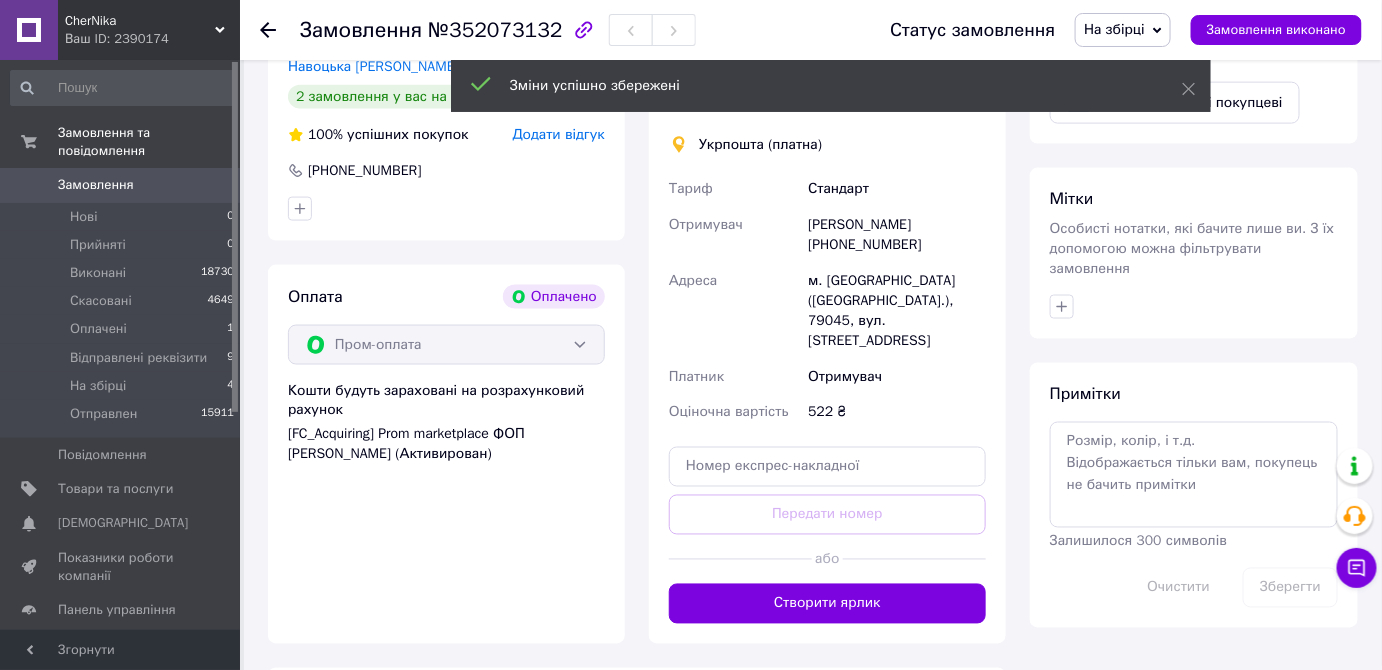 scroll, scrollTop: 909, scrollLeft: 0, axis: vertical 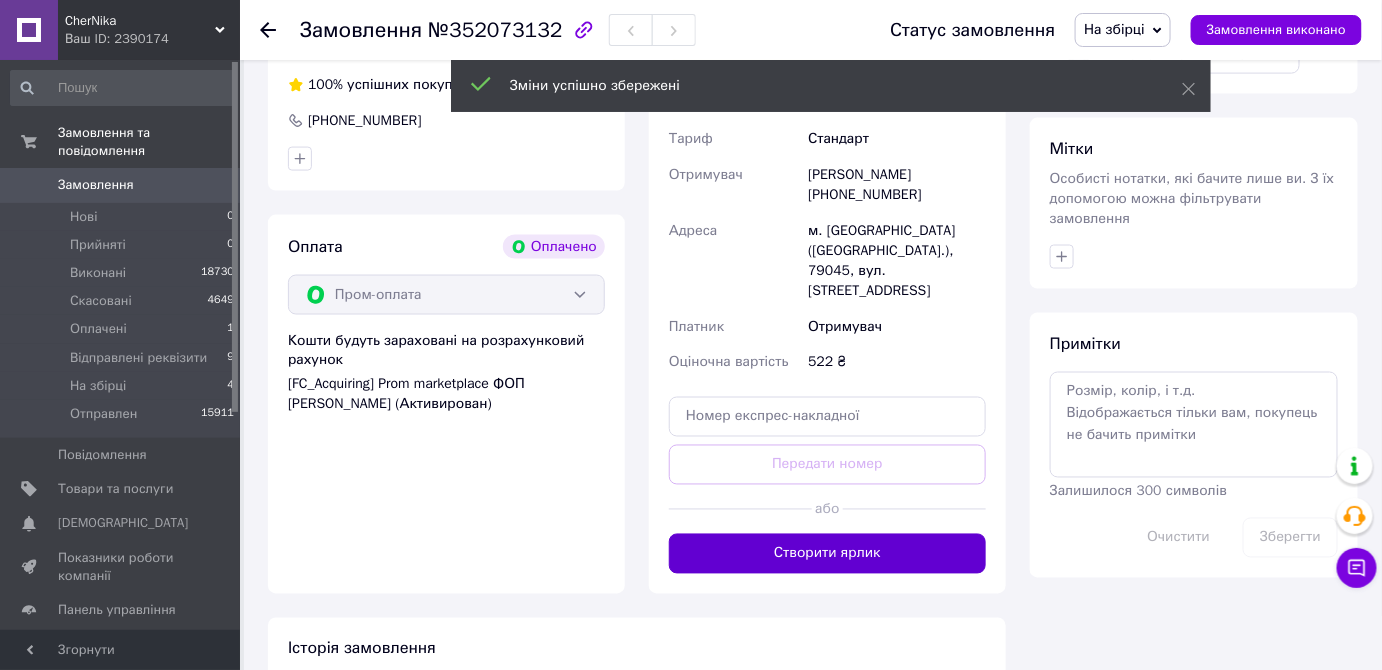 click on "Створити ярлик" at bounding box center (827, 554) 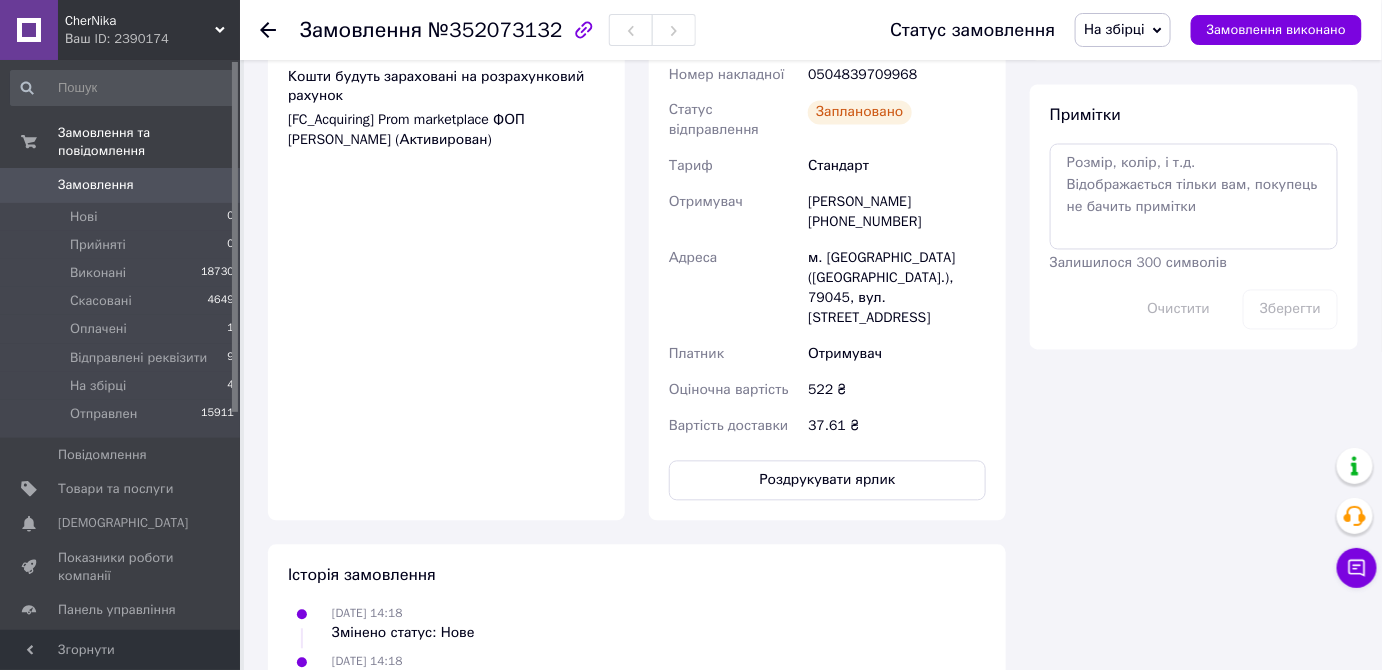 scroll, scrollTop: 1181, scrollLeft: 0, axis: vertical 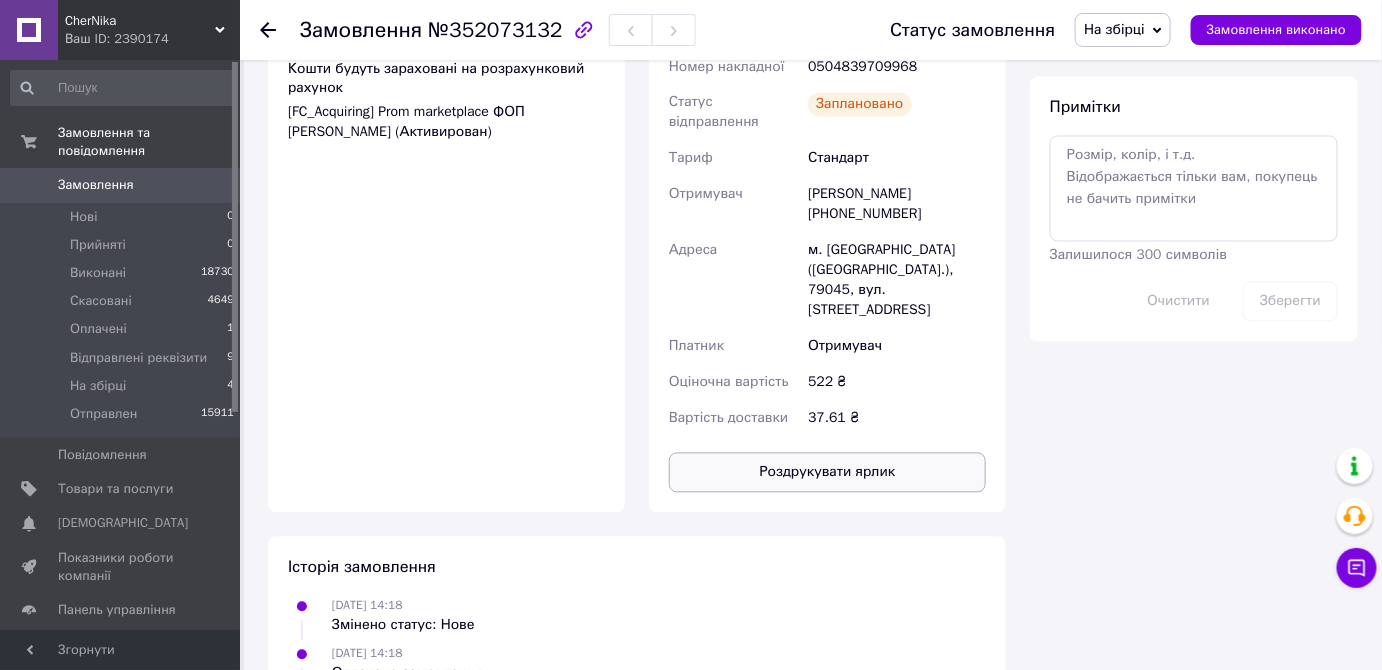click on "Роздрукувати ярлик" at bounding box center [827, 473] 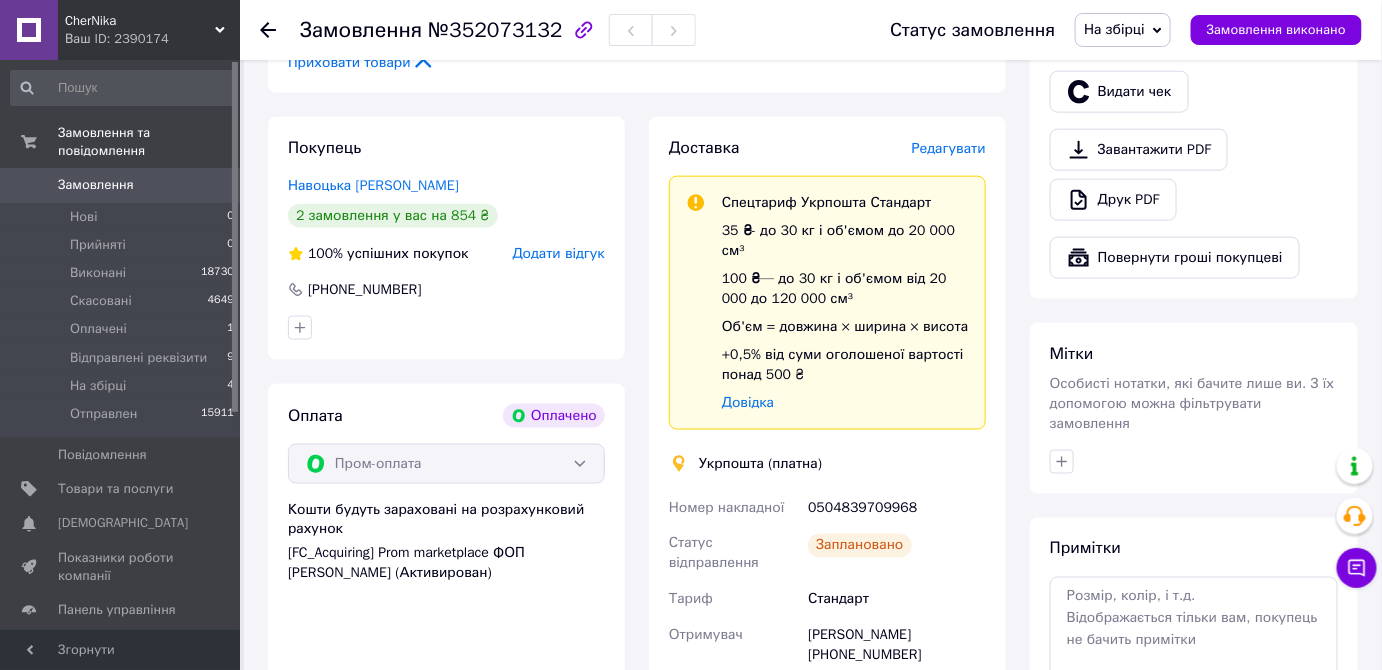 scroll, scrollTop: 727, scrollLeft: 0, axis: vertical 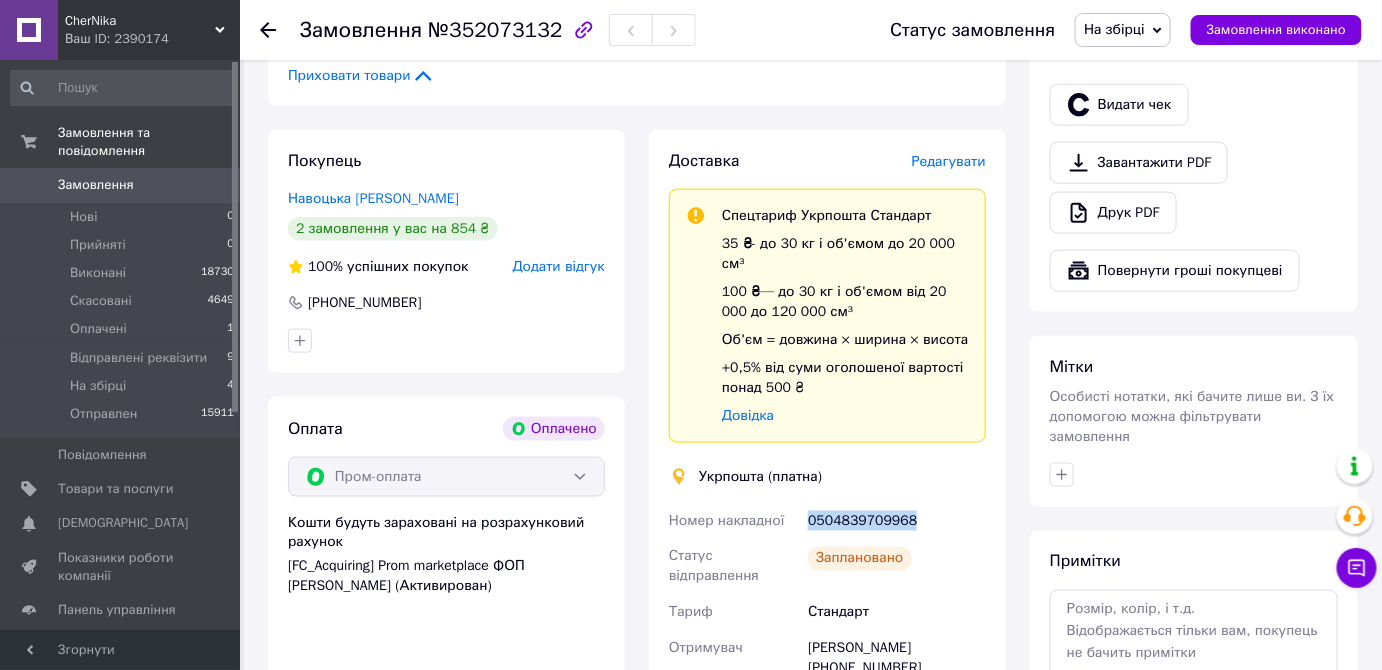 drag, startPoint x: 807, startPoint y: 486, endPoint x: 936, endPoint y: 483, distance: 129.03488 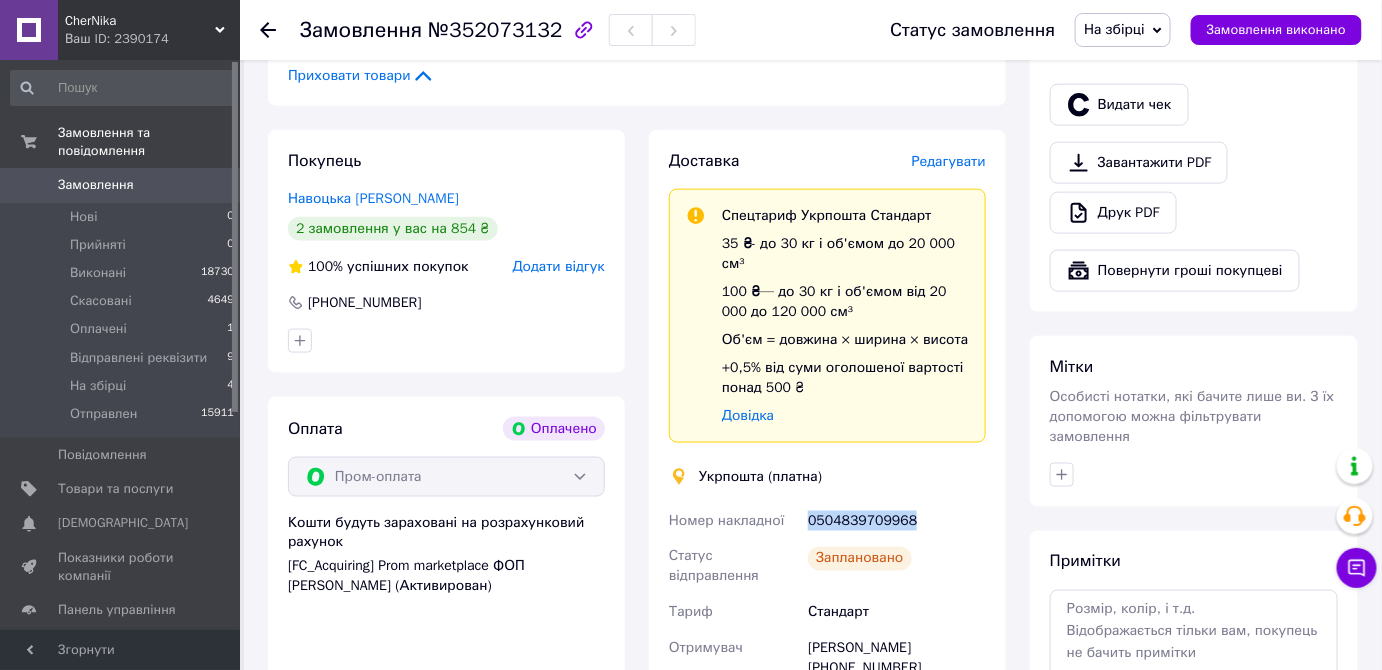 copy on "0504839709968" 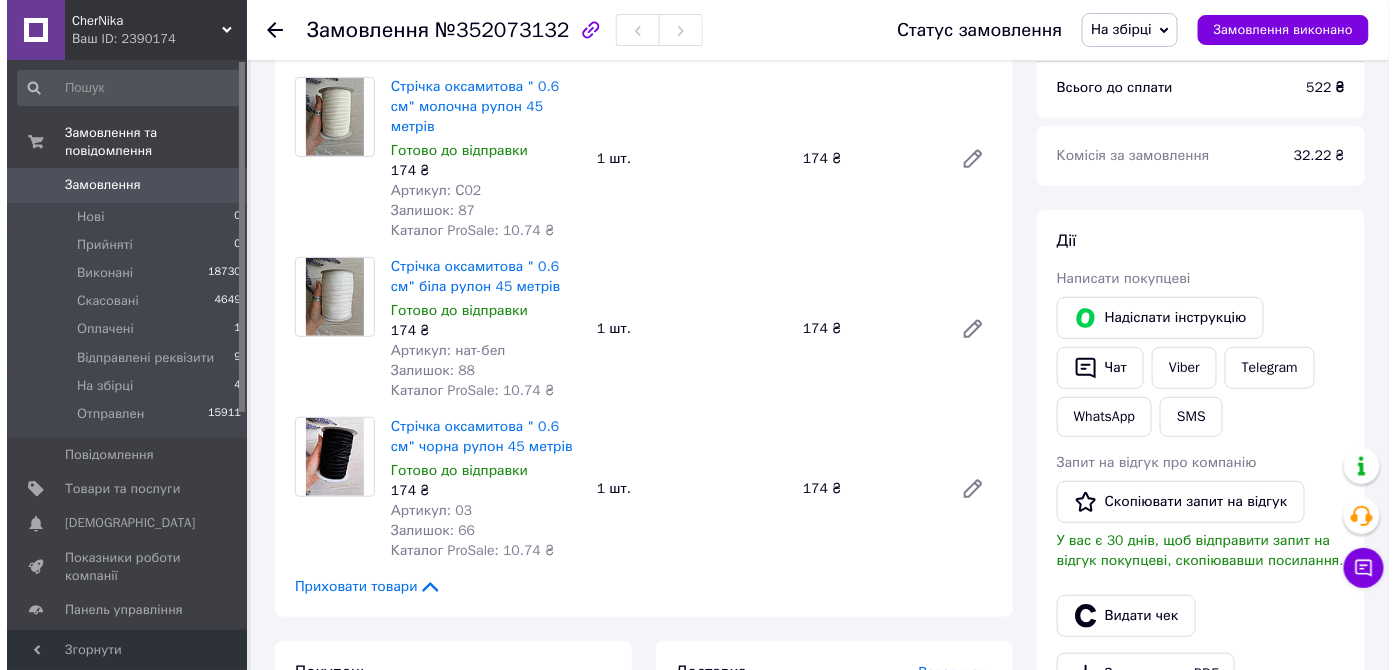scroll, scrollTop: 181, scrollLeft: 0, axis: vertical 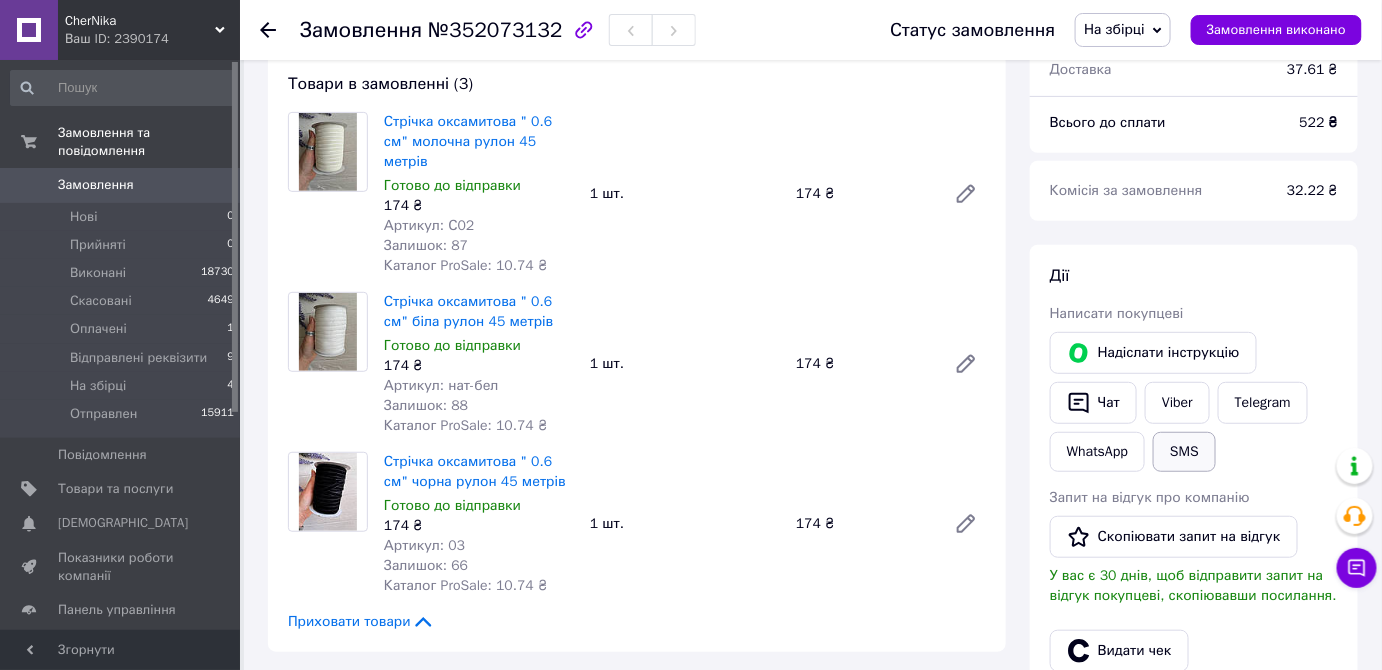 click on "SMS" at bounding box center (1184, 452) 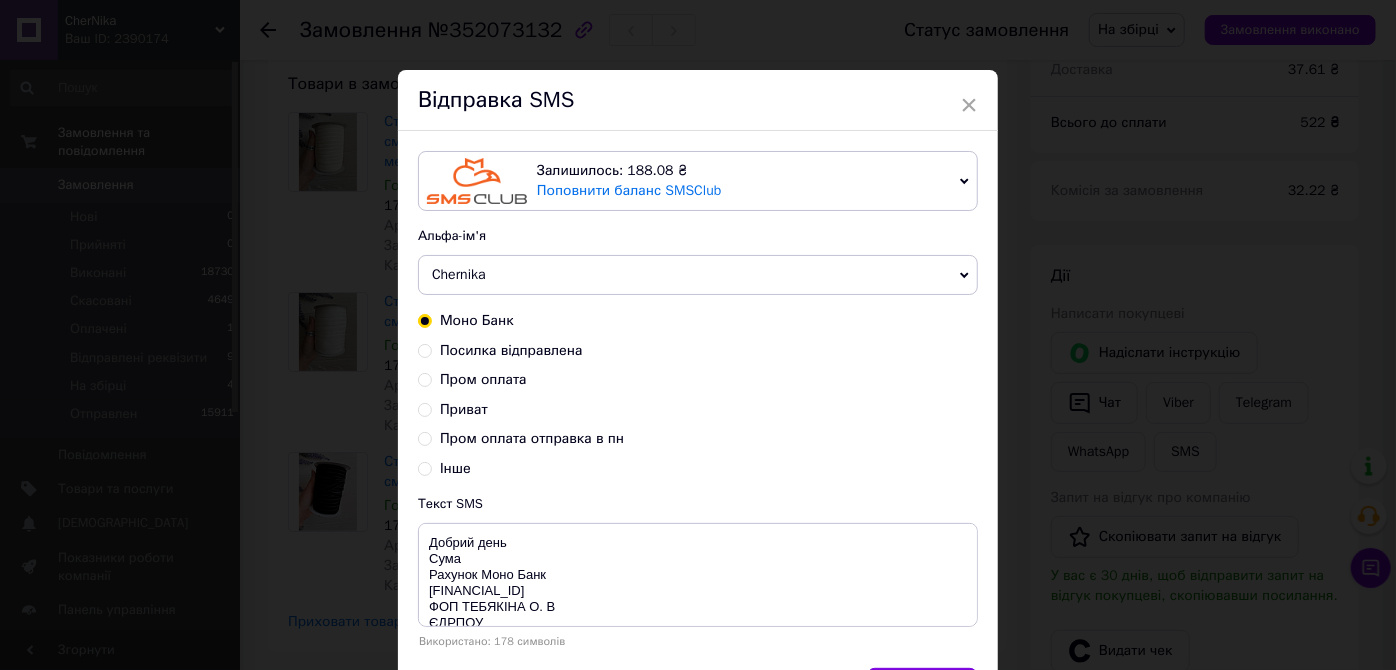 click on "Пром оплата" at bounding box center [425, 378] 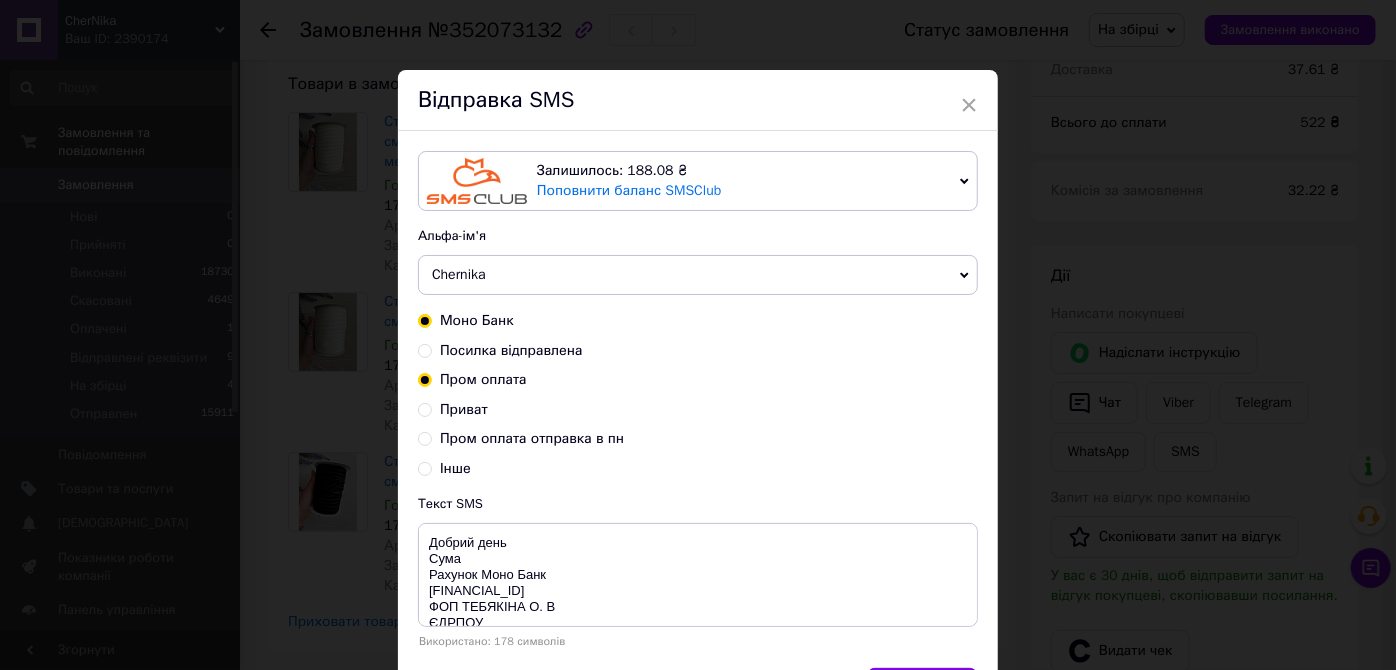 radio on "true" 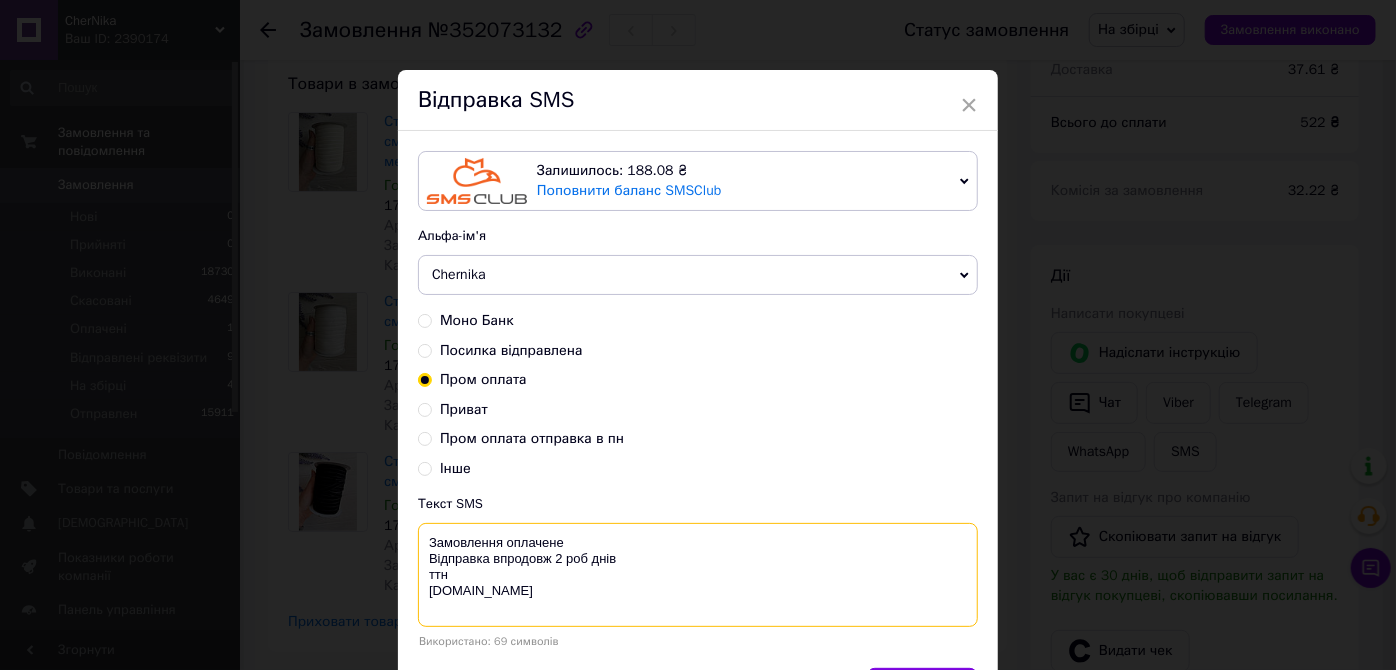 click on "Замовлення оплачене
Відправка впродовж 2 роб днів
ттн
chernika.in" at bounding box center (698, 575) 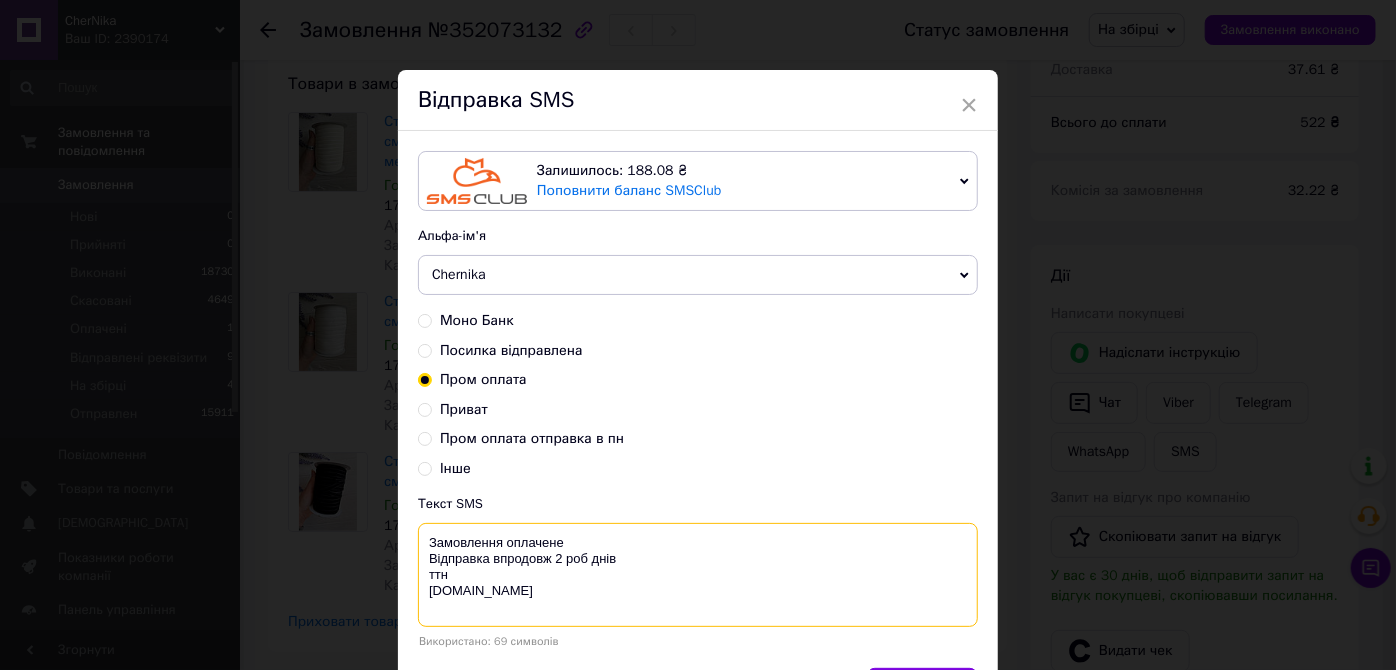 click on "Замовлення оплачене
Відправка впродовж 2 роб днів
ттн
chernika.in" at bounding box center [698, 575] 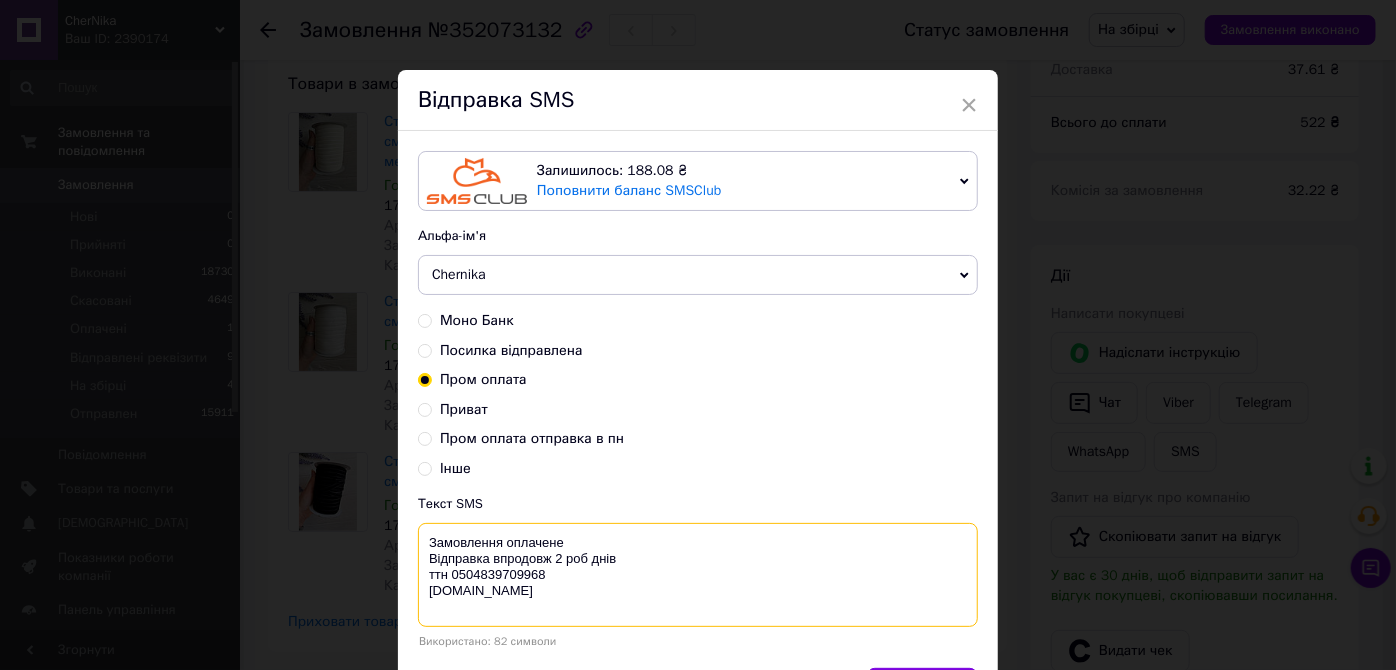 drag, startPoint x: 618, startPoint y: 559, endPoint x: 421, endPoint y: 559, distance: 197 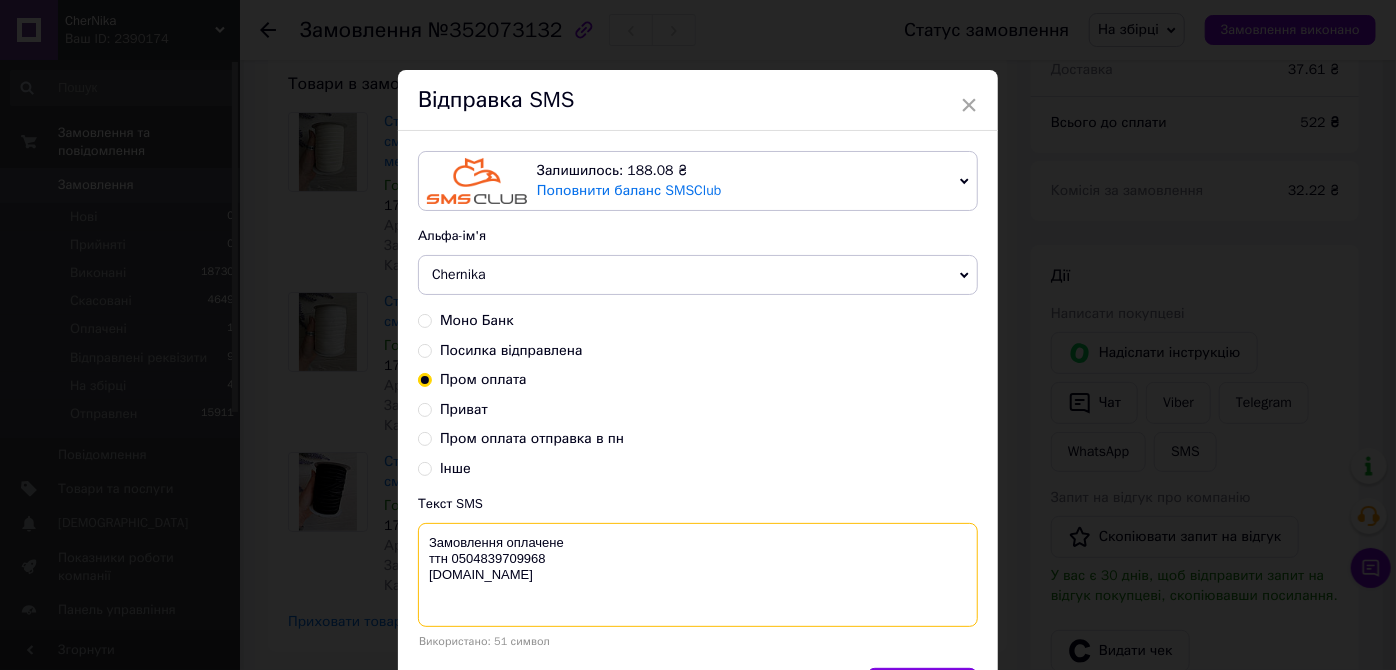 drag, startPoint x: 423, startPoint y: 540, endPoint x: 544, endPoint y: 568, distance: 124.197426 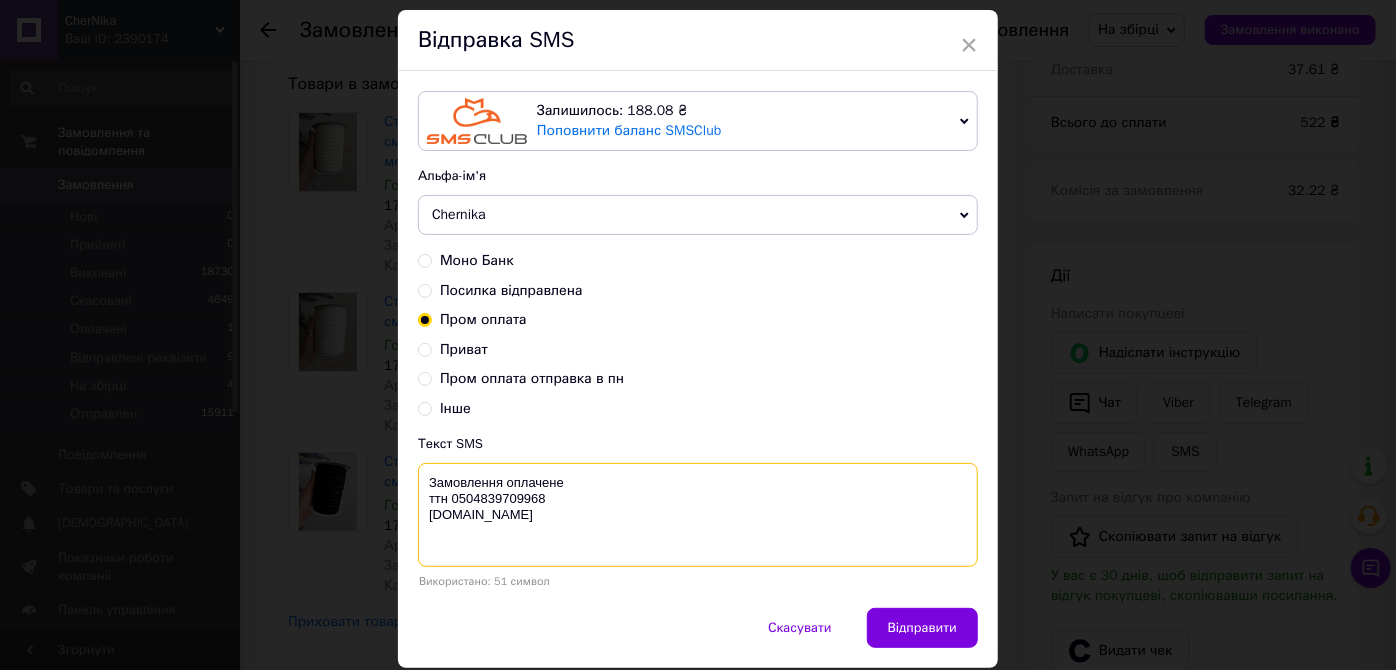 scroll, scrollTop: 122, scrollLeft: 0, axis: vertical 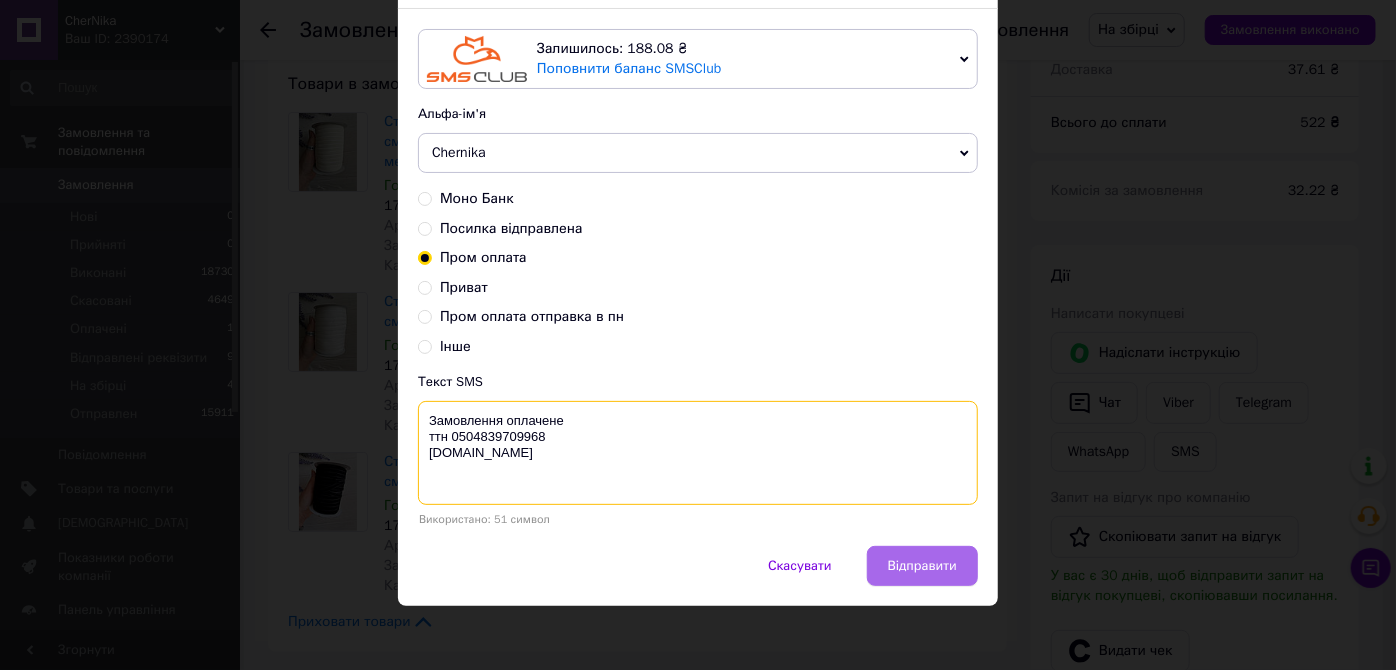 type on "Замовлення оплачене
ттн 0504839709968
[DOMAIN_NAME]" 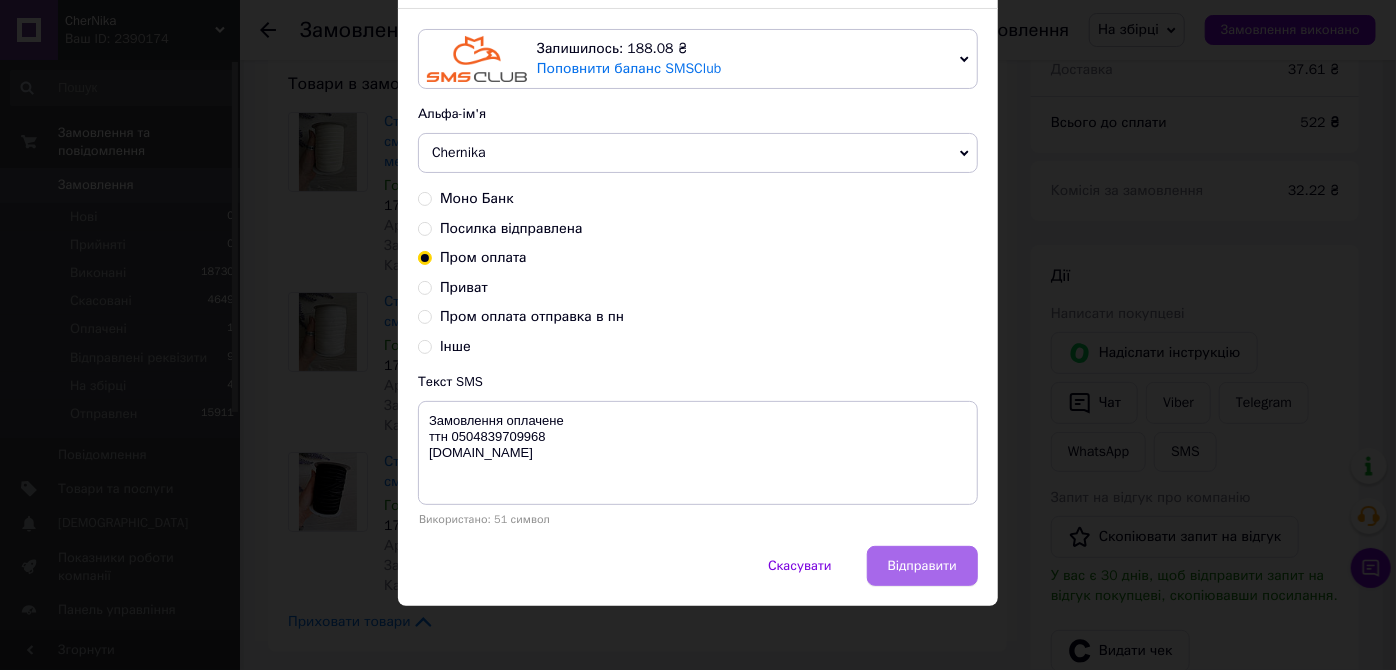 click on "Відправити" at bounding box center (922, 566) 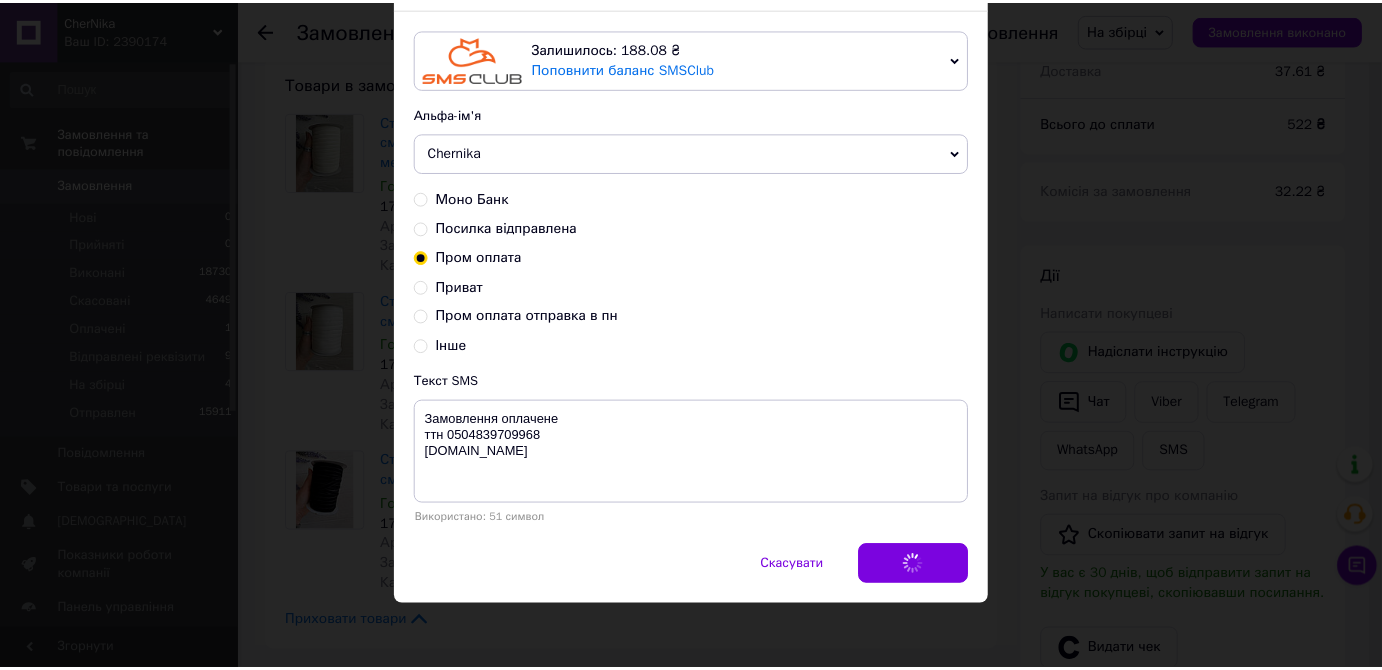 scroll, scrollTop: 0, scrollLeft: 0, axis: both 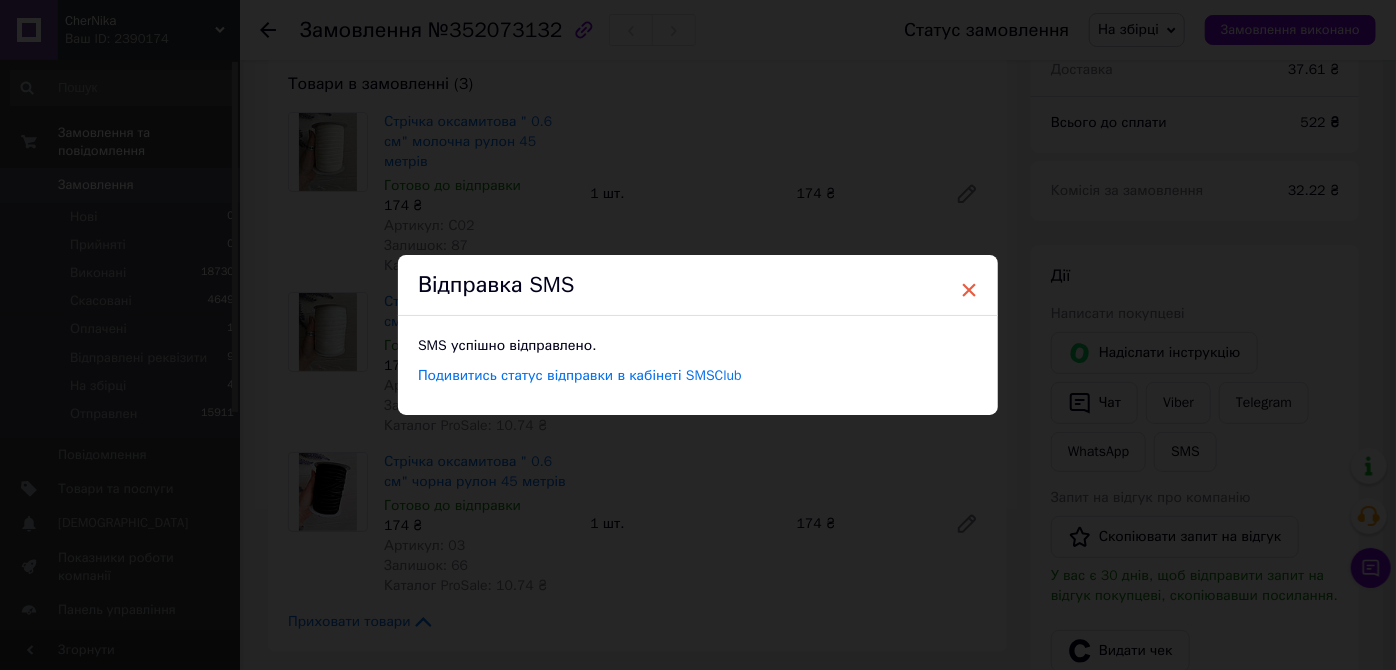 click on "×" at bounding box center (969, 290) 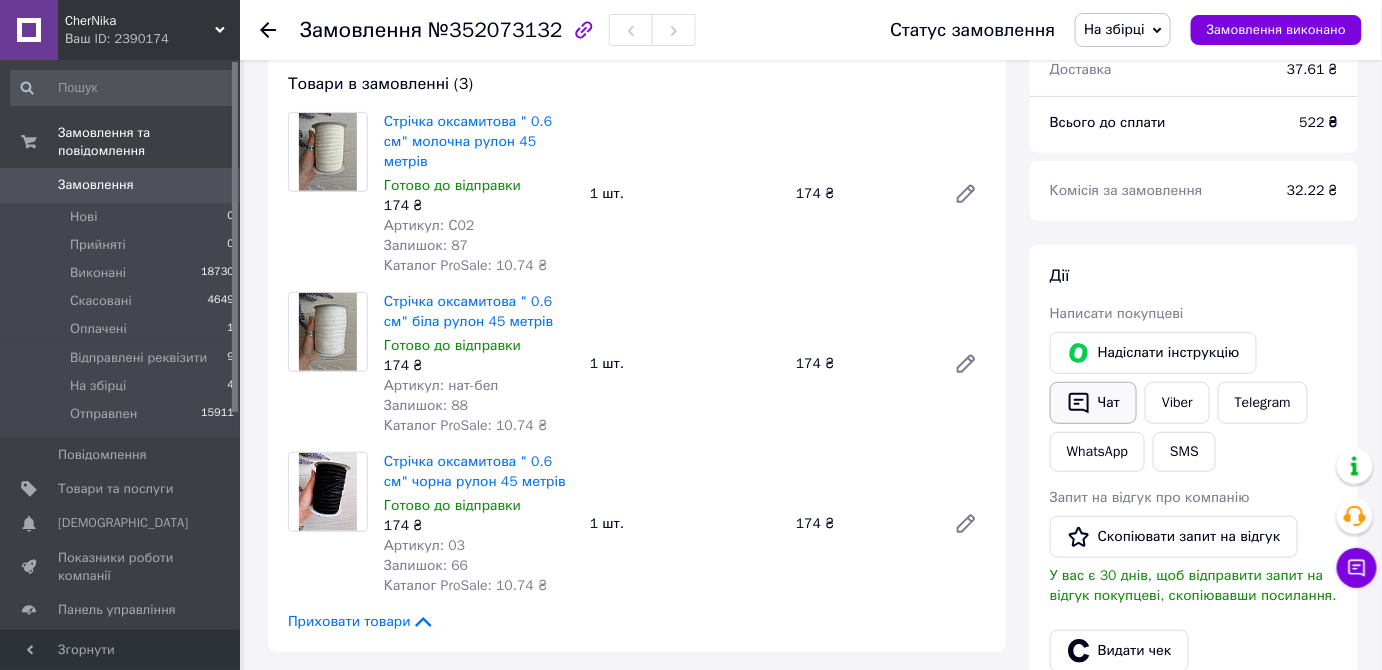click on "Чат" at bounding box center [1093, 403] 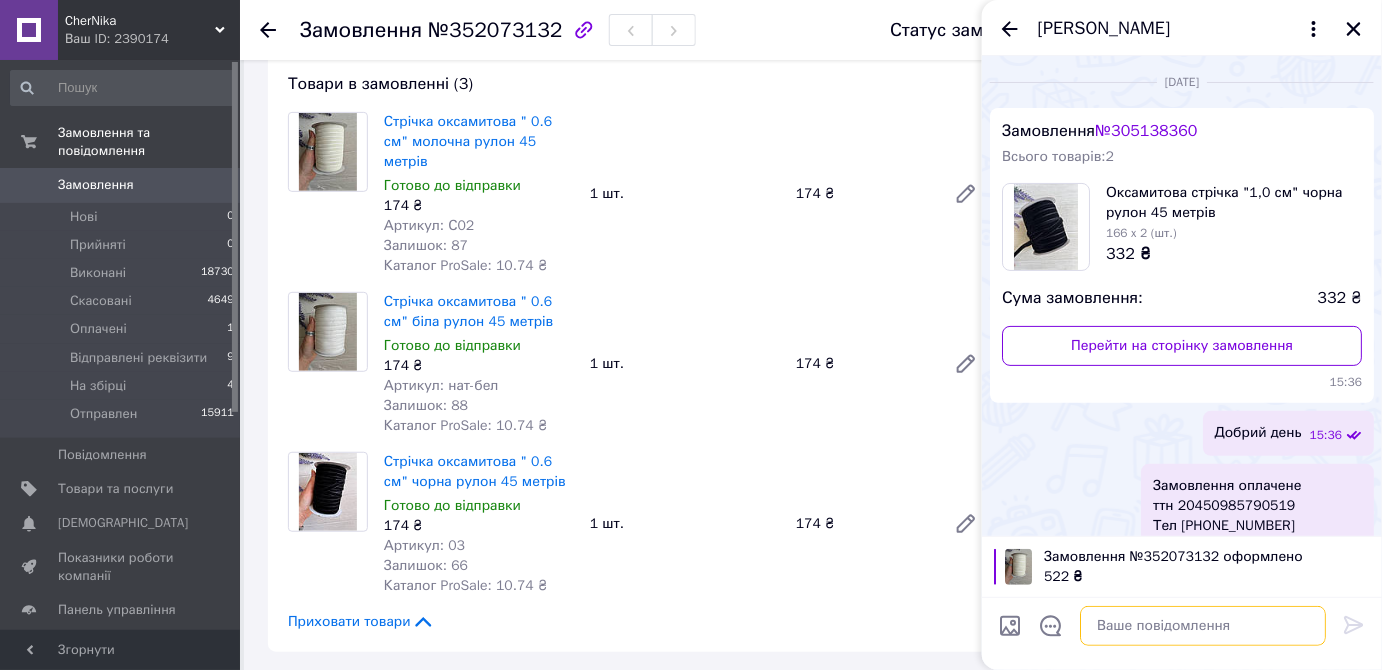 click at bounding box center [1203, 626] 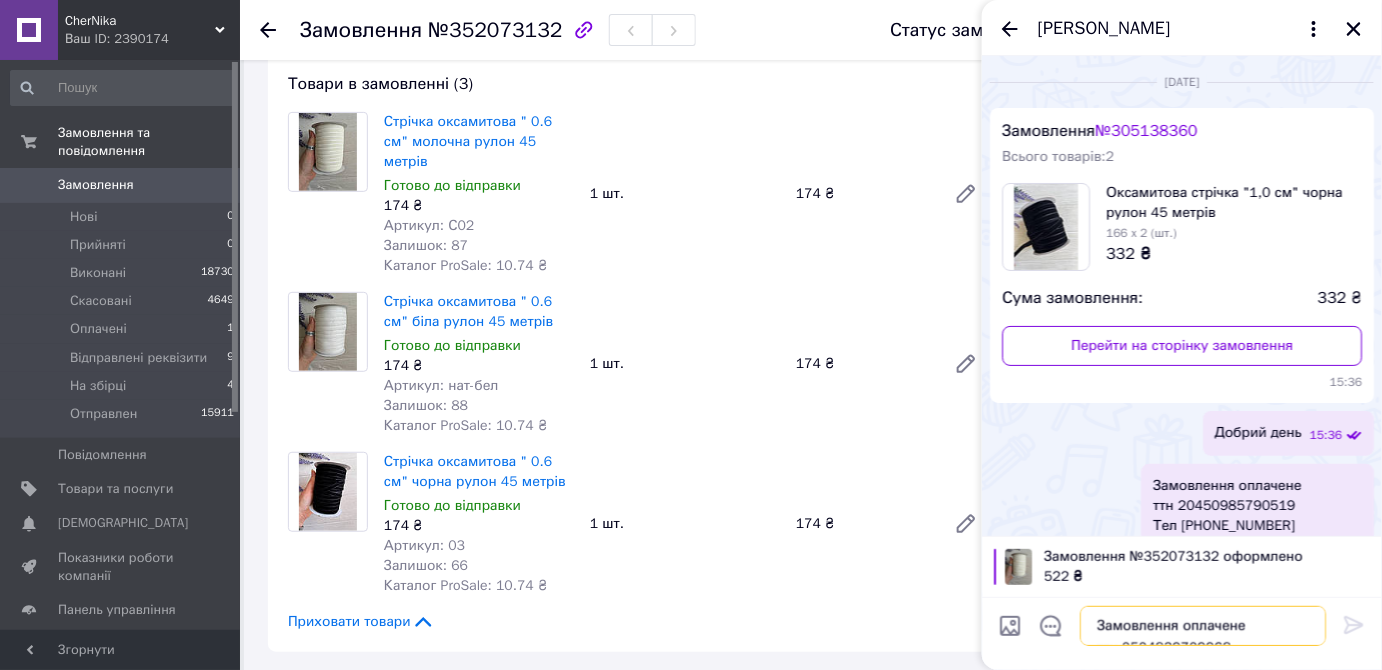 scroll, scrollTop: 14, scrollLeft: 0, axis: vertical 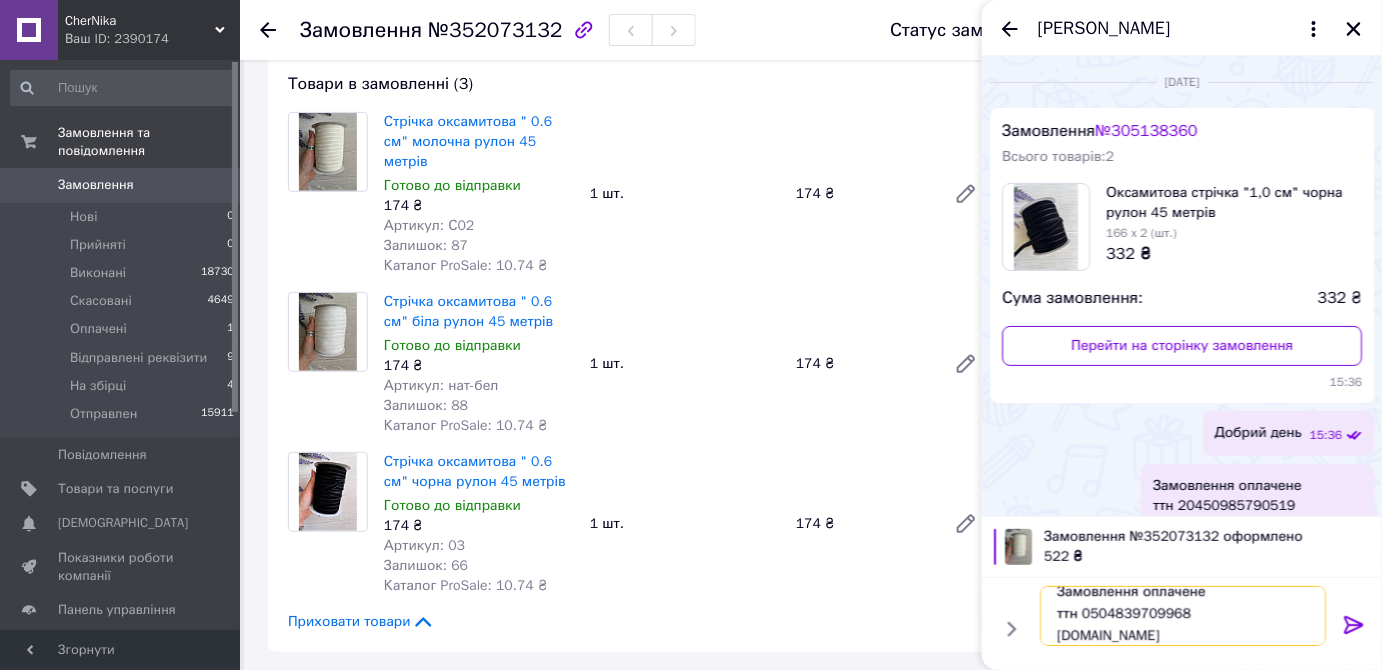 type 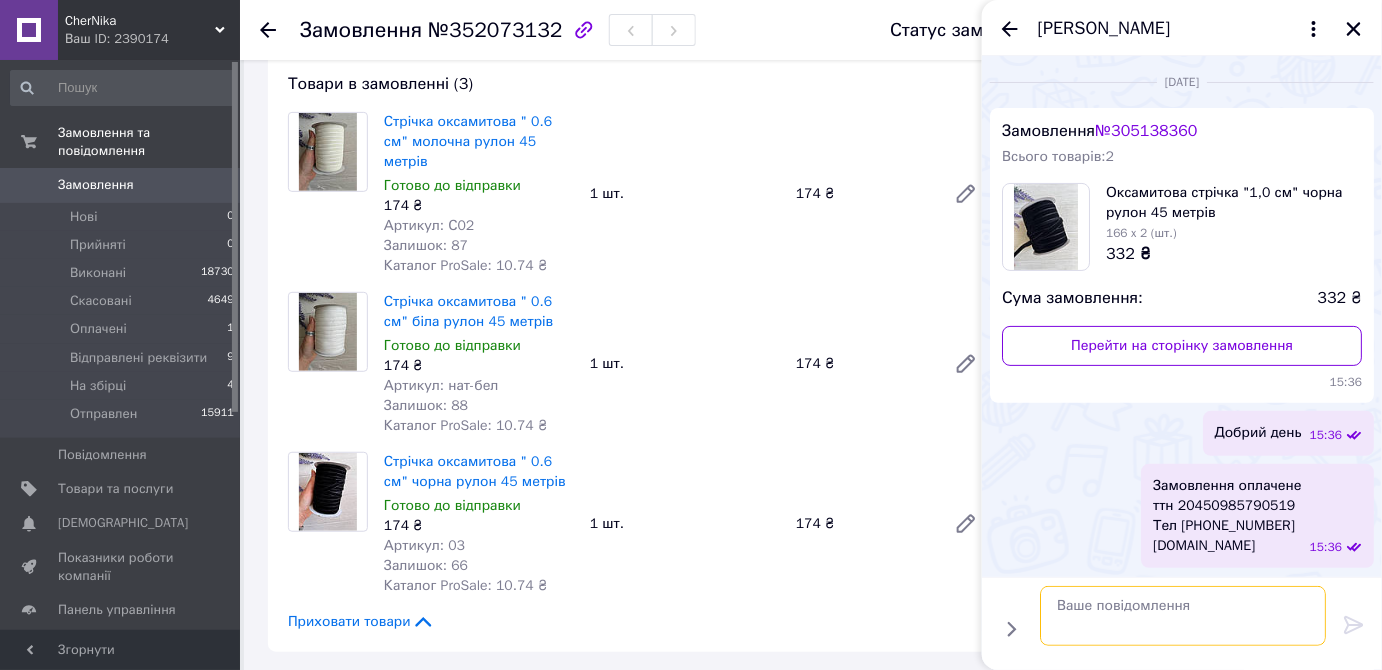 scroll, scrollTop: 0, scrollLeft: 0, axis: both 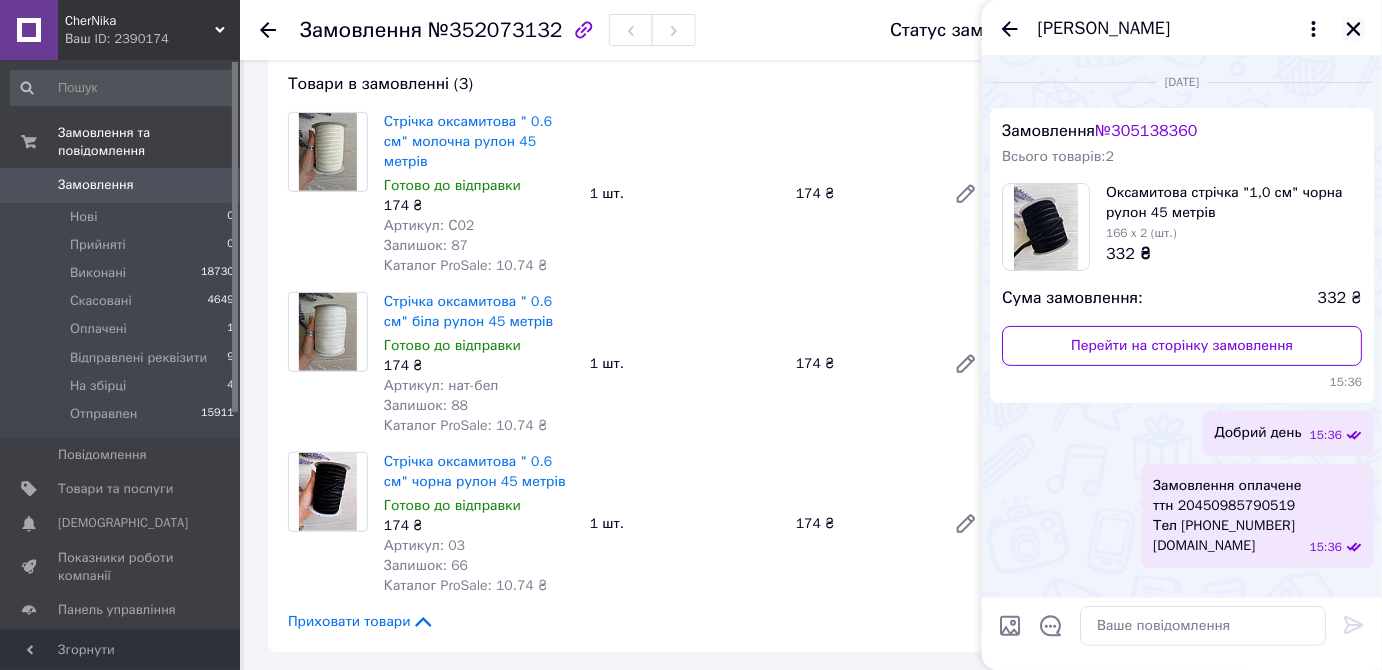 click 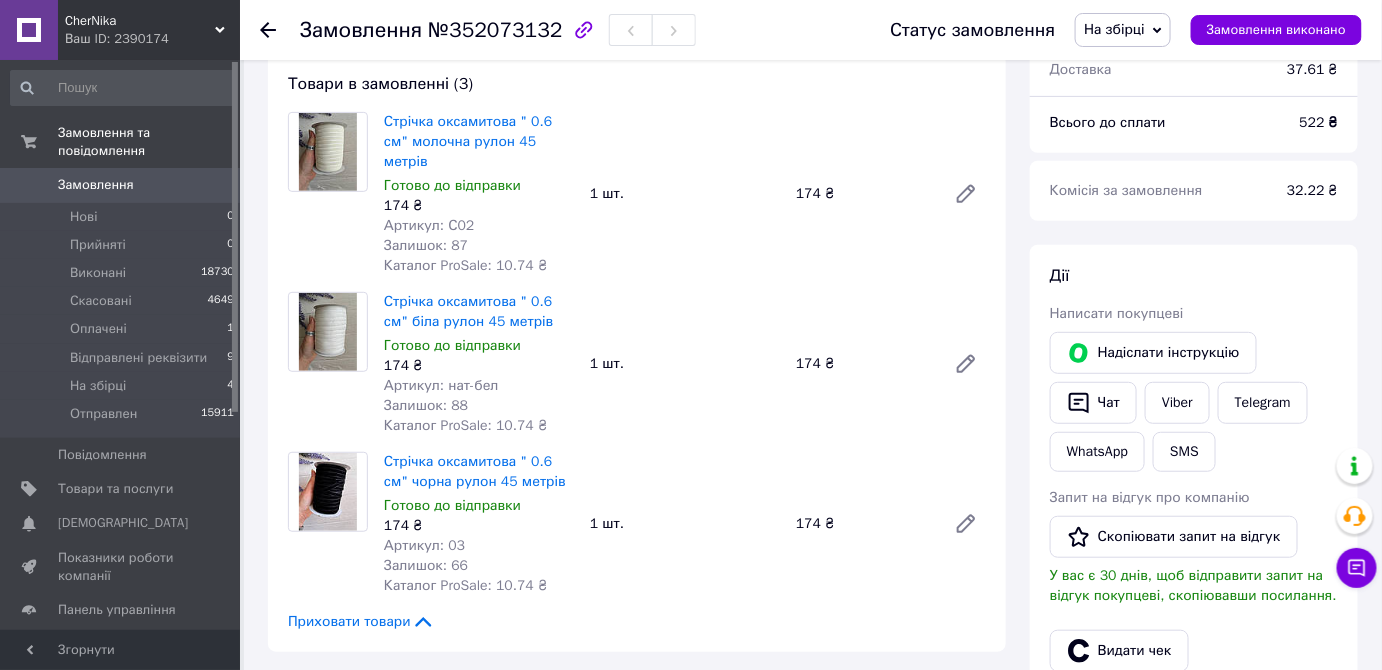 click on "На збірці" at bounding box center (1114, 29) 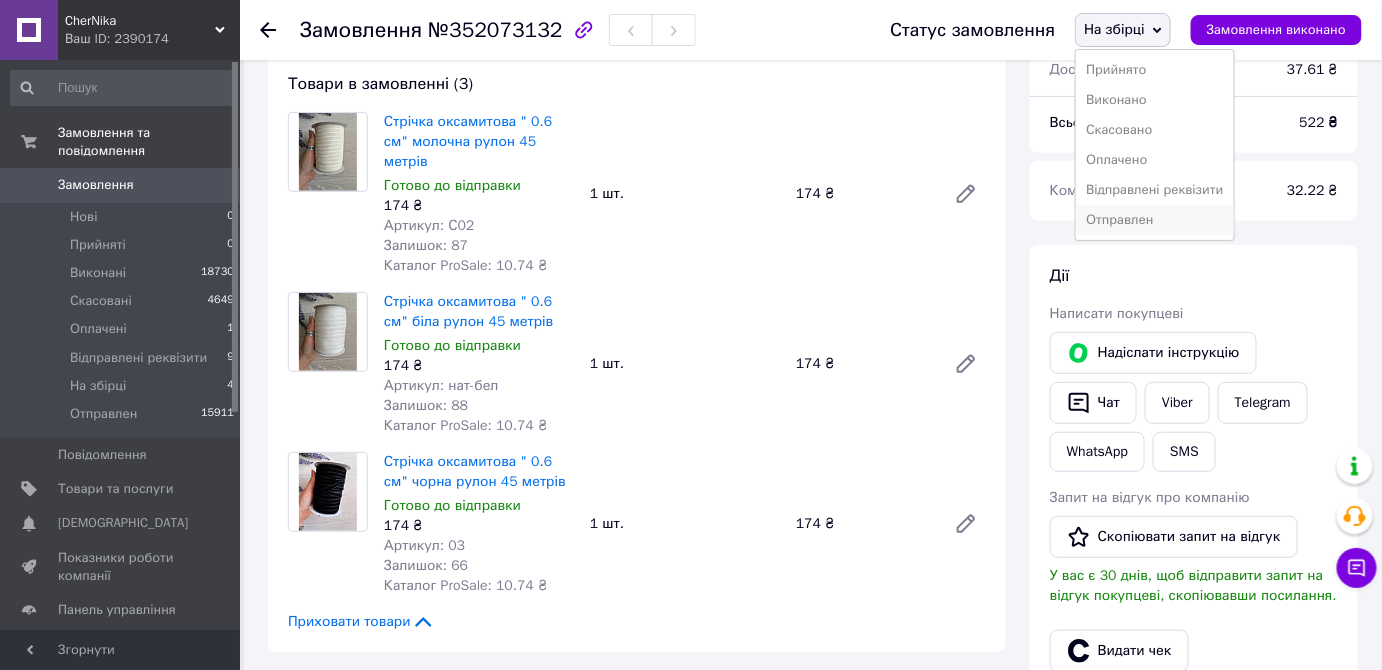 click on "Отправлен" at bounding box center (1154, 220) 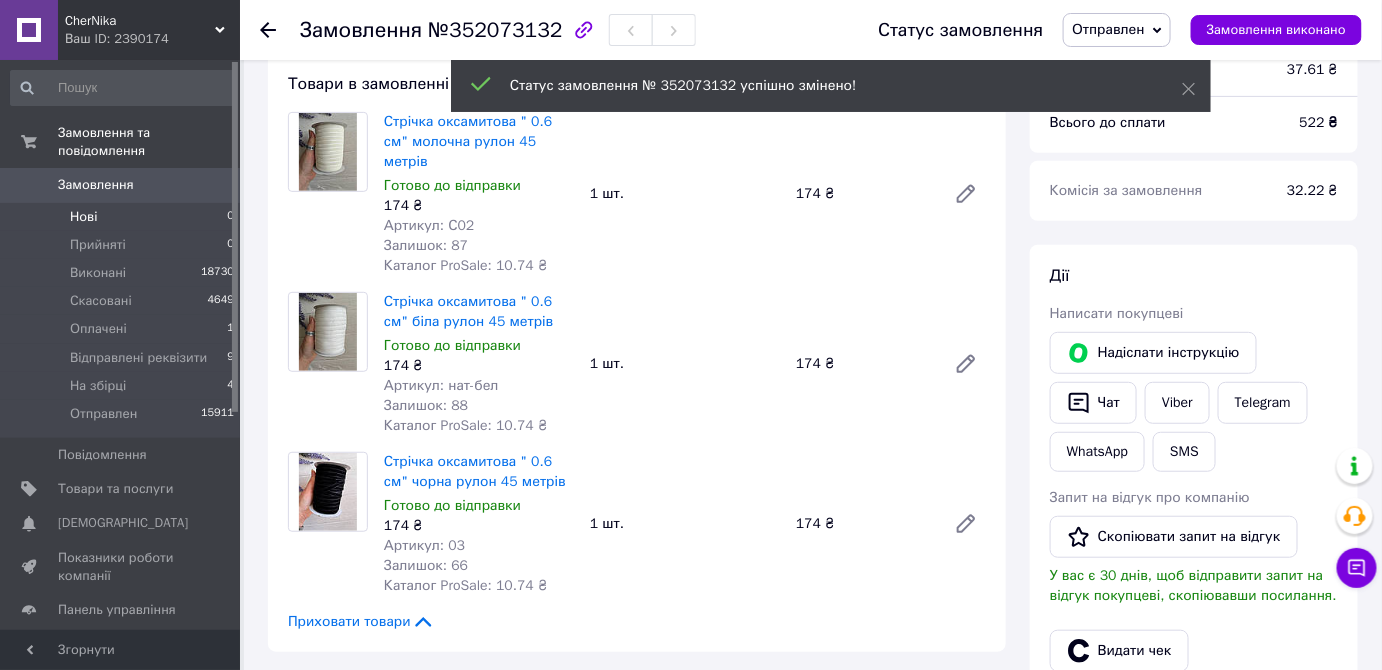 click on "Нові" at bounding box center [83, 217] 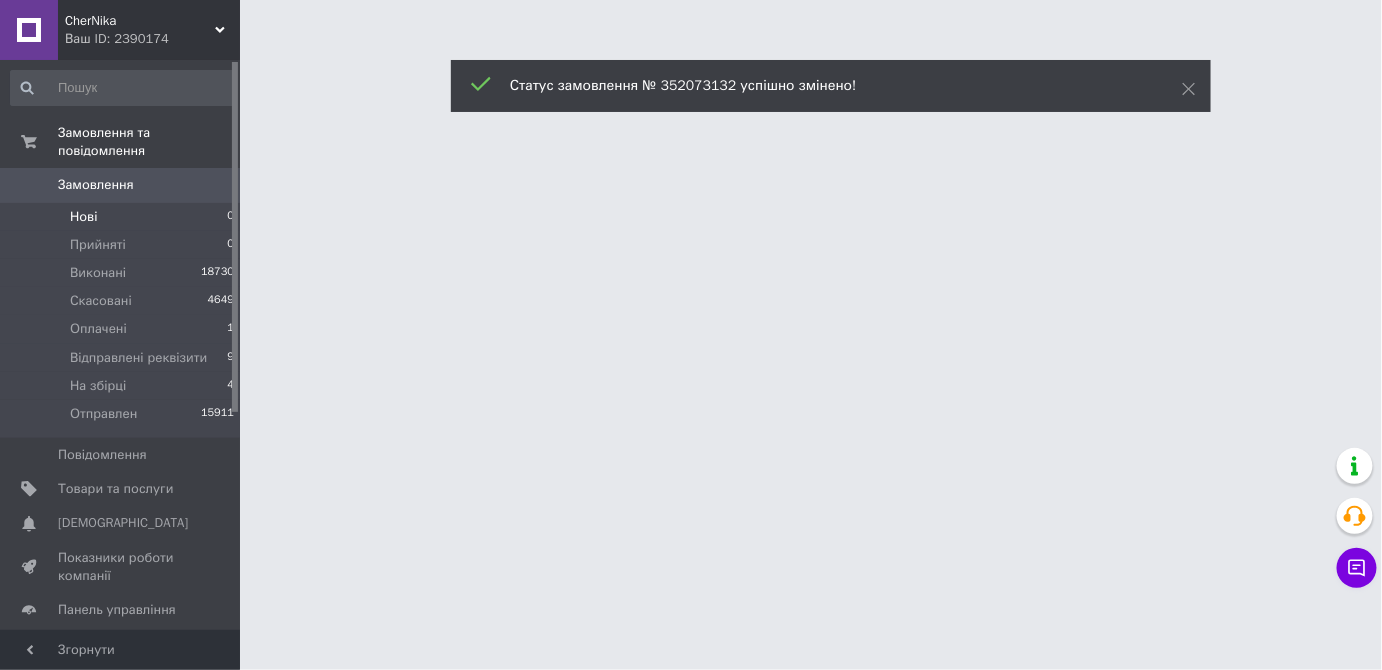 scroll, scrollTop: 0, scrollLeft: 0, axis: both 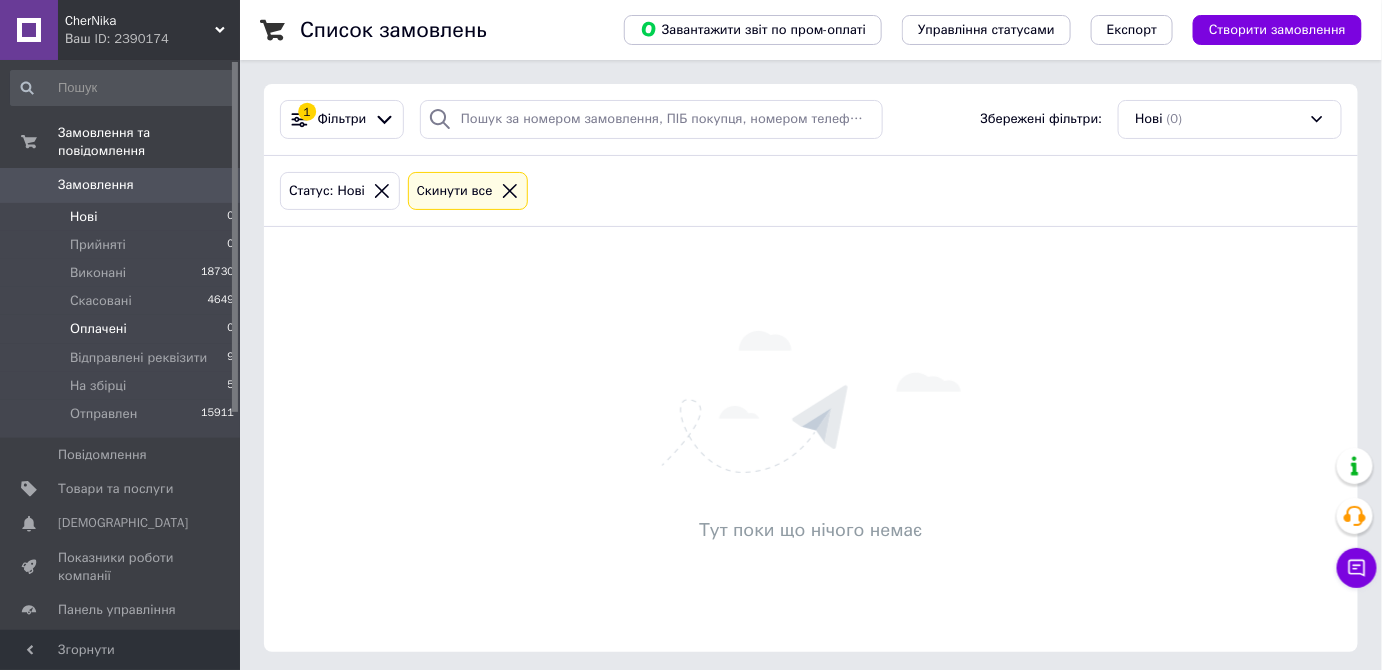 click on "Оплачені" at bounding box center (98, 329) 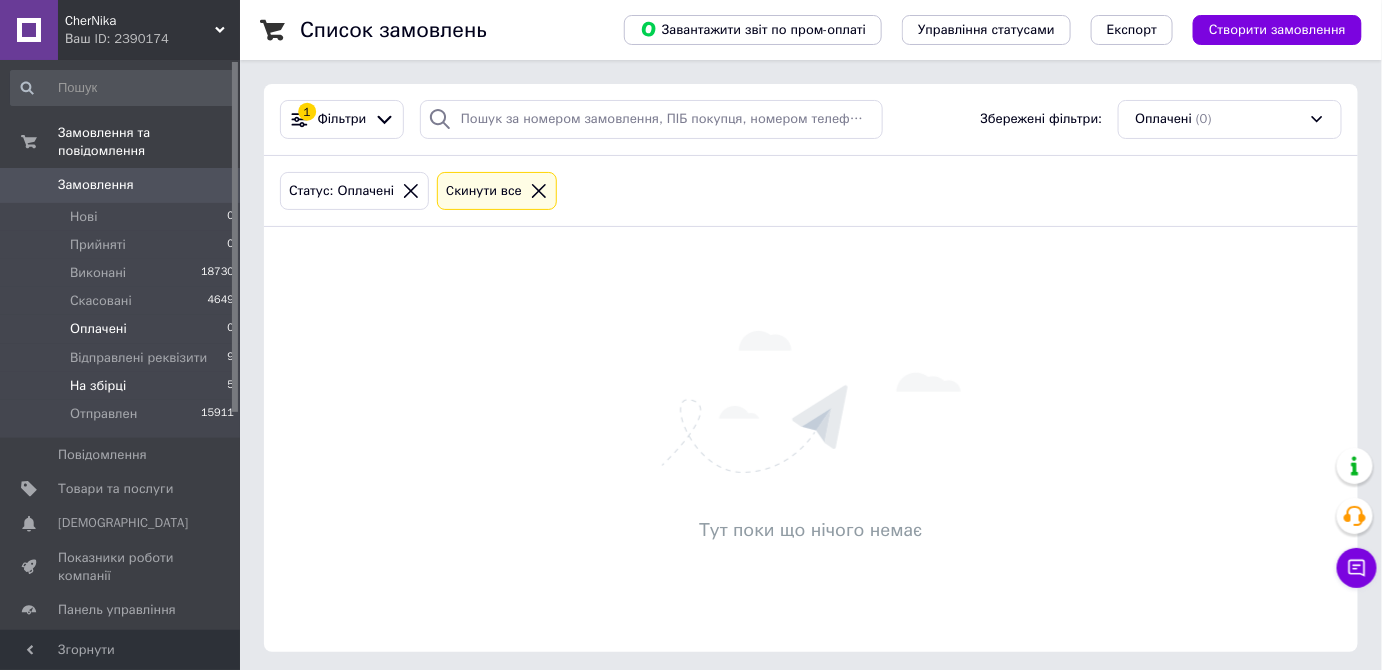 click on "На збірці" at bounding box center (98, 386) 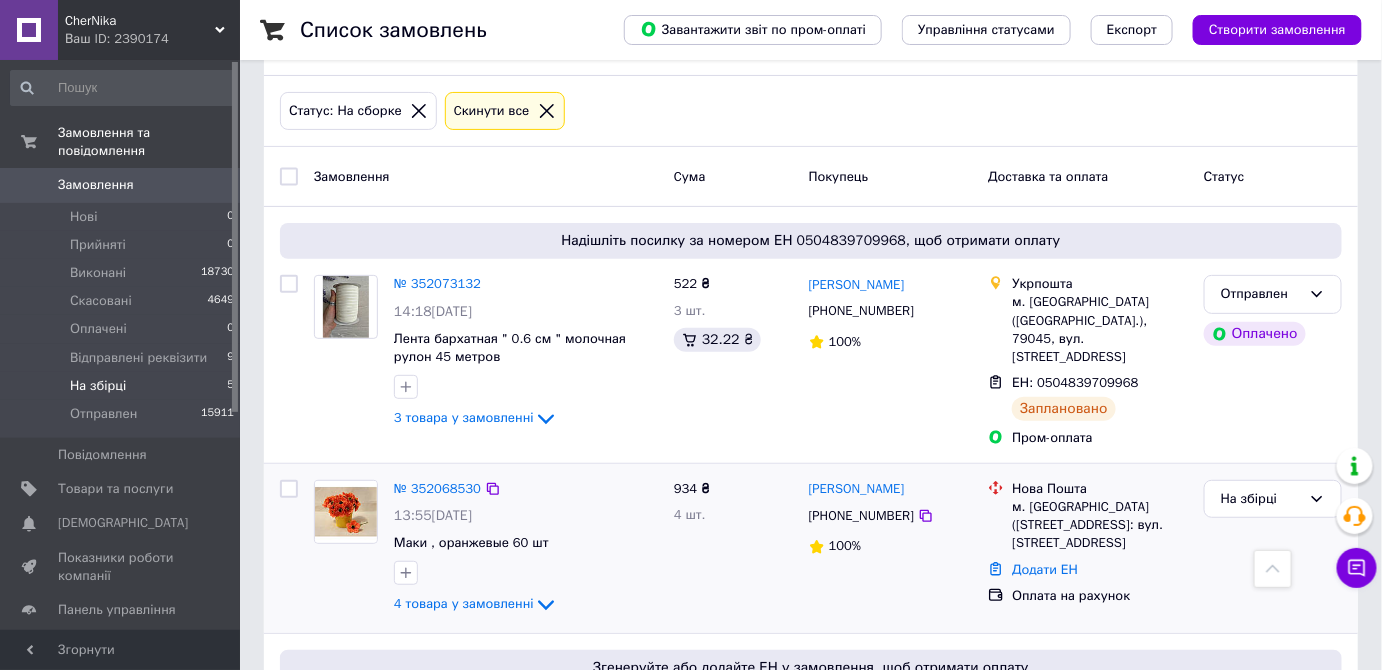 scroll, scrollTop: 0, scrollLeft: 0, axis: both 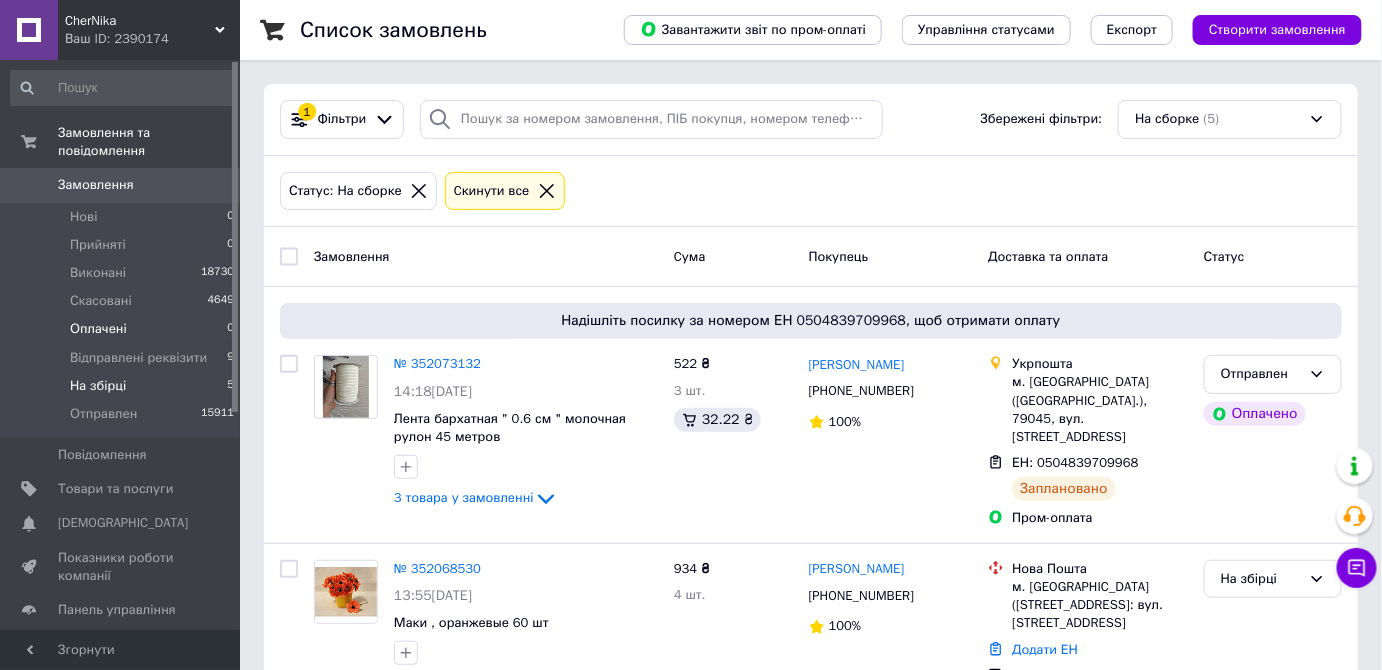 click on "Оплачені" at bounding box center [98, 329] 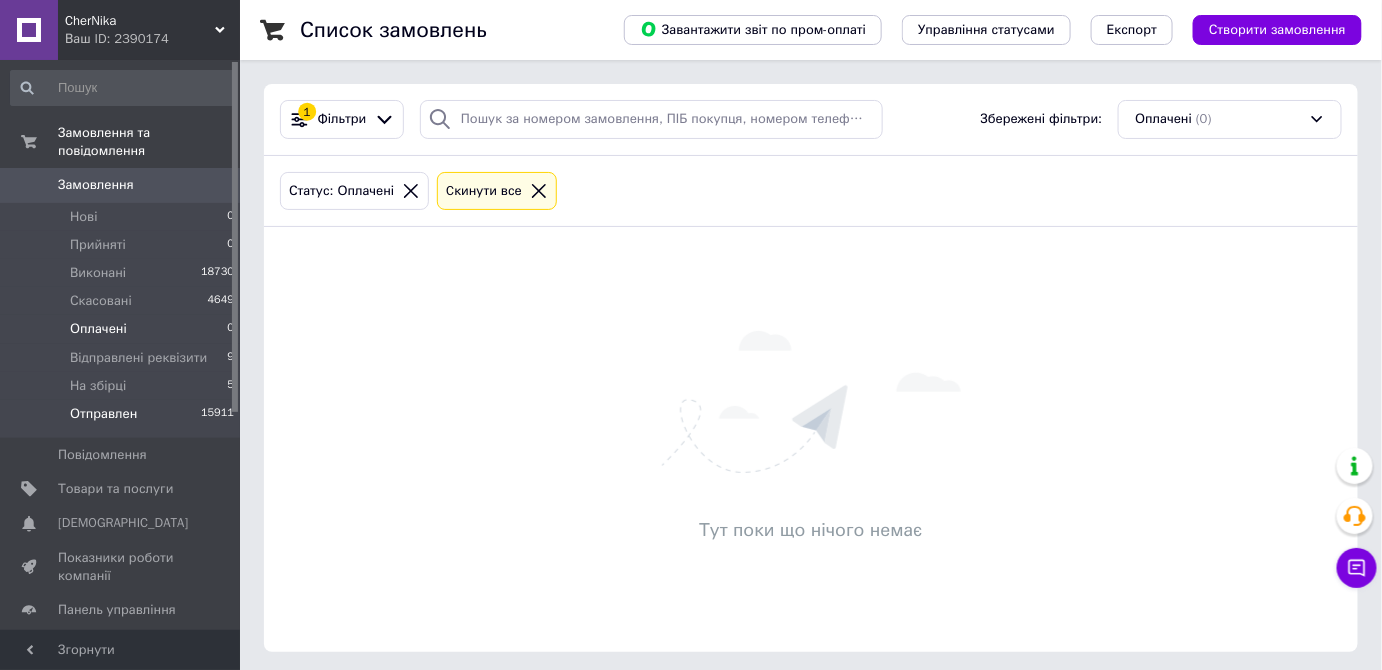 click on "Отправлен" at bounding box center [103, 414] 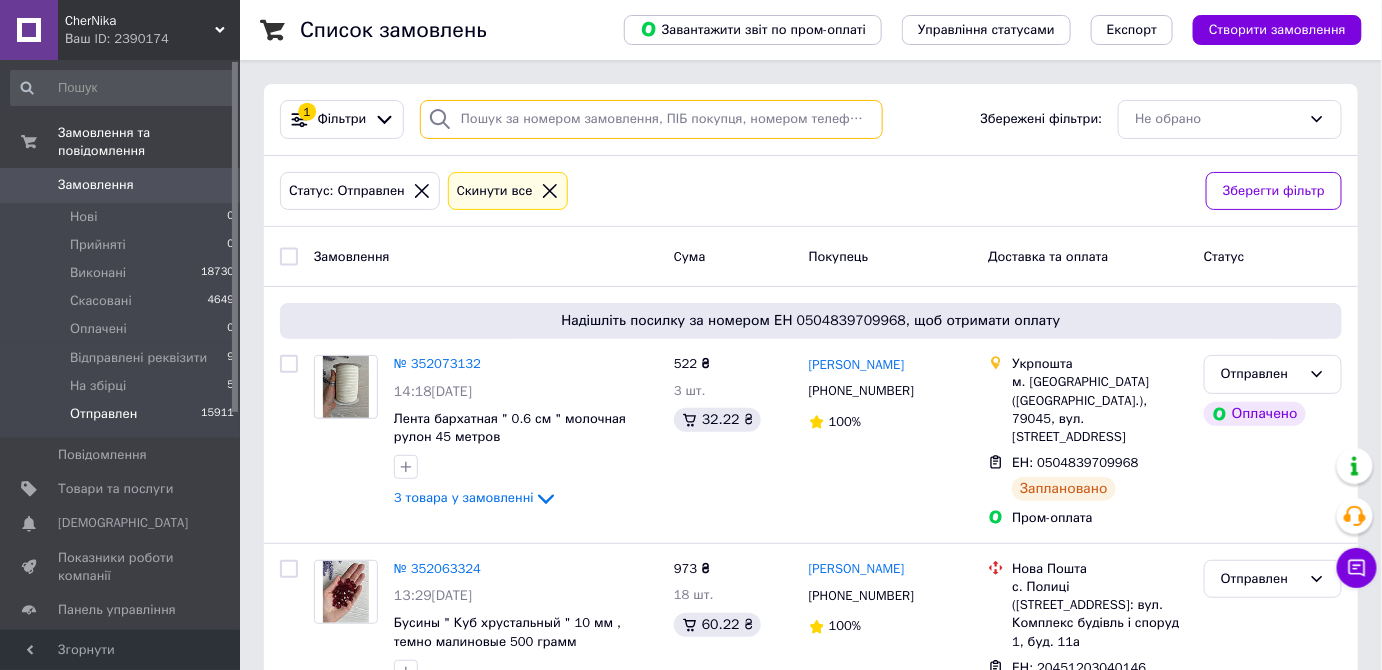 click at bounding box center (651, 119) 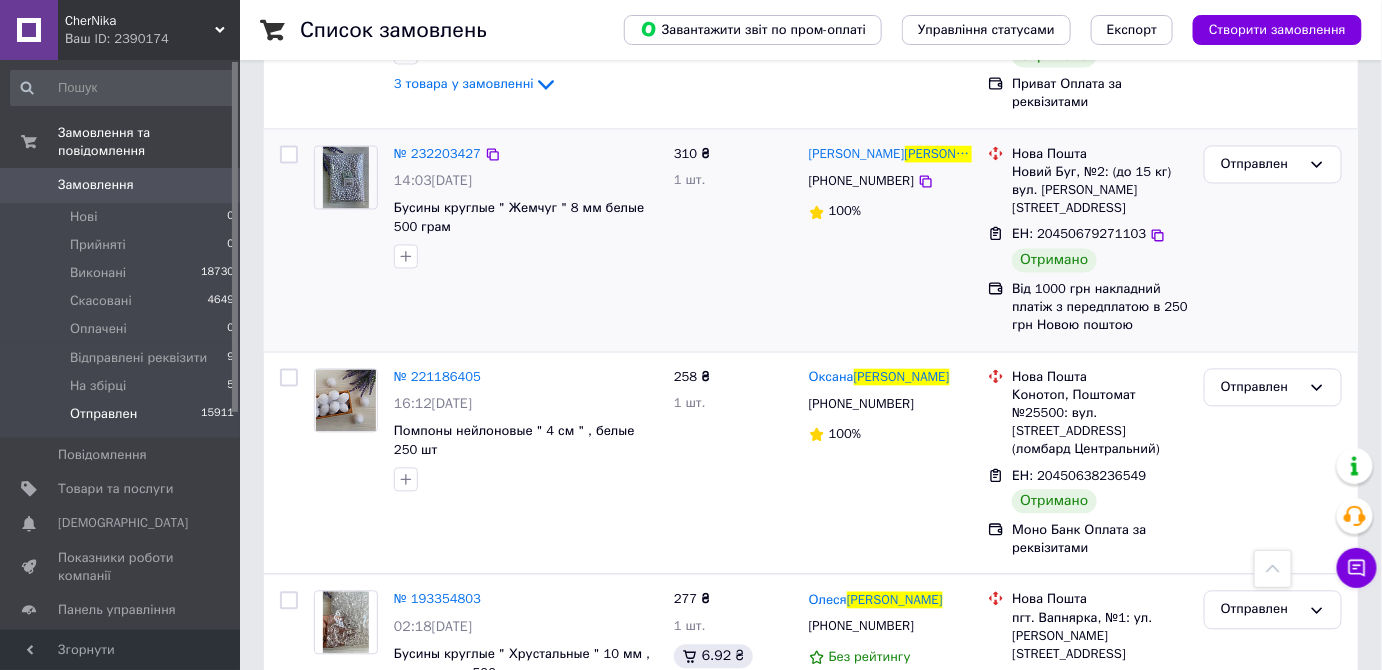 scroll, scrollTop: 1187, scrollLeft: 0, axis: vertical 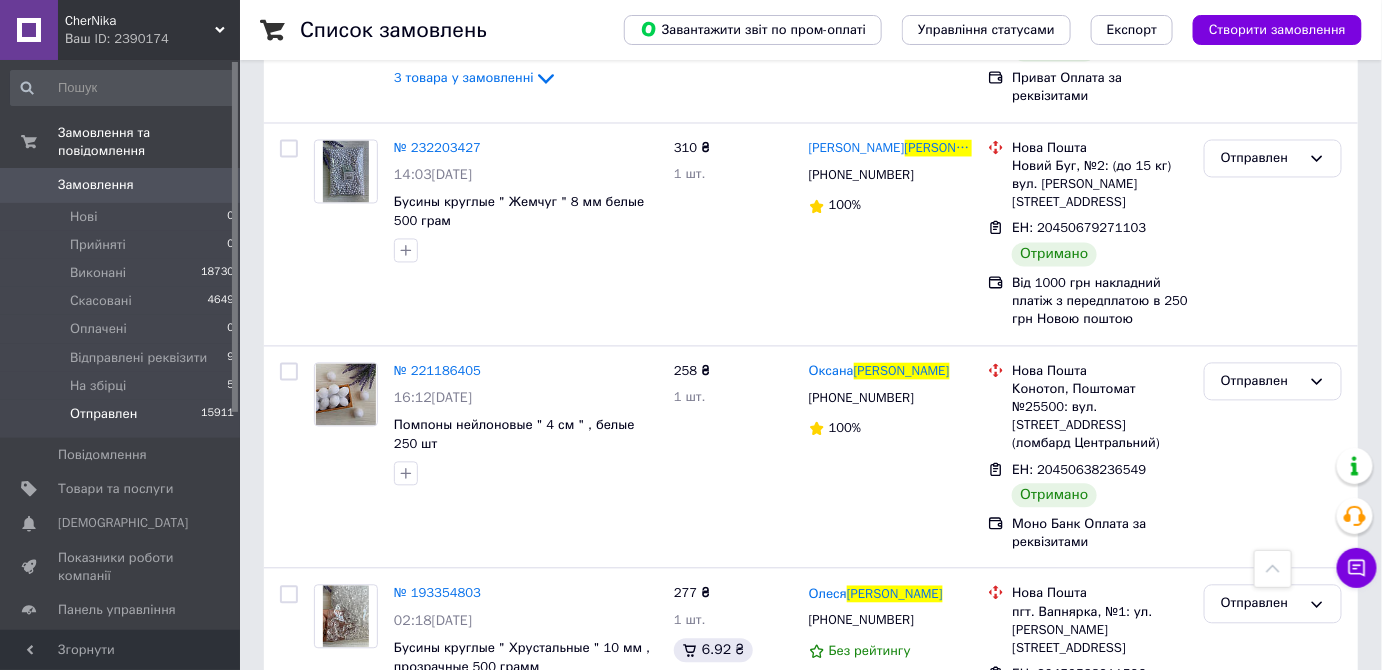 type on "Гриценко" 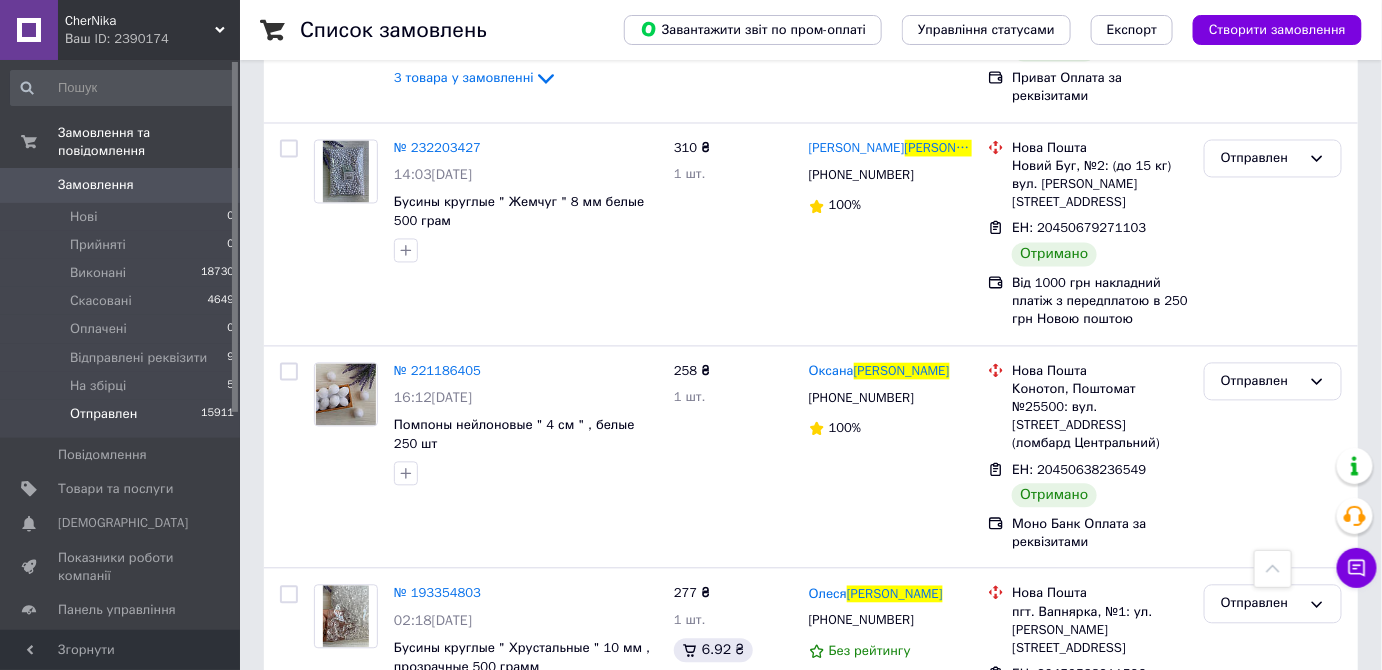 click on "Замовлення" at bounding box center [96, 185] 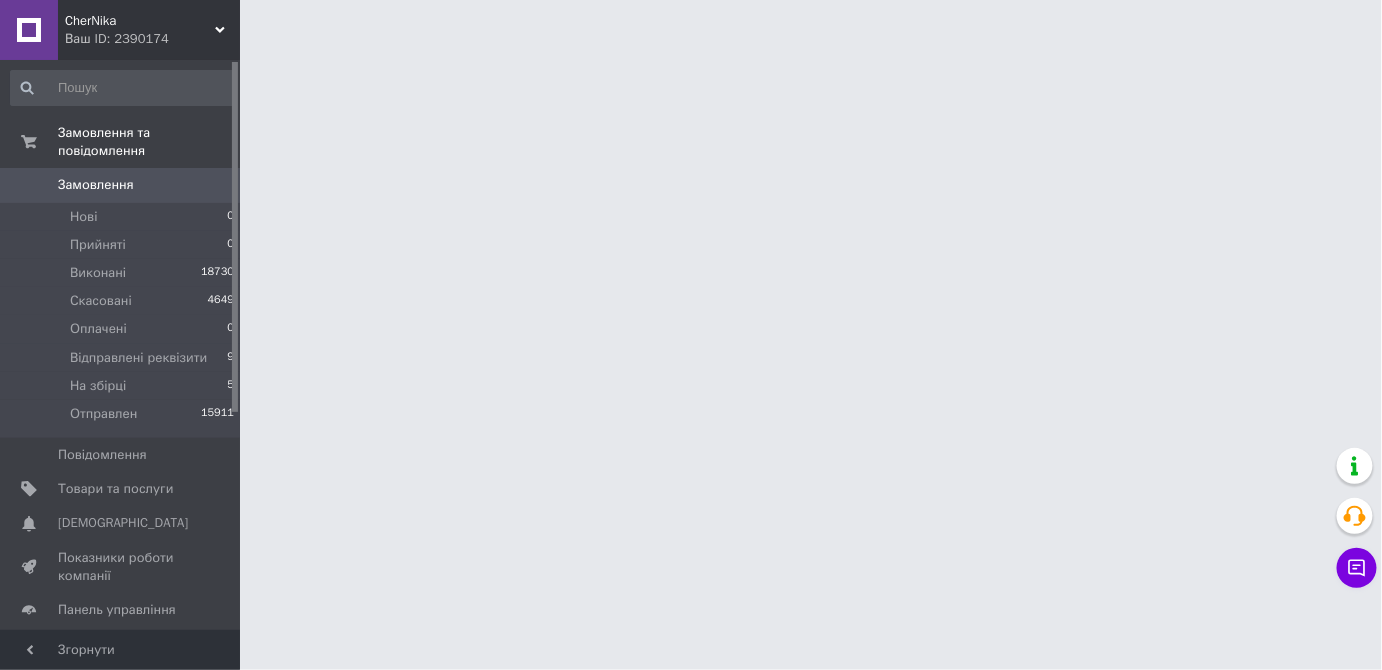 scroll, scrollTop: 0, scrollLeft: 0, axis: both 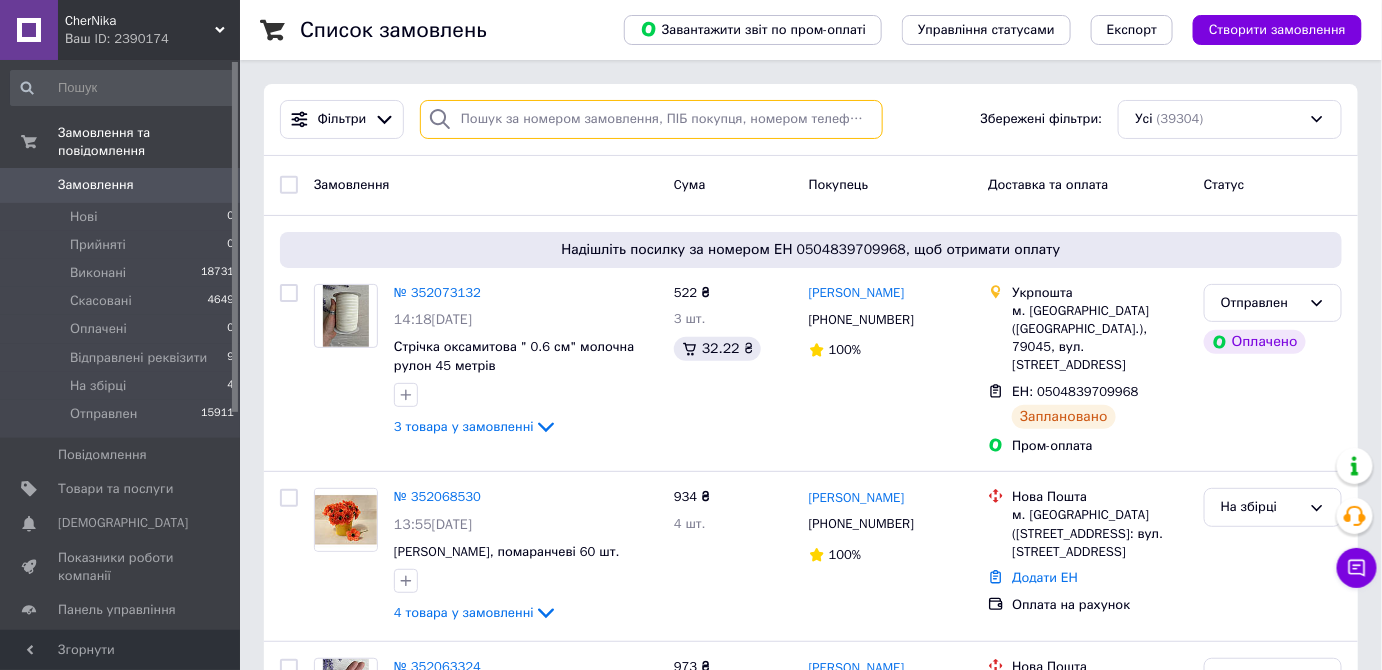 click at bounding box center [651, 119] 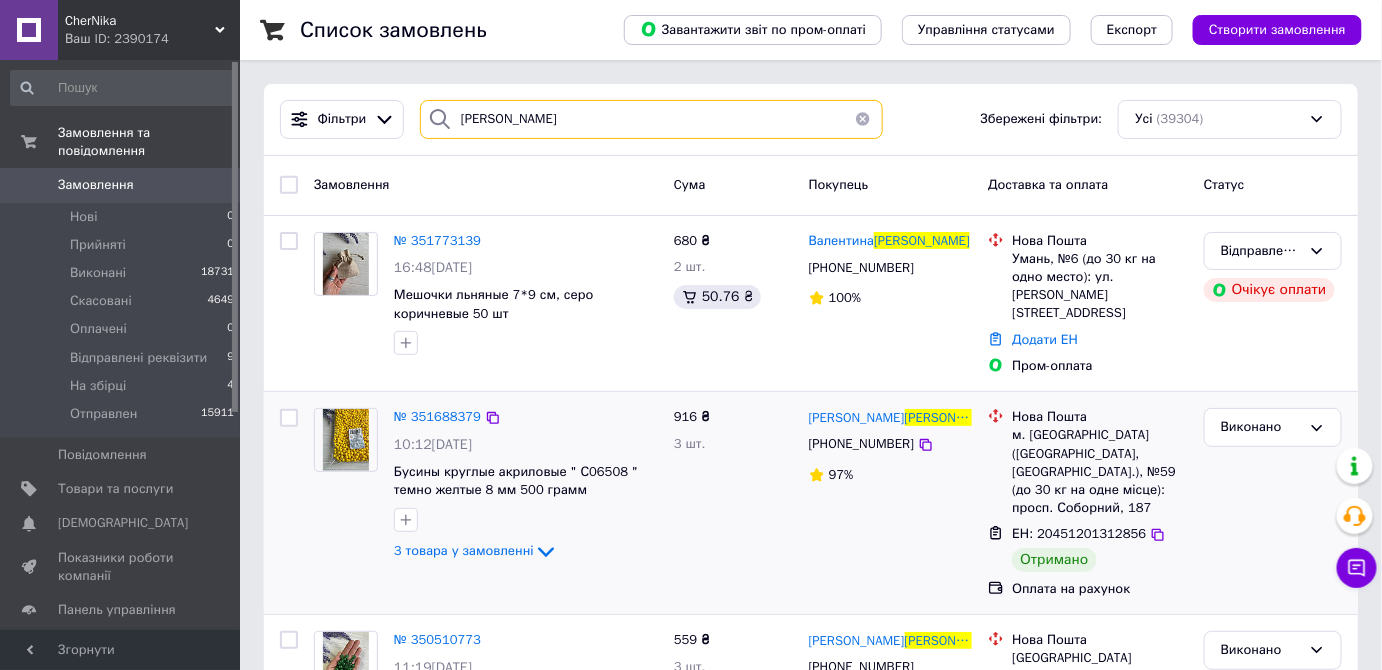 type on "гриценко" 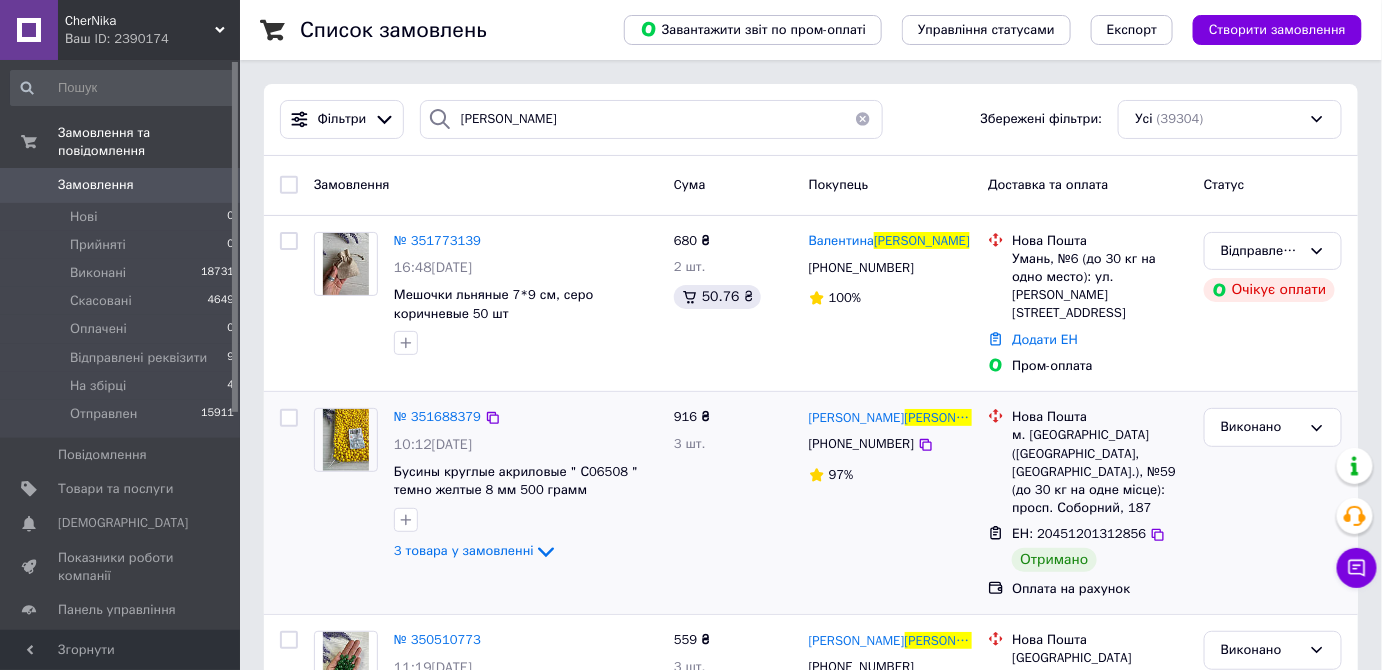 click at bounding box center [346, 440] 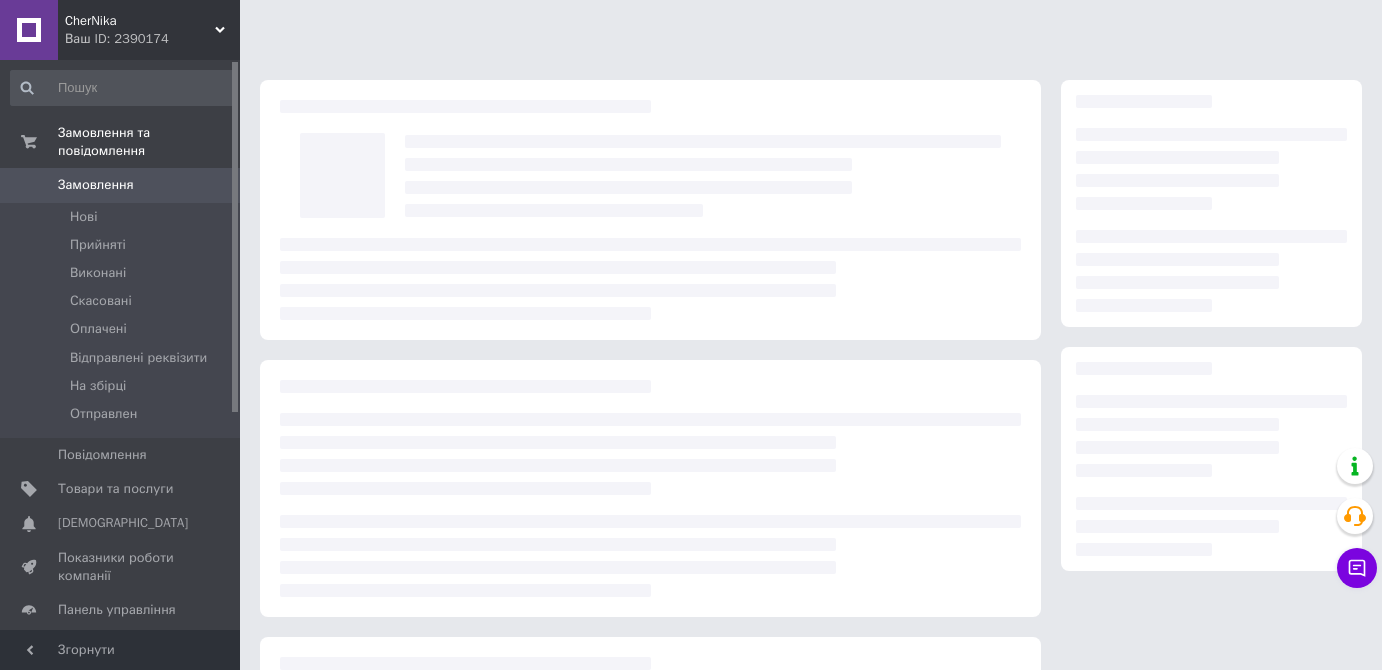 scroll, scrollTop: 0, scrollLeft: 0, axis: both 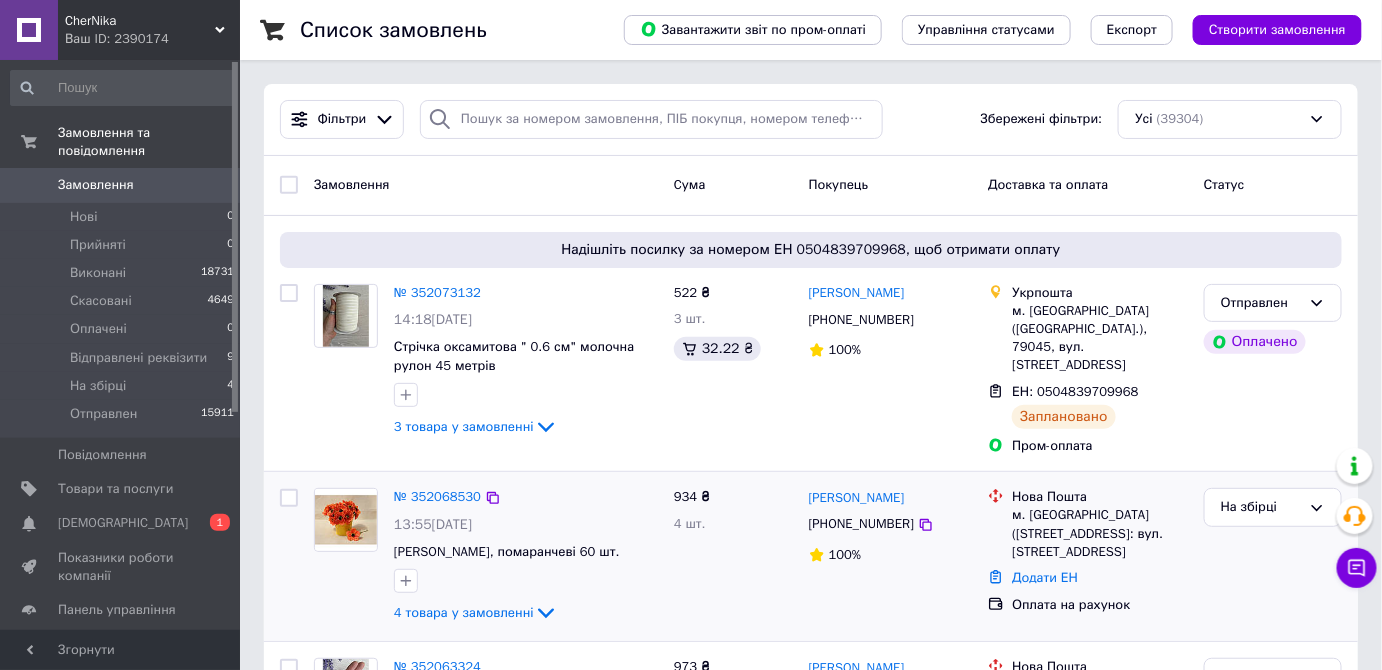 click on "№ 352068530 13:55[DATE] Маки, помаранчеві 60 шт. 4 товара у замовленні 934 ₴ 4 шт. [PERSON_NAME] [PHONE_NUMBER] 100% Нова Пошта м. [GEOGRAPHIC_DATA] ([STREET_ADDRESS]: вул. М.Кривоноса, 2 Додати ЕН Оплата на рахунок На збірці" at bounding box center (811, 556) 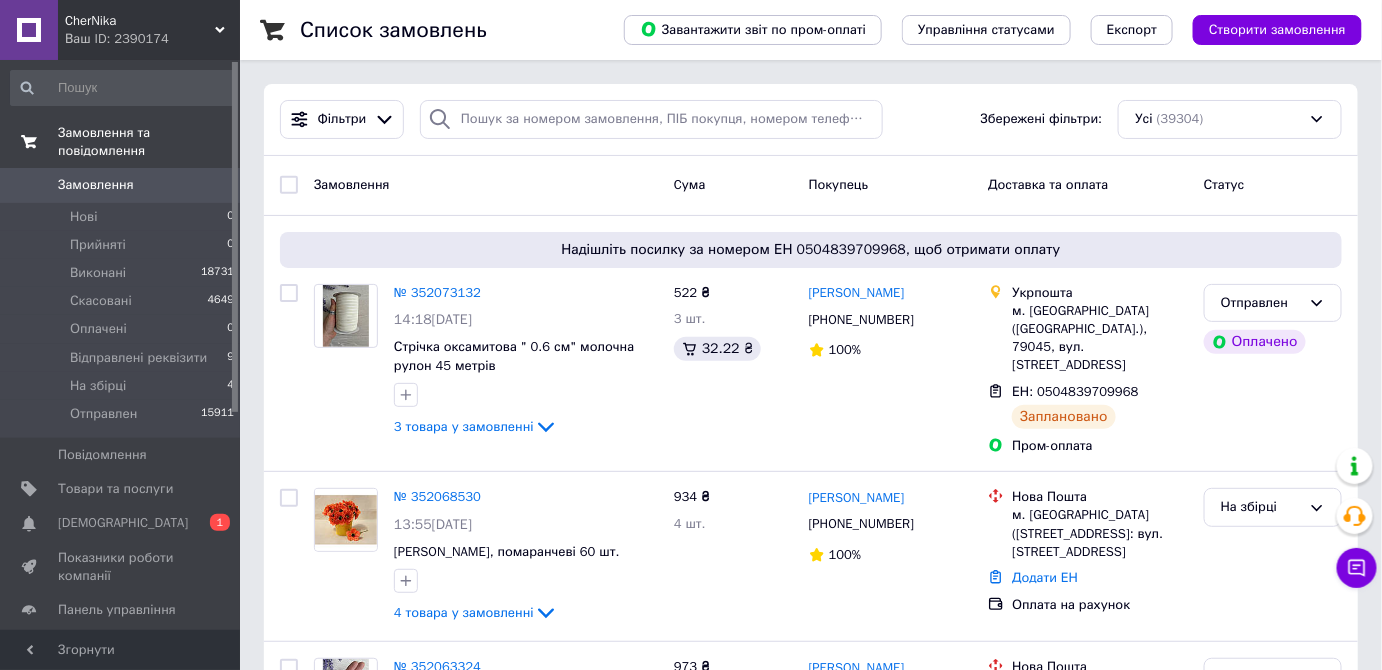 click on "Замовлення та повідомлення" at bounding box center [149, 142] 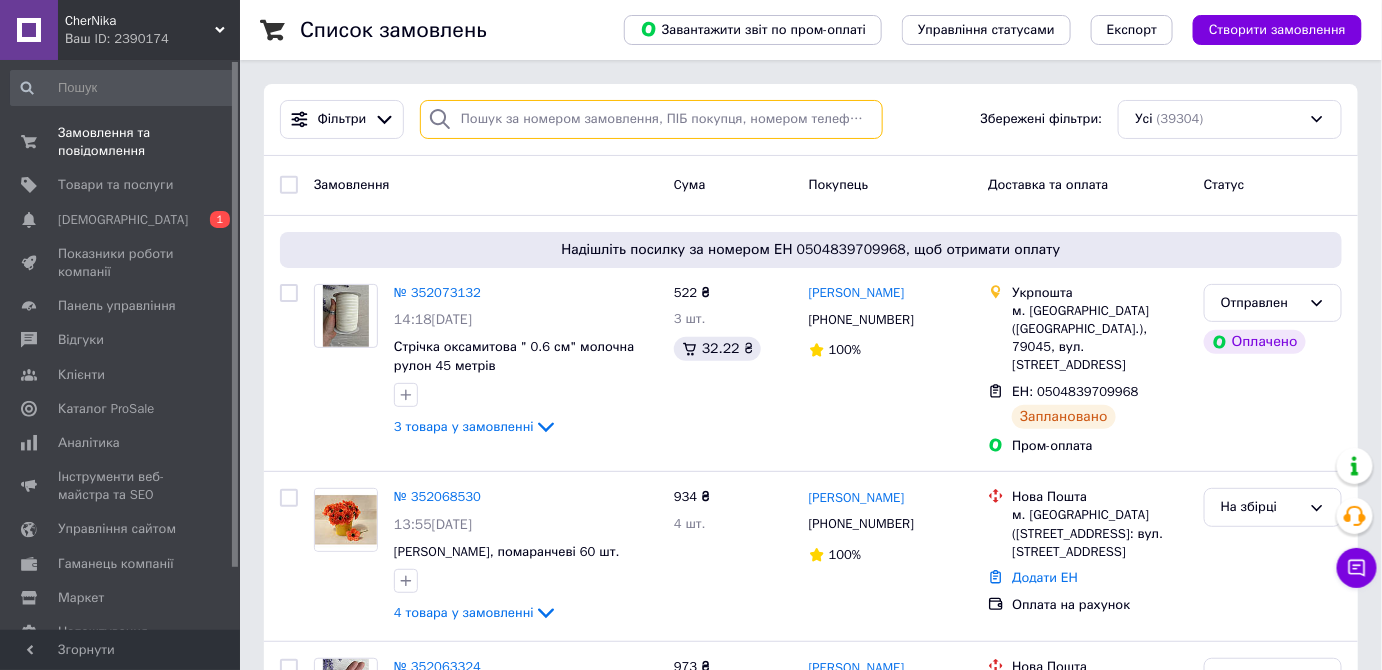 click at bounding box center (651, 119) 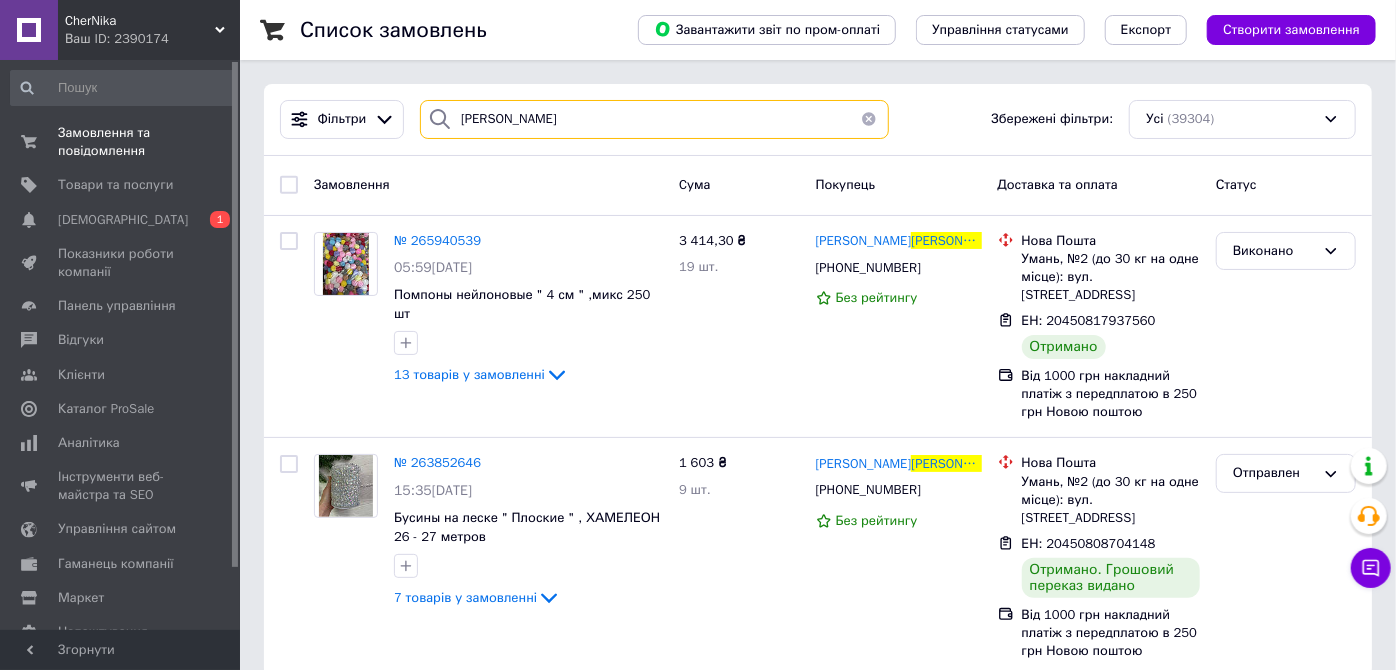 type on "кобиляк" 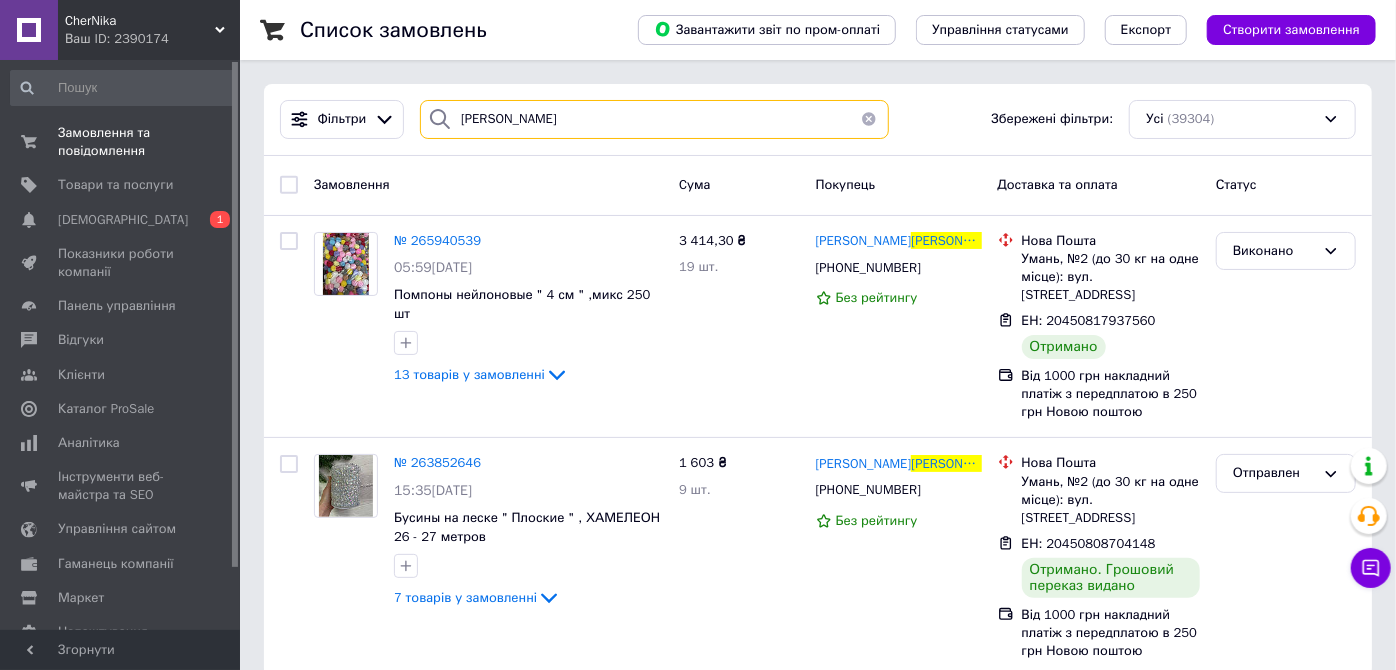 drag, startPoint x: 530, startPoint y: 121, endPoint x: 424, endPoint y: 141, distance: 107.87029 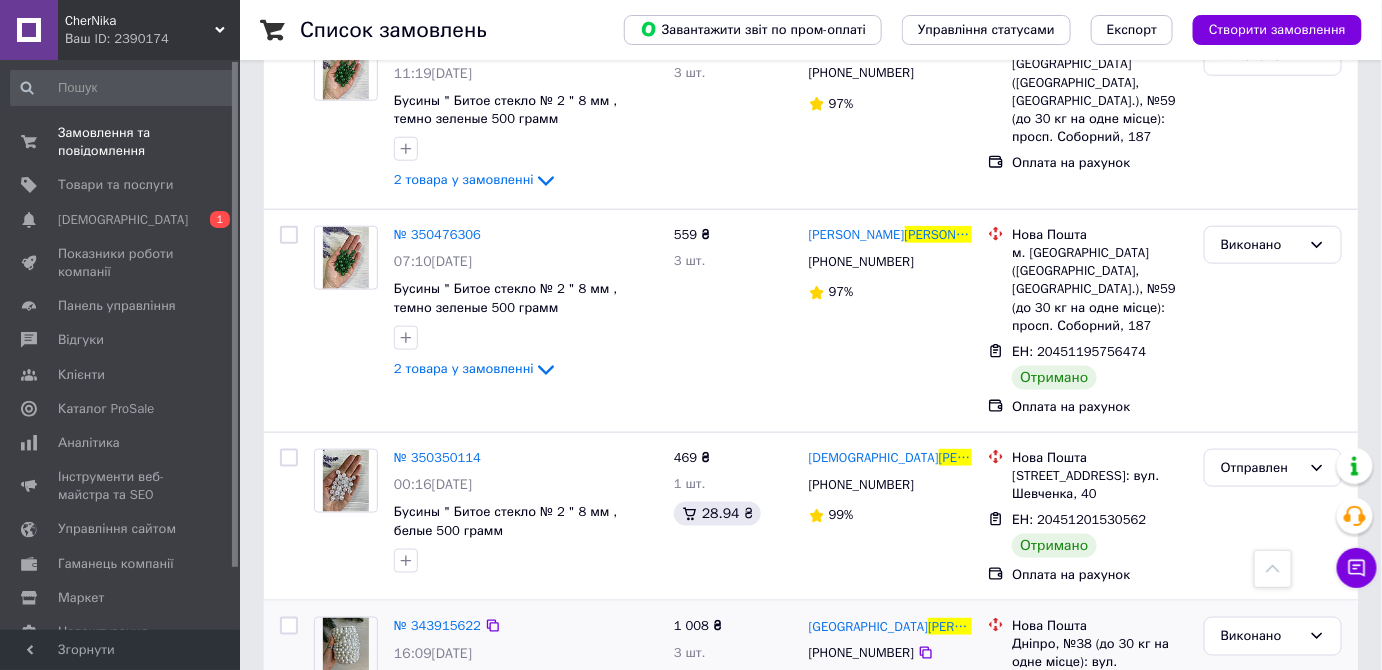 scroll, scrollTop: 727, scrollLeft: 0, axis: vertical 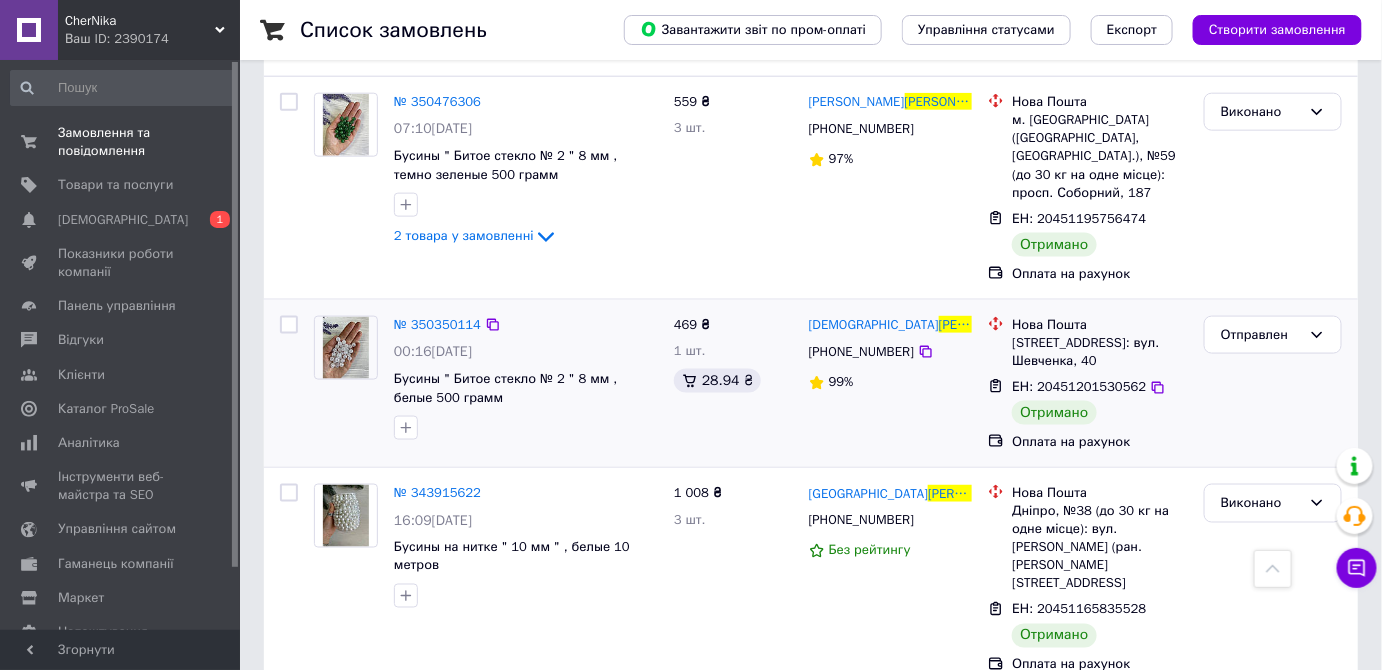 type on "[PERSON_NAME]" 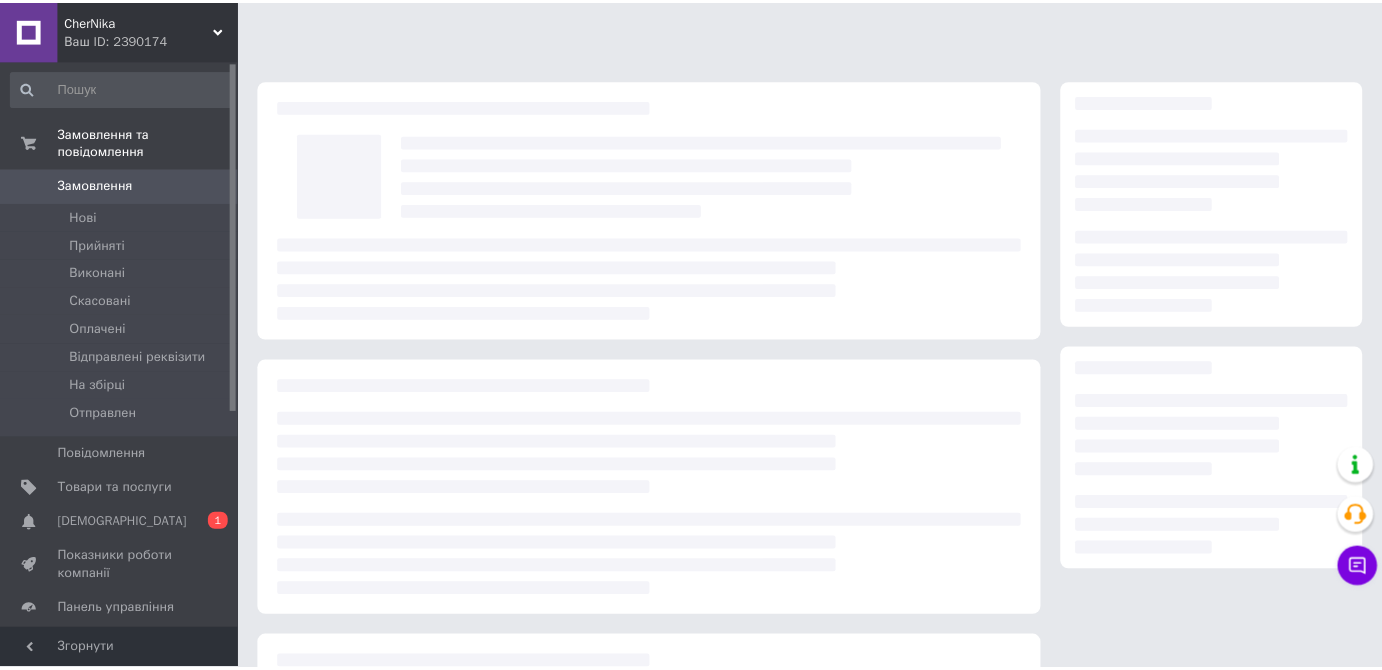 scroll, scrollTop: 0, scrollLeft: 0, axis: both 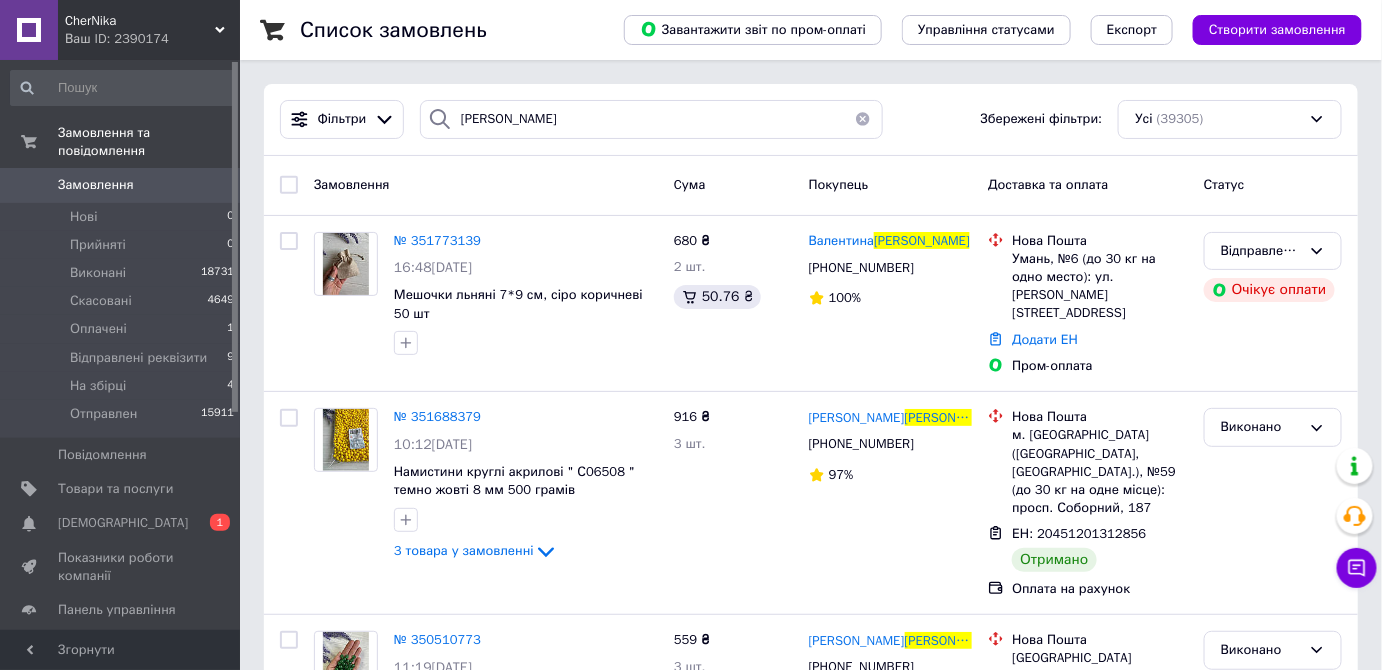 click on "Замовлення" at bounding box center (96, 185) 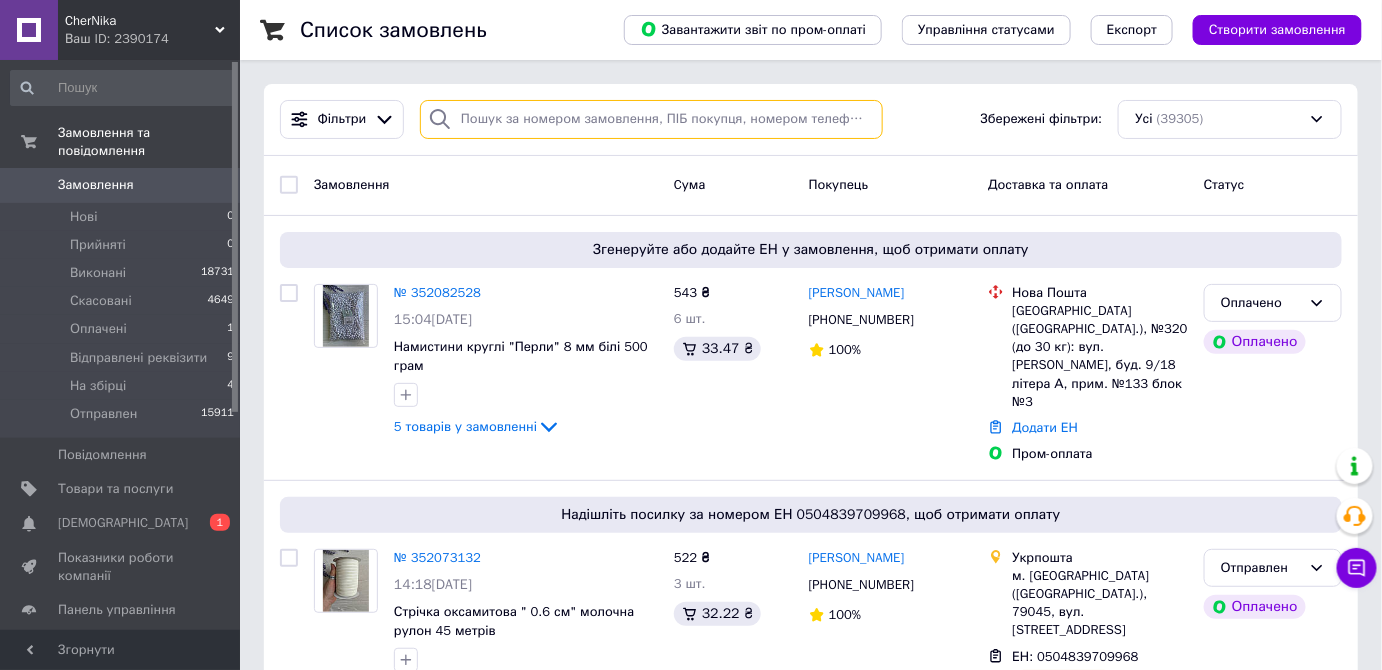 click at bounding box center [651, 119] 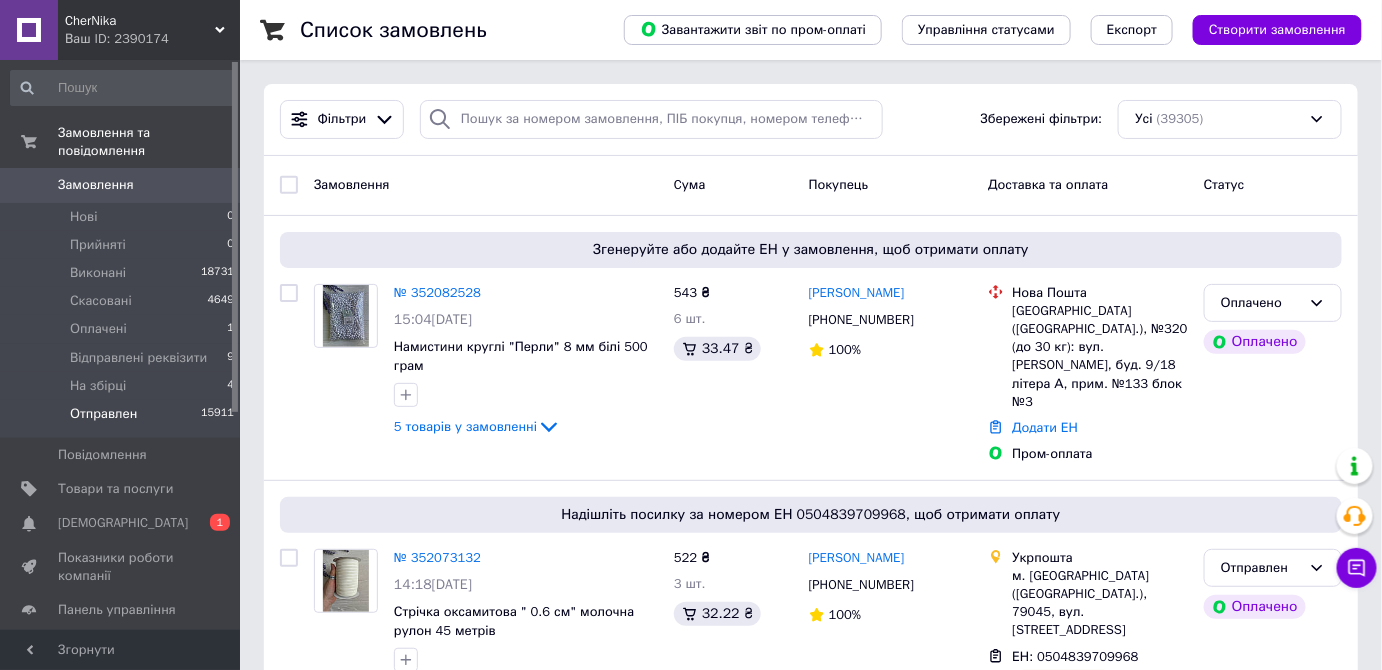 click on "Отправлен 15911" at bounding box center [123, 419] 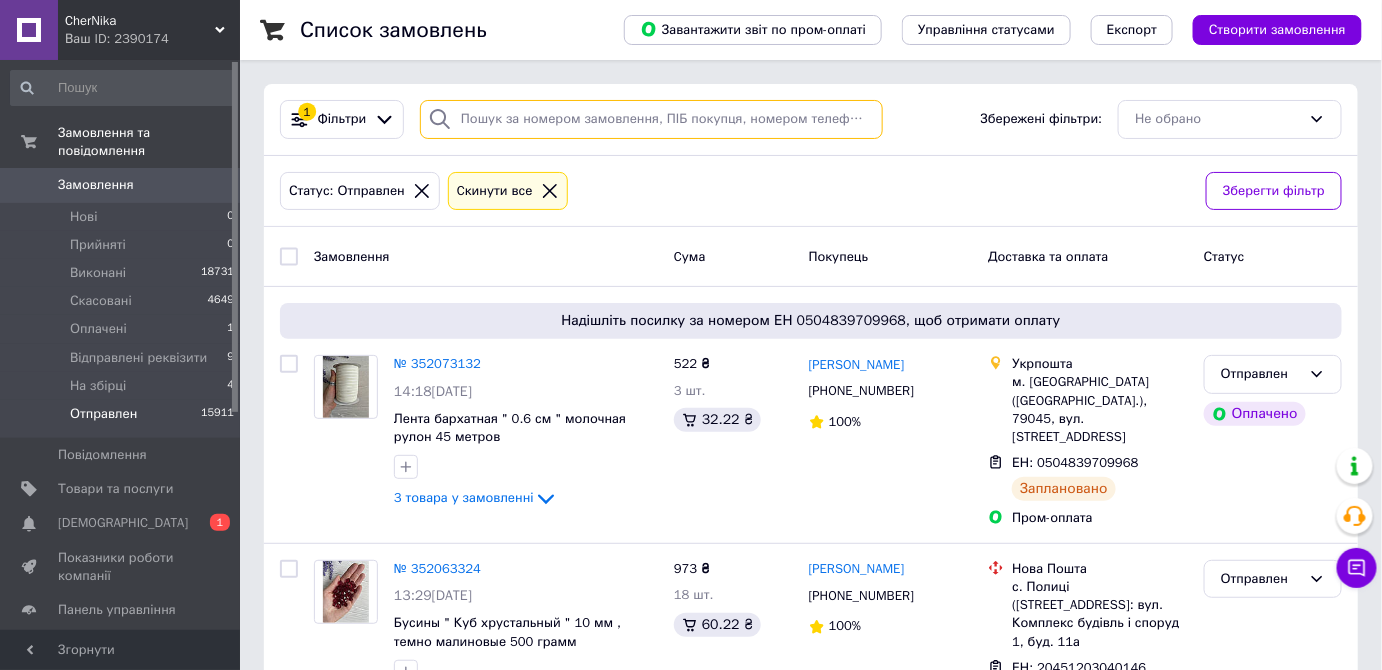 click at bounding box center (651, 119) 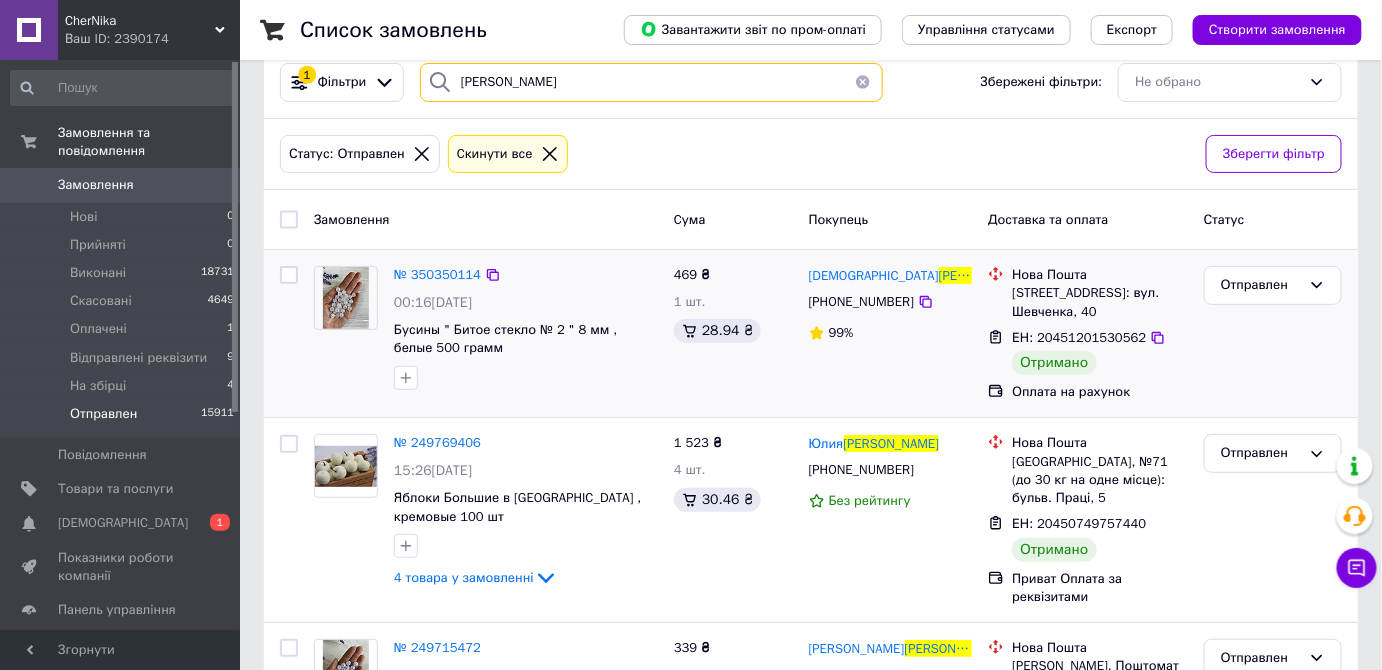 scroll, scrollTop: 0, scrollLeft: 0, axis: both 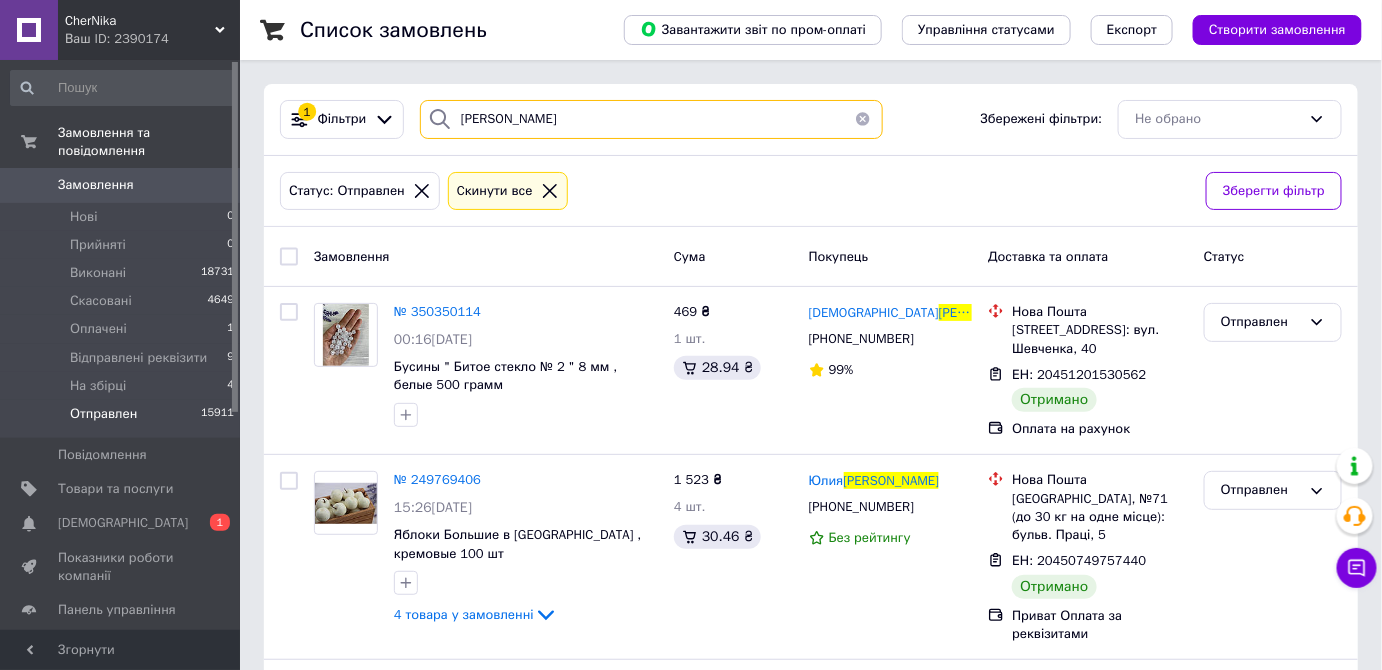 click on "гриценко" at bounding box center (651, 119) 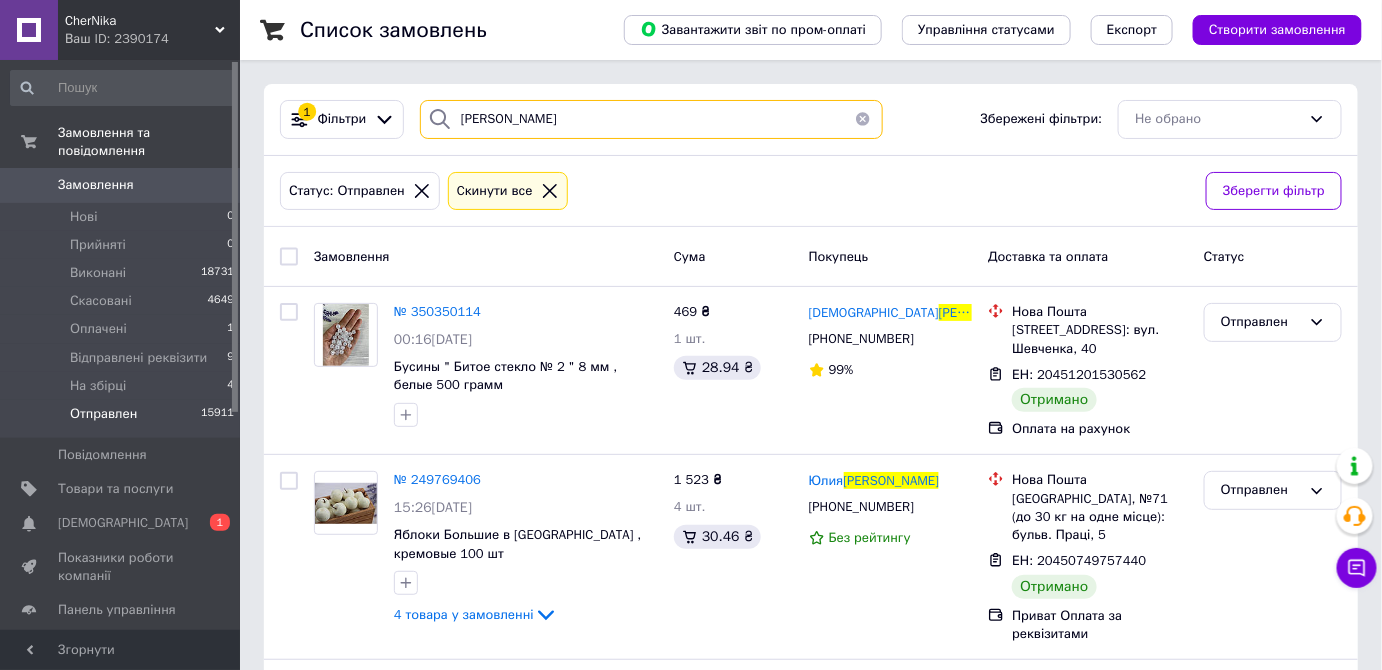 type on "гриценко" 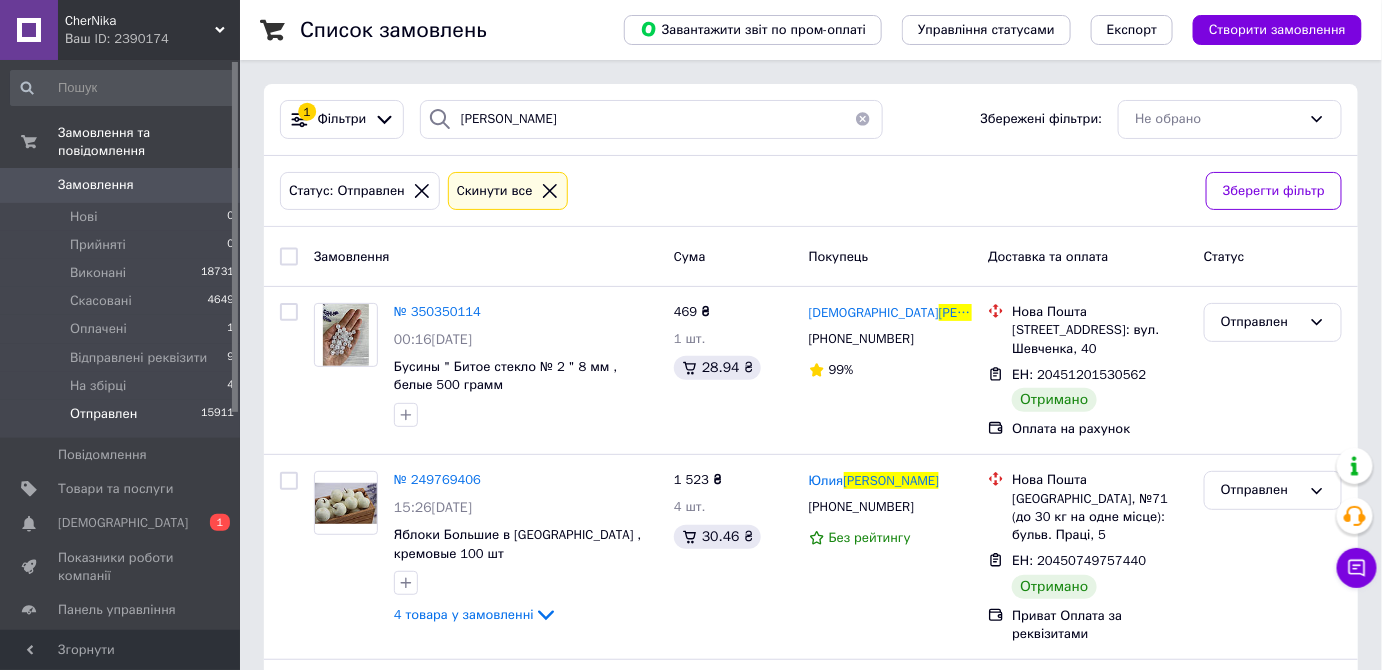 click on "Отправлен" at bounding box center [103, 414] 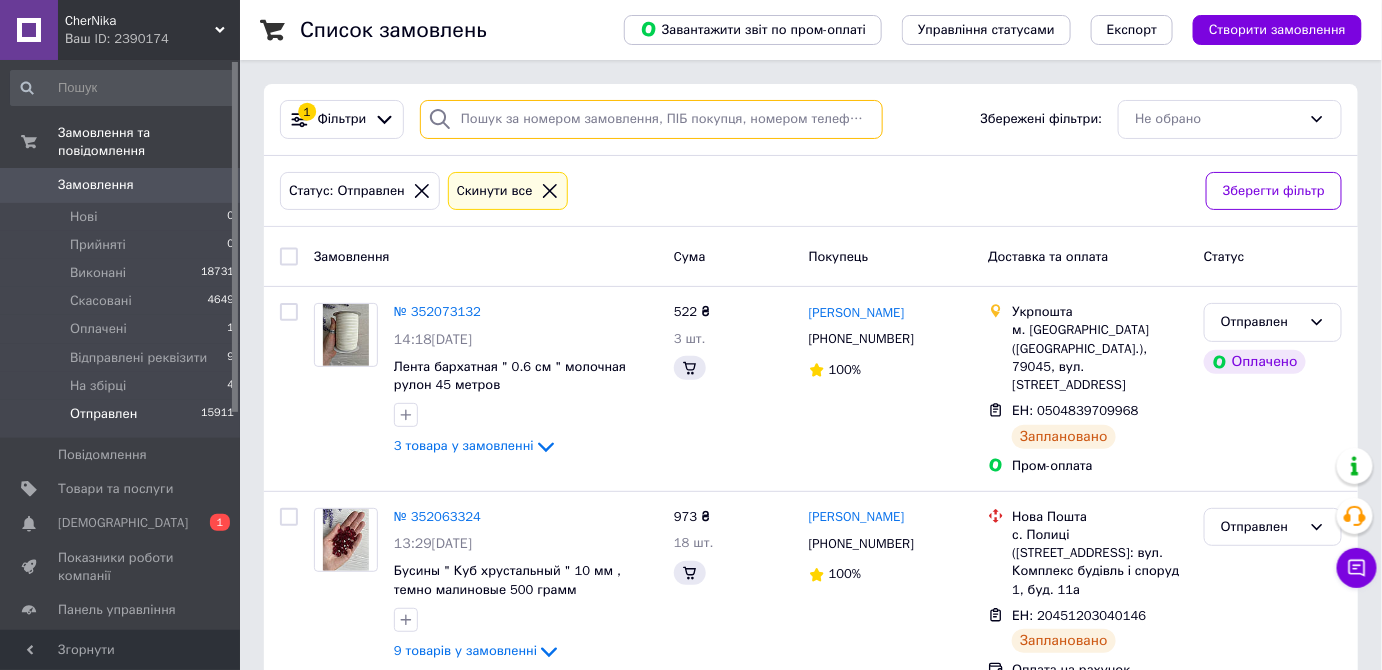 click at bounding box center (651, 119) 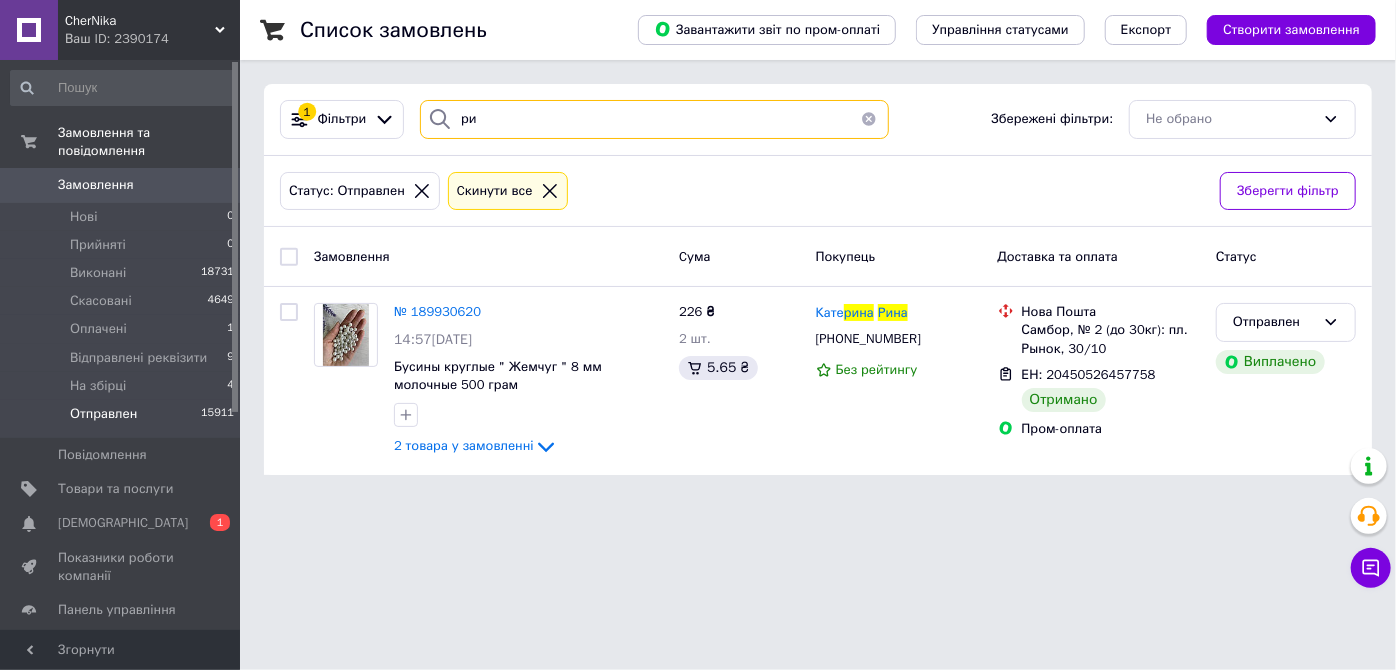 type on "р" 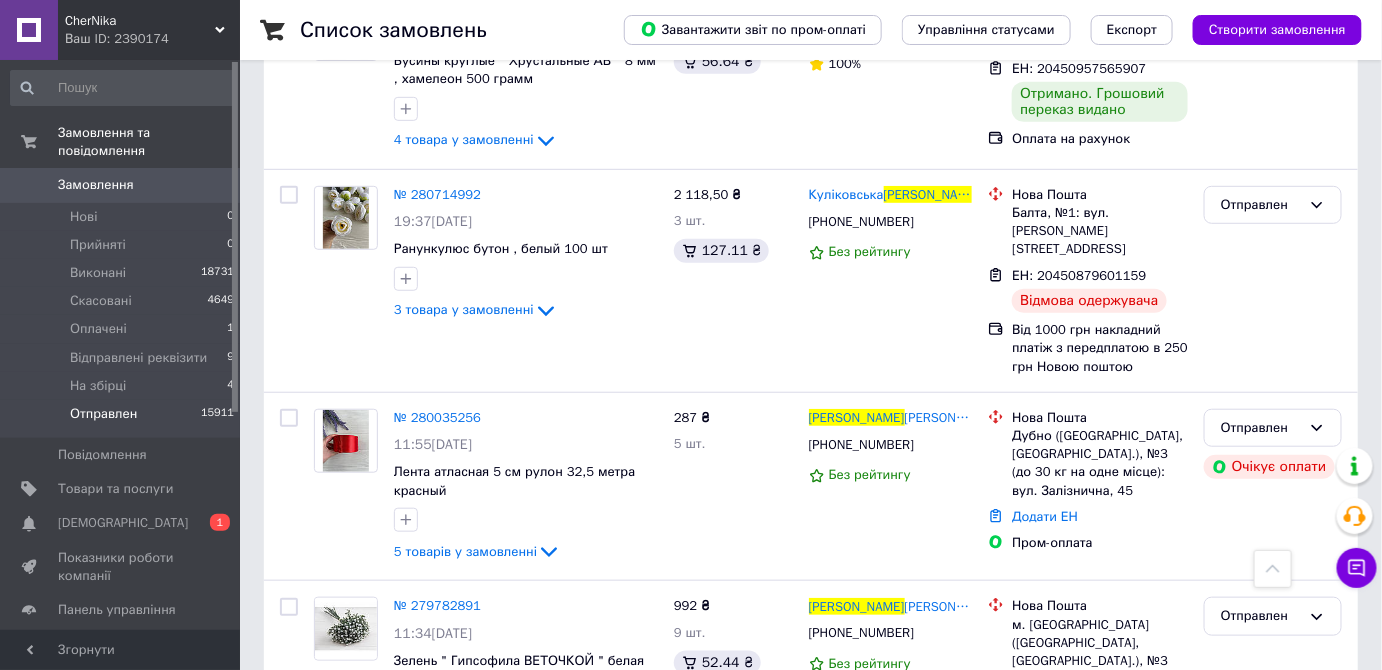 scroll, scrollTop: 0, scrollLeft: 0, axis: both 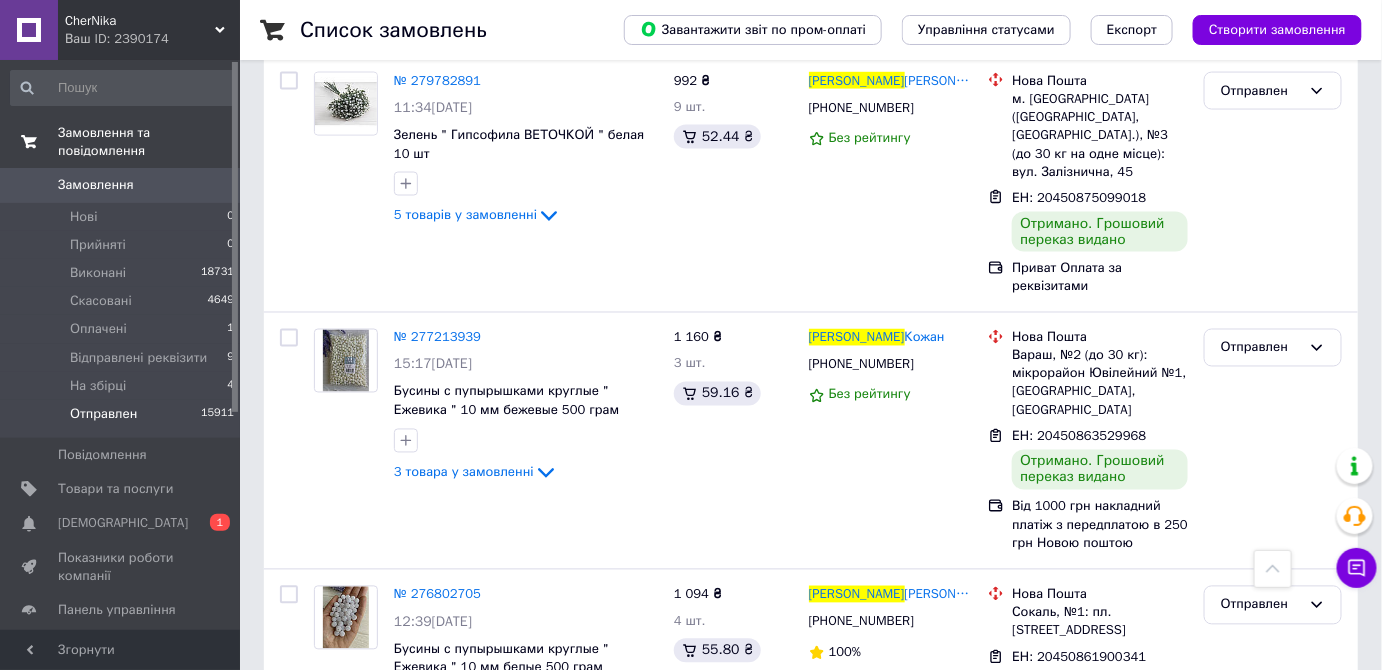 type on "ірина гриценко" 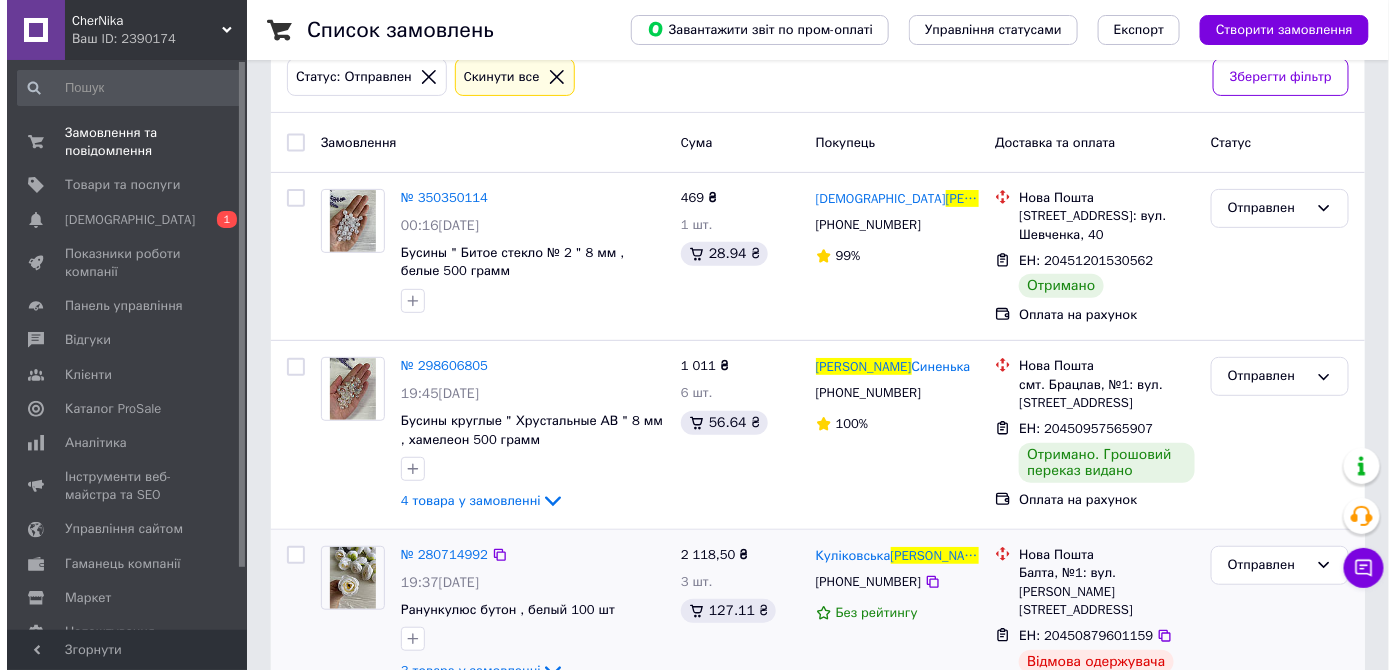 scroll, scrollTop: 0, scrollLeft: 0, axis: both 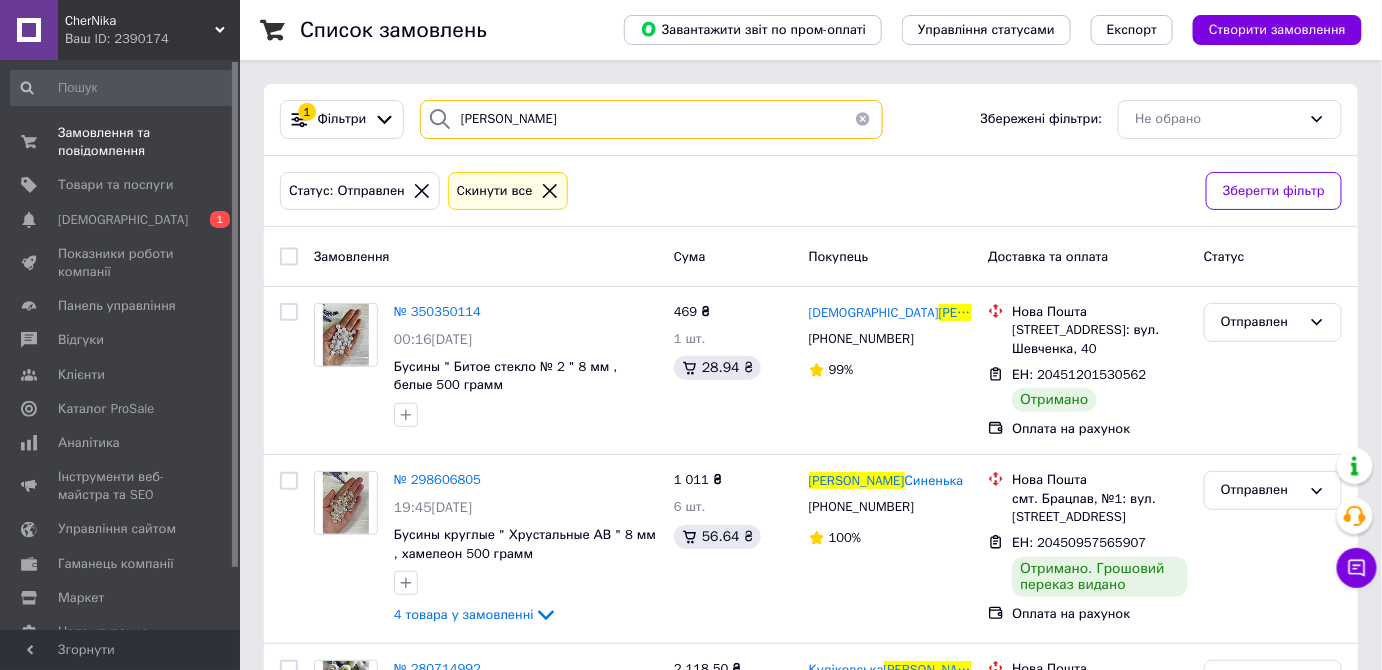 click on "ірина гриценко" at bounding box center [651, 119] 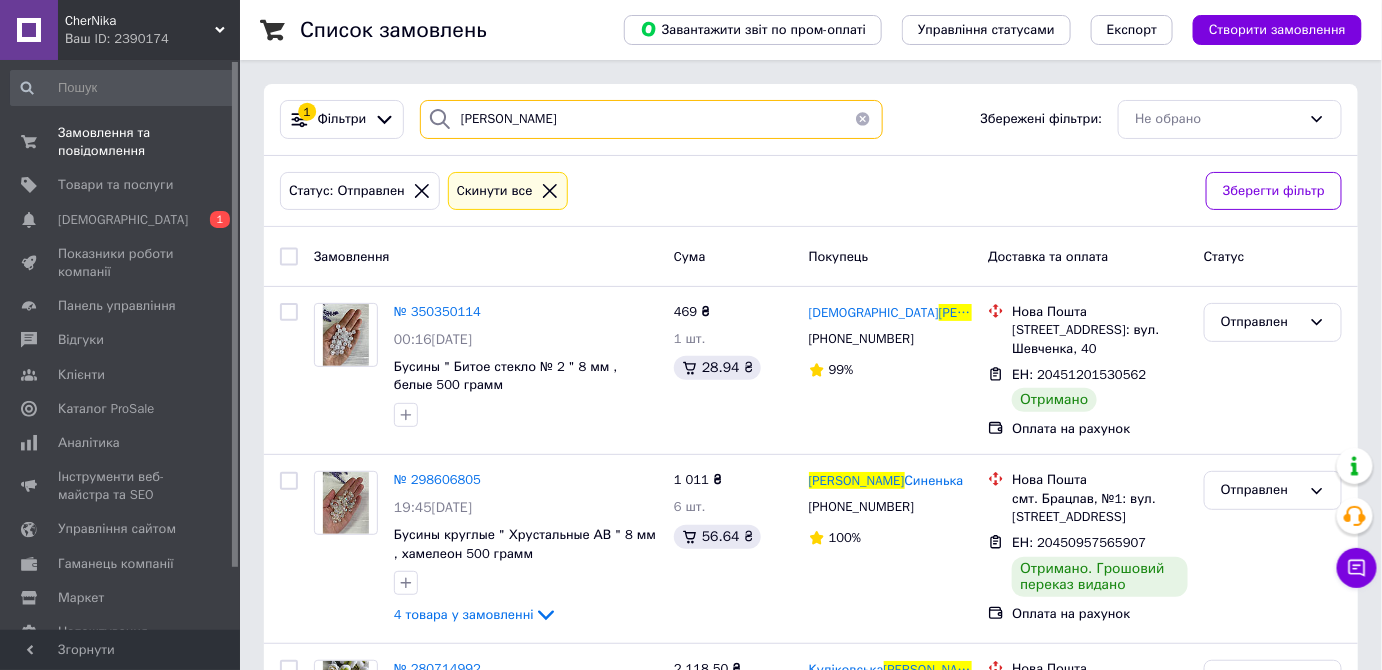 drag, startPoint x: 552, startPoint y: 118, endPoint x: 449, endPoint y: 117, distance: 103.00485 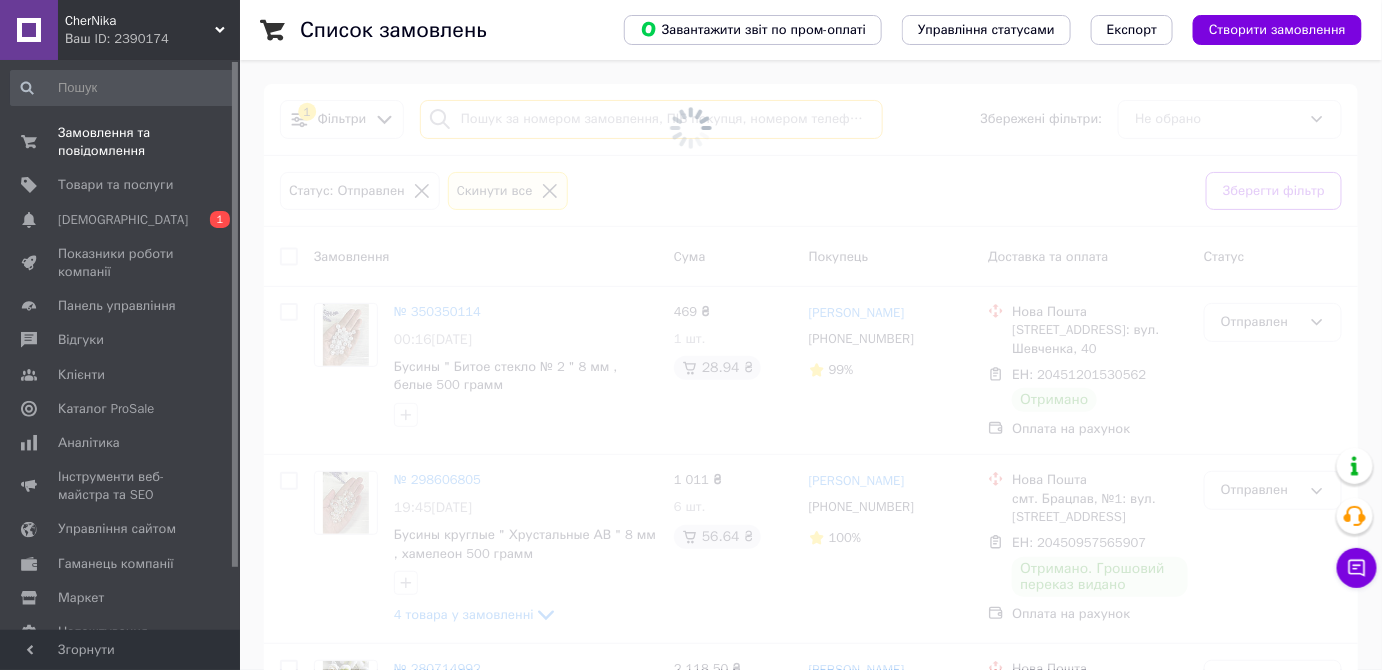 type on "=" 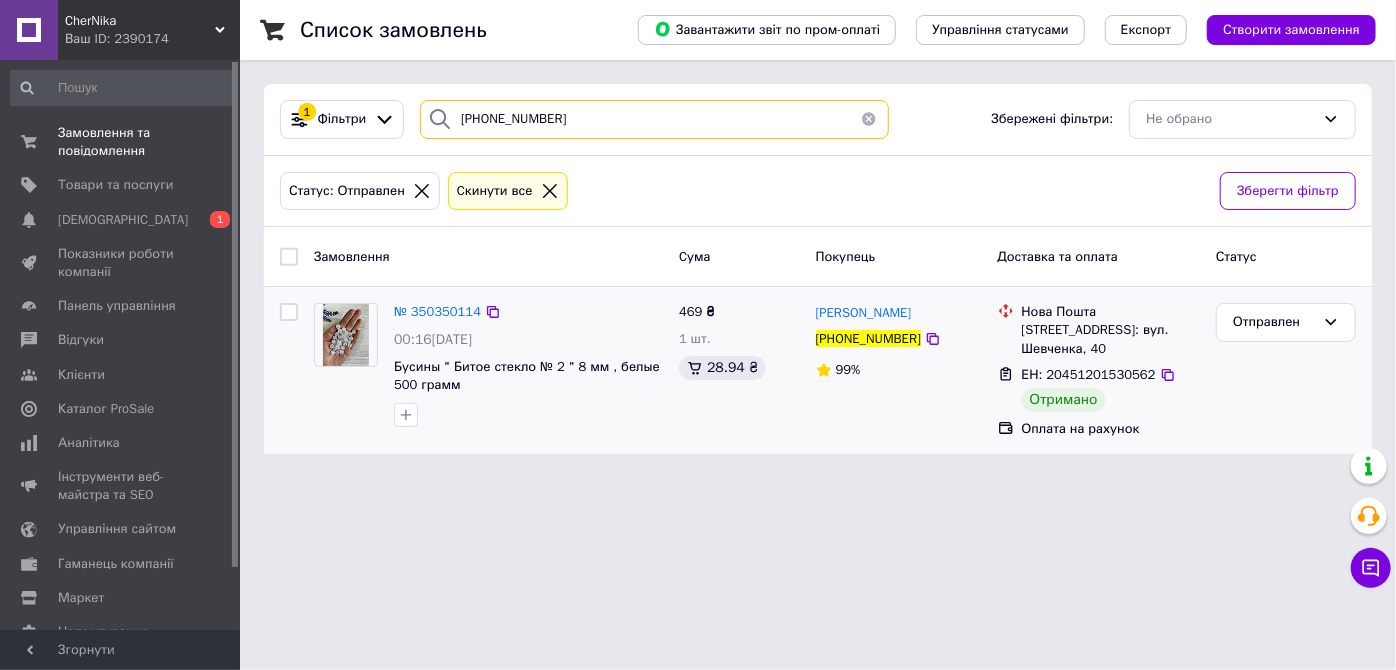 type on "+380663715758" 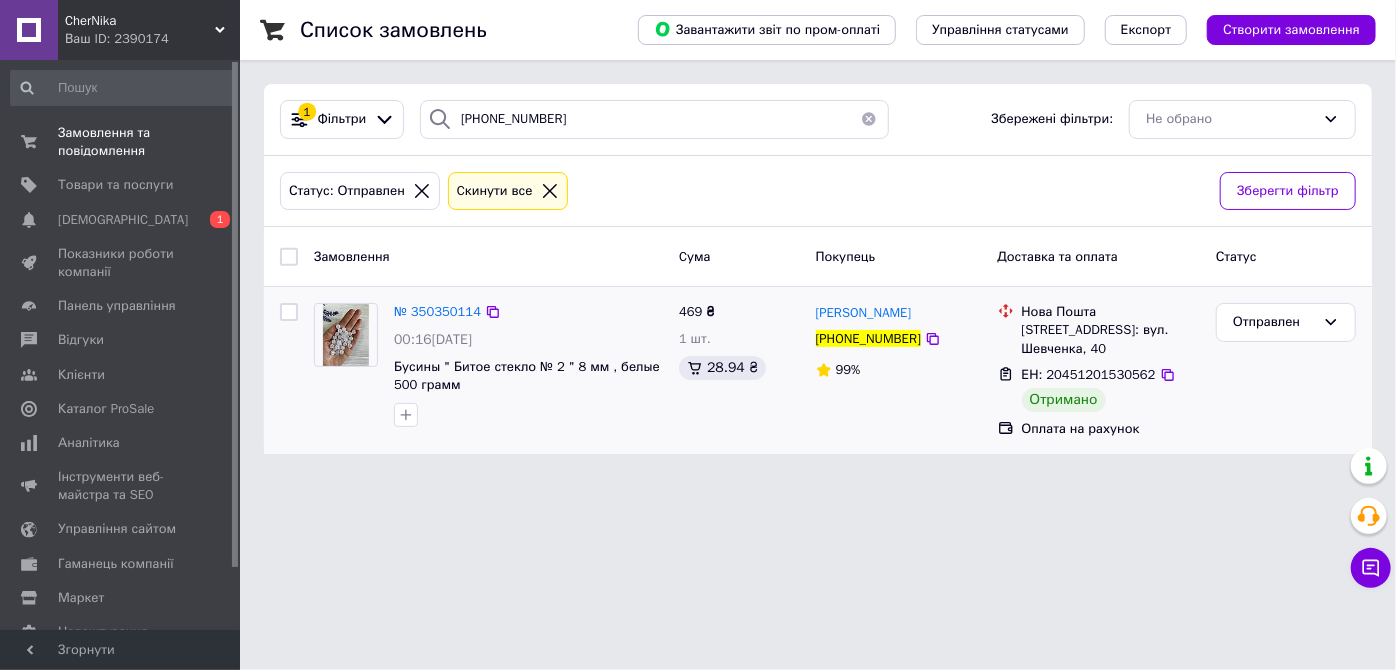click at bounding box center [346, 335] 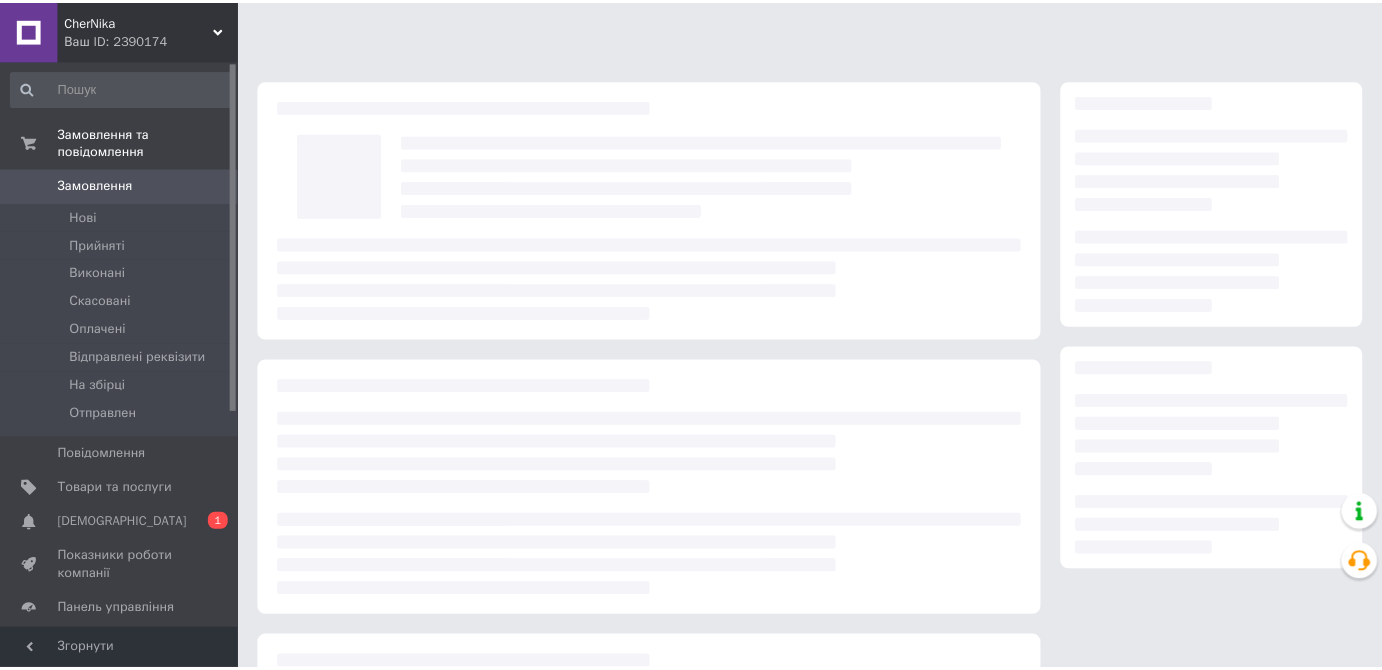 scroll, scrollTop: 0, scrollLeft: 0, axis: both 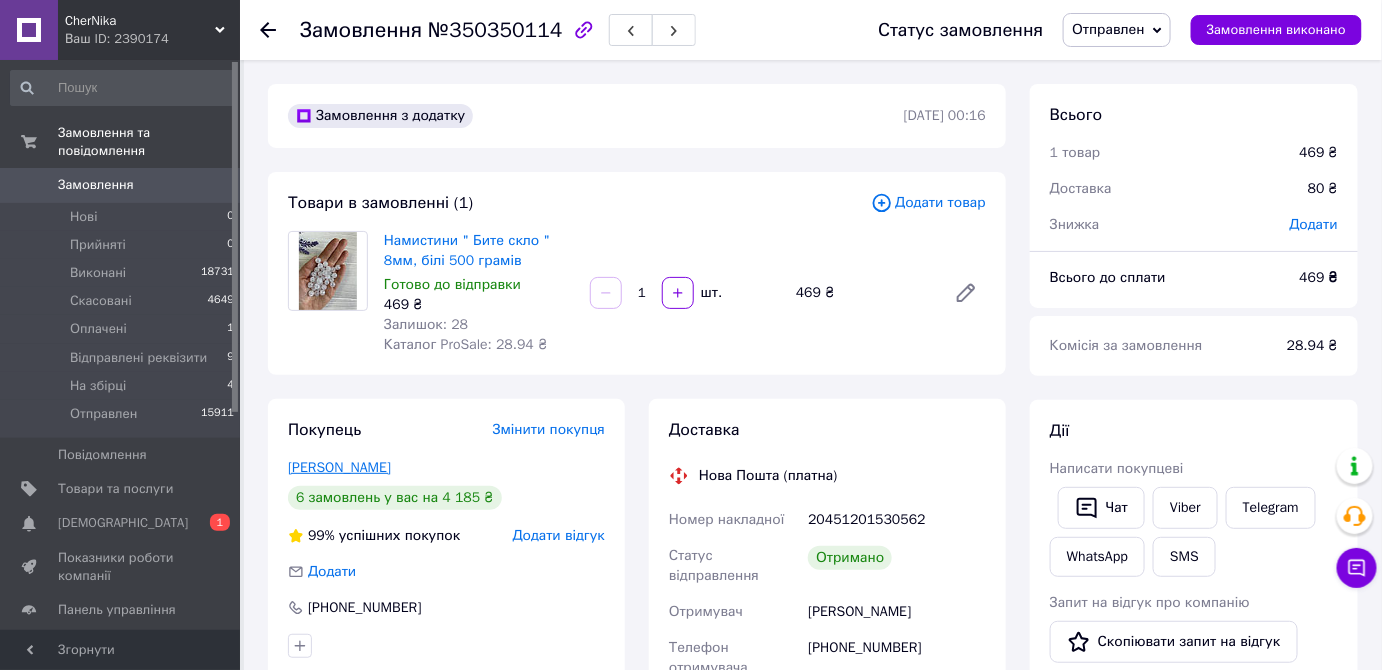click on "Гриценко Ира" at bounding box center (339, 467) 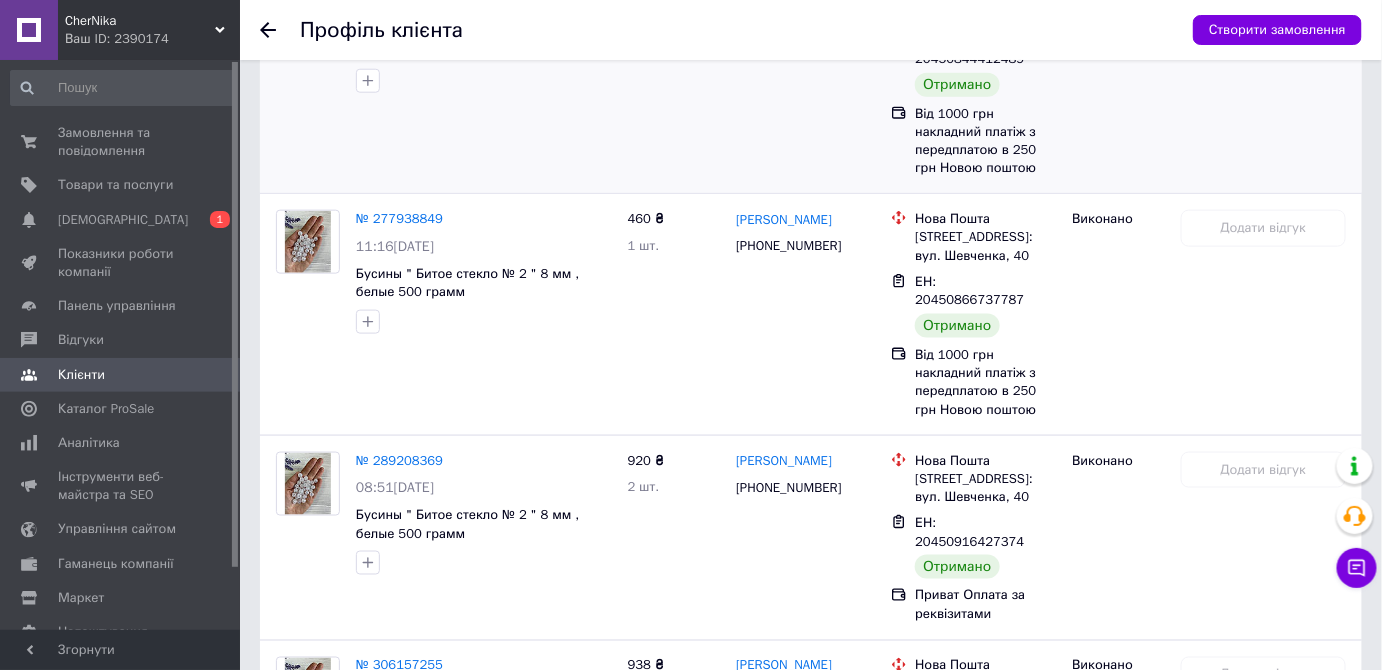 scroll, scrollTop: 727, scrollLeft: 0, axis: vertical 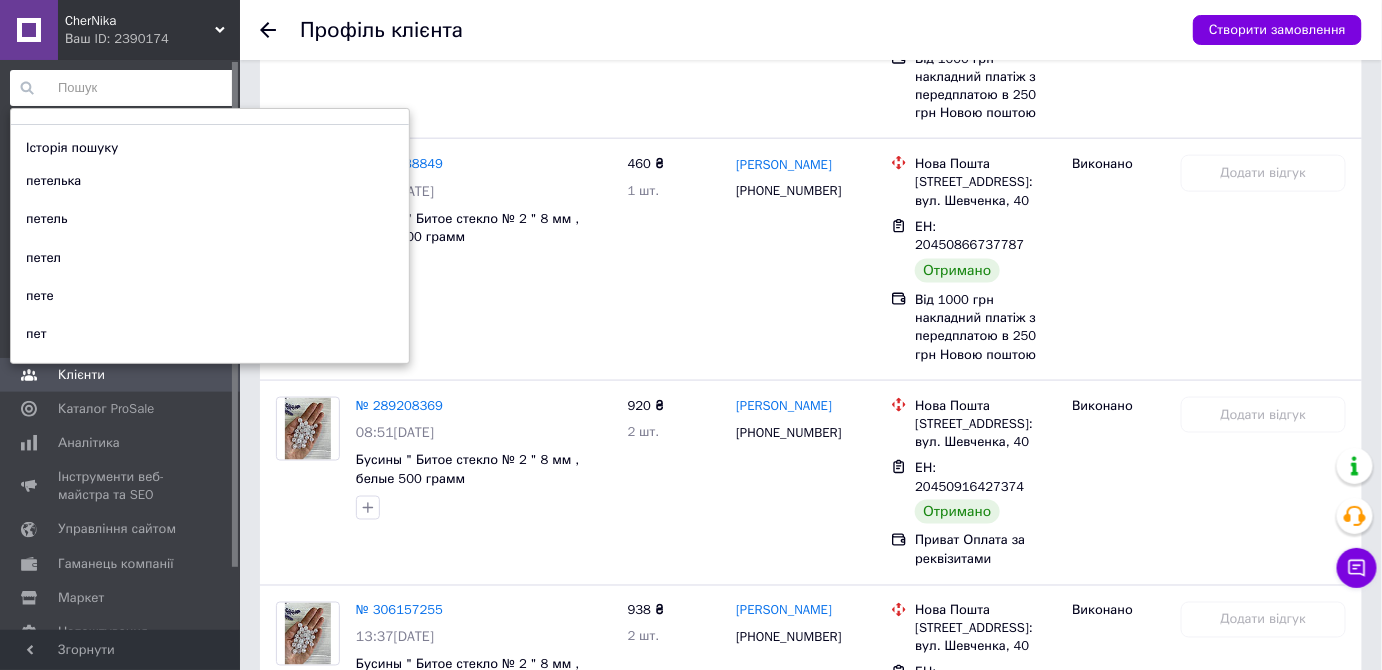 click at bounding box center (123, 88) 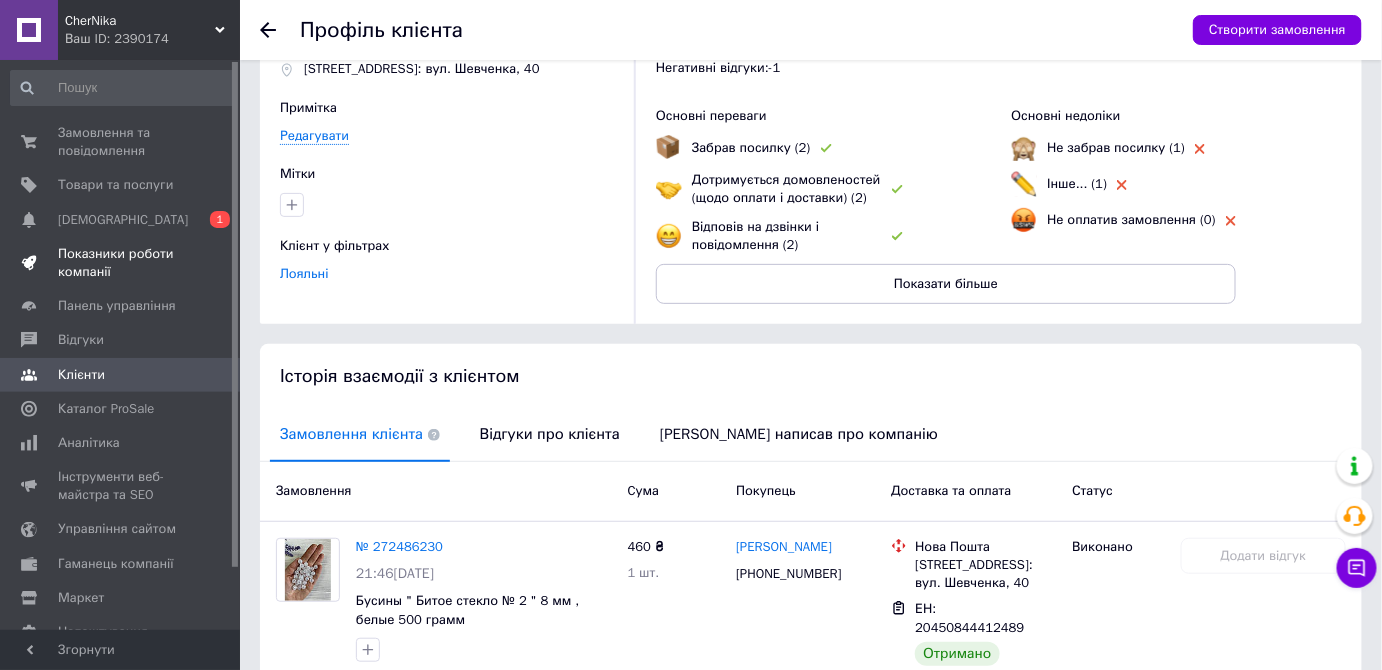 scroll, scrollTop: 0, scrollLeft: 0, axis: both 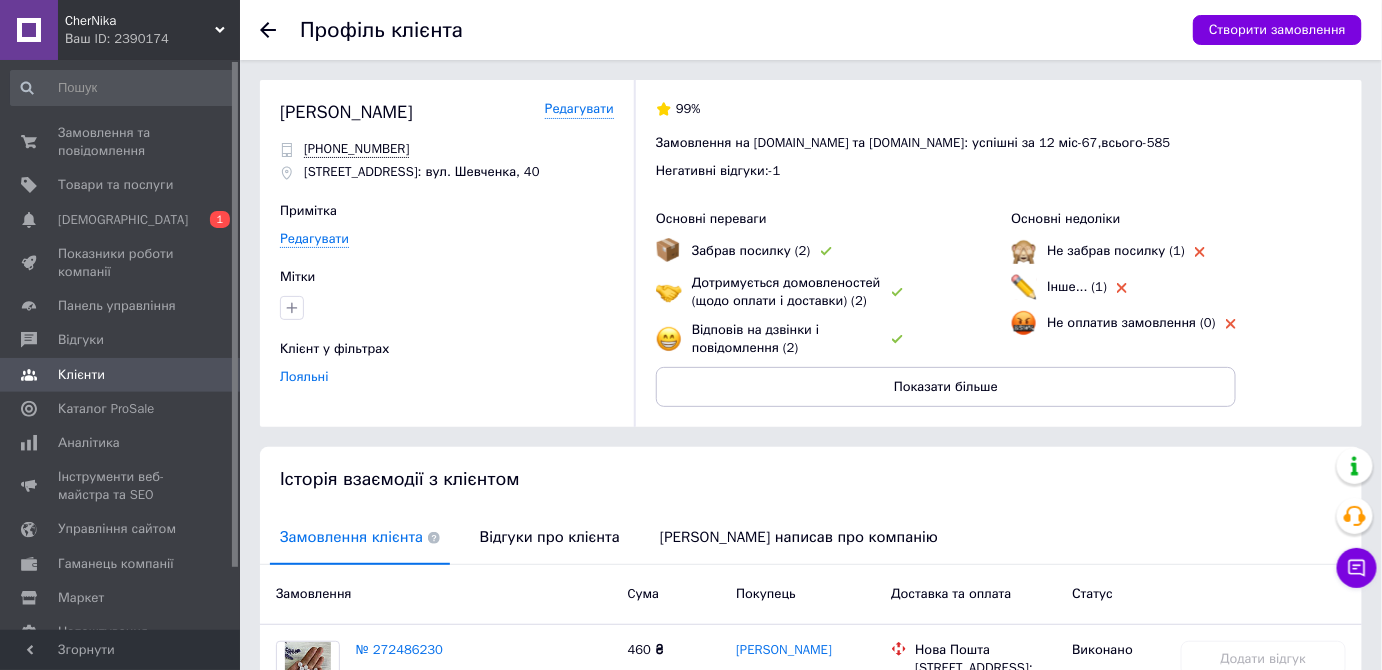 click 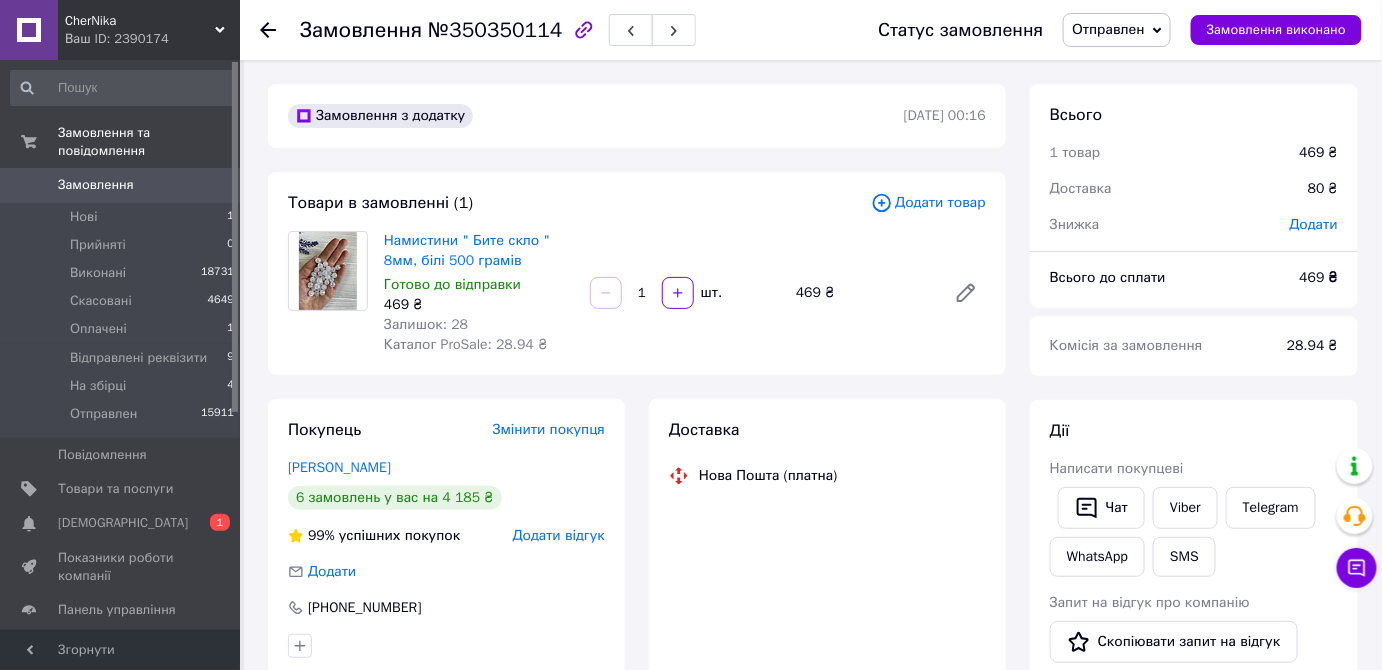 scroll, scrollTop: 40, scrollLeft: 0, axis: vertical 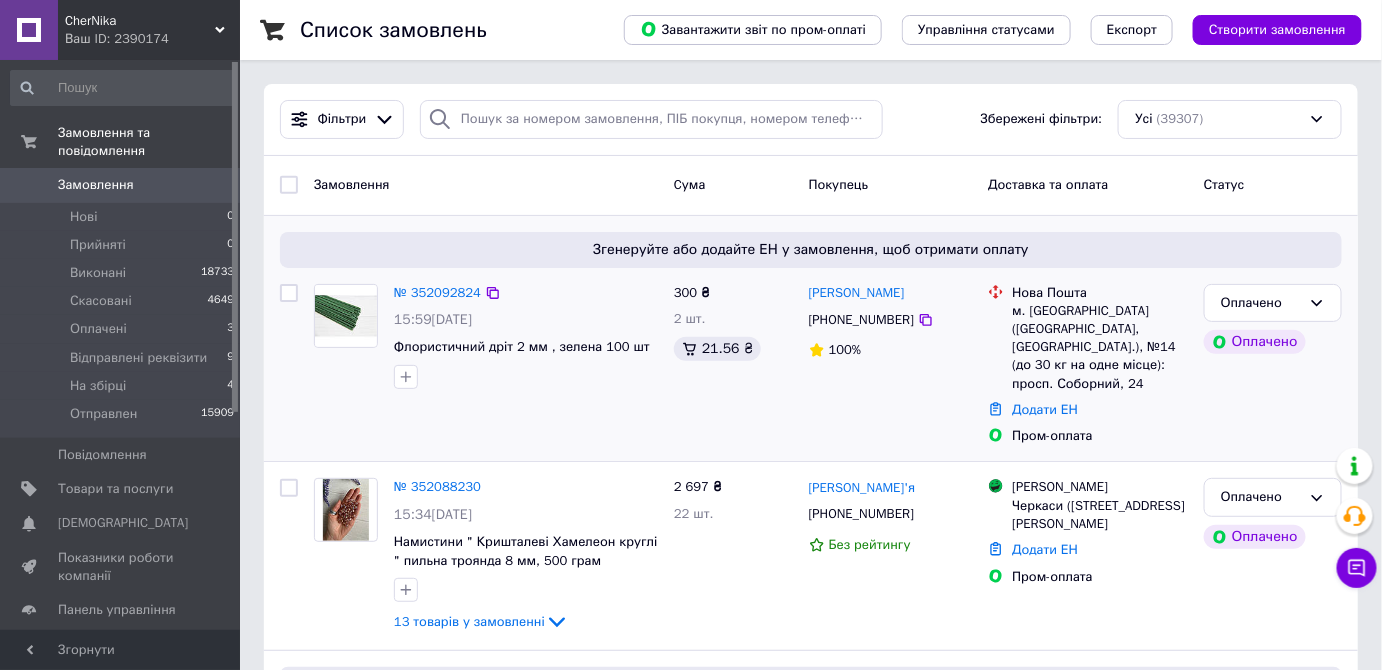 click at bounding box center (346, 316) 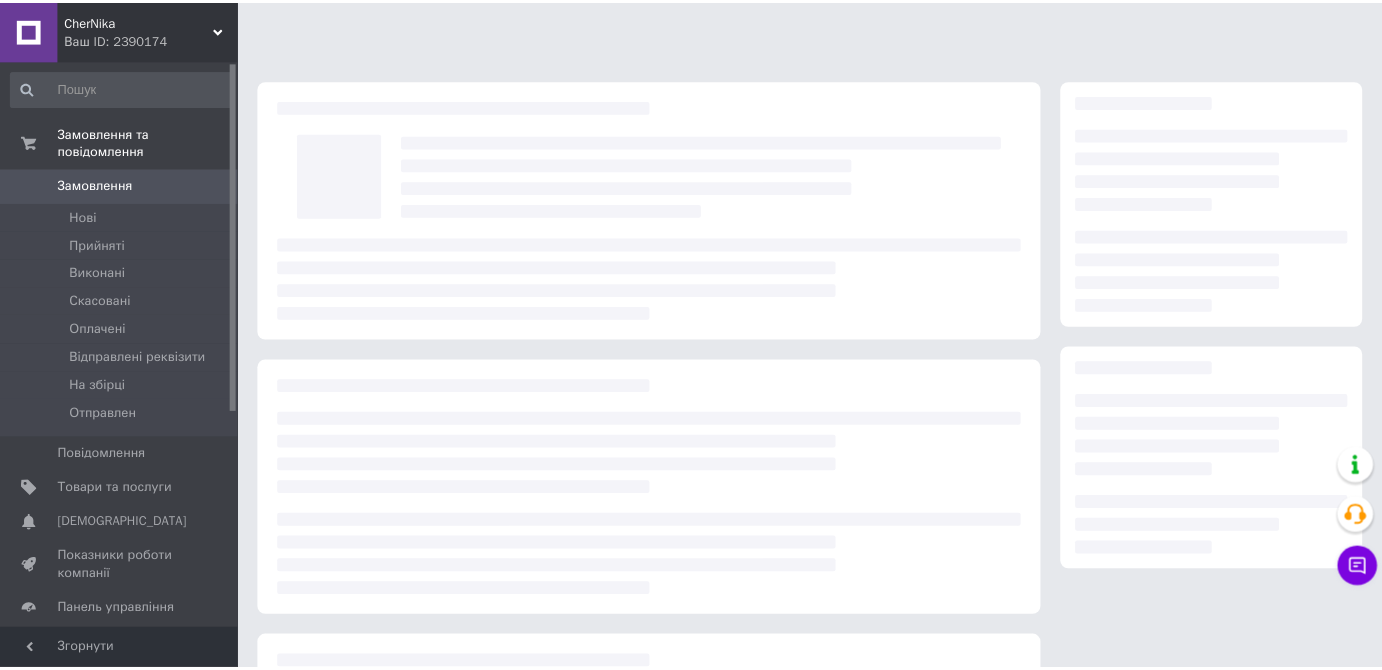 scroll, scrollTop: 0, scrollLeft: 0, axis: both 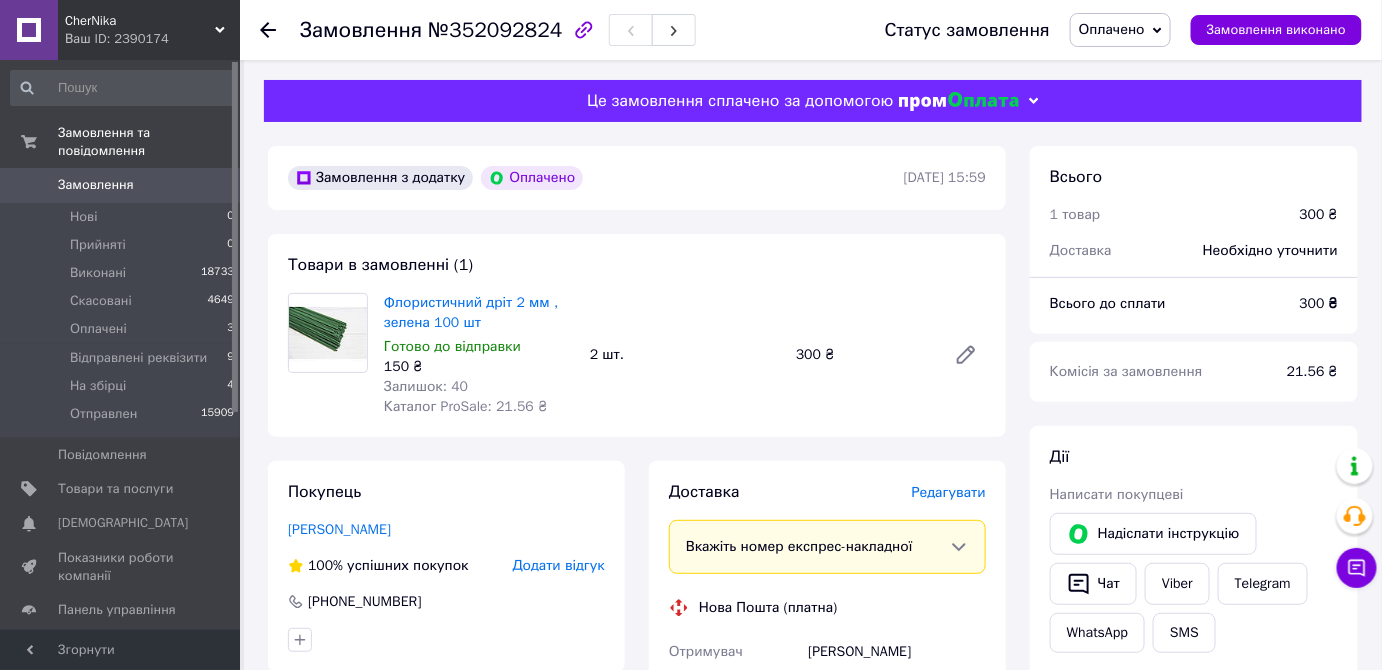 click on "Оплачено" at bounding box center [1112, 29] 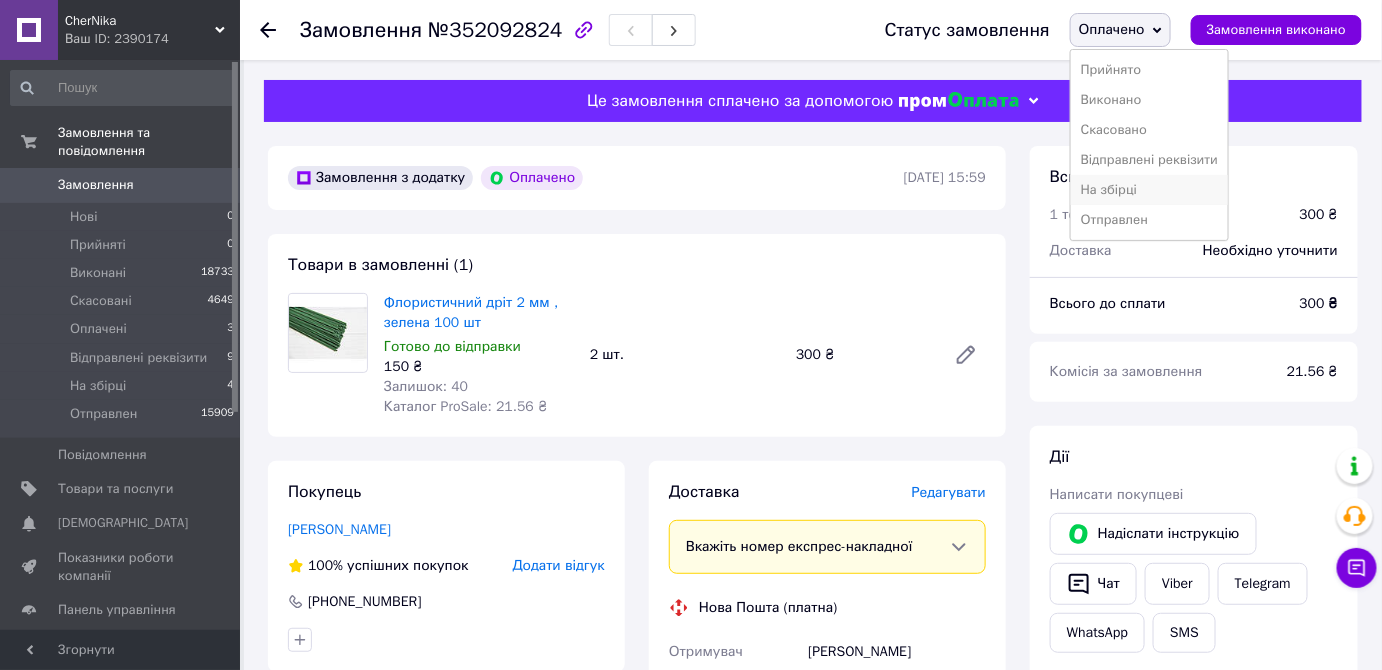click on "На збірці" at bounding box center [1149, 190] 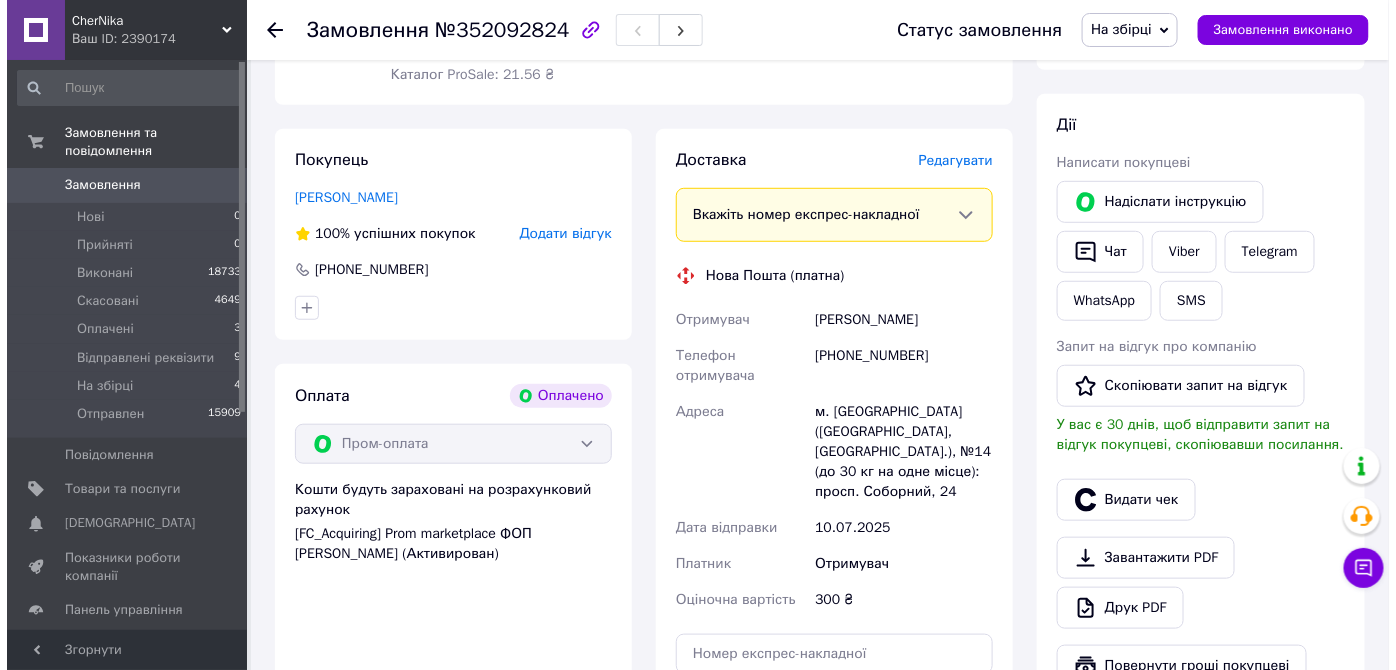 scroll, scrollTop: 363, scrollLeft: 0, axis: vertical 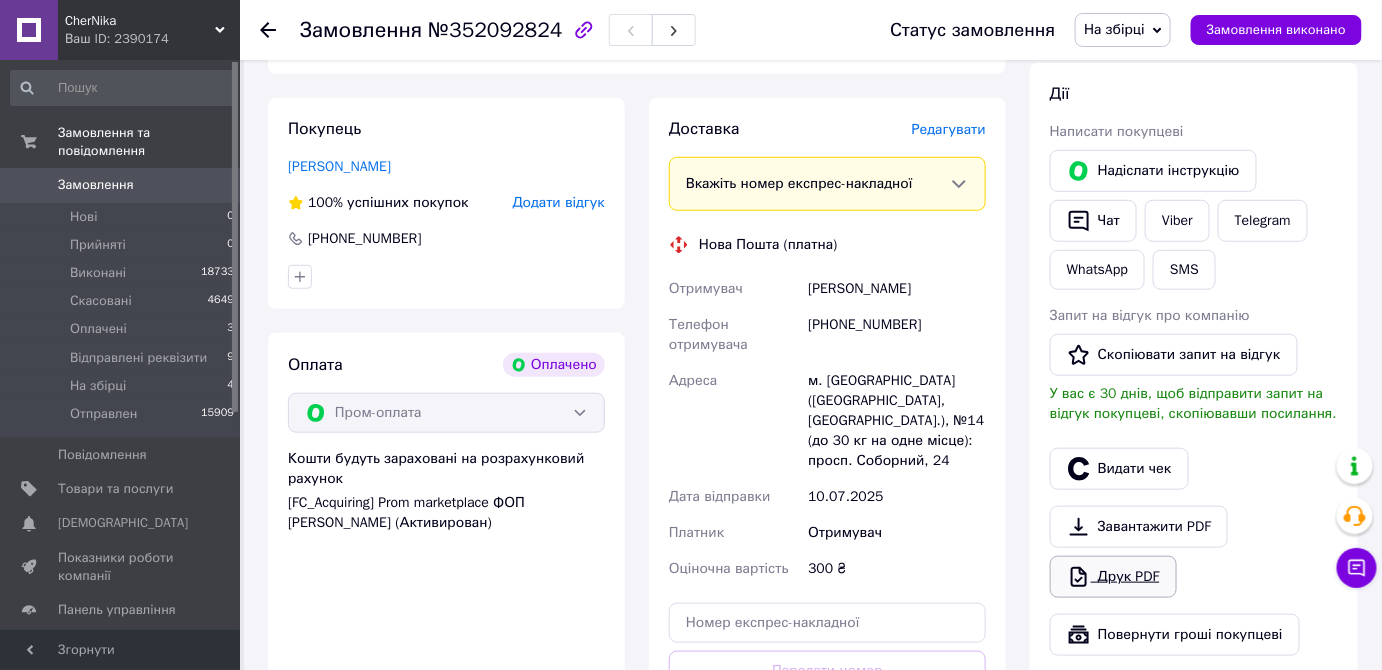 click on "Друк PDF" at bounding box center [1113, 577] 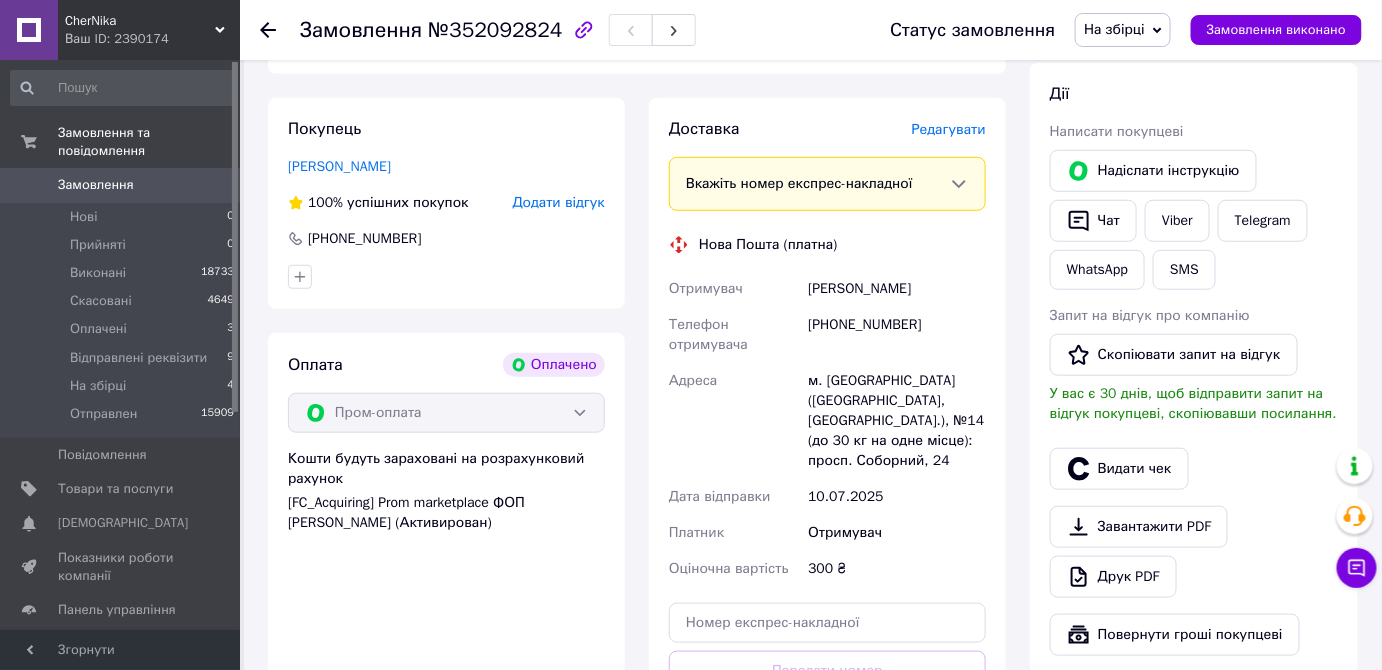 click on "Редагувати" at bounding box center [949, 130] 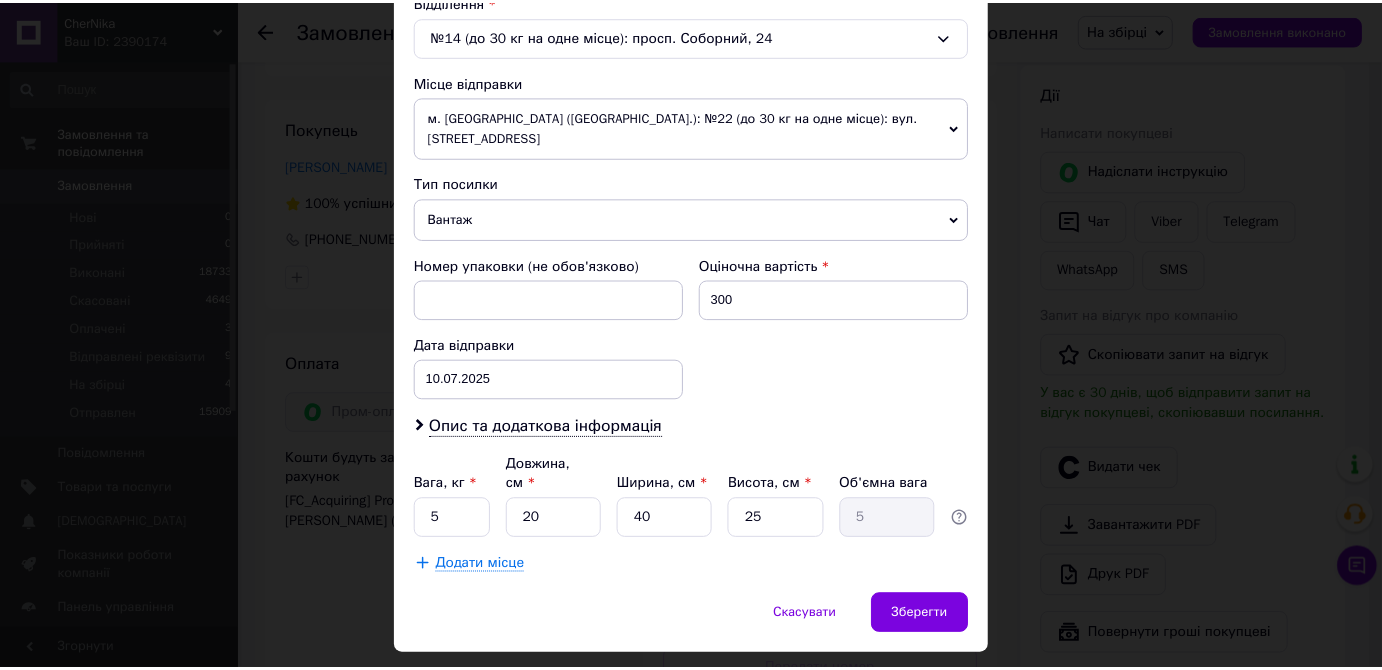 scroll, scrollTop: 650, scrollLeft: 0, axis: vertical 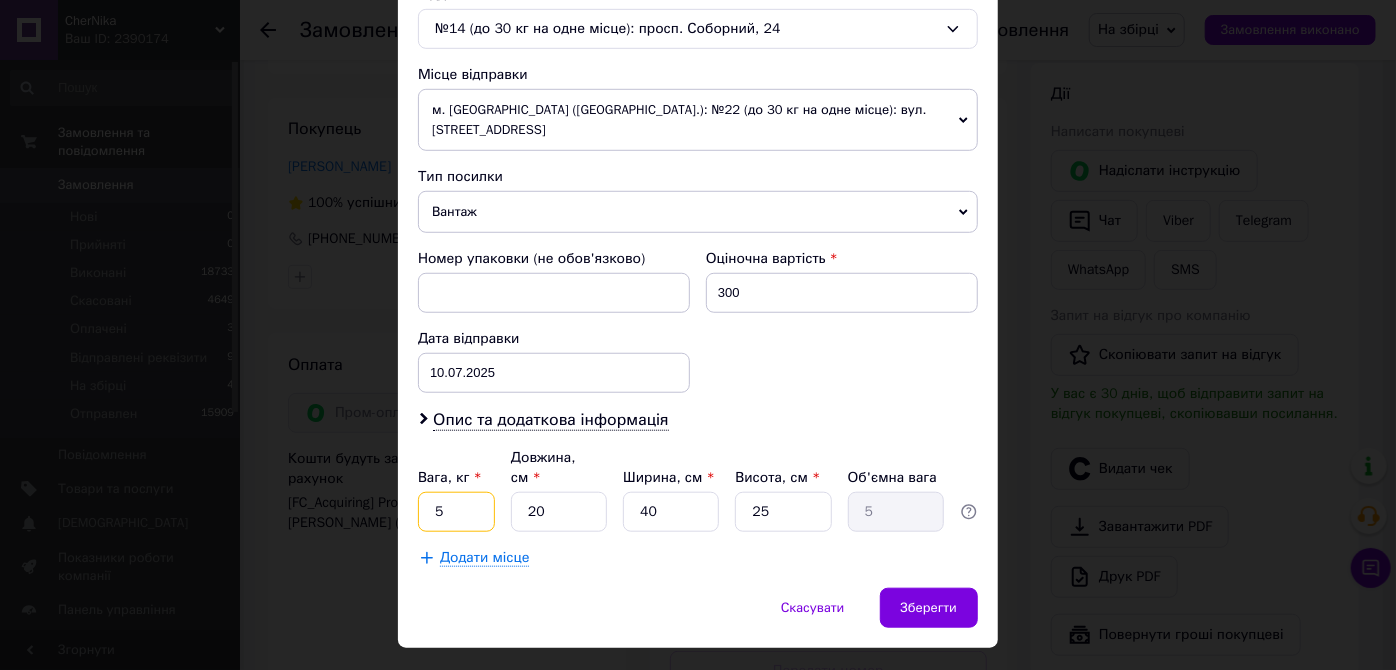 click on "5" at bounding box center [456, 512] 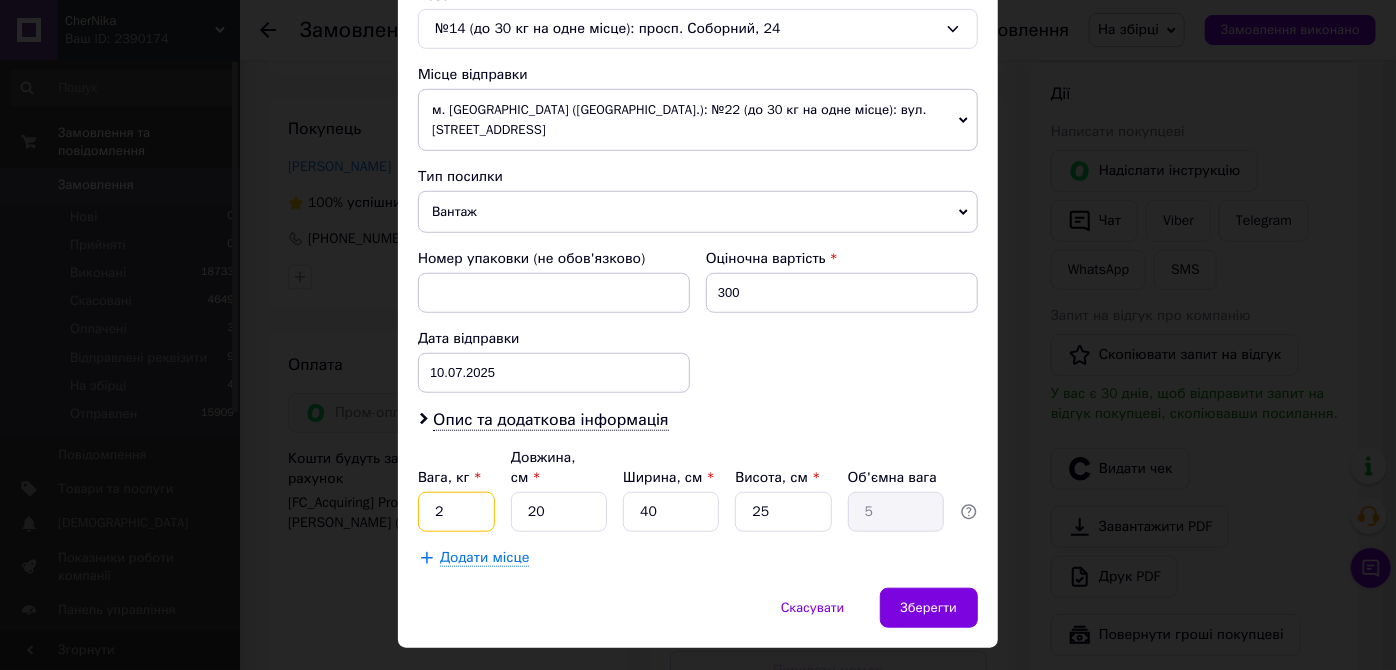type on "2" 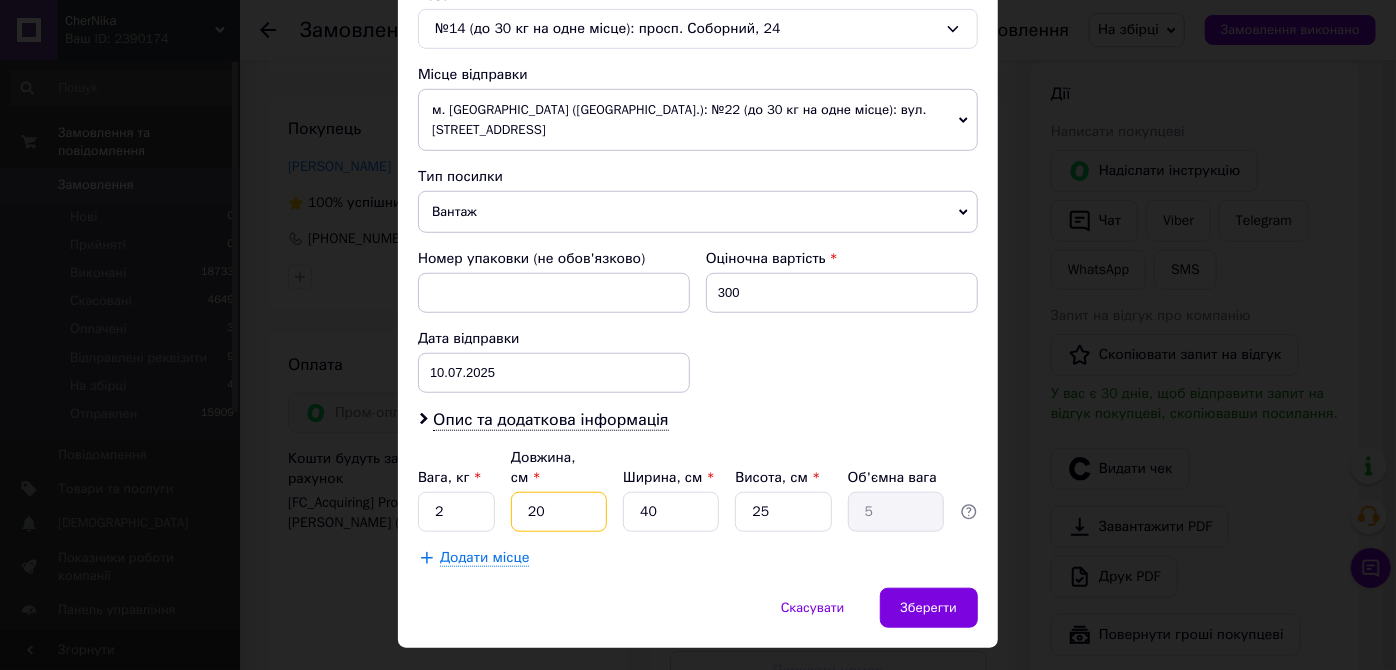 type on "3" 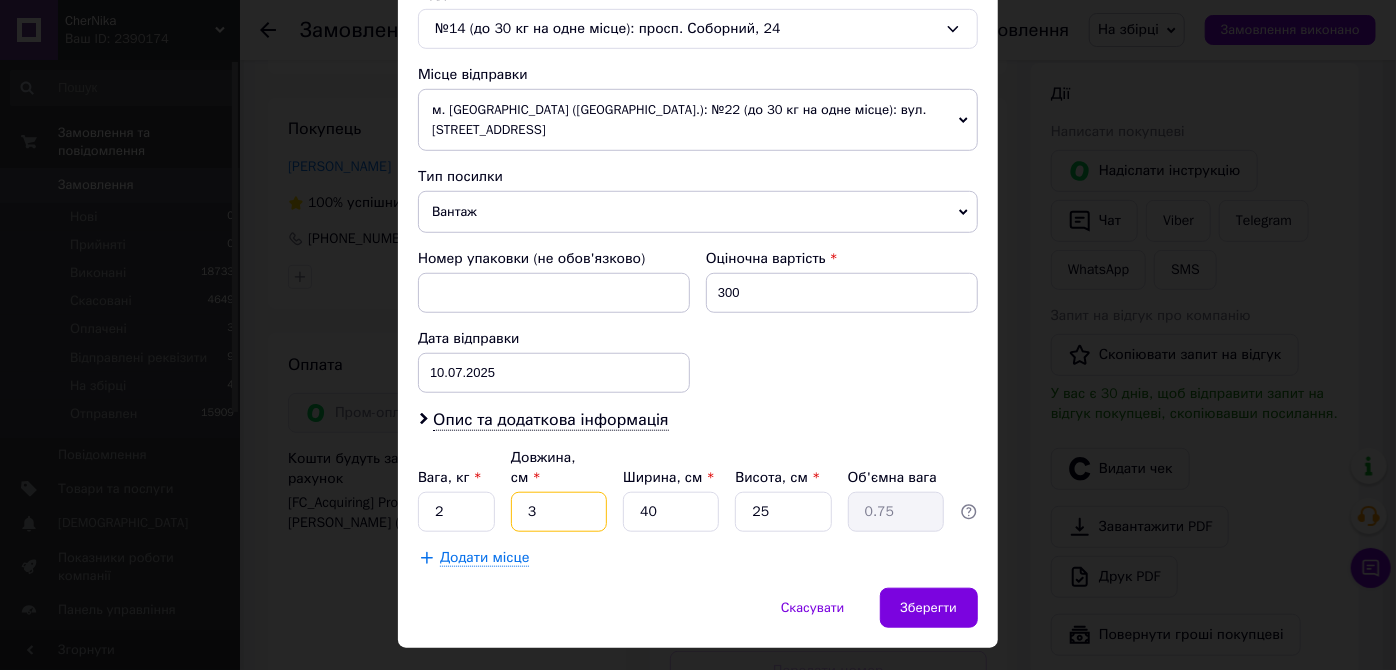 type on "35" 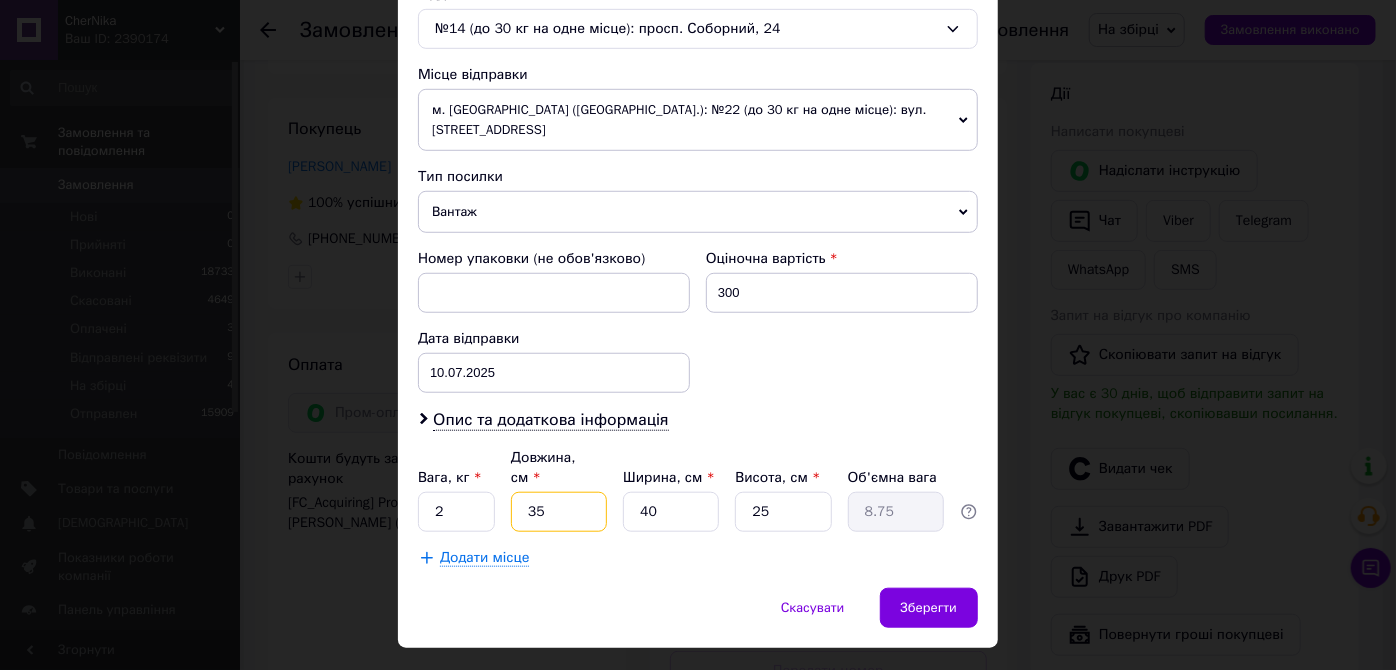 type on "35" 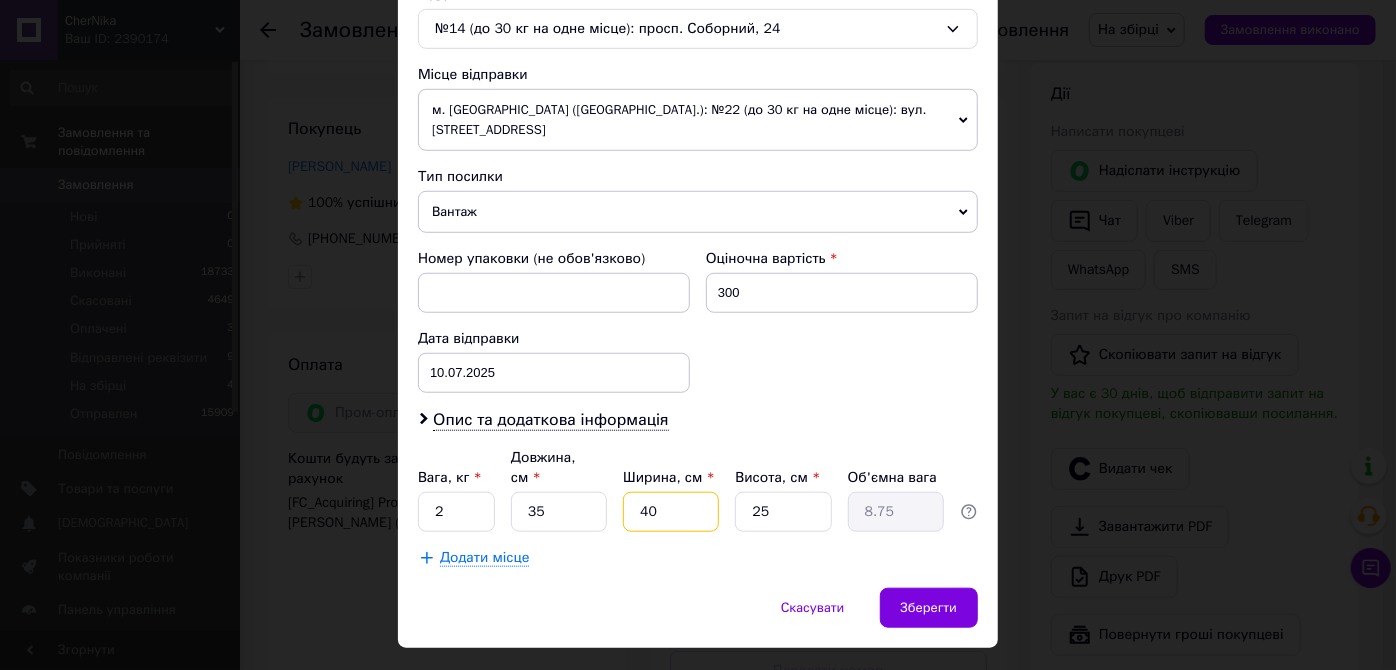 type on "3" 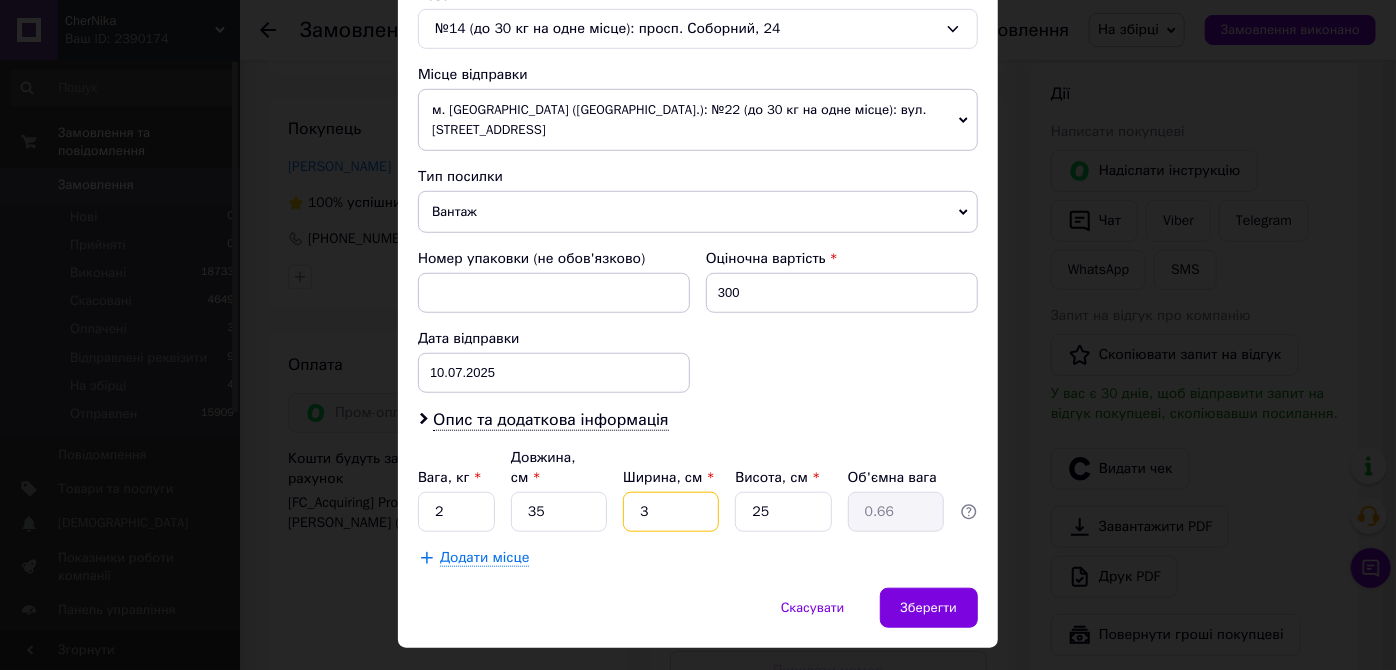 type 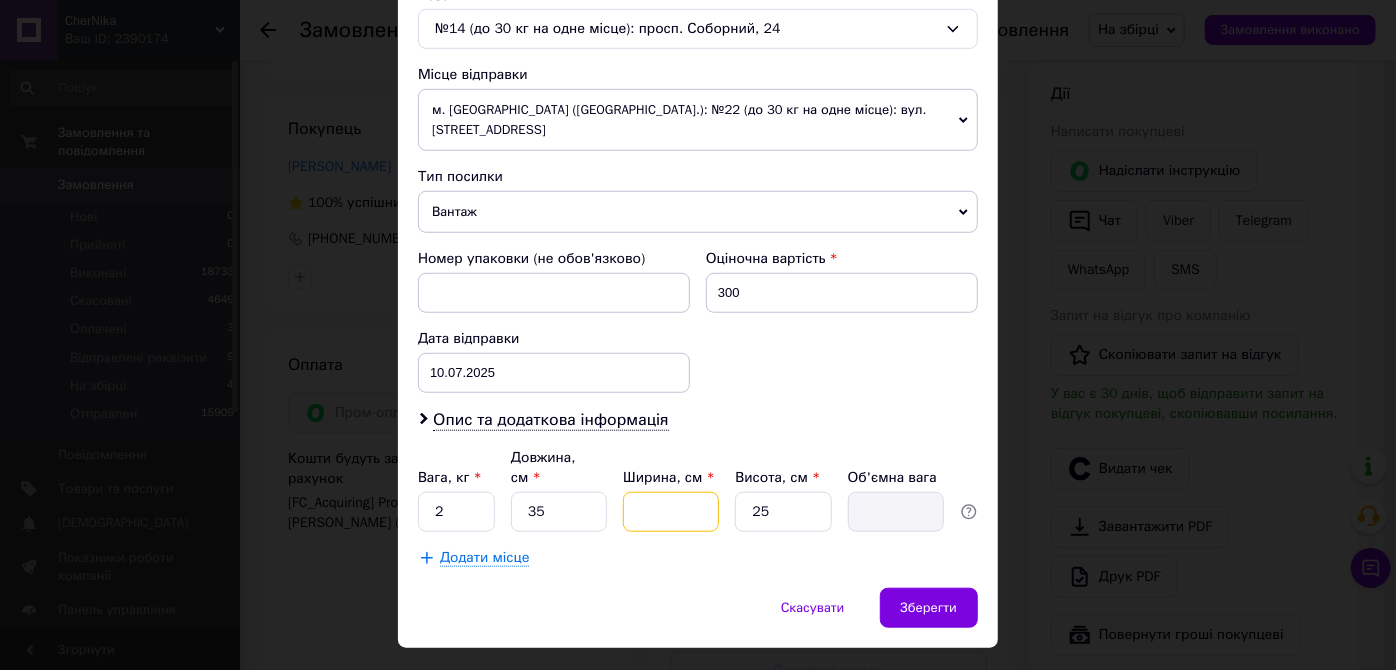 type on "2" 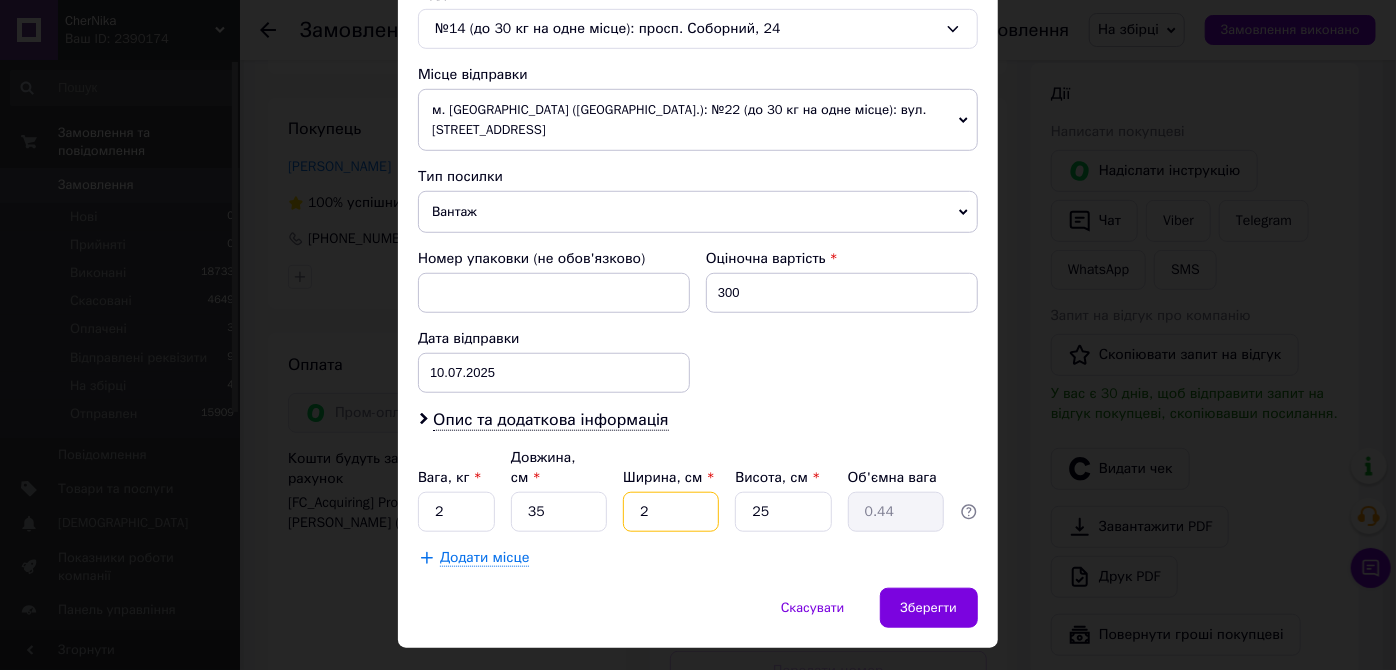 type on "27" 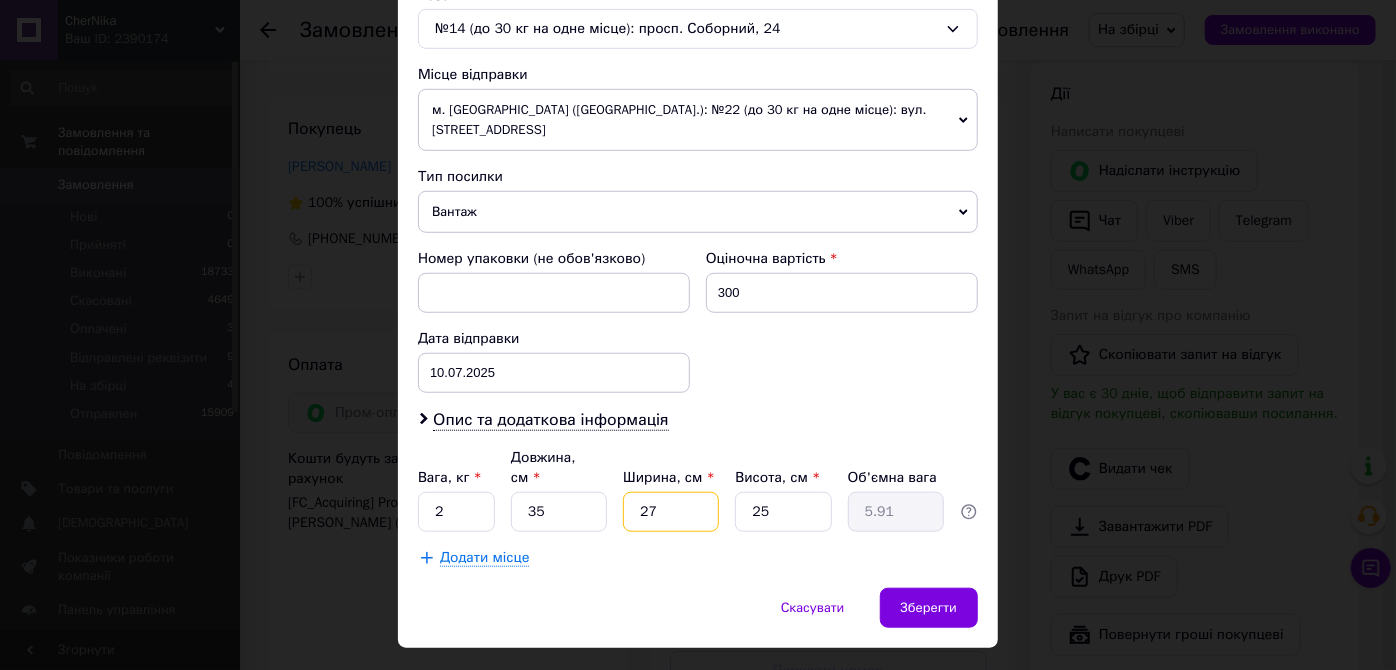 type on "27" 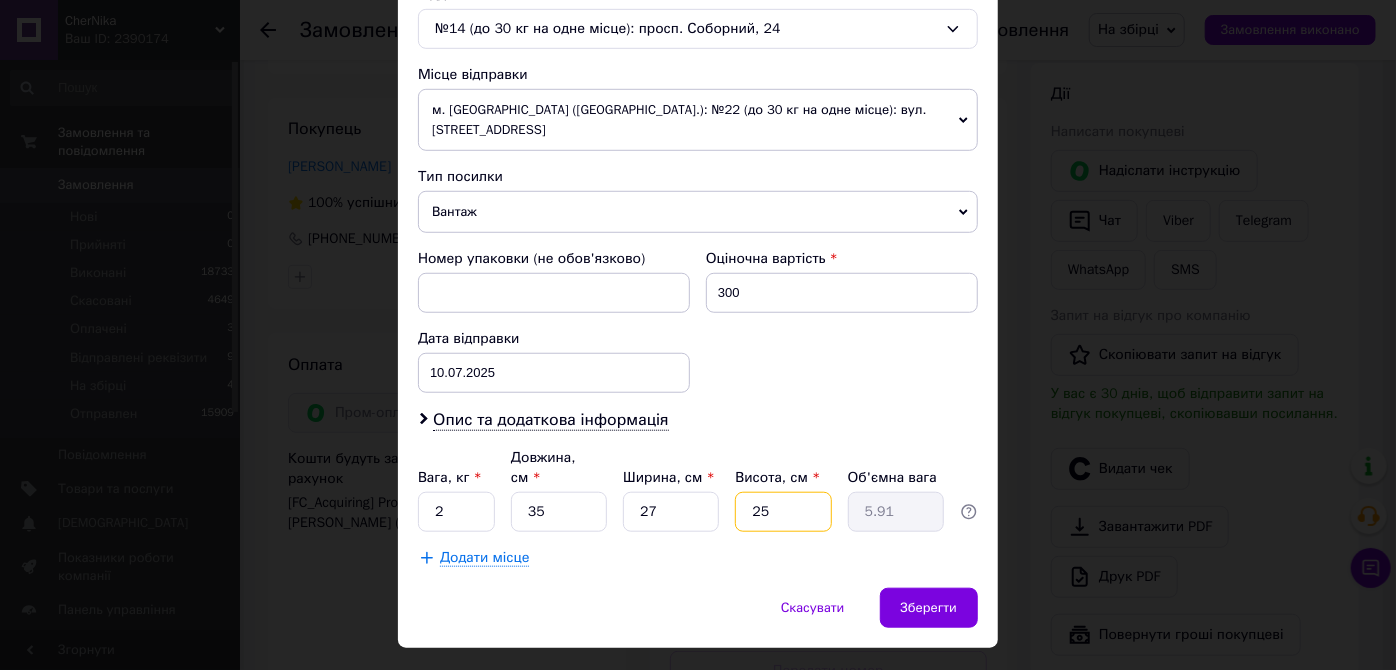 type on "7" 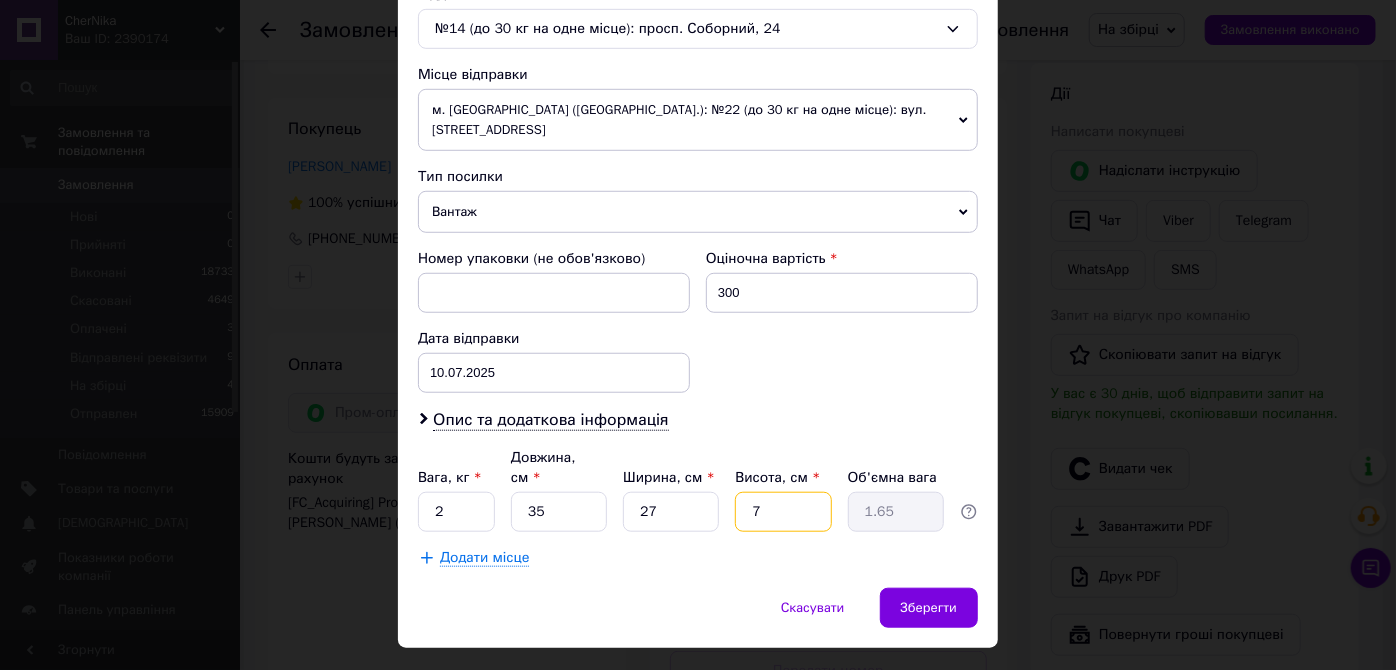 type 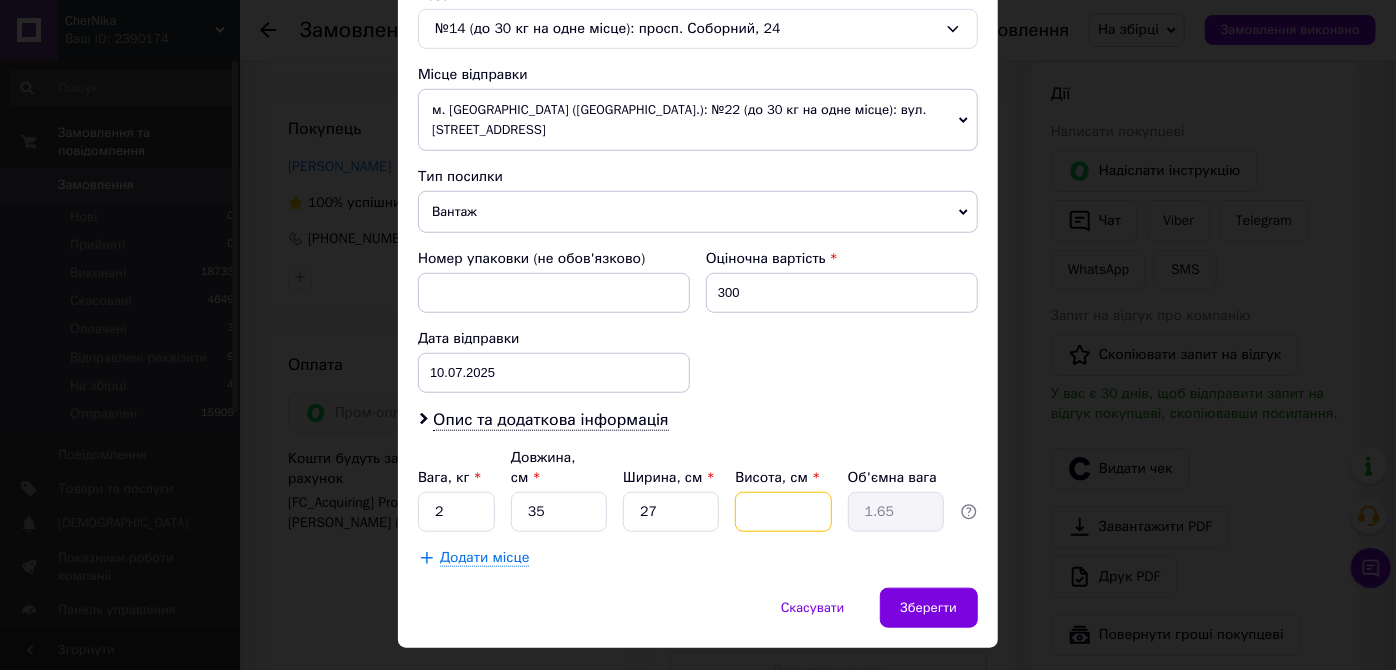 type 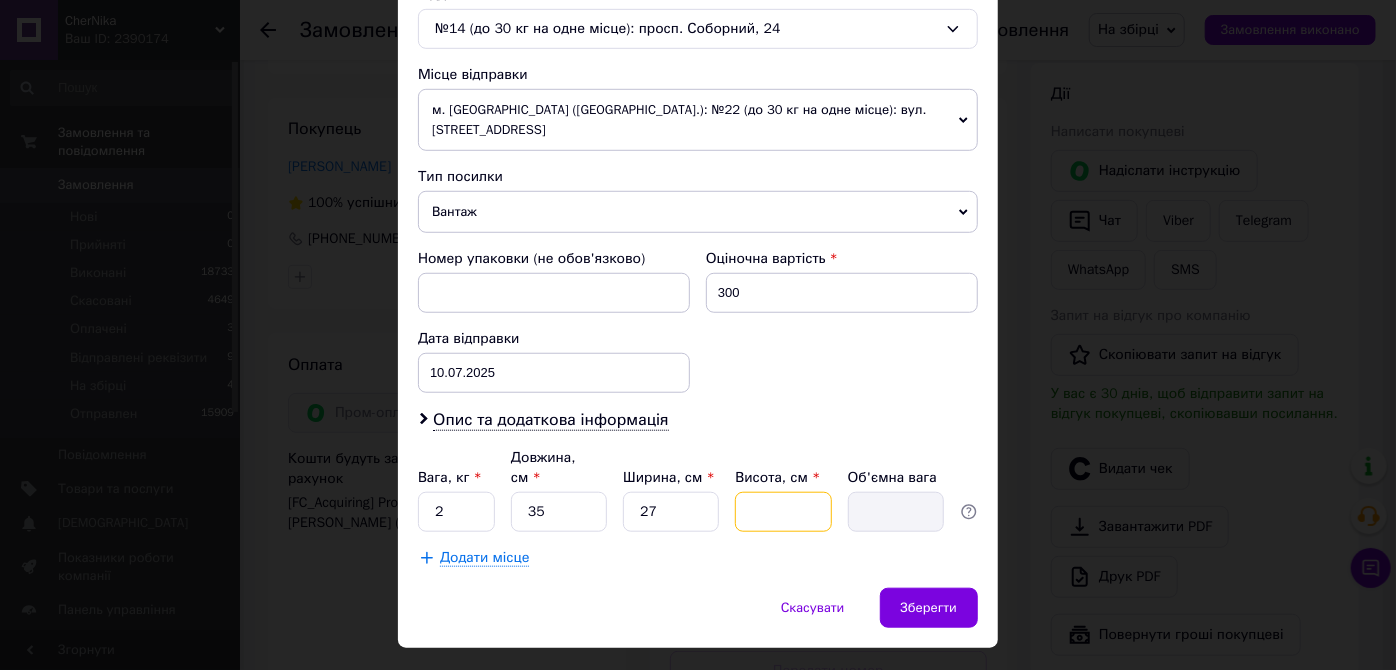 type on "6" 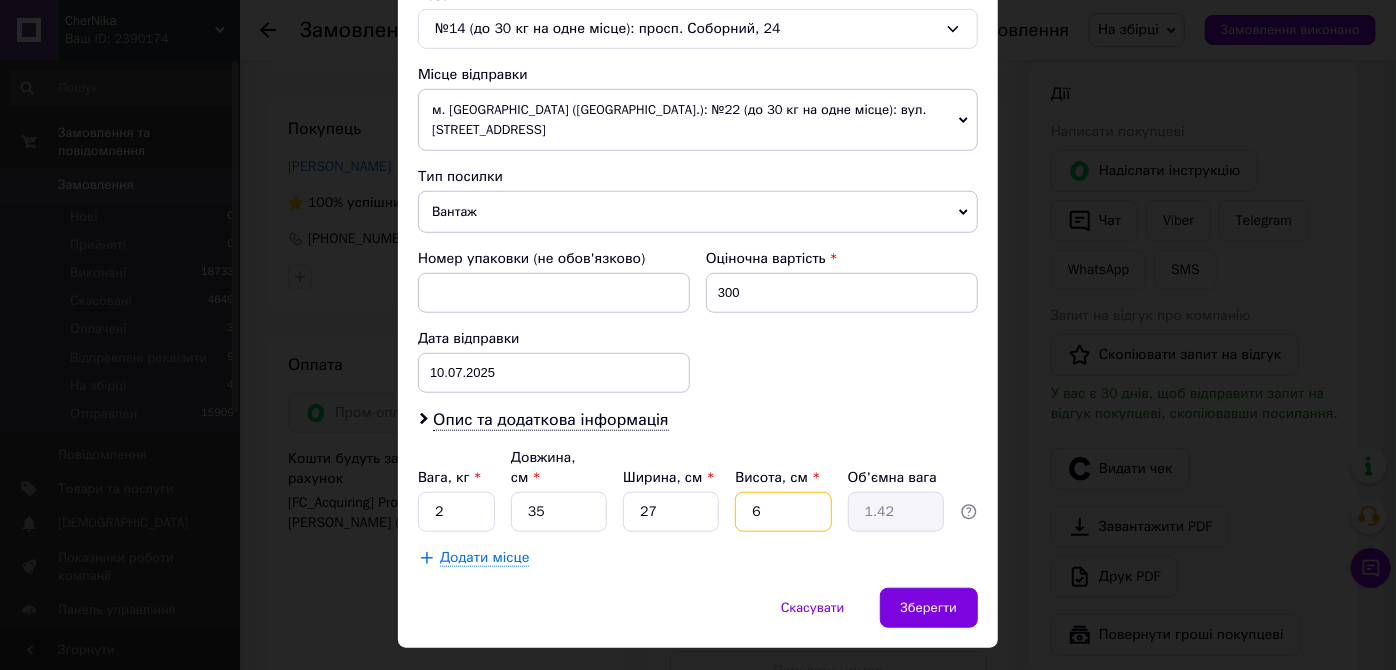 type on "6" 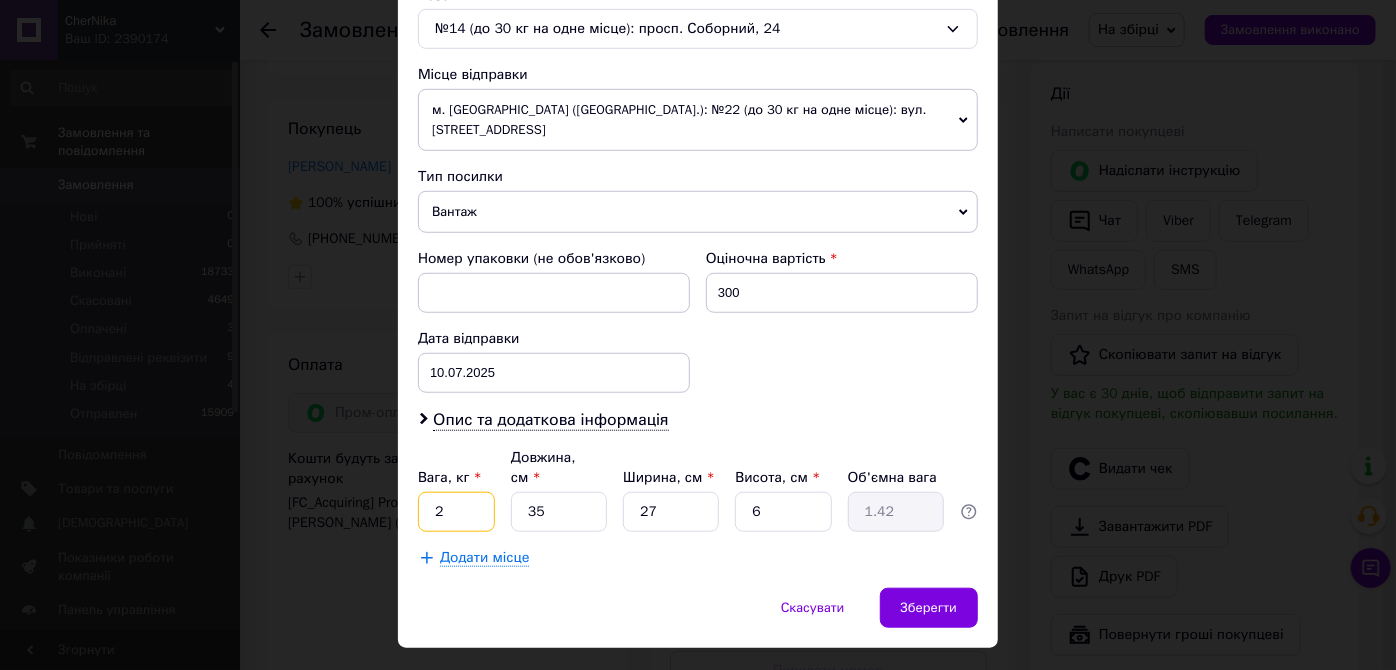 click on "2" at bounding box center (456, 512) 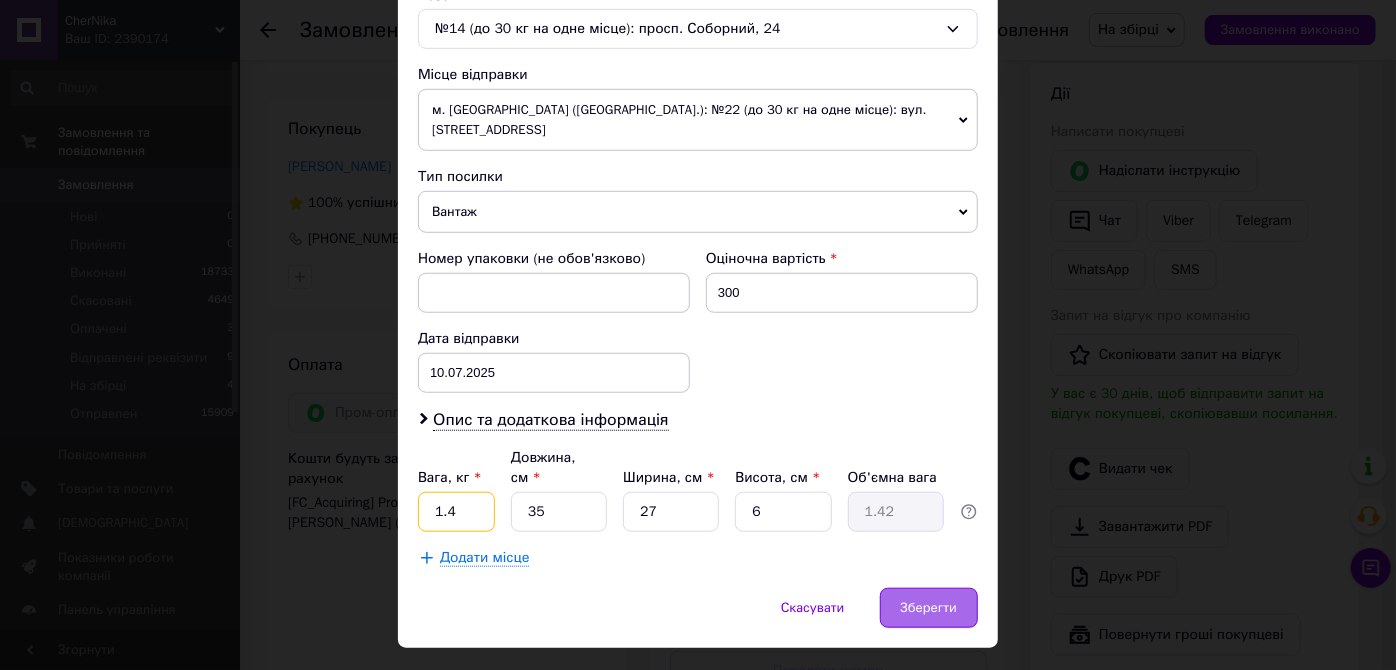 type on "1.4" 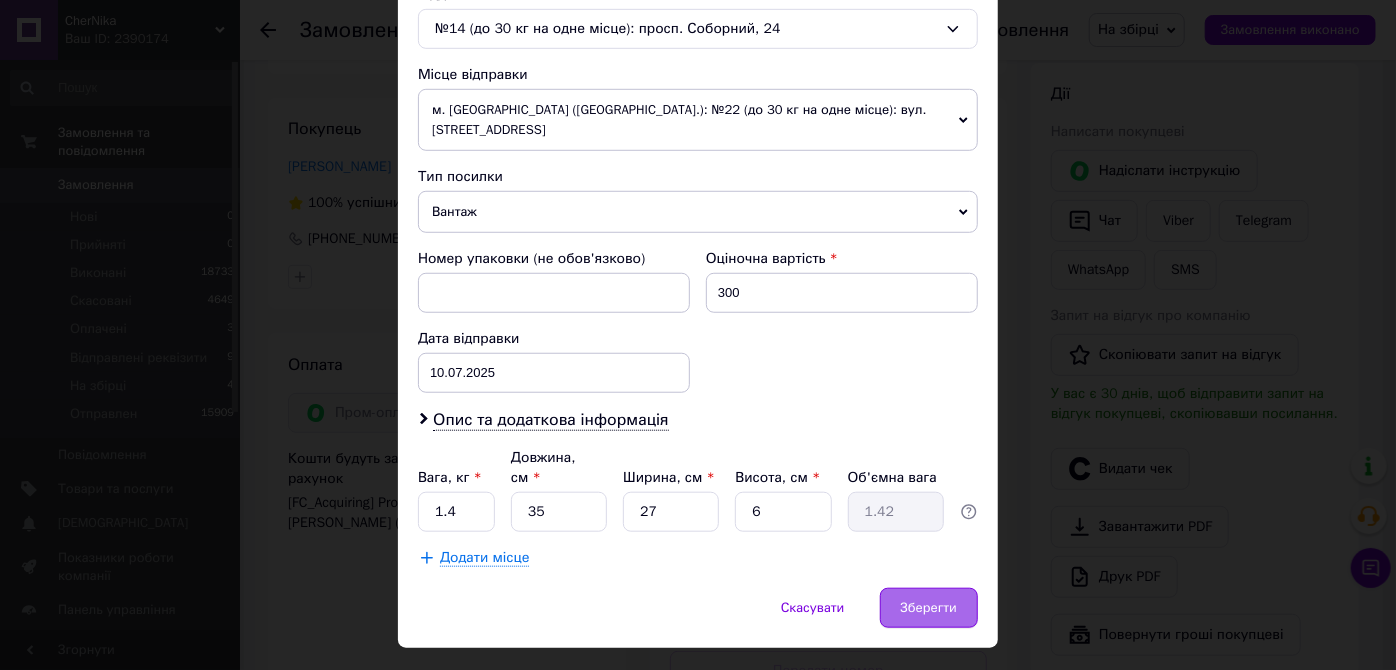 click on "Зберегти" at bounding box center (929, 608) 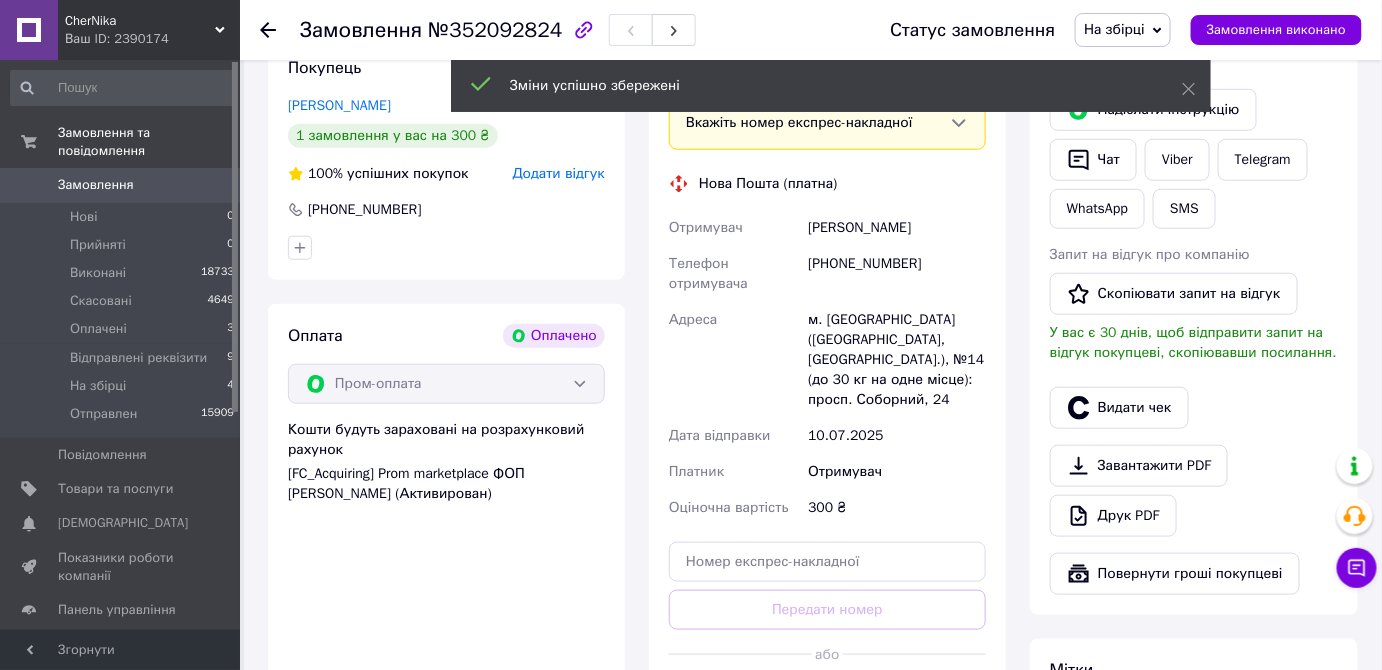scroll, scrollTop: 545, scrollLeft: 0, axis: vertical 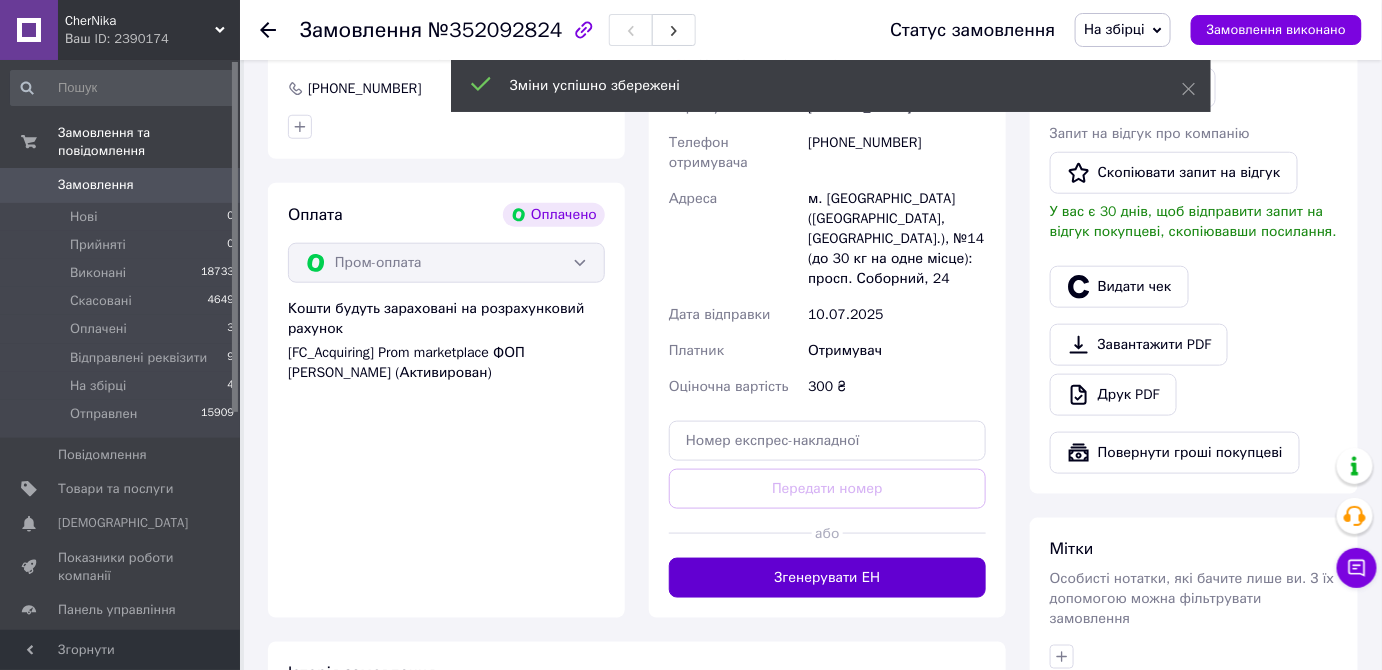 click on "Згенерувати ЕН" at bounding box center (827, 578) 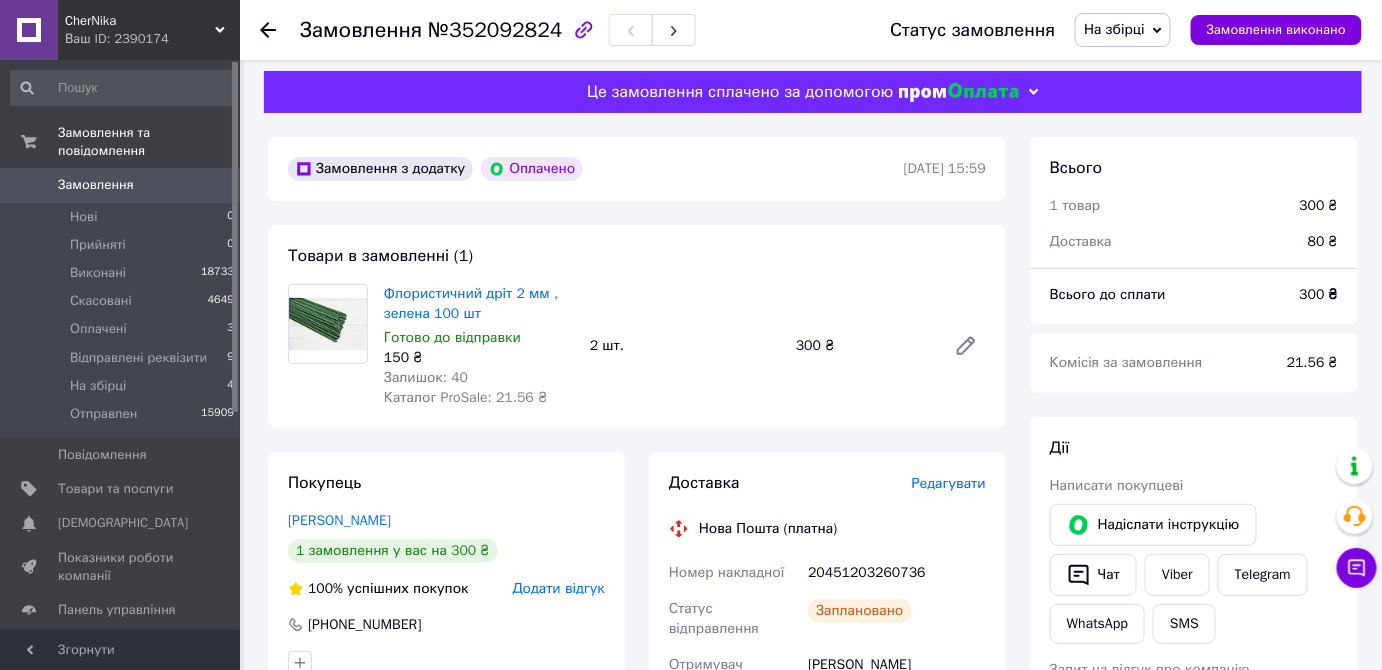 scroll, scrollTop: 0, scrollLeft: 0, axis: both 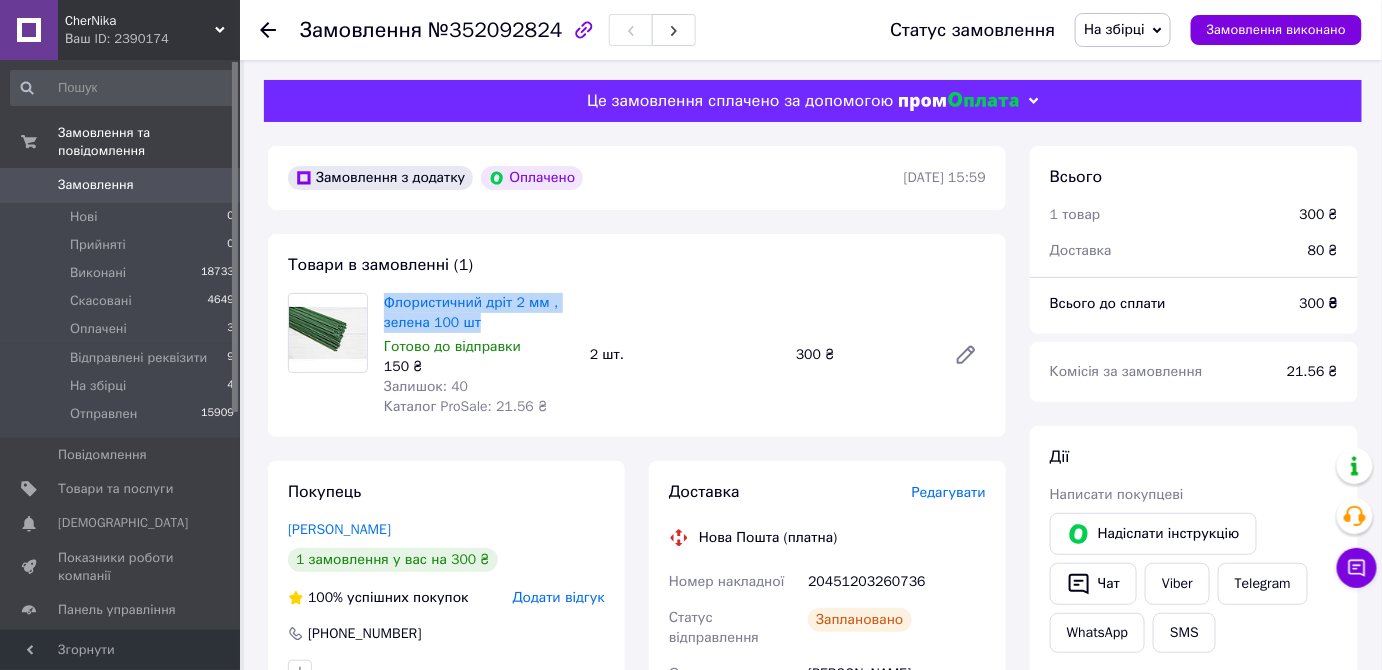drag, startPoint x: 382, startPoint y: 304, endPoint x: 497, endPoint y: 322, distance: 116.40017 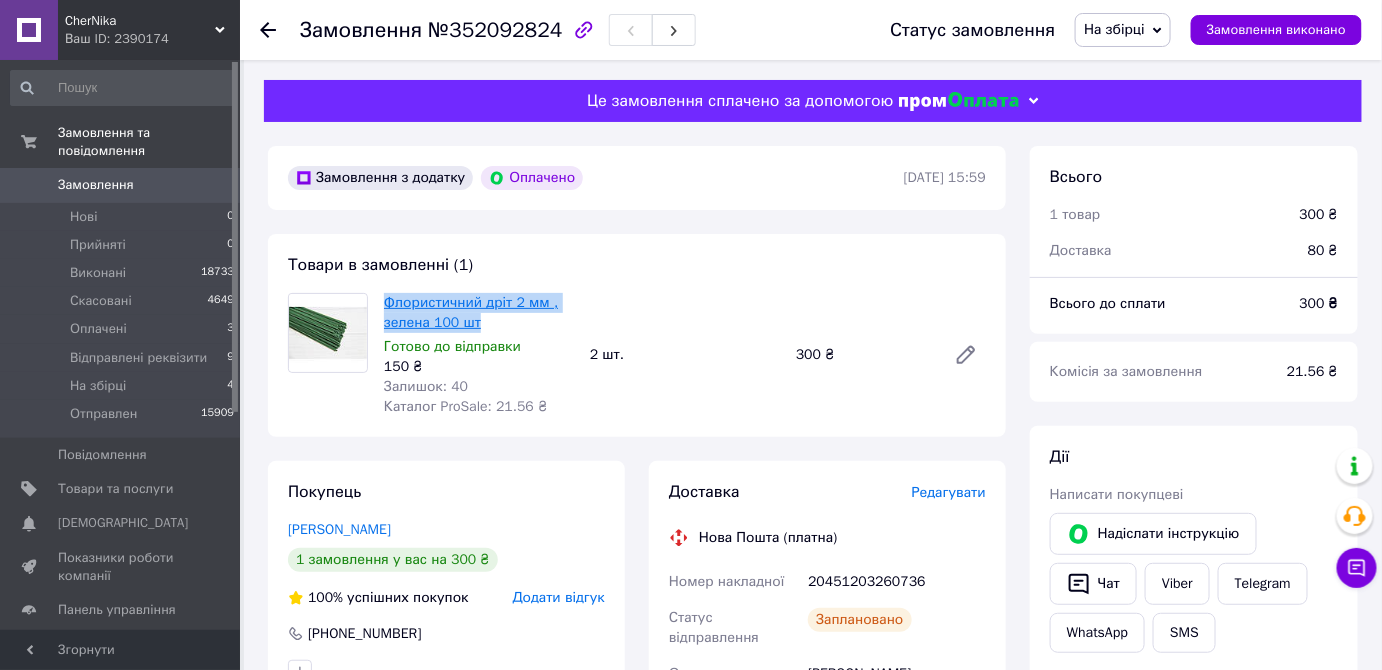 copy on "Флористичний дріт 2 мм , зелена 100 шт" 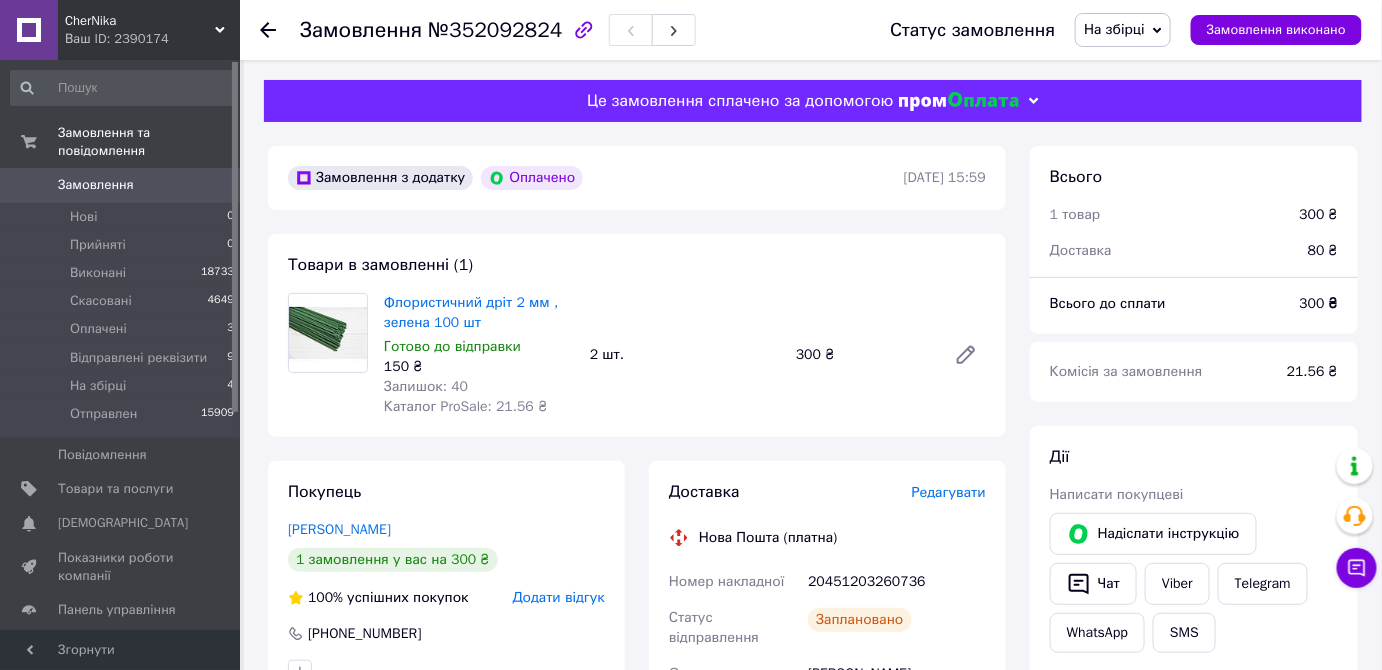 click on "Покупець Лапко Олеся 1 замовлення у вас на 300 ₴ 100%   успішних покупок Додати відгук +380990728595 Оплата Оплачено Пром-оплата Кошти будуть зараховані на розрахунковий рахунок [FC_Acquiring] Prom marketplace ФОП Діхтенко Анна Сергіївна (Активирован)" at bounding box center (446, 772) 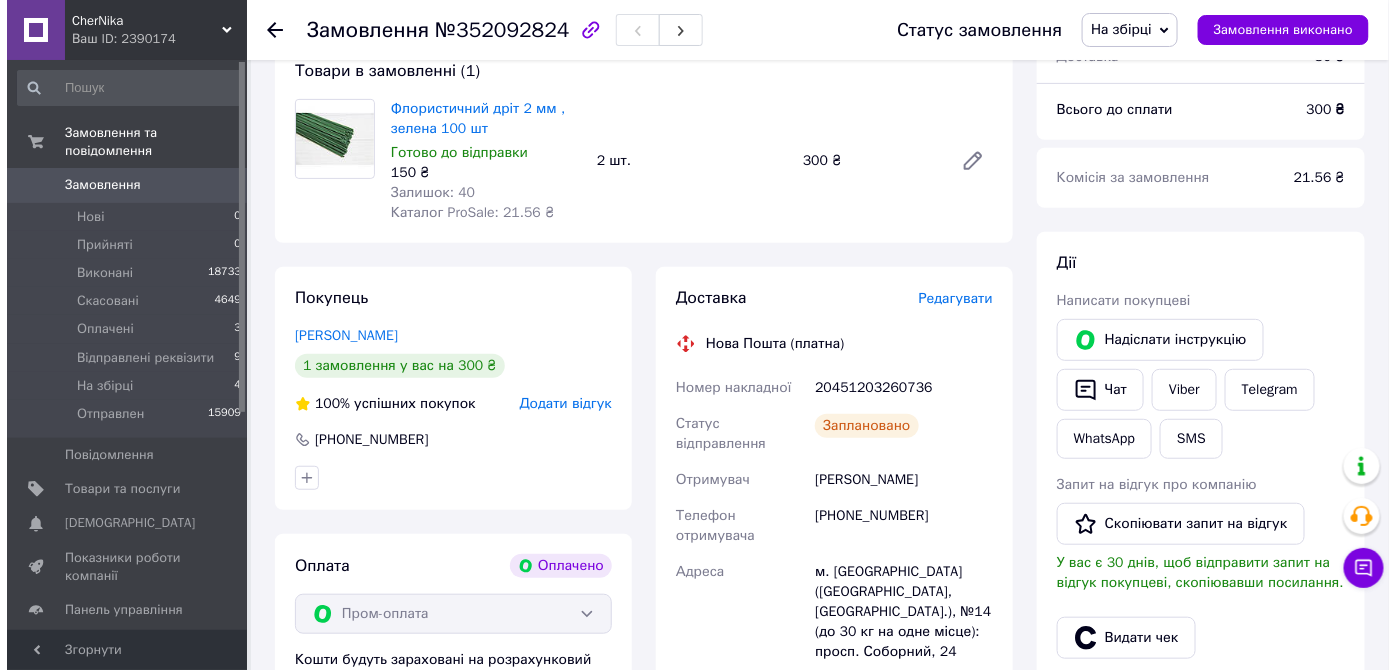 scroll, scrollTop: 272, scrollLeft: 0, axis: vertical 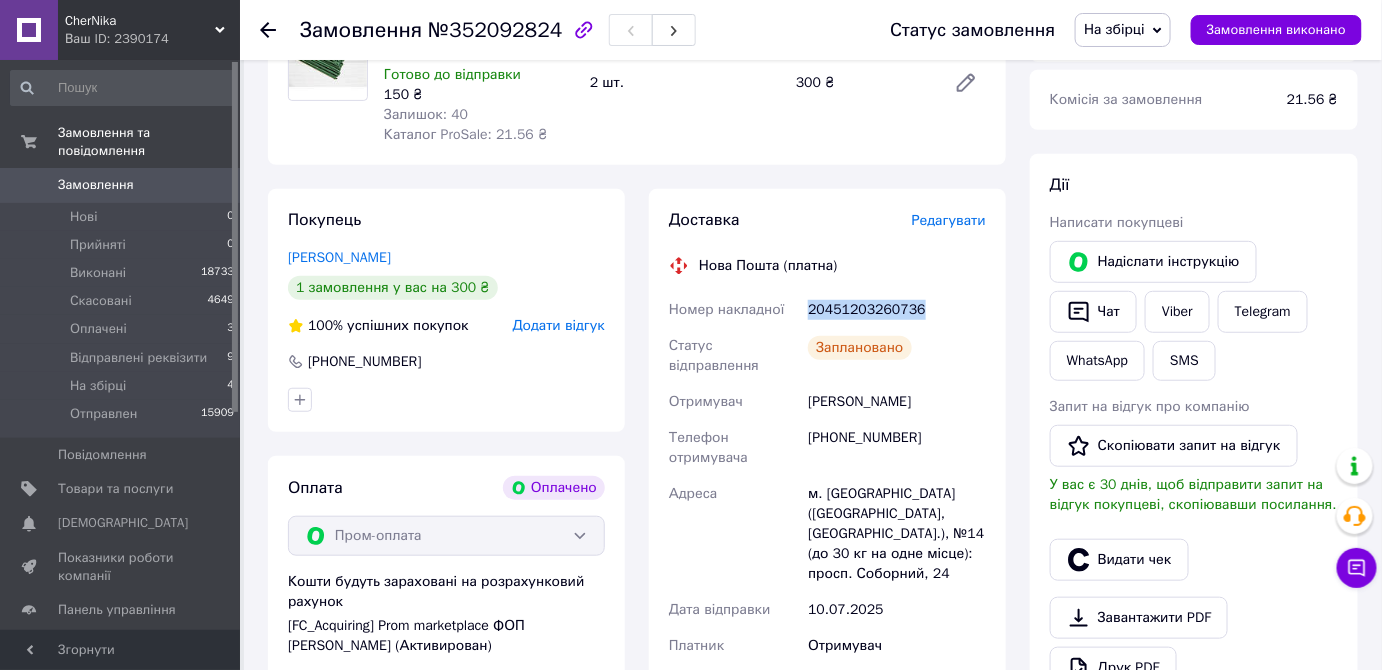 drag, startPoint x: 805, startPoint y: 312, endPoint x: 919, endPoint y: 301, distance: 114.52947 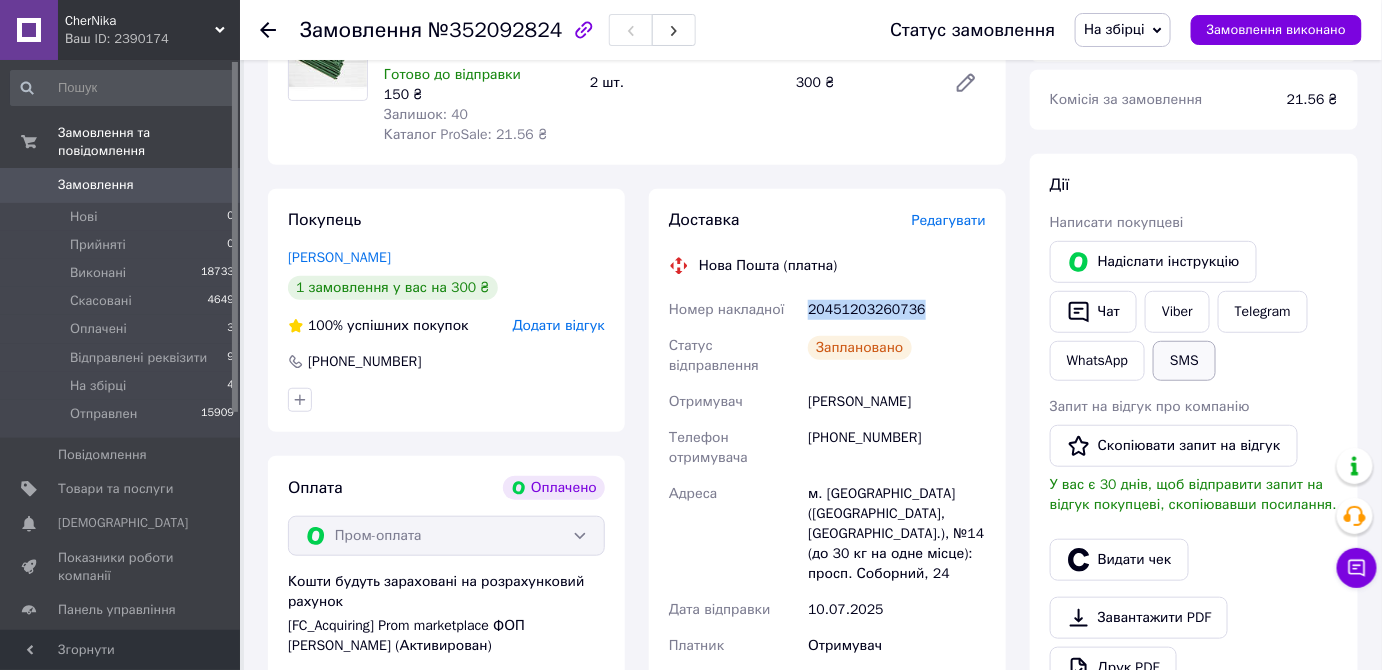 click on "SMS" at bounding box center [1184, 361] 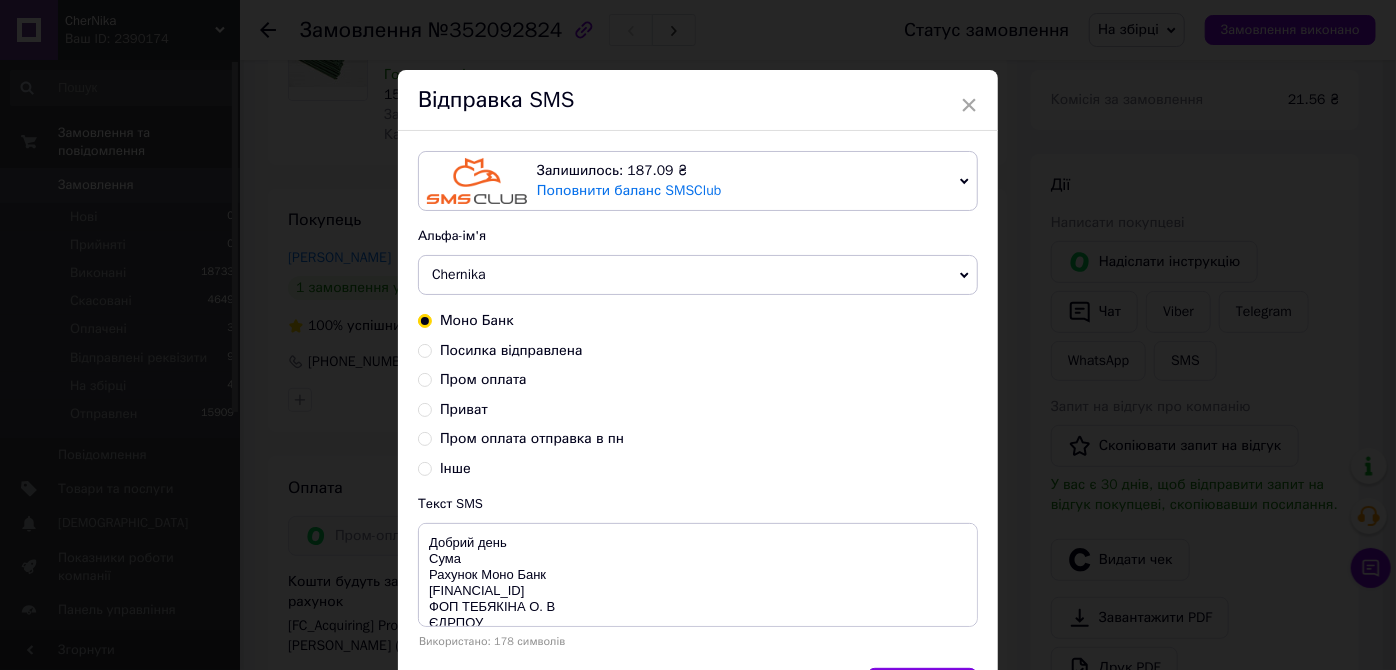 click on "Пром оплата" at bounding box center (425, 378) 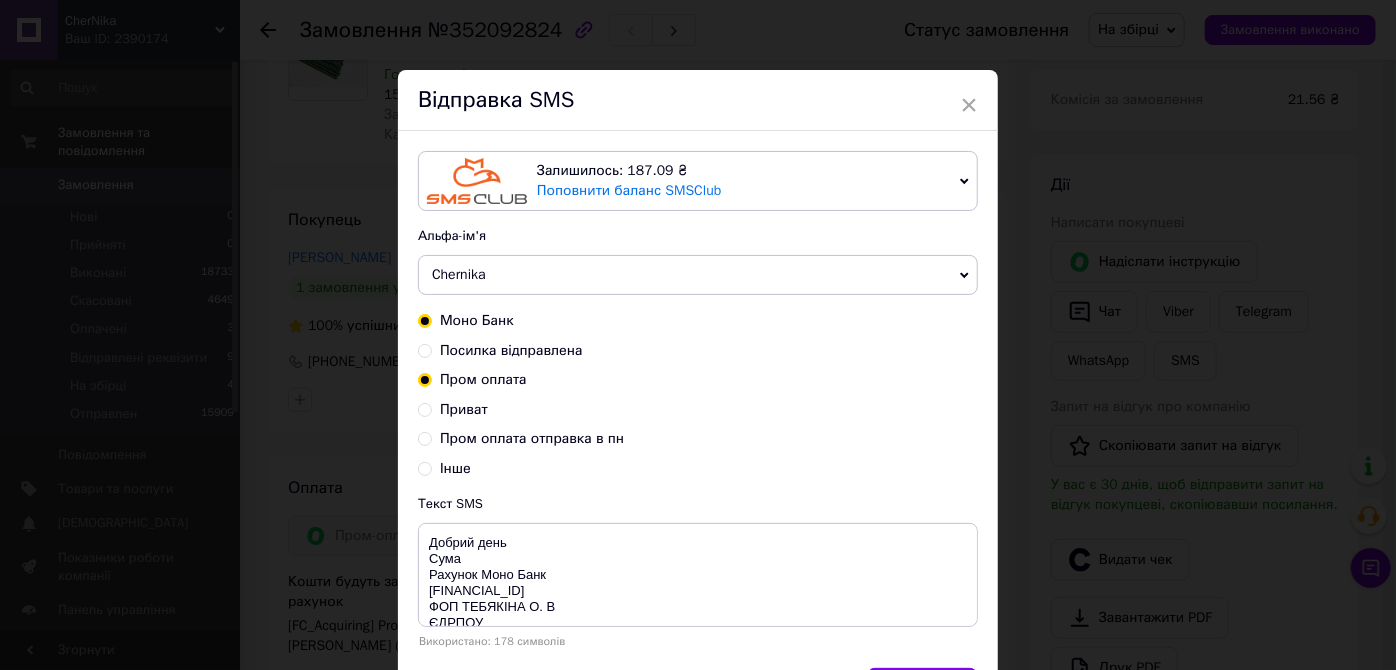radio on "true" 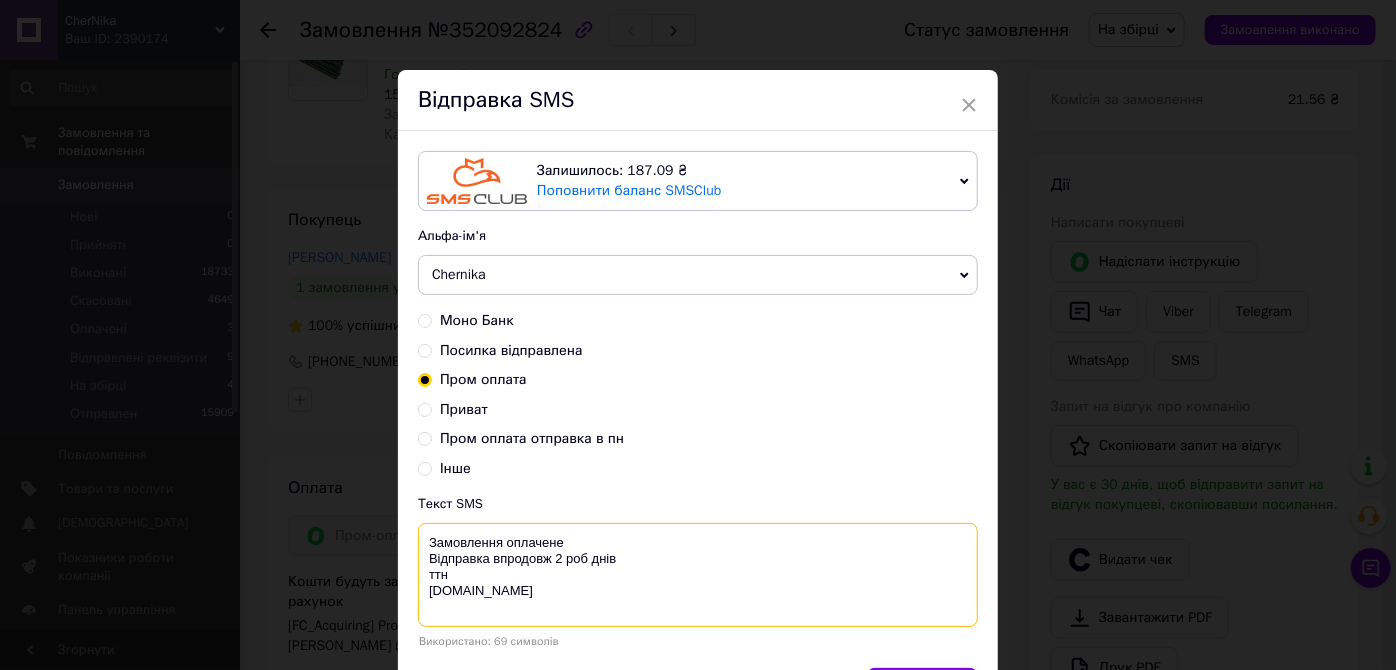 click on "Замовлення оплачене
Відправка впродовж 2 роб днів
ттн
chernika.in" at bounding box center [698, 575] 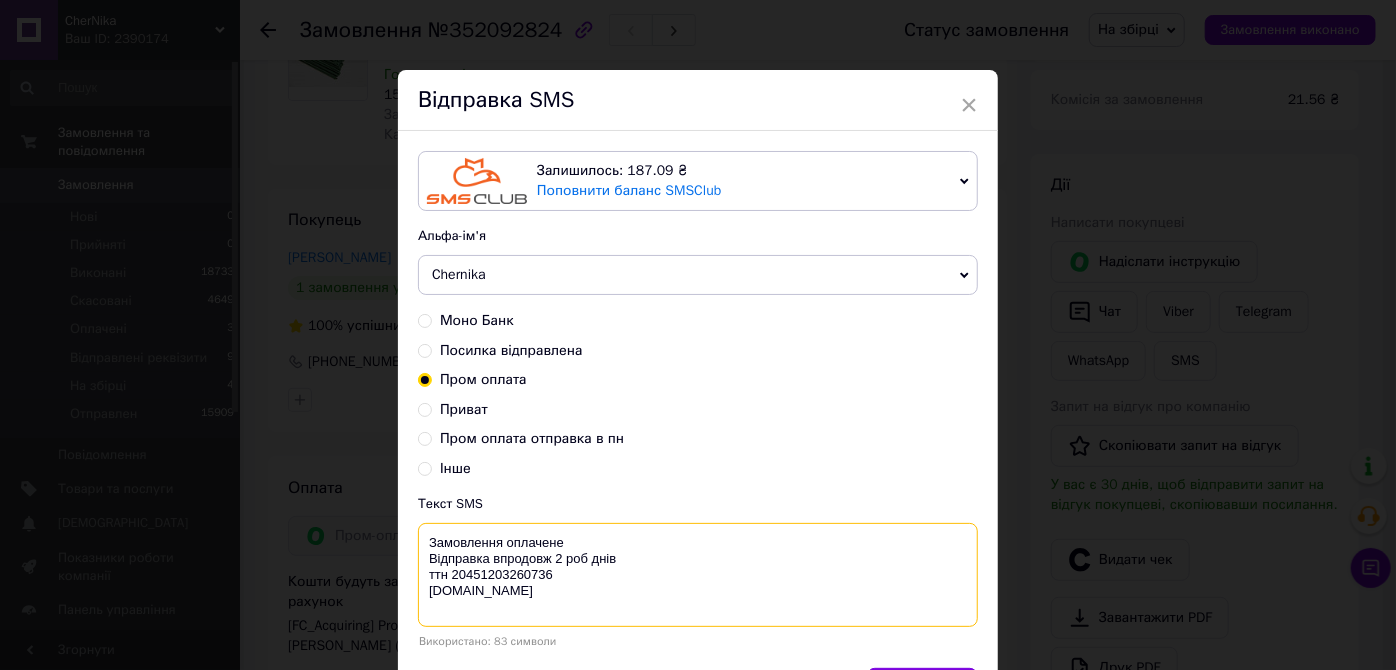 drag, startPoint x: 616, startPoint y: 563, endPoint x: 421, endPoint y: 560, distance: 195.02307 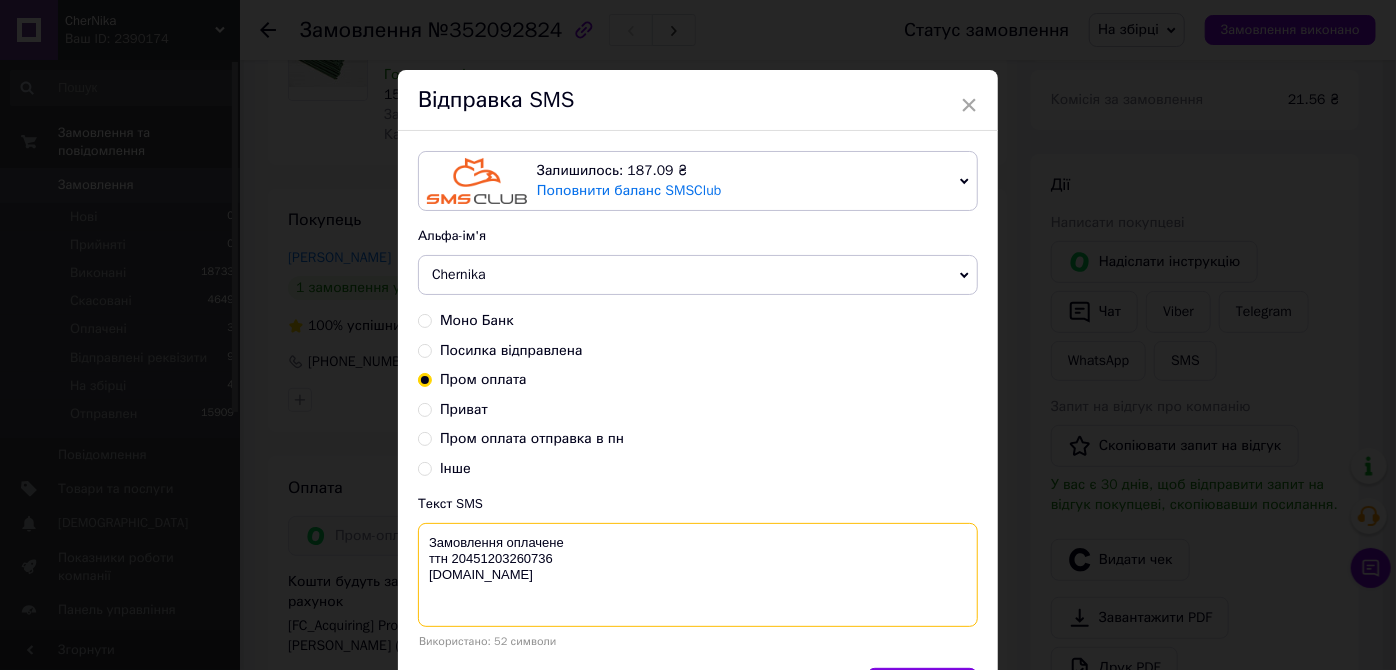 drag, startPoint x: 421, startPoint y: 540, endPoint x: 539, endPoint y: 596, distance: 130.61394 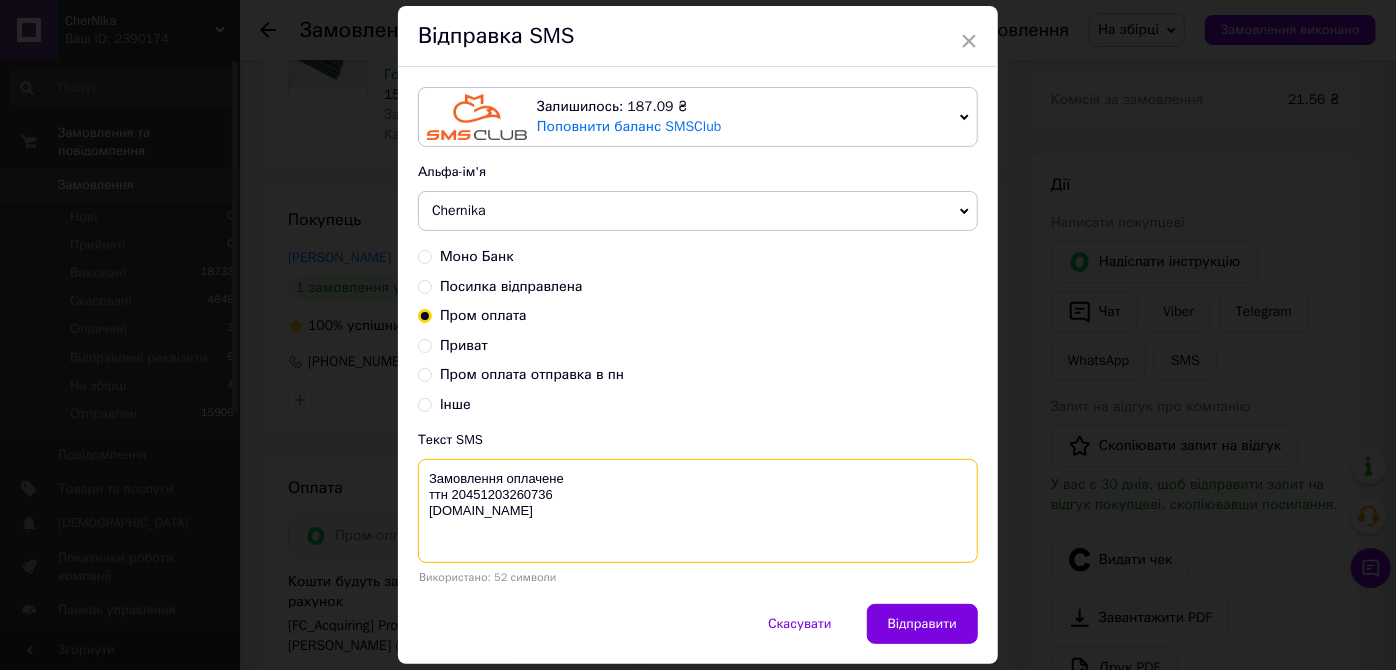 scroll, scrollTop: 122, scrollLeft: 0, axis: vertical 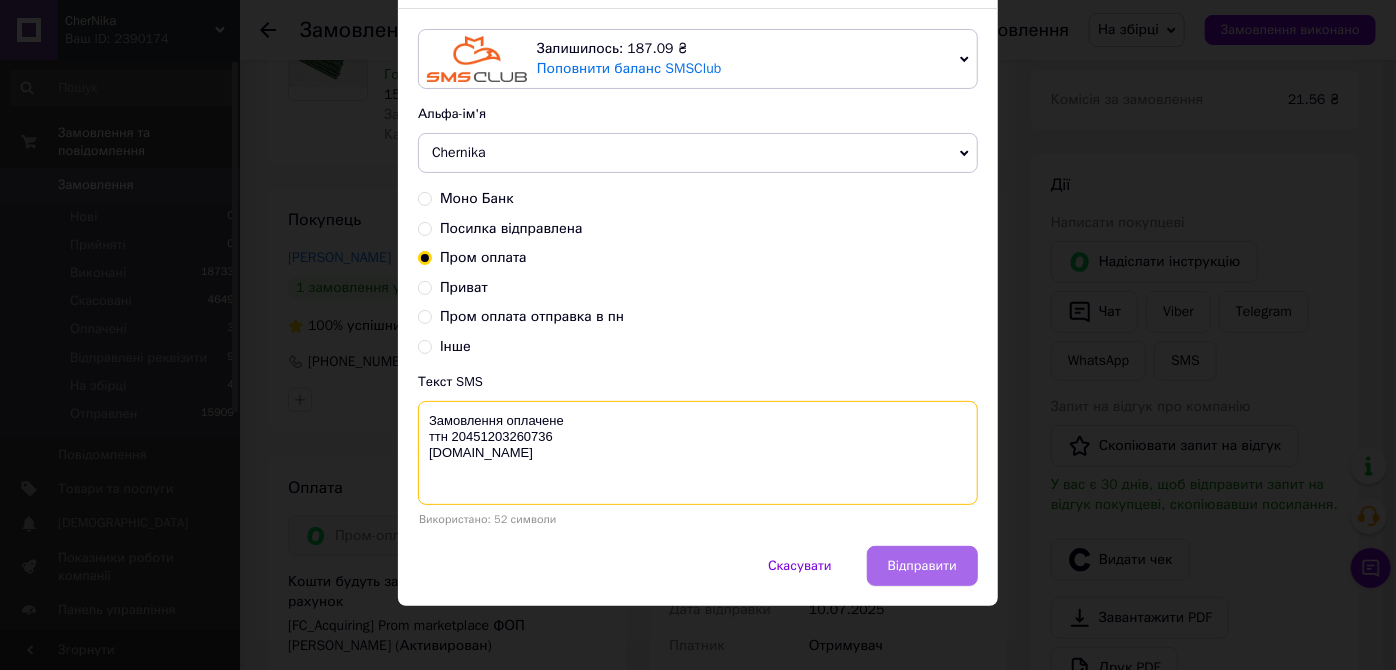 type on "Замовлення оплачене
ттн 20451203260736
chernika.in" 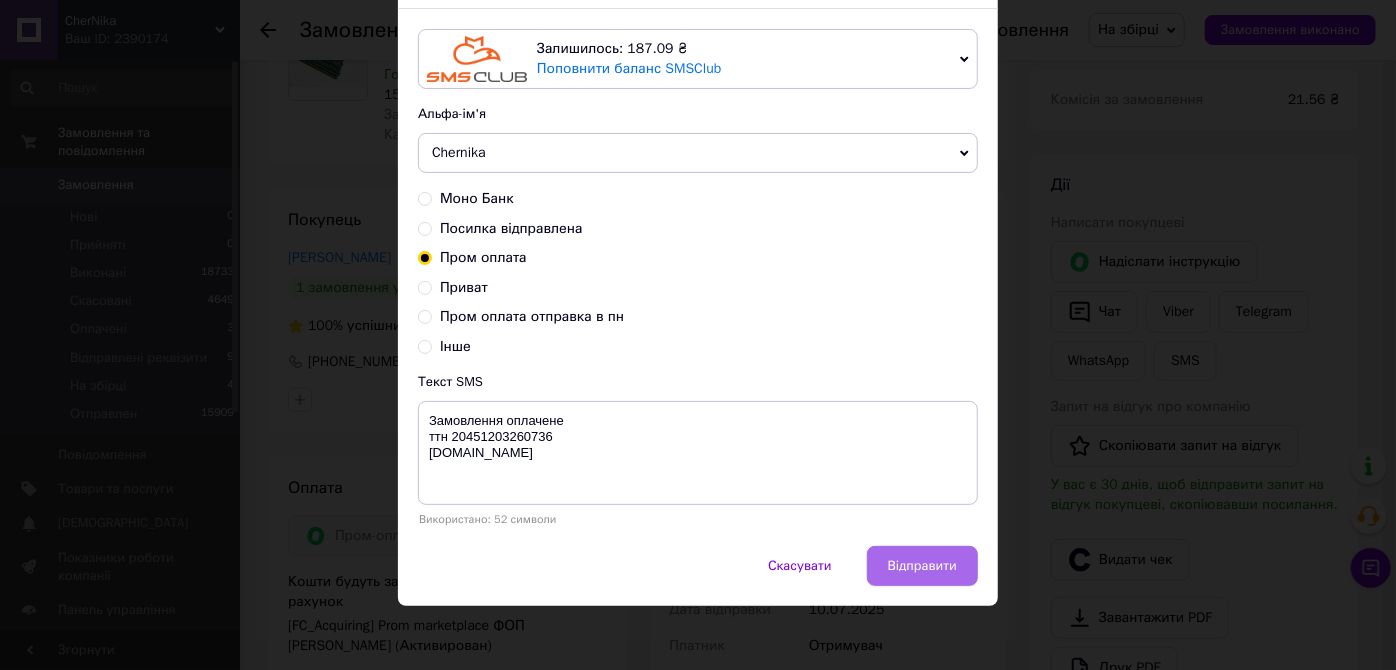 click on "Відправити" at bounding box center [922, 566] 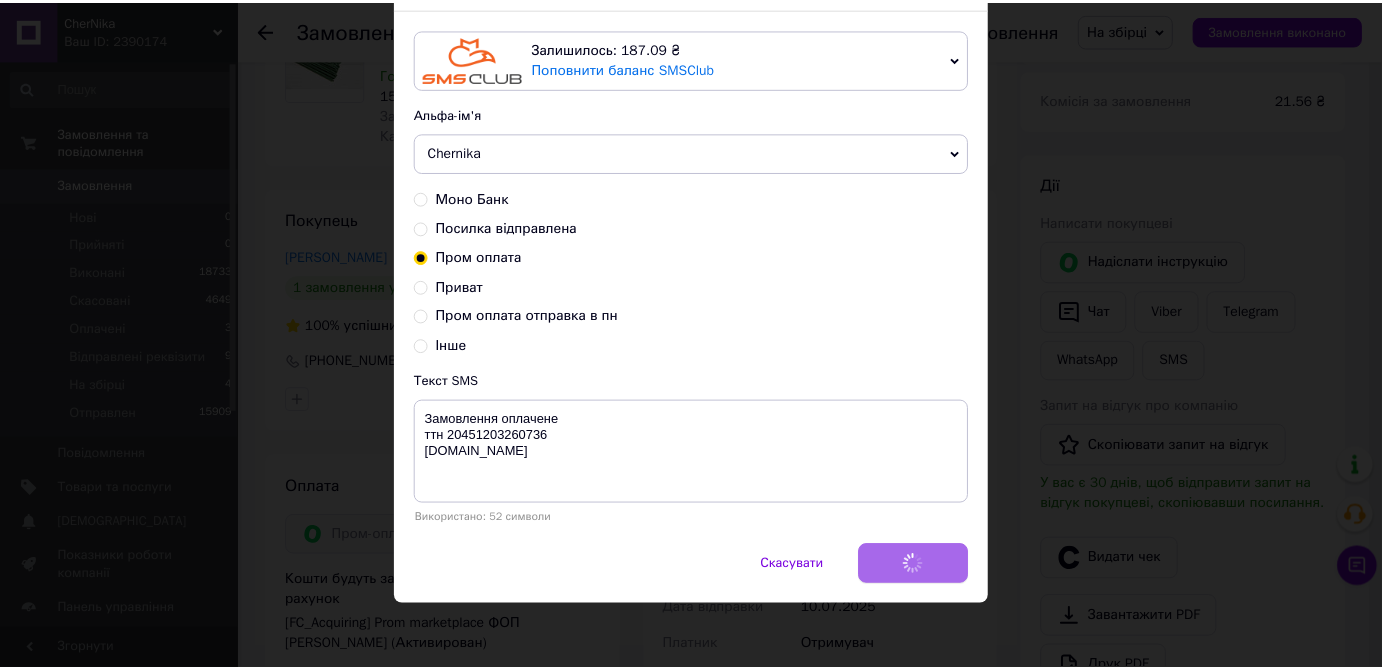 scroll, scrollTop: 0, scrollLeft: 0, axis: both 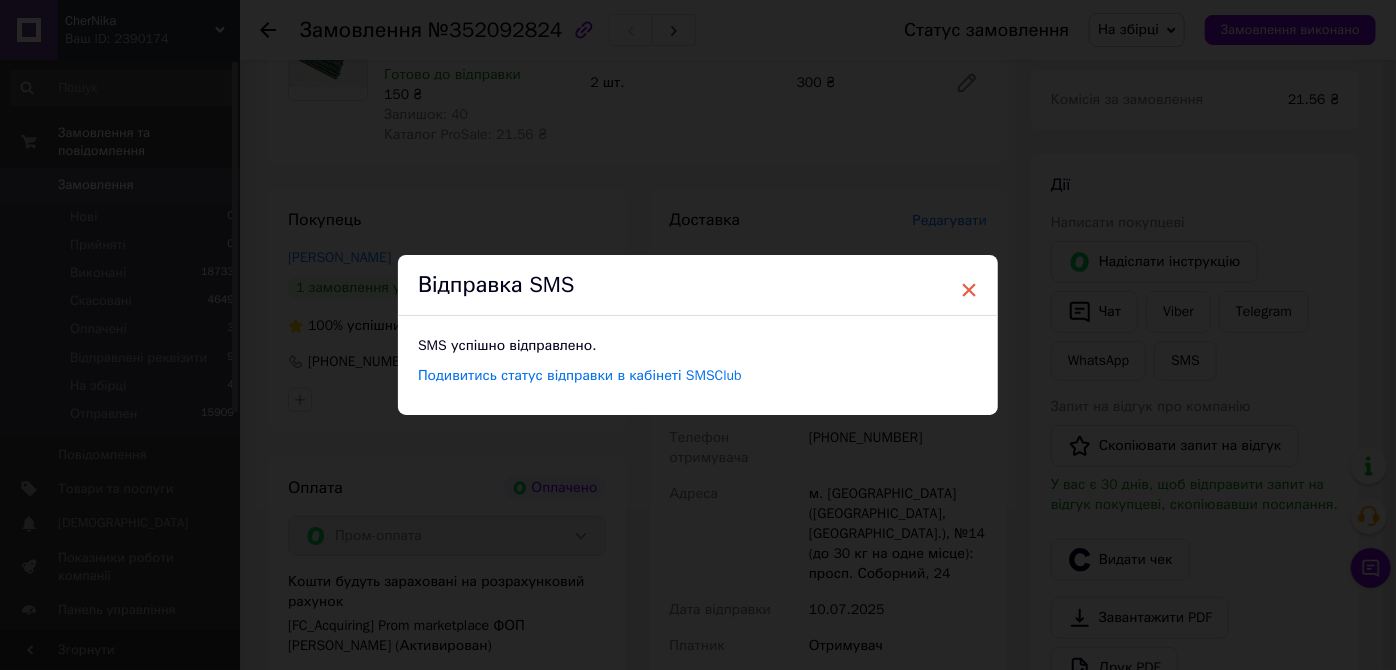 click on "×" at bounding box center (969, 290) 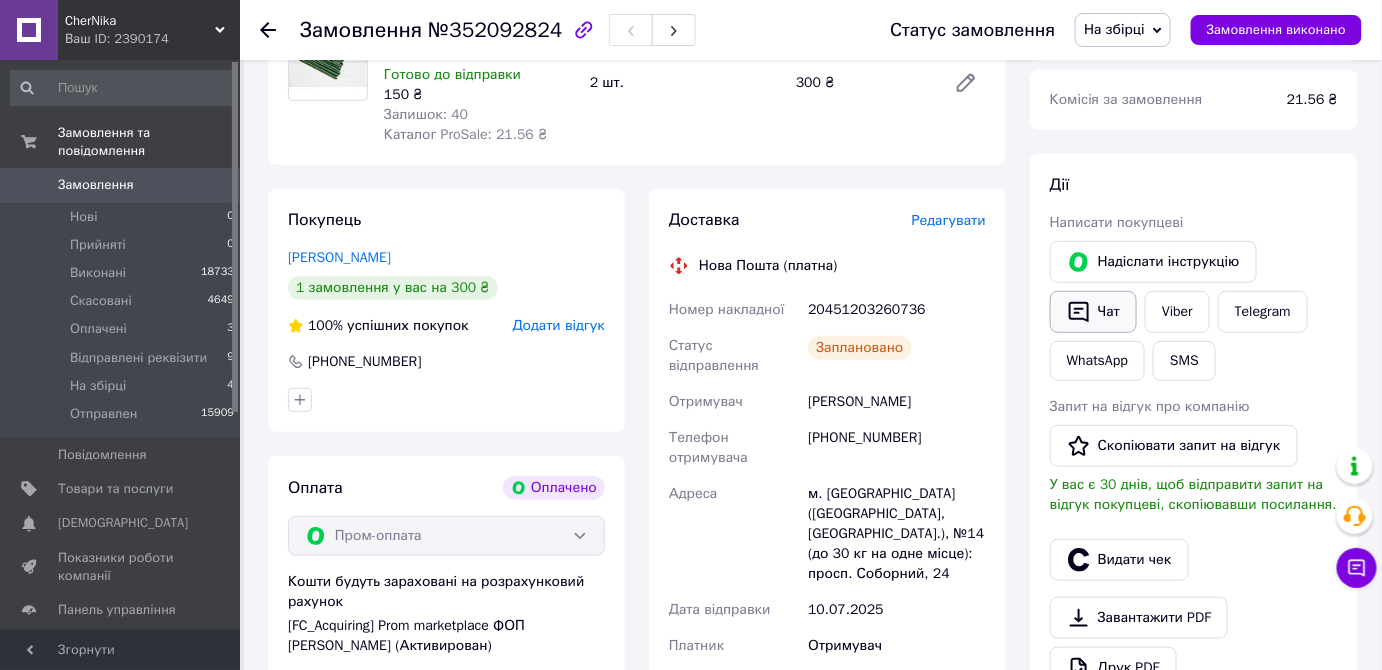 click on "Чат" at bounding box center (1093, 312) 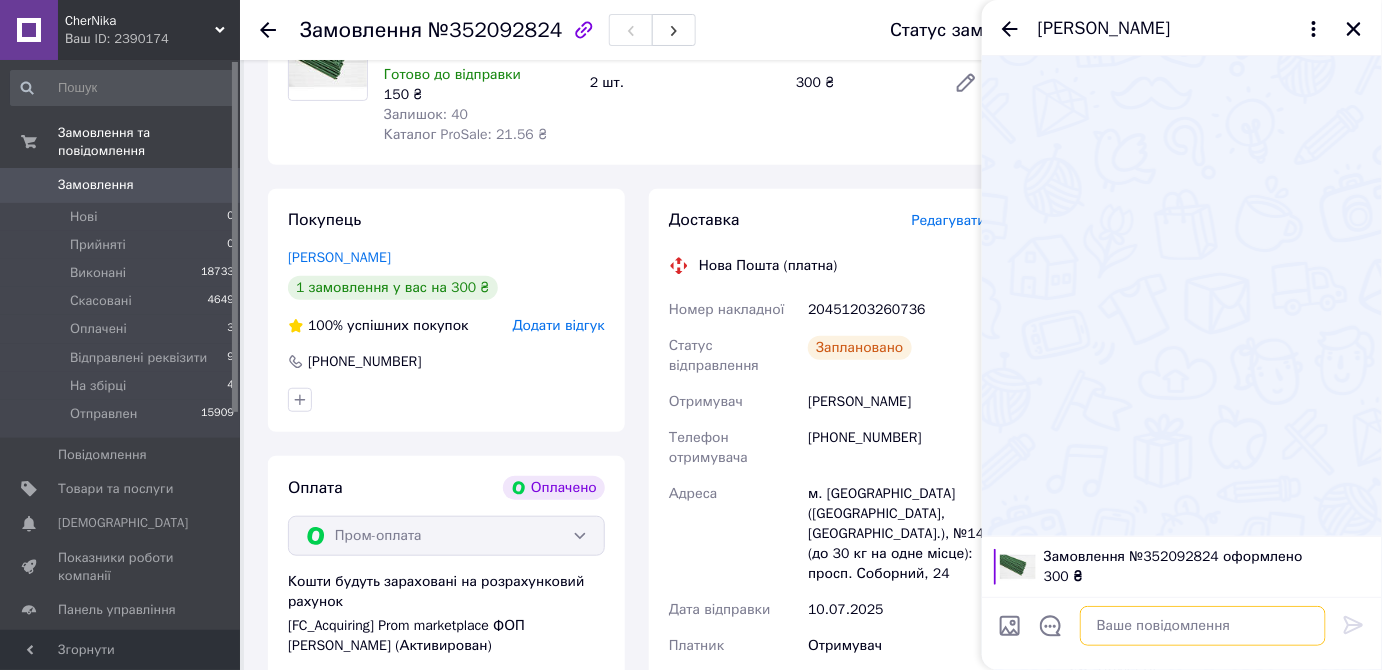 click at bounding box center (1203, 626) 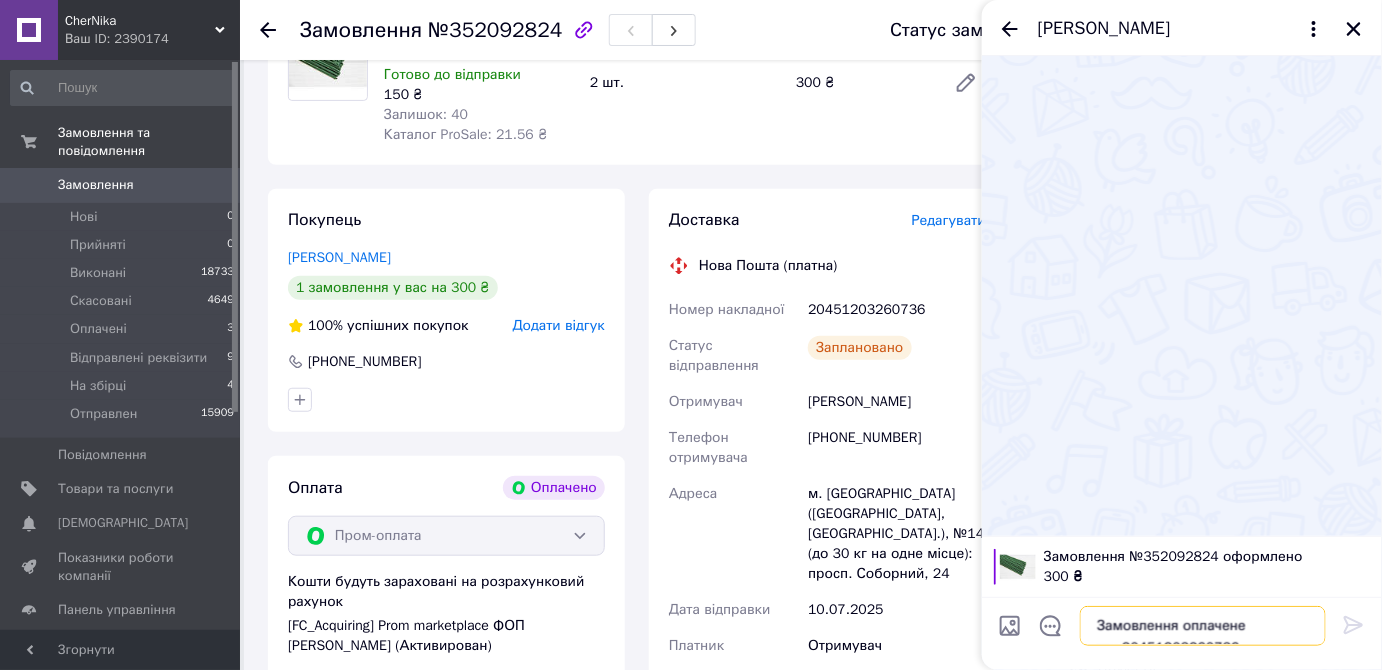 scroll, scrollTop: 14, scrollLeft: 0, axis: vertical 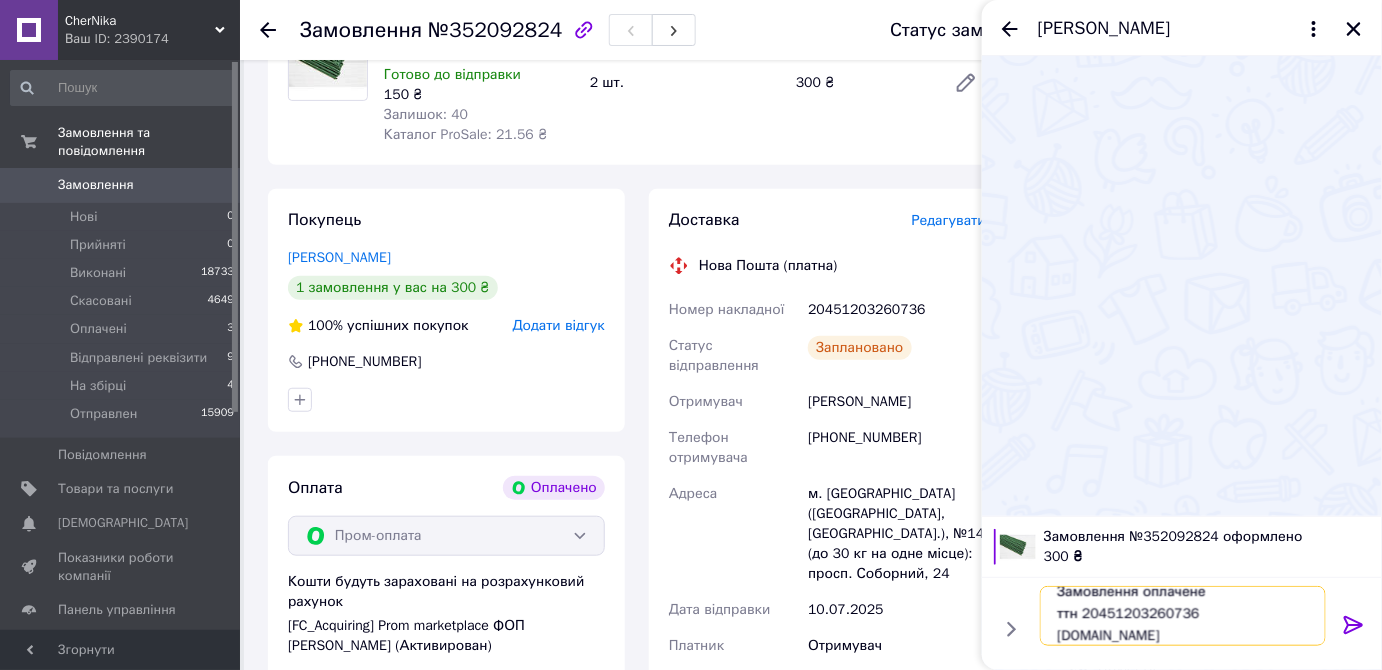type 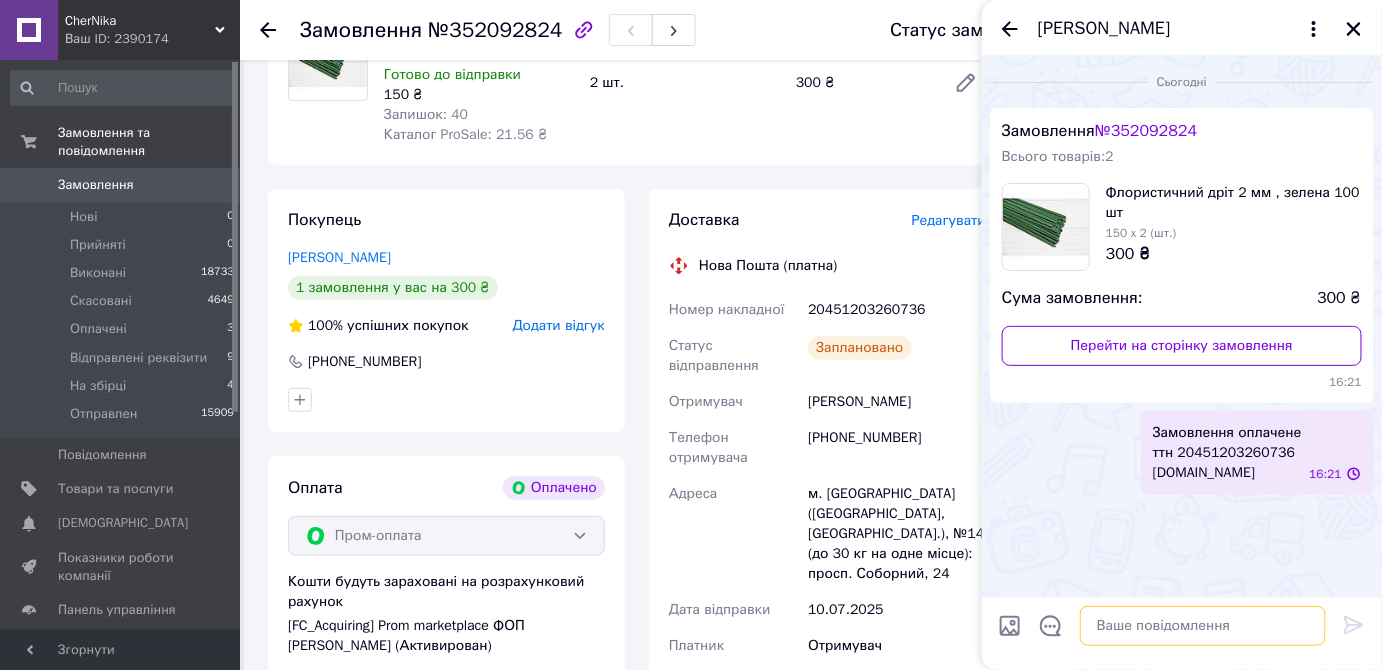 scroll, scrollTop: 0, scrollLeft: 0, axis: both 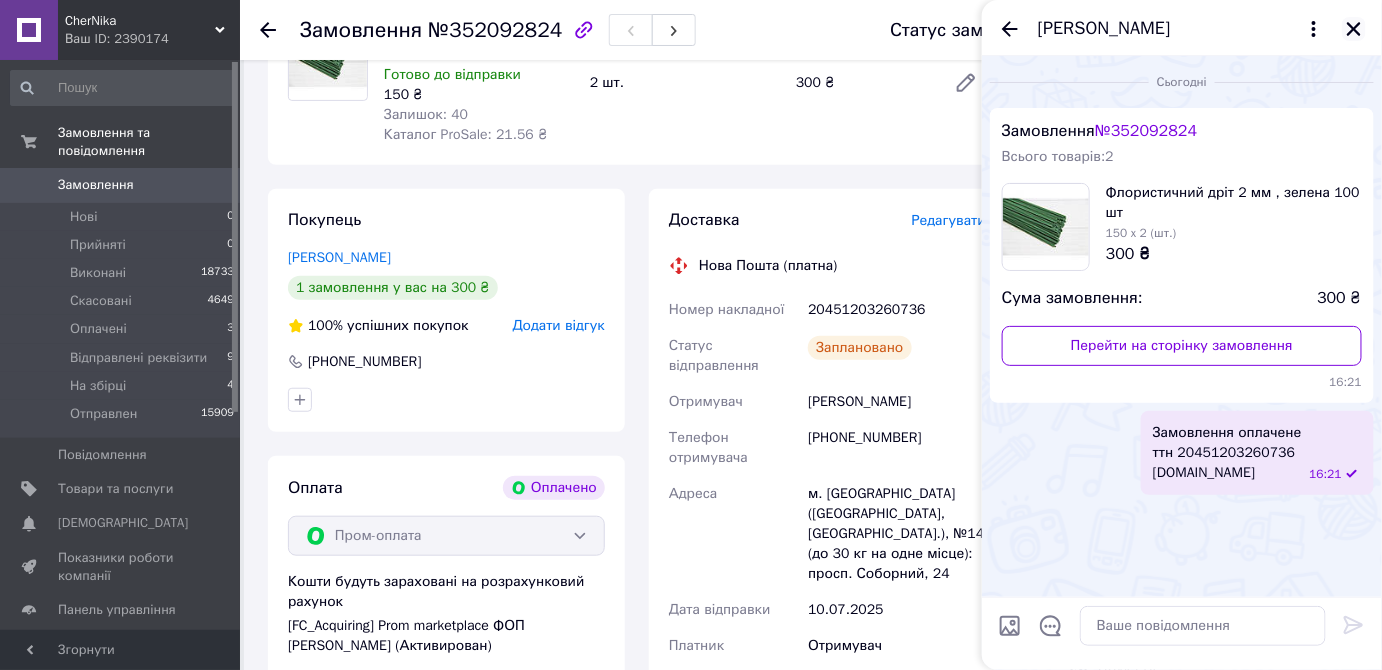 click 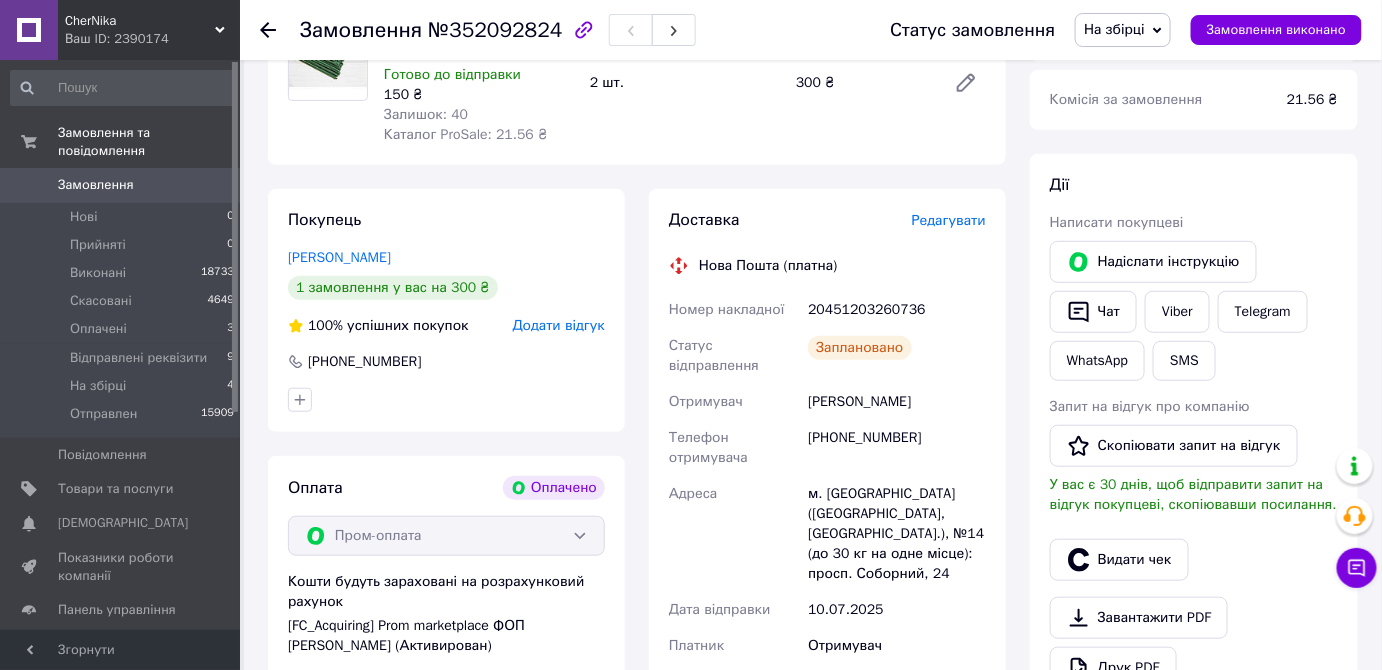 click on "На збірці" at bounding box center [1114, 29] 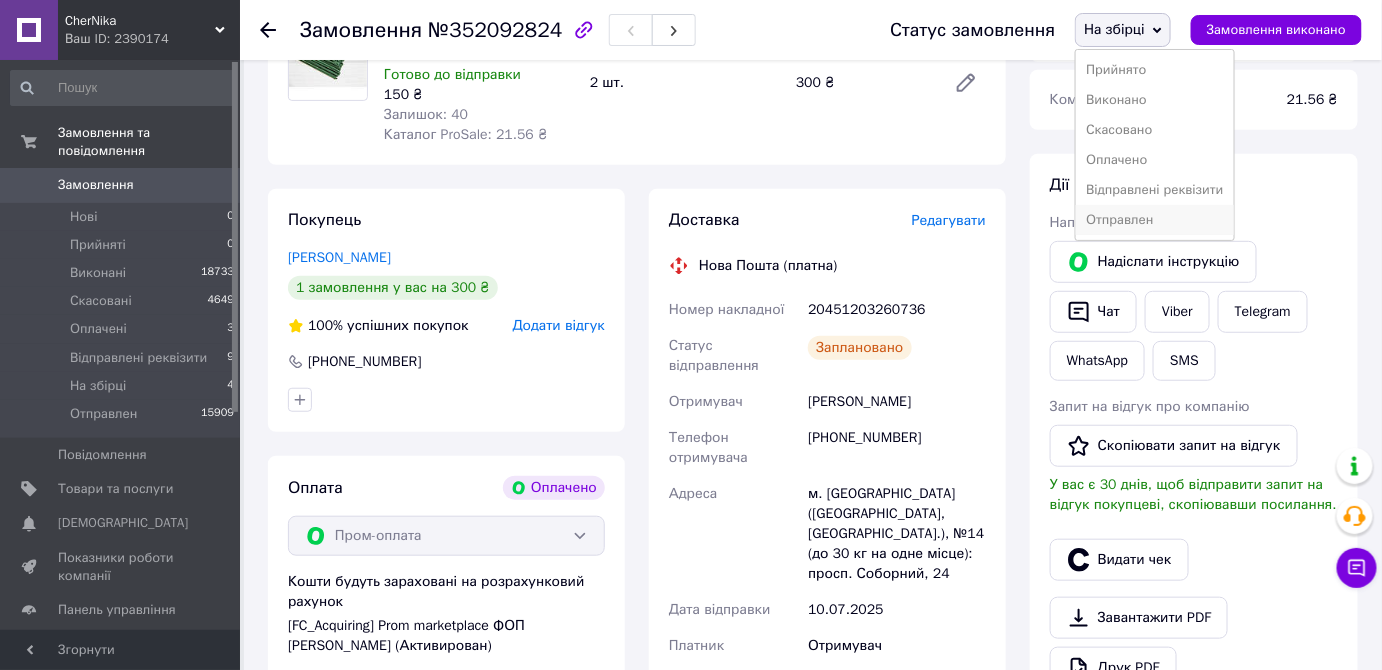 click on "Отправлен" at bounding box center (1154, 220) 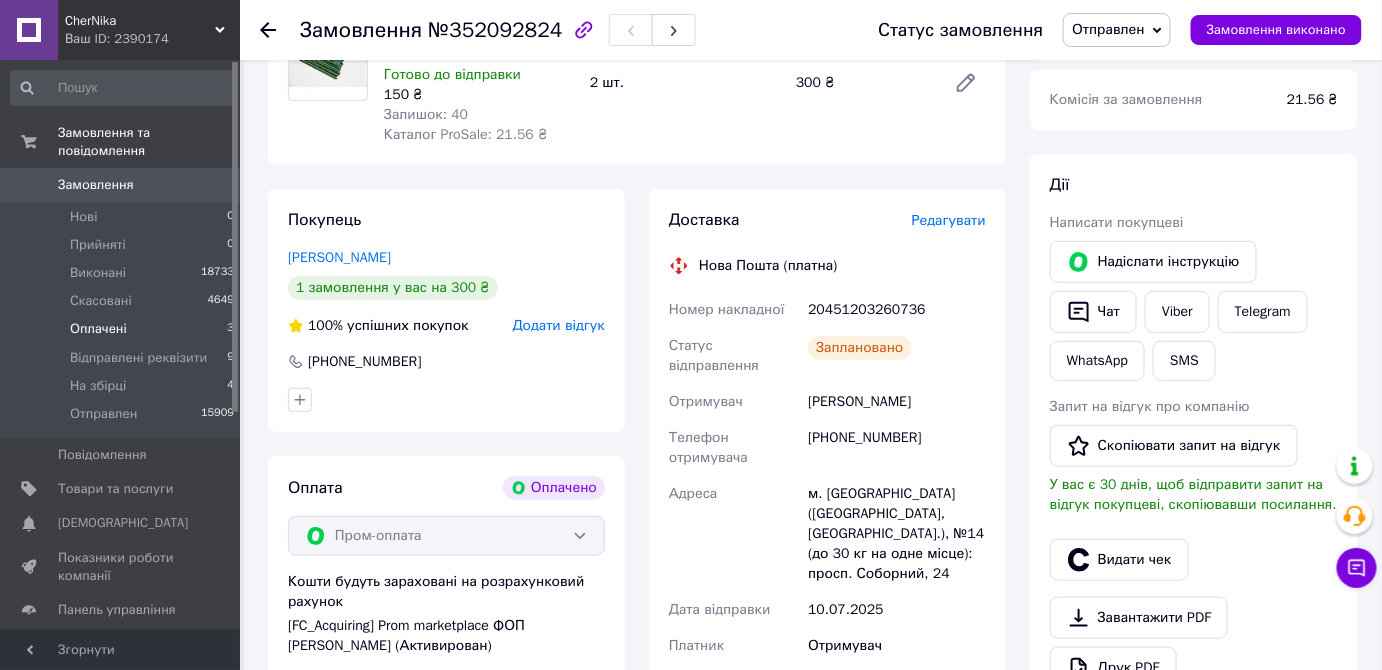 click on "Оплачені" at bounding box center (98, 329) 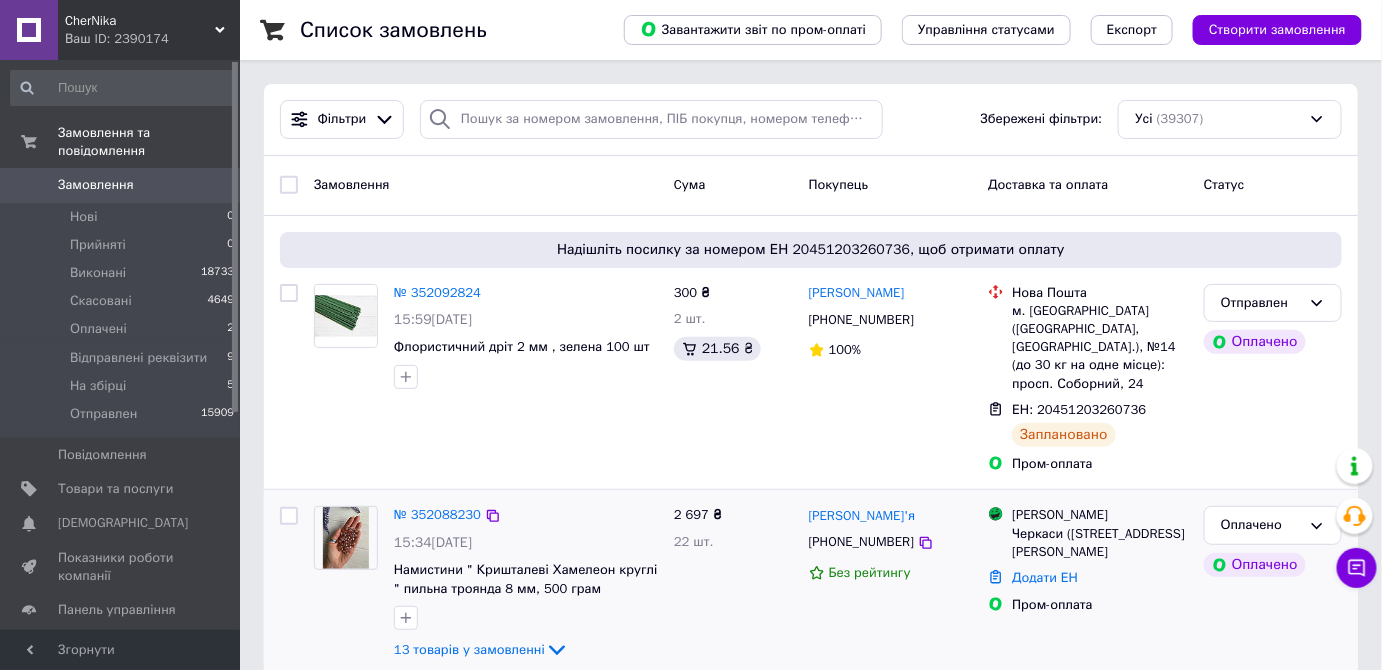 click at bounding box center [346, 538] 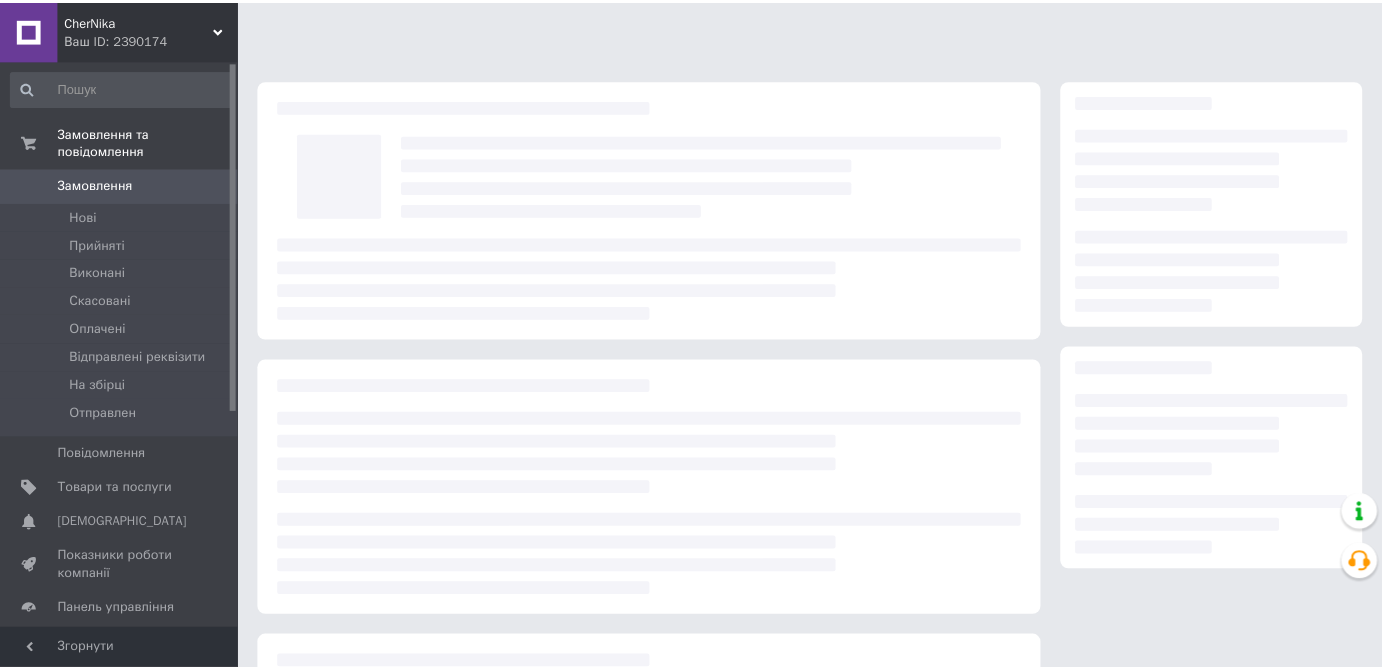 scroll, scrollTop: 0, scrollLeft: 0, axis: both 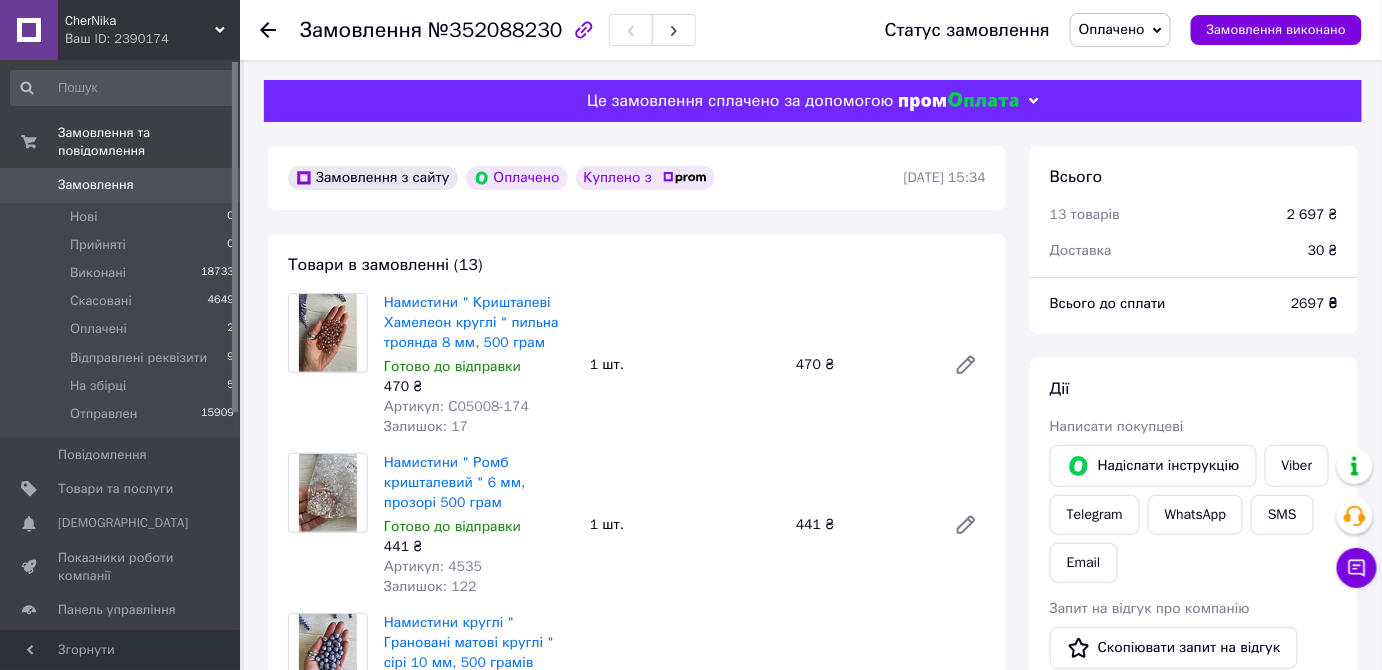 click on "Оплачено" at bounding box center [1112, 29] 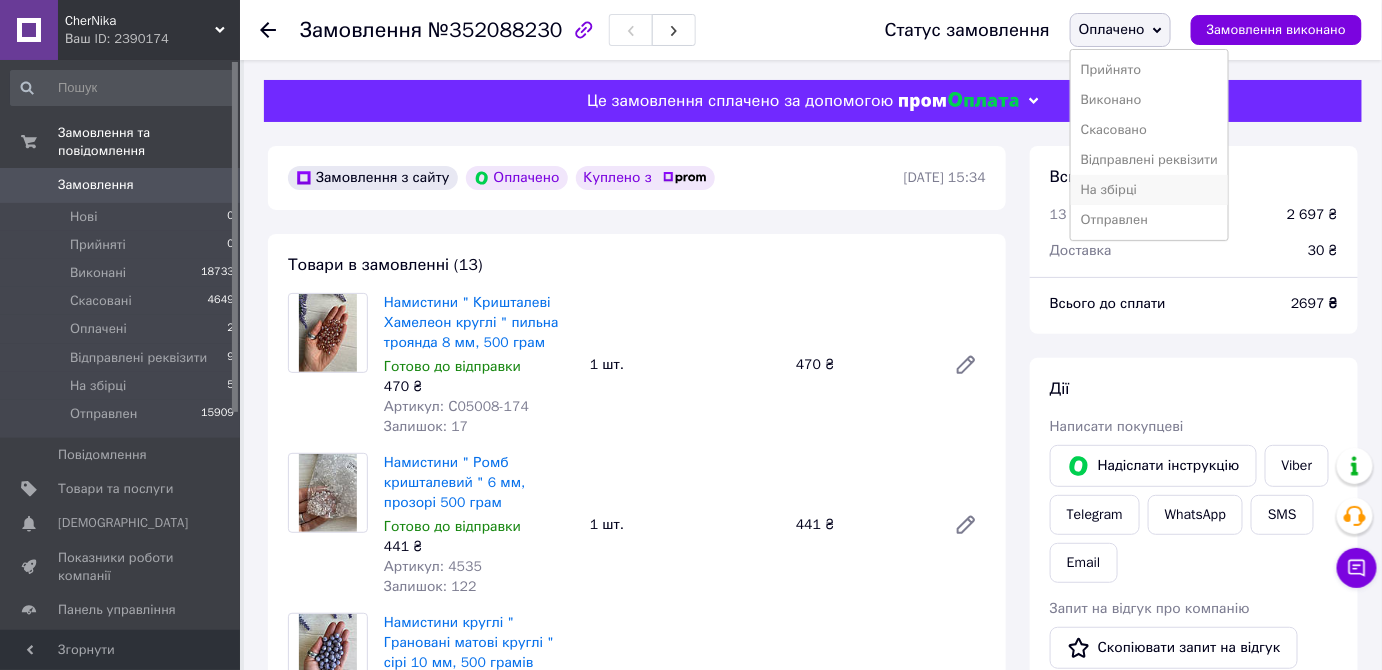 click on "На збірці" at bounding box center (1149, 190) 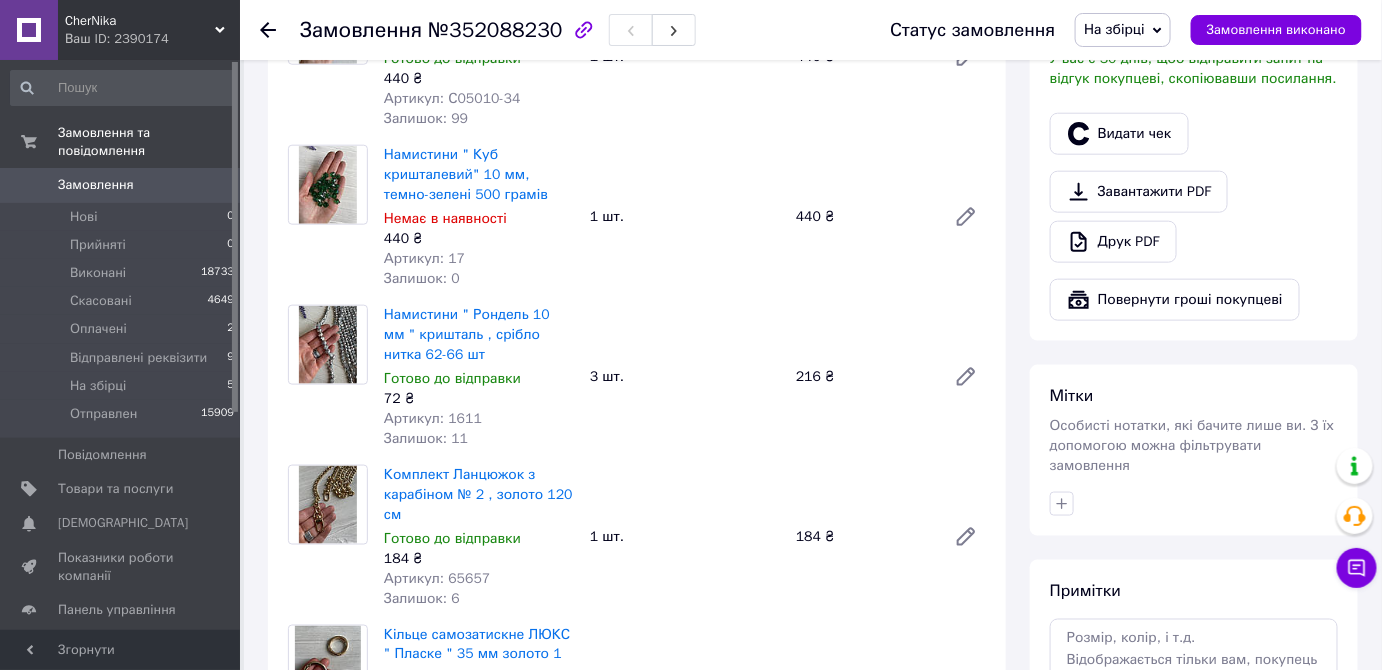 scroll, scrollTop: 636, scrollLeft: 0, axis: vertical 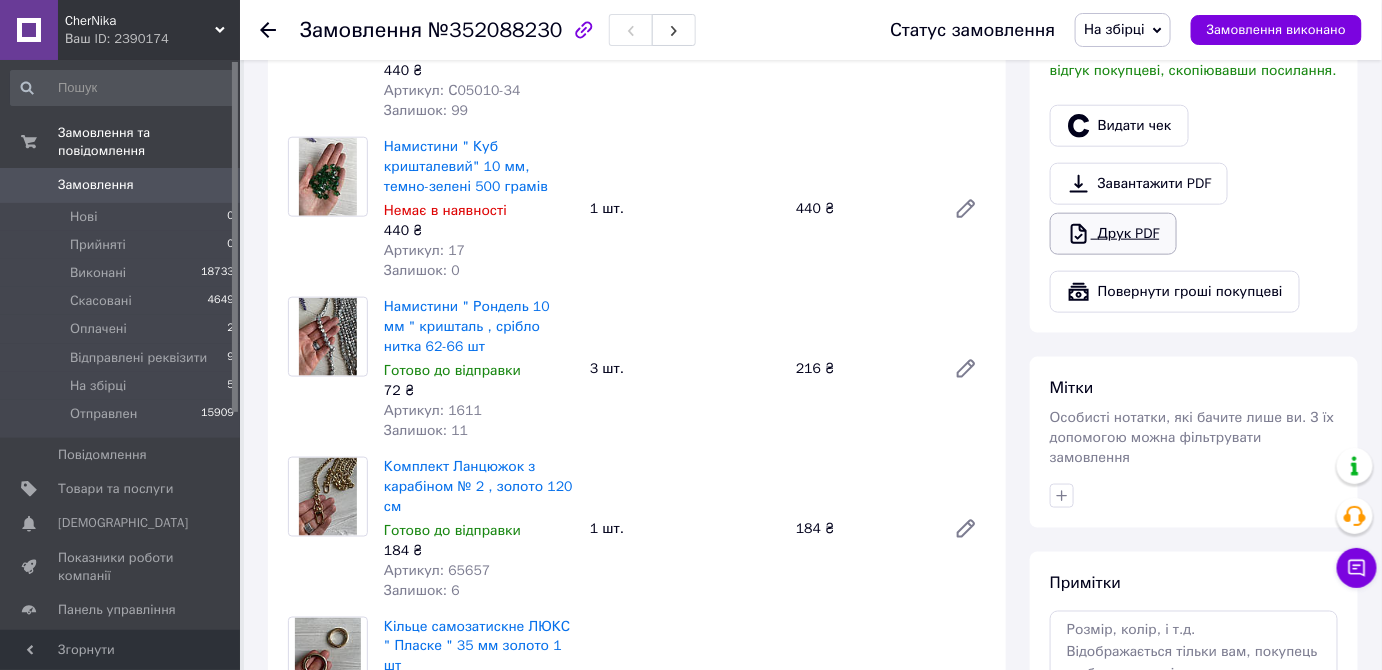 click on "Друк PDF" at bounding box center [1113, 234] 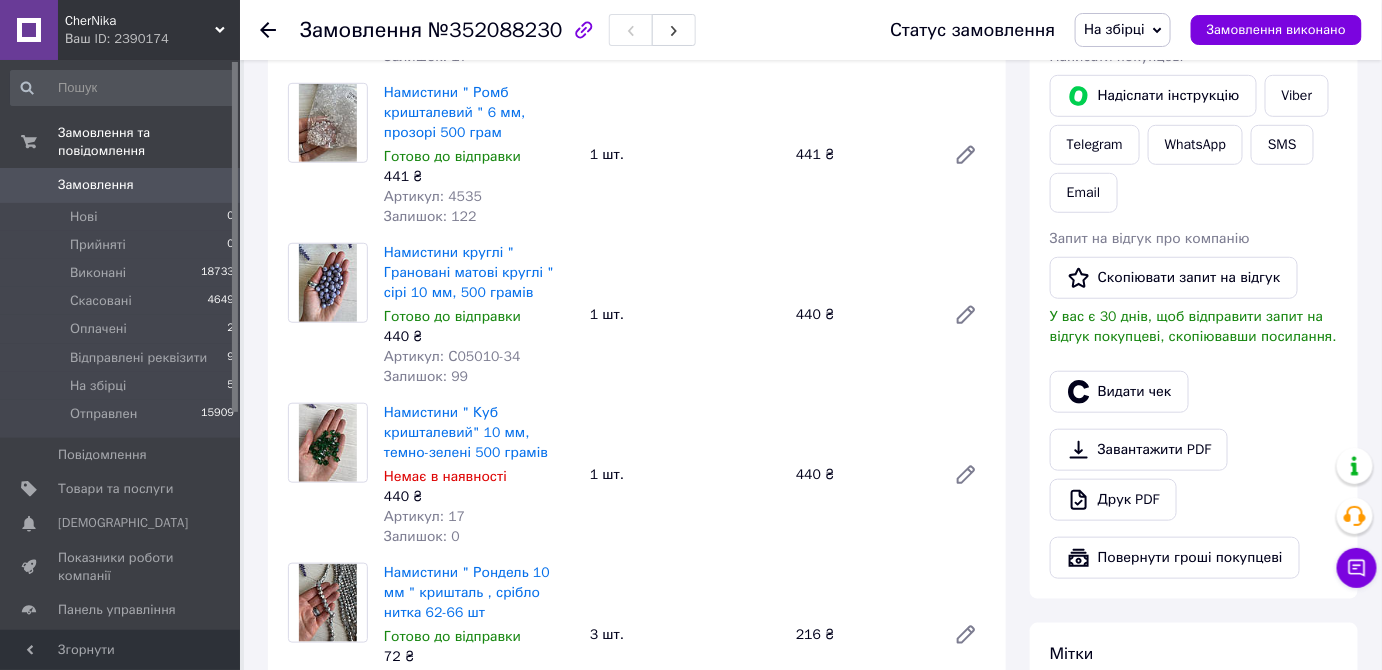 scroll, scrollTop: 363, scrollLeft: 0, axis: vertical 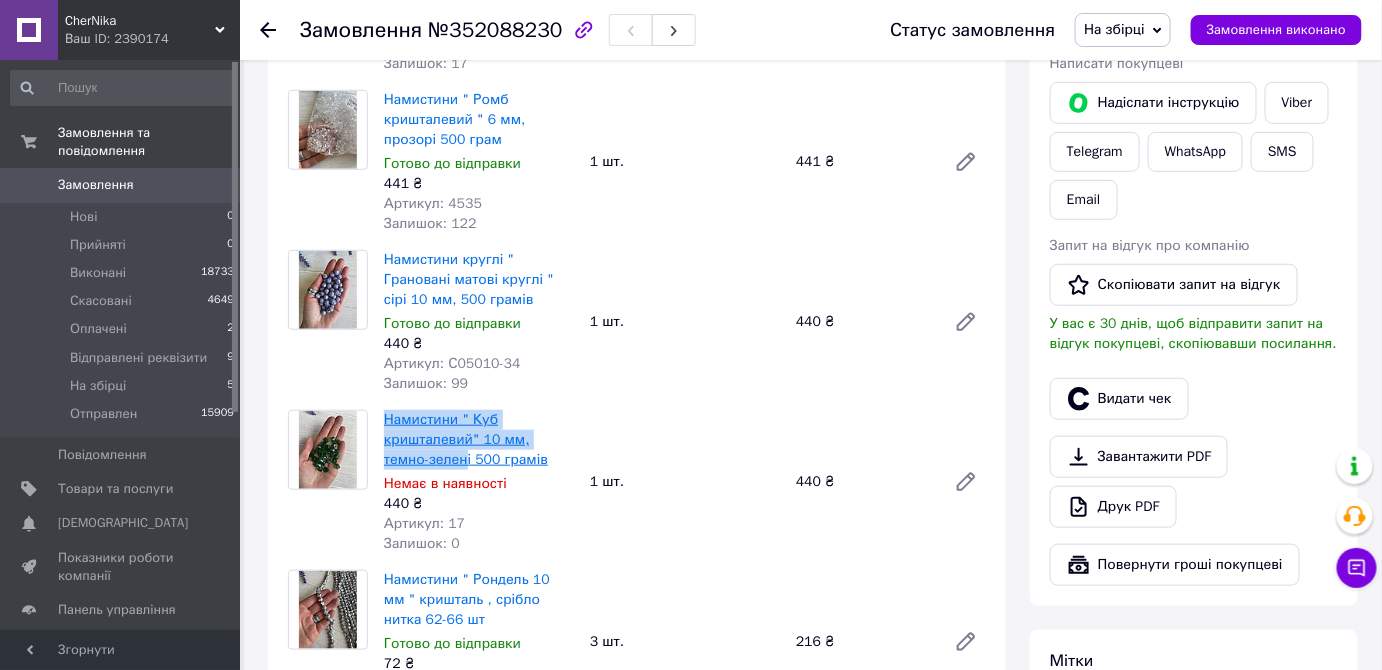 drag, startPoint x: 376, startPoint y: 415, endPoint x: 418, endPoint y: 459, distance: 60.827625 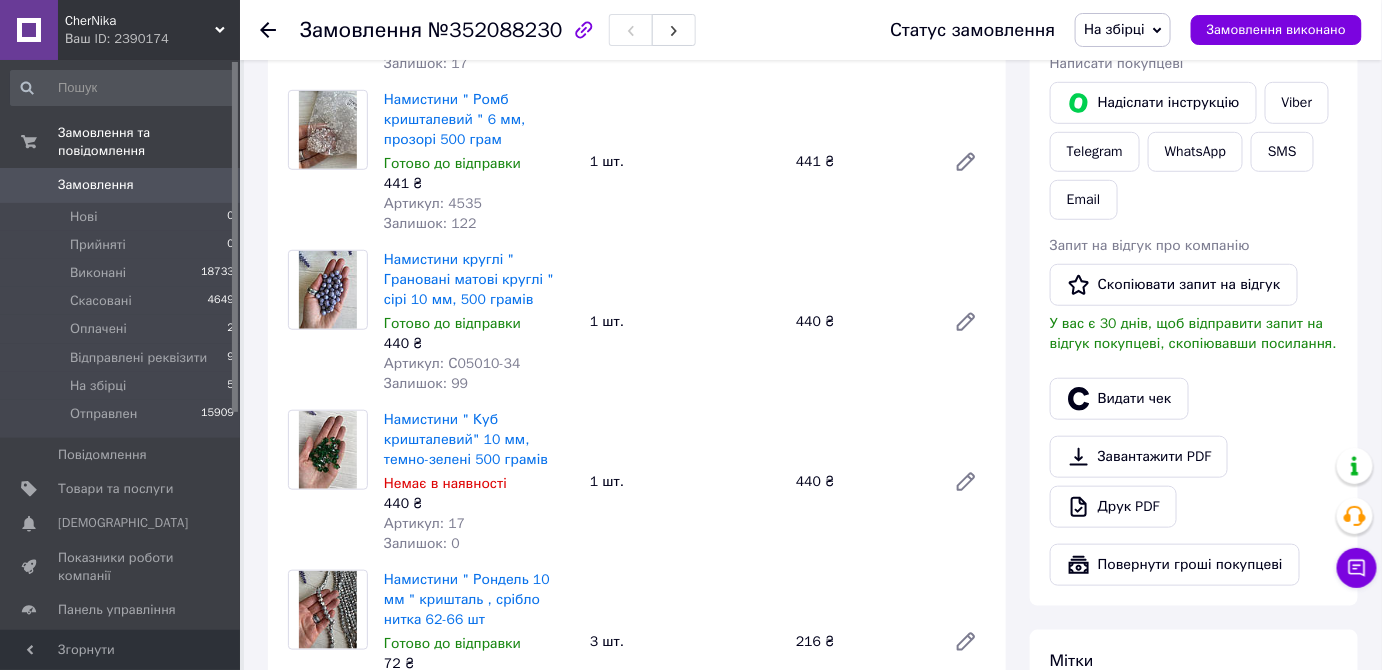 click on "Замовлення №352088230 Статус замовлення На збірці  Прийнято Виконано Скасовано Оплачено Відправлені реквізити Отправлен Замовлення виконано Це замовлення сплачено за допомогою Замовлення з сайту Оплачено [DATE] 15:34 Товари в замовленні (13) Намистини " Кришталеві Хамелеон круглі "  пильна троянда   8 мм,   500 грам Готово до відправки 470 ₴ Артикул: С05008-174 Залишок: 17 1 шт. 470 ₴ Намистини " Ромб кришталевий " 6 мм, прозорі 500 грам Готово до відправки 441 ₴ Артикул: 4535 Залишок: 122 1 шт. 441 ₴ Намистини  круглі " Грановані матові круглі " сірі 10 мм,  500 грамів Готово до відправки   *" at bounding box center [813, 1540] 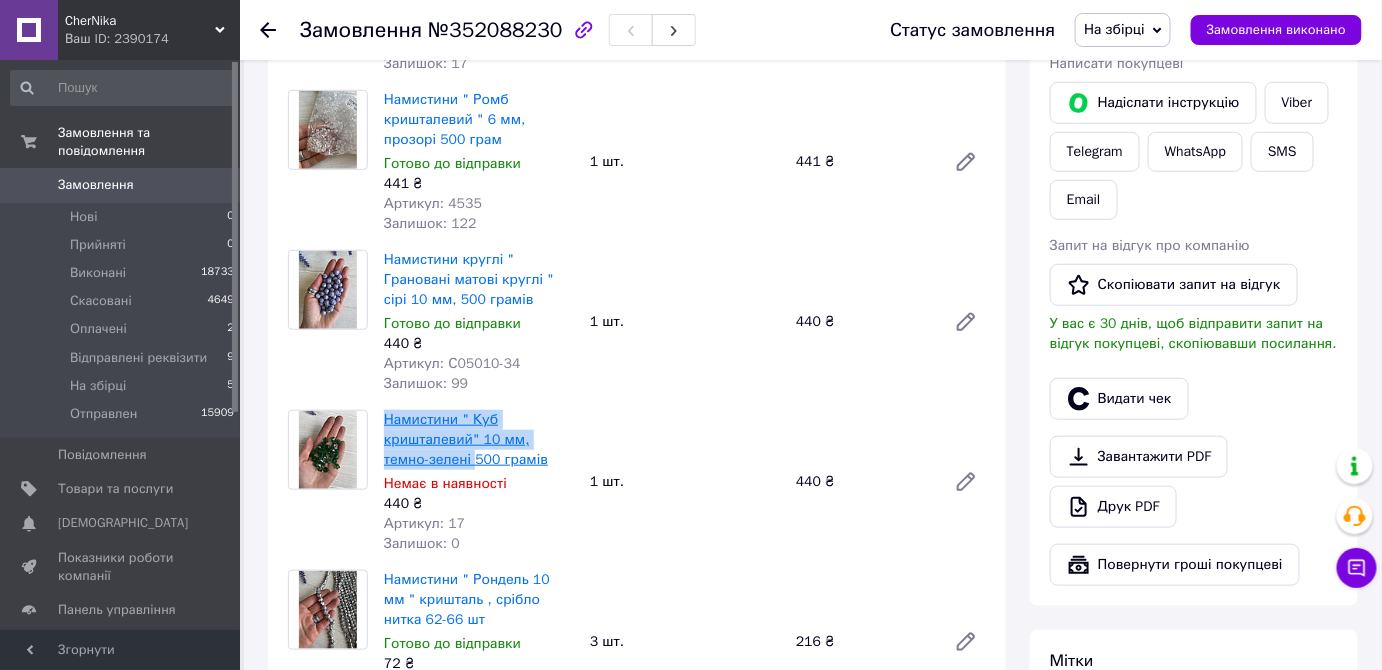 drag, startPoint x: 381, startPoint y: 417, endPoint x: 429, endPoint y: 467, distance: 69.31089 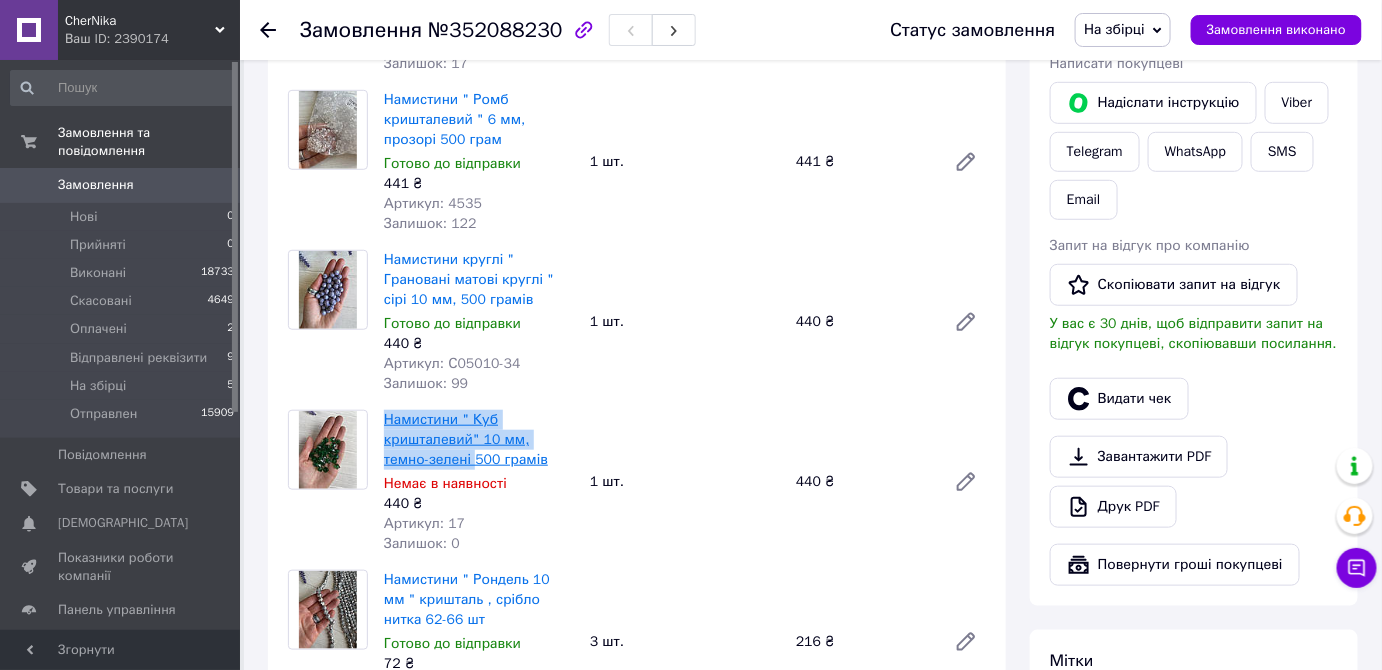 copy on "Намистини " Куб кришталевий" 10 мм, темно-зелені" 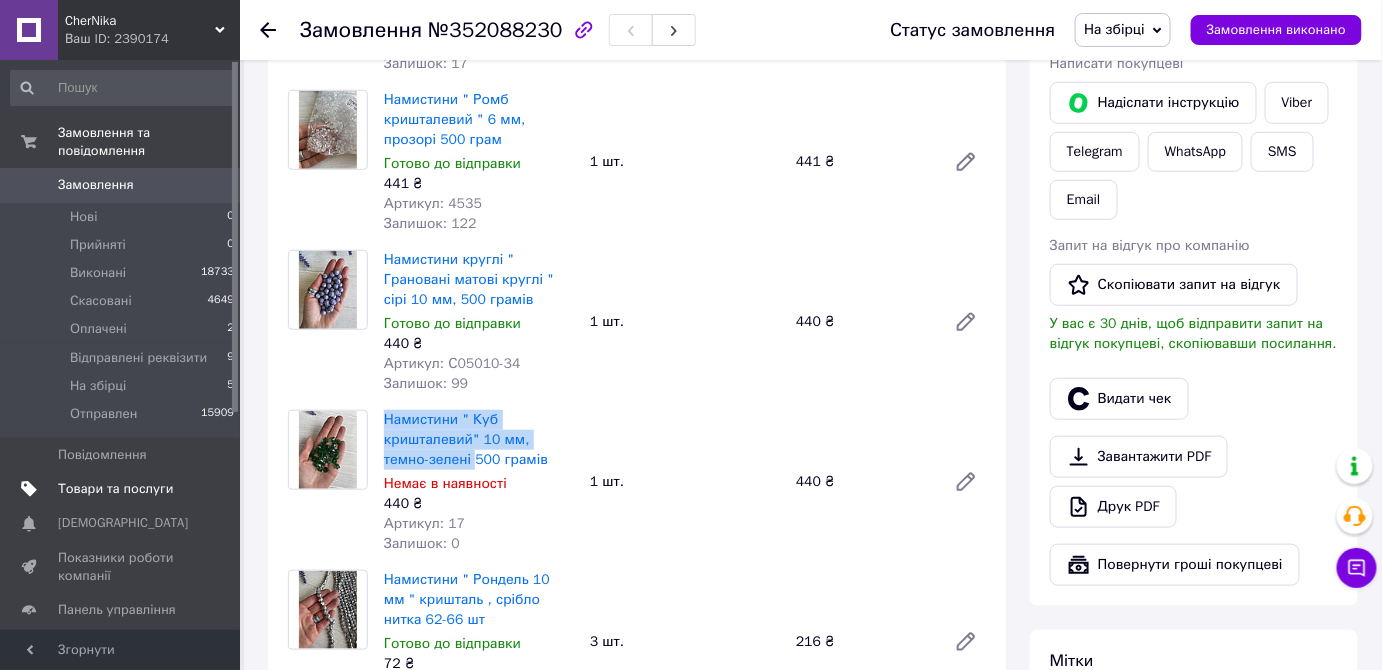 click on "Товари та послуги" at bounding box center (115, 489) 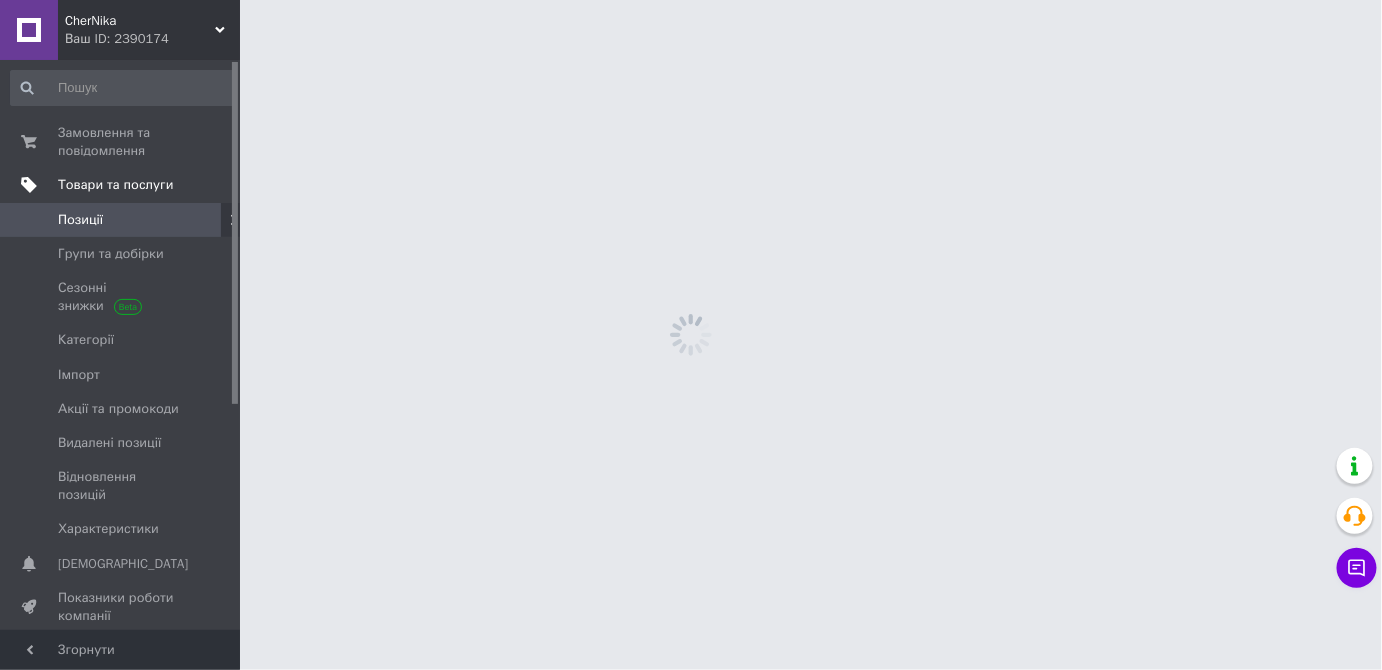scroll, scrollTop: 0, scrollLeft: 0, axis: both 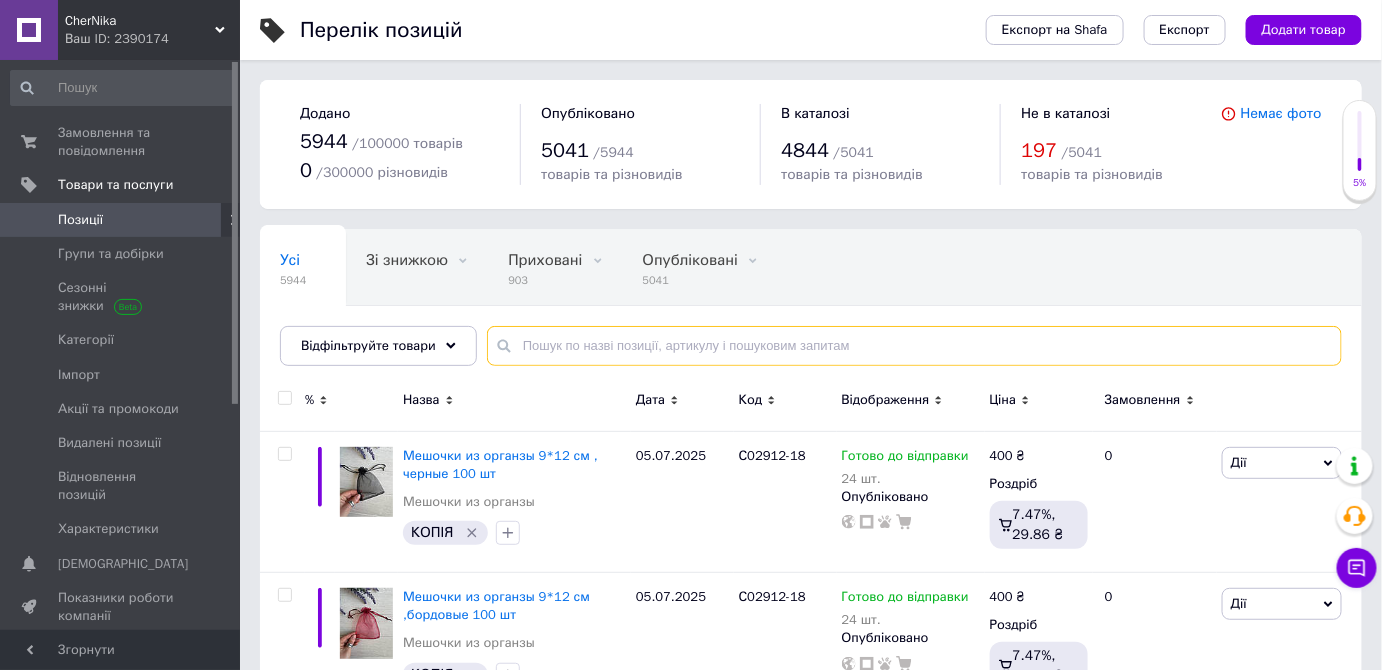 click at bounding box center [914, 346] 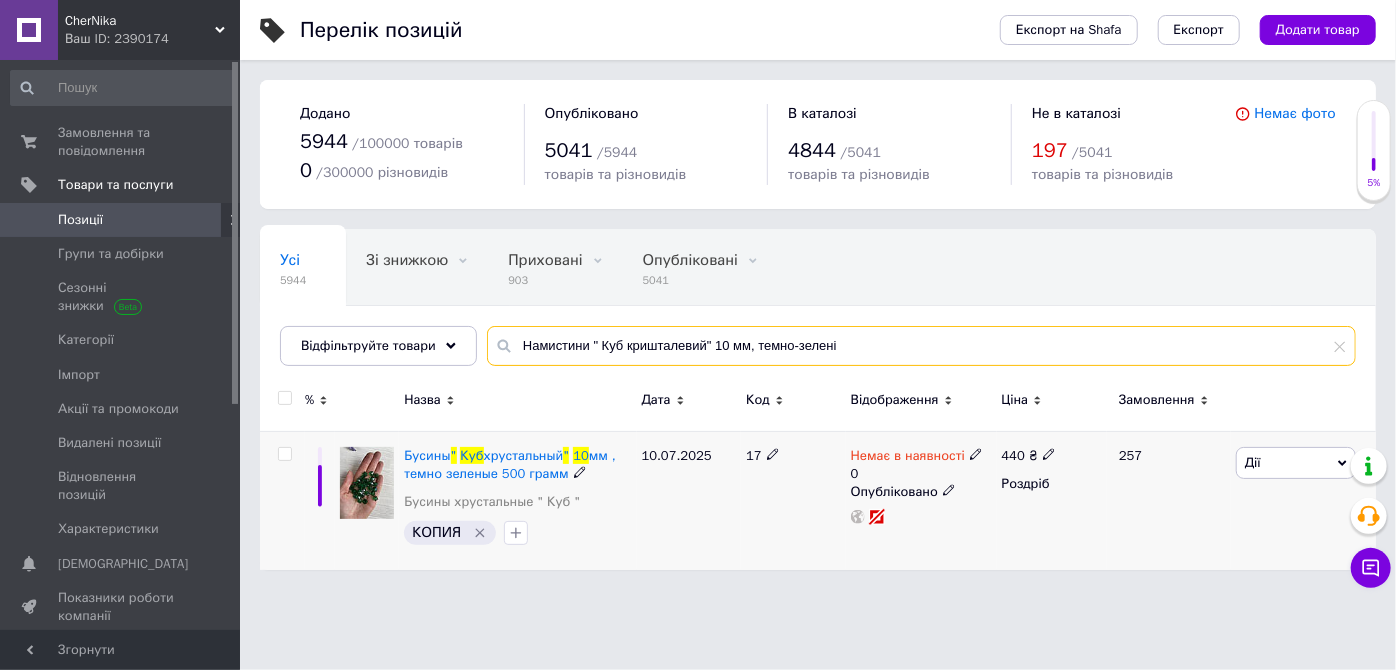 type on "Намистини " Куб кришталевий" 10 мм, темно-зелені" 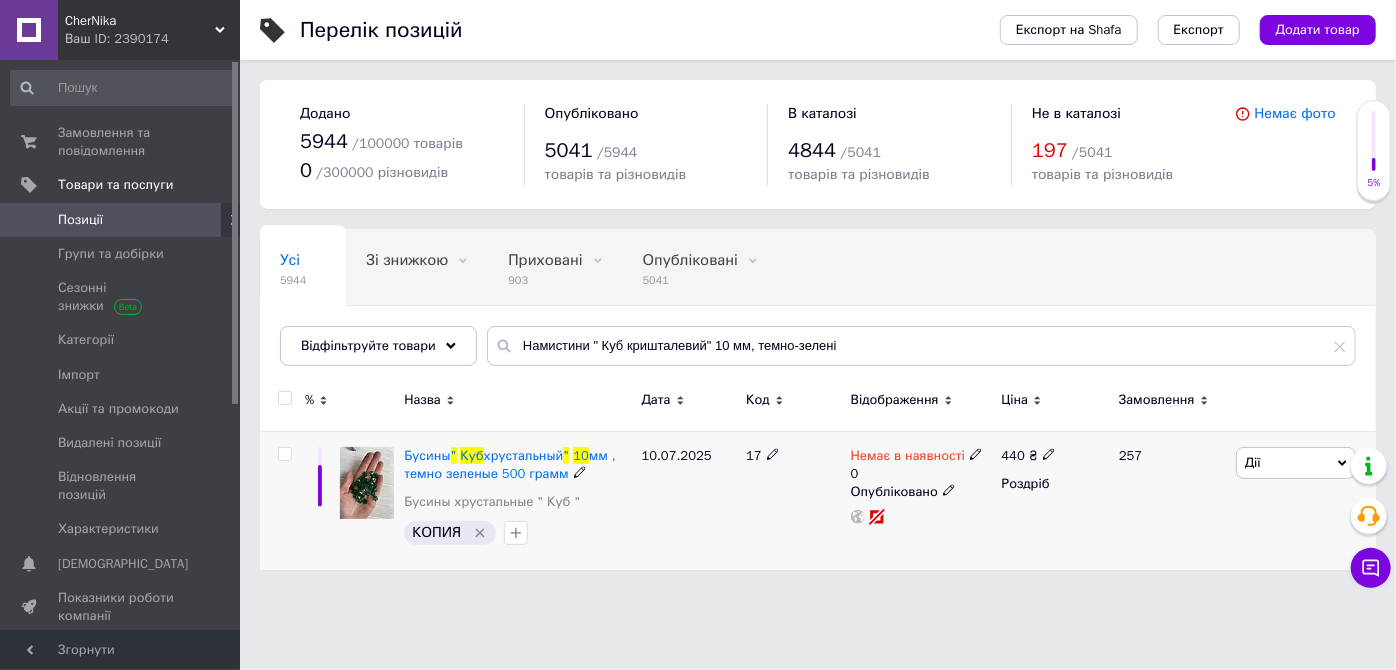 click on "Немає в наявності" at bounding box center [908, 458] 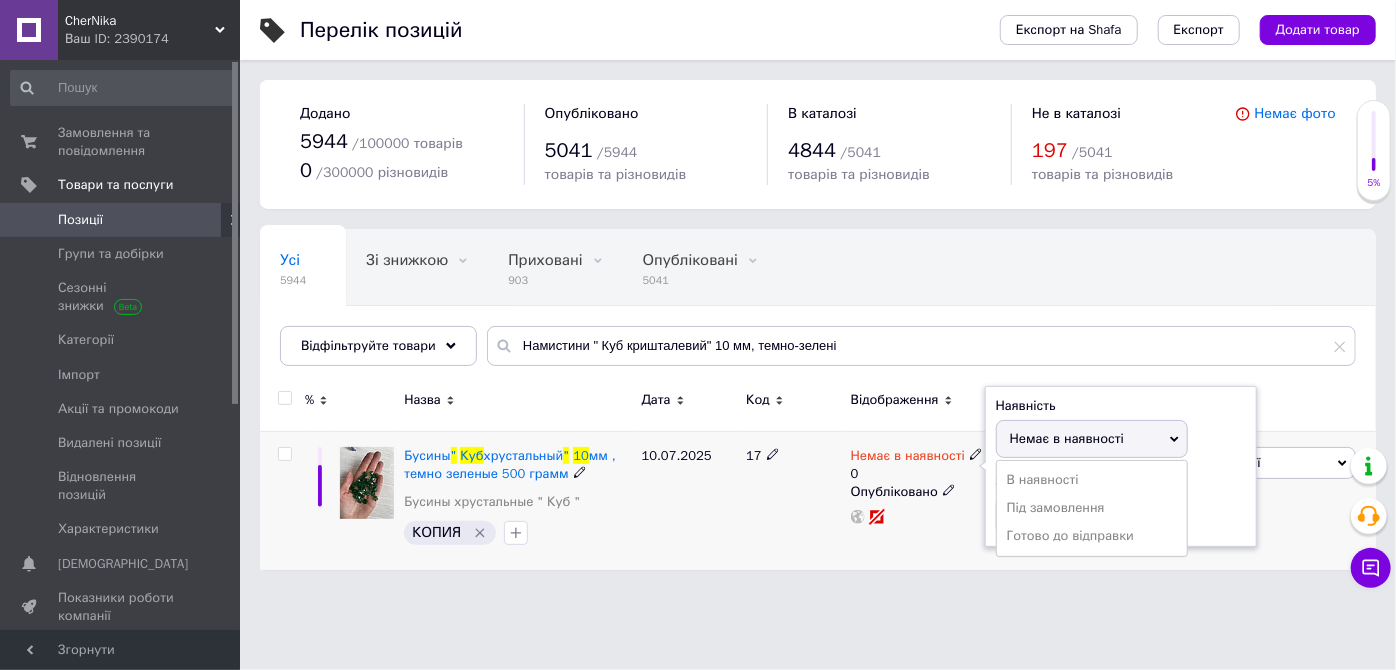 click on "Залишки" at bounding box center (1121, 482) 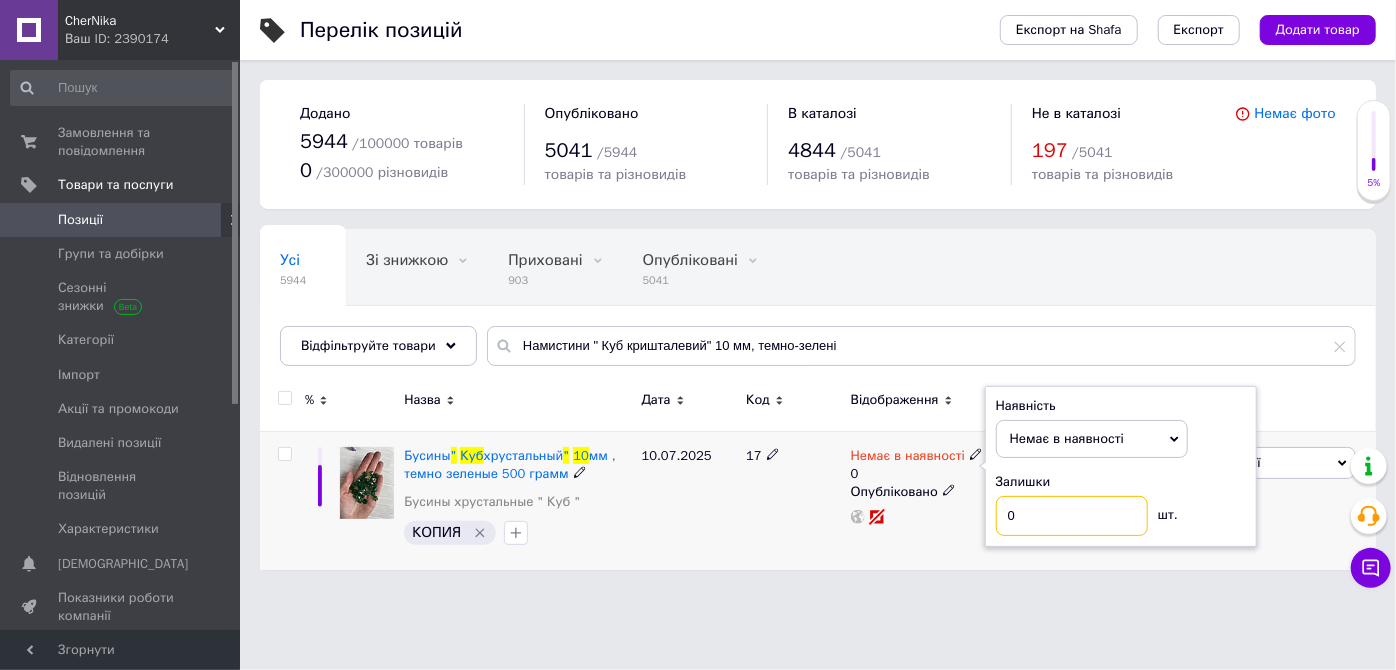 click on "0" at bounding box center (1072, 516) 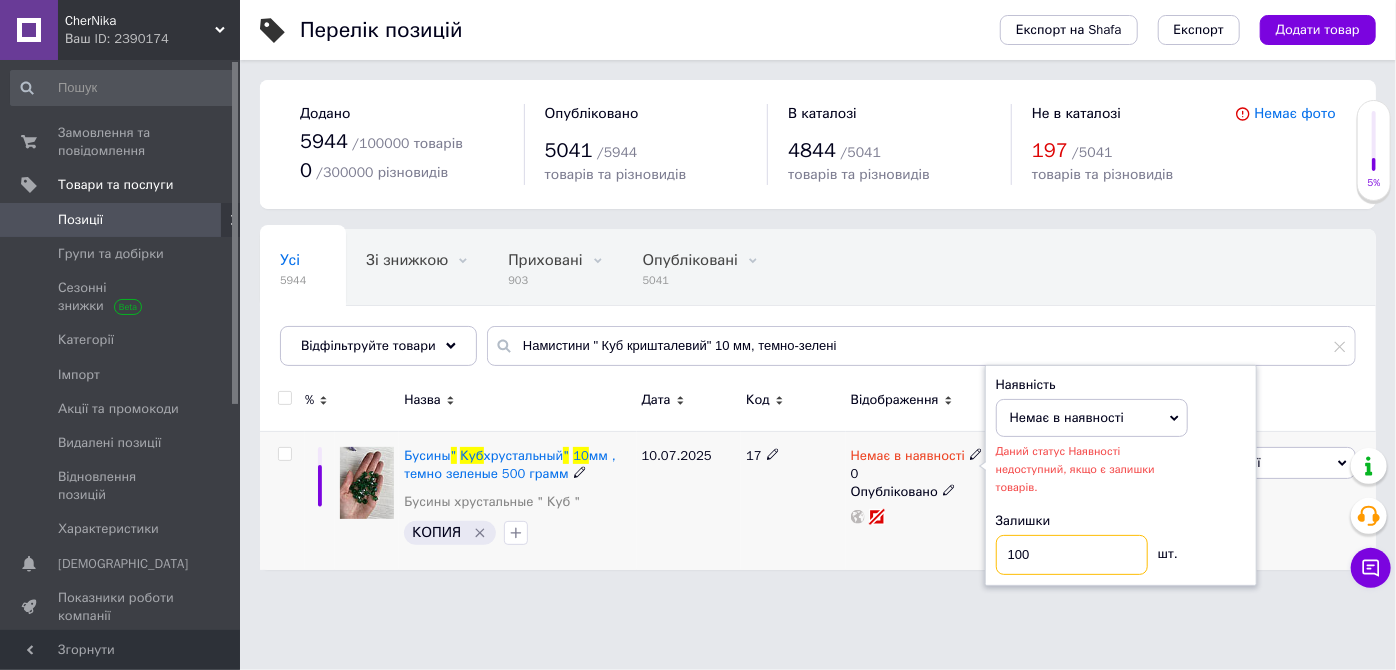 type on "100" 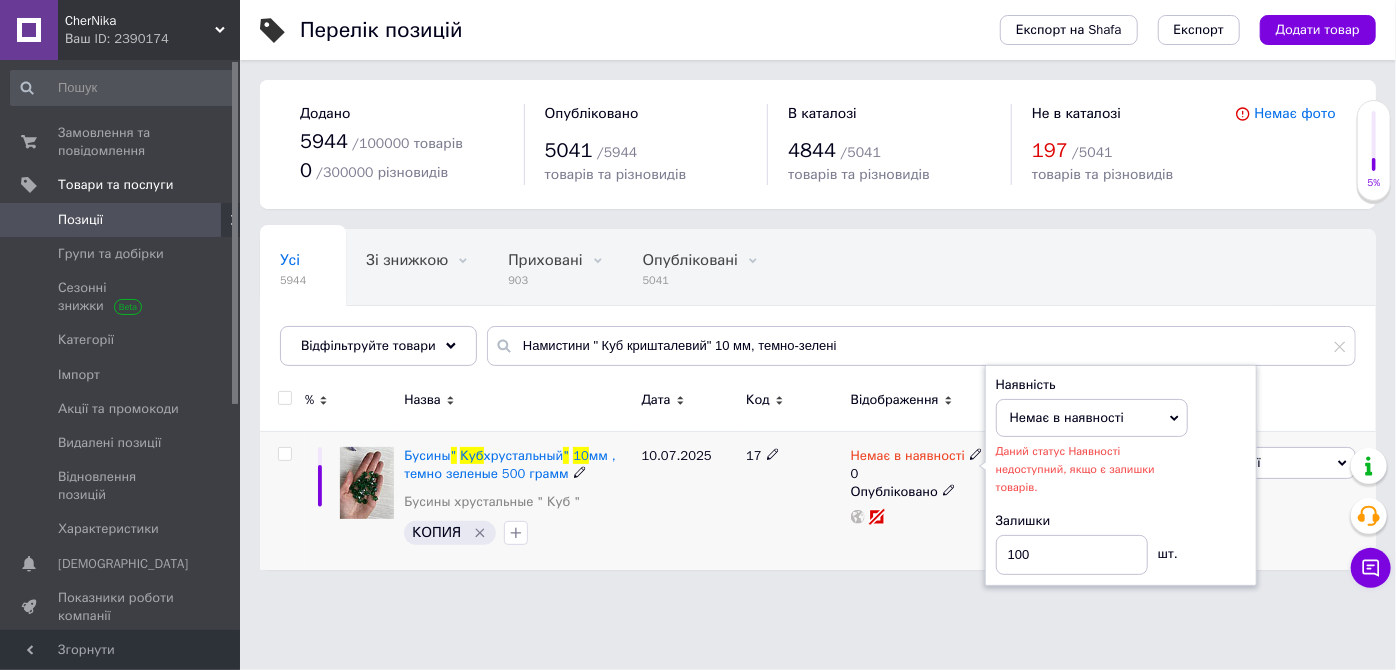 click on "Немає в наявності" at bounding box center [1092, 418] 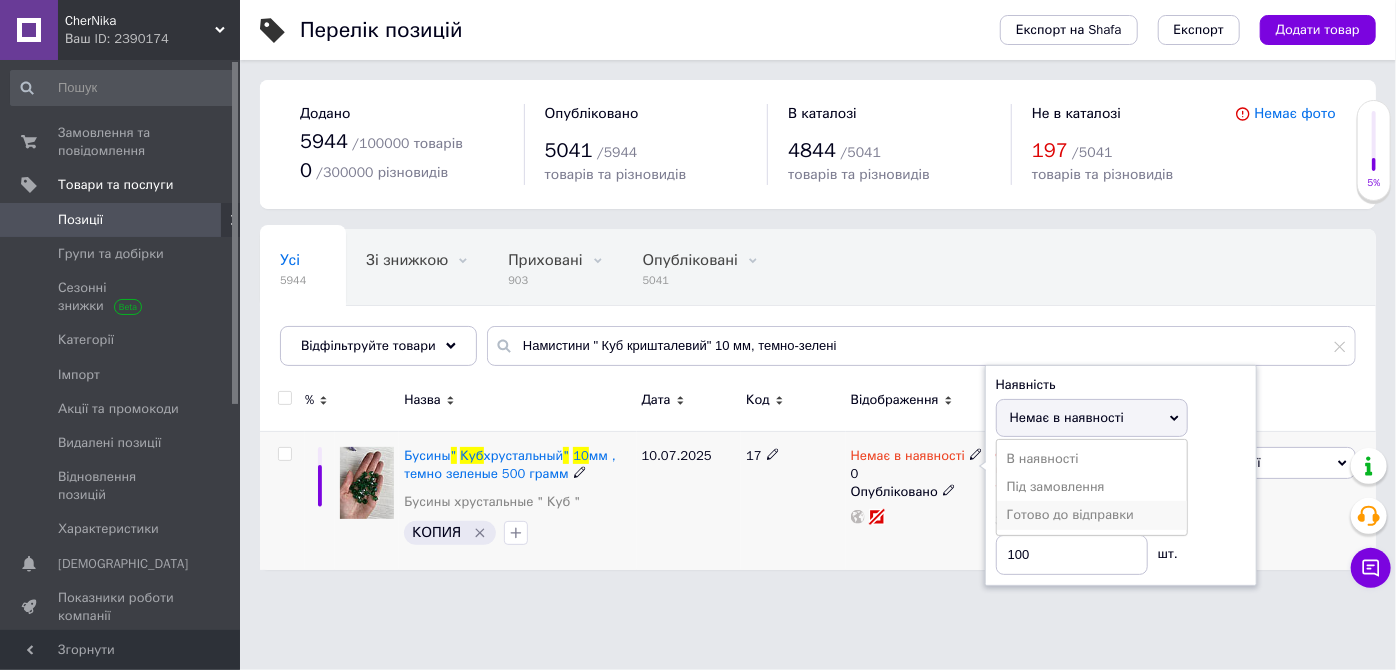 click on "Готово до відправки" at bounding box center [1092, 515] 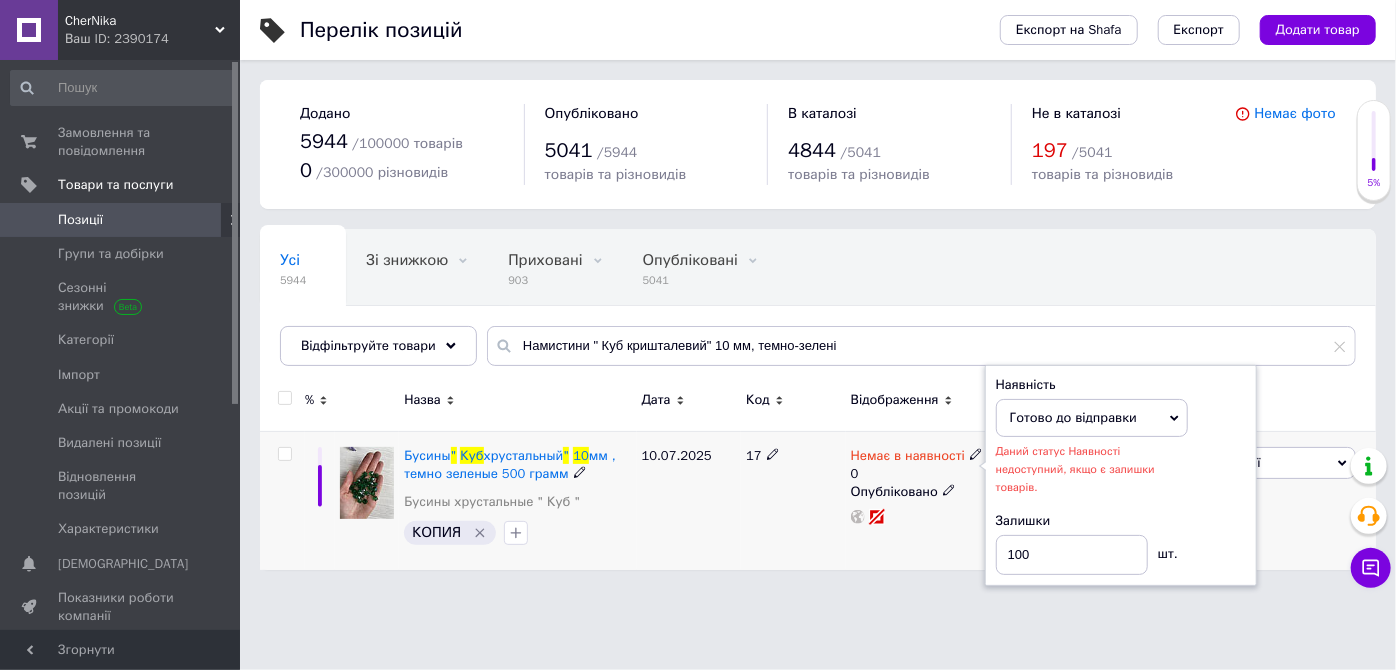 click on "Немає в наявності 0 Наявність [PERSON_NAME] до відправки В наявності Немає в наявності Під замовлення Даний статус Наявності недоступний, якщо є залишки товарів. Залишки 100 шт. Опубліковано" at bounding box center [921, 500] 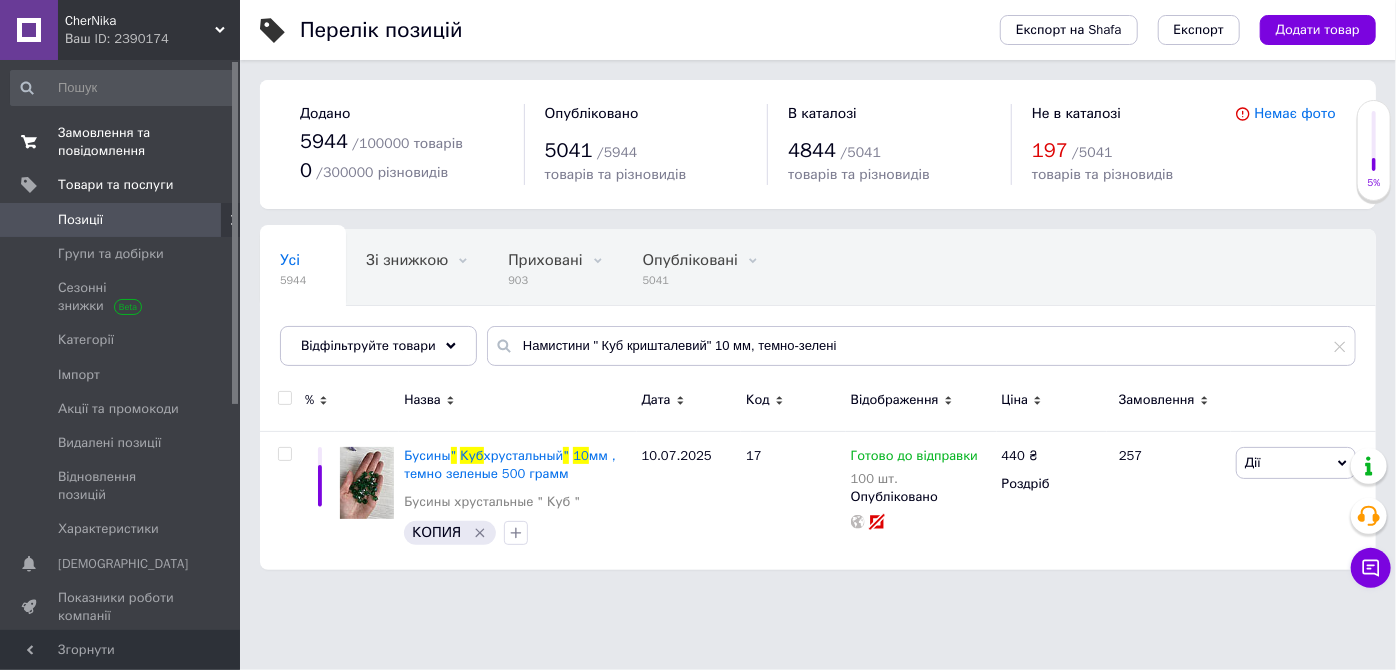 click on "Замовлення та повідомлення" at bounding box center (121, 142) 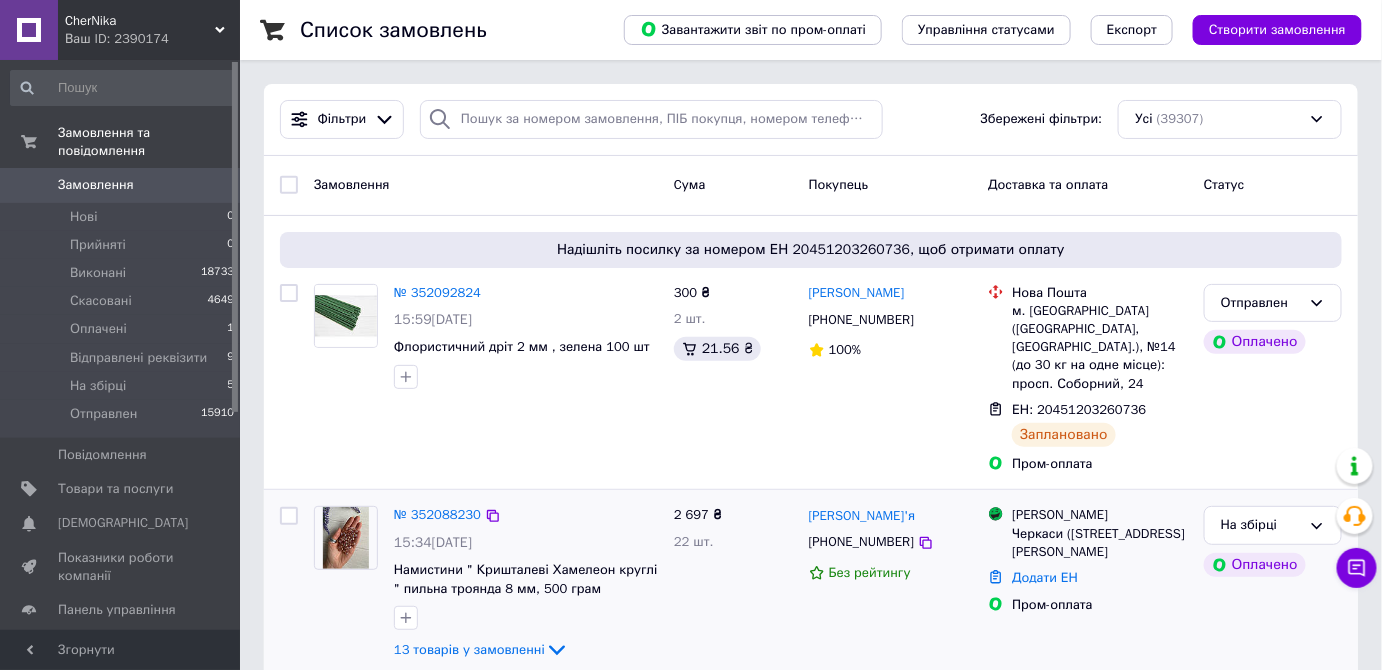 click at bounding box center (346, 538) 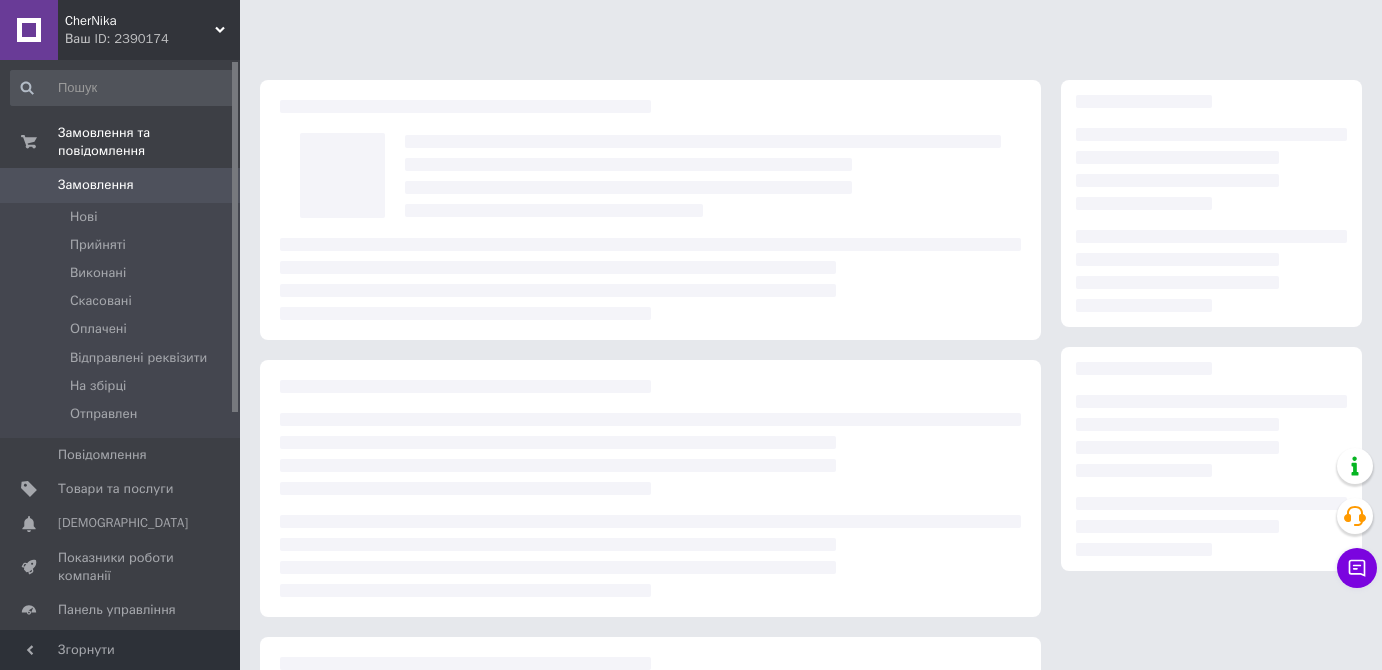 scroll, scrollTop: 0, scrollLeft: 0, axis: both 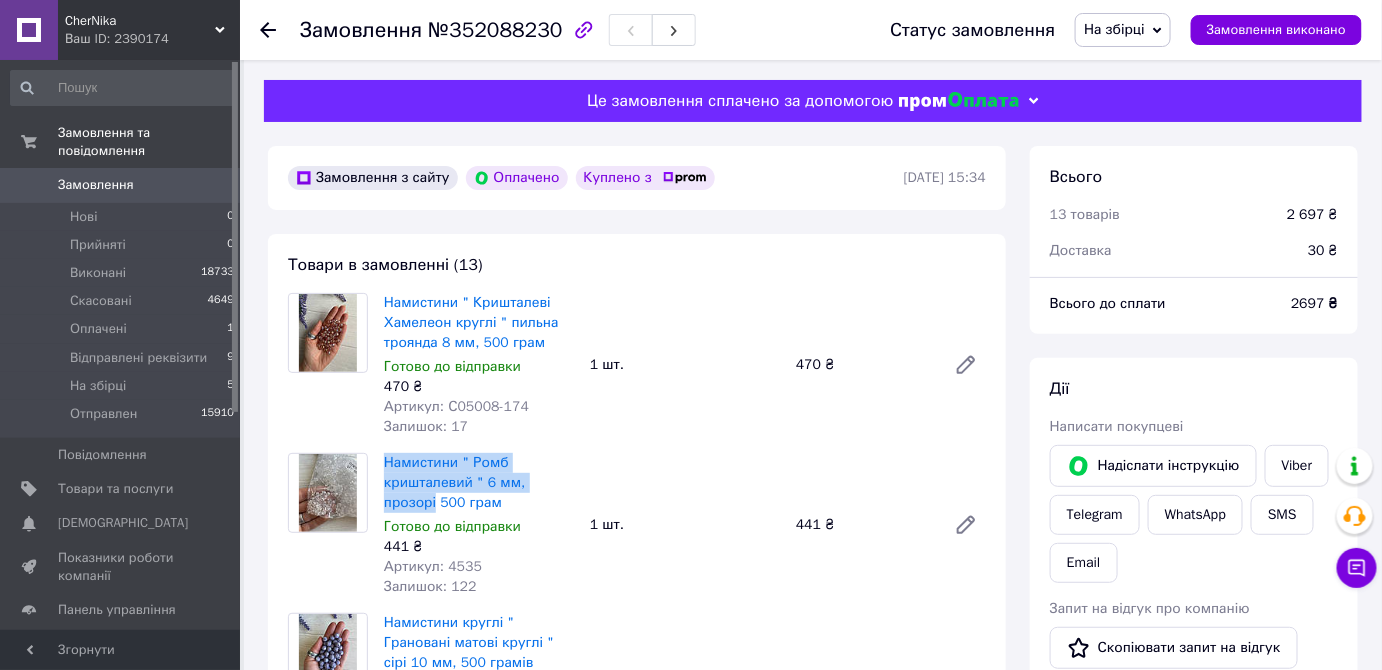 drag, startPoint x: 379, startPoint y: 459, endPoint x: 586, endPoint y: 486, distance: 208.75345 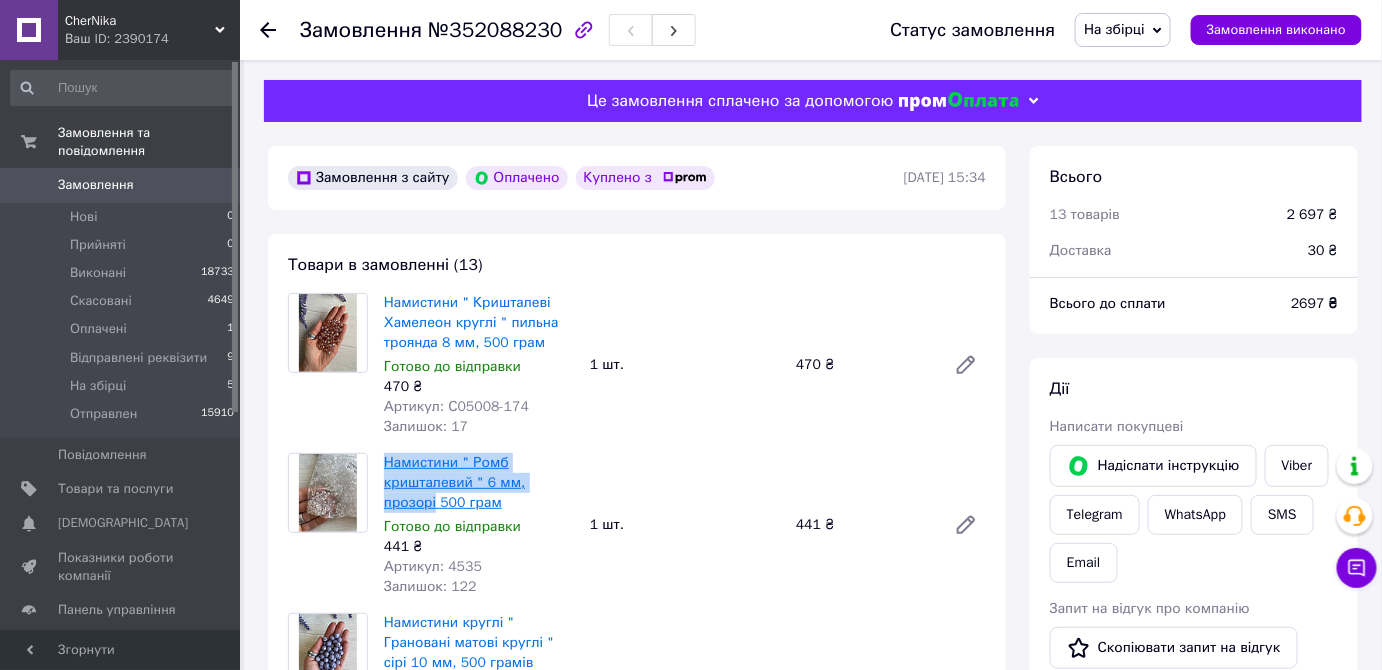 copy on "Намистини " Ромб кришталевий " 6 мм, прозорі" 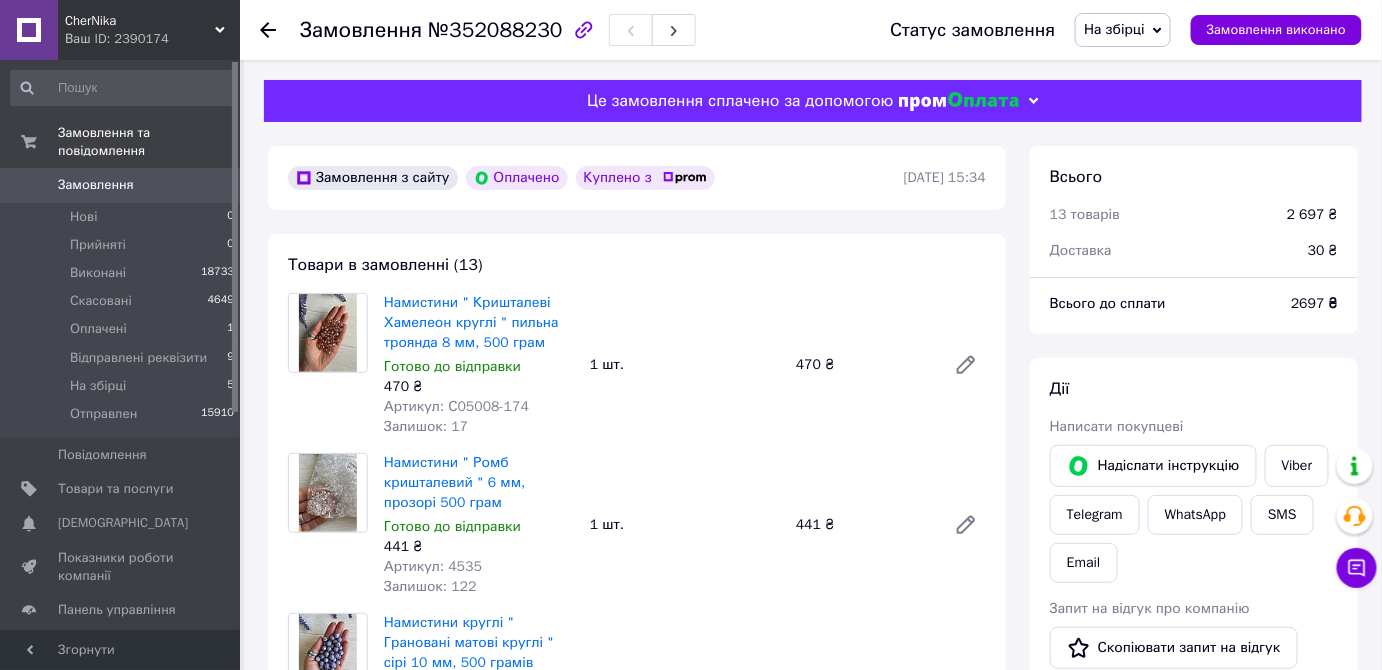 click on "Намистини  круглі " Грановані матові круглі " сірі 10 мм,  500 грамів Готово до відправки 440 ₴ Артикул: С05010-34 Залишок: 99 1 шт. 440 ₴" at bounding box center [685, 685] 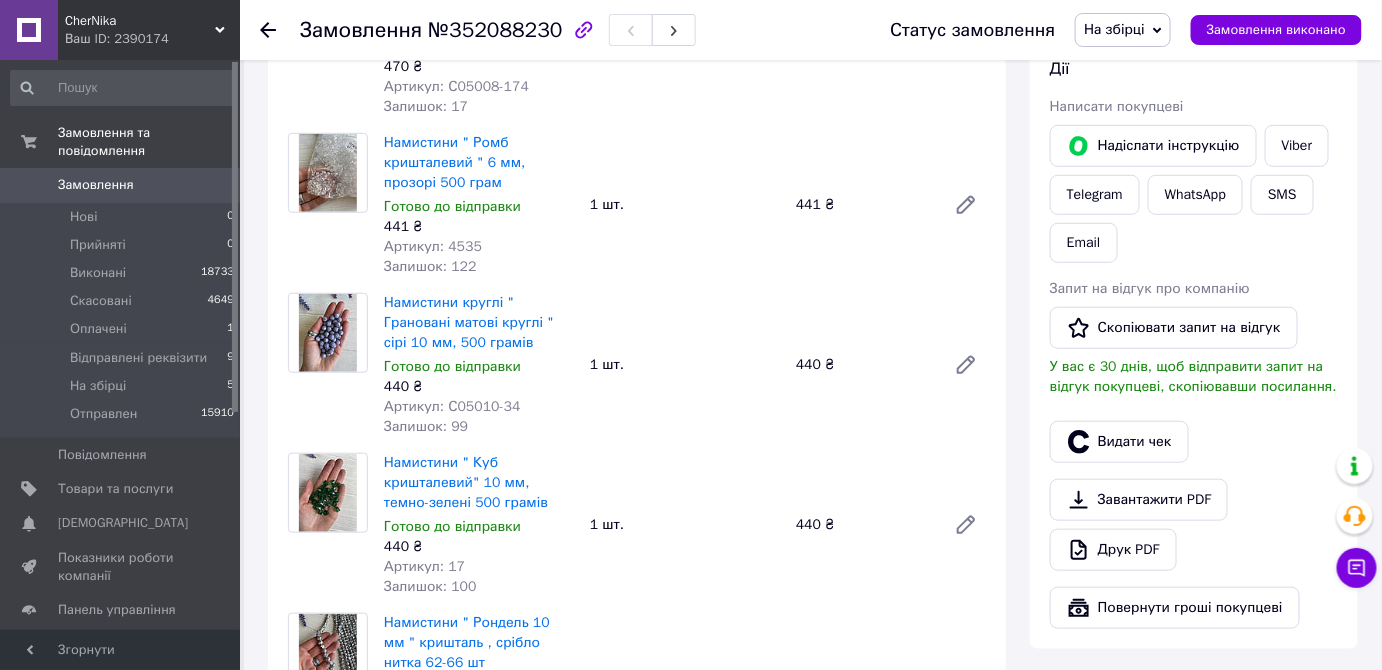 scroll, scrollTop: 363, scrollLeft: 0, axis: vertical 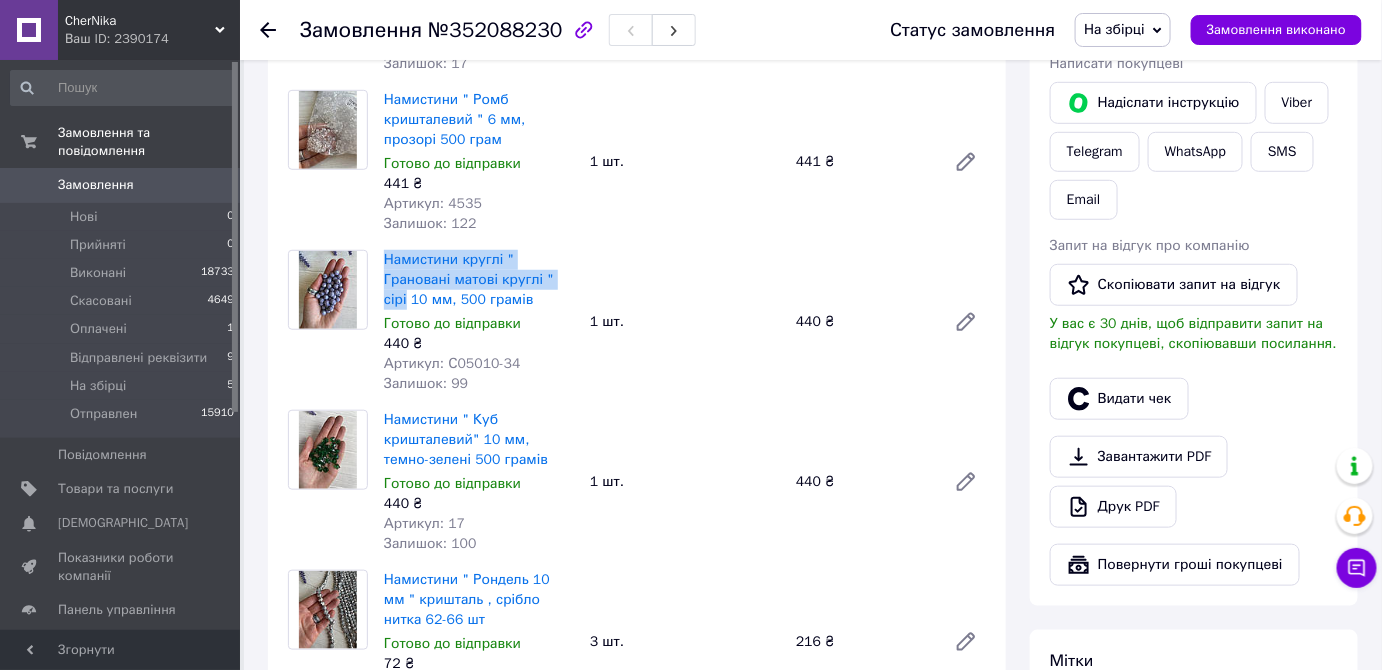 drag, startPoint x: 376, startPoint y: 260, endPoint x: 585, endPoint y: 284, distance: 210.37347 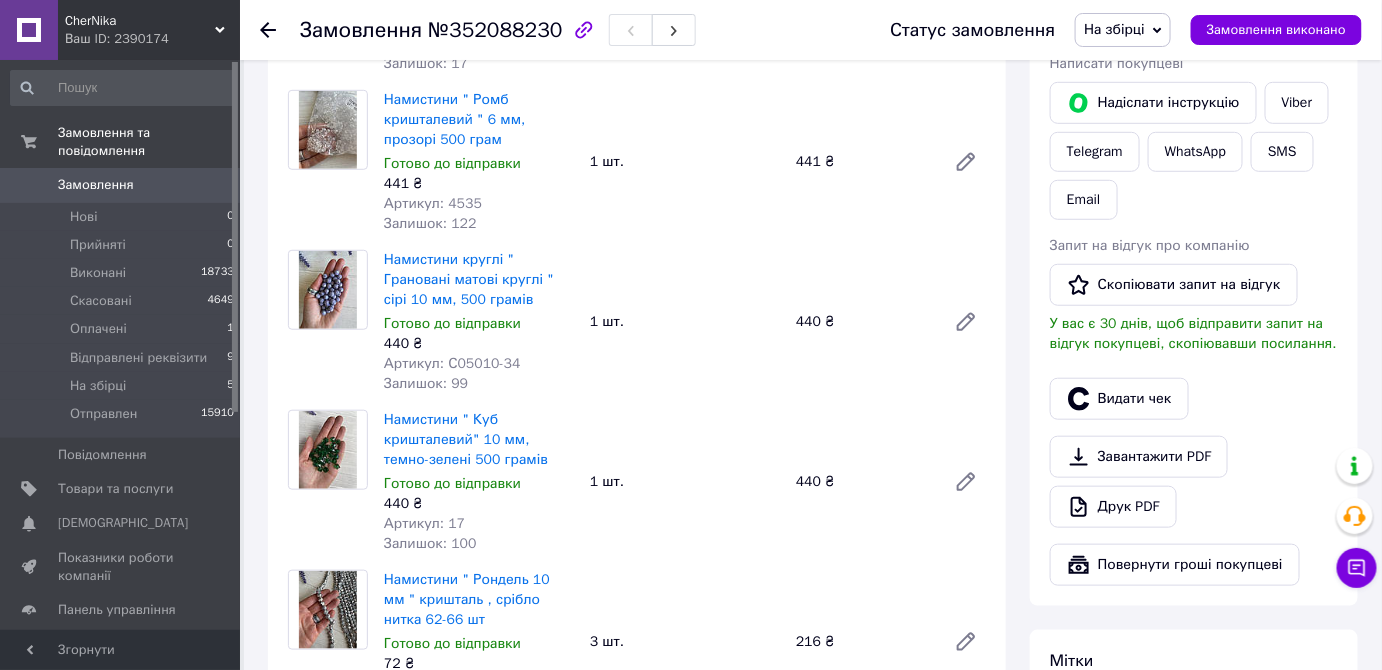 click on "Намистини  круглі " Грановані матові круглі " сірі 10 мм,  500 грамів" at bounding box center [479, 280] 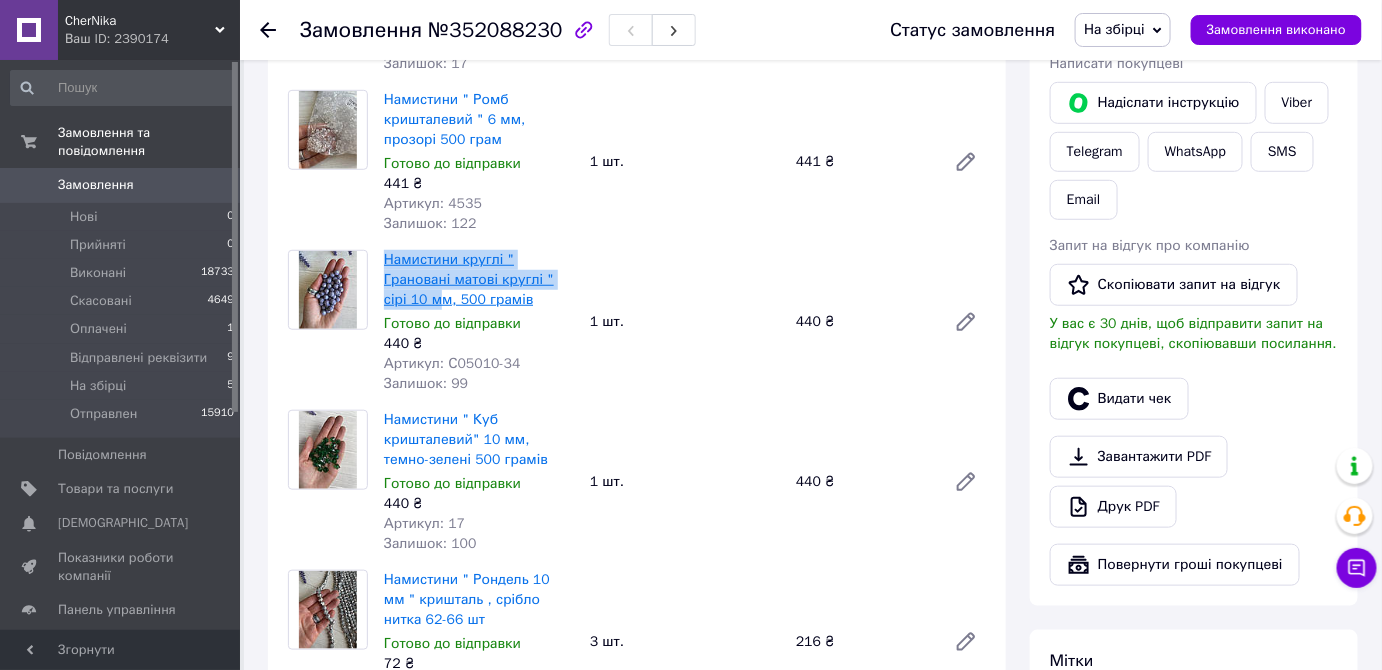drag, startPoint x: 381, startPoint y: 262, endPoint x: 411, endPoint y: 300, distance: 48.414875 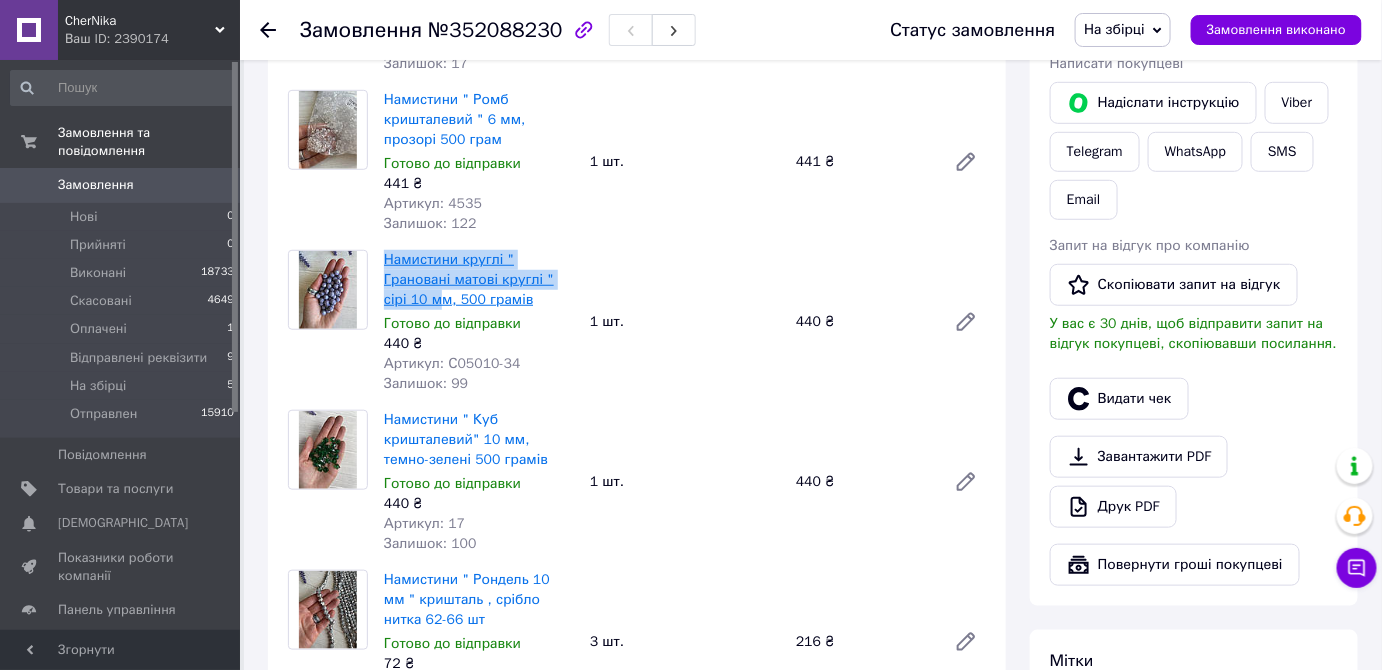 copy on "Намистини  круглі " Грановані матові круглі " сірі 10 м" 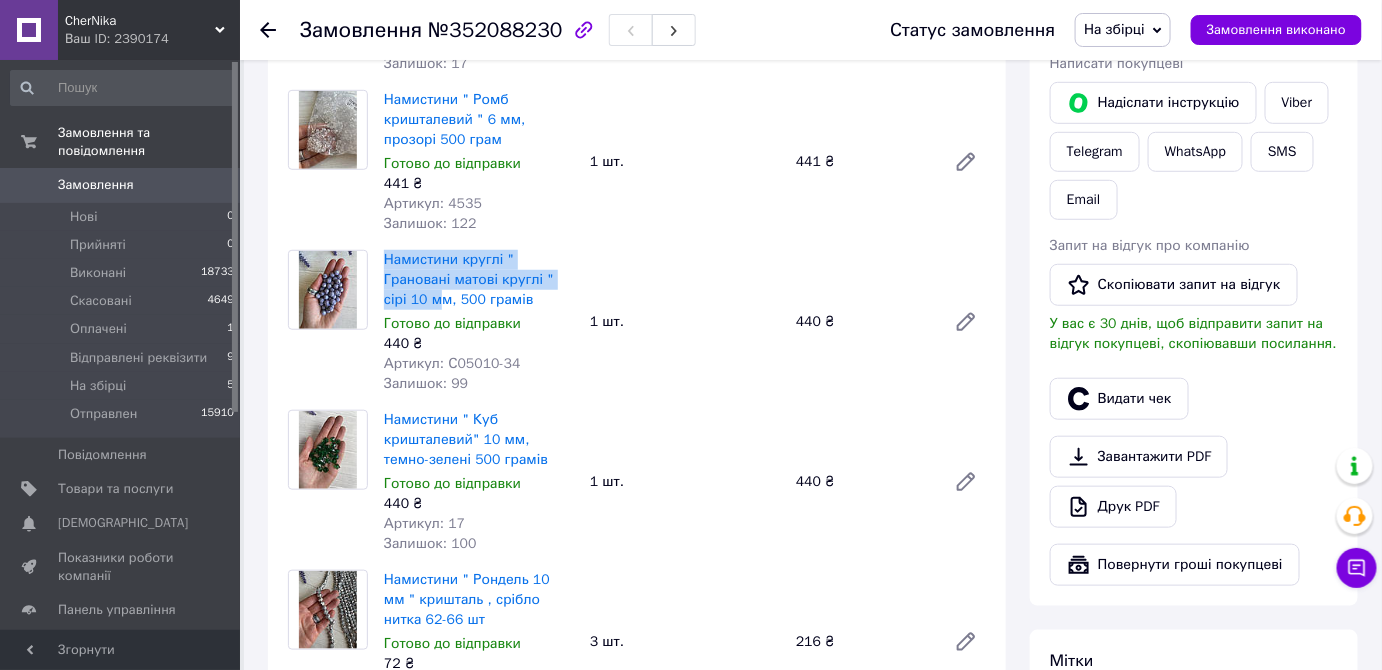 click on "3 шт." at bounding box center [685, 642] 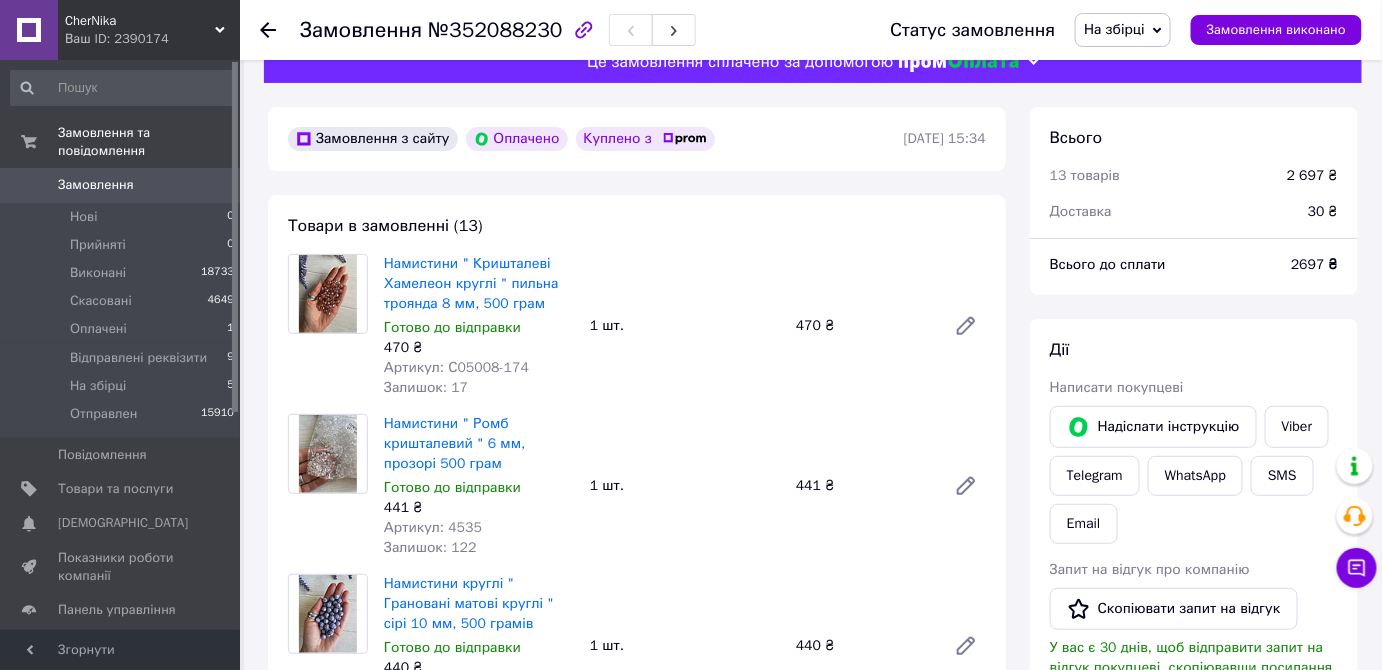 scroll, scrollTop: 0, scrollLeft: 0, axis: both 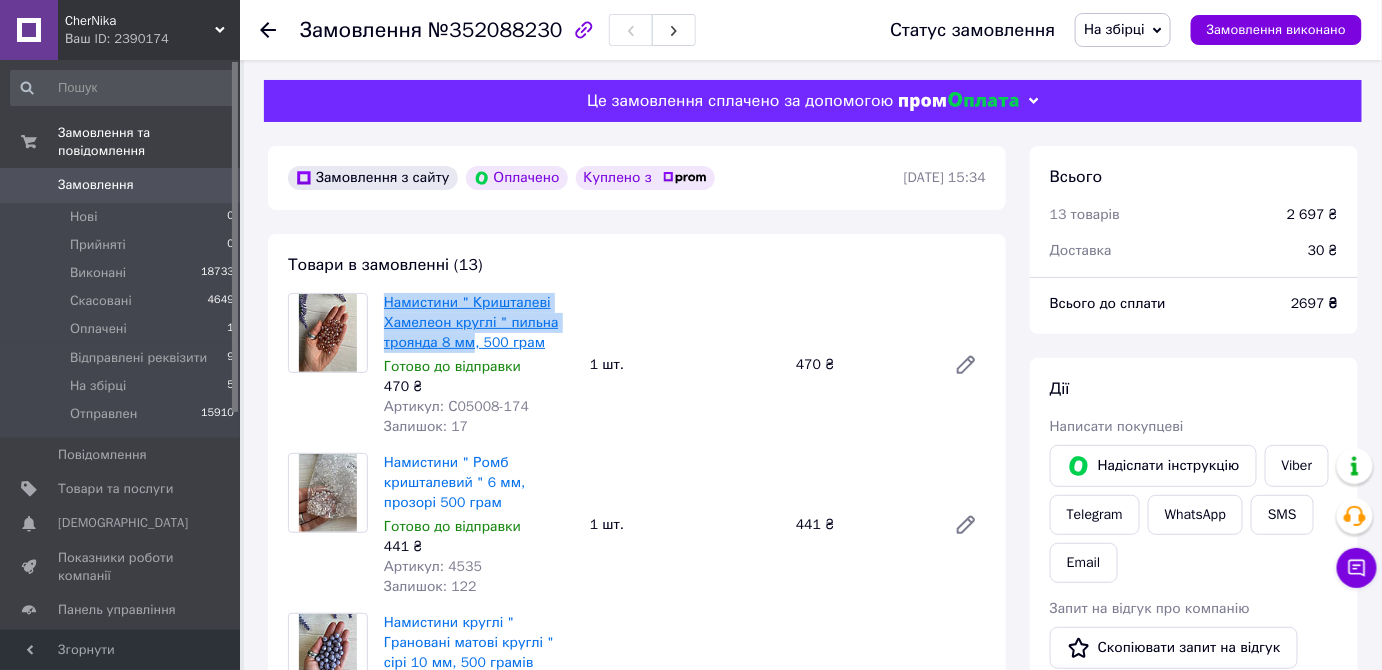drag, startPoint x: 381, startPoint y: 299, endPoint x: 471, endPoint y: 347, distance: 102 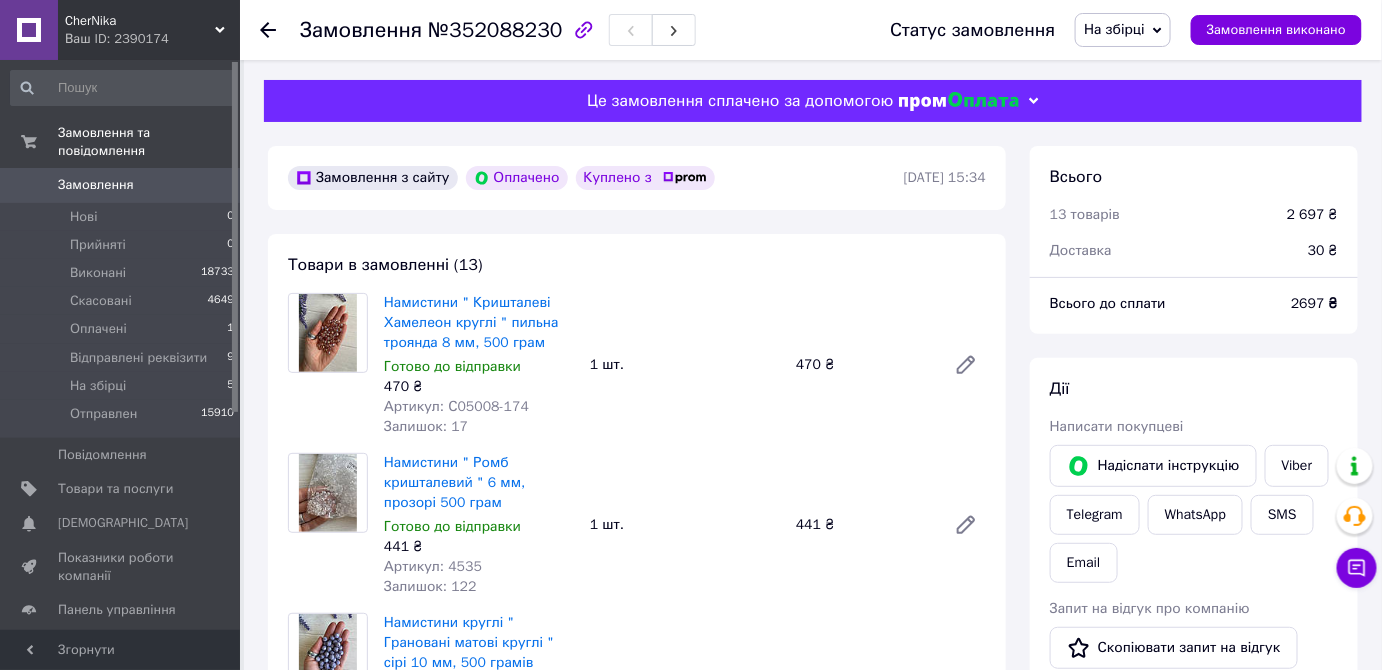 click on "Намистини  круглі " Грановані матові круглі " сірі 10 мм,  500 грамів Готово до відправки 440 ₴ Артикул: С05010-34 Залишок: 99 1 шт. 440 ₴" at bounding box center (685, 685) 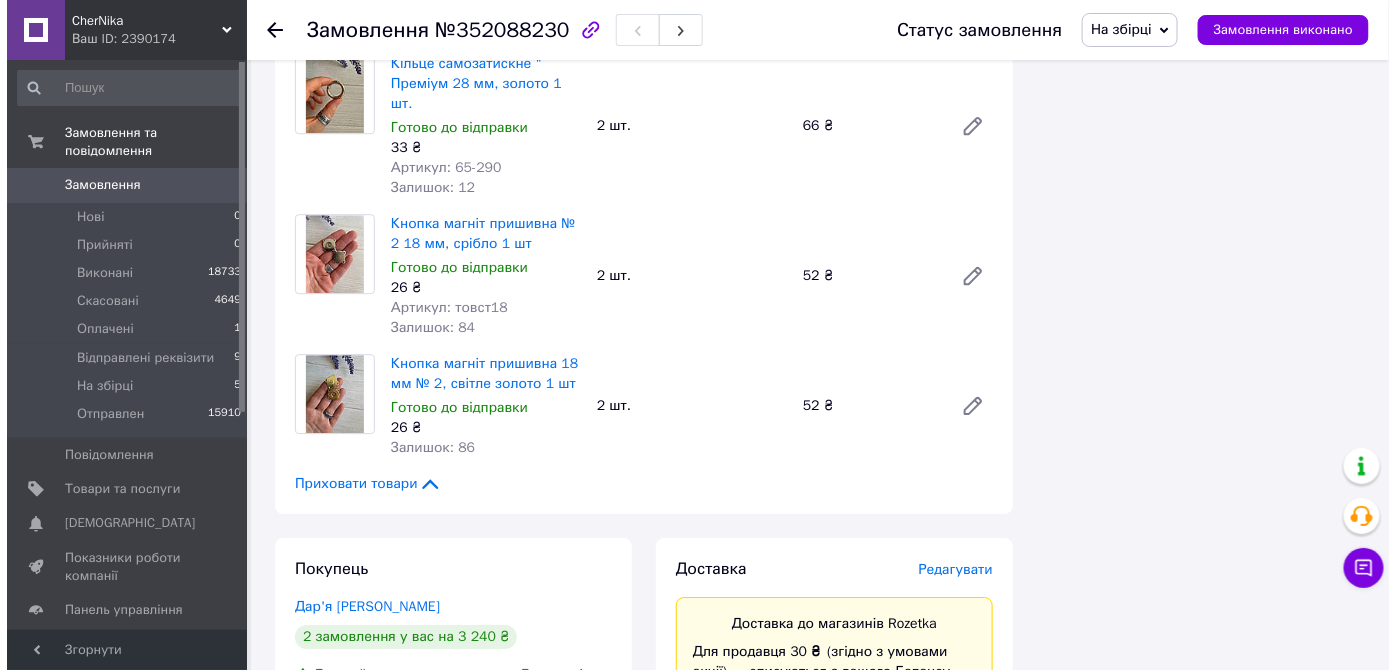scroll, scrollTop: 2090, scrollLeft: 0, axis: vertical 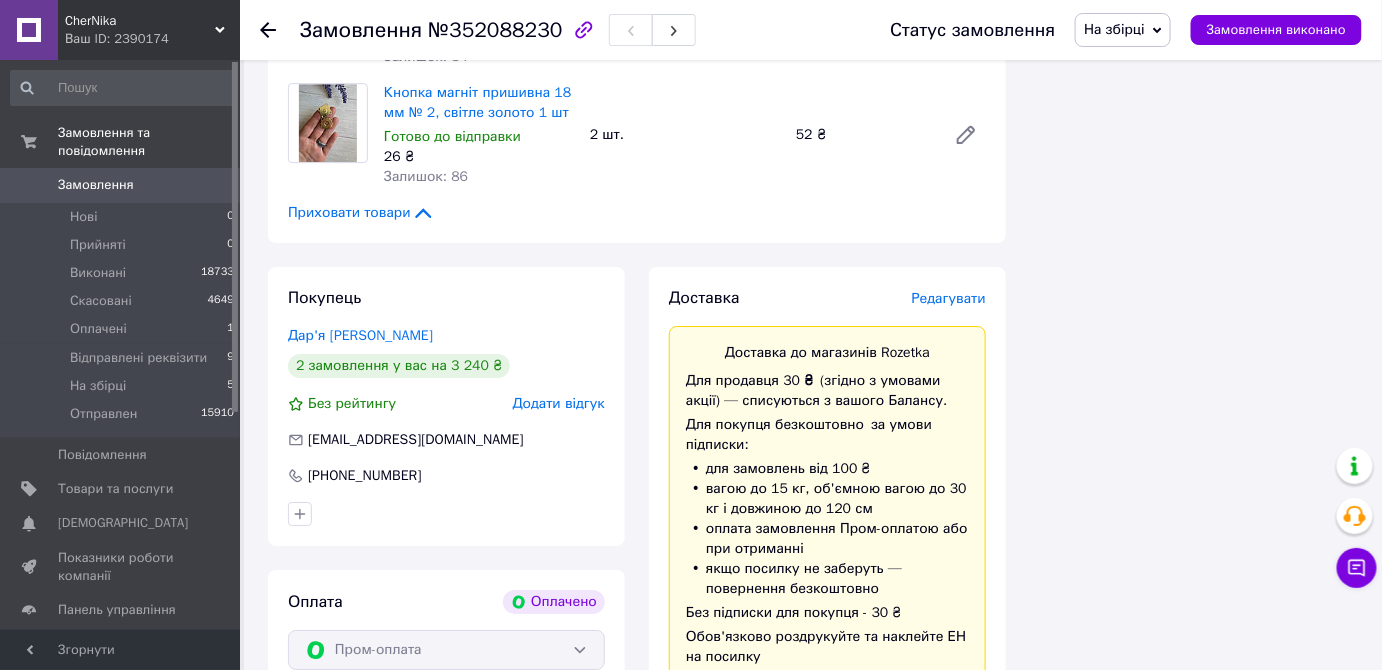 click on "Редагувати" at bounding box center (949, 298) 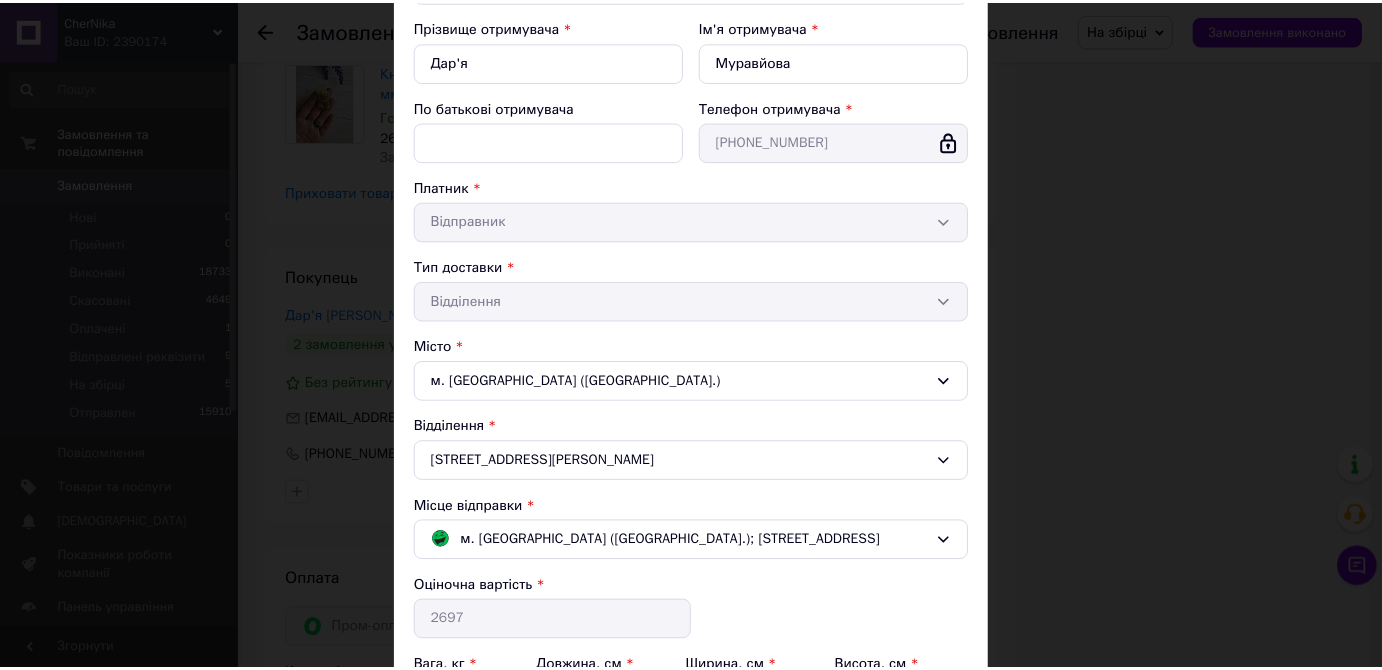 scroll, scrollTop: 447, scrollLeft: 0, axis: vertical 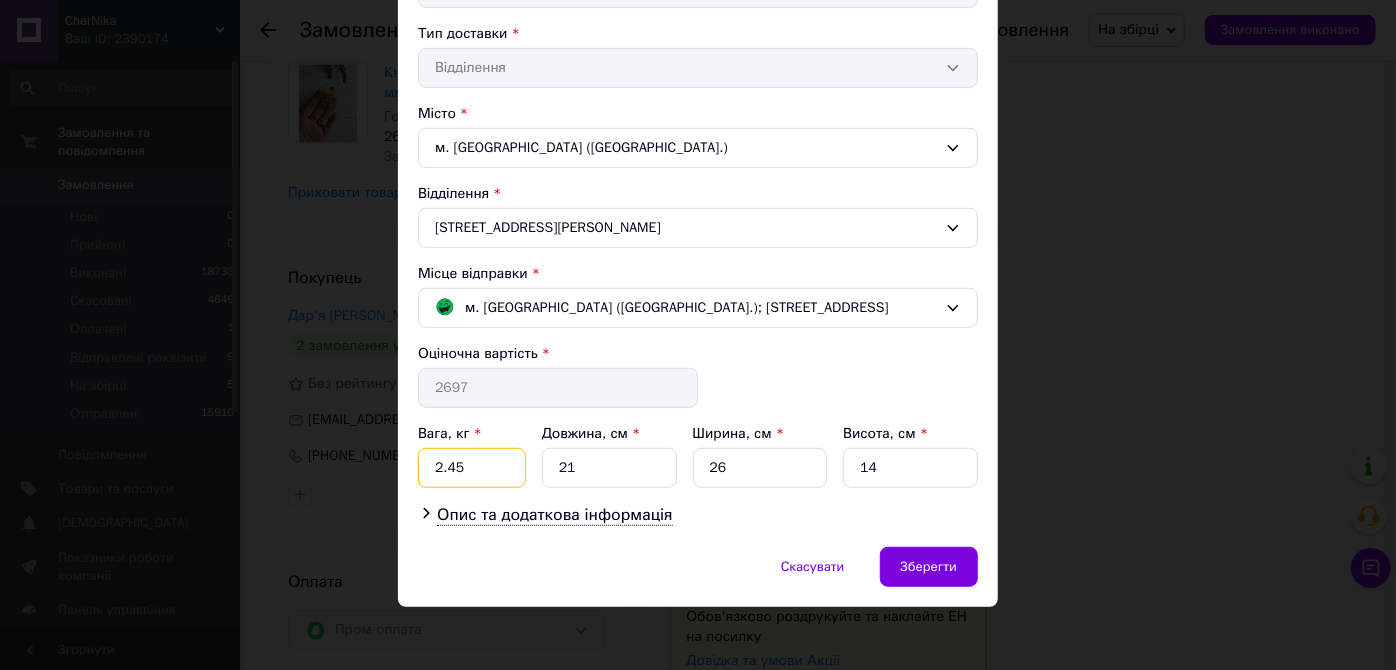 click on "2.45" at bounding box center (472, 468) 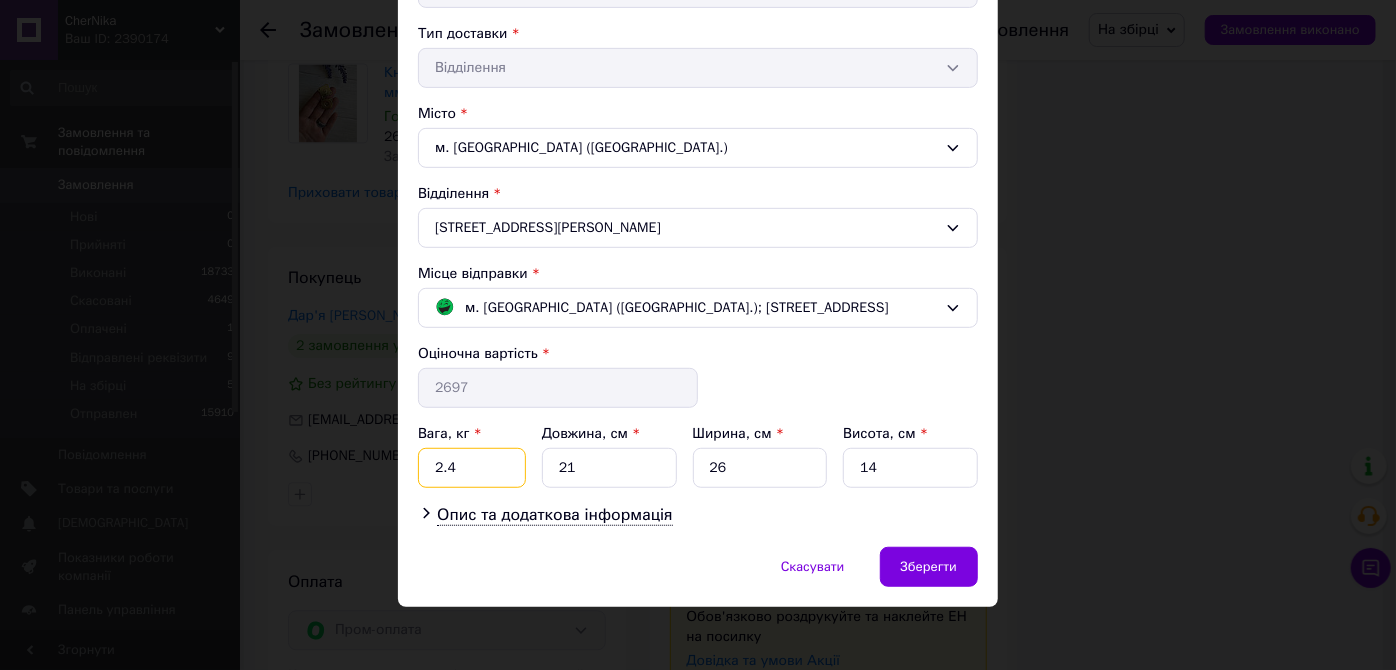 type on "2.4" 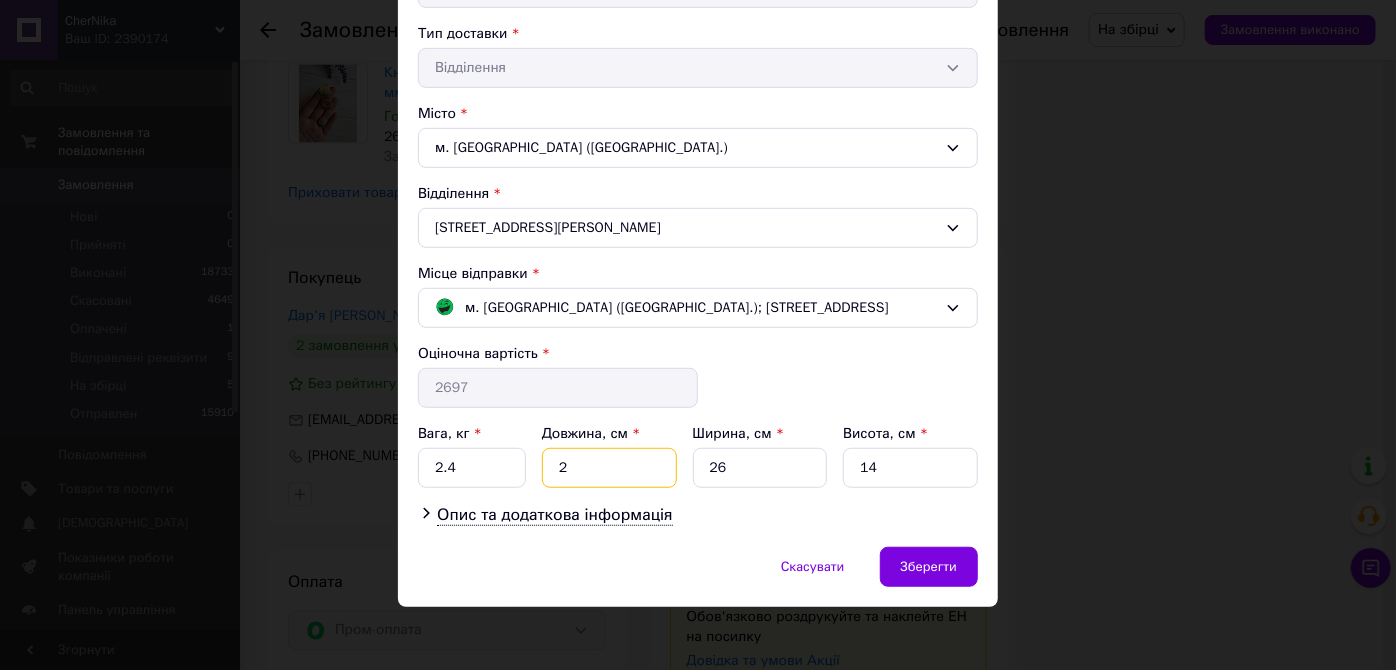 type on "2" 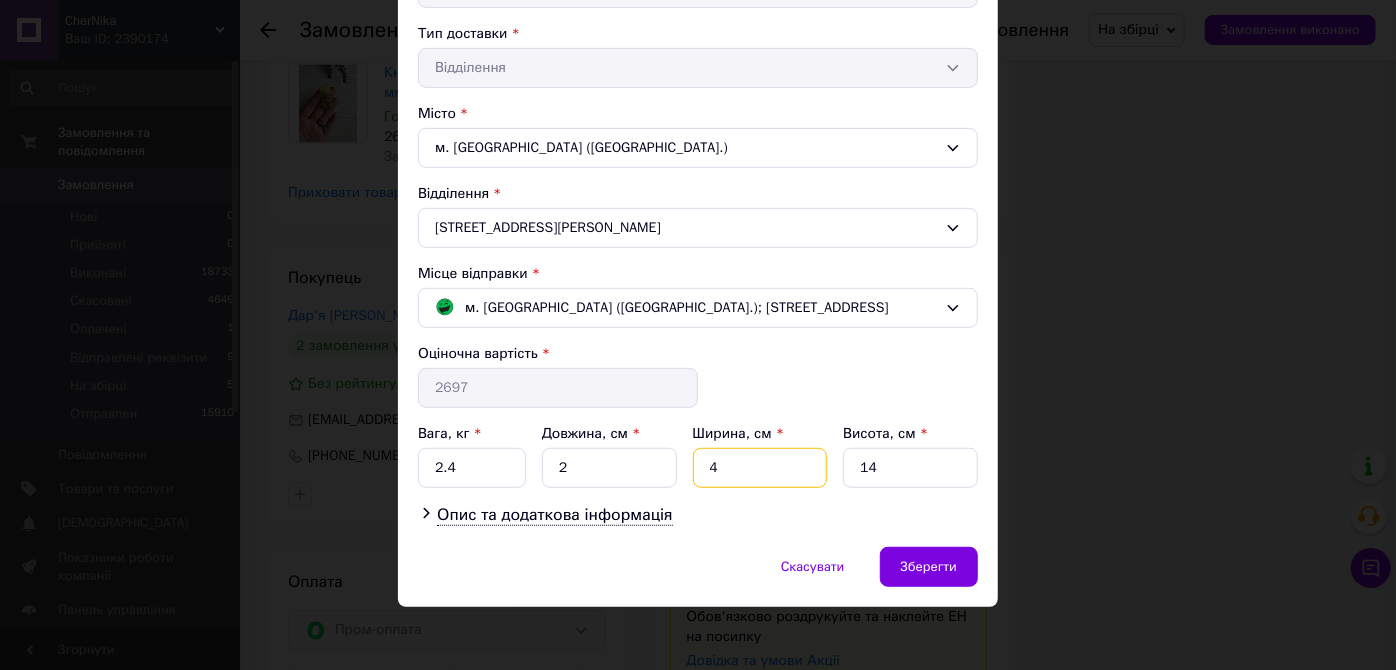 type on "4" 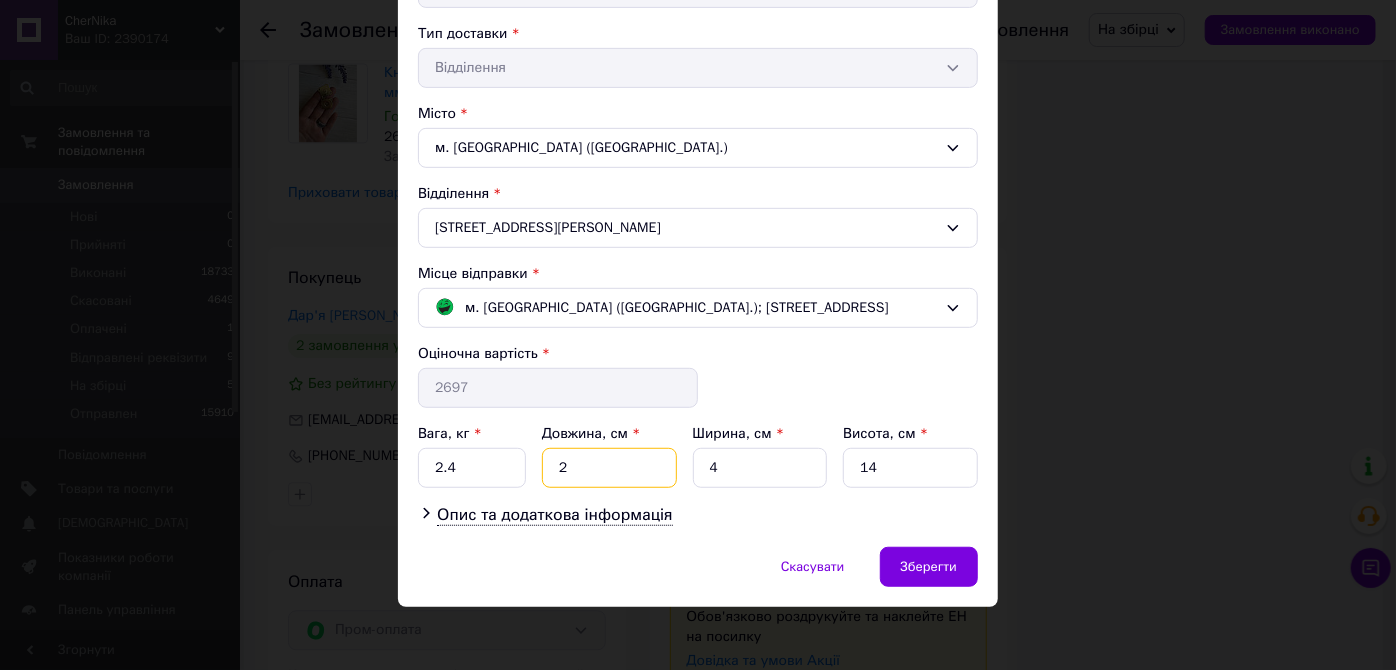 click on "2" at bounding box center [609, 468] 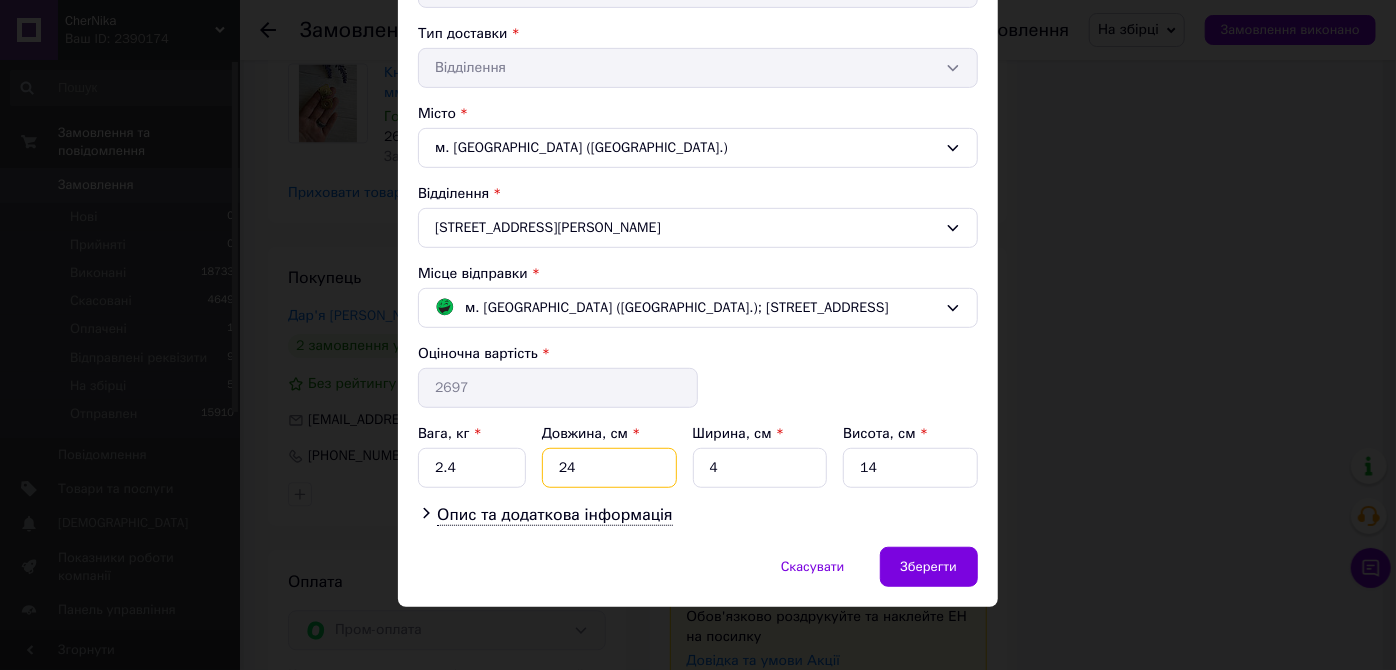 type on "24" 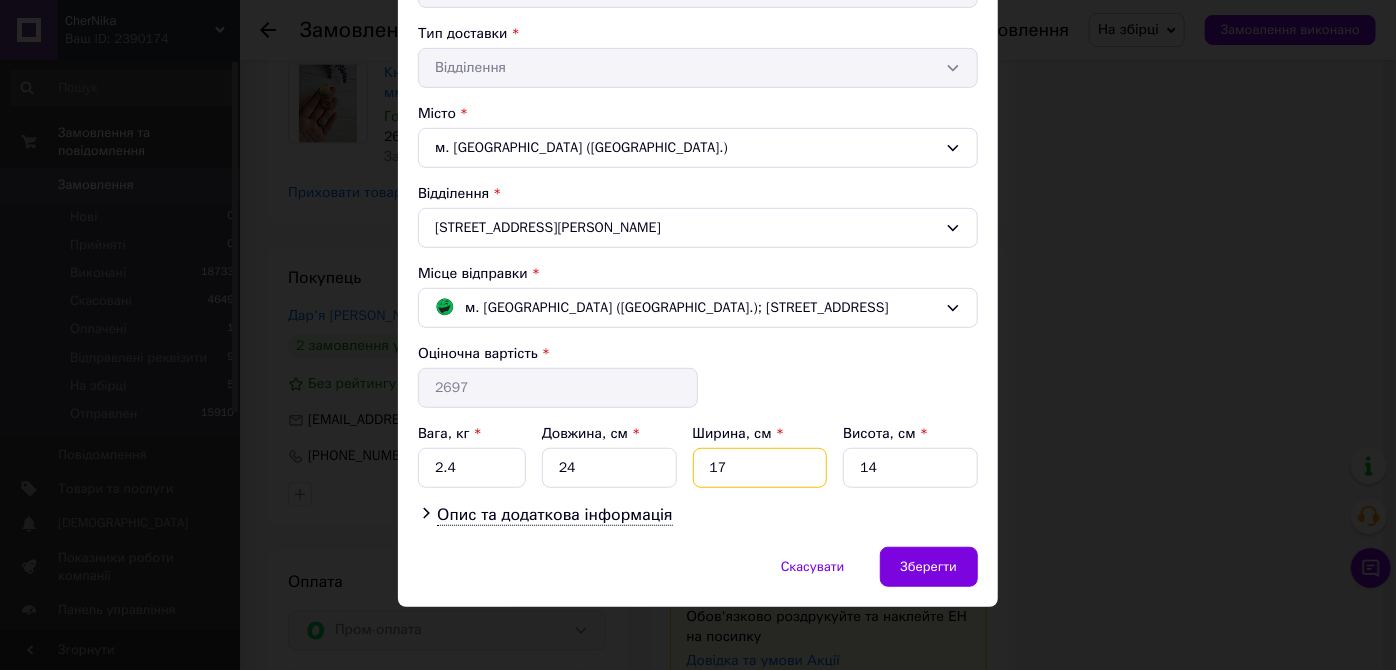type on "17" 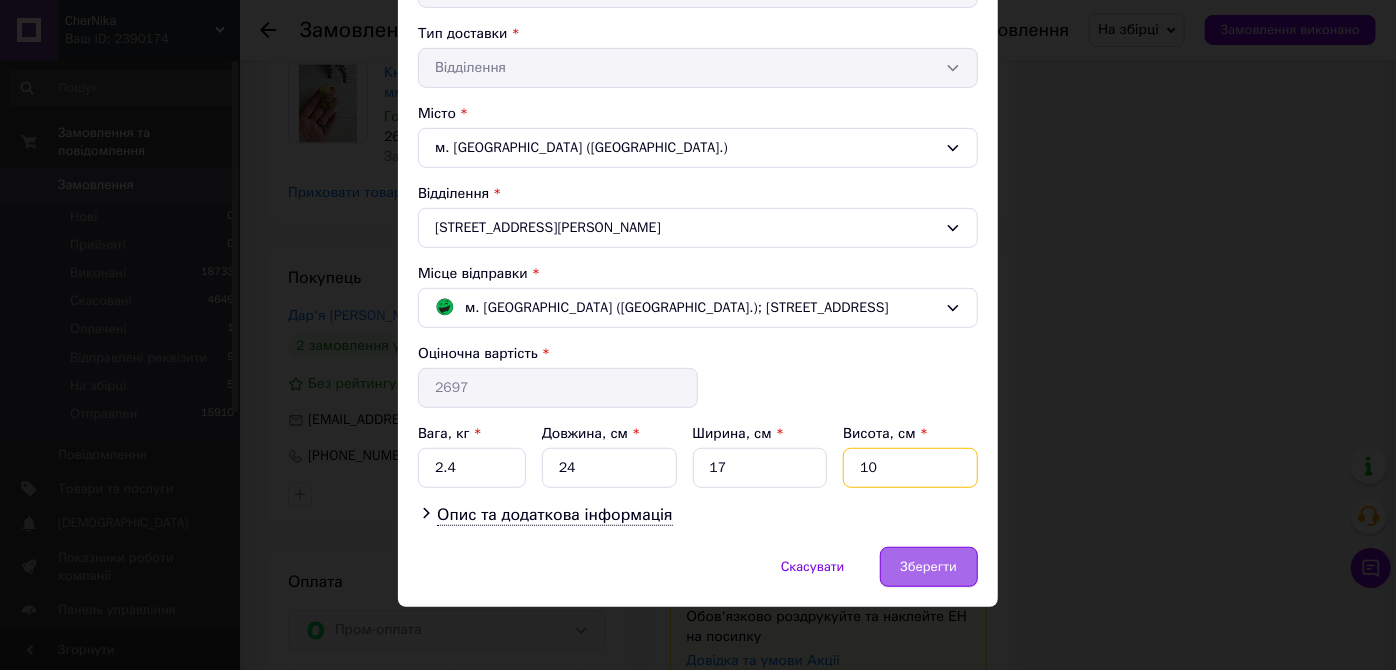 type on "10" 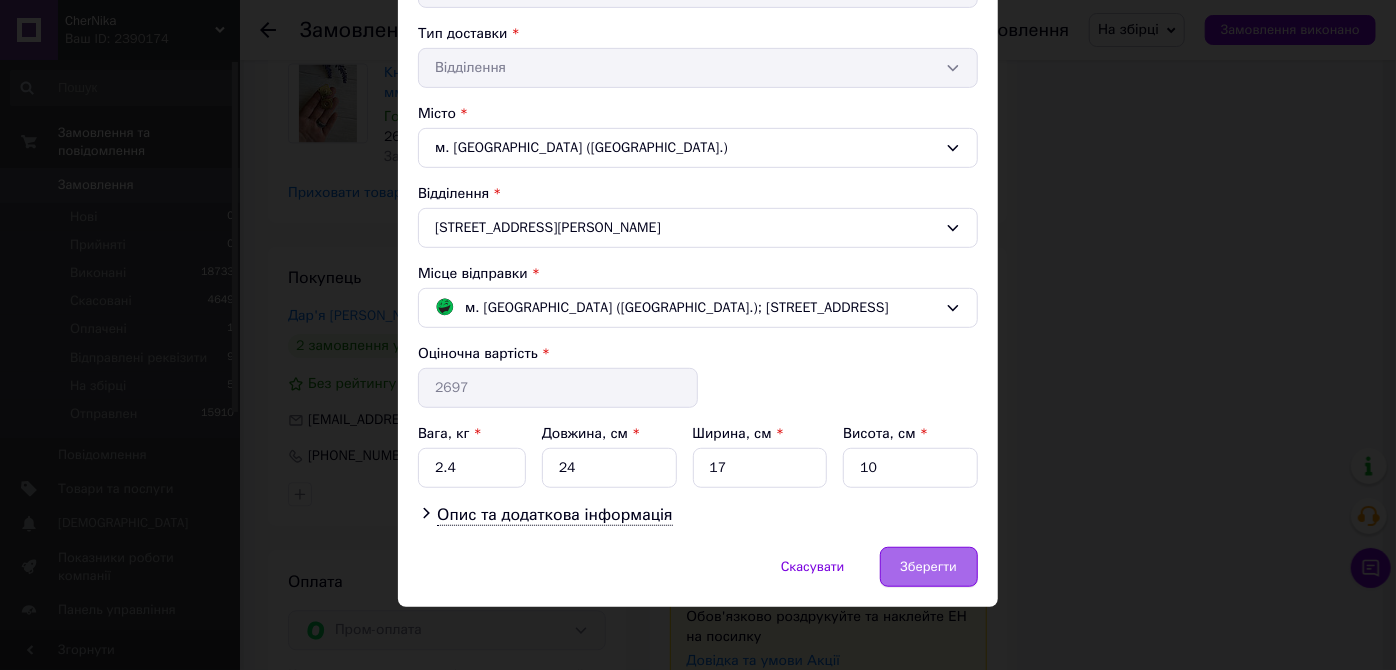 click on "Зберегти" at bounding box center (929, 567) 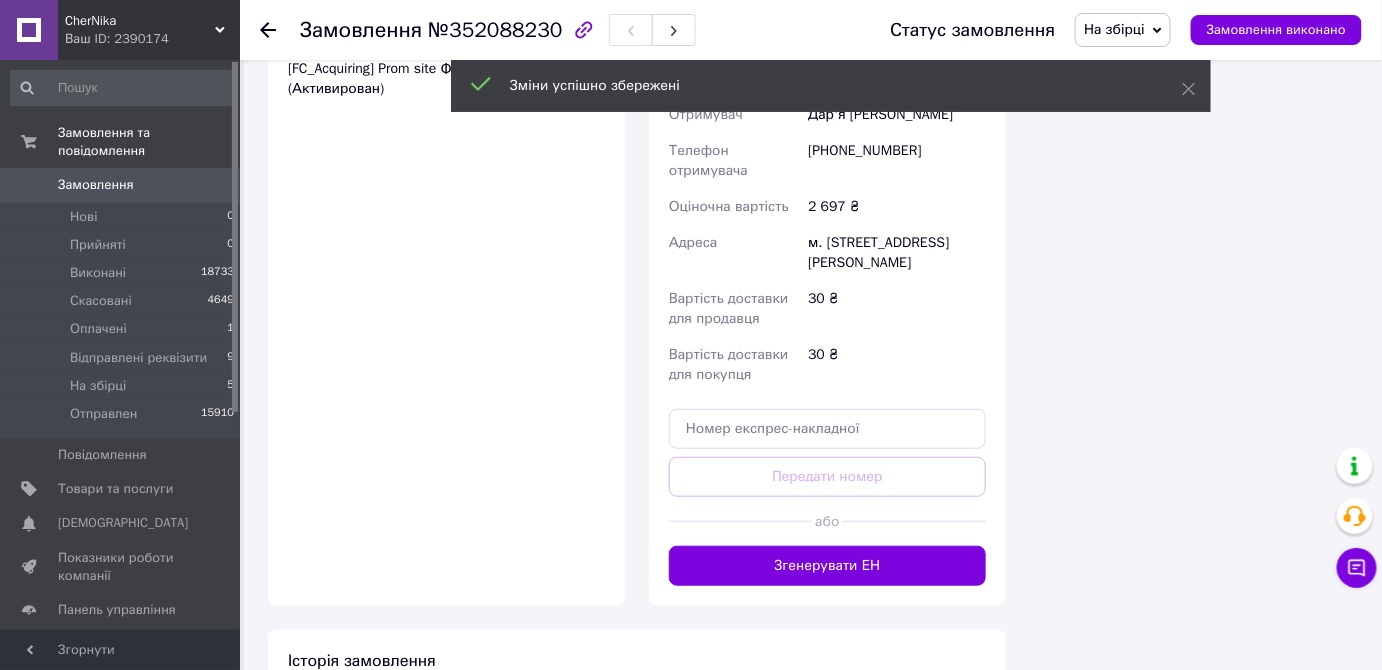 scroll, scrollTop: 2909, scrollLeft: 0, axis: vertical 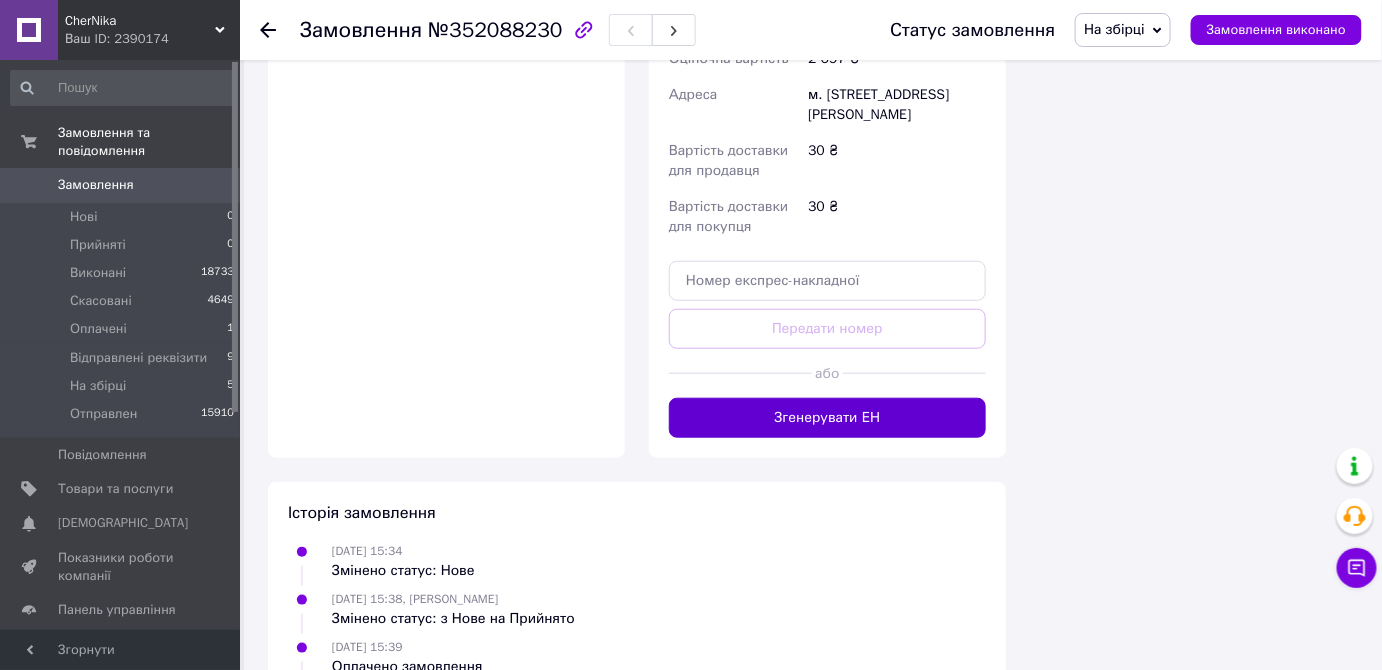 click on "Згенерувати ЕН" at bounding box center (827, 418) 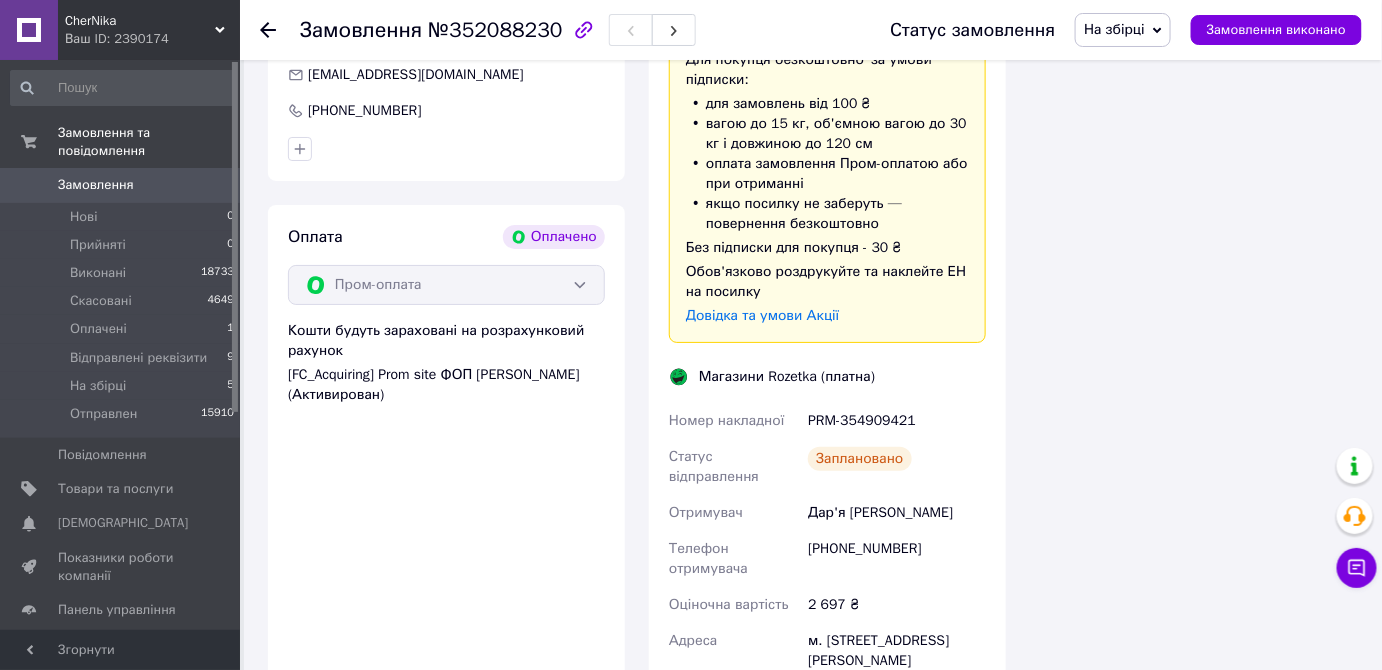 scroll, scrollTop: 2454, scrollLeft: 0, axis: vertical 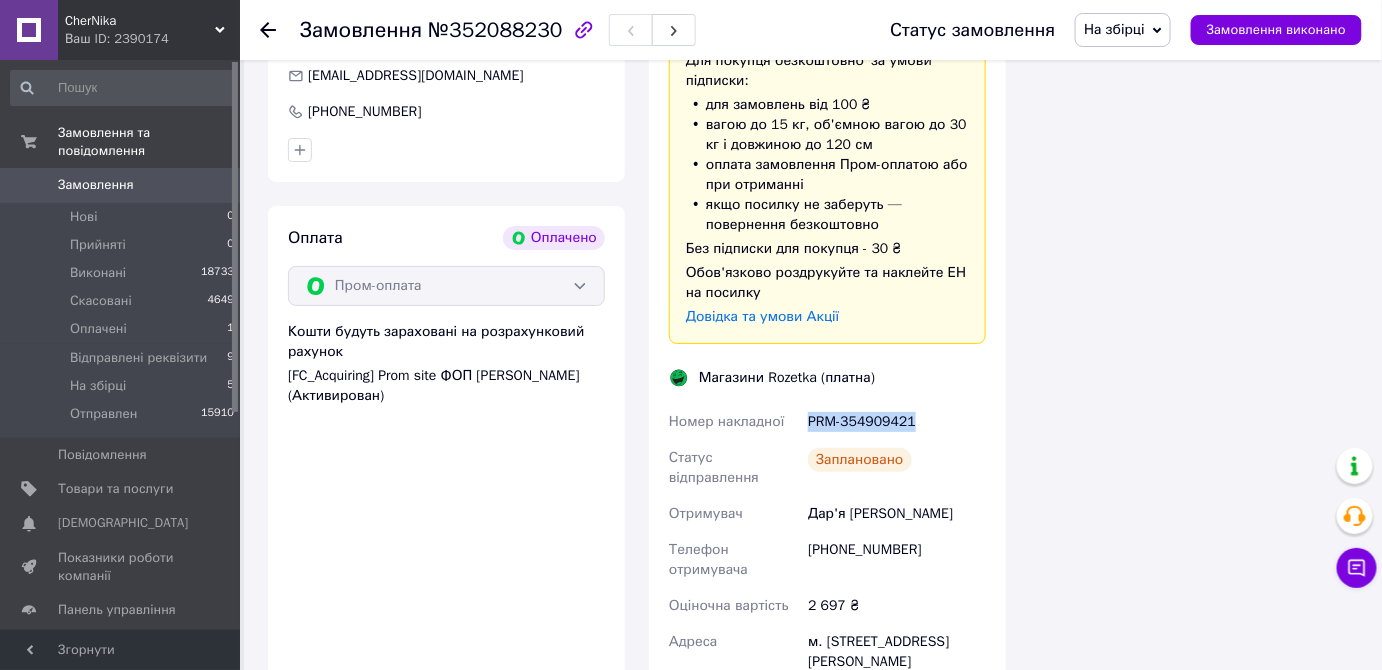 drag, startPoint x: 805, startPoint y: 345, endPoint x: 949, endPoint y: 340, distance: 144.08678 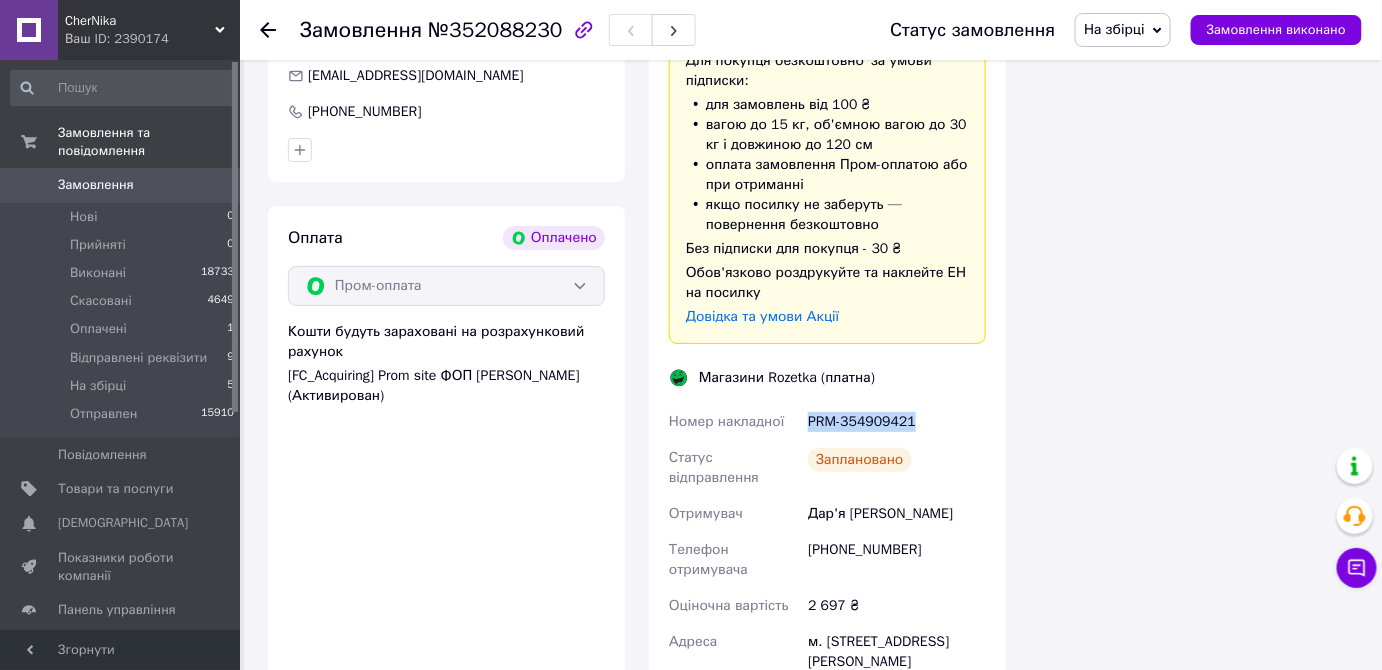 copy on "PRM-354909421" 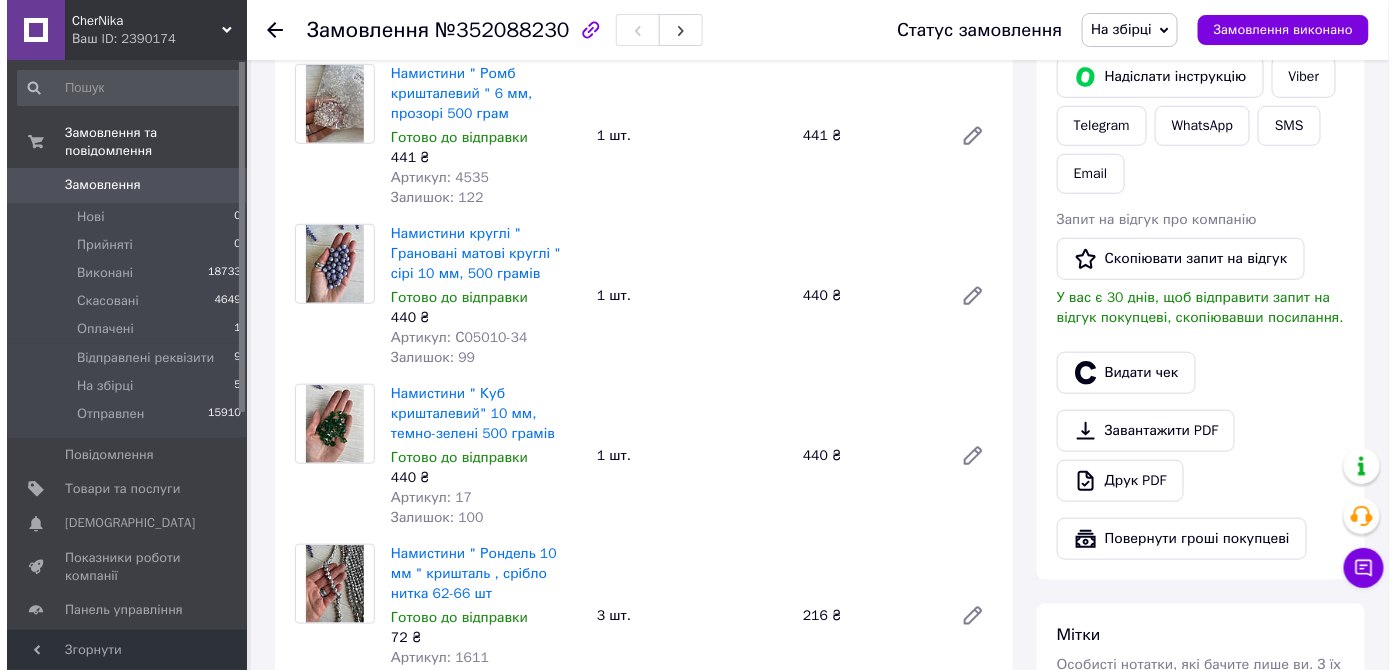 scroll, scrollTop: 272, scrollLeft: 0, axis: vertical 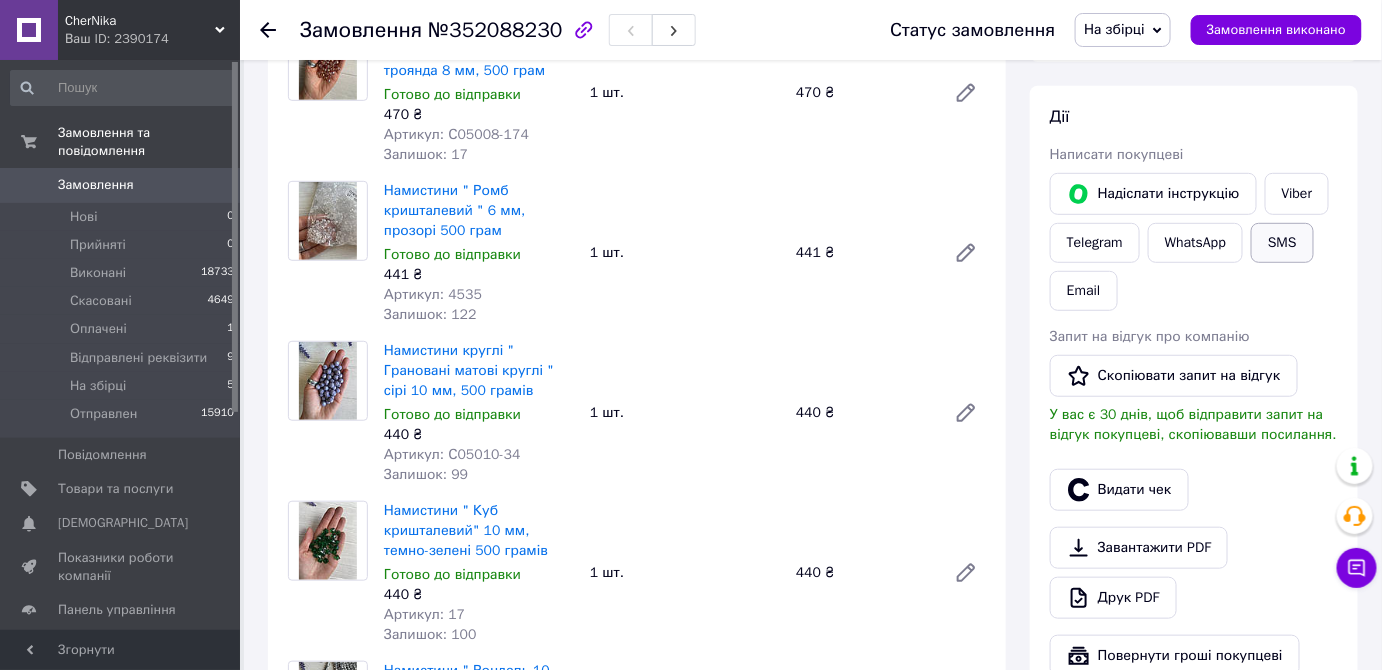 click on "SMS" at bounding box center [1282, 243] 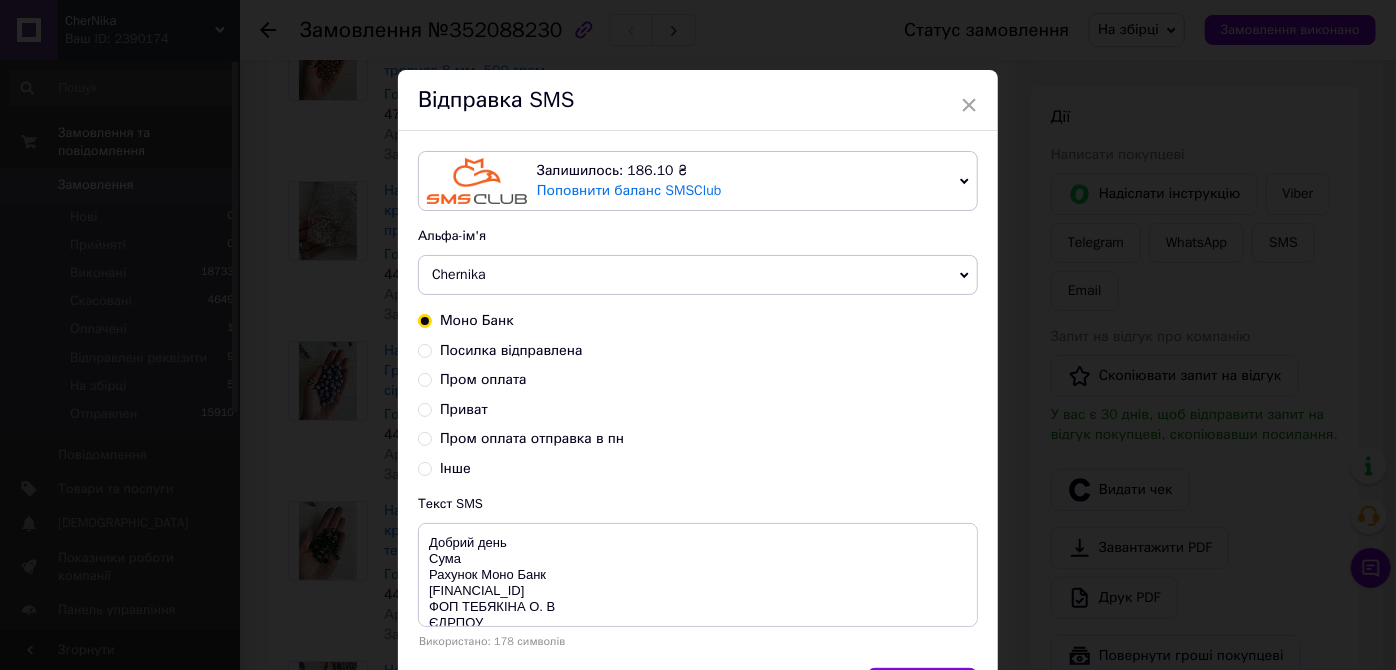 click on "Пром оплата" at bounding box center (425, 378) 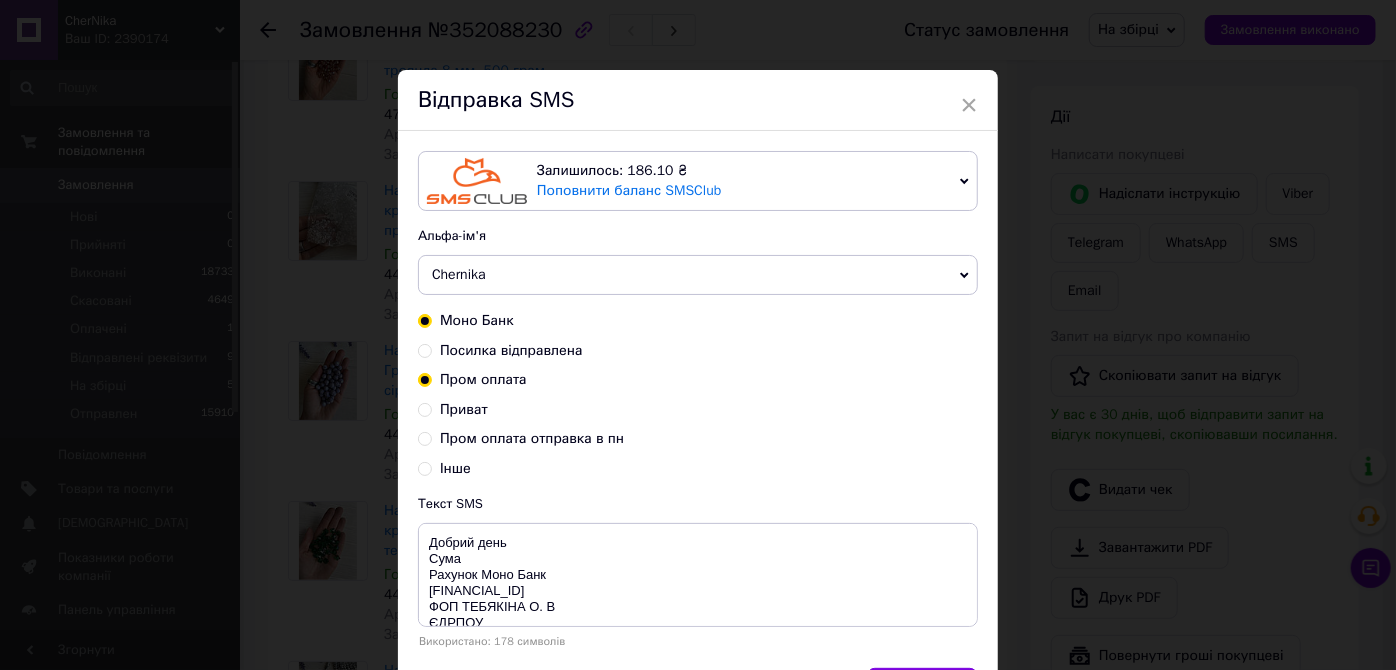 radio on "true" 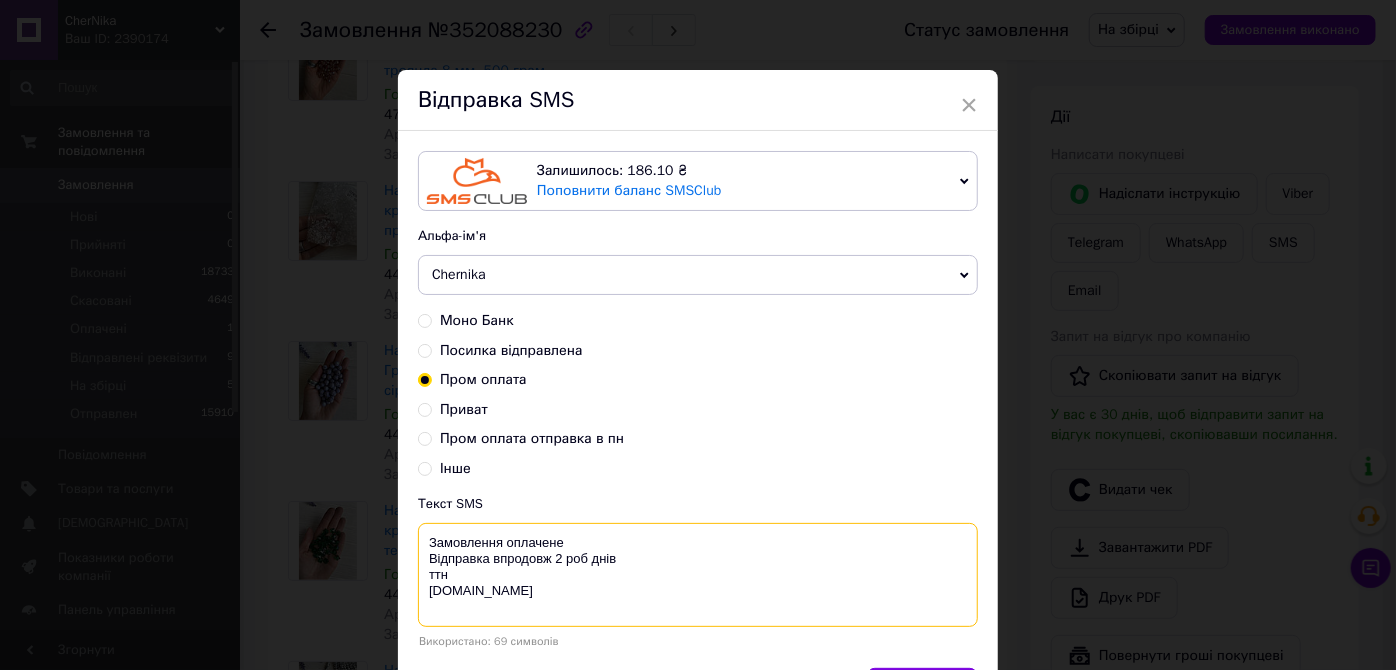 click on "Замовлення оплачене
Відправка впродовж 2 роб днів
ттн
[DOMAIN_NAME]" at bounding box center [698, 575] 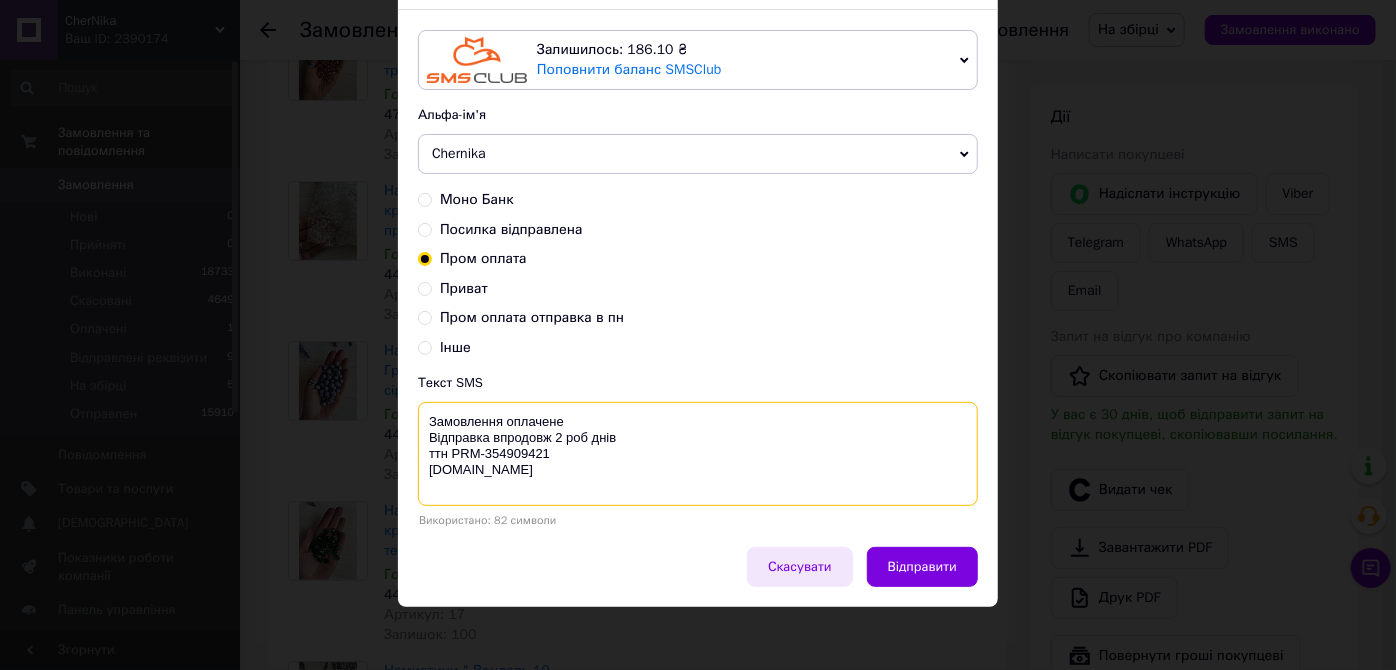 scroll, scrollTop: 122, scrollLeft: 0, axis: vertical 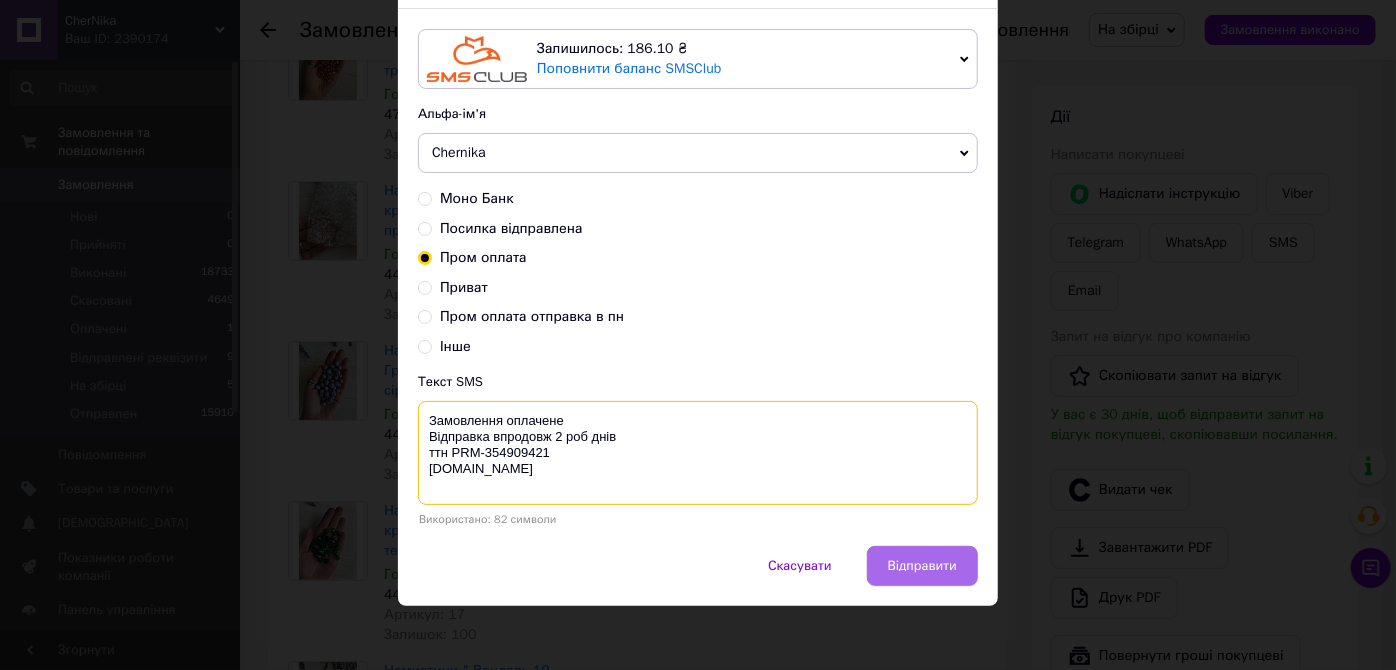 type on "Замовлення оплачене
Відправка впродовж 2 роб днів
ттн PRM-354909421
chernika.in" 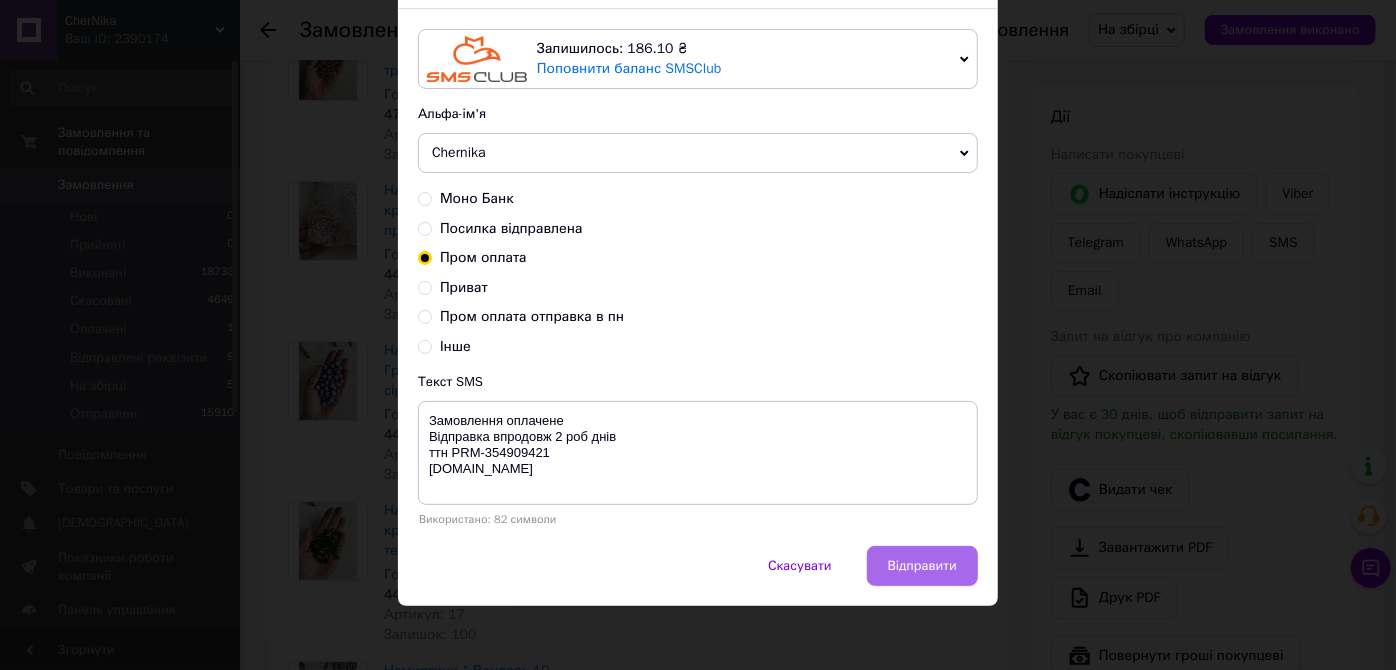 click on "Відправити" at bounding box center [922, 566] 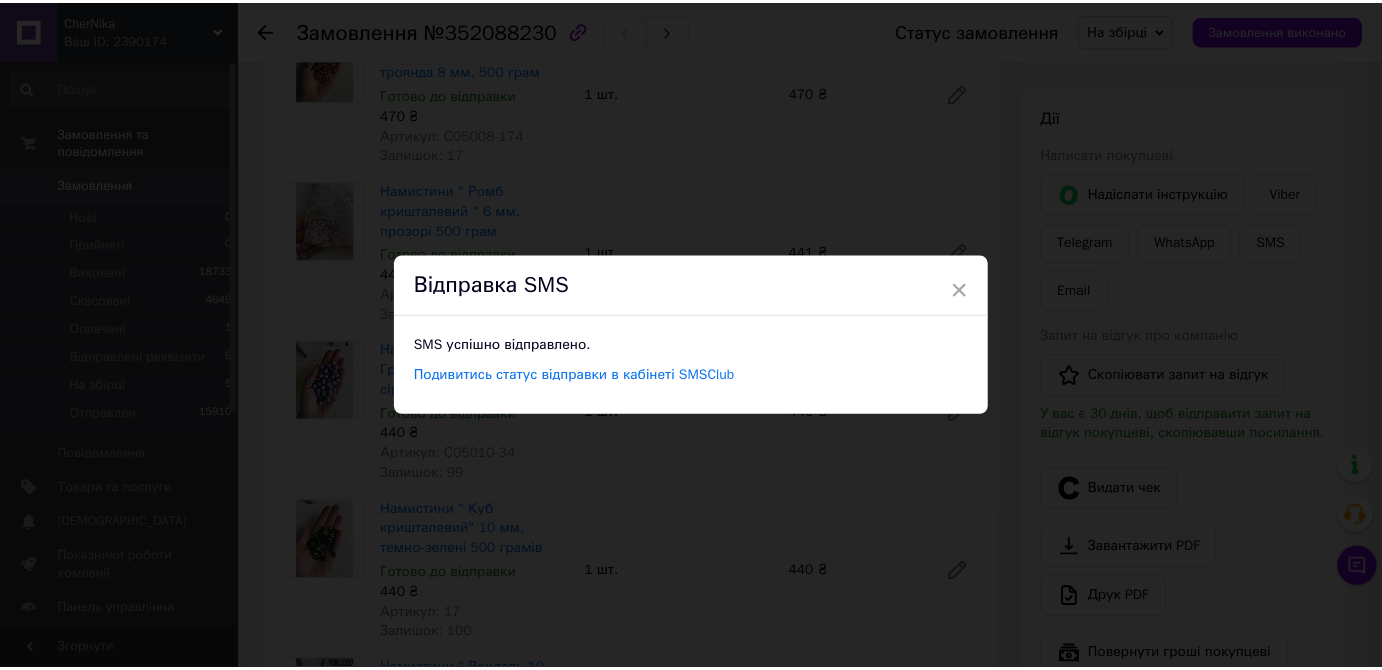 scroll, scrollTop: 0, scrollLeft: 0, axis: both 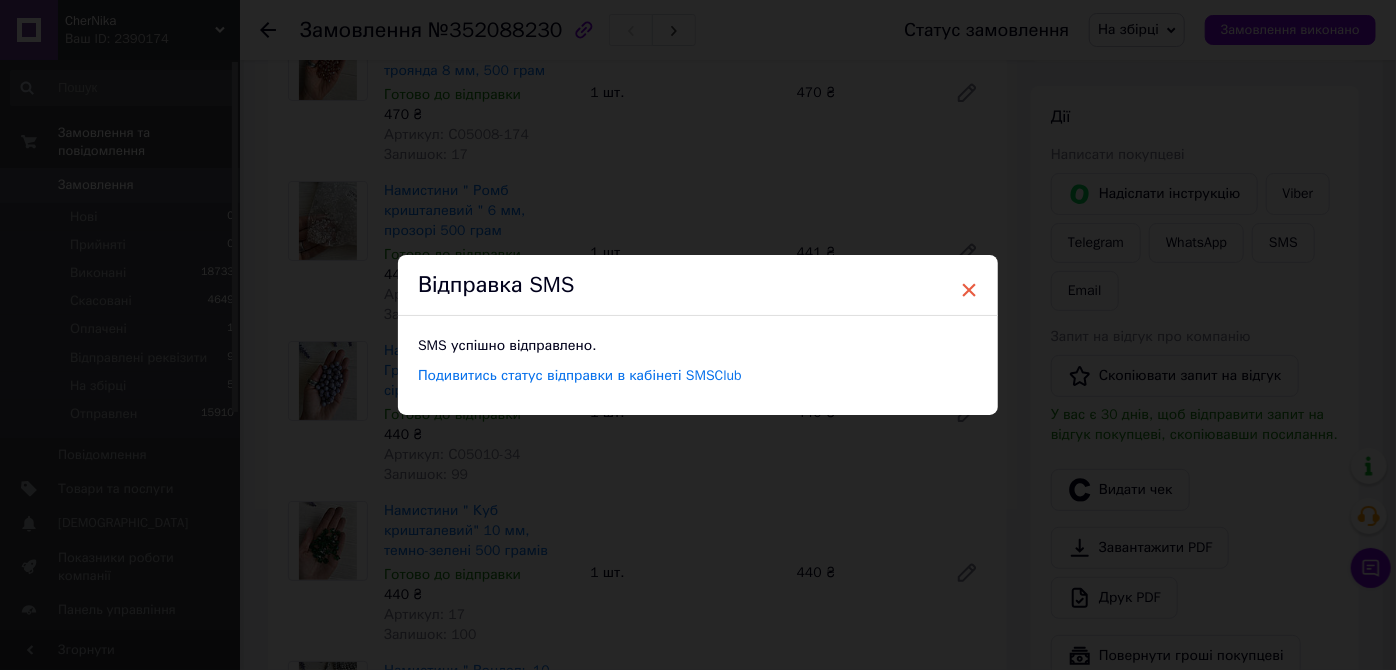 click on "×" at bounding box center [969, 290] 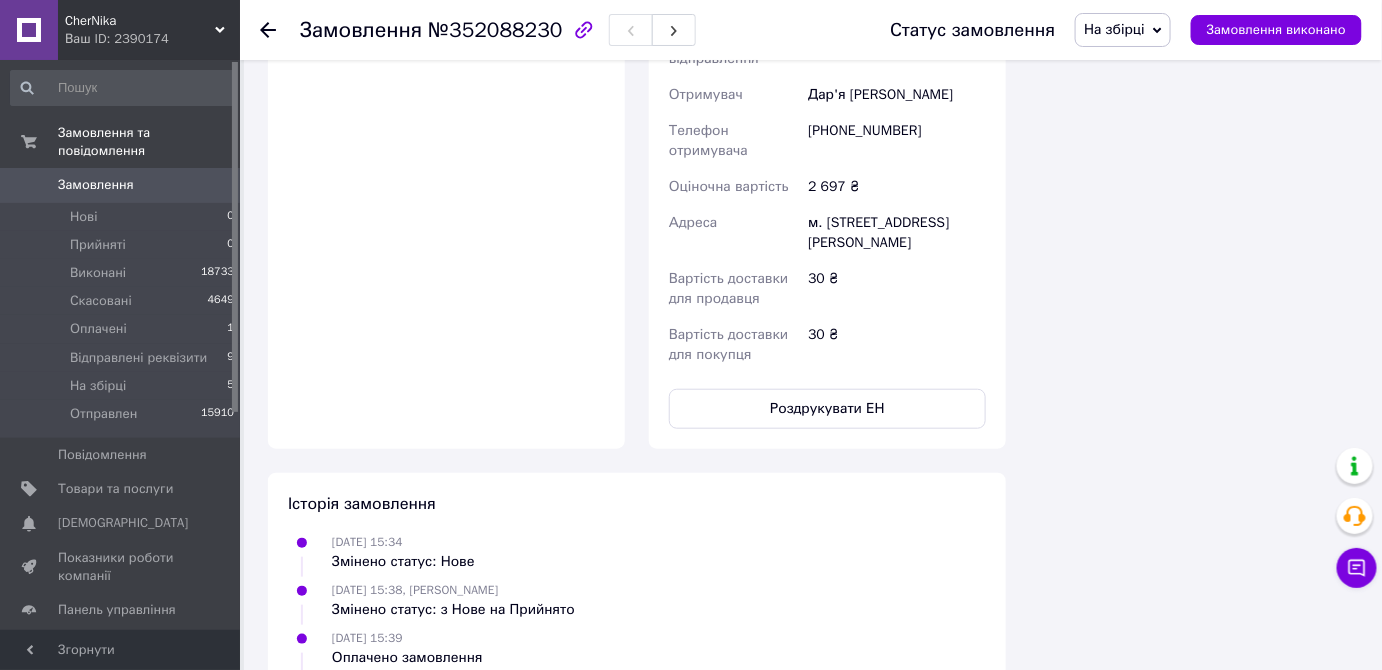 scroll, scrollTop: 3000, scrollLeft: 0, axis: vertical 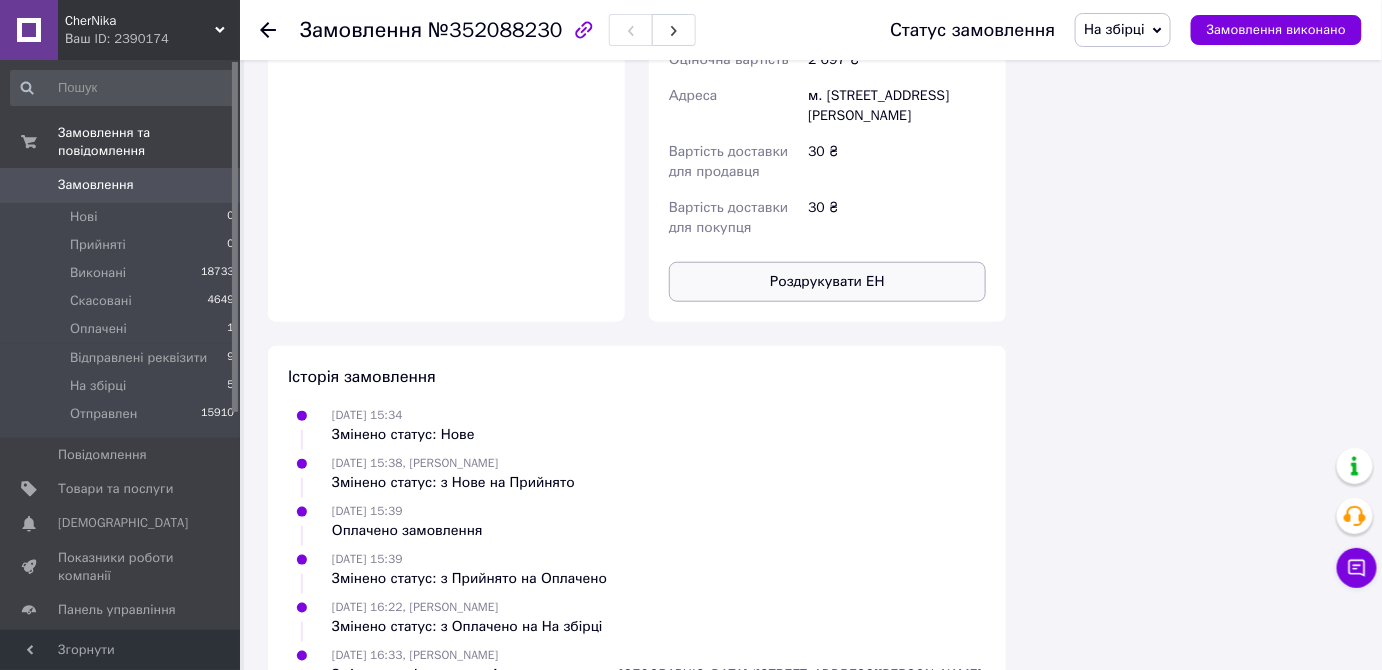 click on "Роздрукувати ЕН" at bounding box center [827, 282] 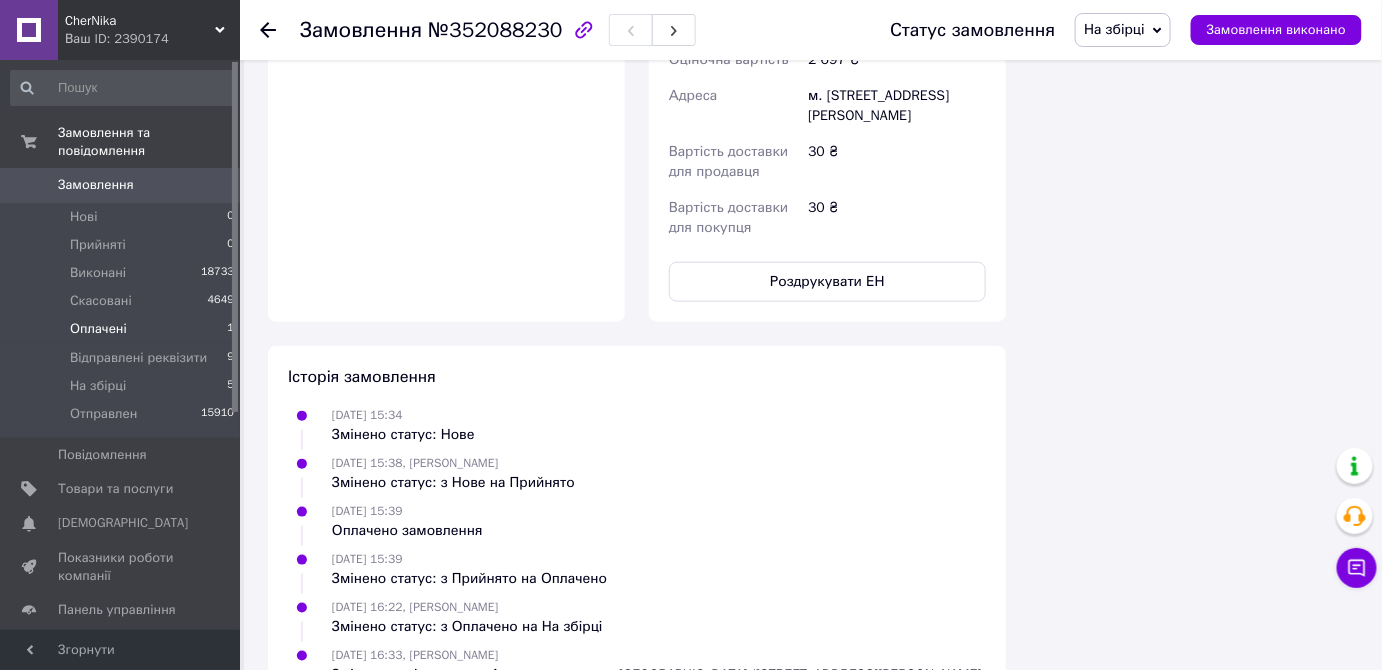 click on "Оплачені" at bounding box center (98, 329) 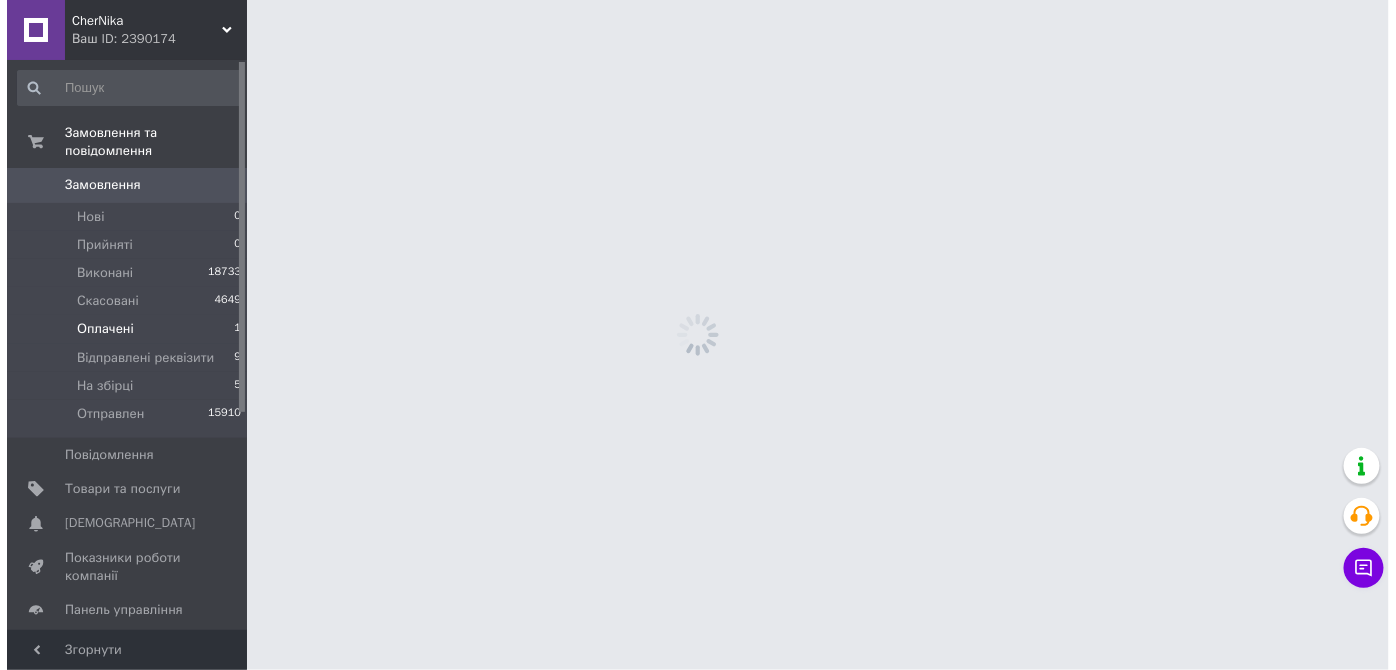 scroll, scrollTop: 0, scrollLeft: 0, axis: both 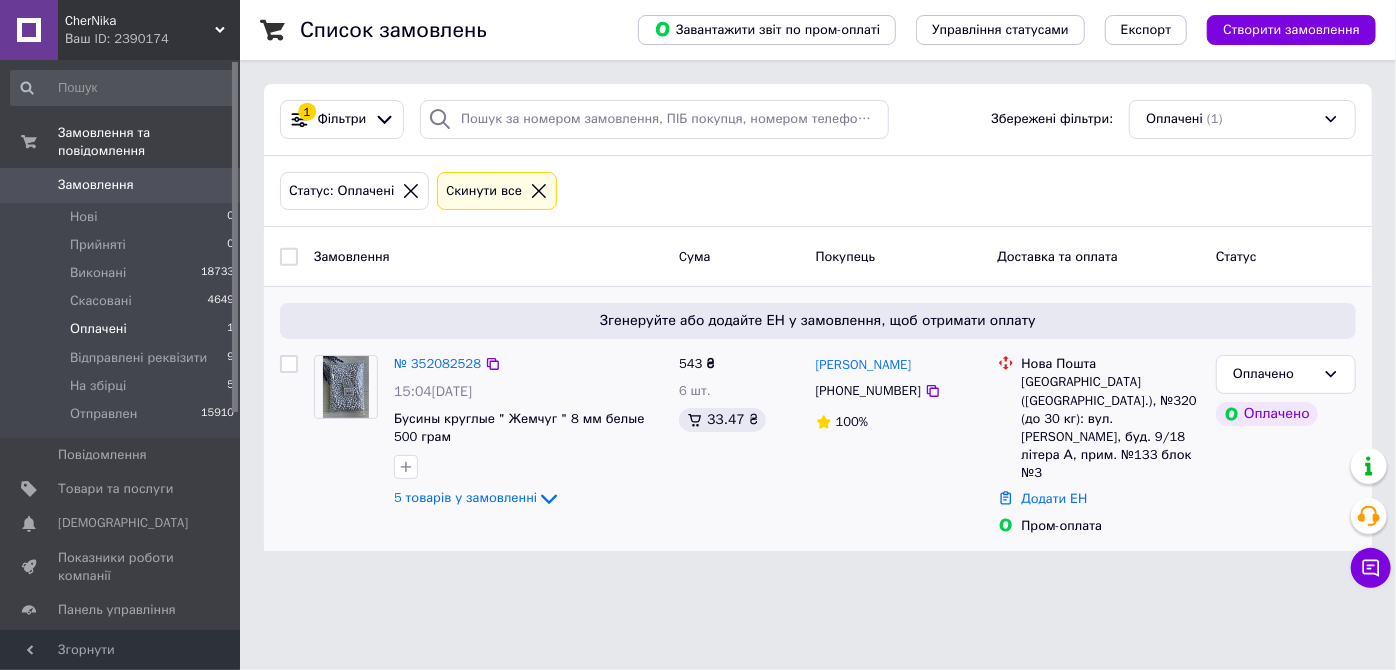 click at bounding box center [346, 387] 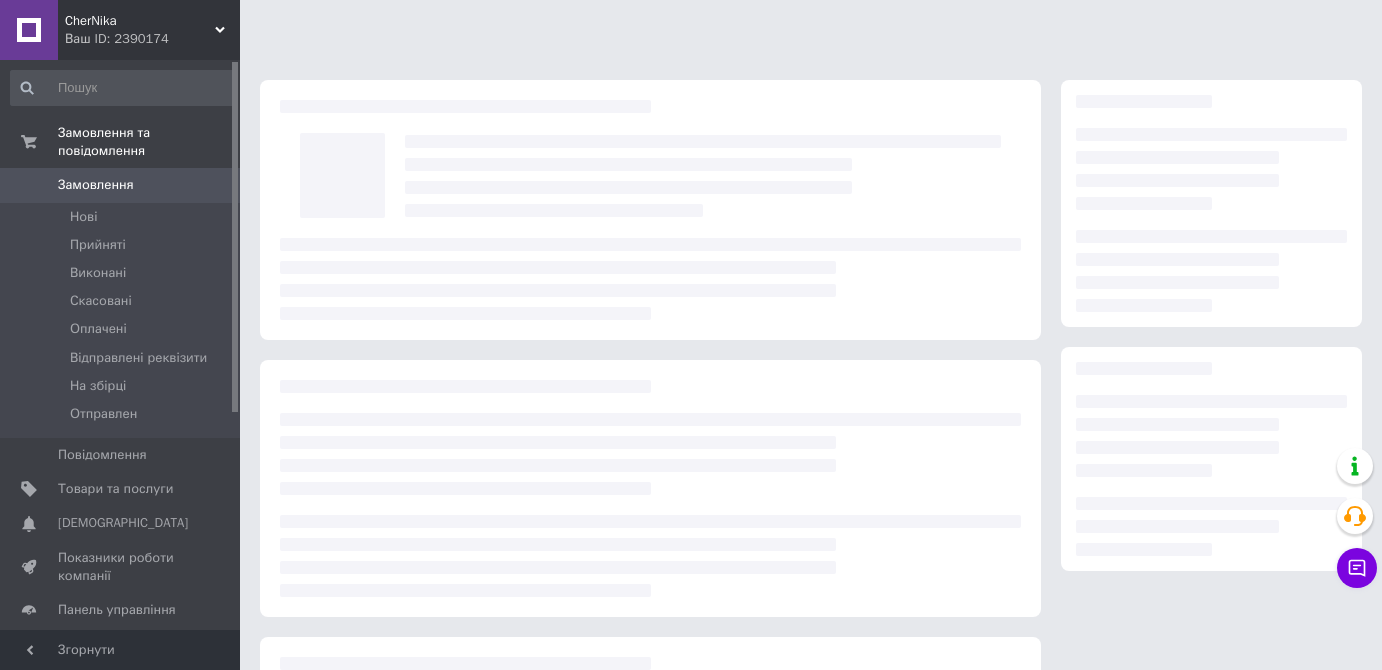 scroll, scrollTop: 0, scrollLeft: 0, axis: both 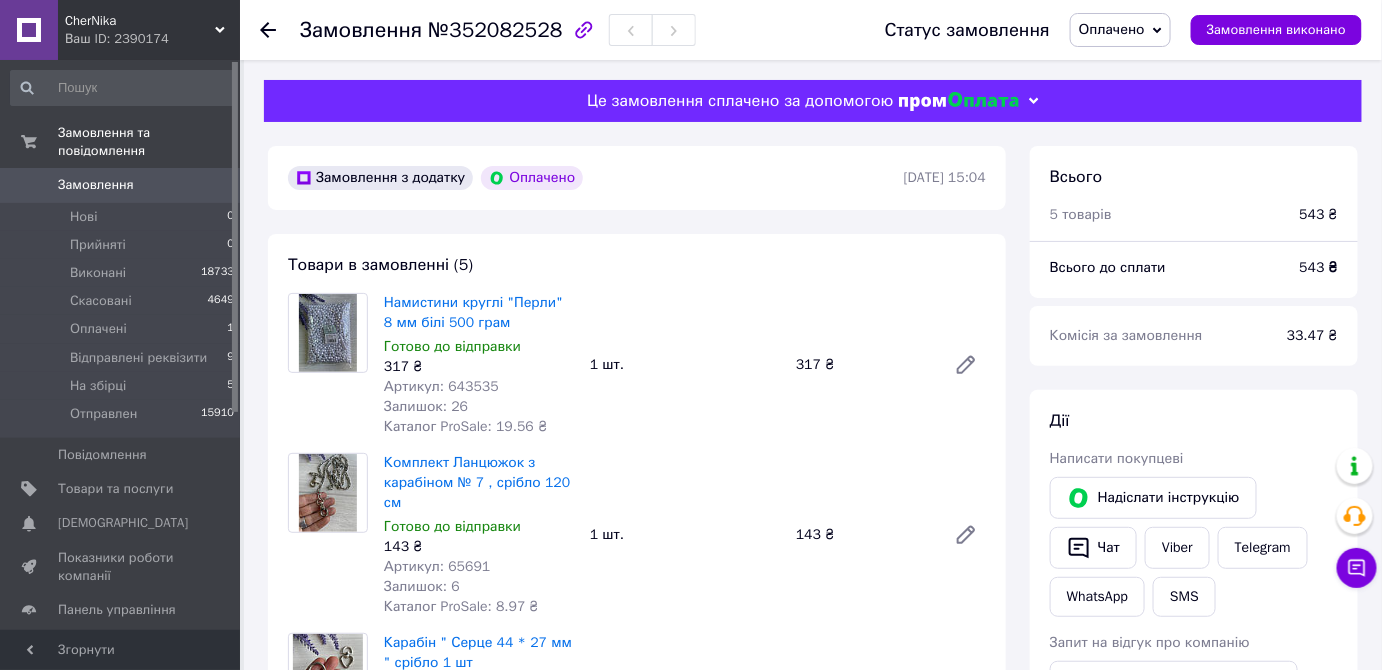 click on "Оплачено" at bounding box center (1112, 29) 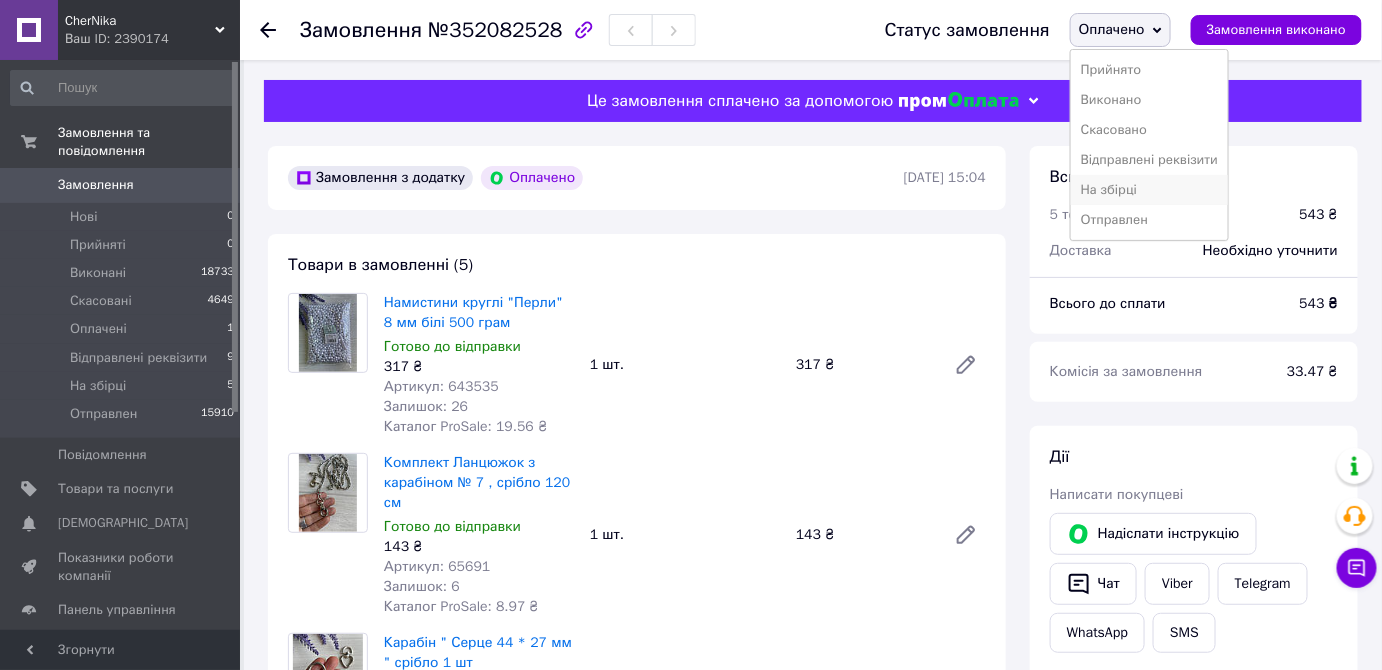 click on "На збірці" at bounding box center [1149, 190] 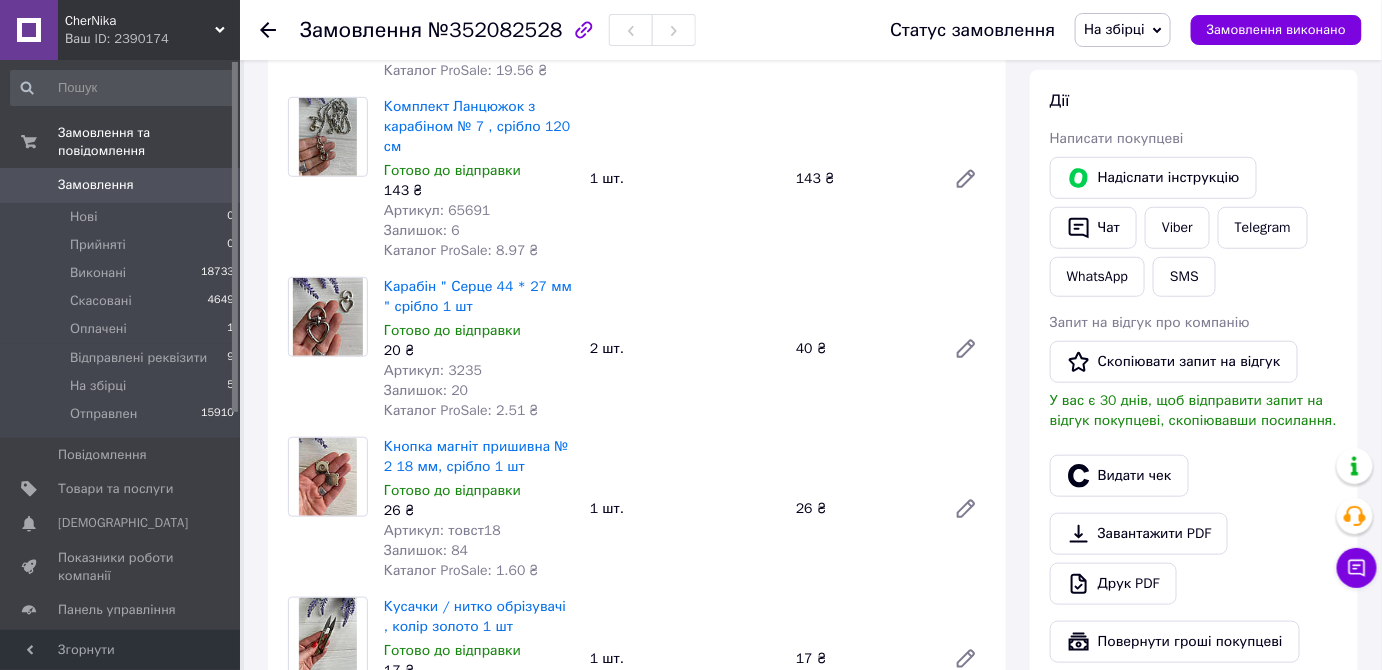 scroll, scrollTop: 454, scrollLeft: 0, axis: vertical 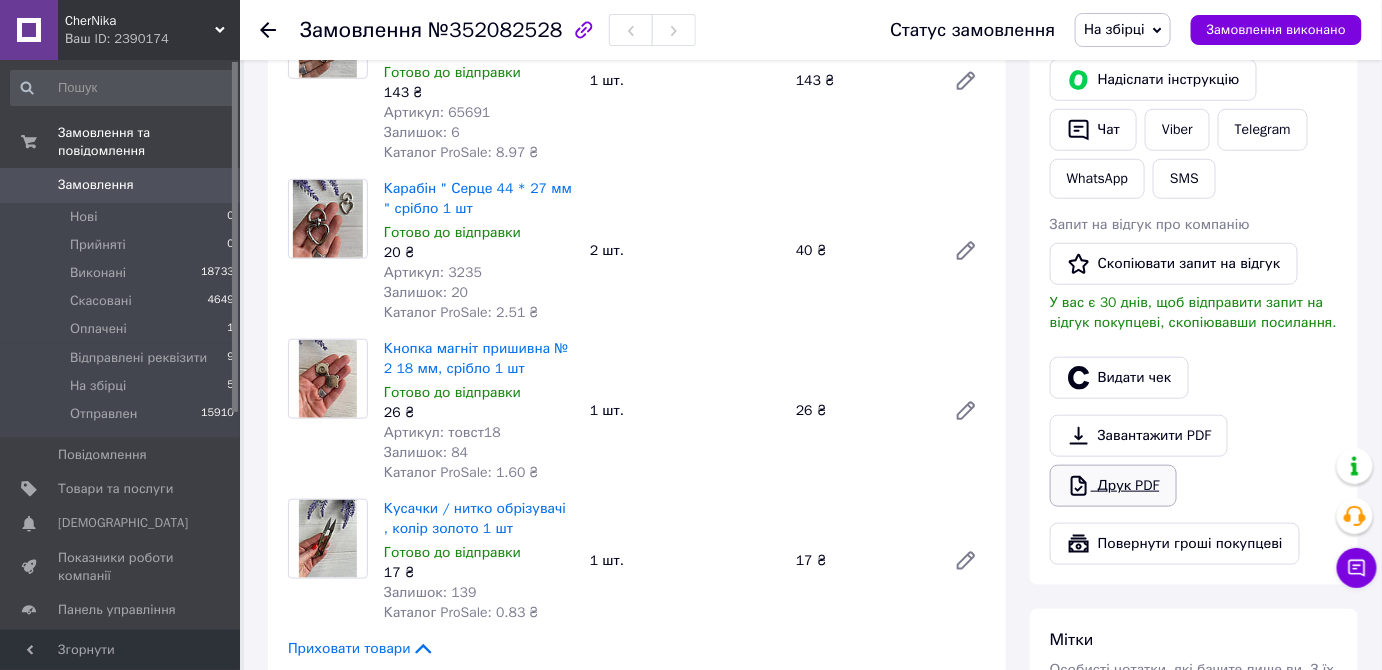 click on "Друк PDF" at bounding box center (1113, 486) 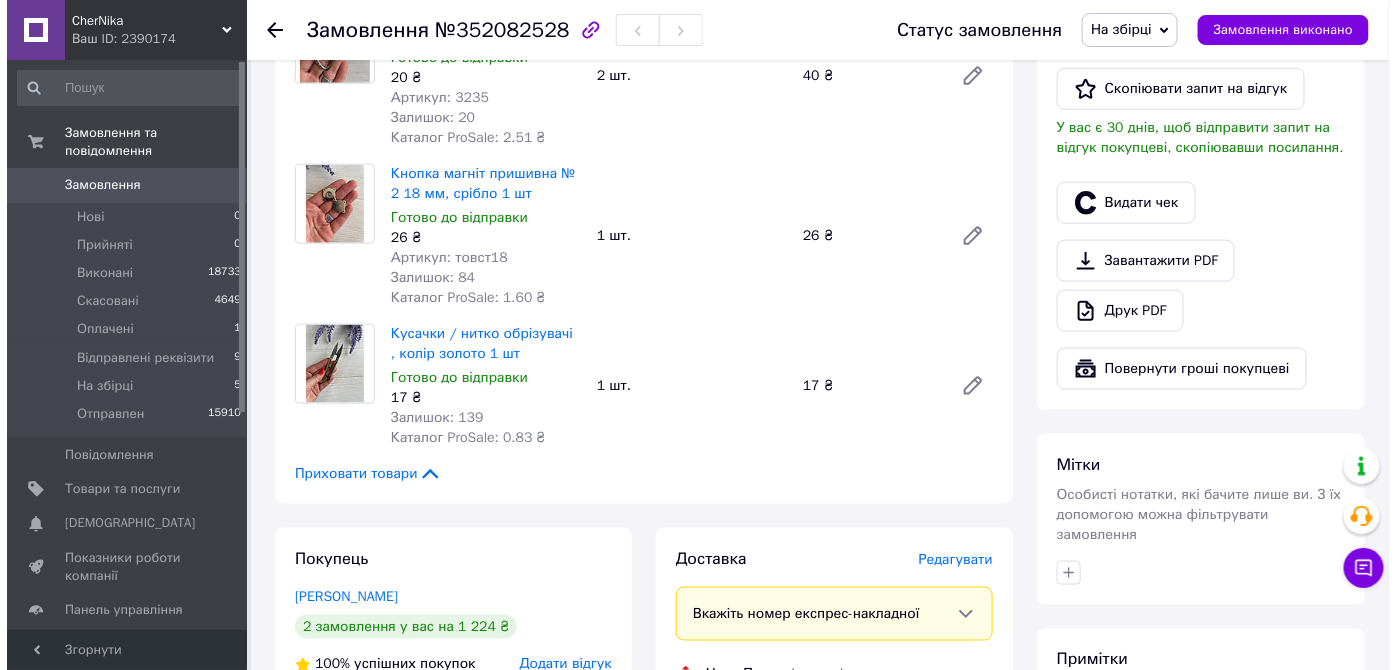 scroll, scrollTop: 727, scrollLeft: 0, axis: vertical 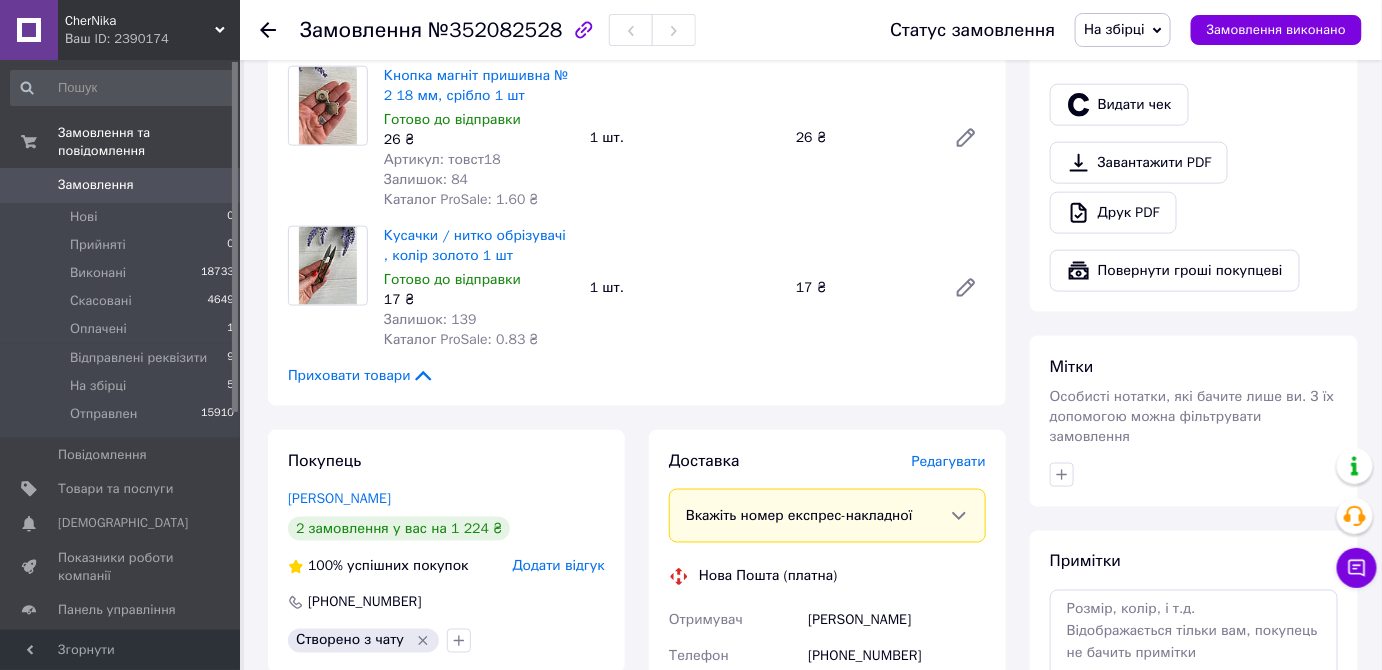 click on "Редагувати" at bounding box center (949, 461) 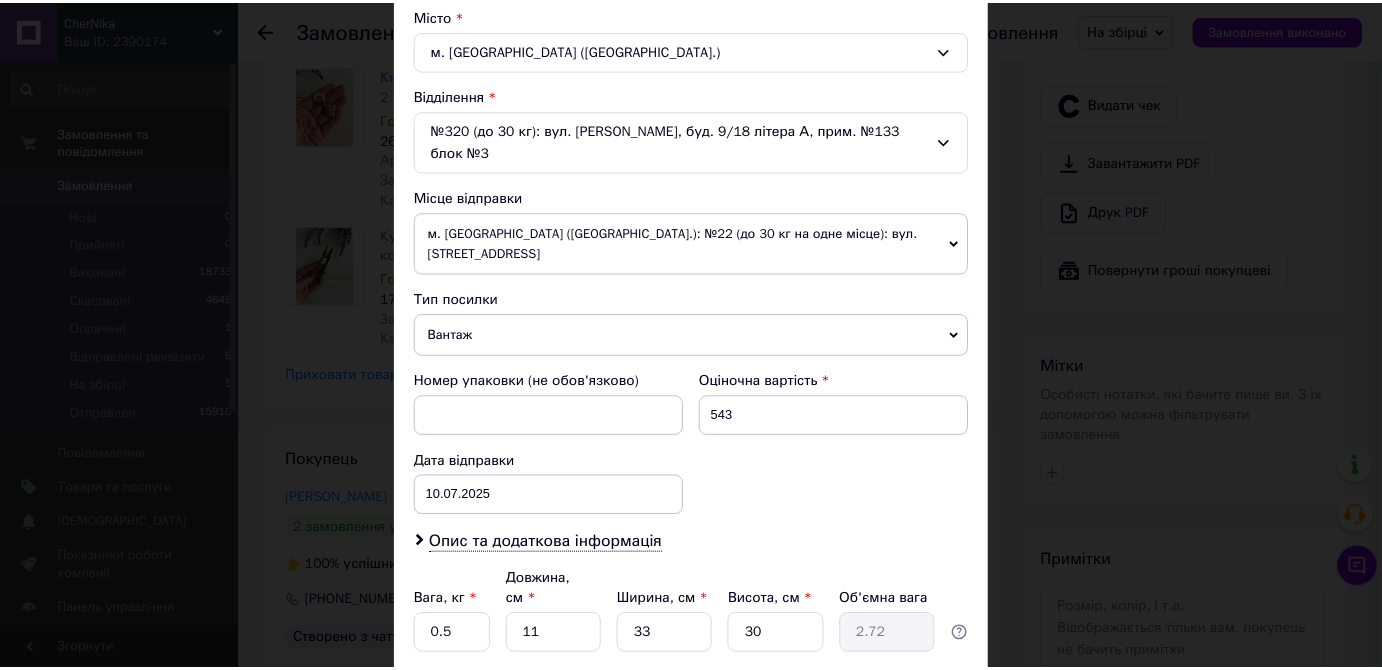 scroll, scrollTop: 672, scrollLeft: 0, axis: vertical 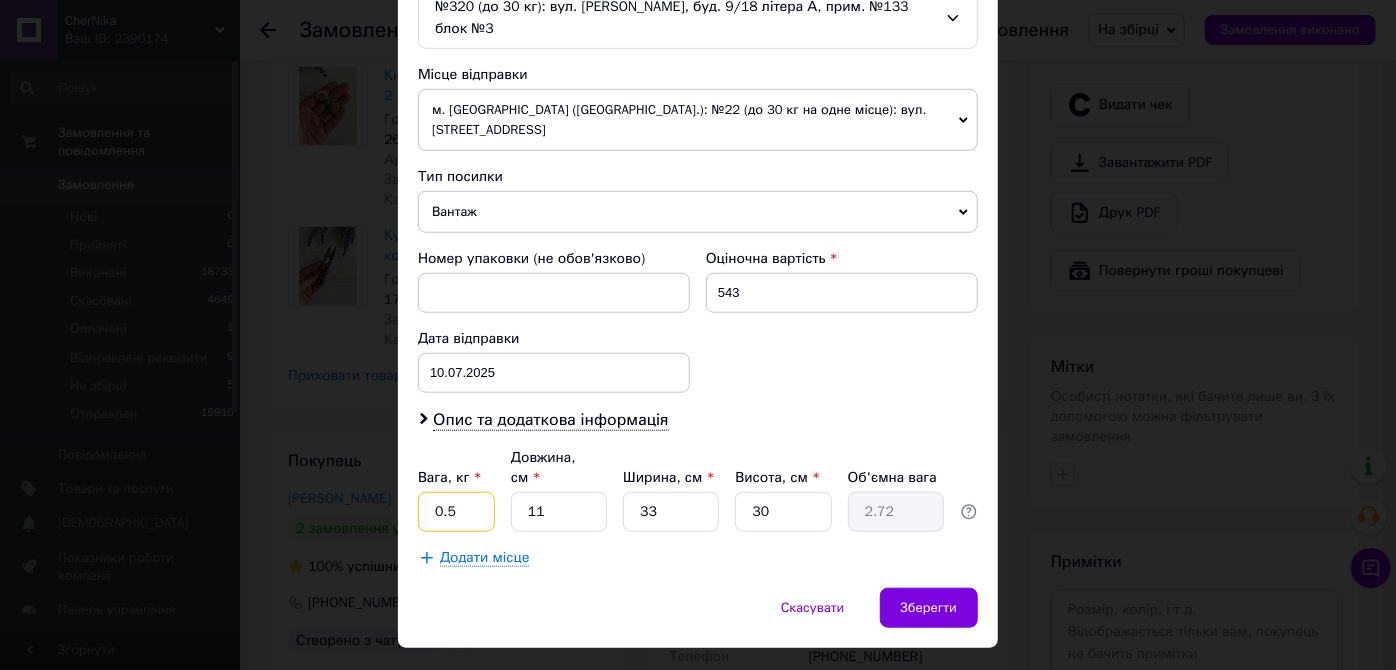 click on "0.5" at bounding box center (456, 512) 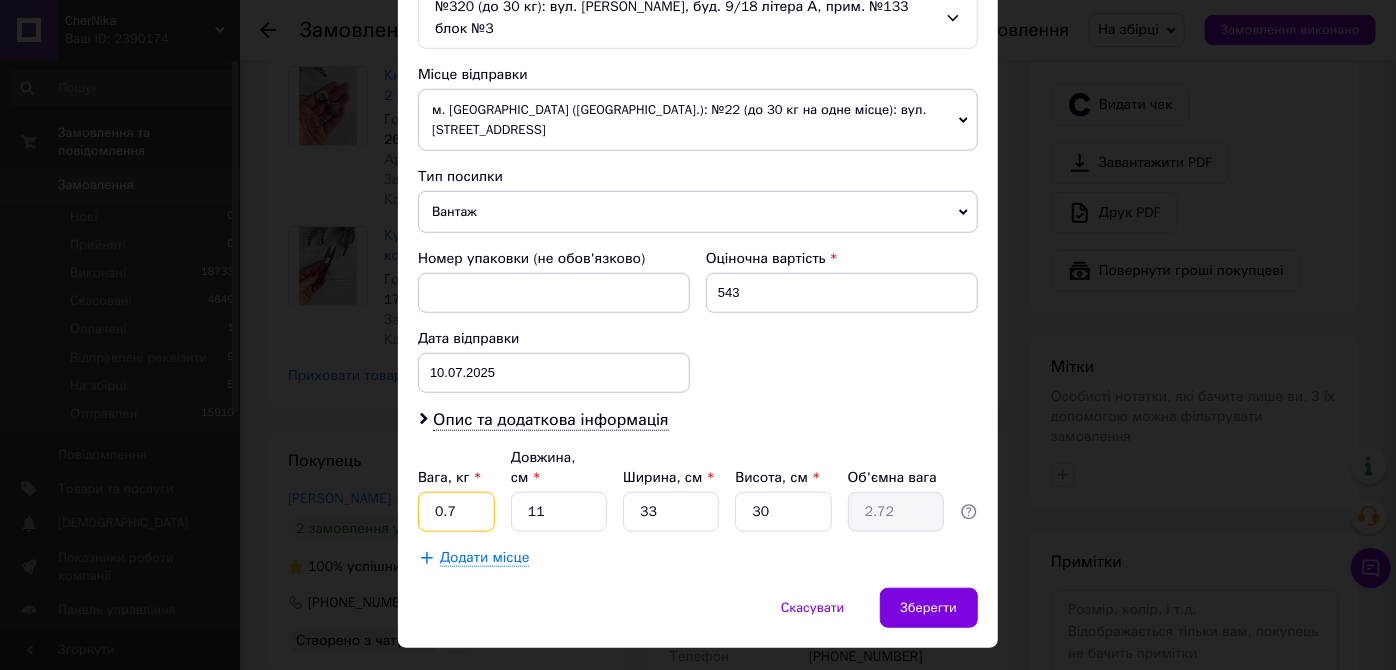 type on "0.7" 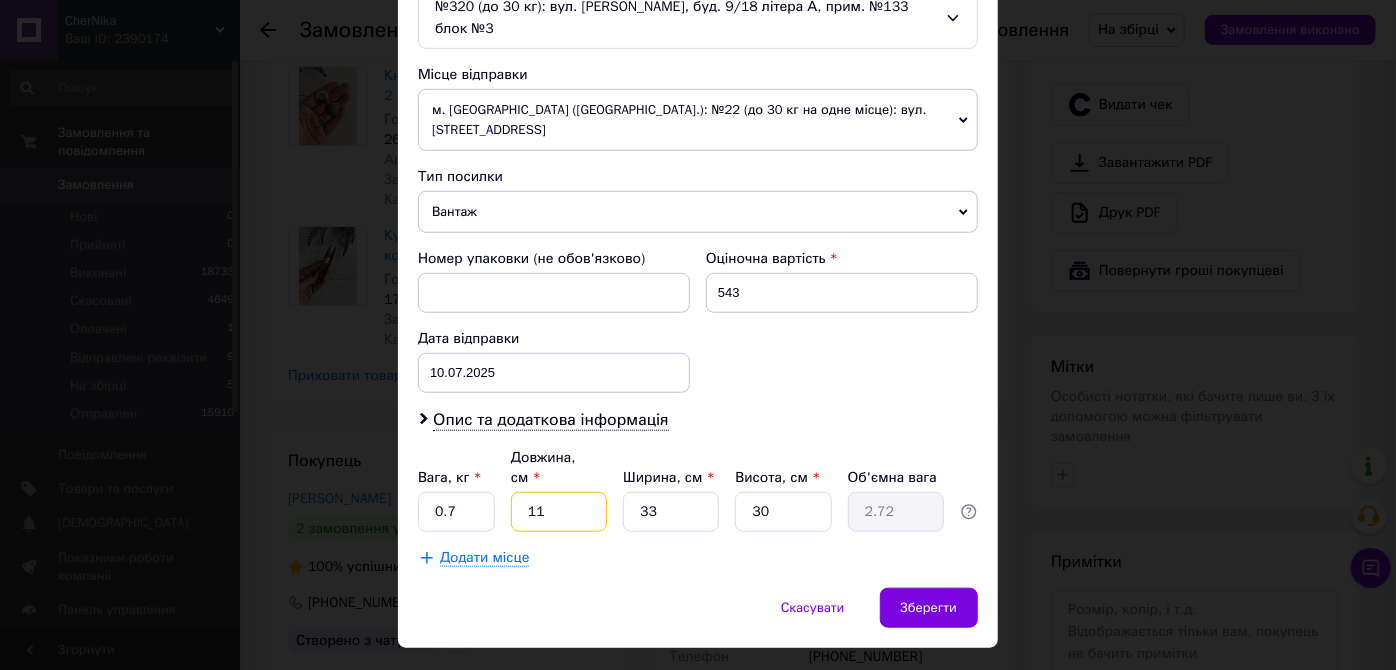 type on "2" 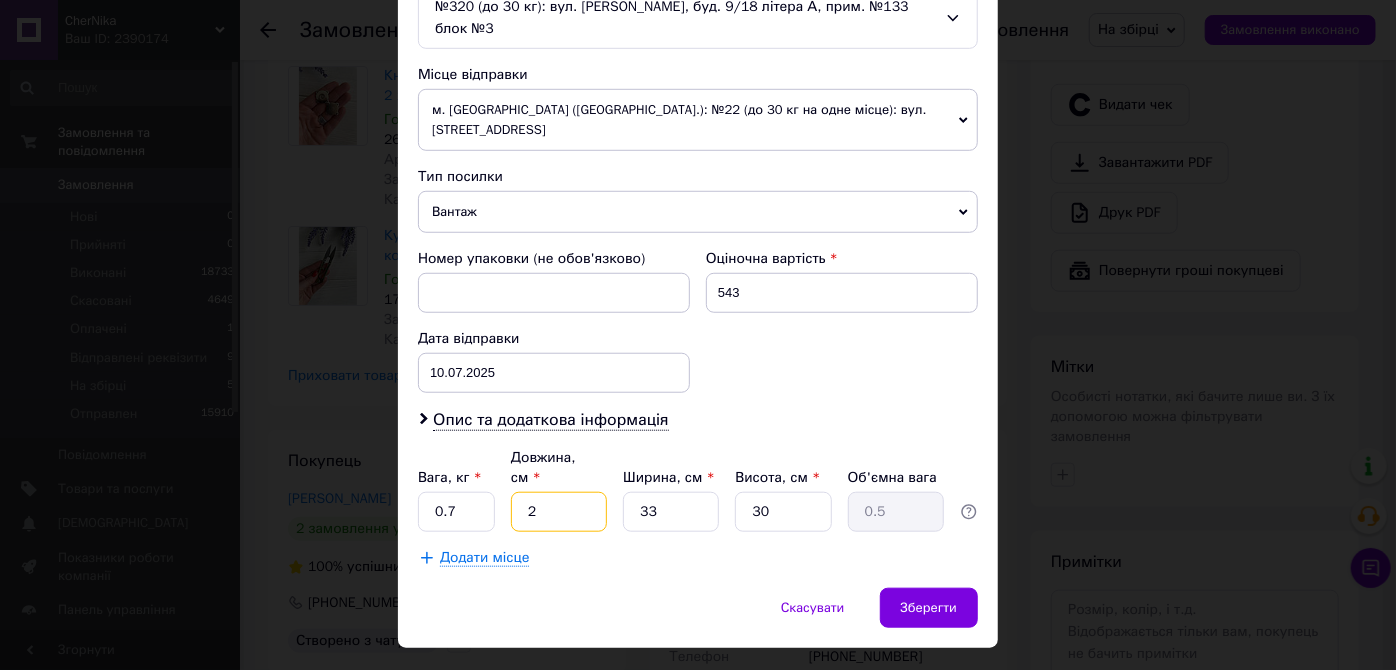 type on "21" 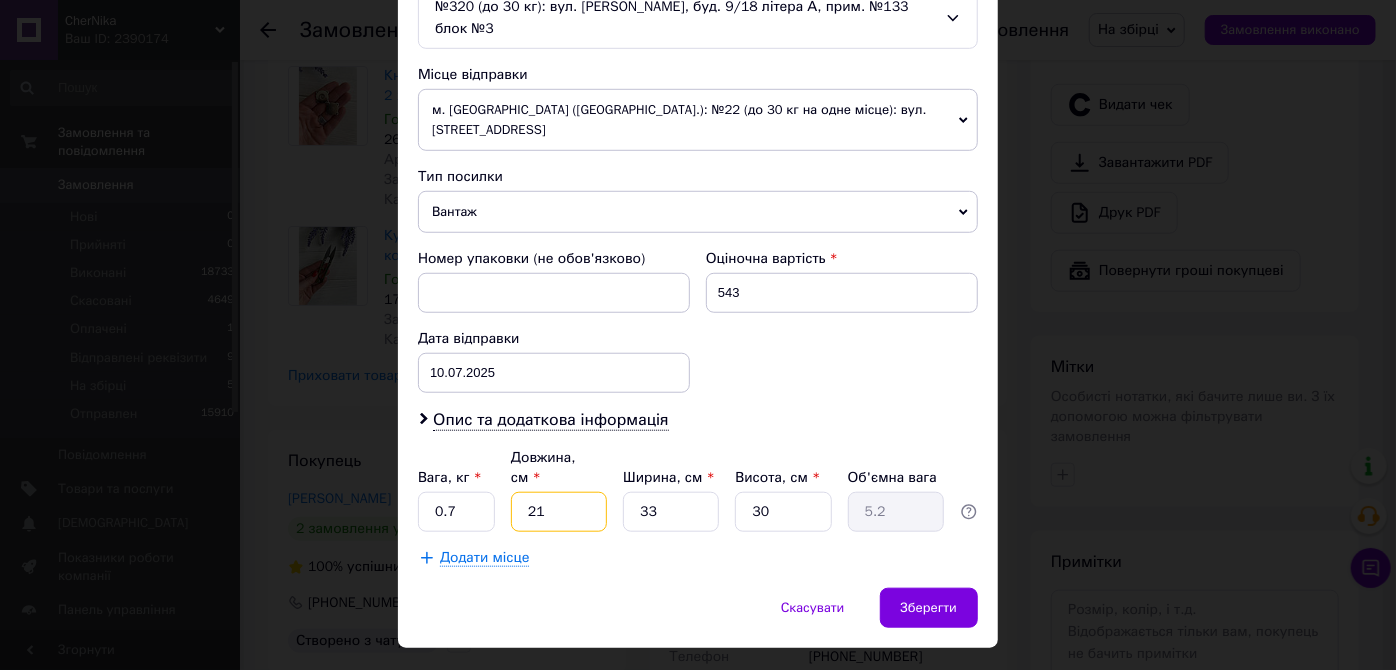 type on "21" 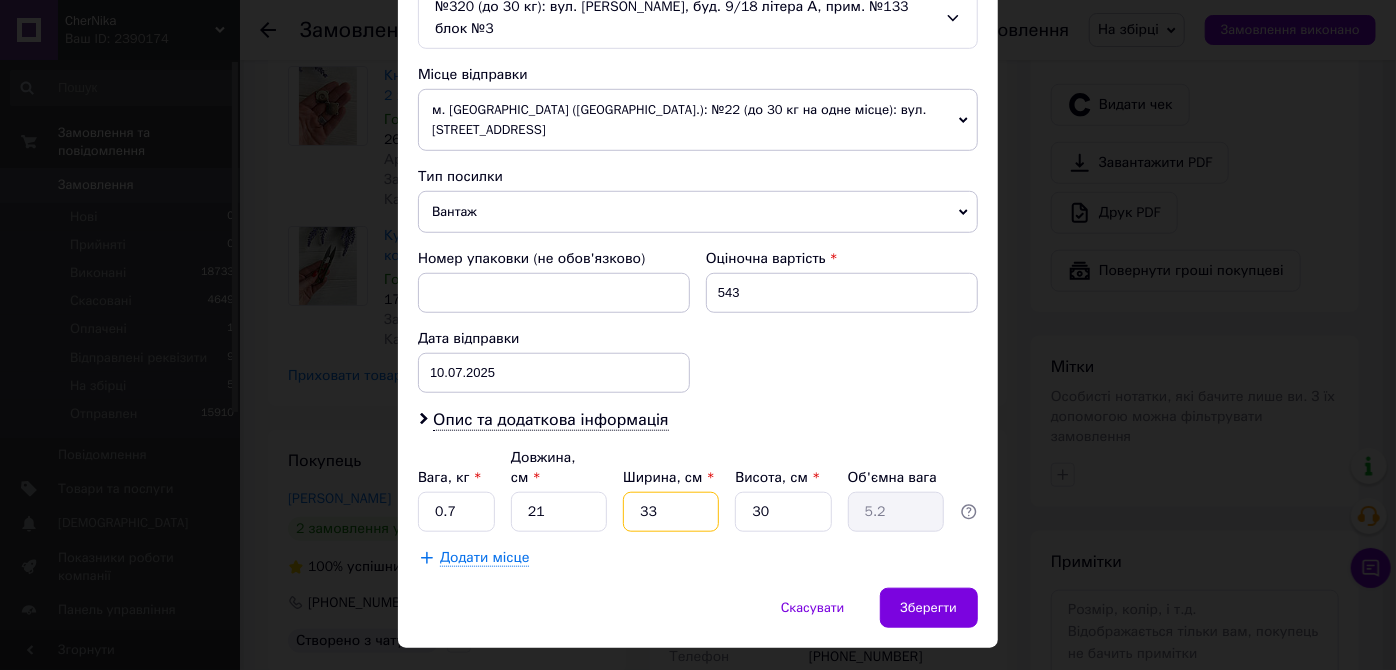 type on "2" 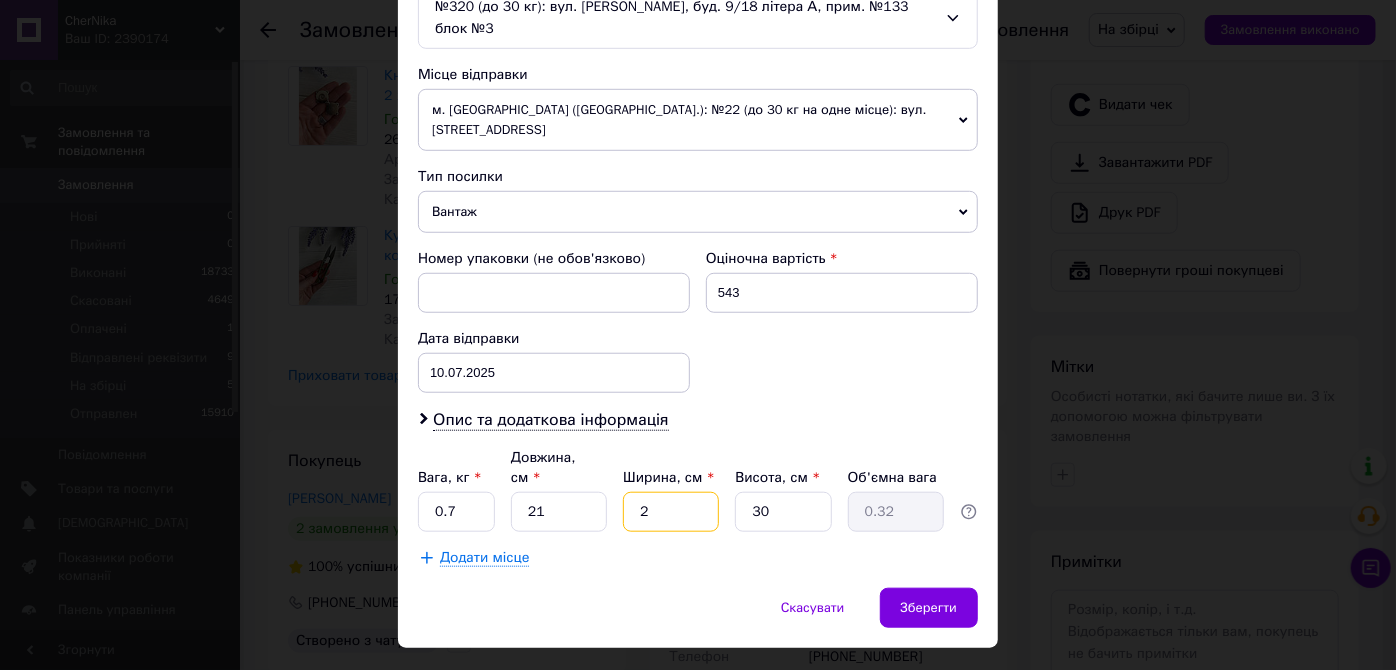 type on "21" 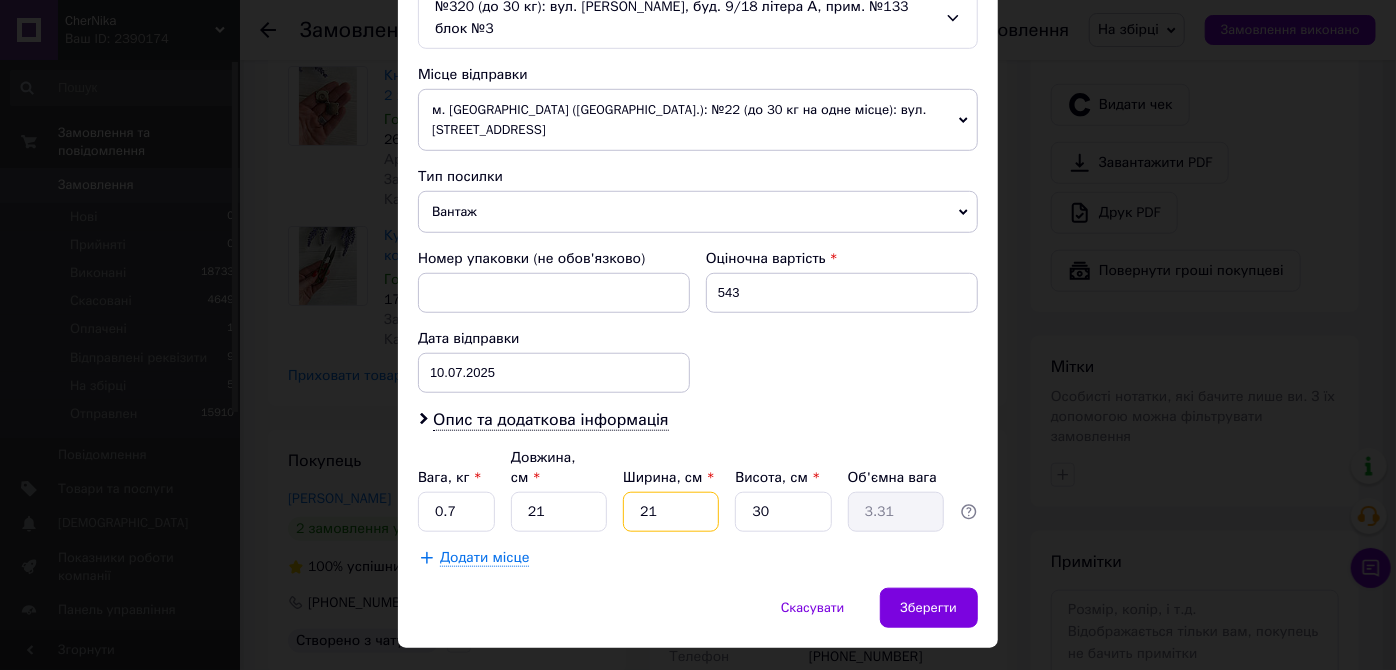 type on "21" 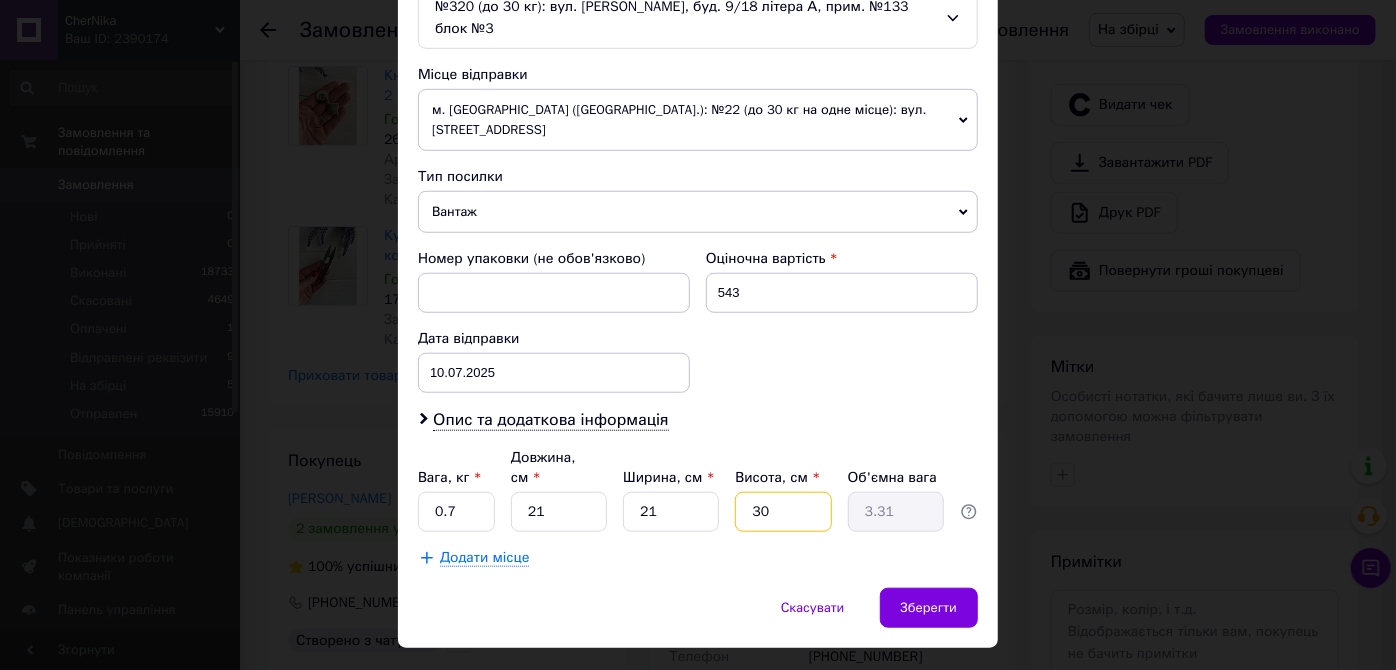 type on "6" 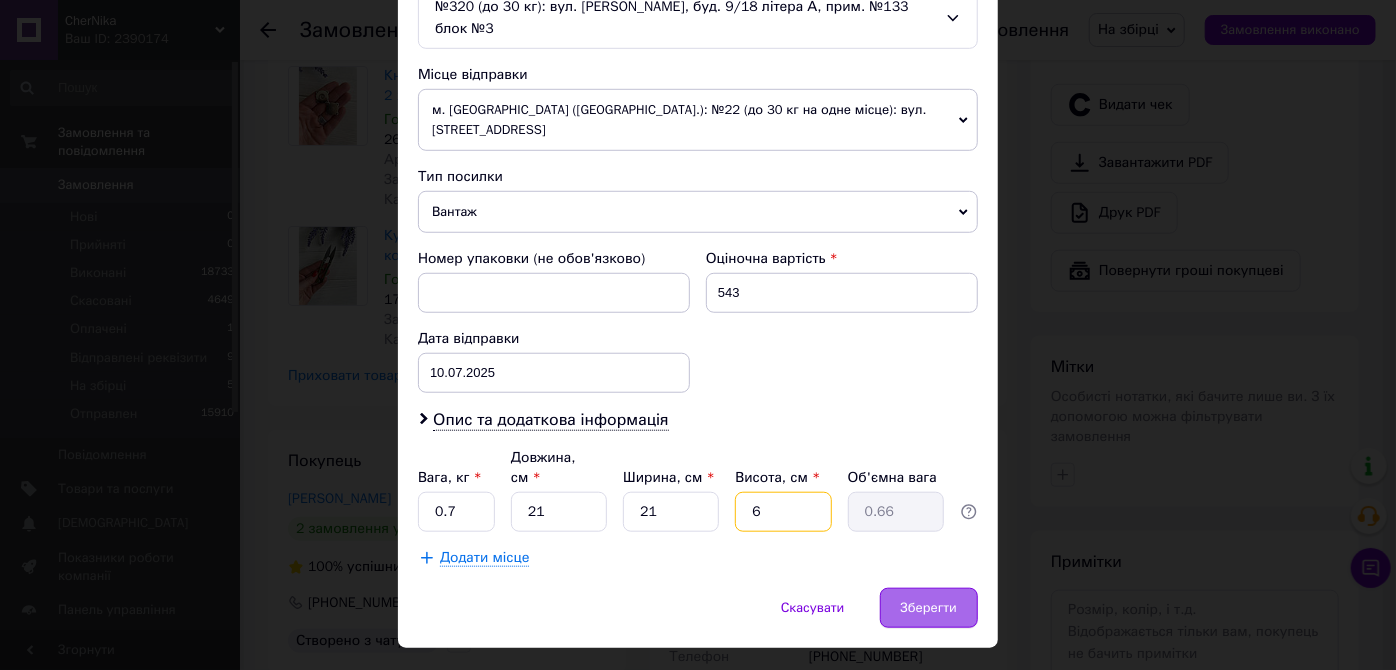 type on "6" 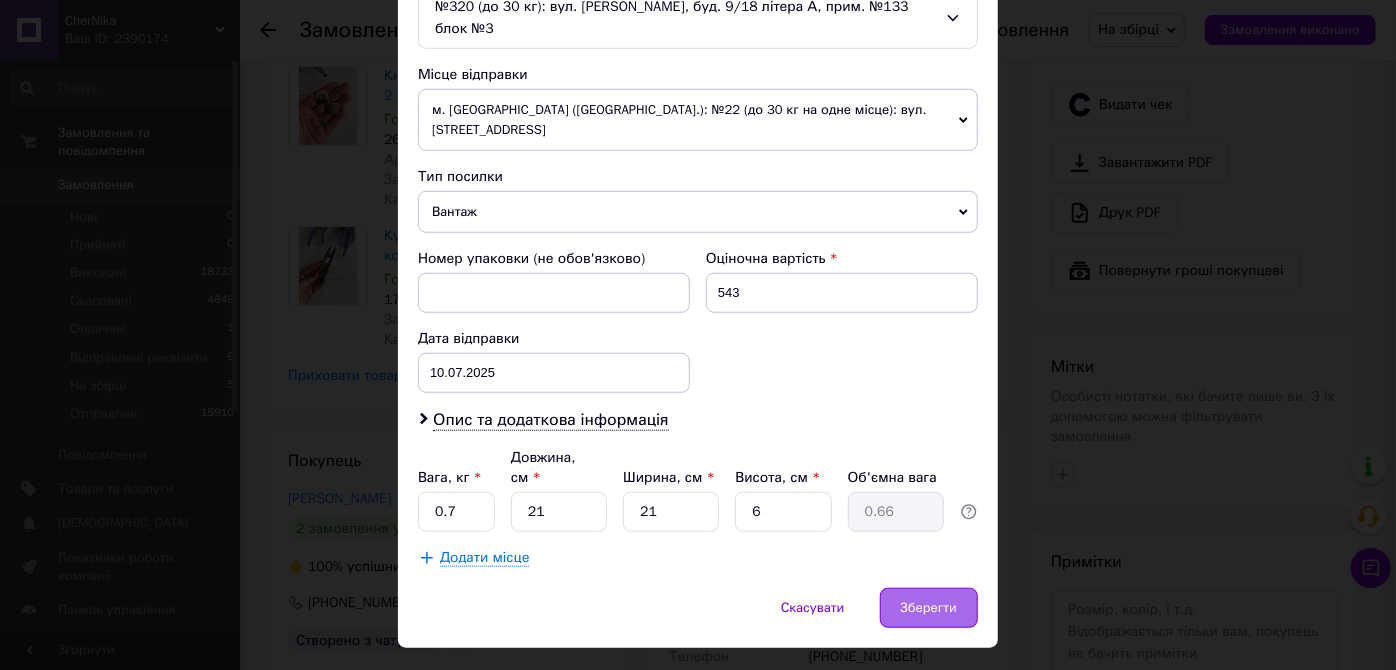 click on "Зберегти" at bounding box center (929, 608) 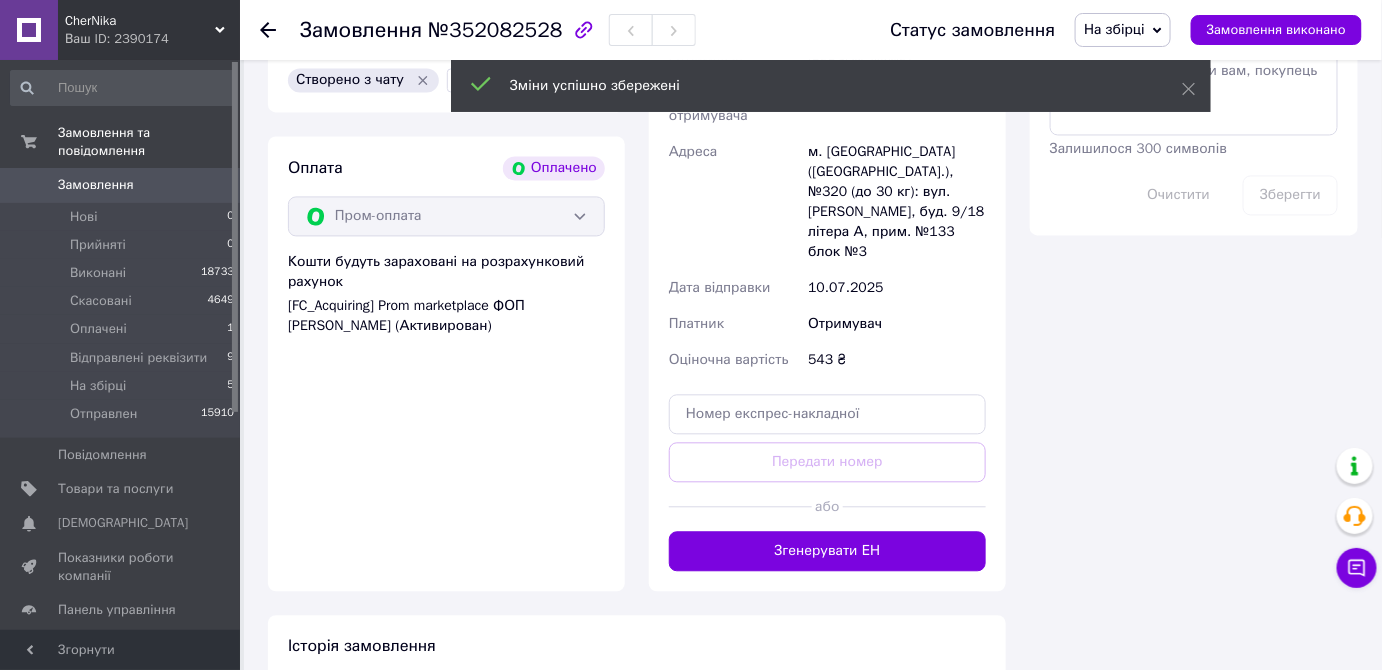 scroll, scrollTop: 1363, scrollLeft: 0, axis: vertical 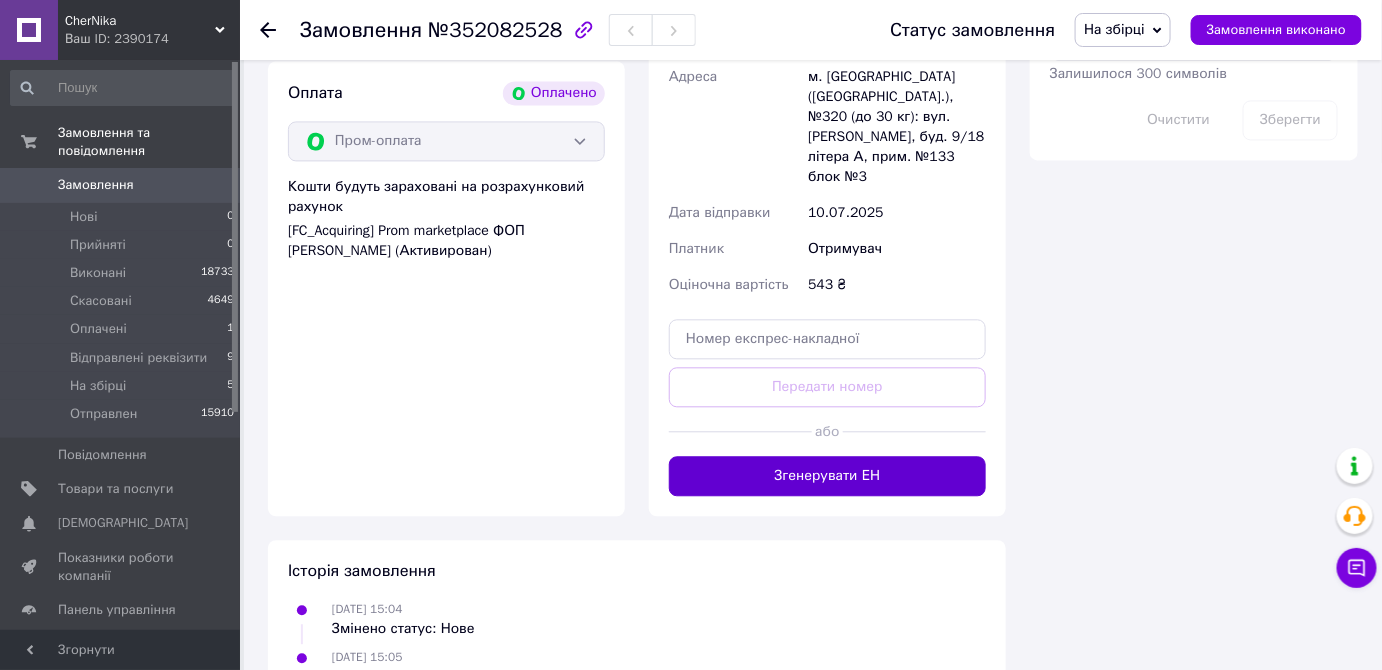 click on "Згенерувати ЕН" at bounding box center (827, 476) 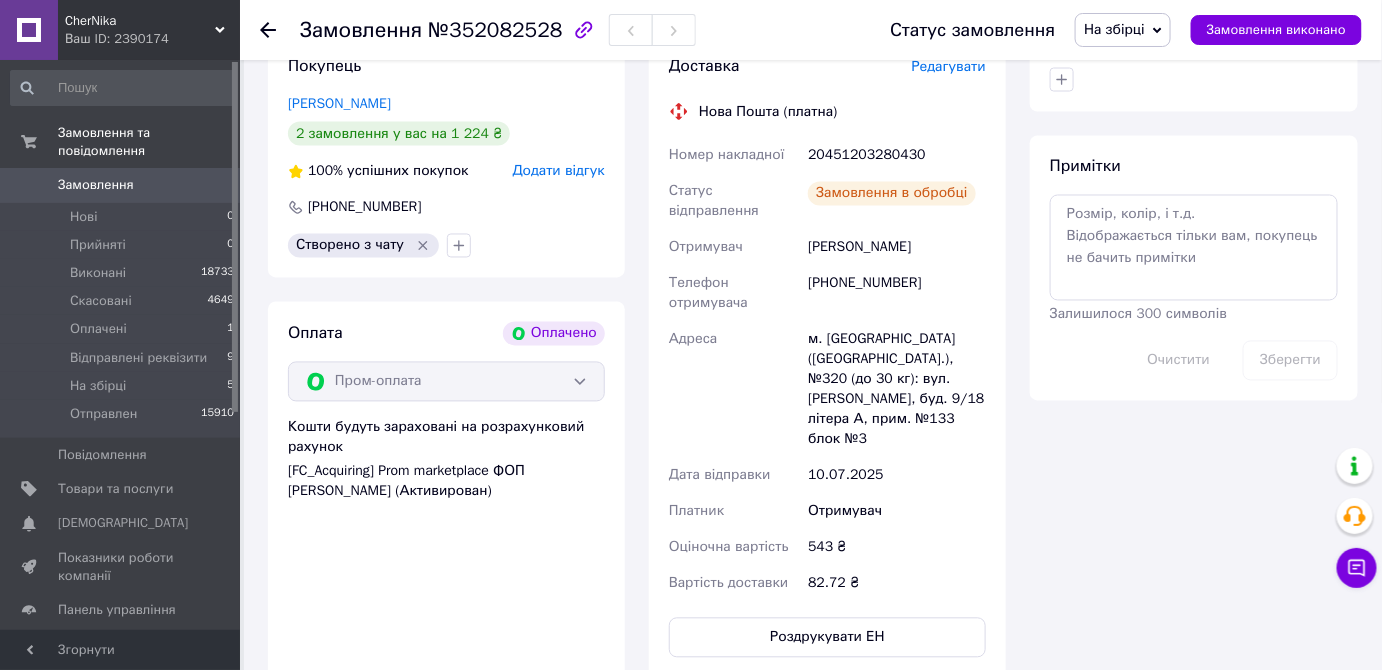scroll, scrollTop: 909, scrollLeft: 0, axis: vertical 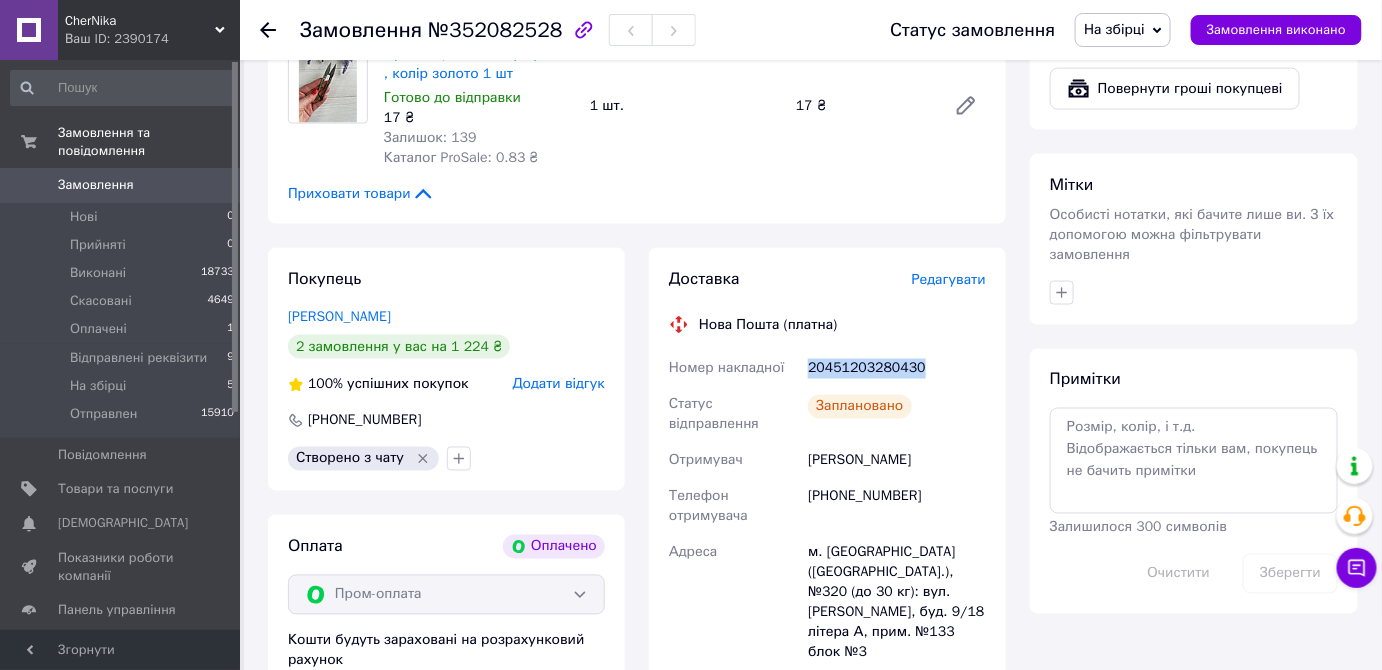drag, startPoint x: 799, startPoint y: 373, endPoint x: 946, endPoint y: 355, distance: 148.09795 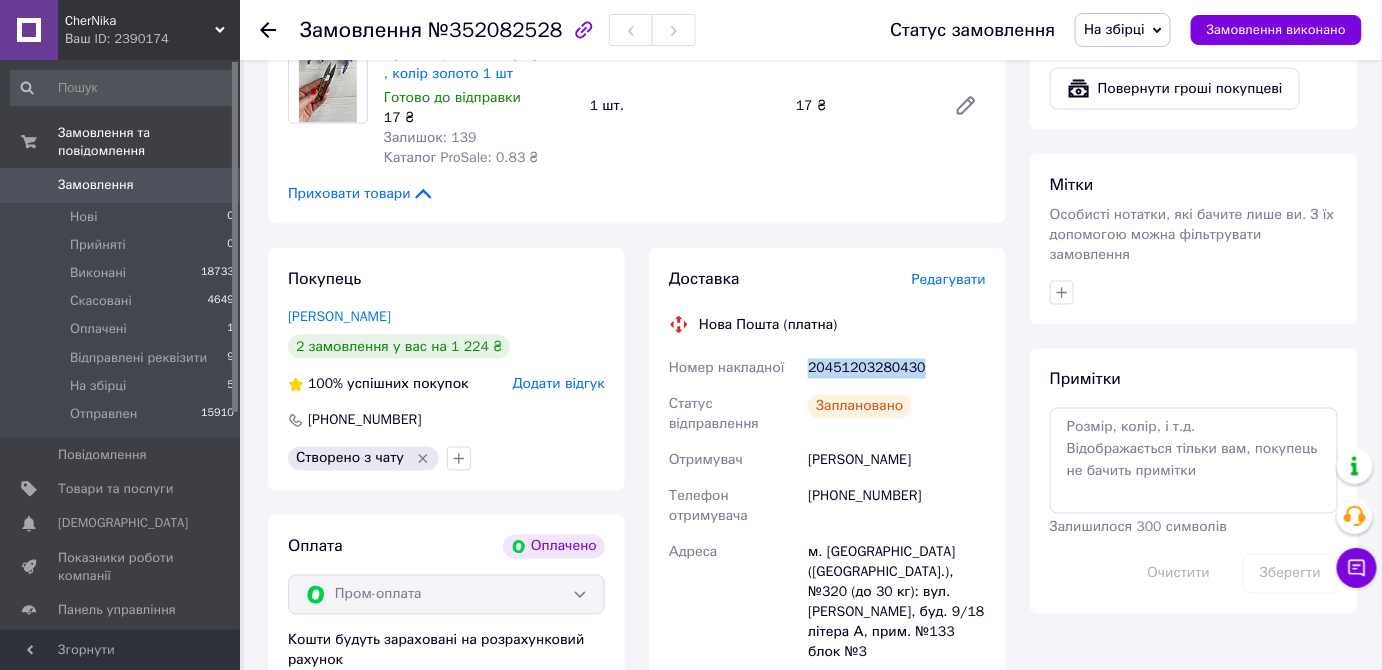 copy on "Номер накладної 20451203280430" 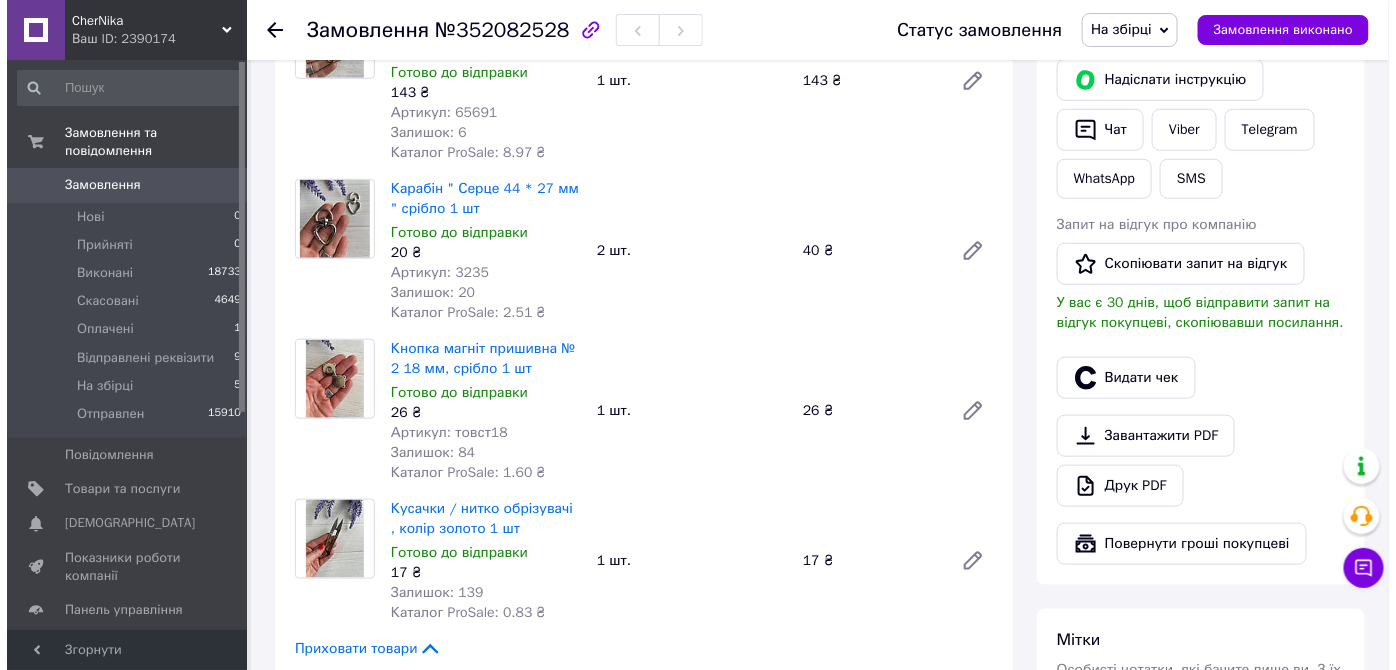 scroll, scrollTop: 363, scrollLeft: 0, axis: vertical 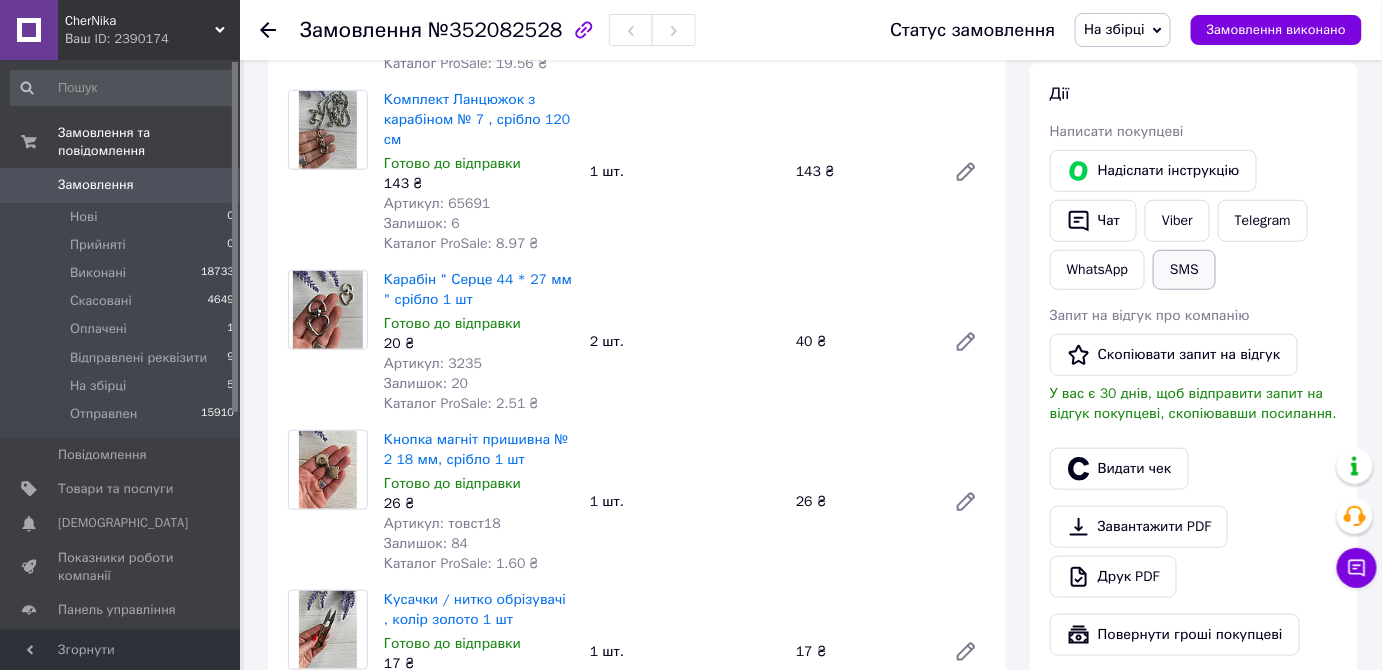 click on "SMS" at bounding box center (1184, 270) 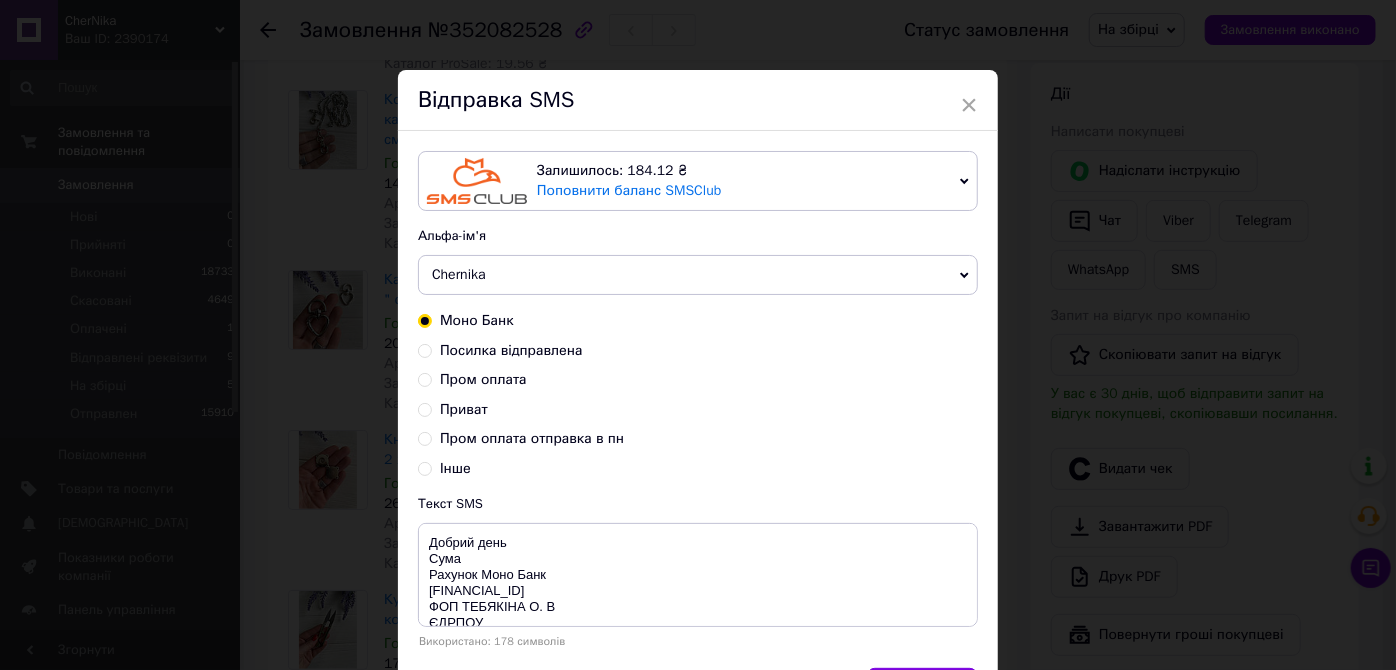 click on "Посилка відправлена" at bounding box center [425, 349] 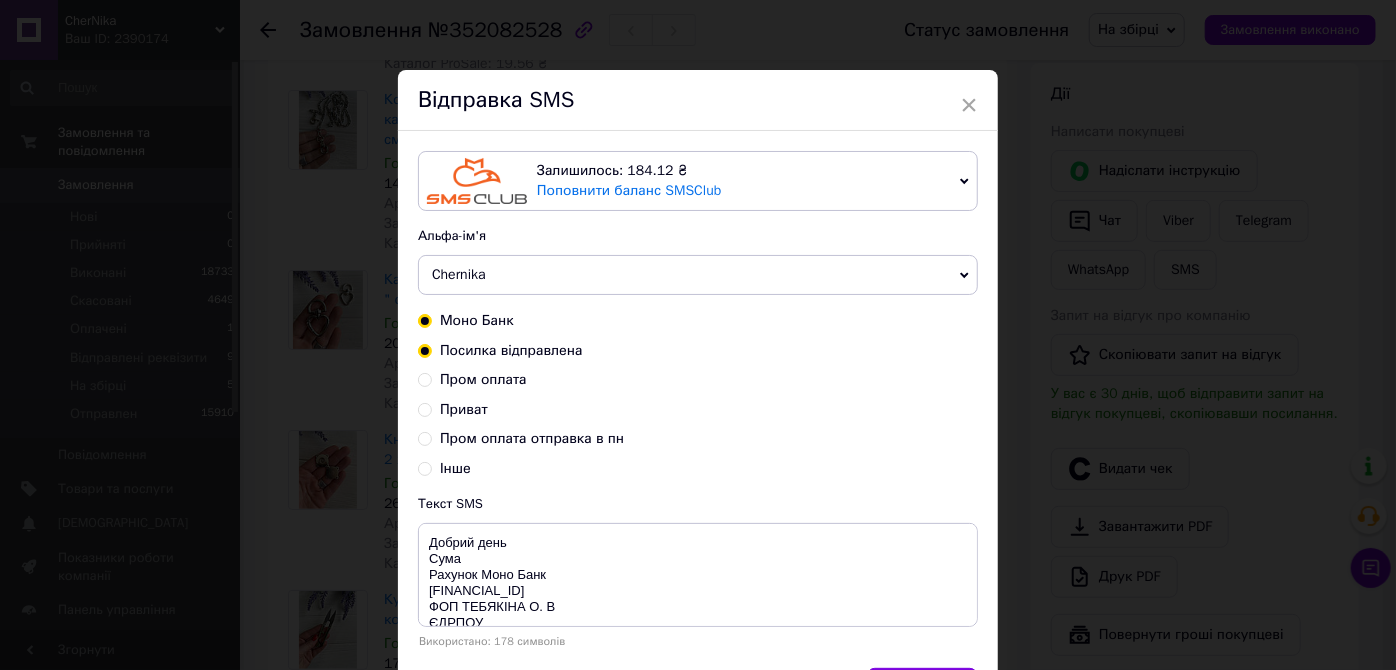 radio on "true" 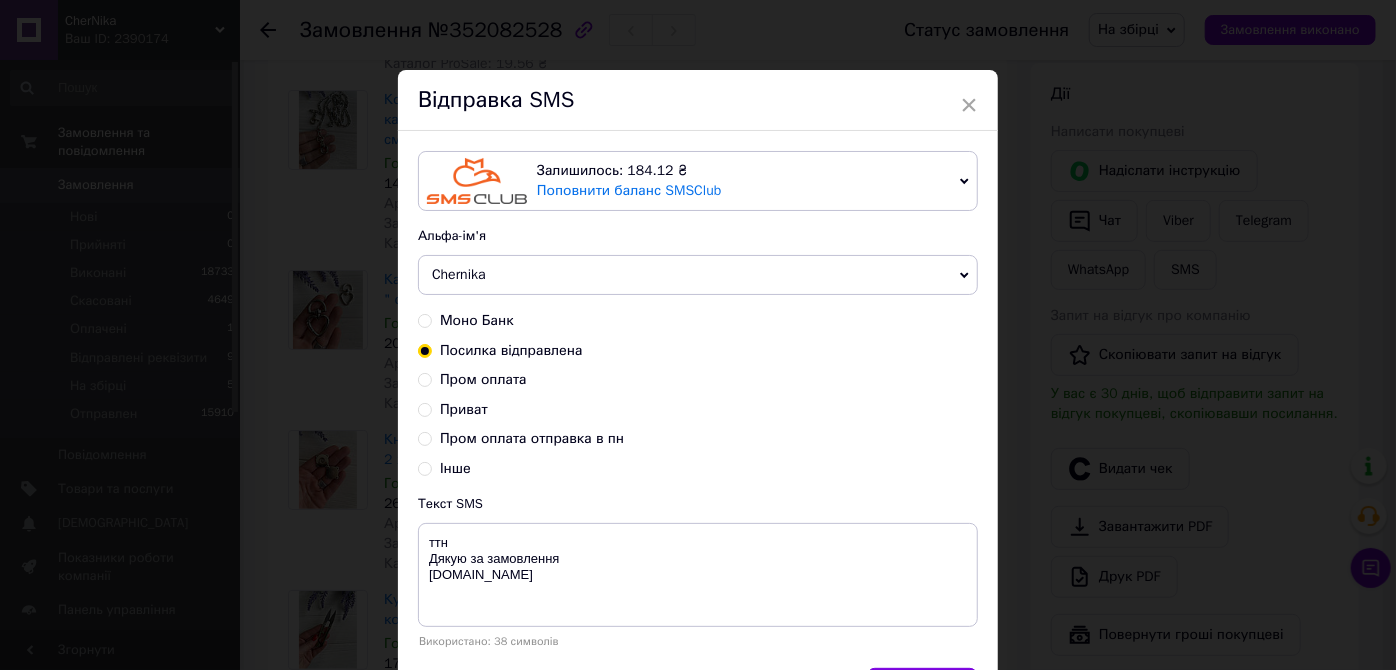 click on "Пром оплата" at bounding box center (425, 378) 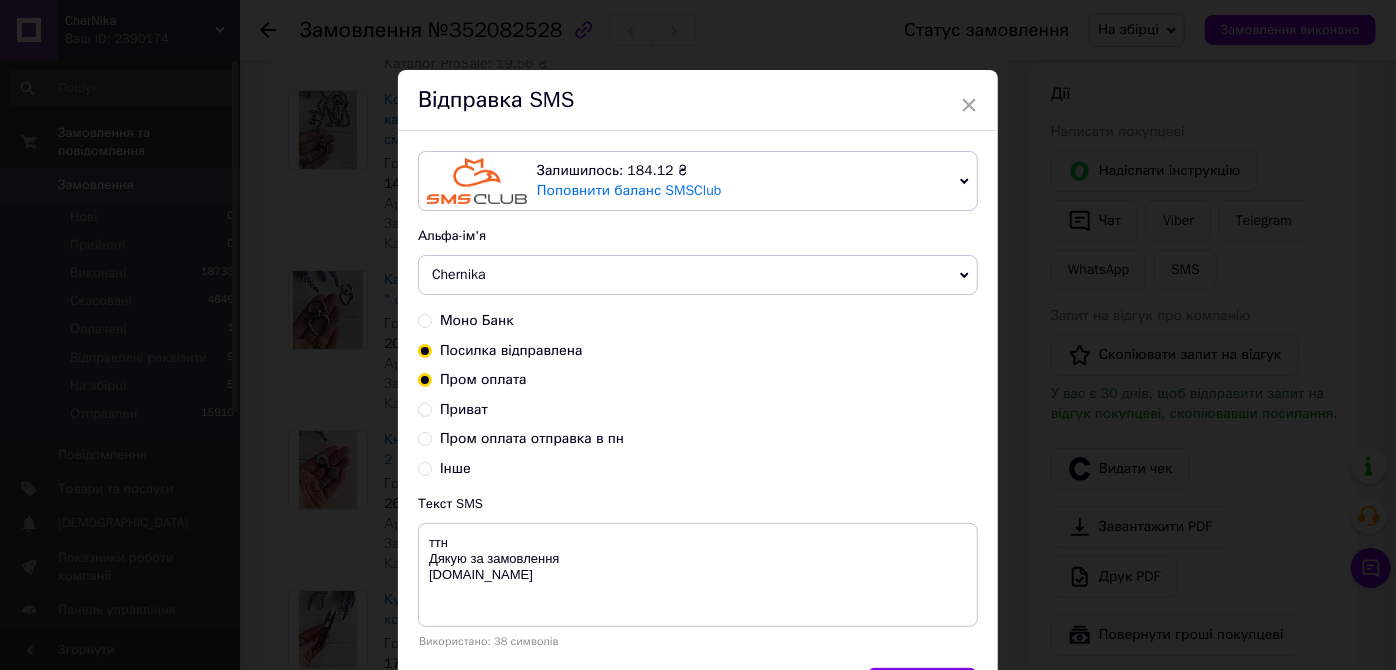 radio on "true" 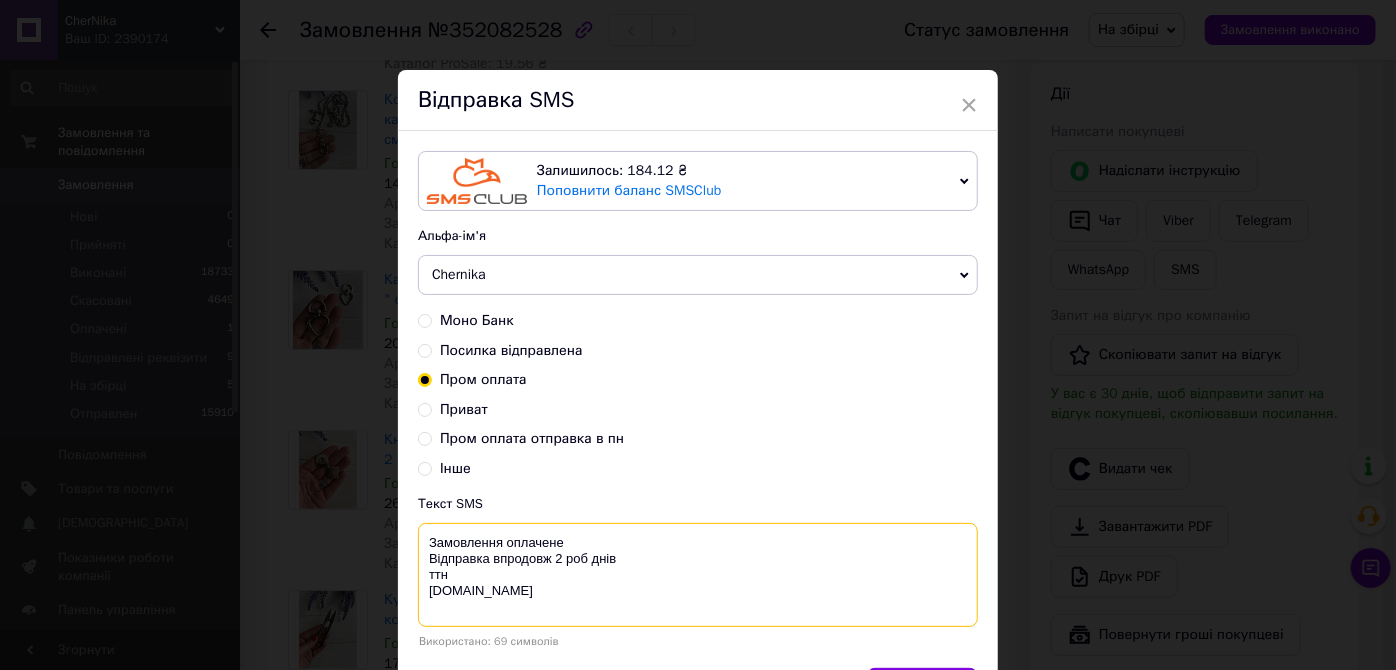 click on "Замовлення оплачене
Відправка впродовж 2 роб днів
ттн
[DOMAIN_NAME]" at bounding box center [698, 575] 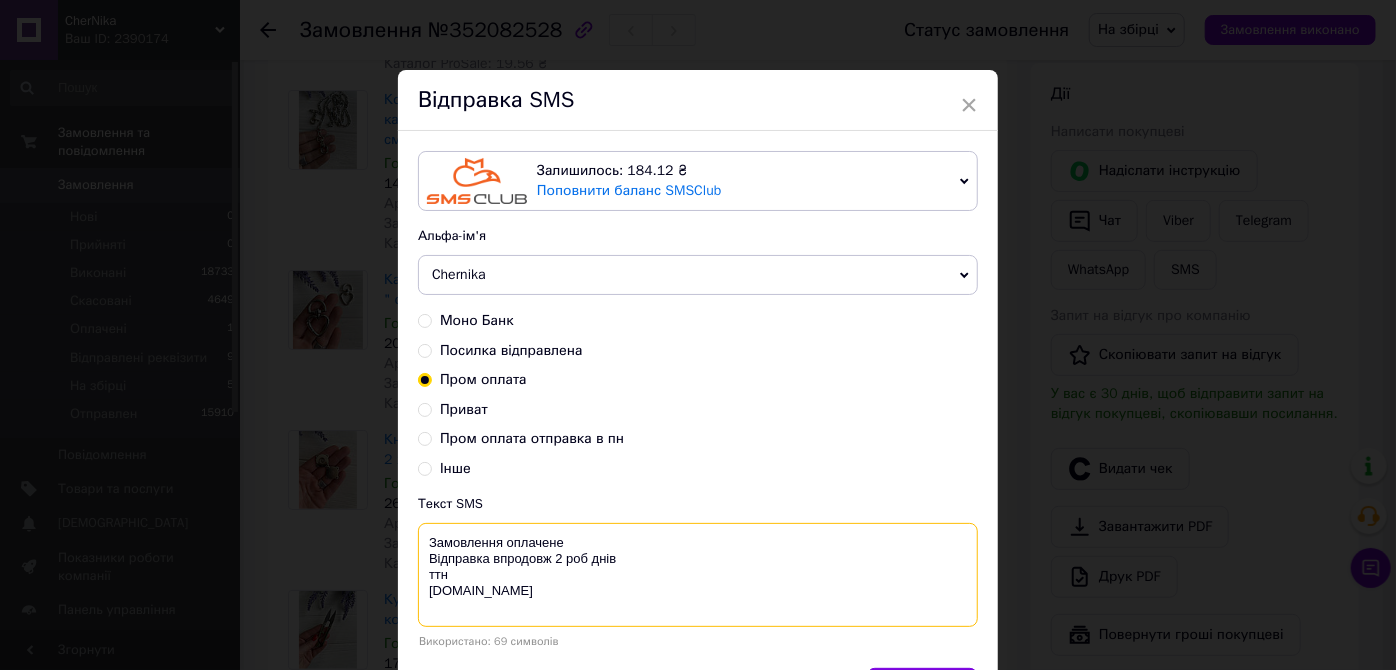 paste on "20451203280430" 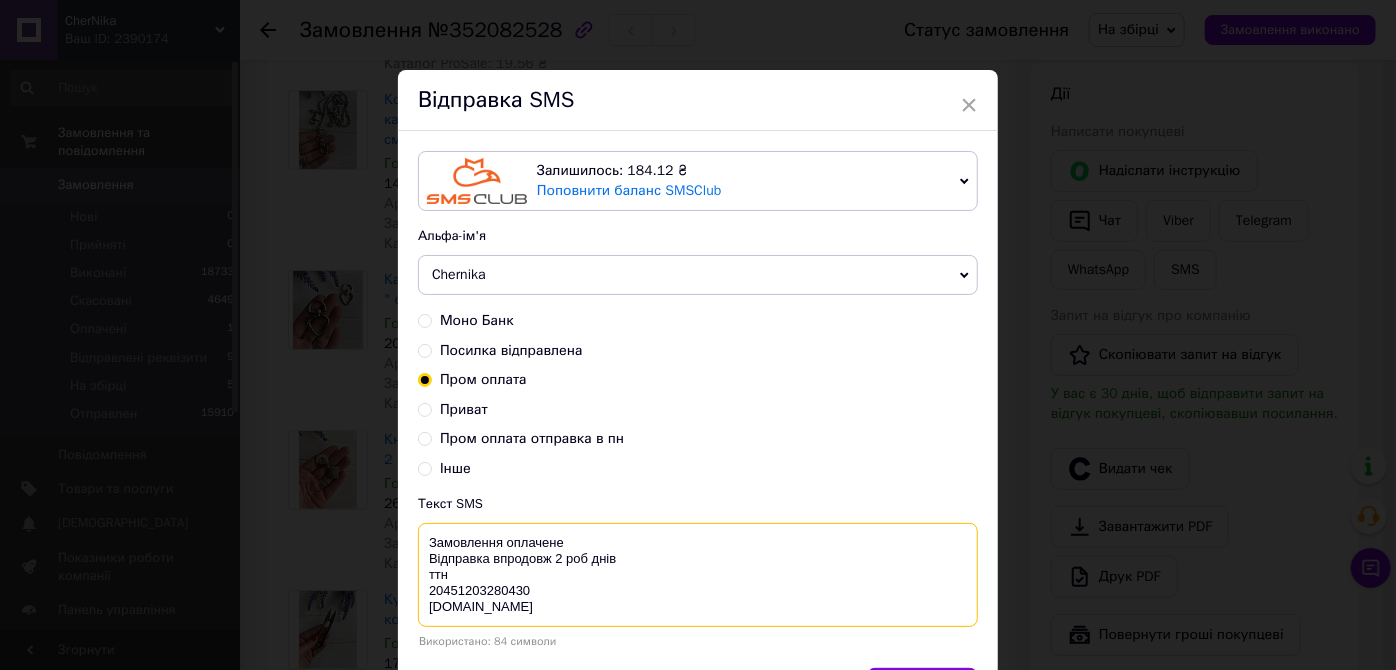 click on "Замовлення оплачене
Відправка впродовж 2 роб днів
ттн
20451203280430
chernika.in" at bounding box center (698, 575) 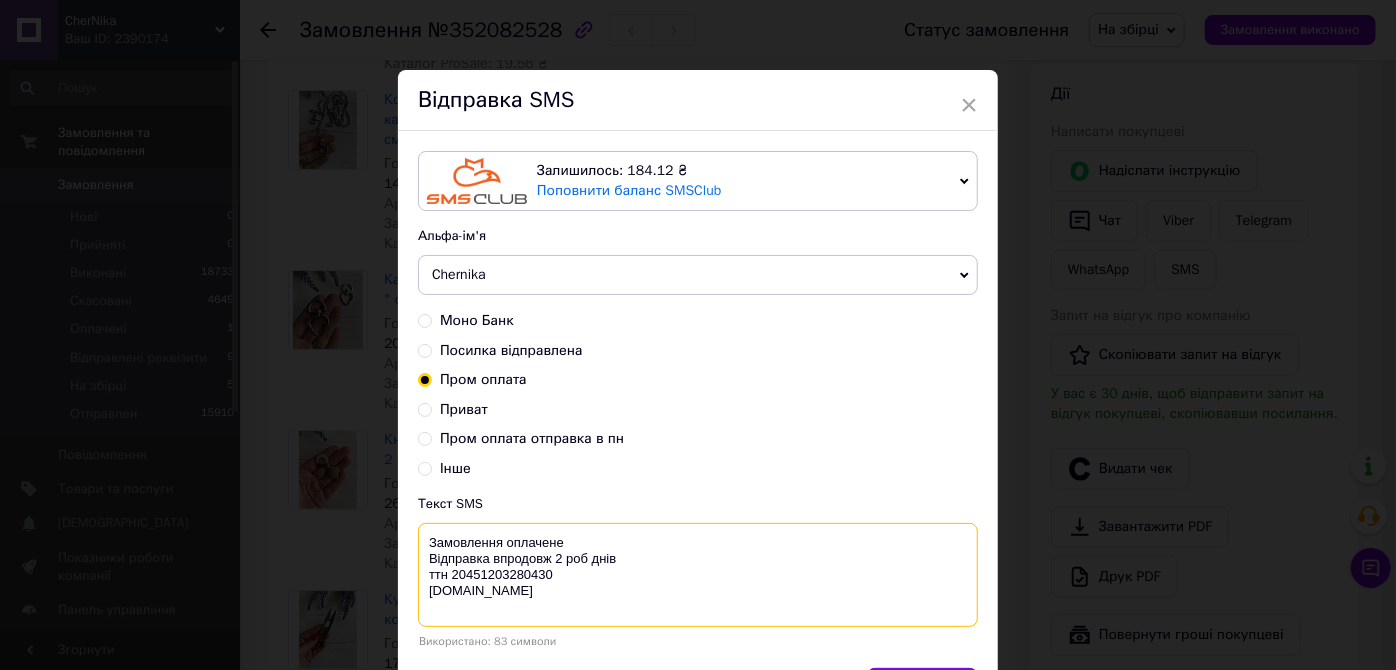 drag, startPoint x: 616, startPoint y: 560, endPoint x: 411, endPoint y: 558, distance: 205.00975 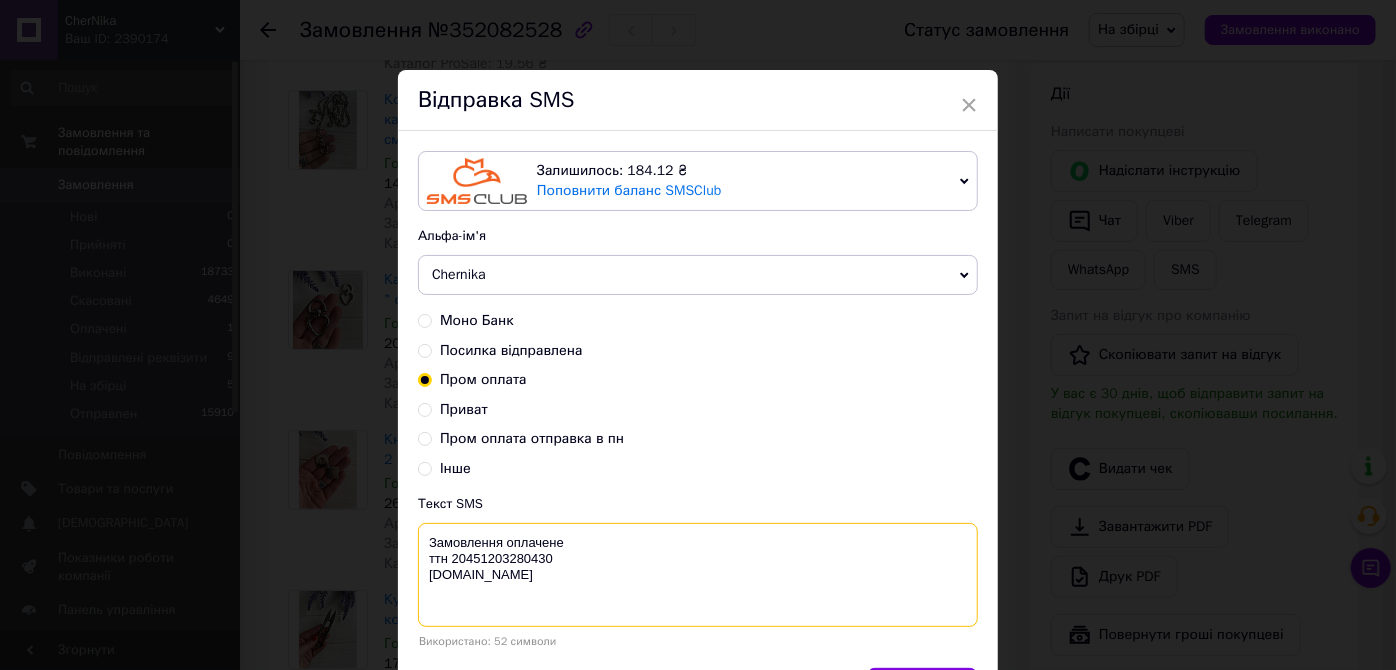 drag, startPoint x: 426, startPoint y: 541, endPoint x: 559, endPoint y: 584, distance: 139.7784 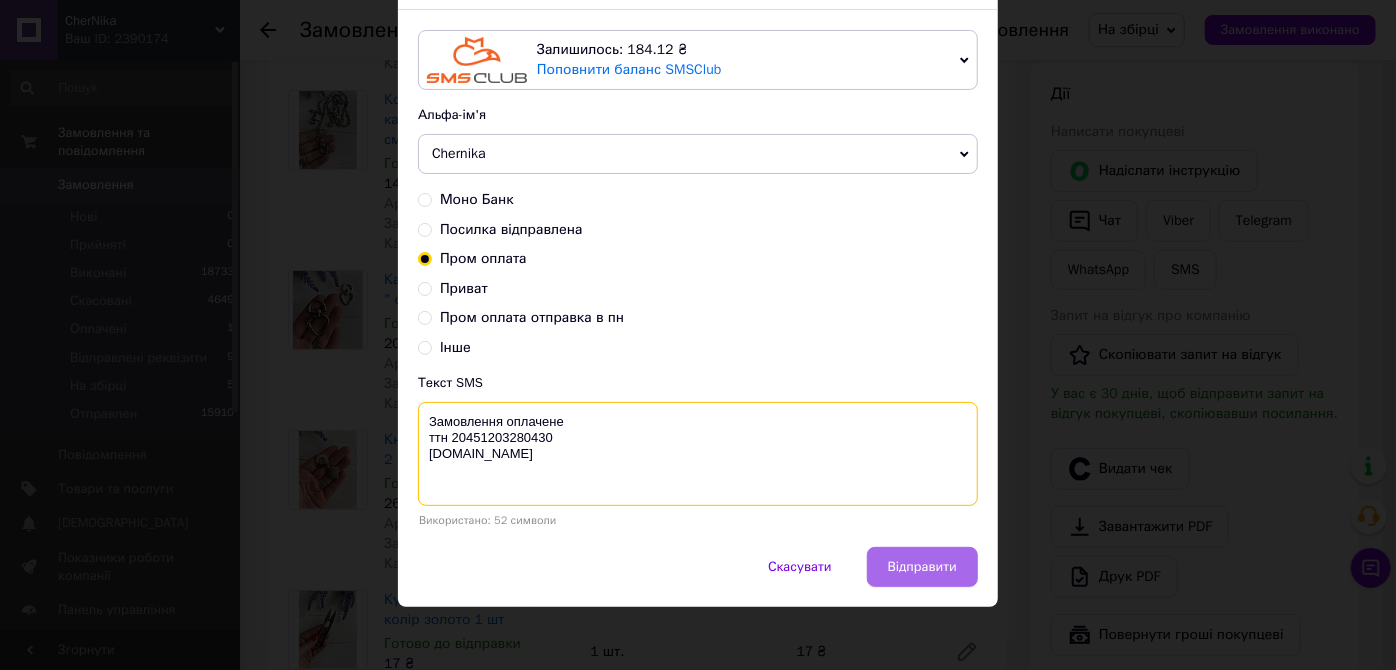 scroll, scrollTop: 122, scrollLeft: 0, axis: vertical 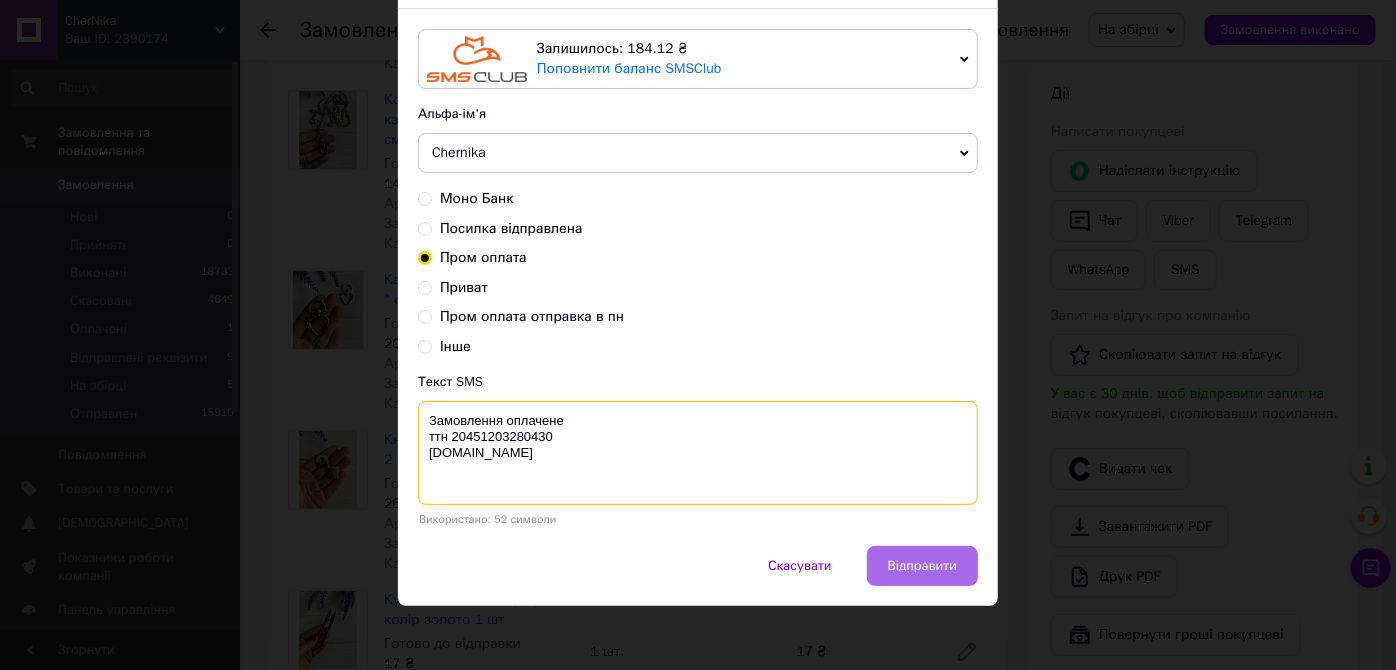 type on "Замовлення оплачене
ттн 20451203280430
[DOMAIN_NAME]" 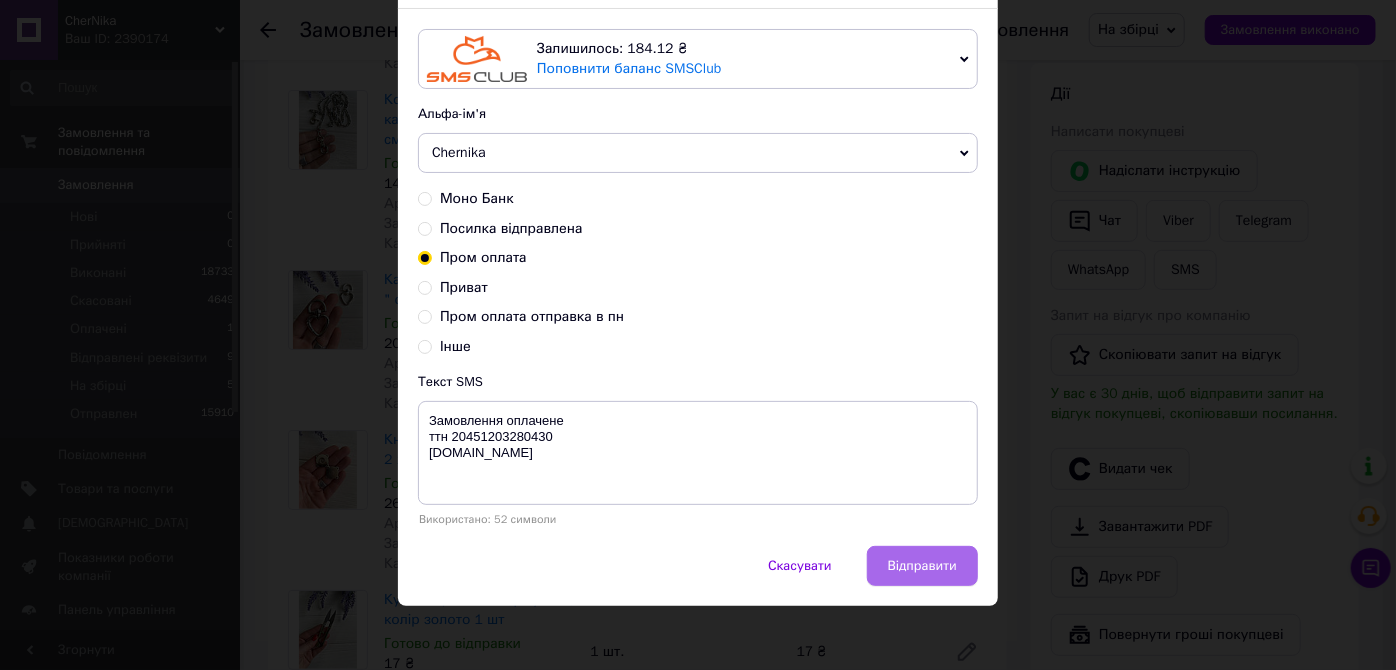 click on "Відправити" at bounding box center [922, 566] 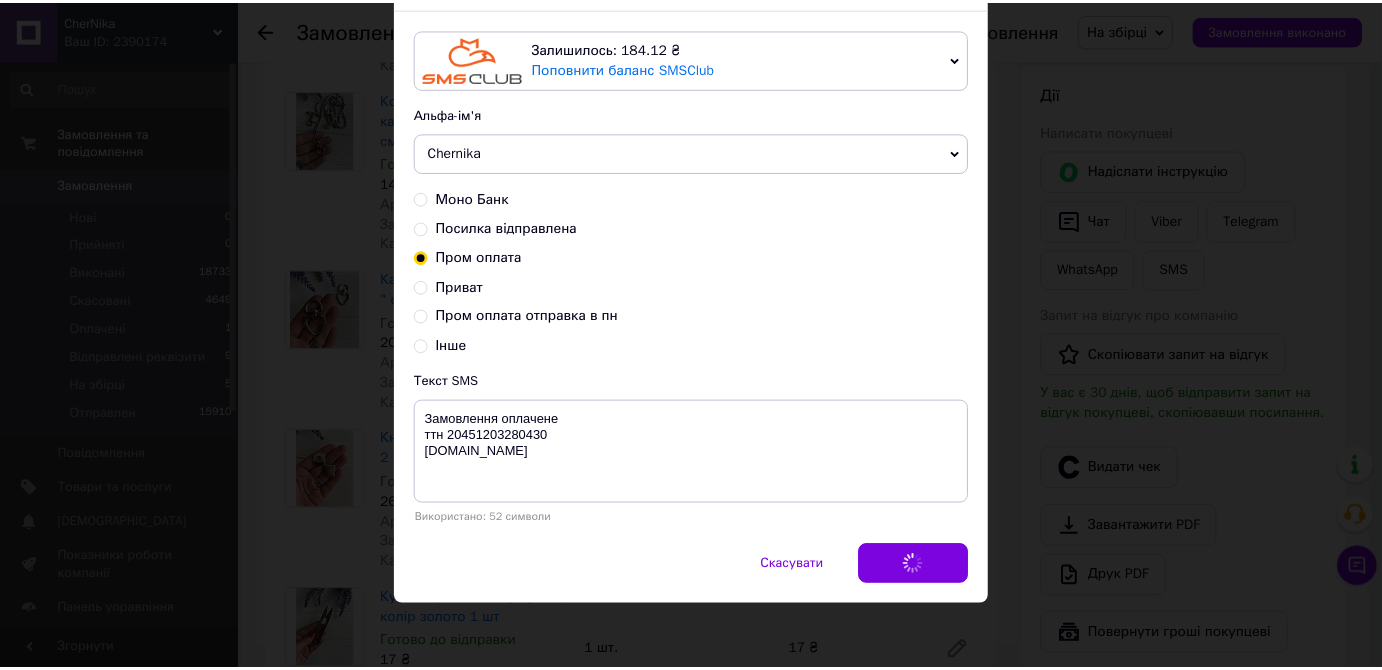 scroll, scrollTop: 0, scrollLeft: 0, axis: both 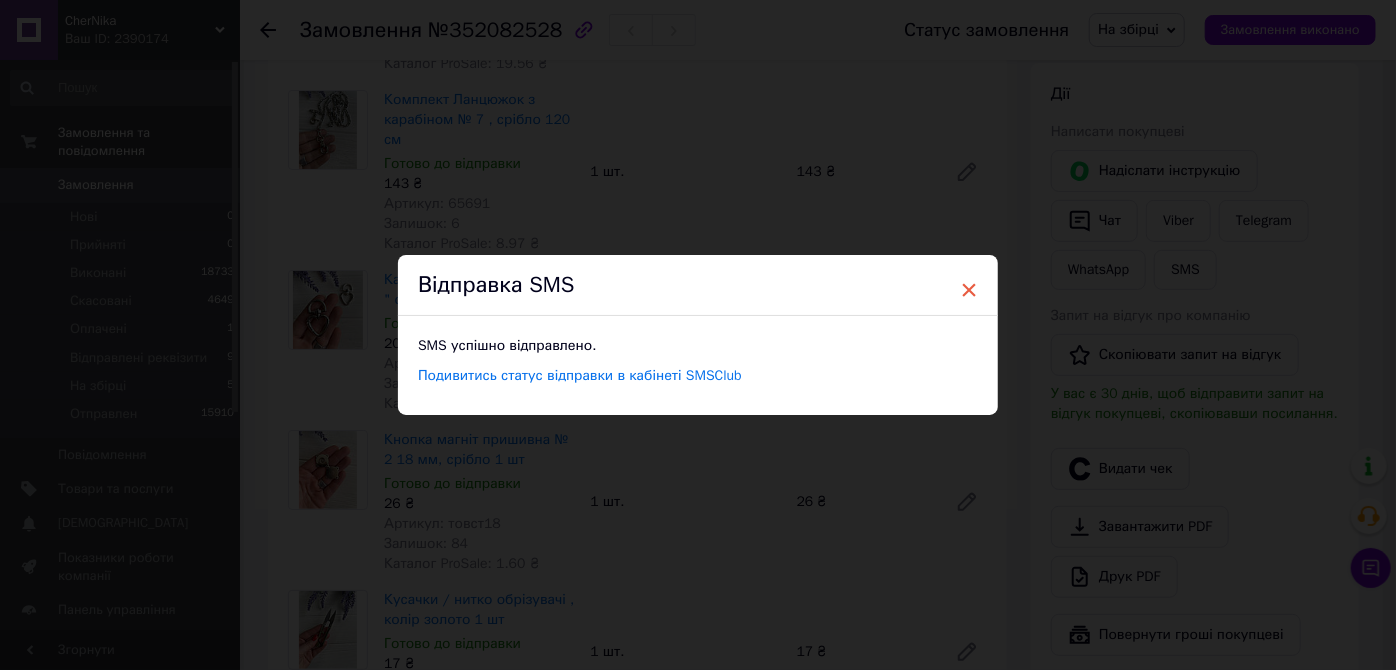 click on "×" at bounding box center (969, 290) 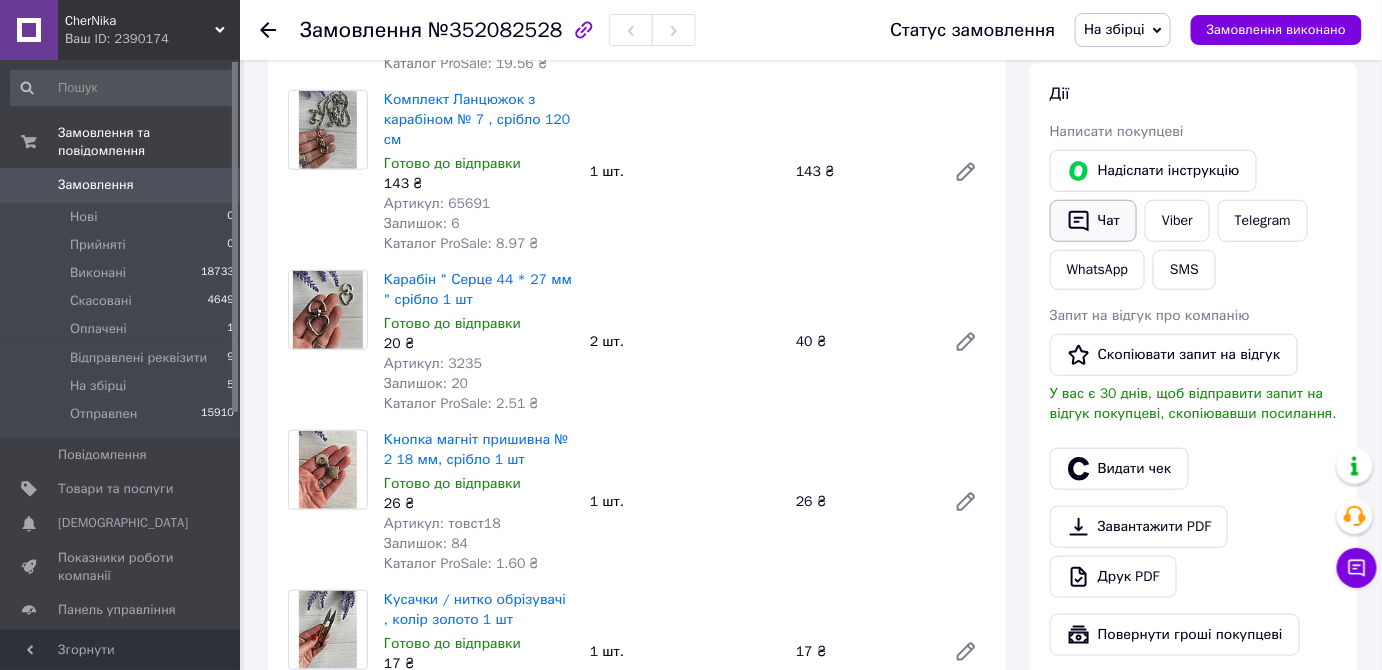 click on "Чат" at bounding box center (1093, 221) 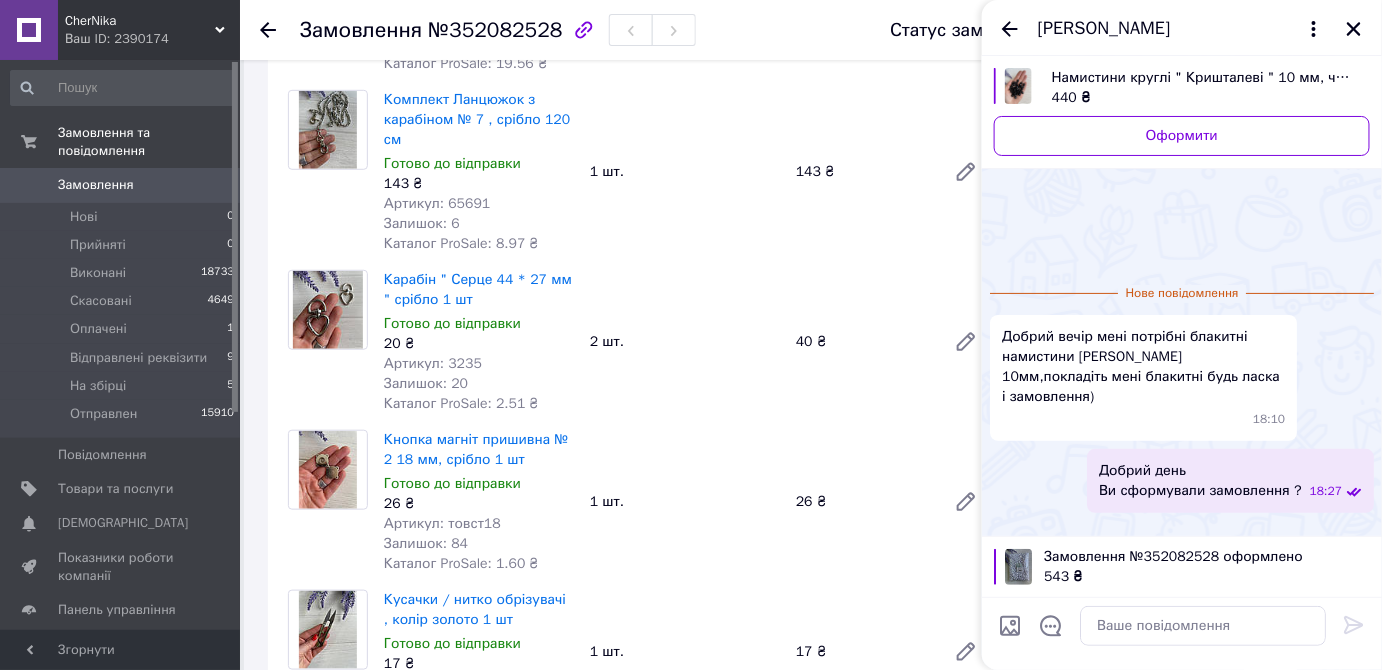 scroll, scrollTop: 114, scrollLeft: 0, axis: vertical 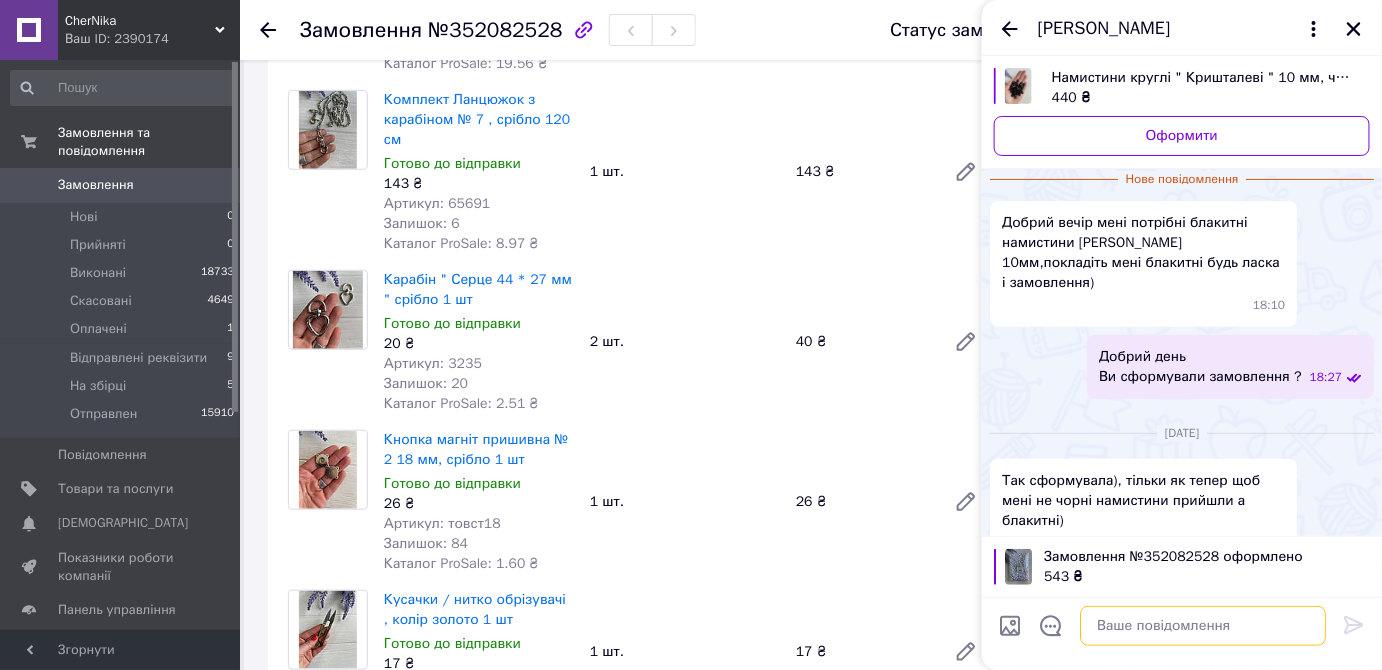 paste on "Замовлення оплачене
ттн 20451203280430
[DOMAIN_NAME]" 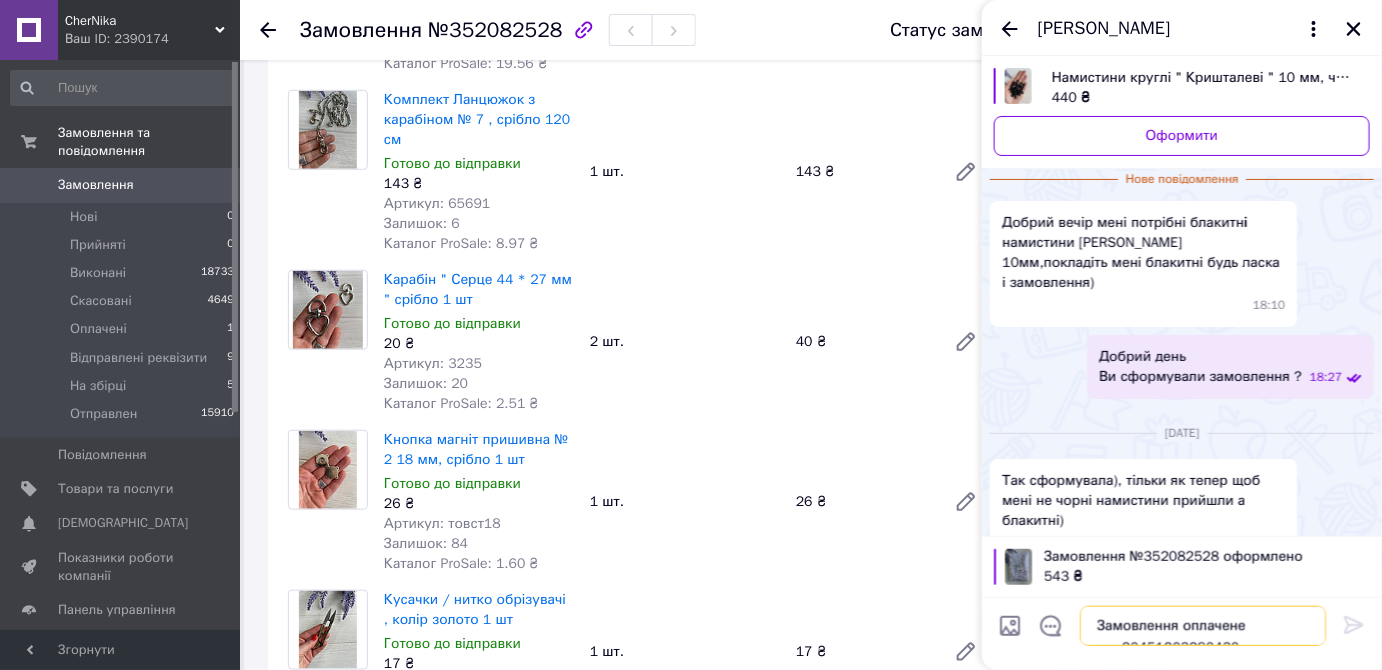 scroll, scrollTop: 14, scrollLeft: 0, axis: vertical 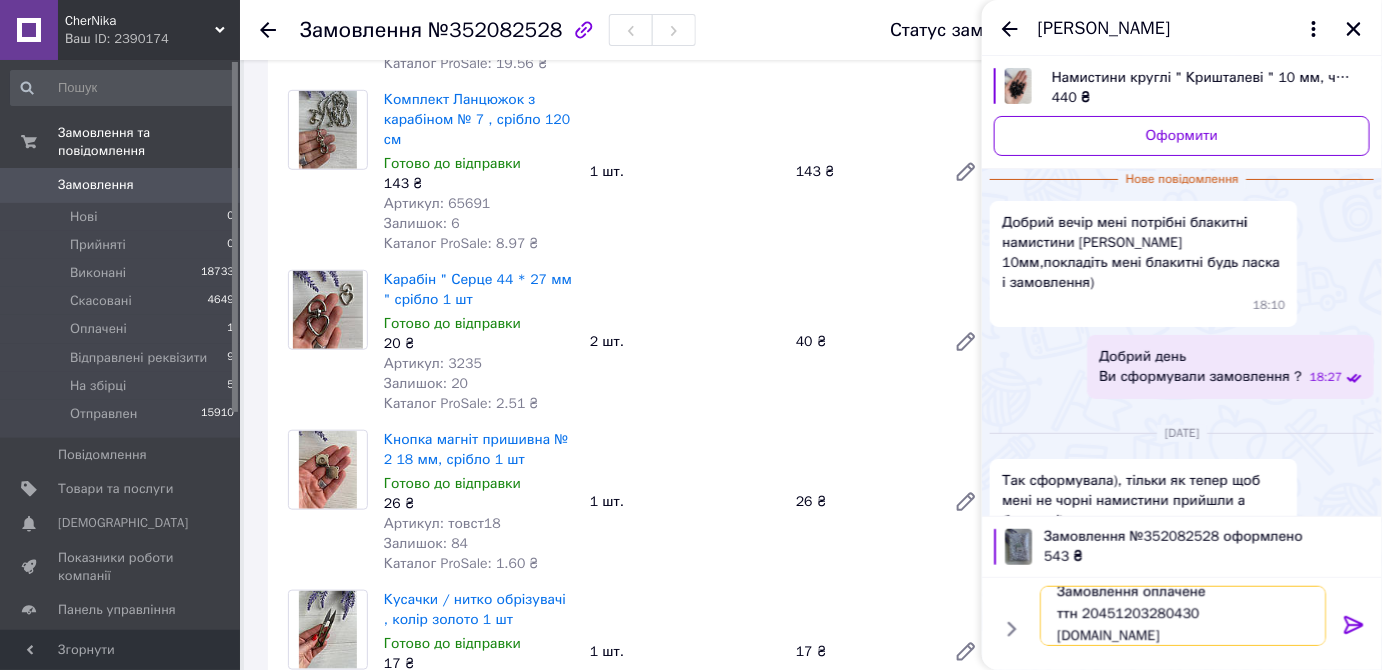 type on "Замовлення оплачене
ттн 20451203280430
[DOMAIN_NAME]" 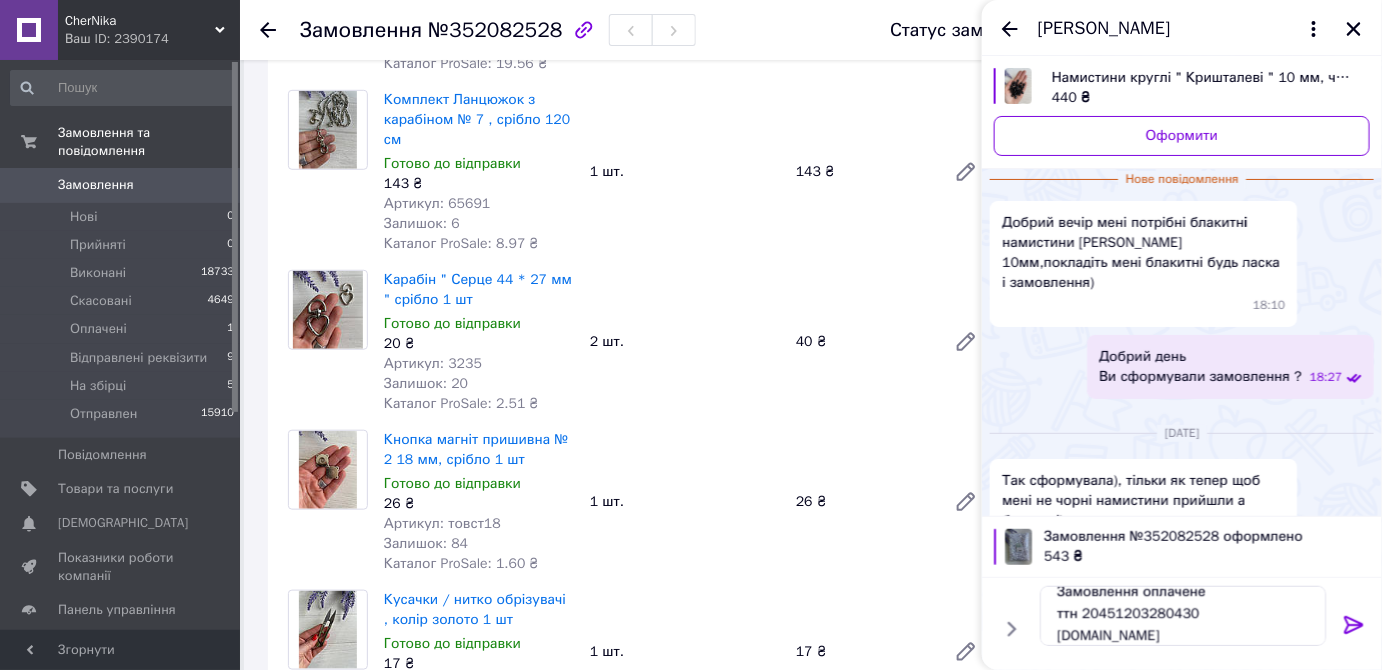 click 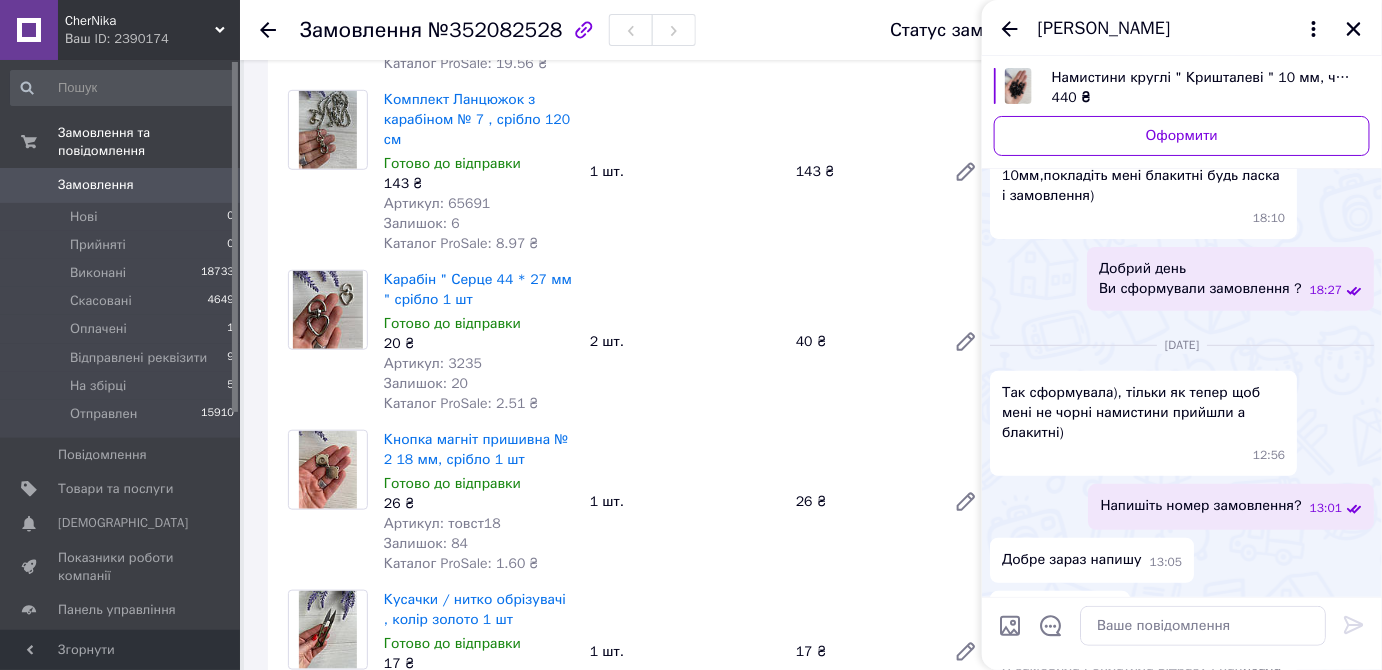 scroll, scrollTop: 0, scrollLeft: 0, axis: both 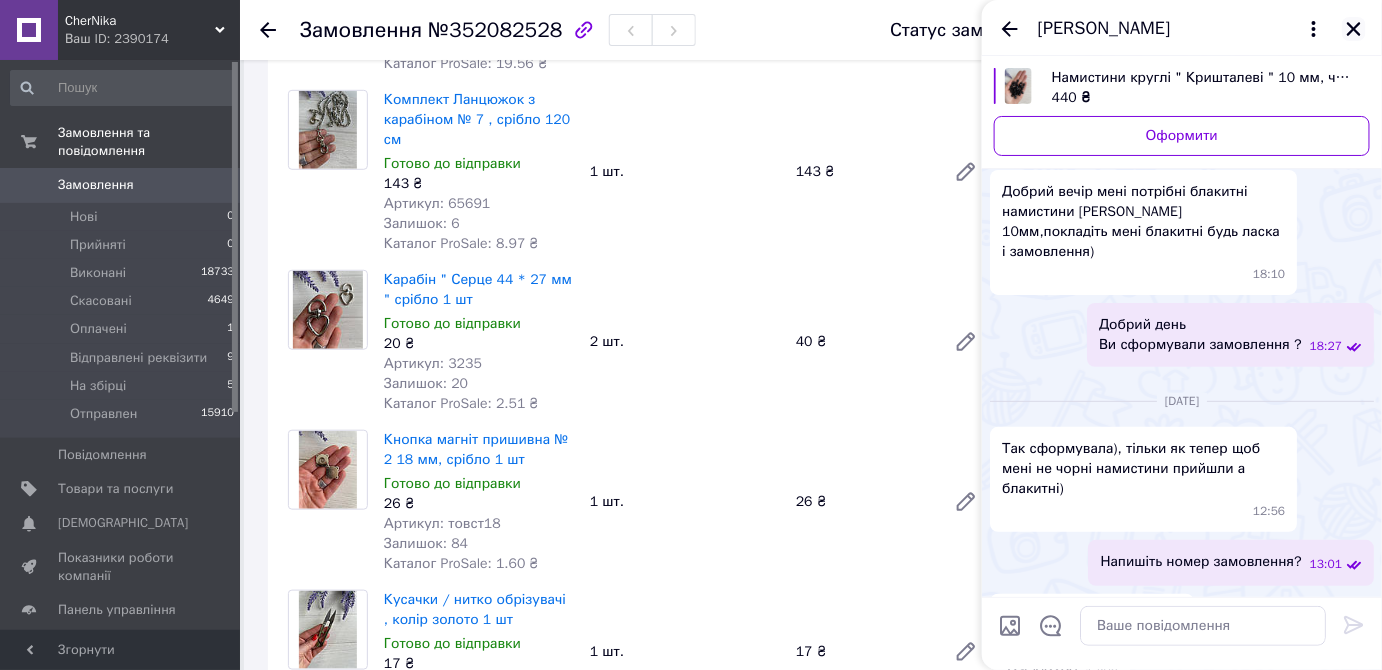 click 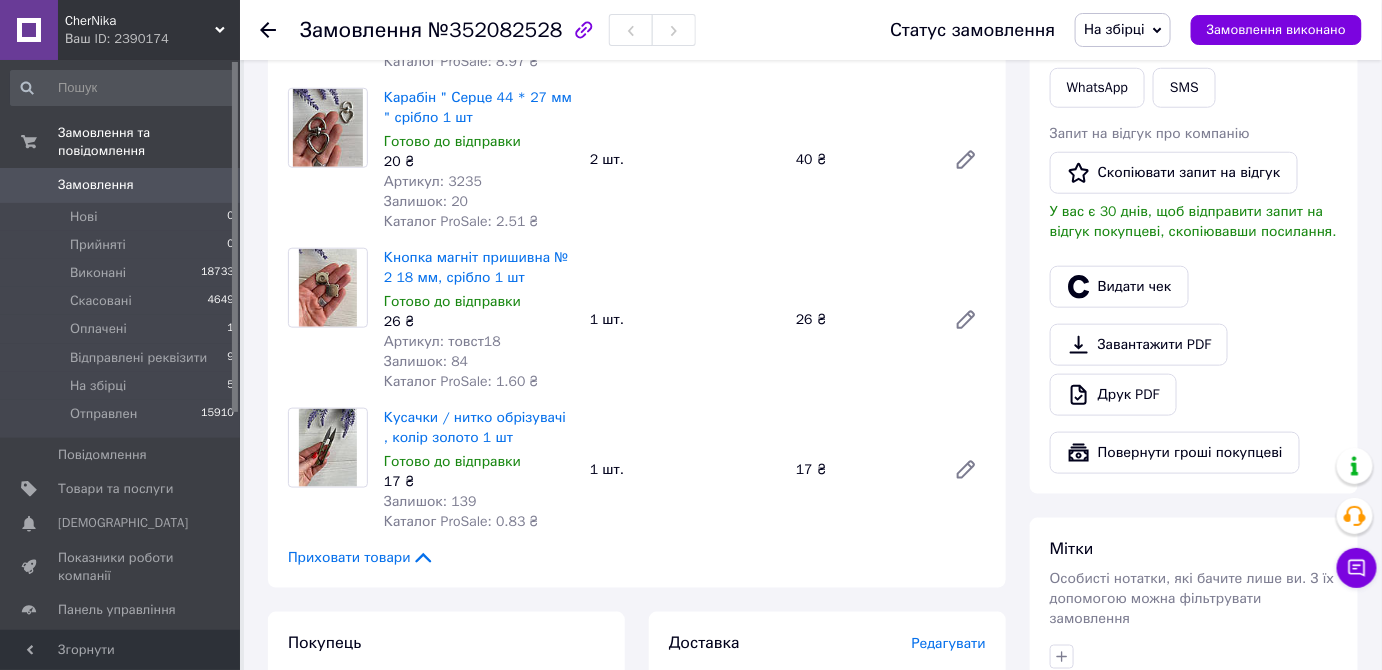 scroll, scrollTop: 0, scrollLeft: 0, axis: both 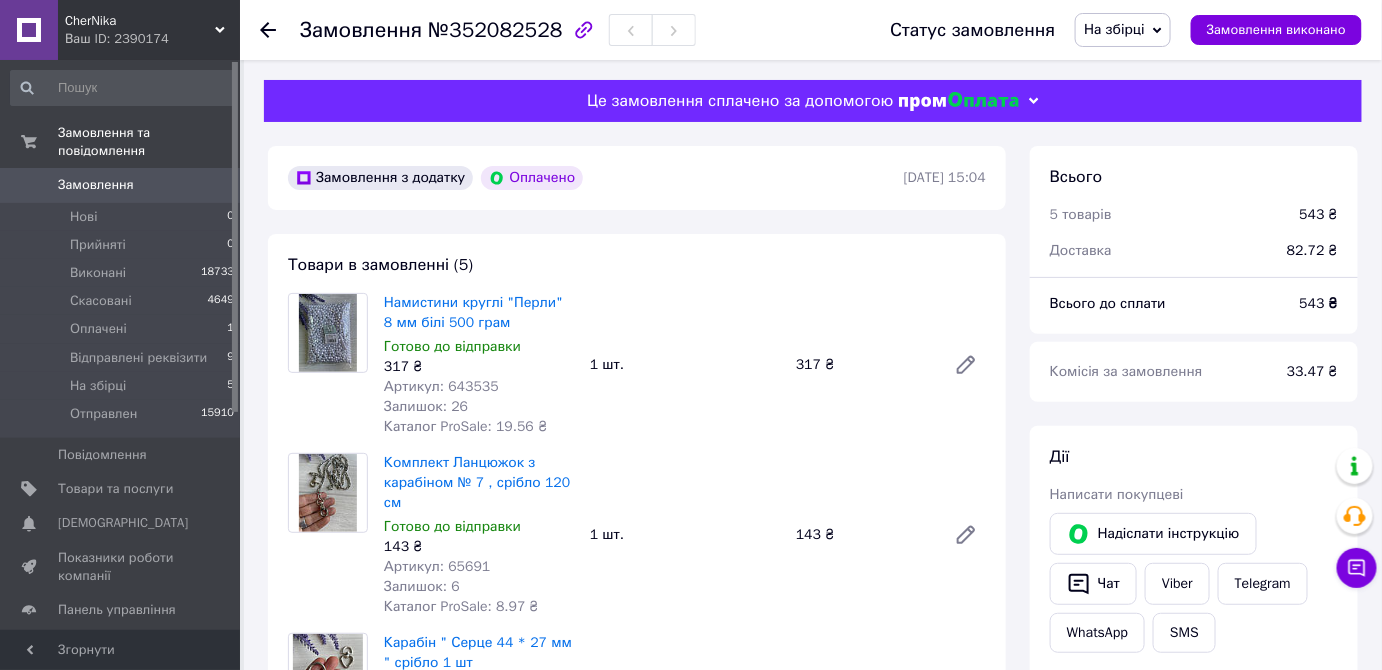 click on "На збірці" at bounding box center (1114, 29) 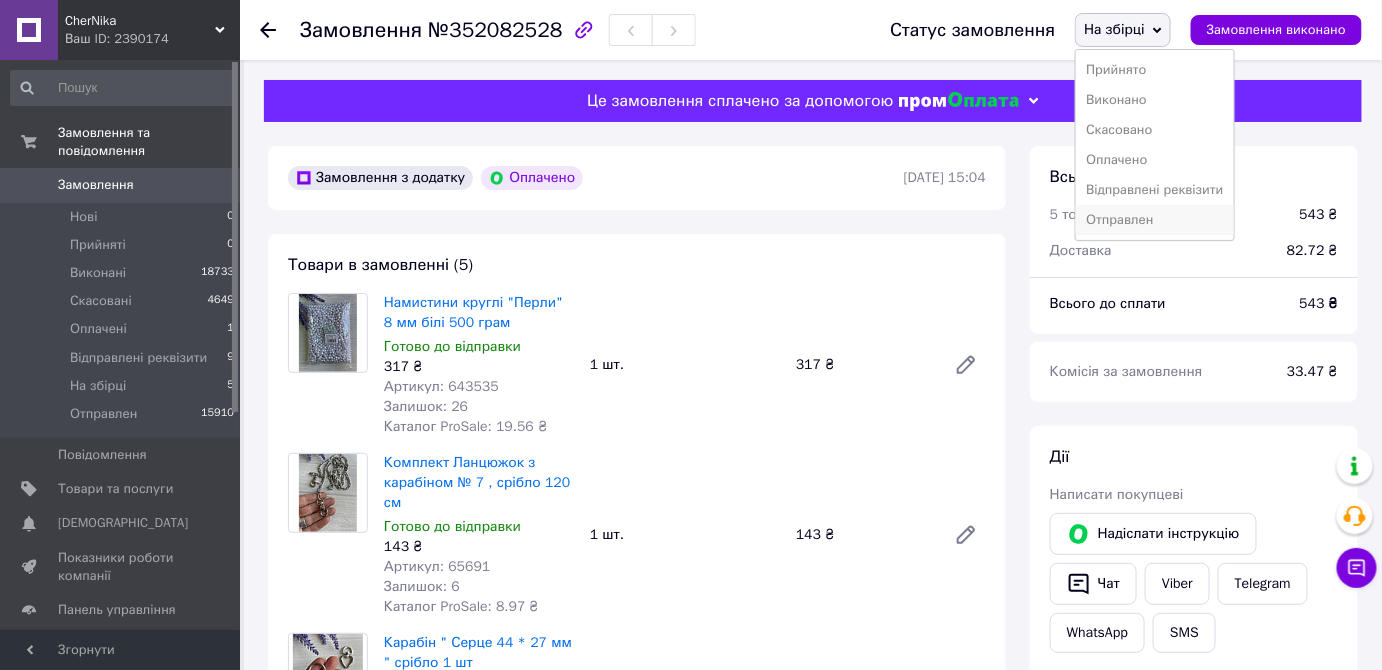 click on "Отправлен" at bounding box center (1154, 220) 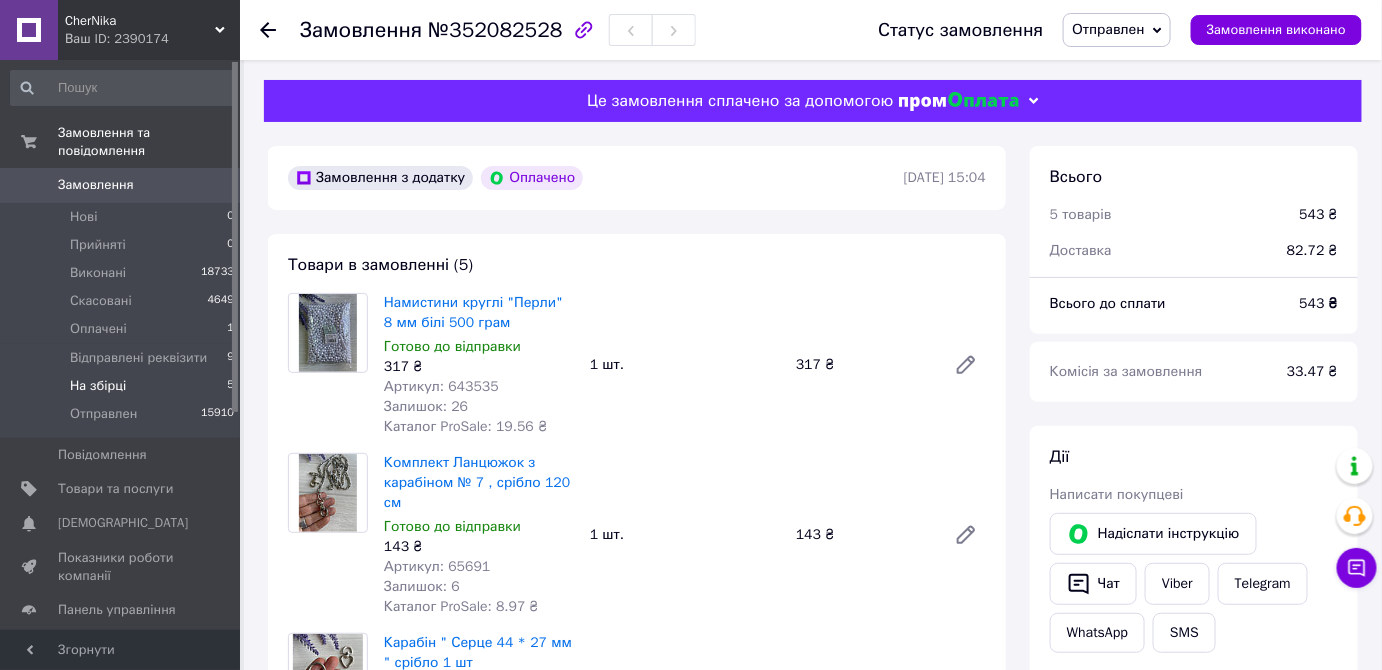 click on "На збірці" at bounding box center (98, 386) 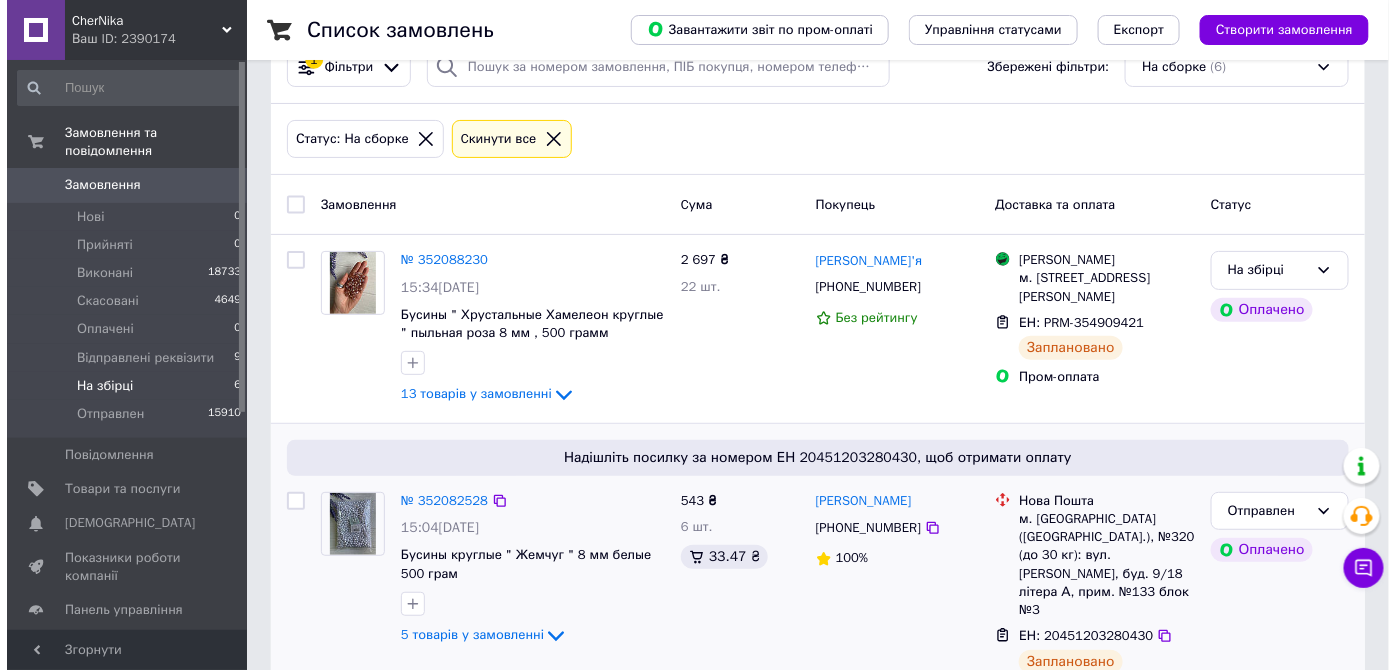 scroll, scrollTop: 0, scrollLeft: 0, axis: both 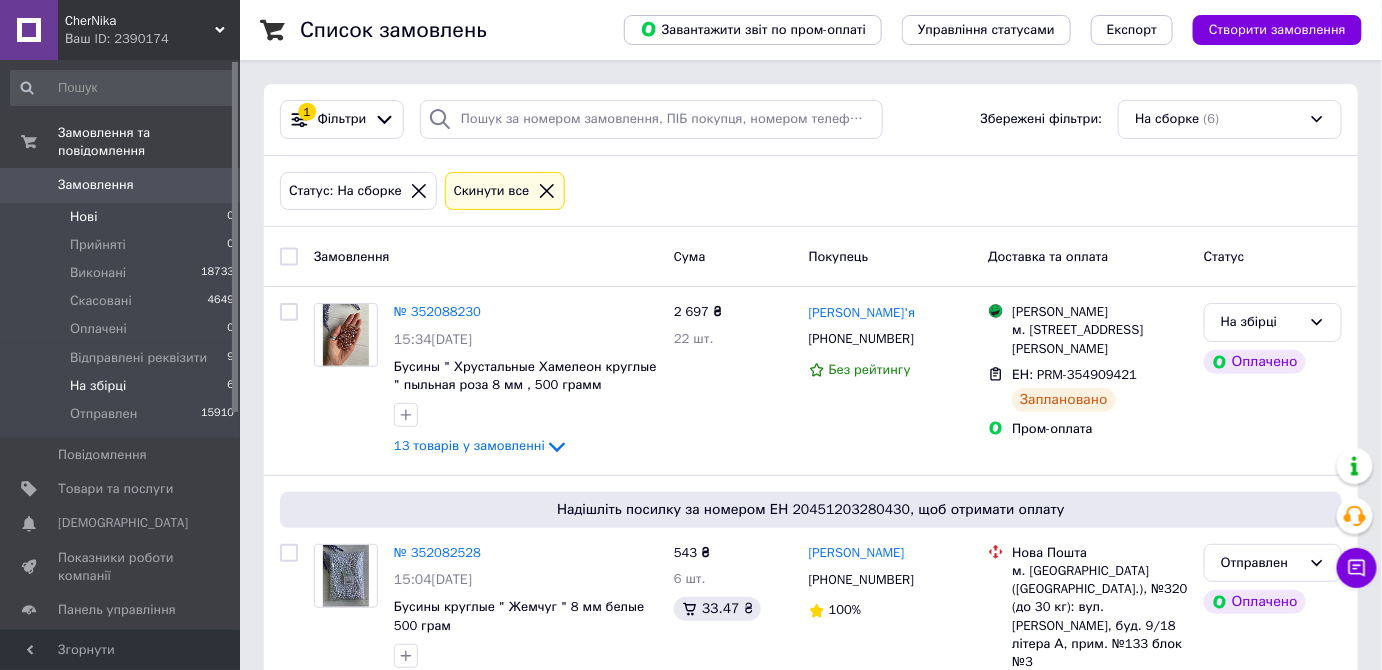 click on "Нові" at bounding box center (83, 217) 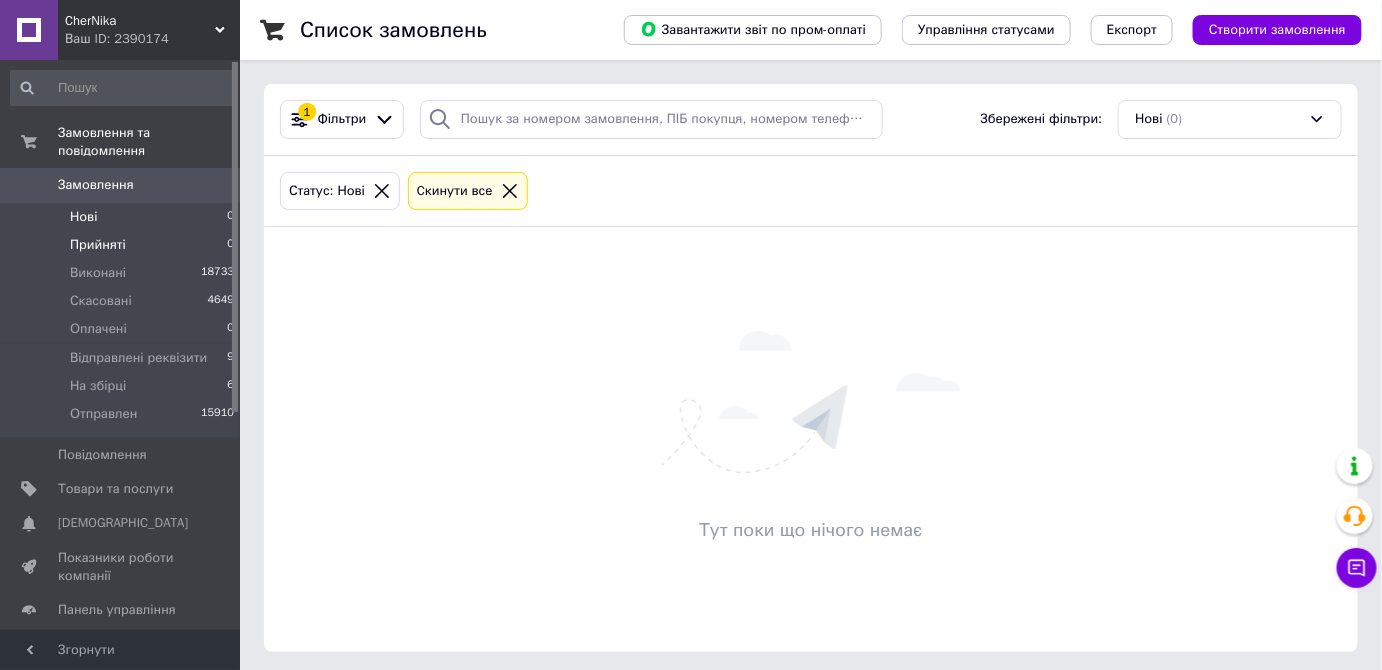 click on "Прийняті" at bounding box center [98, 245] 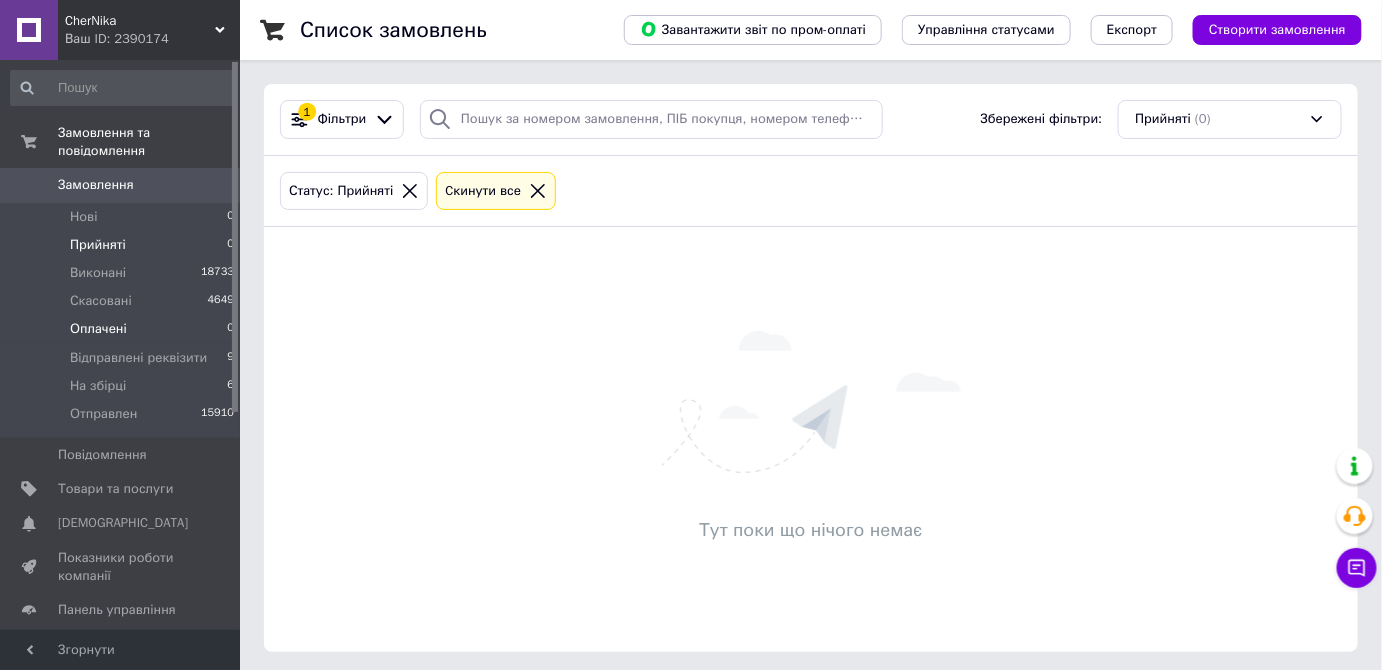 click on "Оплачені" at bounding box center [98, 329] 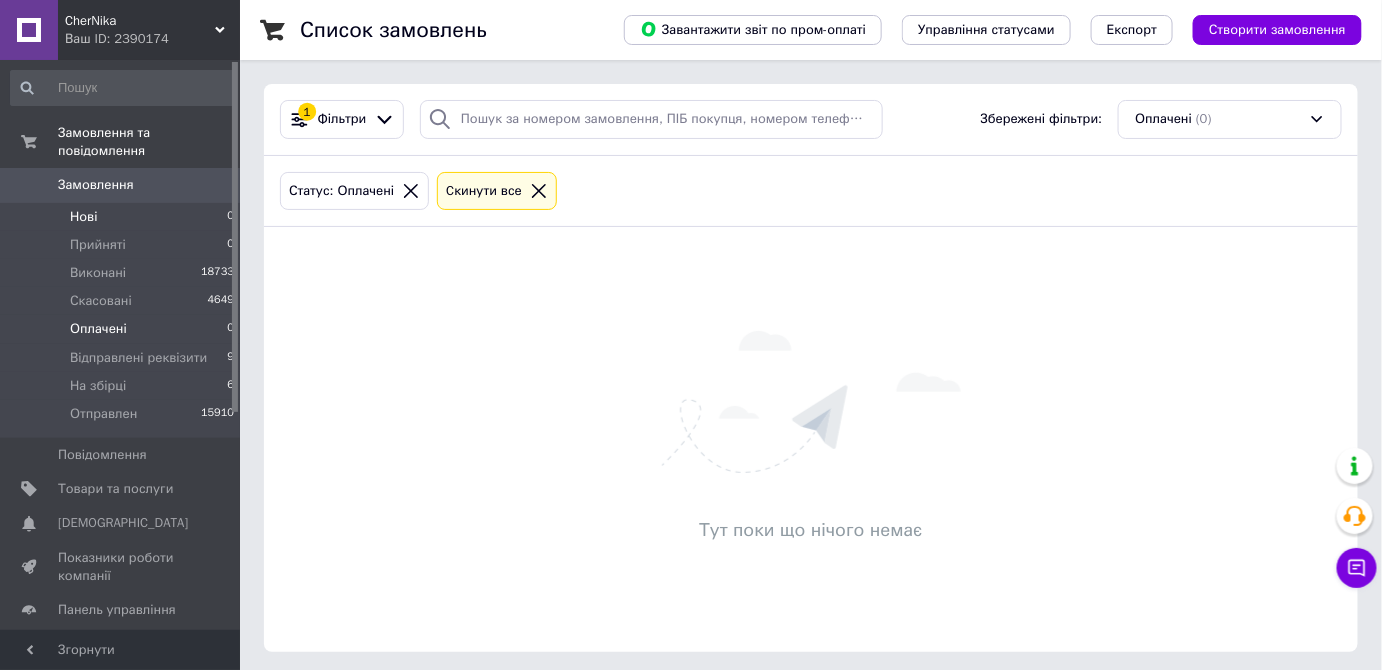 click on "Нові" at bounding box center (83, 217) 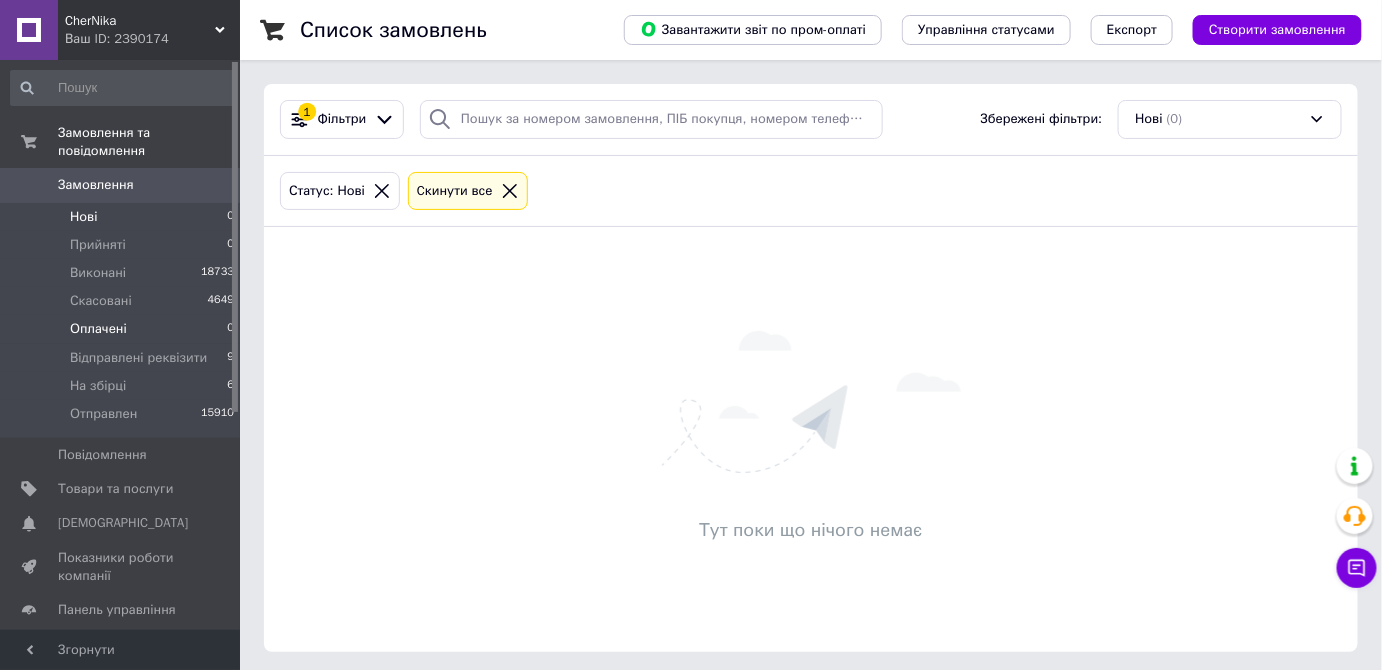 click on "Оплачені" at bounding box center (98, 329) 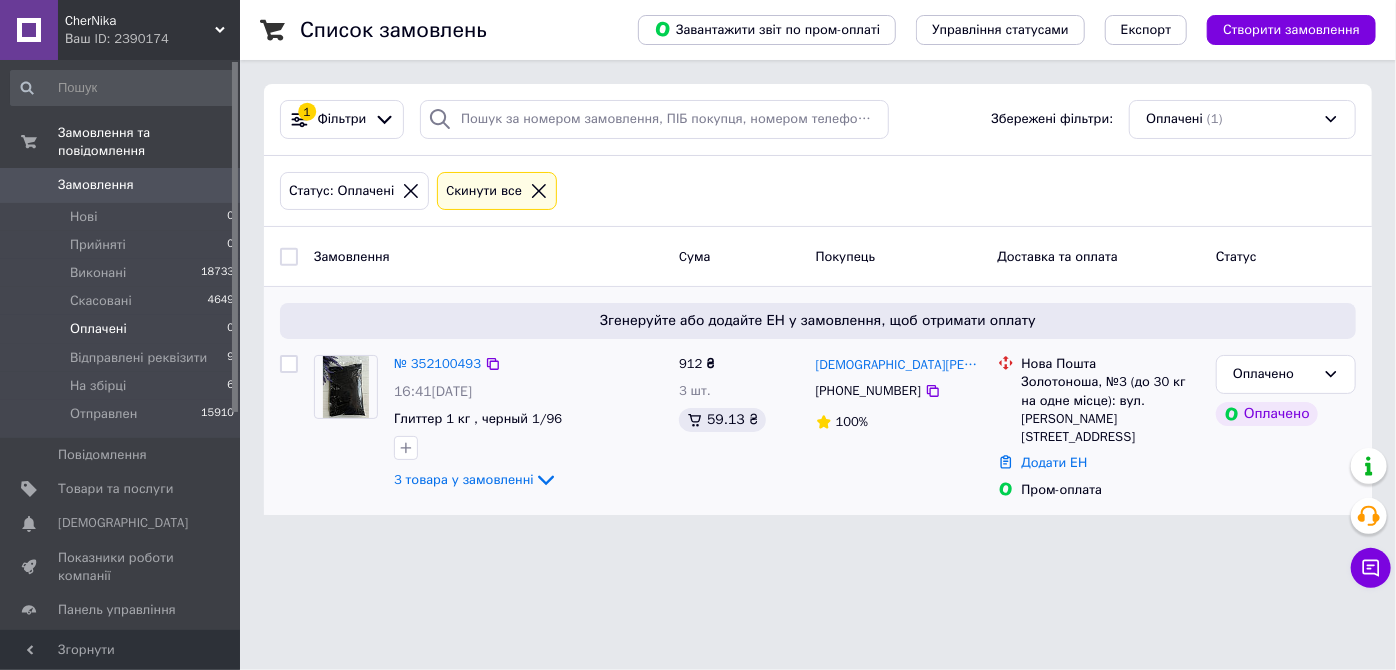 click at bounding box center (346, 387) 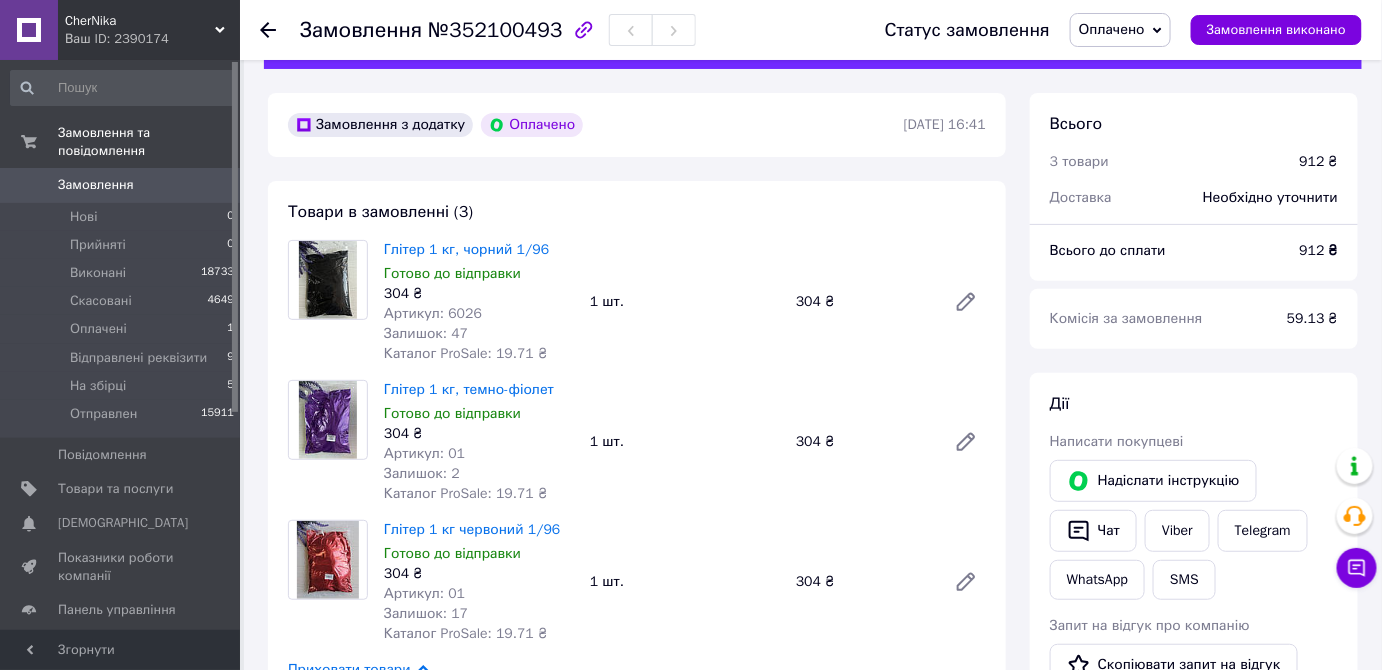 scroll, scrollTop: 0, scrollLeft: 0, axis: both 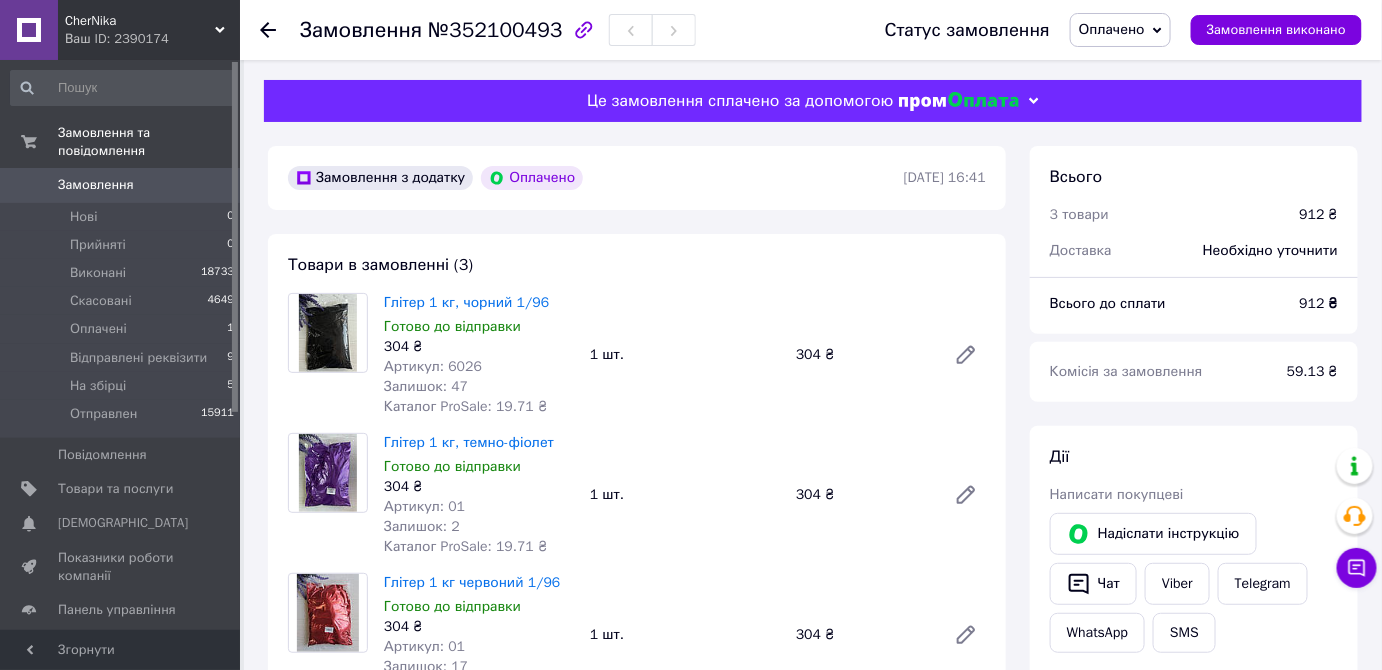 click on "Оплачено" at bounding box center [1112, 29] 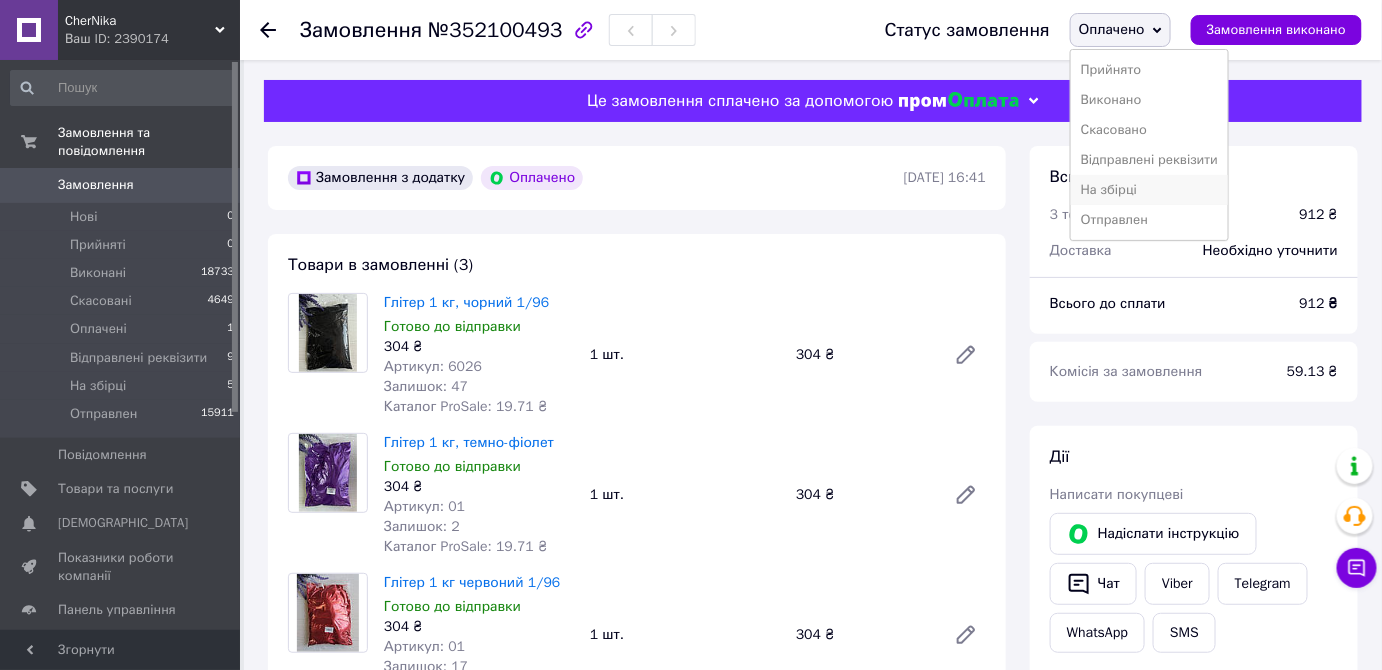 click on "На збірці" at bounding box center (1149, 190) 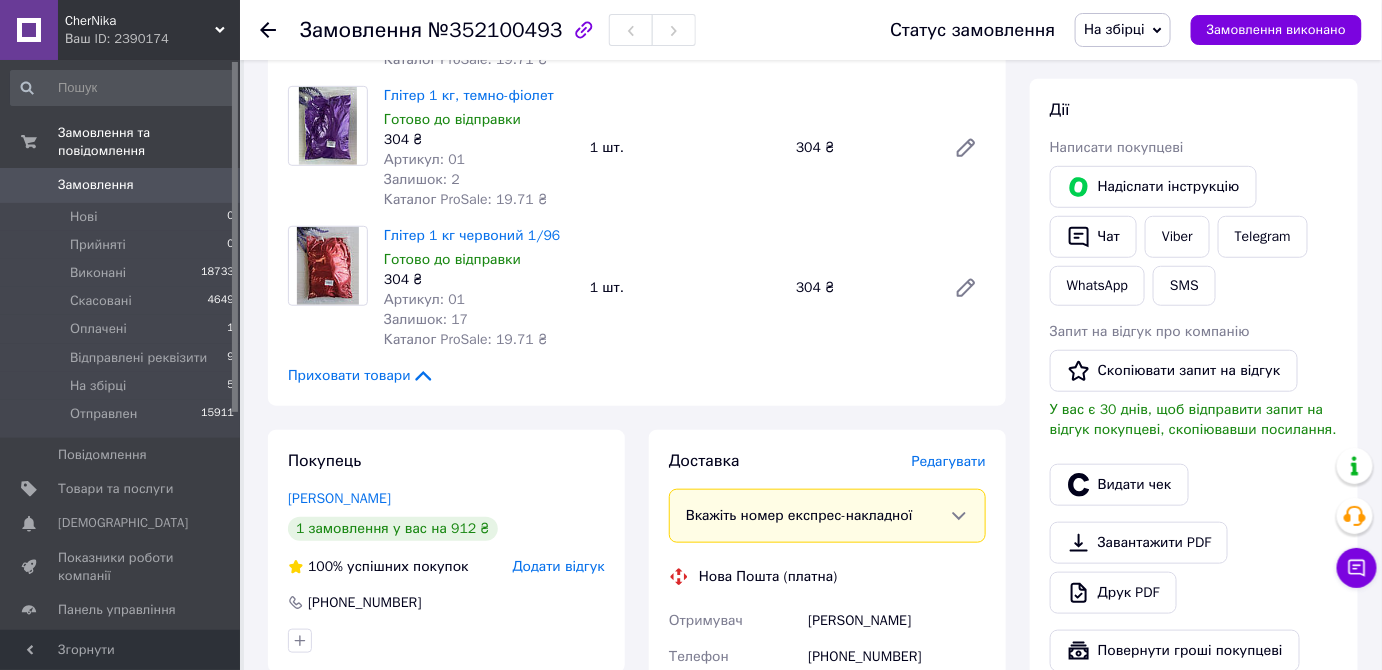 scroll, scrollTop: 454, scrollLeft: 0, axis: vertical 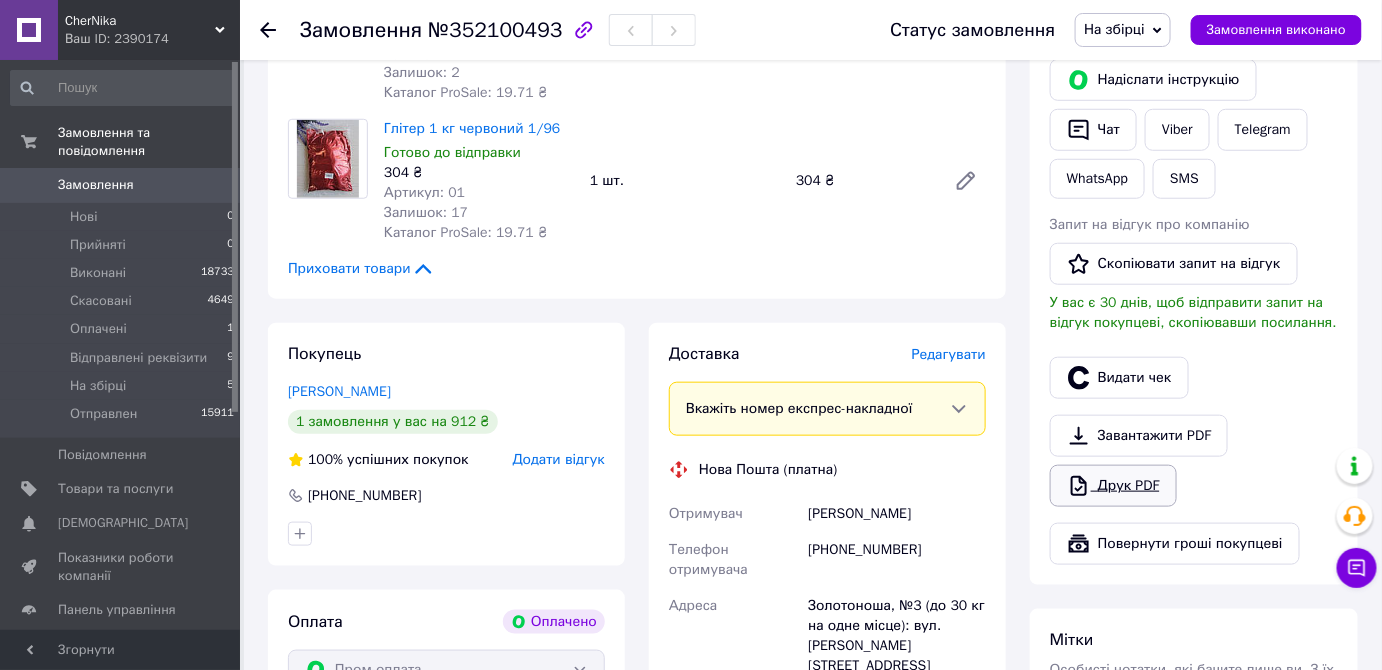 click on "Друк PDF" at bounding box center [1113, 486] 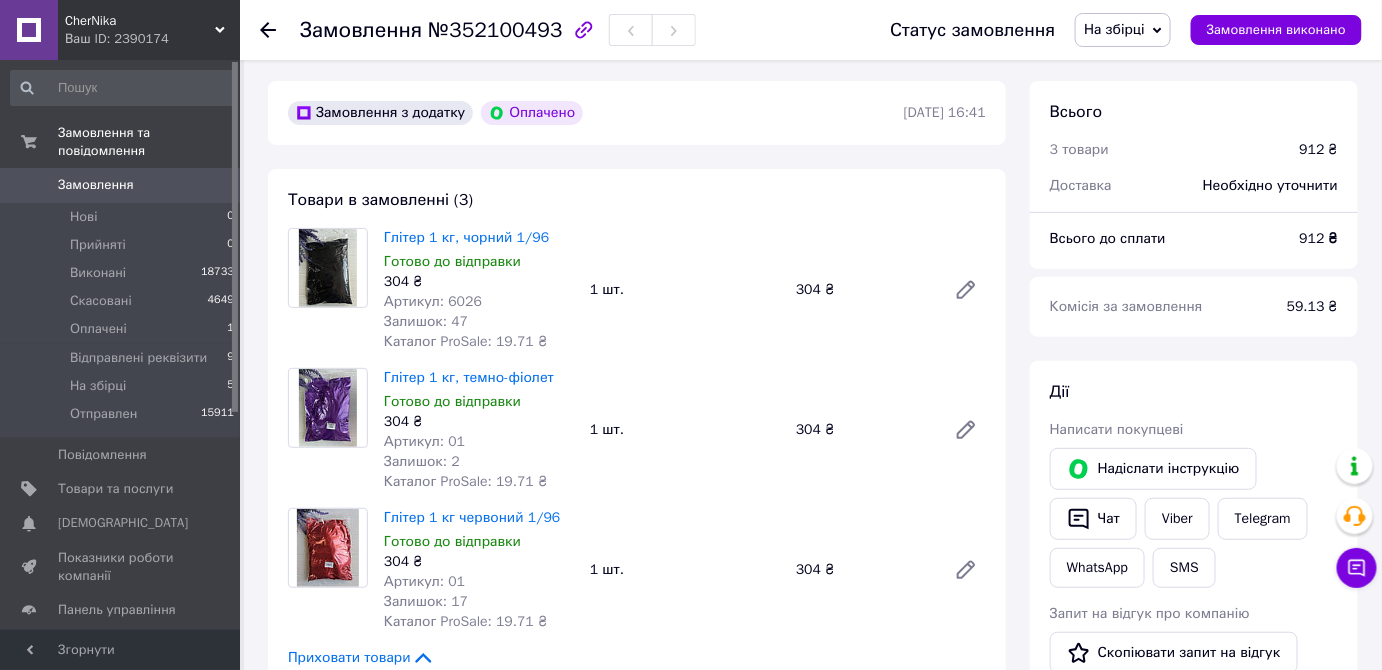 scroll, scrollTop: 0, scrollLeft: 0, axis: both 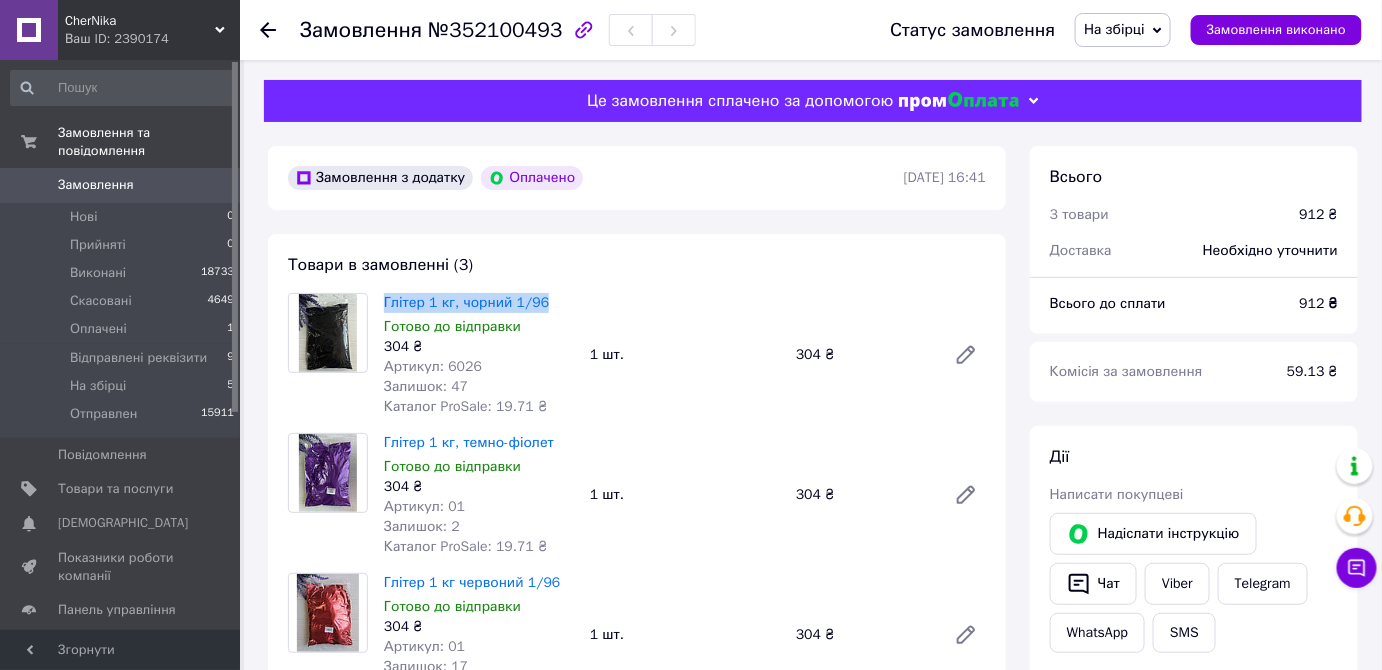 drag, startPoint x: 383, startPoint y: 302, endPoint x: 544, endPoint y: 302, distance: 161 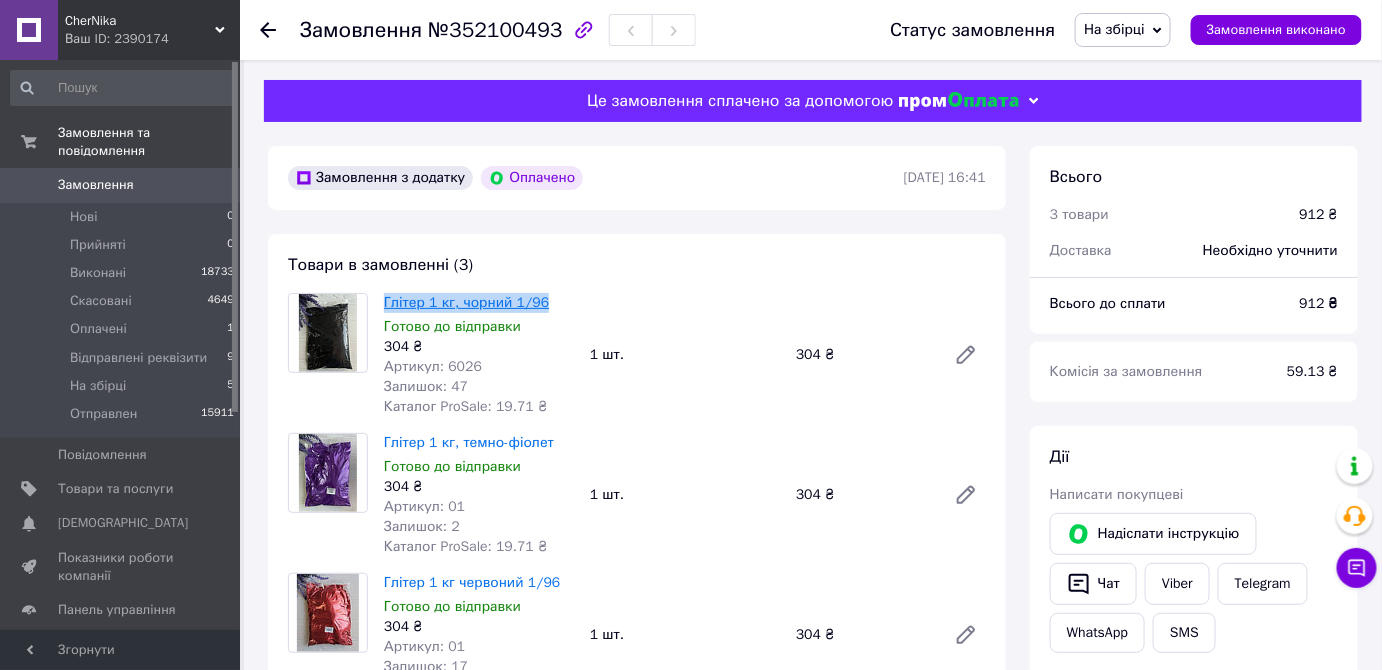 copy on "Глітер 1 кг, чорний 1/96" 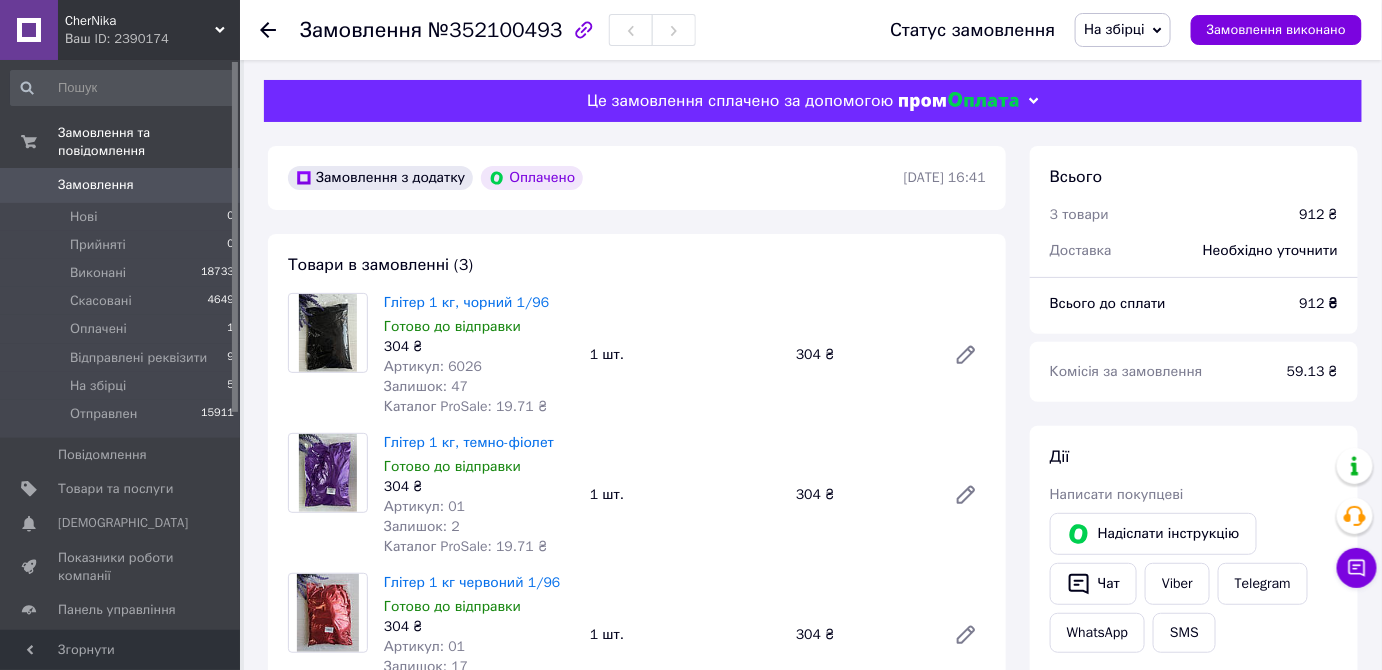 click on "1 шт." at bounding box center [685, 635] 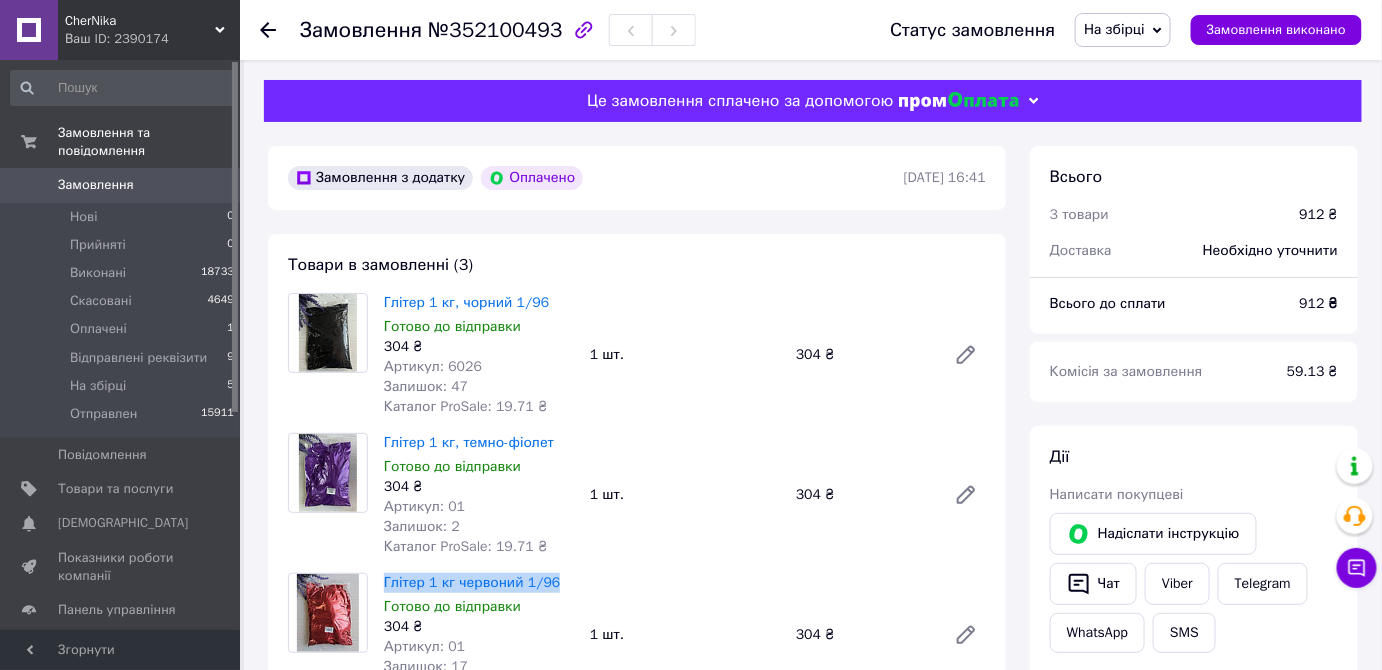 drag, startPoint x: 380, startPoint y: 579, endPoint x: 582, endPoint y: 590, distance: 202.29929 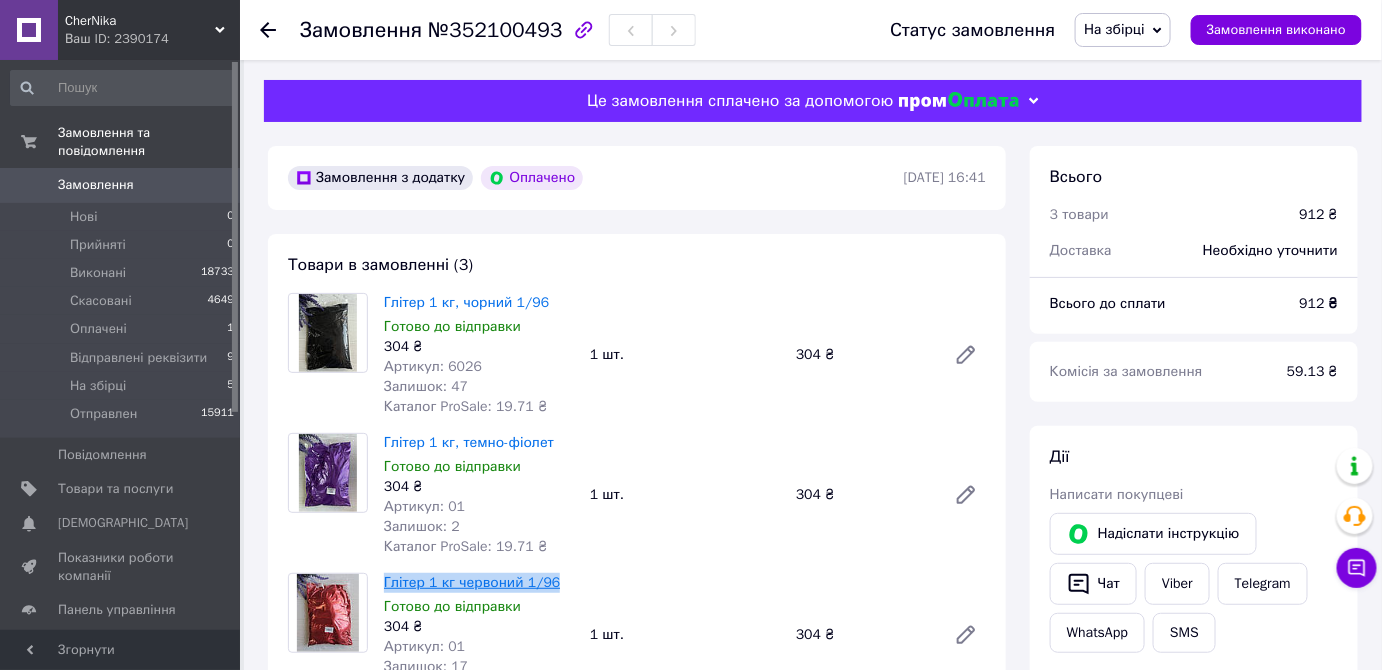 copy on "Глітер 1 кг   червоний  1/96" 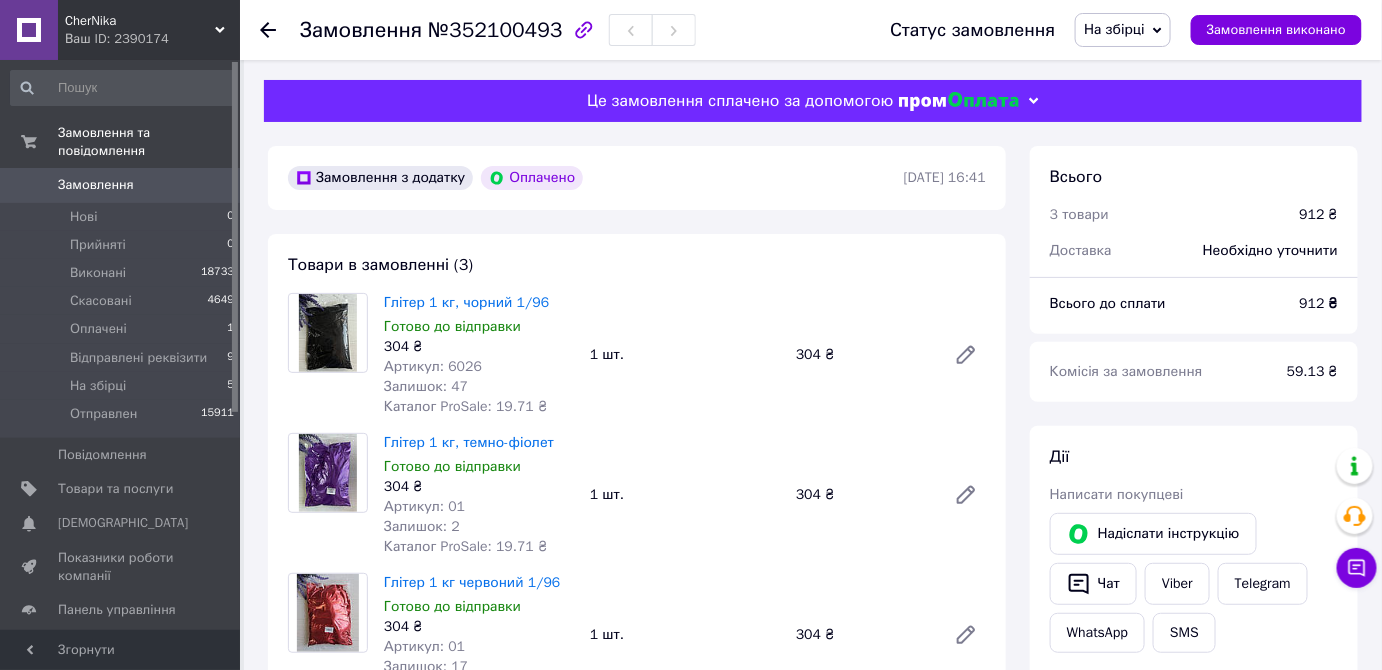 click on "Замовлення №352100493 Статус замовлення На збірці  Прийнято Виконано Скасовано Оплачено Відправлені реквізити Отправлен Замовлення виконано Це замовлення сплачено за допомогою Замовлення з додатку Оплачено 10.07.2025 | 16:41 Товари в замовленні (3) Глітер 1 кг, чорний 1/96 Готово до відправки 304 ₴ Артикул: 6026 Залишок: 47 Каталог ProSale: 19.71 ₴  1 шт. 304 ₴ Глітер 1 кг, темно-фіолет Готово до відправки 304 ₴ Артикул: 01 Залишок: 2 Каталог ProSale: 19.71 ₴  1 шт. 304 ₴ Глітер 1 кг   червоний  1/96 Готово до відправки 304 ₴ Артикул: 01 Залишок: 17 Каталог ProSale: 19.71 ₴  1 шт. 304 ₴ Приховати товари Покупець <" at bounding box center (813, 915) 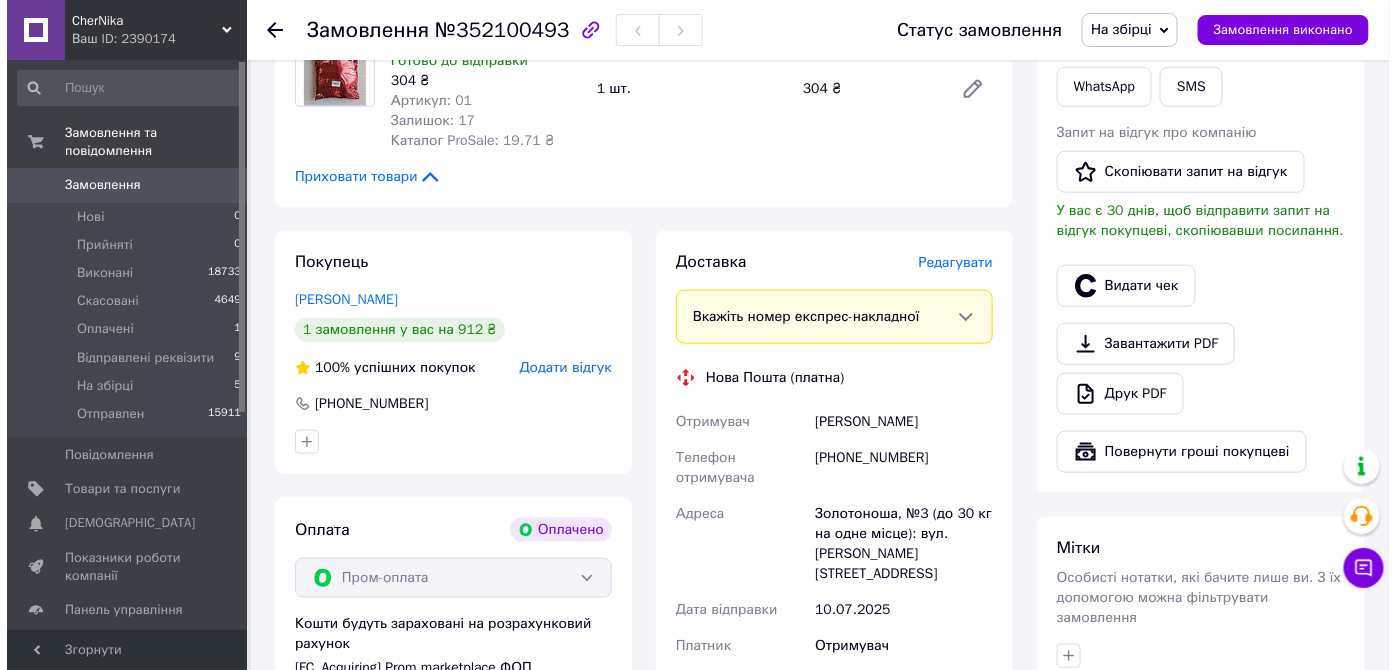 scroll, scrollTop: 545, scrollLeft: 0, axis: vertical 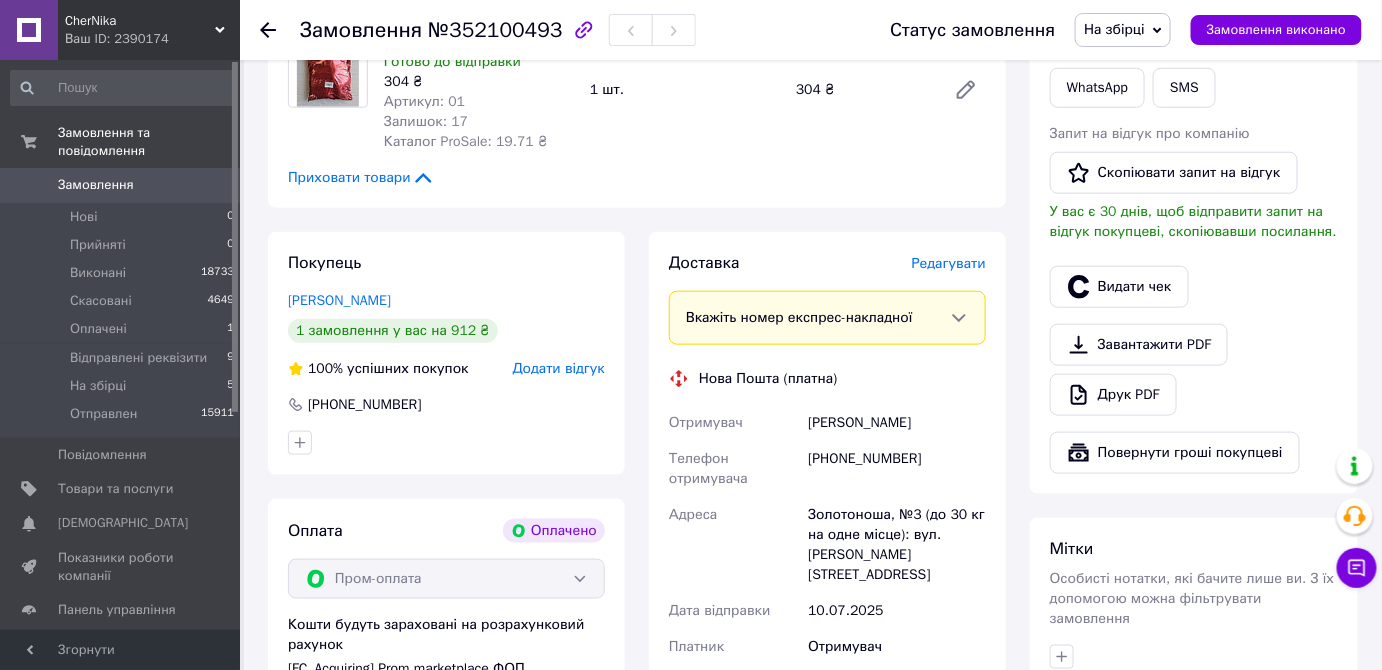 click on "Редагувати" at bounding box center (949, 263) 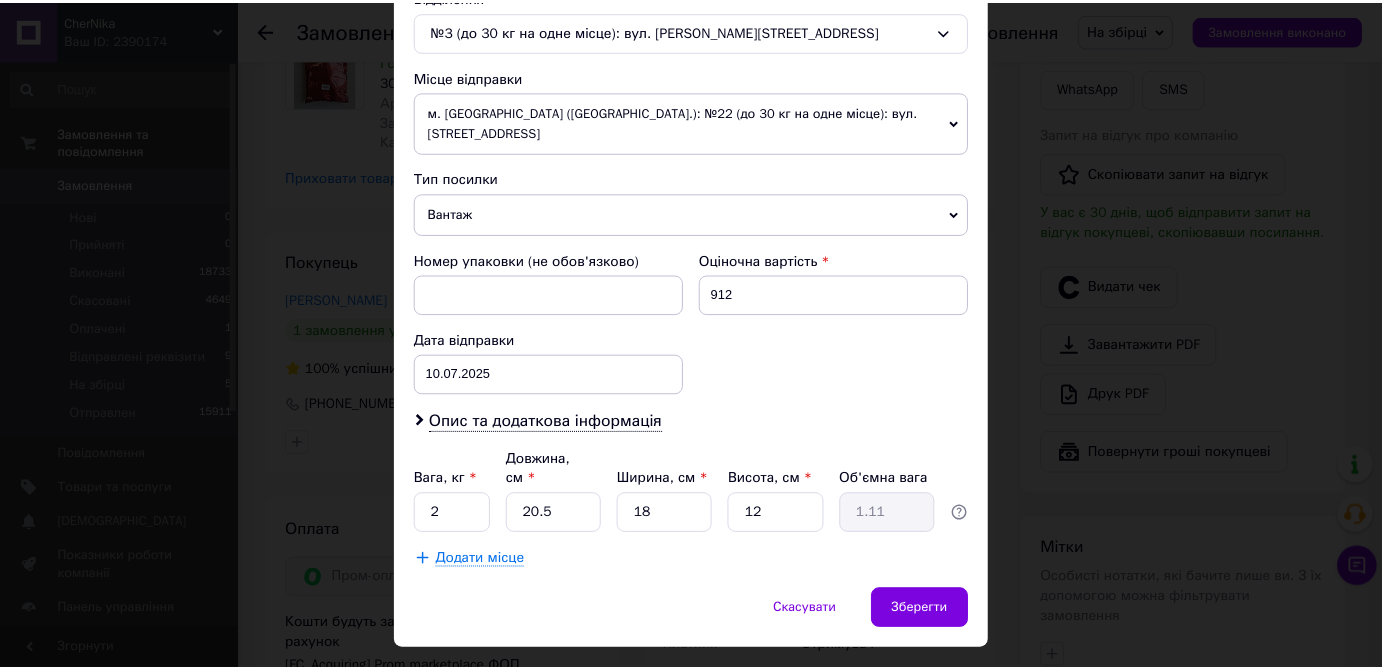 scroll, scrollTop: 650, scrollLeft: 0, axis: vertical 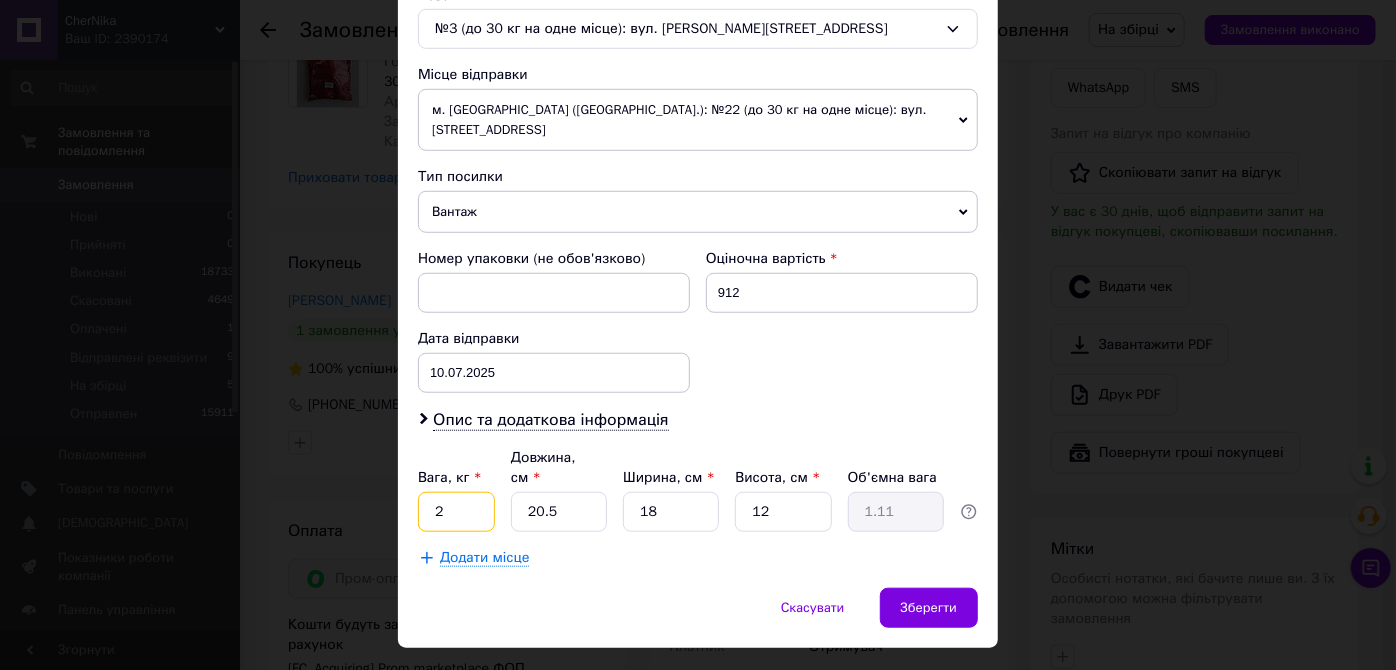 click on "2" at bounding box center (456, 512) 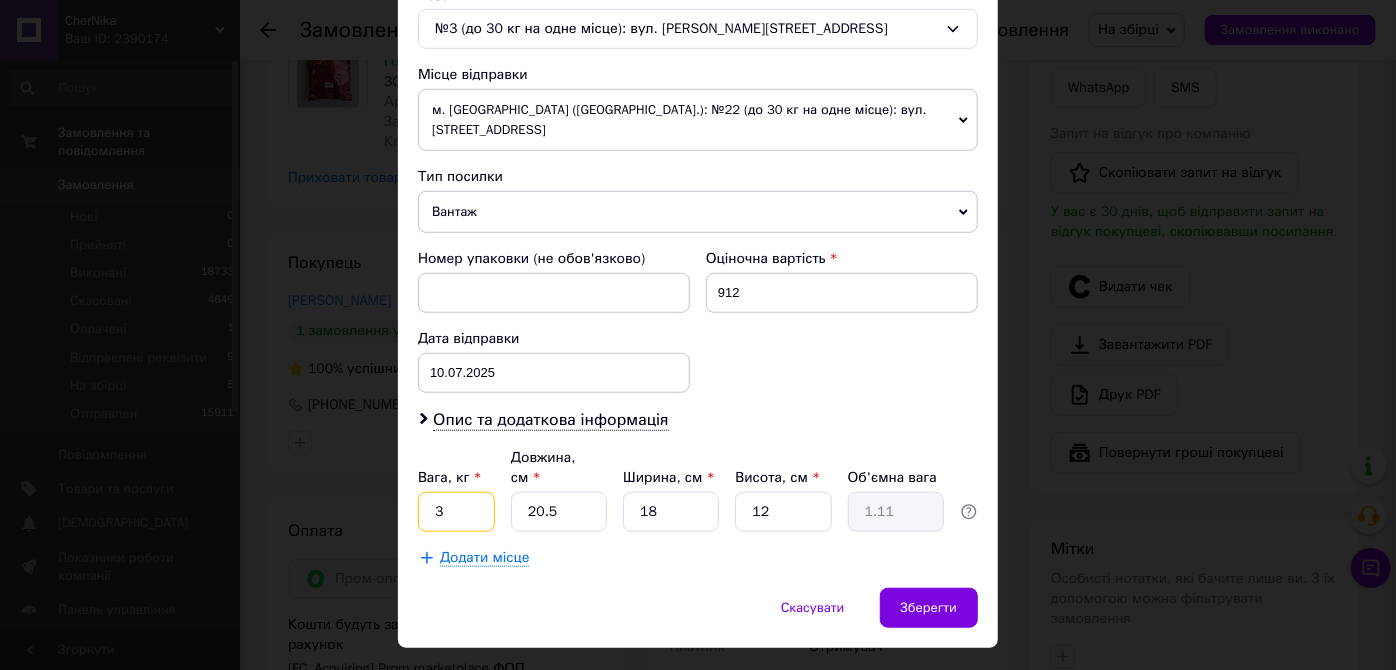 type on "3" 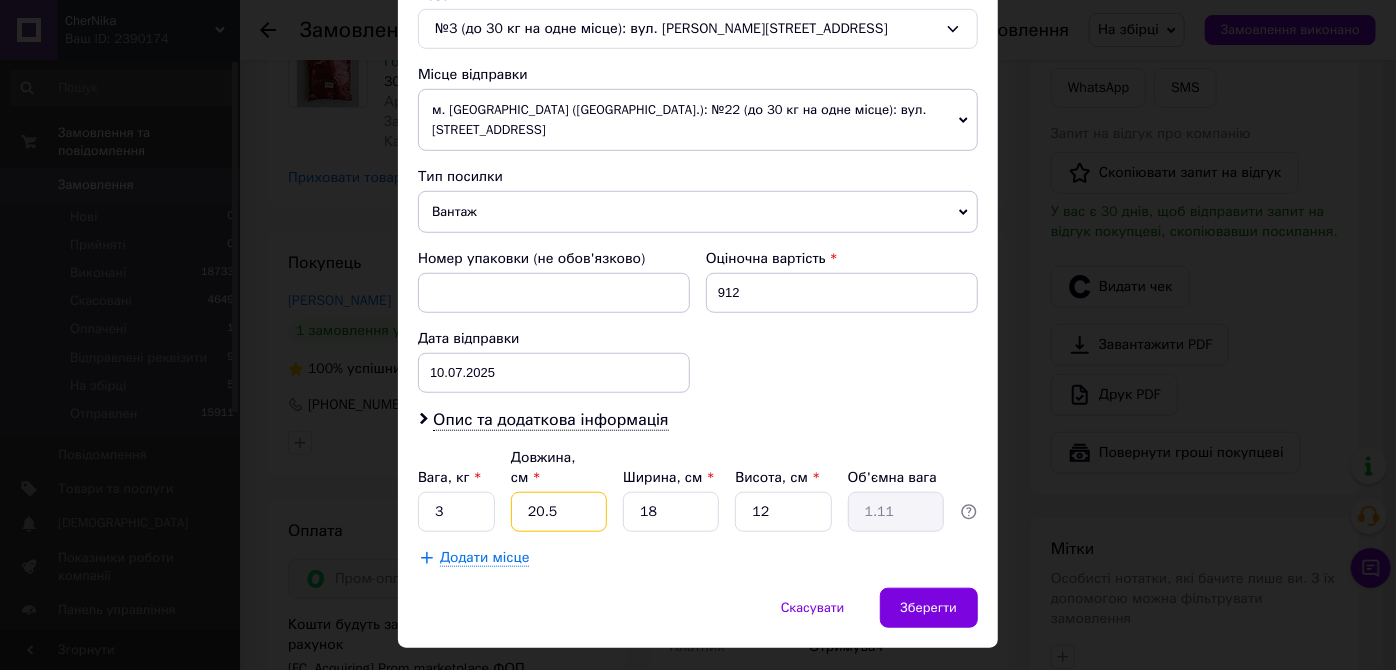 type on "2" 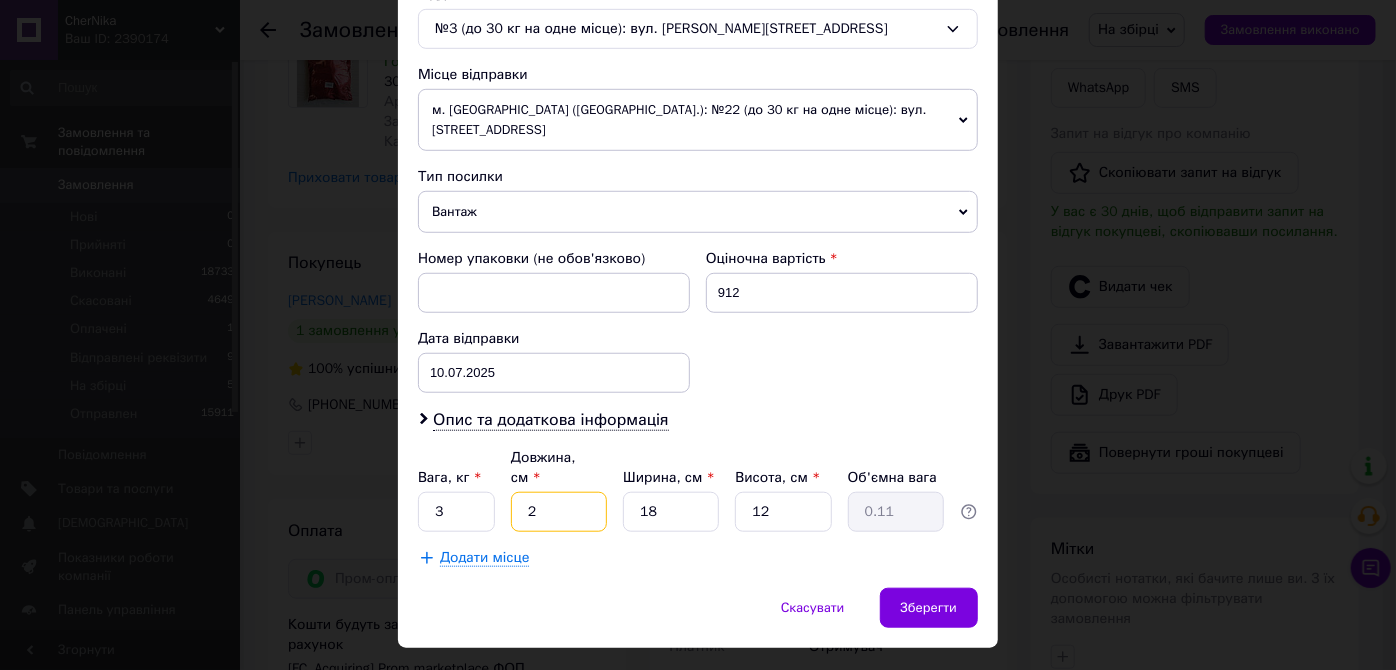 type on "24" 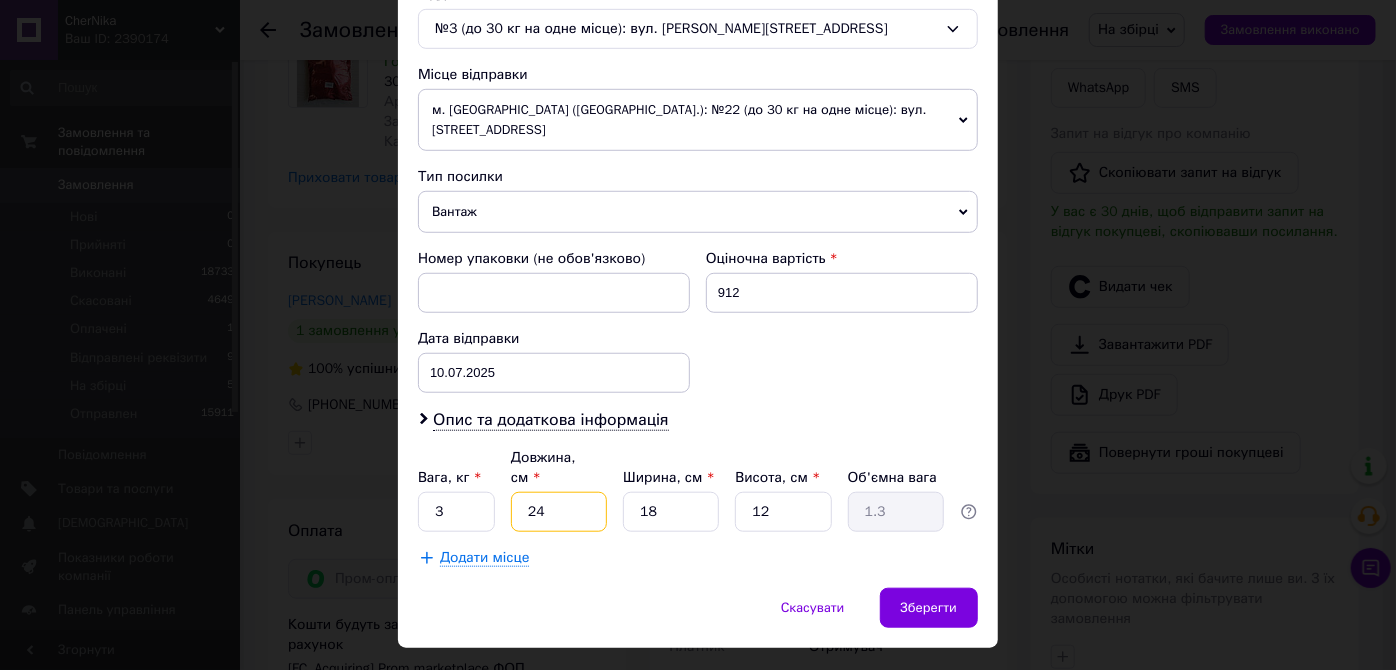 type on "24" 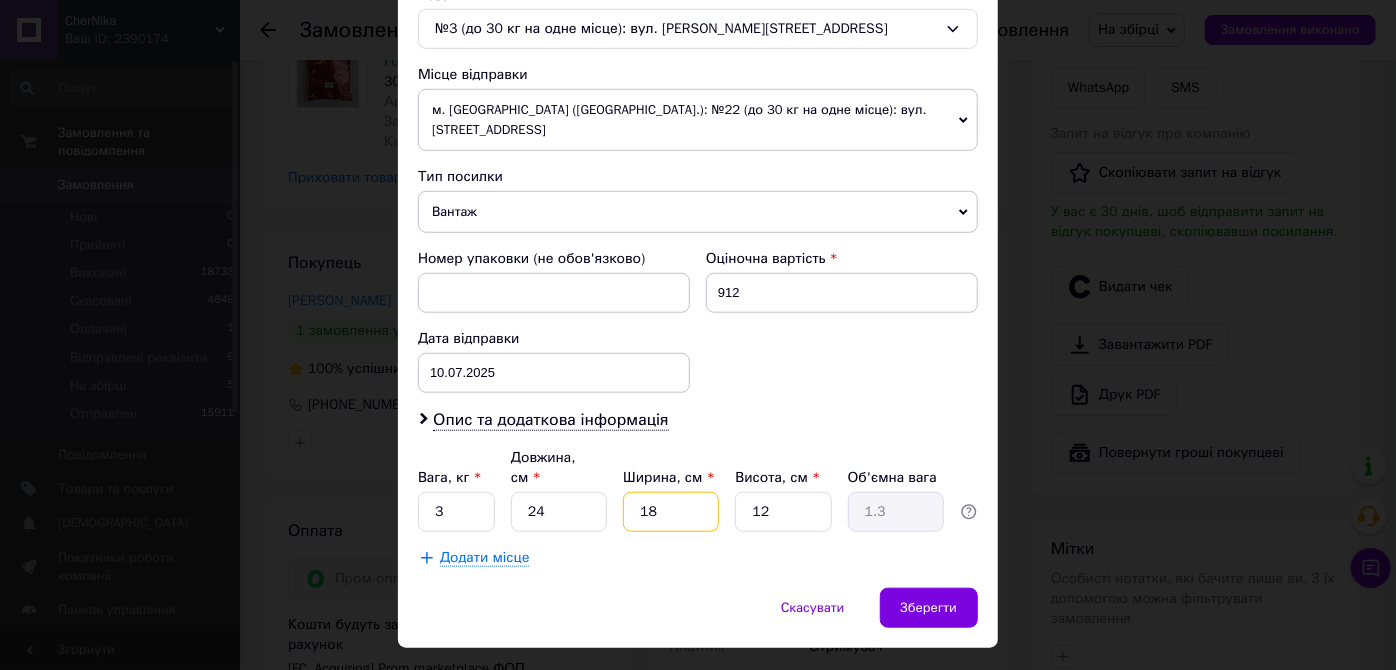 type on "1" 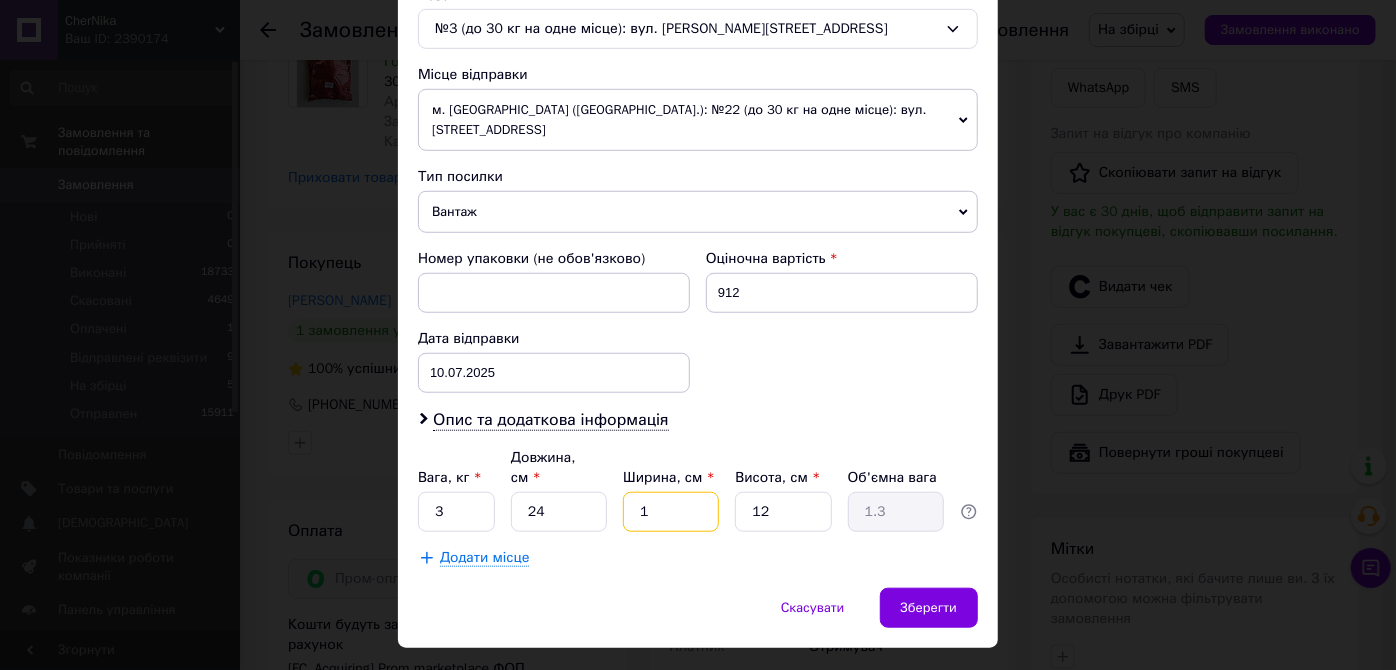 type on "0.1" 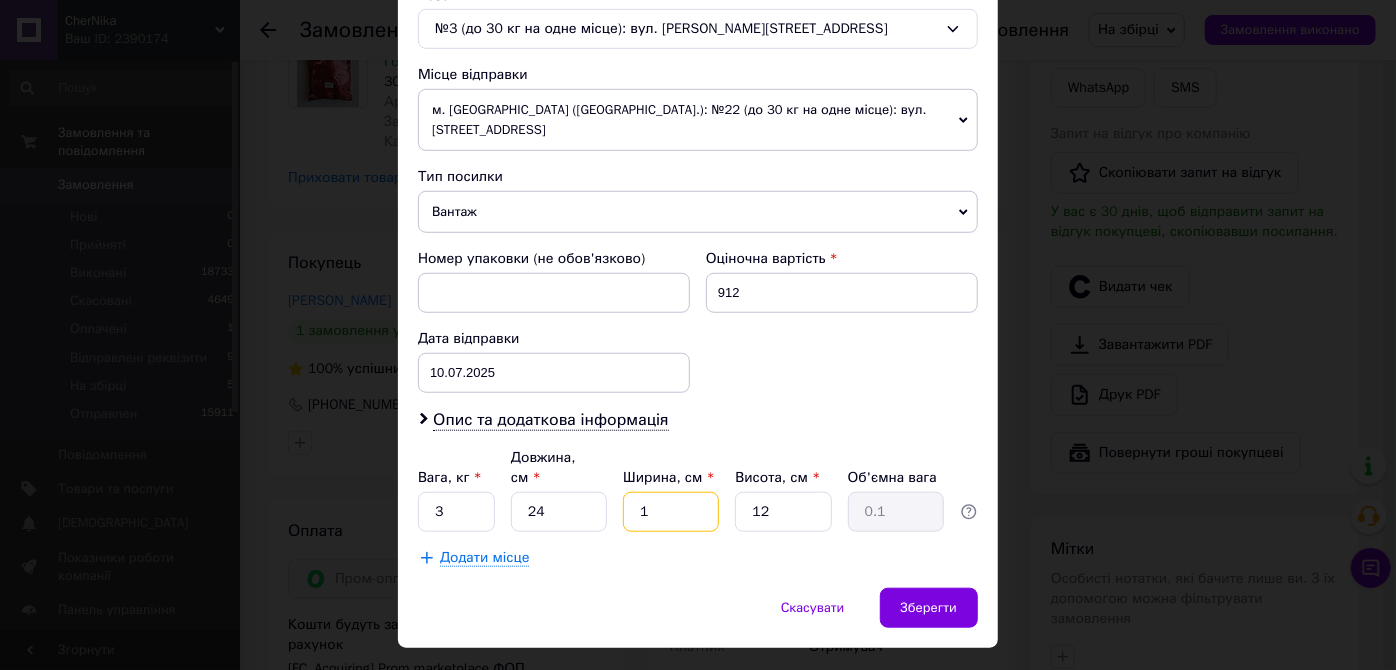 type on "17" 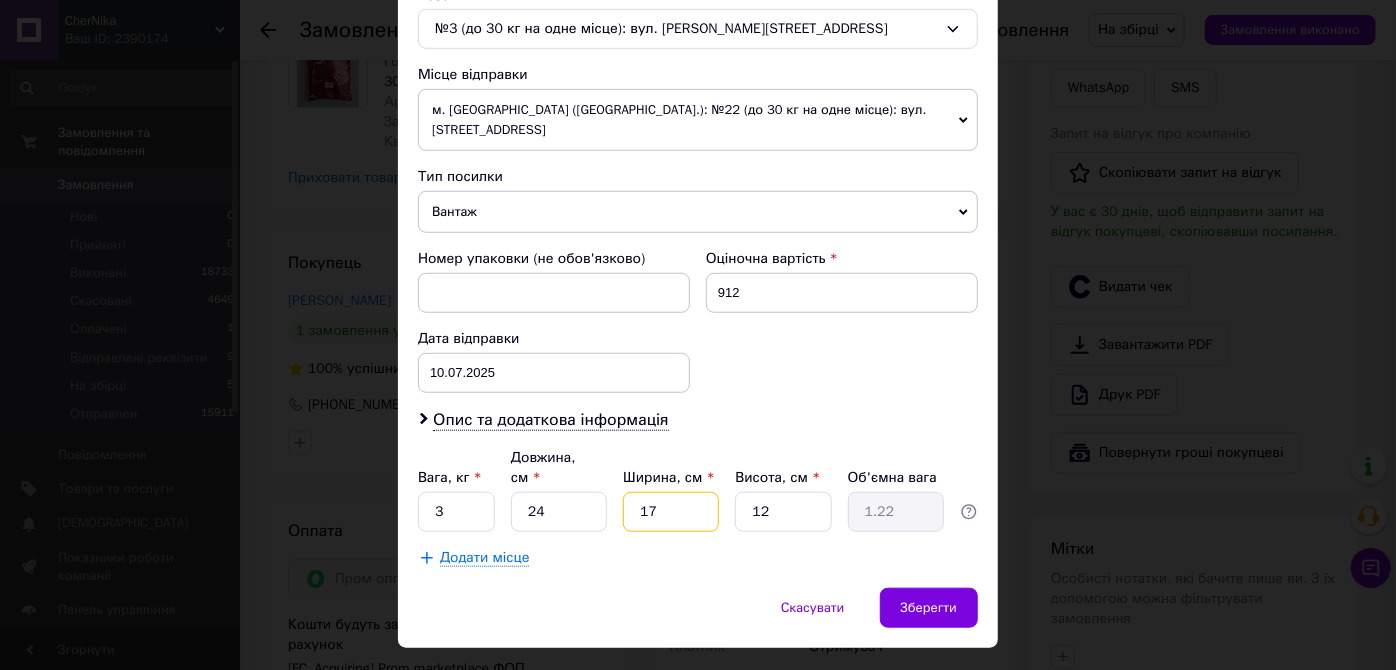 type on "17" 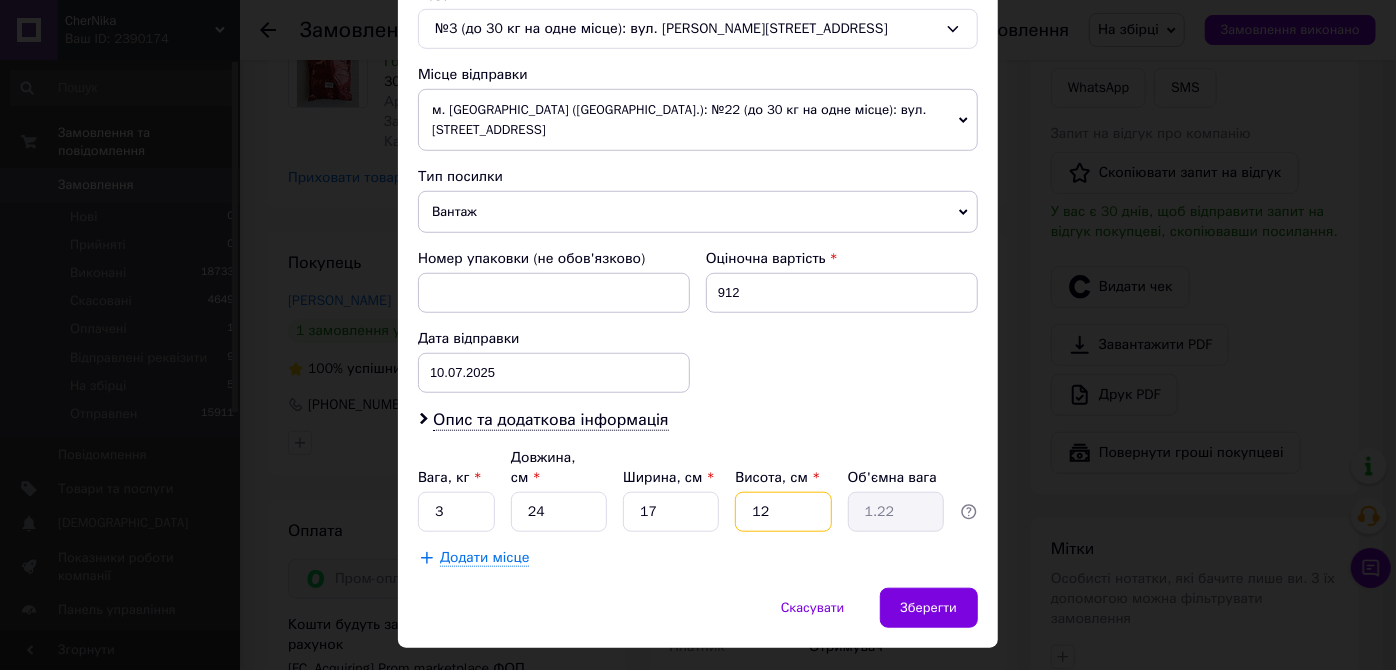 type on "9" 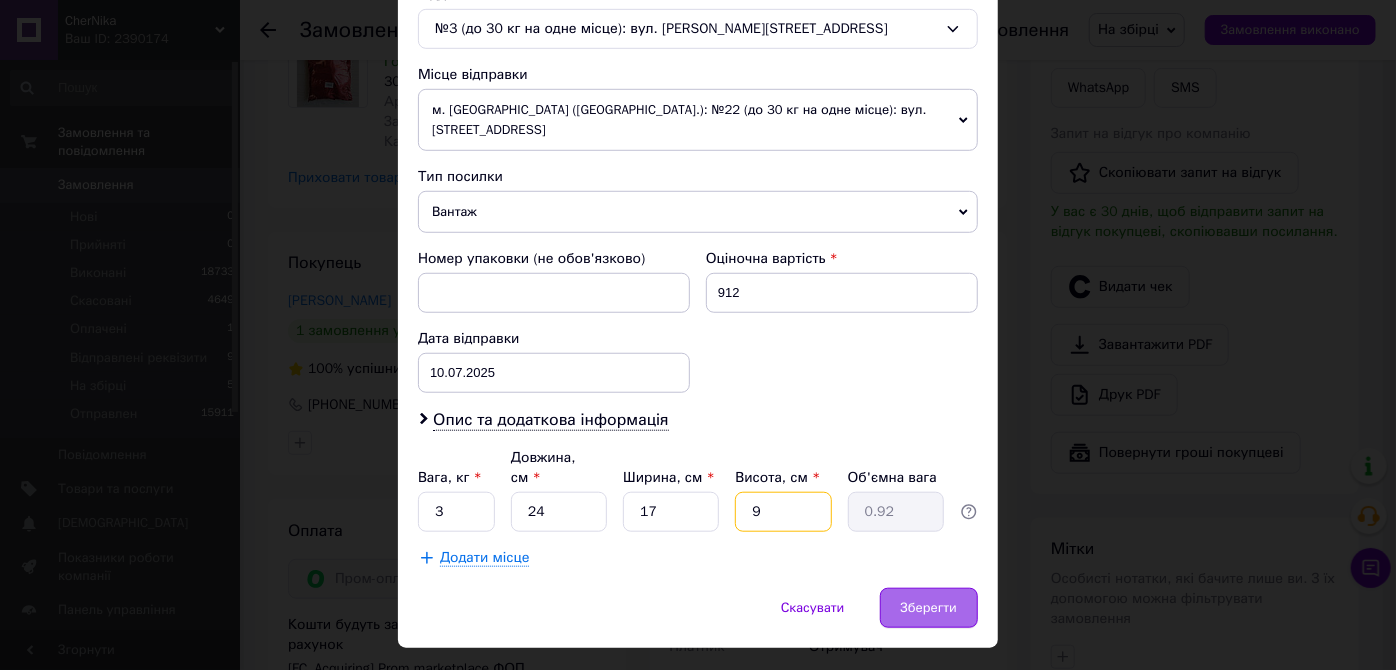 type on "9" 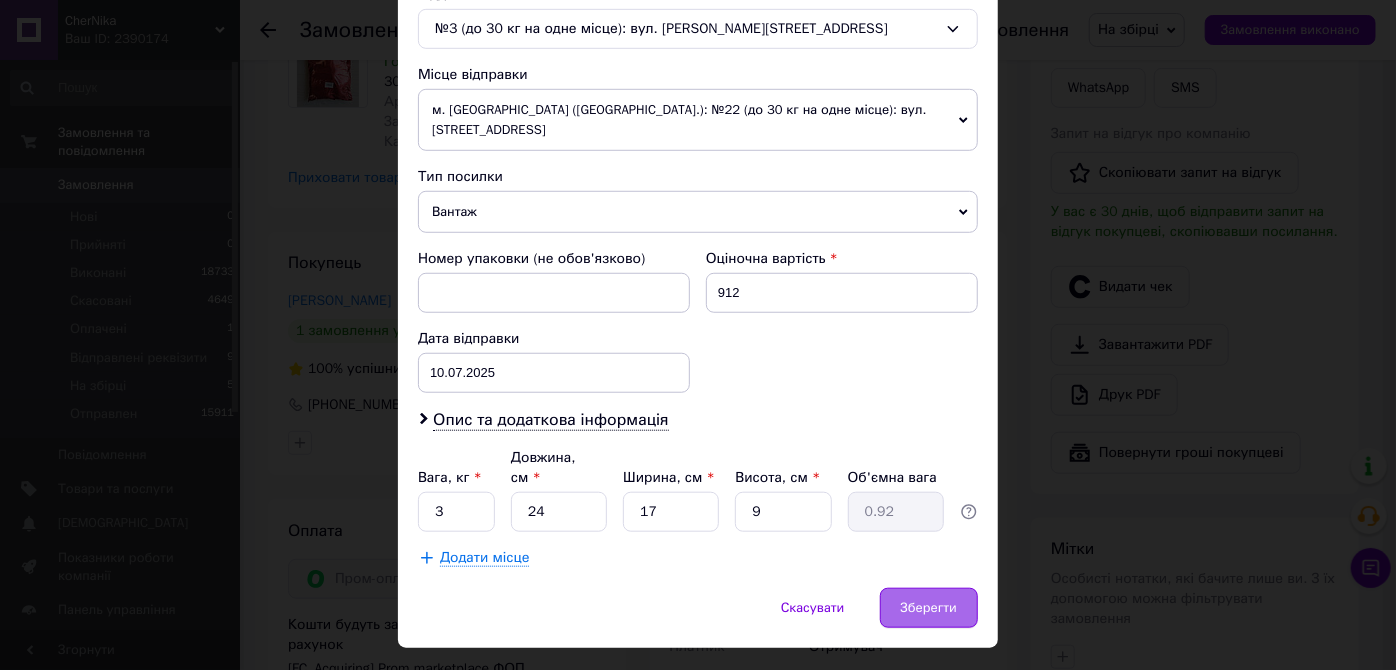 click on "Зберегти" at bounding box center [929, 608] 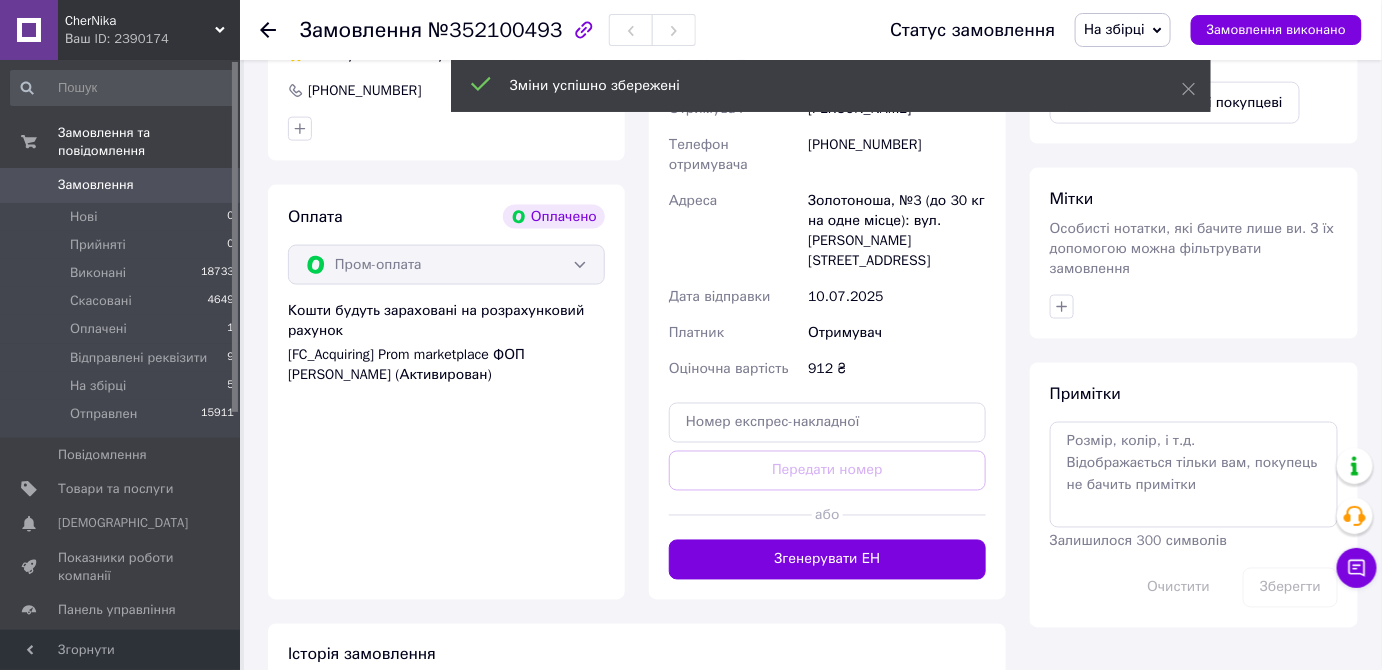 scroll, scrollTop: 909, scrollLeft: 0, axis: vertical 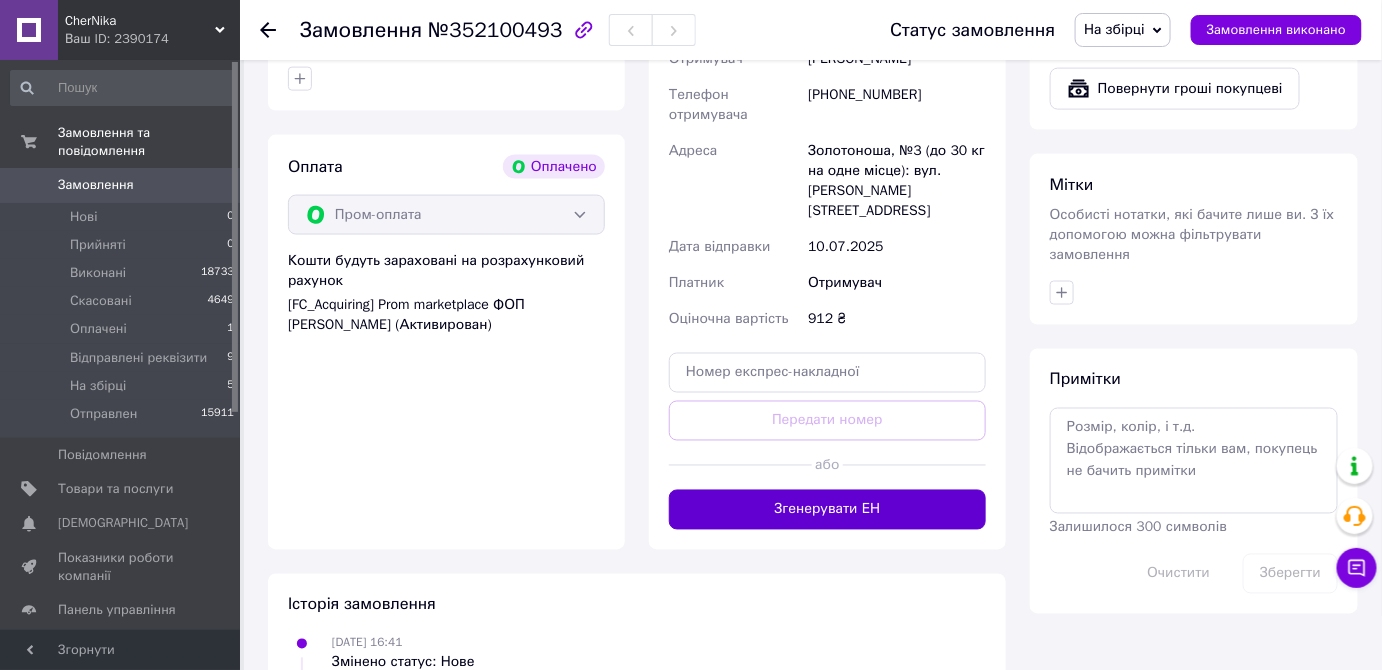 click on "Згенерувати ЕН" at bounding box center [827, 510] 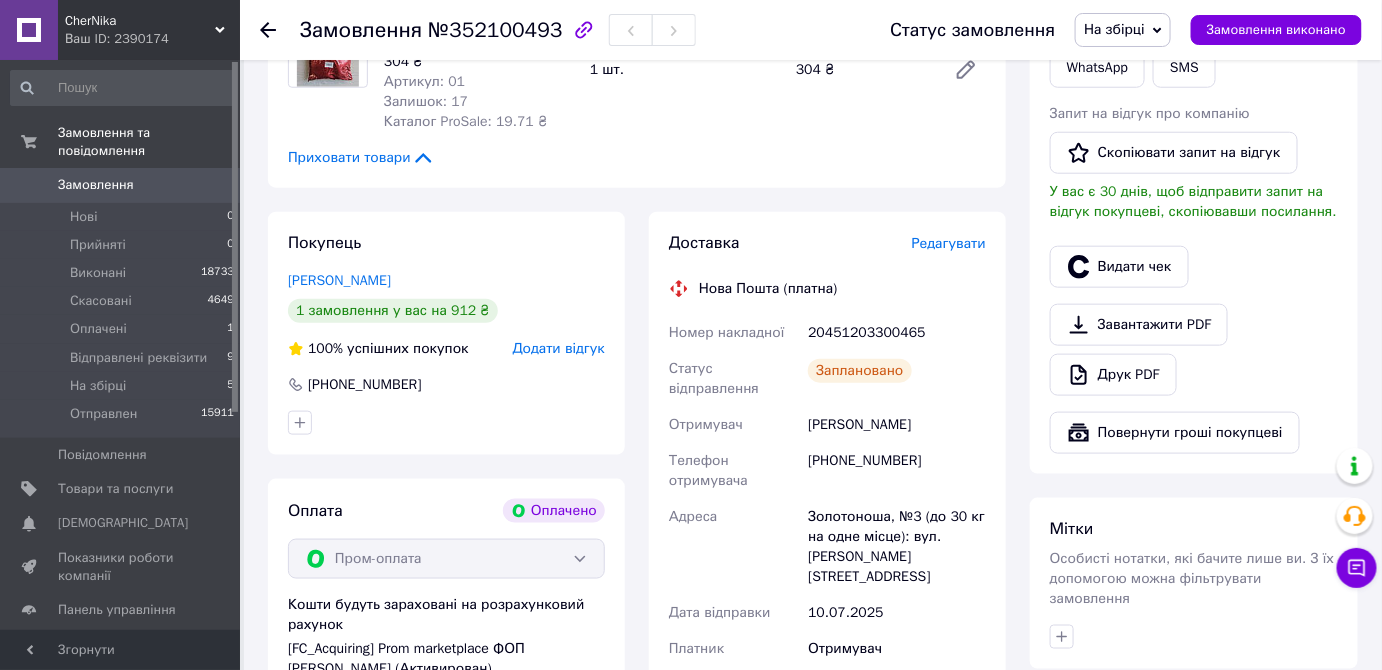 scroll, scrollTop: 545, scrollLeft: 0, axis: vertical 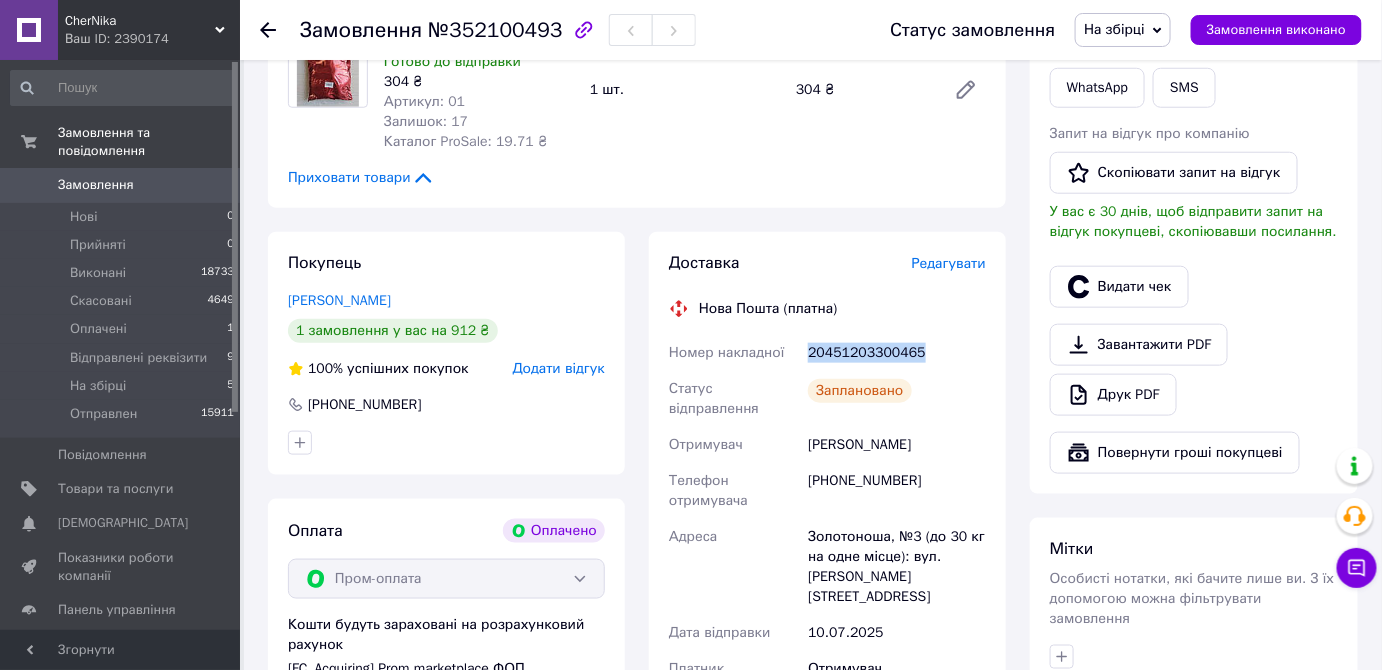 drag, startPoint x: 803, startPoint y: 353, endPoint x: 975, endPoint y: 352, distance: 172.00291 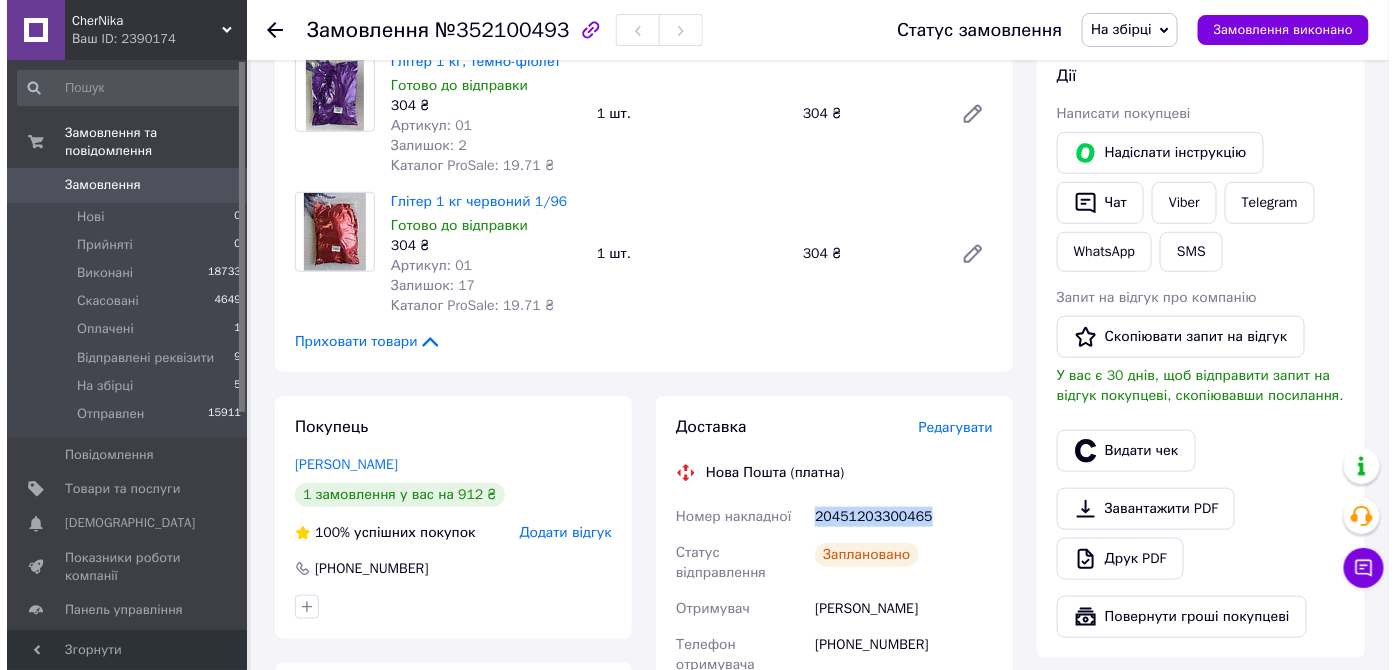 scroll, scrollTop: 272, scrollLeft: 0, axis: vertical 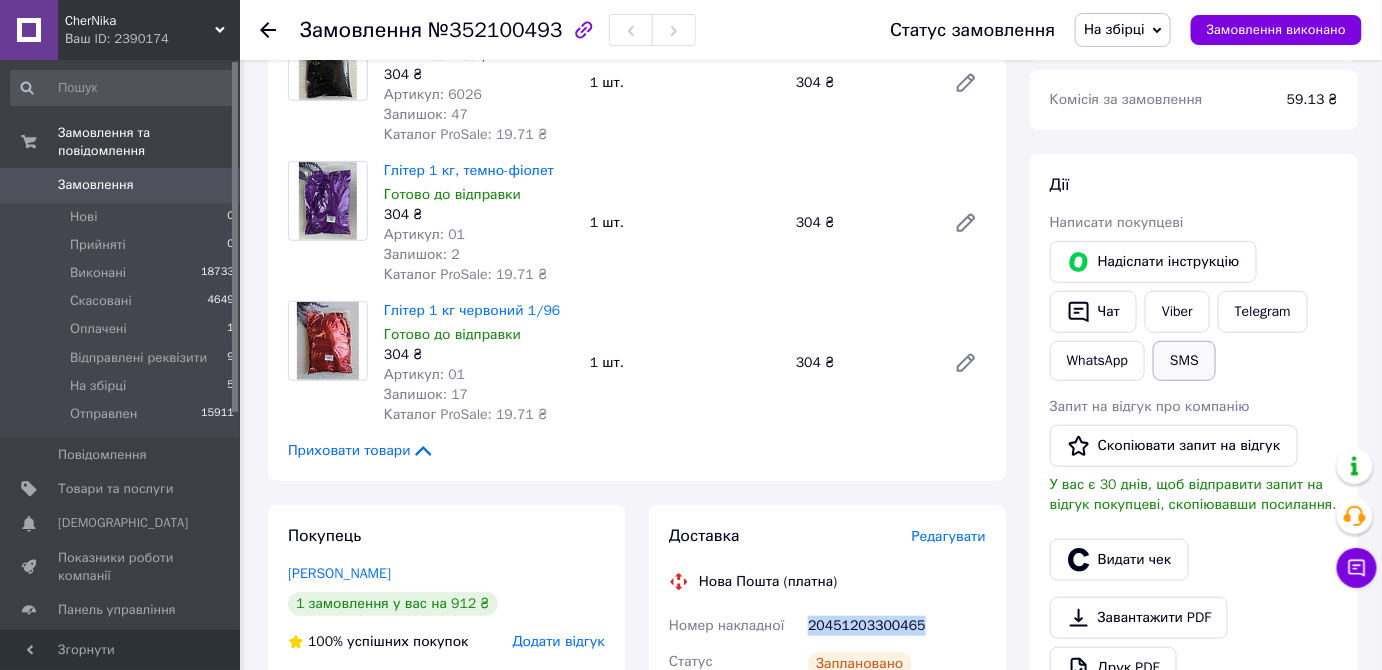 click on "SMS" at bounding box center (1184, 361) 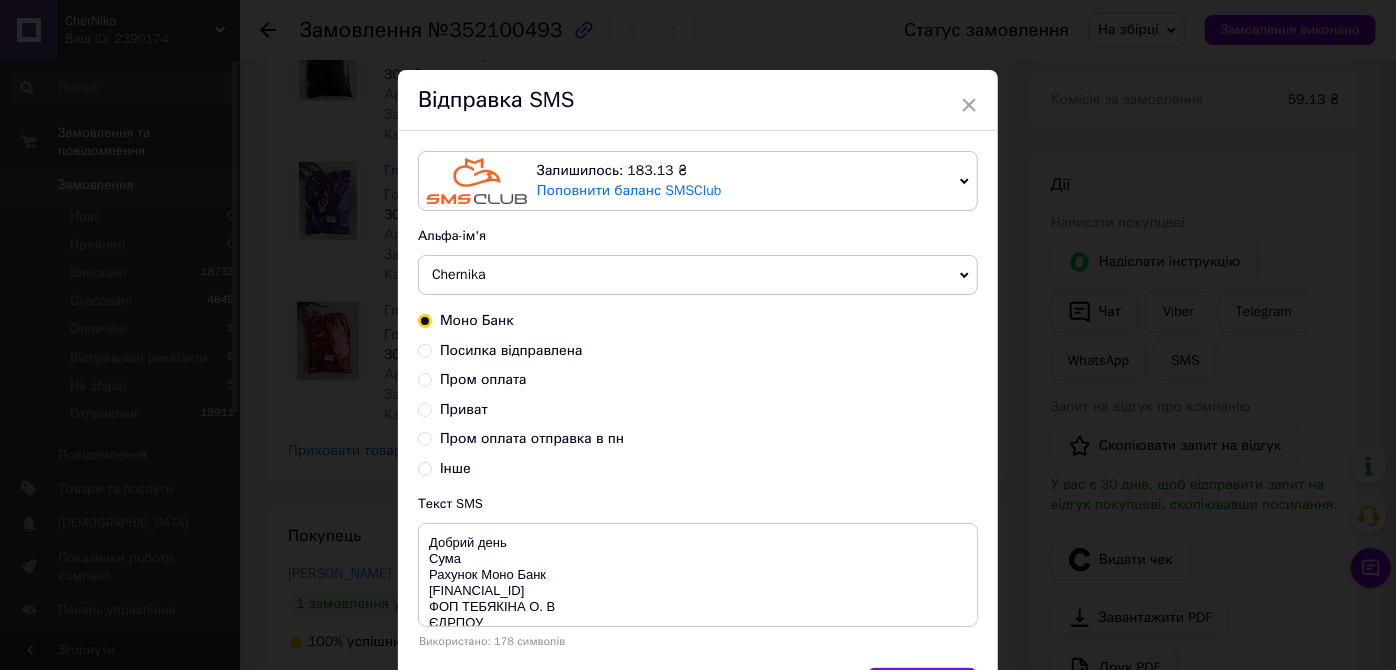 click on "Пром оплата" at bounding box center (425, 378) 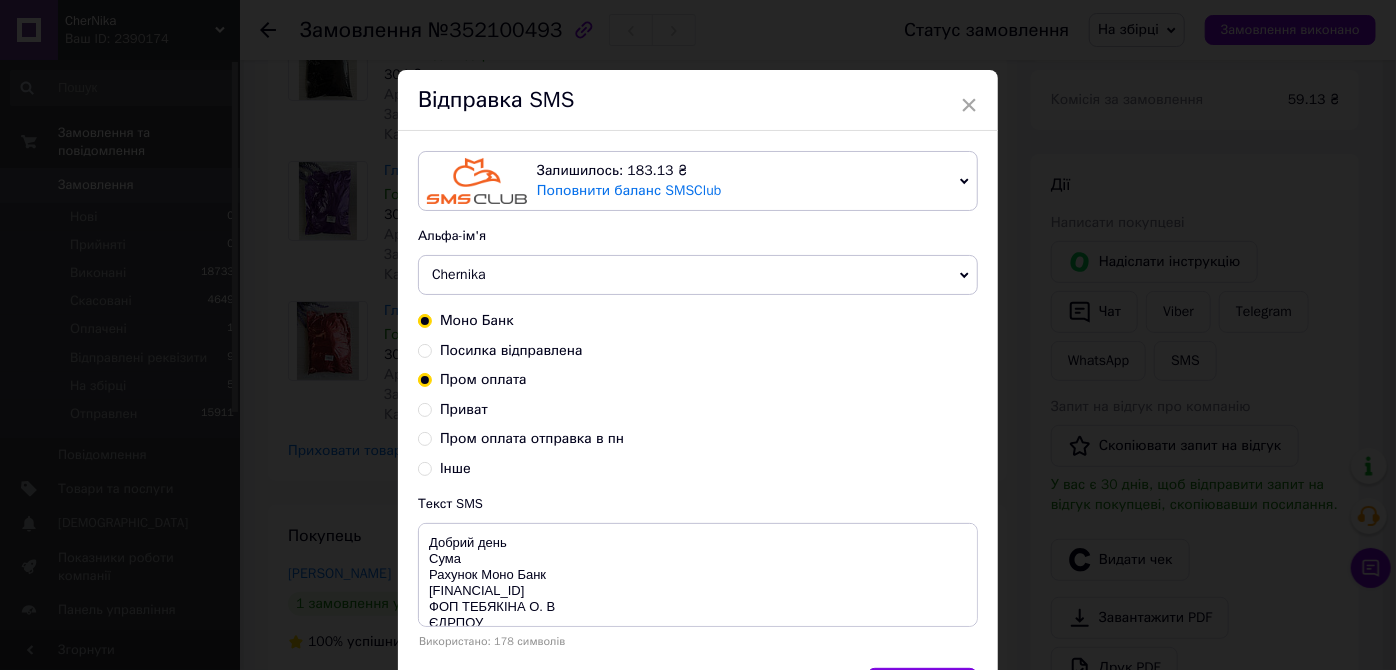 radio on "true" 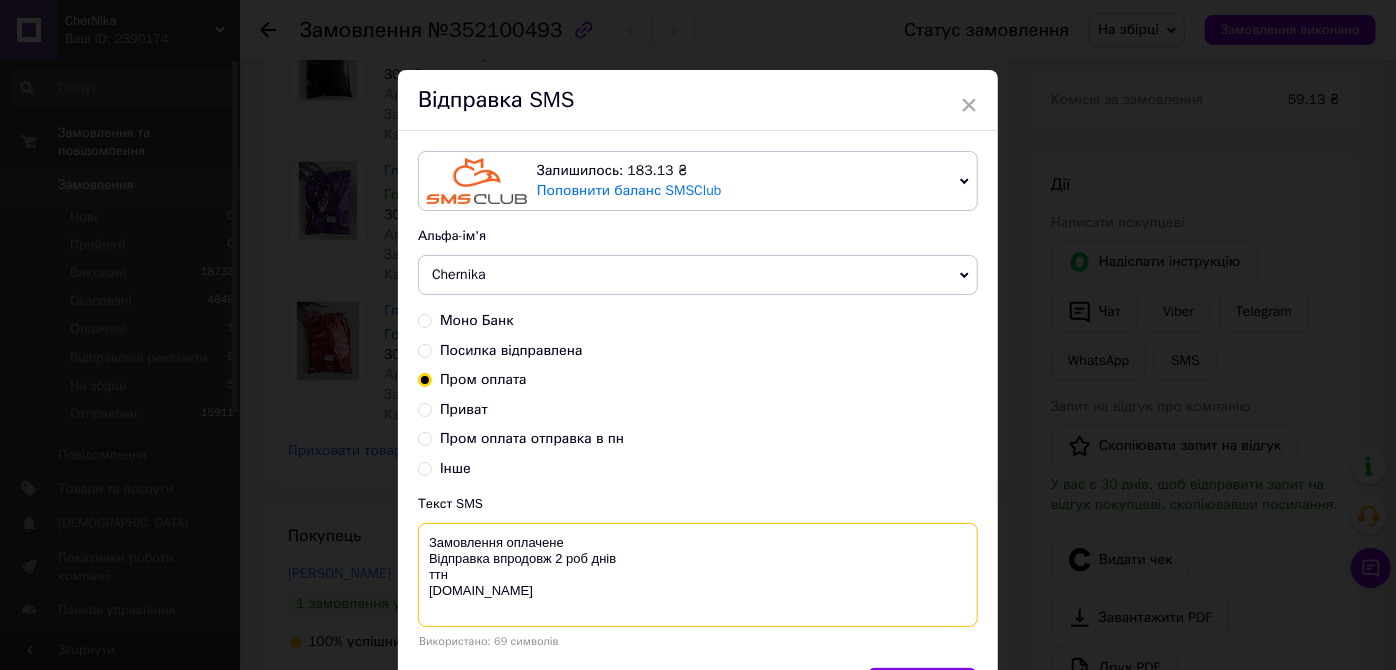 click on "Замовлення оплачене
Відправка впродовж 2 роб днів
ттн
[DOMAIN_NAME]" at bounding box center [698, 575] 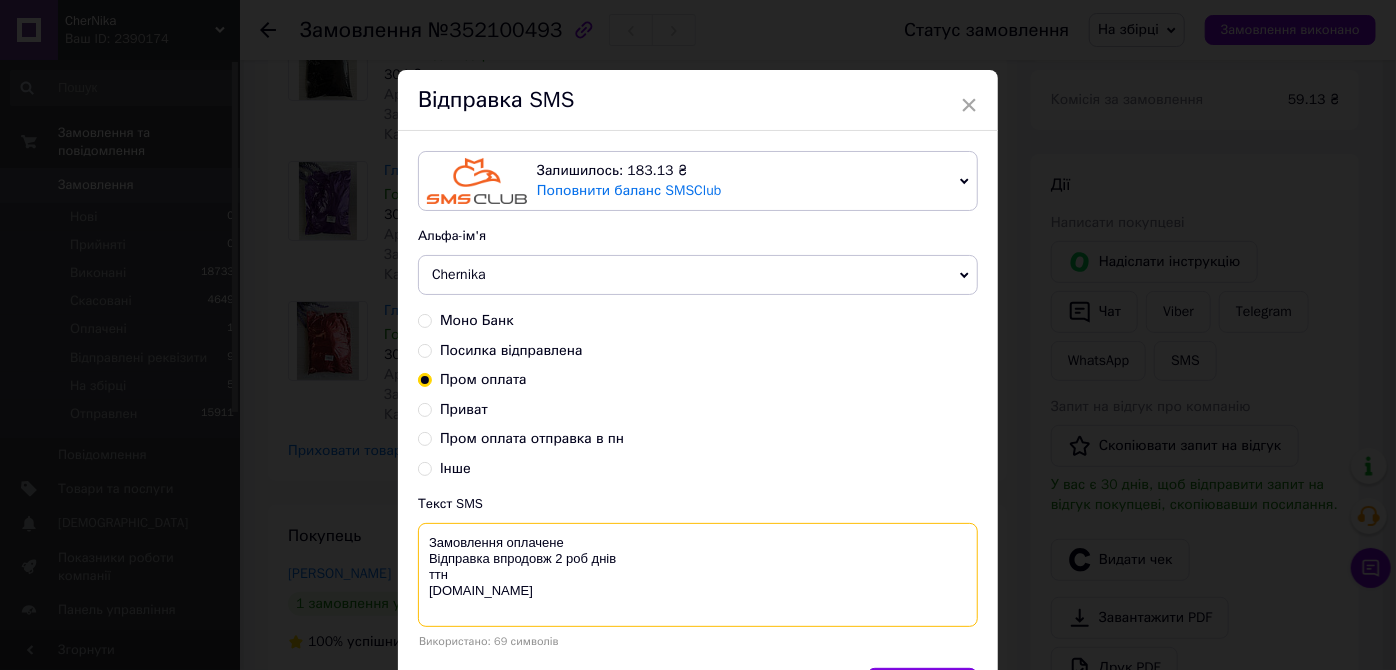 paste on "20451203300465" 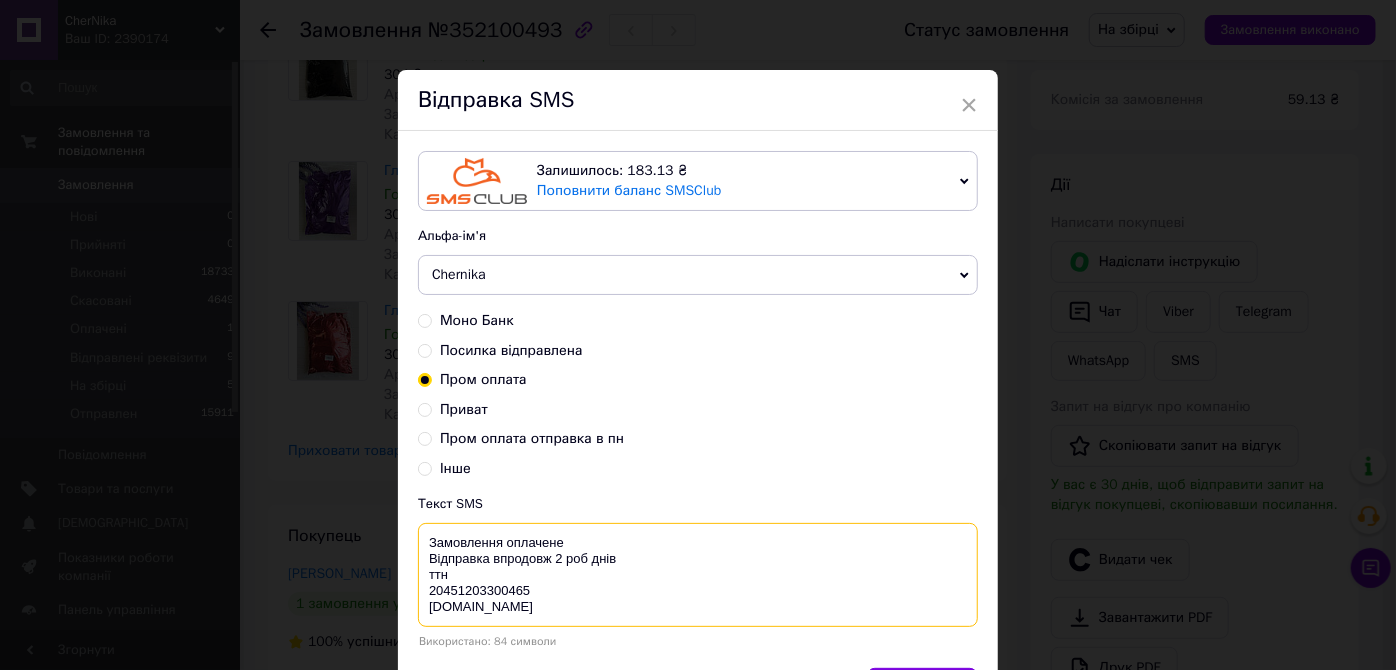 click on "Замовлення оплачене
Відправка впродовж 2 роб днів
ттн
20451203300465
chernika.in" at bounding box center [698, 575] 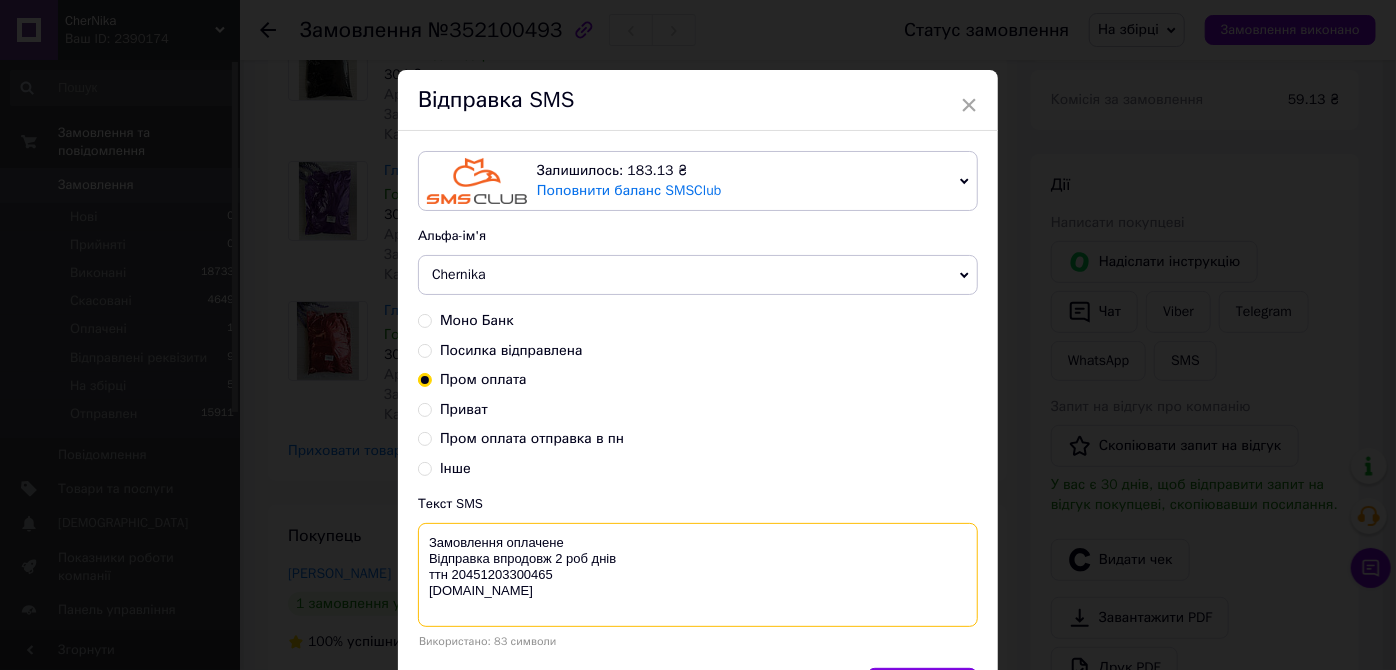 drag, startPoint x: 625, startPoint y: 556, endPoint x: 400, endPoint y: 550, distance: 225.07999 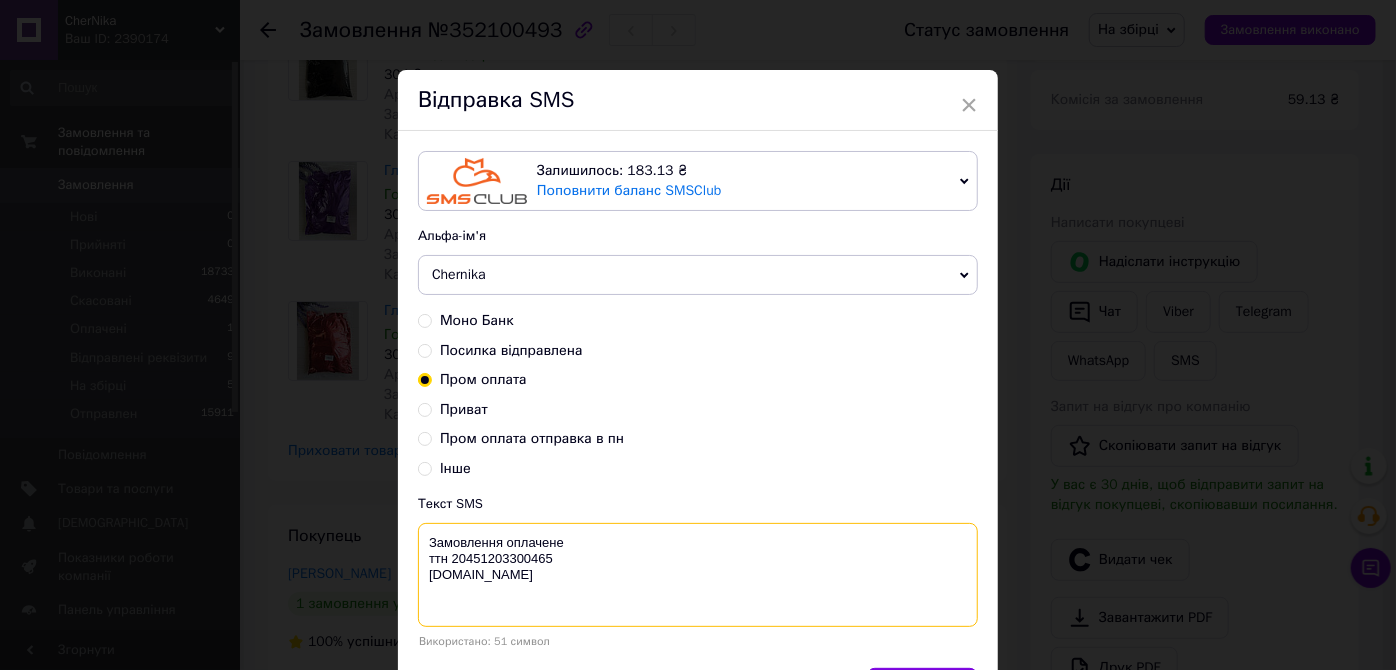 drag, startPoint x: 420, startPoint y: 536, endPoint x: 549, endPoint y: 588, distance: 139.0863 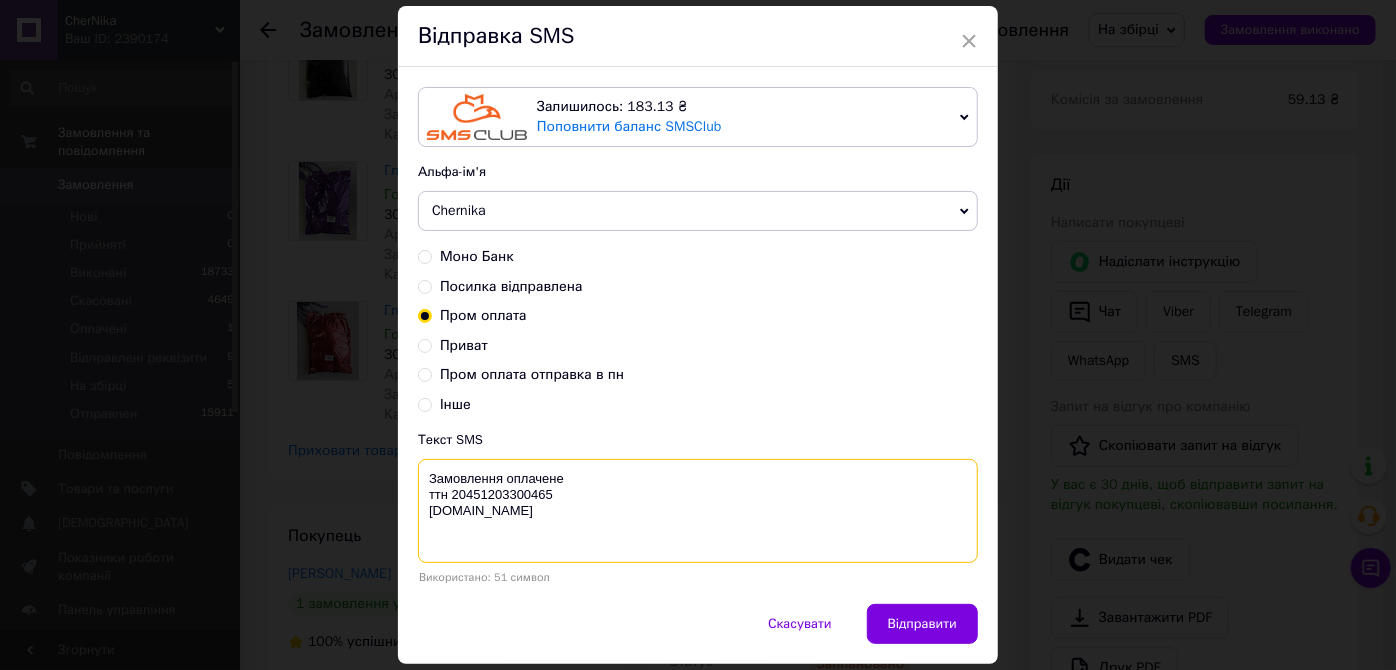 scroll, scrollTop: 122, scrollLeft: 0, axis: vertical 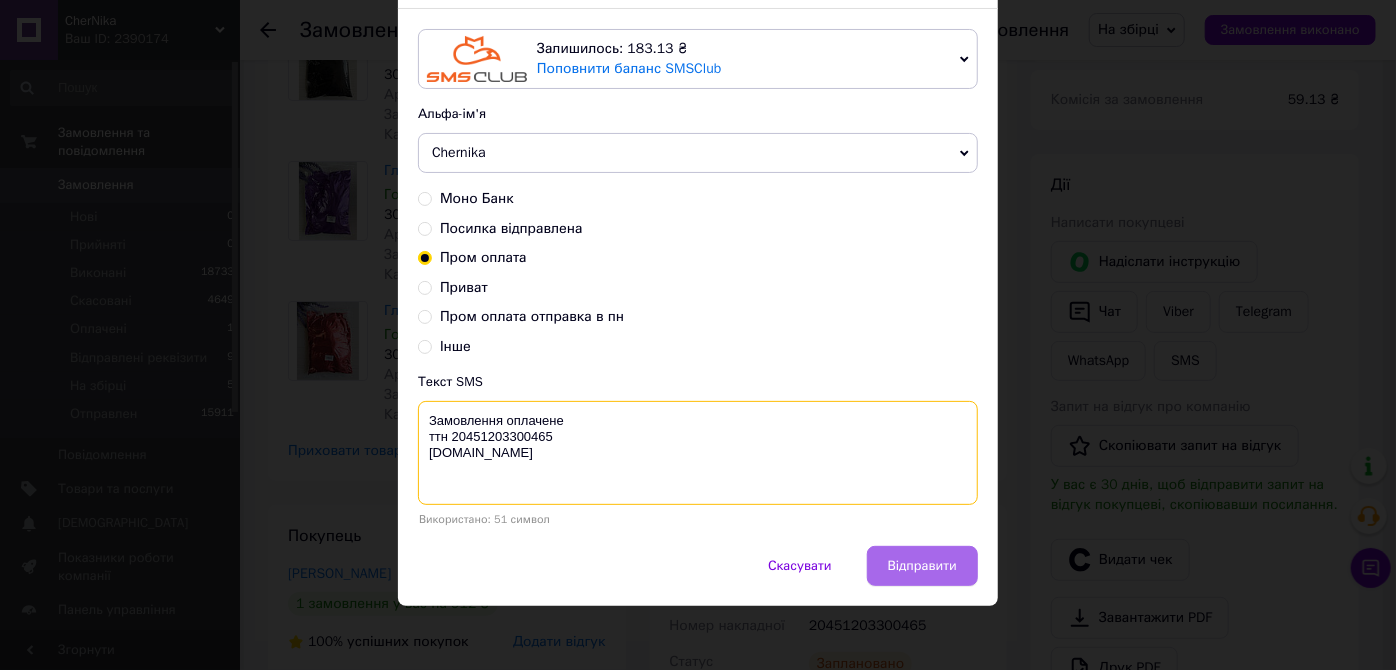 type on "Замовлення оплачене
ттн 20451203300465
[DOMAIN_NAME]" 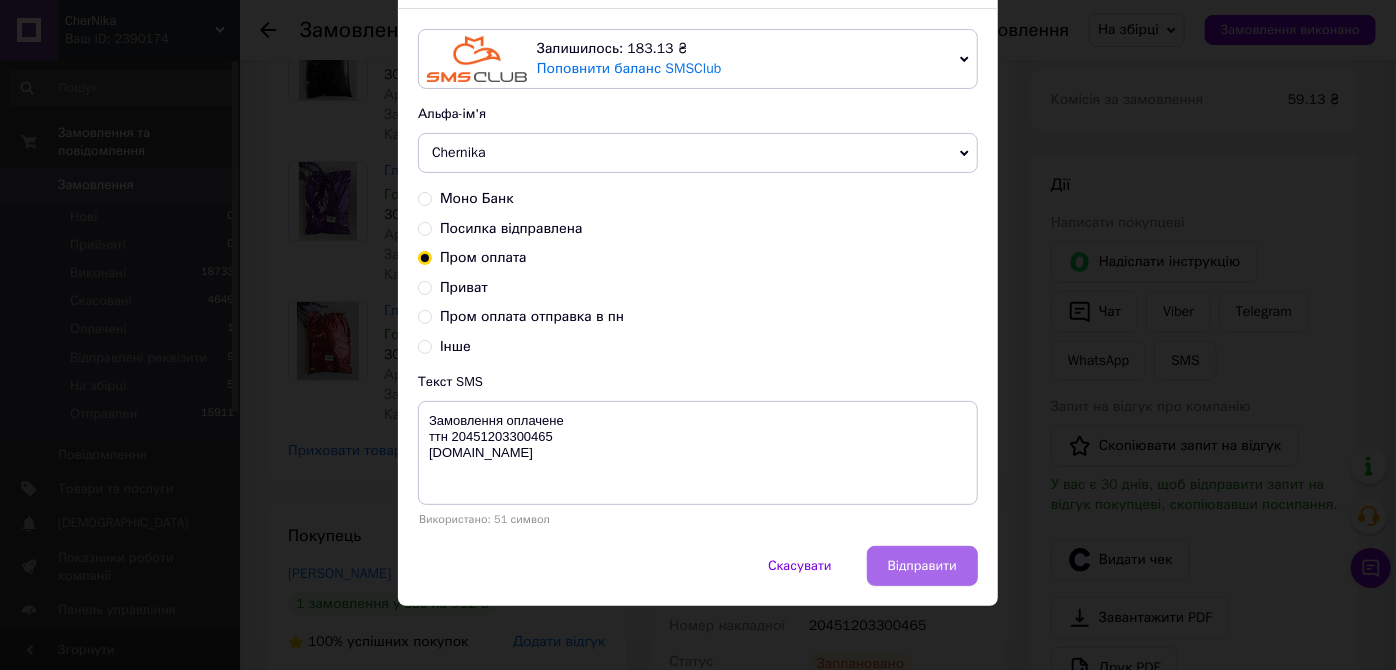 click on "Відправити" at bounding box center (922, 566) 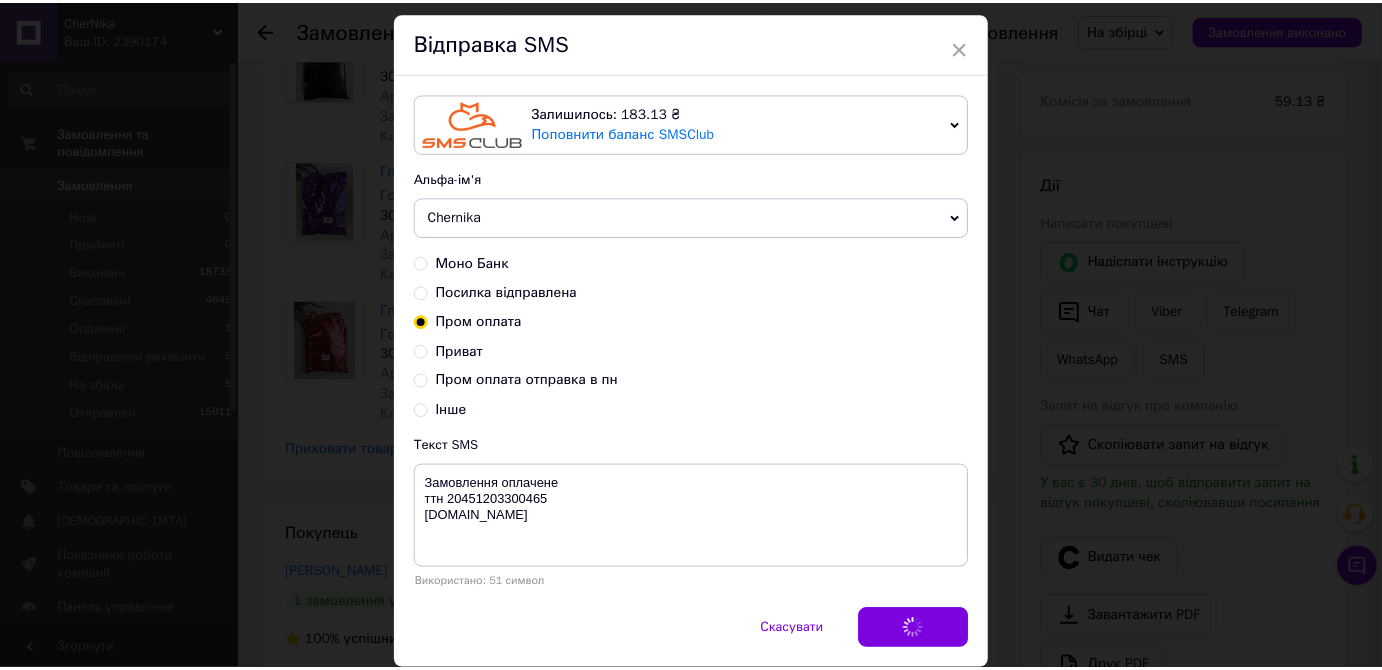 scroll, scrollTop: 0, scrollLeft: 0, axis: both 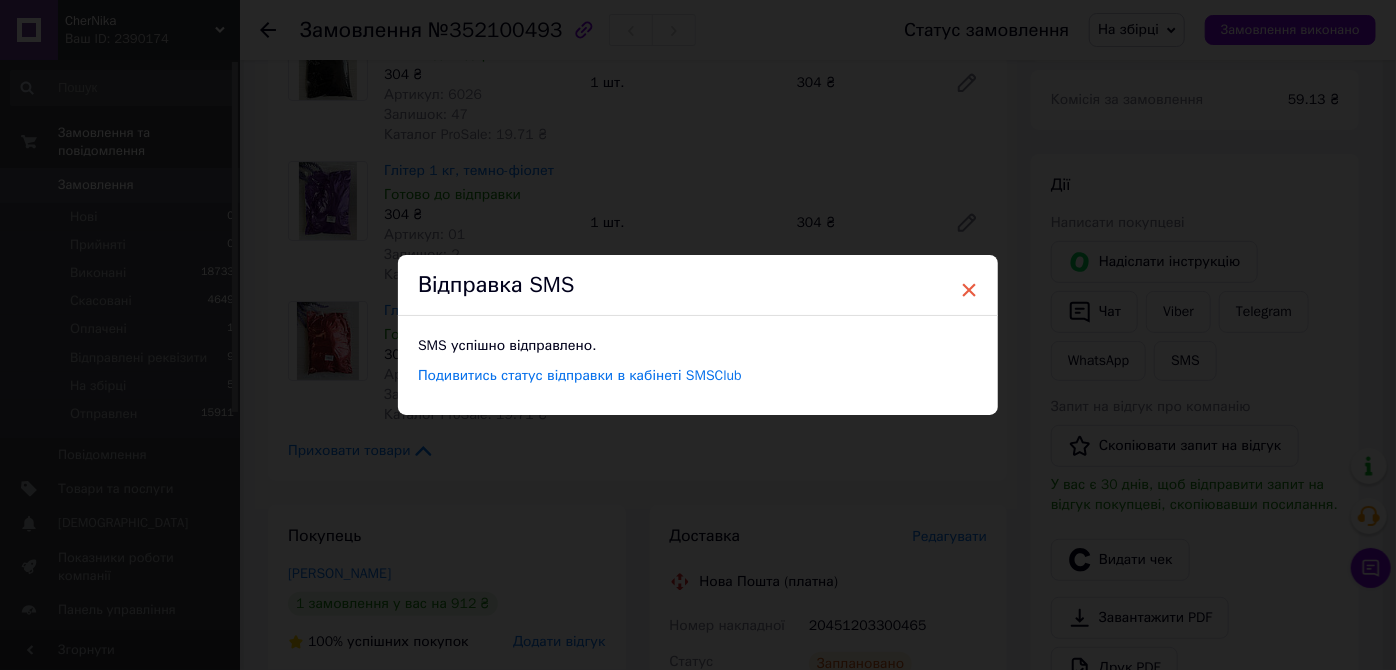 click on "×" at bounding box center (969, 290) 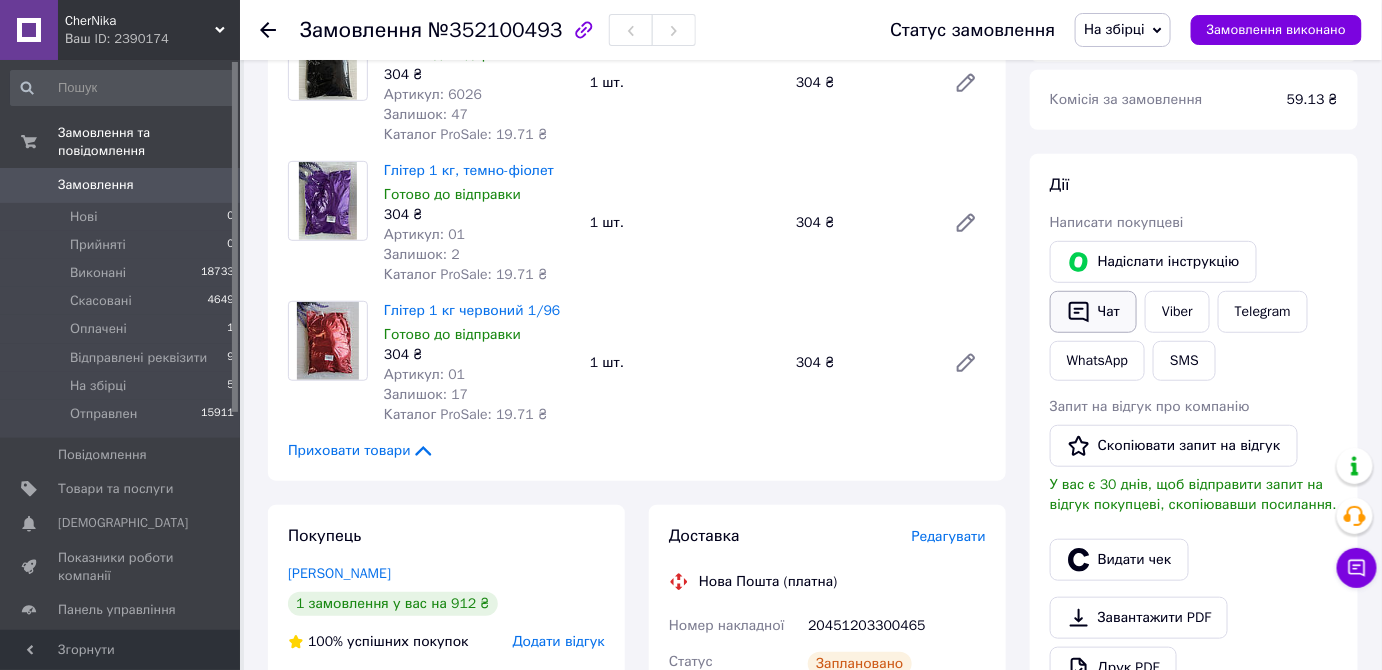 click on "Чат" at bounding box center [1093, 312] 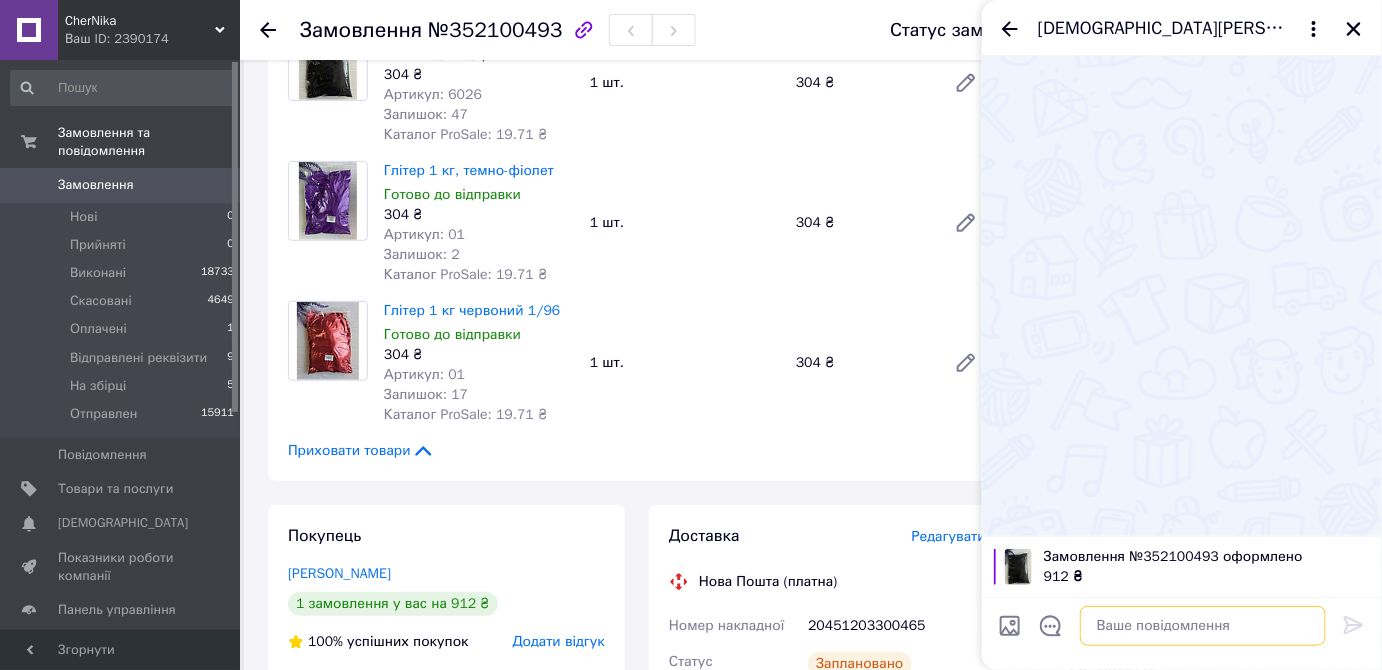 paste on "Замовлення оплачене
ттн 20451203300465
[DOMAIN_NAME]" 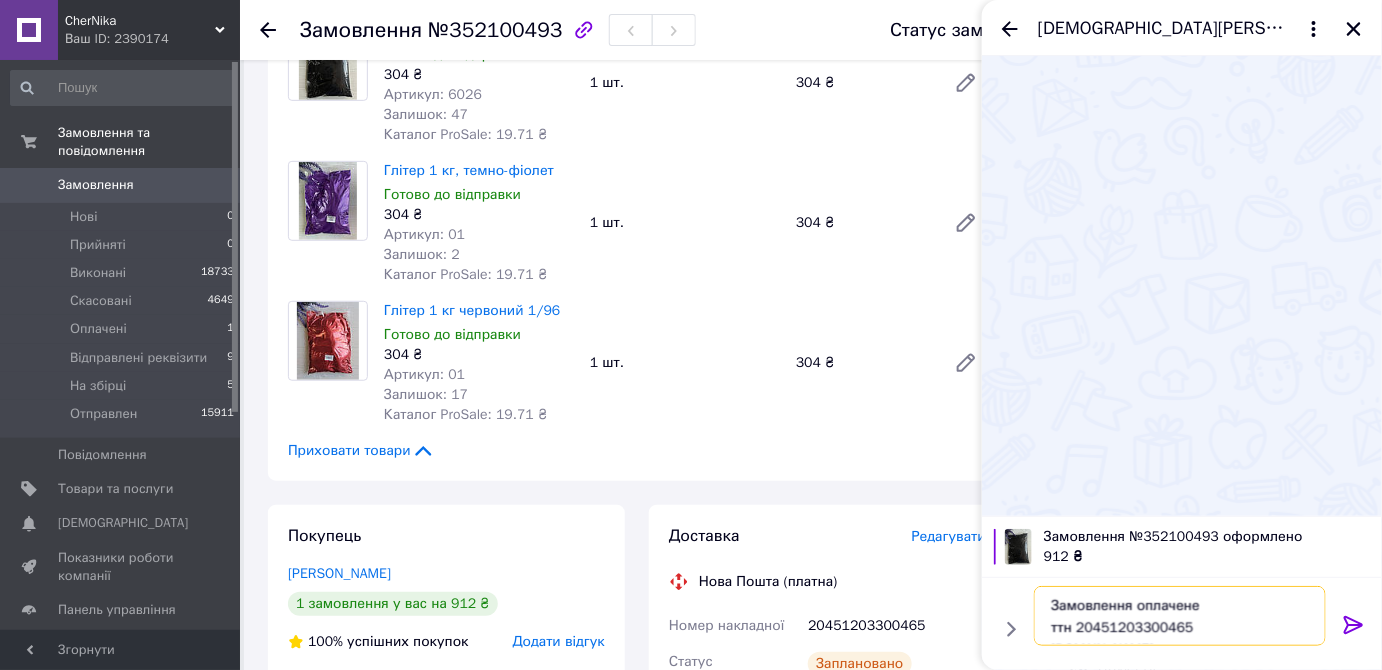 scroll, scrollTop: 14, scrollLeft: 0, axis: vertical 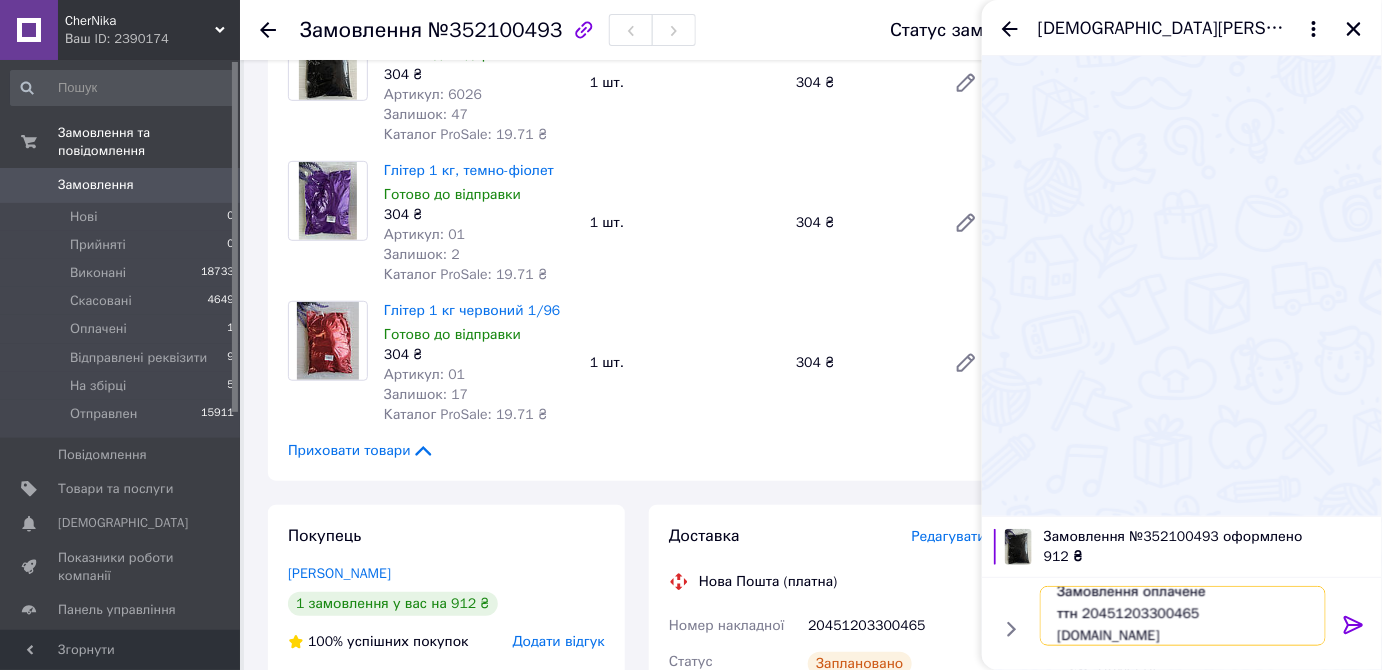 type on "Замовлення оплачене
ттн 20451203300465
[DOMAIN_NAME]" 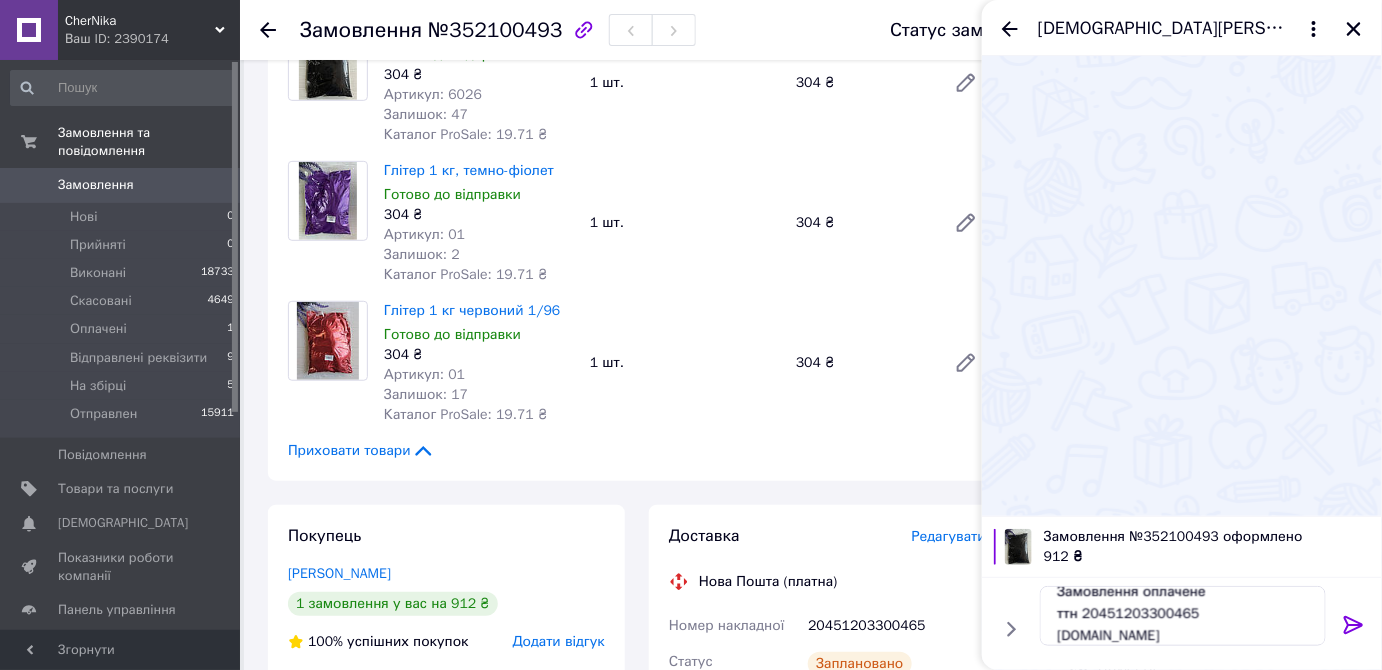 click 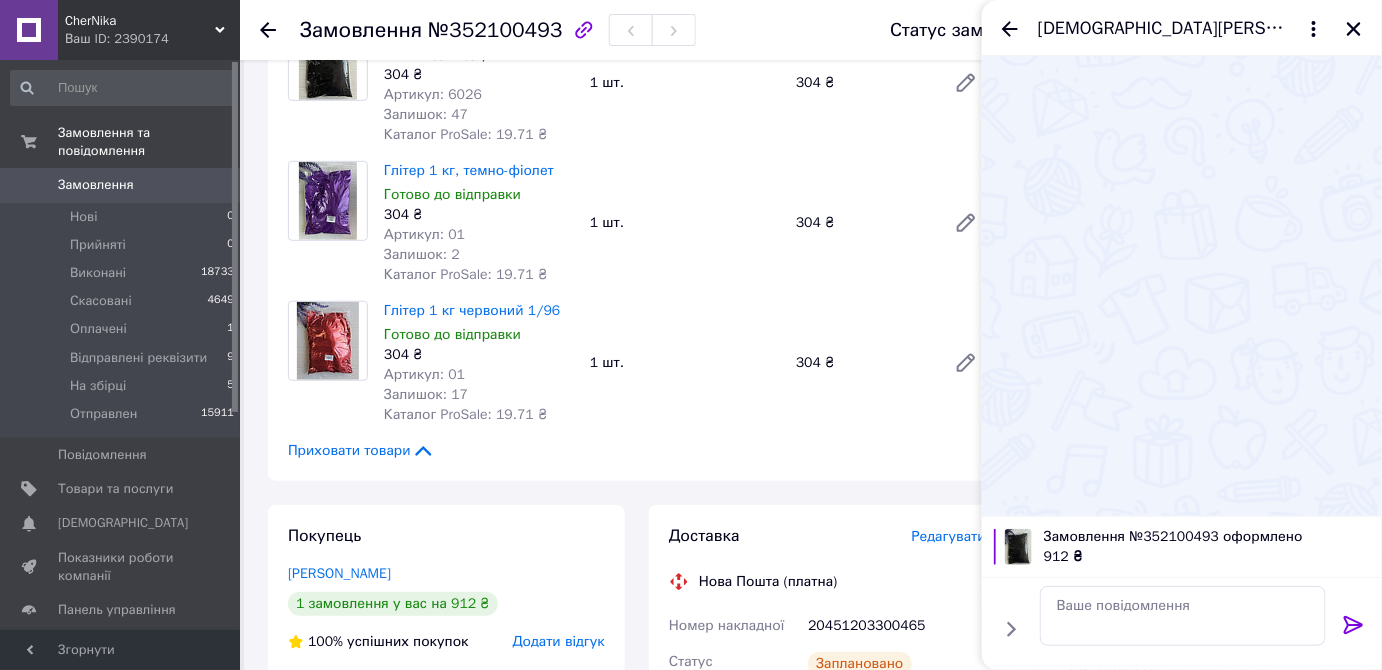 scroll, scrollTop: 0, scrollLeft: 0, axis: both 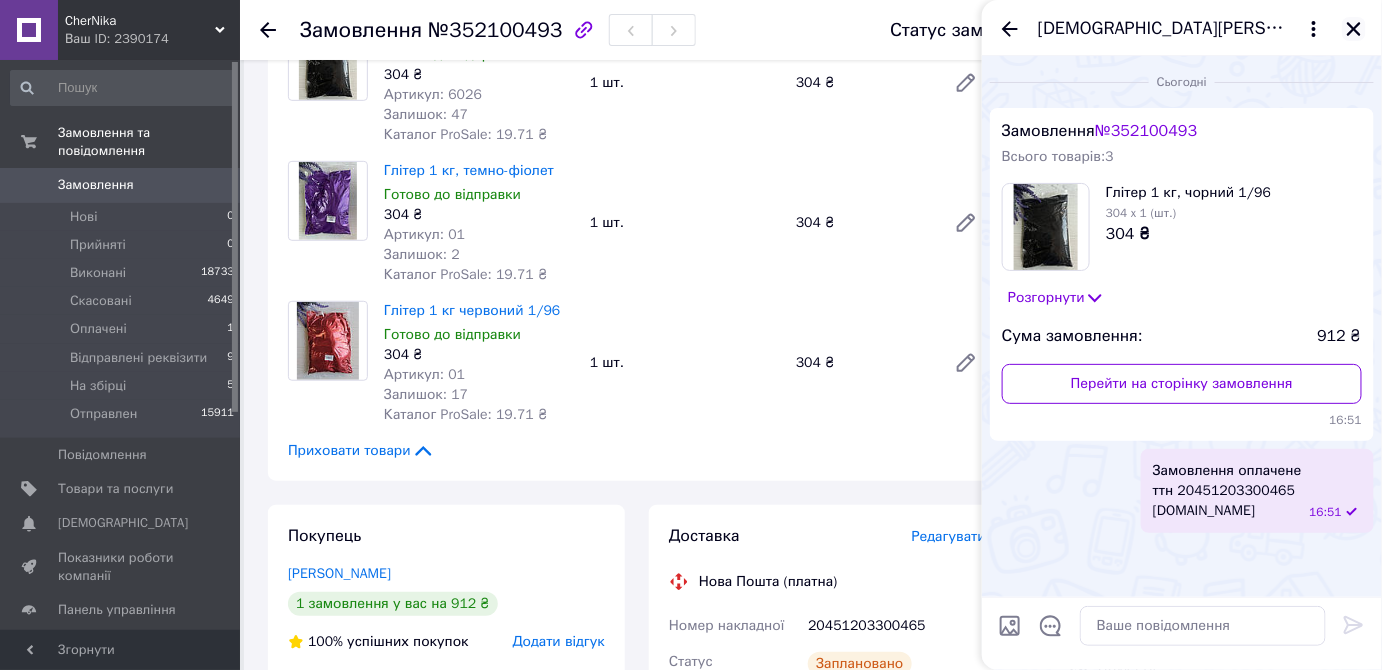 click 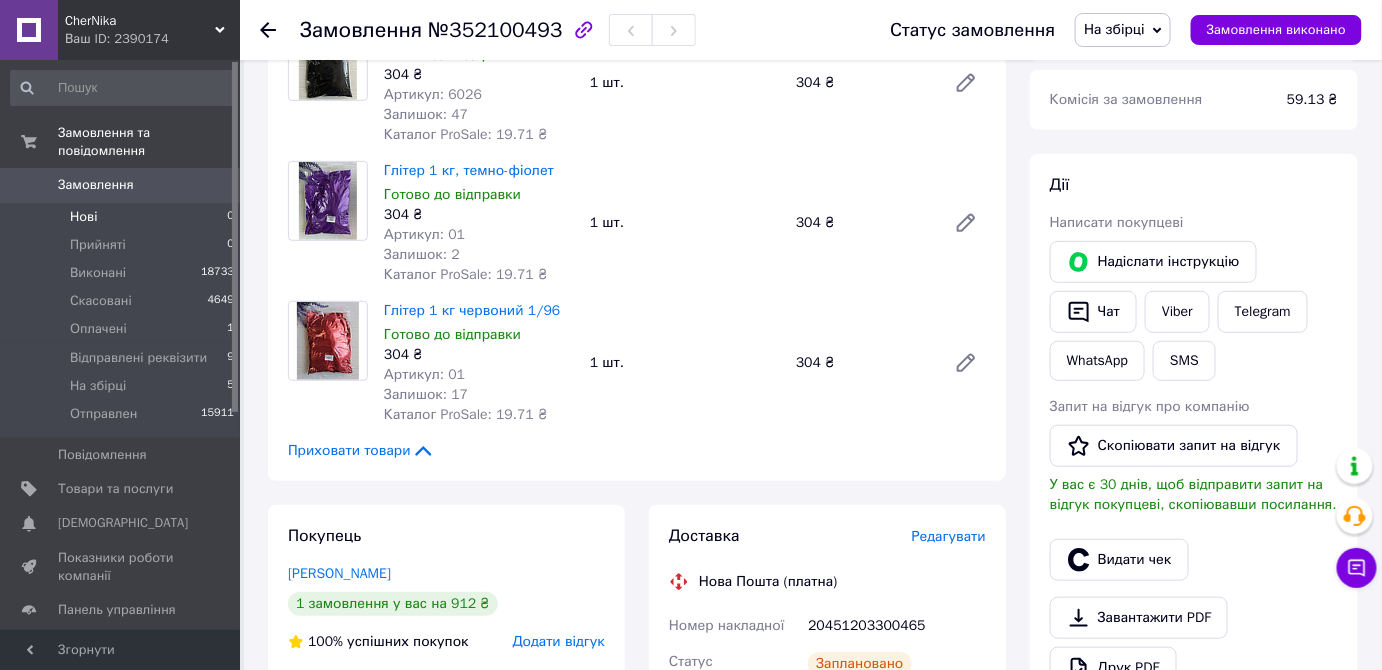 click on "Нові" at bounding box center [83, 217] 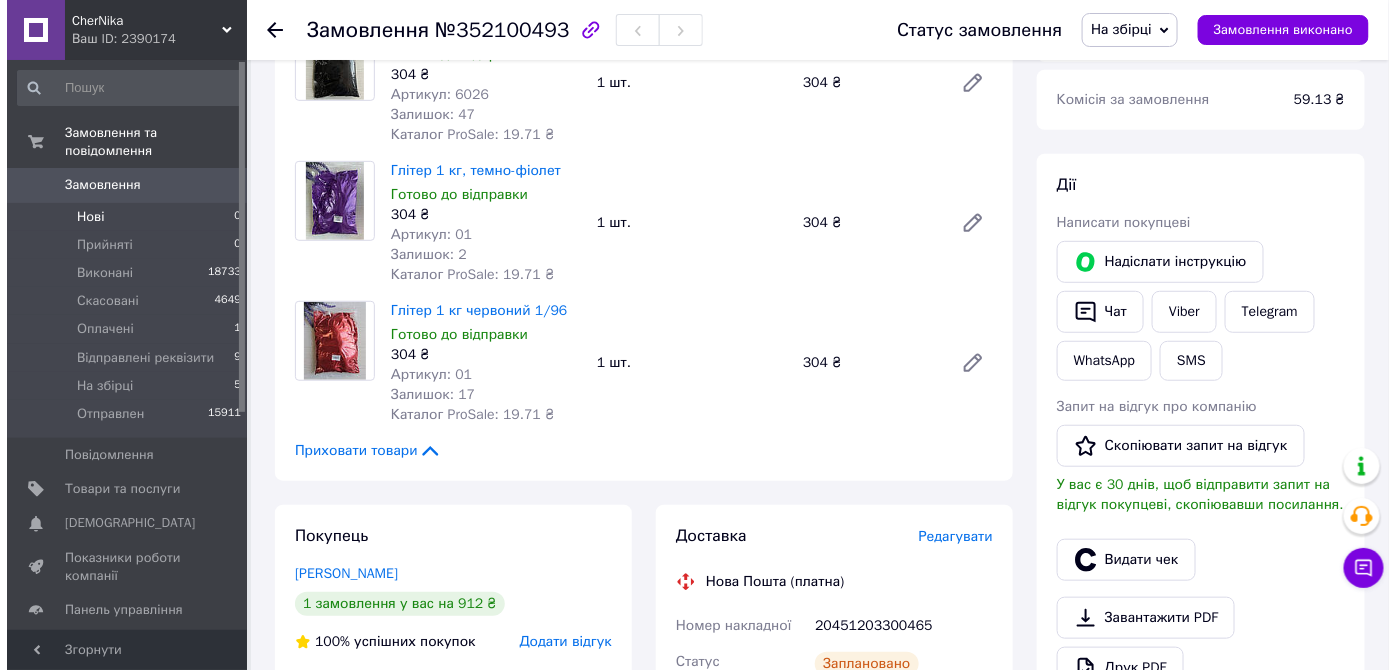 scroll, scrollTop: 0, scrollLeft: 0, axis: both 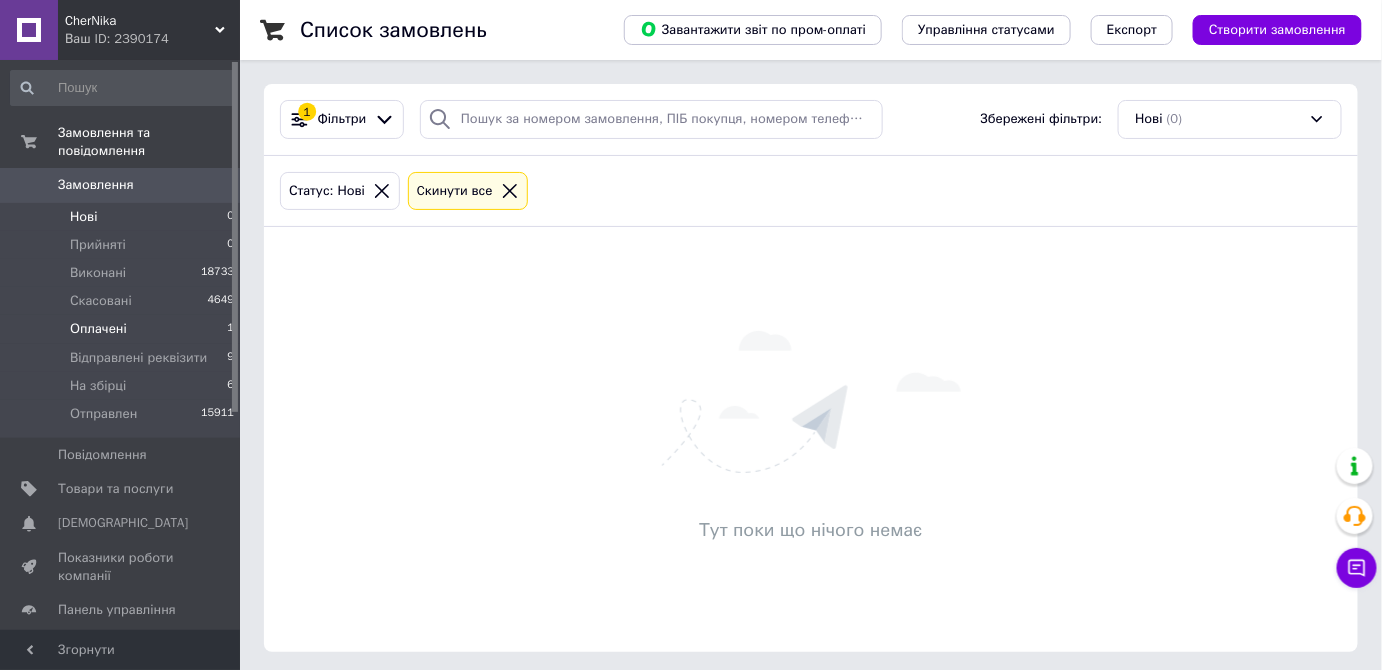 click on "Оплачені" at bounding box center (98, 329) 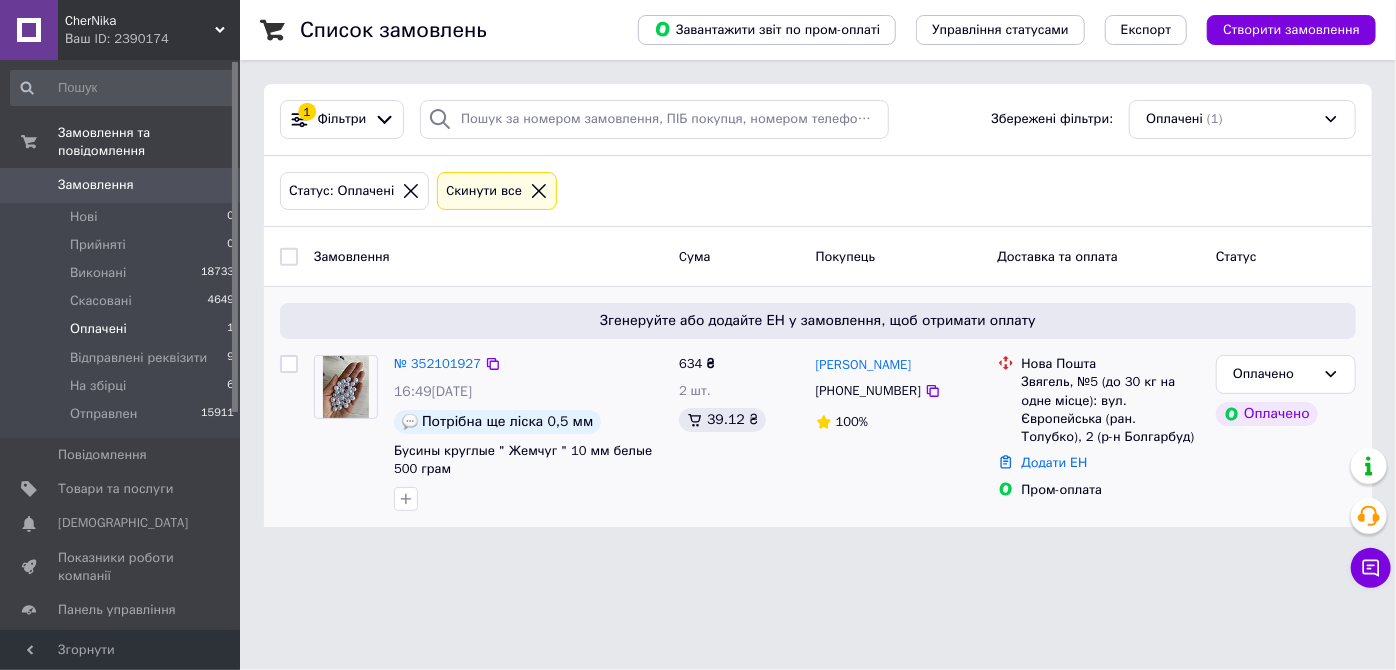 click at bounding box center (346, 387) 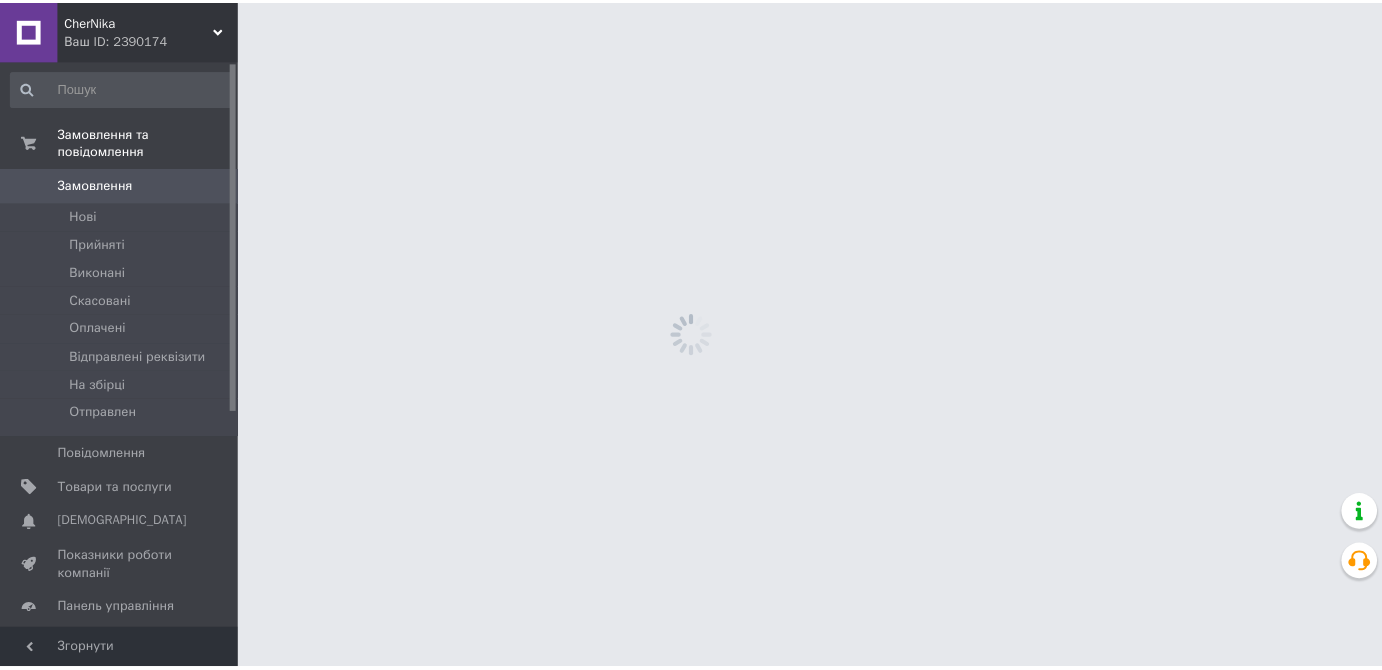 scroll, scrollTop: 0, scrollLeft: 0, axis: both 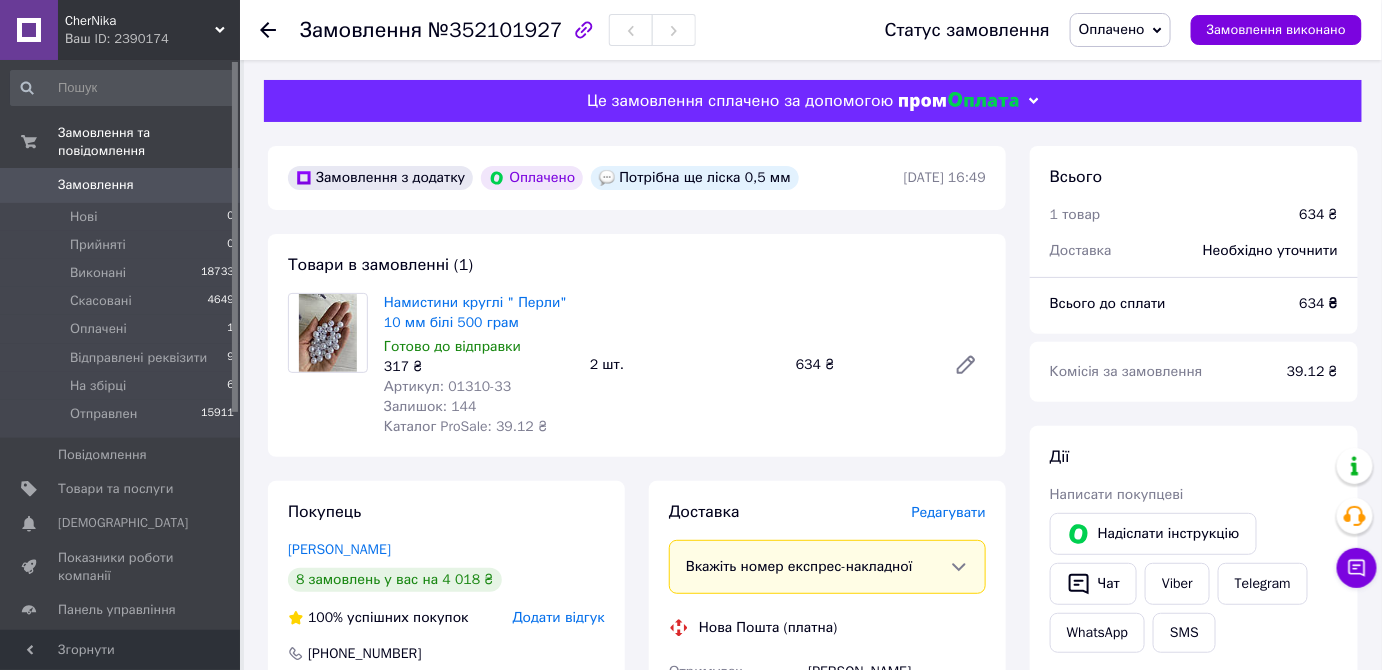 click on "Оплачено" at bounding box center [1120, 30] 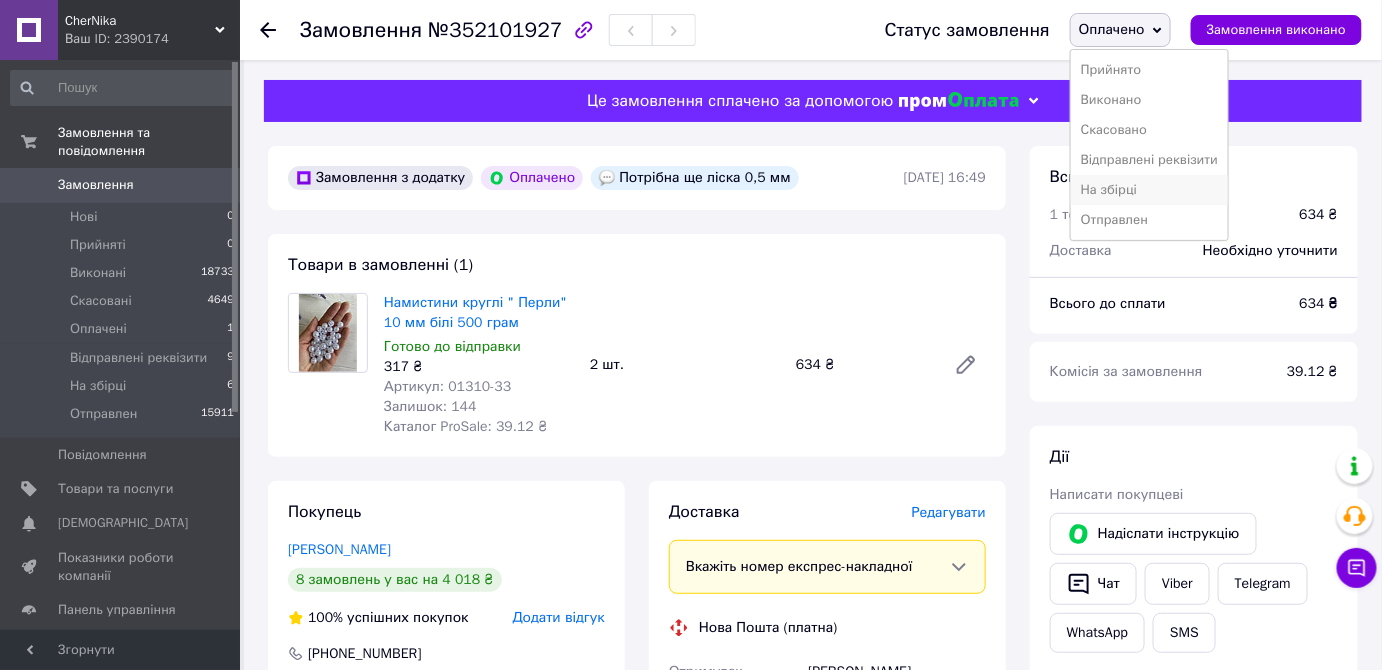 click on "На збірці" at bounding box center [1149, 190] 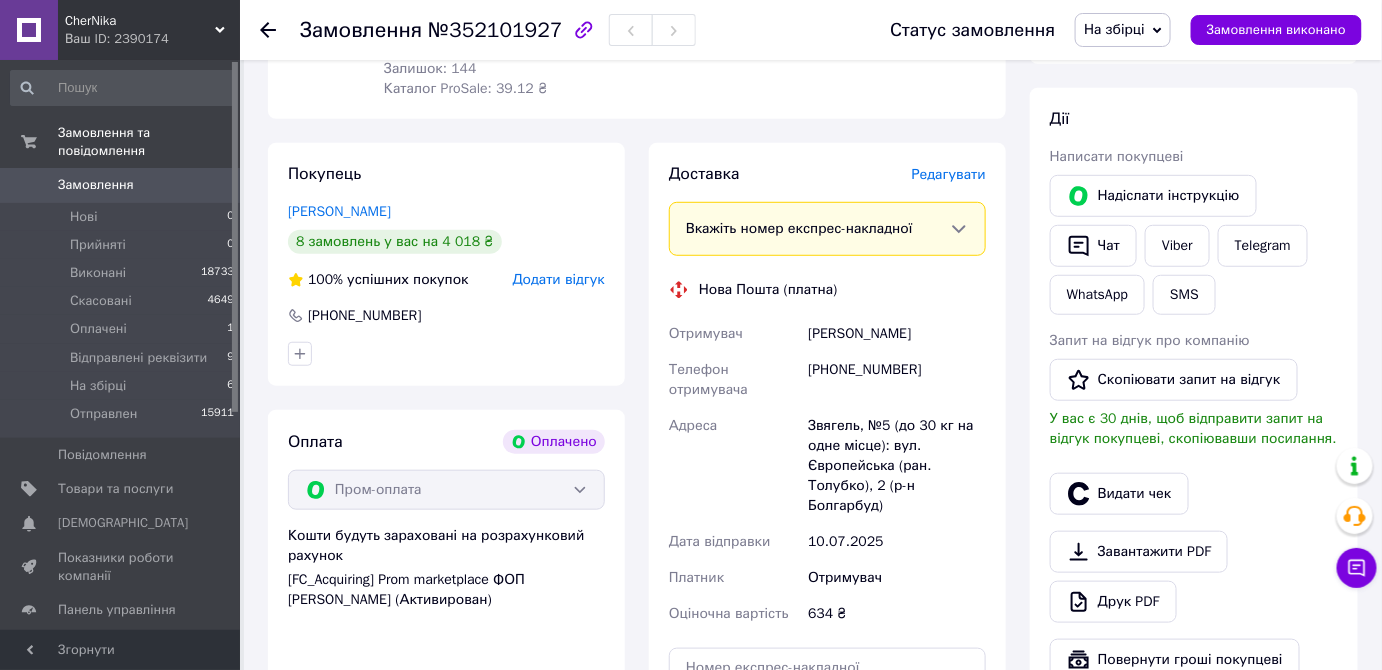 scroll, scrollTop: 363, scrollLeft: 0, axis: vertical 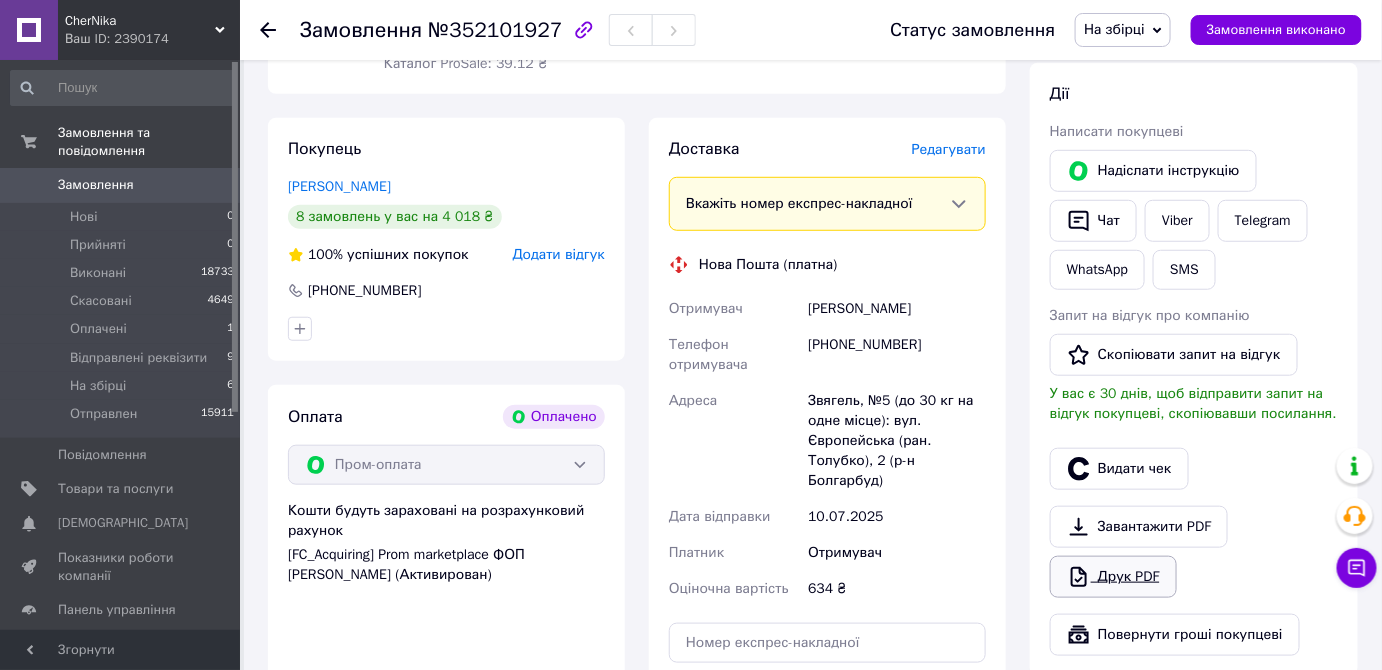 click on "Друк PDF" at bounding box center (1113, 577) 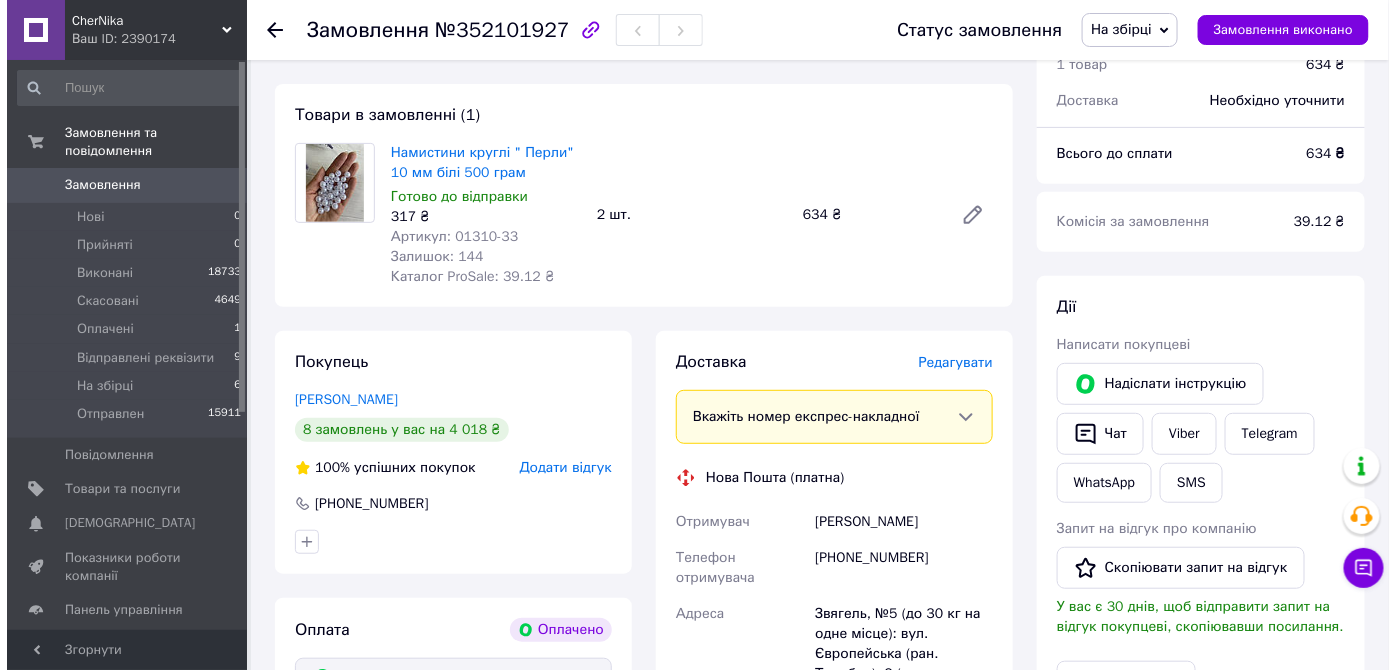 scroll, scrollTop: 181, scrollLeft: 0, axis: vertical 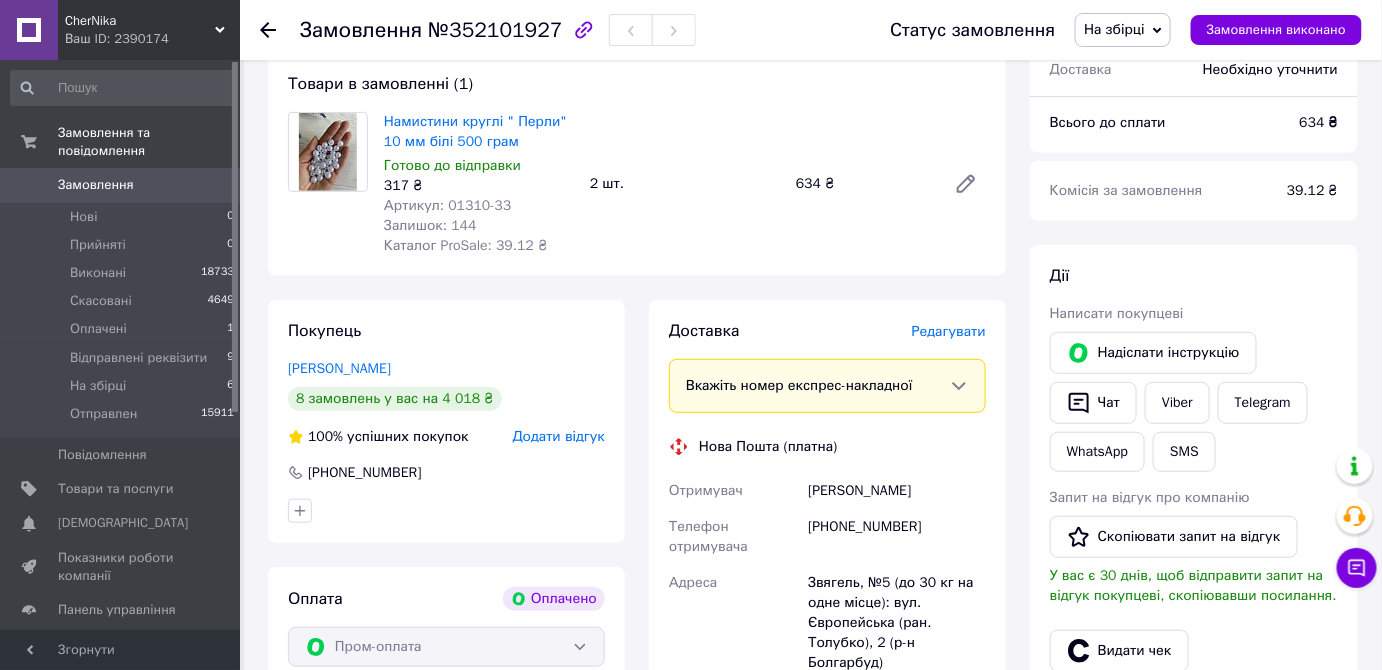 click on "Редагувати" at bounding box center [949, 331] 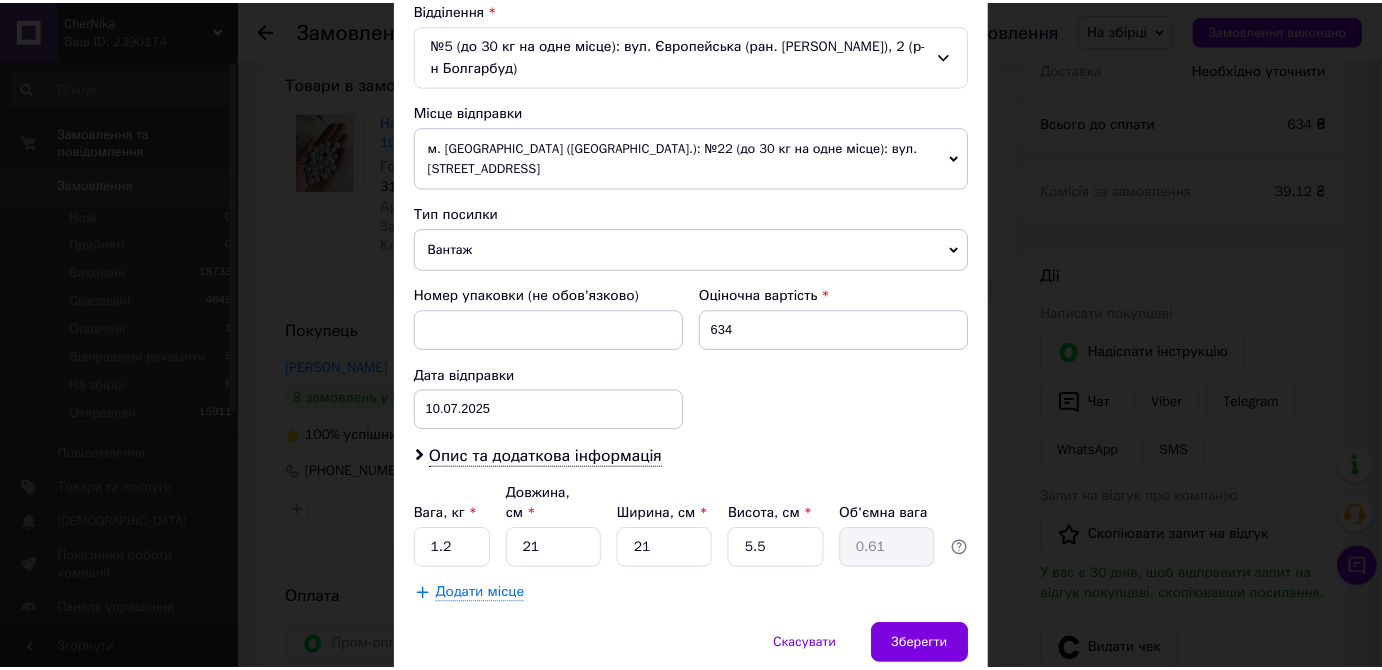 scroll, scrollTop: 672, scrollLeft: 0, axis: vertical 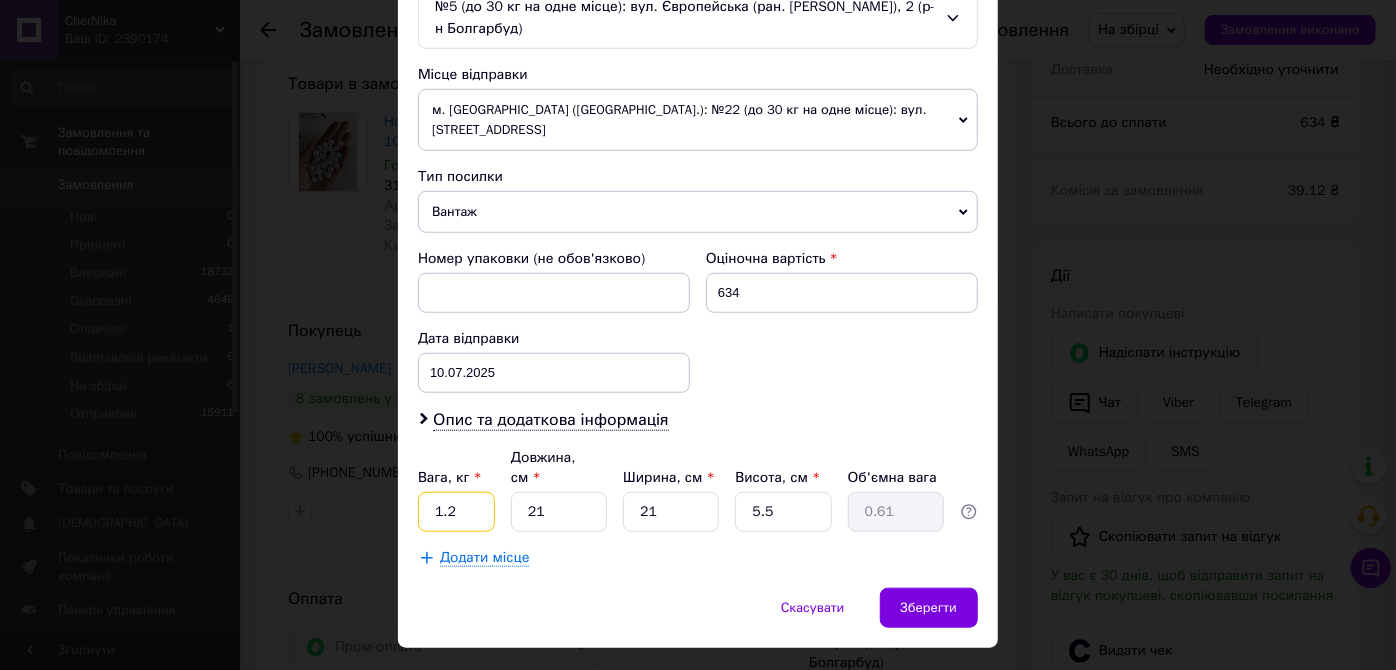click on "1.2" at bounding box center (456, 512) 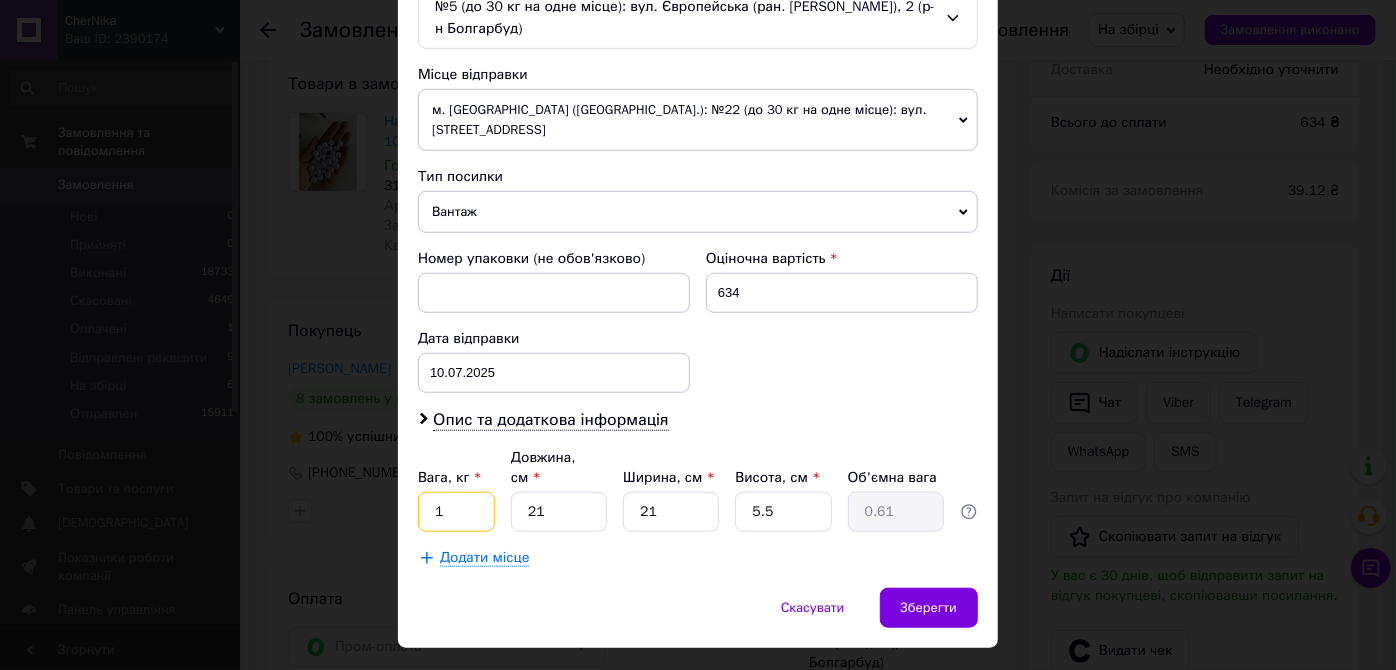 type on "1" 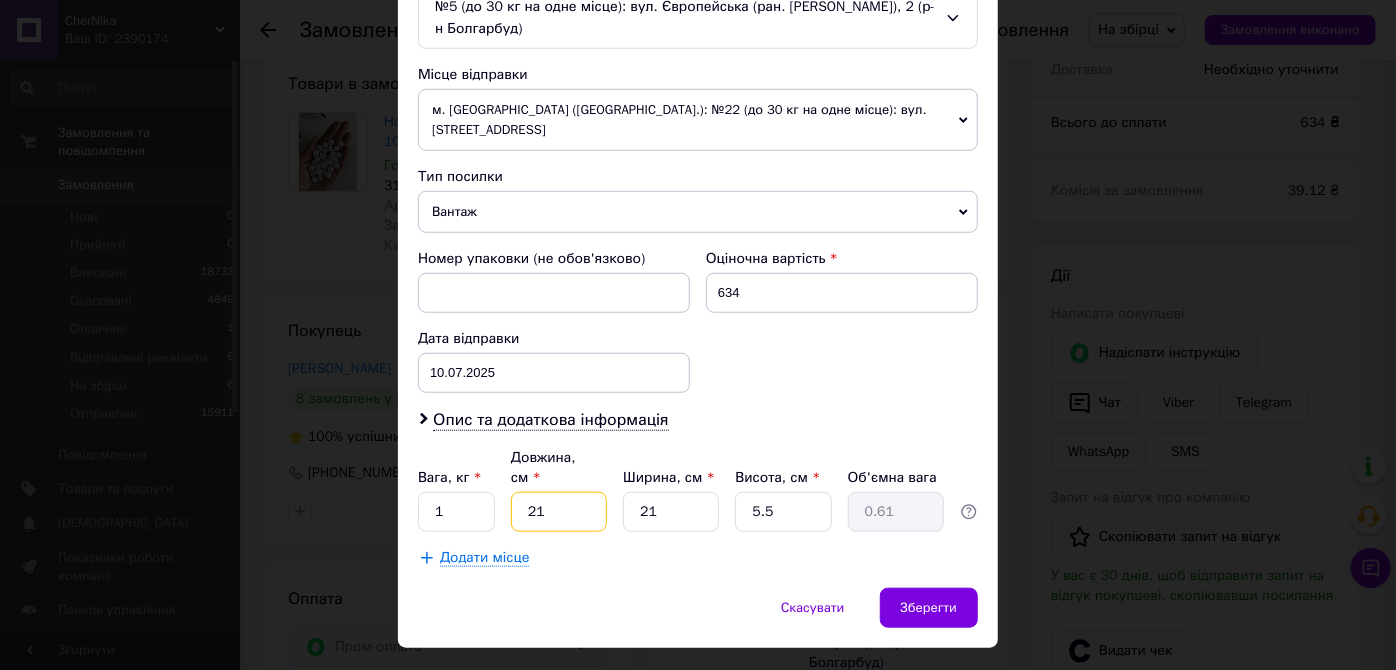 type on "3" 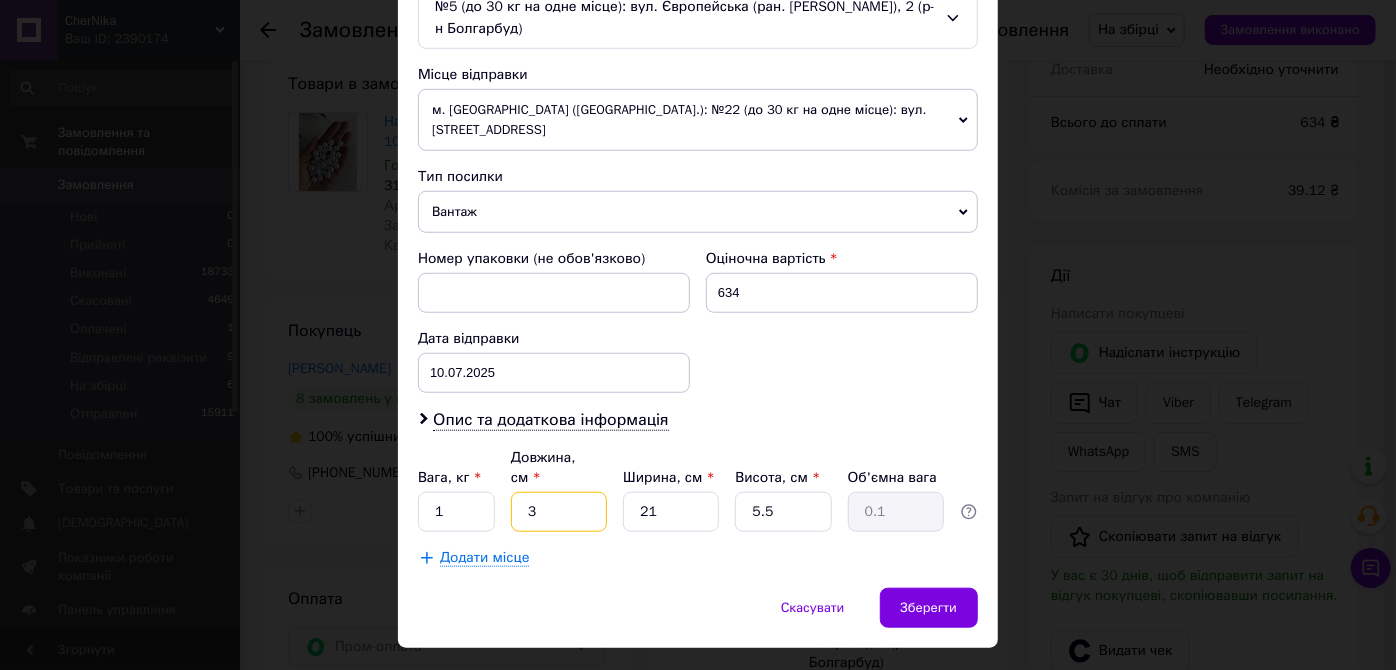 type on "33" 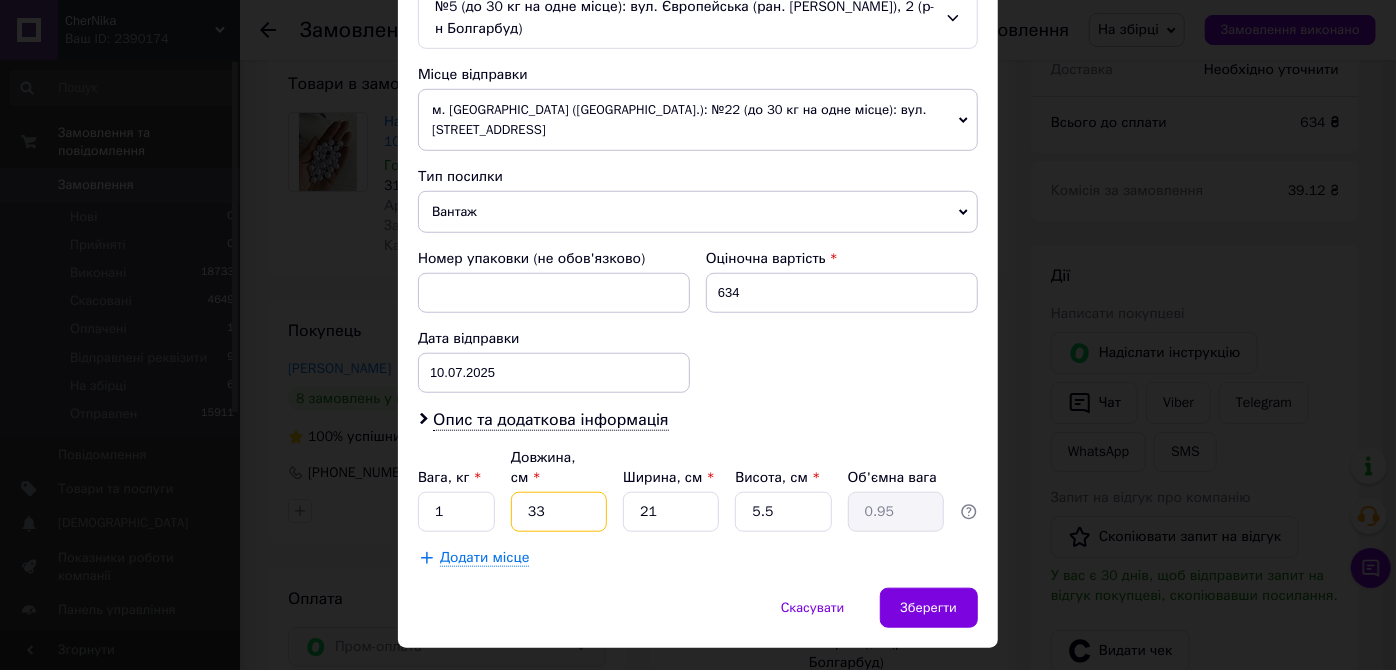type on "33" 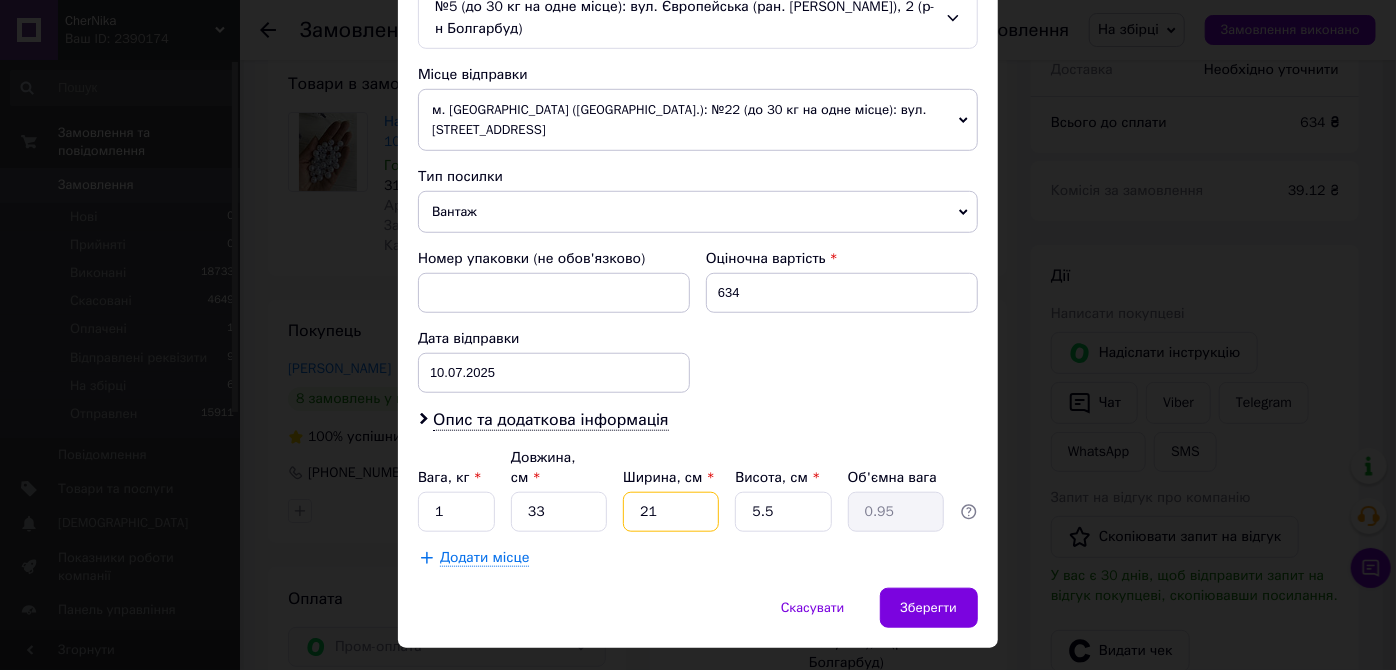 type on "1" 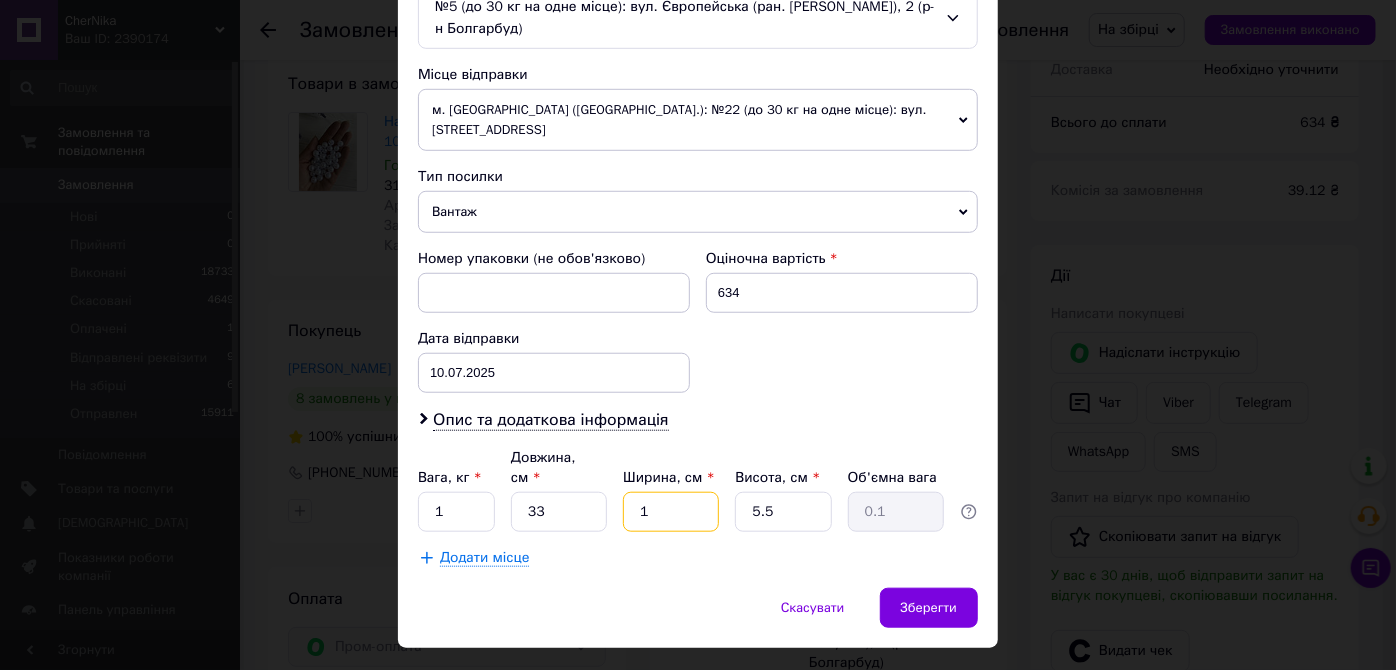 type on "17" 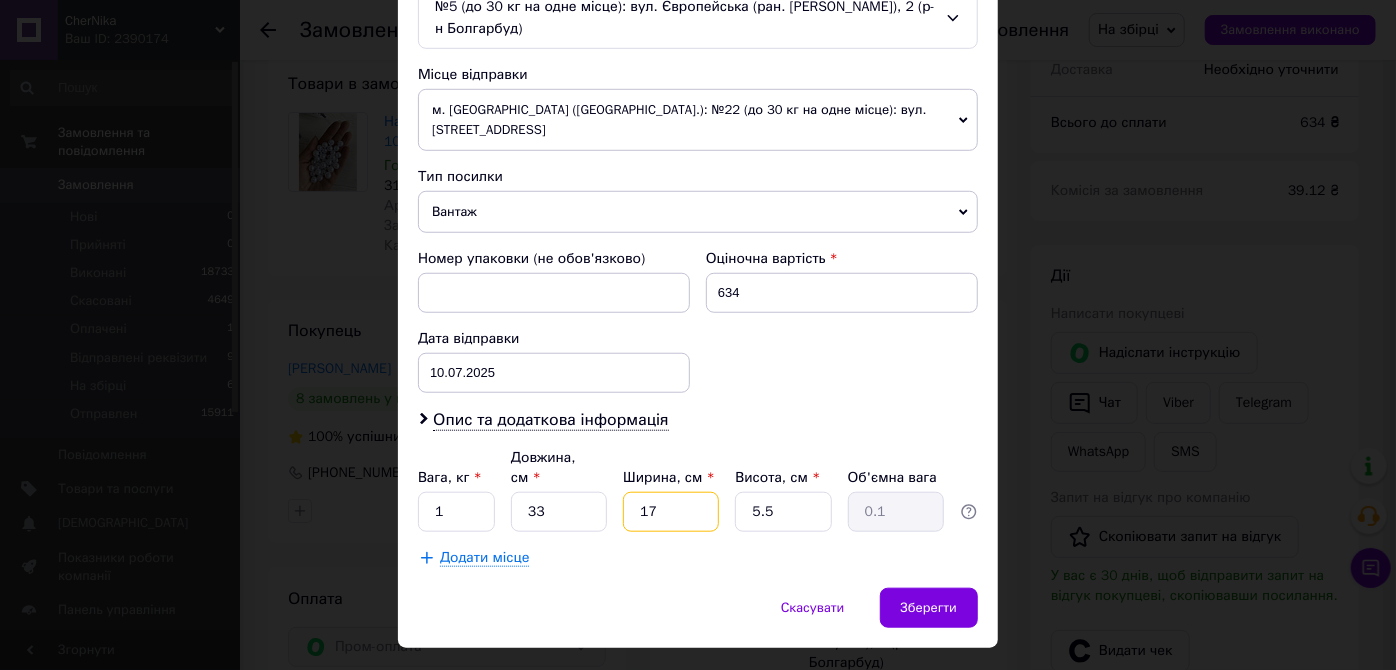 type on "0.77" 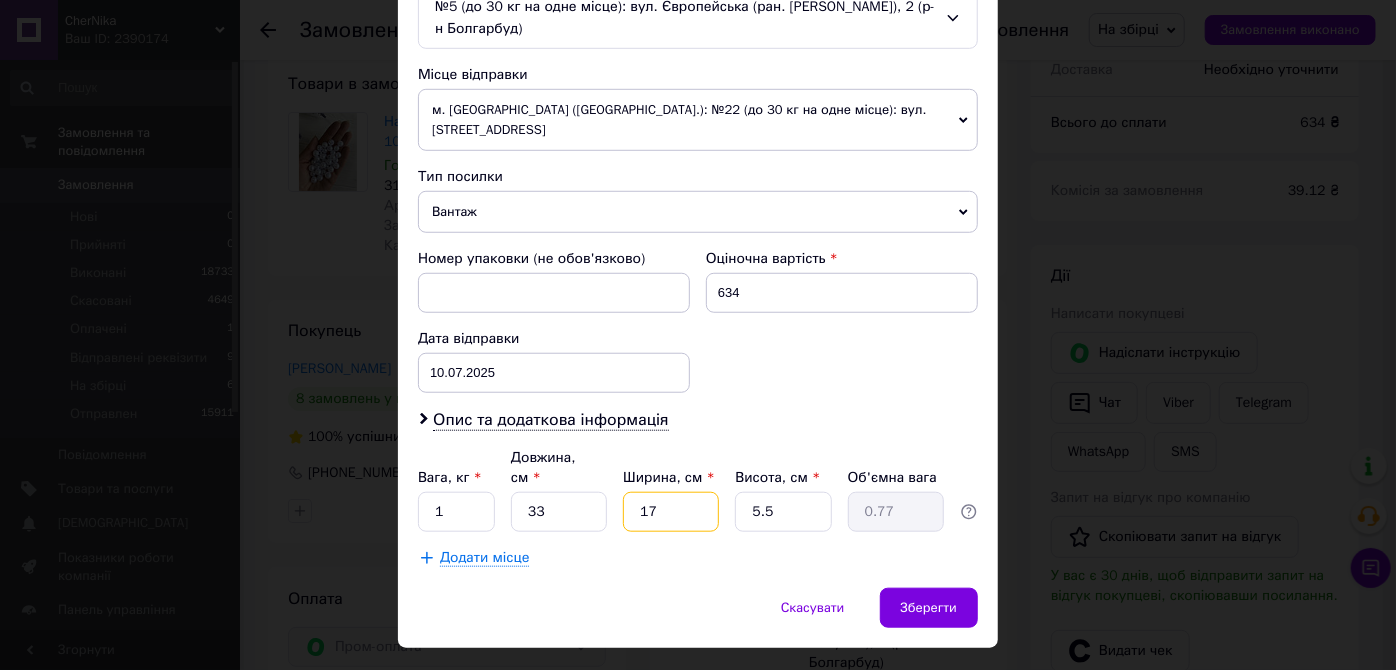 type on "17" 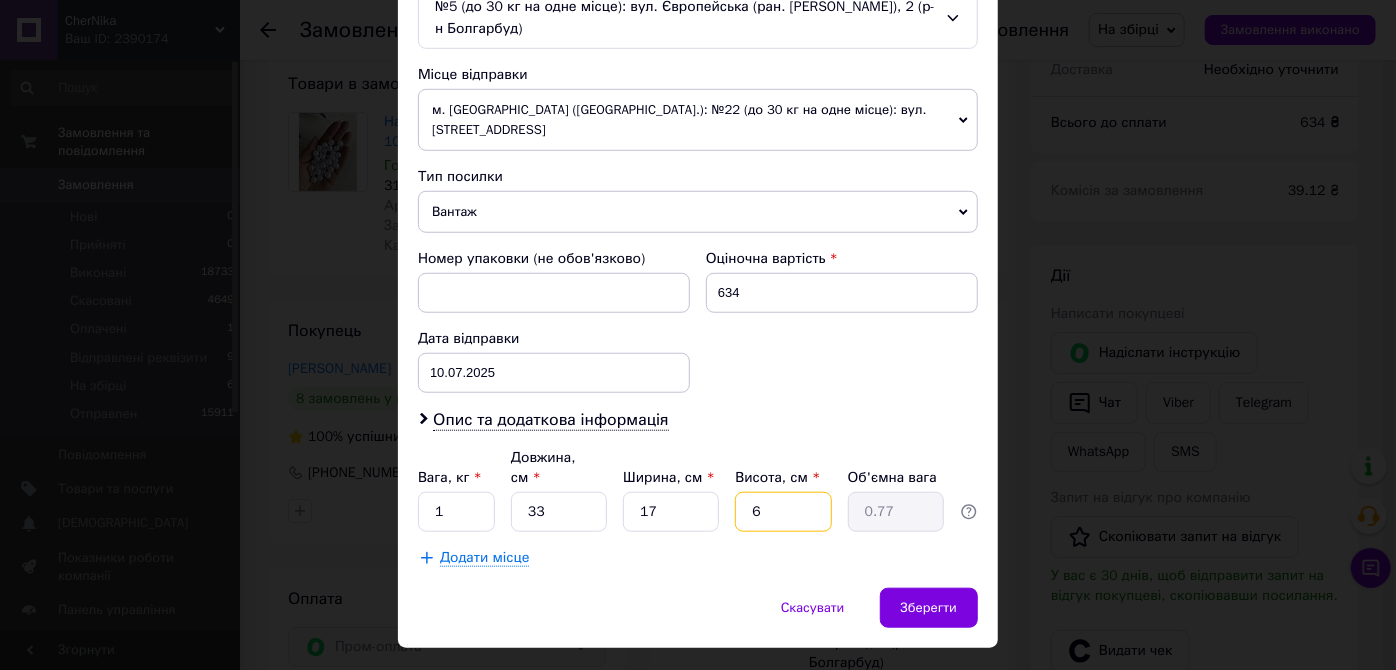type on "6" 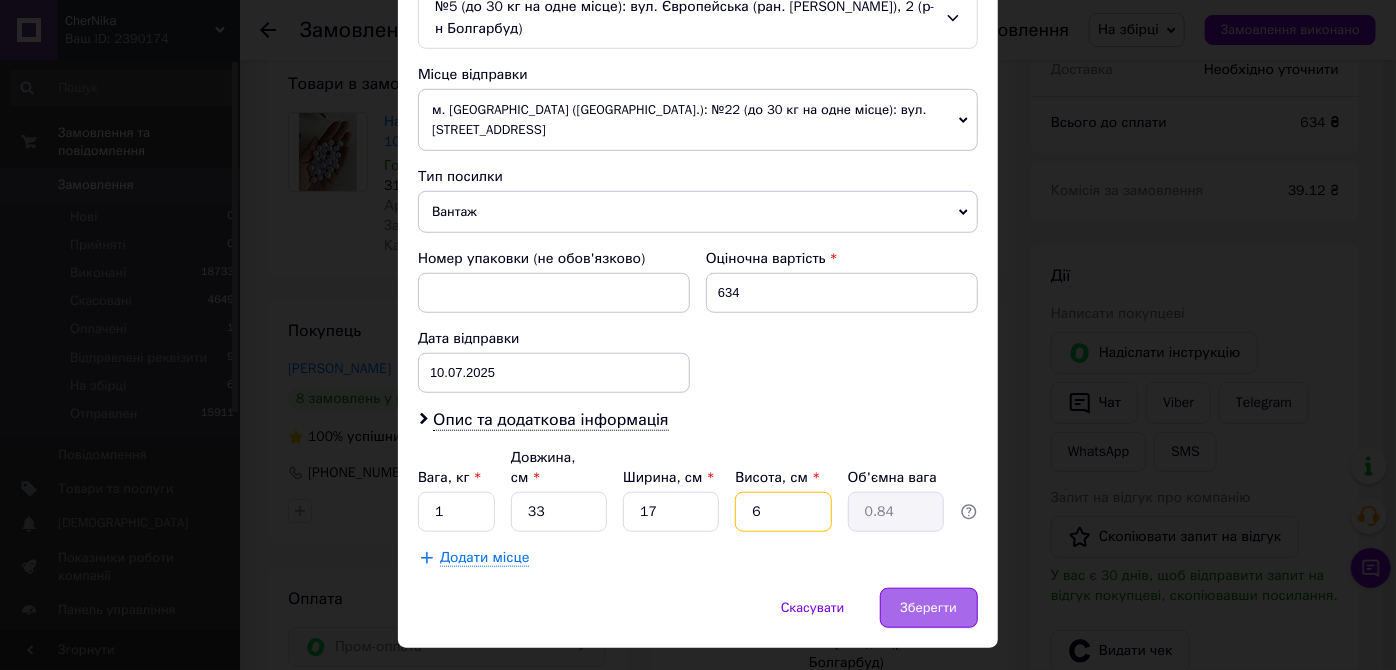 type on "6" 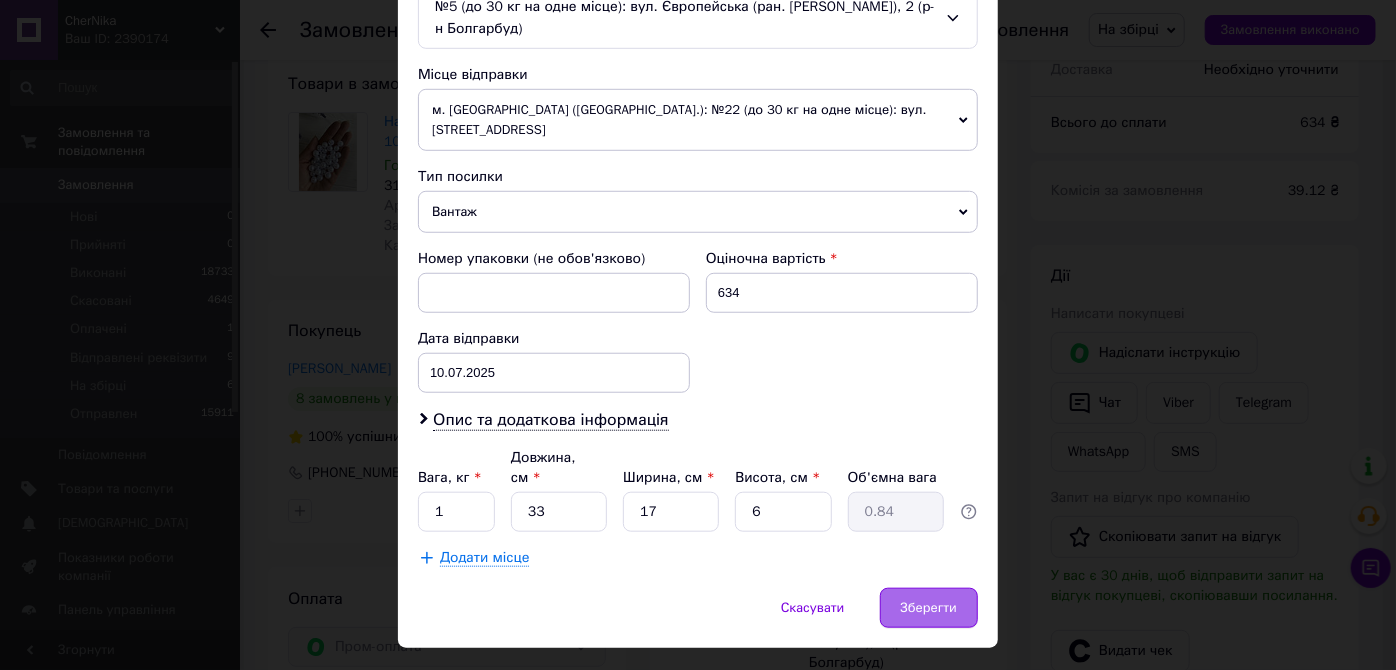 click on "Зберегти" at bounding box center (929, 608) 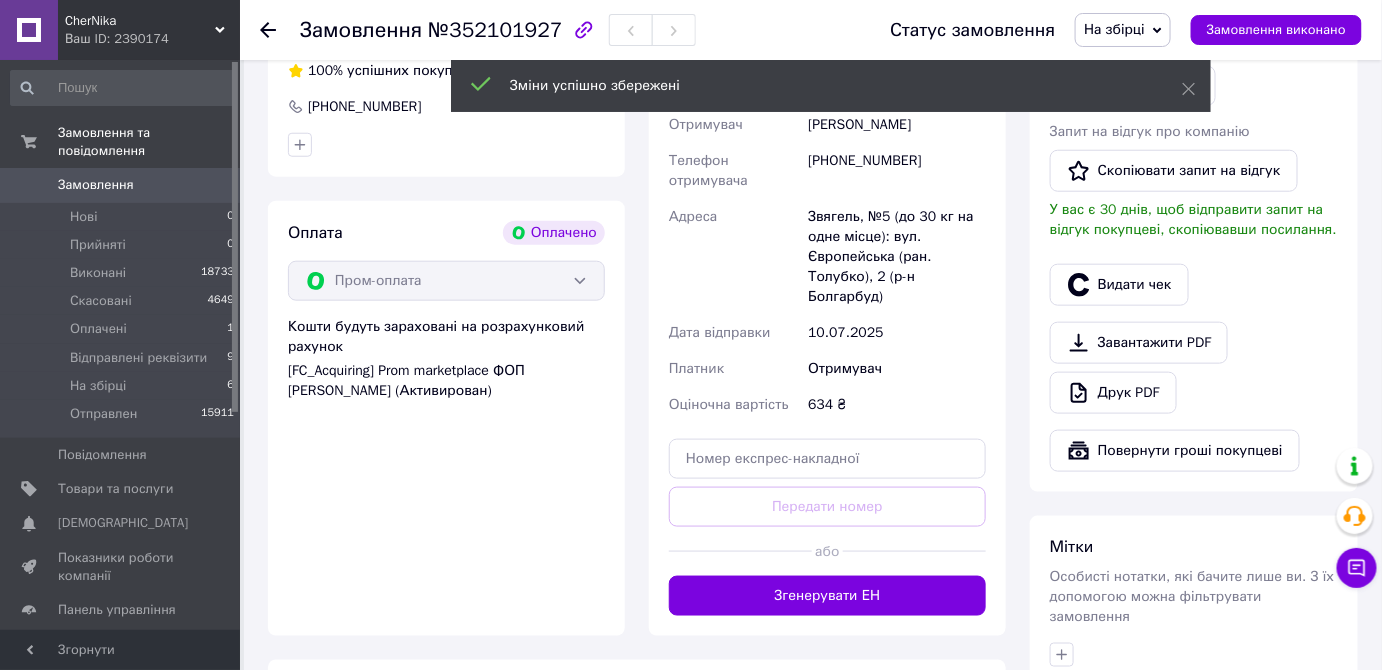 scroll, scrollTop: 727, scrollLeft: 0, axis: vertical 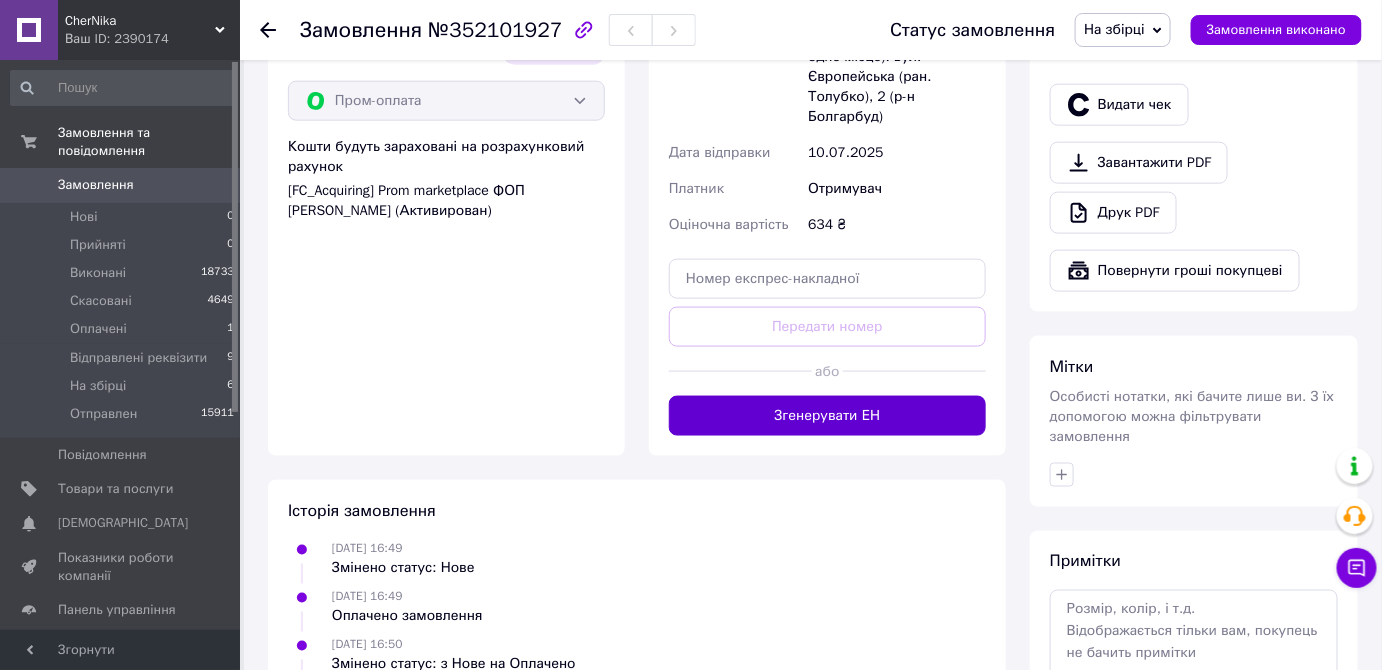 click on "Згенерувати ЕН" at bounding box center (827, 416) 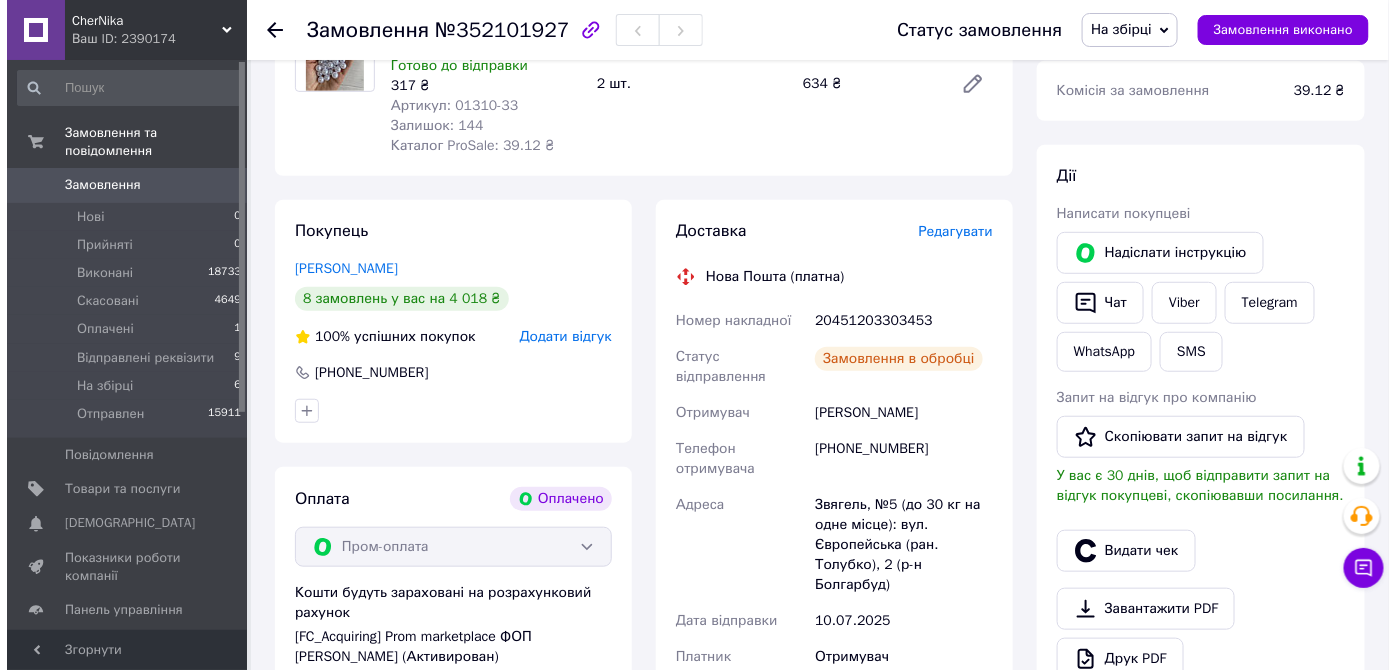 scroll, scrollTop: 272, scrollLeft: 0, axis: vertical 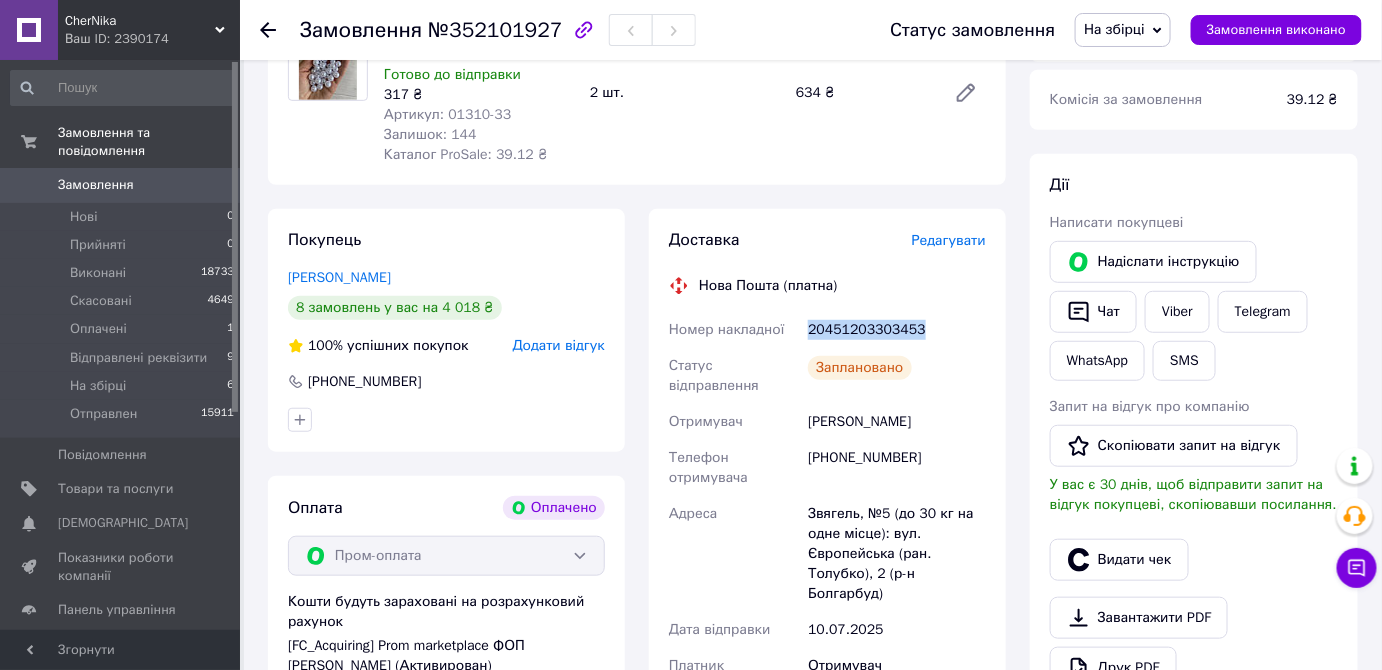 drag, startPoint x: 801, startPoint y: 332, endPoint x: 941, endPoint y: 331, distance: 140.00357 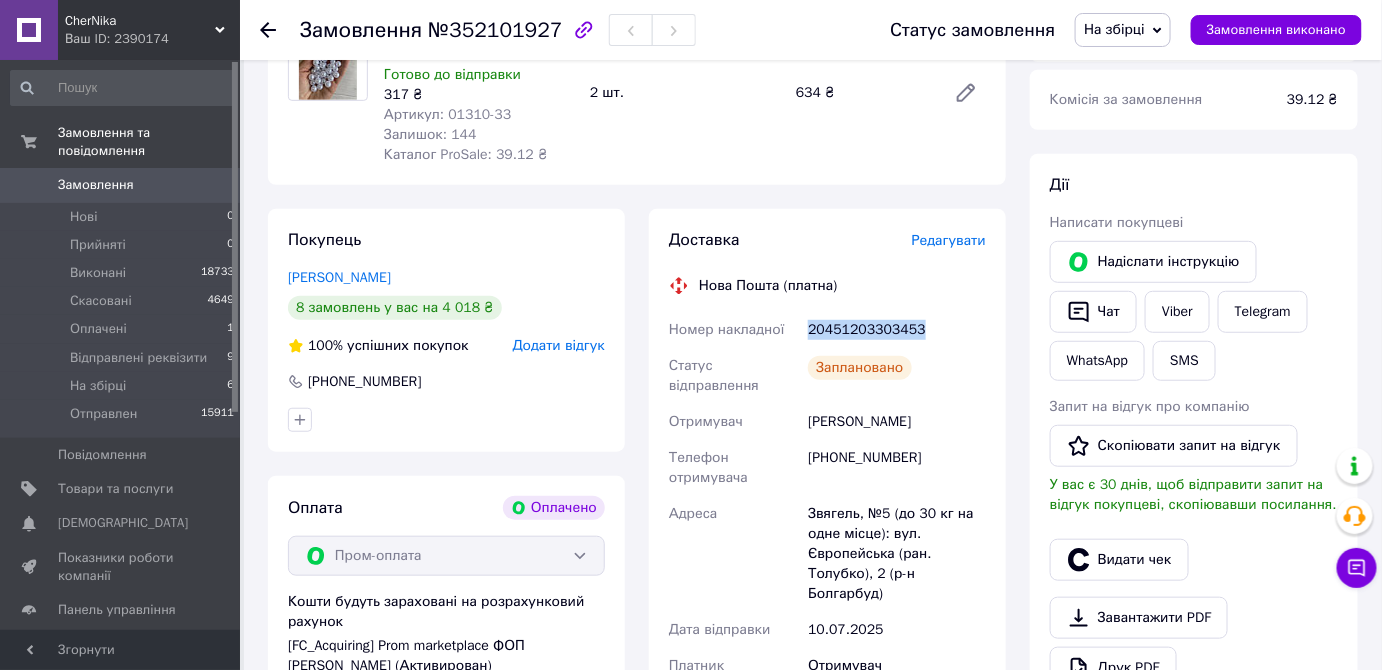 copy on "Номер накладної 20451203303453" 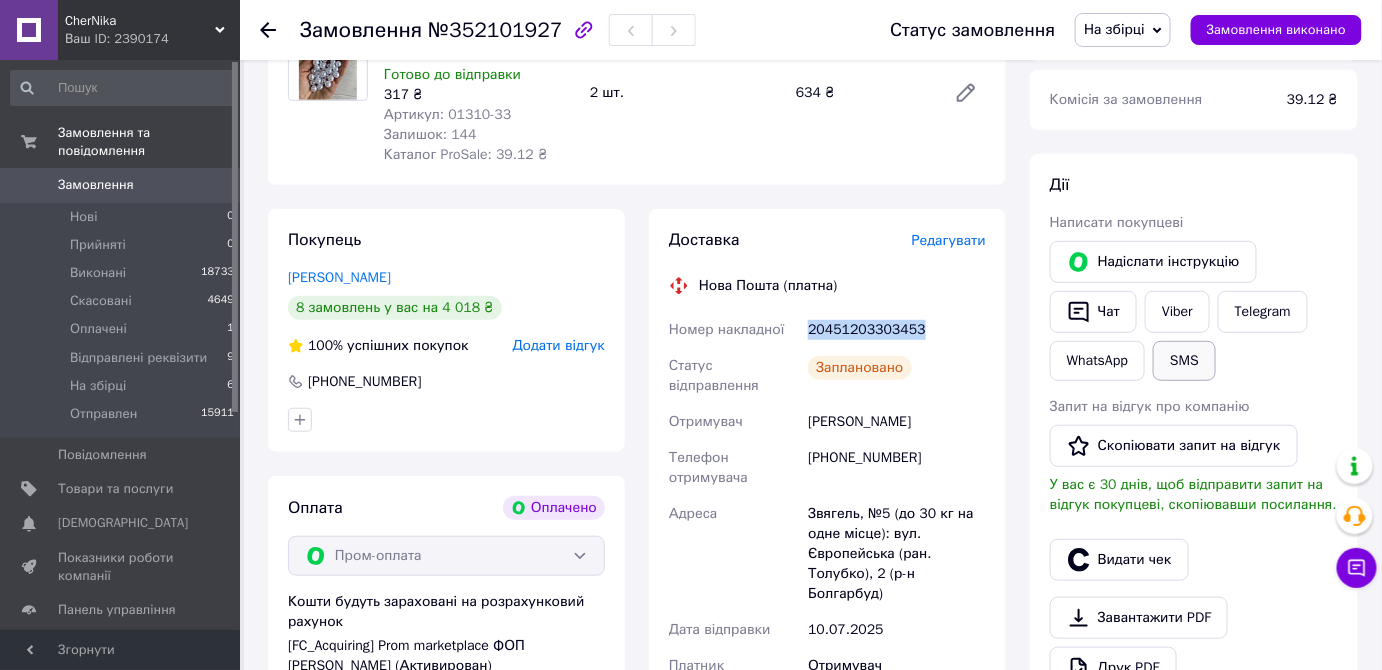 click on "SMS" at bounding box center (1184, 361) 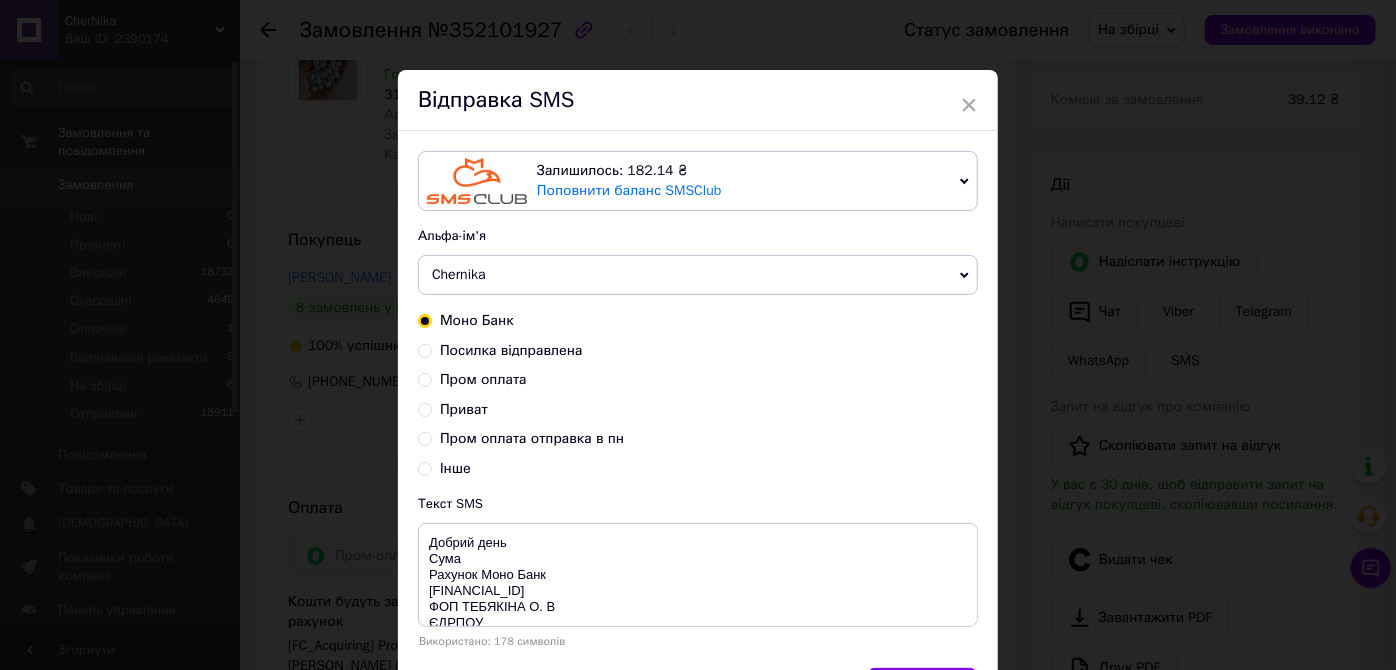 click on "Пром оплата" at bounding box center [425, 378] 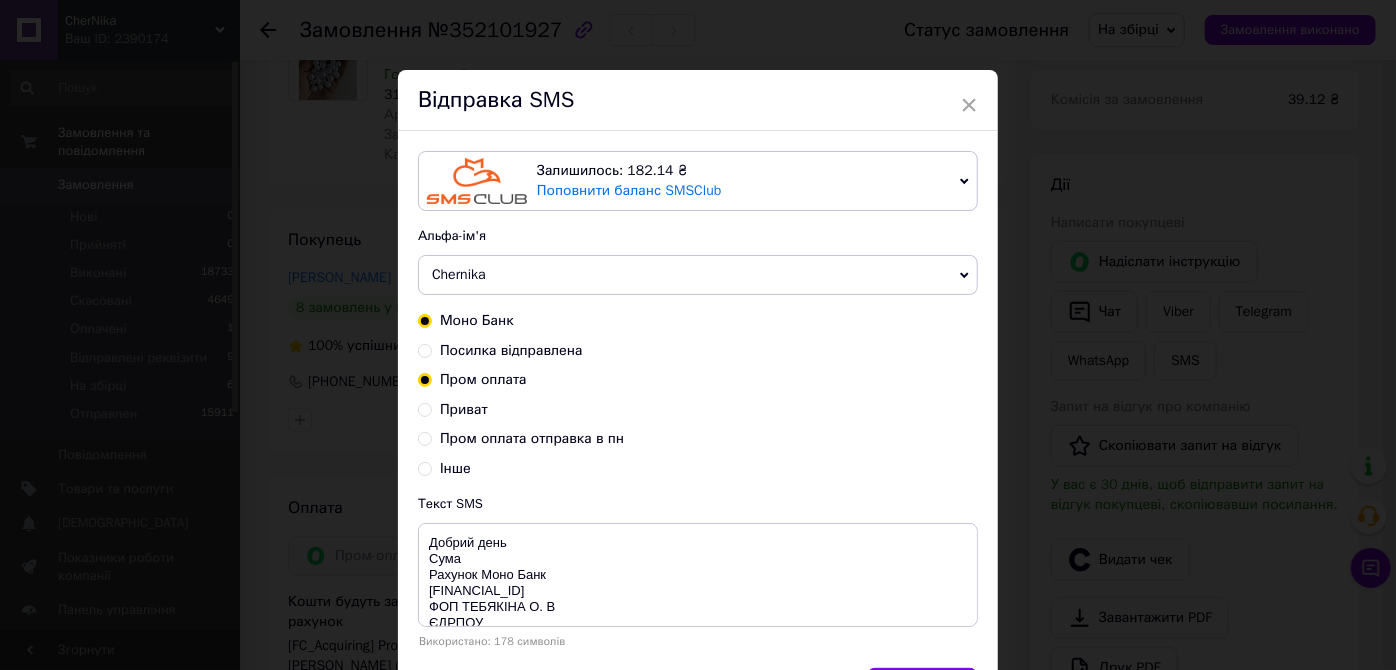 radio on "true" 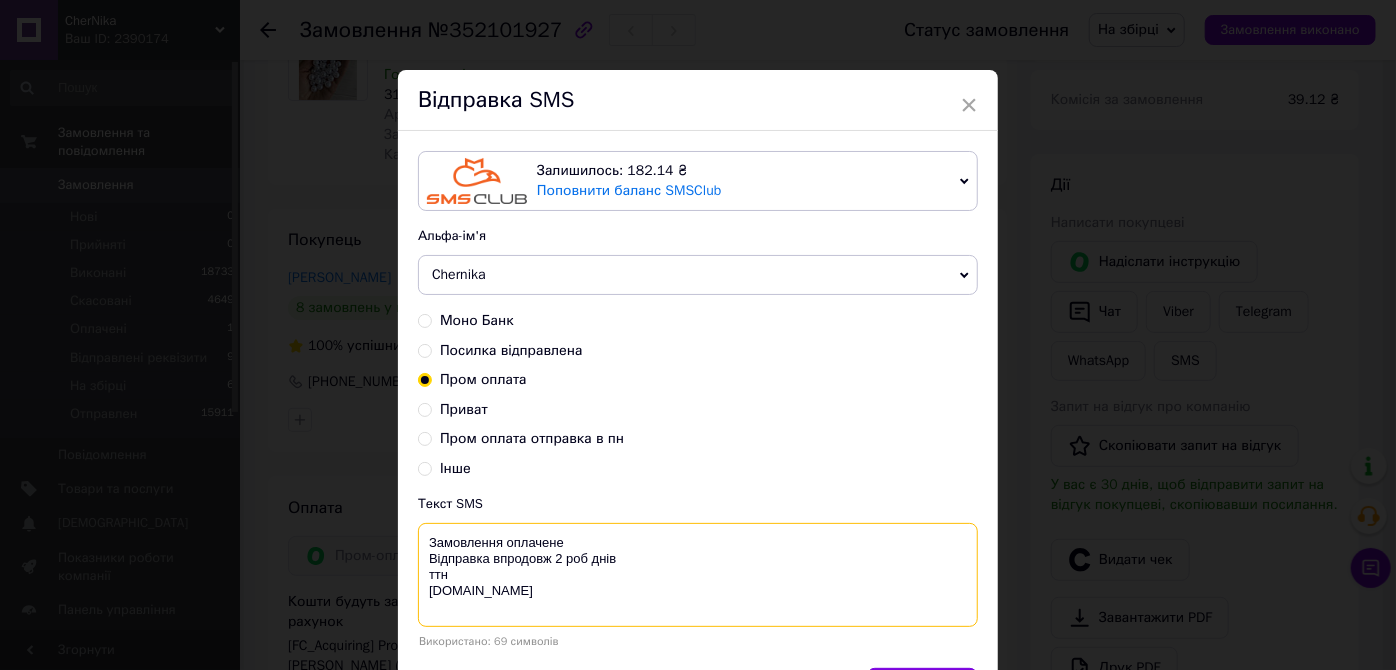 click on "Замовлення оплачене
Відправка впродовж 2 роб днів
ттн
[DOMAIN_NAME]" at bounding box center [698, 575] 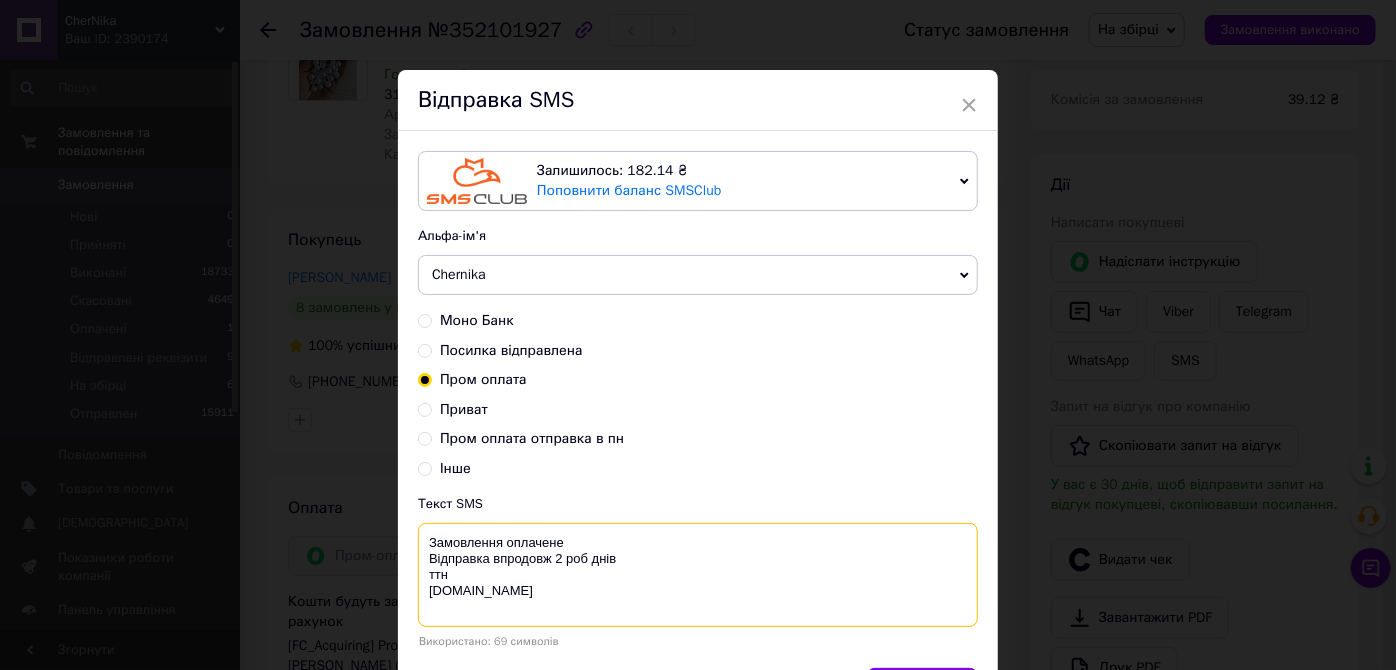 paste on "20451203303453" 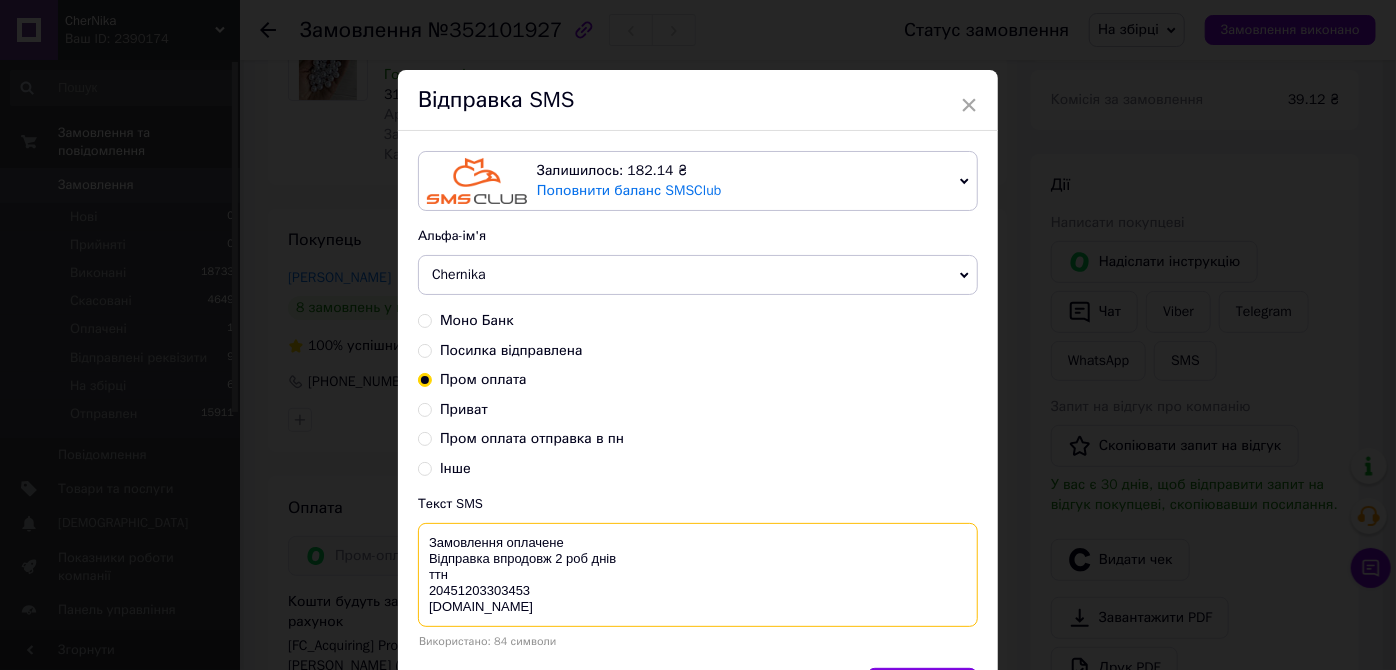 click on "Замовлення оплачене
Відправка впродовж 2 роб днів
ттн
20451203303453
[DOMAIN_NAME]" at bounding box center [698, 575] 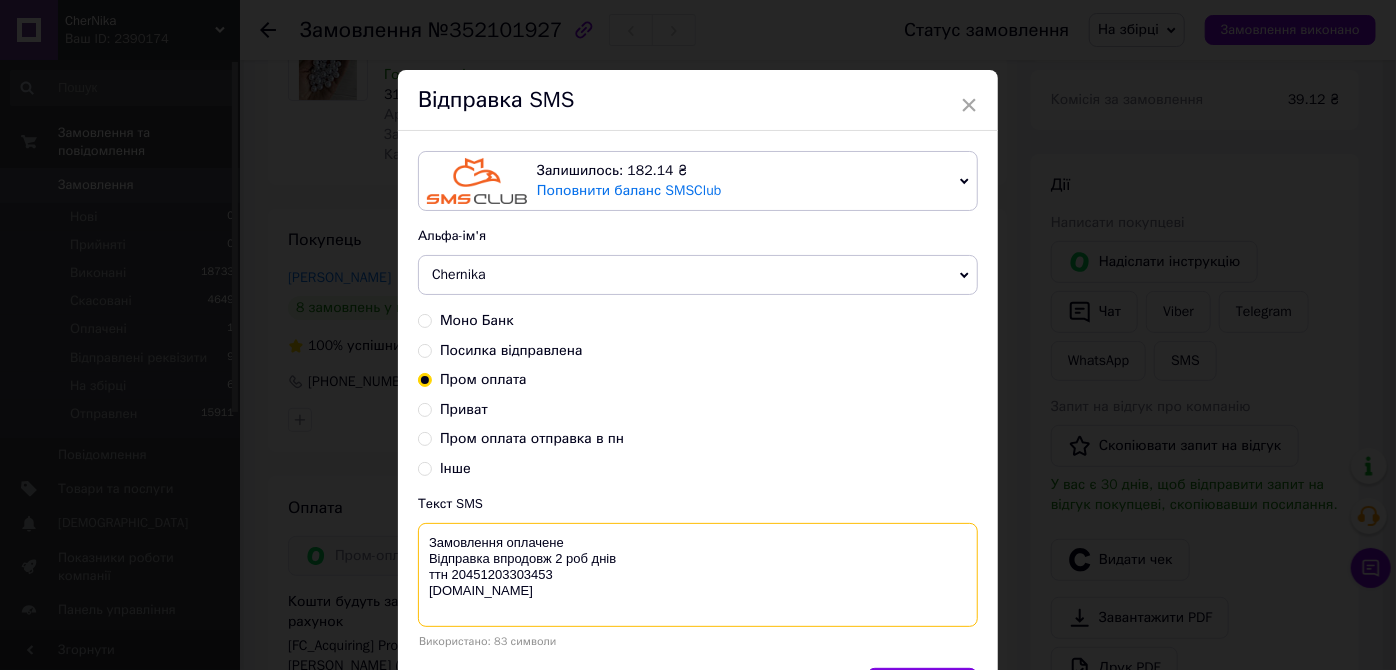 drag, startPoint x: 626, startPoint y: 555, endPoint x: 413, endPoint y: 559, distance: 213.03755 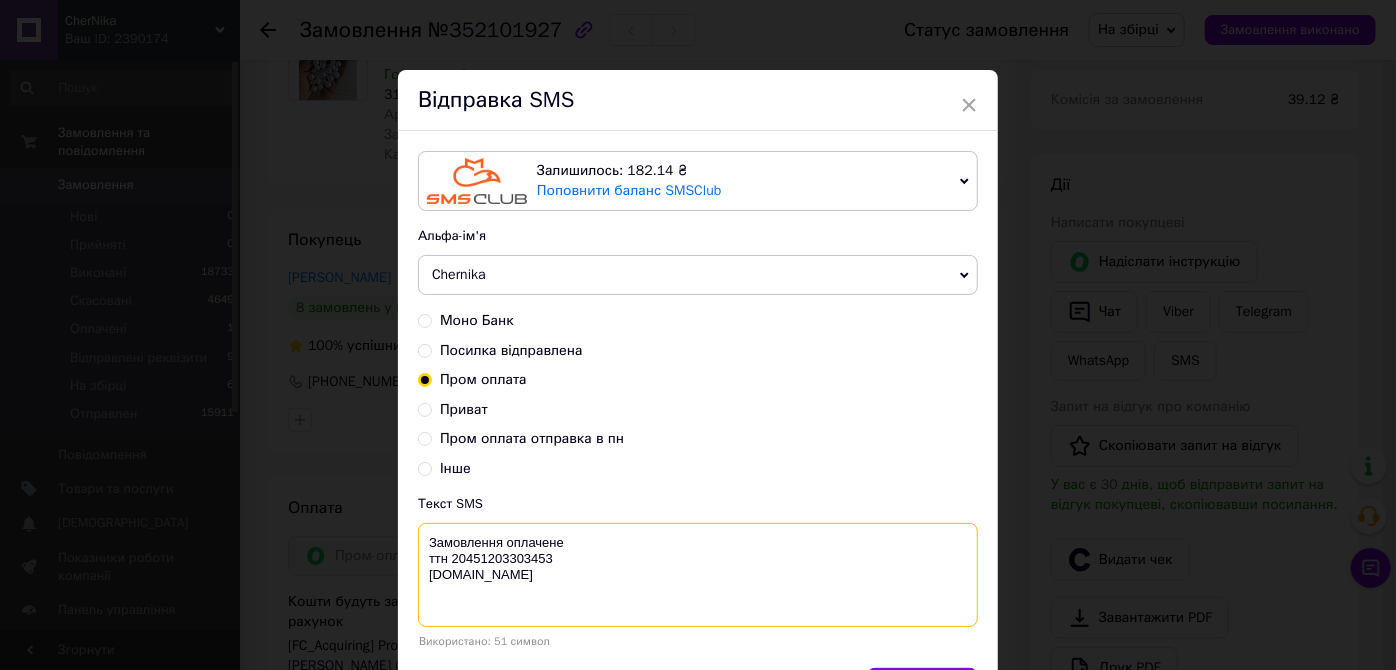 drag, startPoint x: 427, startPoint y: 538, endPoint x: 546, endPoint y: 589, distance: 129.46814 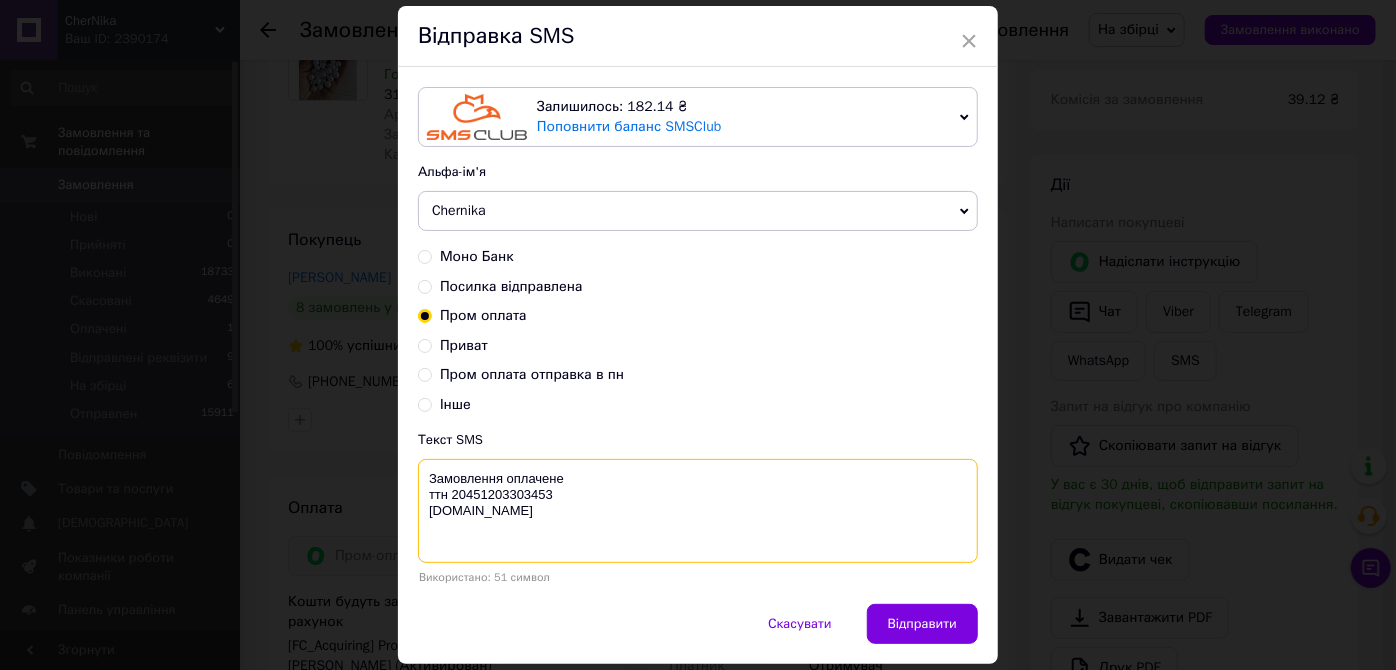 scroll, scrollTop: 122, scrollLeft: 0, axis: vertical 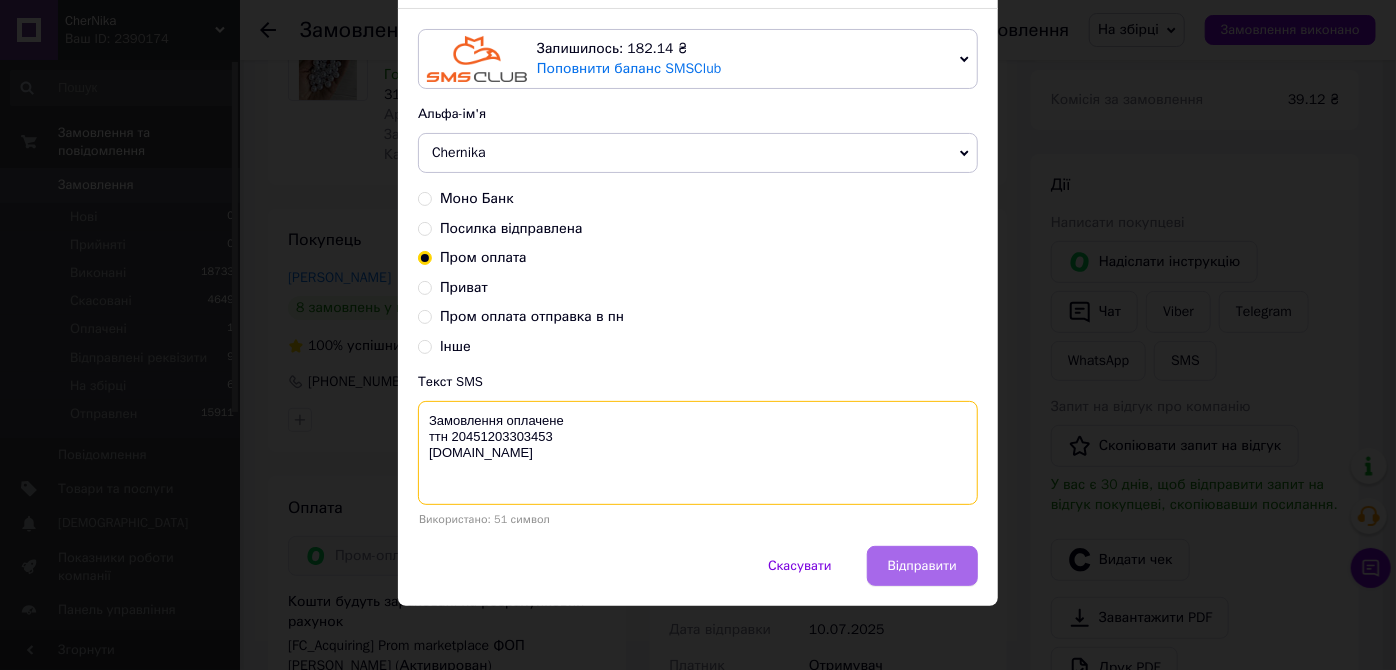 type on "Замовлення оплачене
ттн 20451203303453
[DOMAIN_NAME]" 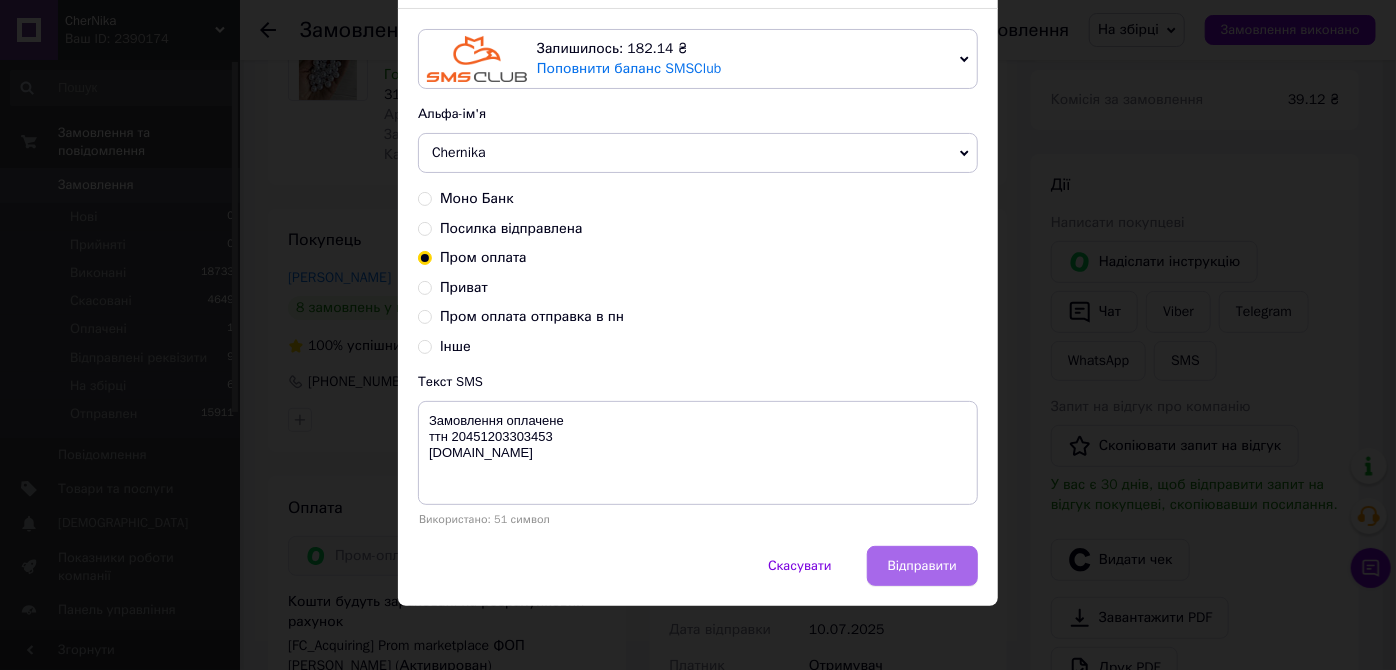 click on "Відправити" at bounding box center (922, 566) 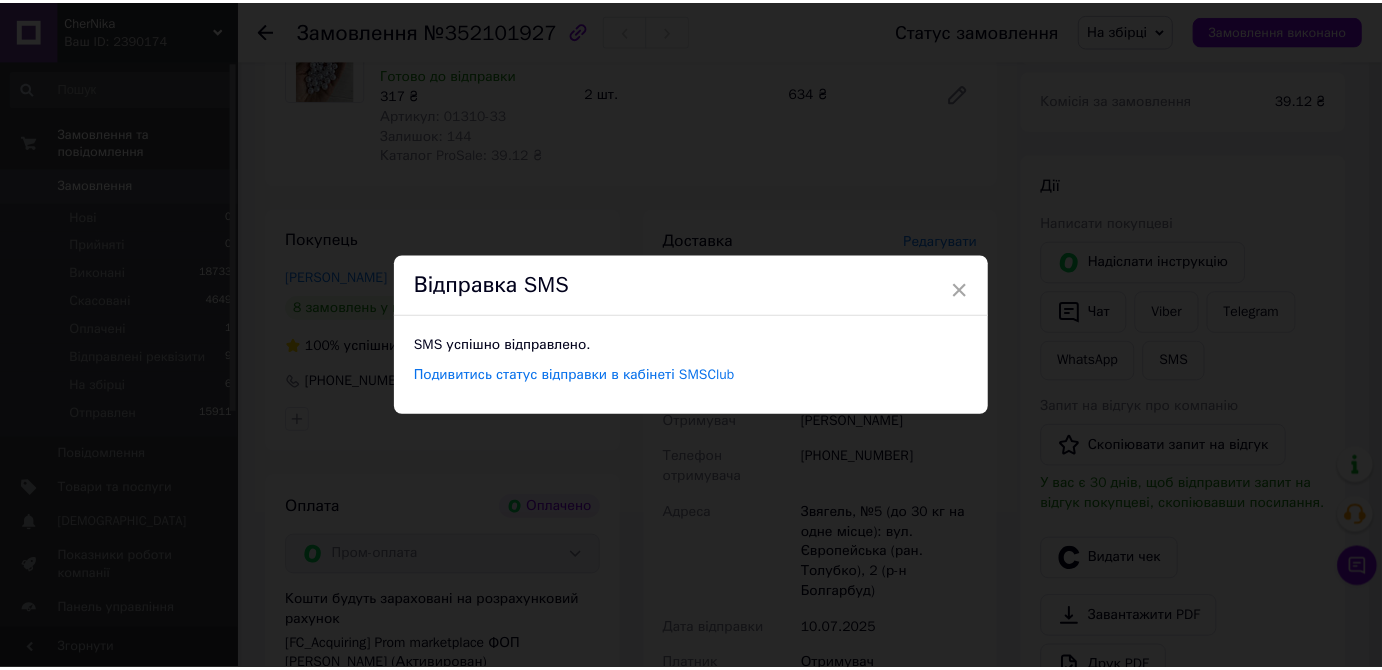 scroll, scrollTop: 0, scrollLeft: 0, axis: both 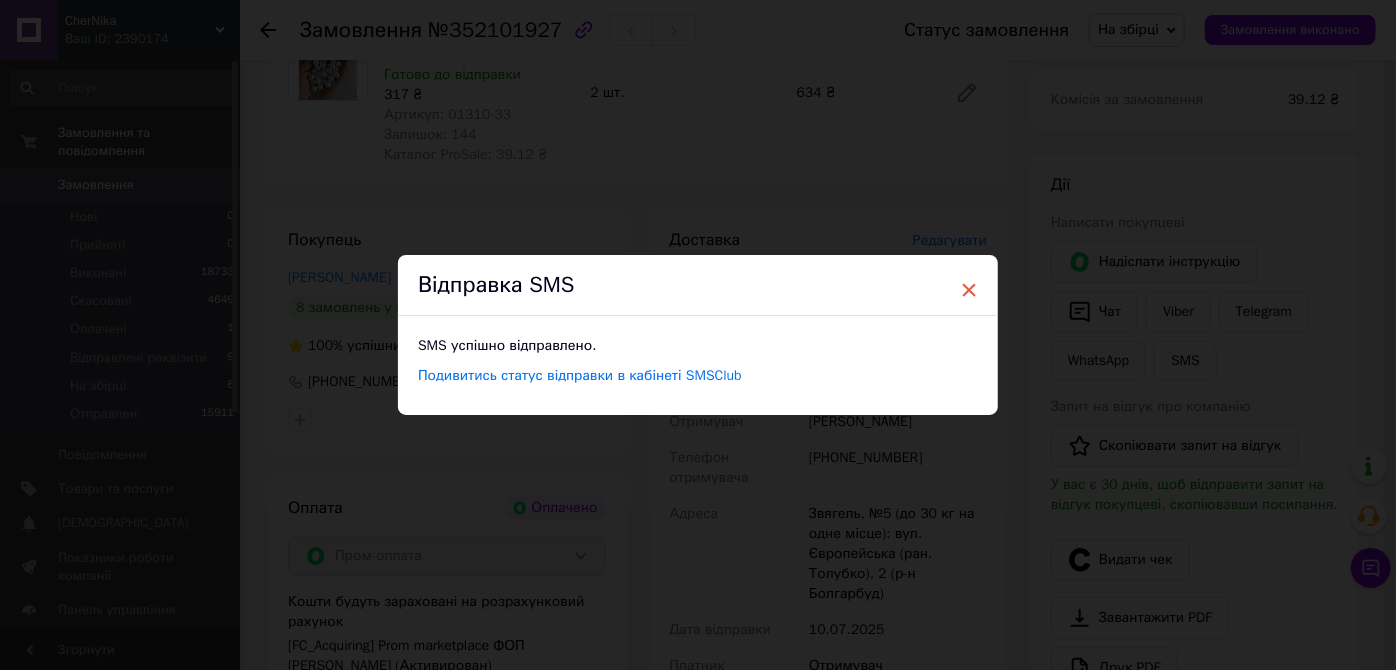 click on "×" at bounding box center [969, 290] 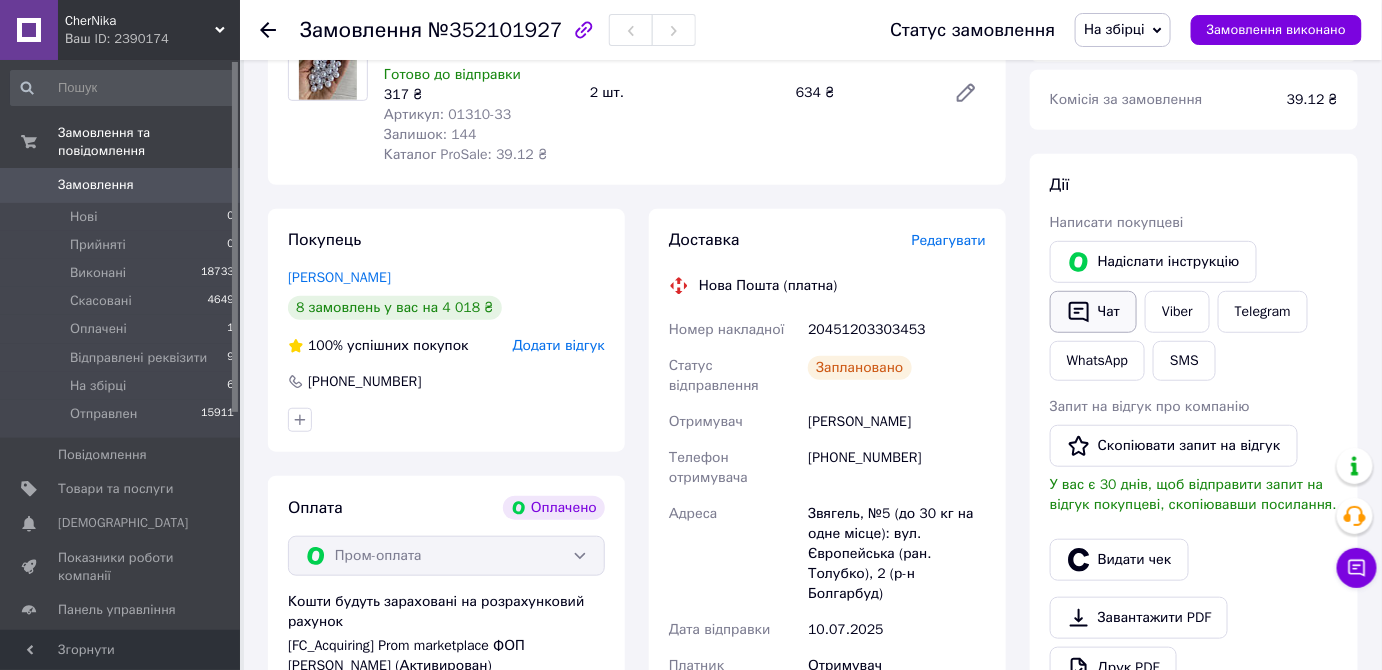 click on "Чат" at bounding box center (1093, 312) 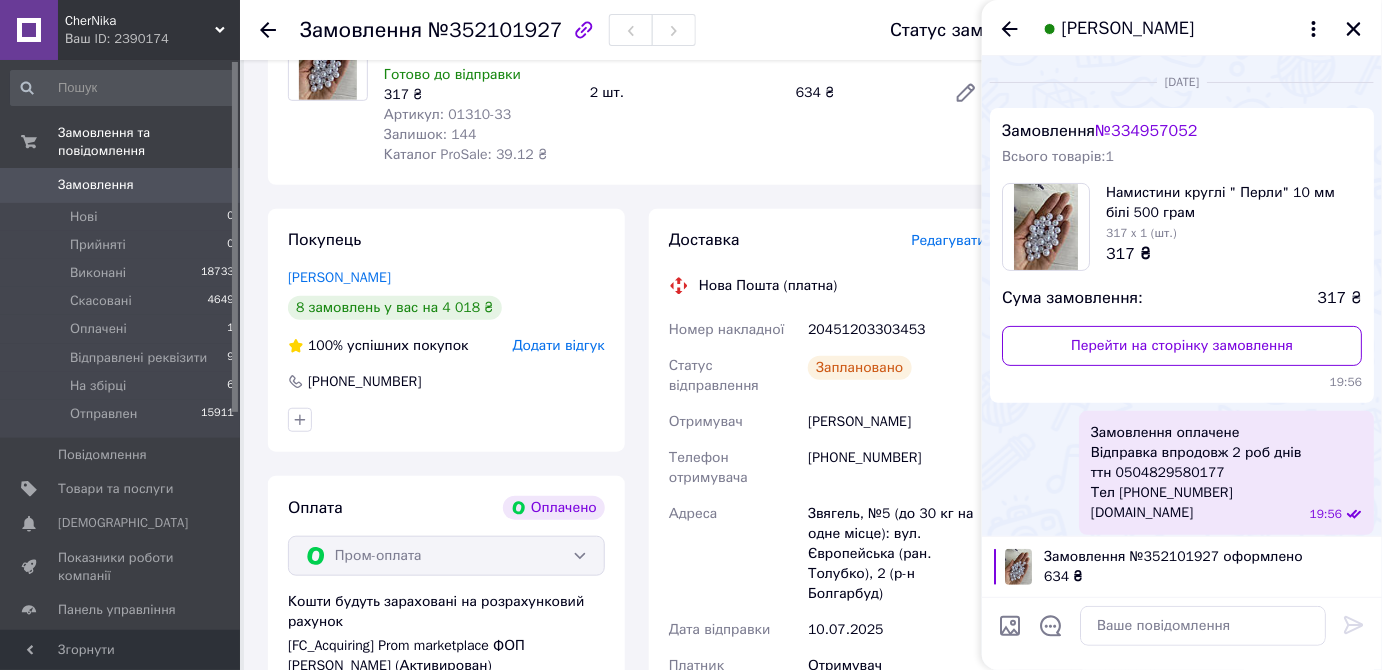 scroll, scrollTop: 241, scrollLeft: 0, axis: vertical 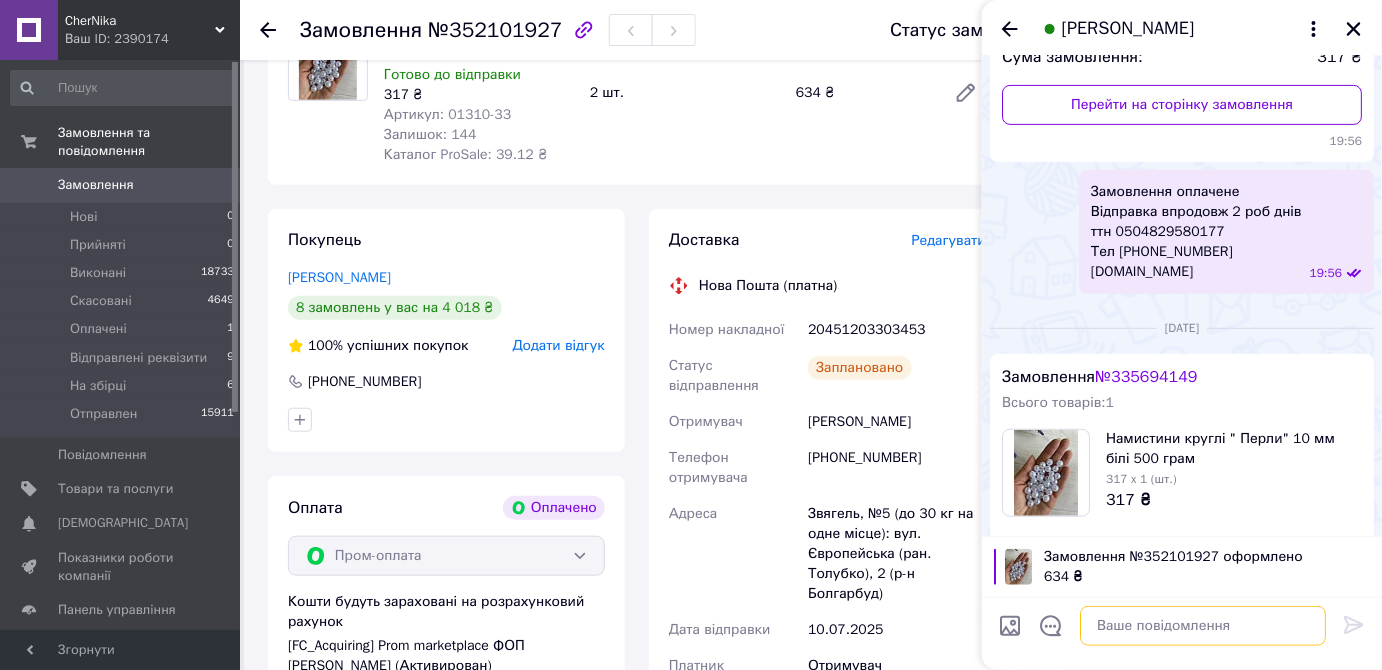 click at bounding box center (1203, 626) 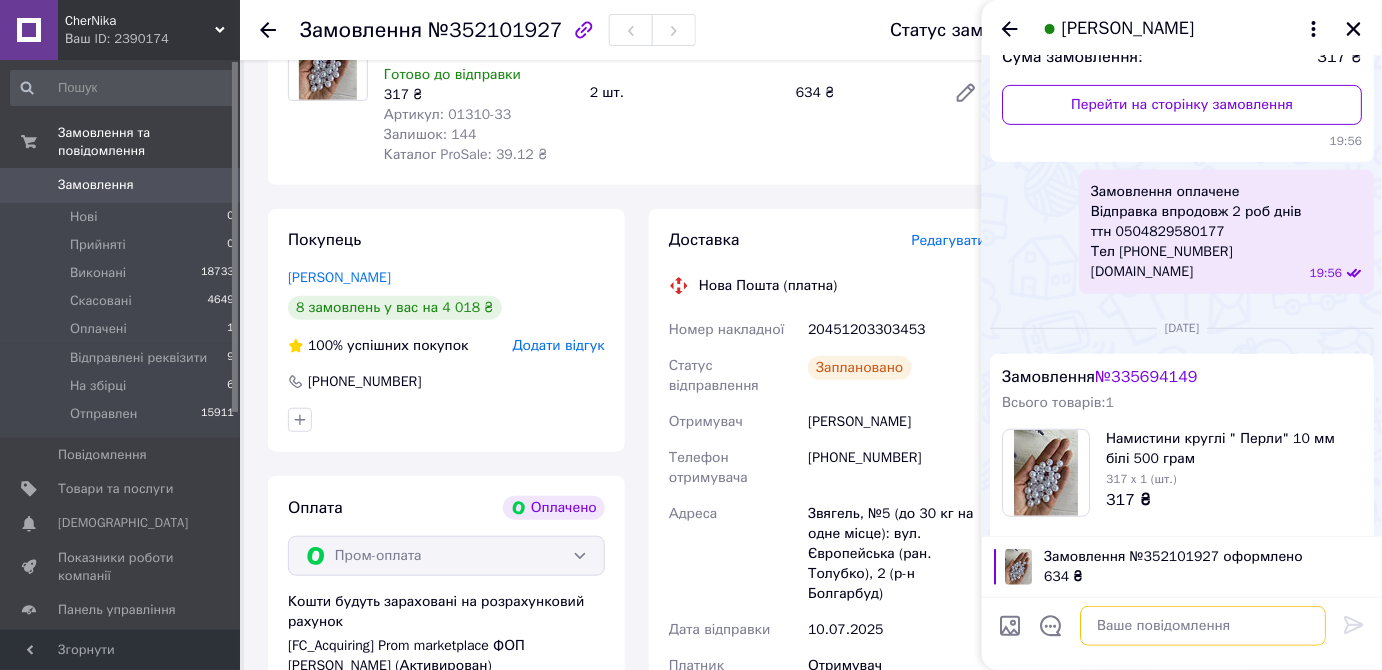 paste on "Замовлення оплачене
ттн 20451203303453
[DOMAIN_NAME]" 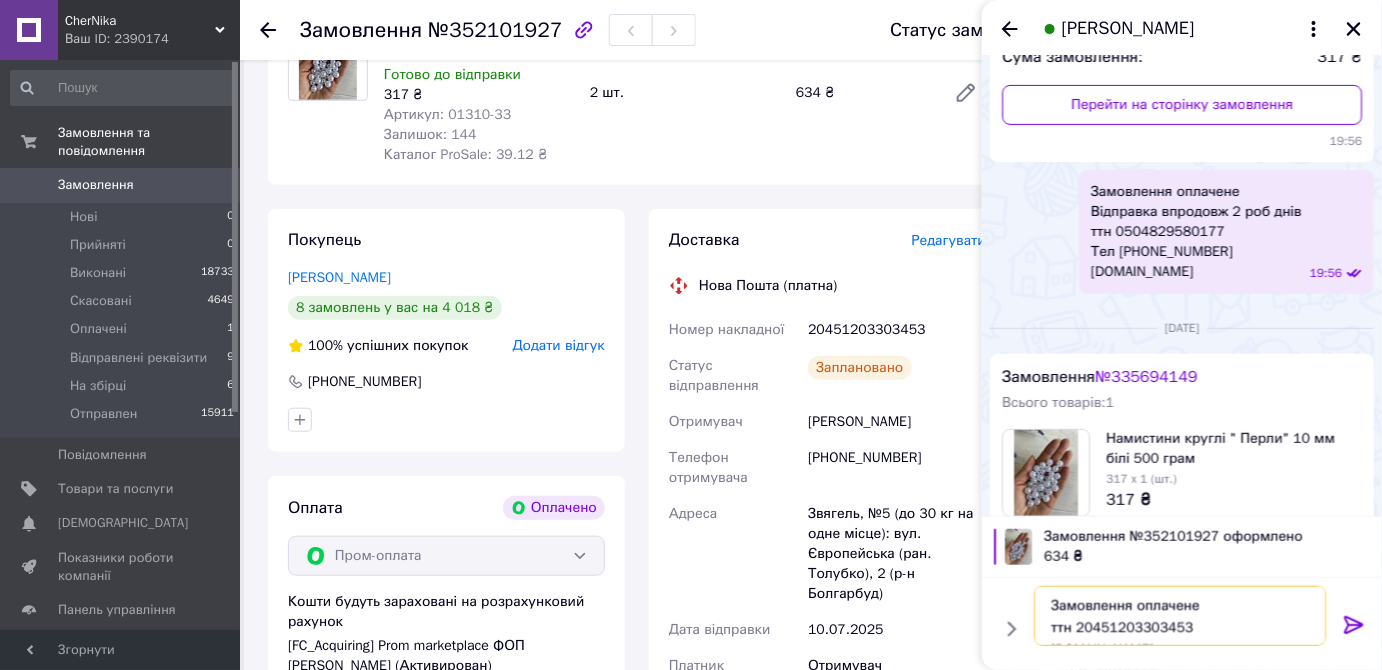 scroll, scrollTop: 14, scrollLeft: 0, axis: vertical 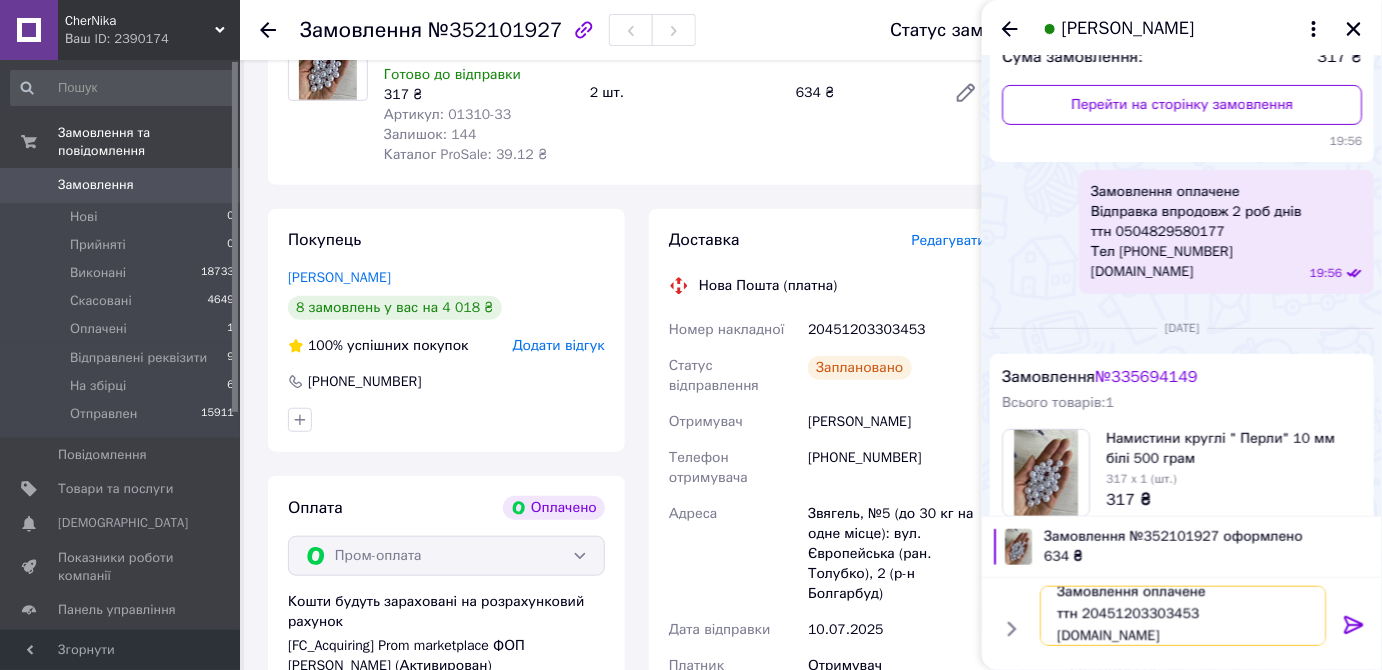 type on "Замовлення оплачене
ттн 20451203303453
[DOMAIN_NAME]" 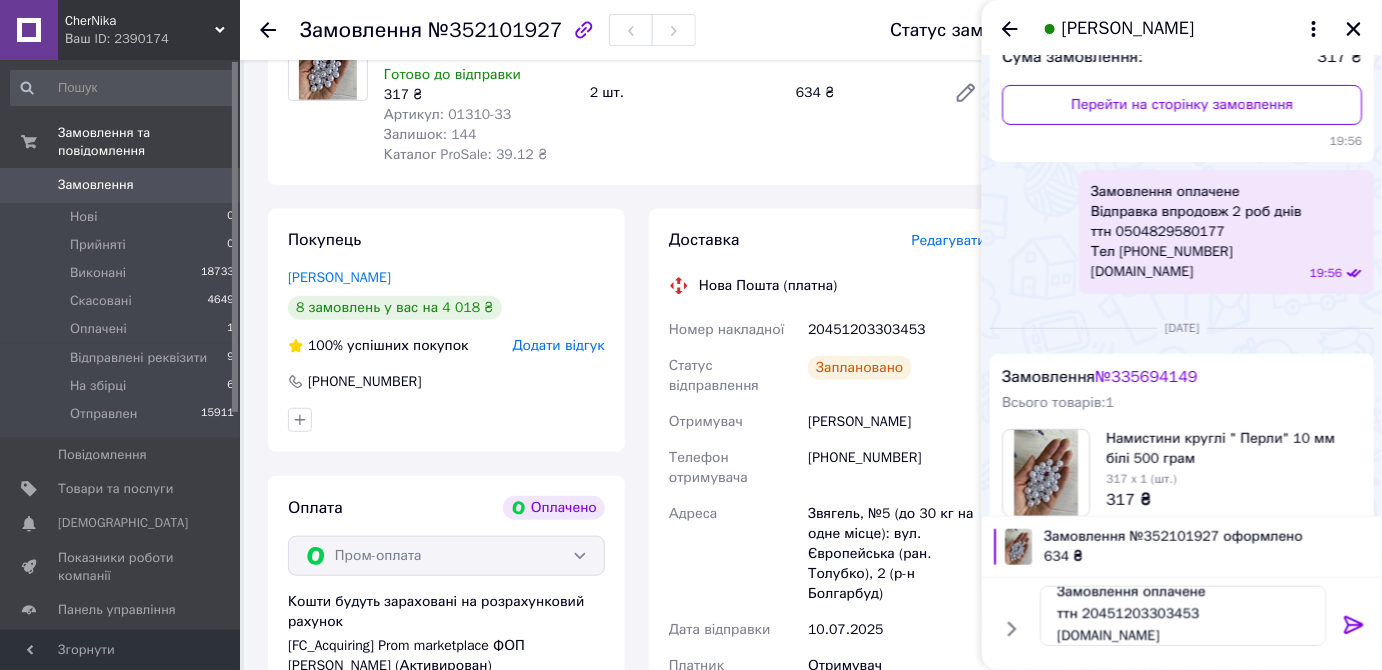 click 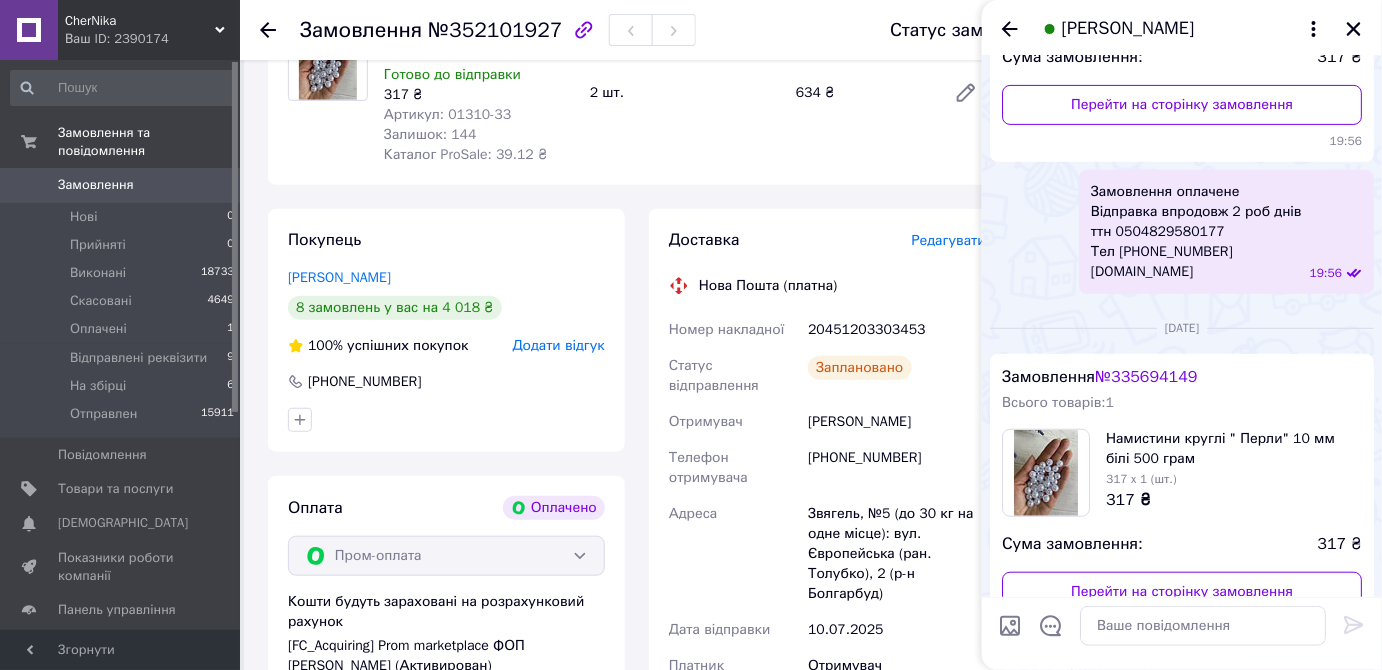 scroll, scrollTop: 0, scrollLeft: 0, axis: both 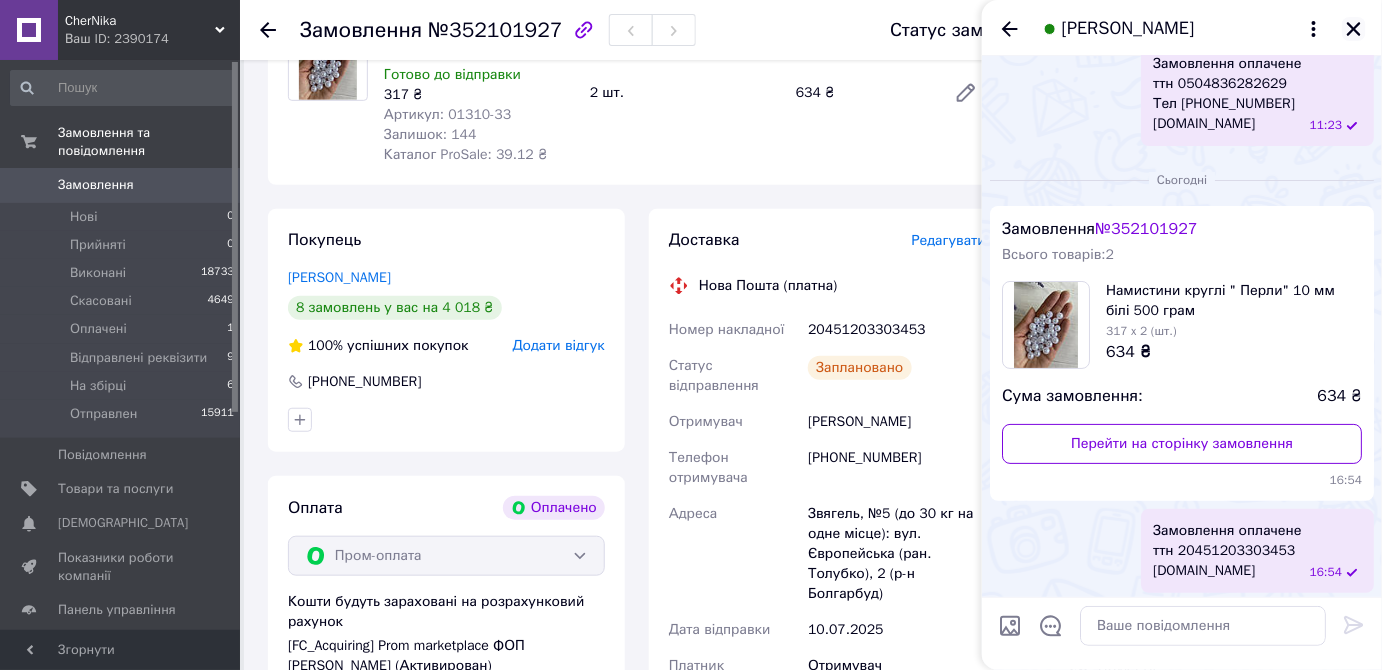 click 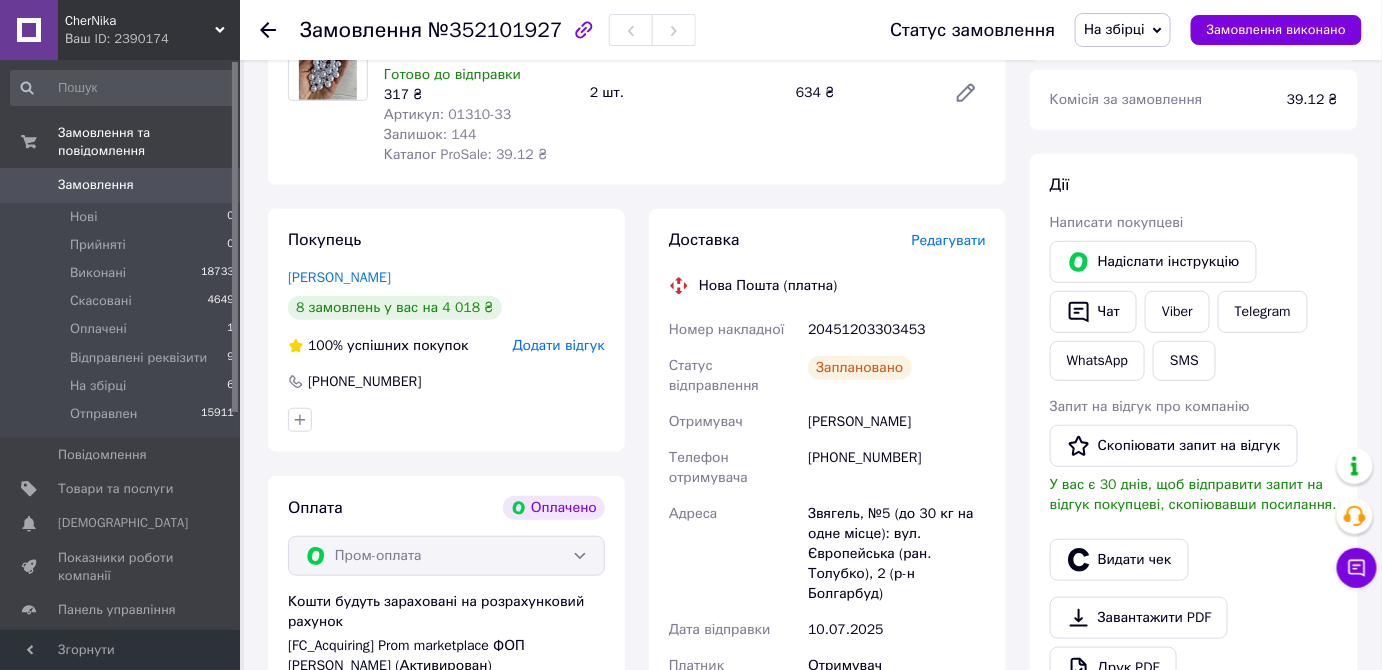 click on "На збірці" at bounding box center (1114, 29) 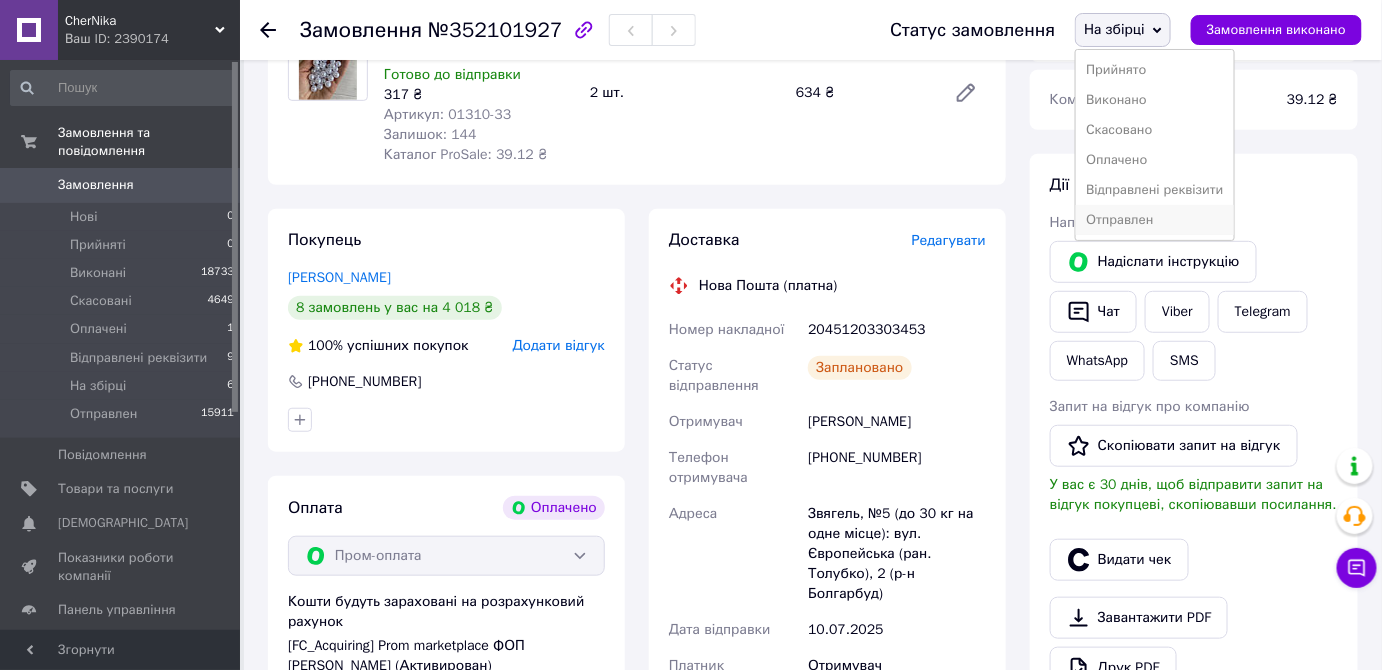click on "Отправлен" at bounding box center (1154, 220) 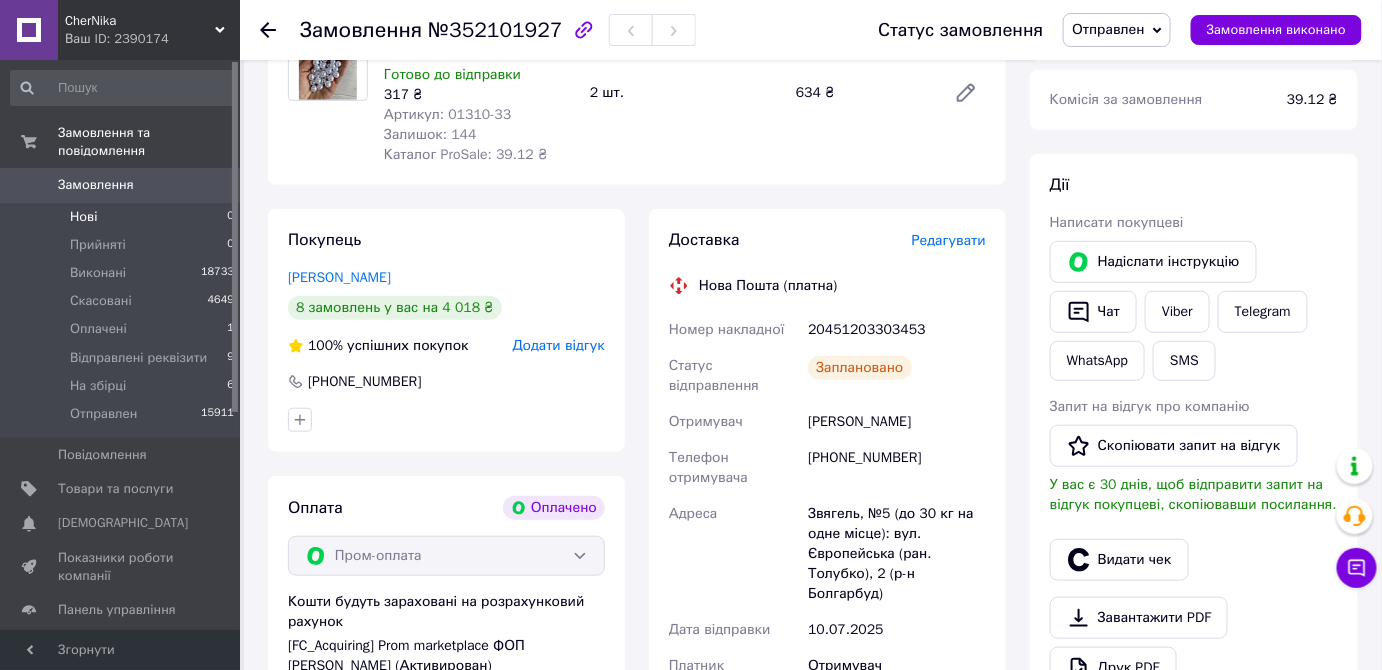 click on "Нові" at bounding box center [83, 217] 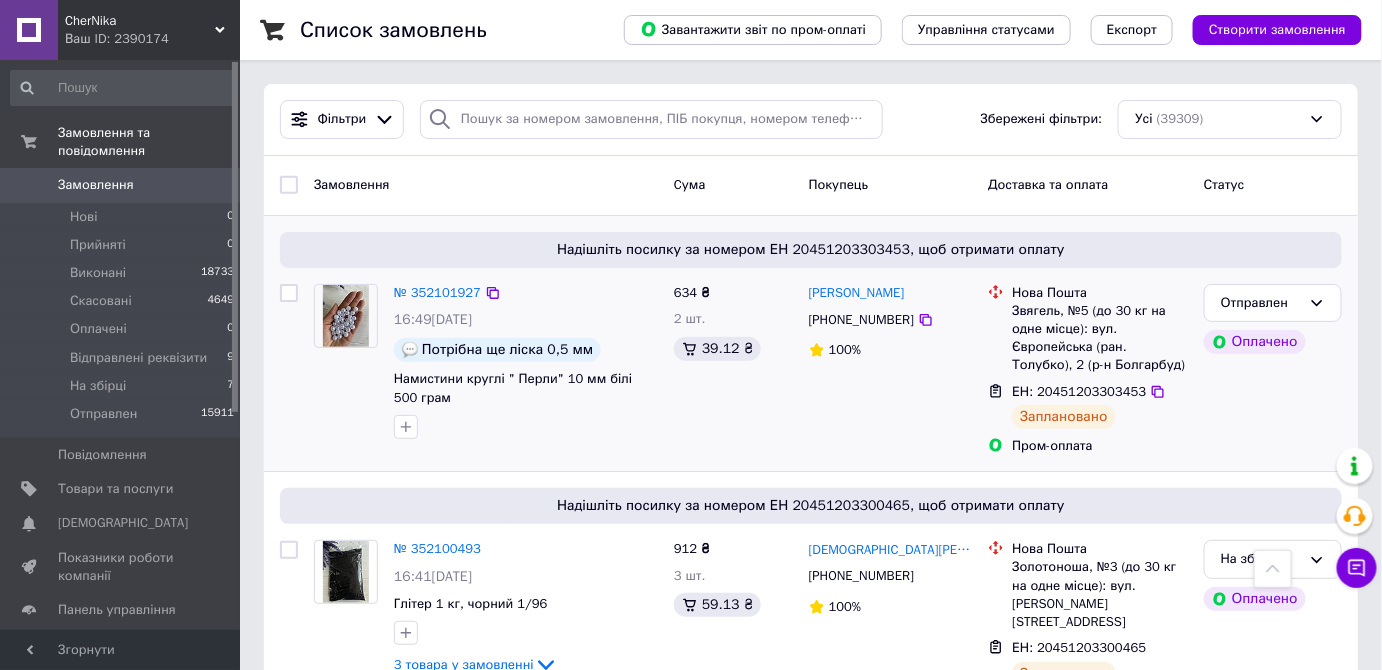 scroll, scrollTop: 0, scrollLeft: 0, axis: both 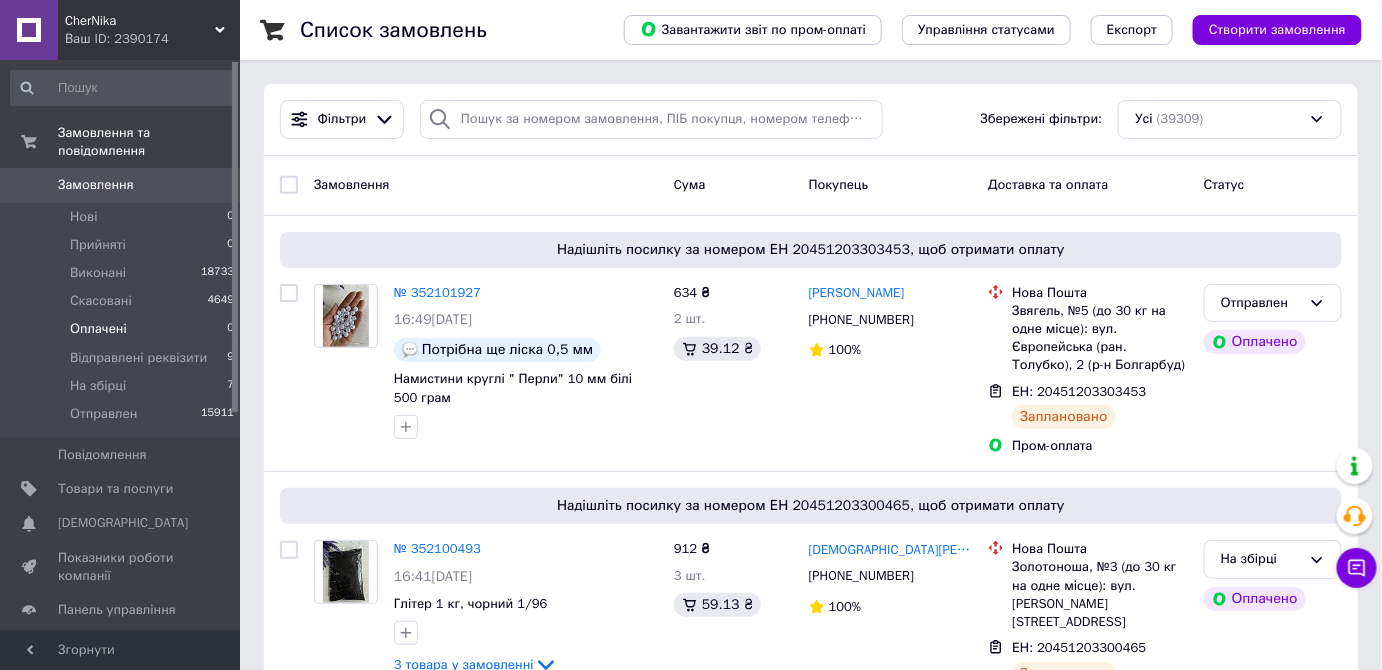 click on "Оплачені" at bounding box center [98, 329] 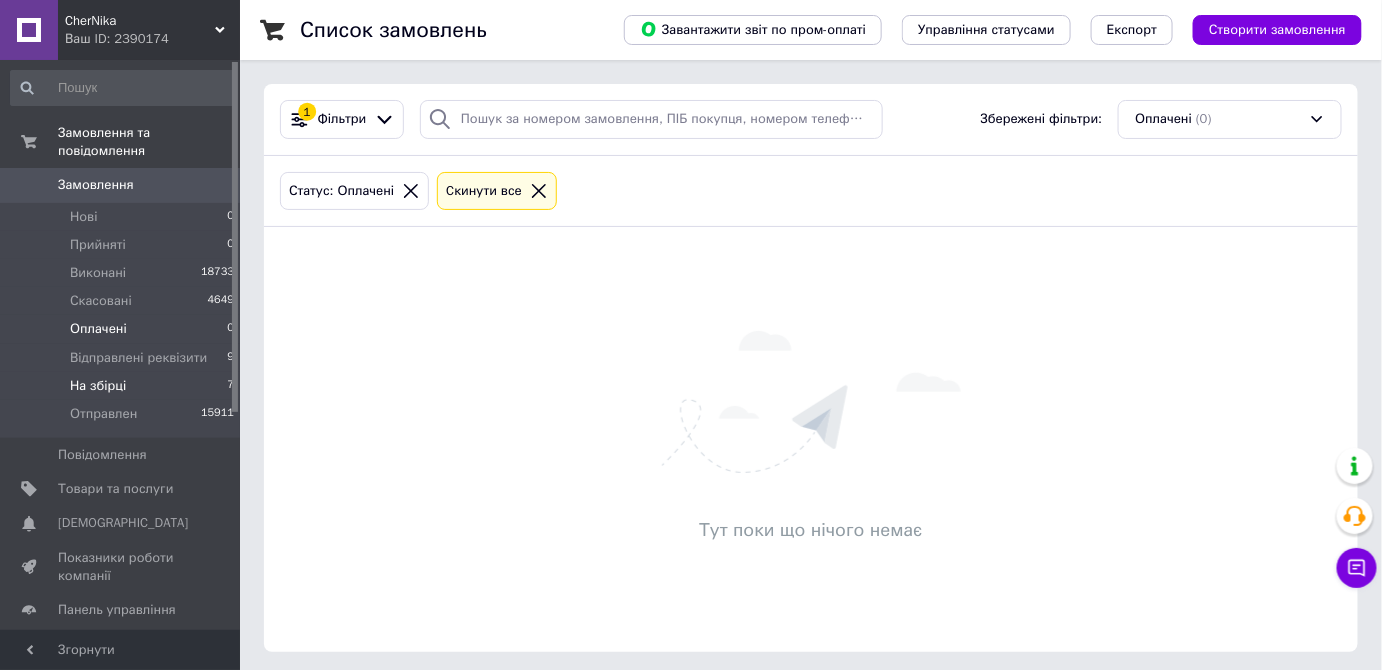 click on "На збірці" at bounding box center (98, 386) 